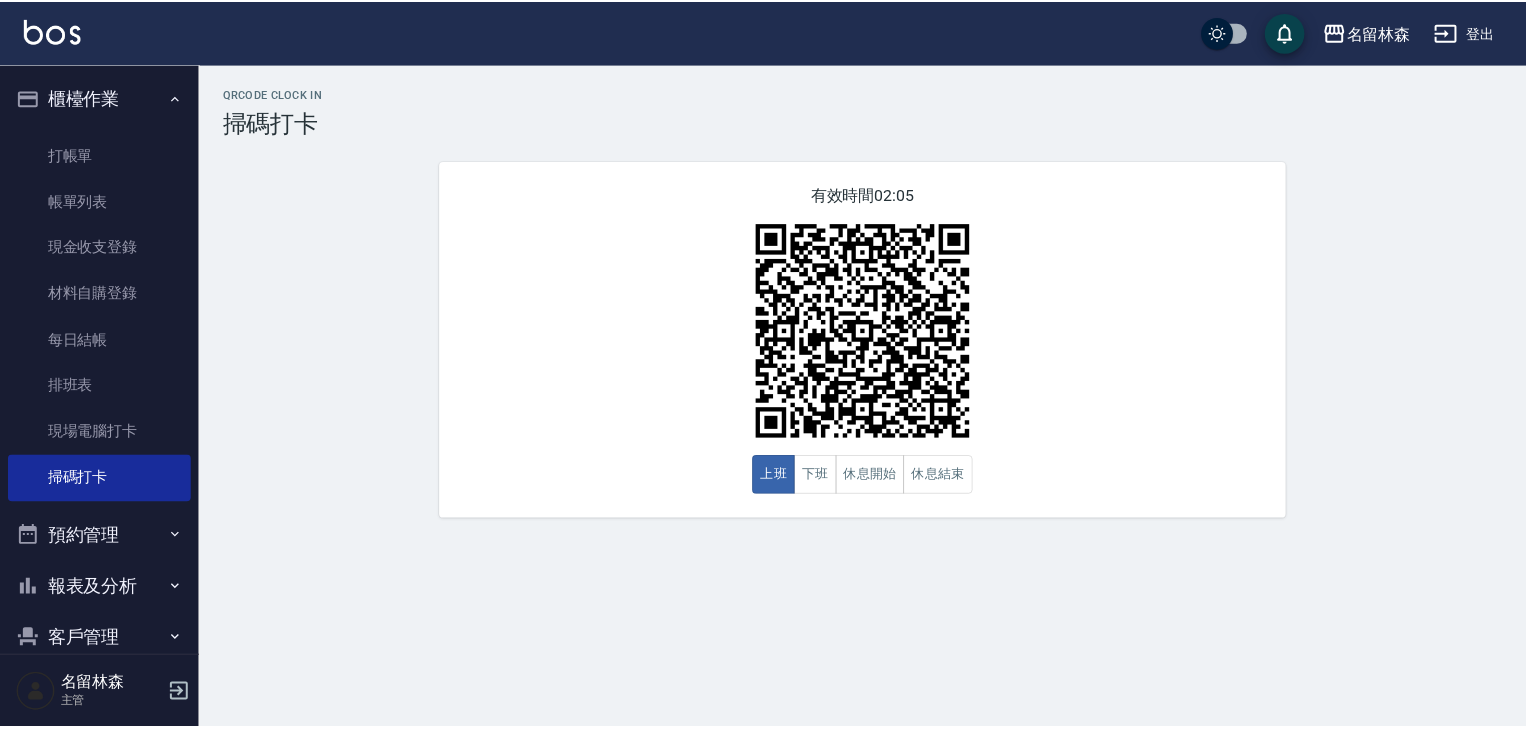 scroll, scrollTop: 0, scrollLeft: 0, axis: both 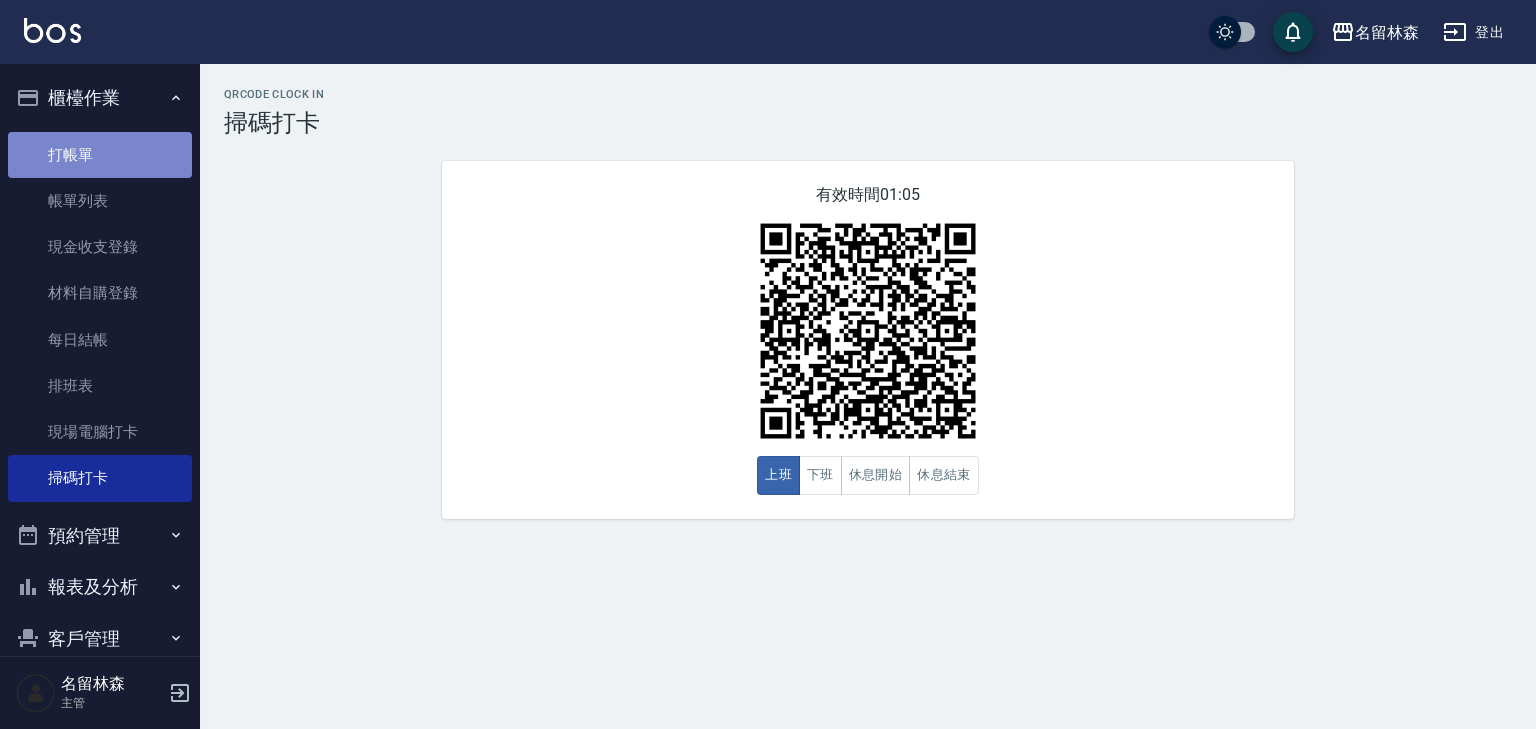 click on "打帳單" at bounding box center [100, 155] 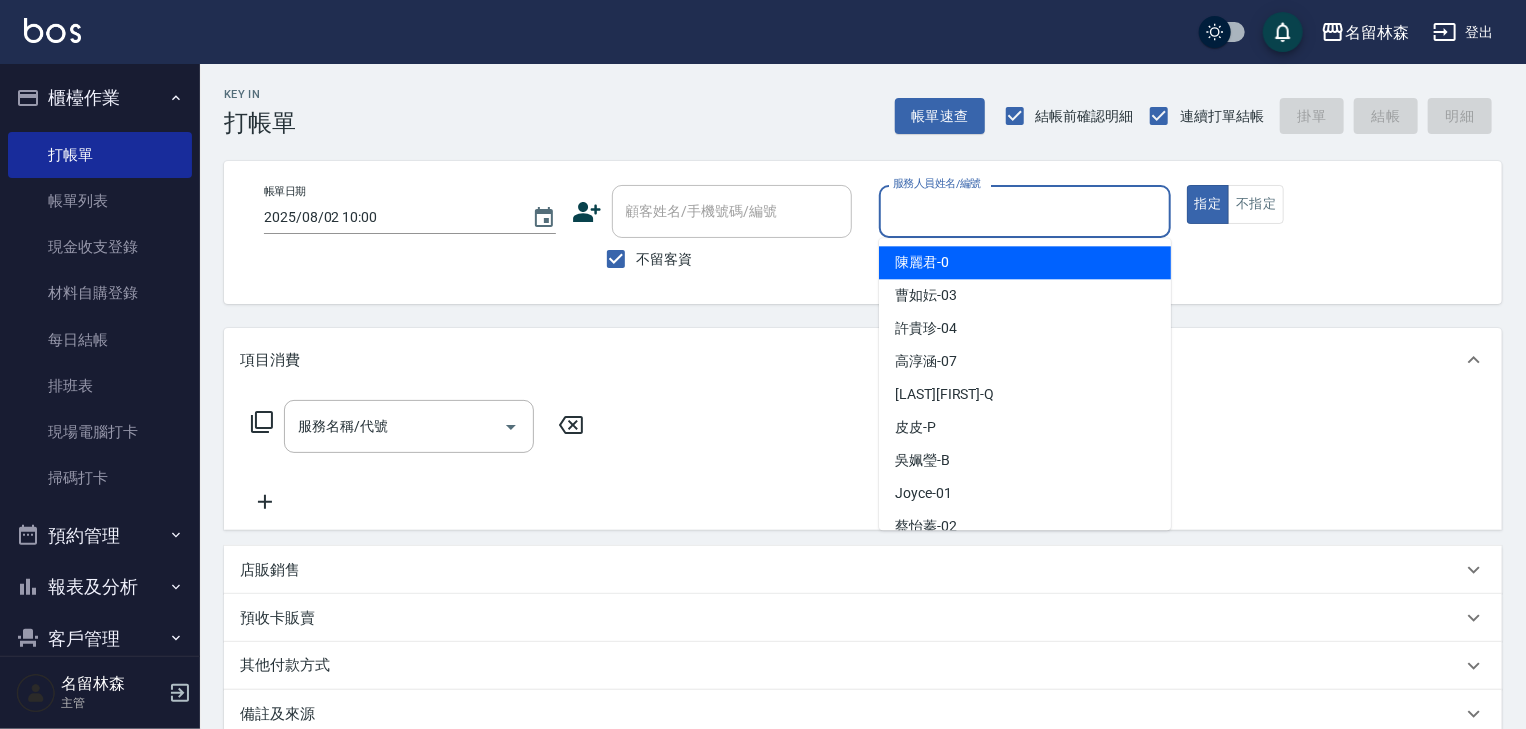 click on "服務人員姓名/編號" at bounding box center [1025, 211] 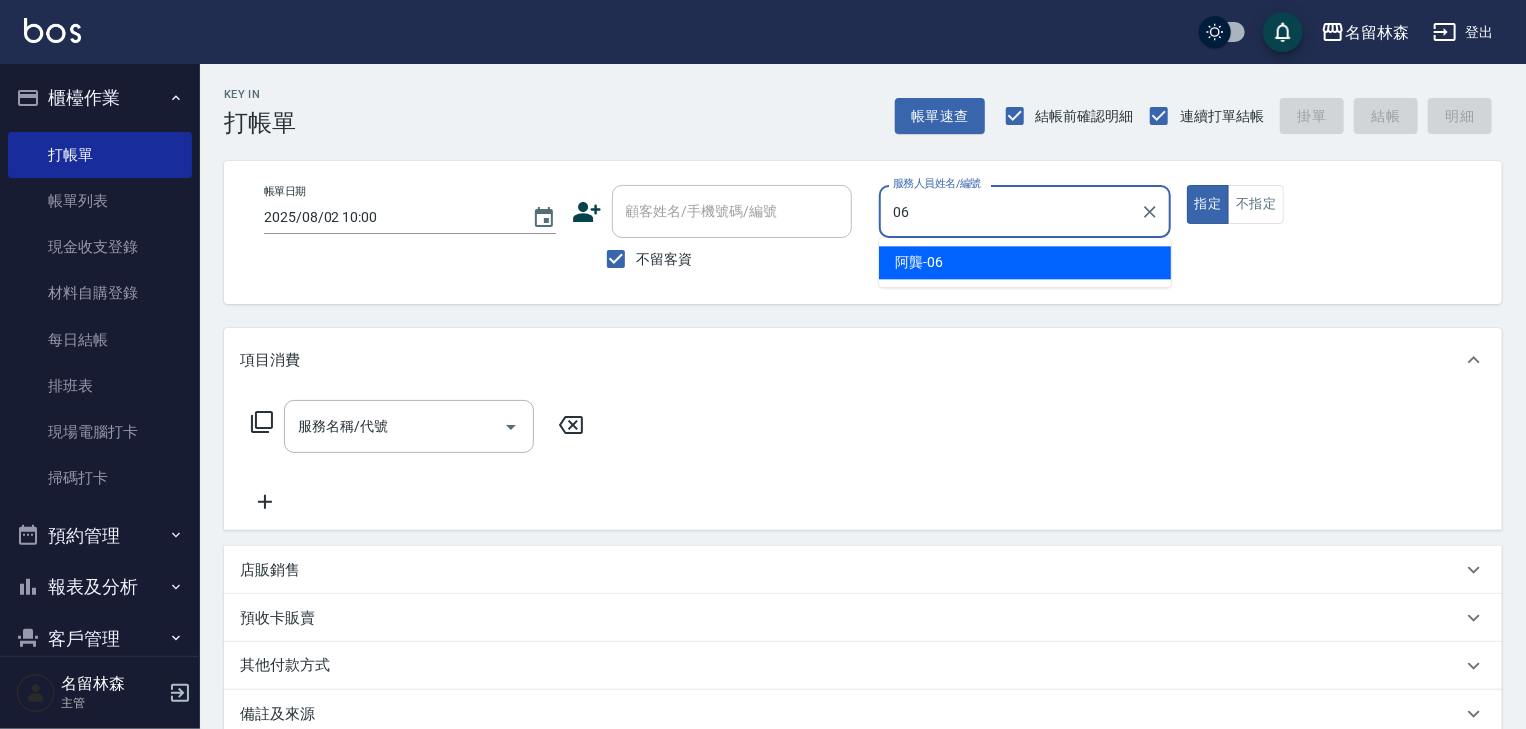 drag, startPoint x: 966, startPoint y: 261, endPoint x: 854, endPoint y: 302, distance: 119.26861 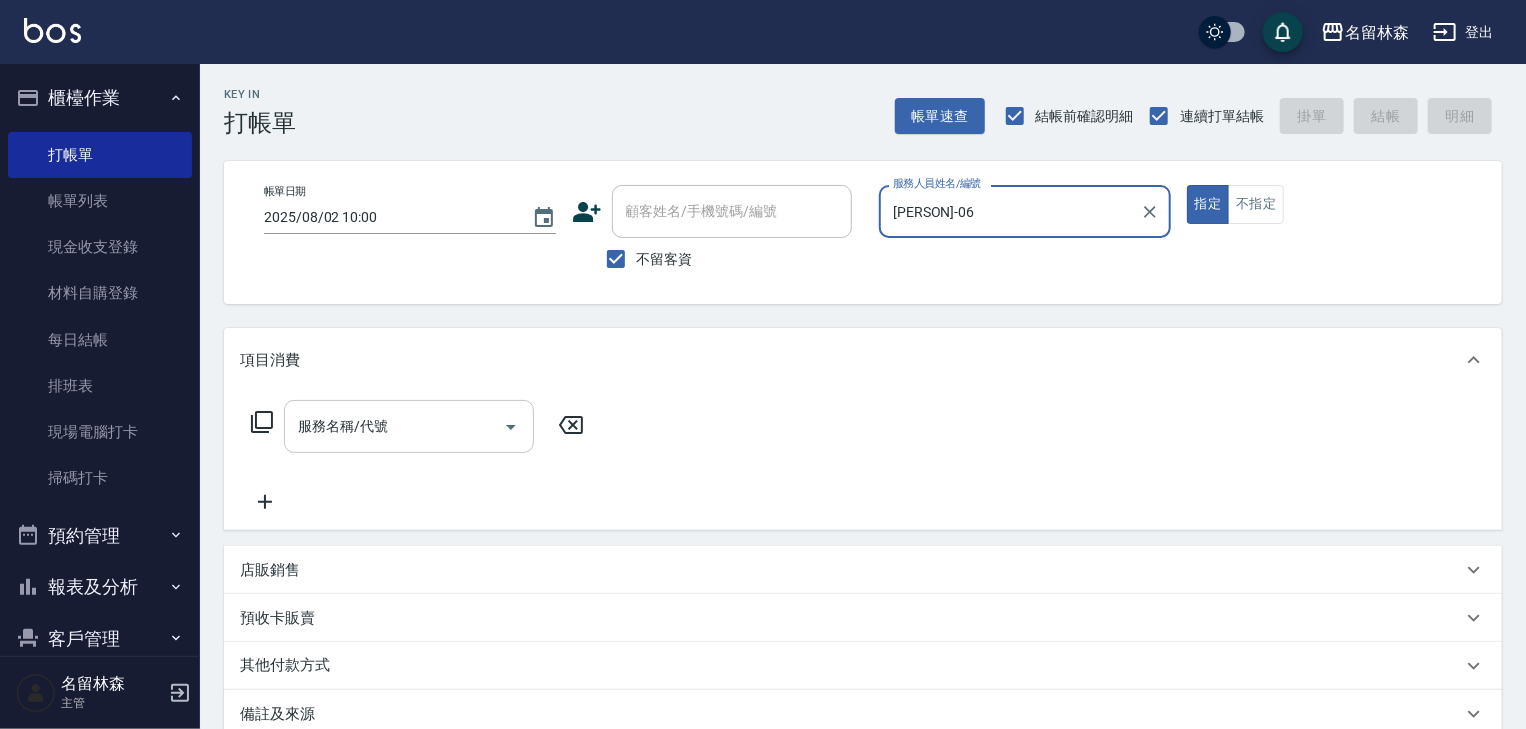type on "阿龔-06" 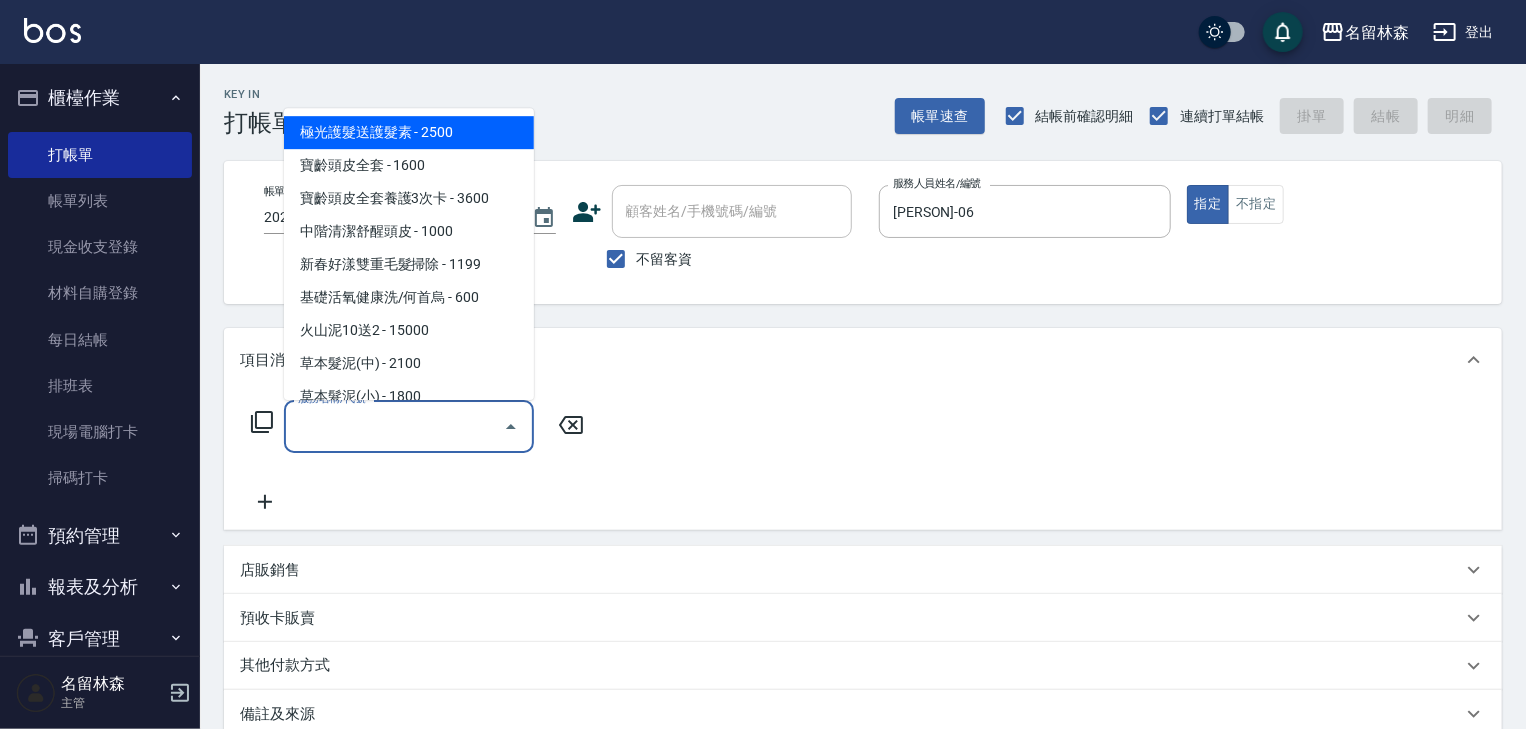 click on "服務名稱/代號" at bounding box center [394, 426] 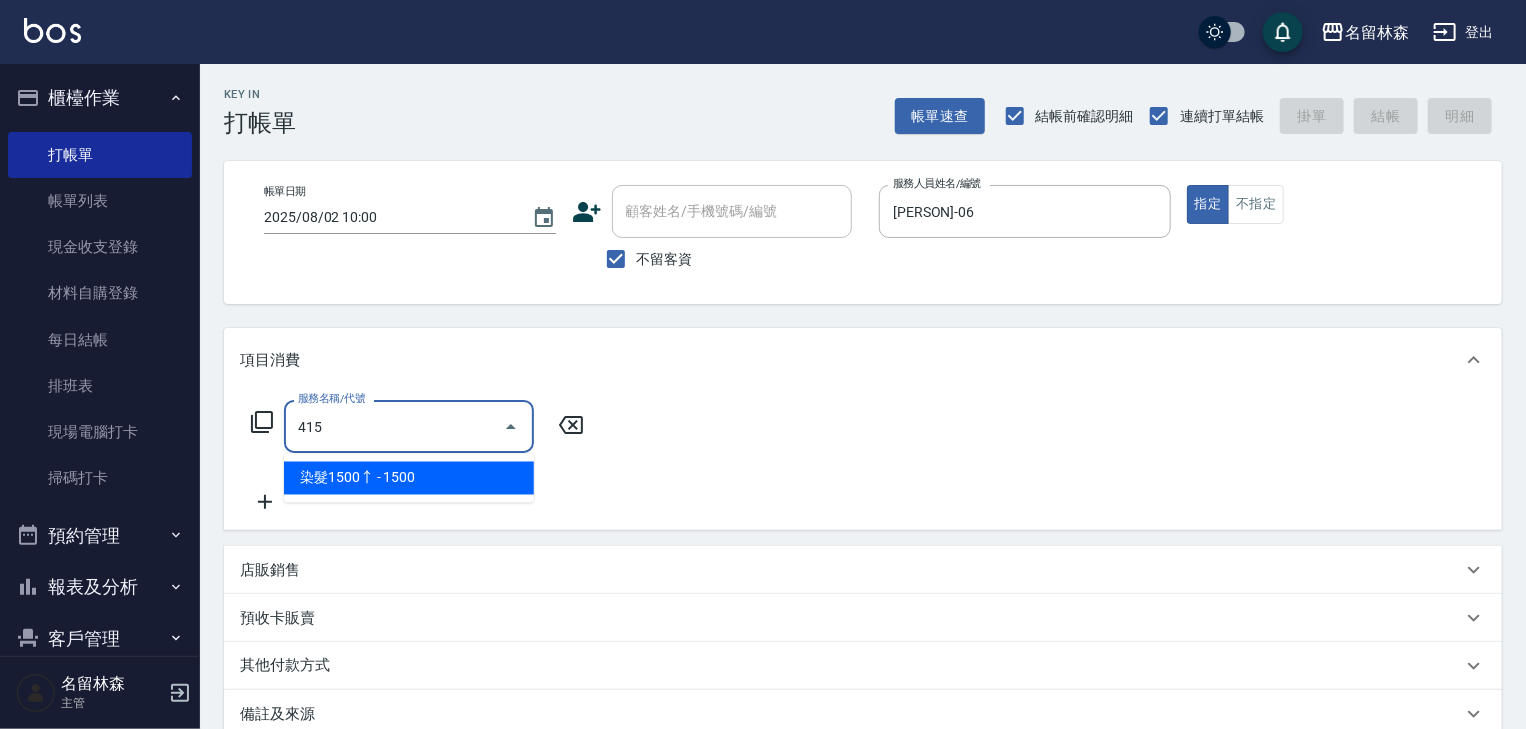 click on "染髮1500↑ - 1500" at bounding box center (409, 478) 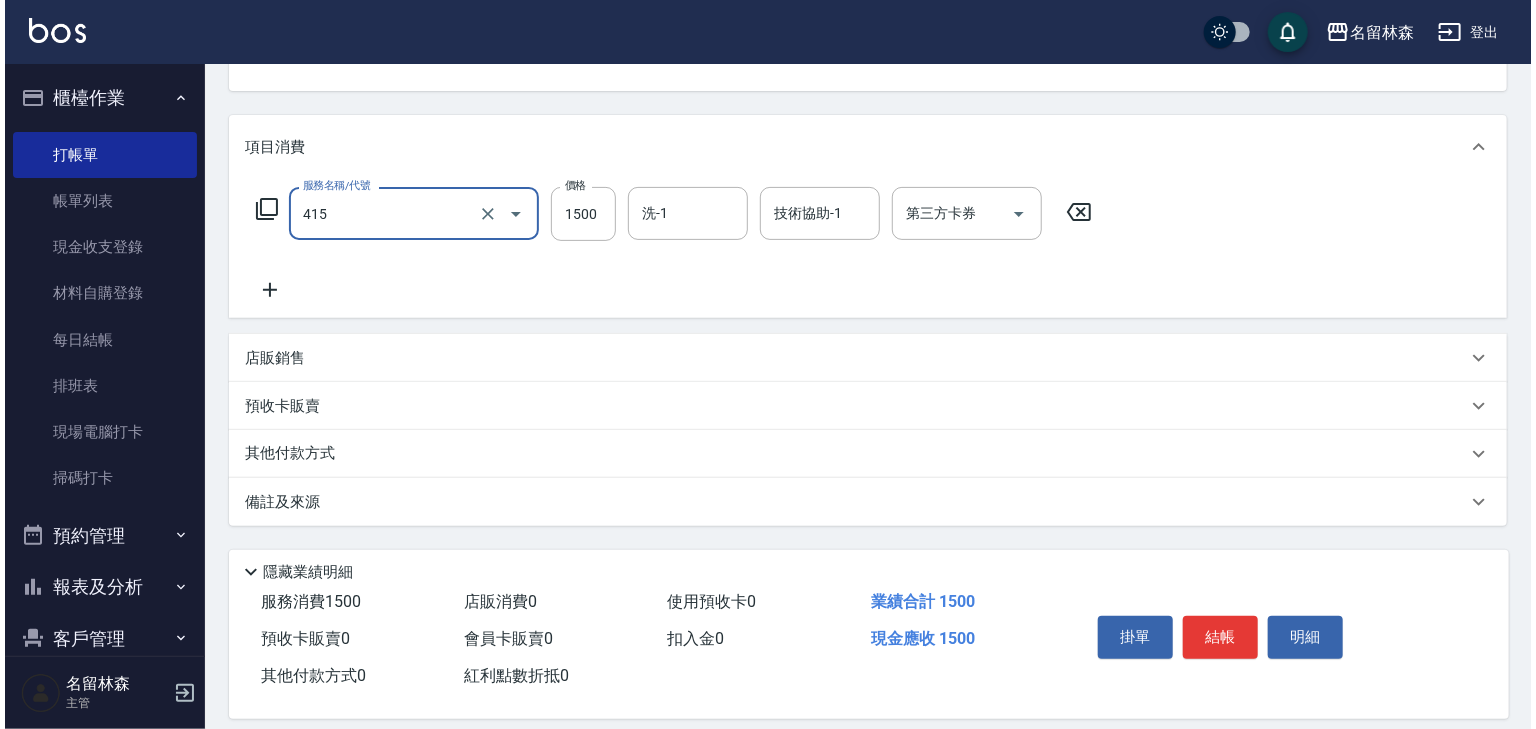 scroll, scrollTop: 234, scrollLeft: 0, axis: vertical 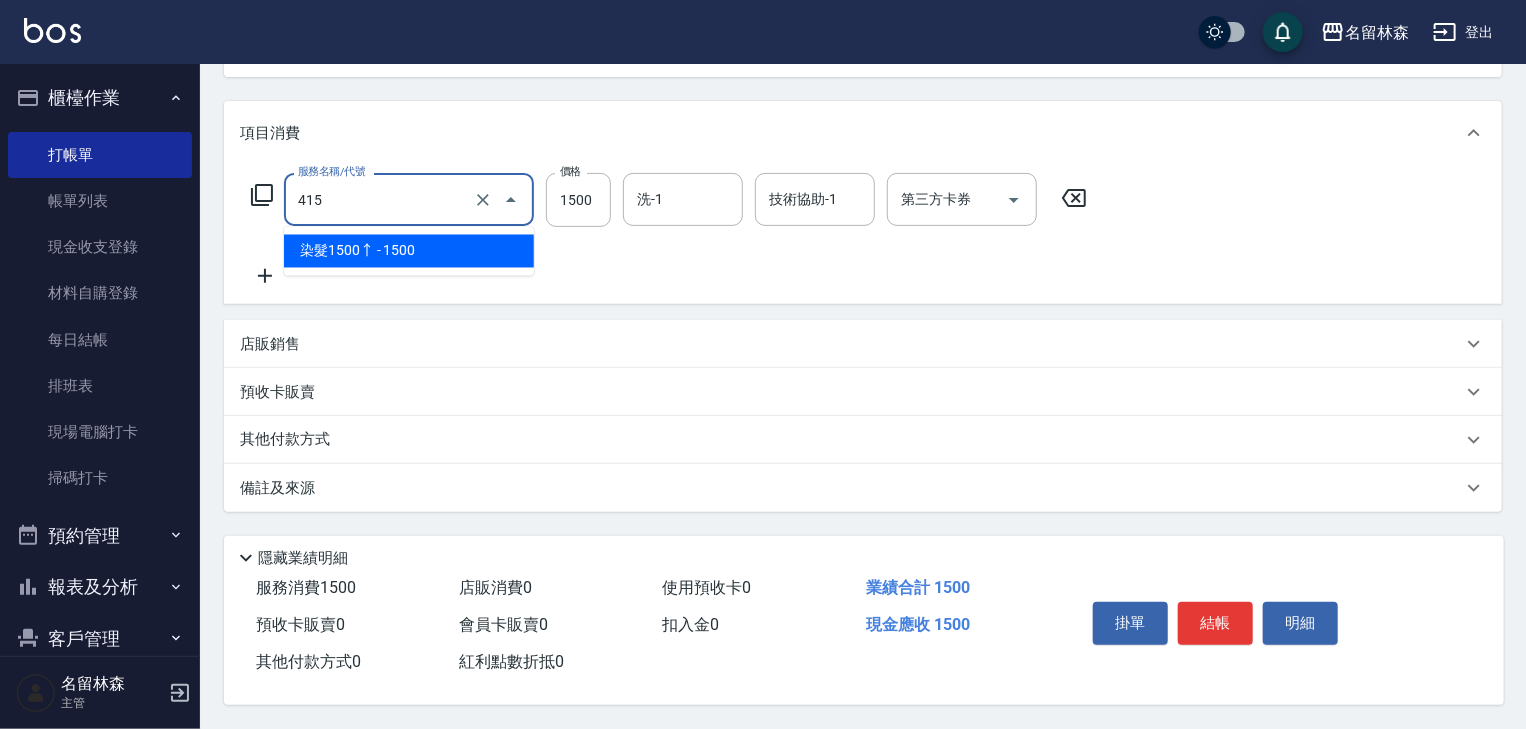 click on "415" at bounding box center (381, 199) 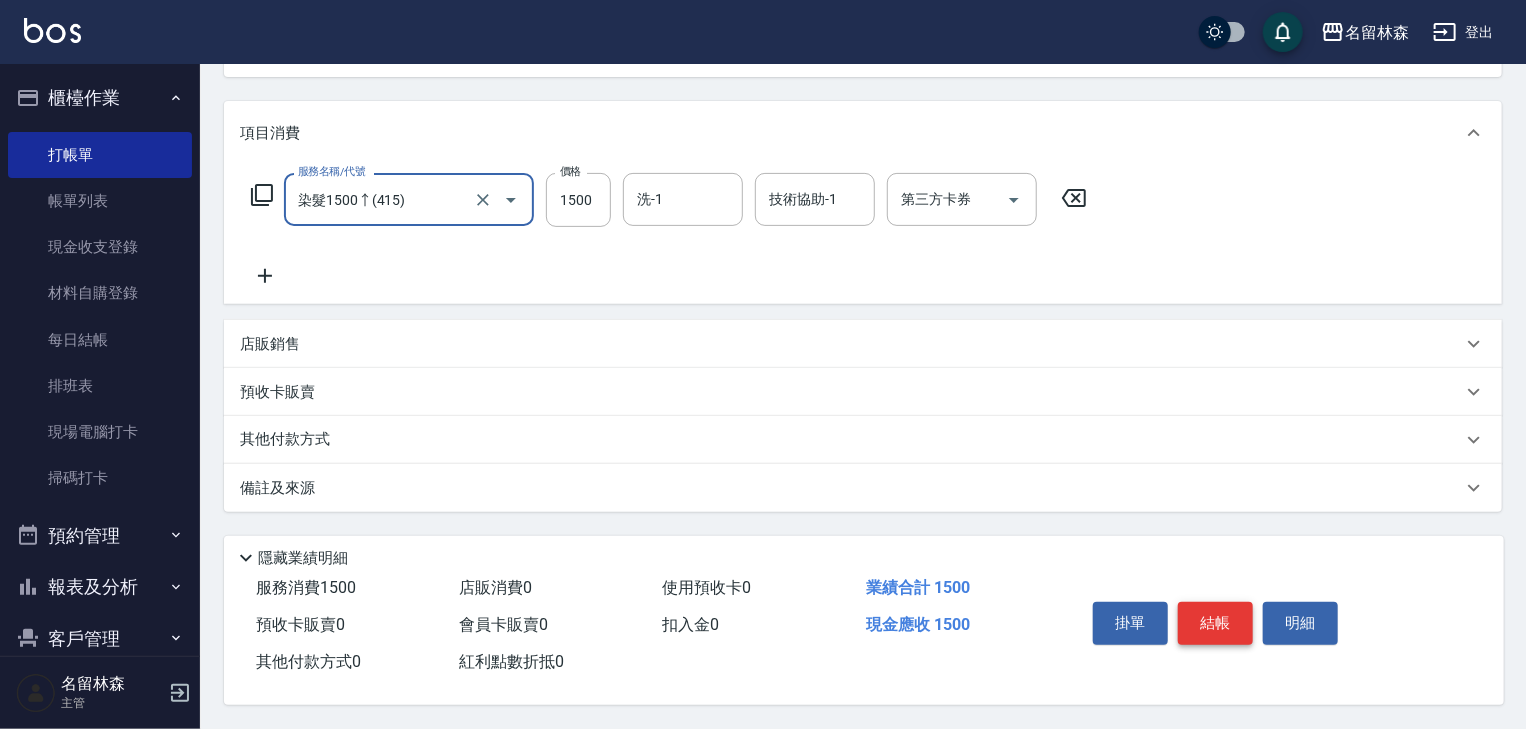 type on "染髮1500↑(415)" 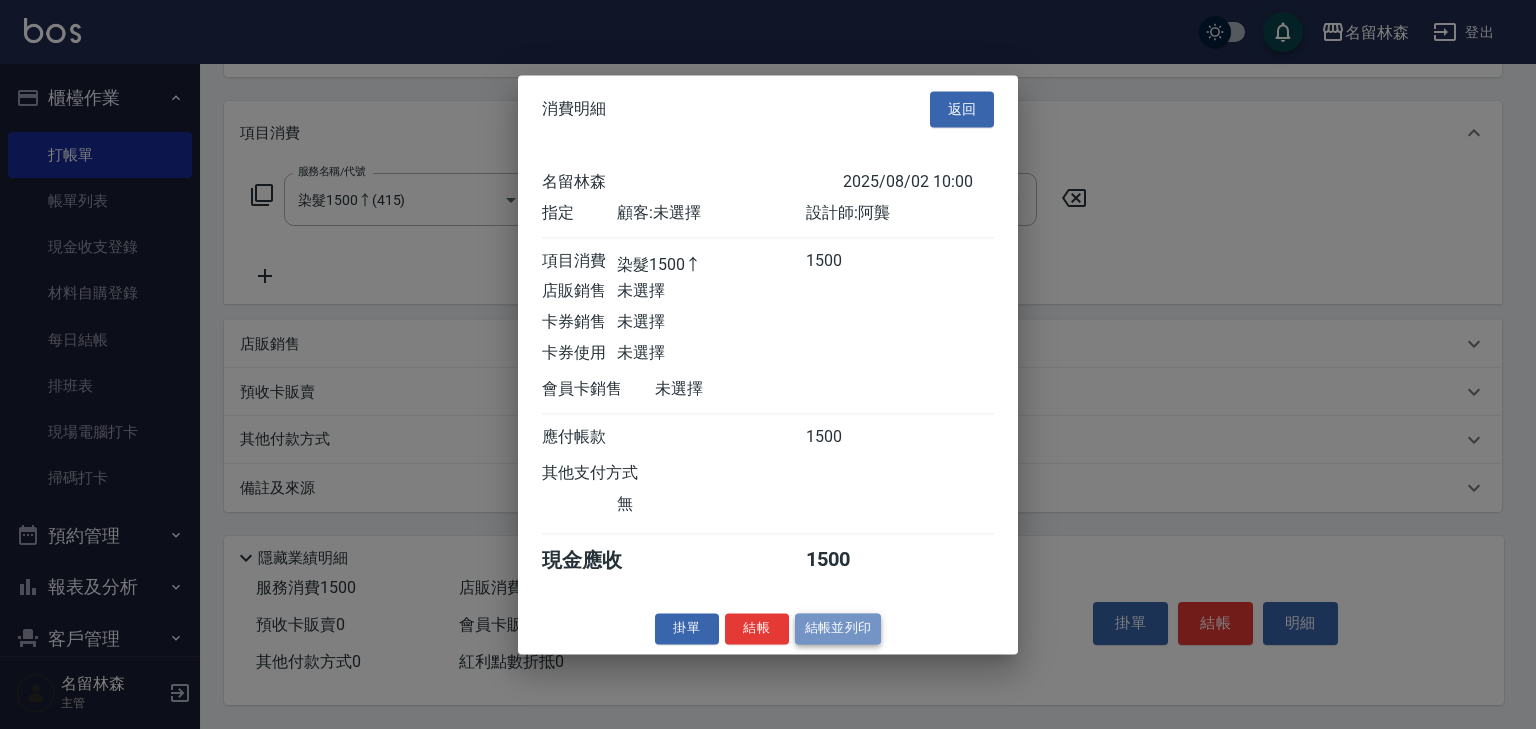 click on "結帳並列印" at bounding box center (838, 628) 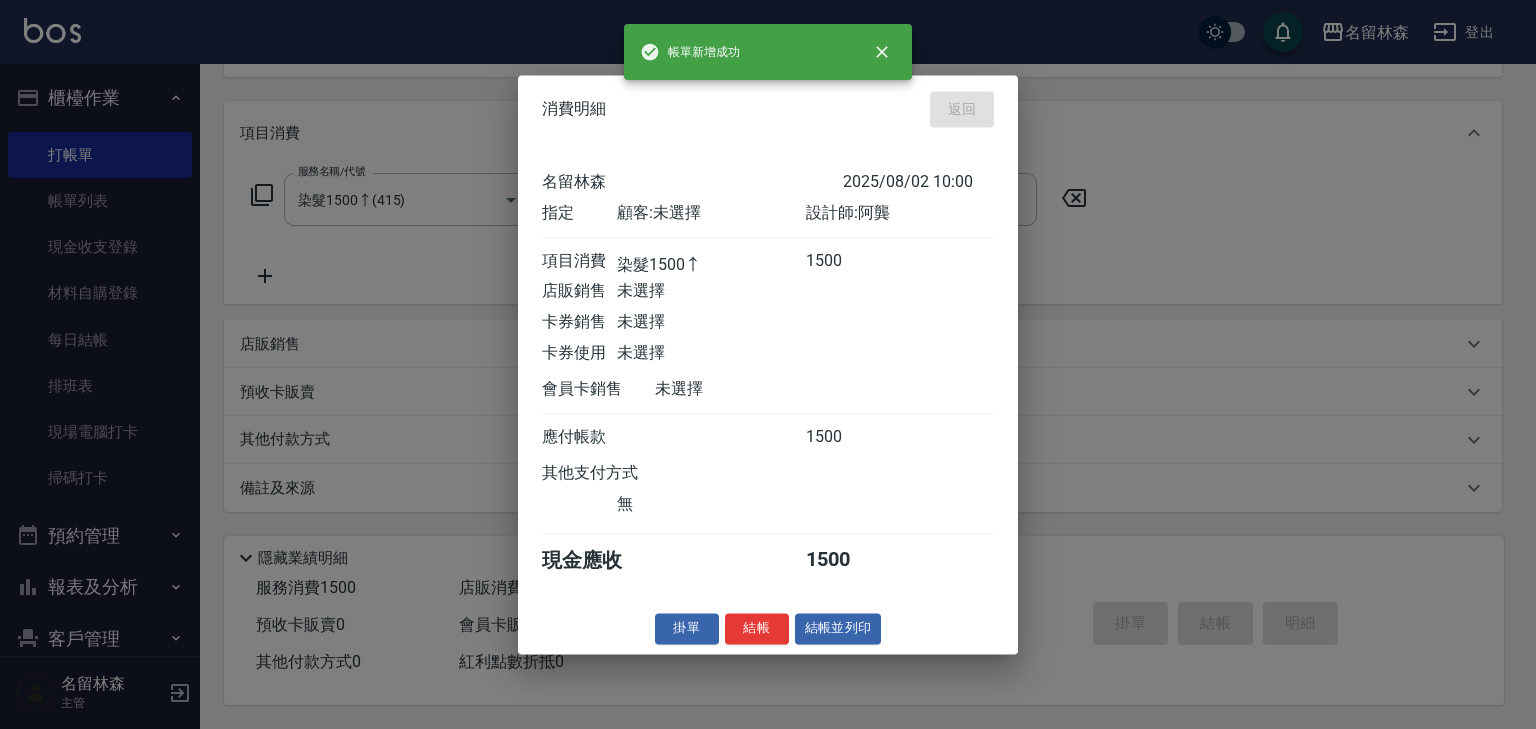 type 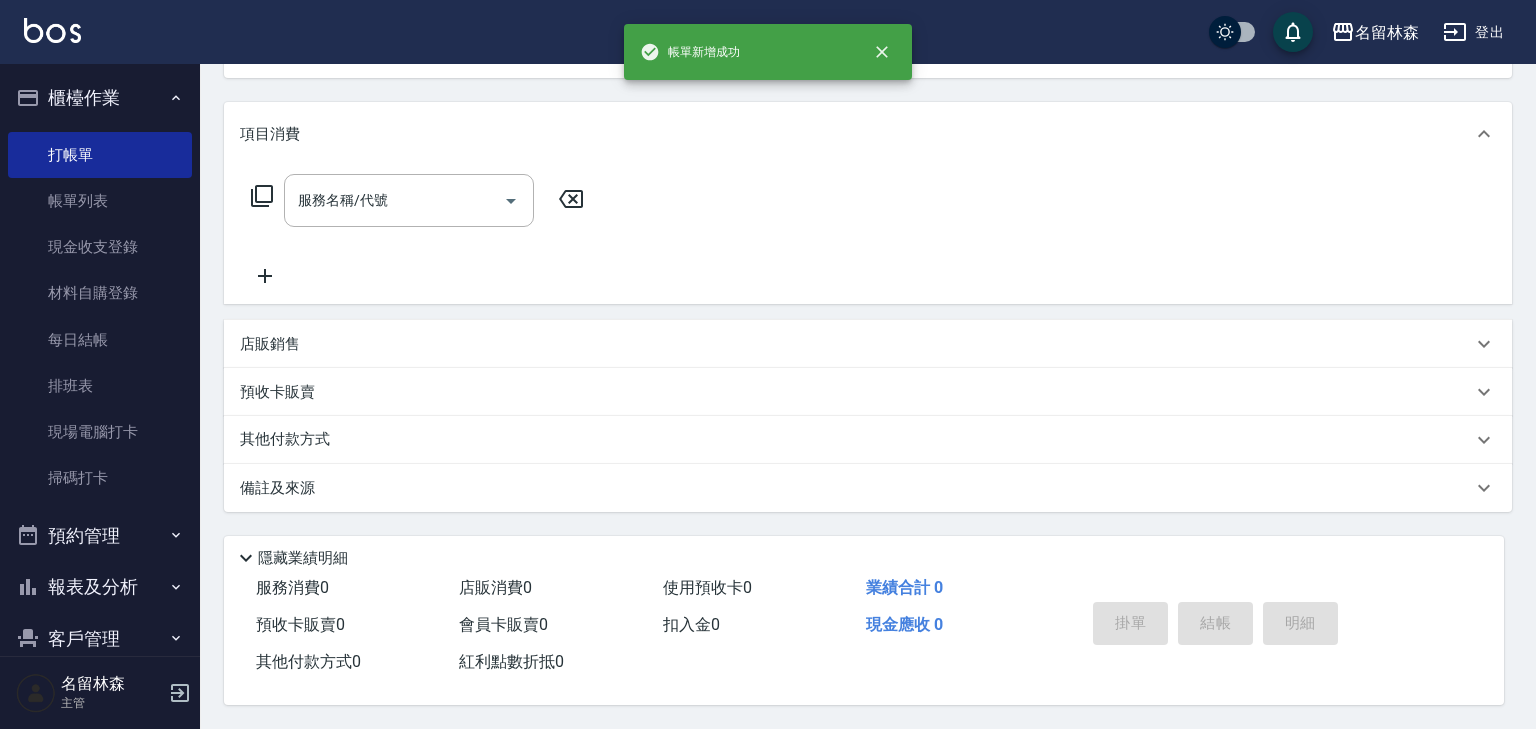 scroll, scrollTop: 0, scrollLeft: 0, axis: both 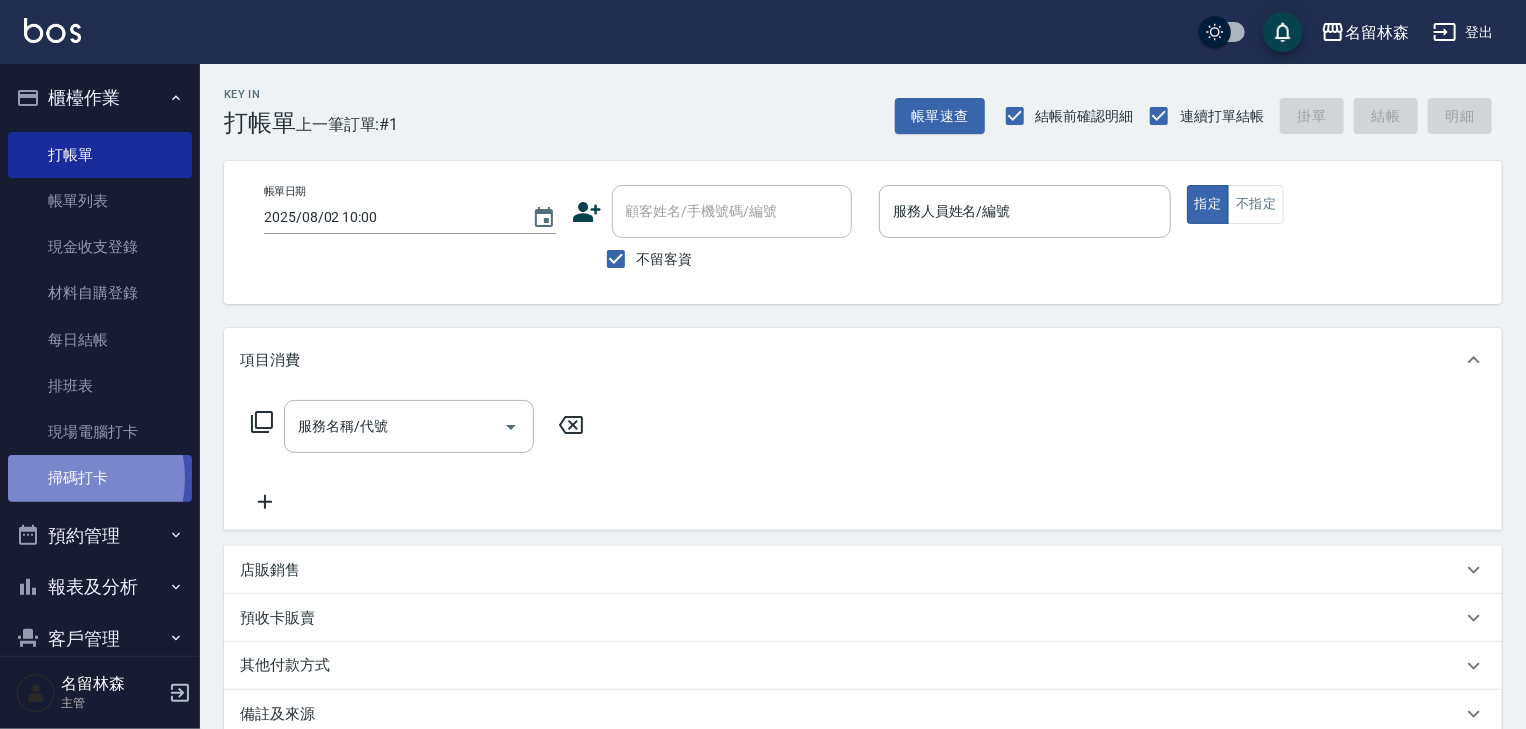 click on "掃碼打卡" at bounding box center (100, 478) 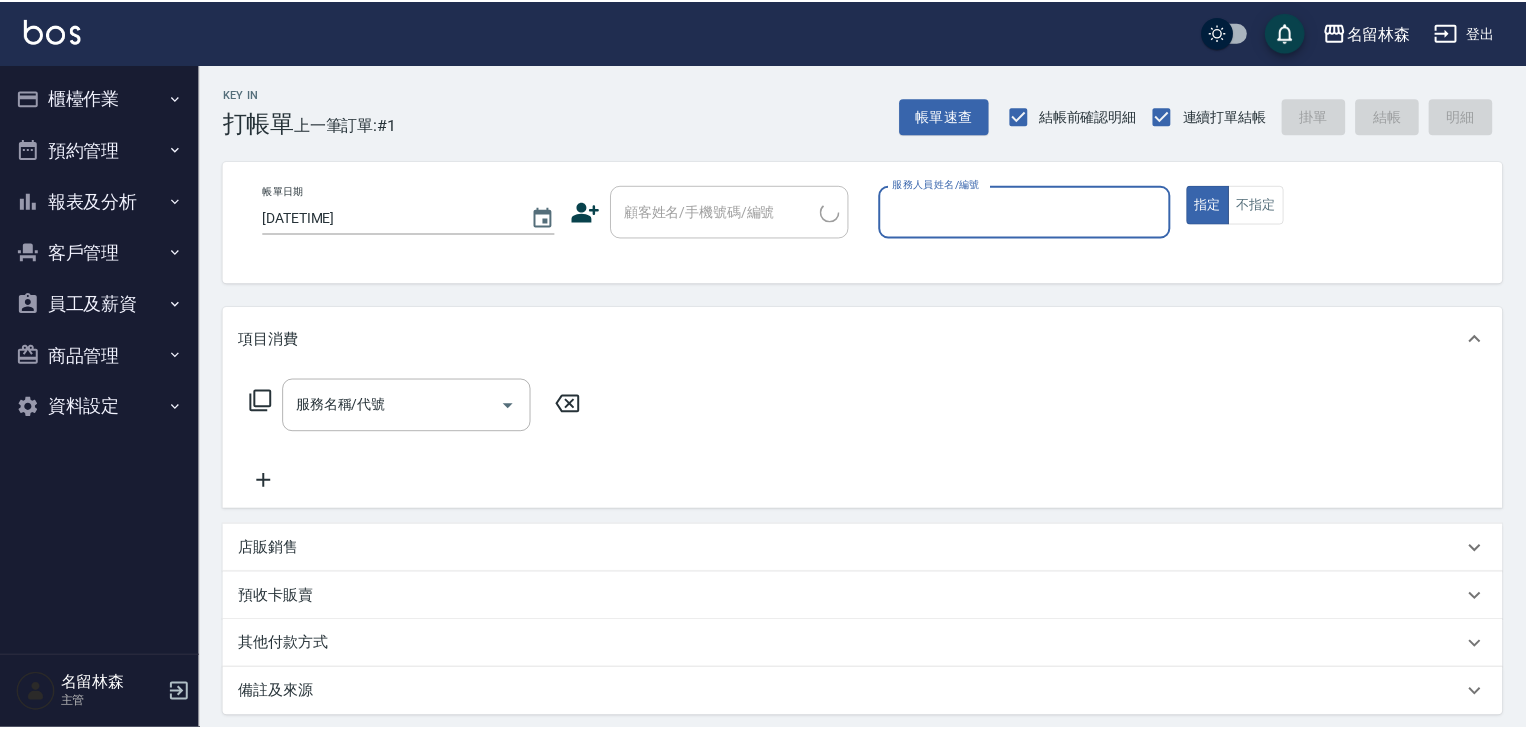 scroll, scrollTop: 0, scrollLeft: 0, axis: both 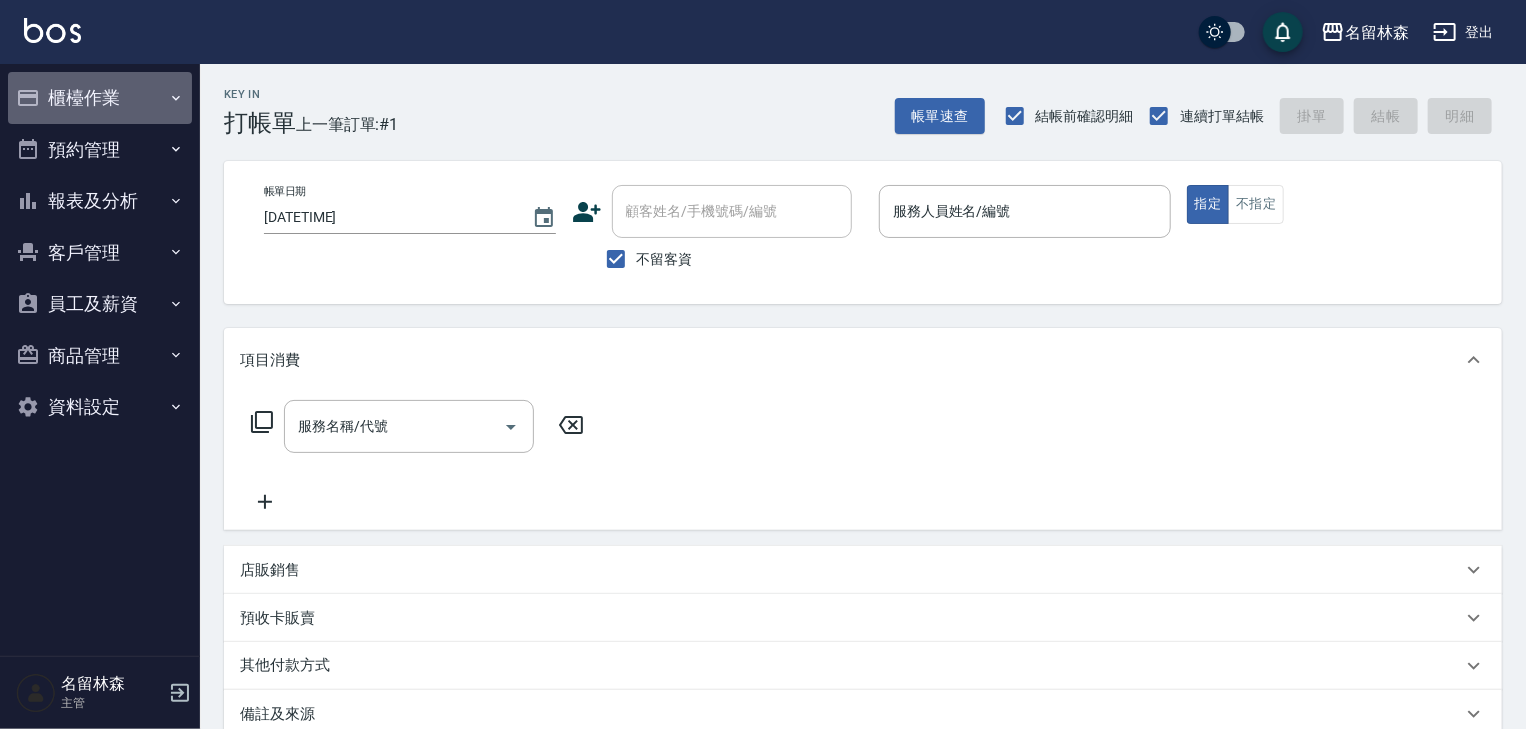 click on "櫃檯作業" at bounding box center [100, 98] 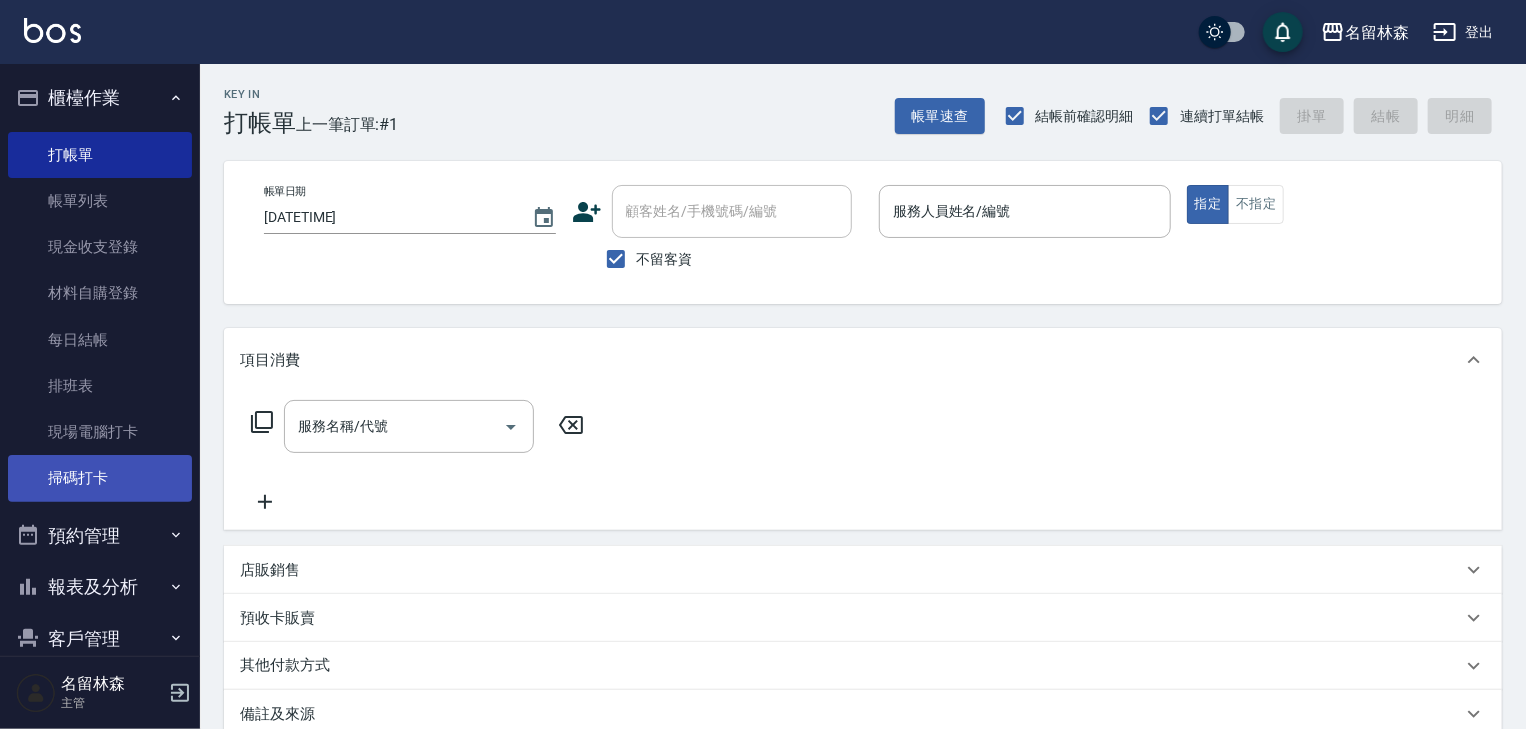 click on "掃碼打卡" at bounding box center (100, 478) 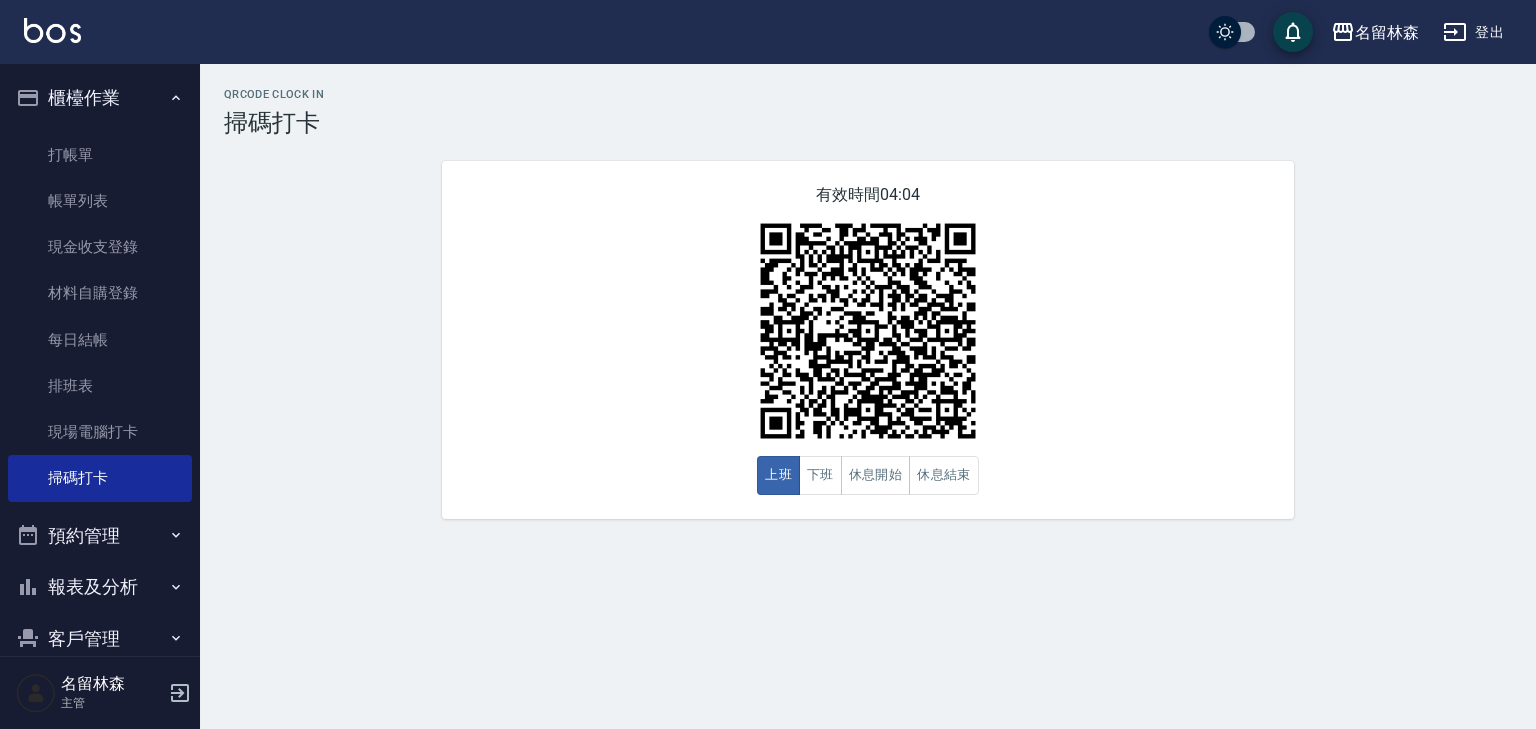 click at bounding box center [52, 30] 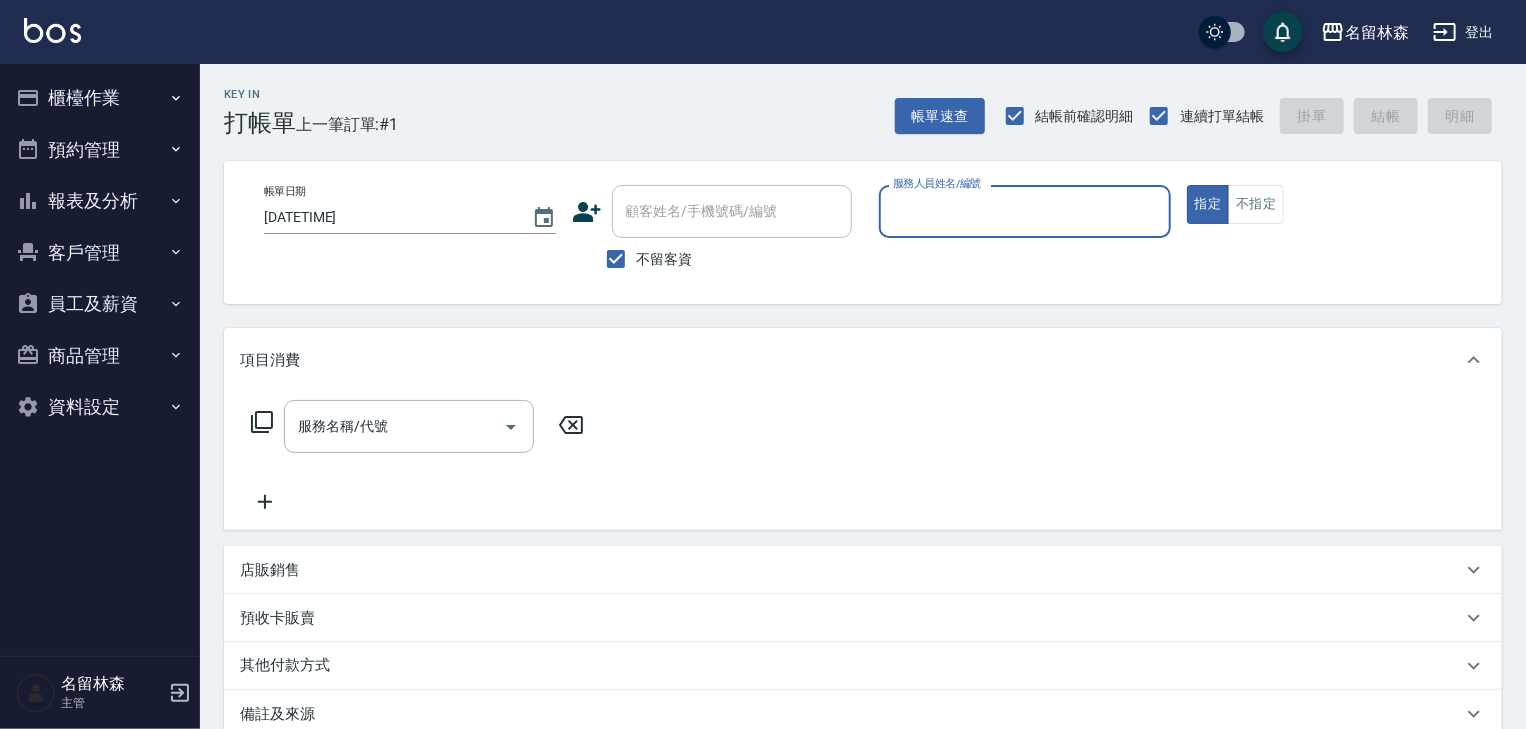click on "服務人員姓名/編號" at bounding box center [1025, 211] 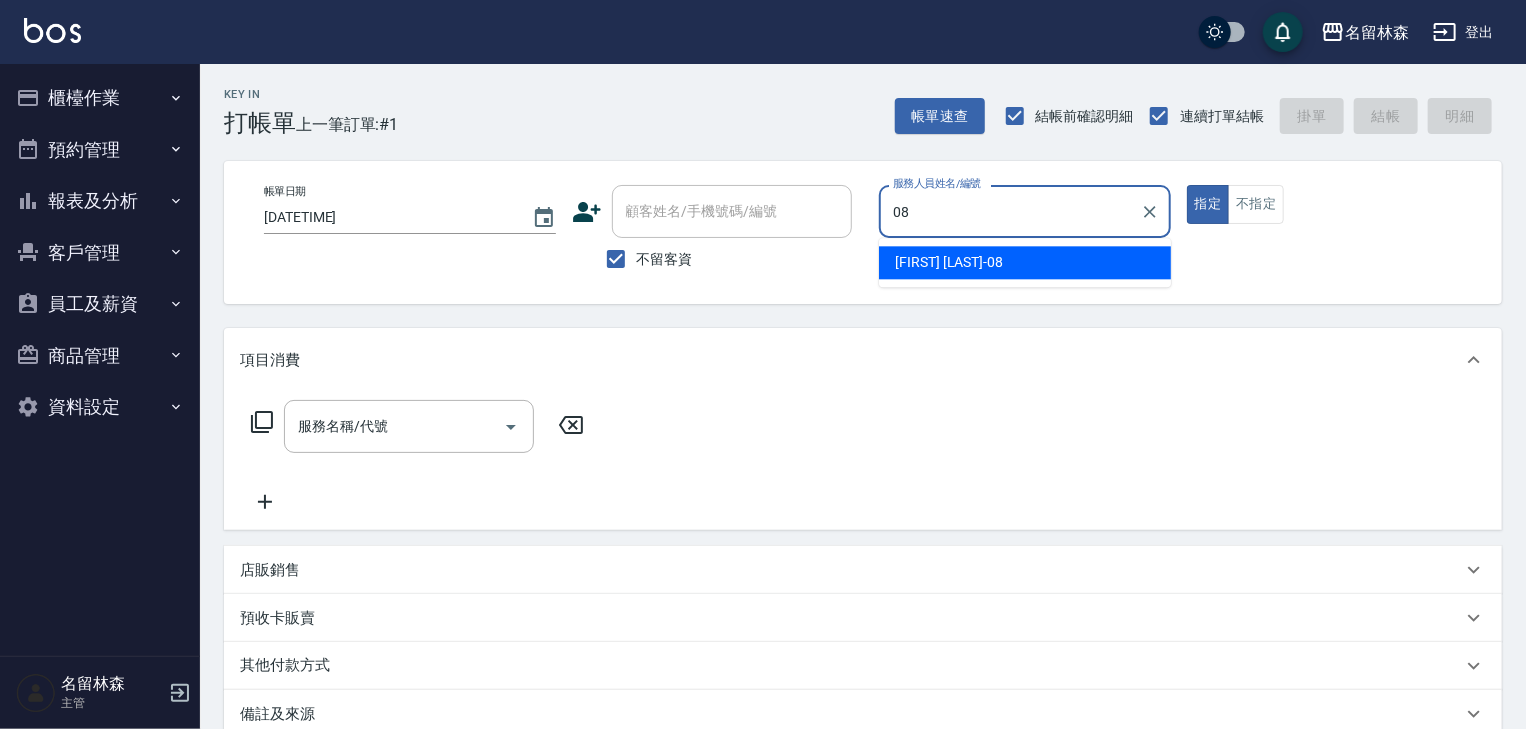 type on "蔡慈恩-08" 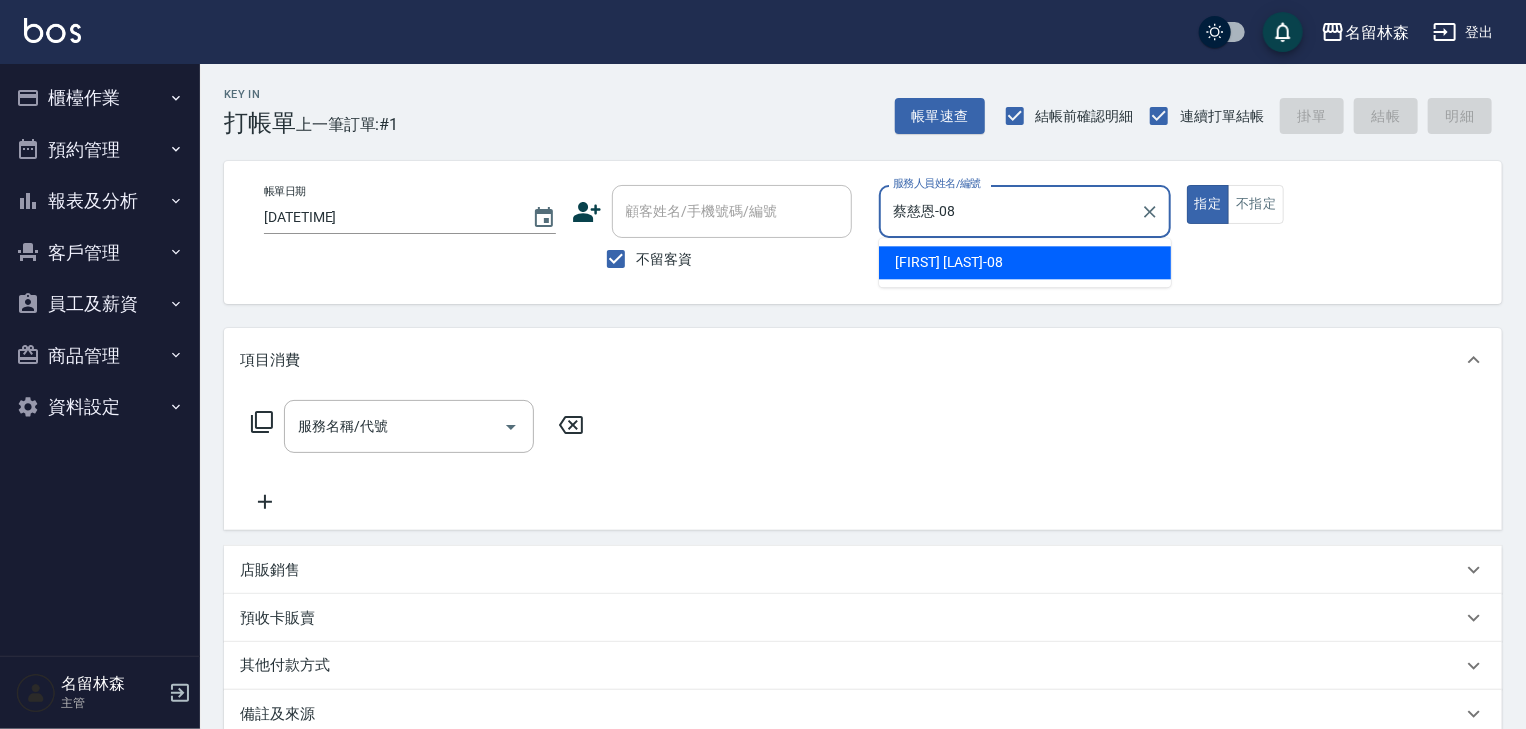 type on "true" 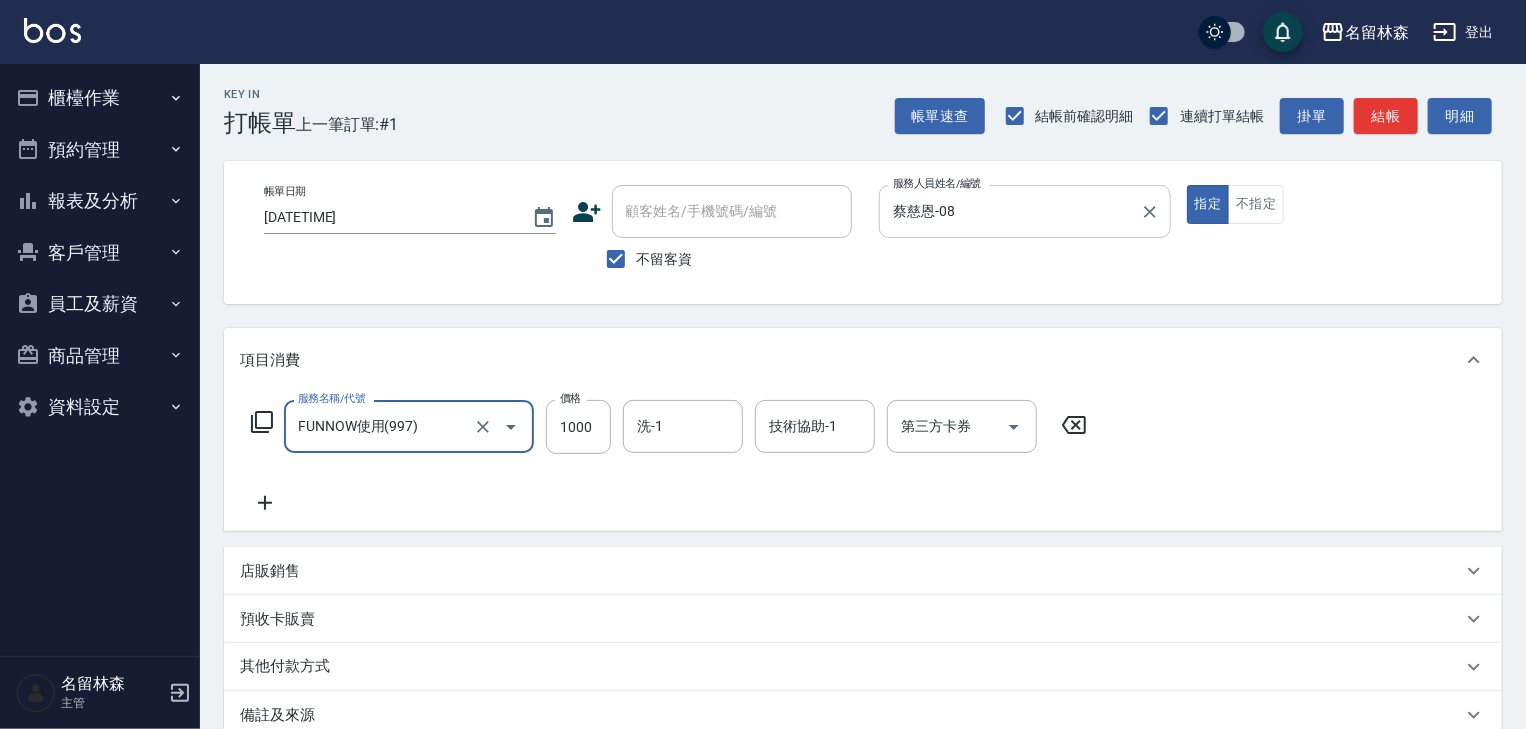 type on "FUNNOW使用(997)" 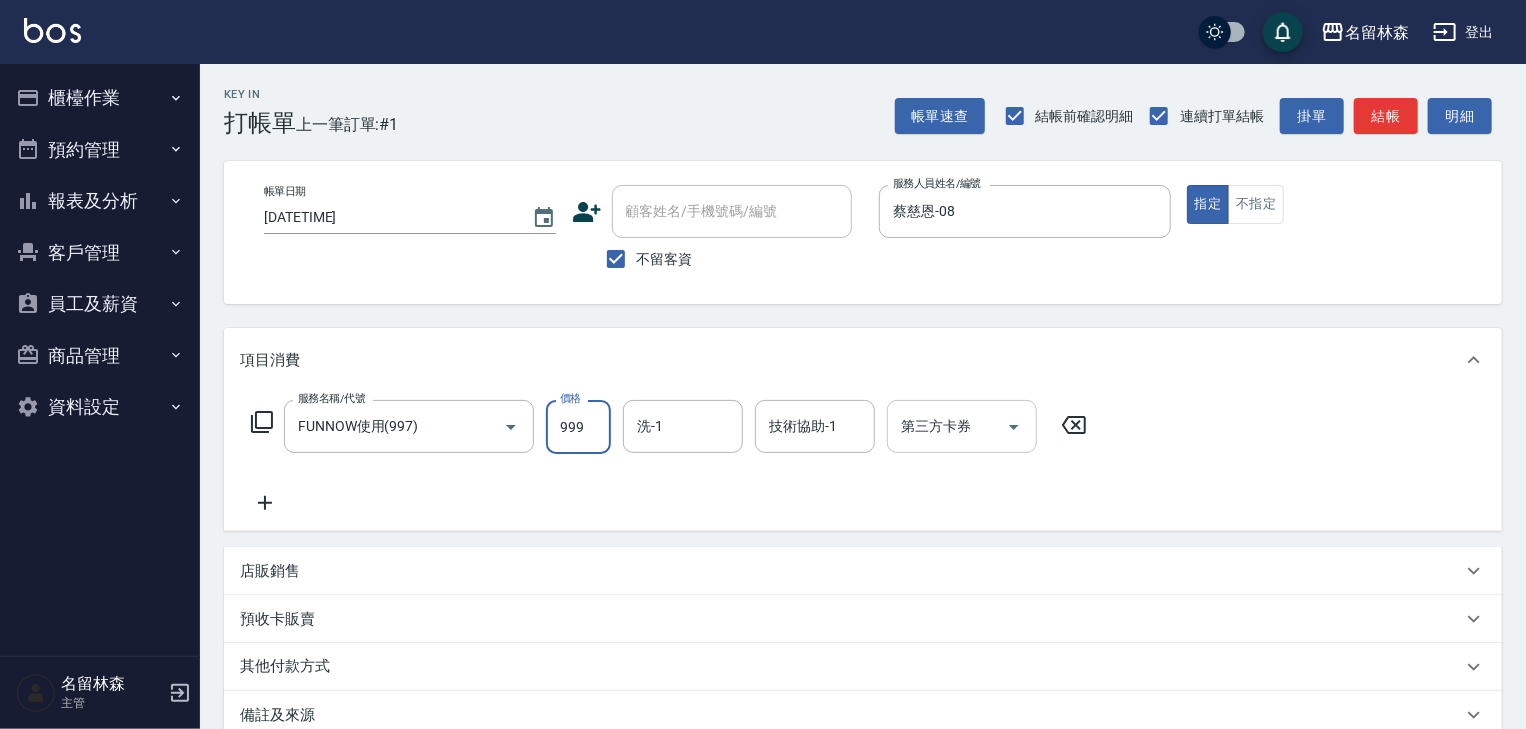 type on "999" 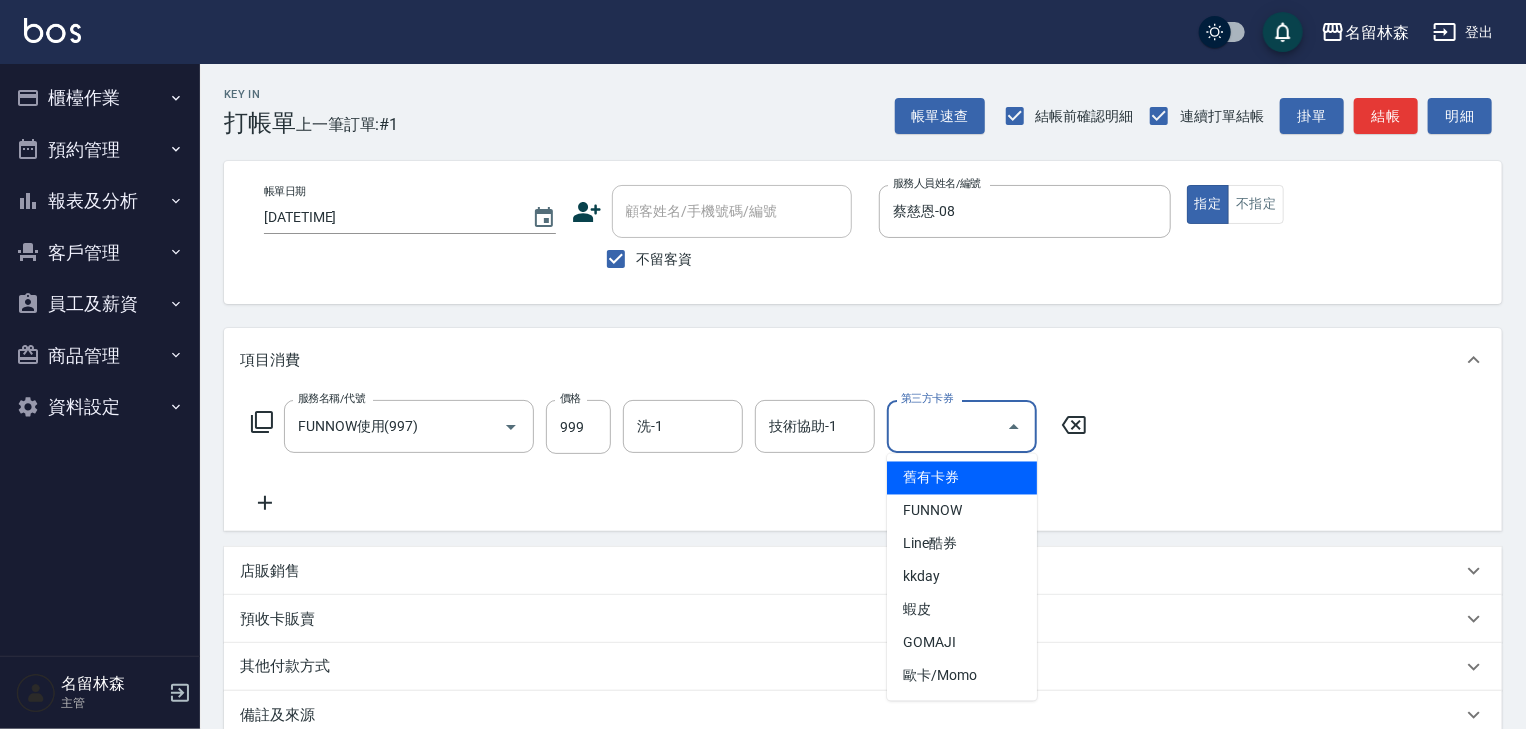click on "第三方卡券" at bounding box center [947, 426] 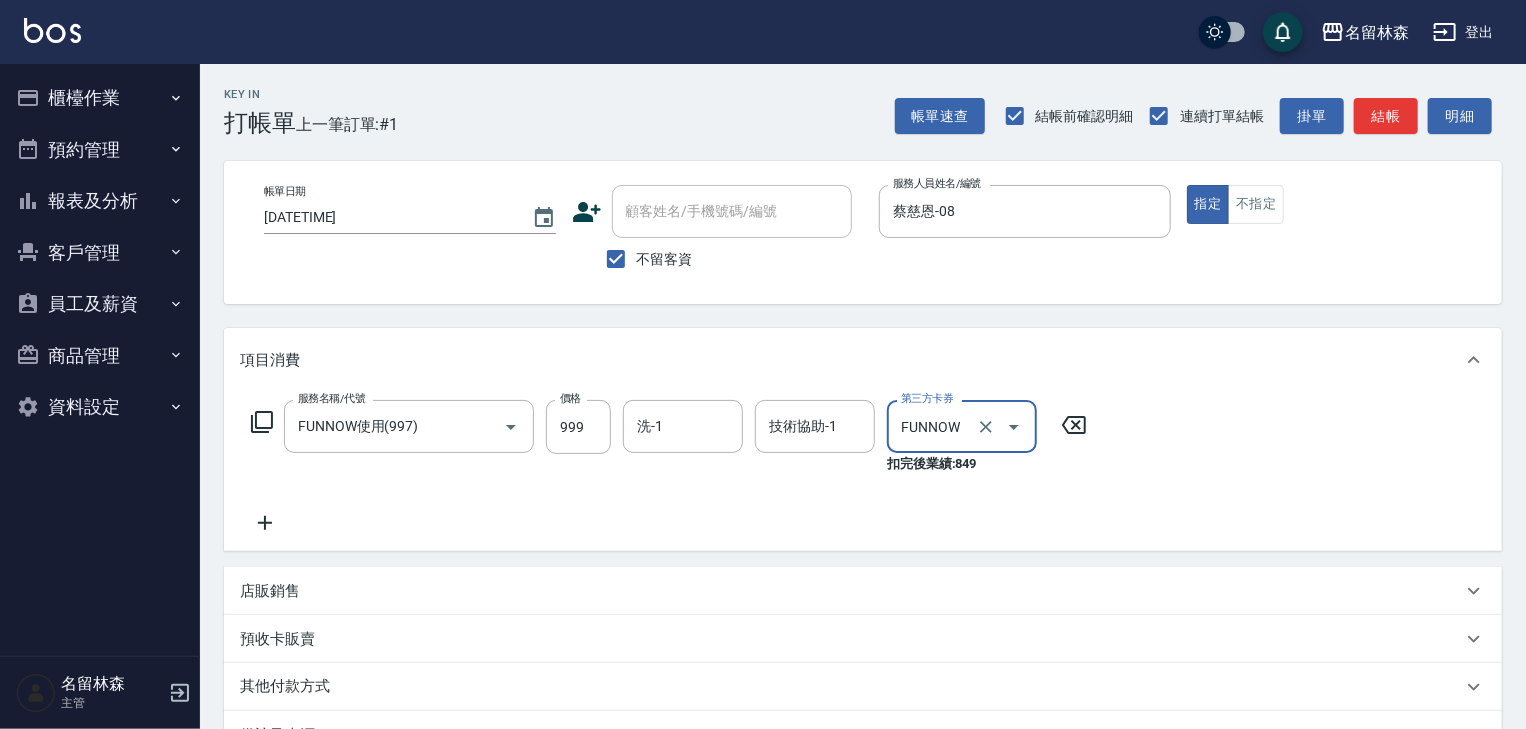 type on "FUNNOW" 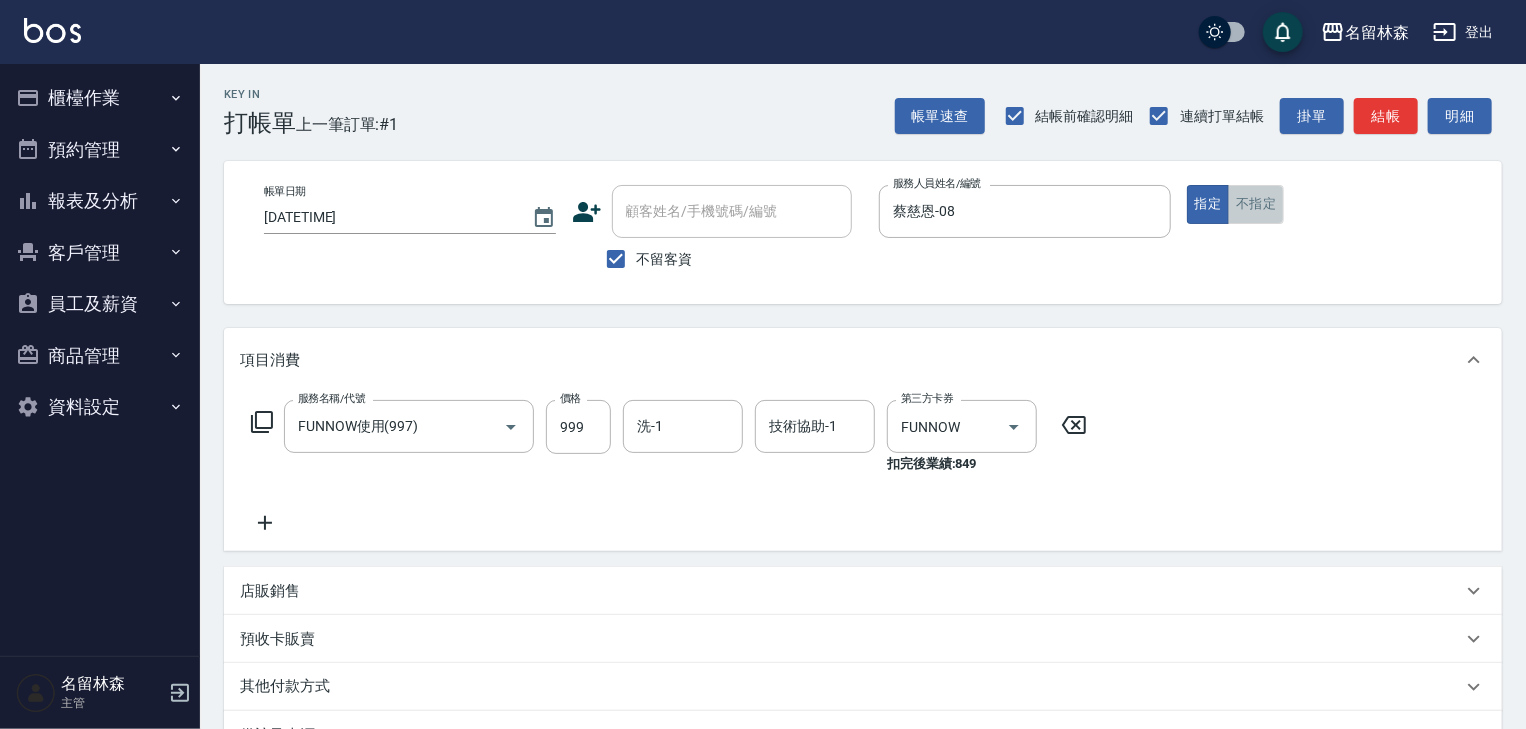 click on "不指定" at bounding box center [1256, 204] 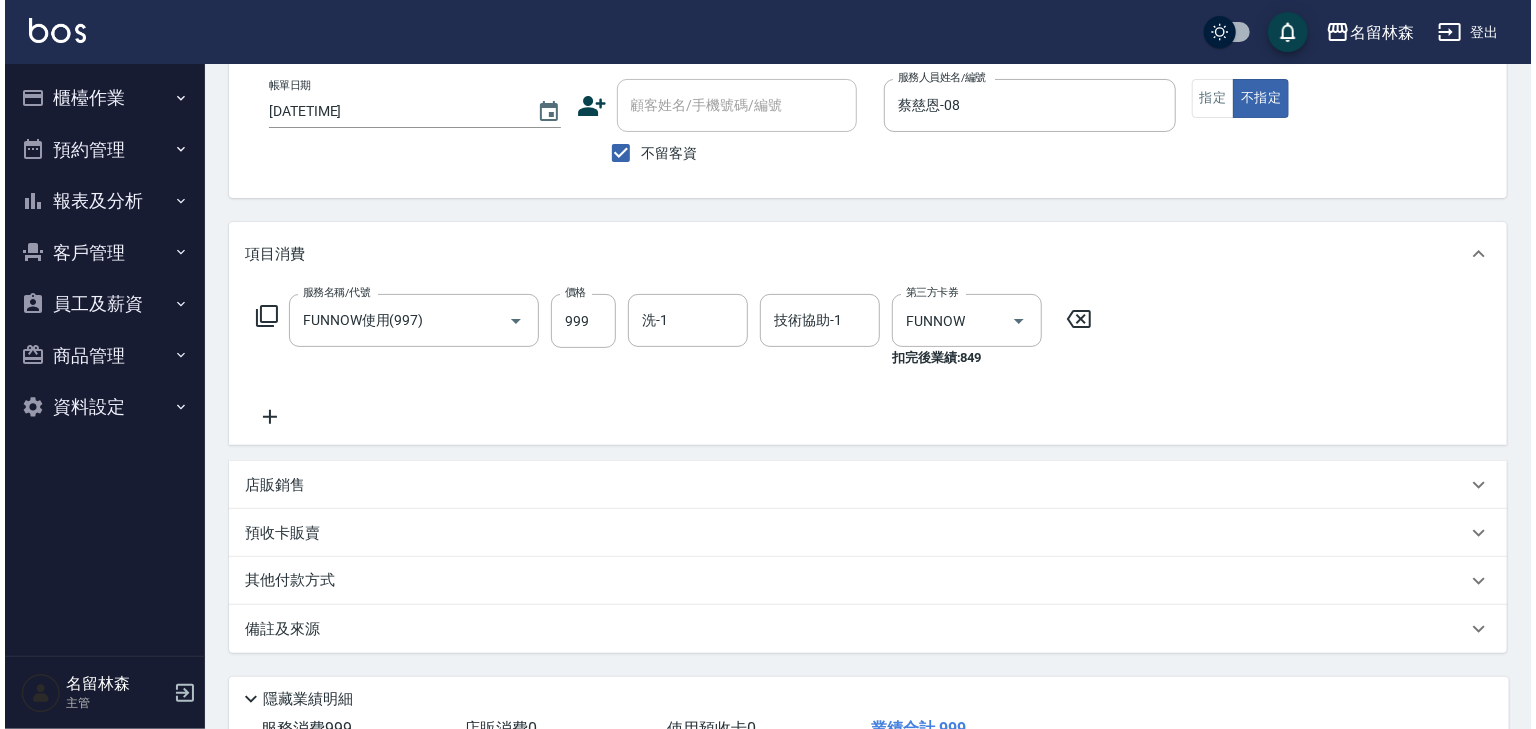 scroll, scrollTop: 254, scrollLeft: 0, axis: vertical 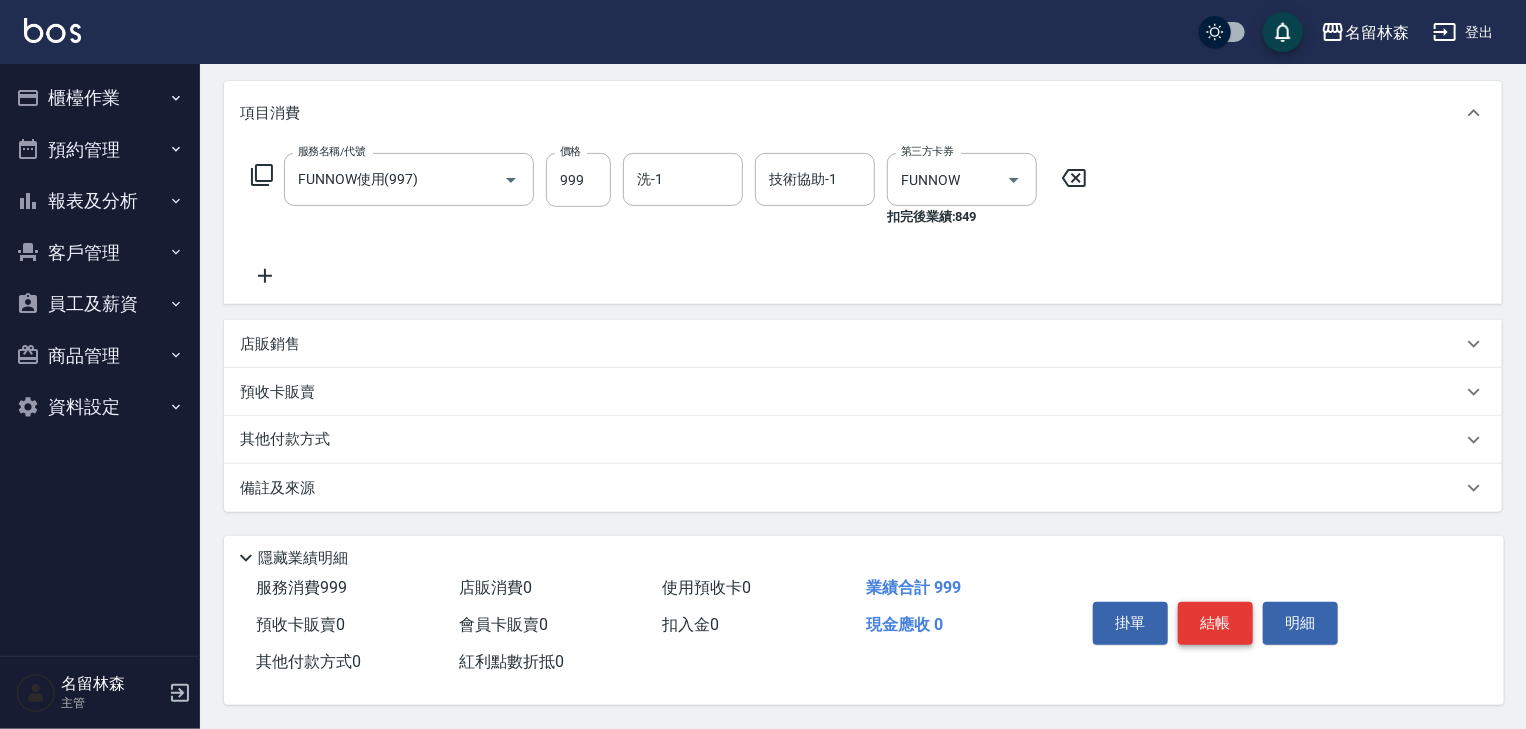 click on "結帳" at bounding box center [1215, 623] 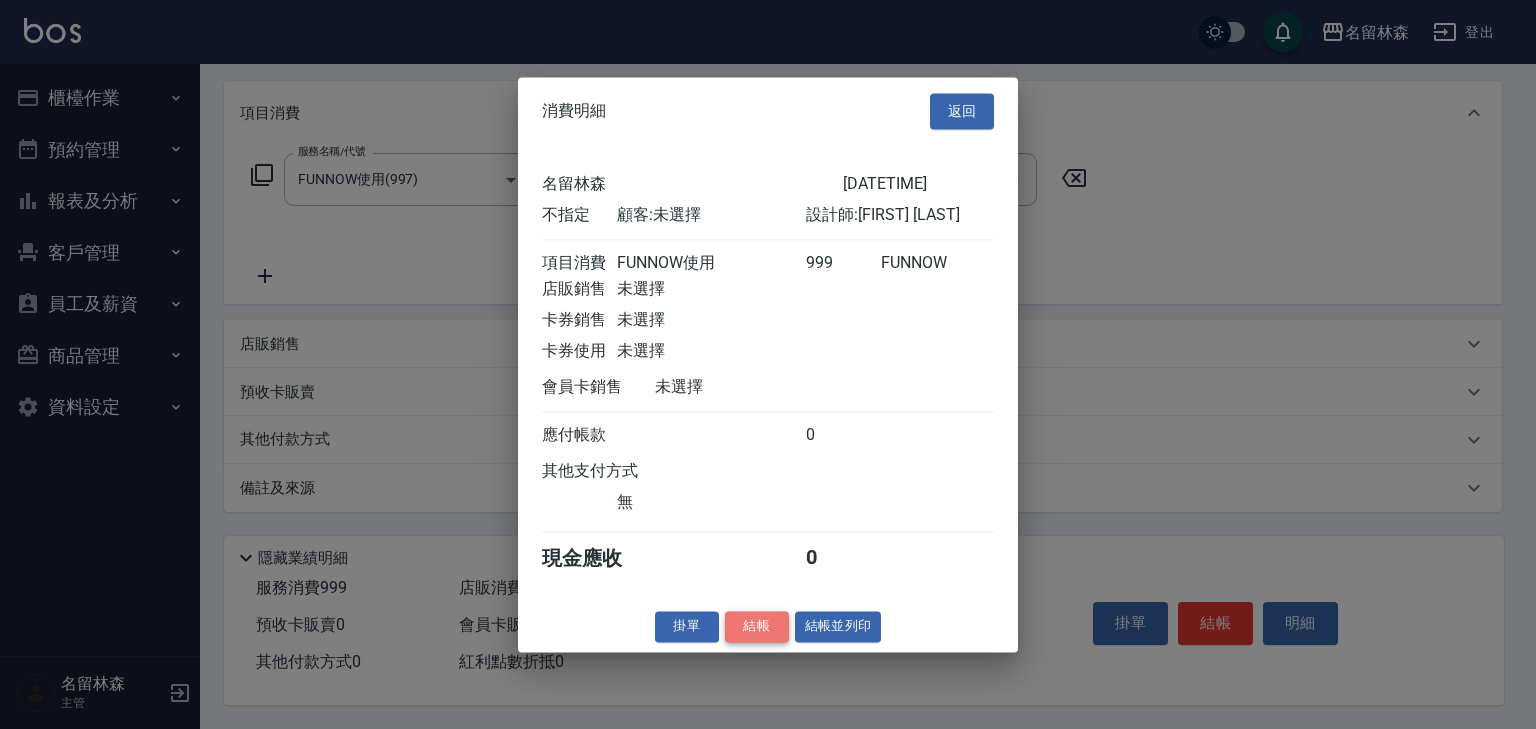 click on "結帳" at bounding box center [757, 626] 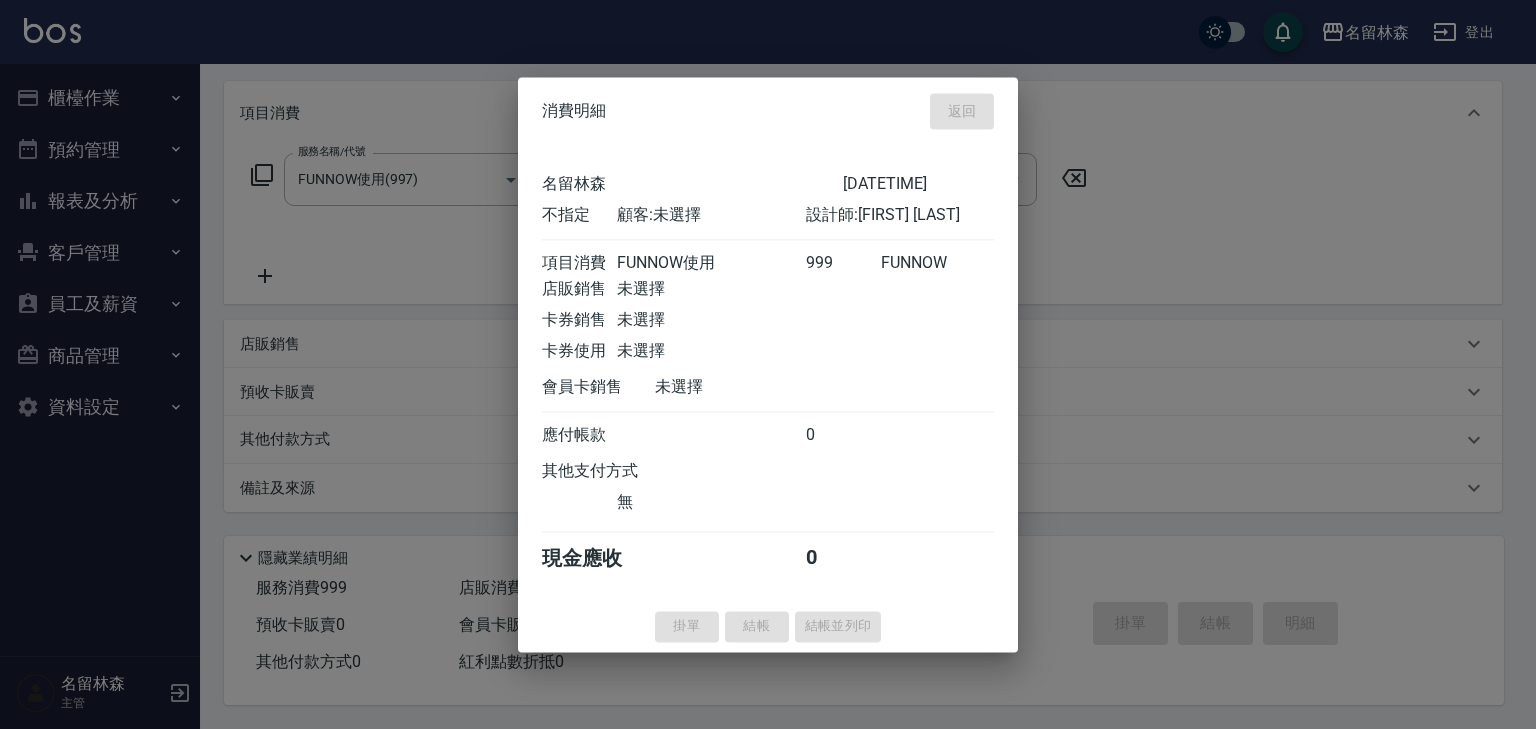 type 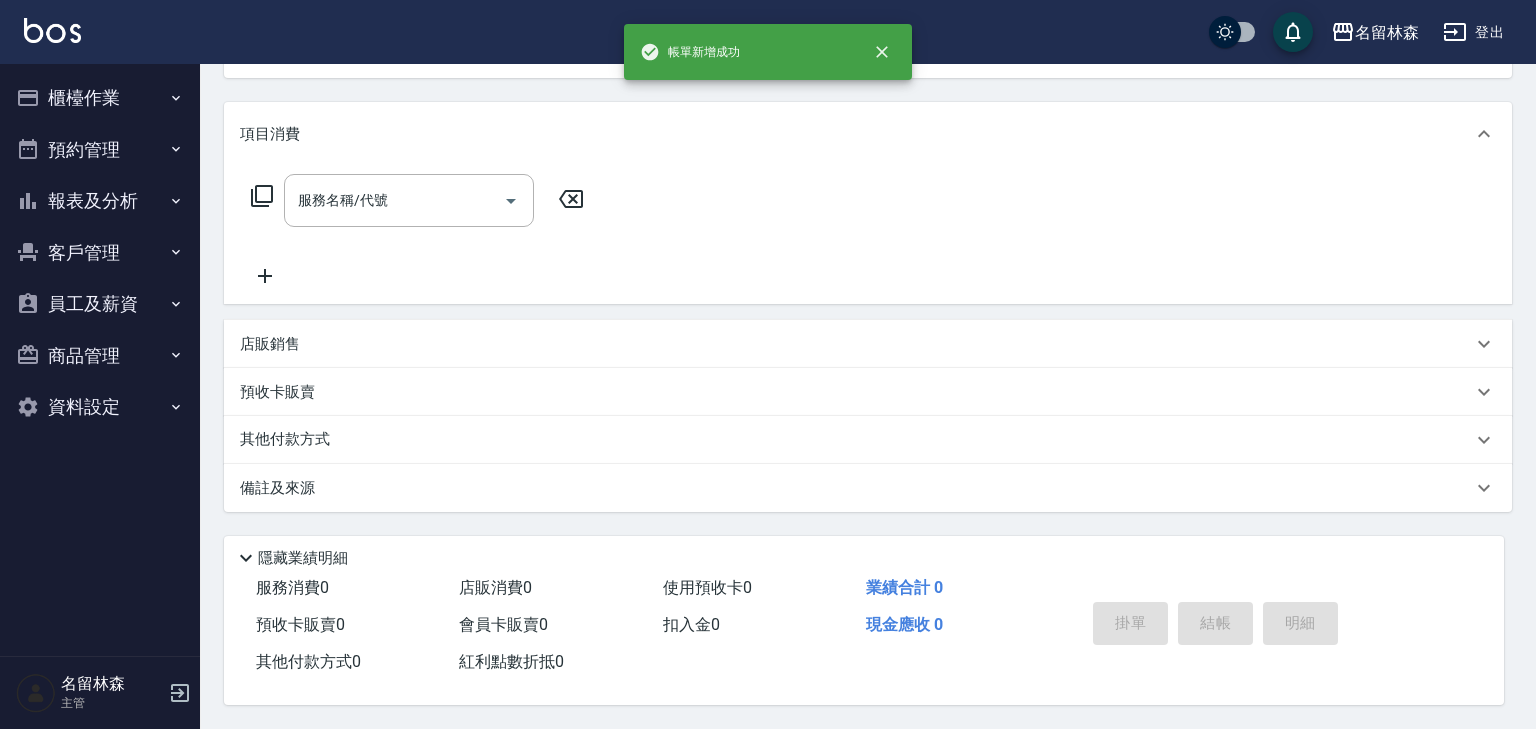 scroll, scrollTop: 0, scrollLeft: 0, axis: both 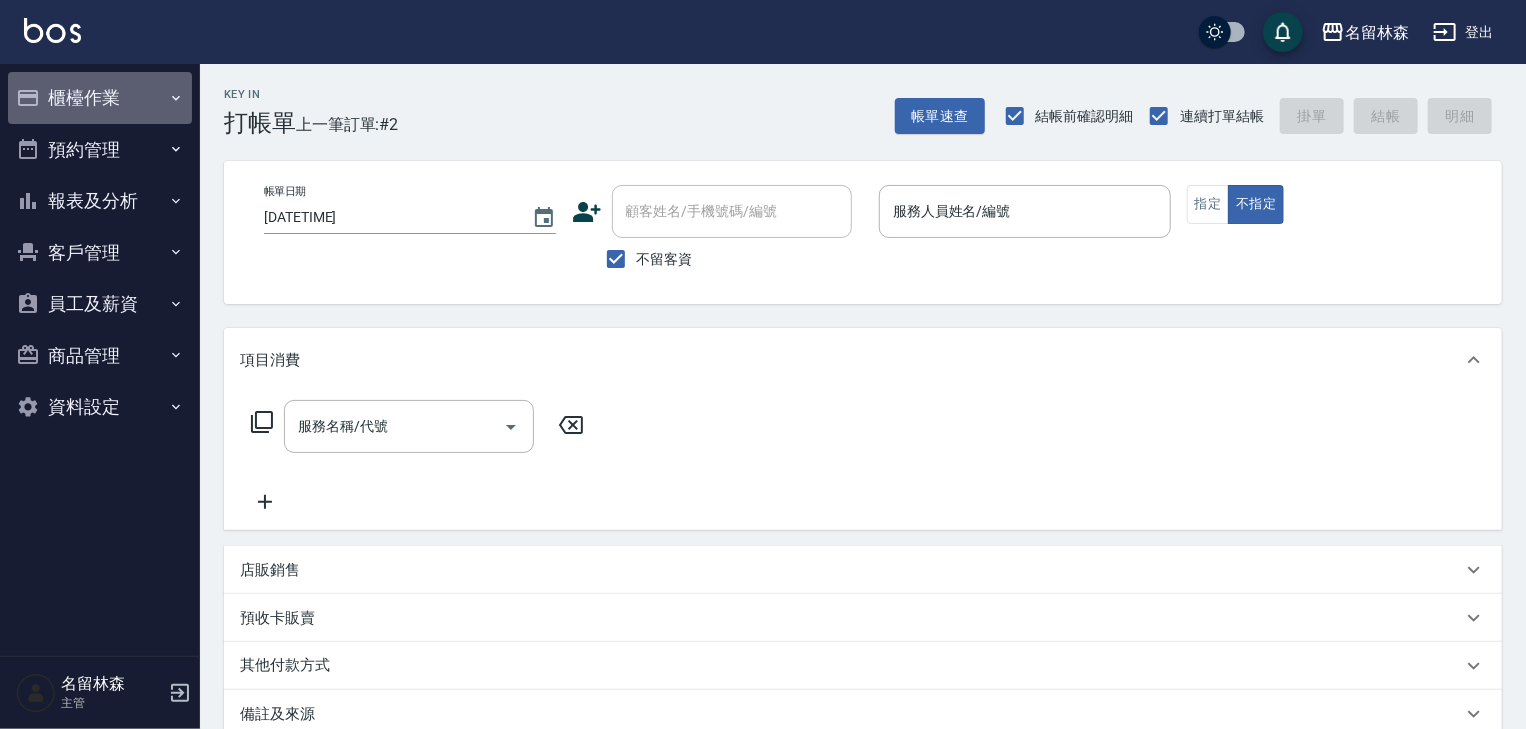 click on "櫃檯作業" at bounding box center (100, 98) 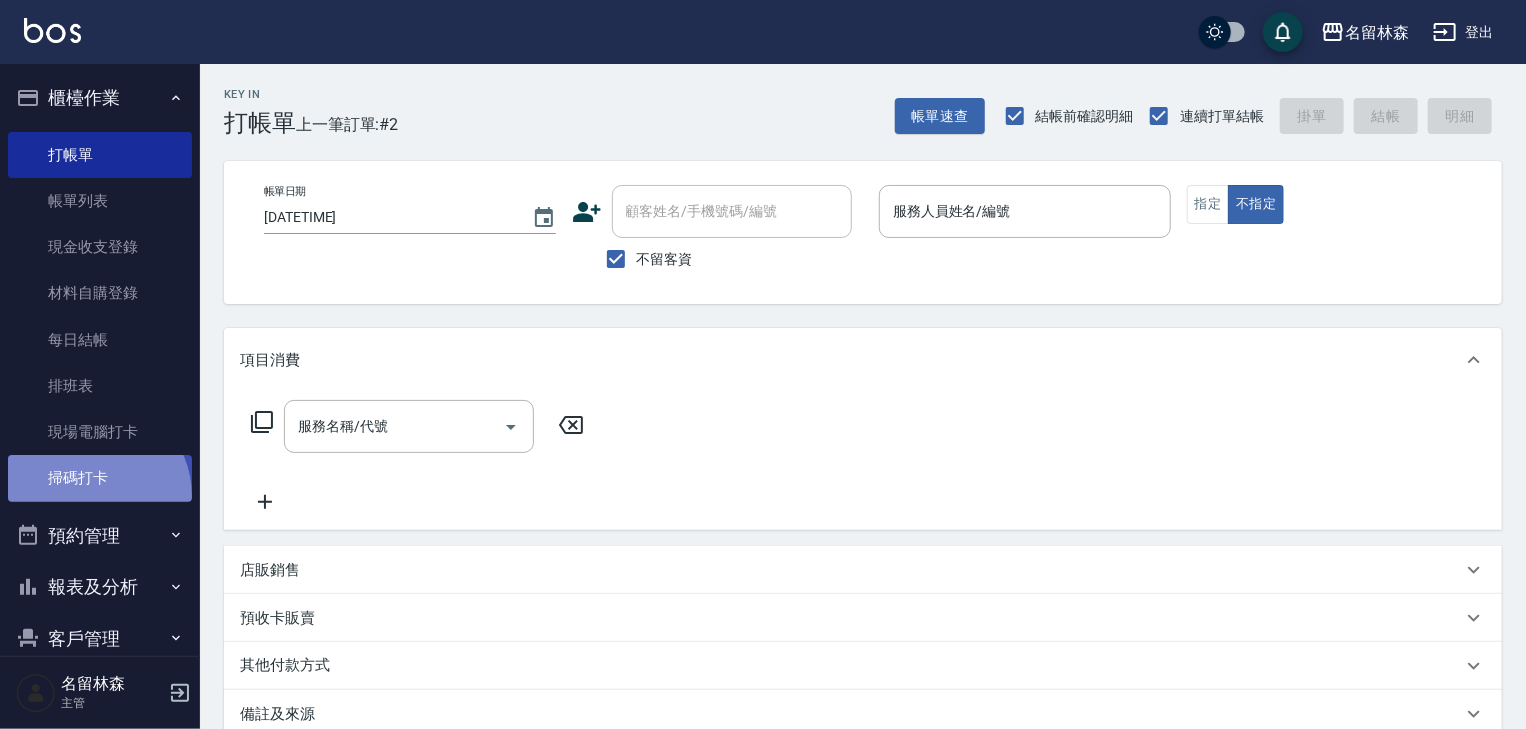 click on "掃碼打卡" at bounding box center [100, 478] 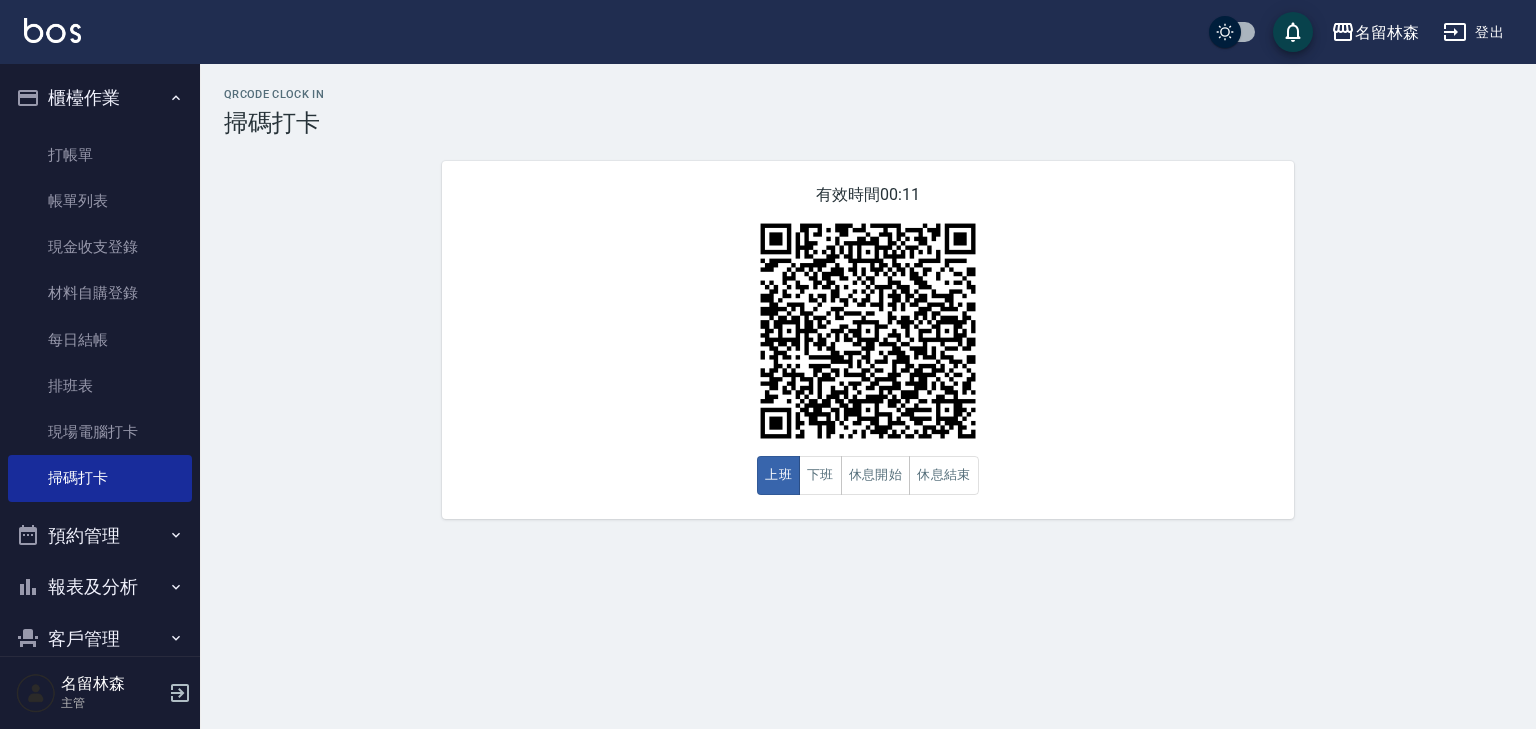 scroll, scrollTop: 186, scrollLeft: 0, axis: vertical 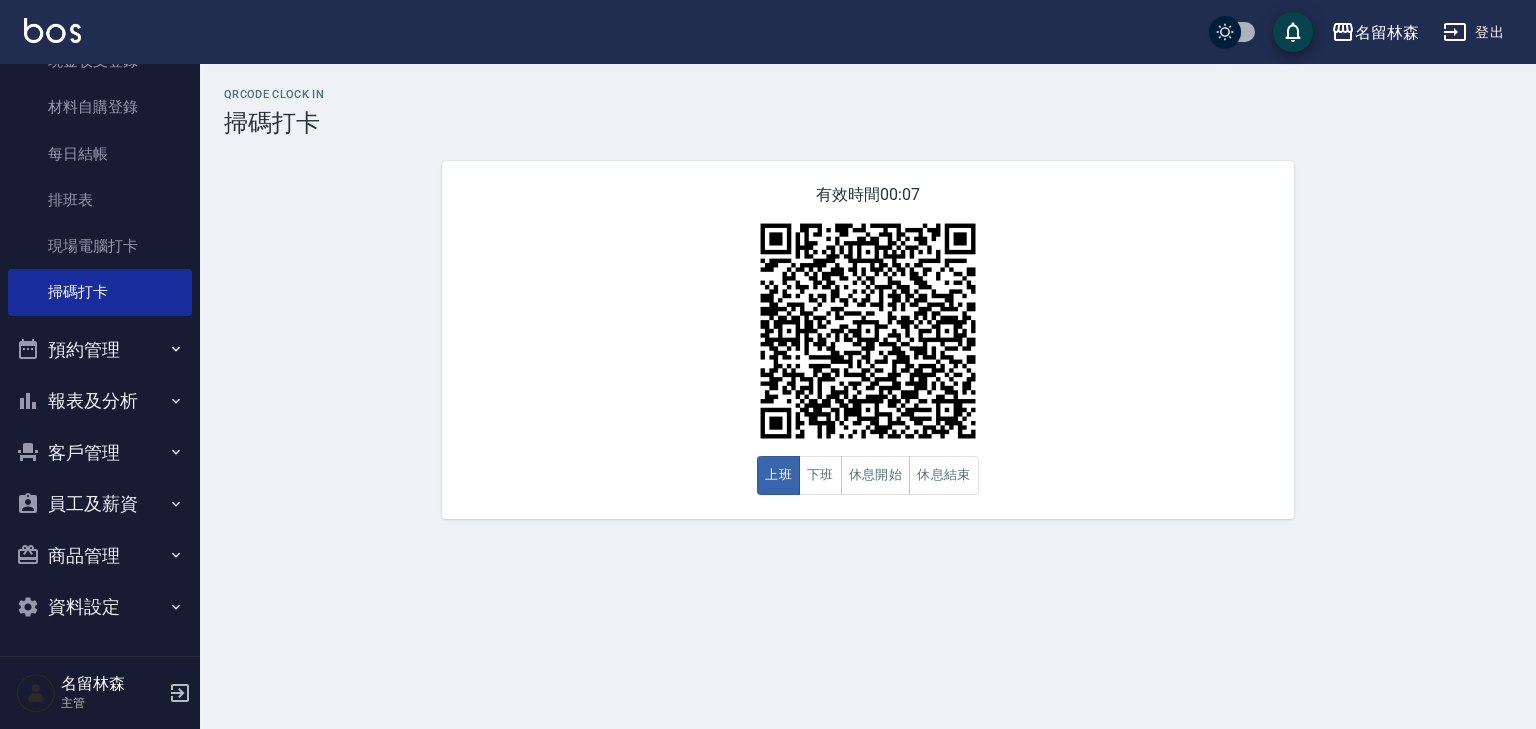 click on "員工及薪資" at bounding box center [100, 504] 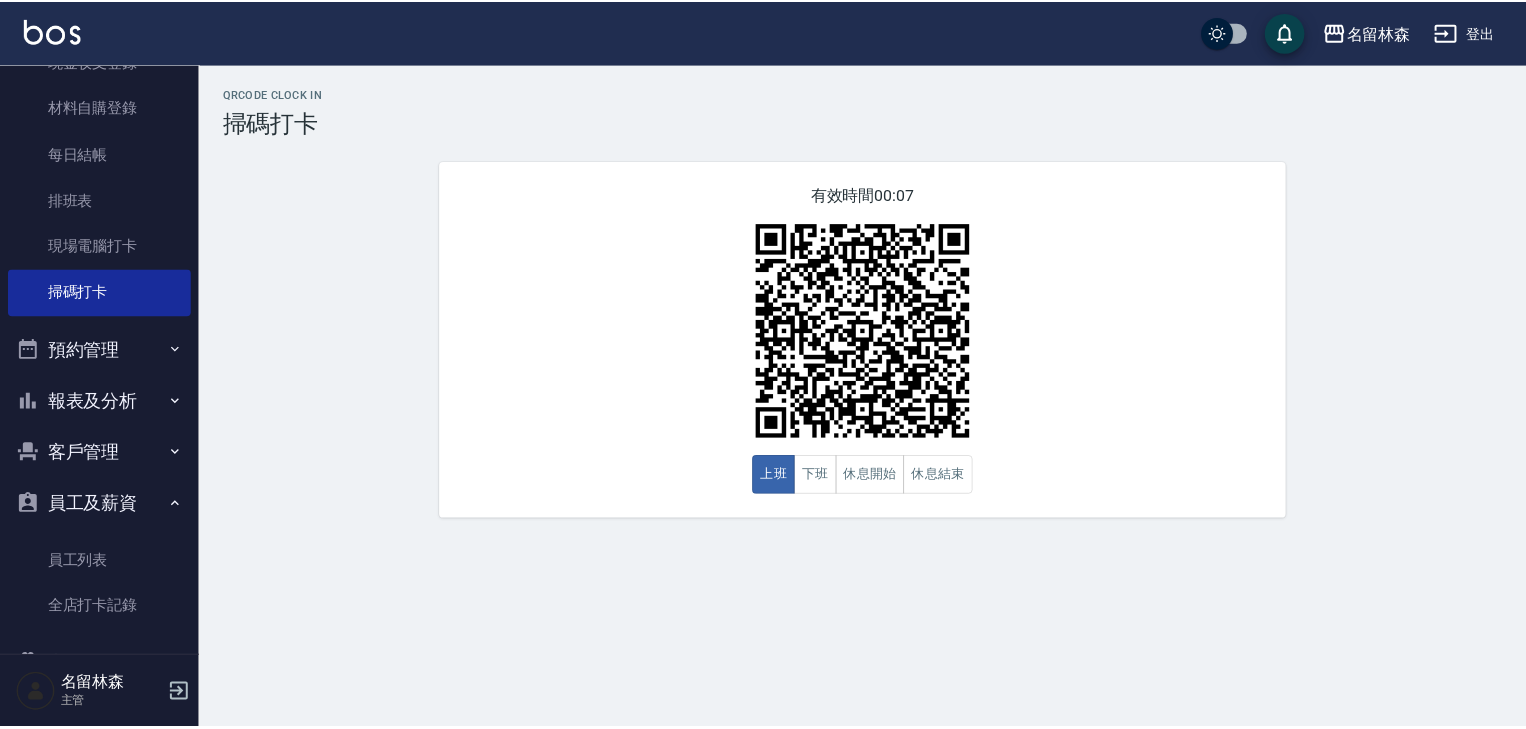 scroll, scrollTop: 295, scrollLeft: 0, axis: vertical 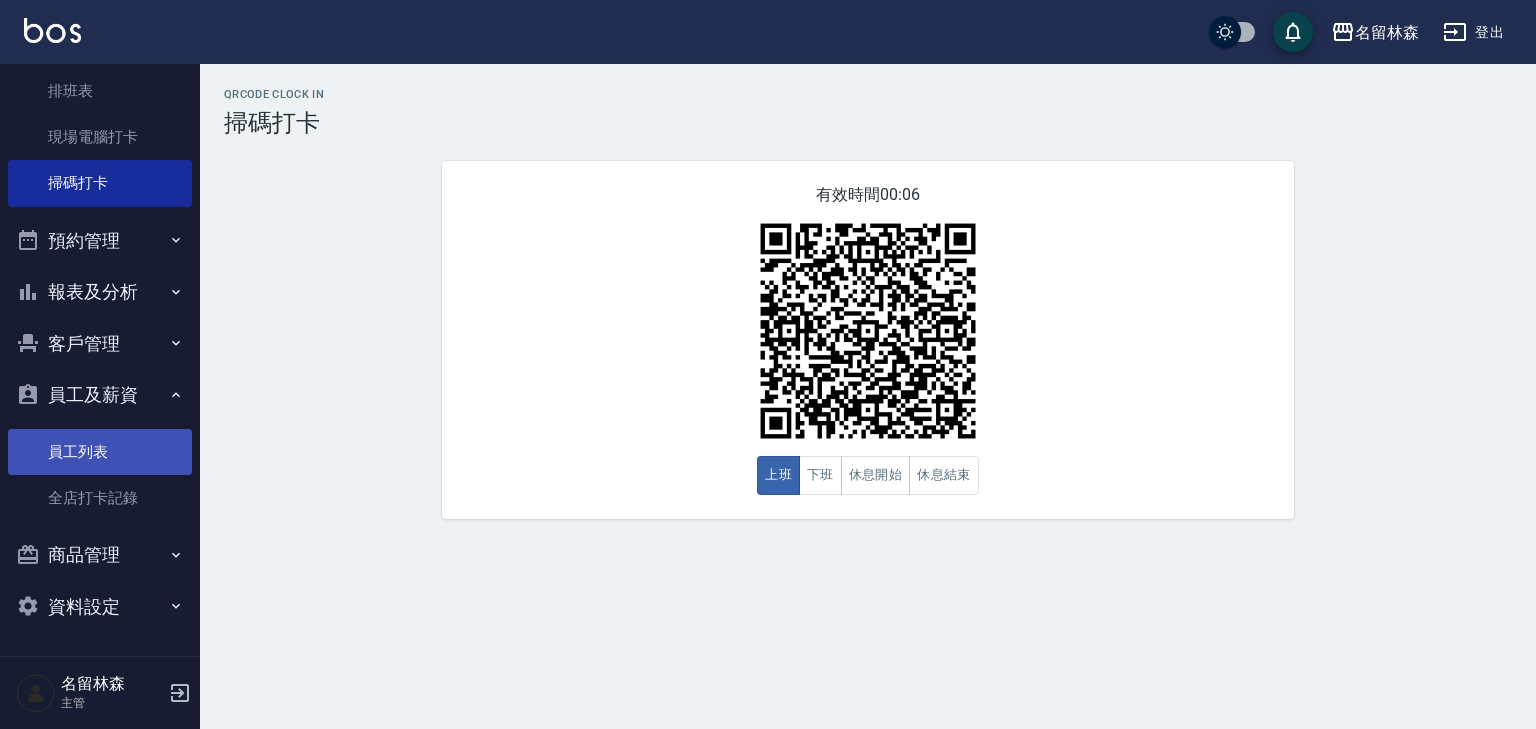 click on "員工列表" at bounding box center [100, 452] 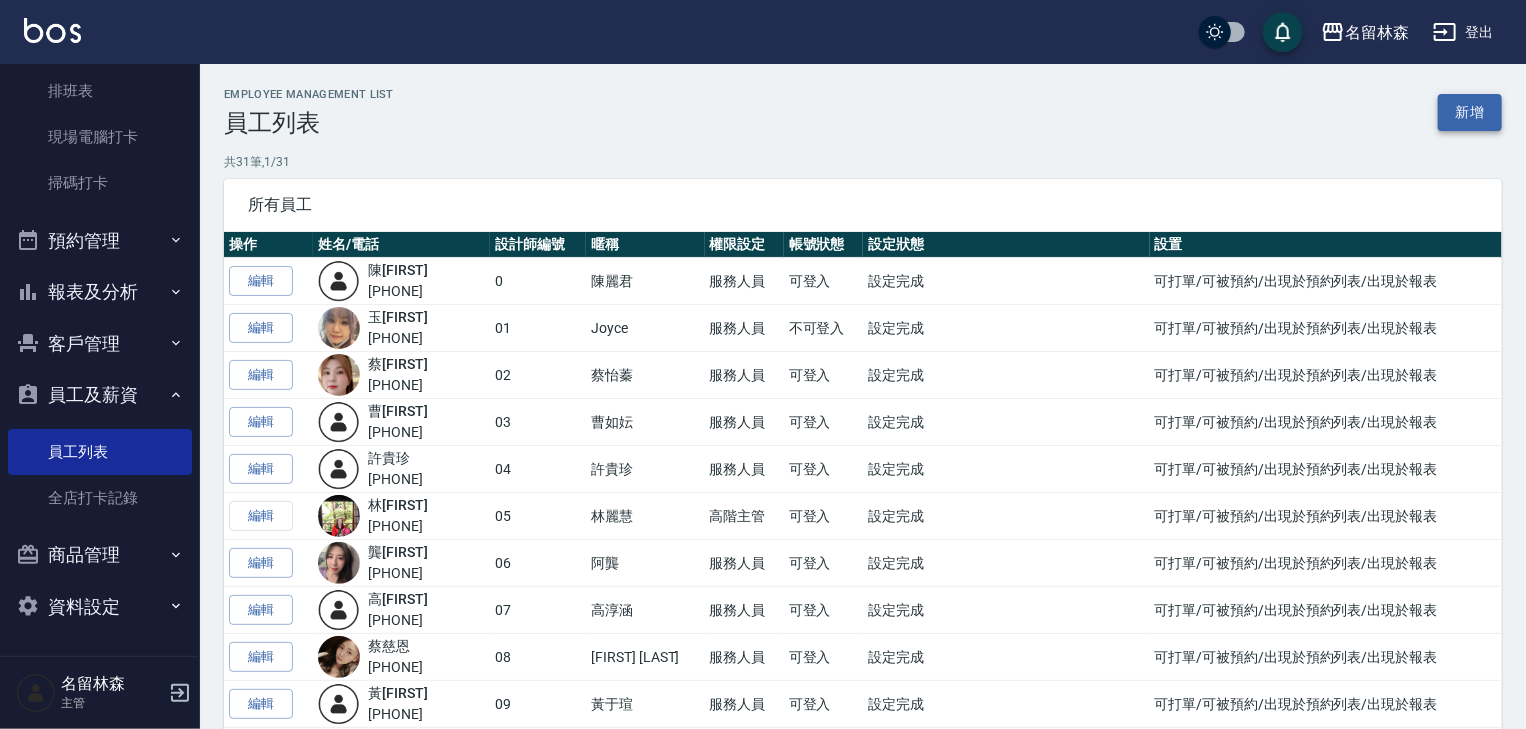 click on "新增" at bounding box center (1470, 112) 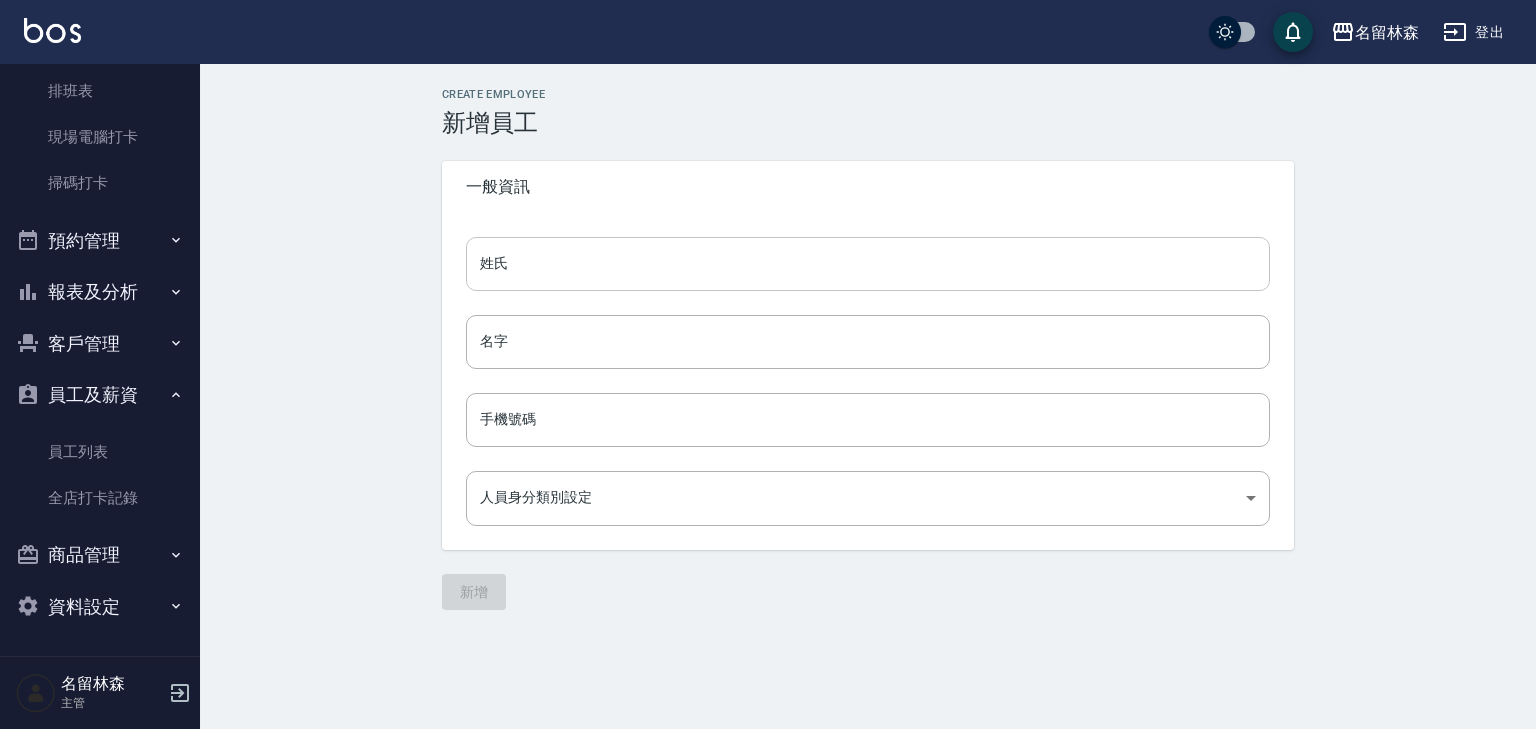 click on "姓氏" at bounding box center (868, 264) 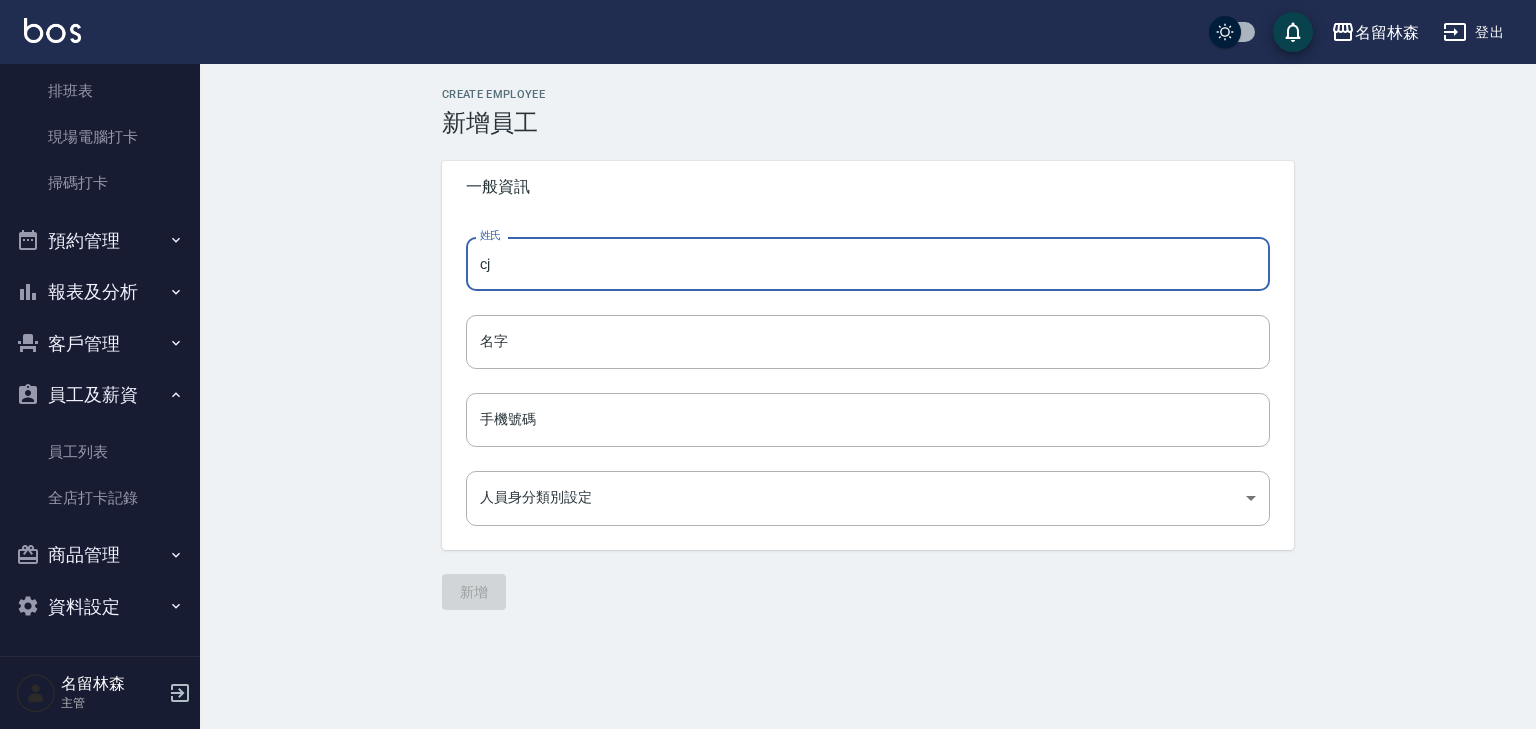 type on "c" 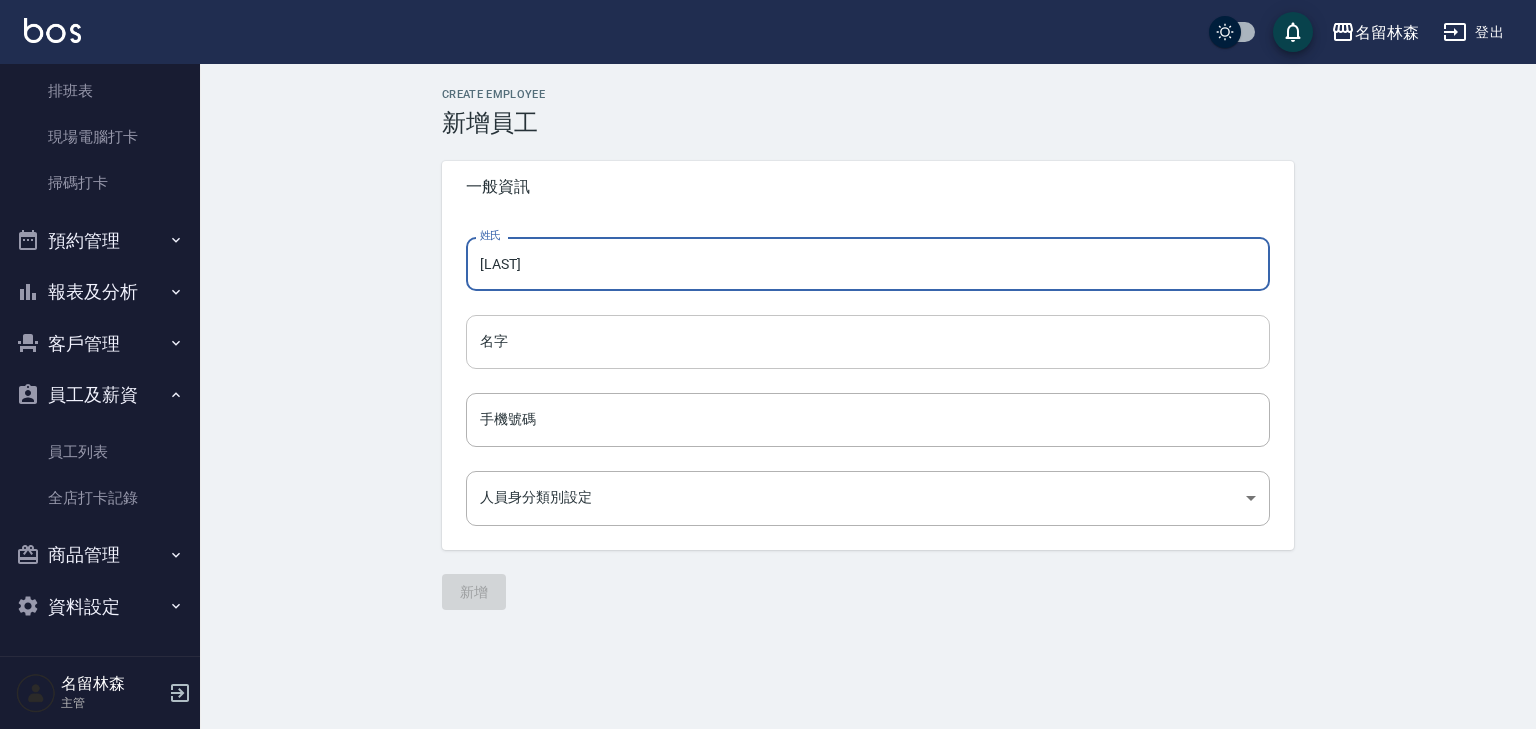 type on "胡" 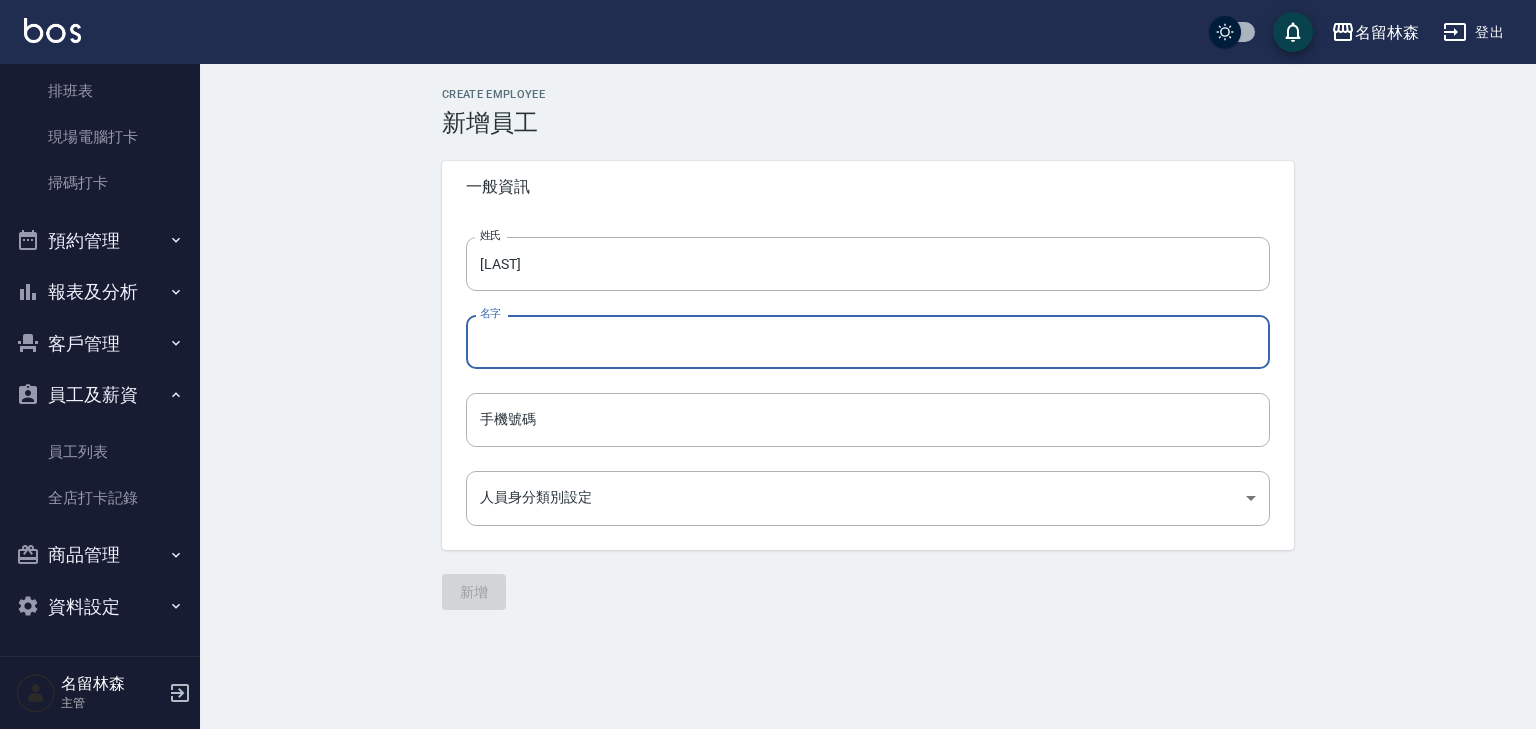 click on "名字" at bounding box center [868, 342] 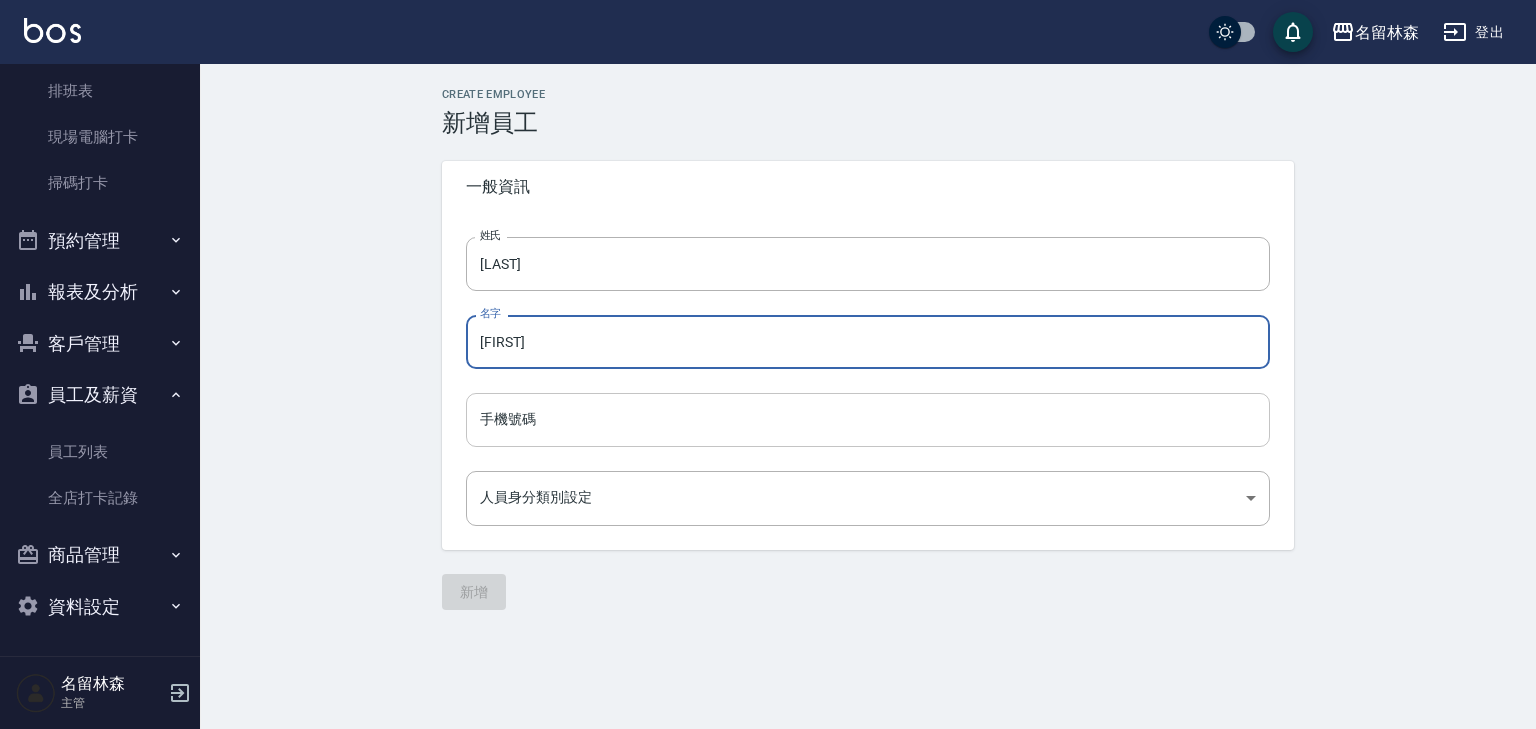 type on "皇杰" 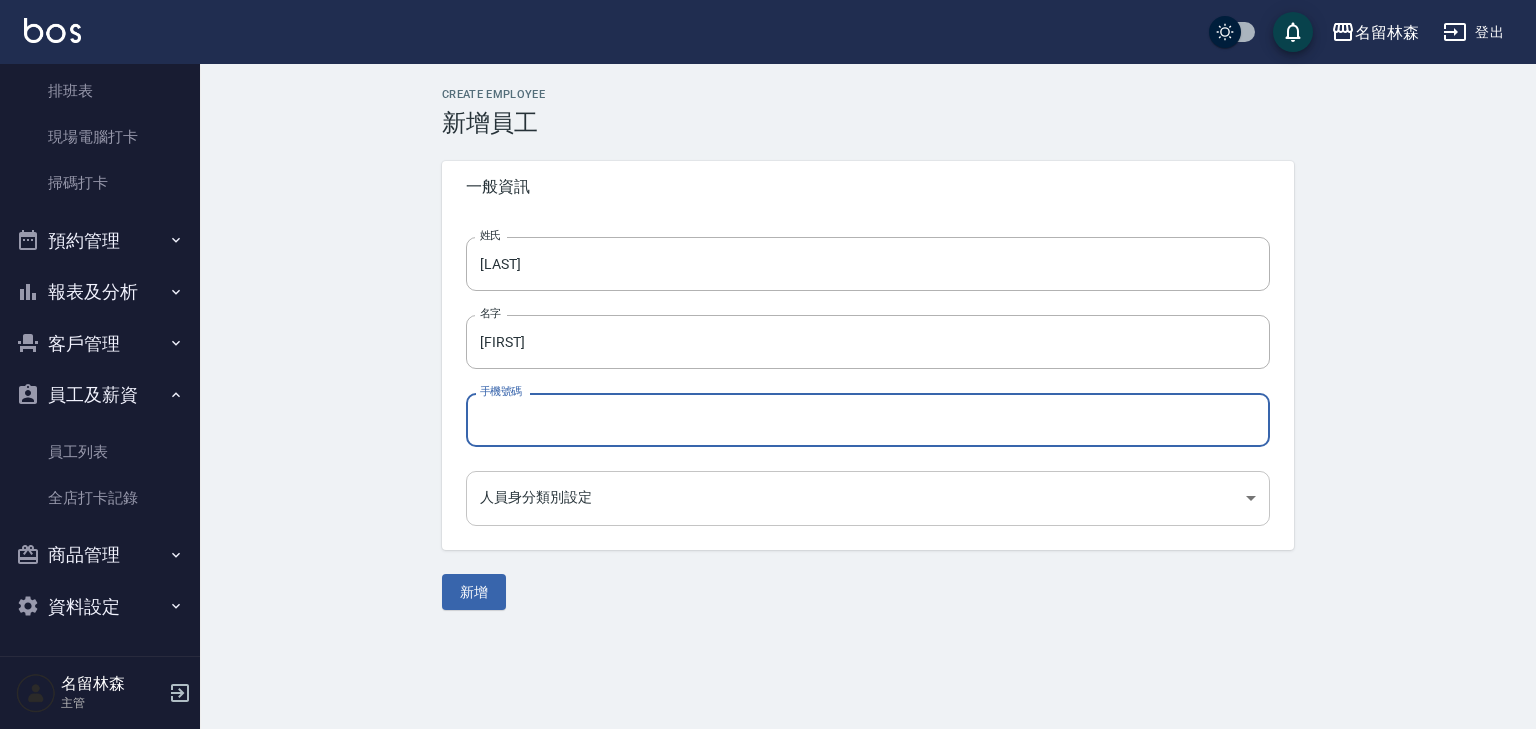 type on "0920031819" 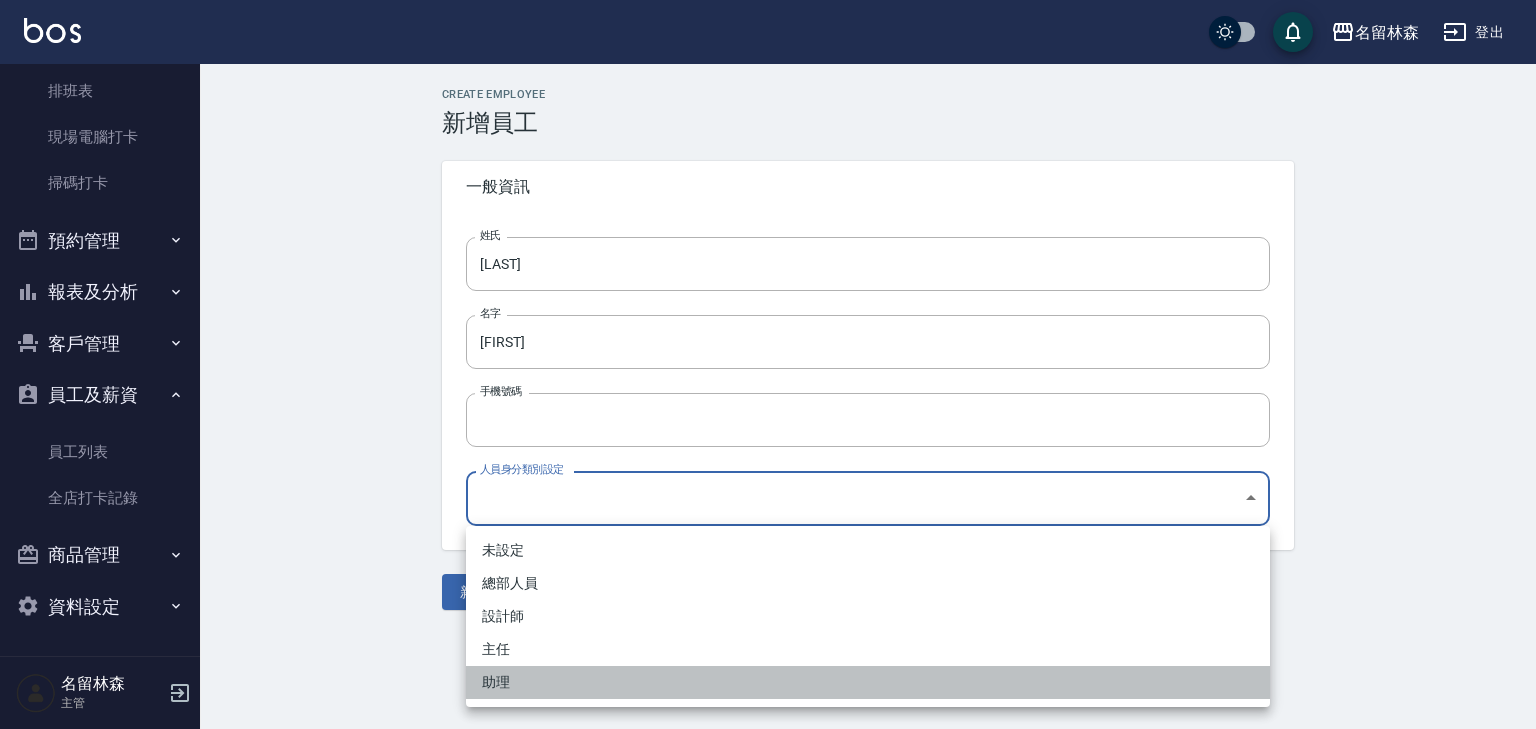 click on "助理" at bounding box center [868, 682] 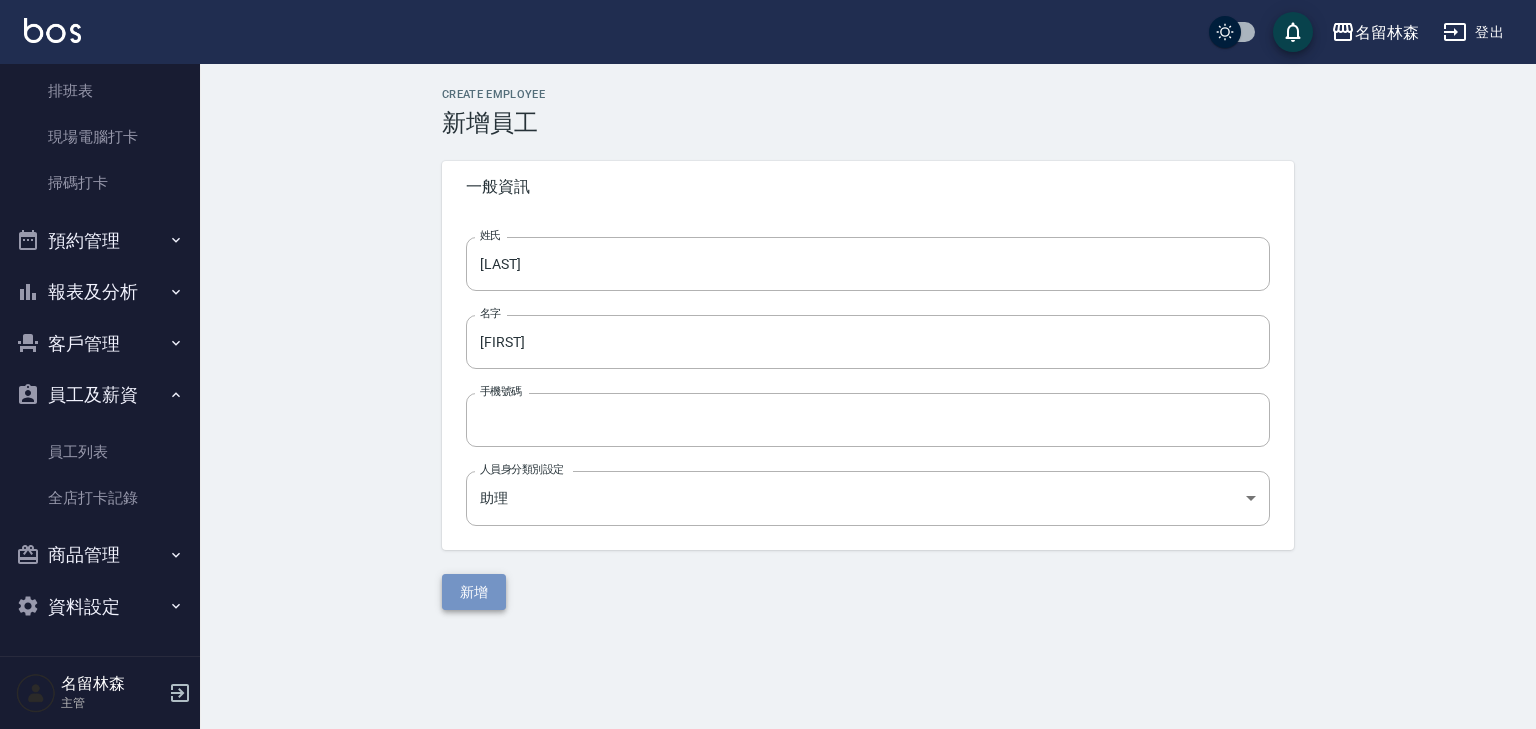 click on "新增" at bounding box center [474, 592] 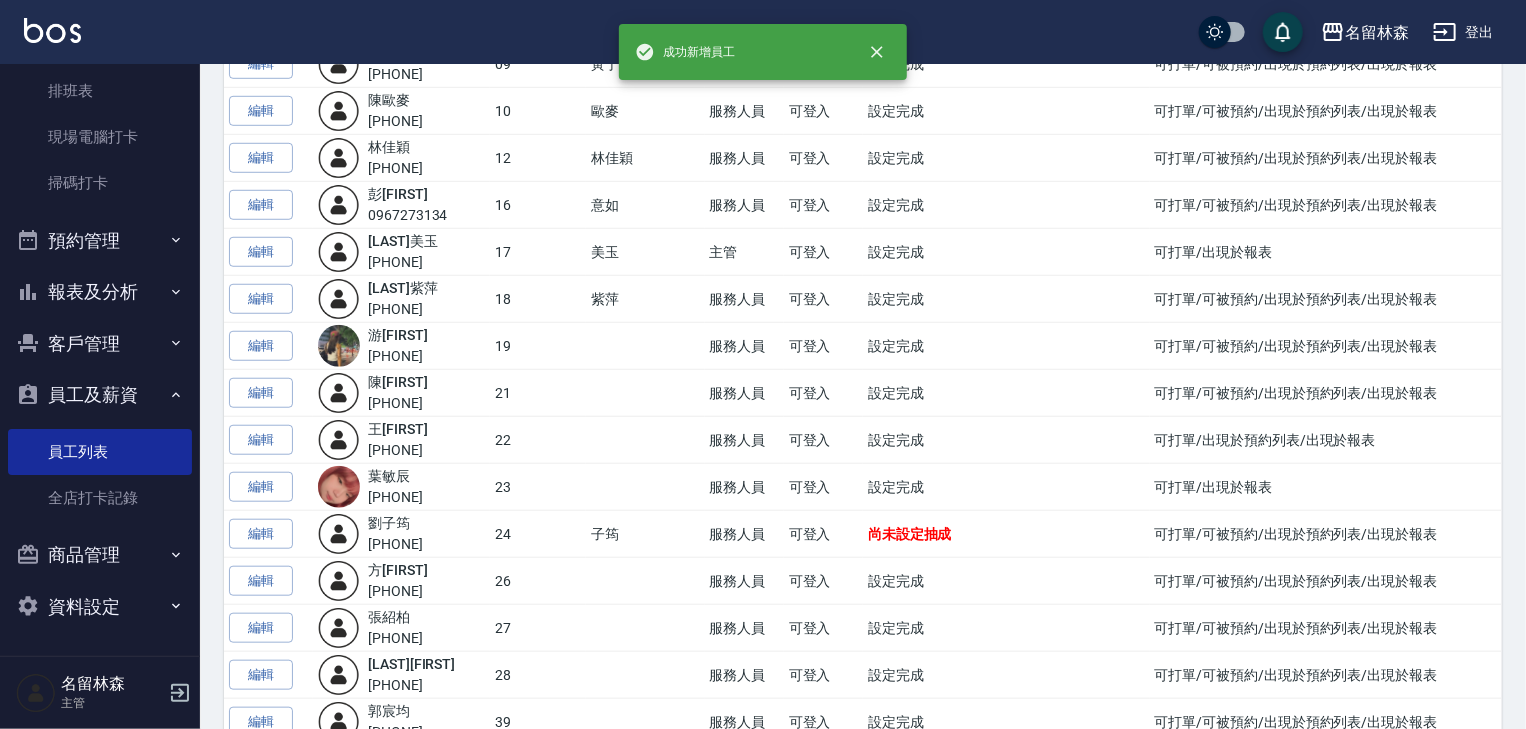 scroll, scrollTop: 1104, scrollLeft: 0, axis: vertical 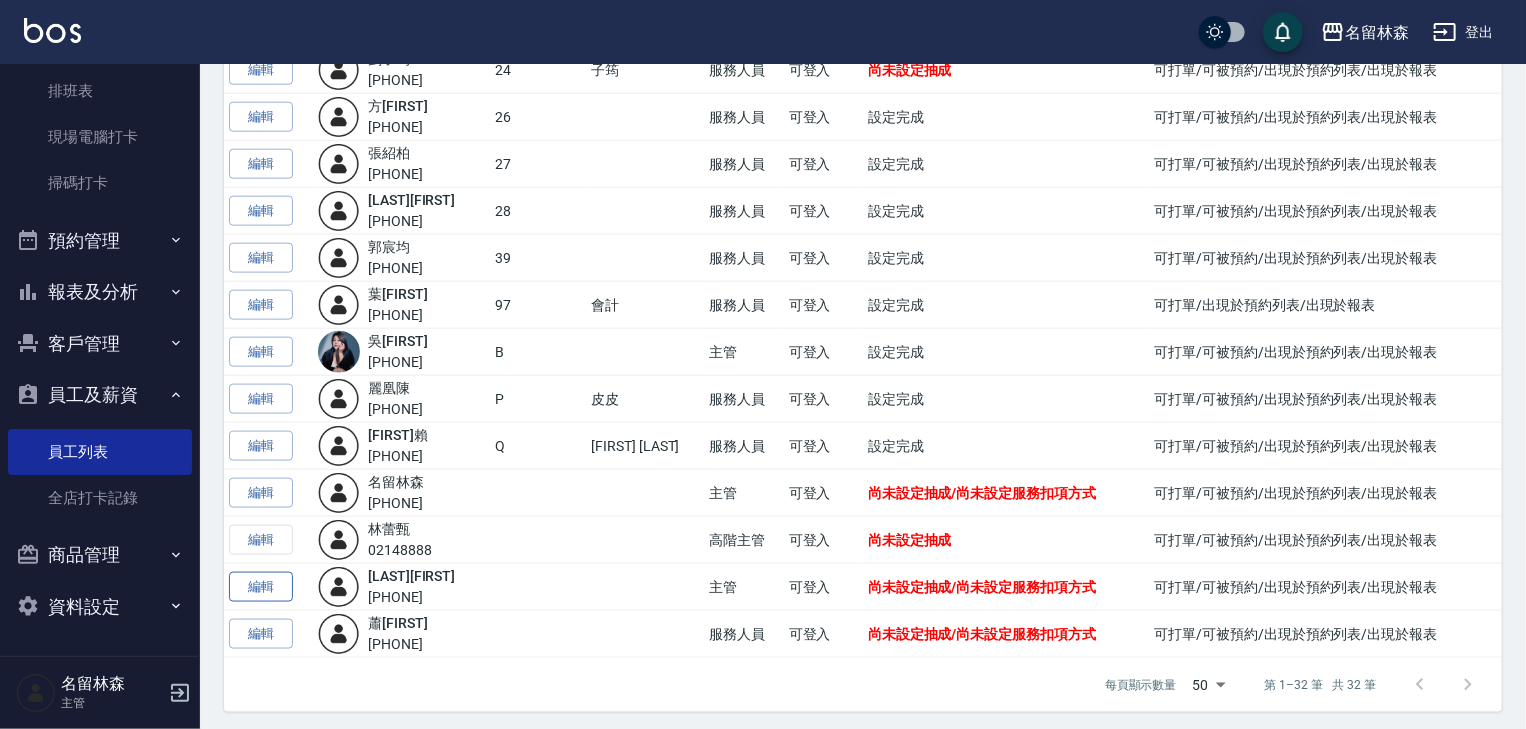 click on "編輯" at bounding box center [261, 587] 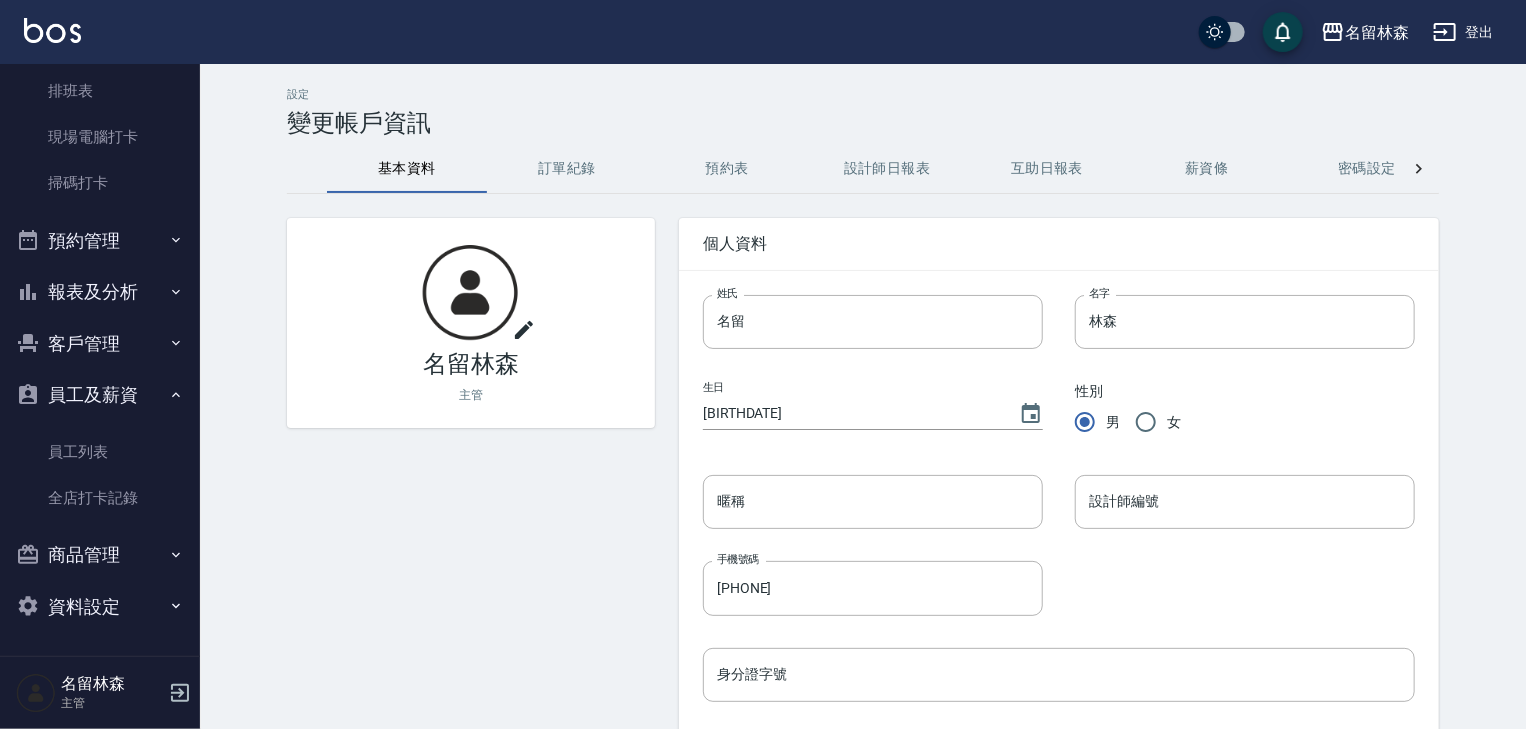 scroll, scrollTop: 213, scrollLeft: 0, axis: vertical 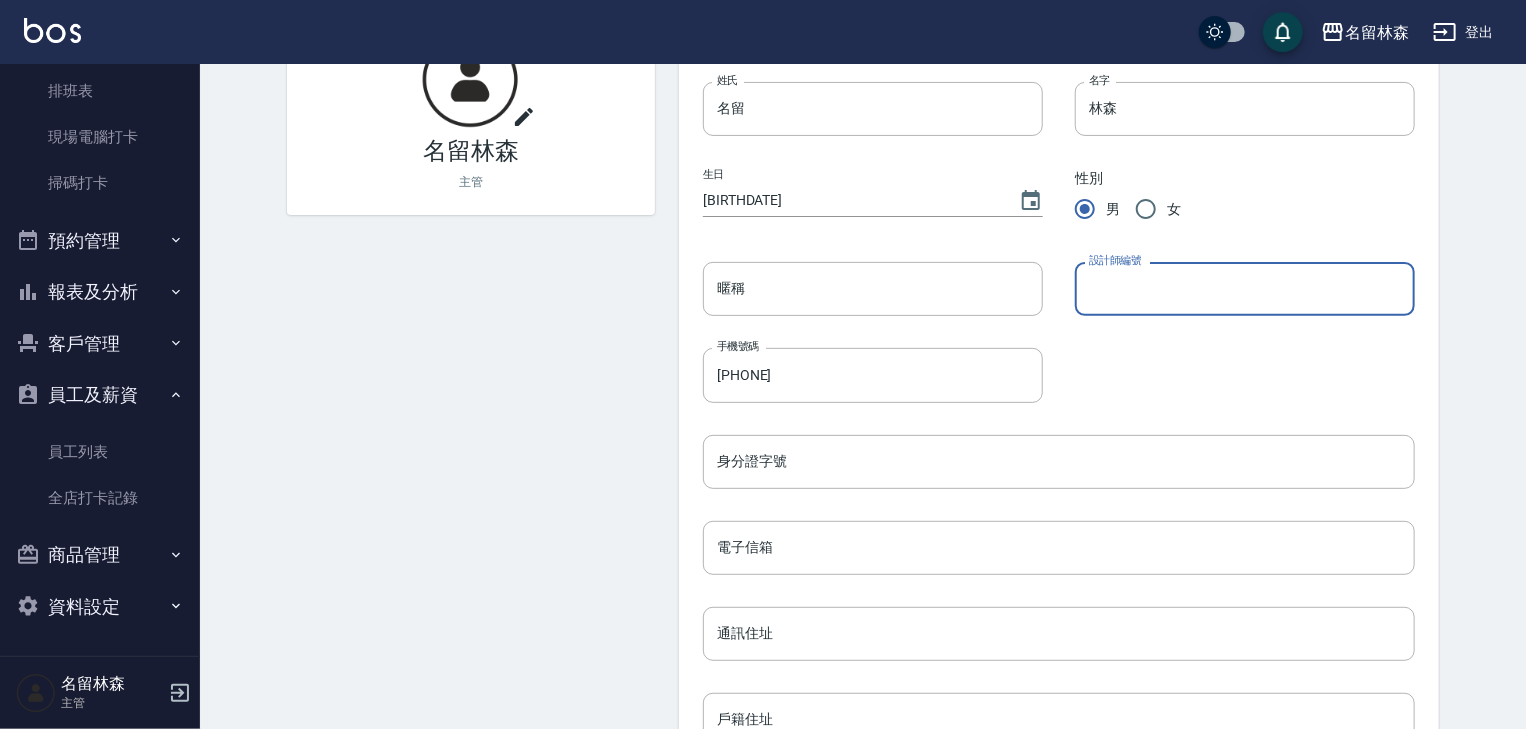 click on "設計師編號" at bounding box center [1245, 289] 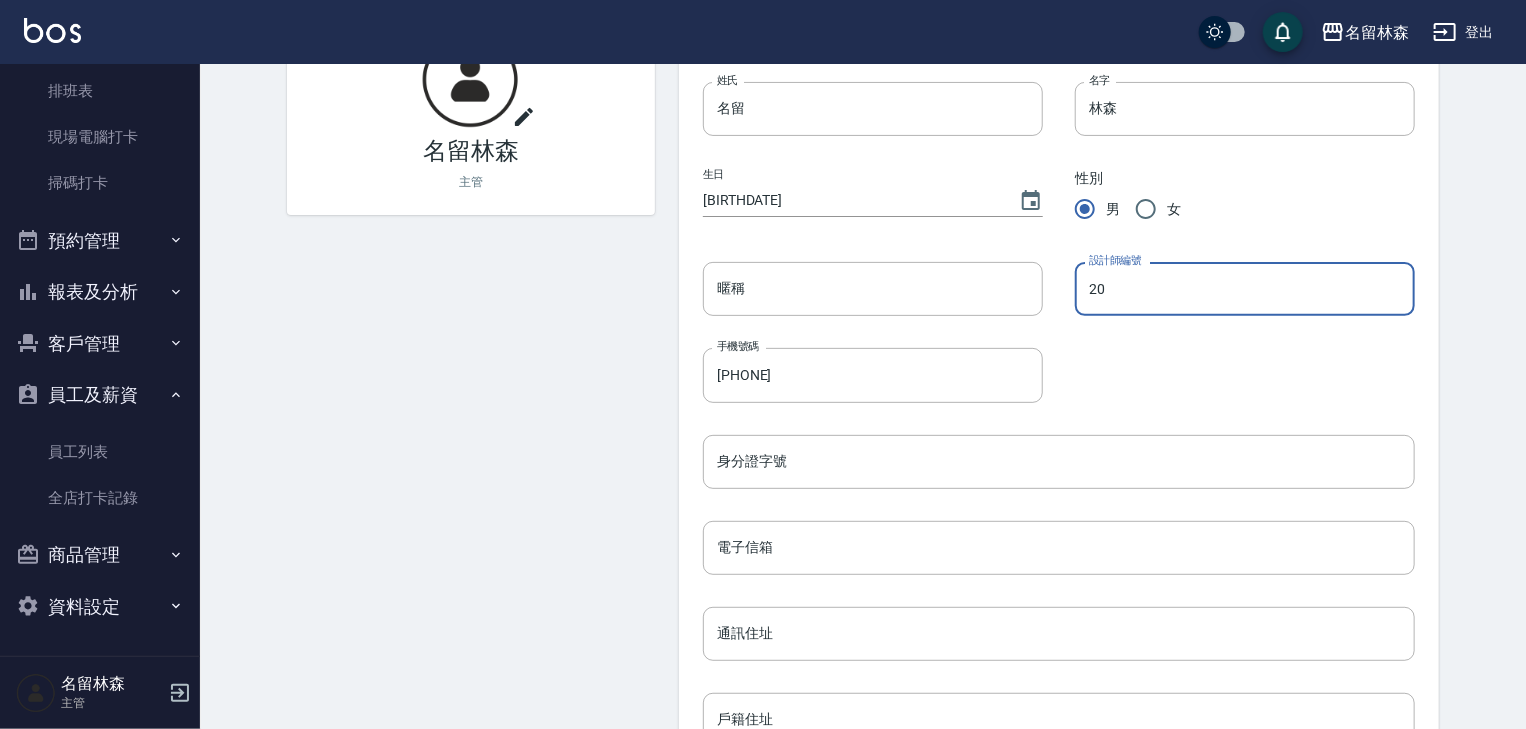click on "儲存變更" at bounding box center [748, 978] 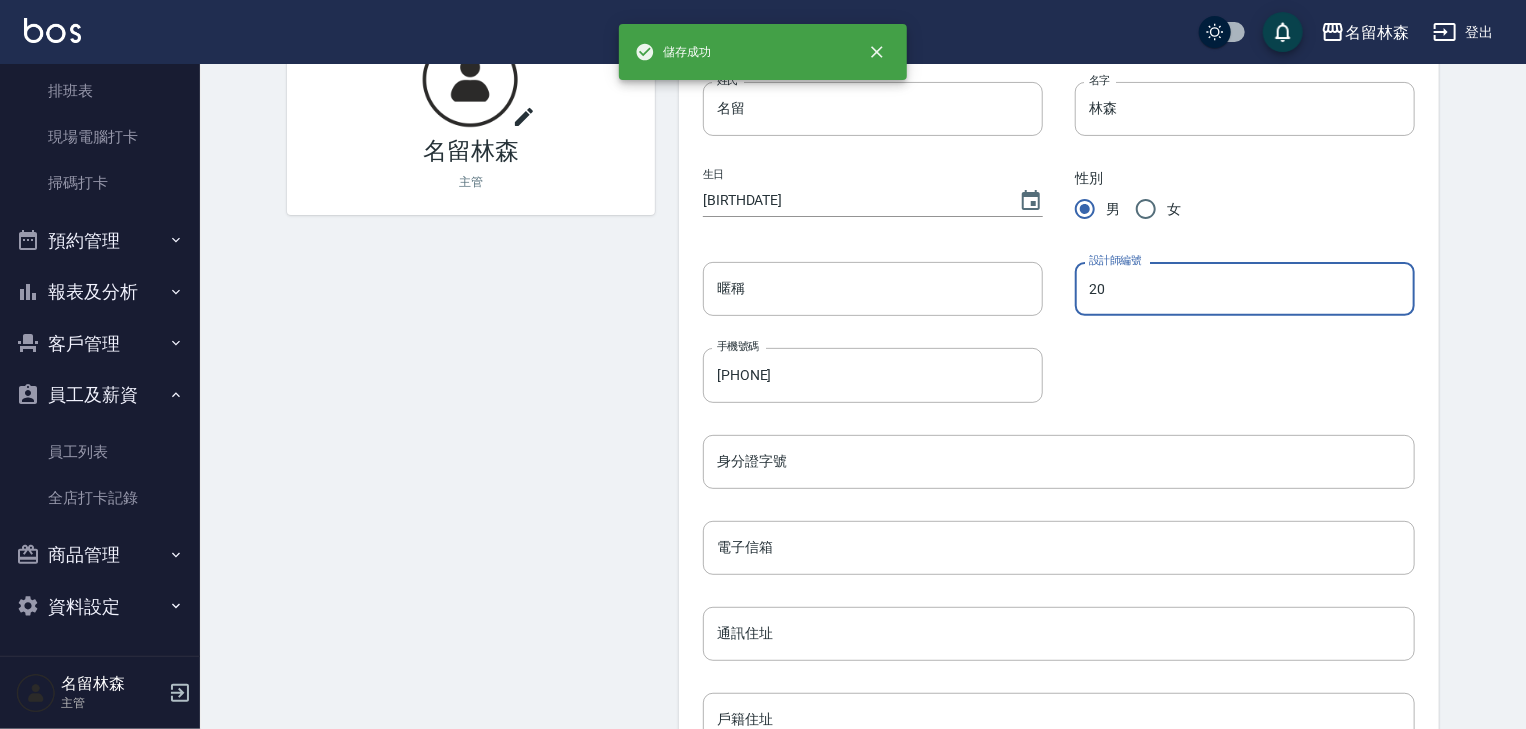 scroll, scrollTop: 520, scrollLeft: 0, axis: vertical 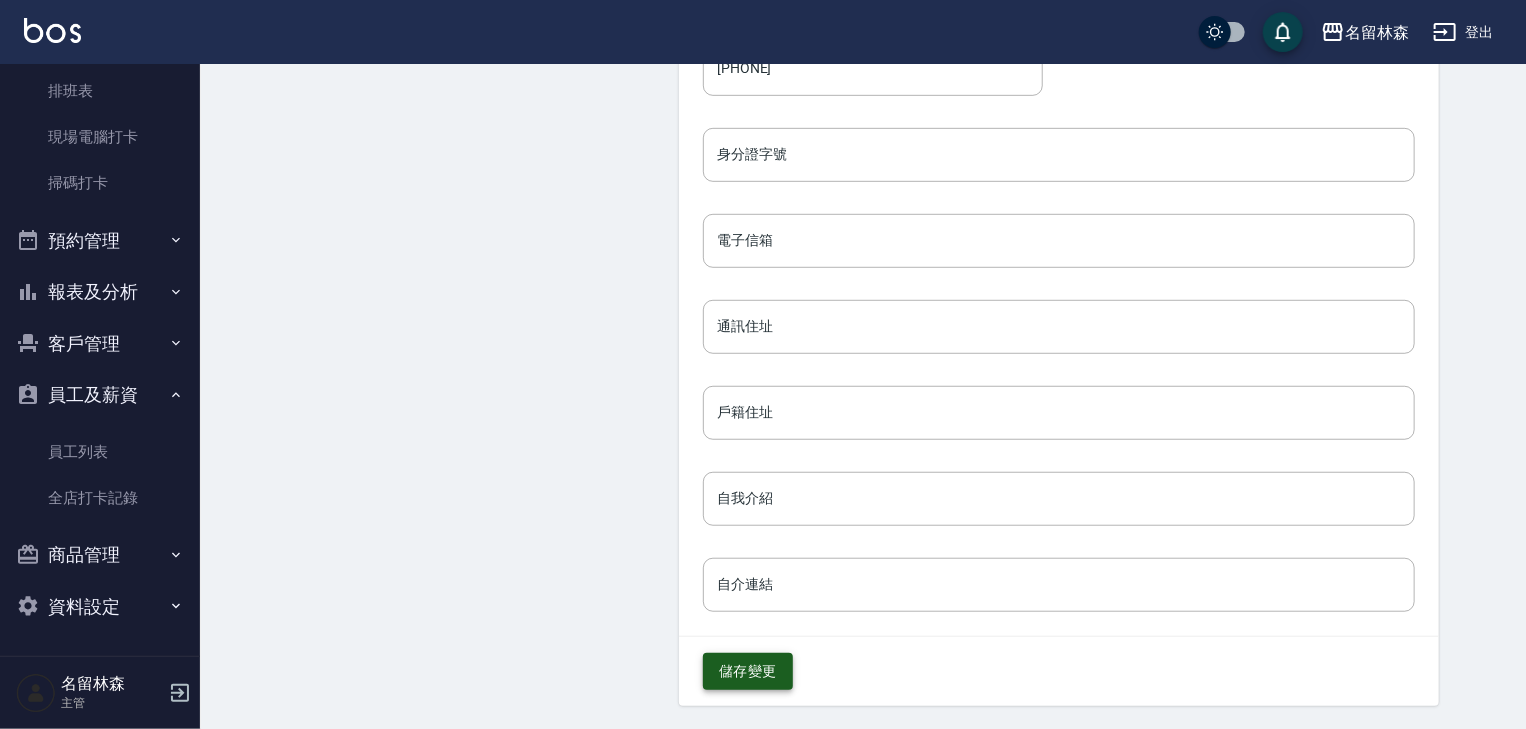 click on "儲存變更" at bounding box center (748, 671) 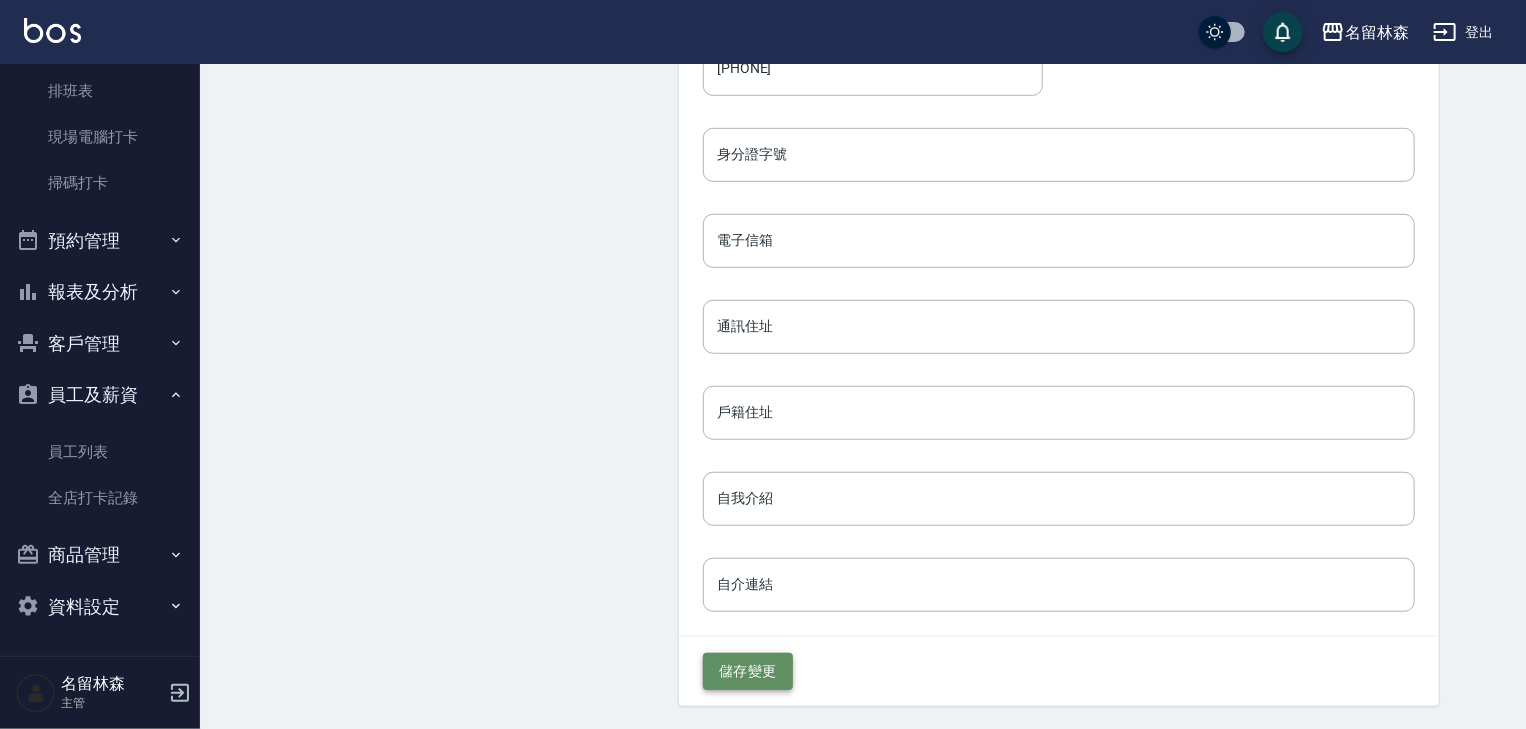 click on "儲存變更" at bounding box center (748, 671) 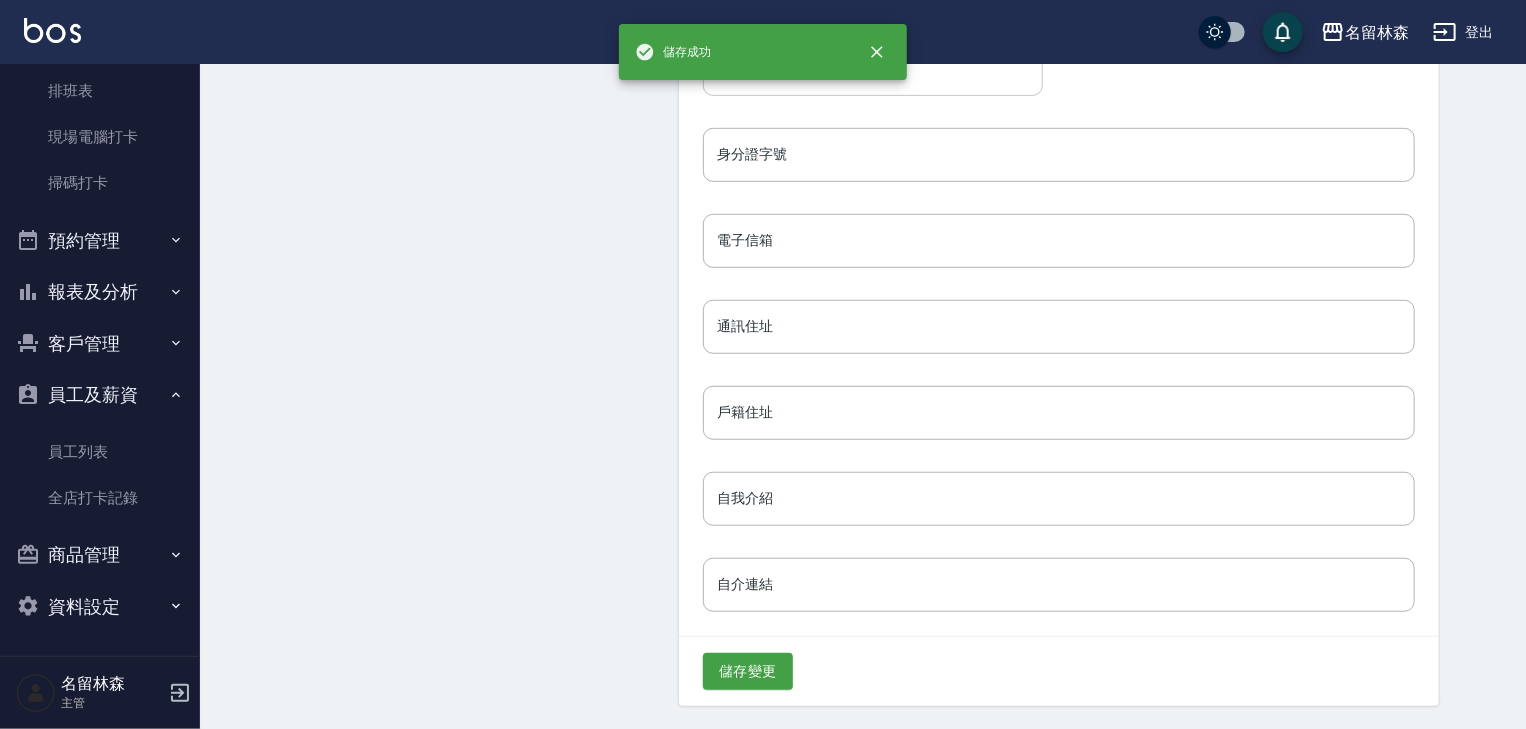 scroll, scrollTop: 93, scrollLeft: 0, axis: vertical 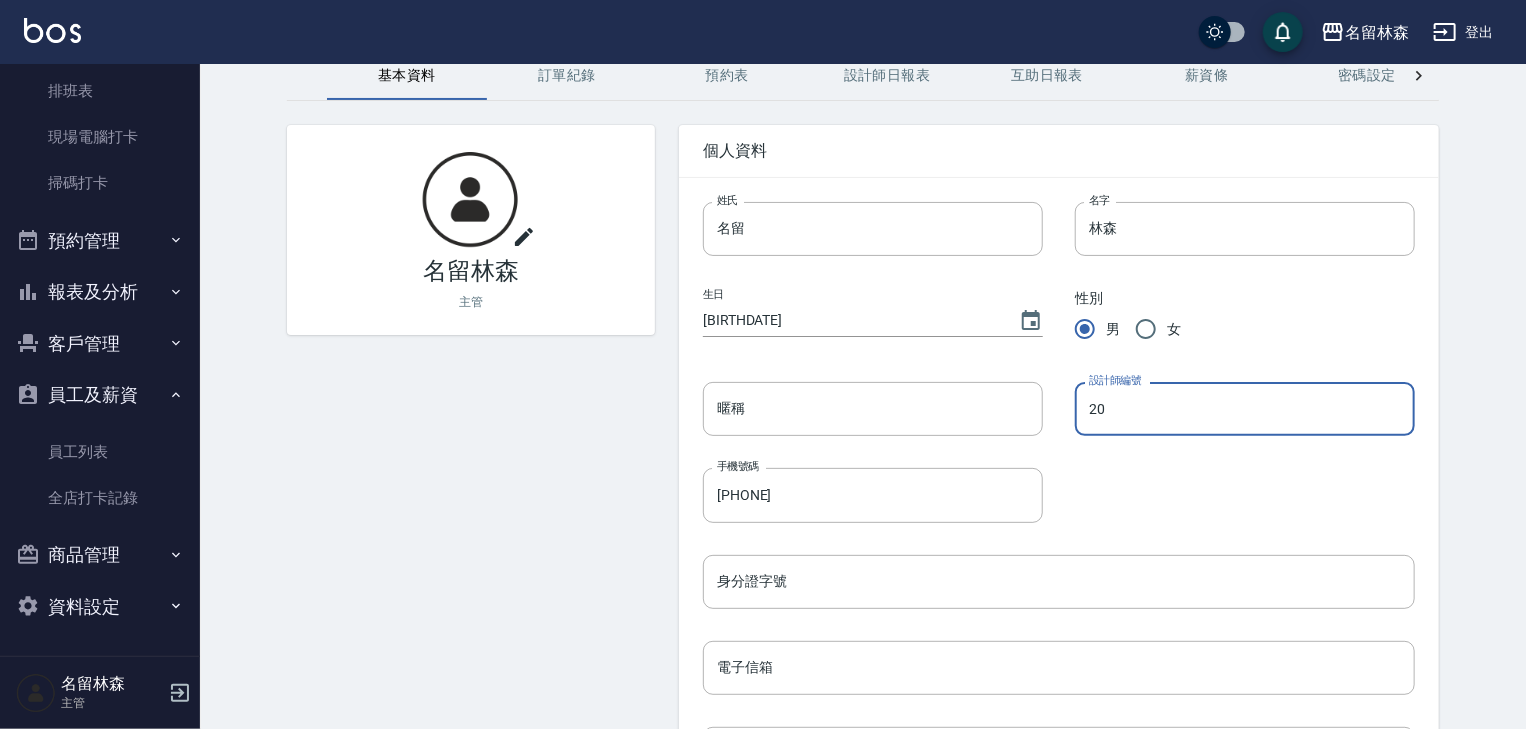drag, startPoint x: 1103, startPoint y: 408, endPoint x: 1000, endPoint y: 420, distance: 103.69667 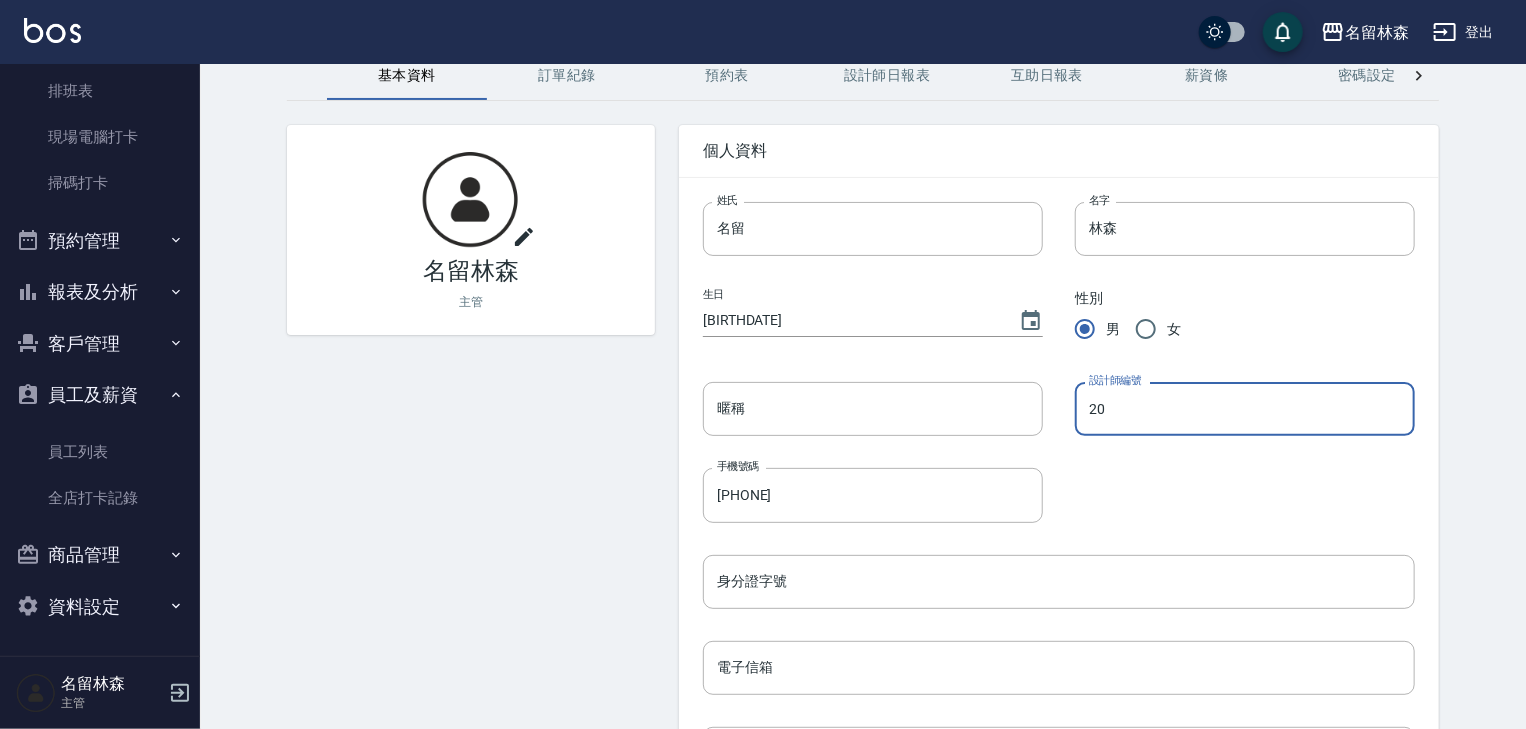 click on "設計師編號 20 設計師編號" at bounding box center [1229, 393] 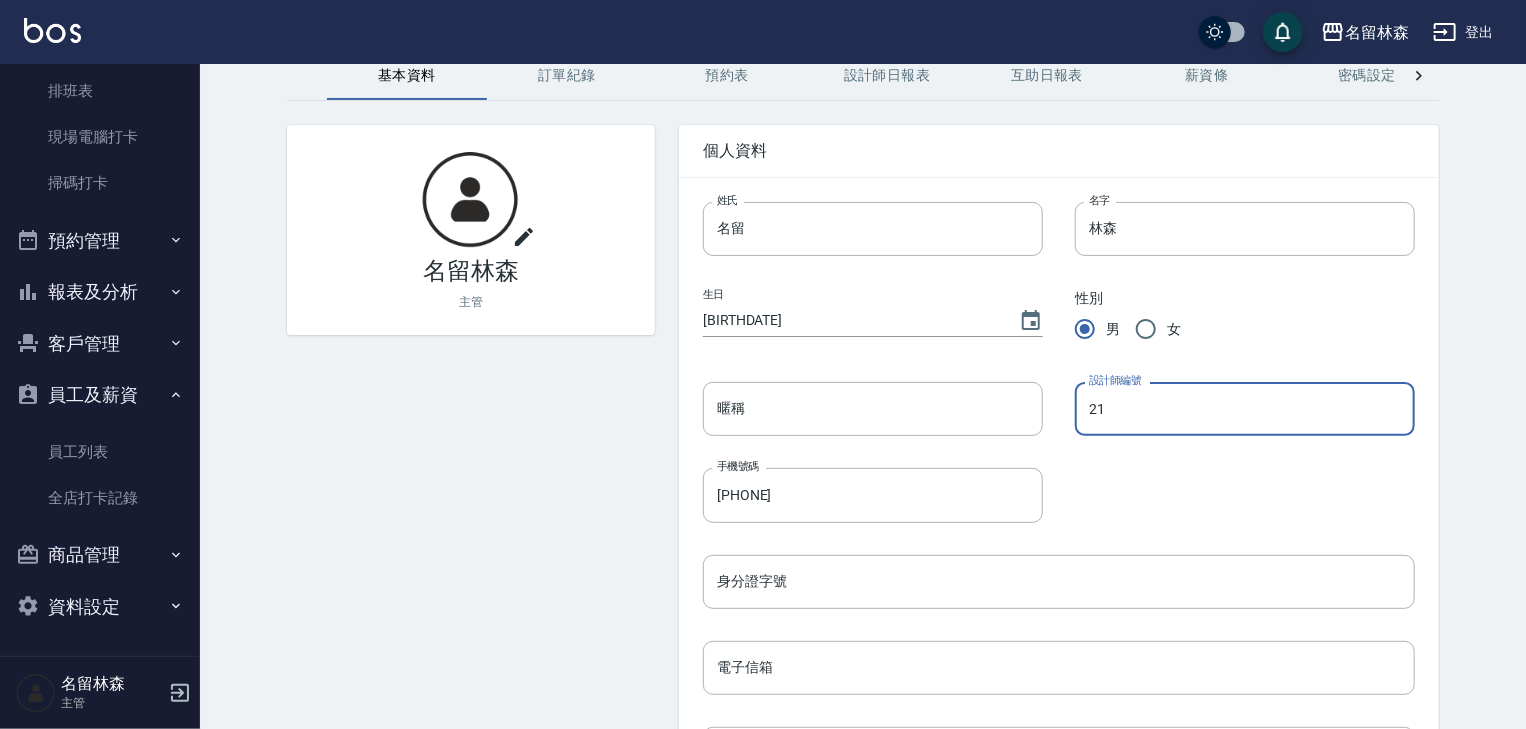 scroll, scrollTop: 520, scrollLeft: 0, axis: vertical 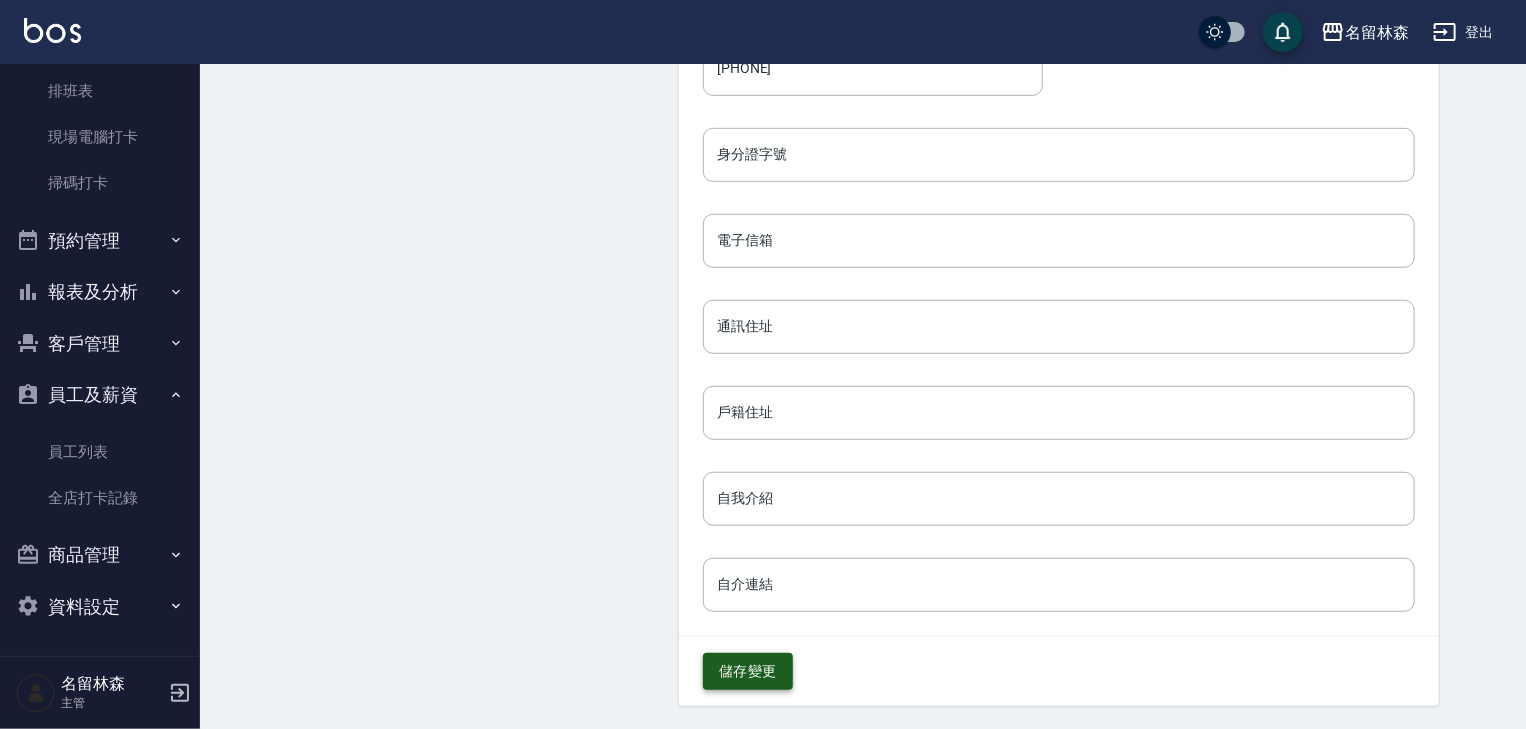 type on "21" 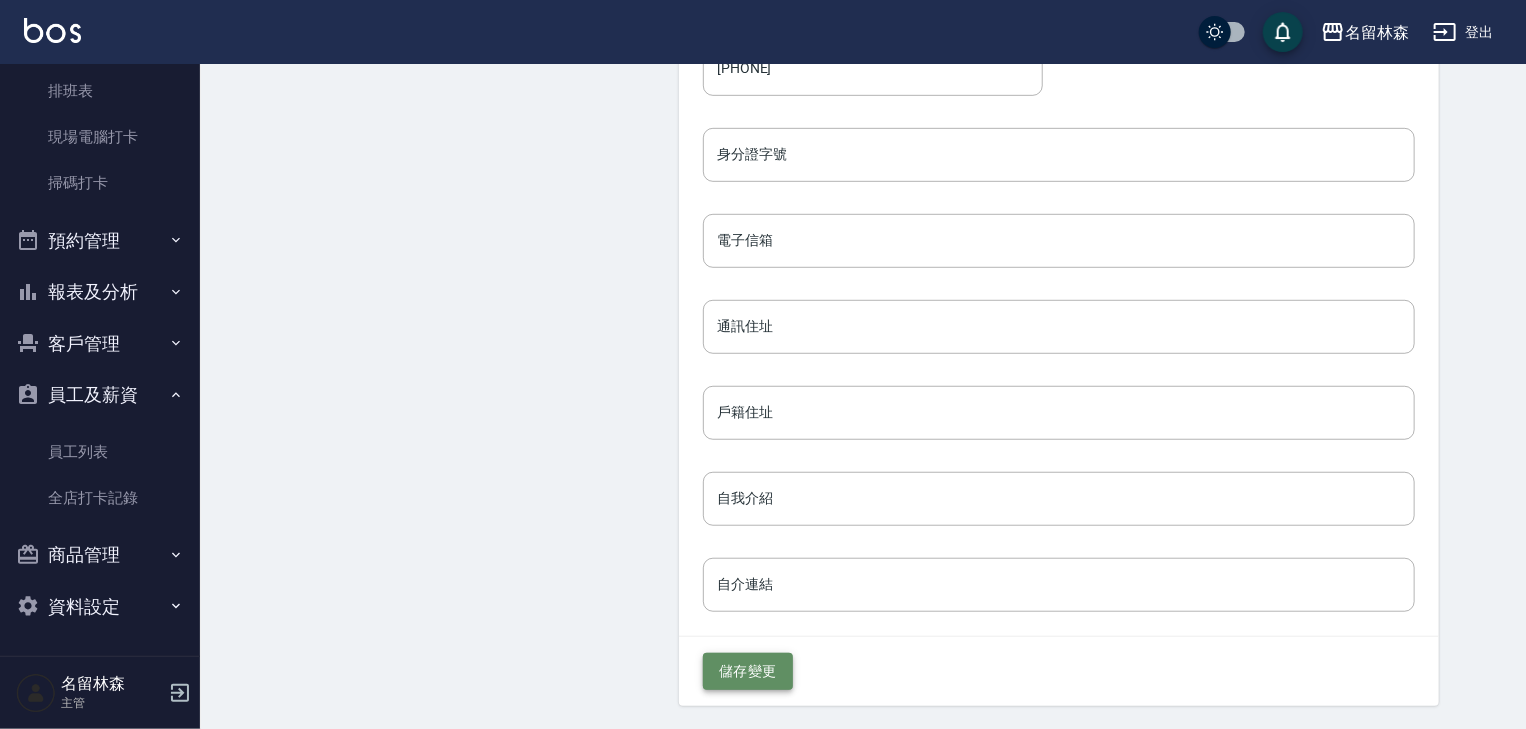 click on "儲存變更" at bounding box center [748, 671] 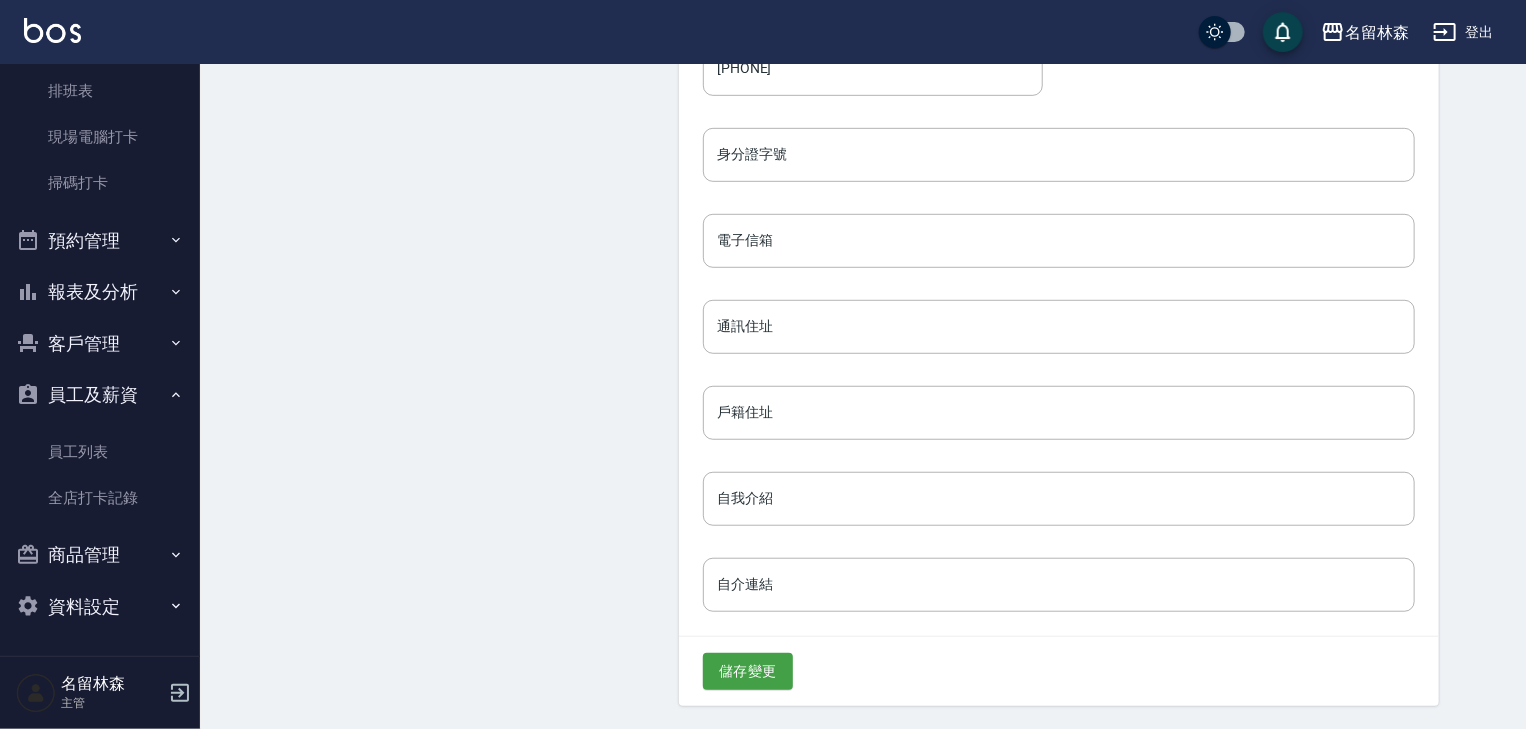 scroll, scrollTop: 93, scrollLeft: 0, axis: vertical 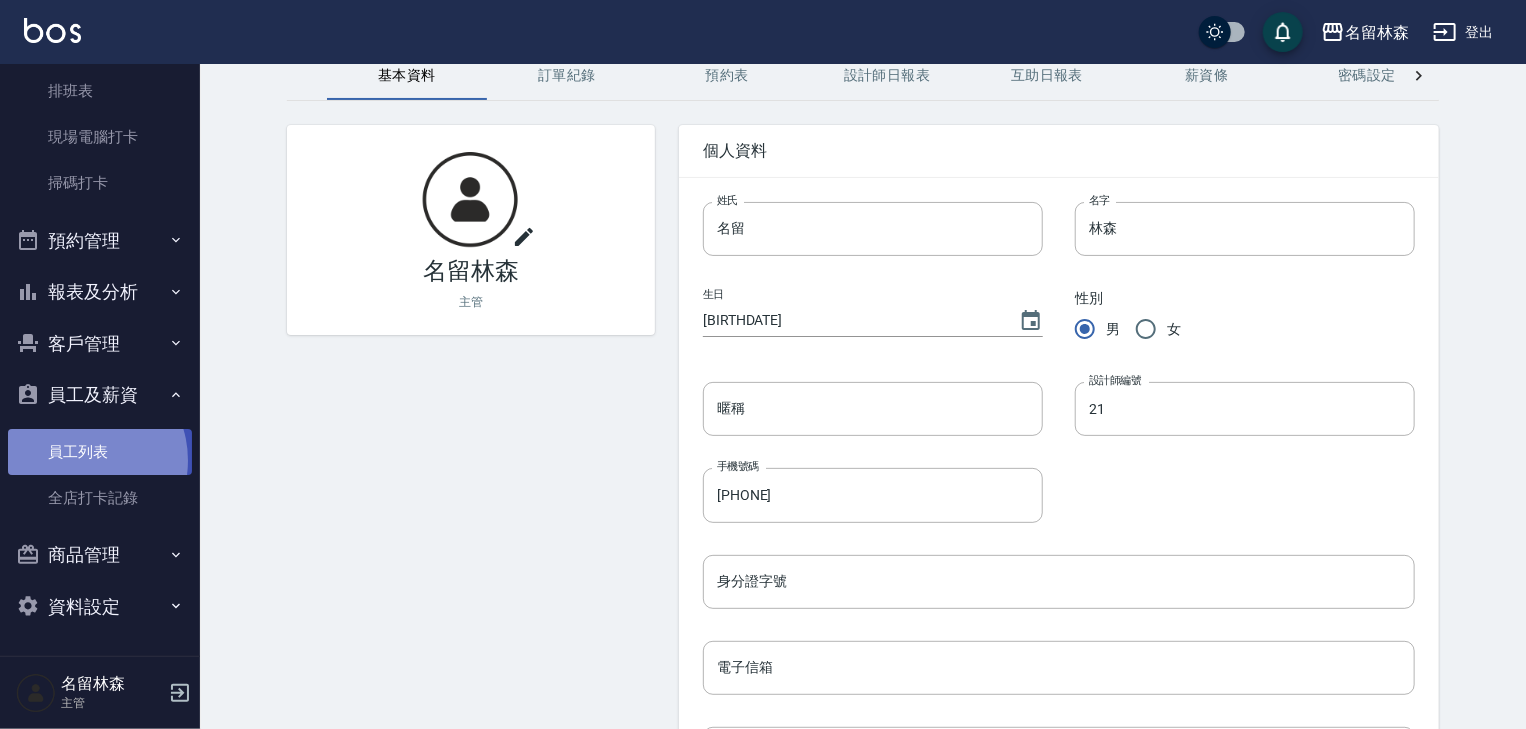 click on "員工列表" at bounding box center (100, 452) 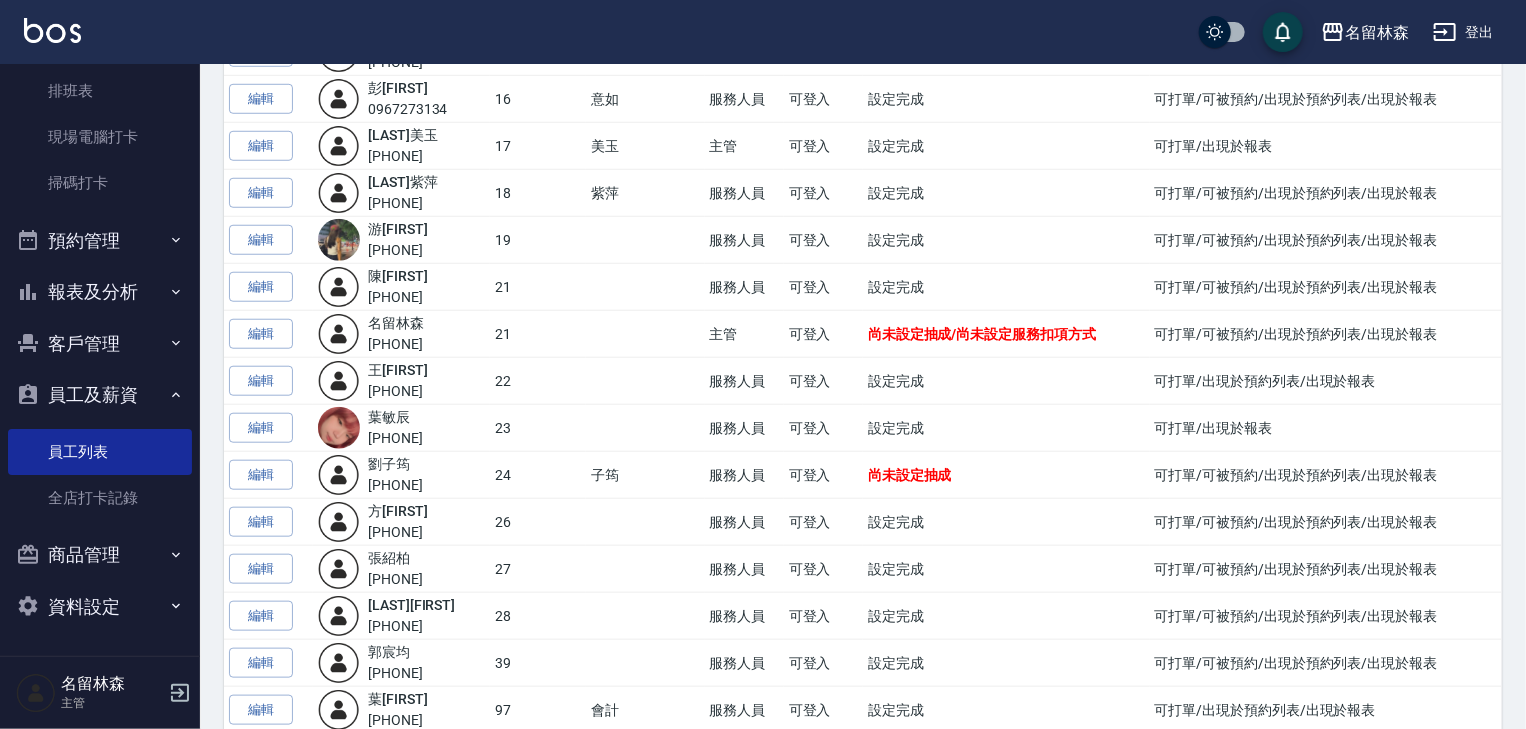 scroll, scrollTop: 1066, scrollLeft: 0, axis: vertical 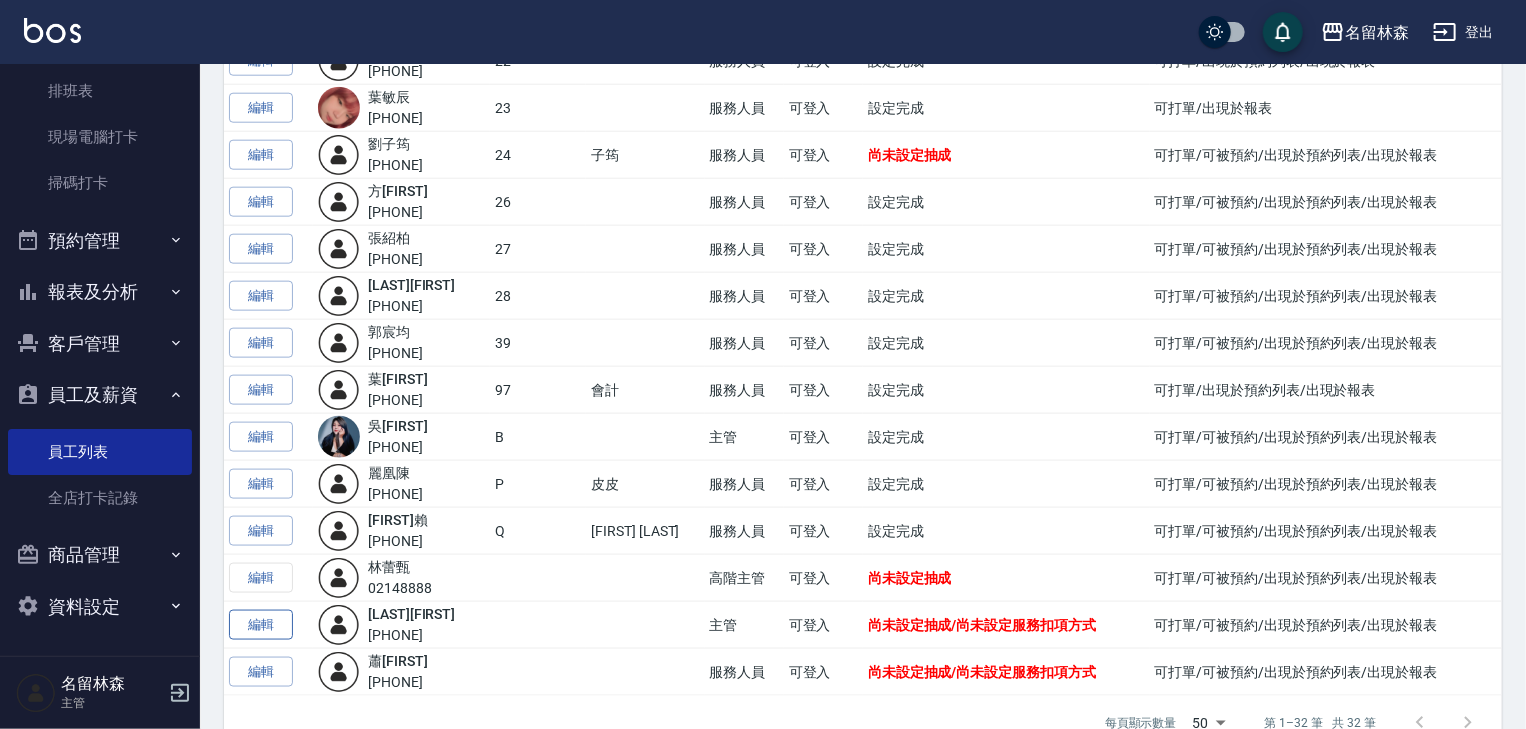 click on "編輯" at bounding box center [261, 625] 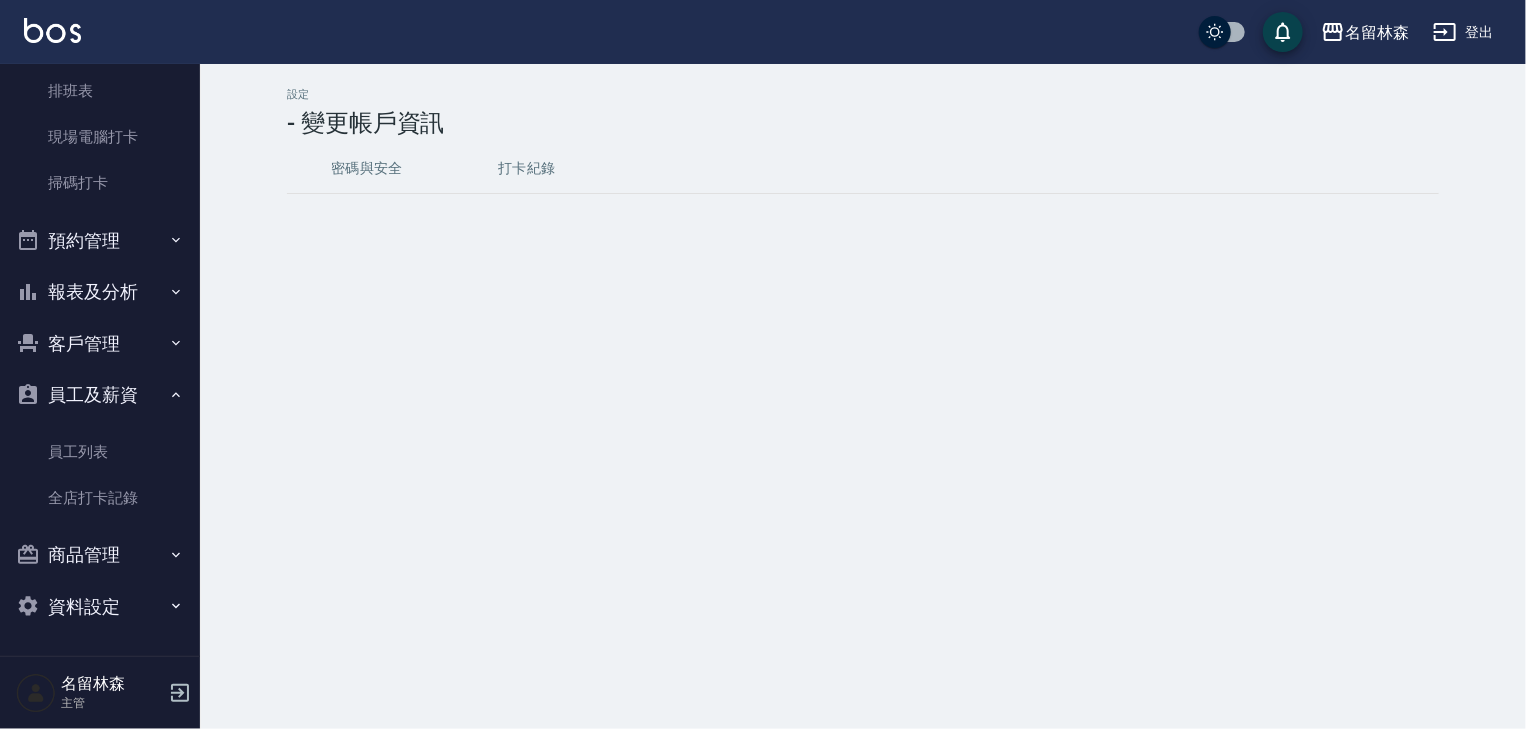 scroll, scrollTop: 0, scrollLeft: 0, axis: both 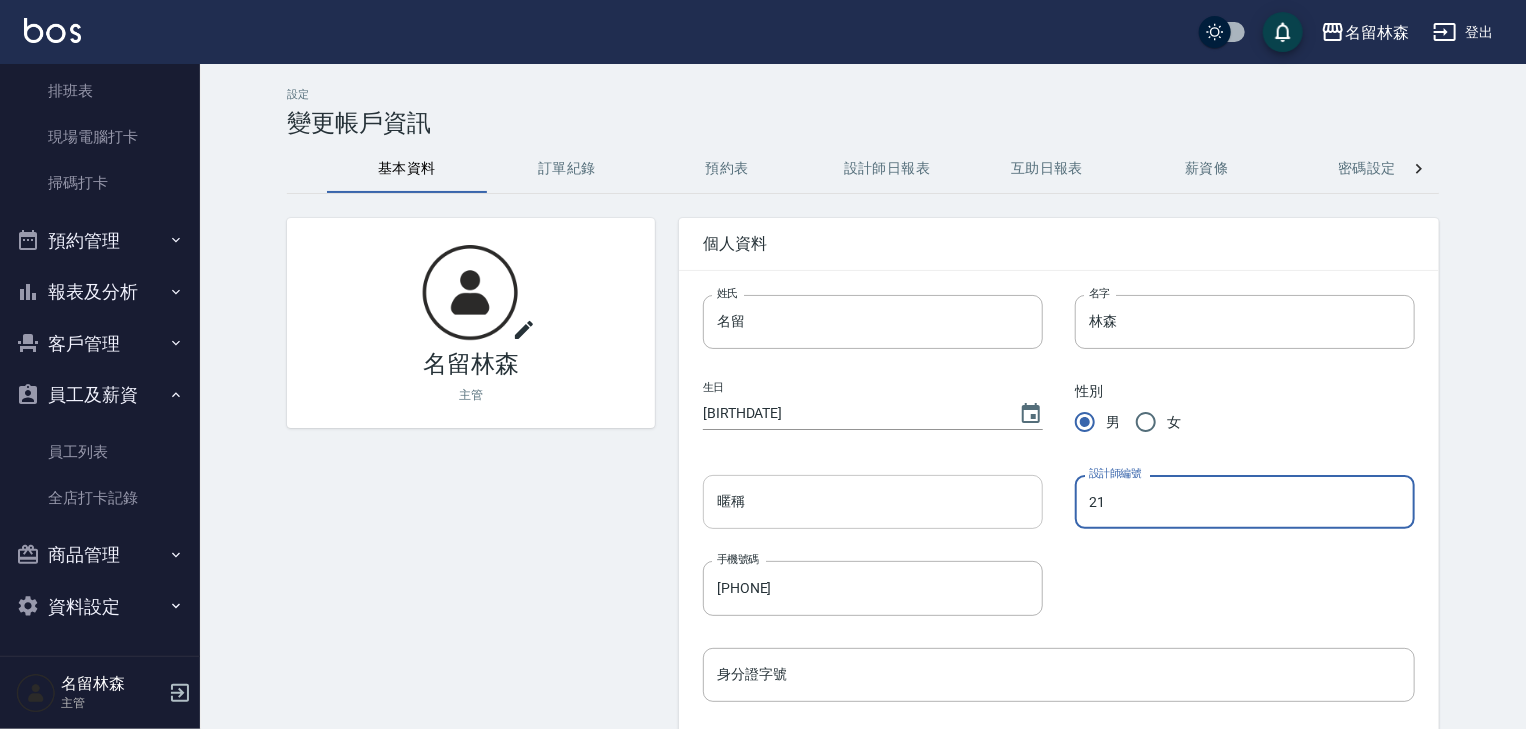 drag, startPoint x: 862, startPoint y: 511, endPoint x: 772, endPoint y: 486, distance: 93.40771 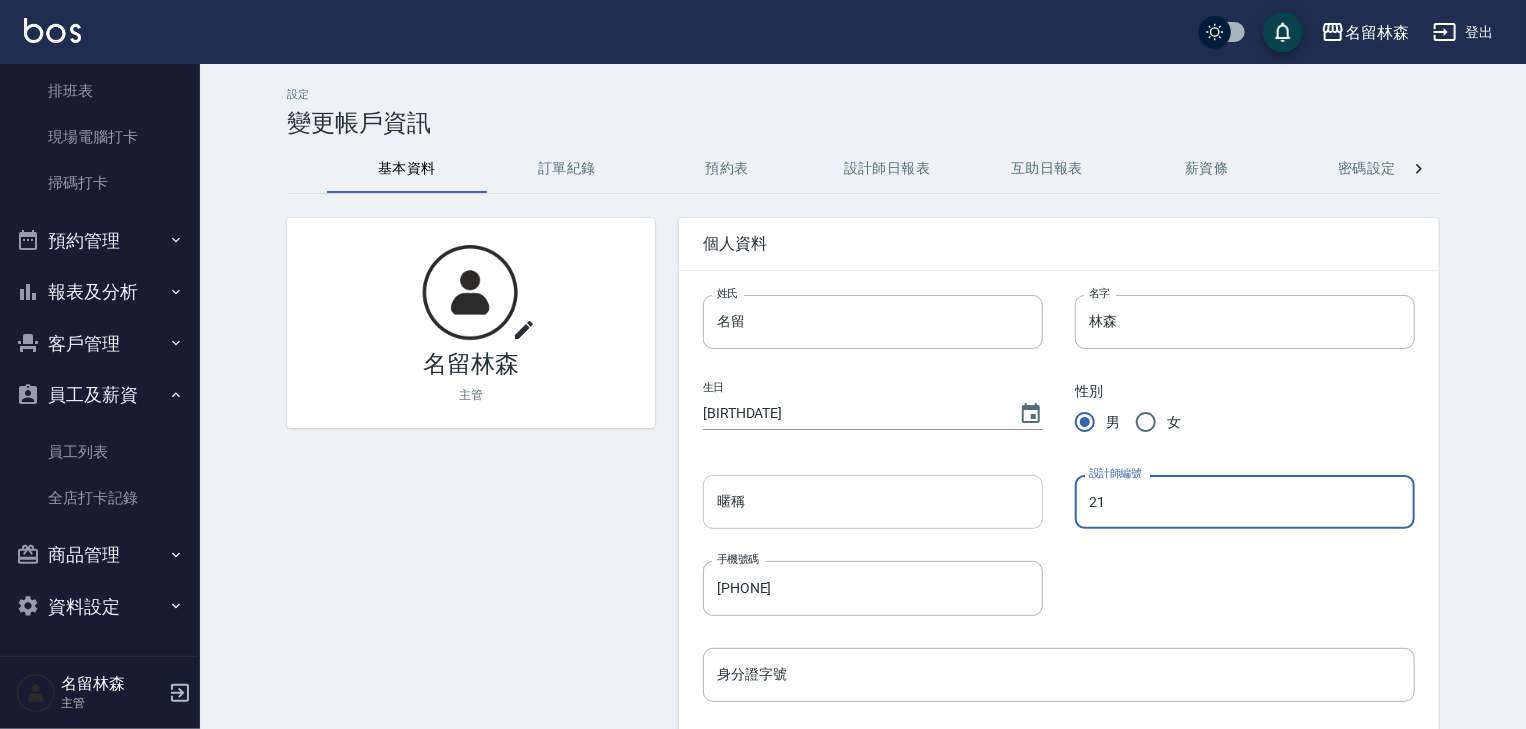 click on "姓氏 名留 姓氏 名字 林森 名字 生日 2006/05/01 性別 男 女 暱稱 暱稱 設計師編號 21 設計師編號 手機號碼 0225513682 手機號碼 身分證字號 身分證字號 電子信箱 電子信箱 通訊住址 通訊住址 戶籍住址 戶籍住址 自我介紹 自我介紹 自介連結 自介連結" at bounding box center [1043, 697] 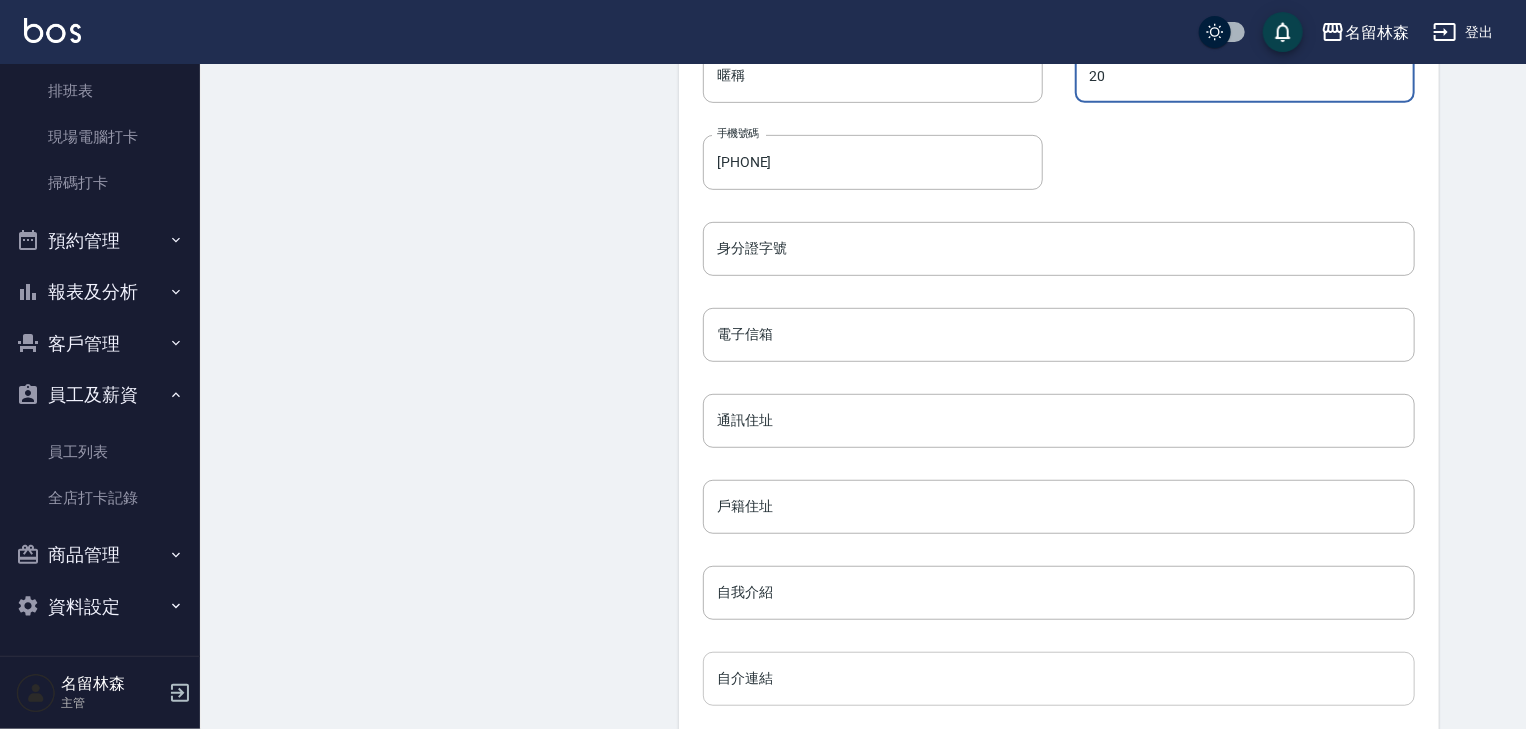 scroll, scrollTop: 520, scrollLeft: 0, axis: vertical 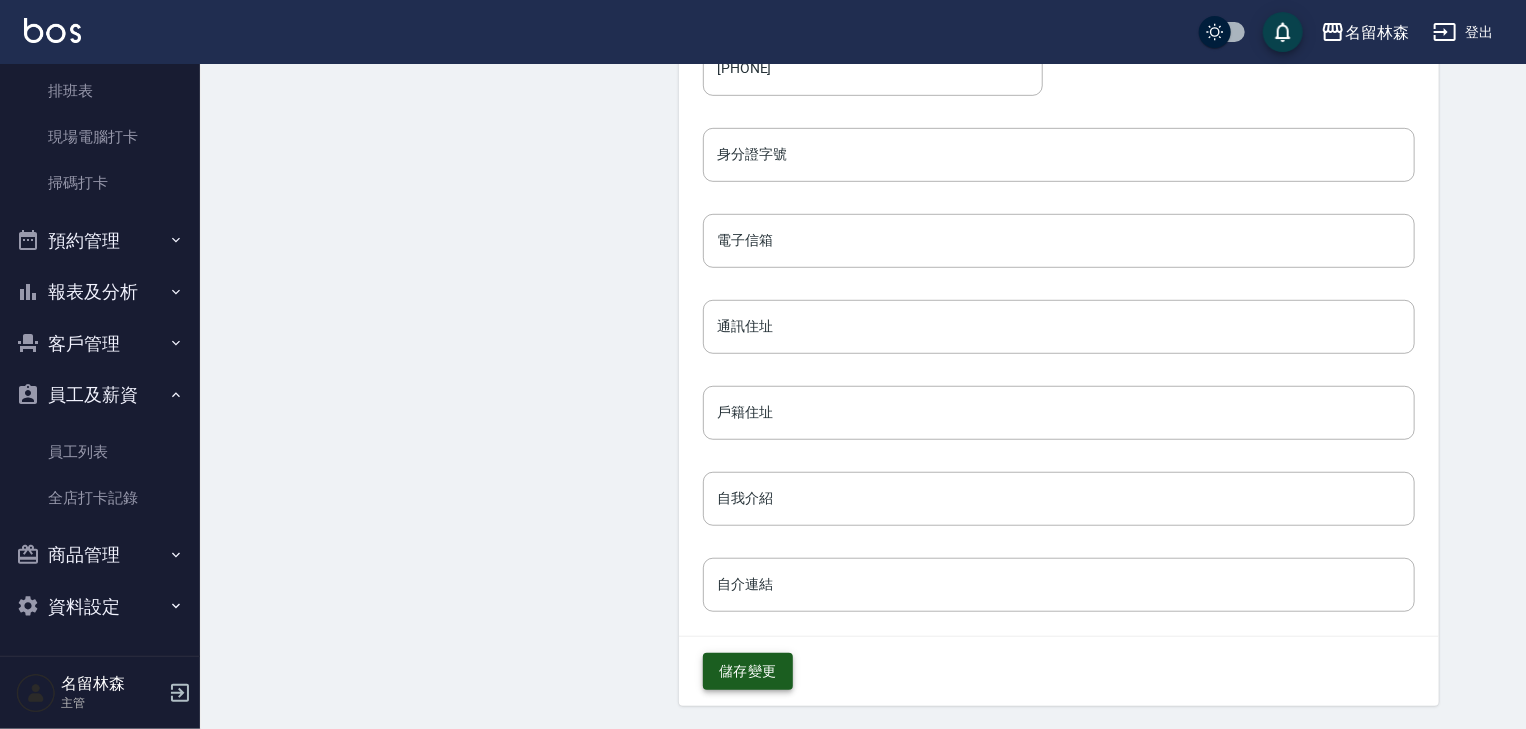 type on "20" 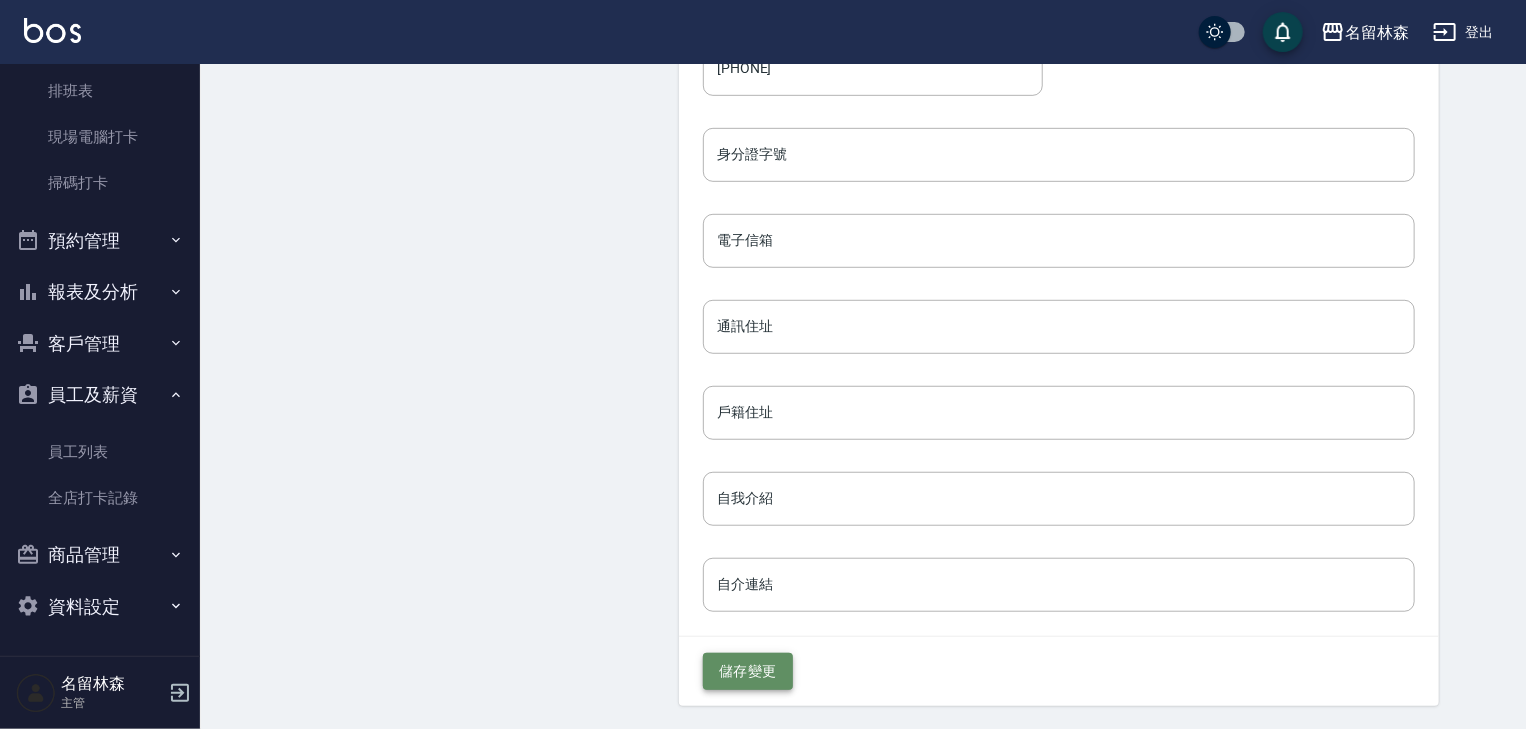 click on "儲存變更" at bounding box center (748, 671) 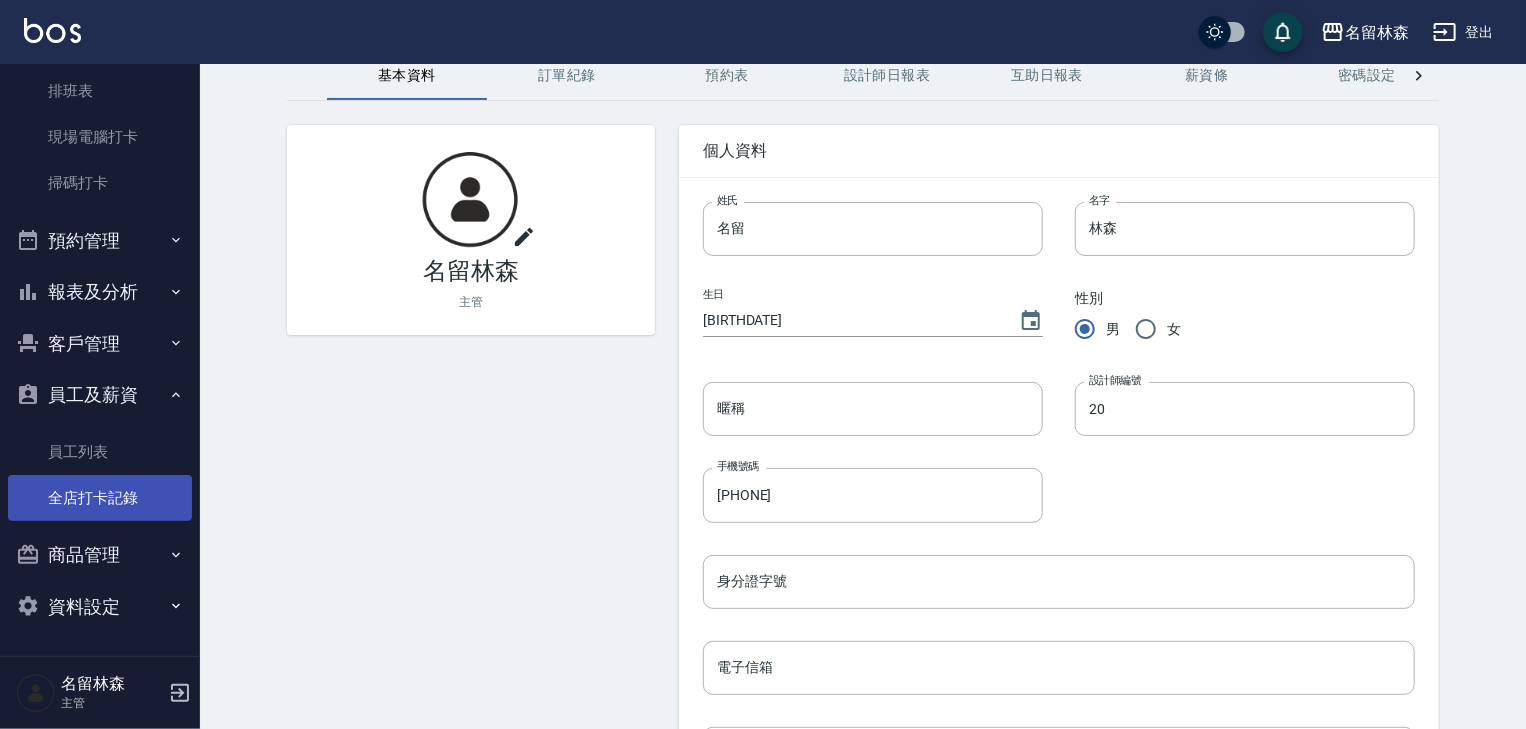 scroll, scrollTop: 520, scrollLeft: 0, axis: vertical 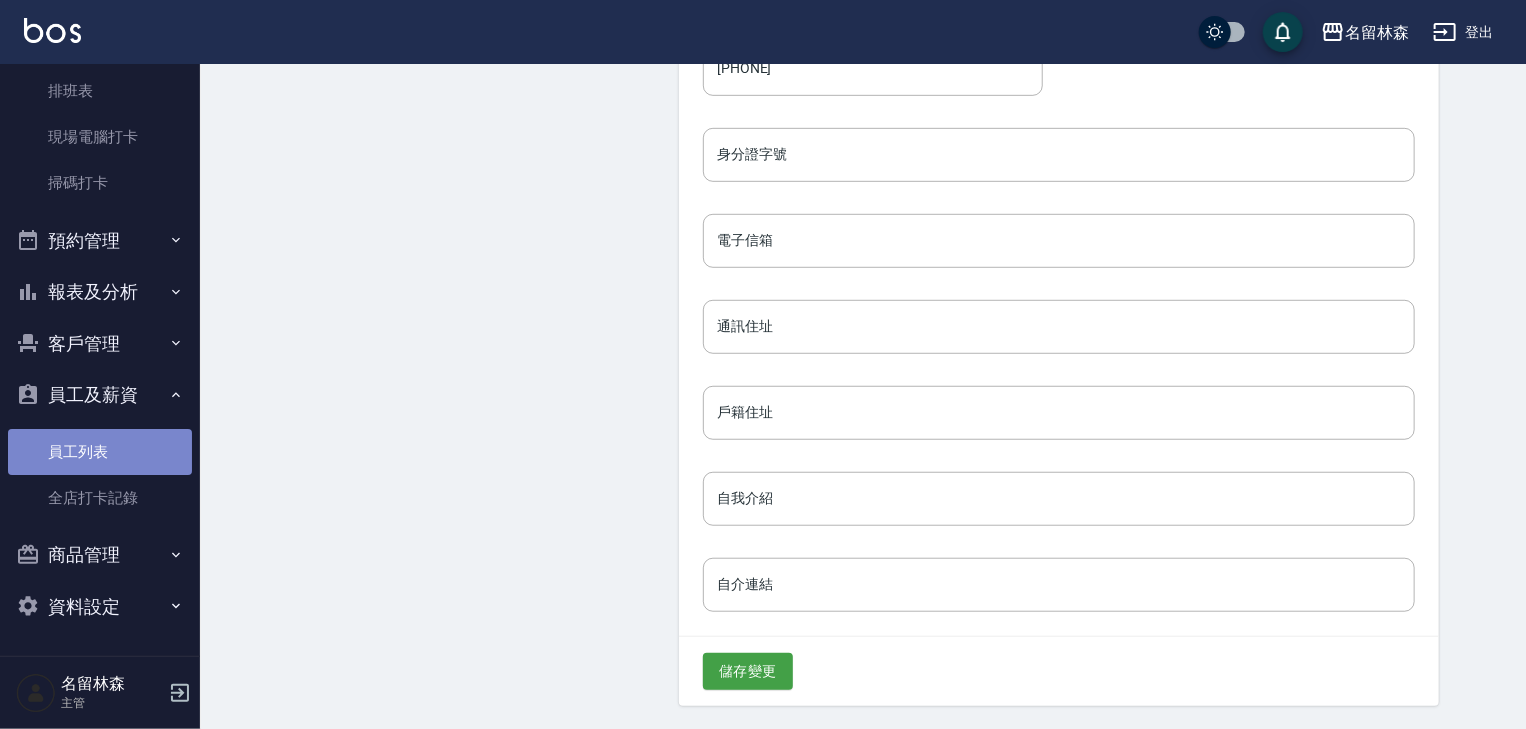 click on "員工列表" at bounding box center (100, 452) 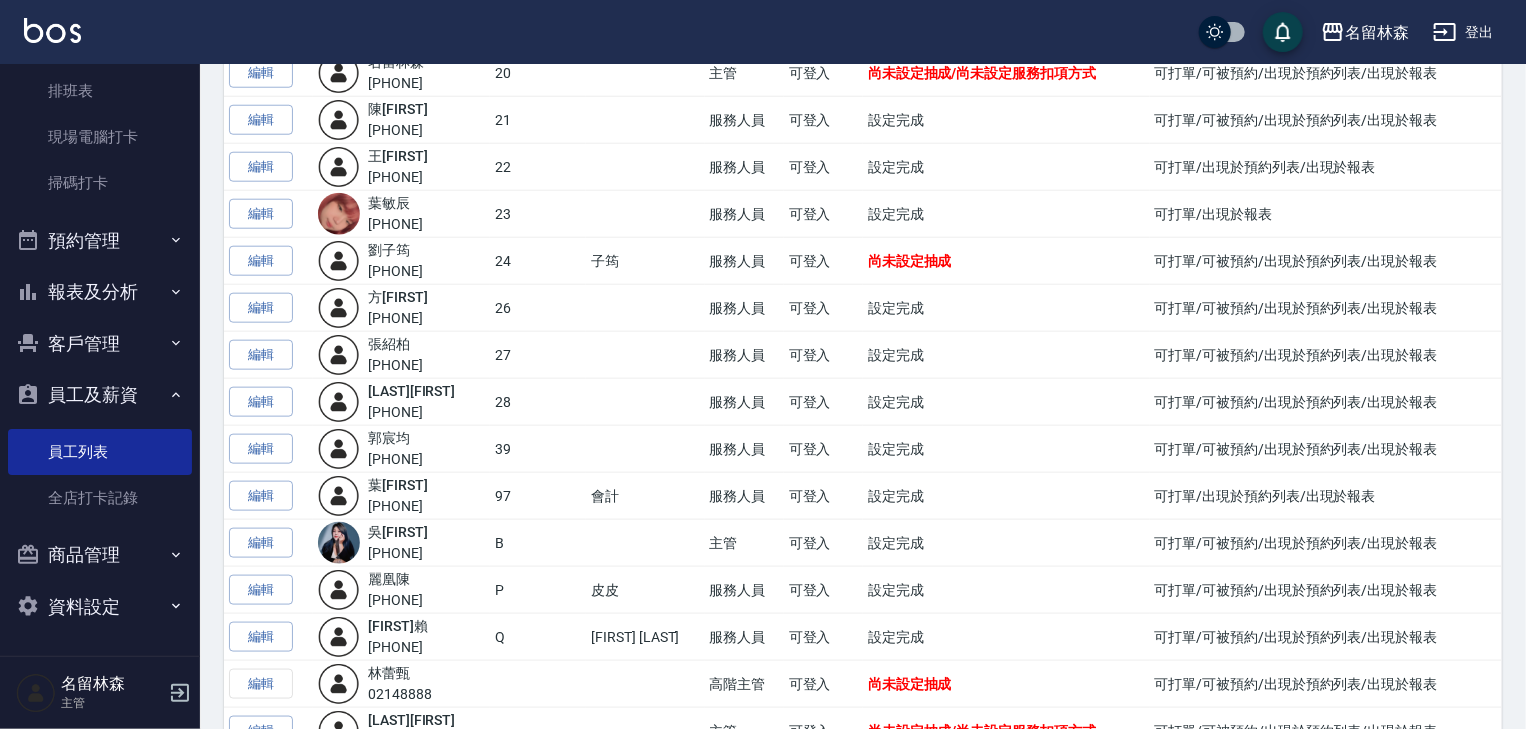 scroll, scrollTop: 1104, scrollLeft: 0, axis: vertical 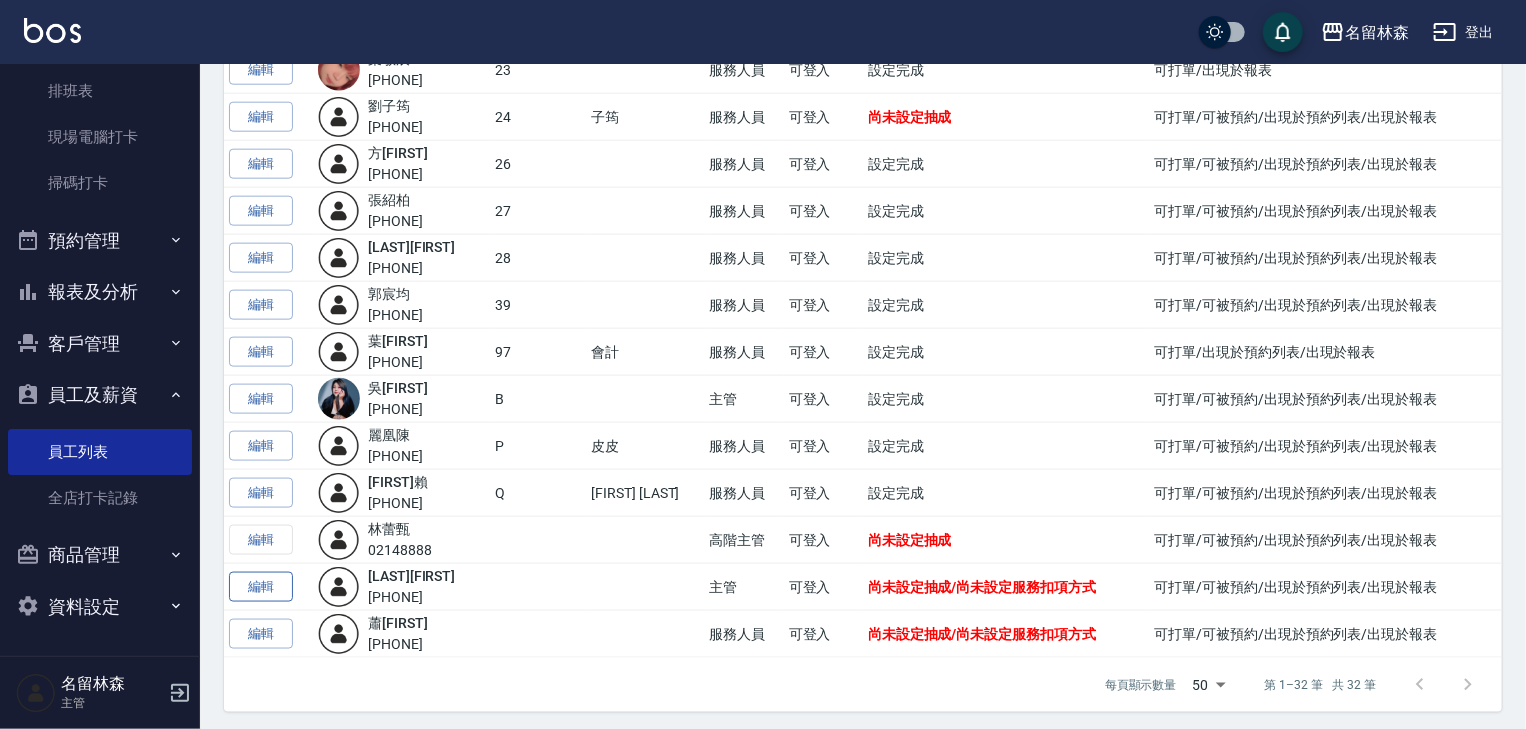 click on "編輯" at bounding box center (261, 587) 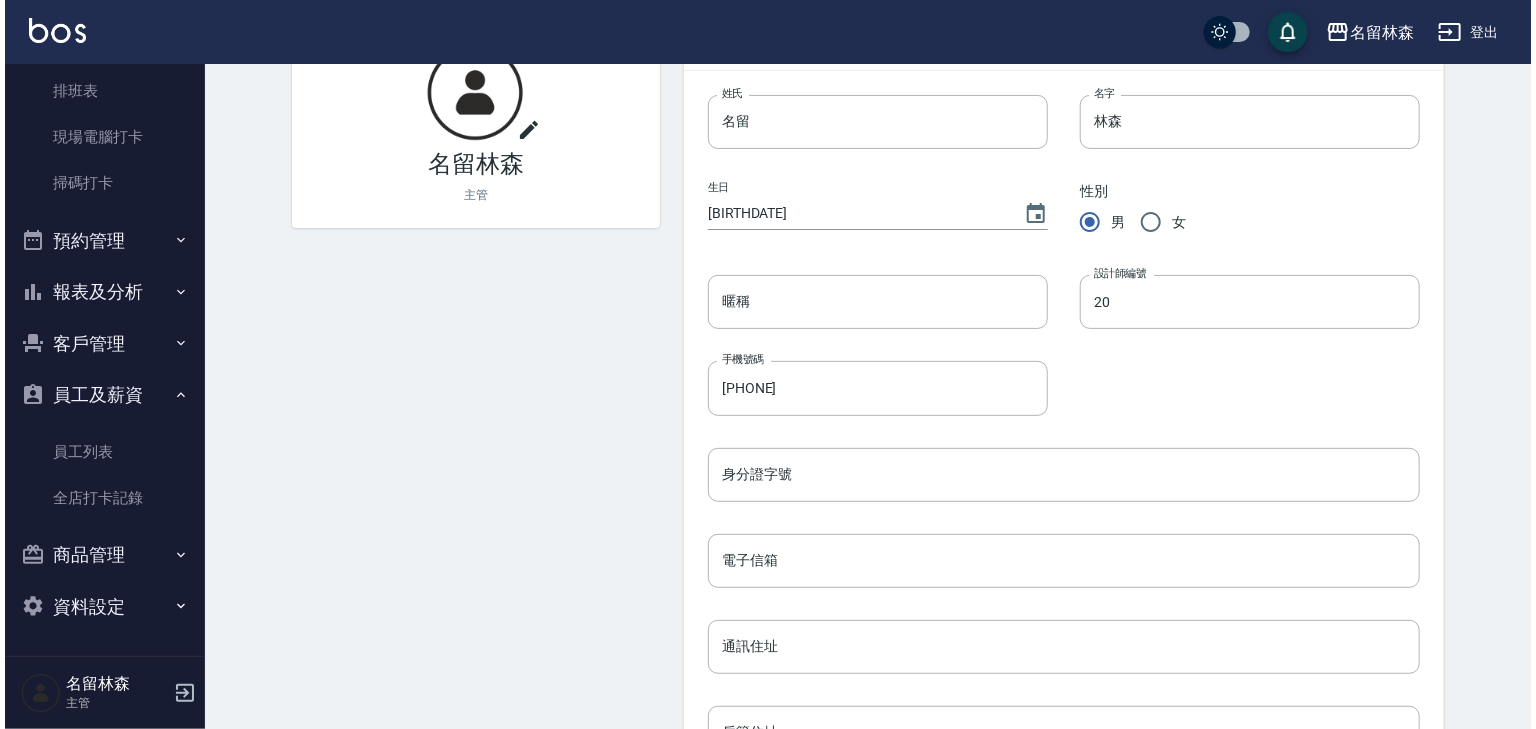 scroll, scrollTop: 0, scrollLeft: 0, axis: both 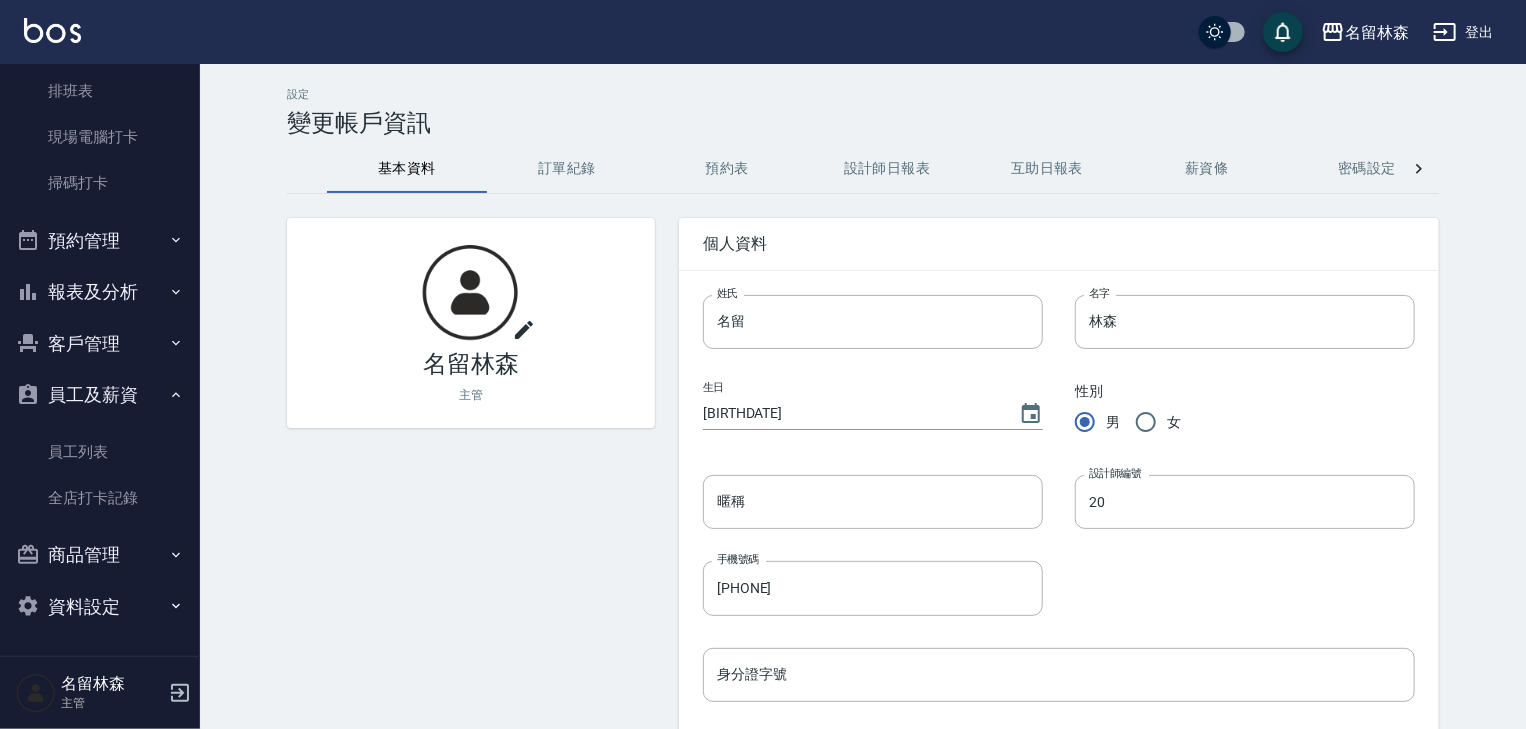 click at bounding box center (52, 30) 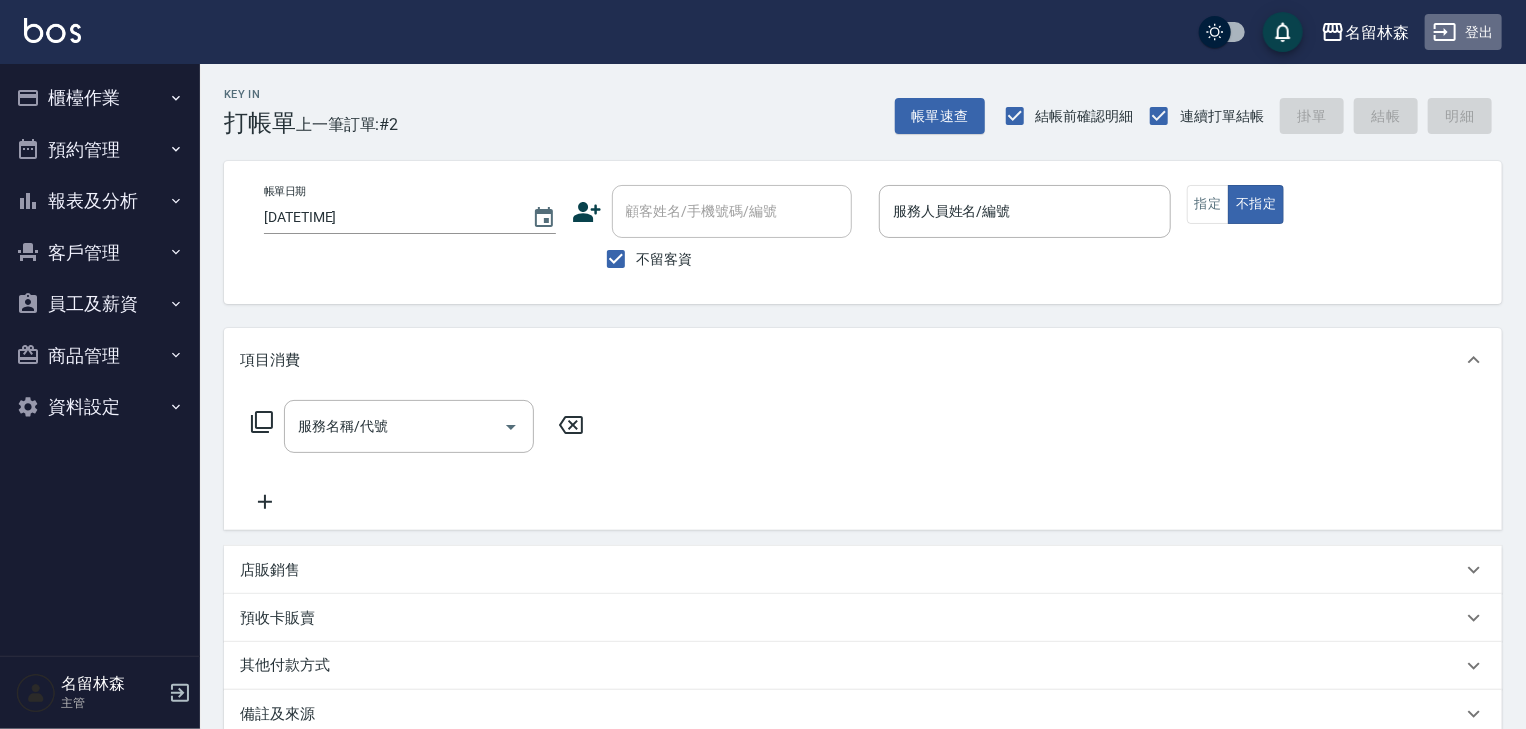 click on "登出" at bounding box center [1463, 32] 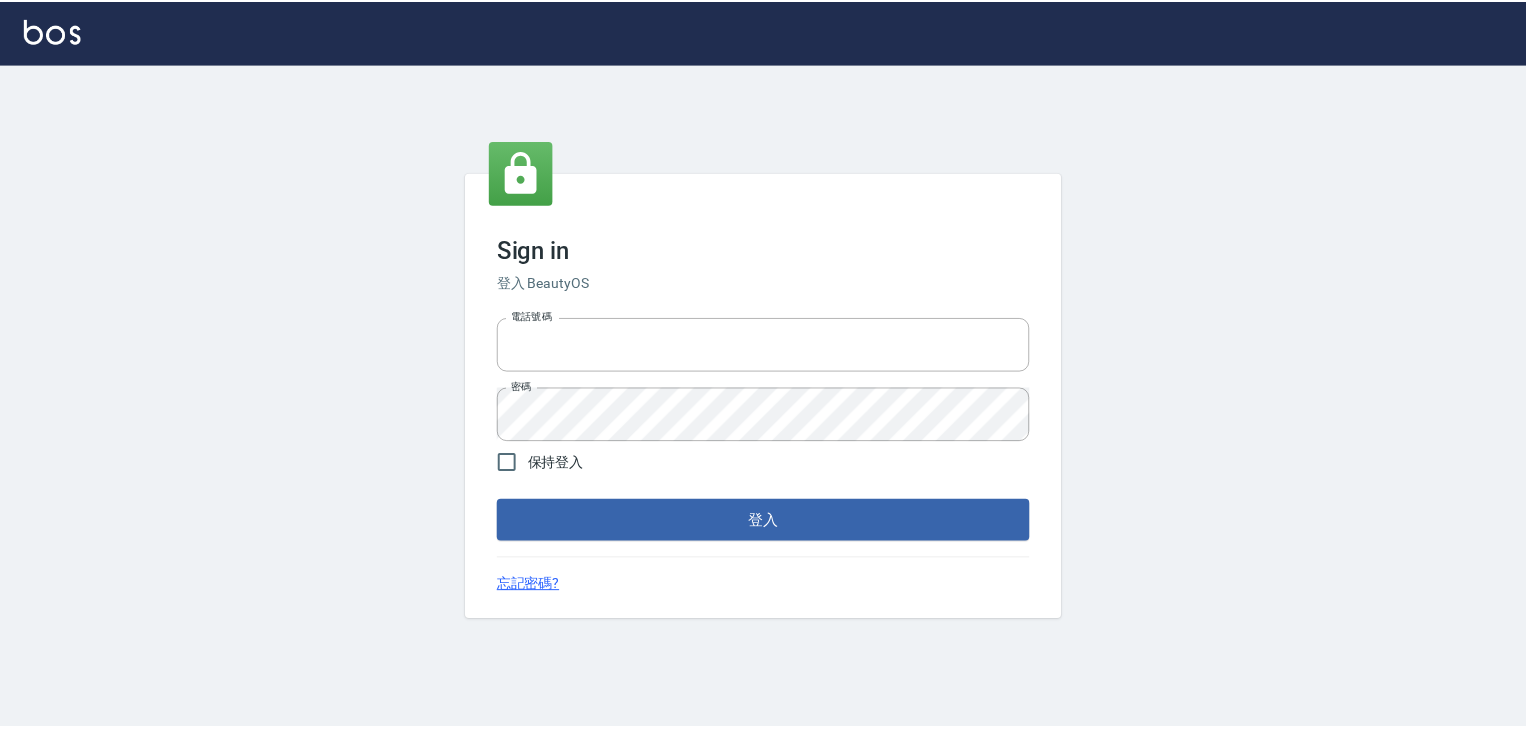 scroll, scrollTop: 0, scrollLeft: 0, axis: both 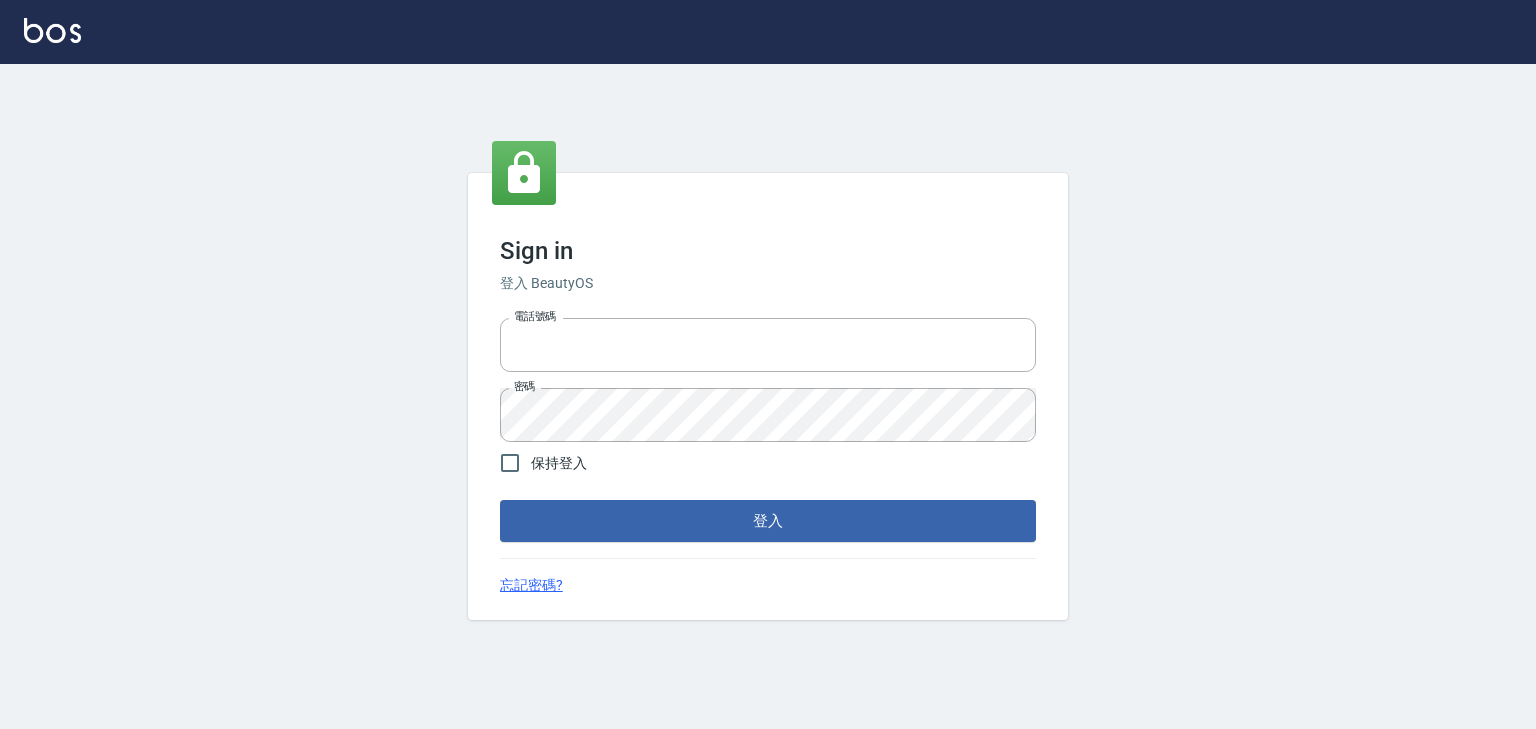 type on "[PHONE]" 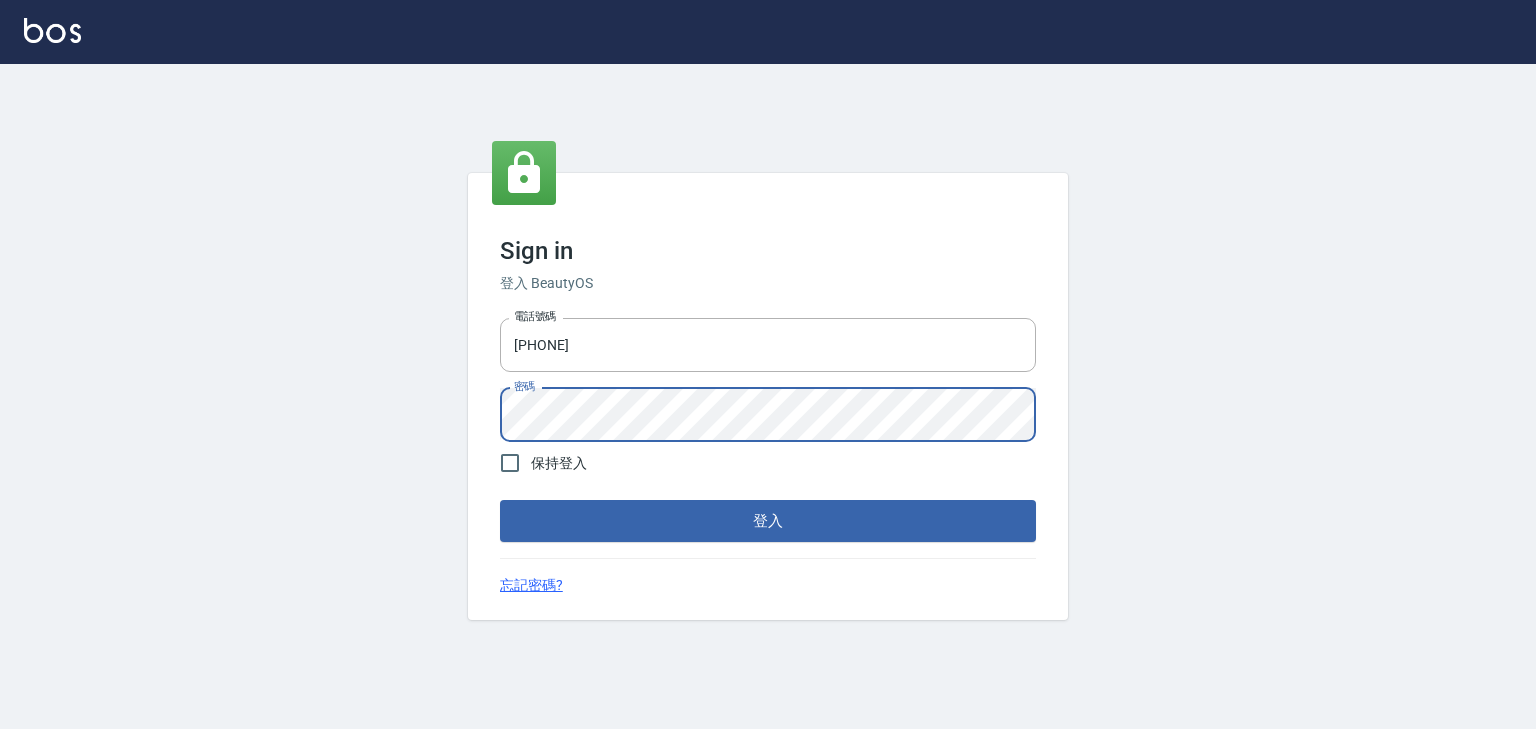 click on "Sign in 登入 BeautyOS 電話號碼 0958045134 電話號碼 密碼 密碼 保持登入 登入 忘記密碼?" at bounding box center [768, 397] 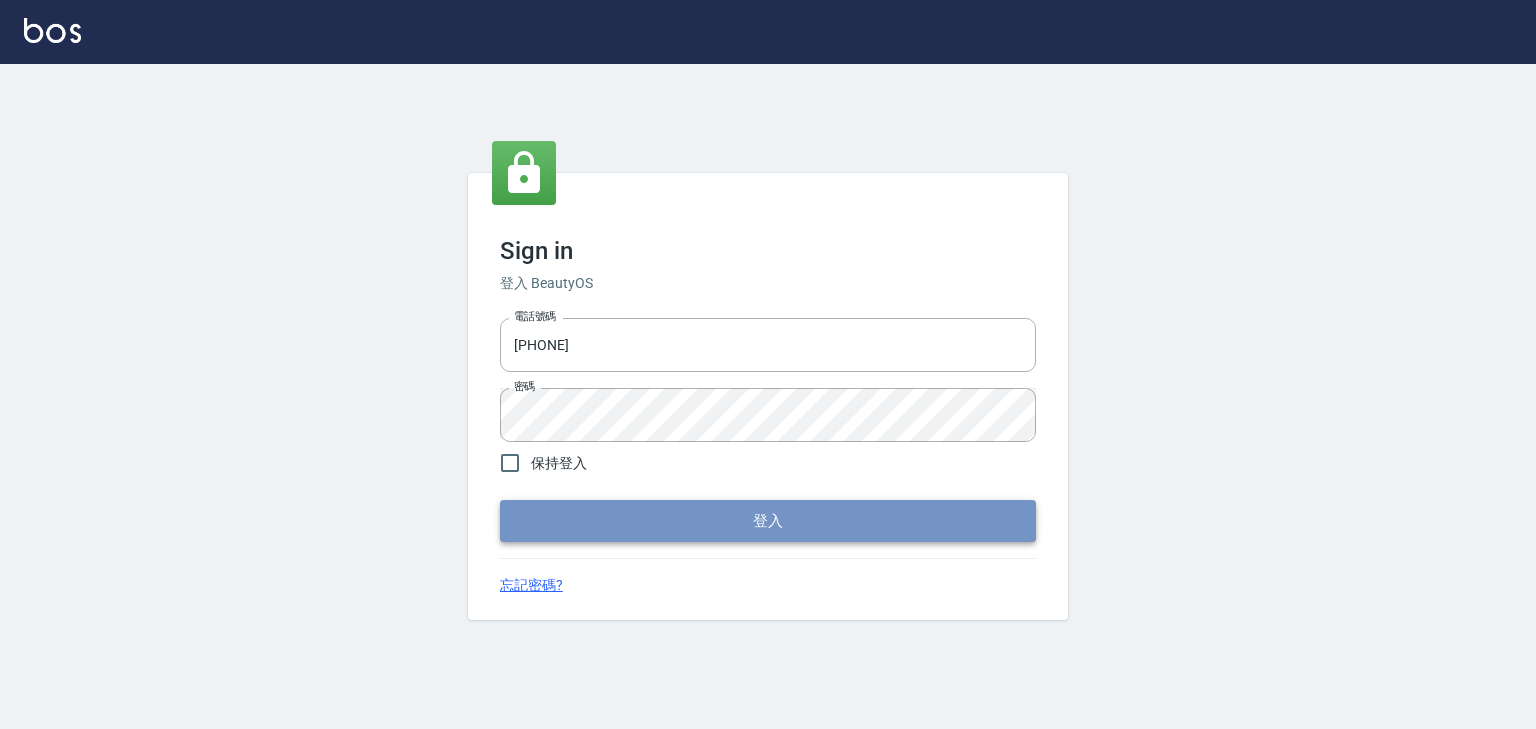 click on "登入" at bounding box center [768, 521] 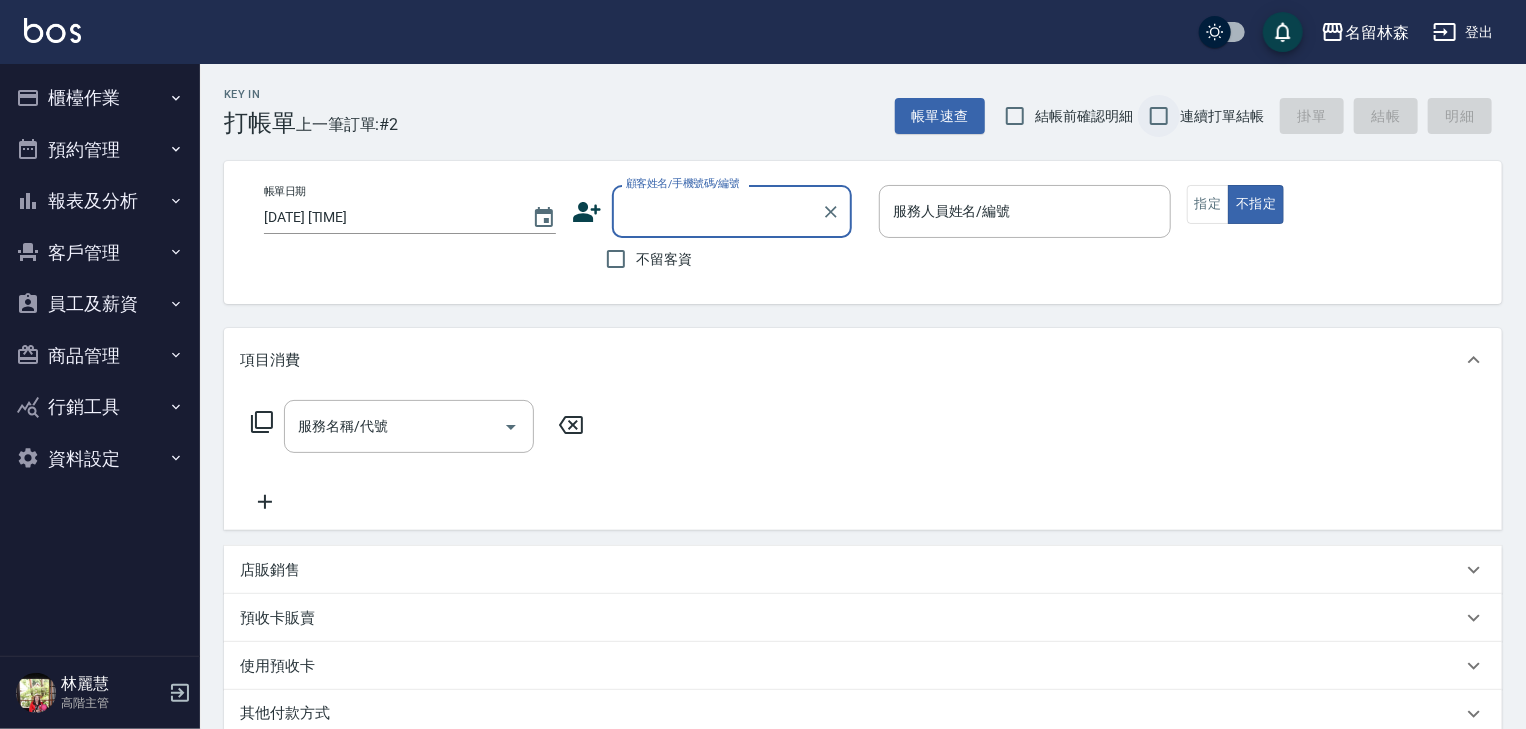 click on "連續打單結帳" at bounding box center (1159, 116) 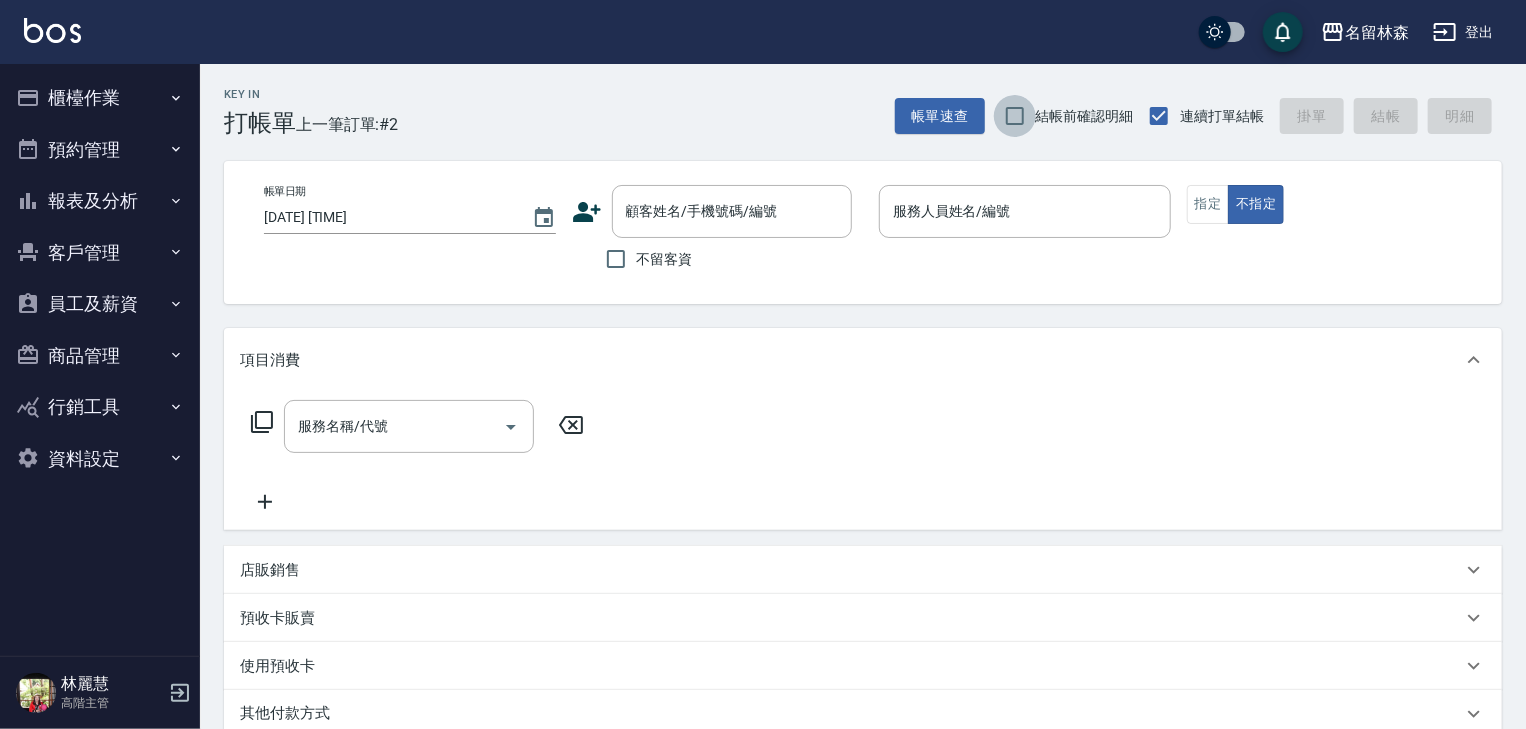 click on "結帳前確認明細" at bounding box center (1015, 116) 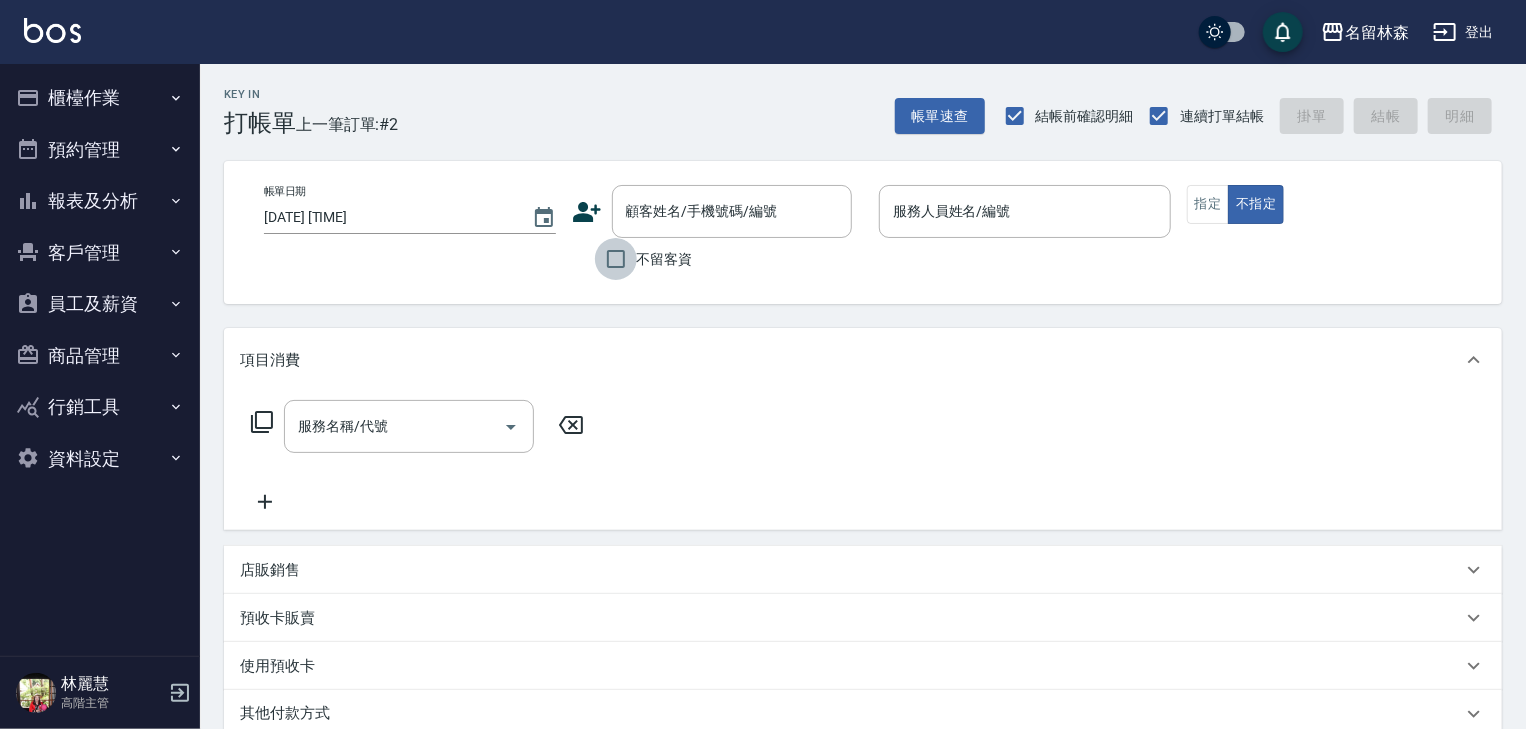 click on "不留客資" at bounding box center (616, 259) 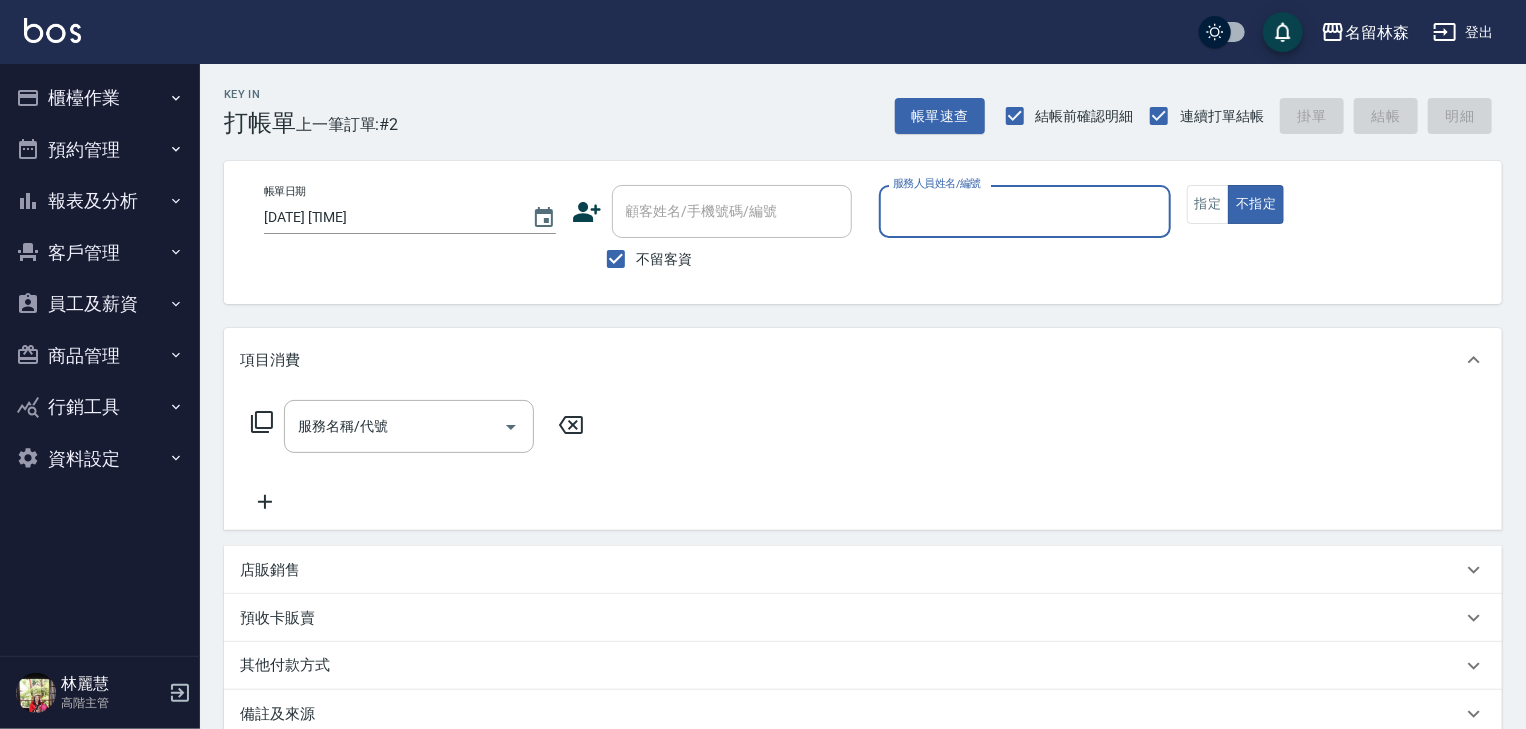 click on "商品管理" at bounding box center [100, 356] 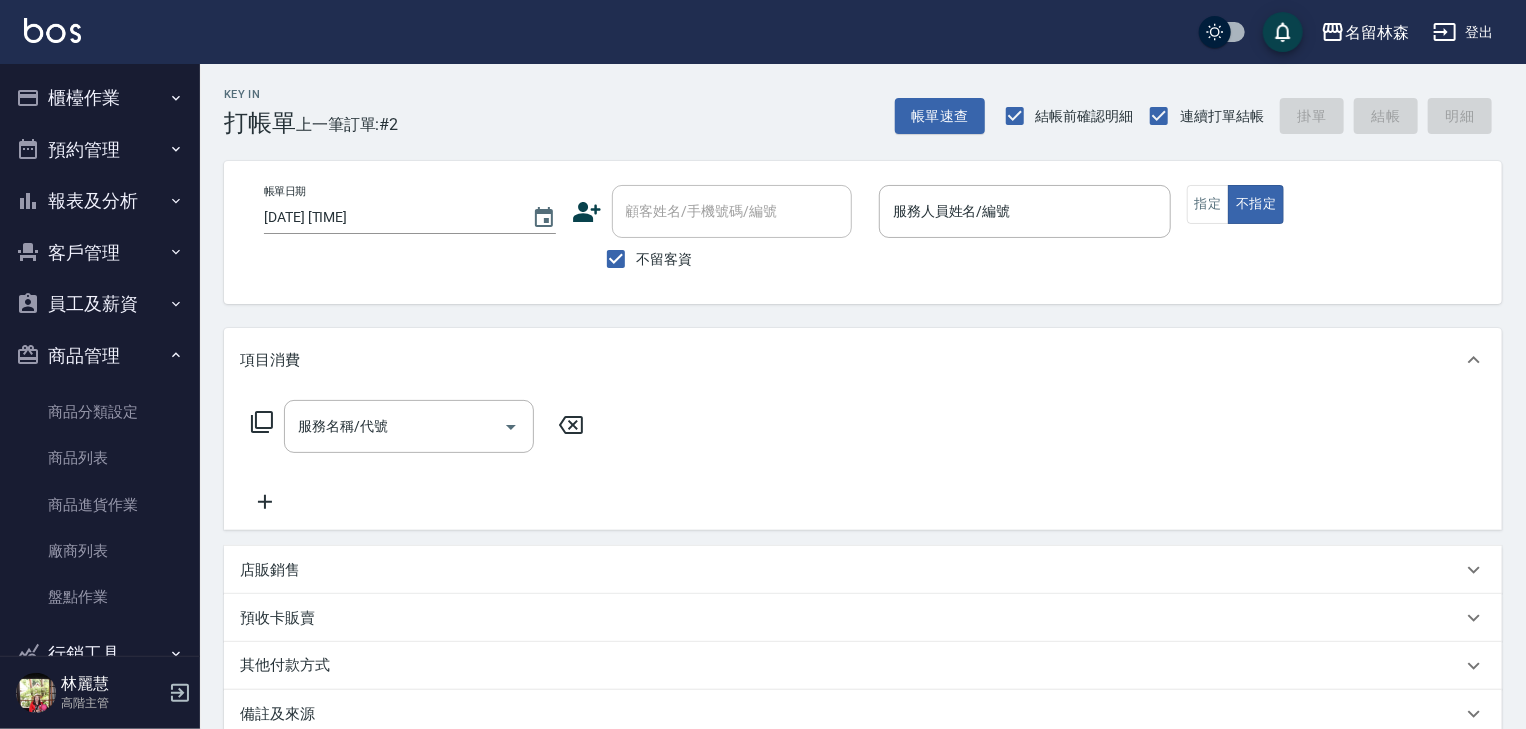 click on "員工及薪資" at bounding box center (100, 304) 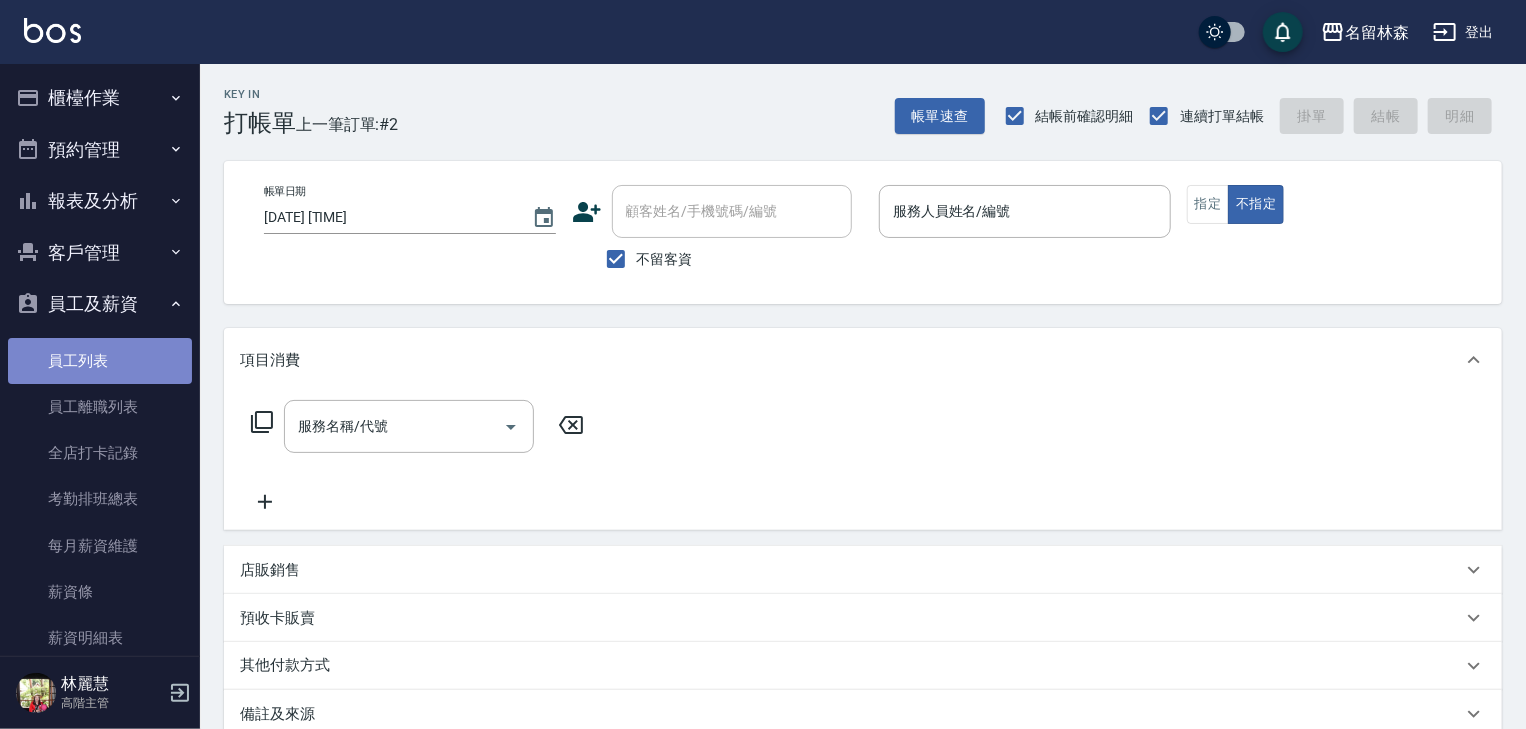 click on "員工列表" at bounding box center (100, 361) 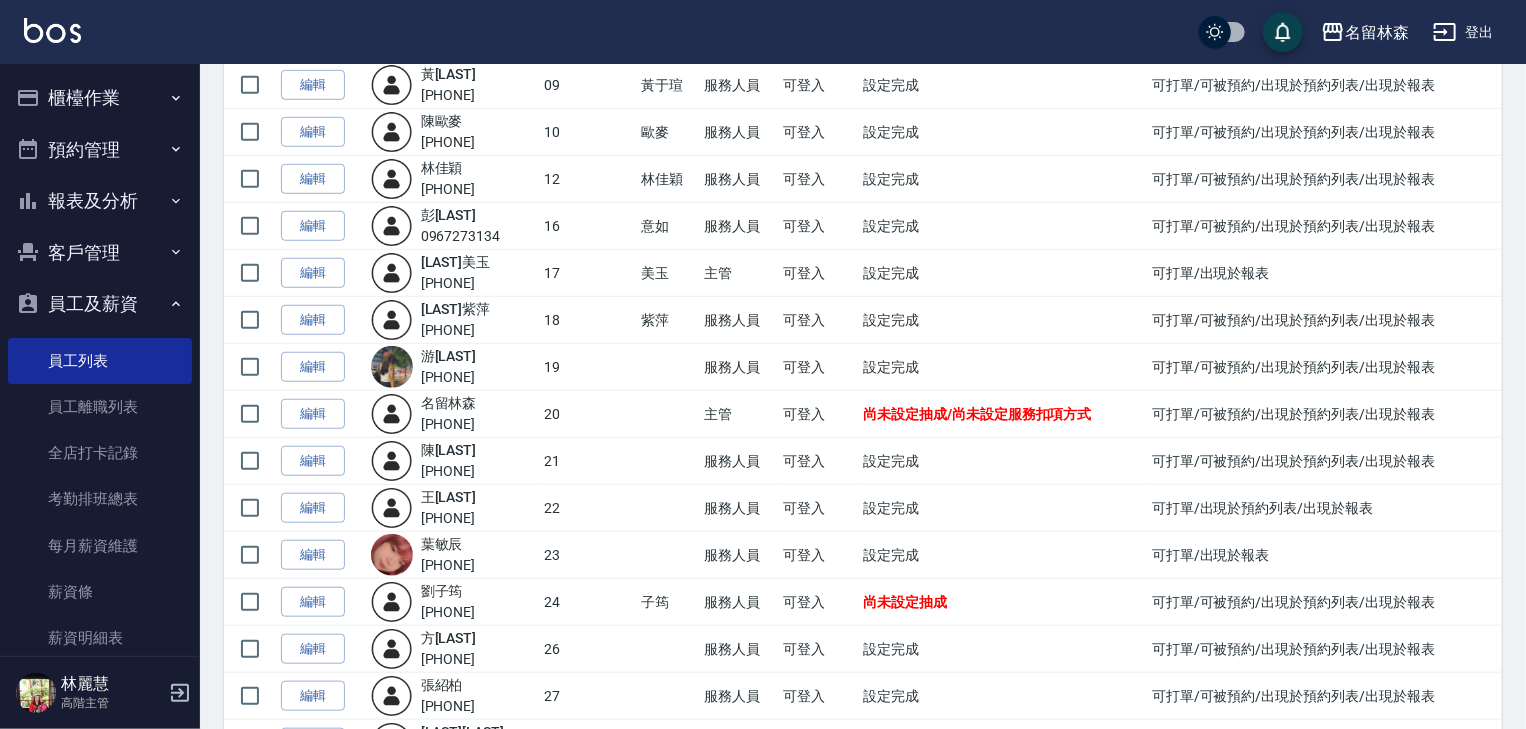 scroll, scrollTop: 1125, scrollLeft: 0, axis: vertical 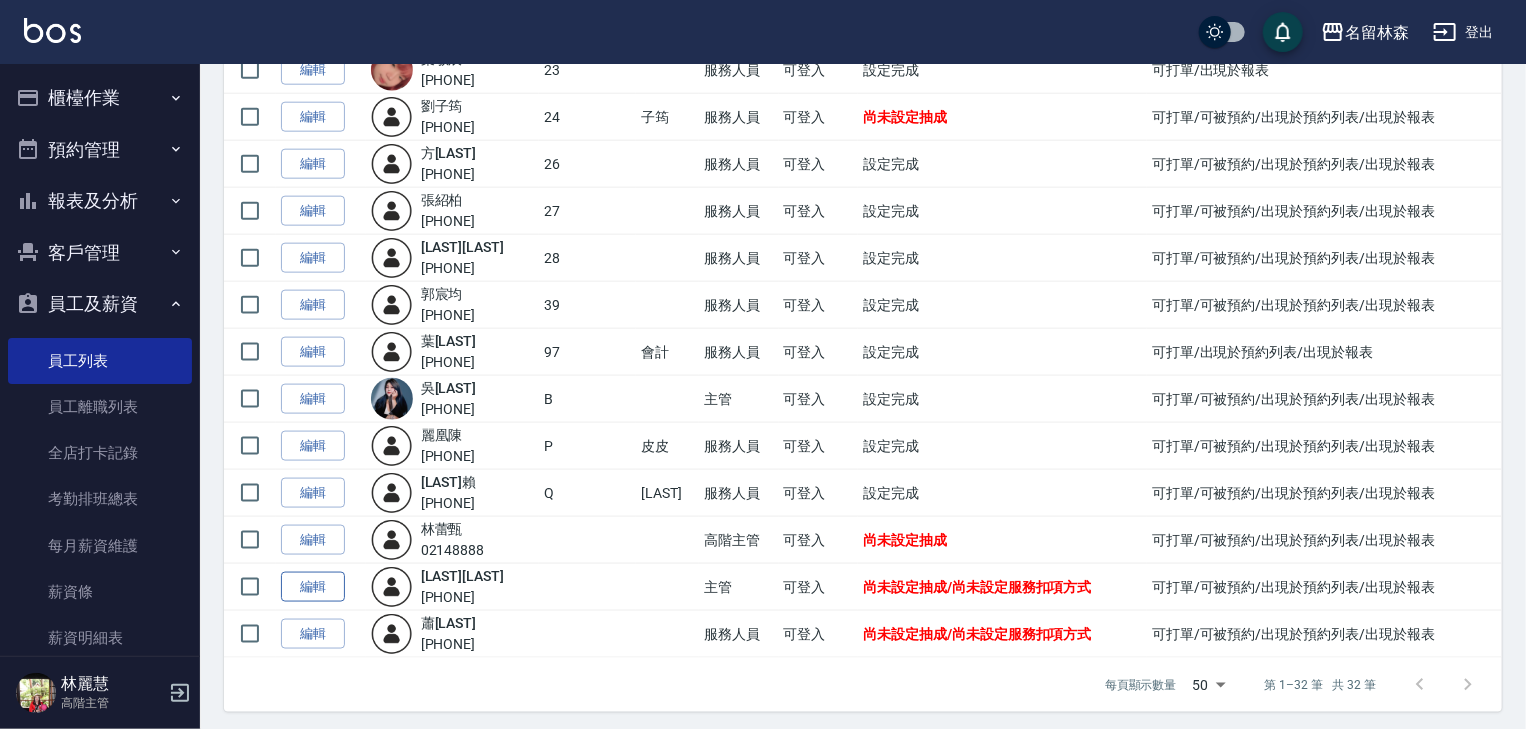 click on "編輯" at bounding box center (313, 587) 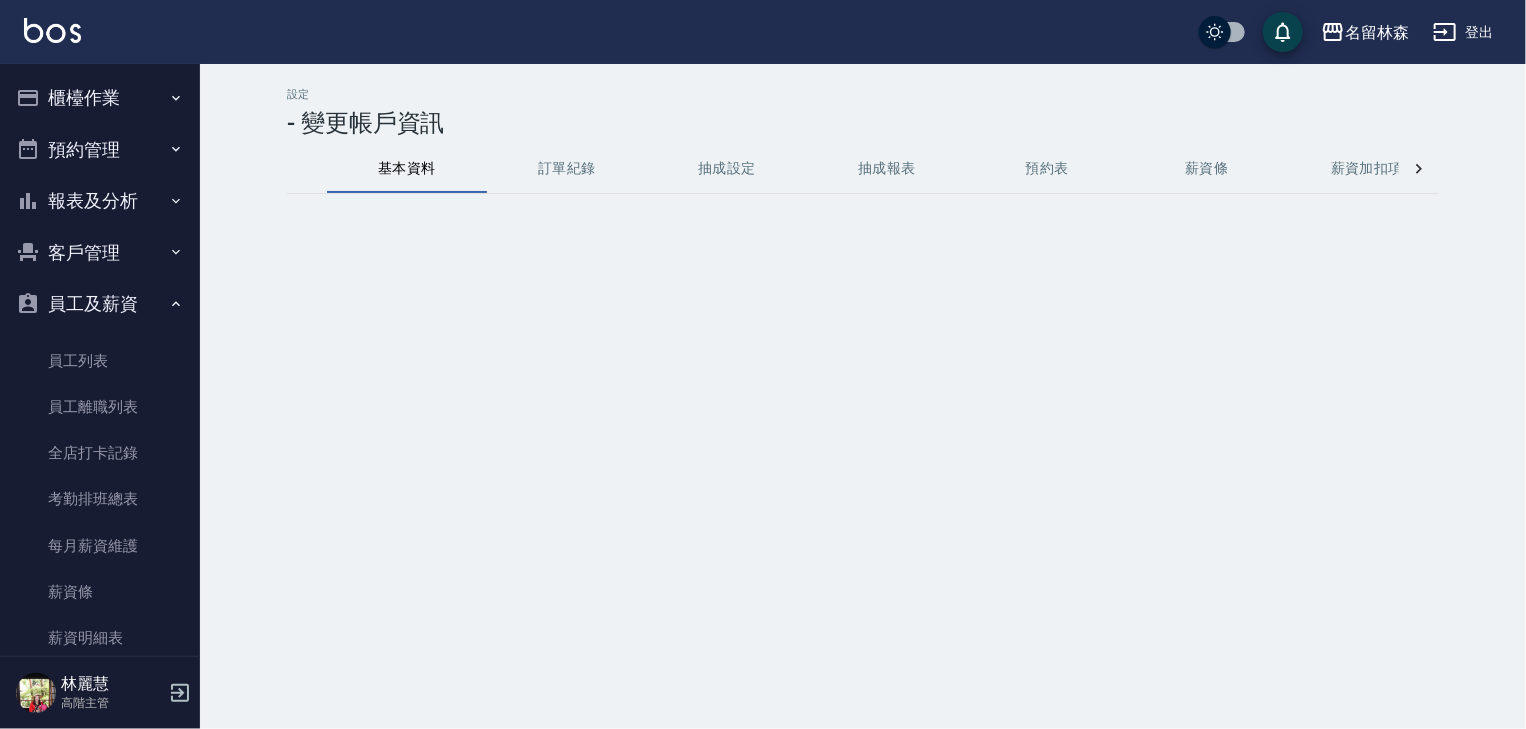 scroll, scrollTop: 0, scrollLeft: 0, axis: both 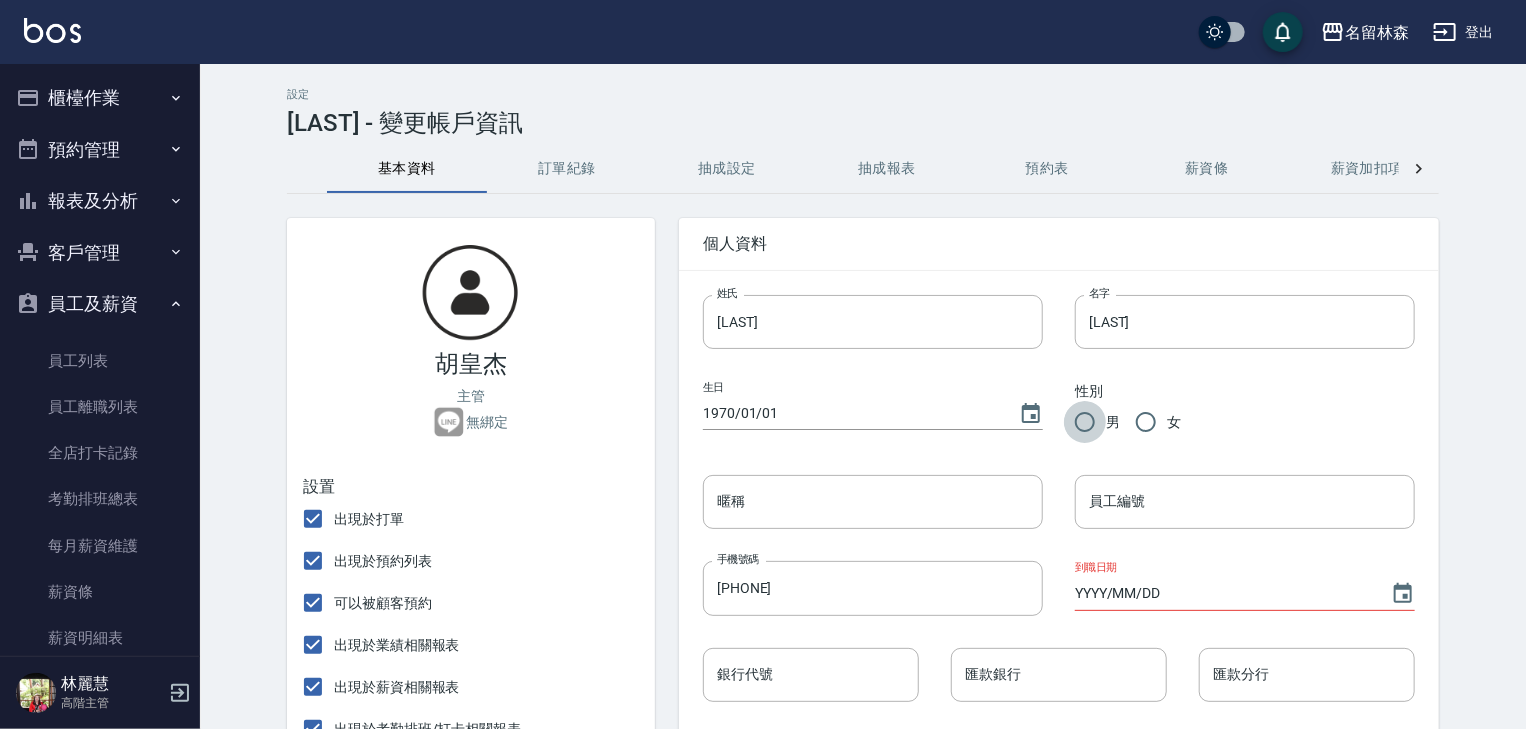 click on "男" at bounding box center [1085, 422] 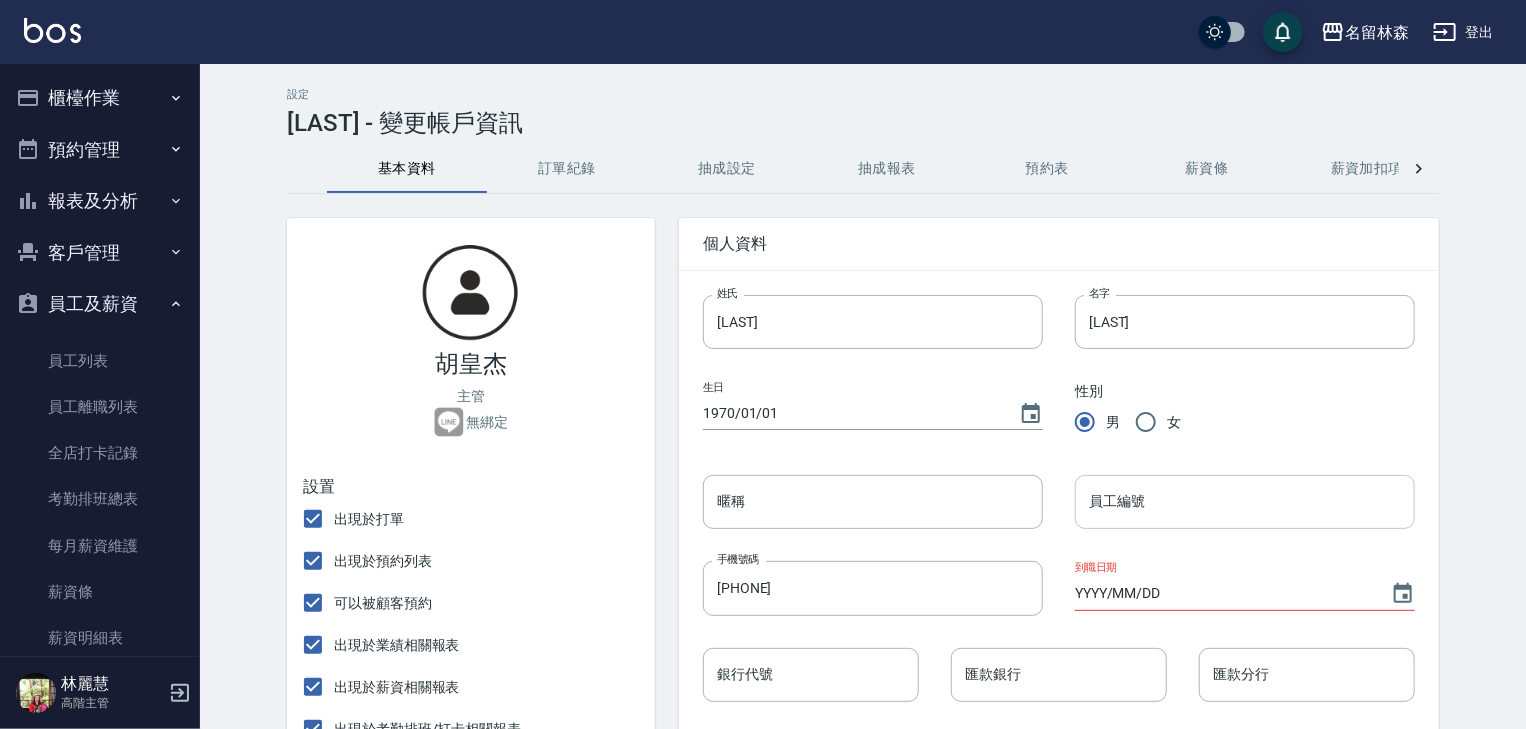 click on "員工編號" at bounding box center [1245, 502] 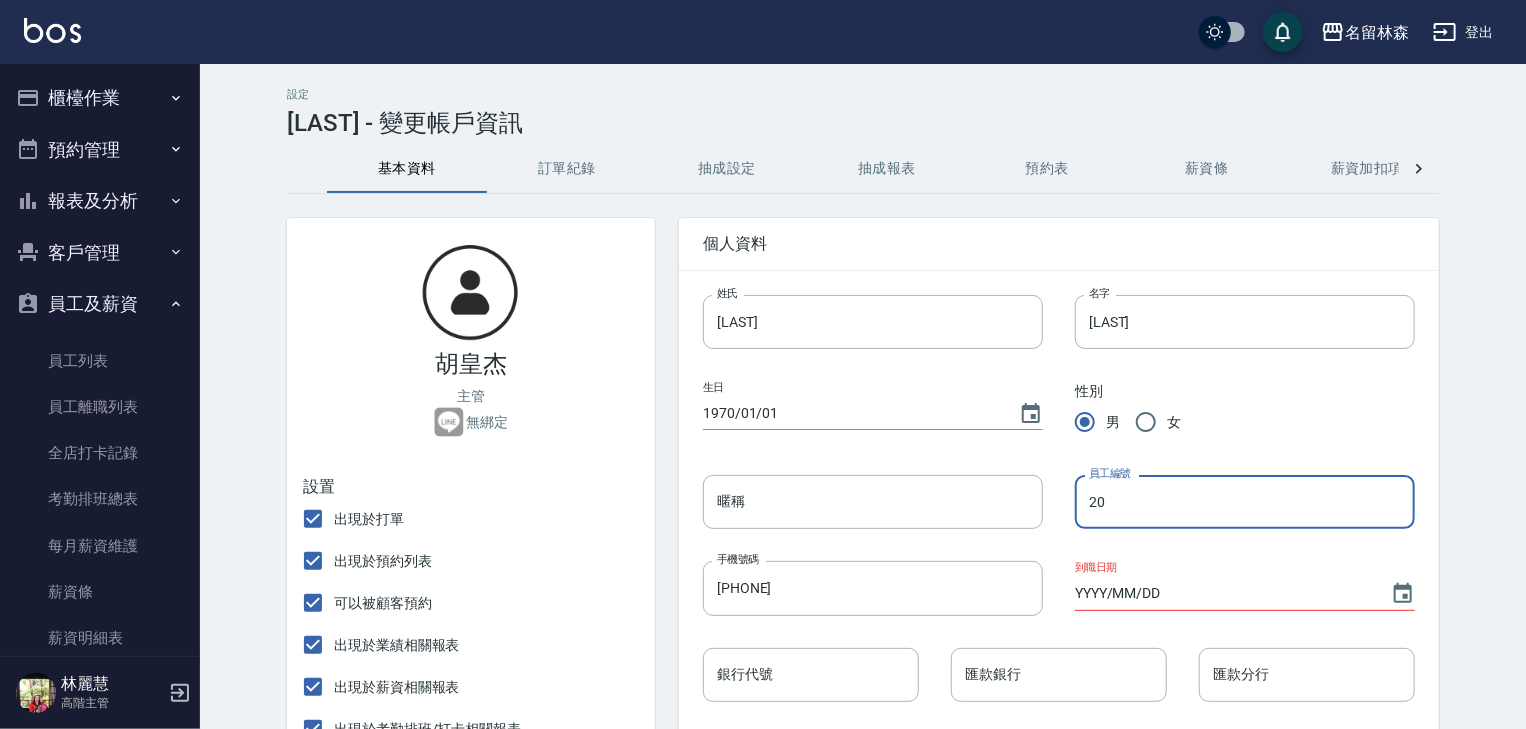 scroll, scrollTop: 213, scrollLeft: 0, axis: vertical 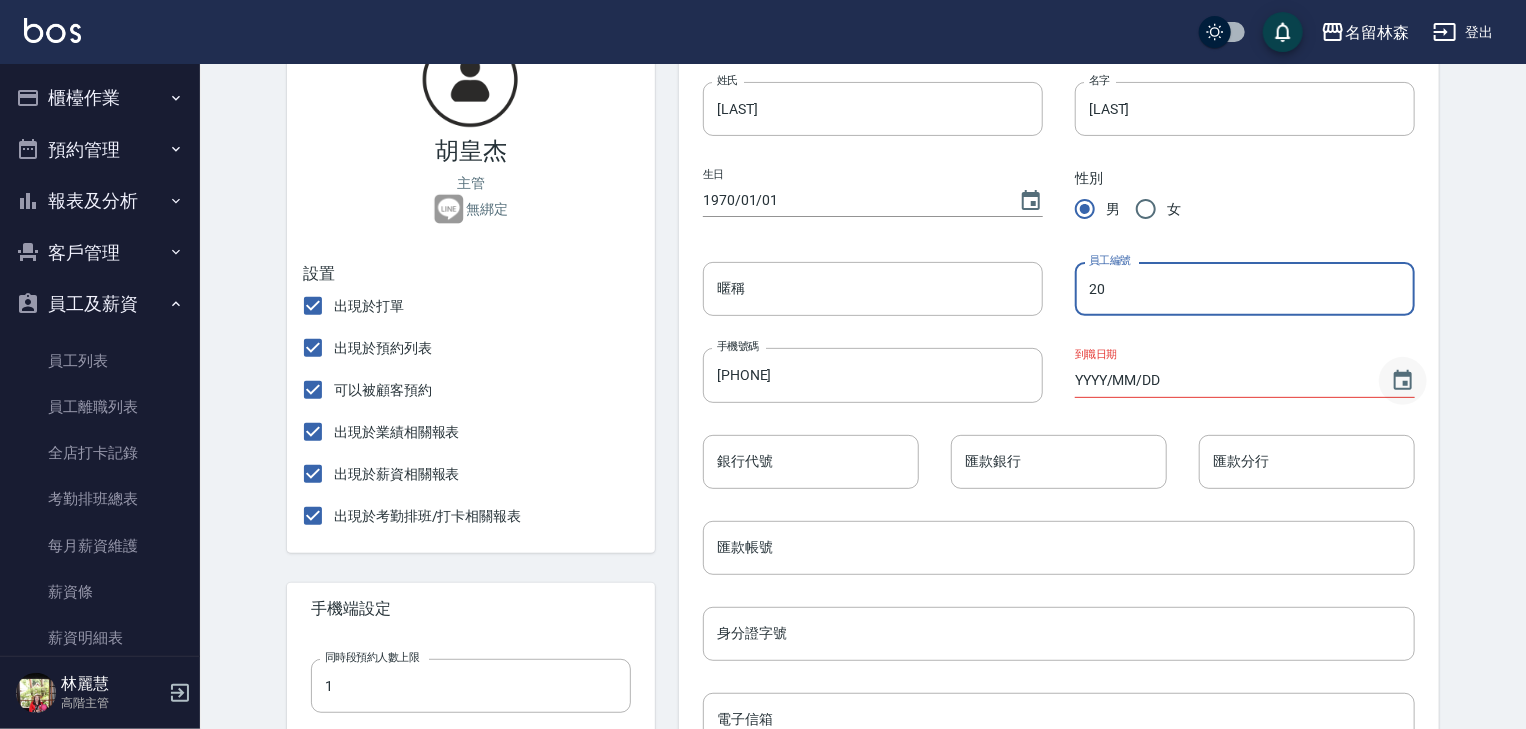 type on "20" 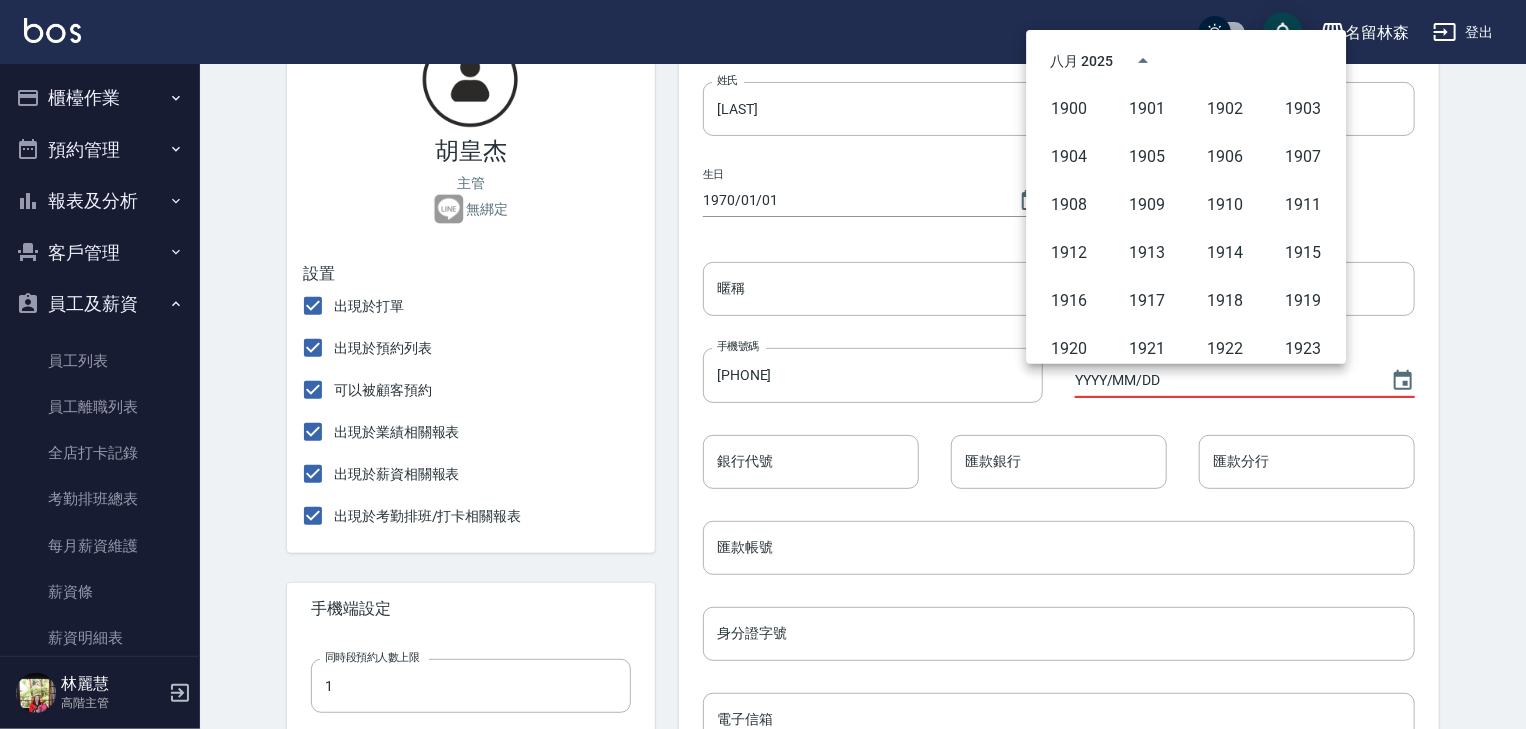 scroll, scrollTop: 0, scrollLeft: 0, axis: both 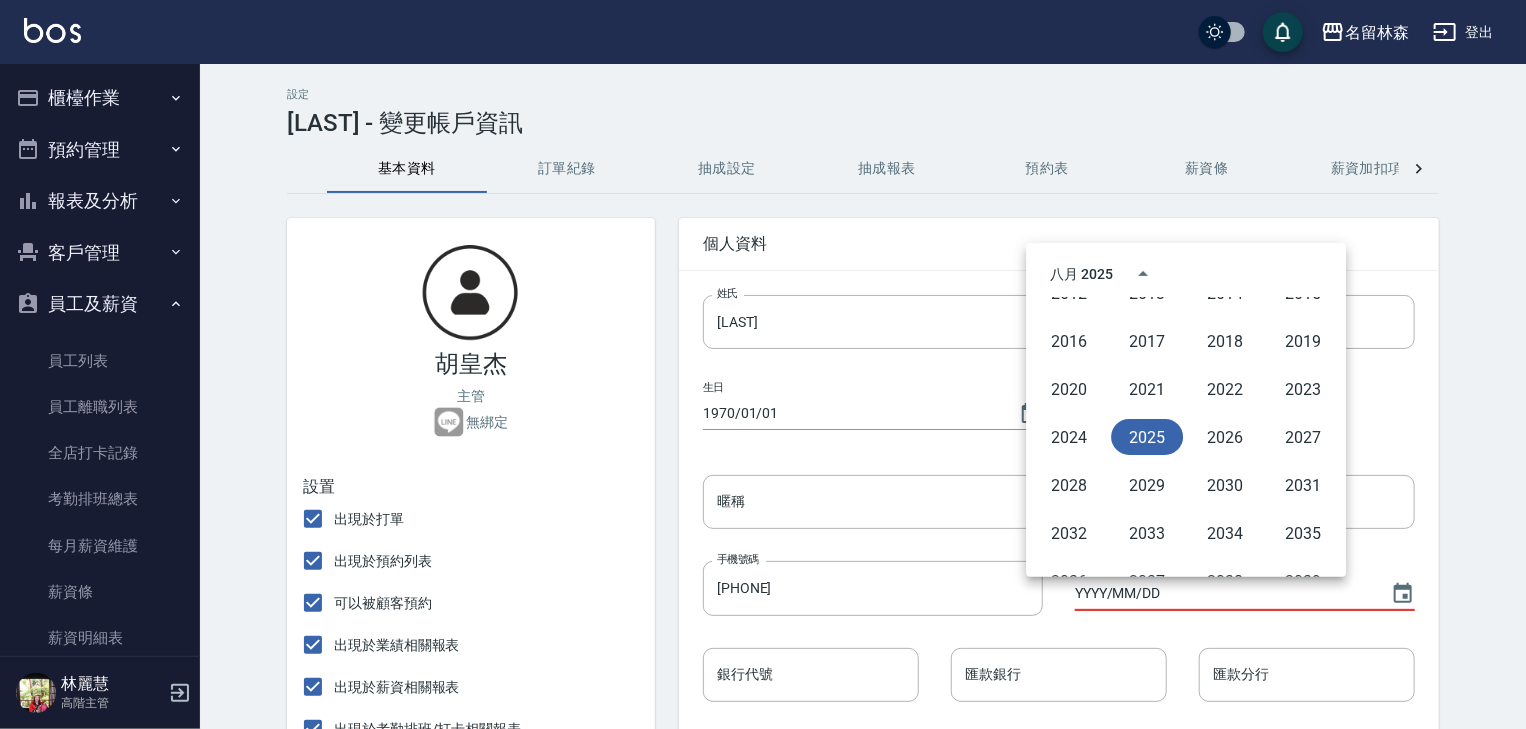 click on "2025" at bounding box center (1147, 437) 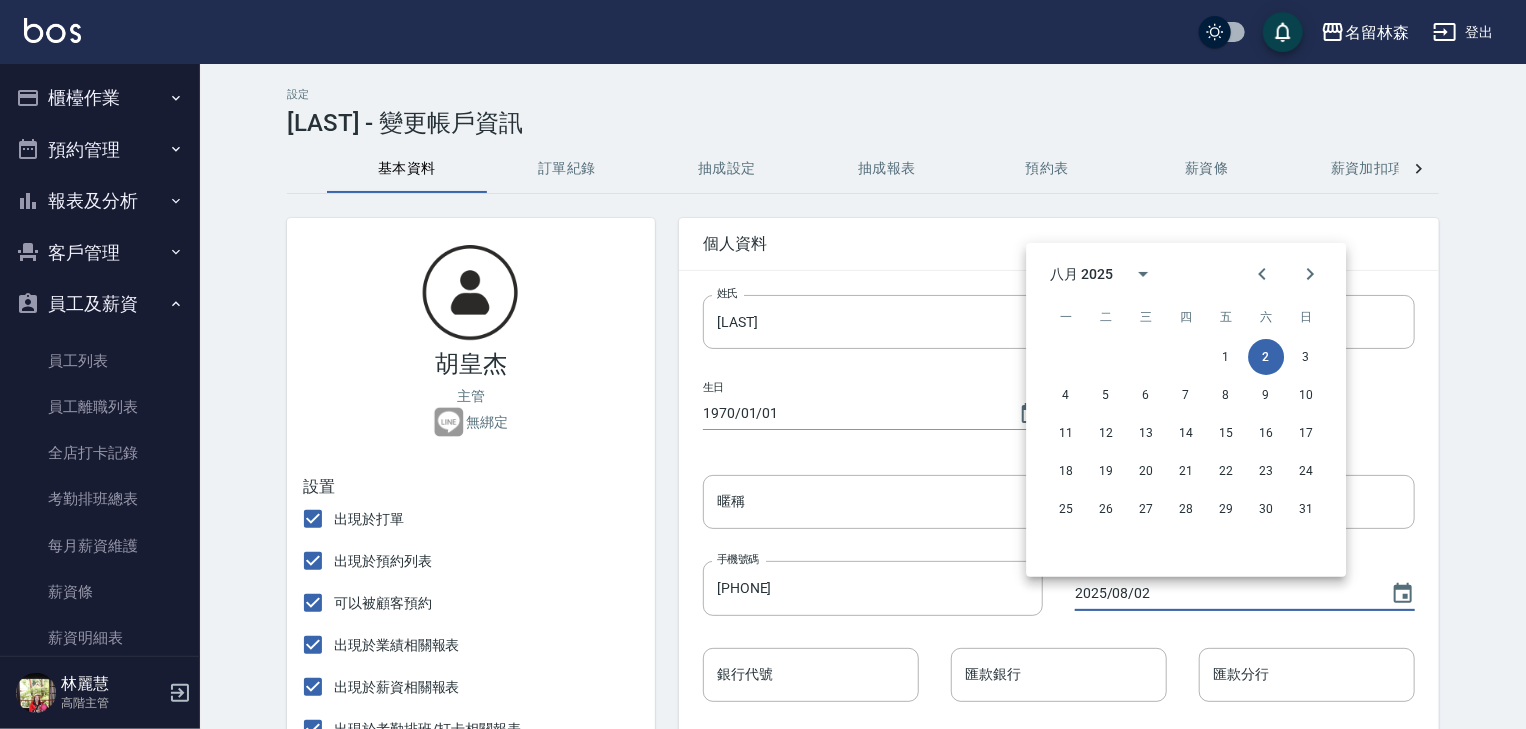 click on "2" at bounding box center [1266, 357] 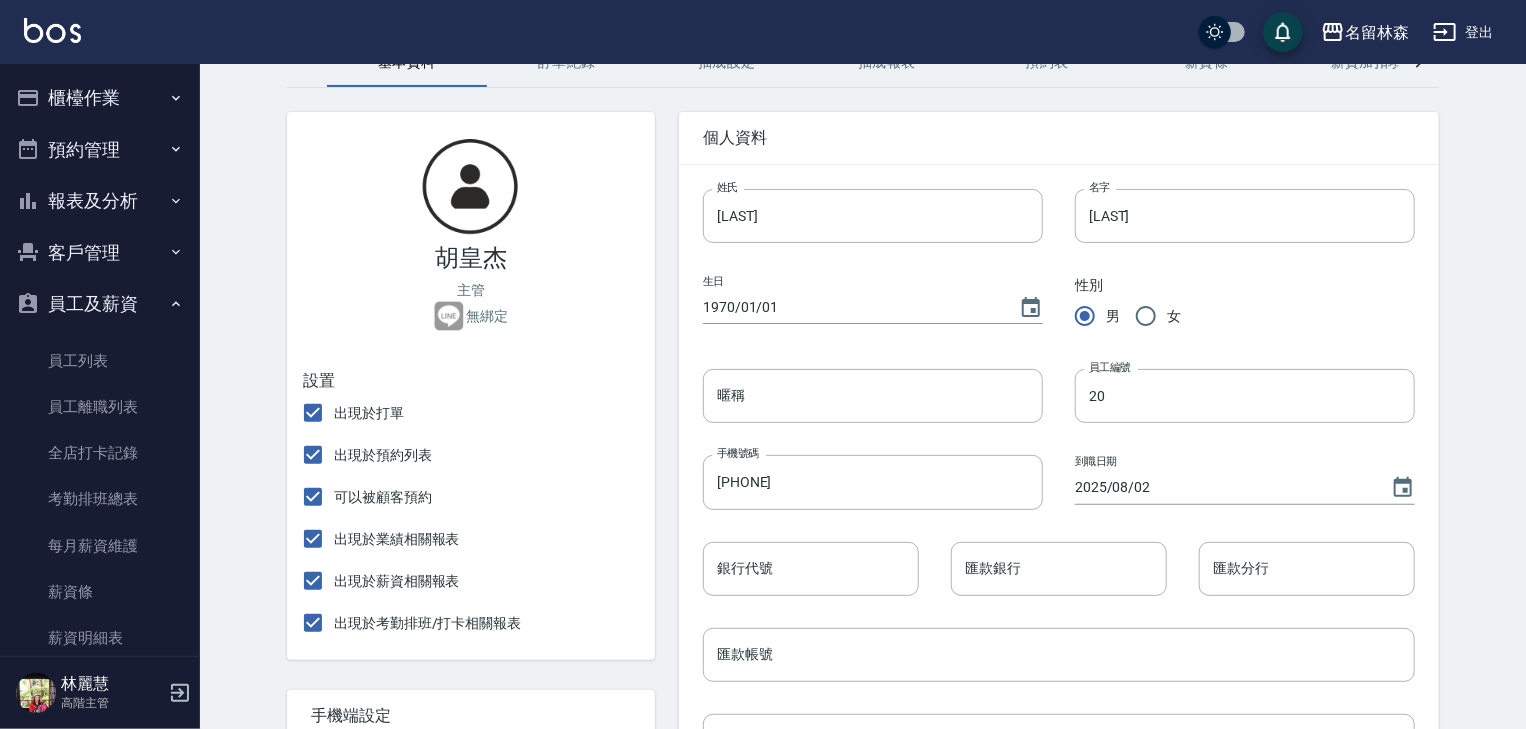 scroll, scrollTop: 0, scrollLeft: 0, axis: both 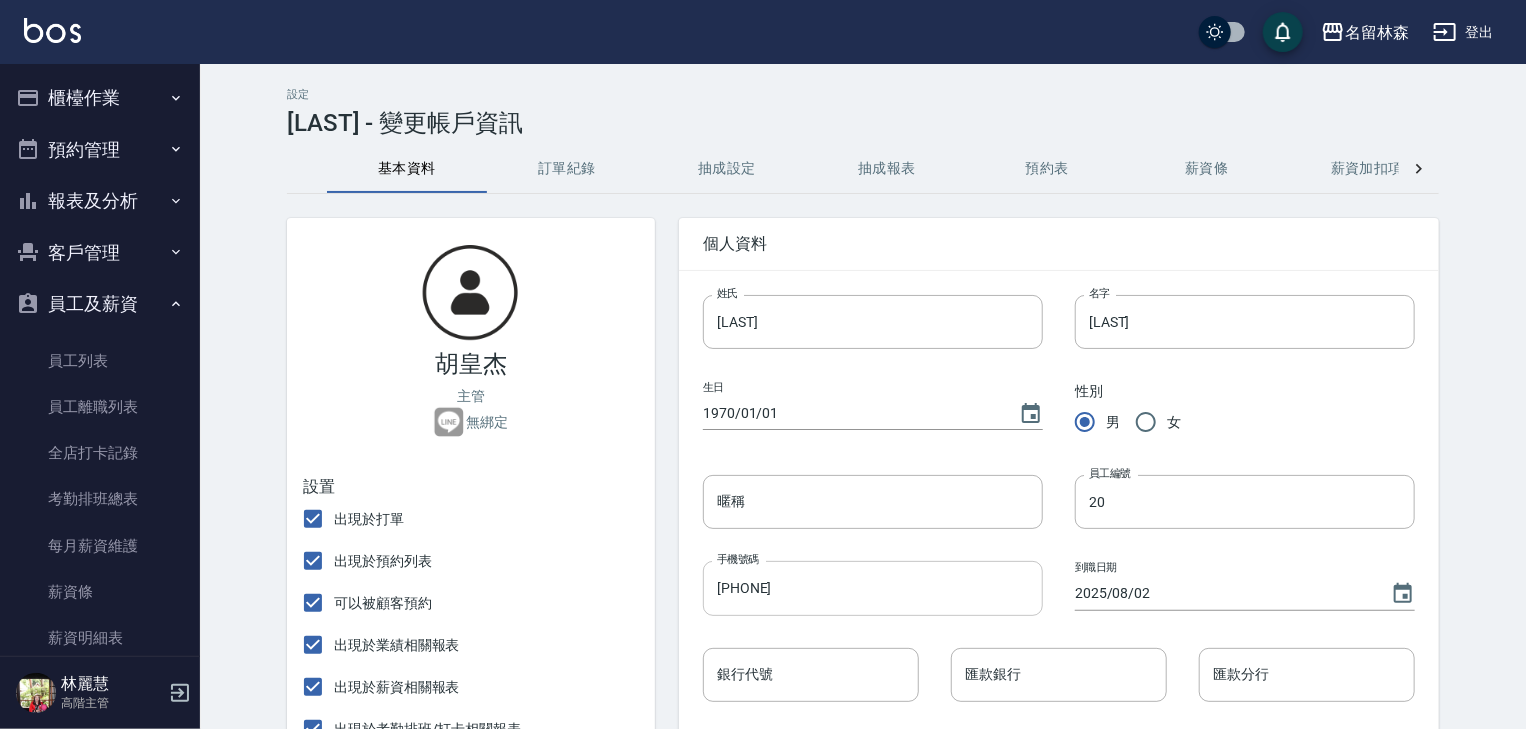 click on "0920031819" at bounding box center (873, 588) 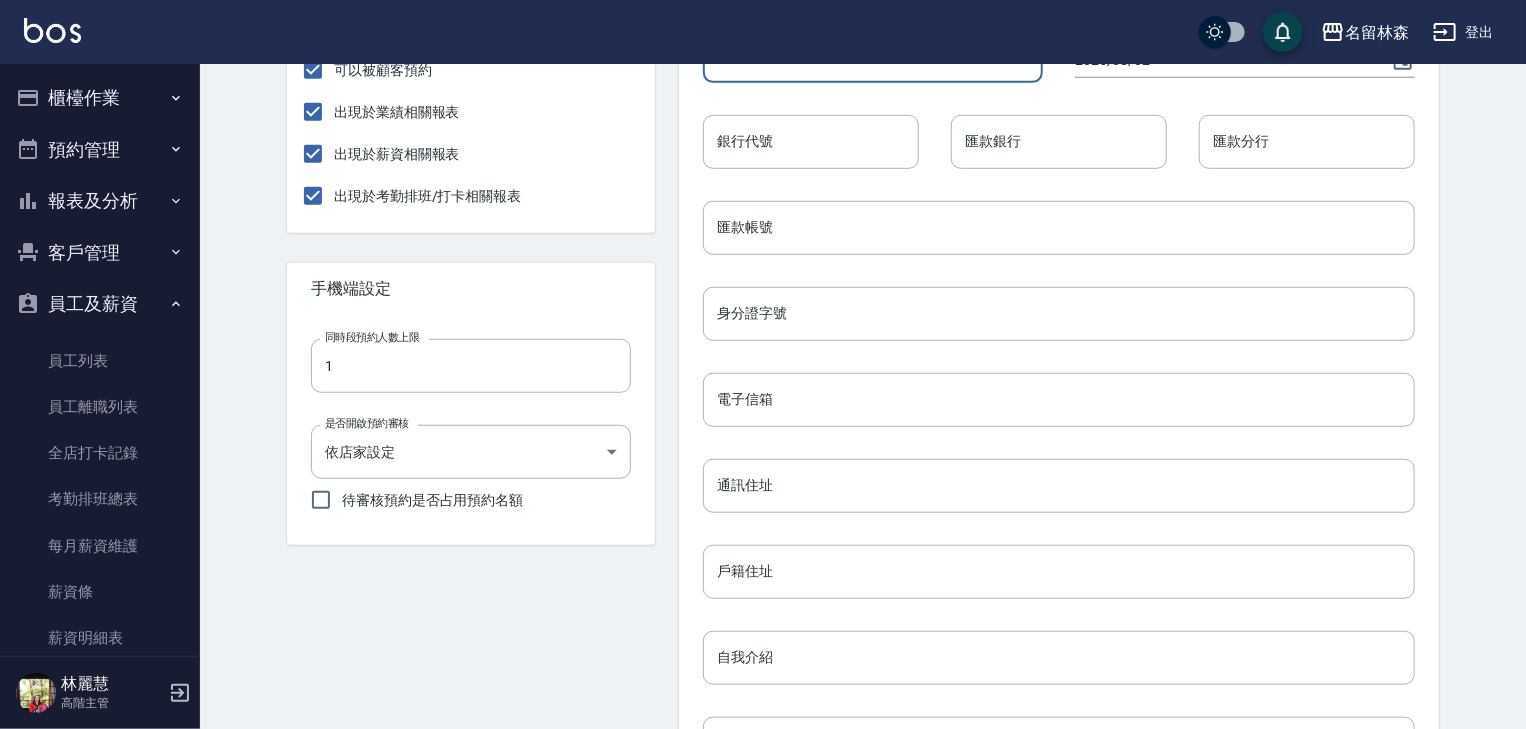 scroll, scrollTop: 864, scrollLeft: 0, axis: vertical 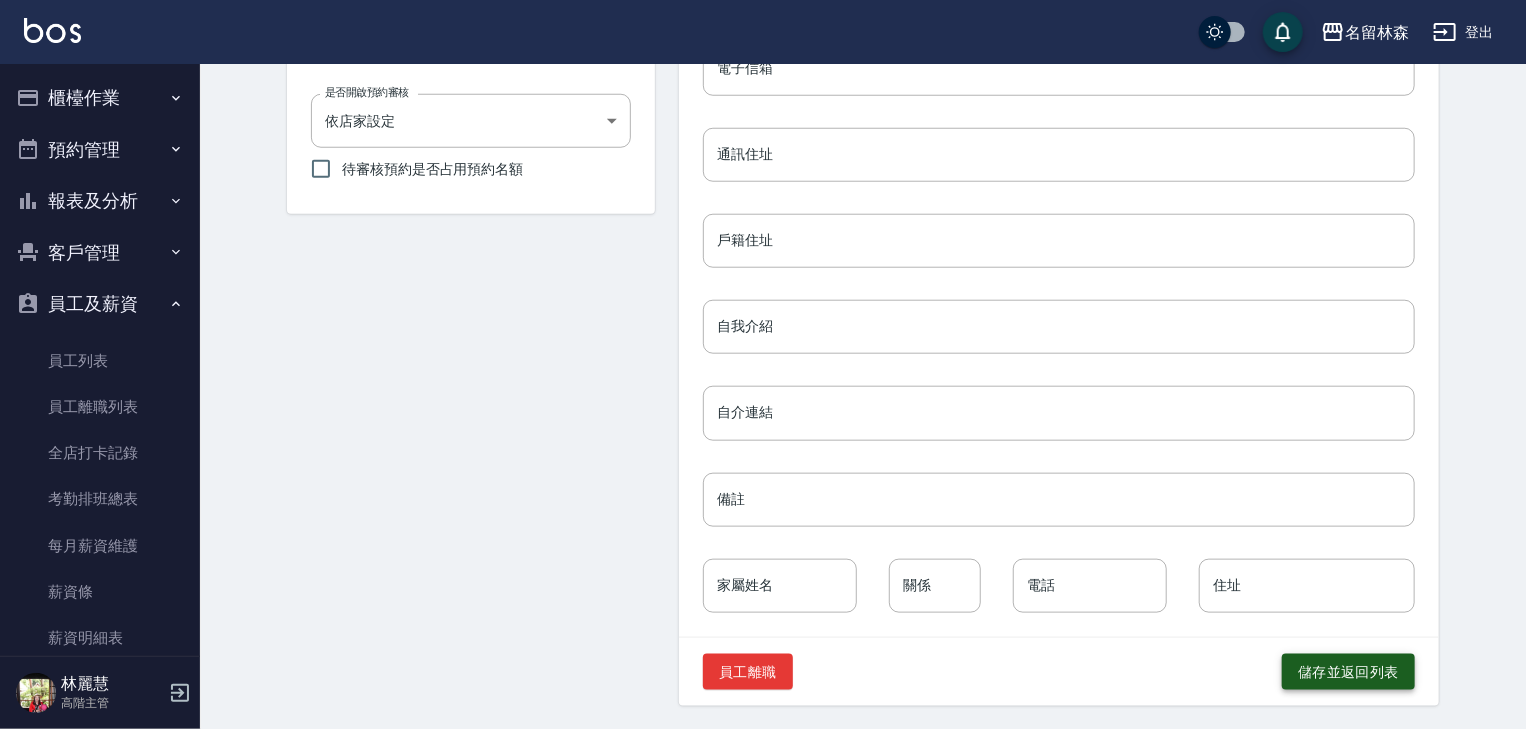 type on "0970031819" 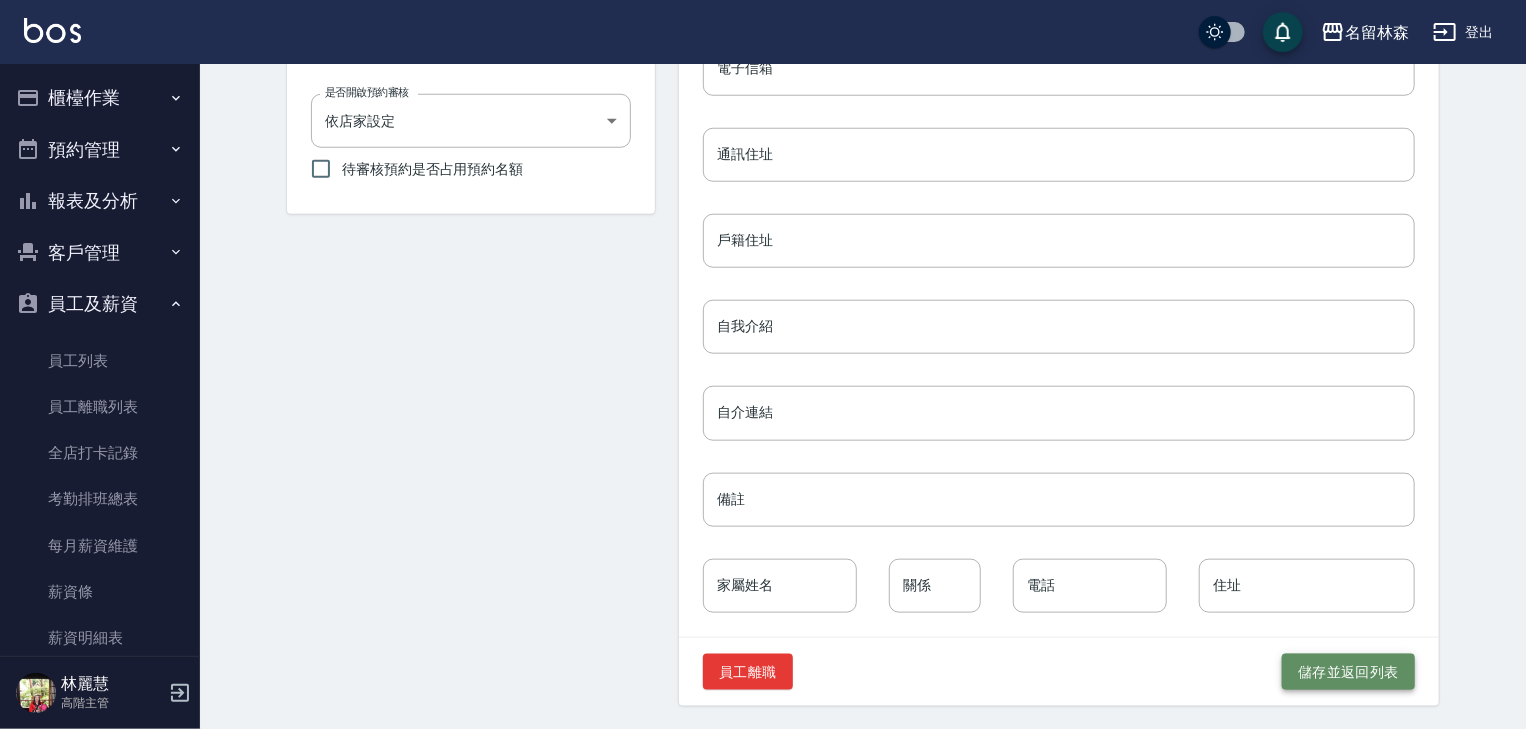 click on "儲存並返回列表" at bounding box center [1348, 672] 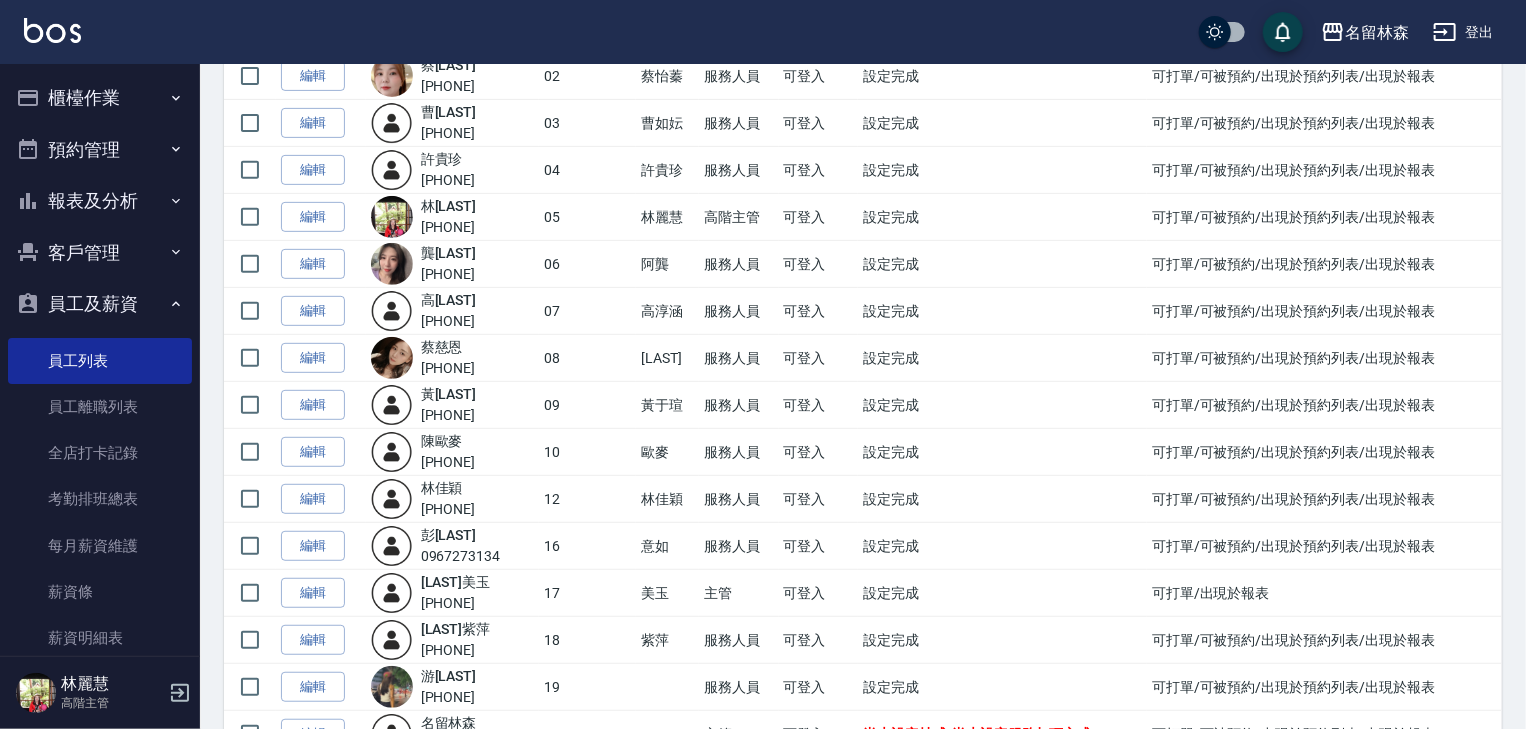 scroll, scrollTop: 533, scrollLeft: 0, axis: vertical 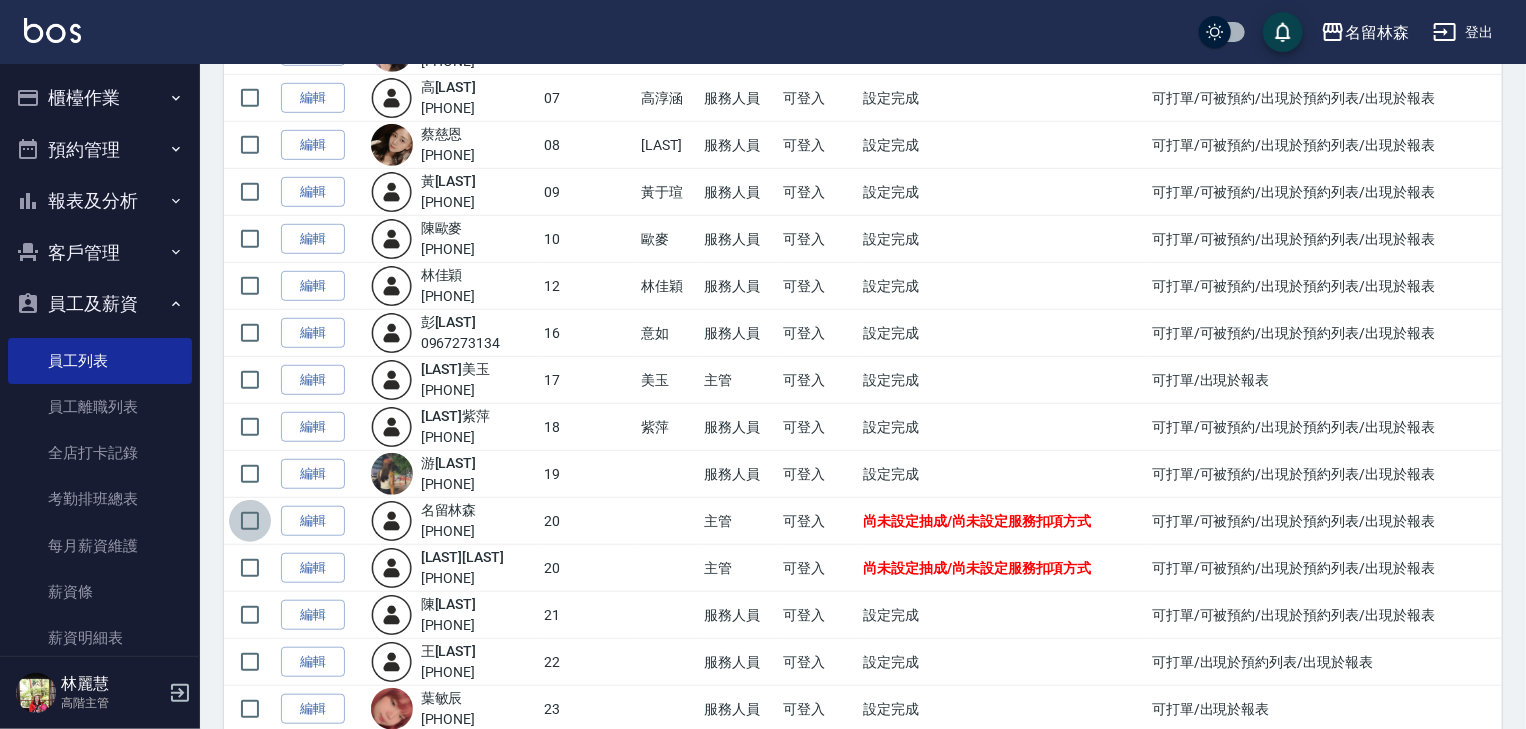 click at bounding box center (250, 521) 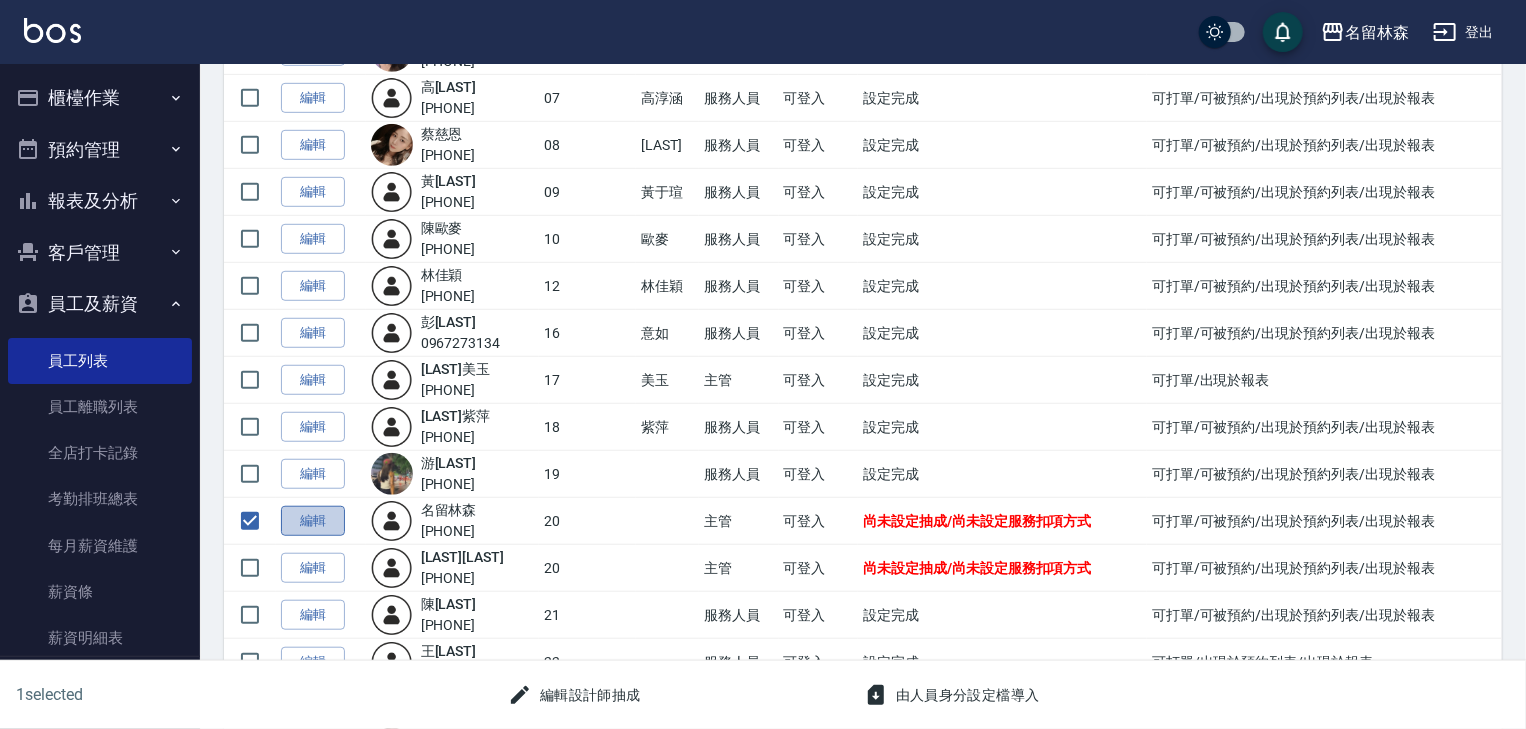 click on "編輯" at bounding box center [313, 521] 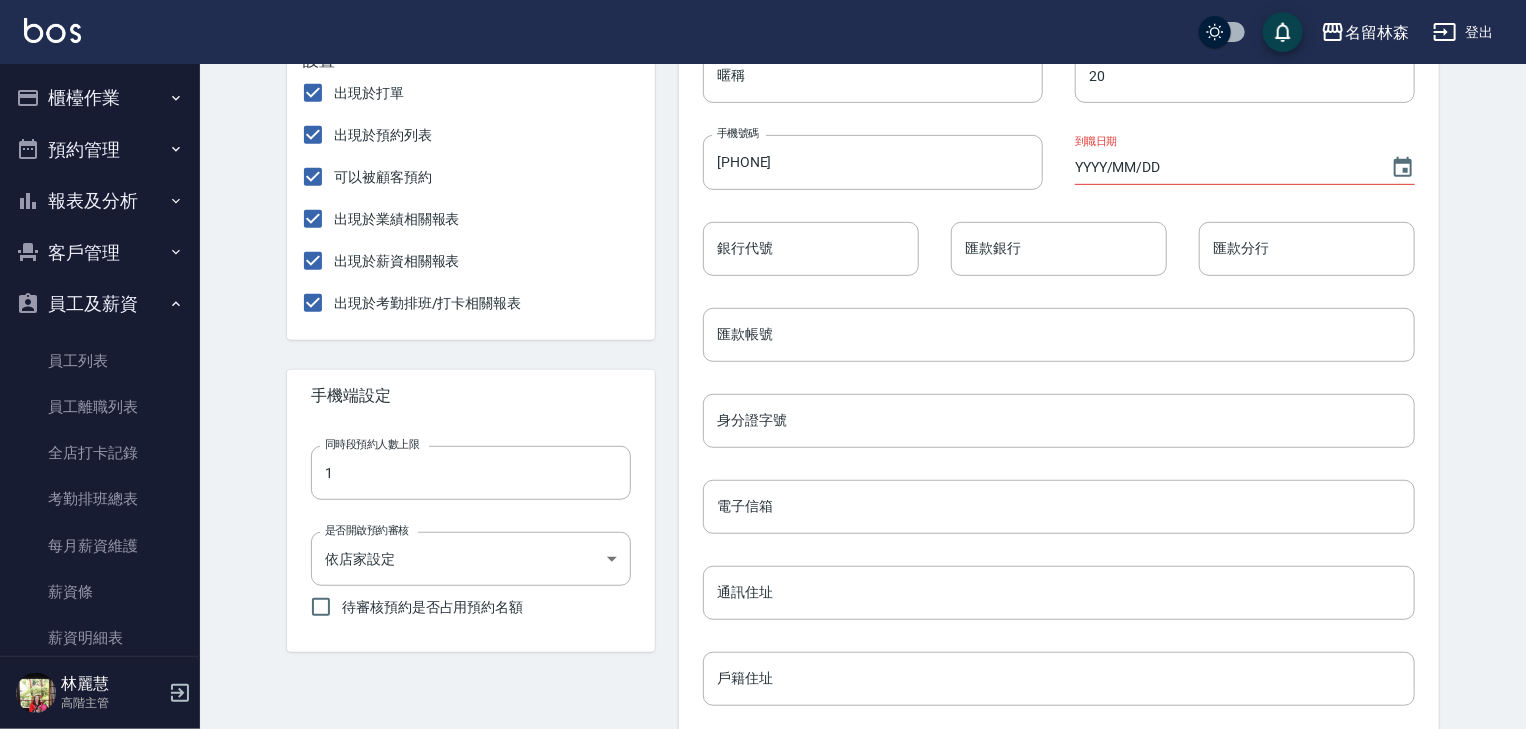 scroll, scrollTop: 864, scrollLeft: 0, axis: vertical 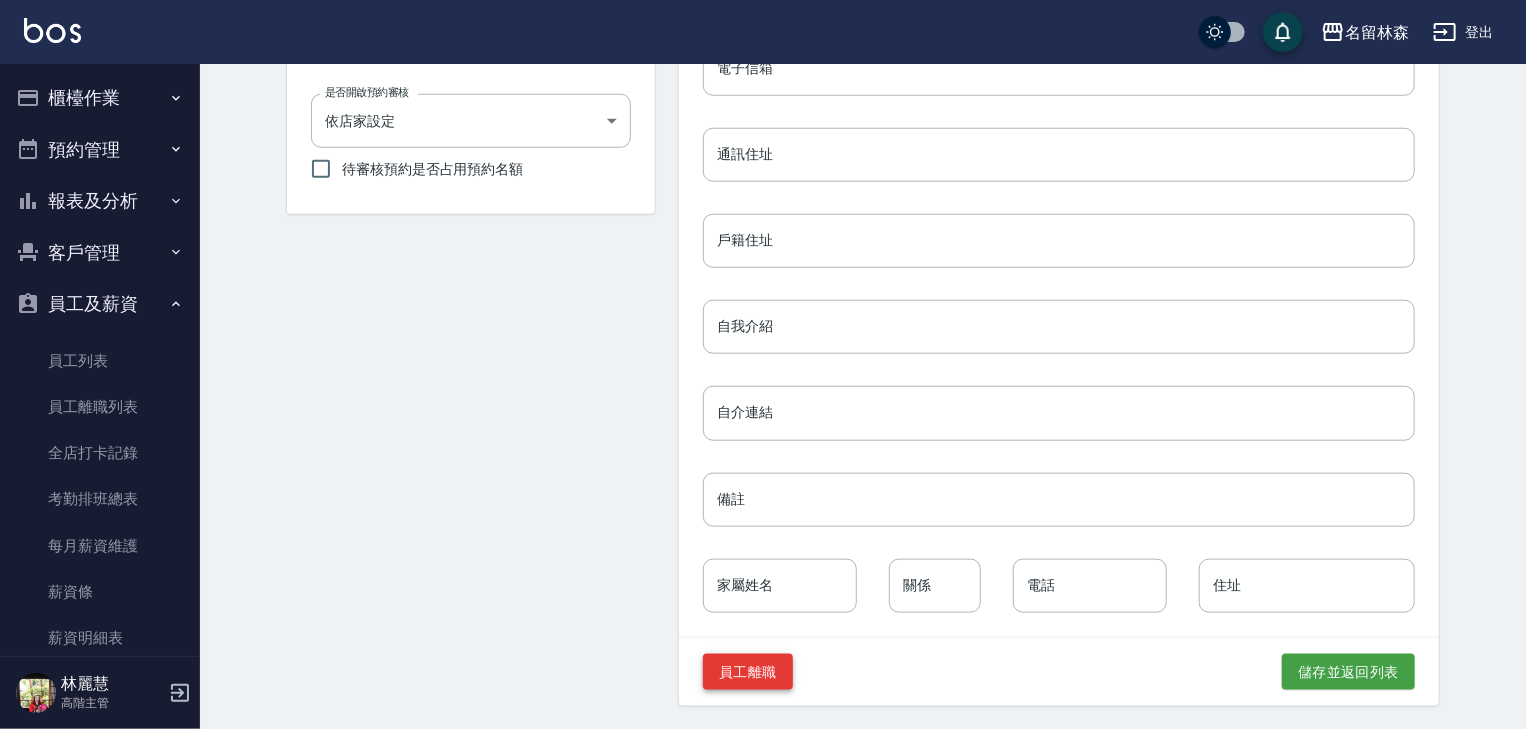 click on "員工離職" at bounding box center (748, 672) 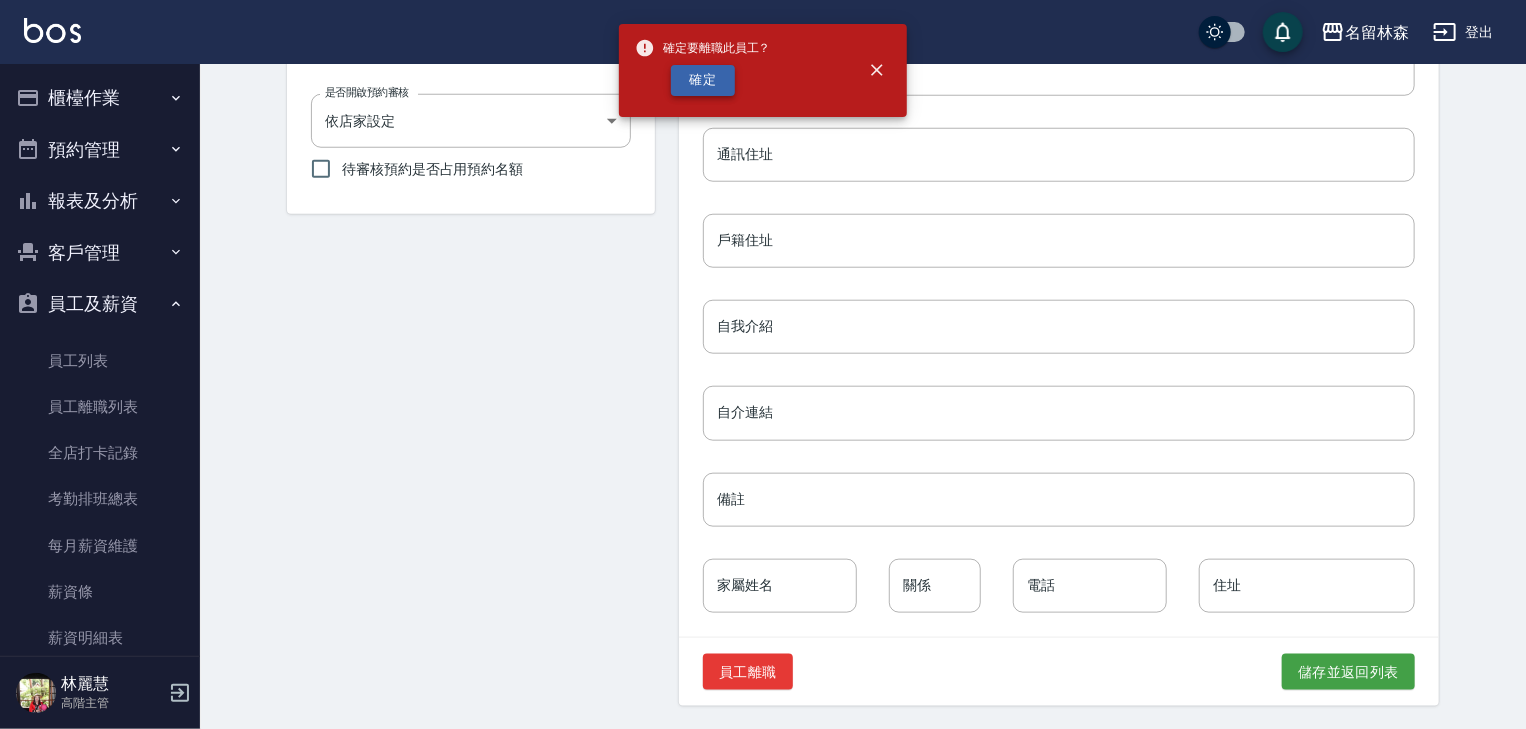 click on "確定" at bounding box center [703, 80] 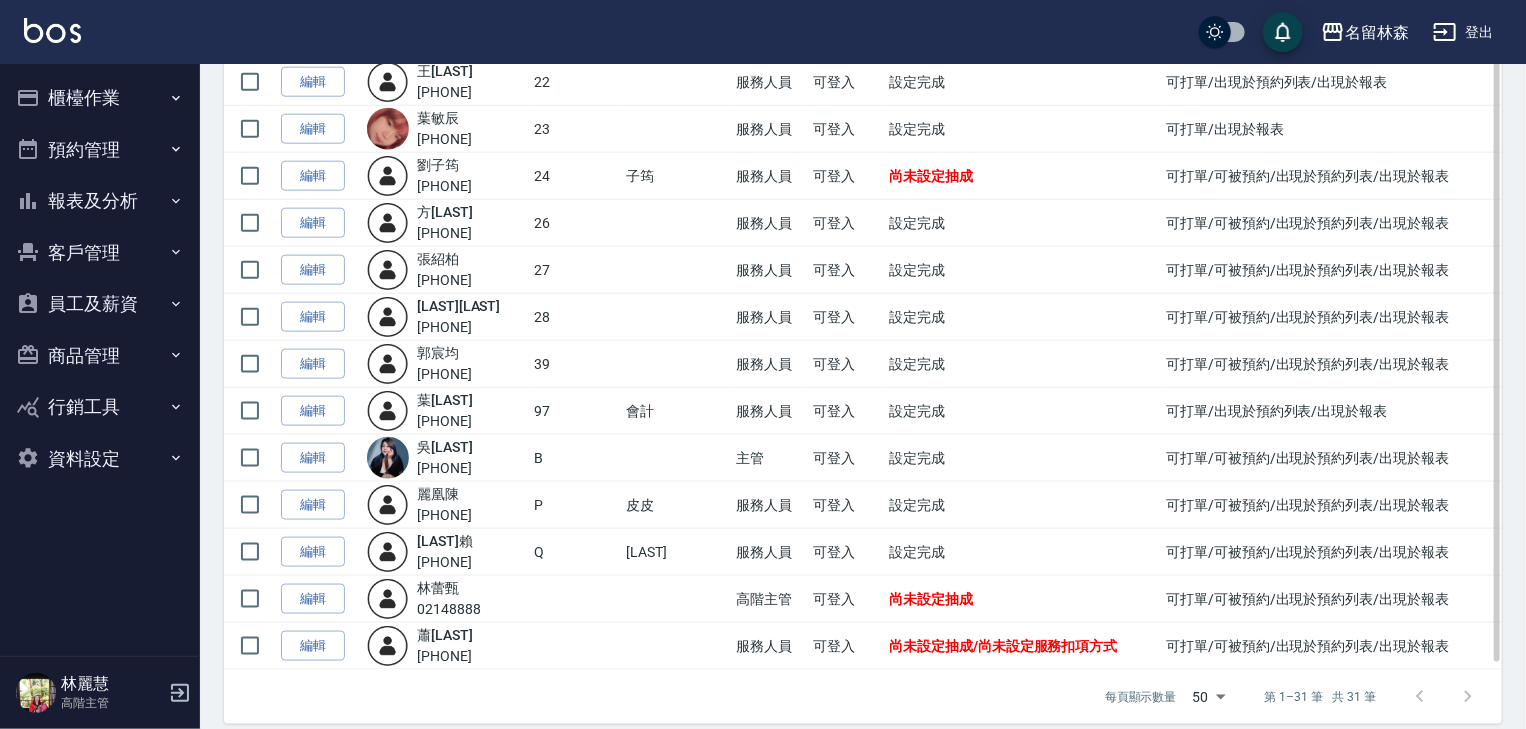 scroll, scrollTop: 853, scrollLeft: 0, axis: vertical 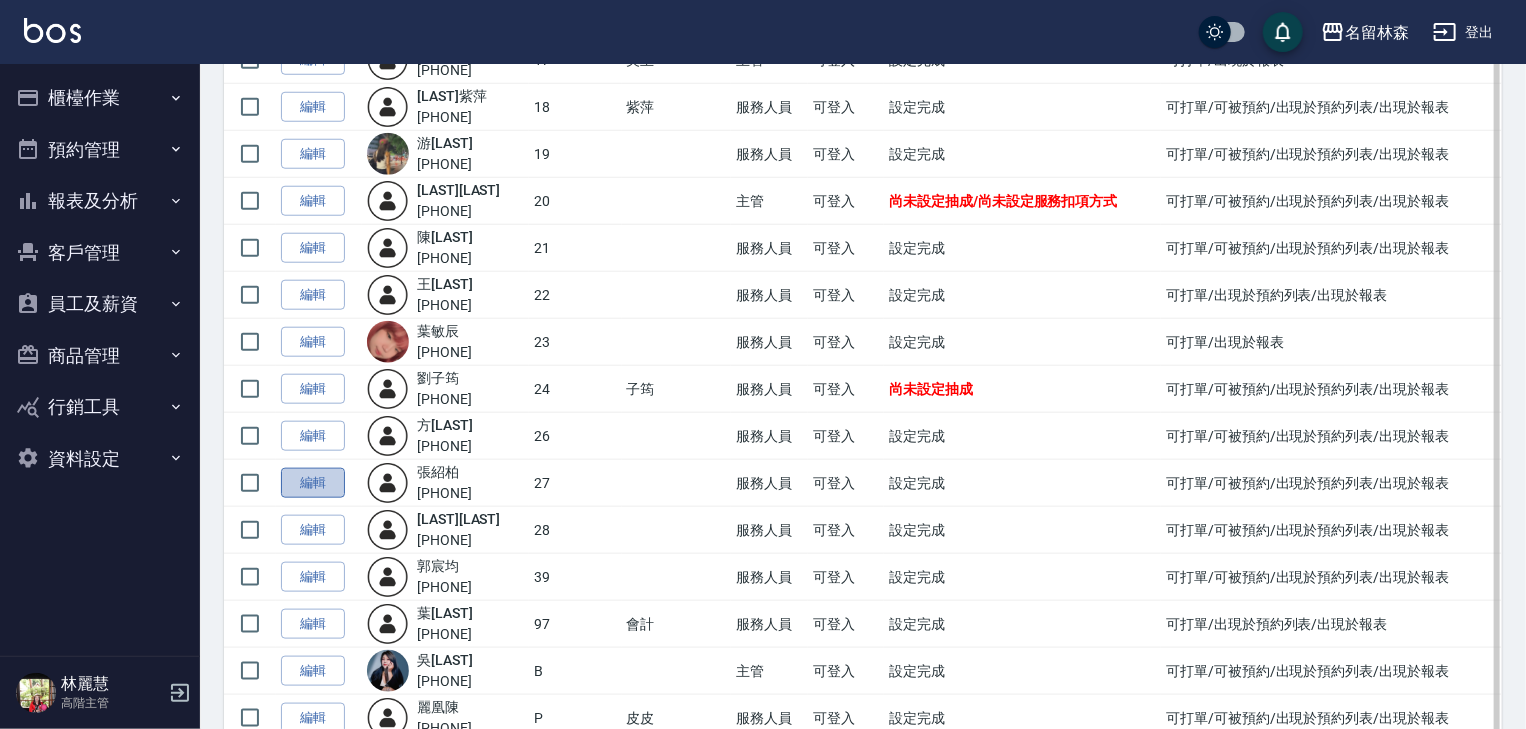 click on "編輯" at bounding box center [313, 483] 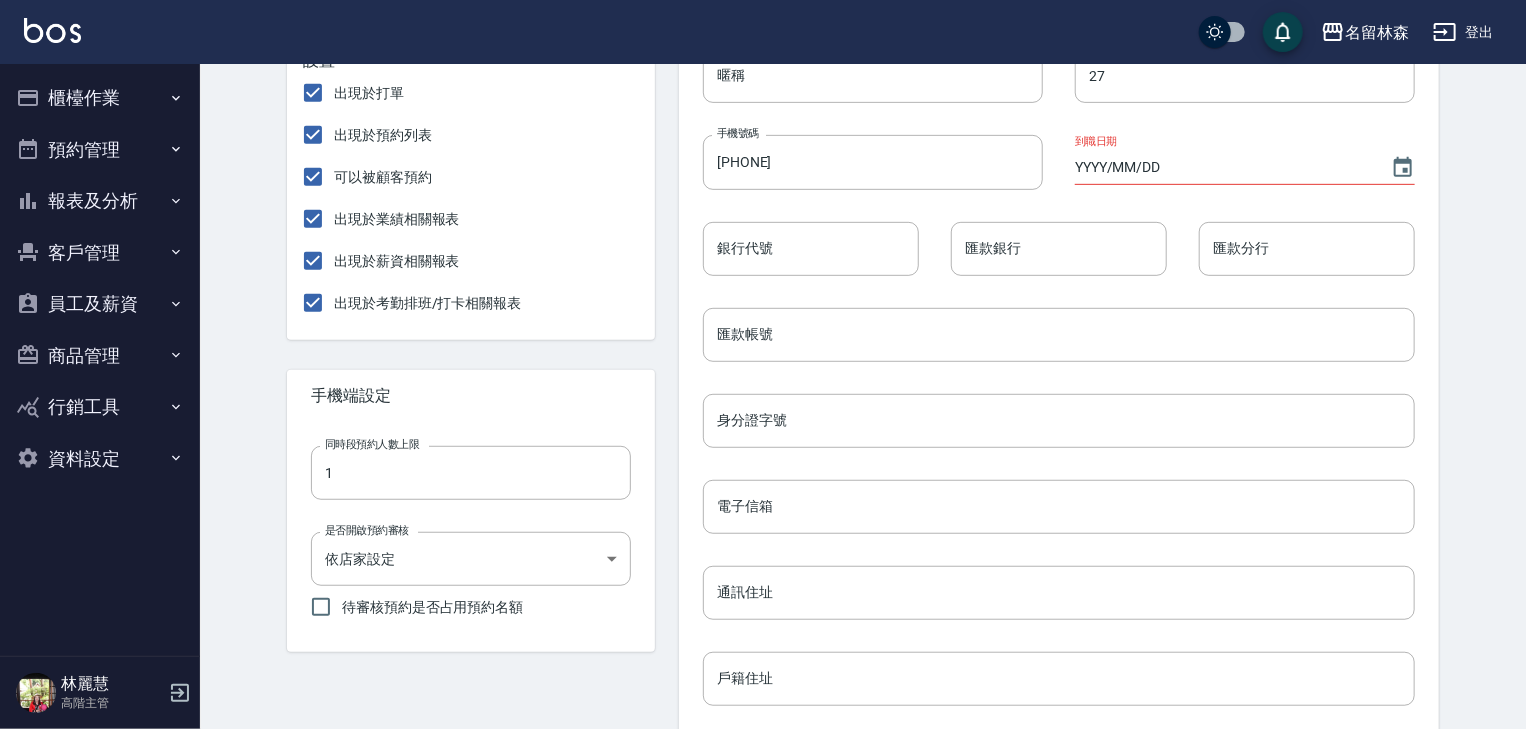 scroll, scrollTop: 0, scrollLeft: 0, axis: both 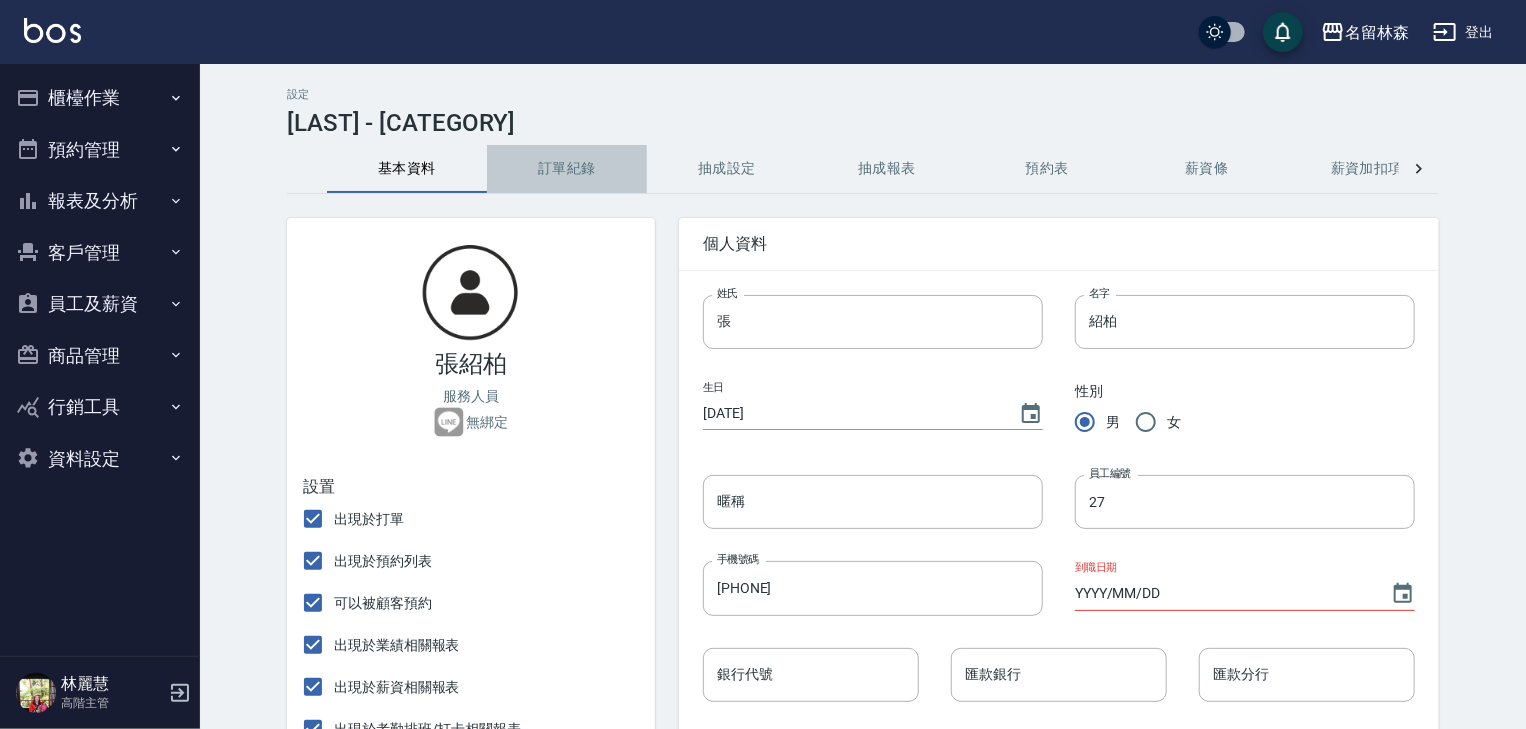 click on "訂單紀錄" at bounding box center (567, 169) 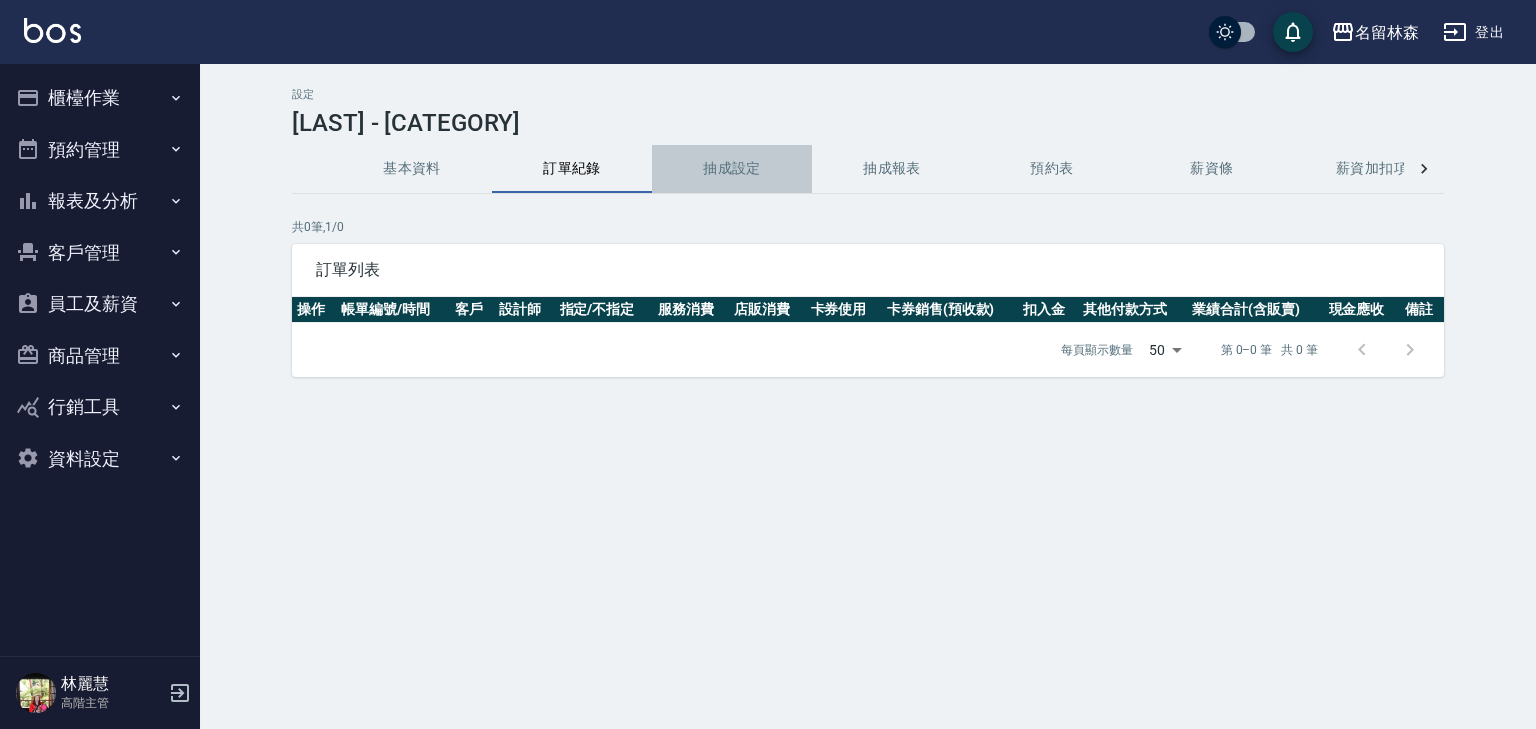 click on "抽成設定" at bounding box center (732, 169) 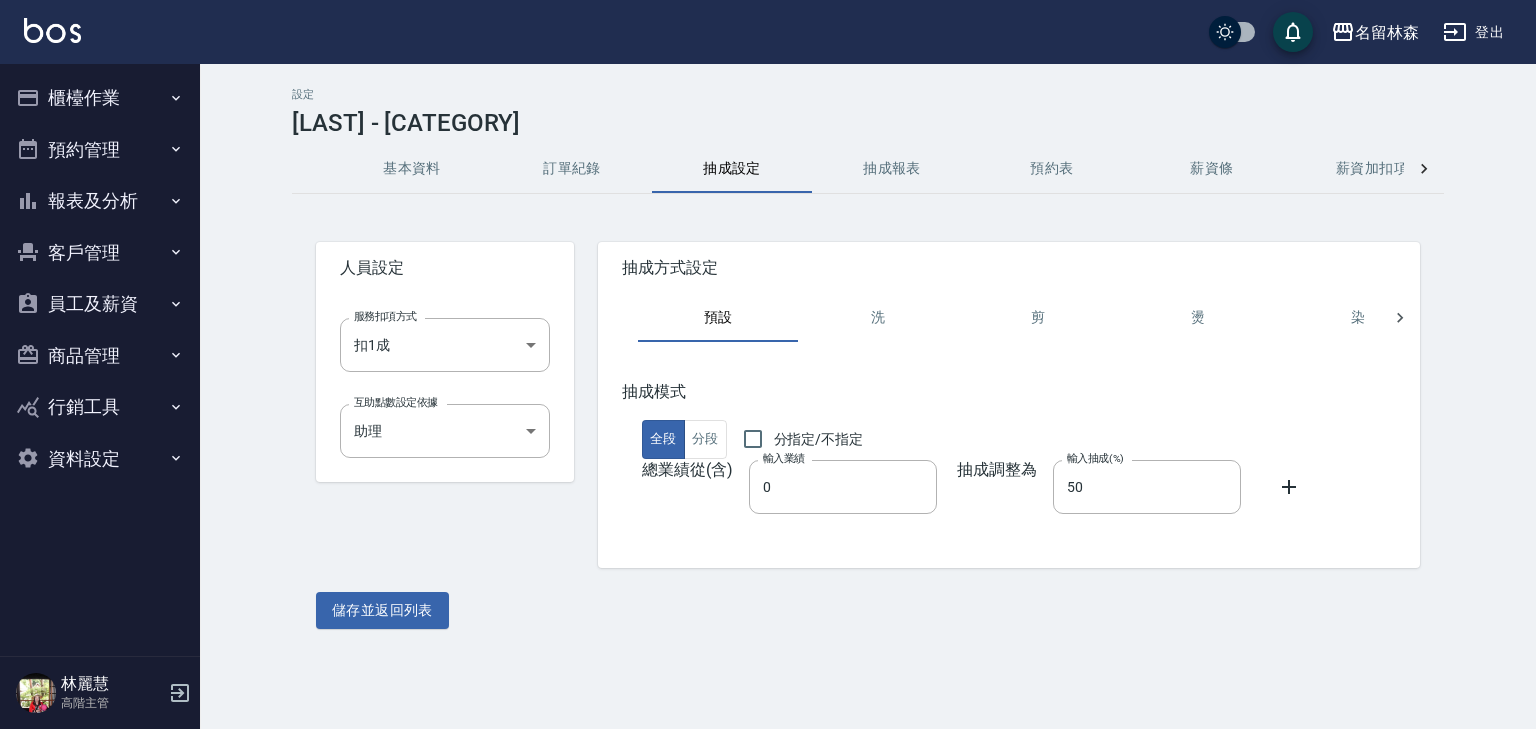 click on "抽成報表" at bounding box center (892, 169) 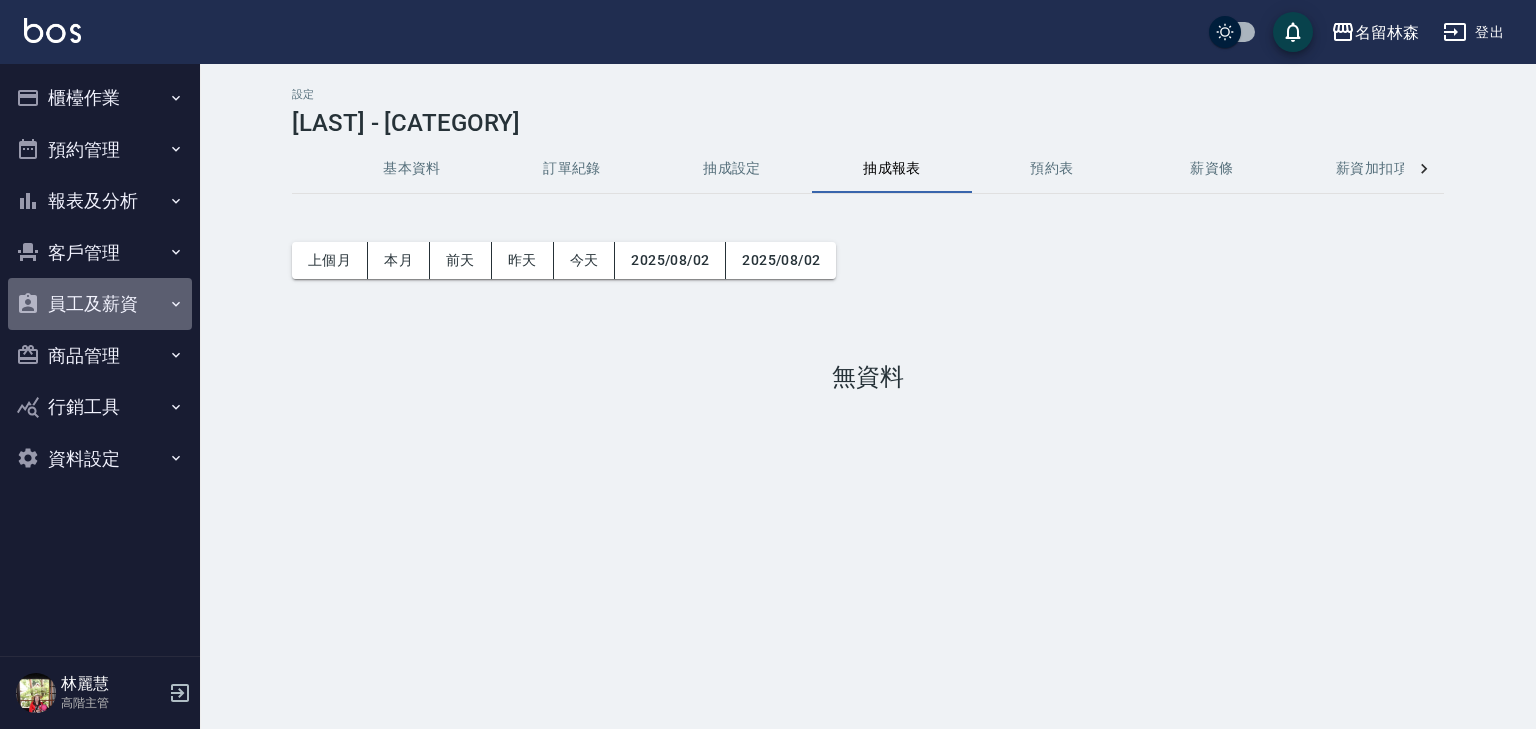 click on "員工及薪資" at bounding box center [100, 304] 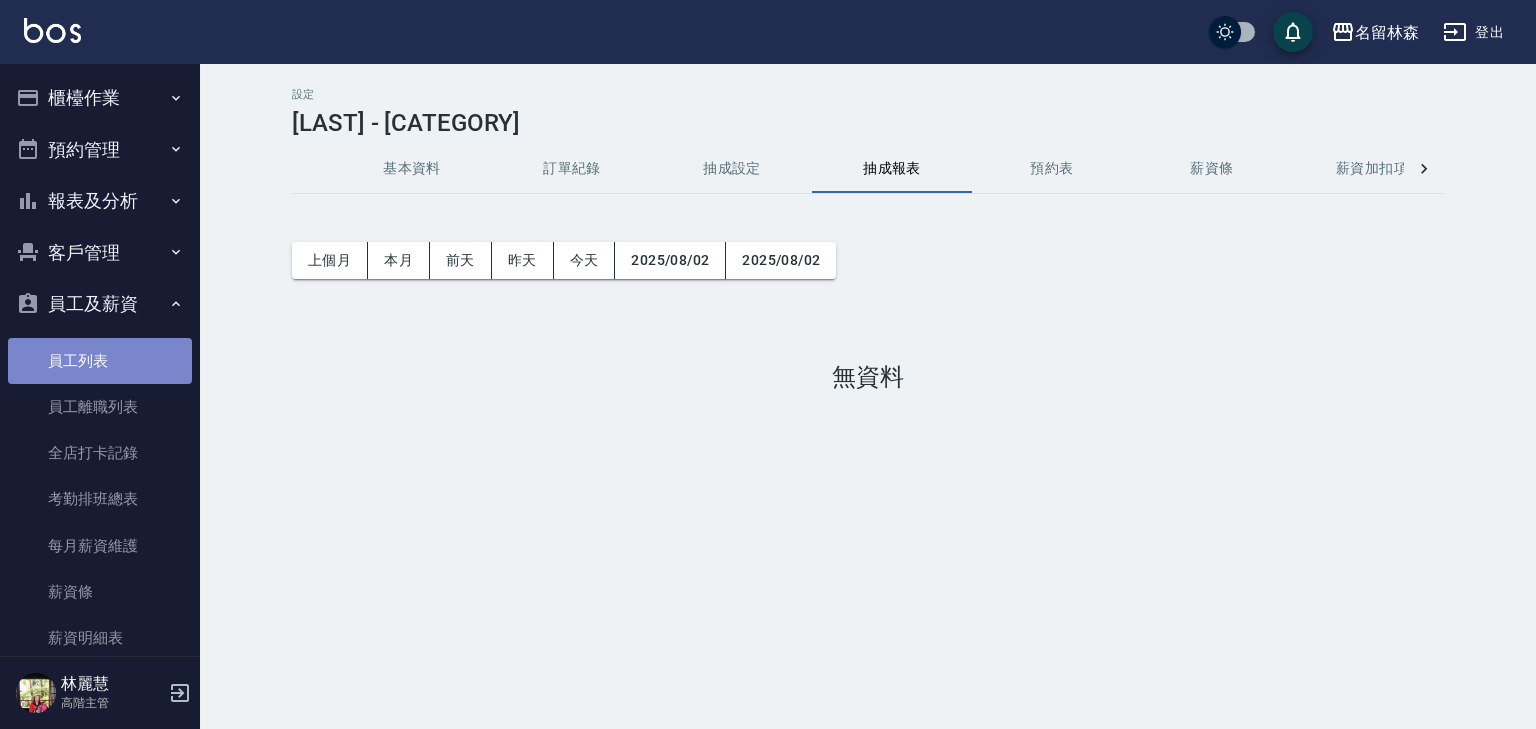 click on "員工列表" at bounding box center (100, 361) 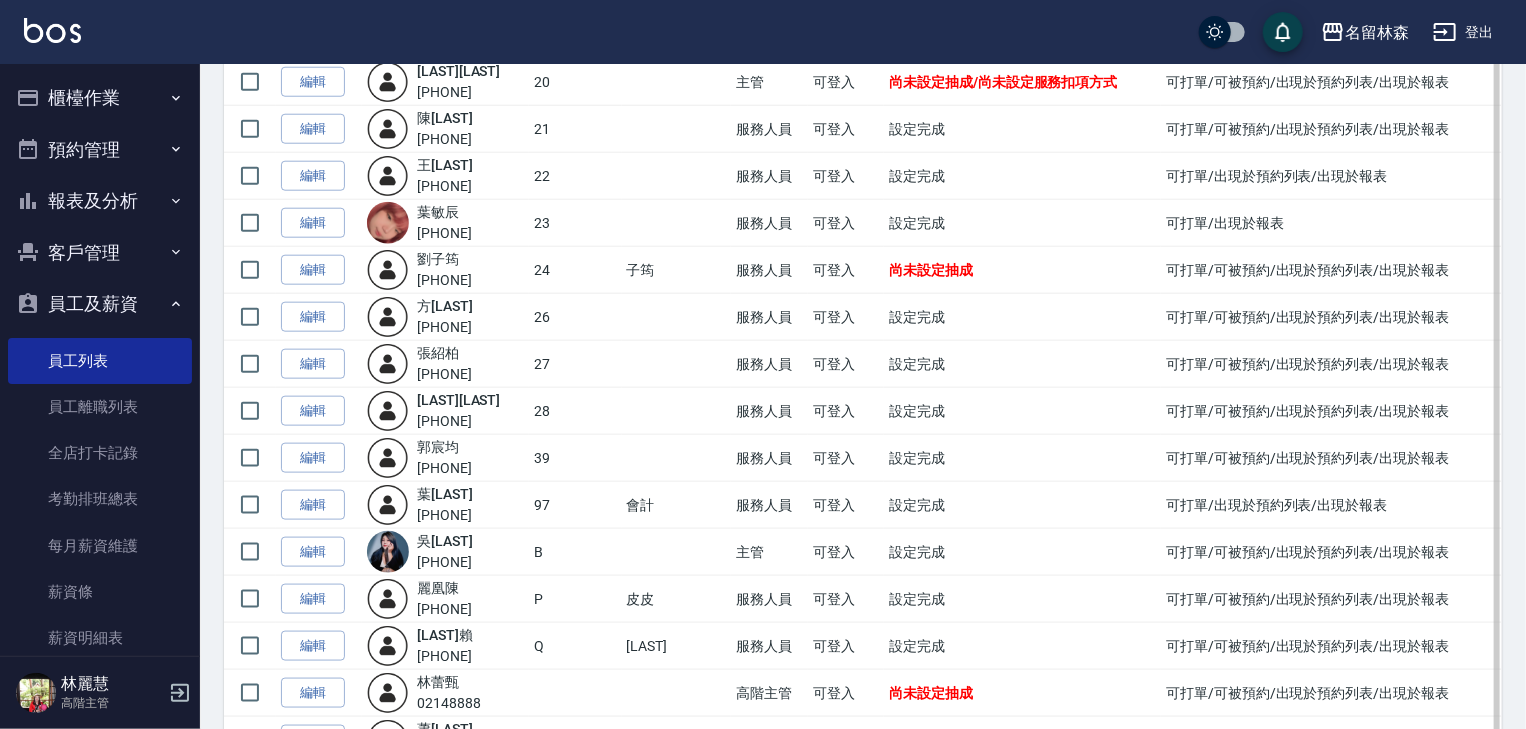 scroll, scrollTop: 652, scrollLeft: 0, axis: vertical 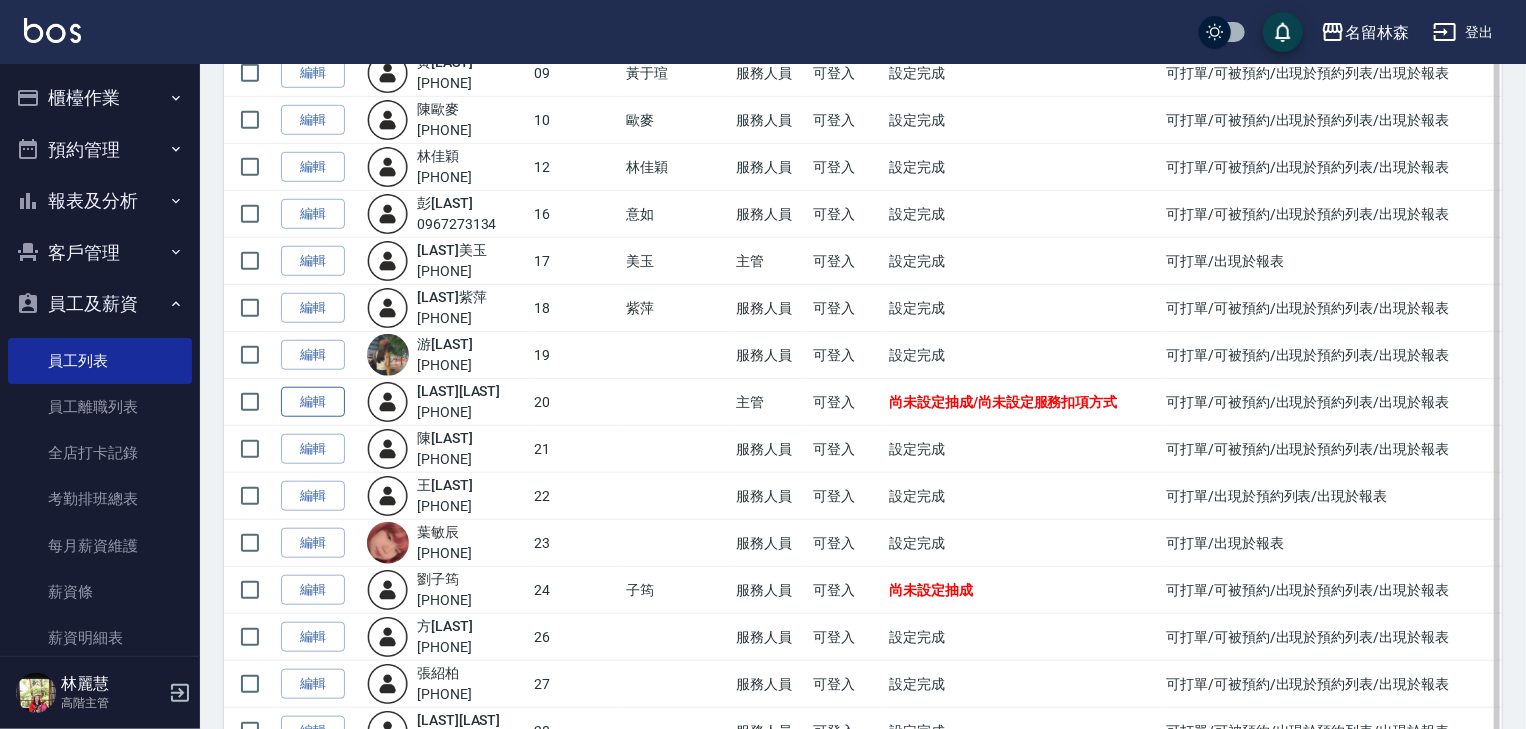click on "編輯" at bounding box center [313, 402] 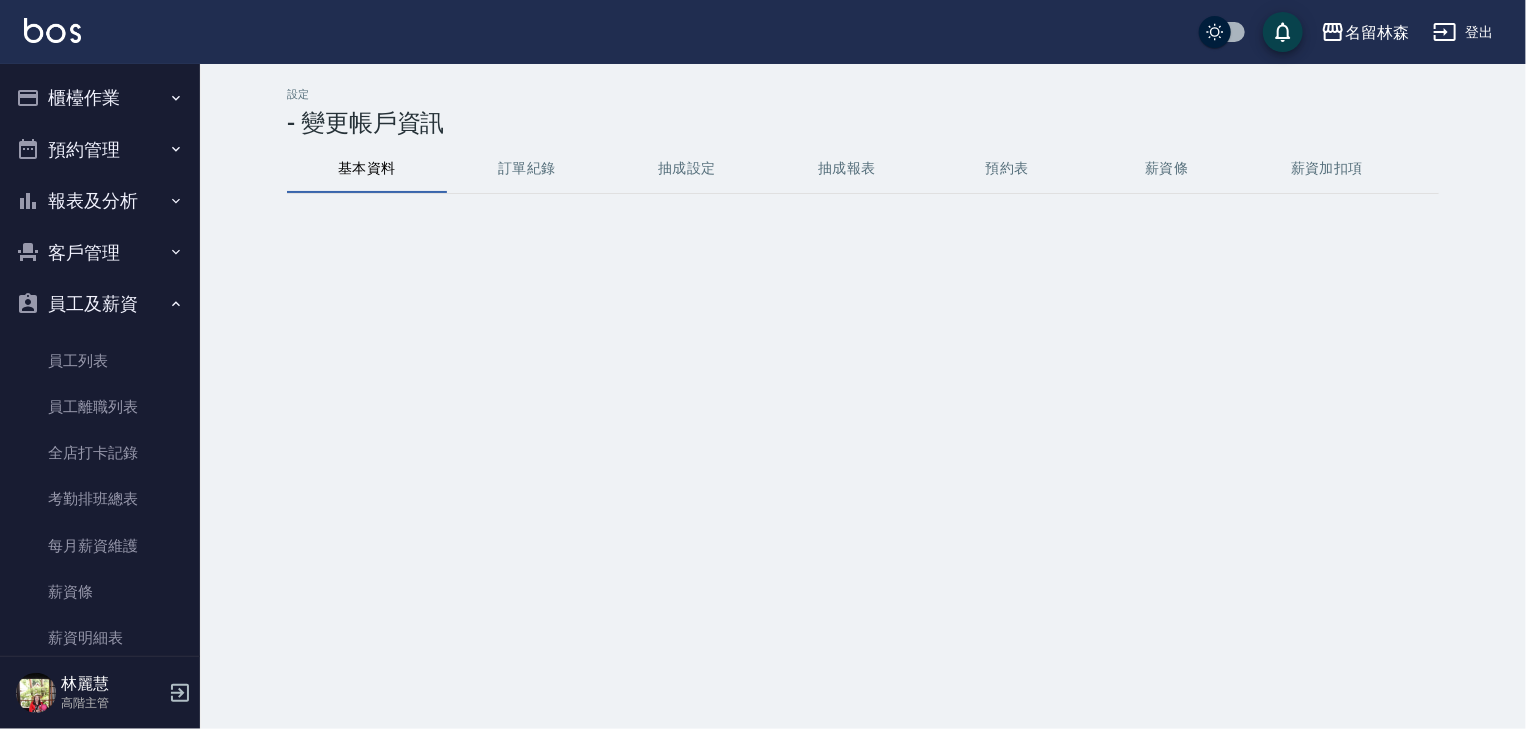 scroll, scrollTop: 0, scrollLeft: 0, axis: both 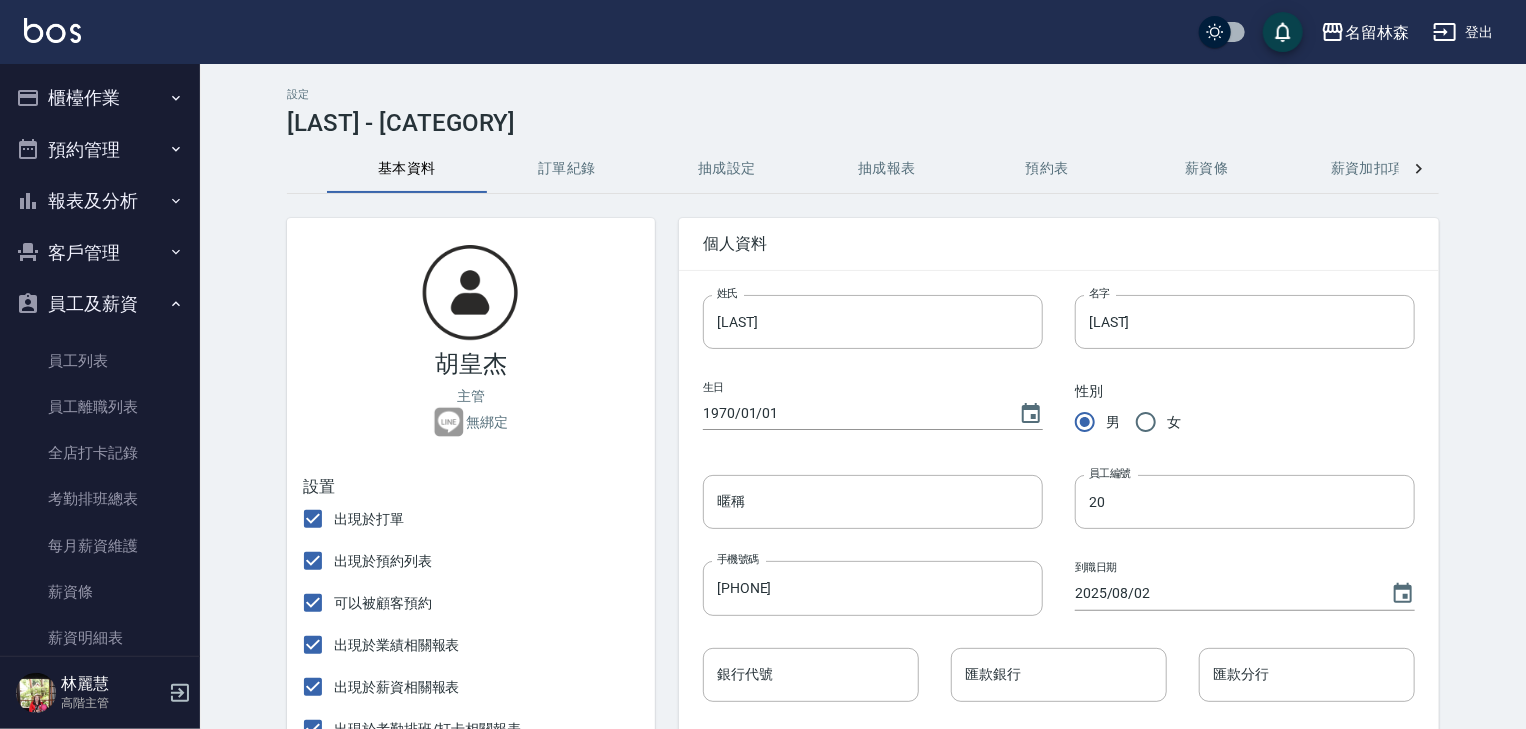 click on "抽成設定" at bounding box center [727, 169] 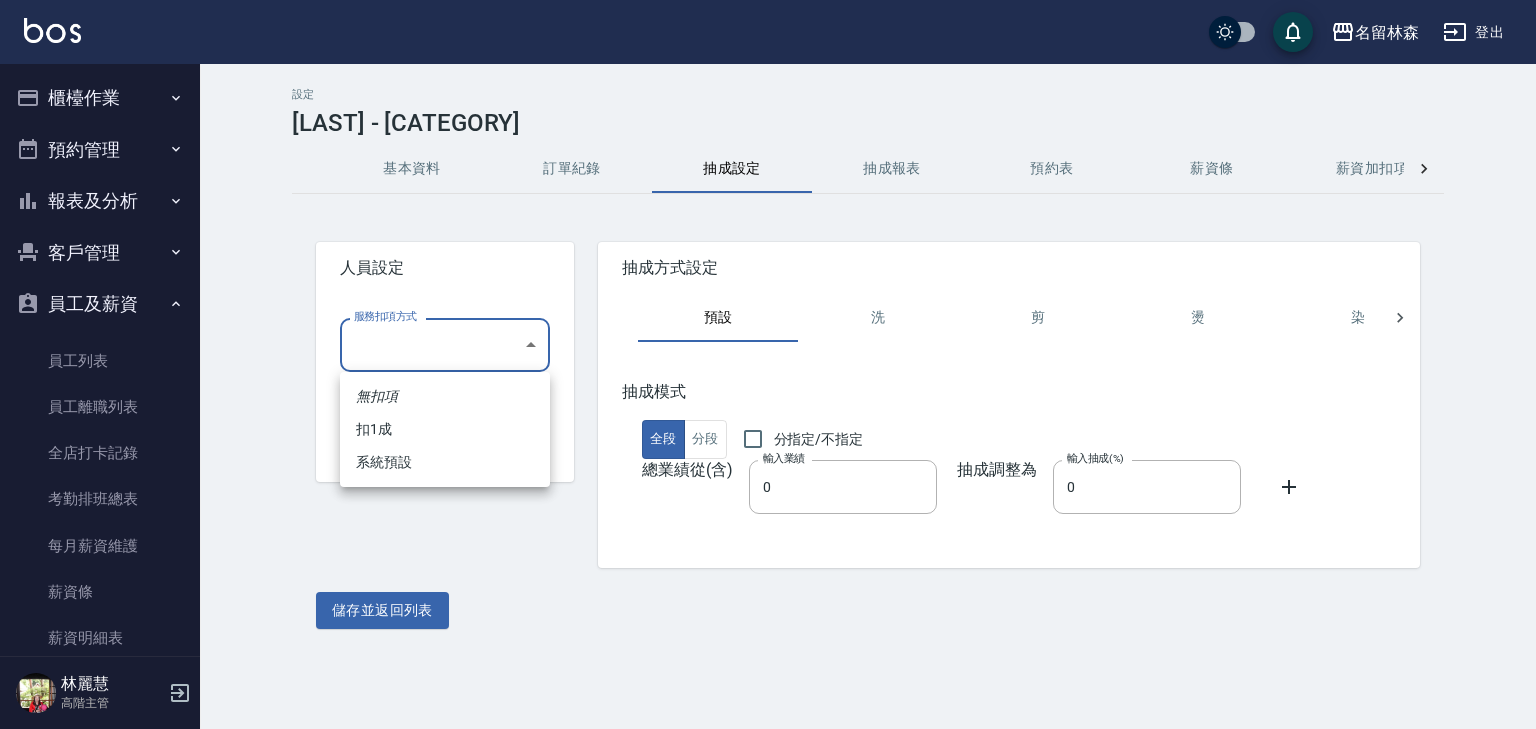 click on "名留林森 登出 櫃檯作業 打帳單 帳單列表 掛單列表 座位開單 營業儀表板 現金收支登錄 高階收支登錄 材料自購登錄 每日結帳 排班表 現場電腦打卡 掃碼打卡 預約管理 預約管理 單日預約紀錄 單週預約紀錄 報表及分析 報表目錄 消費分析儀表板 店家區間累計表 店家日報表 店家排行榜 互助日報表 互助月報表 互助排行榜 互助點數明細 互助業績報表 全店業績分析表 每日業績分析表 營業統計分析表 營業項目月分析表 設計師業績表 設計師日報表 設計師業績分析表 設計師業績月報表 設計師抽成報表 設計師排行榜 商品銷售排行榜 商品消耗明細 商品進銷貨報表 商品庫存表 商品庫存盤點表 會員卡銷售報表 服務扣項明細表 單一服務項目查詢 店販抽成明細 店販分類抽成明細 顧客入金餘額表 顧客卡券餘額表 每日非現金明細 每日收支明細 收支分類明細表 收支匯款表 0" at bounding box center [768, 364] 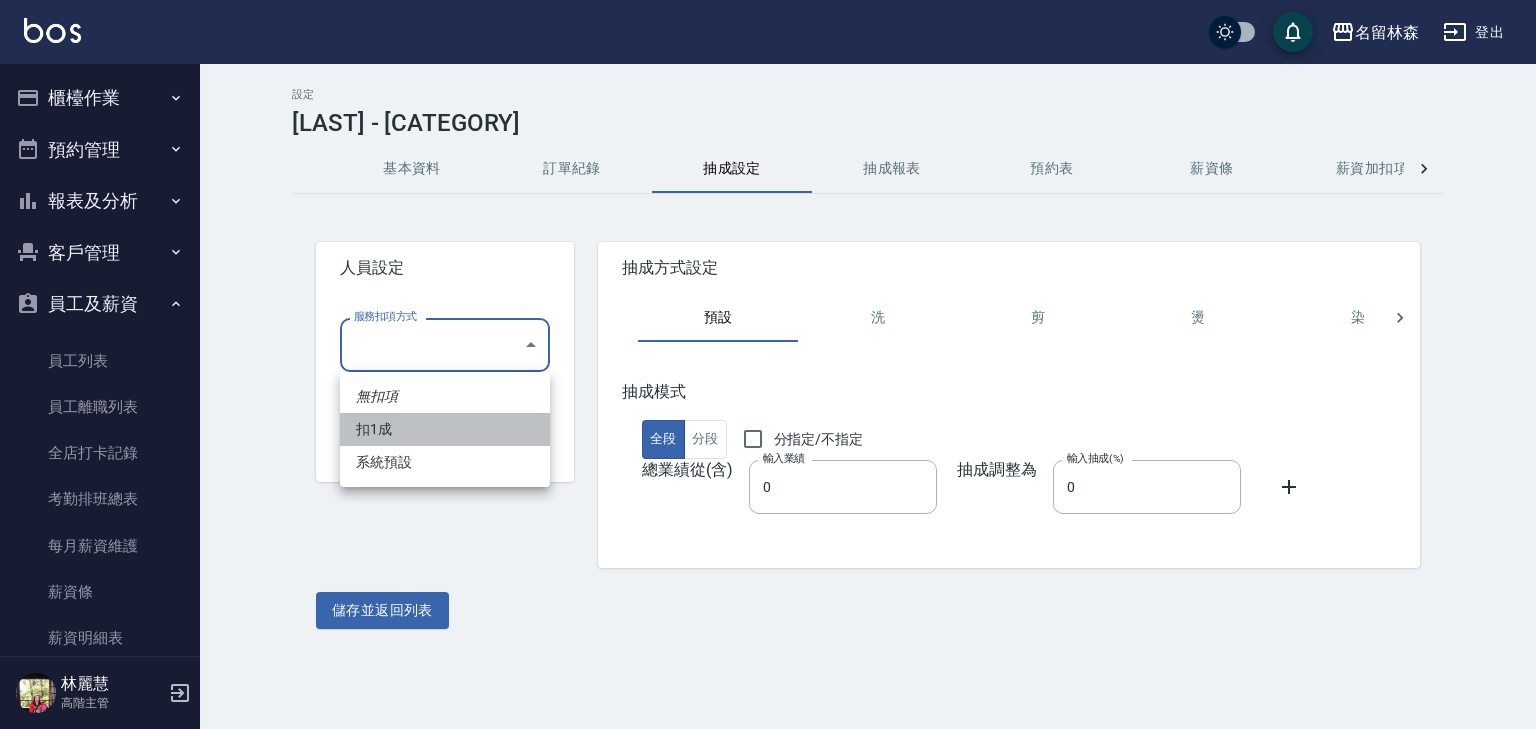 click on "扣1成" at bounding box center (445, 429) 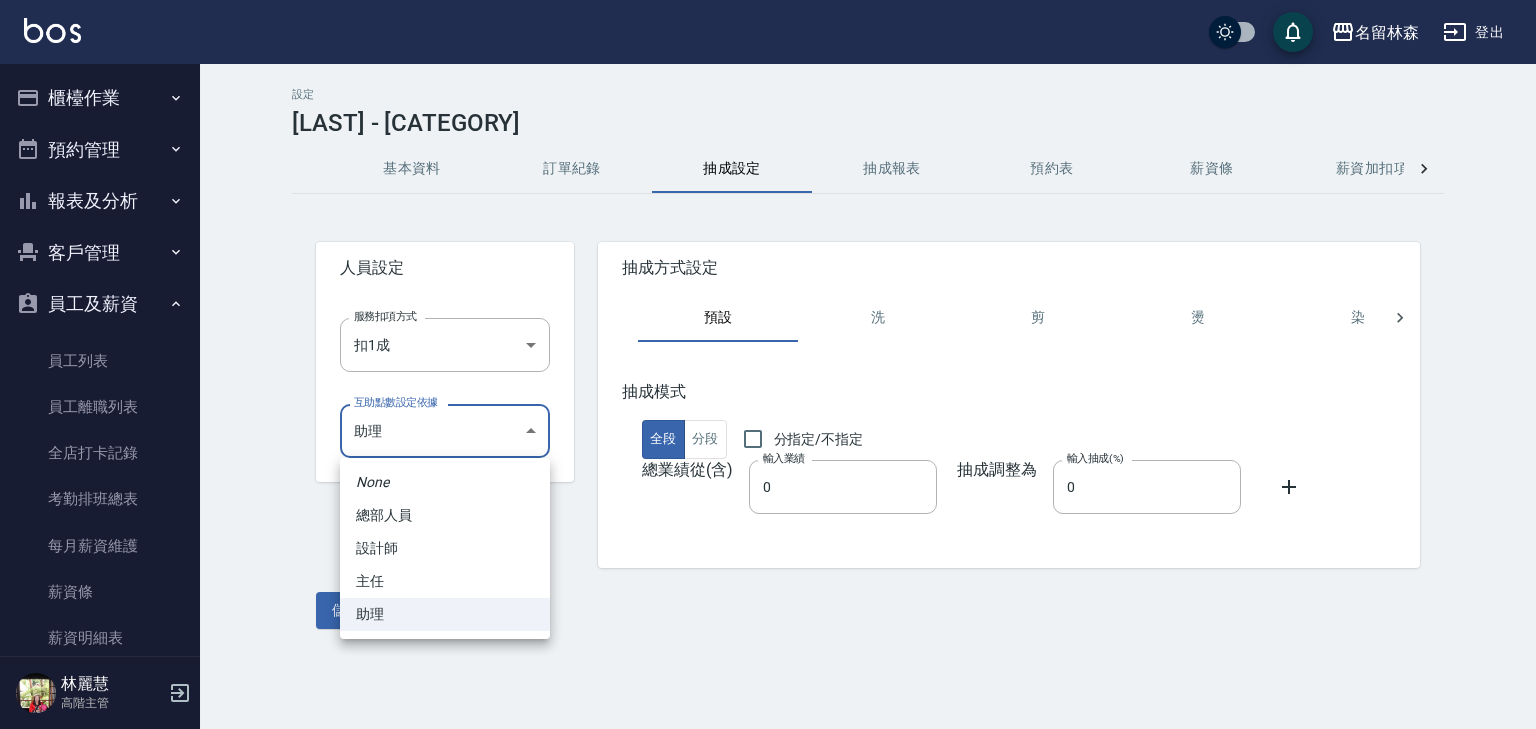 click on "名留林森 登出 櫃檯作業 打帳單 帳單列表 掛單列表 座位開單 營業儀表板 現金收支登錄 高階收支登錄 材料自購登錄 每日結帳 排班表 現場電腦打卡 掃碼打卡 預約管理 預約管理 單日預約紀錄 單週預約紀錄 報表及分析 報表目錄 消費分析儀表板 店家區間累計表 店家日報表 店家排行榜 互助日報表 互助月報表 互助排行榜 互助點數明細 互助業績報表 全店業績分析表 每日業績分析表 營業統計分析表 營業項目月分析表 設計師業績表 設計師日報表 設計師業績分析表 設計師業績月報表 設計師抽成報表 設計師排行榜 商品銷售排行榜 商品消耗明細 商品進銷貨報表 商品庫存表 商品庫存盤點表 會員卡銷售報表 服務扣項明細表 單一服務項目查詢 店販抽成明細 店販分類抽成明細 顧客入金餘額表 顧客卡券餘額表 每日非現金明細 每日收支明細 收支分類明細表 收支匯款表 0" at bounding box center [768, 364] 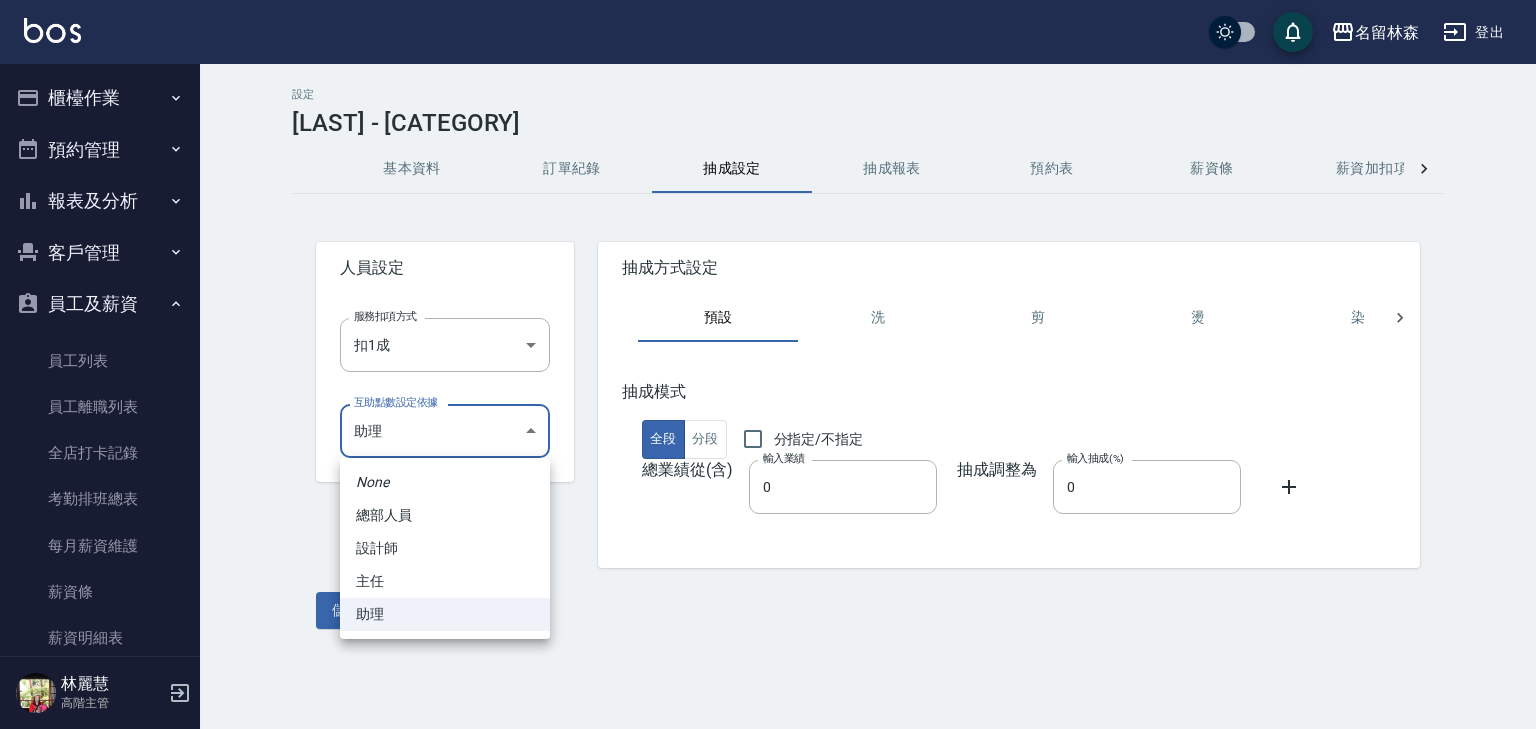 click at bounding box center [768, 364] 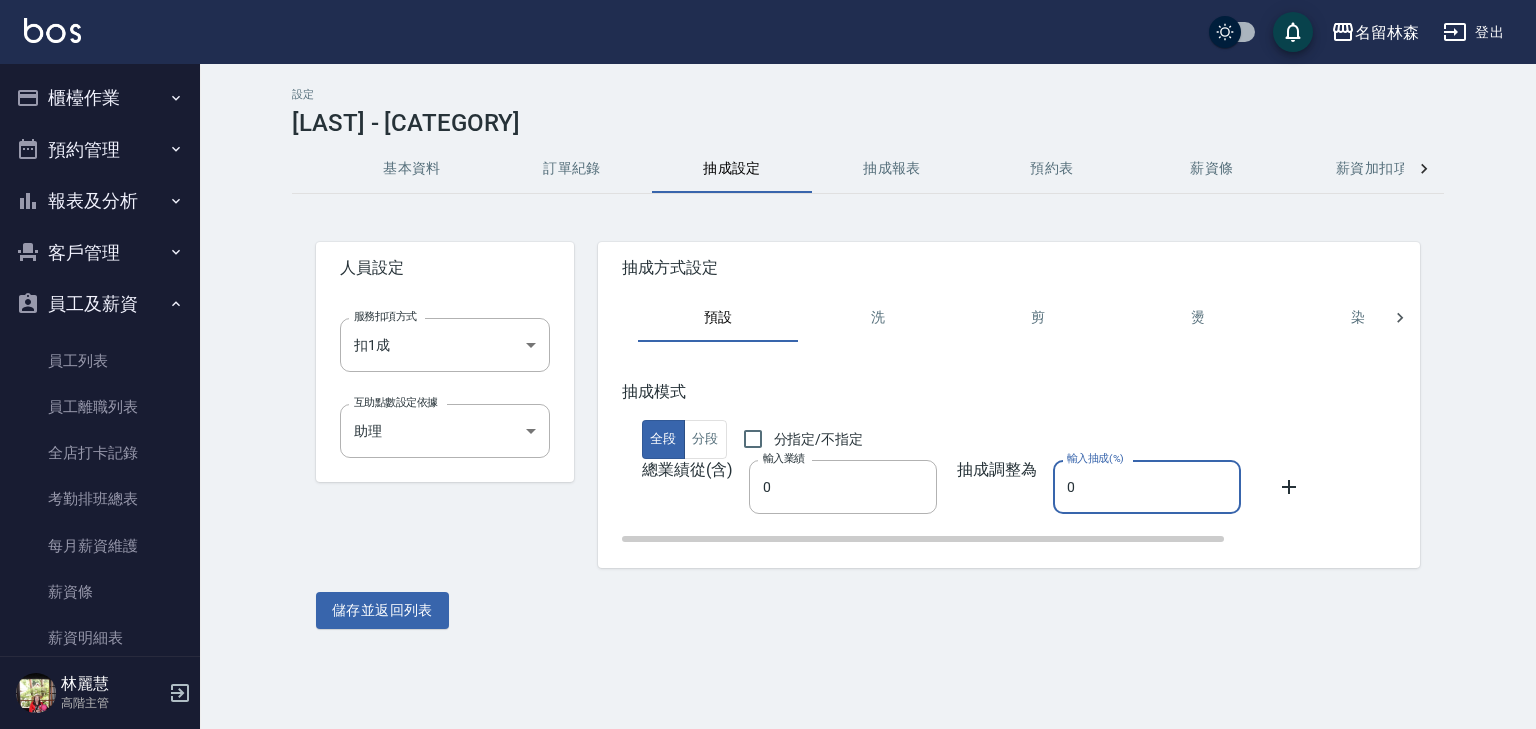drag, startPoint x: 1116, startPoint y: 490, endPoint x: 999, endPoint y: 492, distance: 117.01709 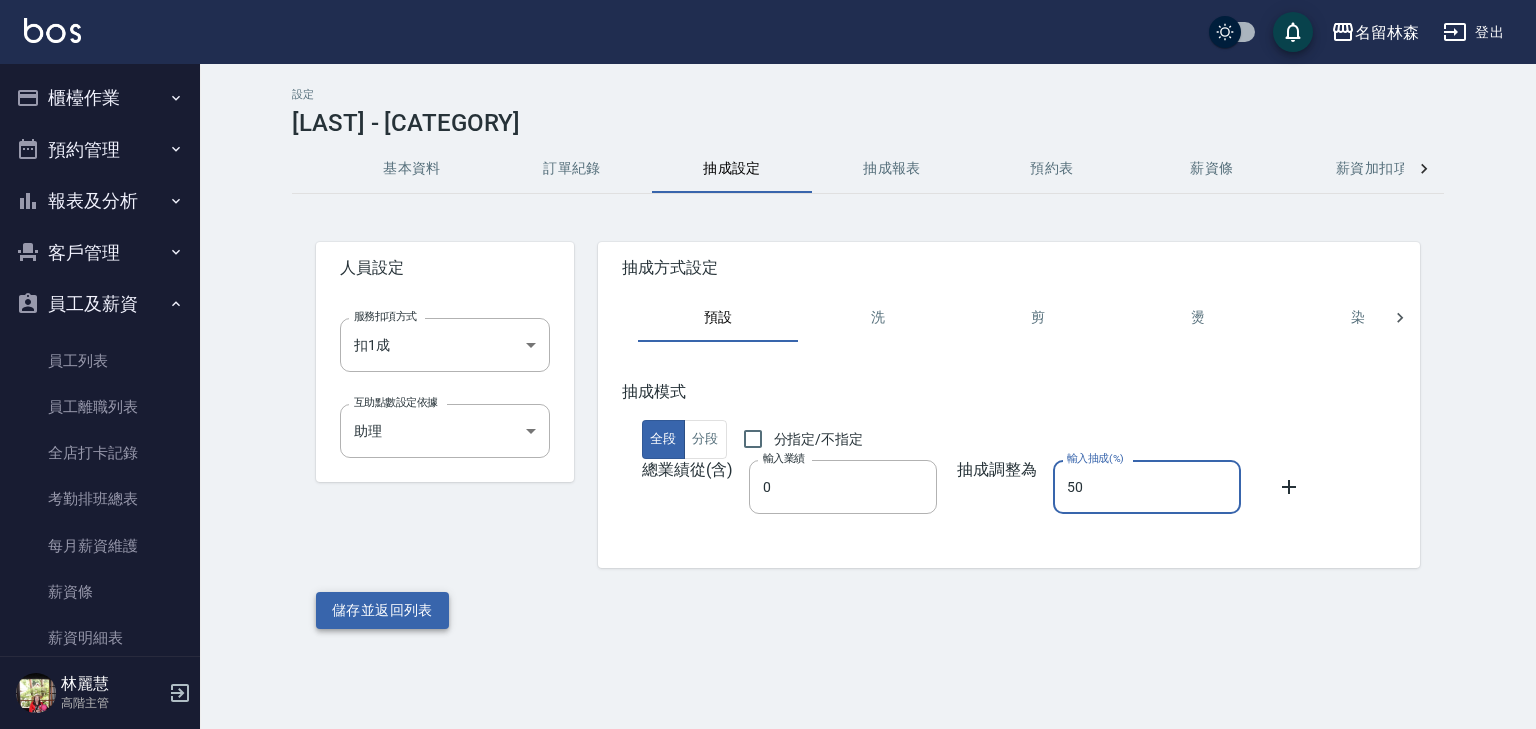 type on "50" 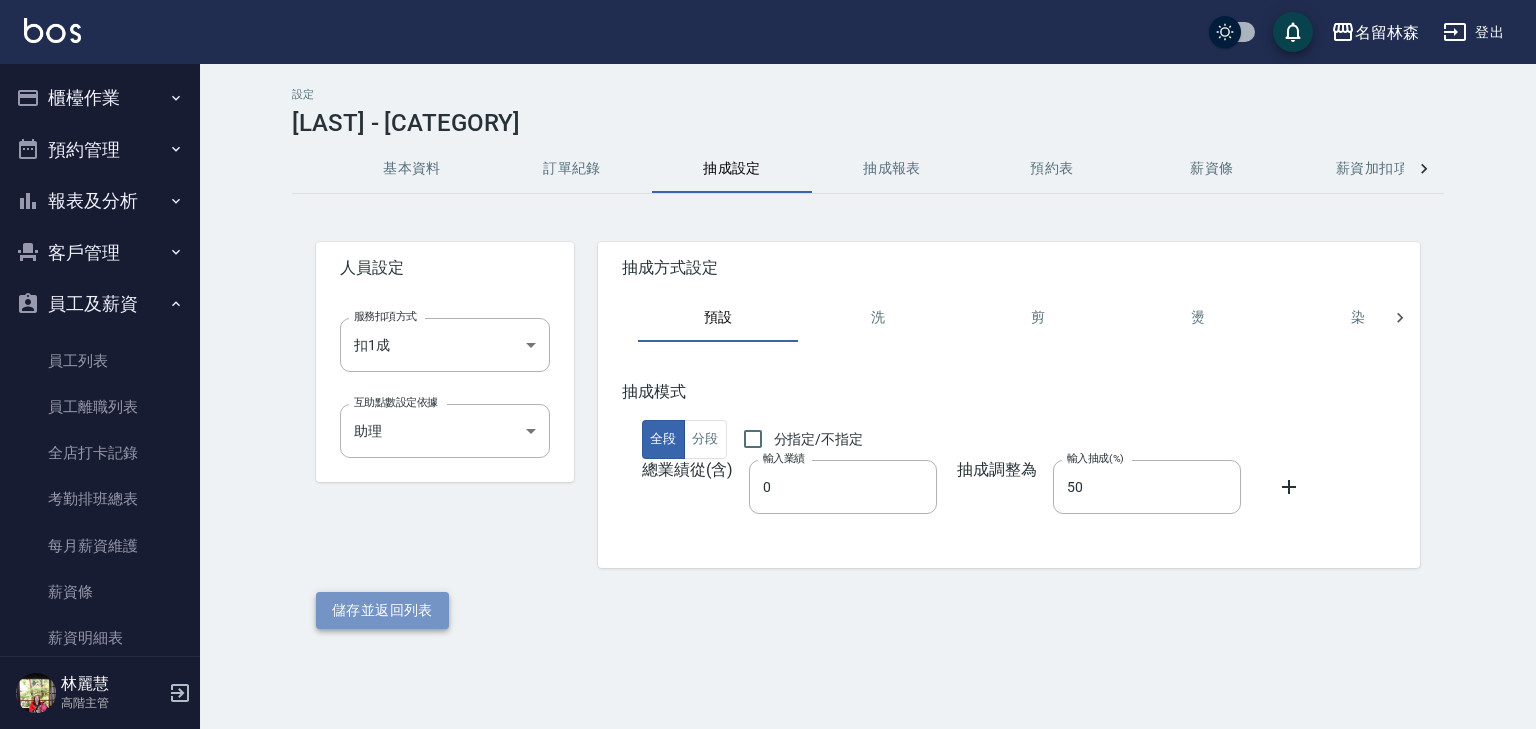 click on "儲存並返回列表" at bounding box center (382, 610) 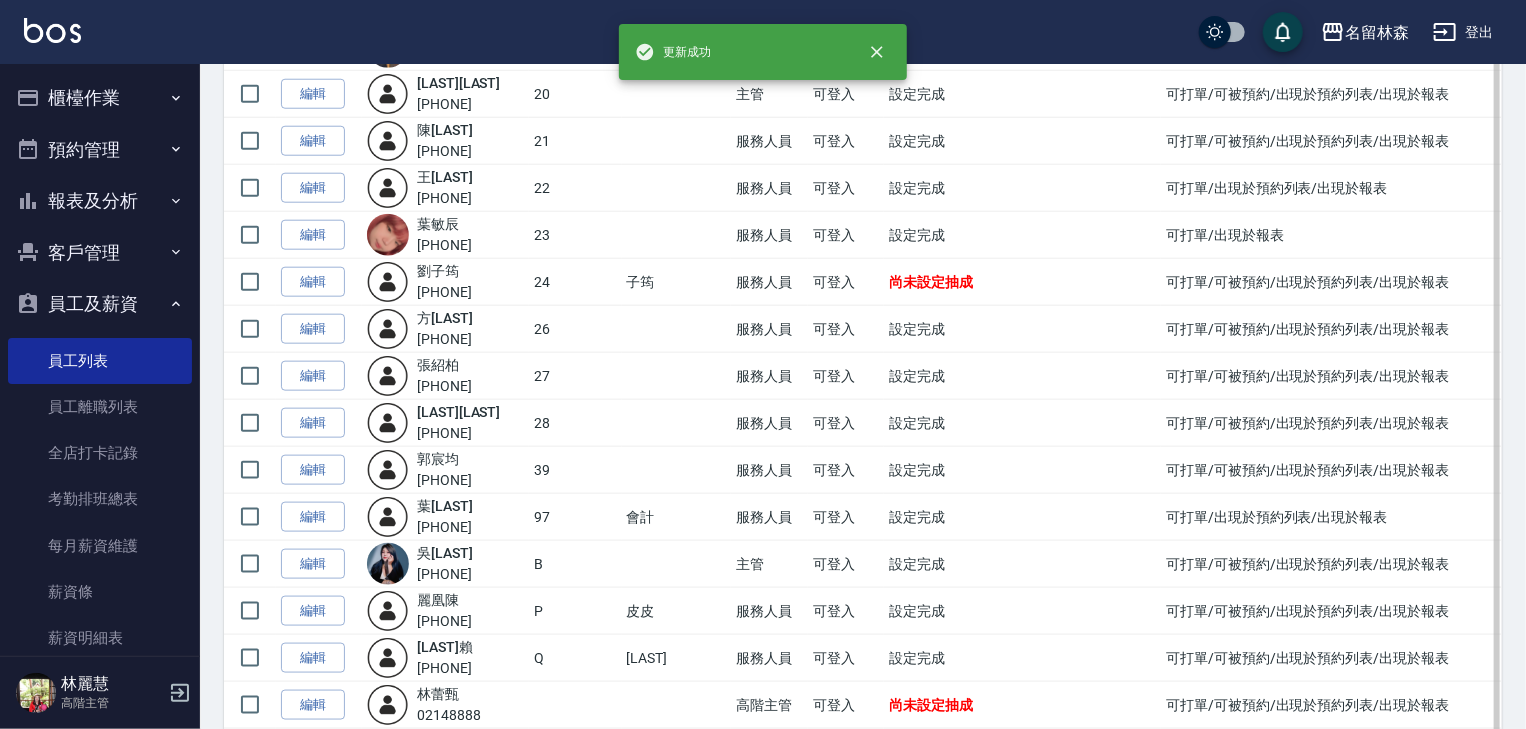 scroll, scrollTop: 1078, scrollLeft: 0, axis: vertical 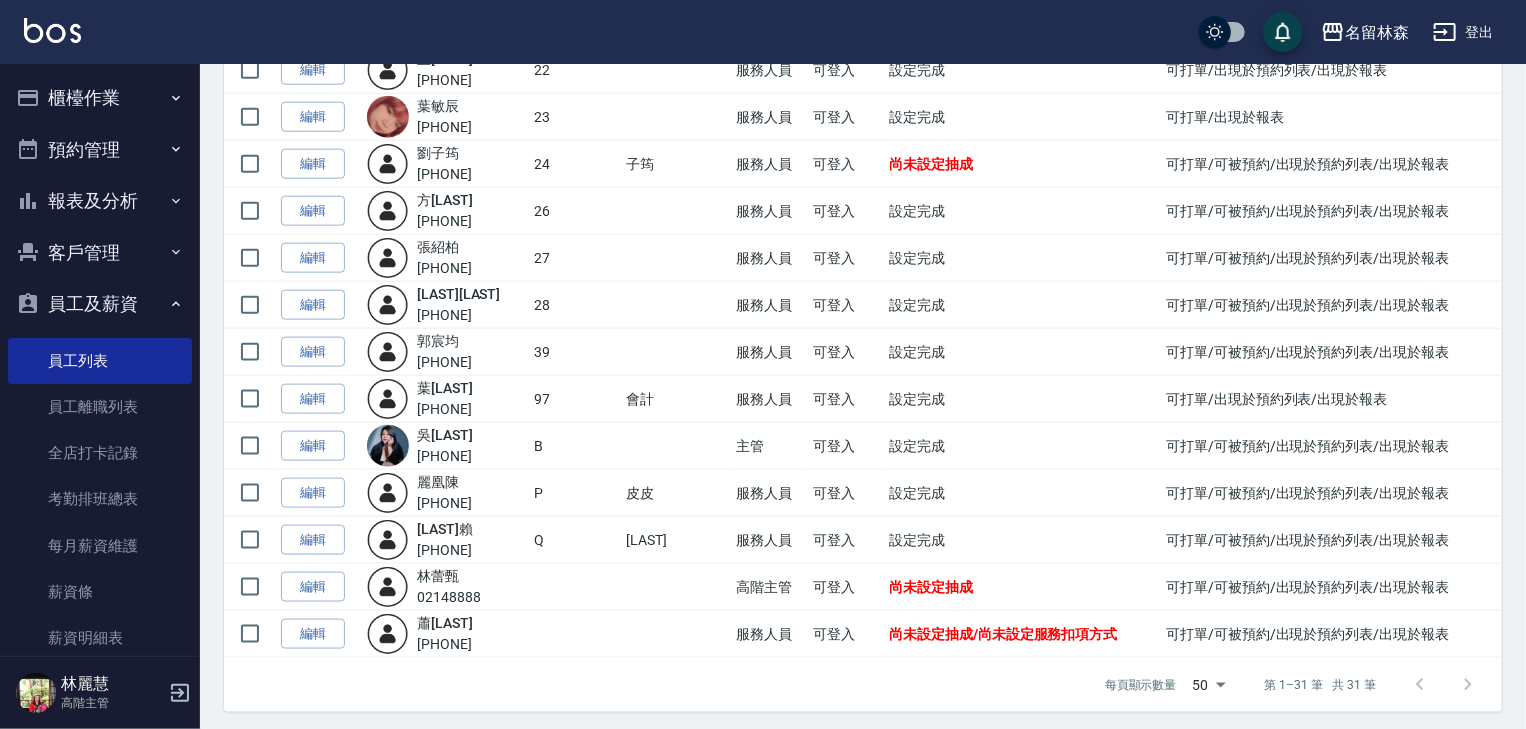 click on "報表及分析" at bounding box center [100, 201] 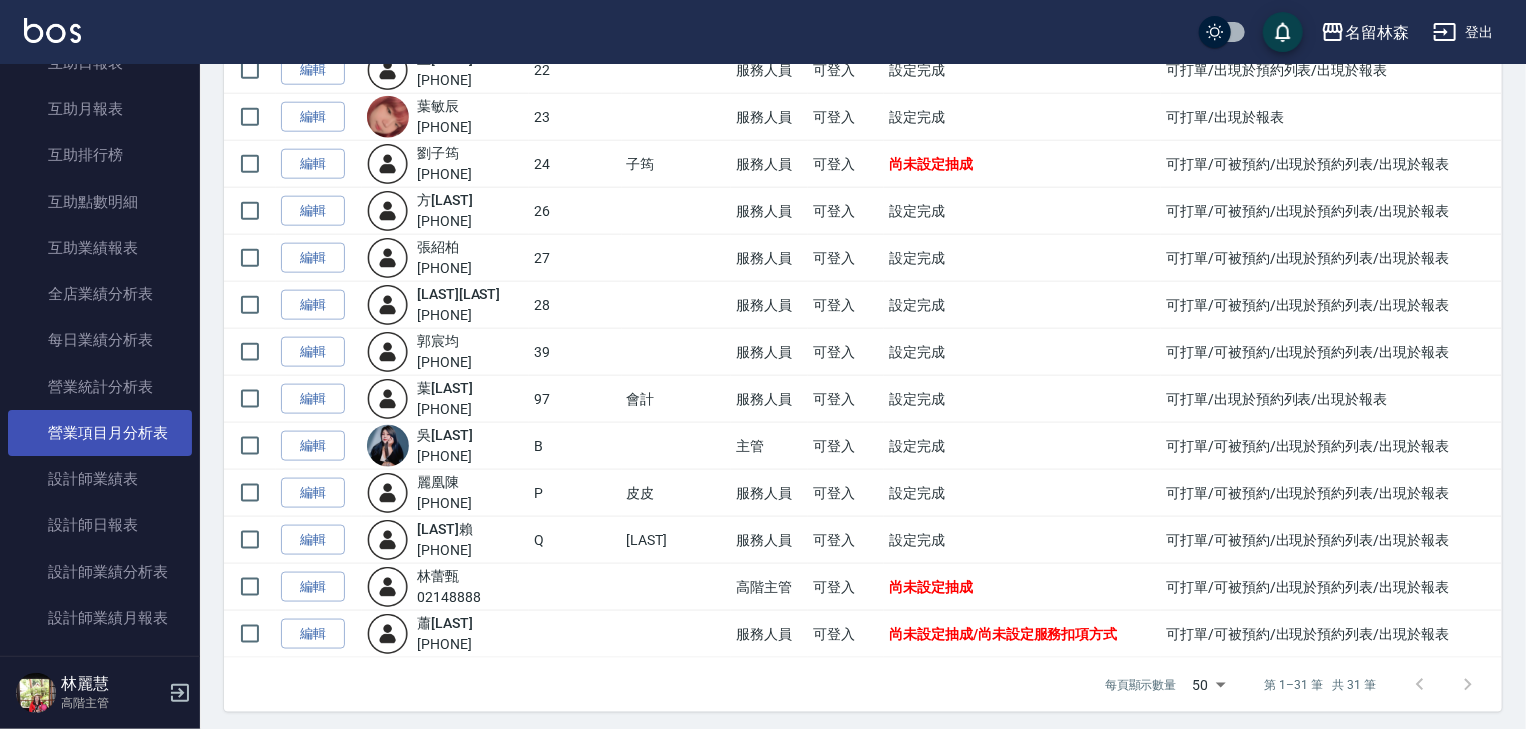 scroll, scrollTop: 0, scrollLeft: 0, axis: both 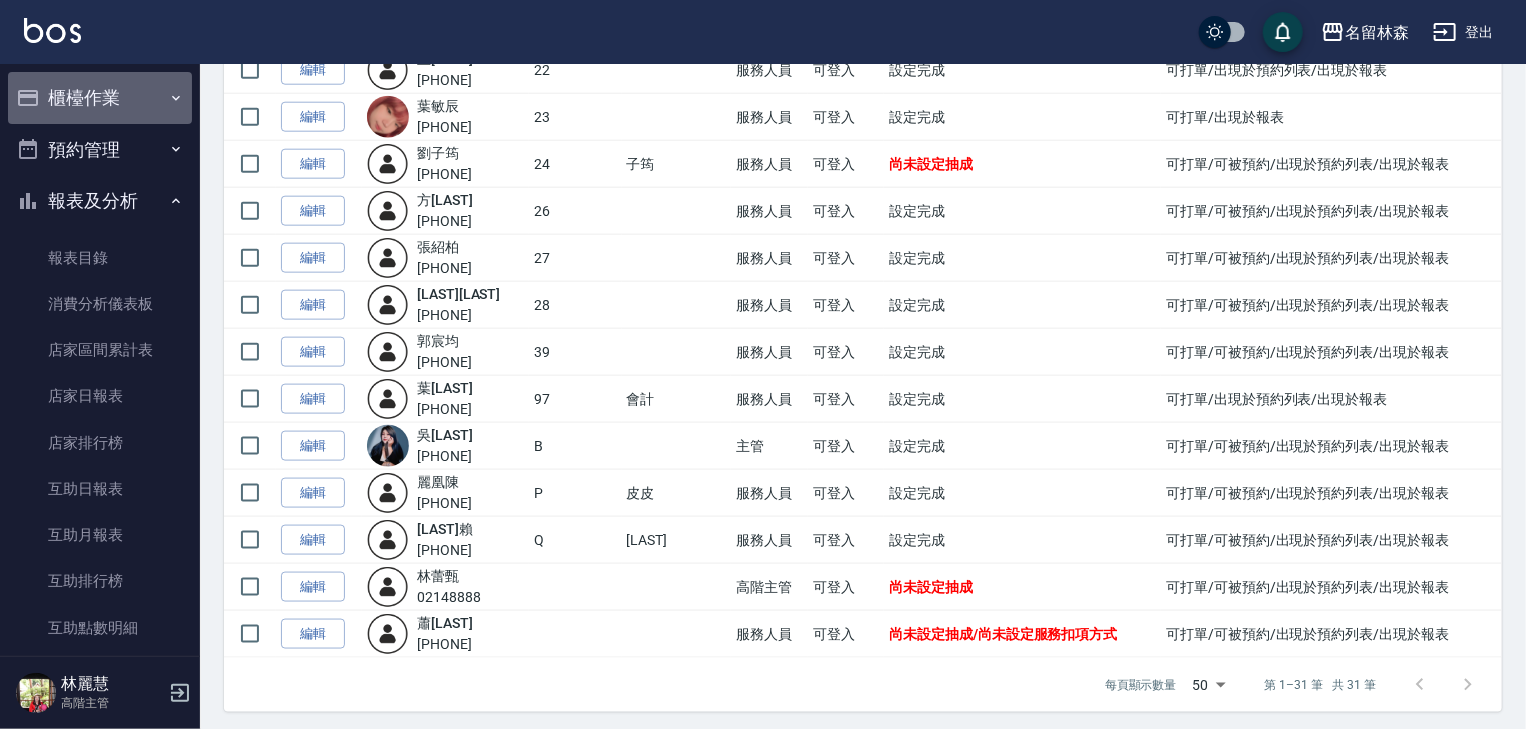 click on "櫃檯作業" at bounding box center (100, 98) 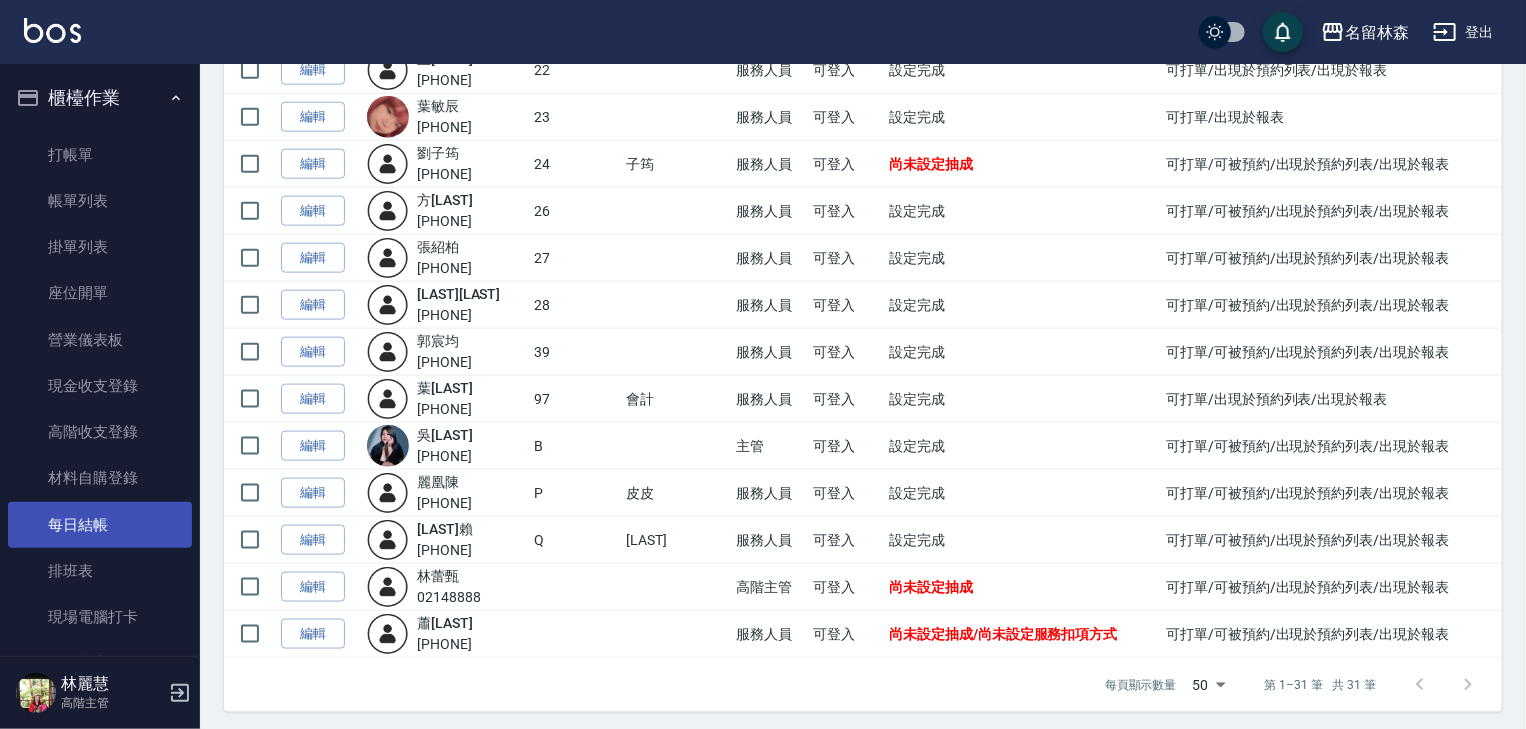 scroll, scrollTop: 213, scrollLeft: 0, axis: vertical 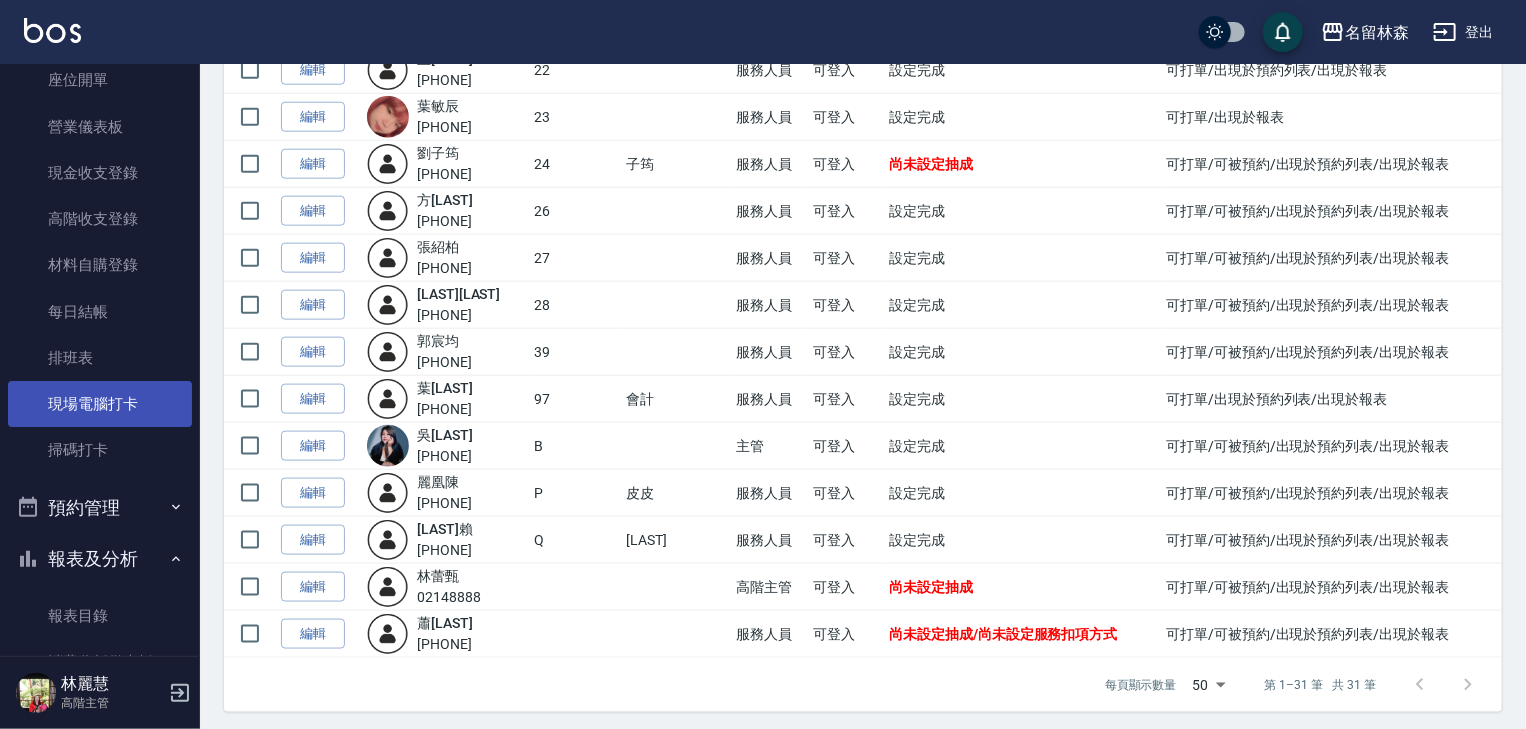 click on "現場電腦打卡" at bounding box center [100, 404] 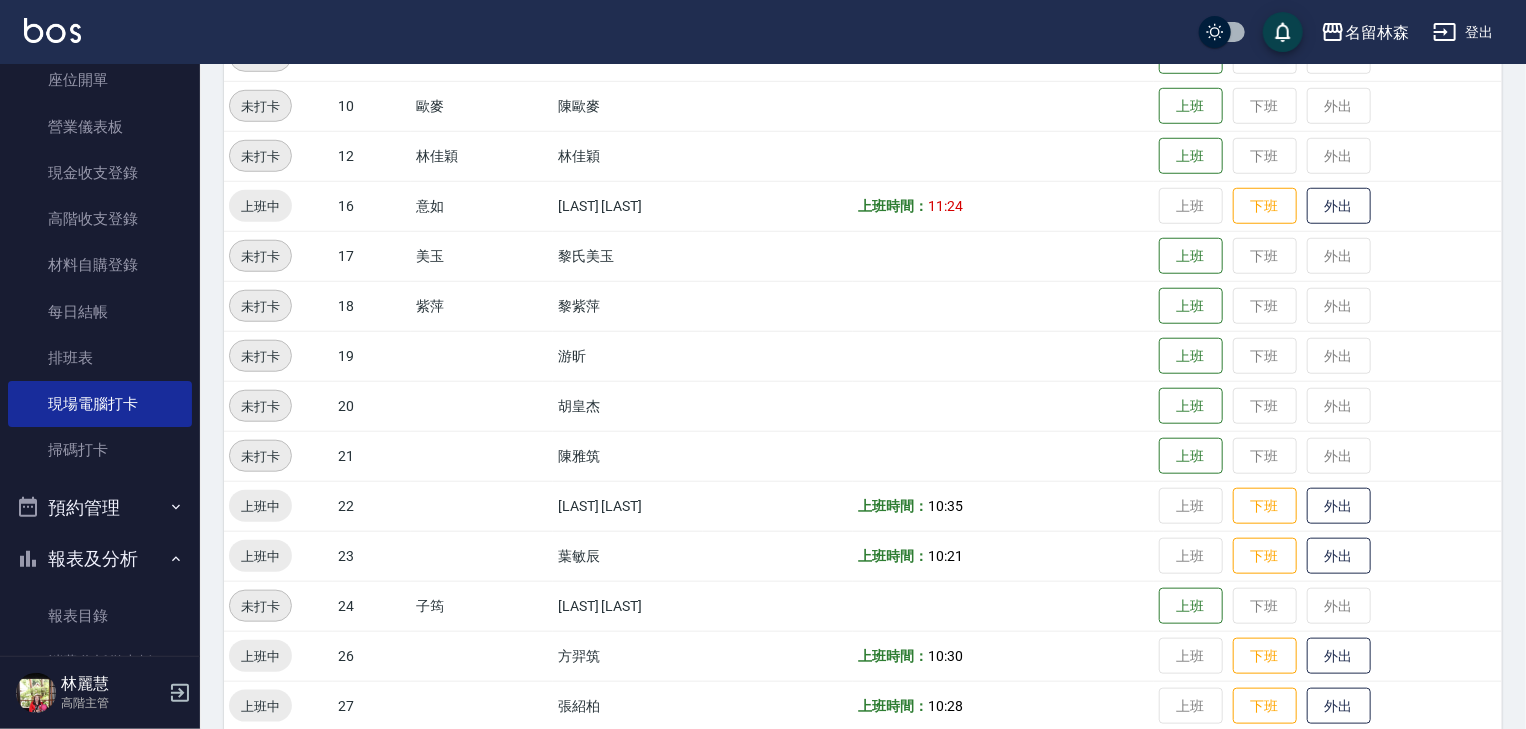 scroll, scrollTop: 528, scrollLeft: 0, axis: vertical 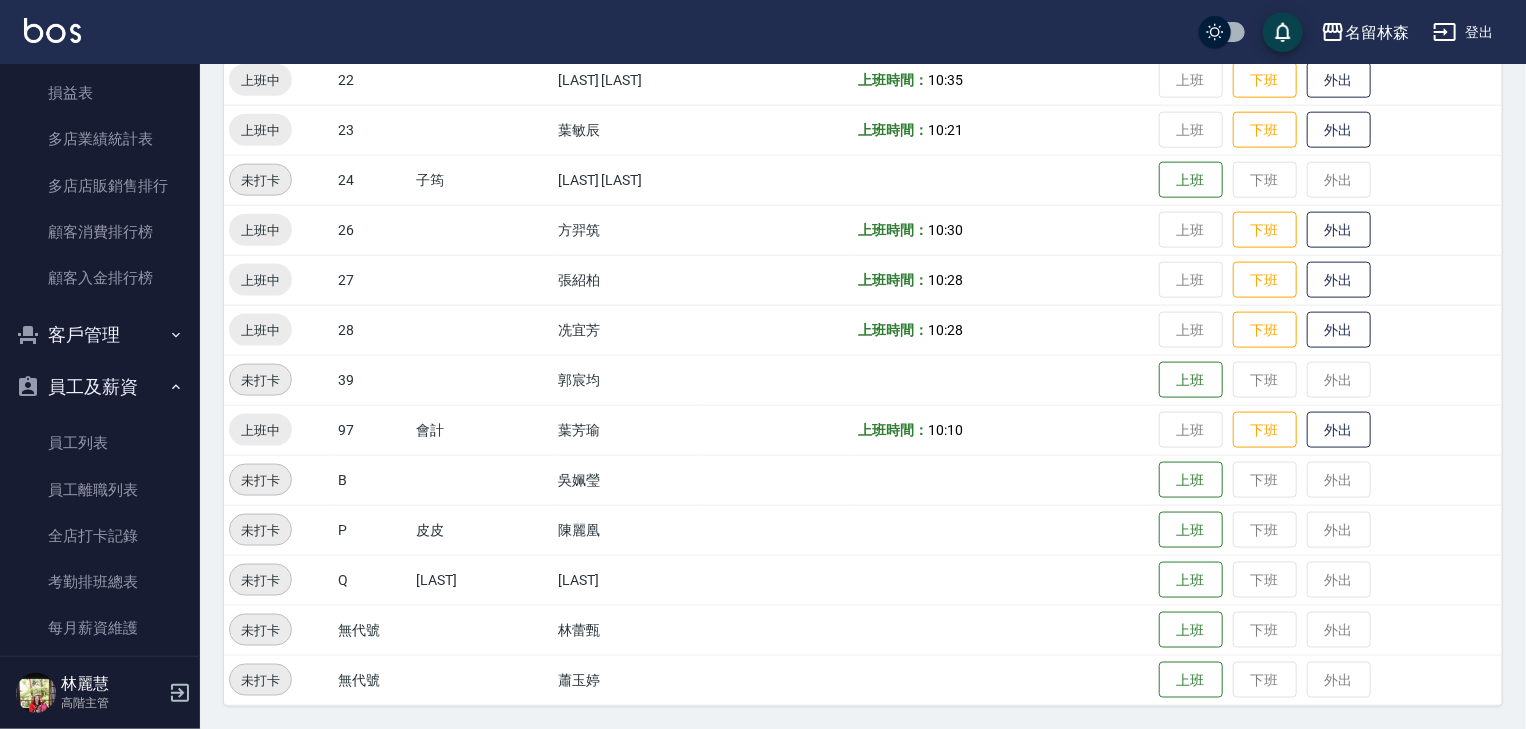 click on "客戶管理" at bounding box center [100, 335] 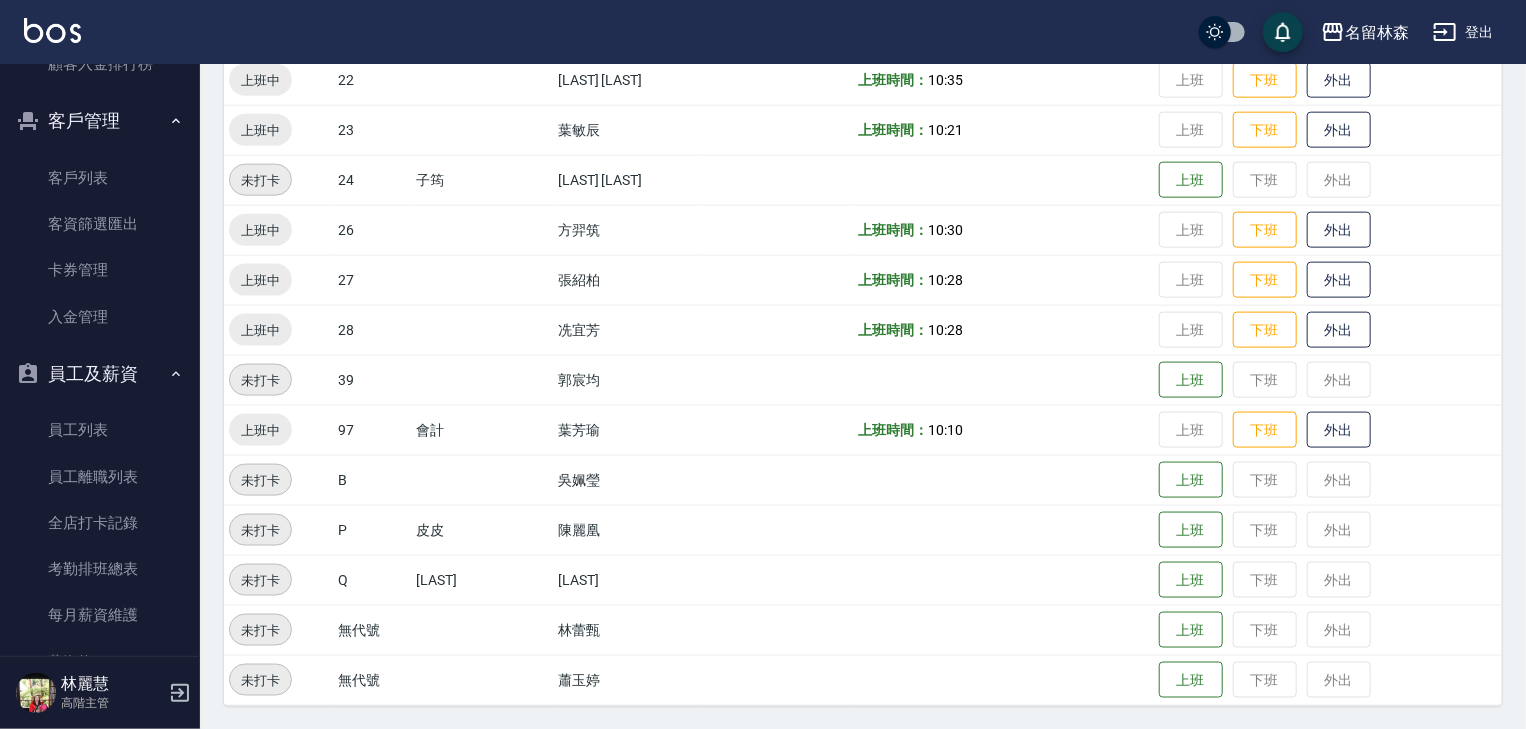 scroll, scrollTop: 3014, scrollLeft: 0, axis: vertical 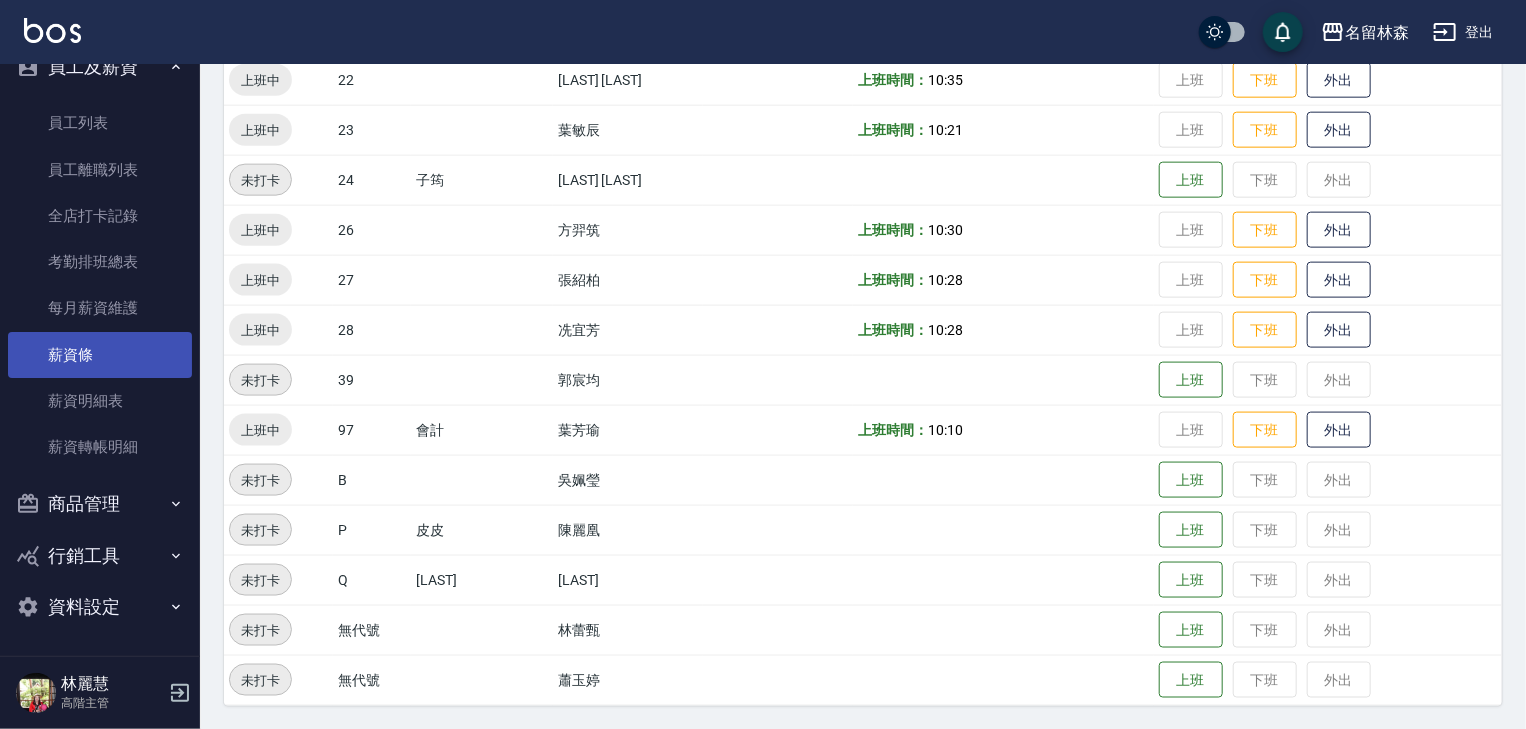 click on "薪資條" at bounding box center (100, 355) 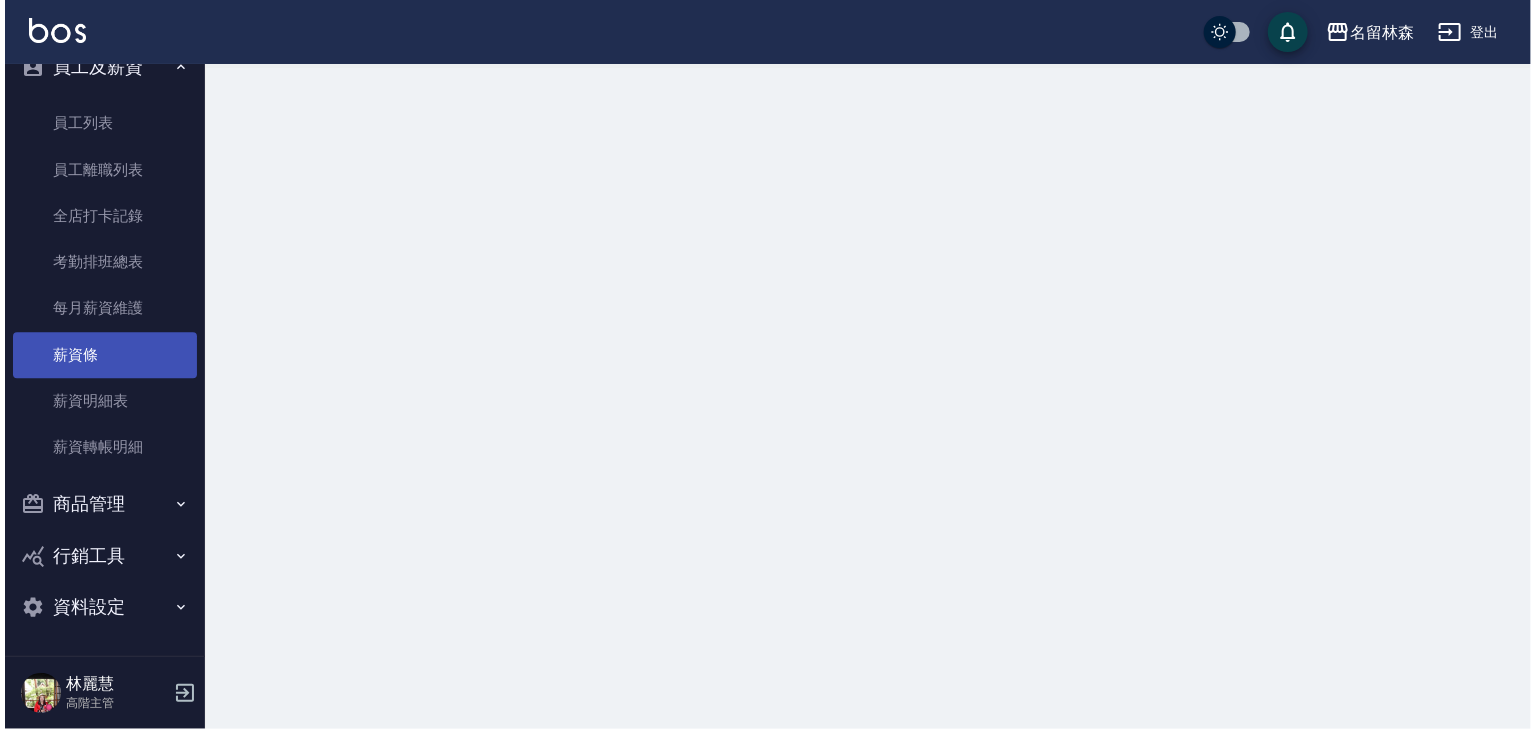 scroll, scrollTop: 0, scrollLeft: 0, axis: both 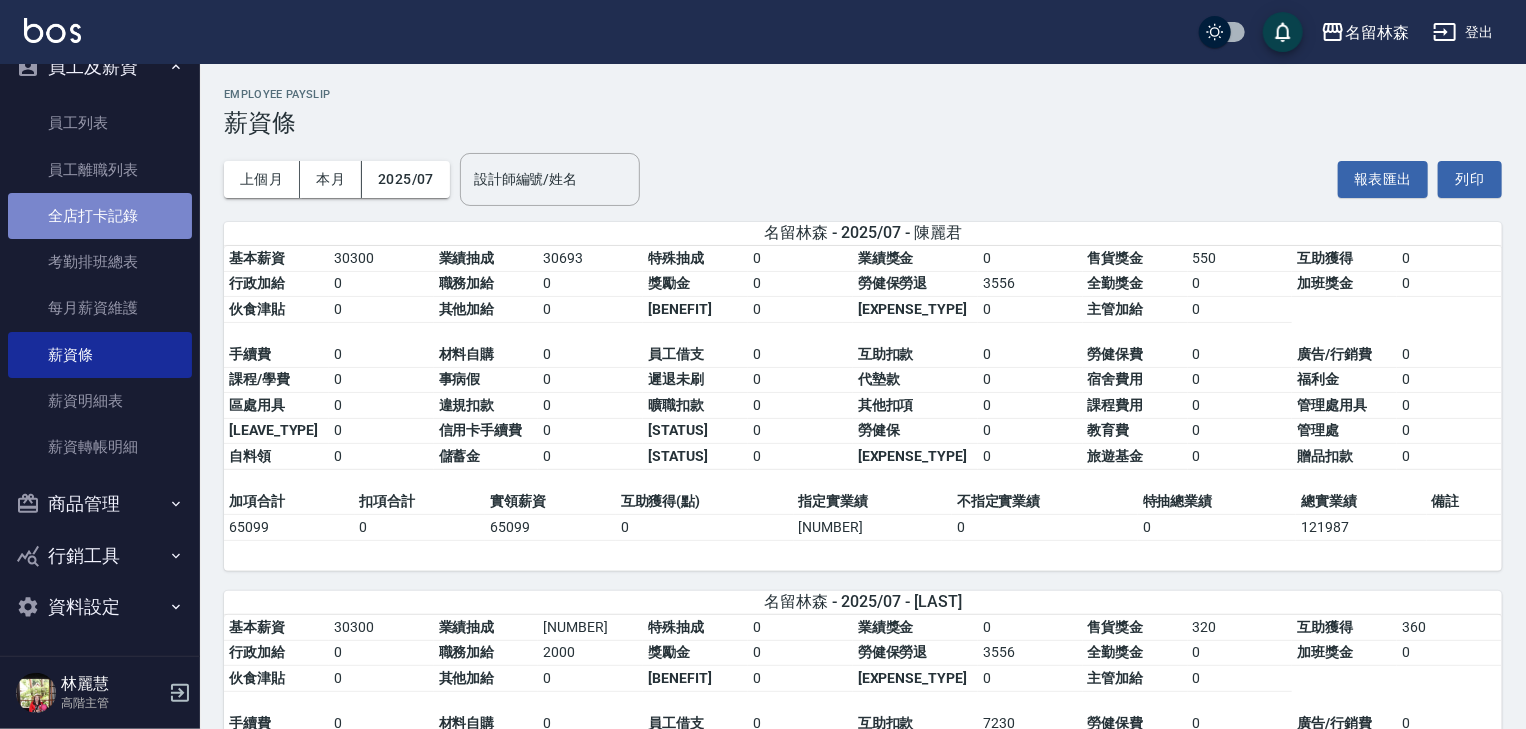 click on "全店打卡記錄" at bounding box center (100, 216) 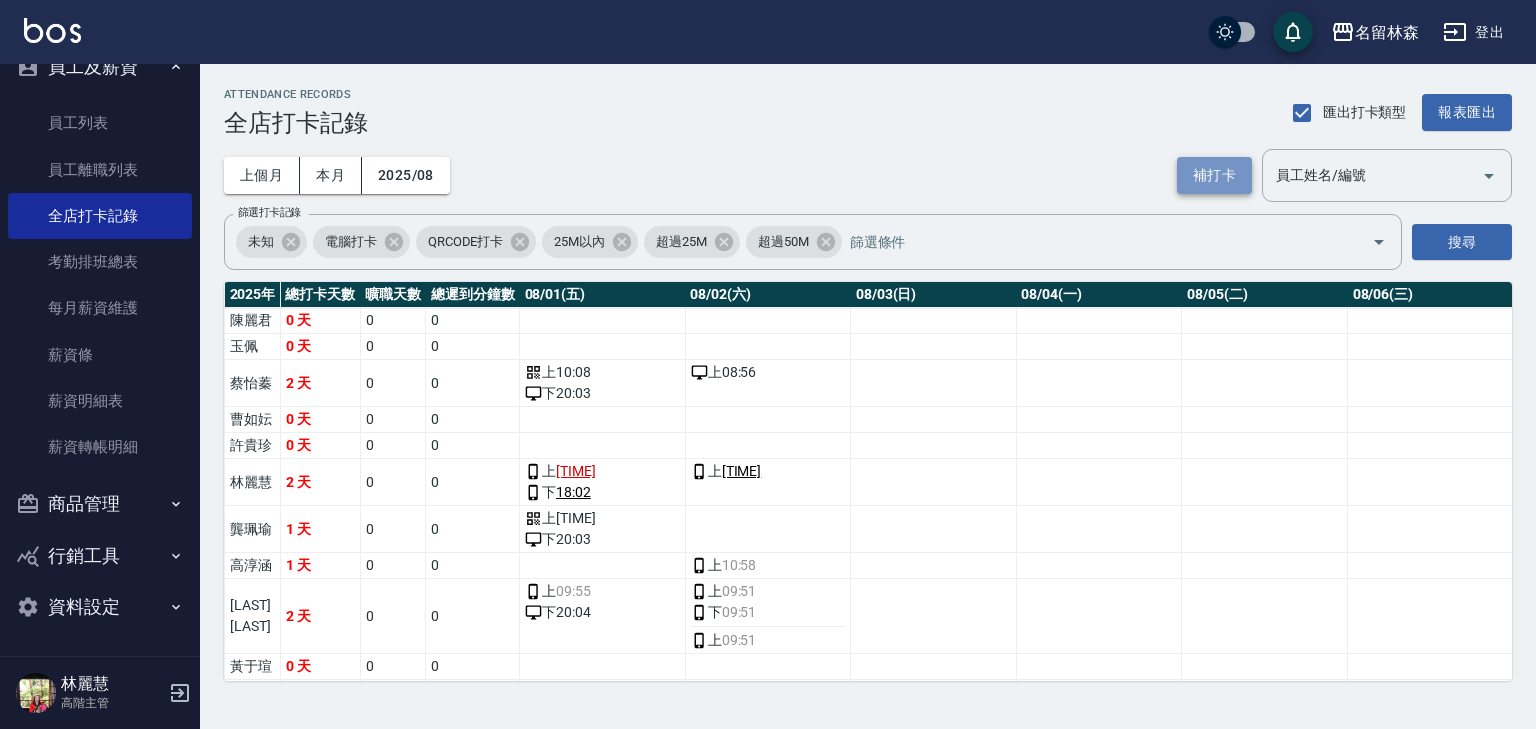 click on "補打卡" at bounding box center [1214, 175] 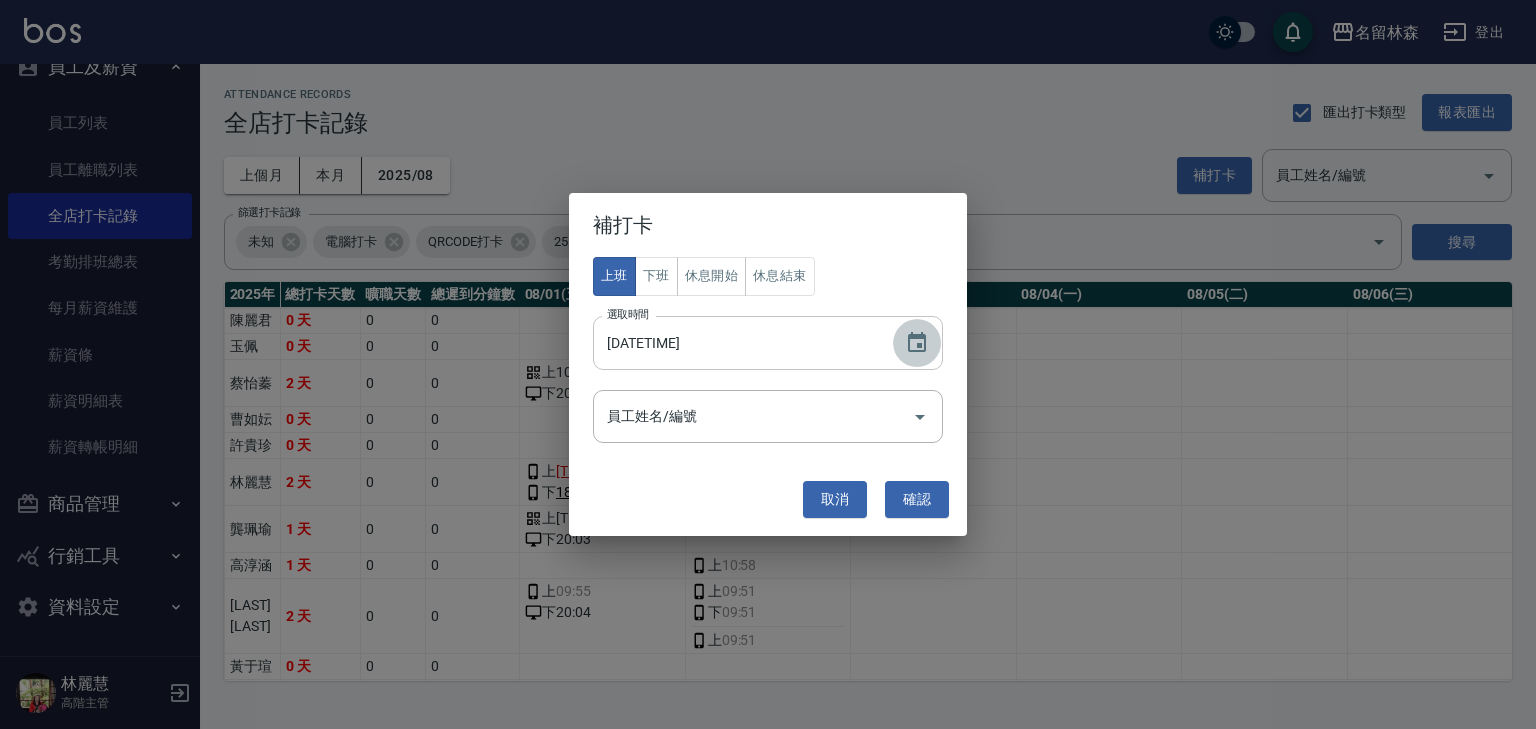 click 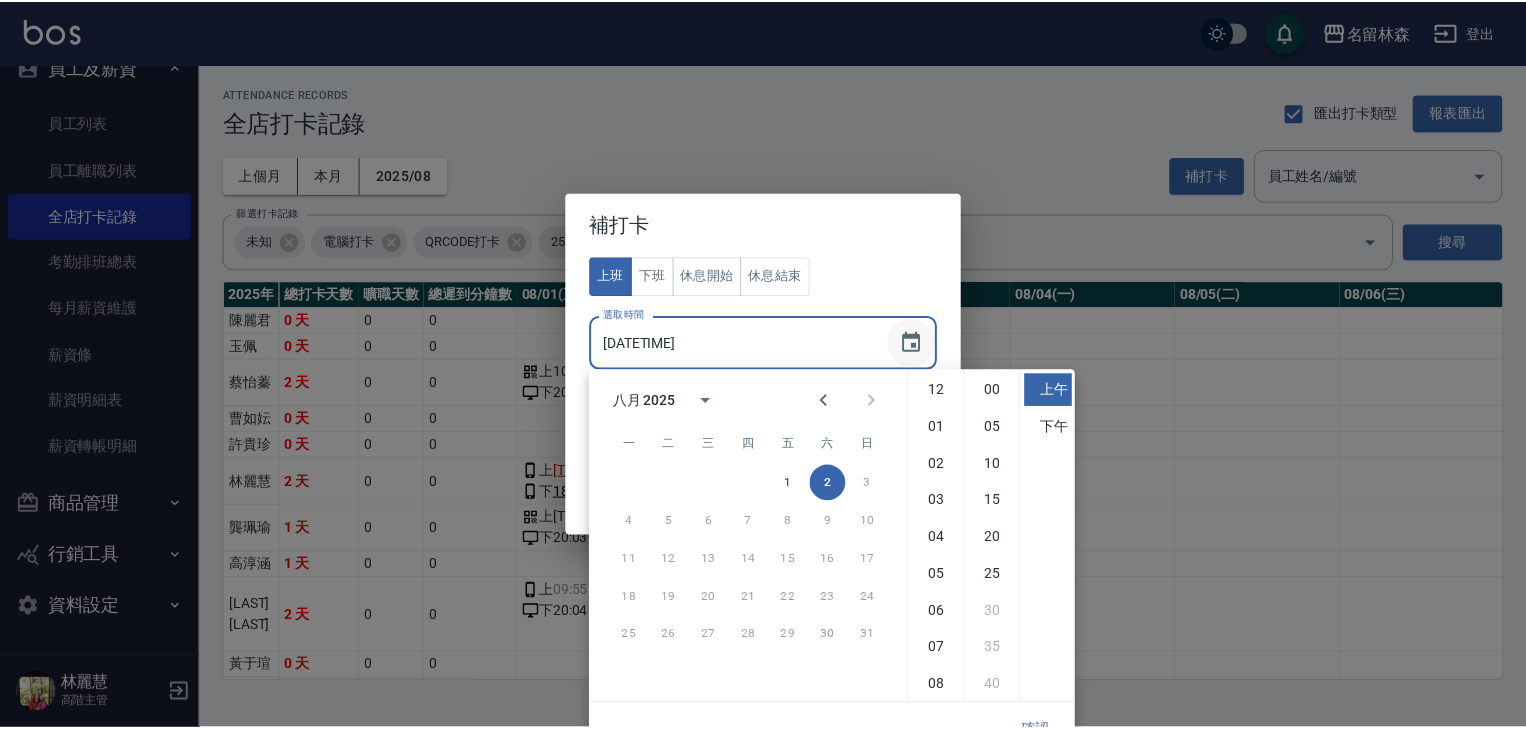 scroll, scrollTop: 112, scrollLeft: 0, axis: vertical 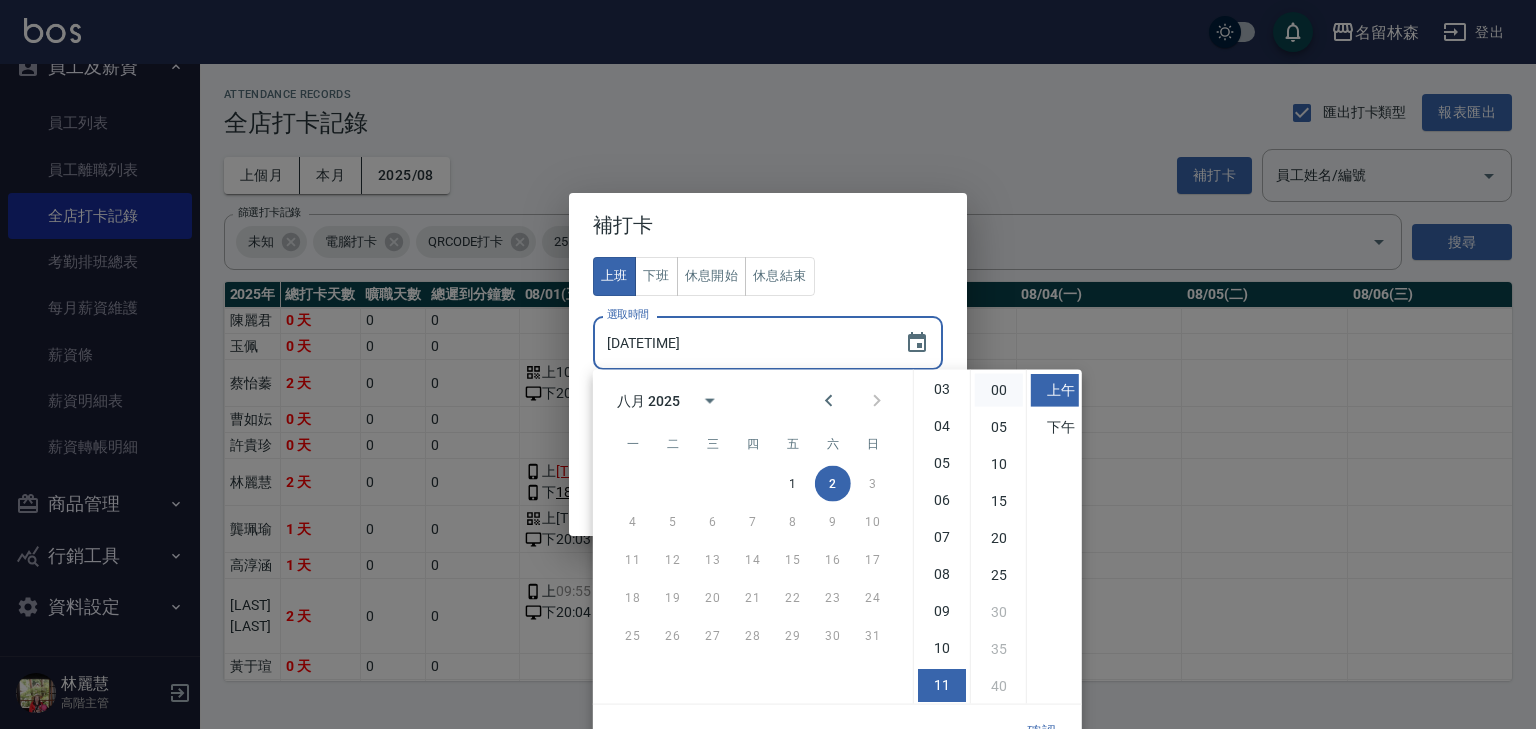 click on "00" at bounding box center (999, 390) 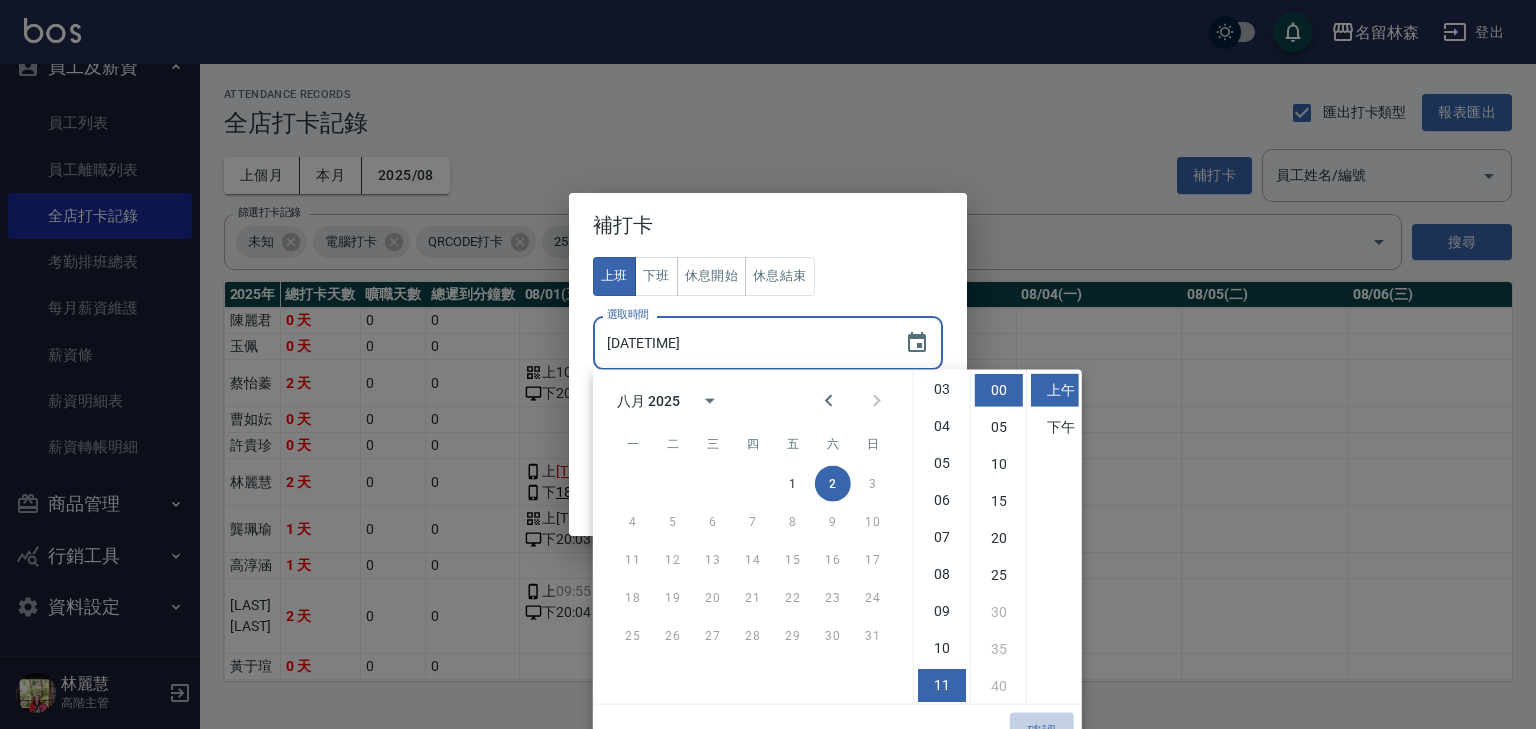 click on "確認" at bounding box center (1042, 731) 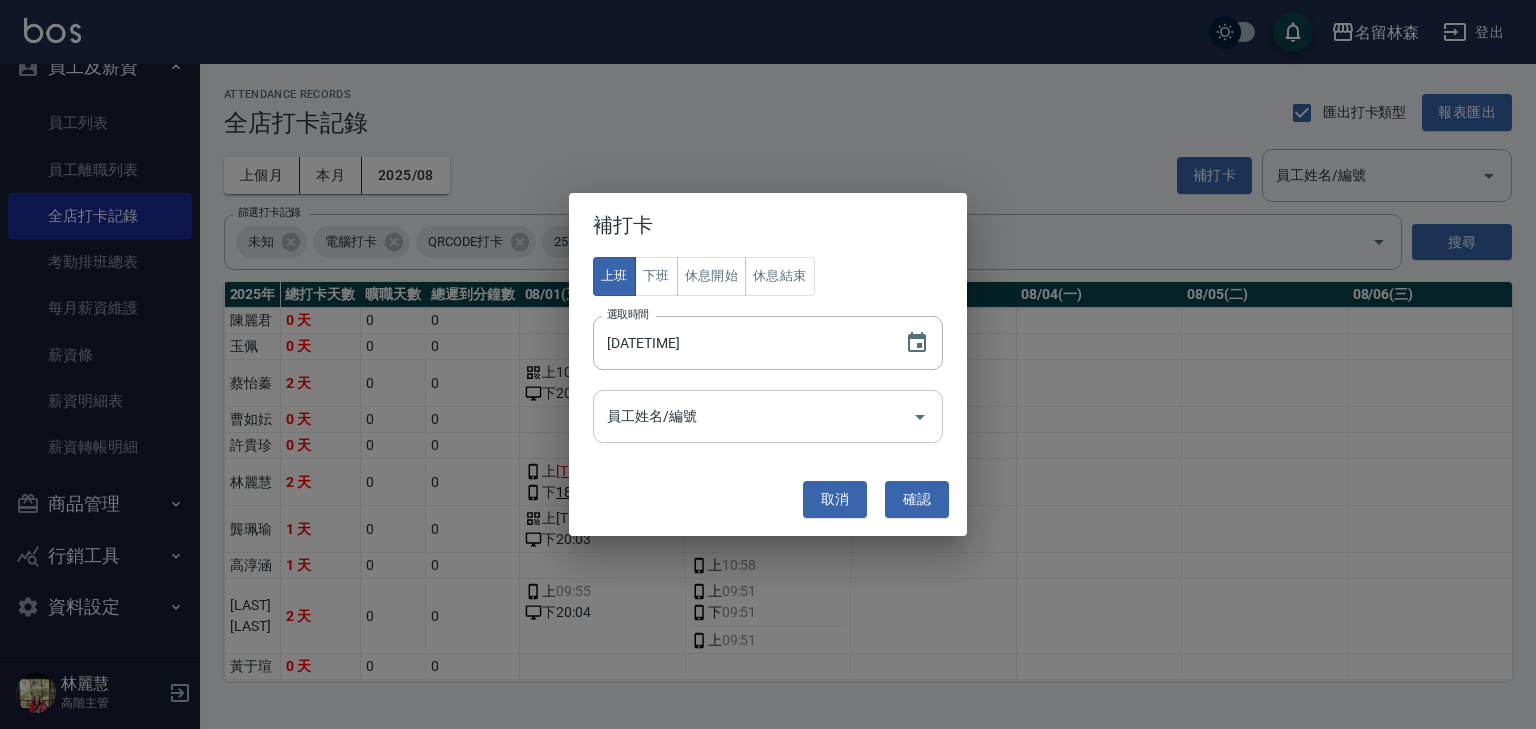 click on "員工姓名/編號" at bounding box center (753, 416) 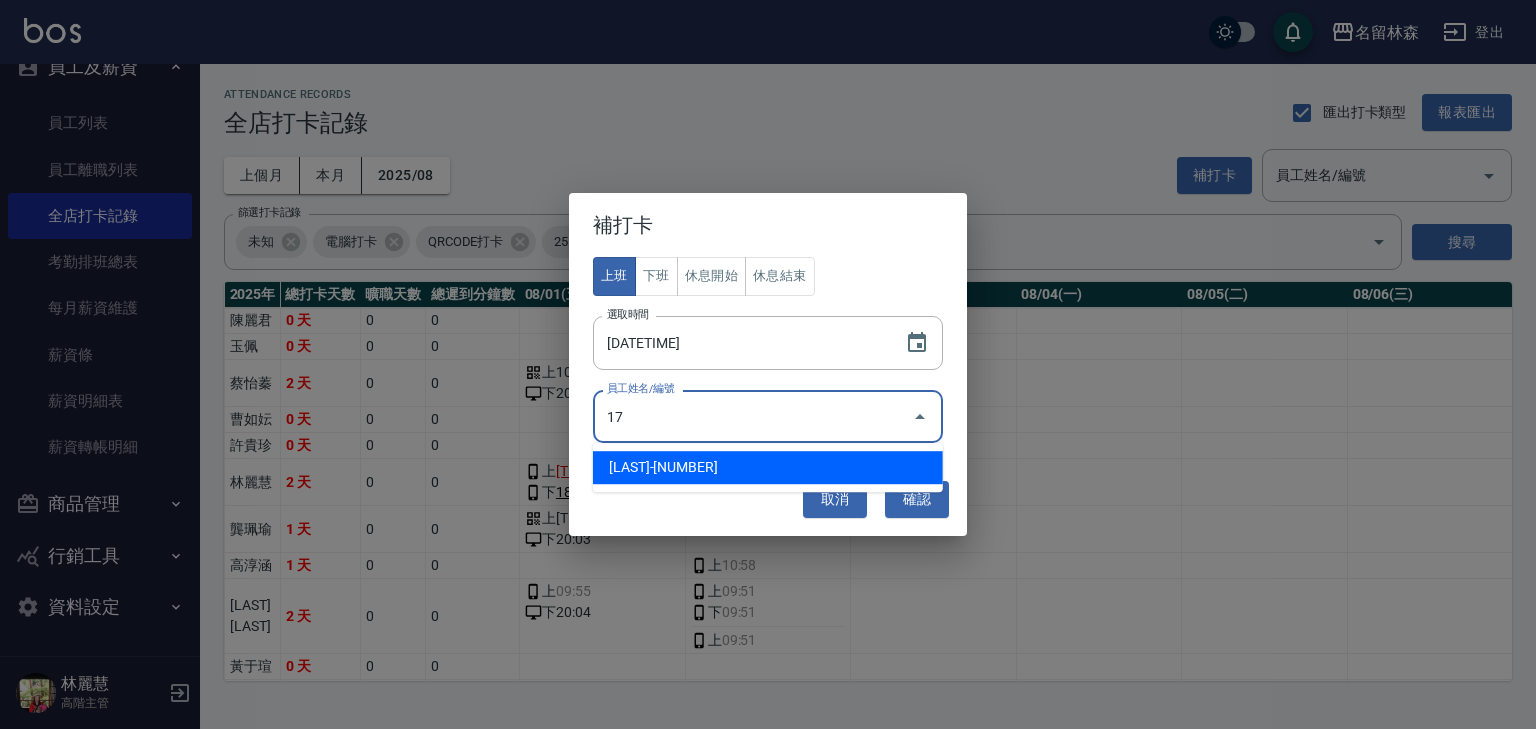 click on "黎氏美玉-17" at bounding box center [768, 467] 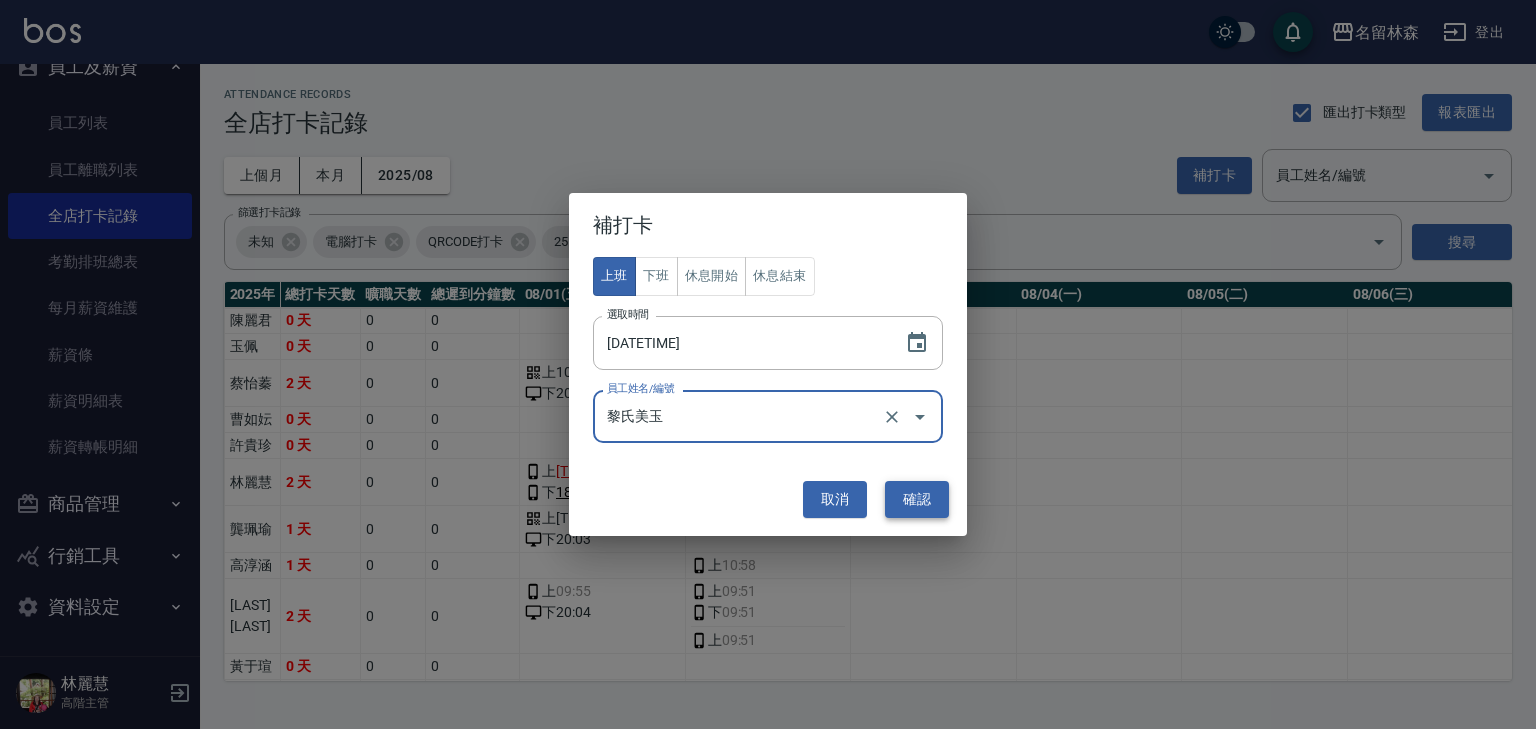 type on "黎氏美玉" 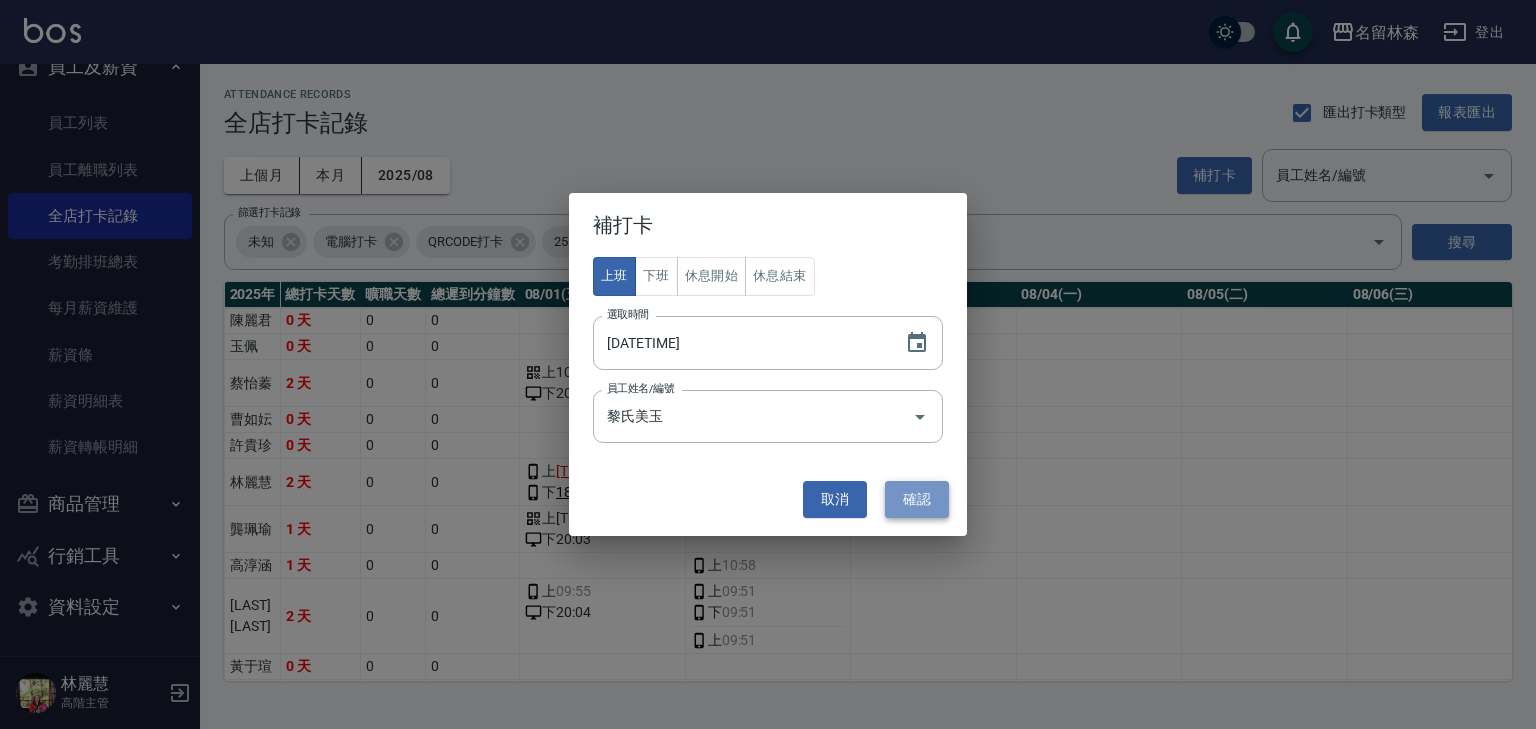 click on "確認" at bounding box center (917, 499) 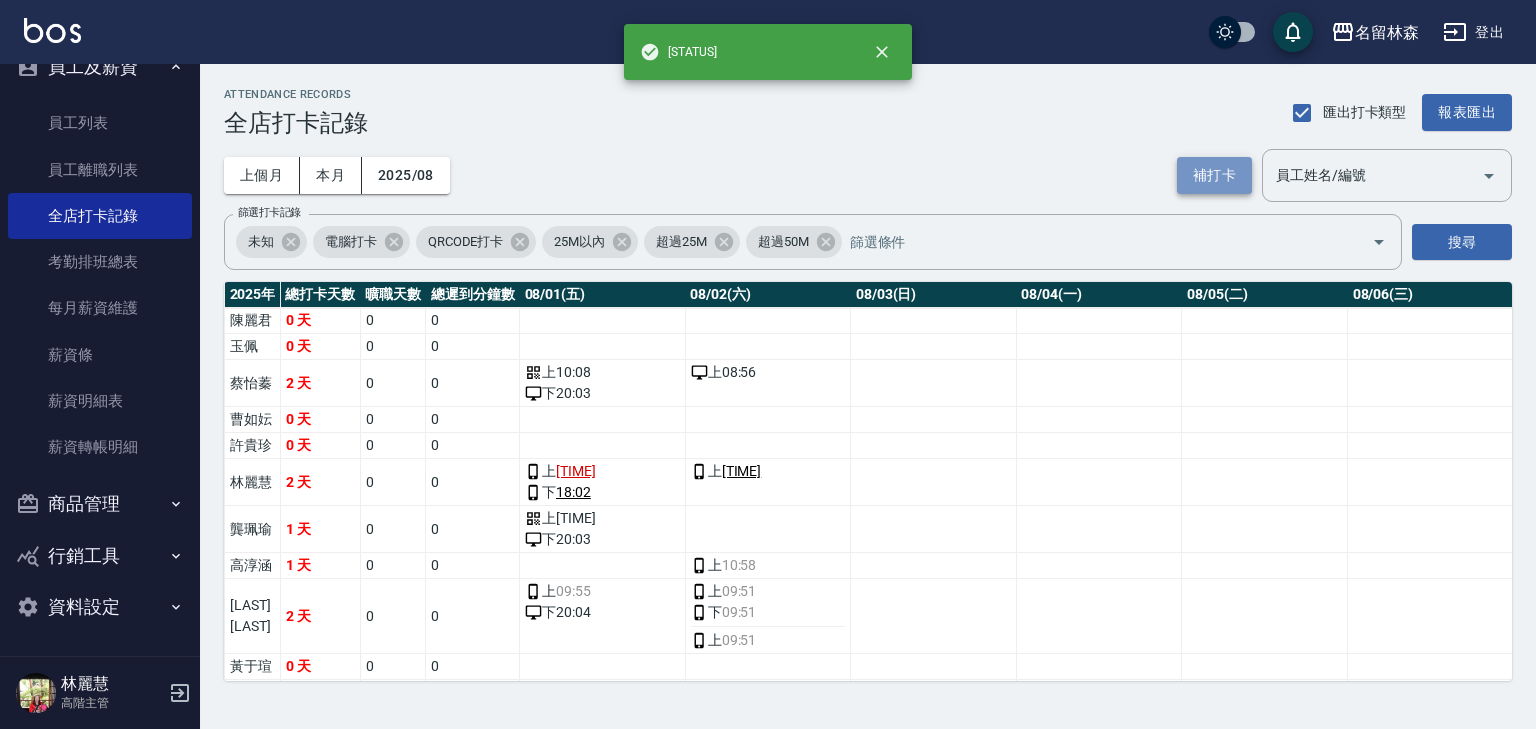 click on "補打卡" at bounding box center (1214, 175) 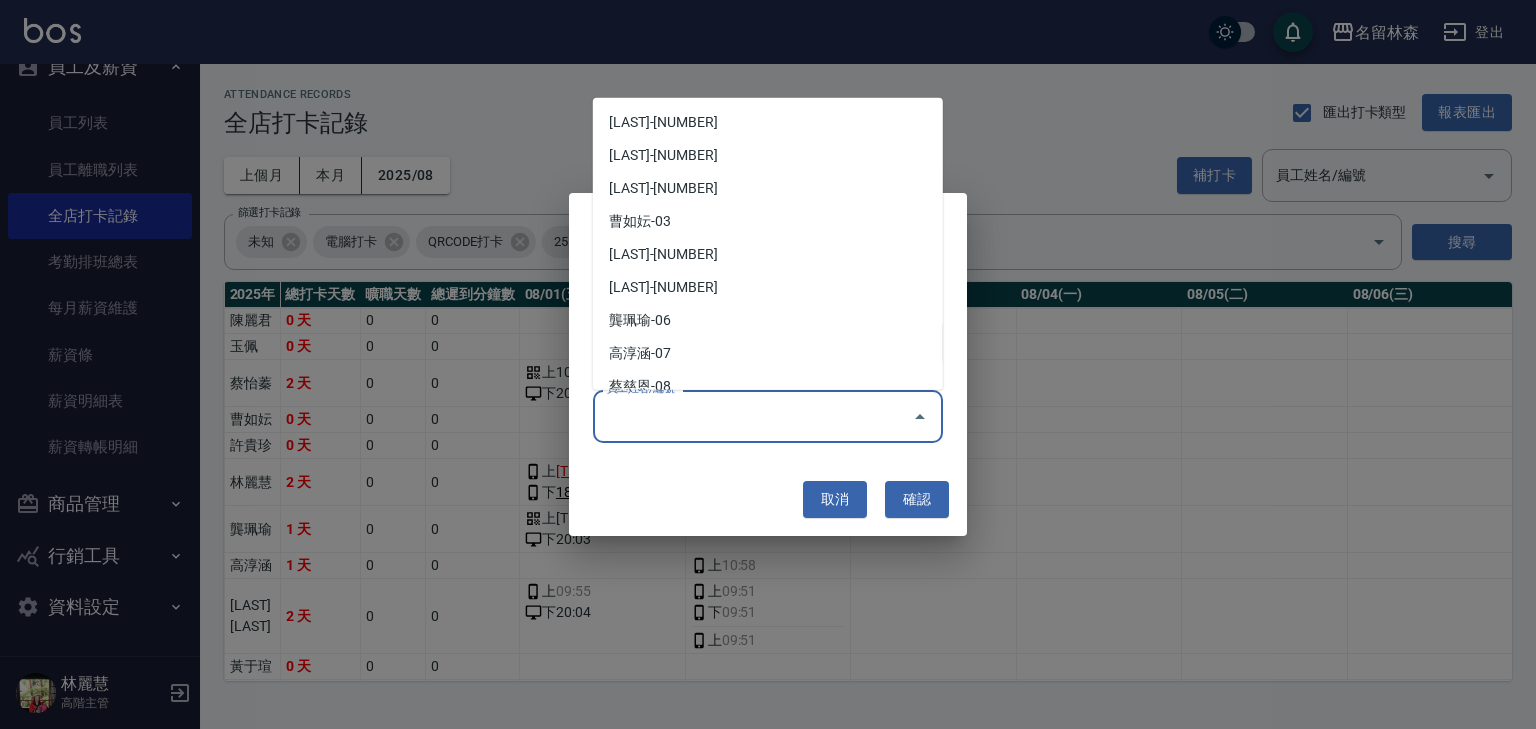 click on "員工姓名/編號" at bounding box center [753, 416] 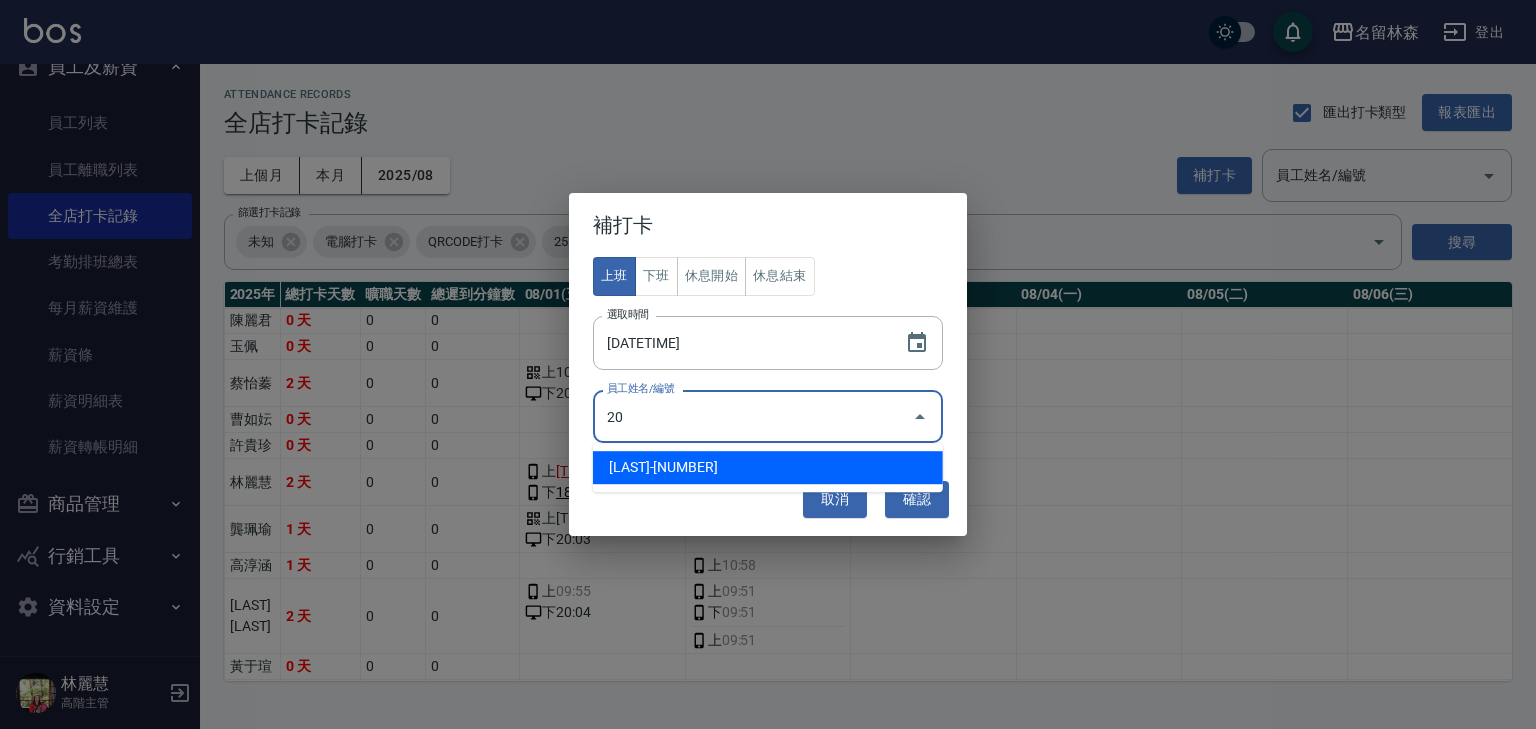 click on "胡皇杰-20" at bounding box center [768, 467] 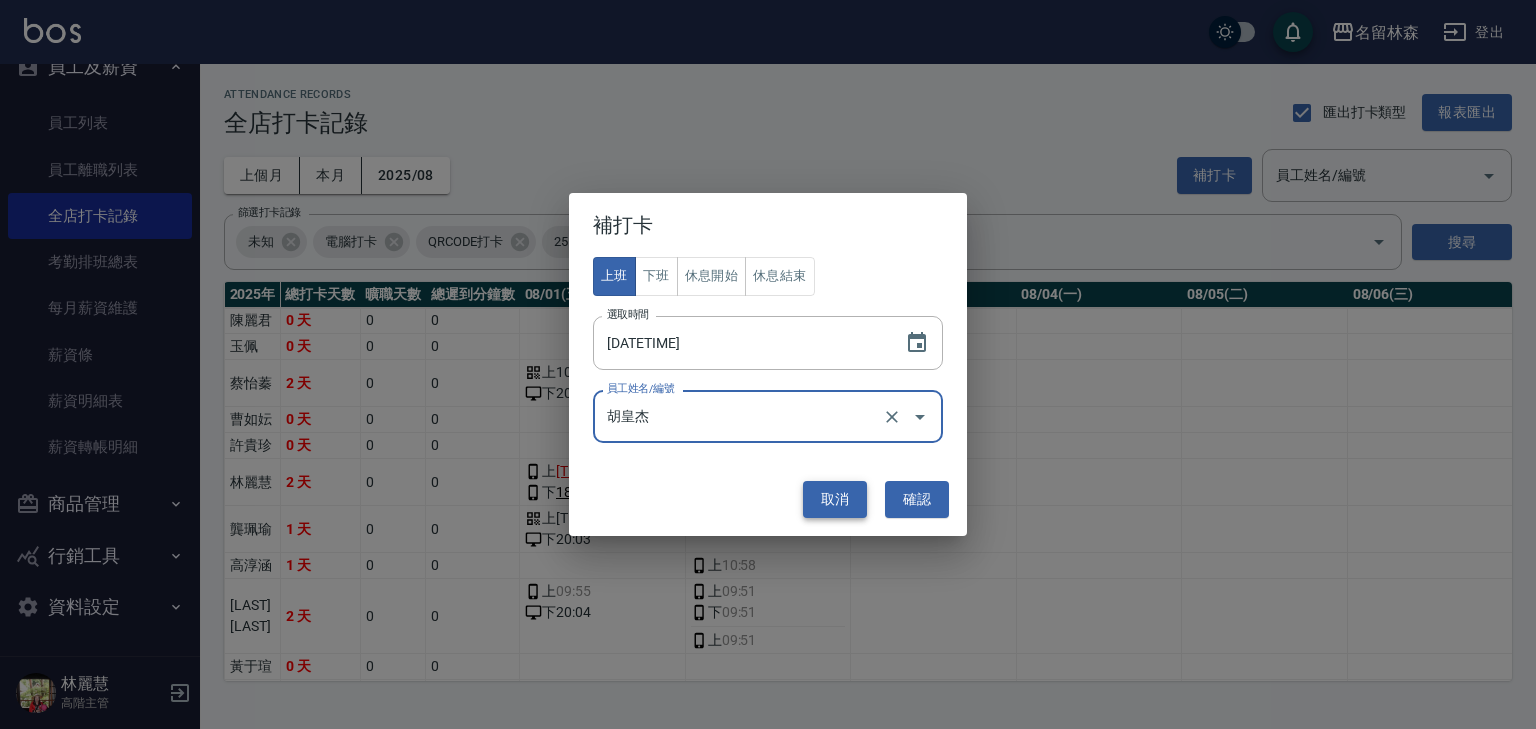 click on "取消" at bounding box center [835, 499] 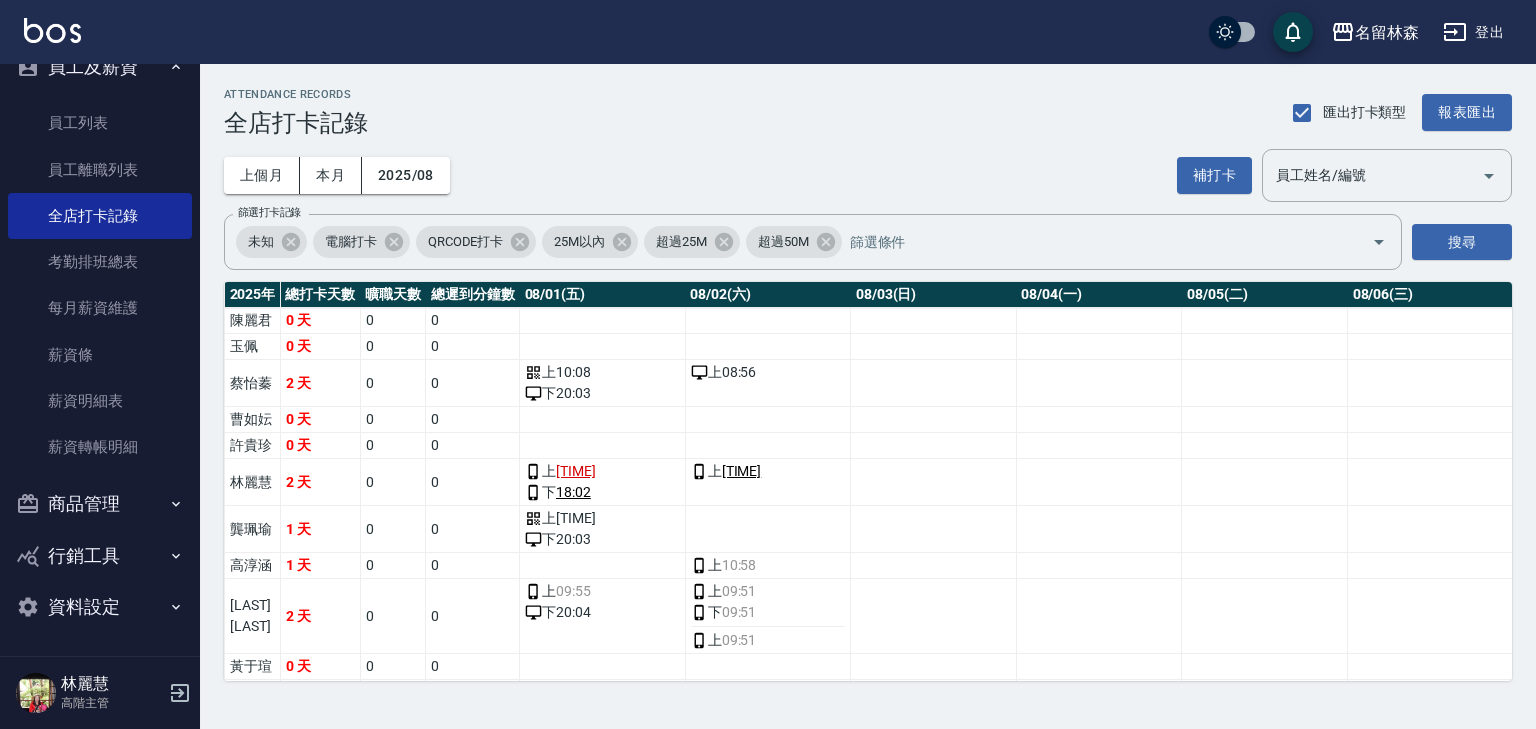 click at bounding box center (52, 30) 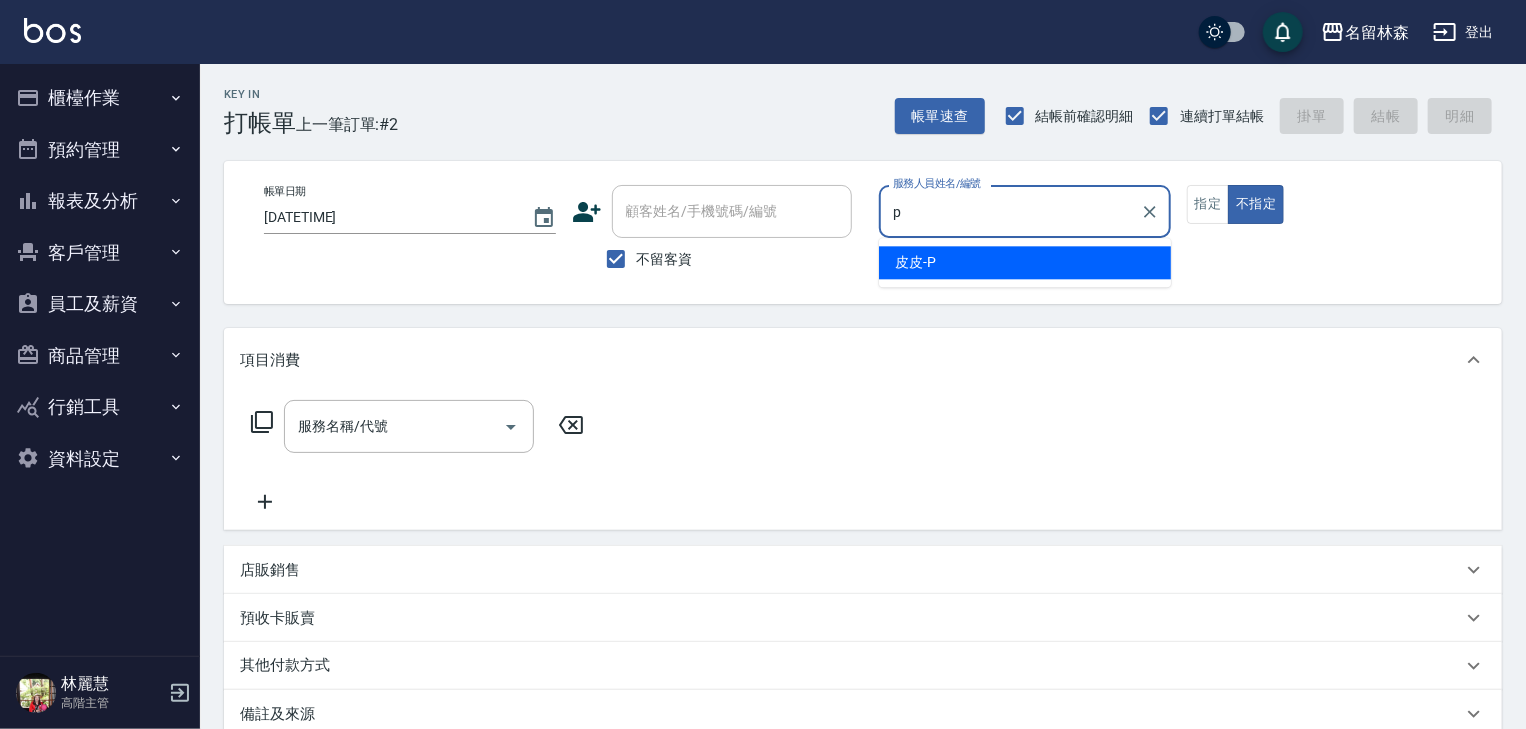 type on "[FIRST] [LAST]-P" 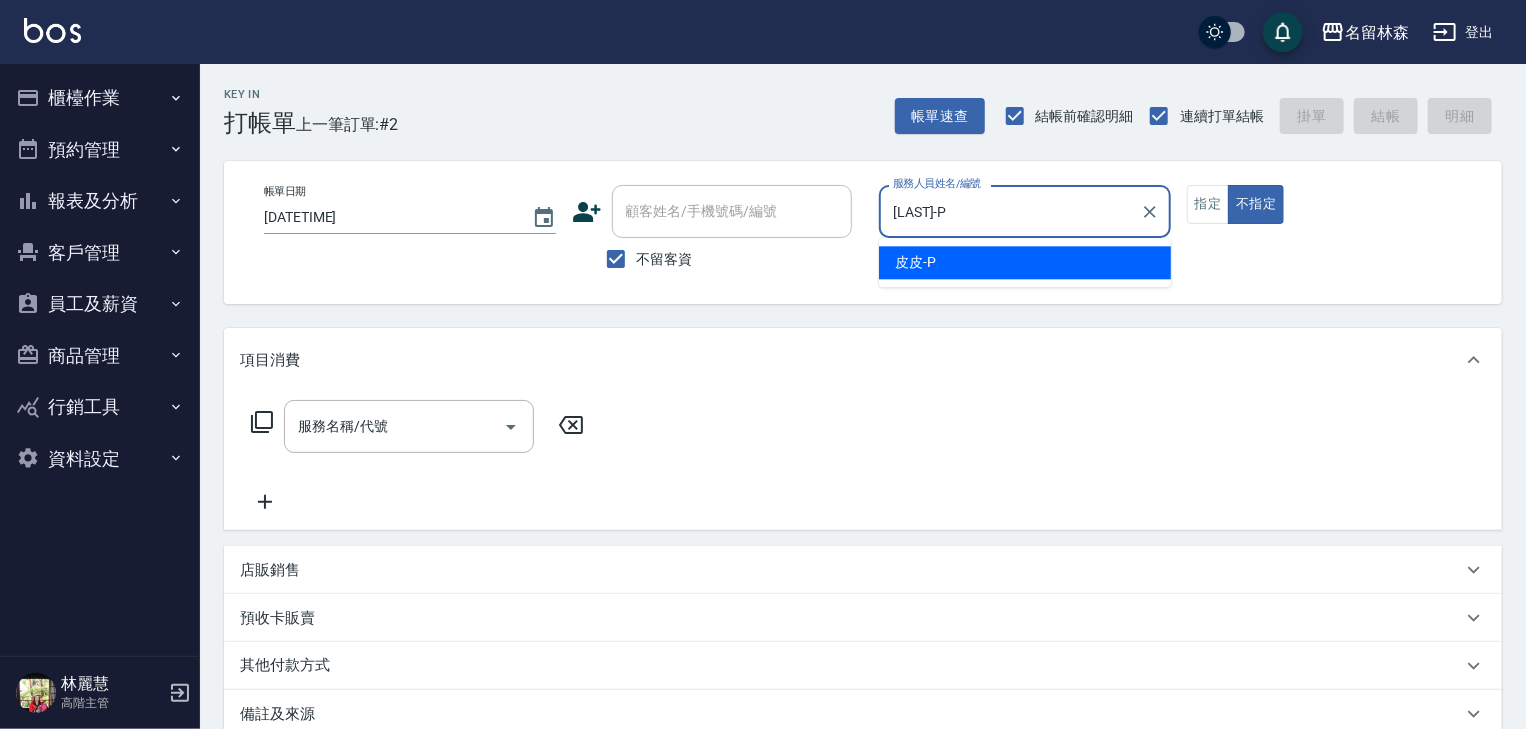 type on "false" 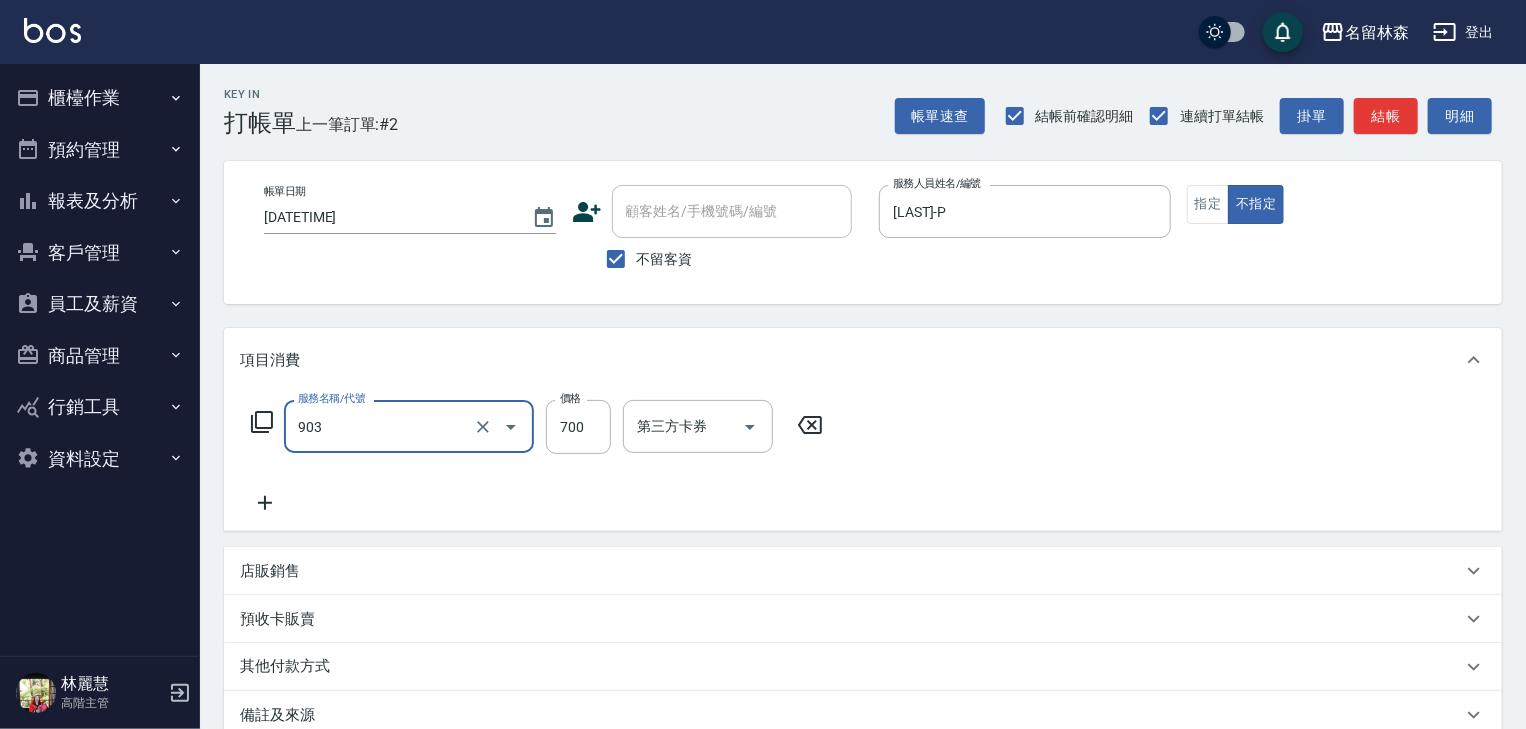 type on "修腳+手(903)" 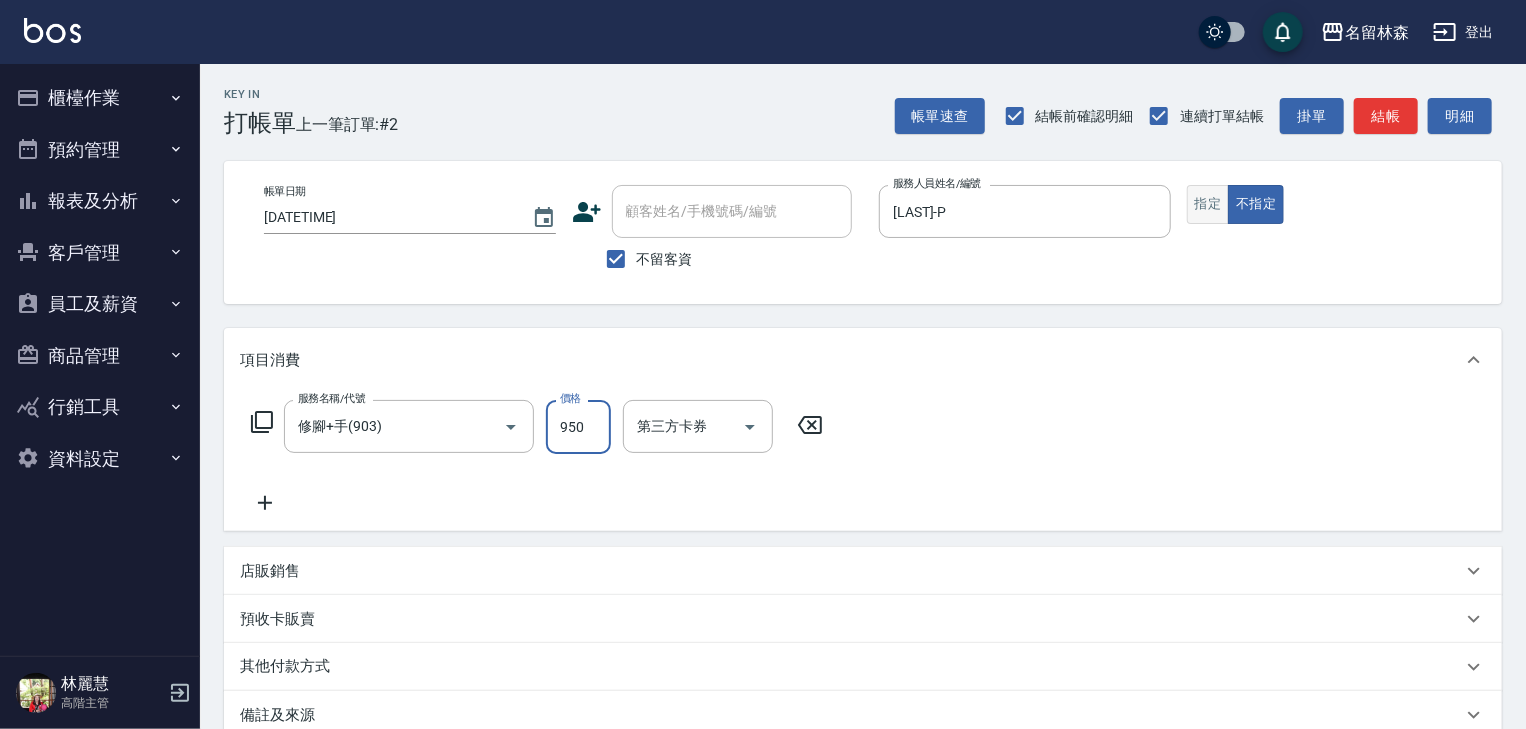 type on "950" 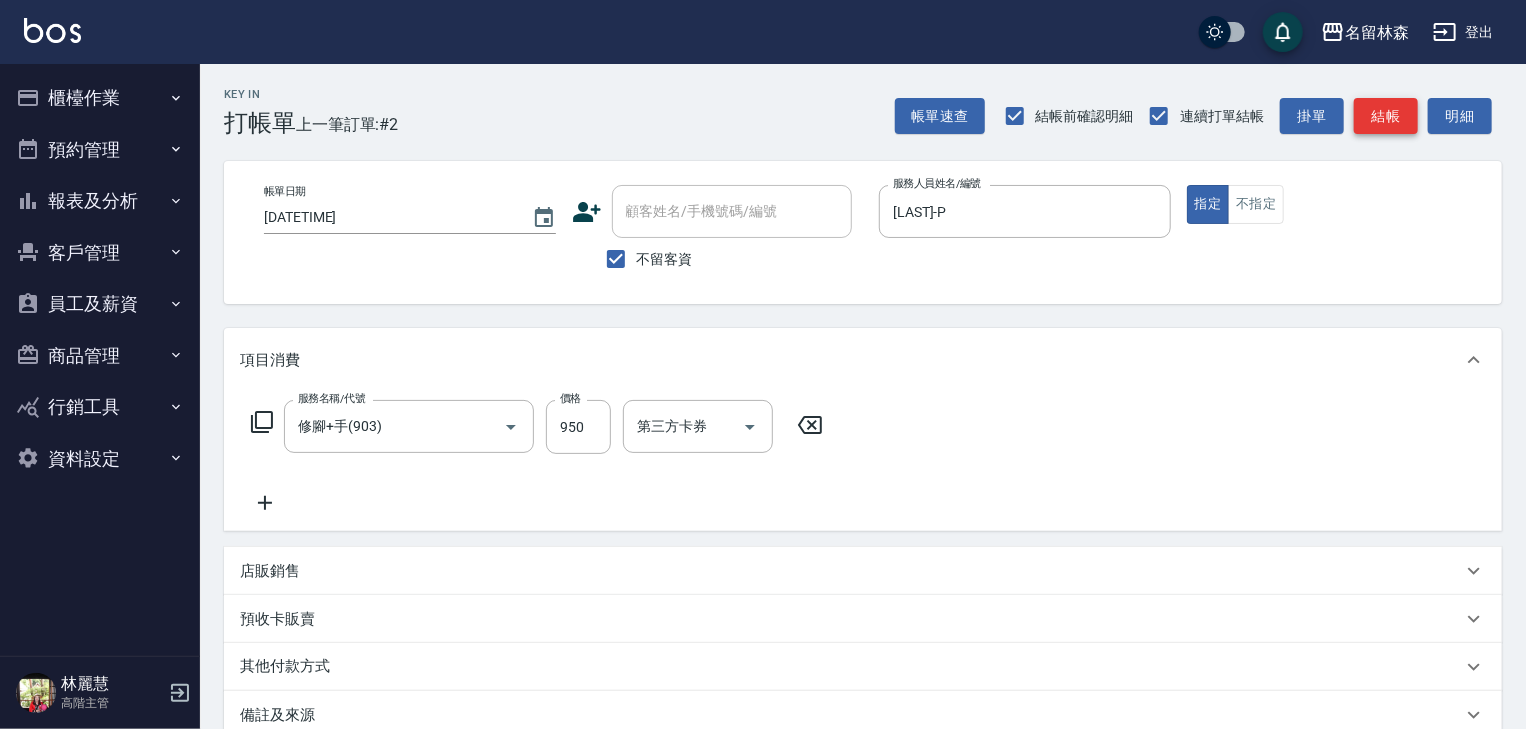 click on "結帳" at bounding box center [1386, 116] 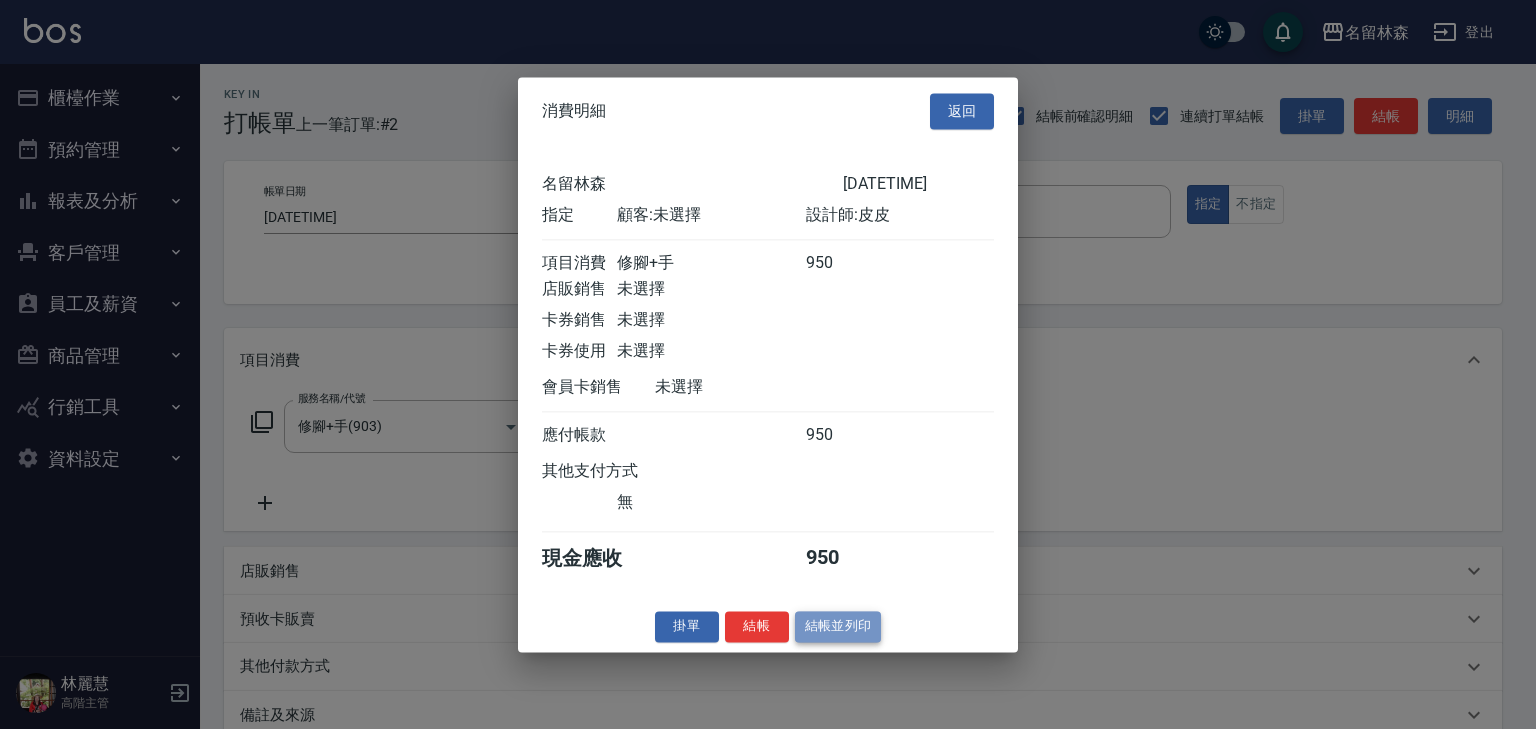 click on "結帳並列印" at bounding box center [838, 626] 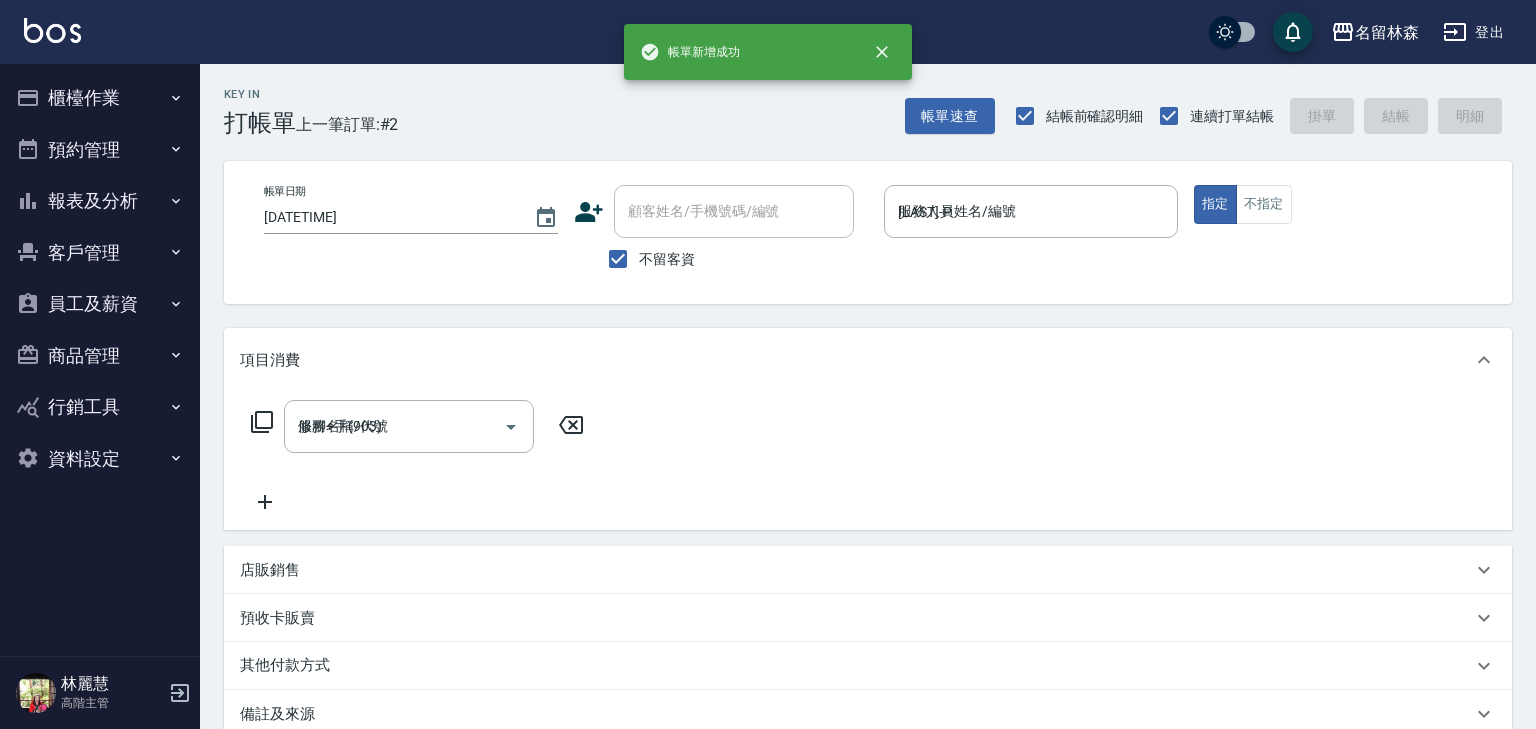 type on "2025/08/02 11:38" 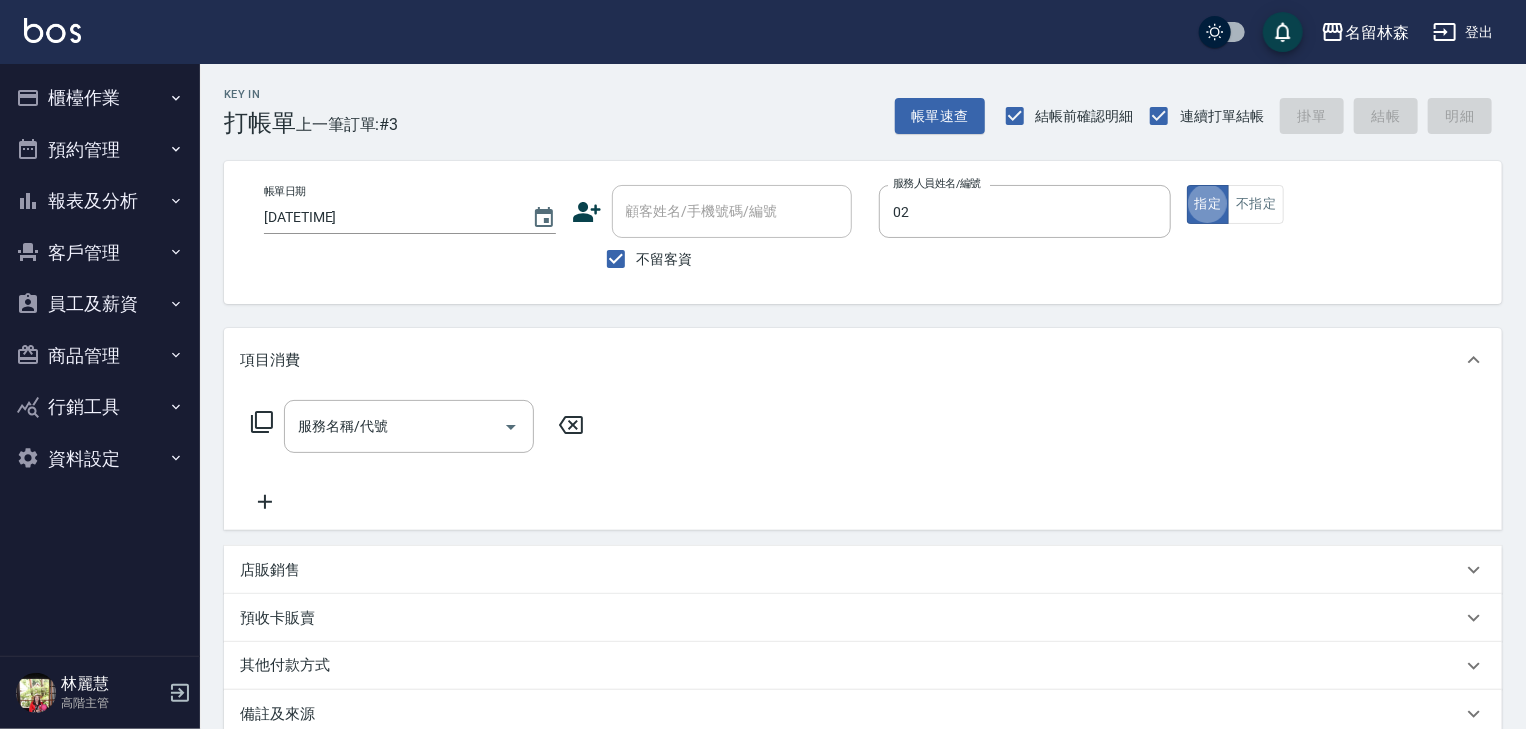 type on "[FIRST] [LAST]-02" 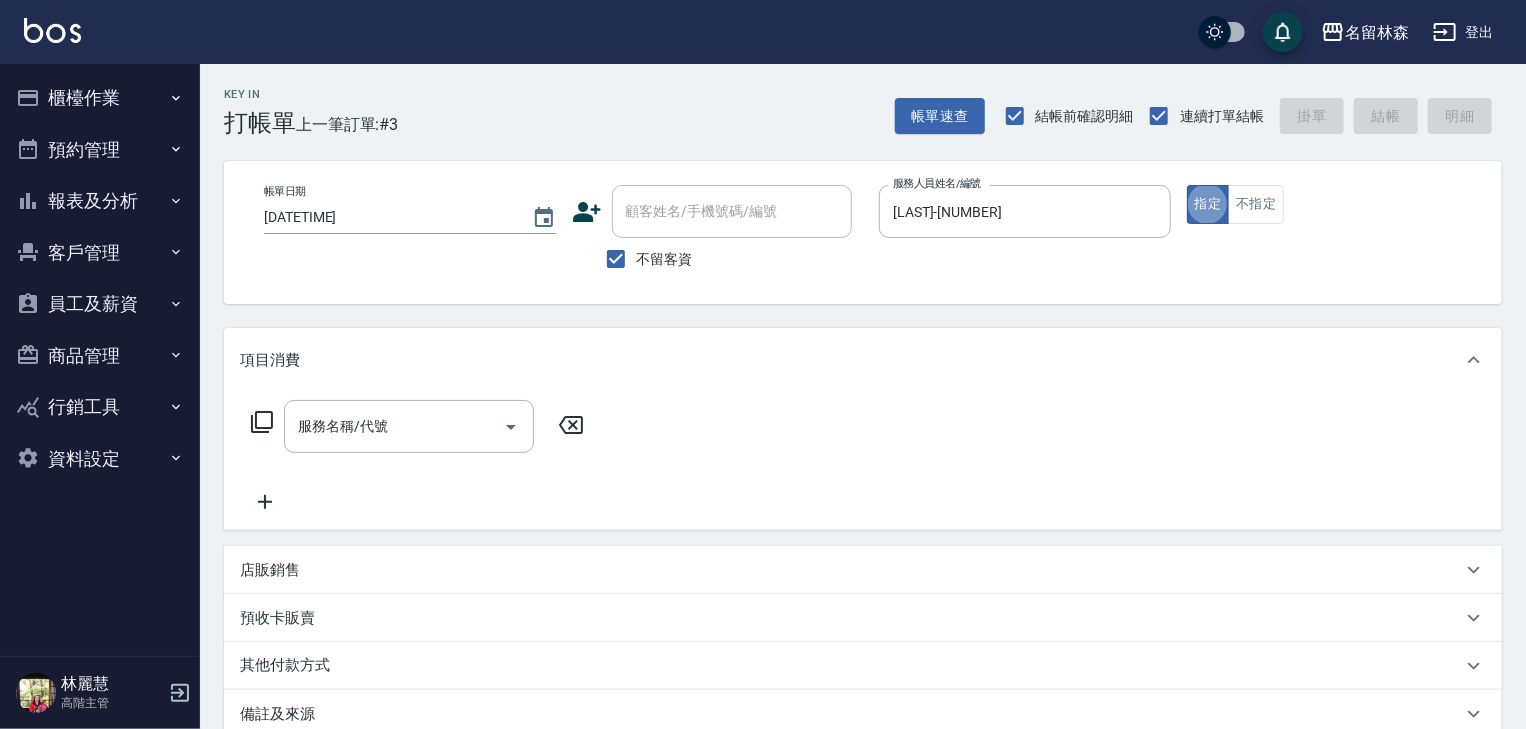 type on "true" 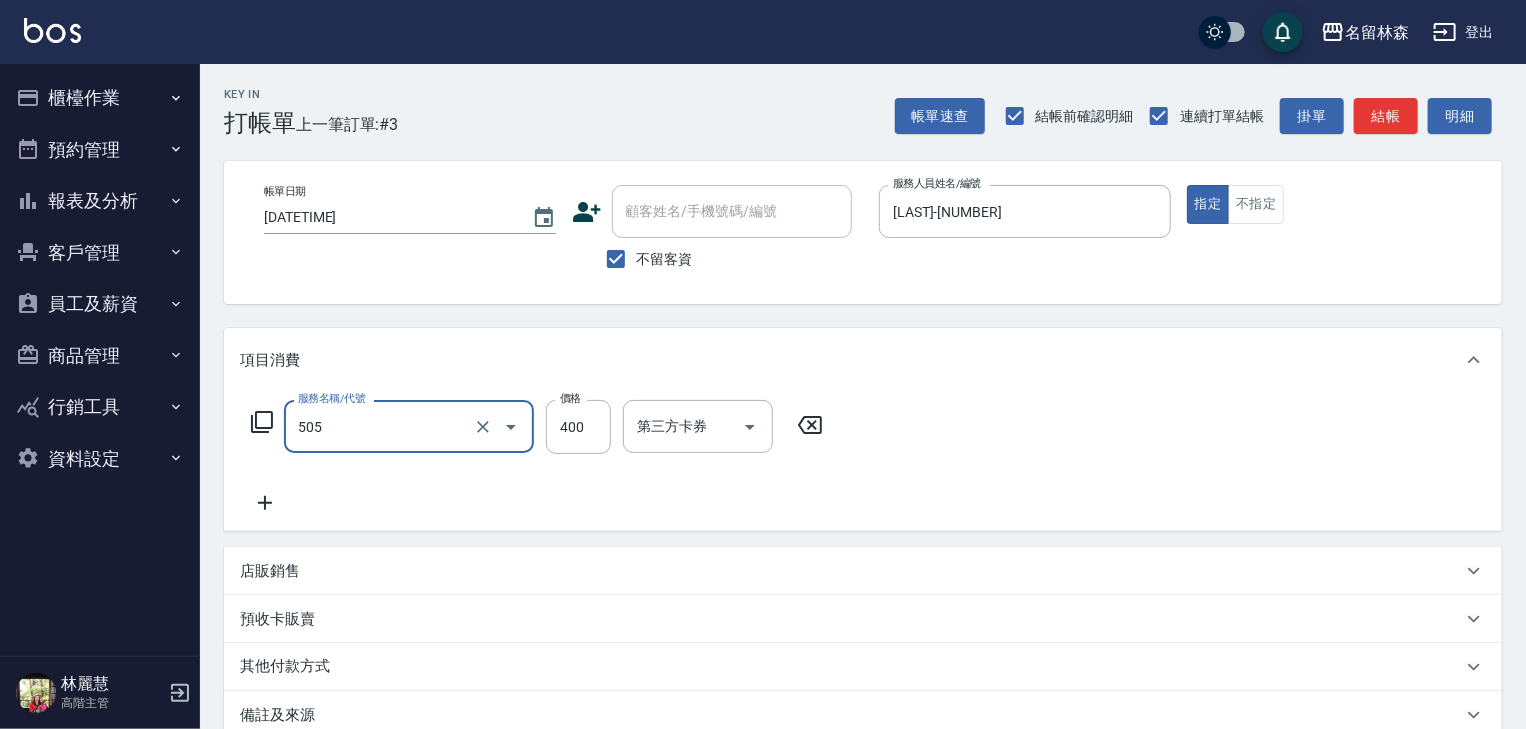 type on "洗髮(505)" 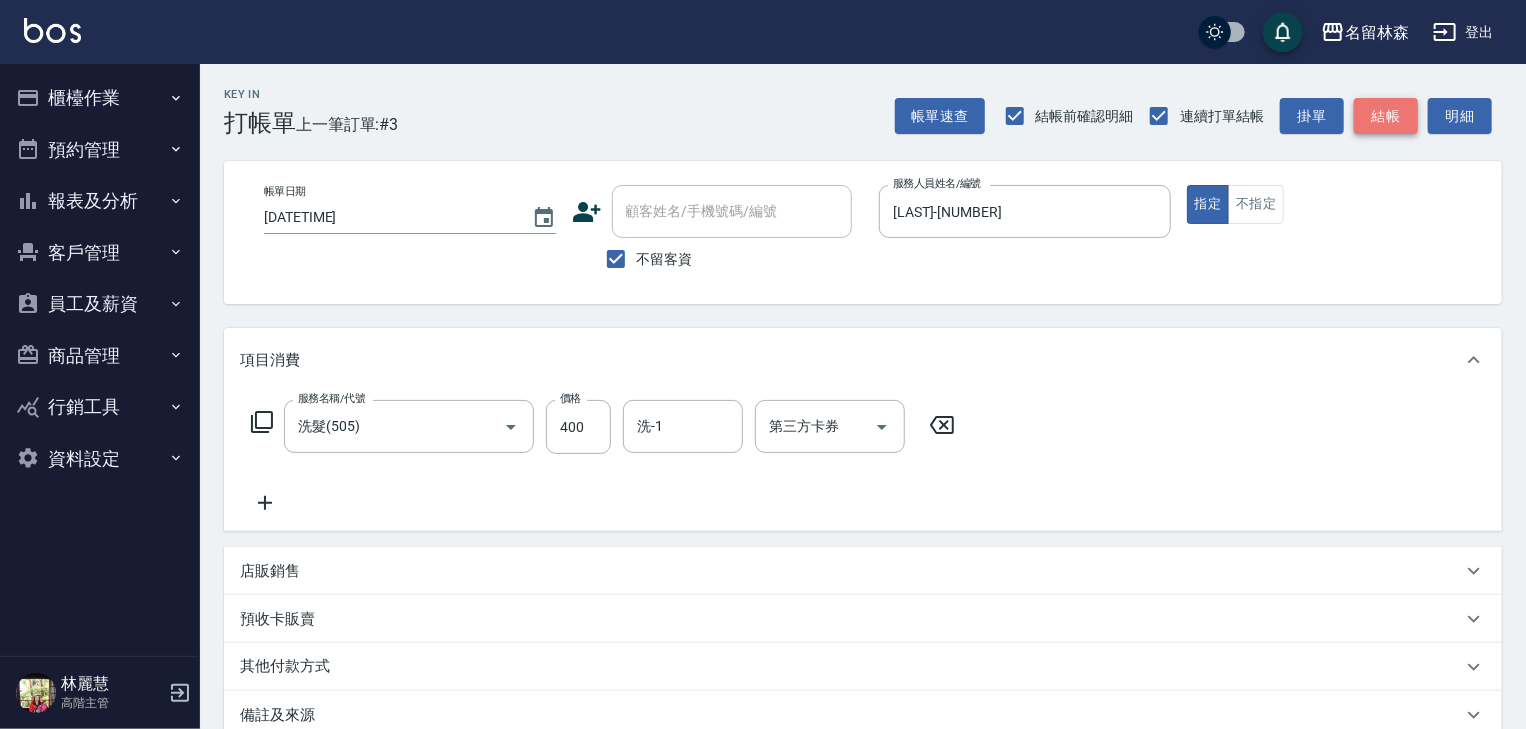 click on "結帳" at bounding box center [1386, 116] 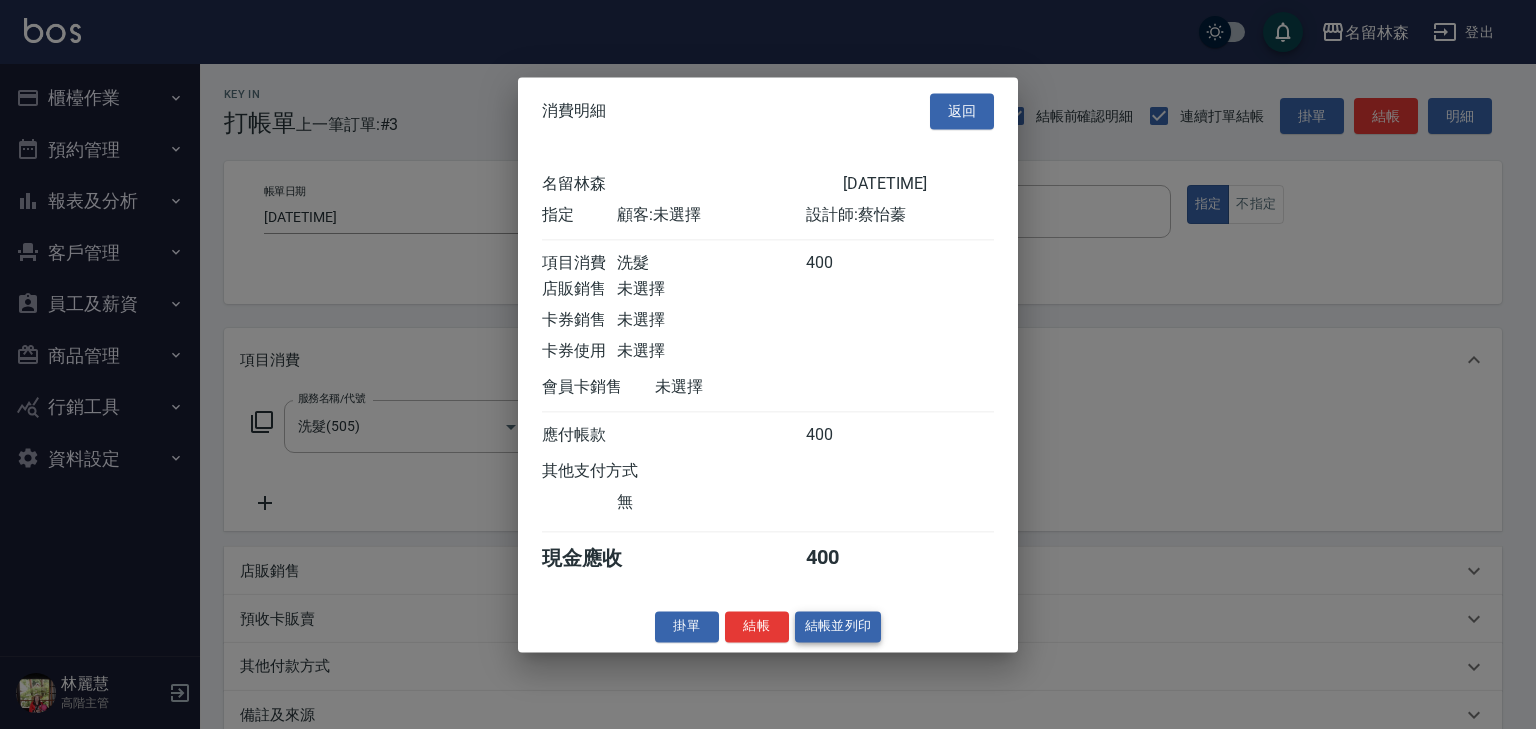 click on "結帳並列印" at bounding box center (838, 626) 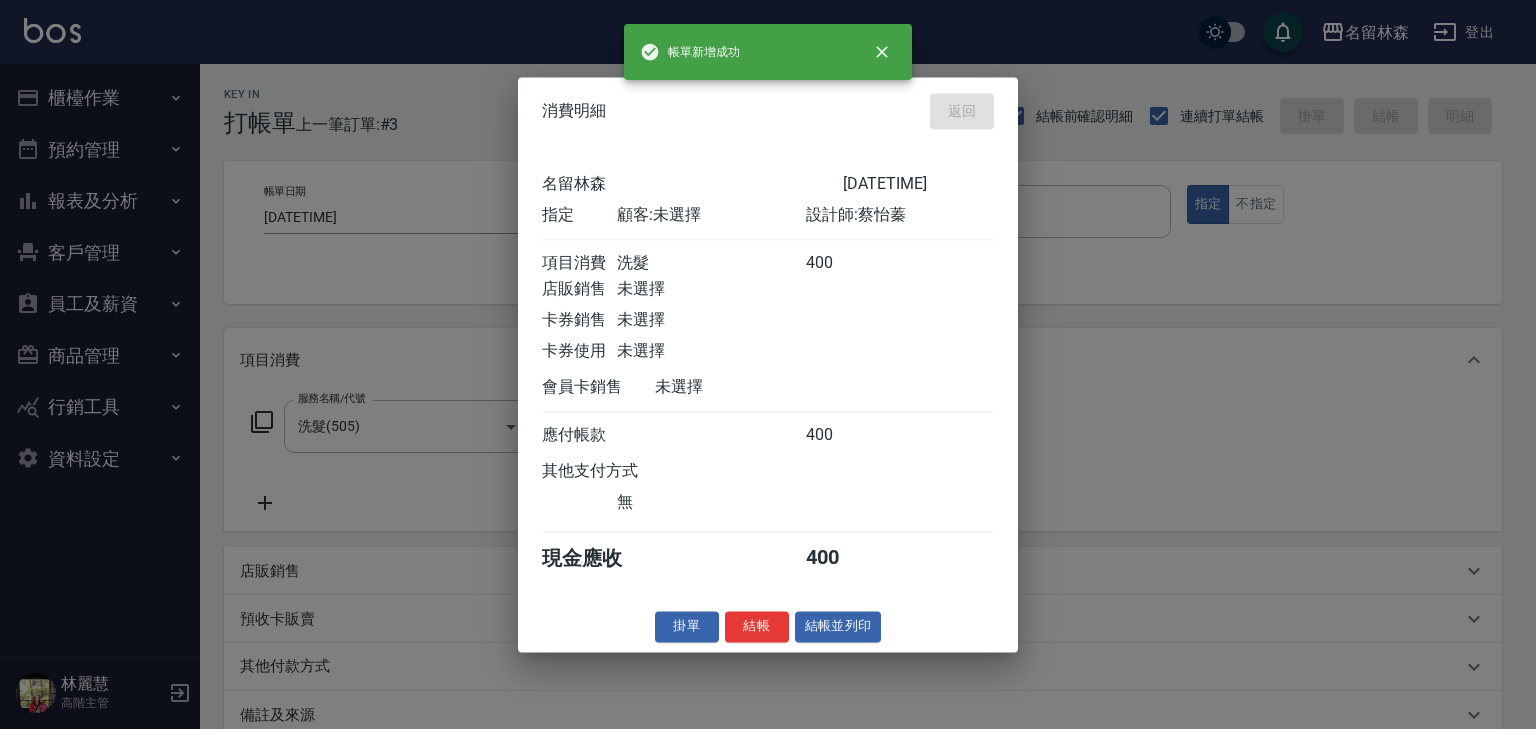 type on "2025/08/02 11:48" 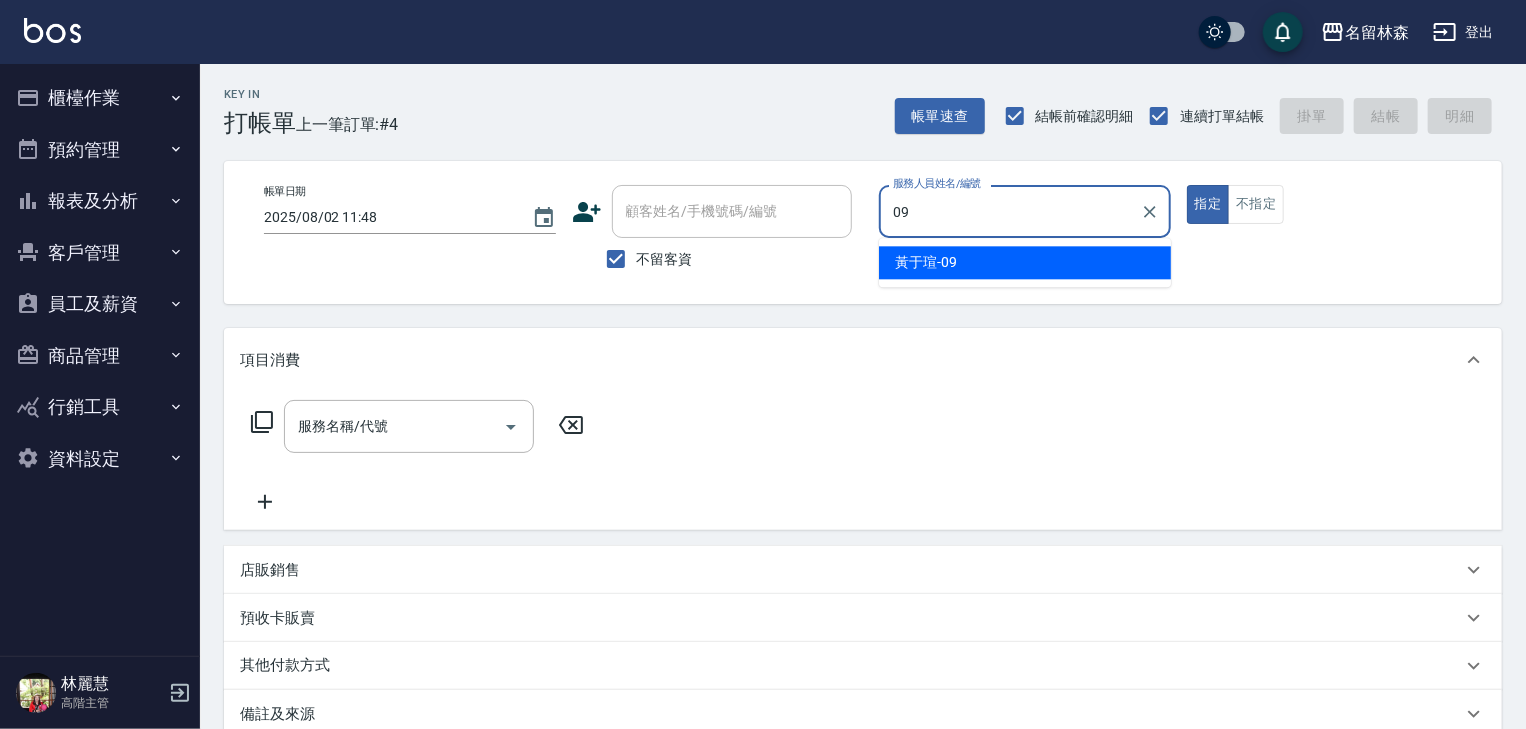 type on "黃于瑄-09" 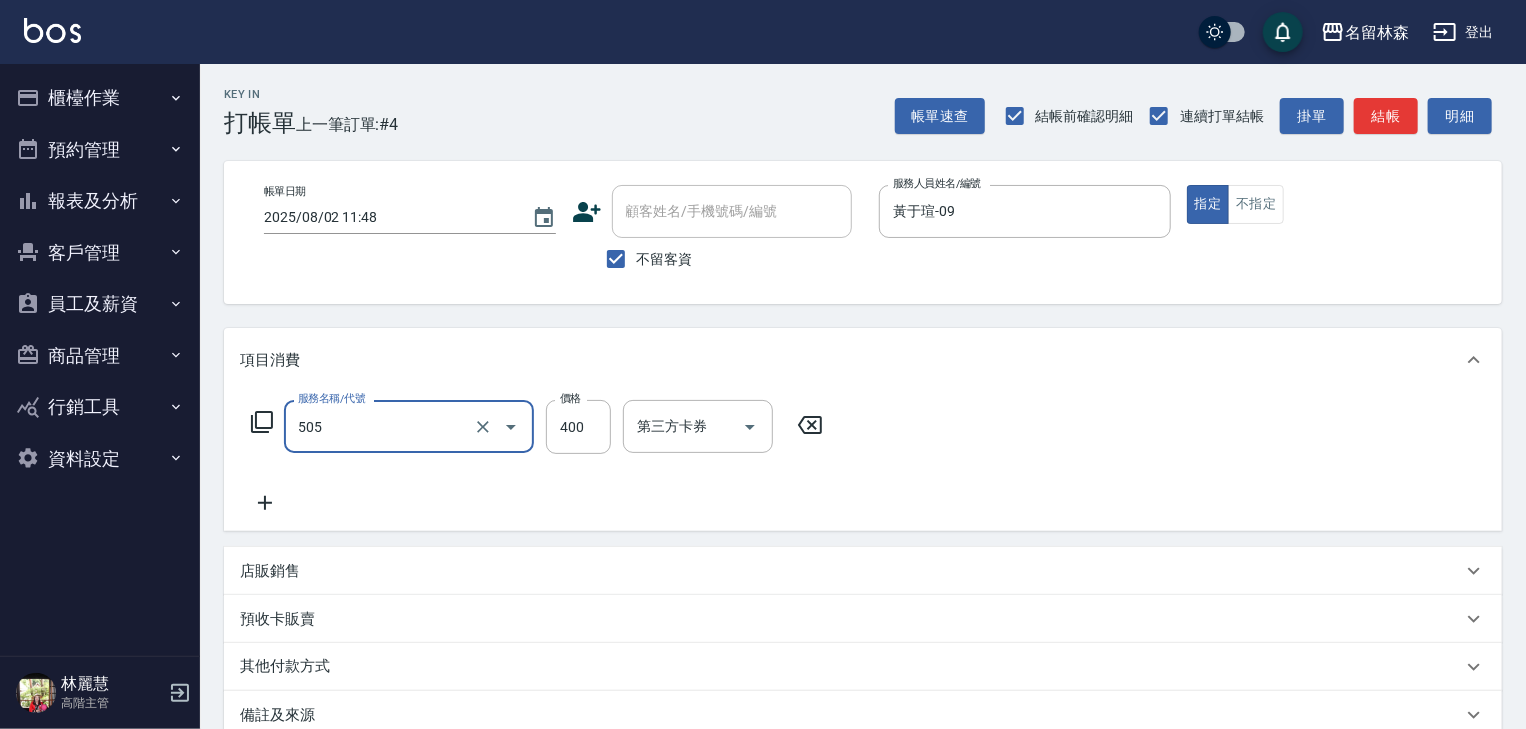 type on "洗髮(505)" 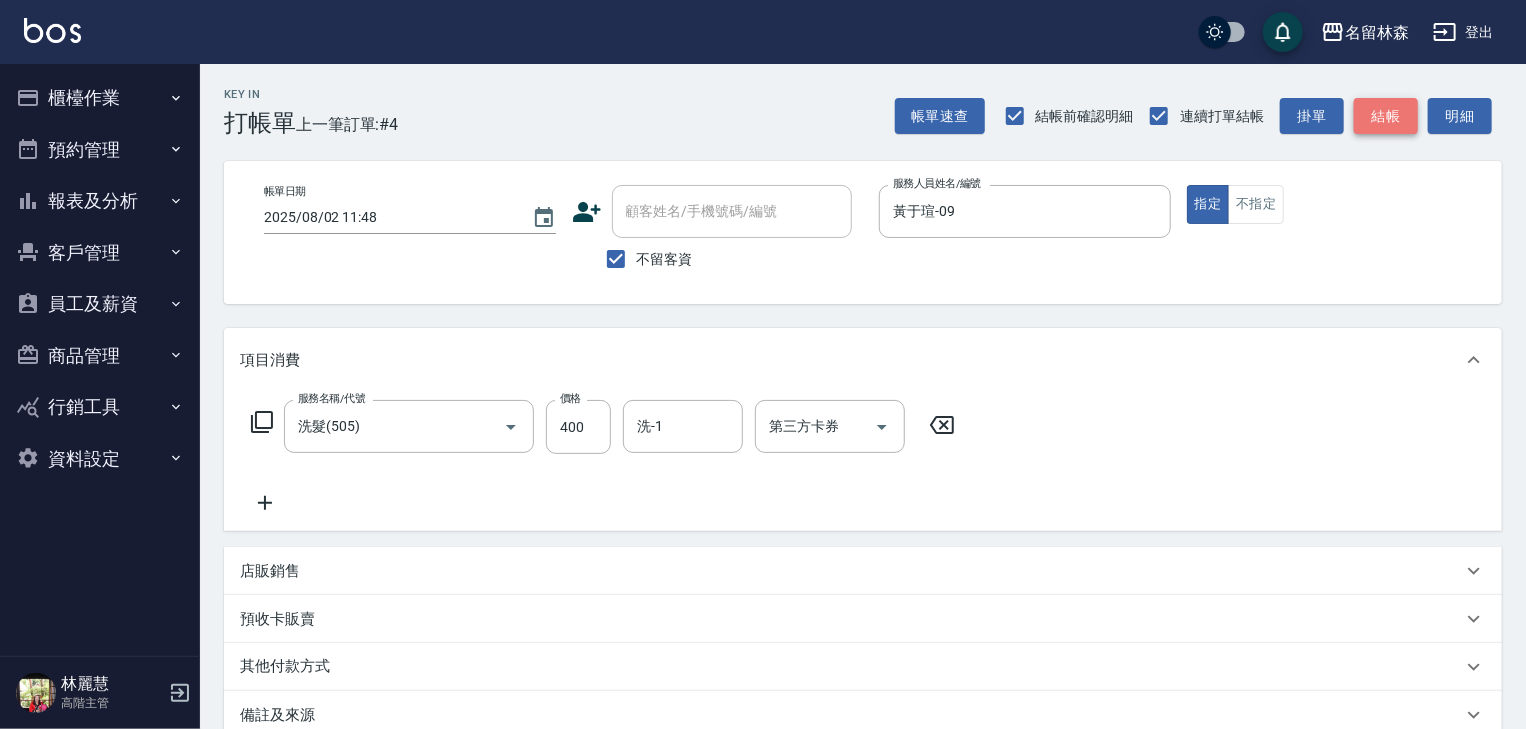 click on "結帳" at bounding box center [1386, 116] 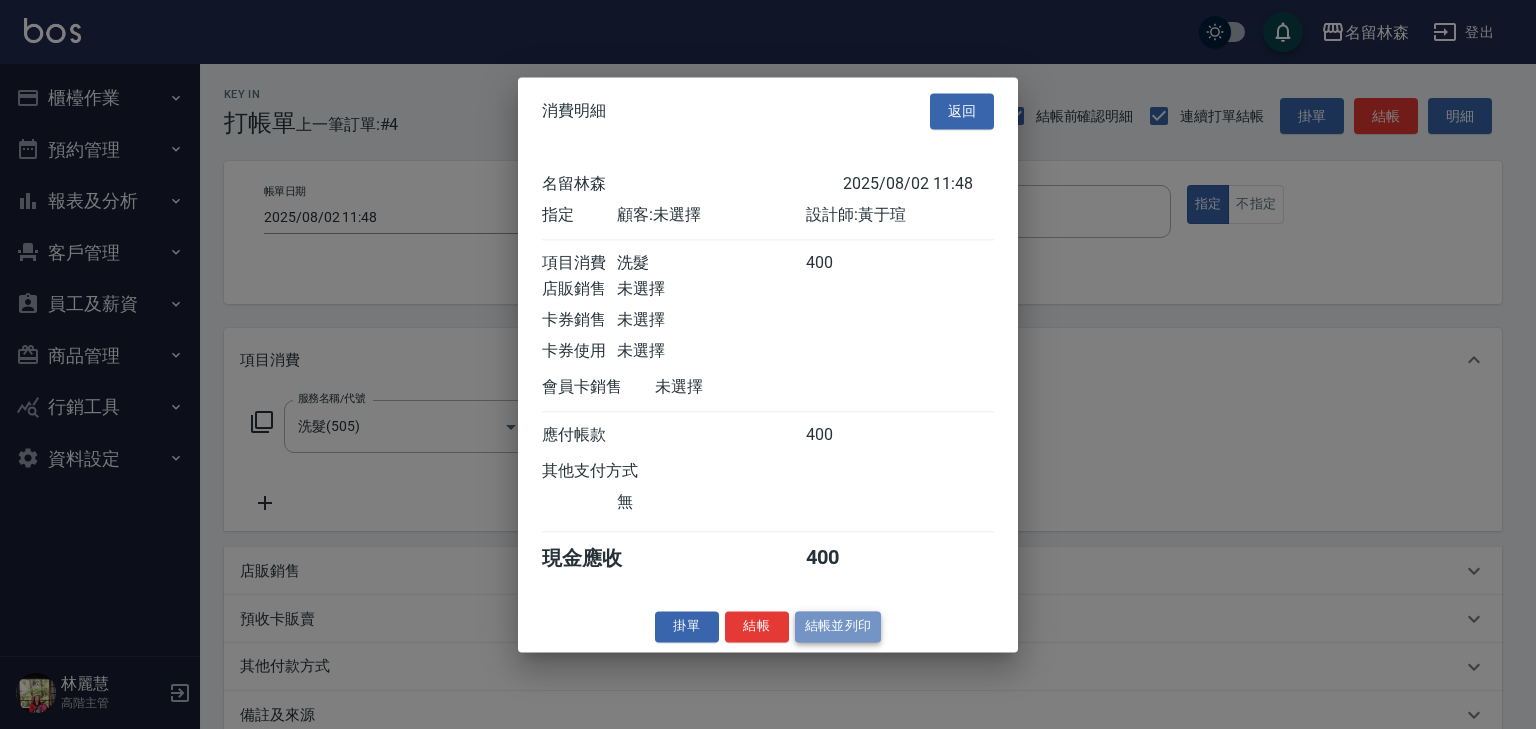 click on "結帳並列印" at bounding box center (838, 626) 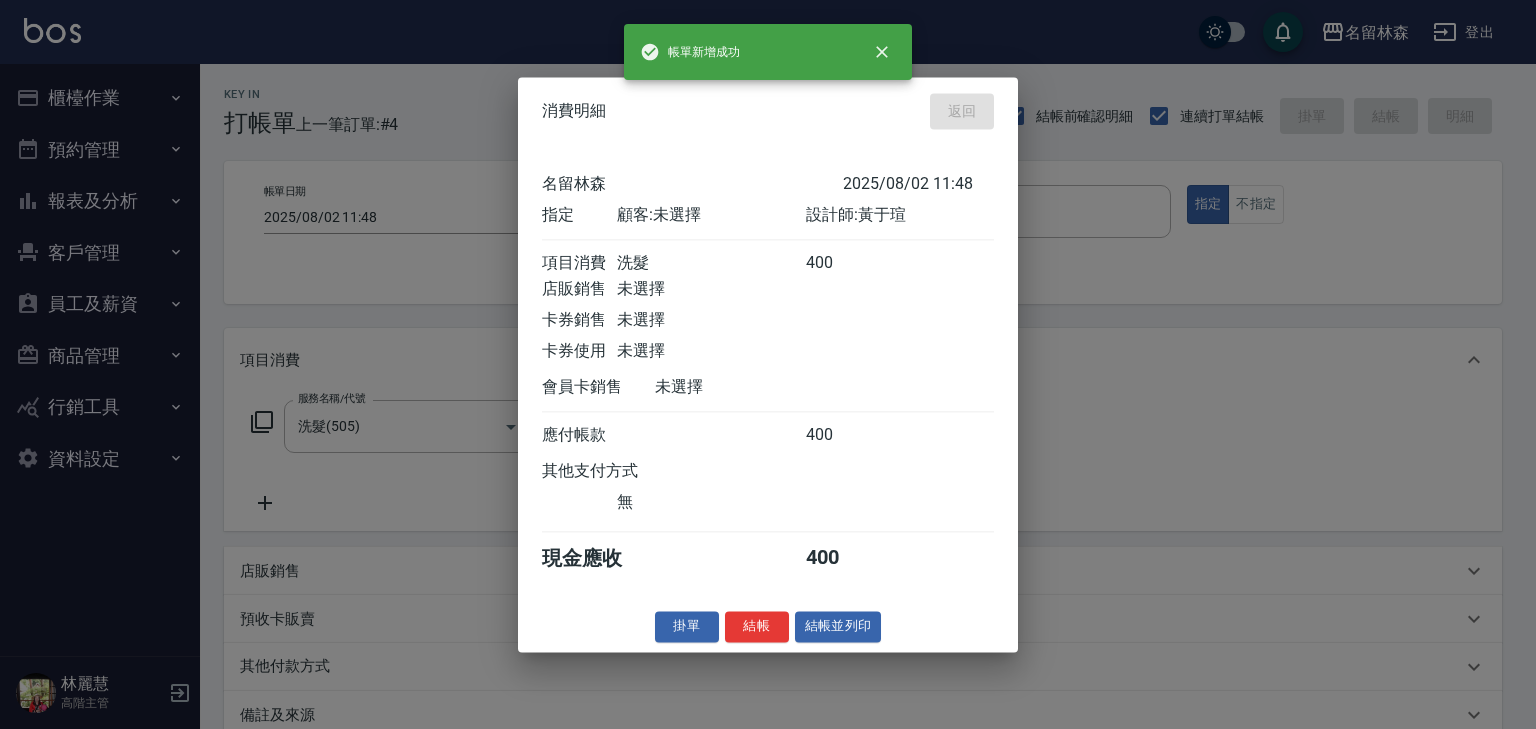 type on "2025/08/02 11:52" 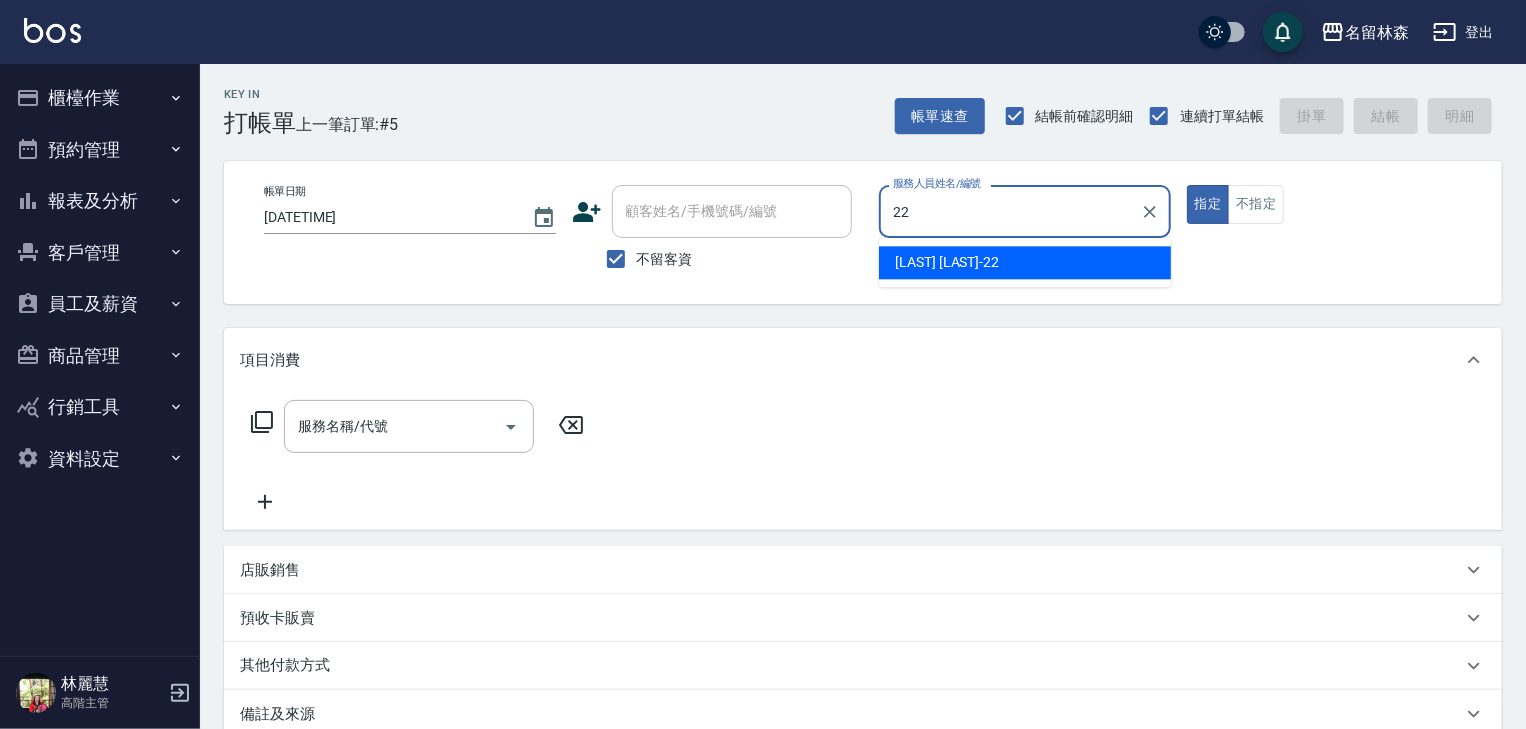 type on "王婕宇-22" 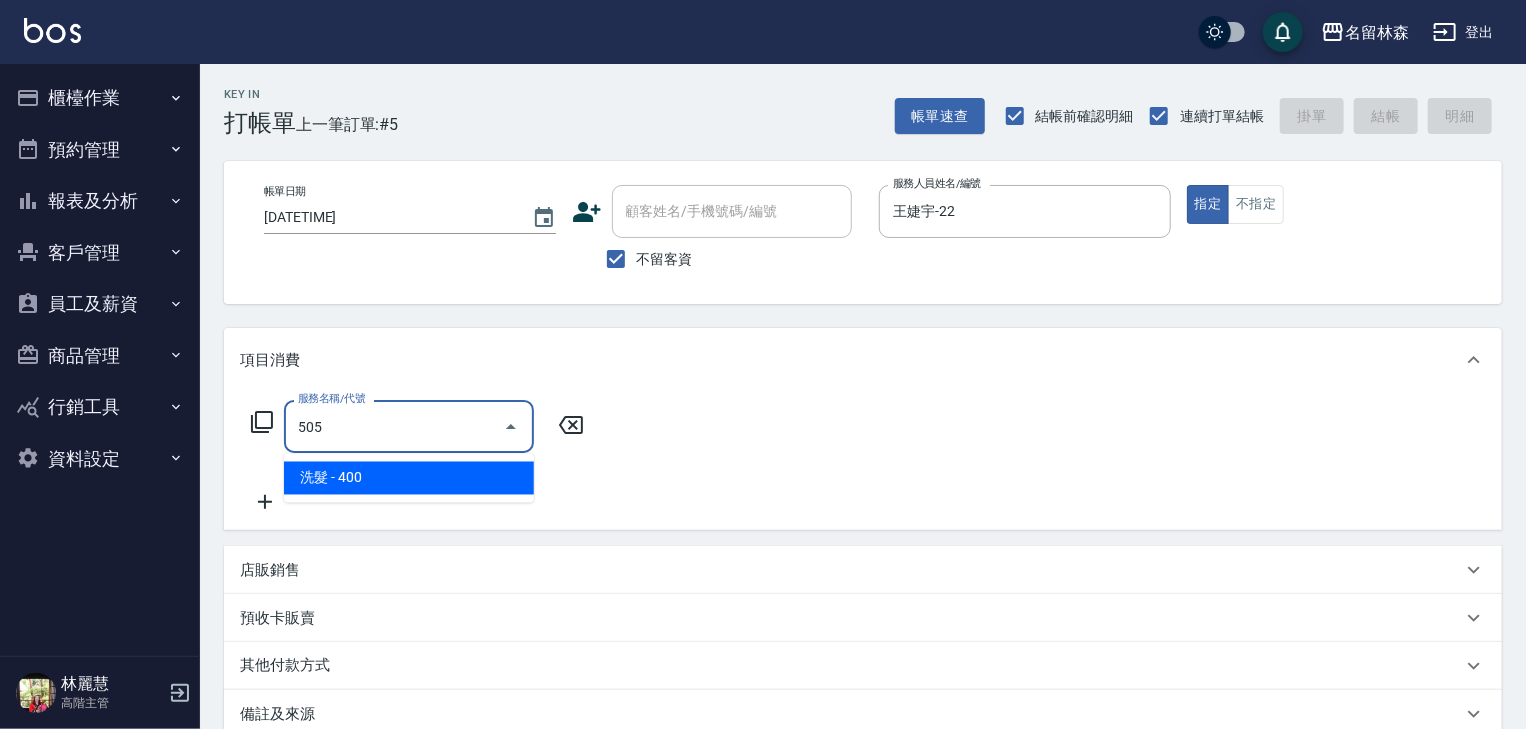 type on "洗髮(505)" 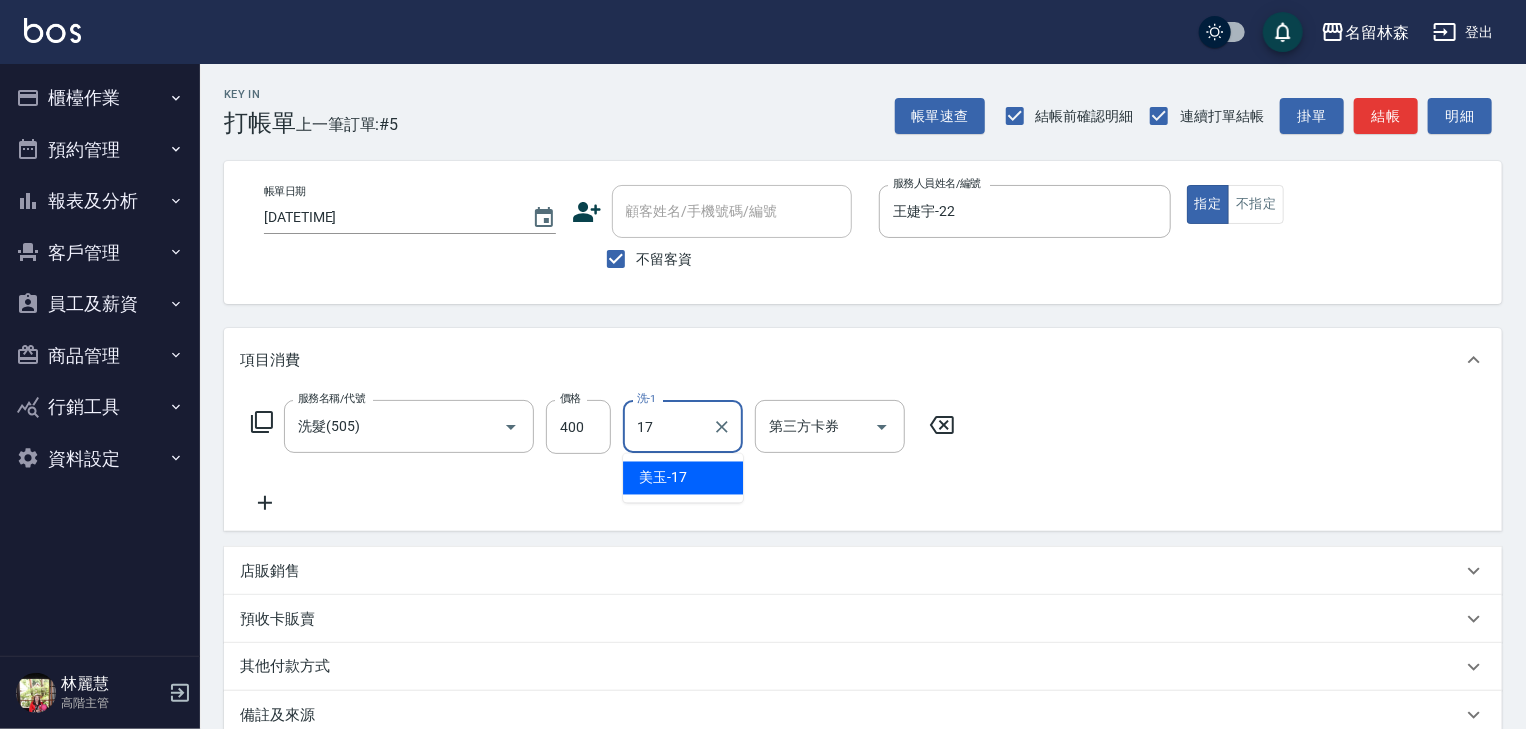 type on "美玉-17" 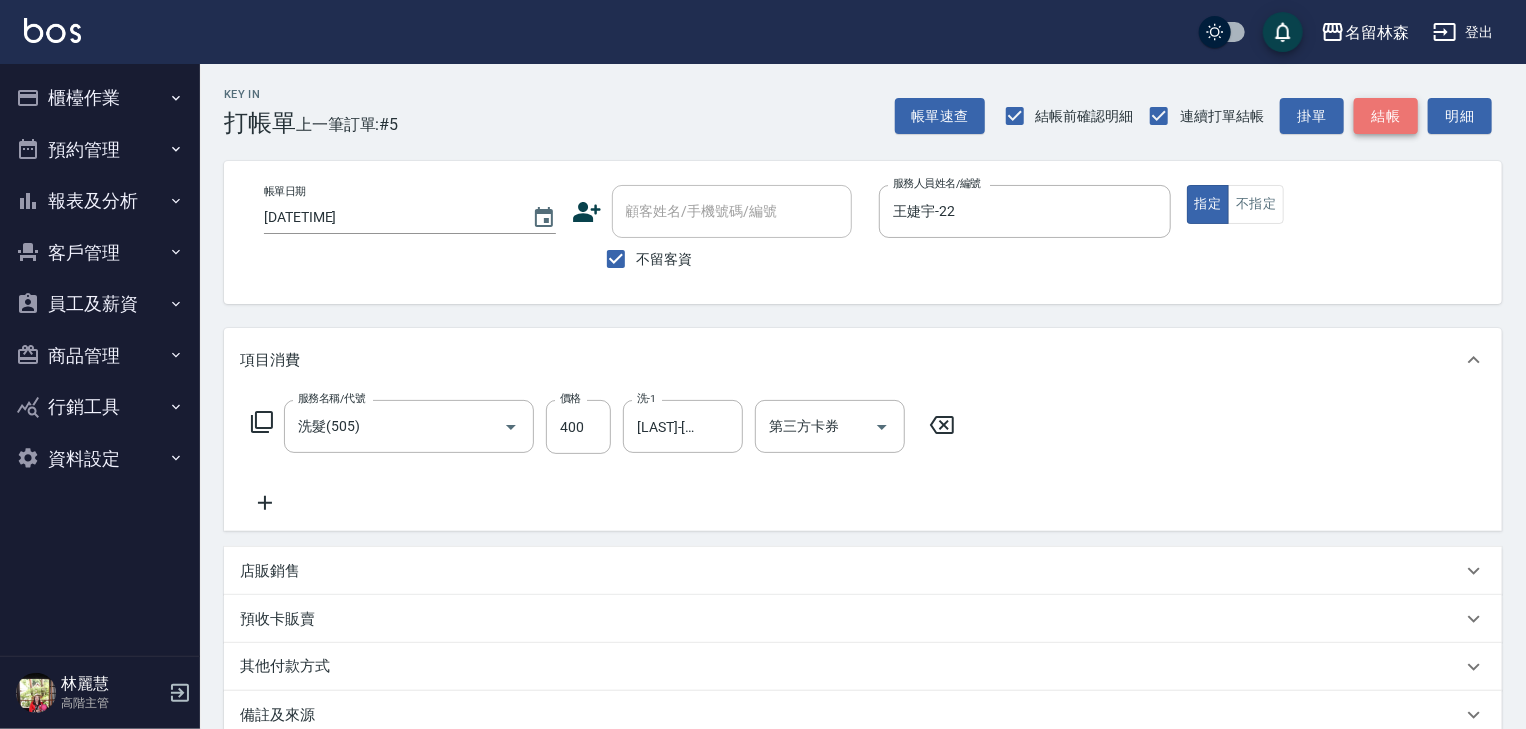 click on "結帳" at bounding box center (1386, 116) 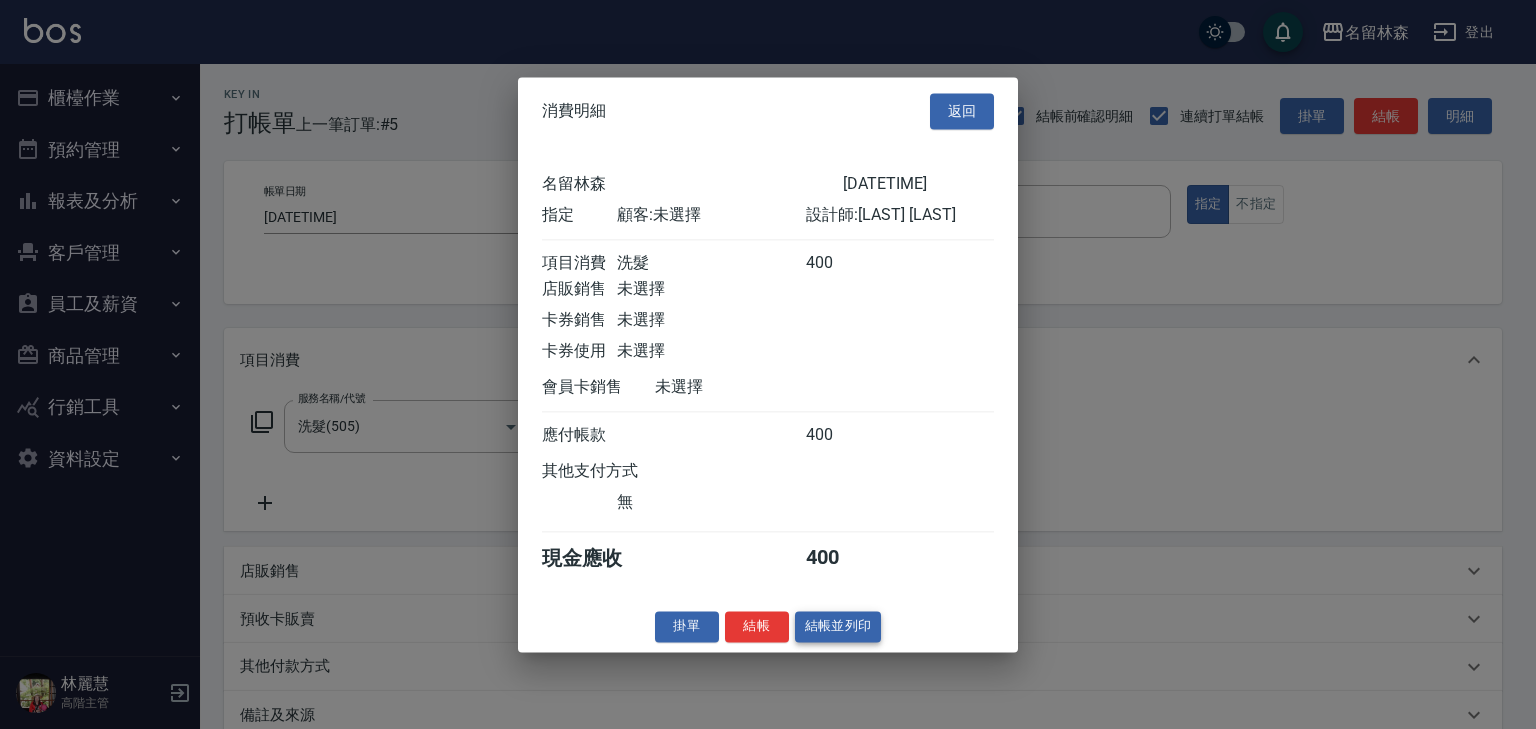 click on "結帳並列印" at bounding box center (838, 626) 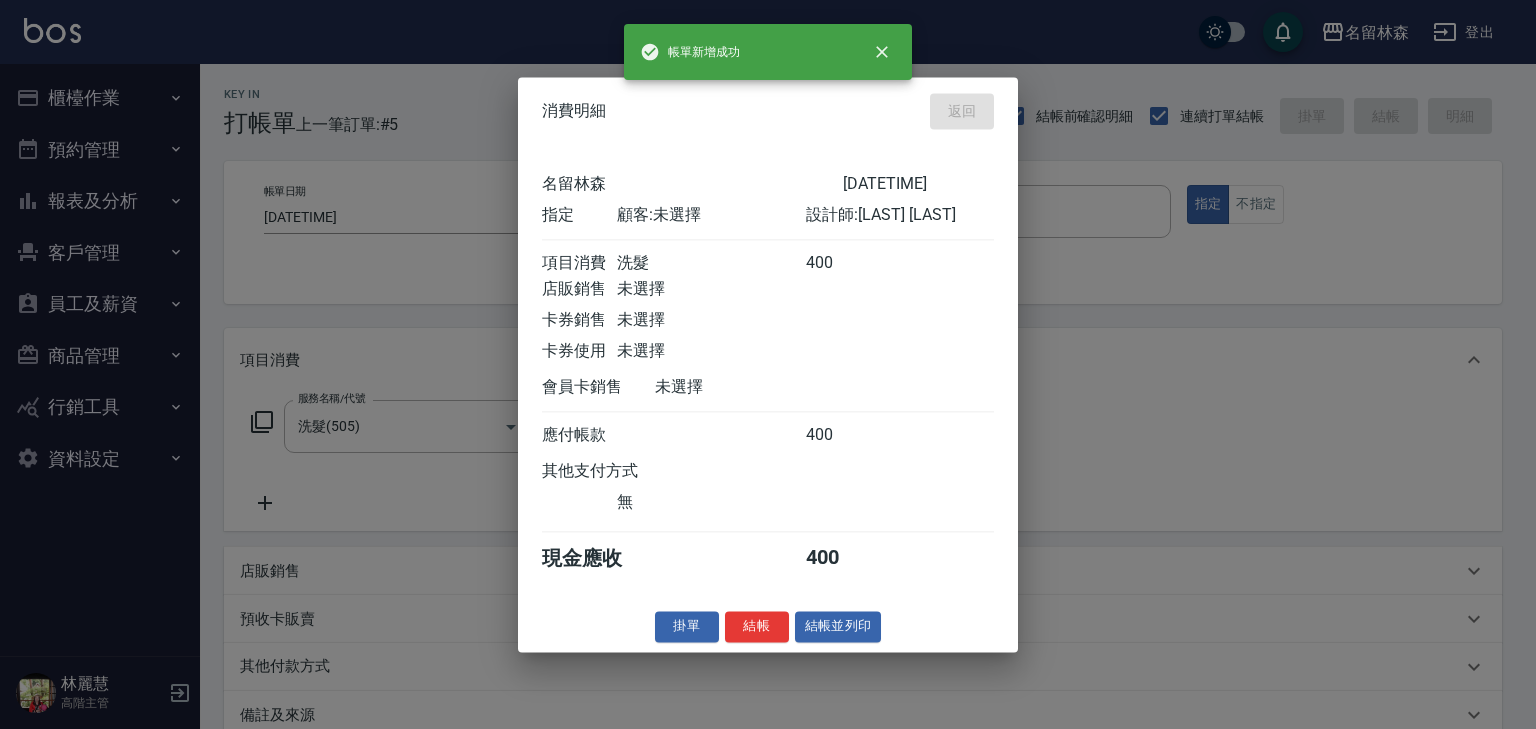 type on "2025/08/02 11:54" 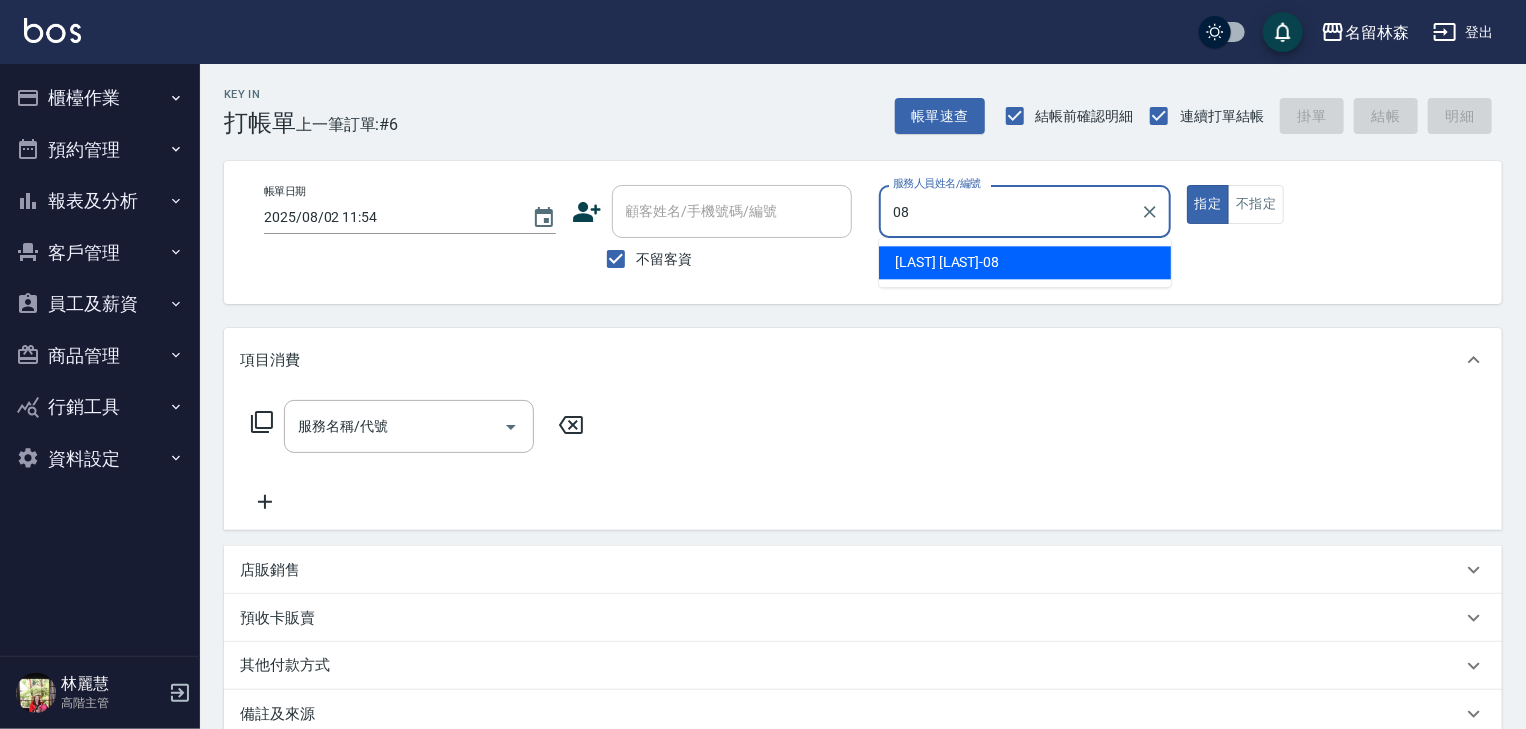 type on "蔡慈恩-08" 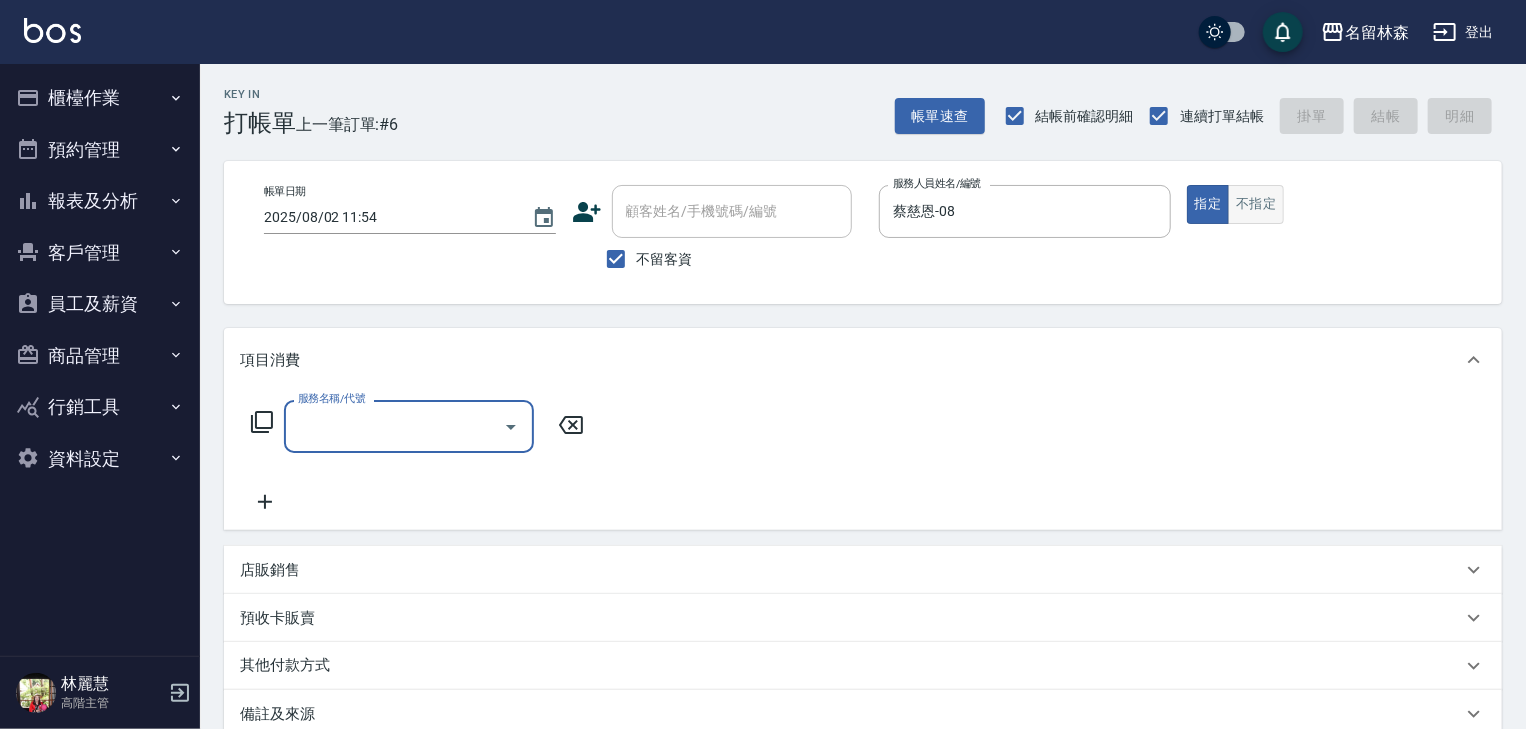 click on "不指定" at bounding box center [1256, 204] 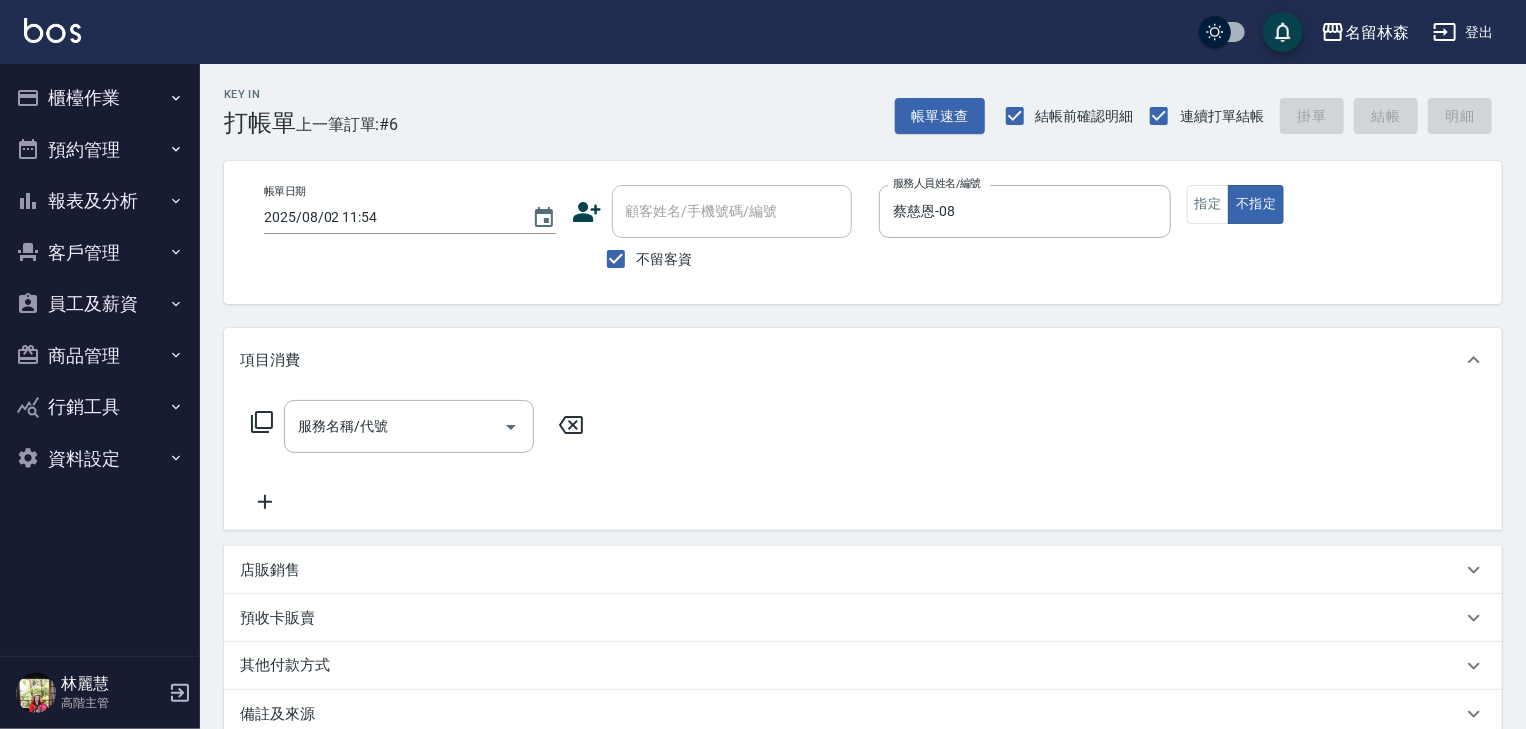 click 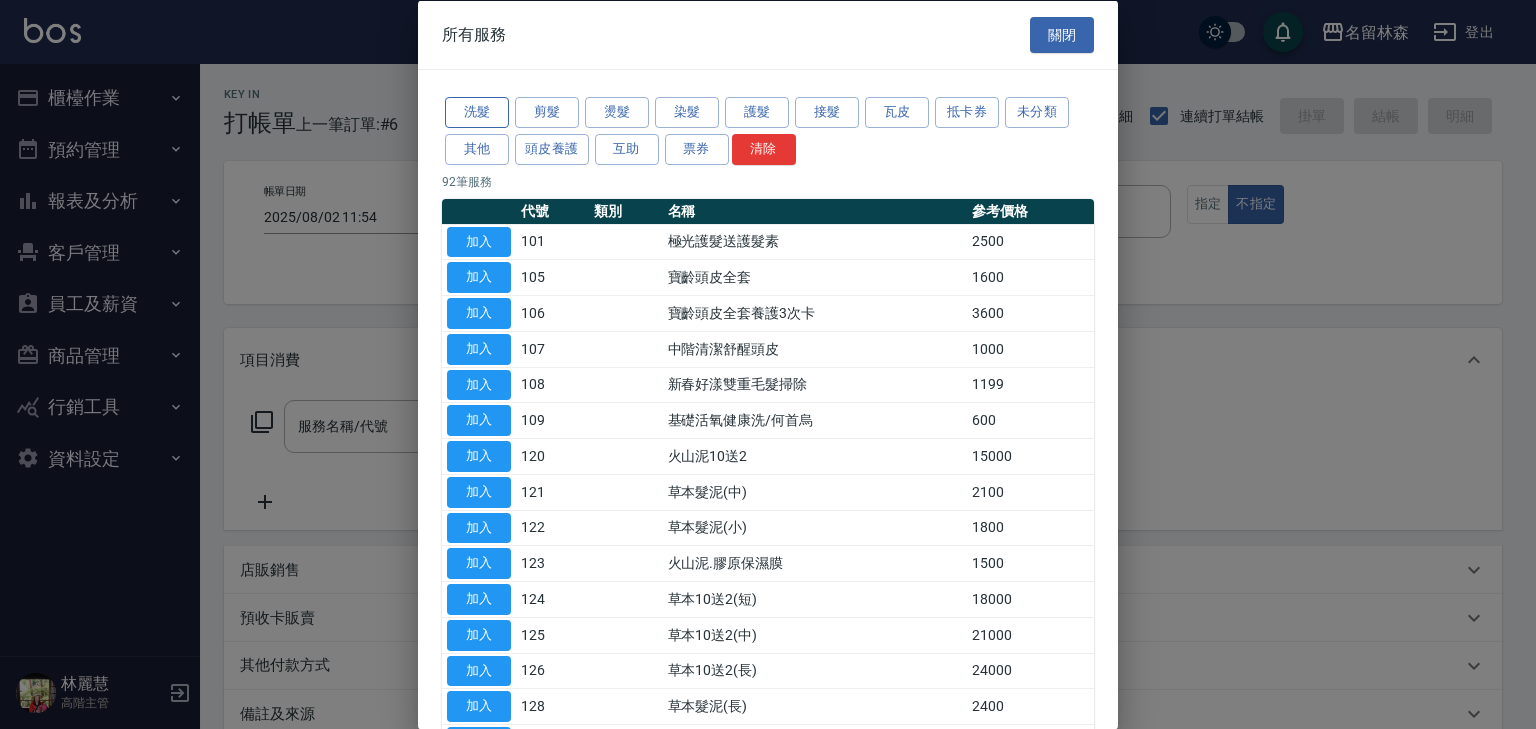 click on "洗髮" at bounding box center (477, 112) 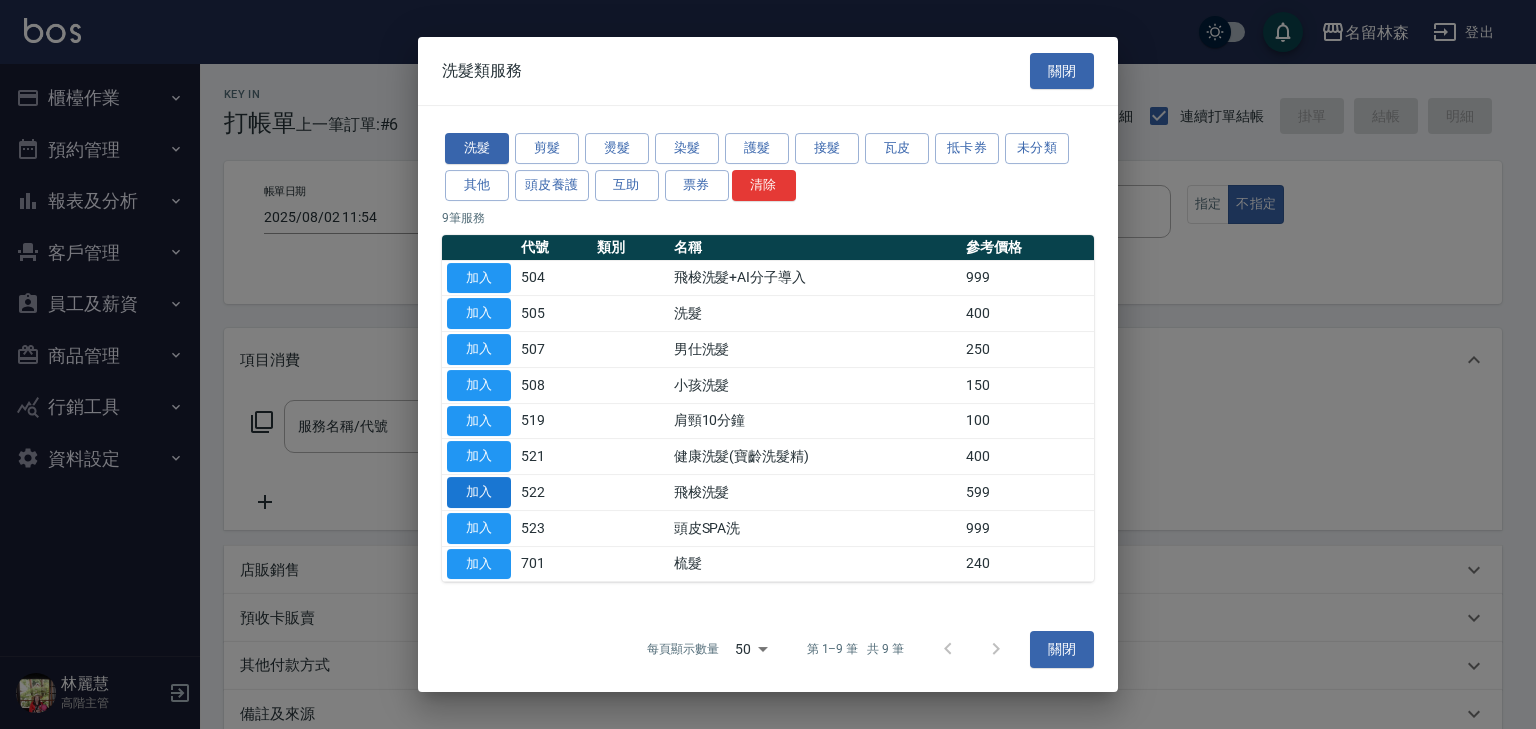 click on "加入" at bounding box center (479, 492) 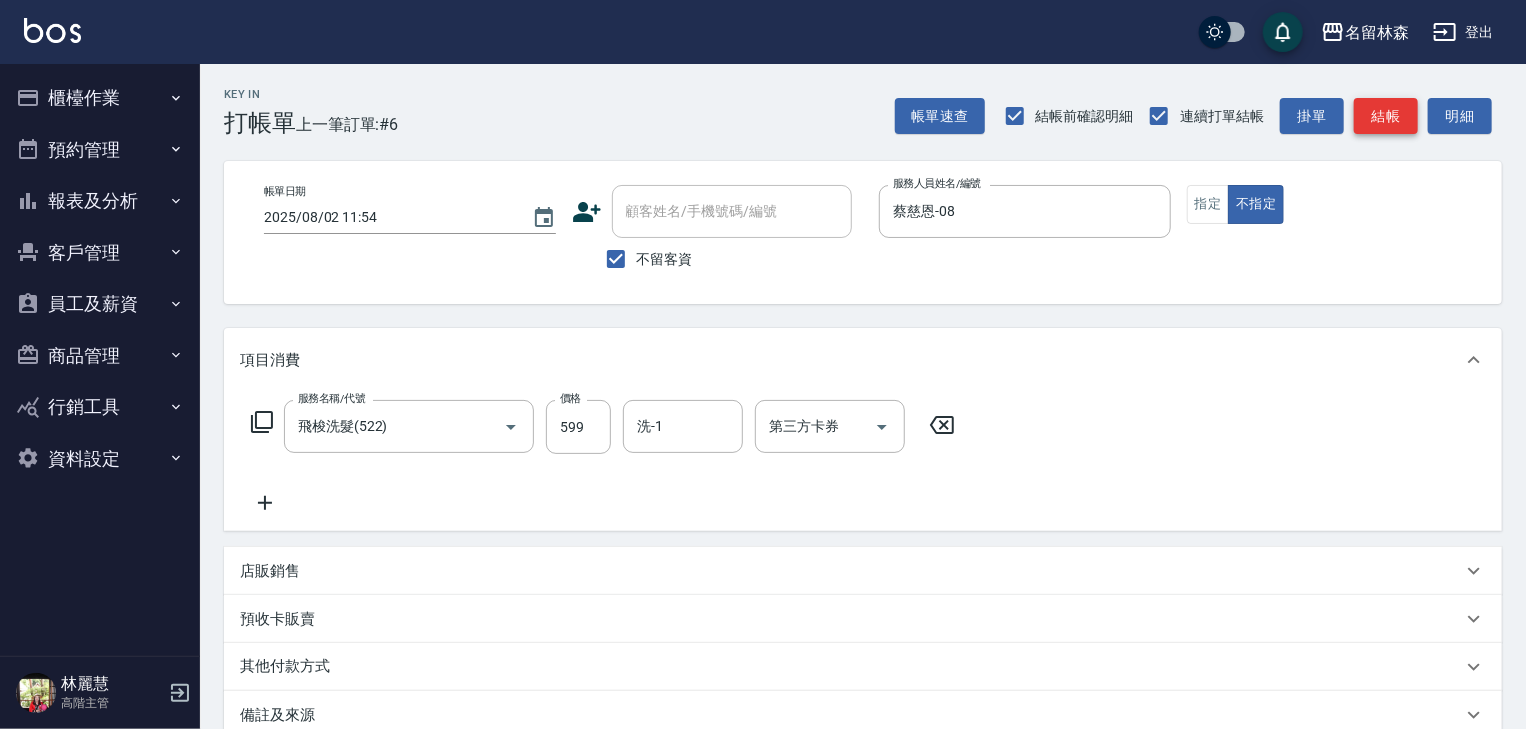 click on "結帳" at bounding box center [1386, 116] 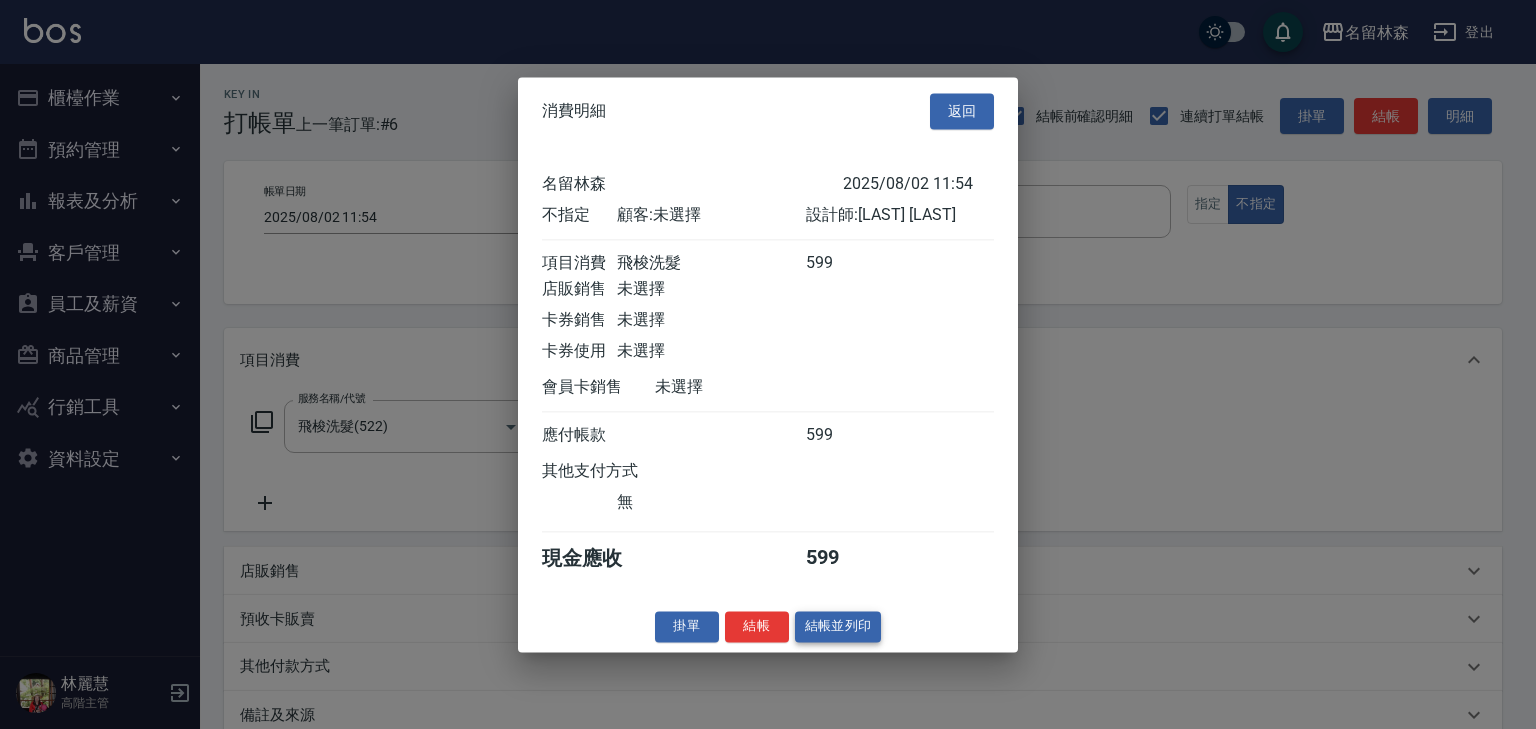 click on "結帳並列印" at bounding box center (838, 626) 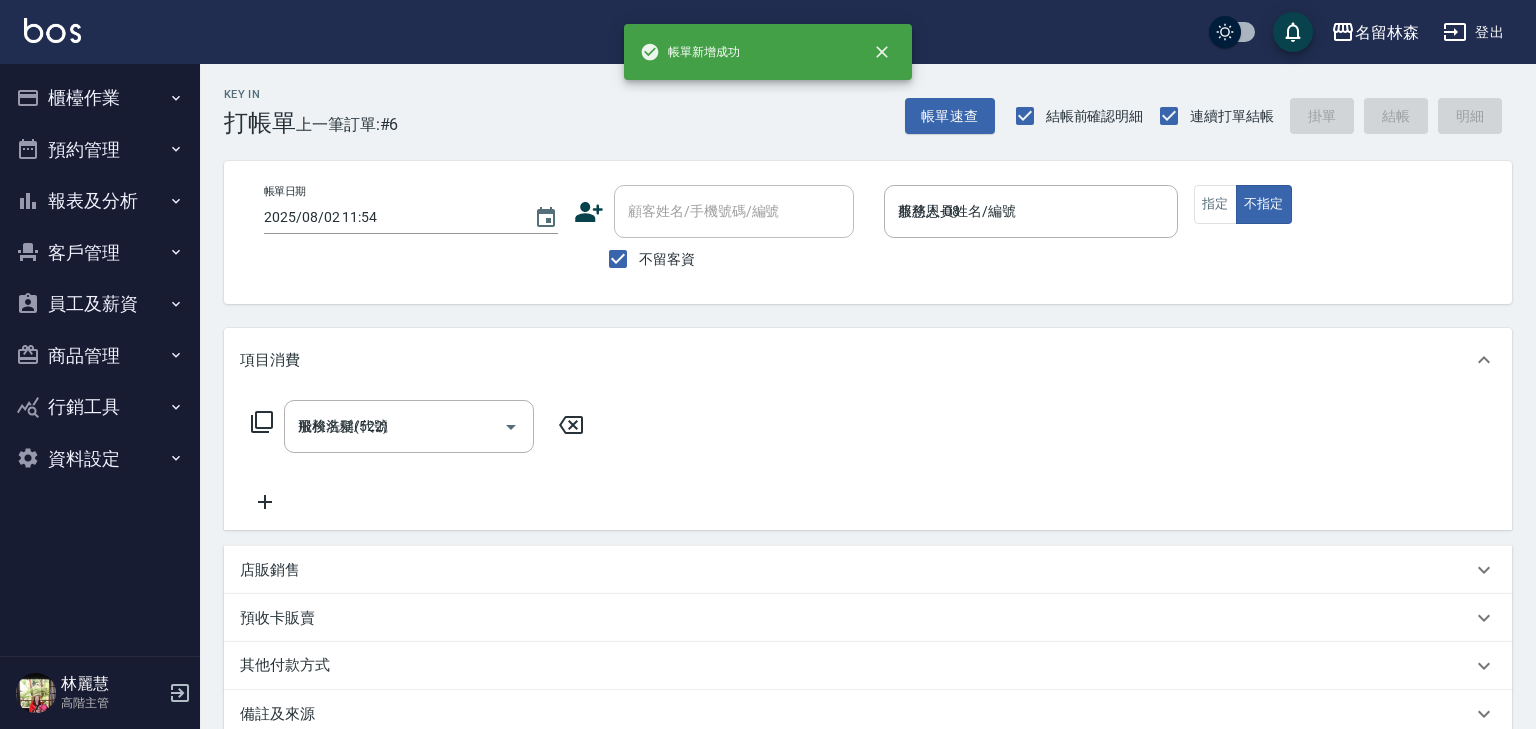 type 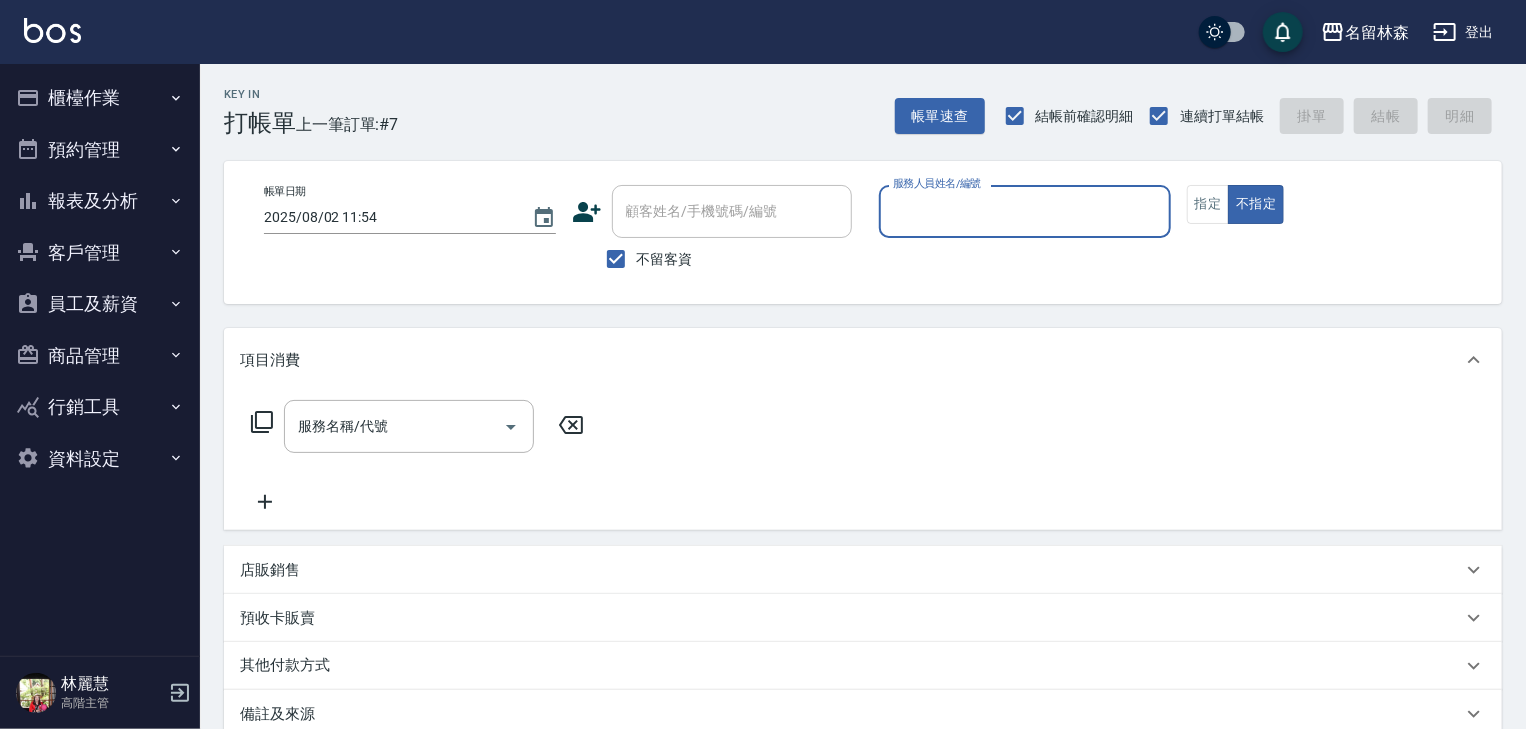 click on "櫃檯作業" at bounding box center (100, 98) 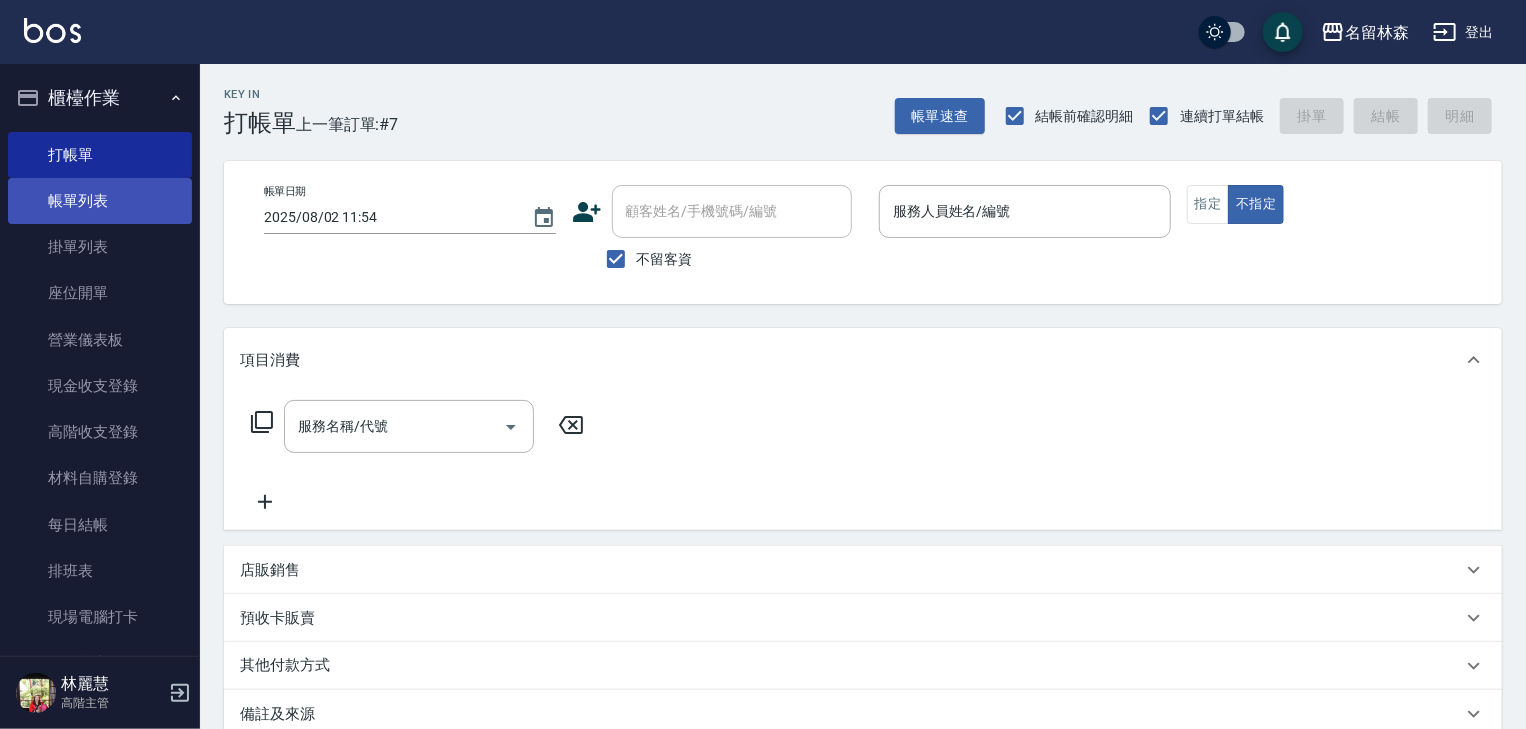 click on "帳單列表" at bounding box center [100, 201] 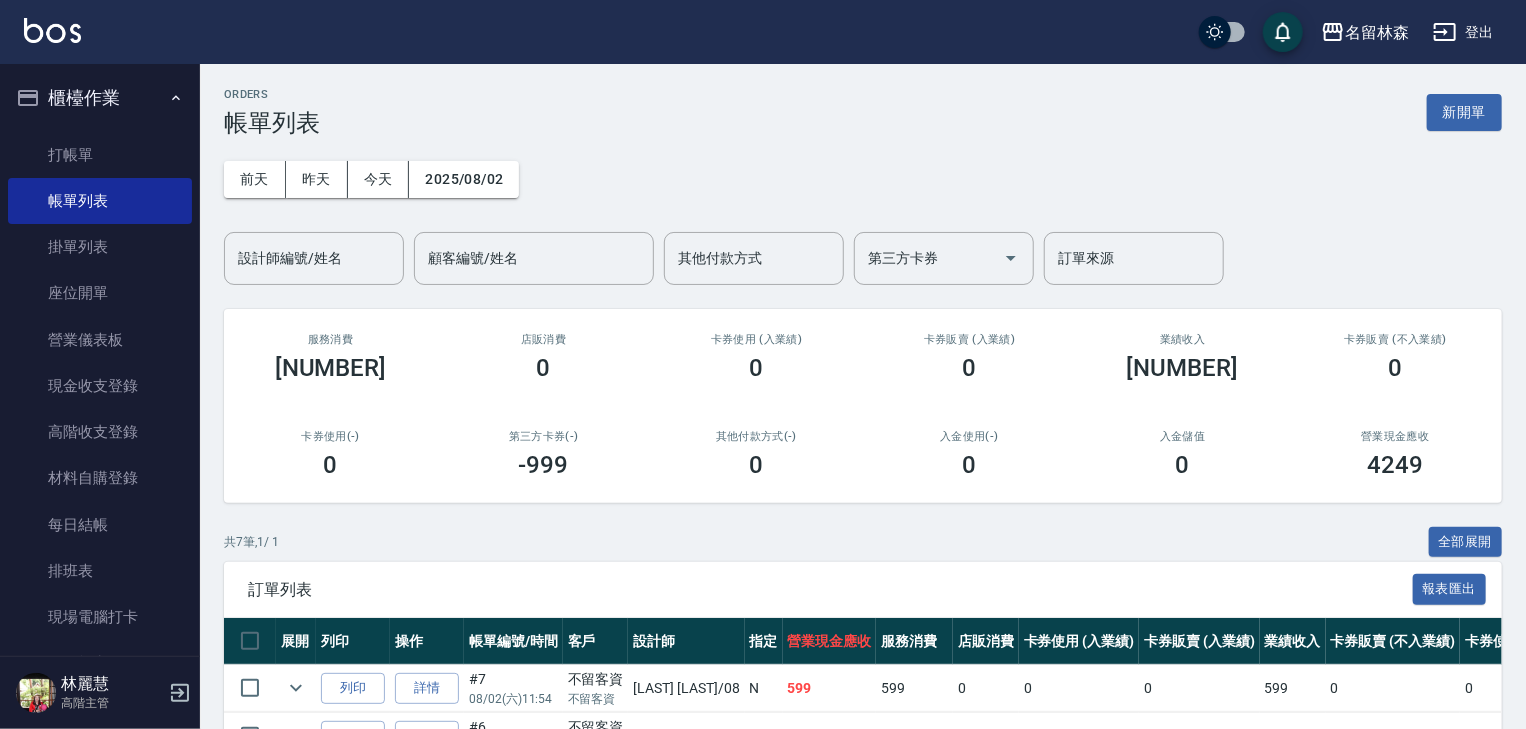 scroll, scrollTop: 320, scrollLeft: 0, axis: vertical 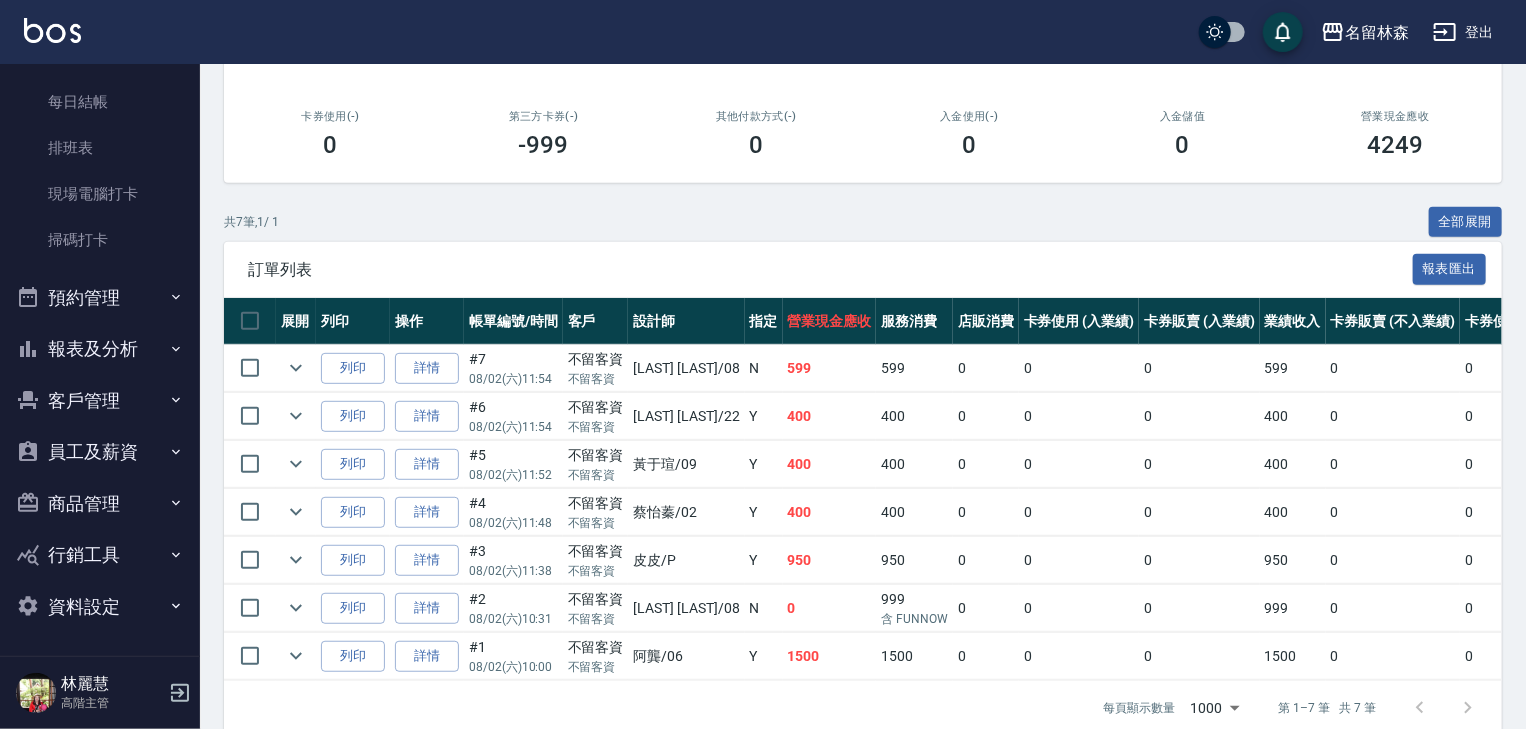click on "員工及薪資" at bounding box center (100, 452) 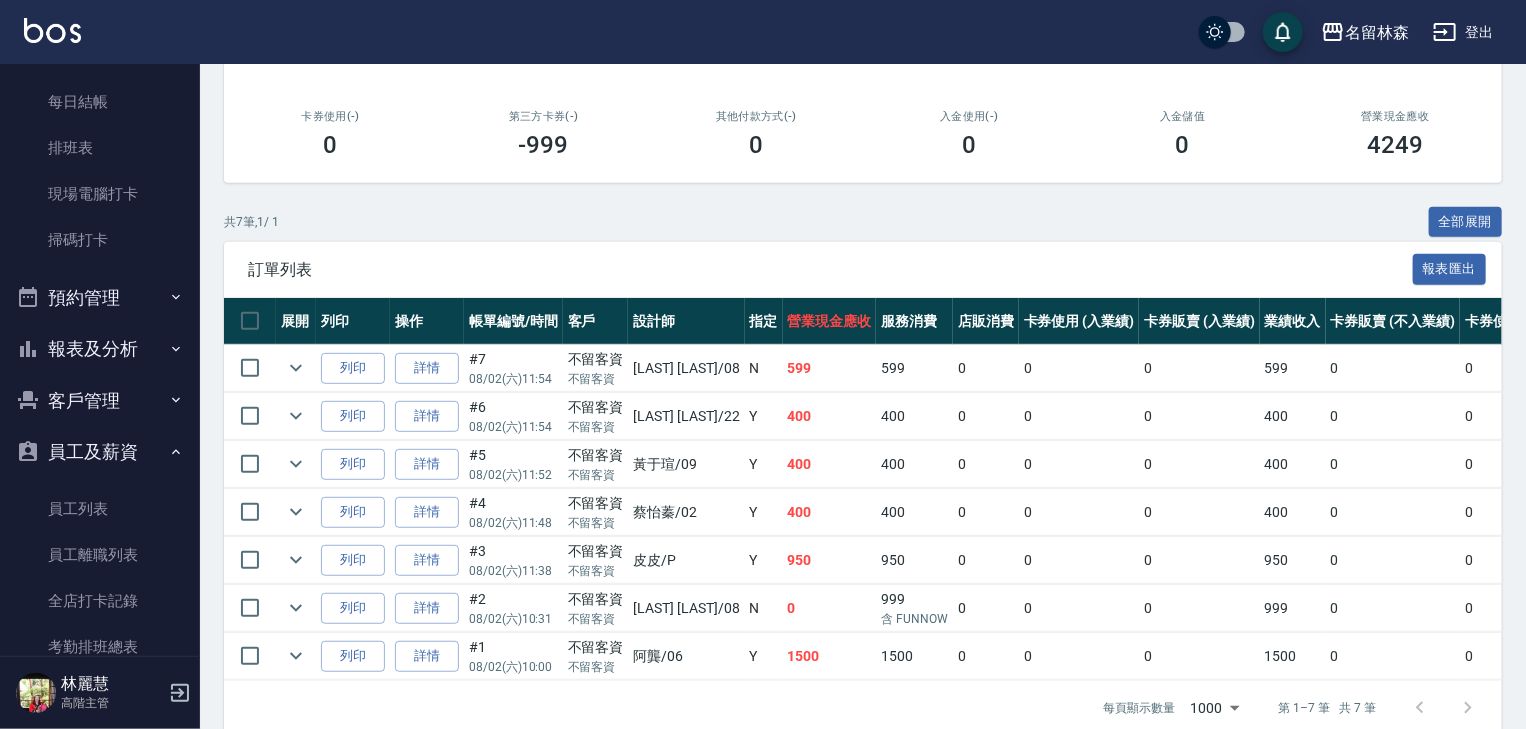 scroll, scrollTop: 743, scrollLeft: 0, axis: vertical 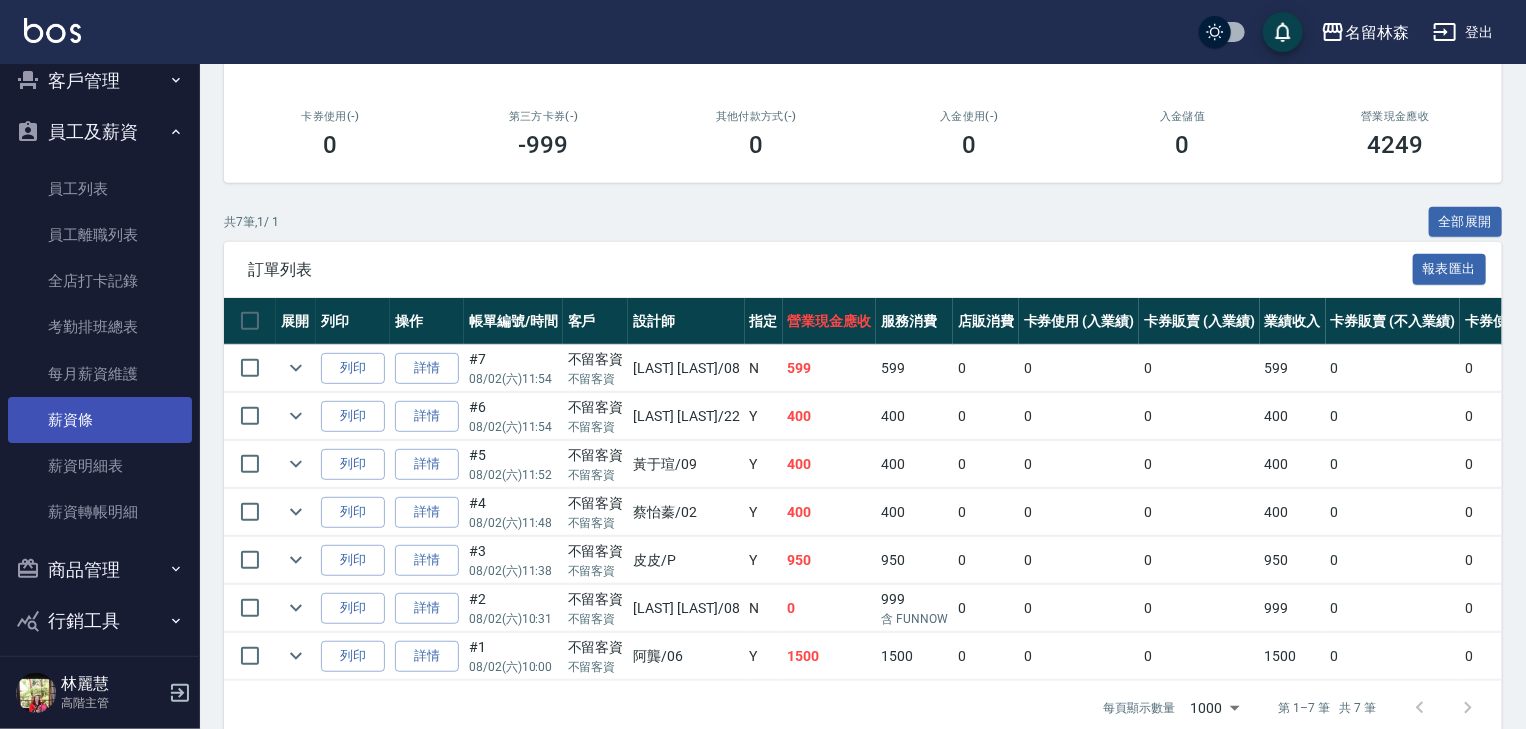 click on "薪資條" at bounding box center (100, 420) 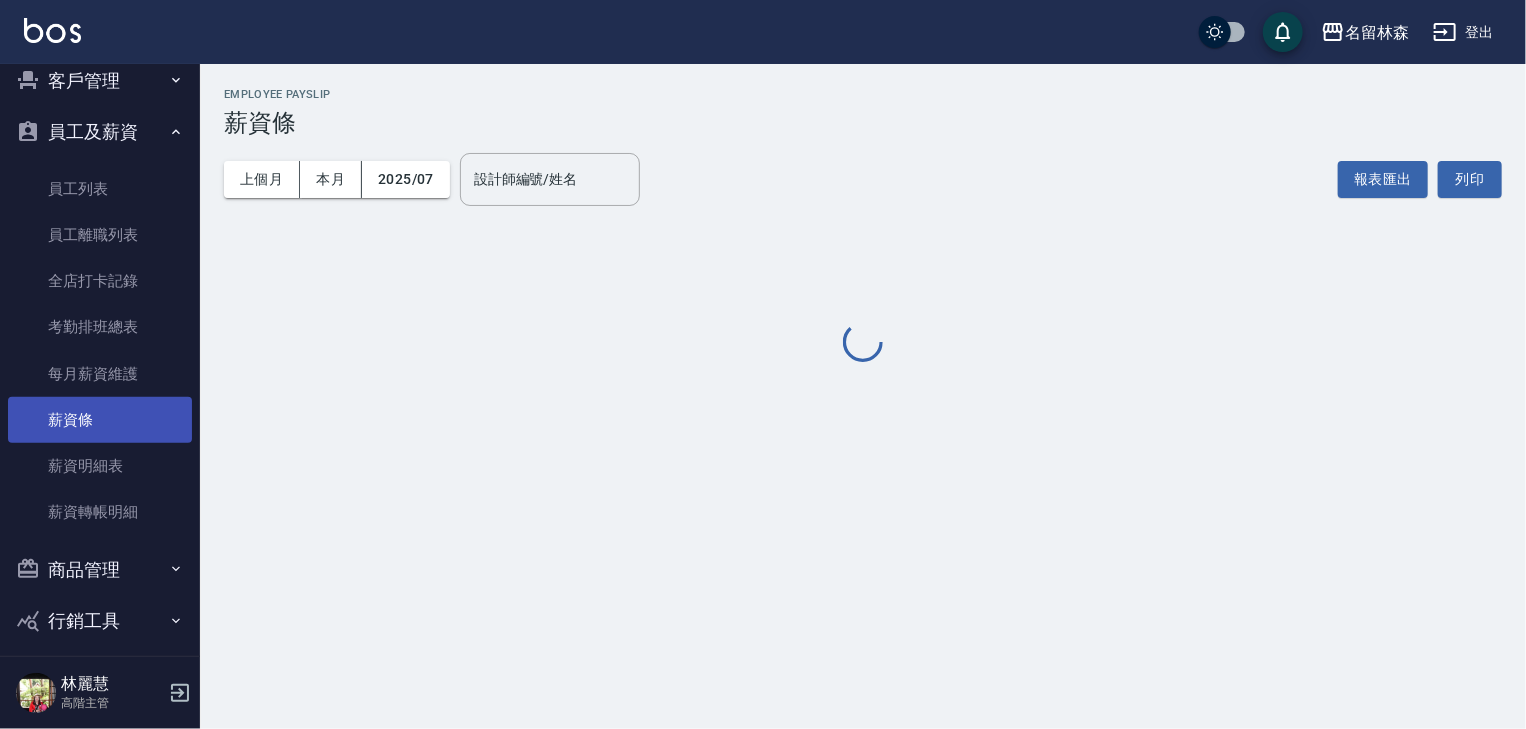 scroll, scrollTop: 0, scrollLeft: 0, axis: both 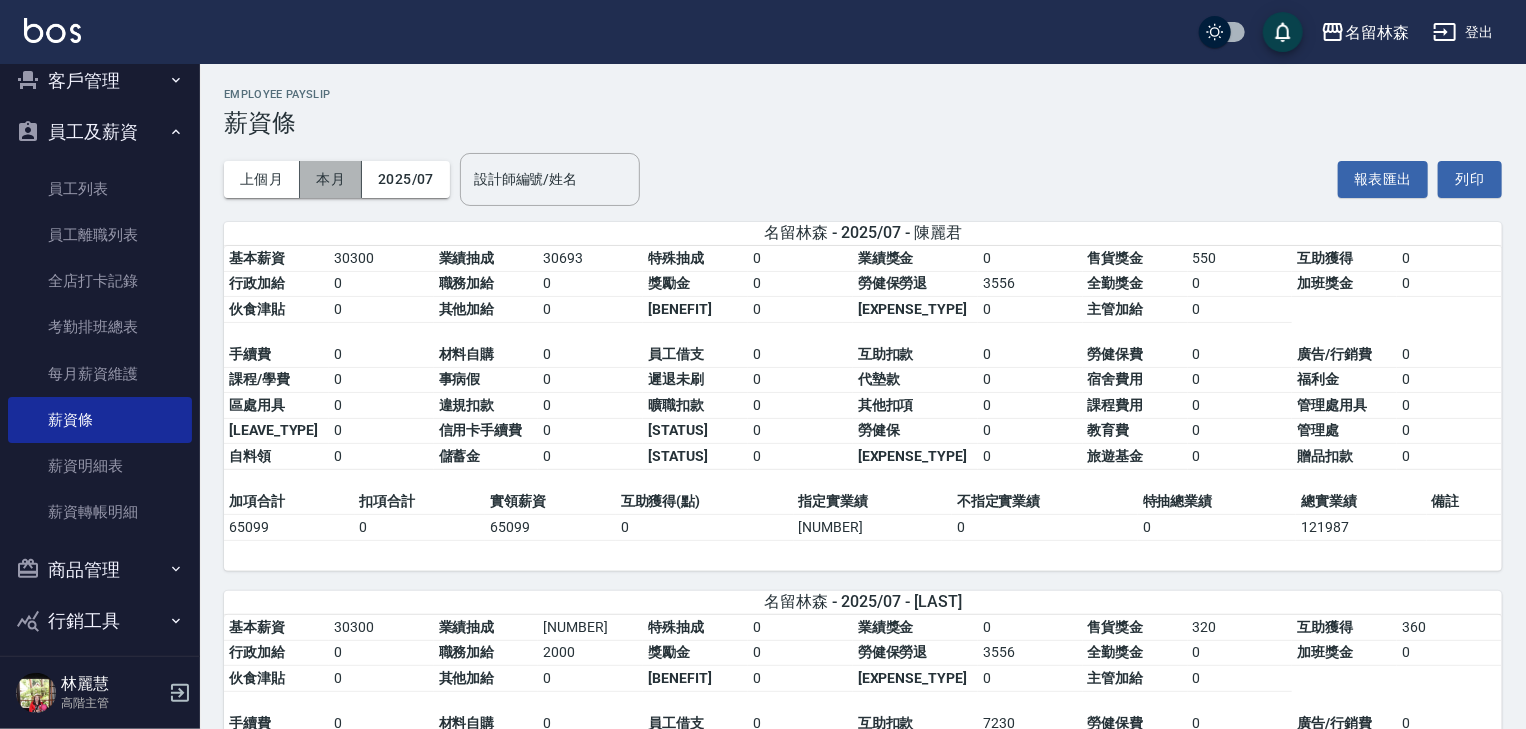 click on "本月" at bounding box center (331, 179) 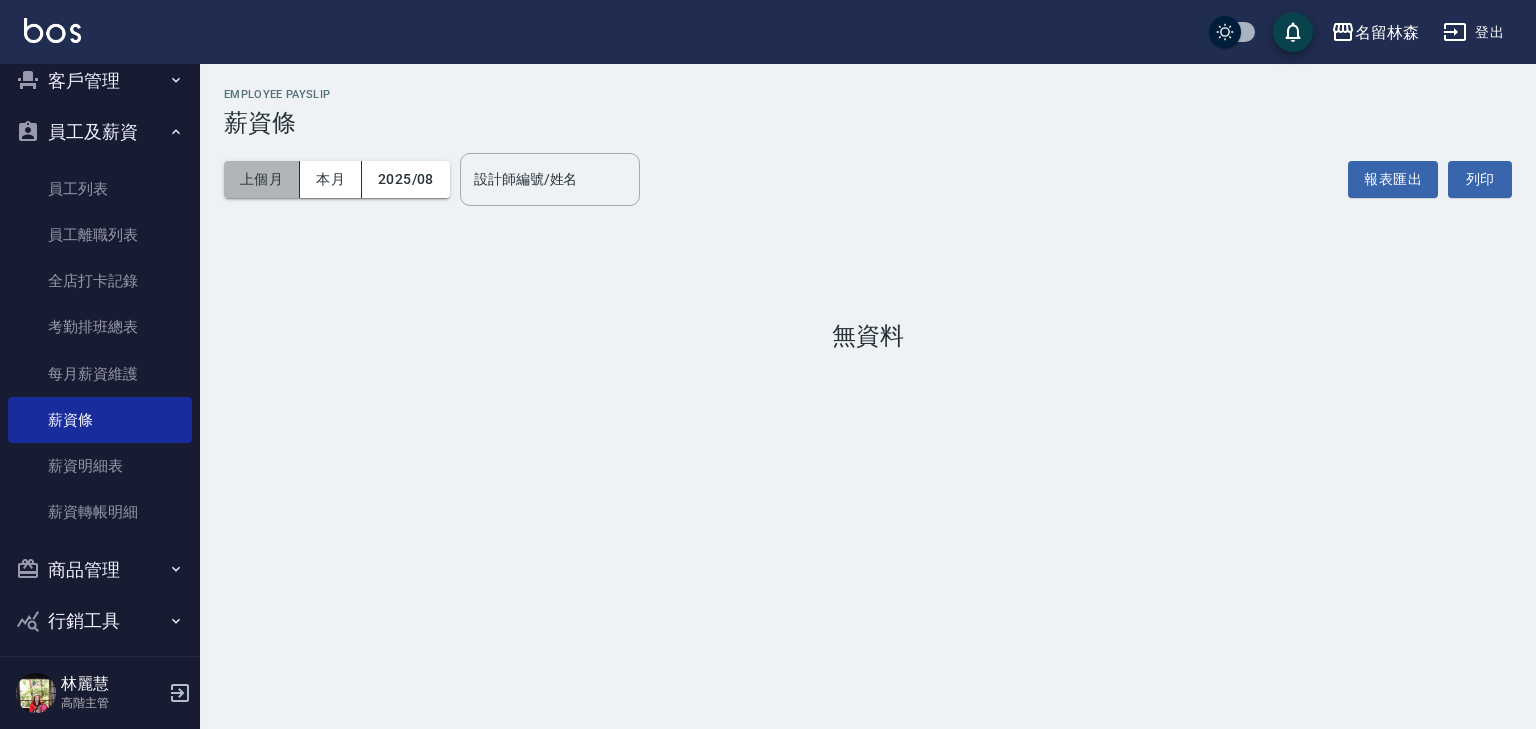 click on "上個月" at bounding box center (262, 179) 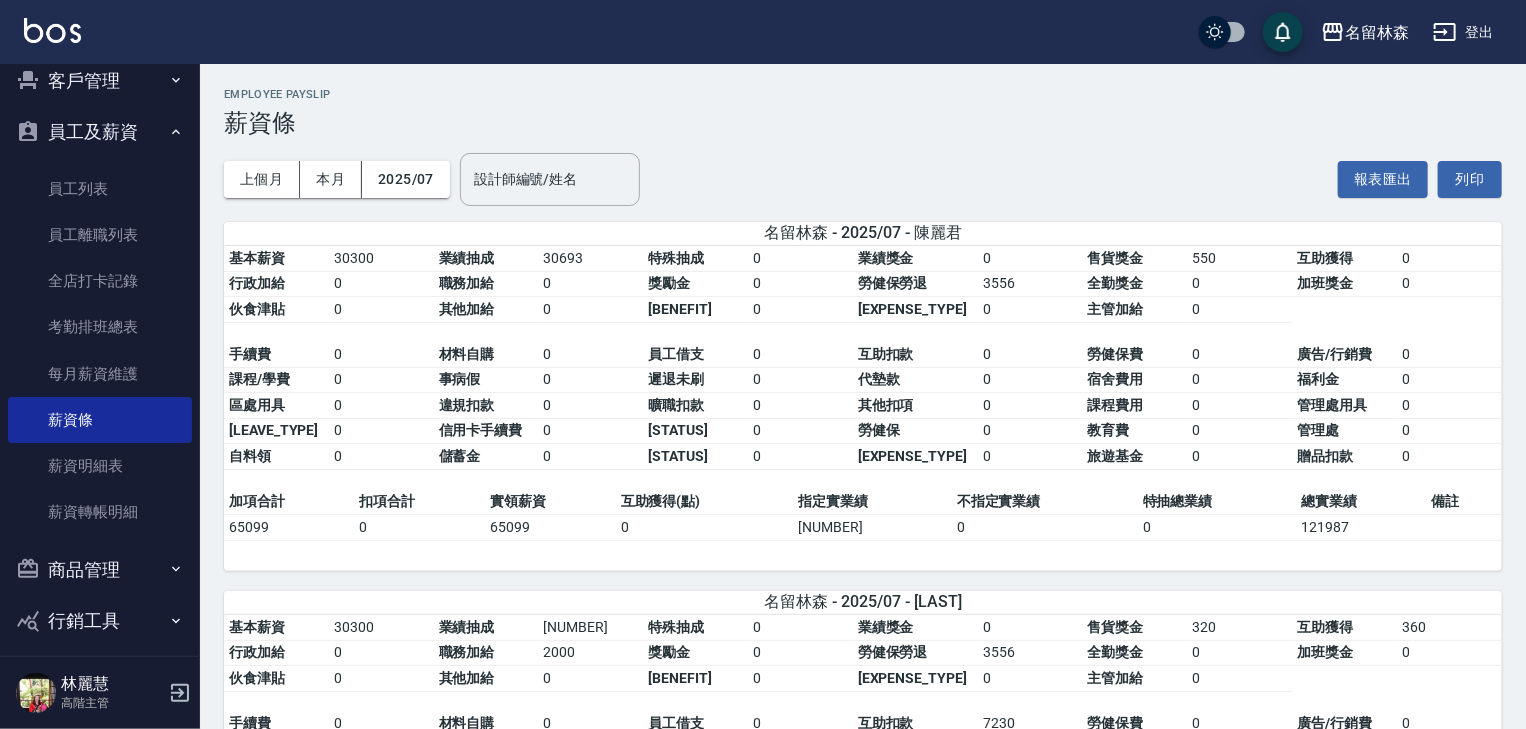 click on "65099" at bounding box center [550, 527] 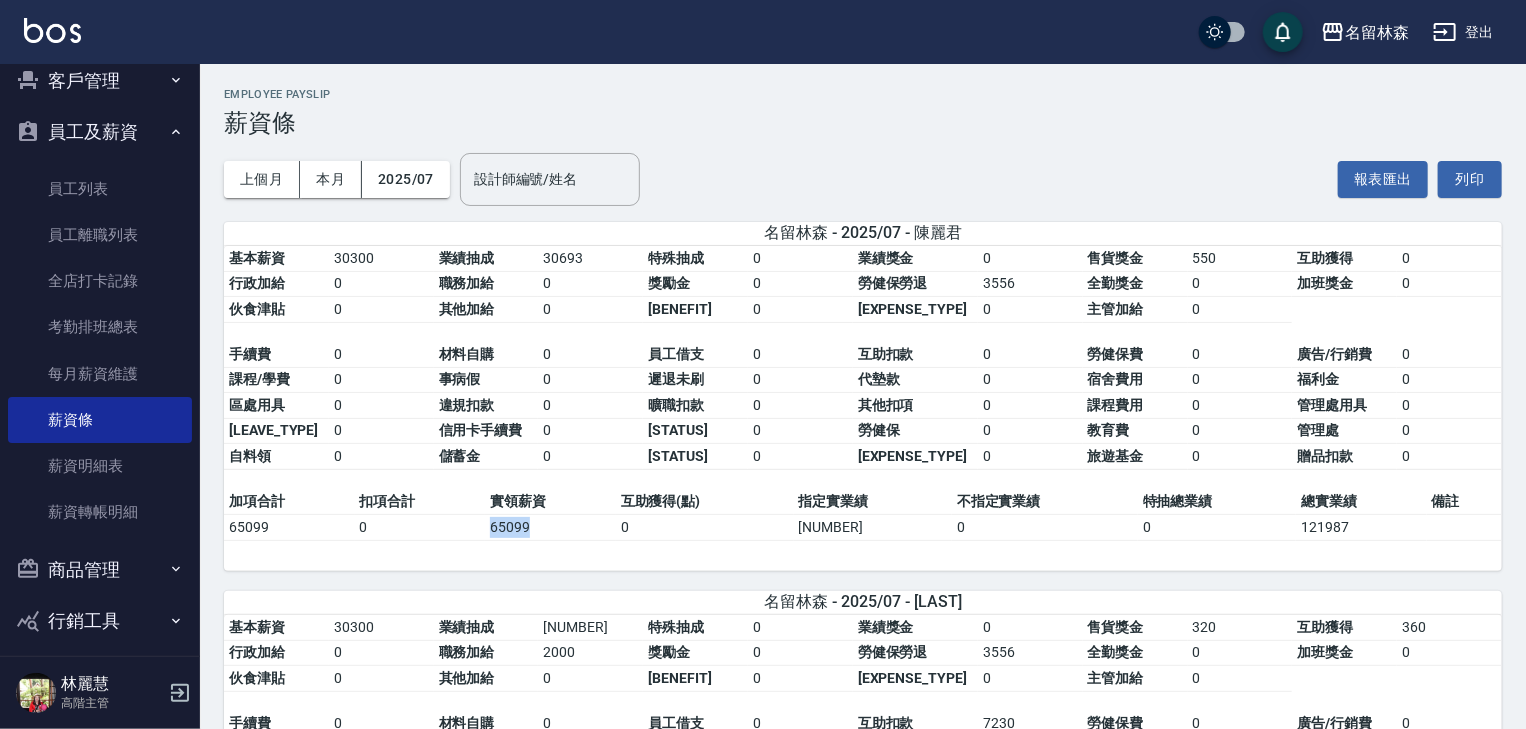 click on "65099" at bounding box center (550, 527) 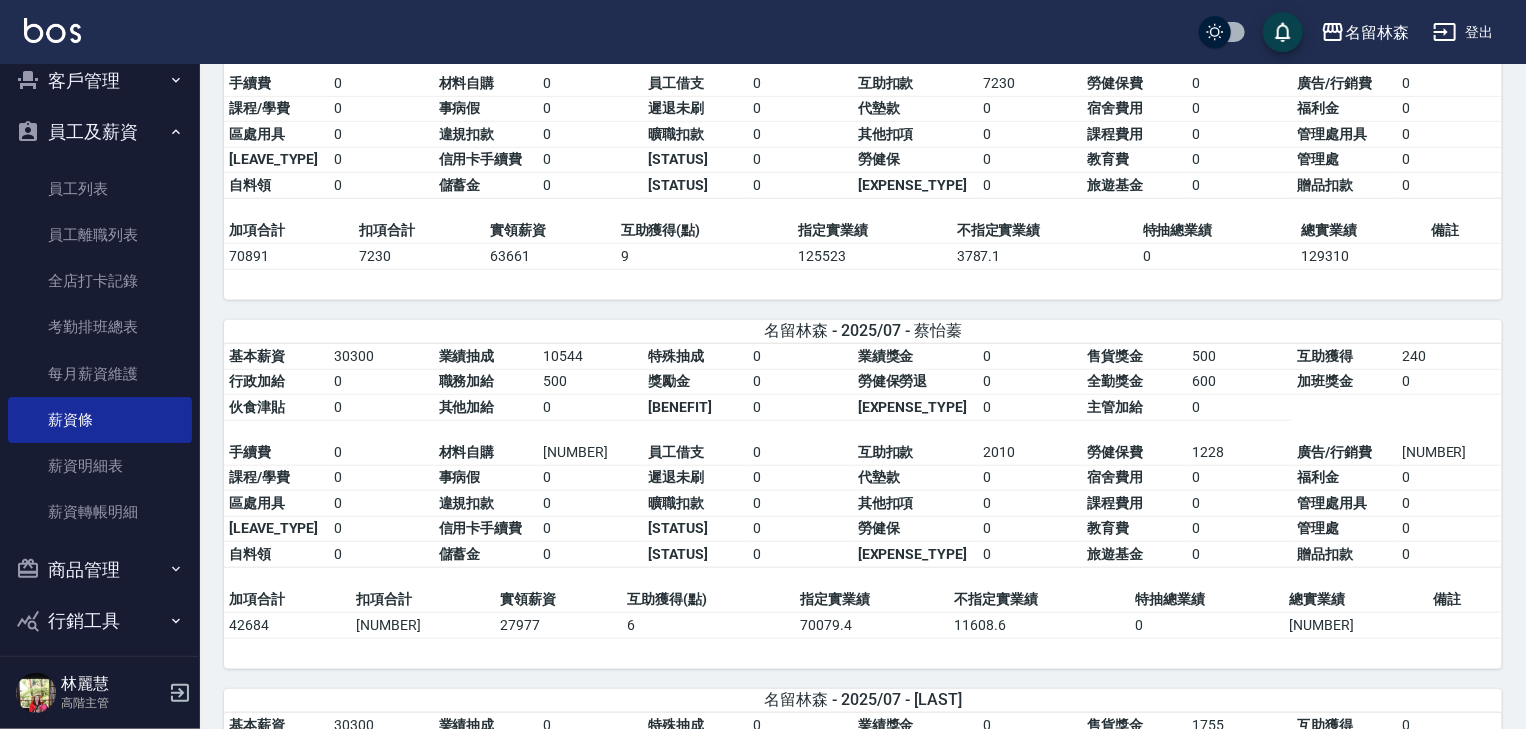 scroll, scrollTop: 853, scrollLeft: 0, axis: vertical 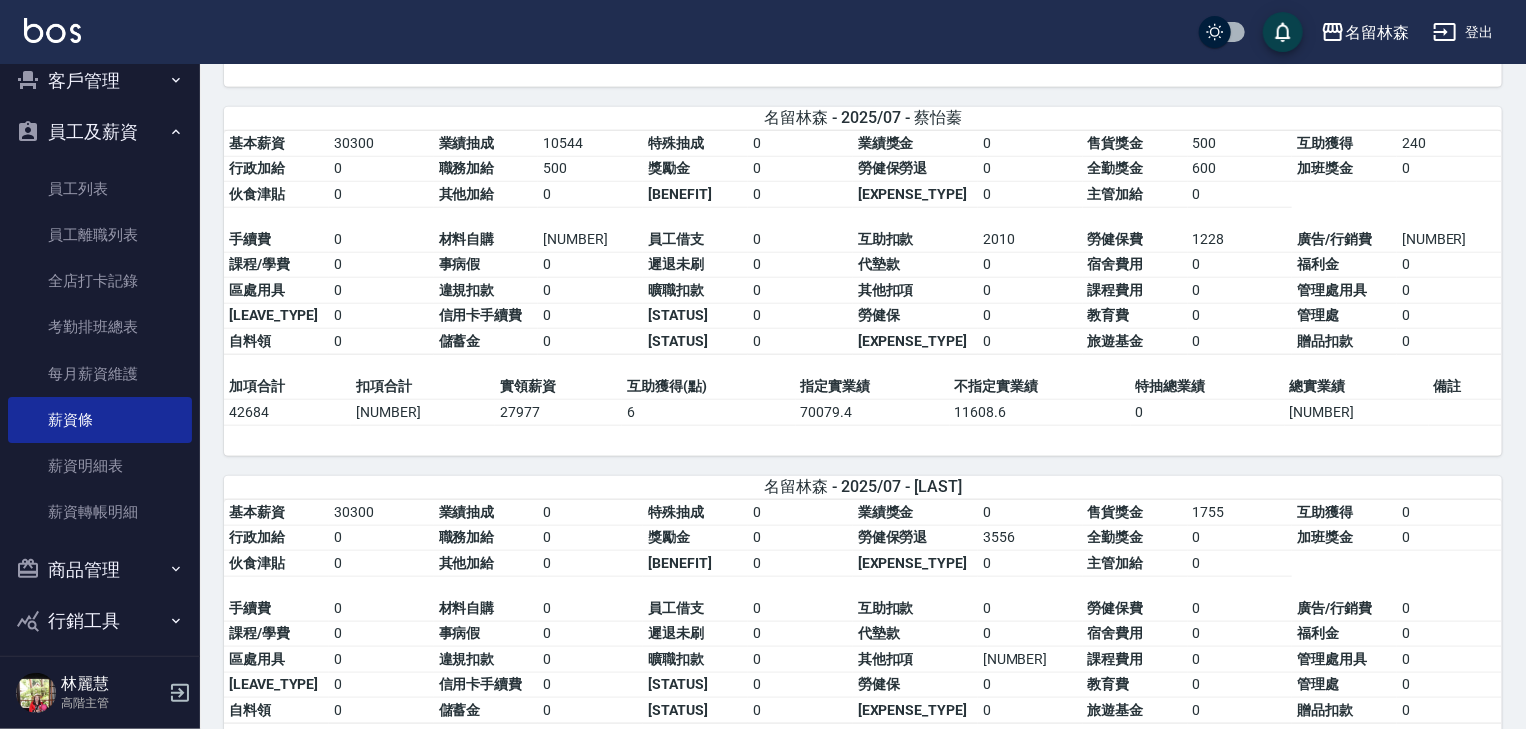 click on "27977" at bounding box center (558, 412) 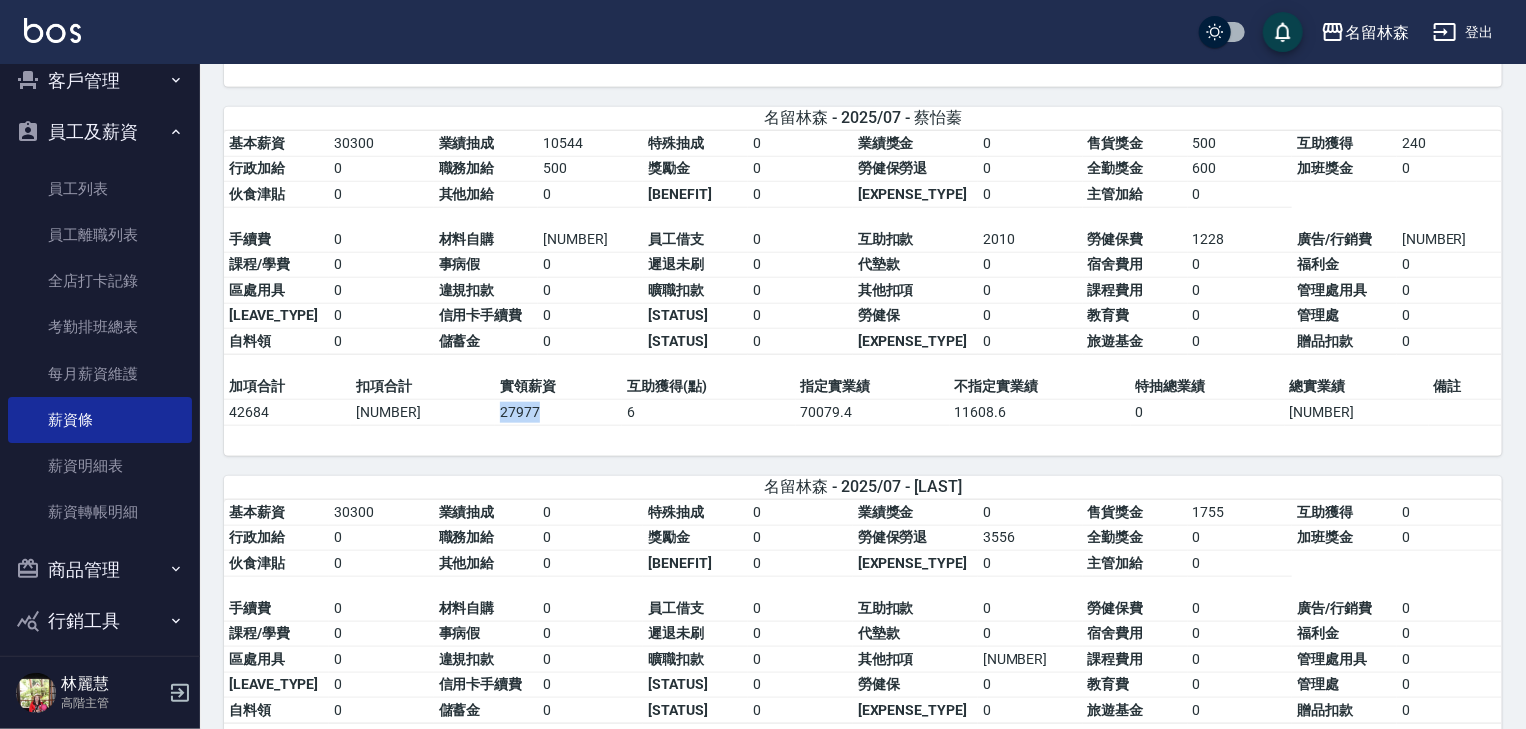 click on "27977" at bounding box center [558, 412] 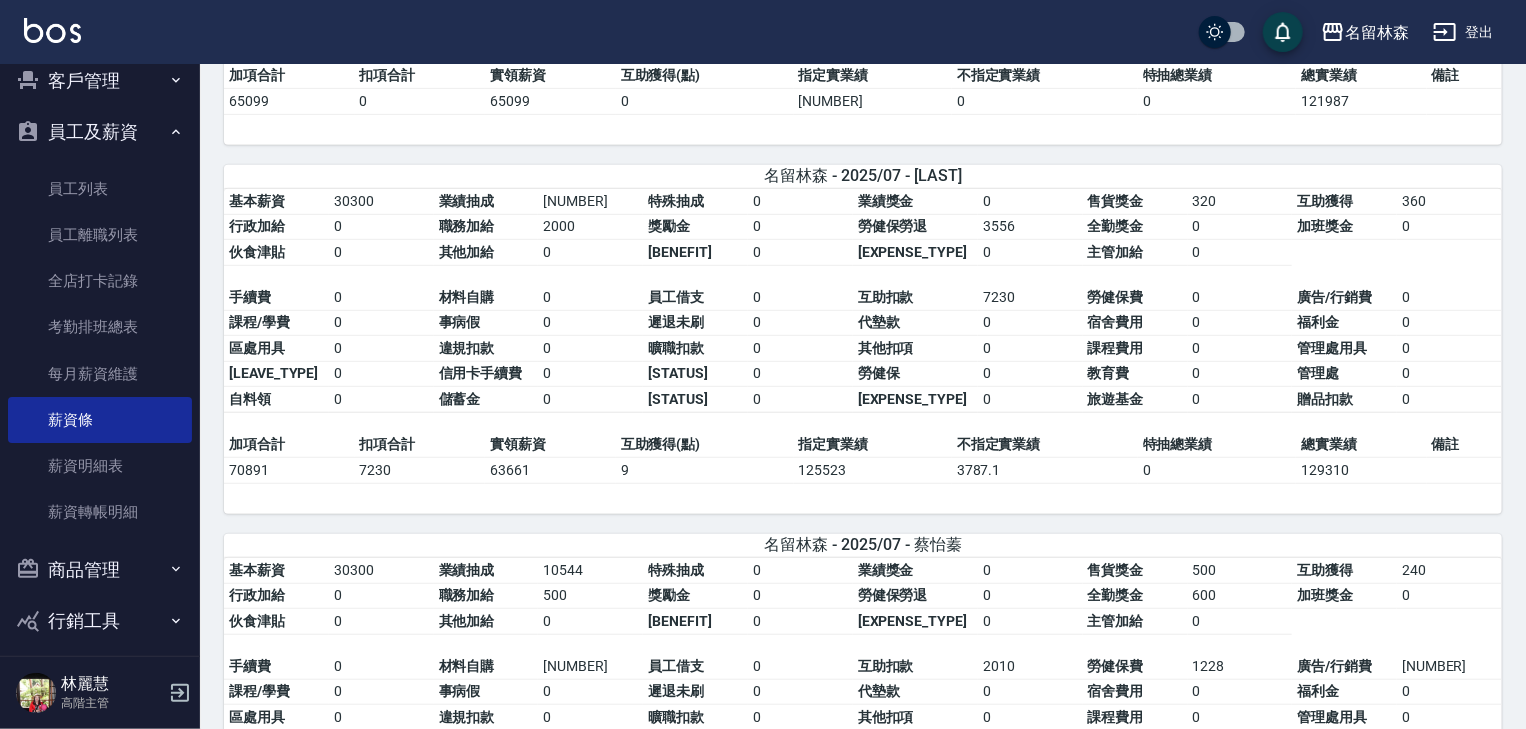 click on "63661" at bounding box center (550, 470) 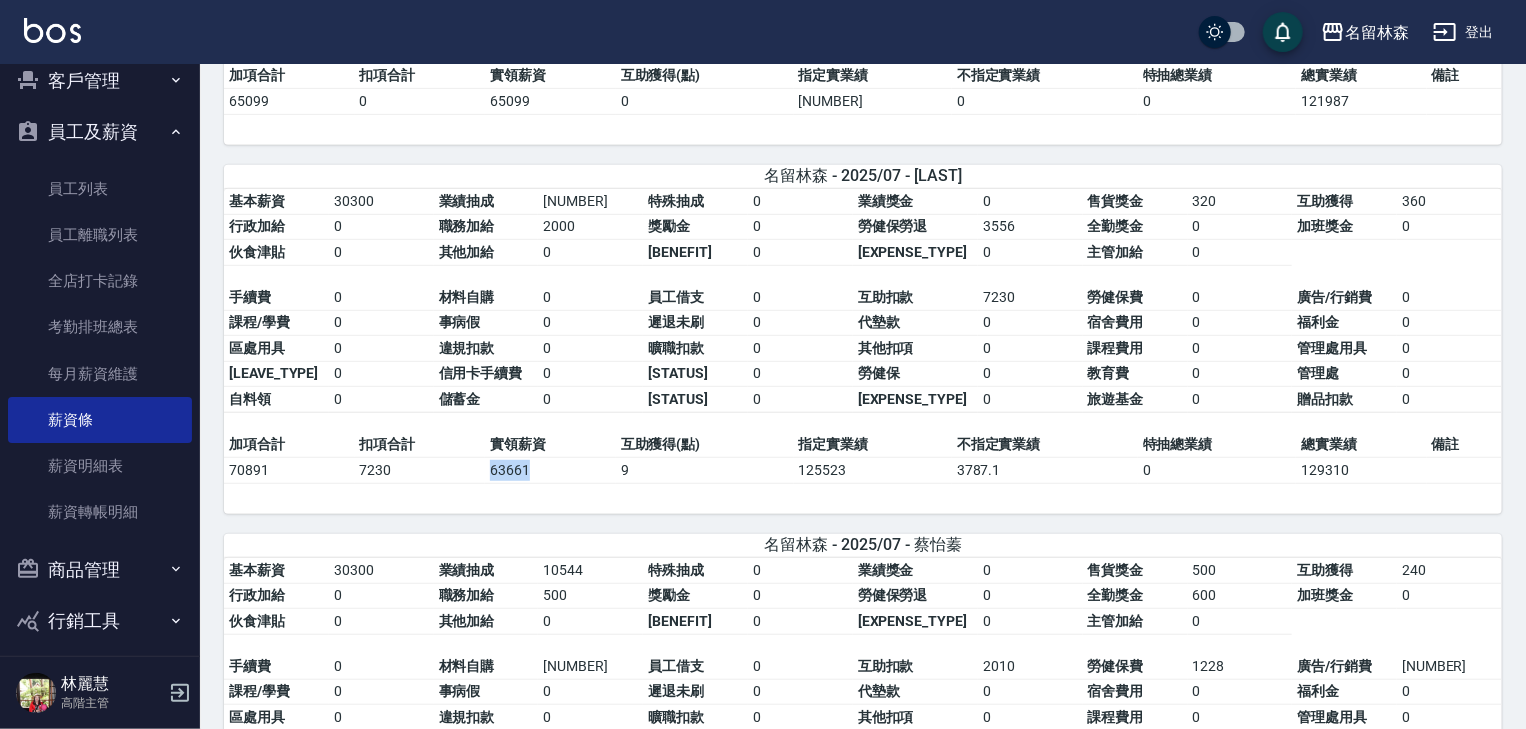 click on "63661" at bounding box center [550, 470] 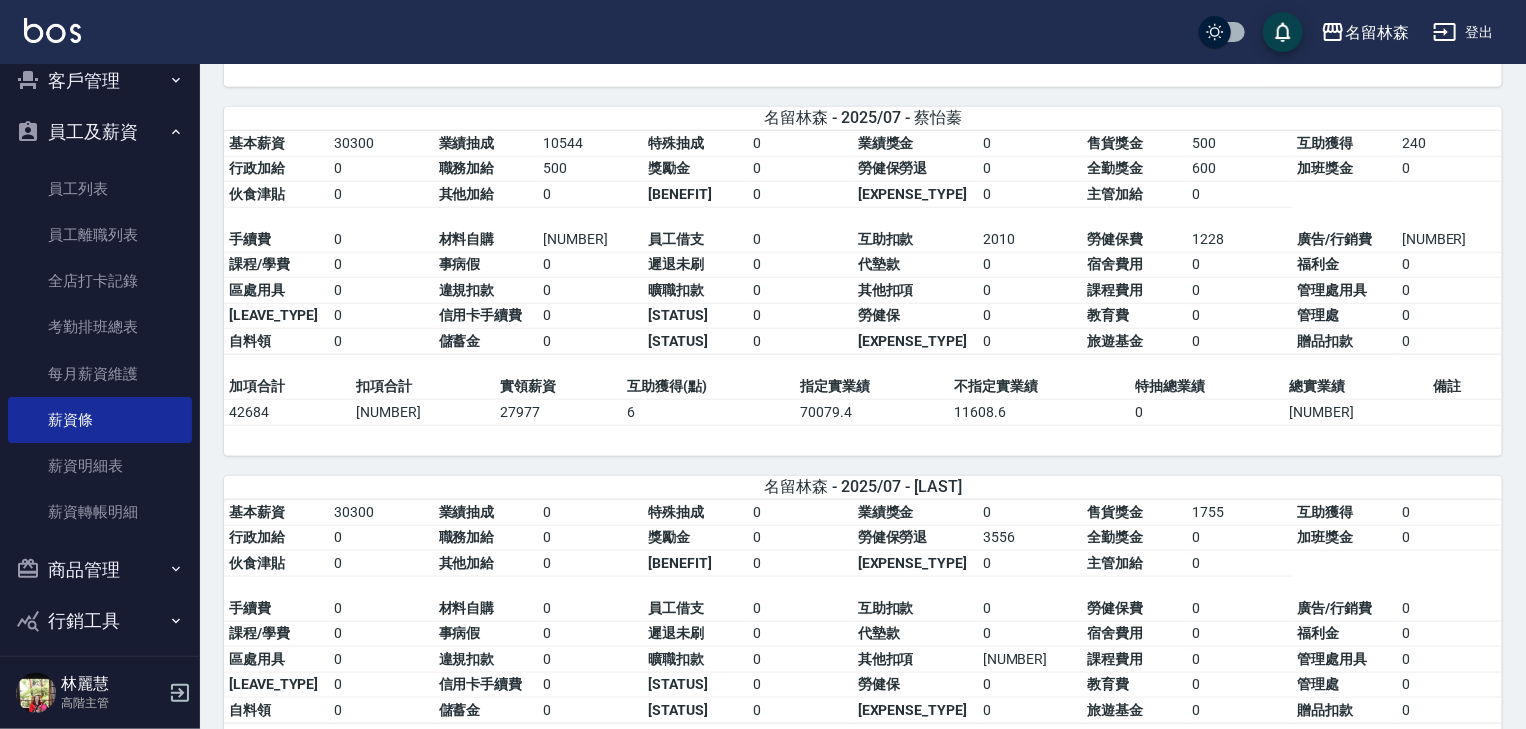 click on "27977" at bounding box center (558, 412) 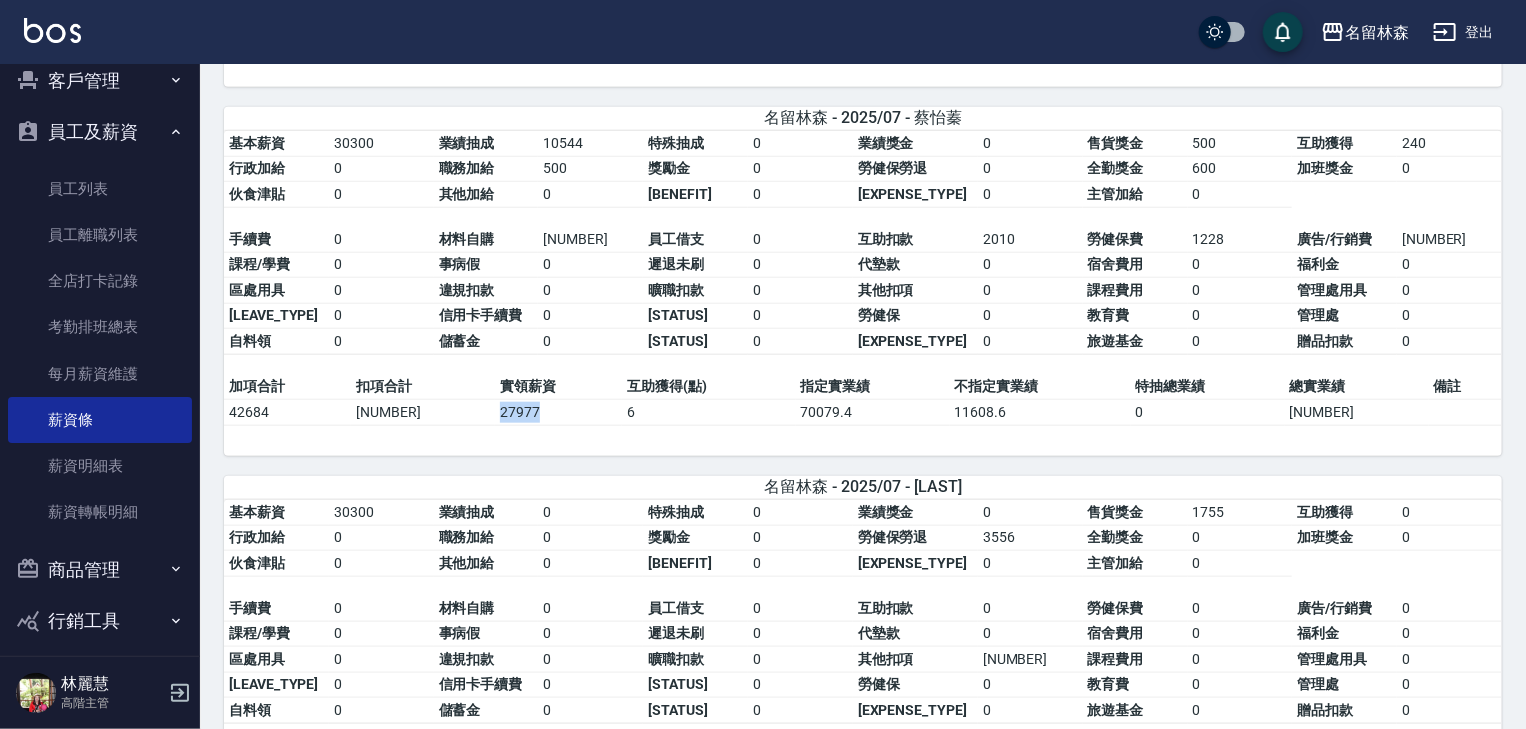 click on "27977" at bounding box center [558, 412] 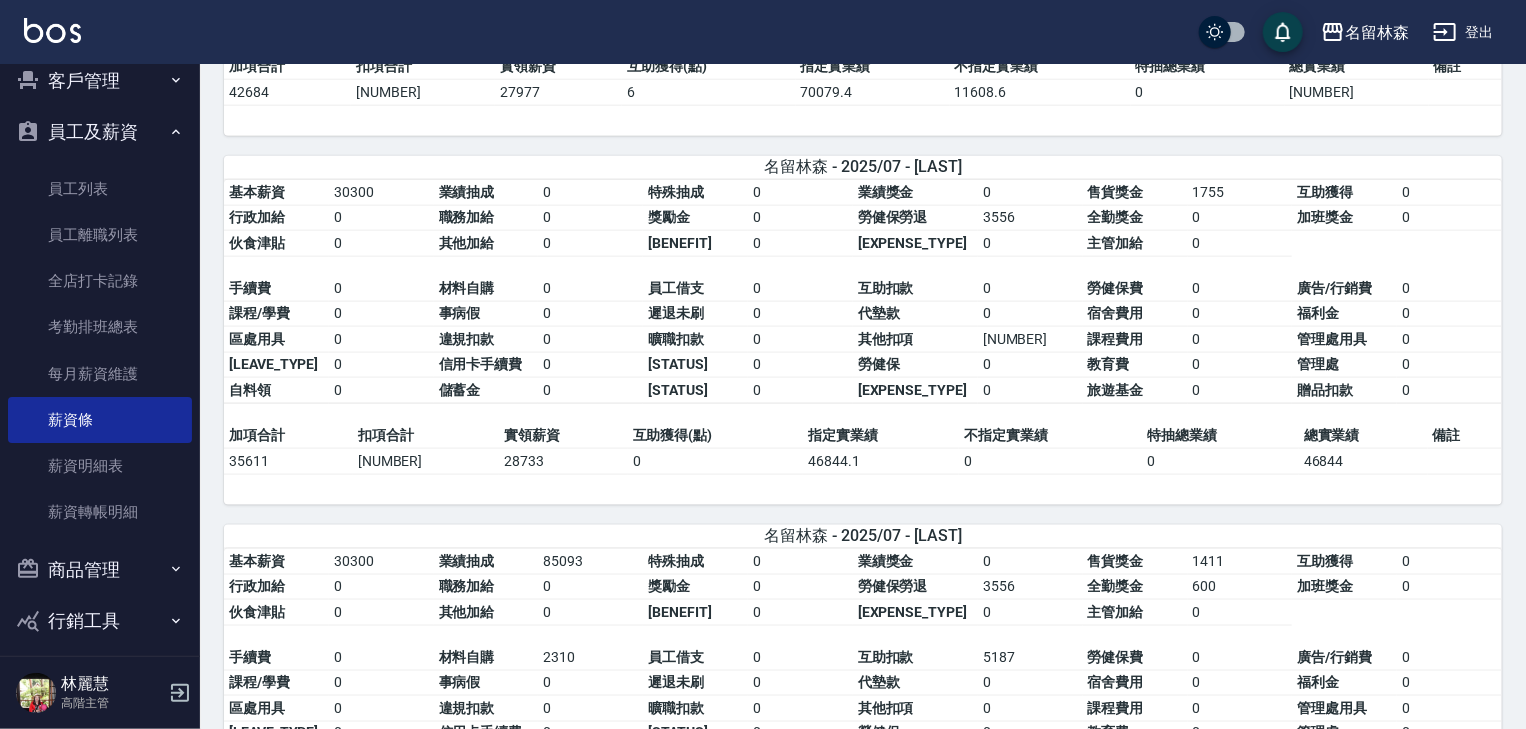 click on "28733" at bounding box center [563, 461] 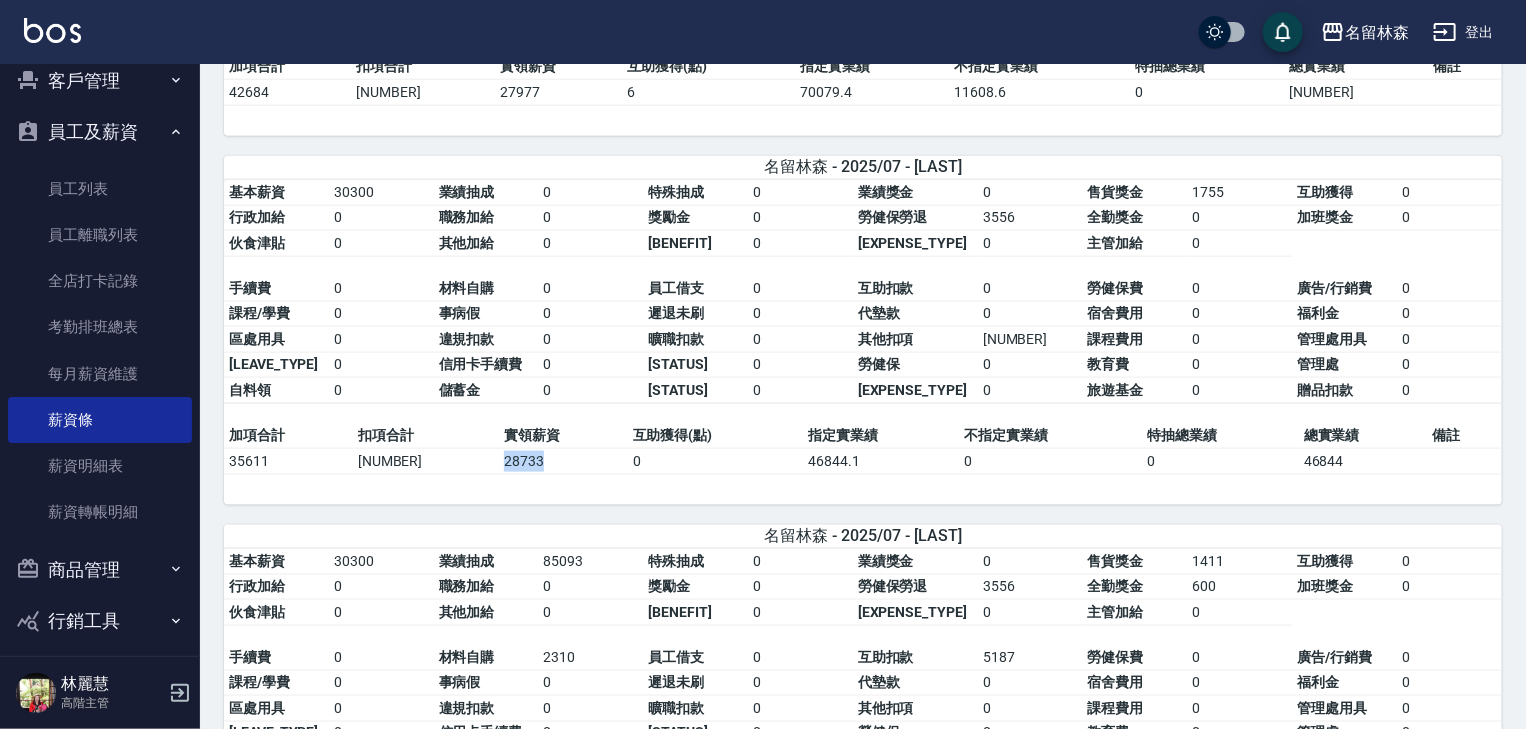 click on "28733" at bounding box center (563, 461) 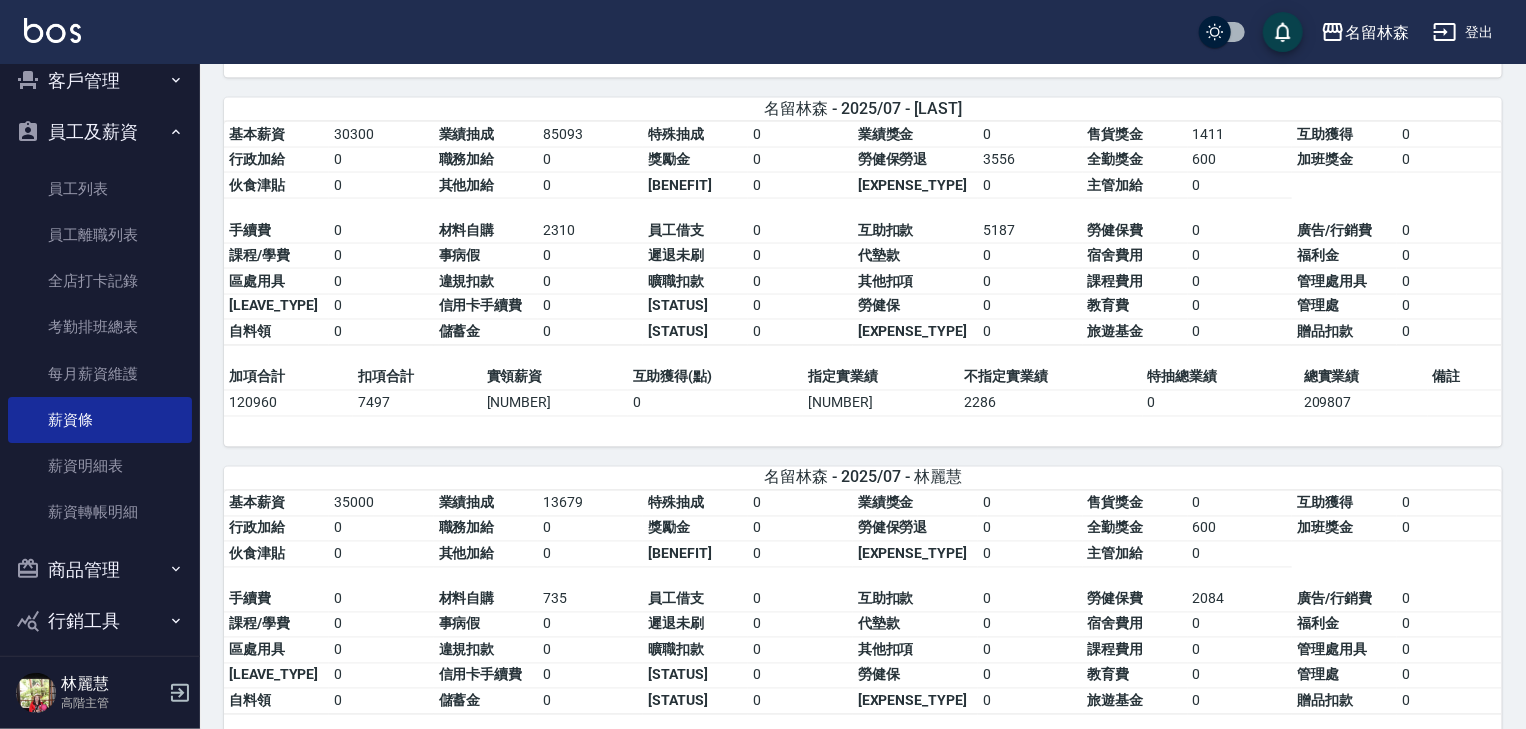 click on "113463" at bounding box center [555, 403] 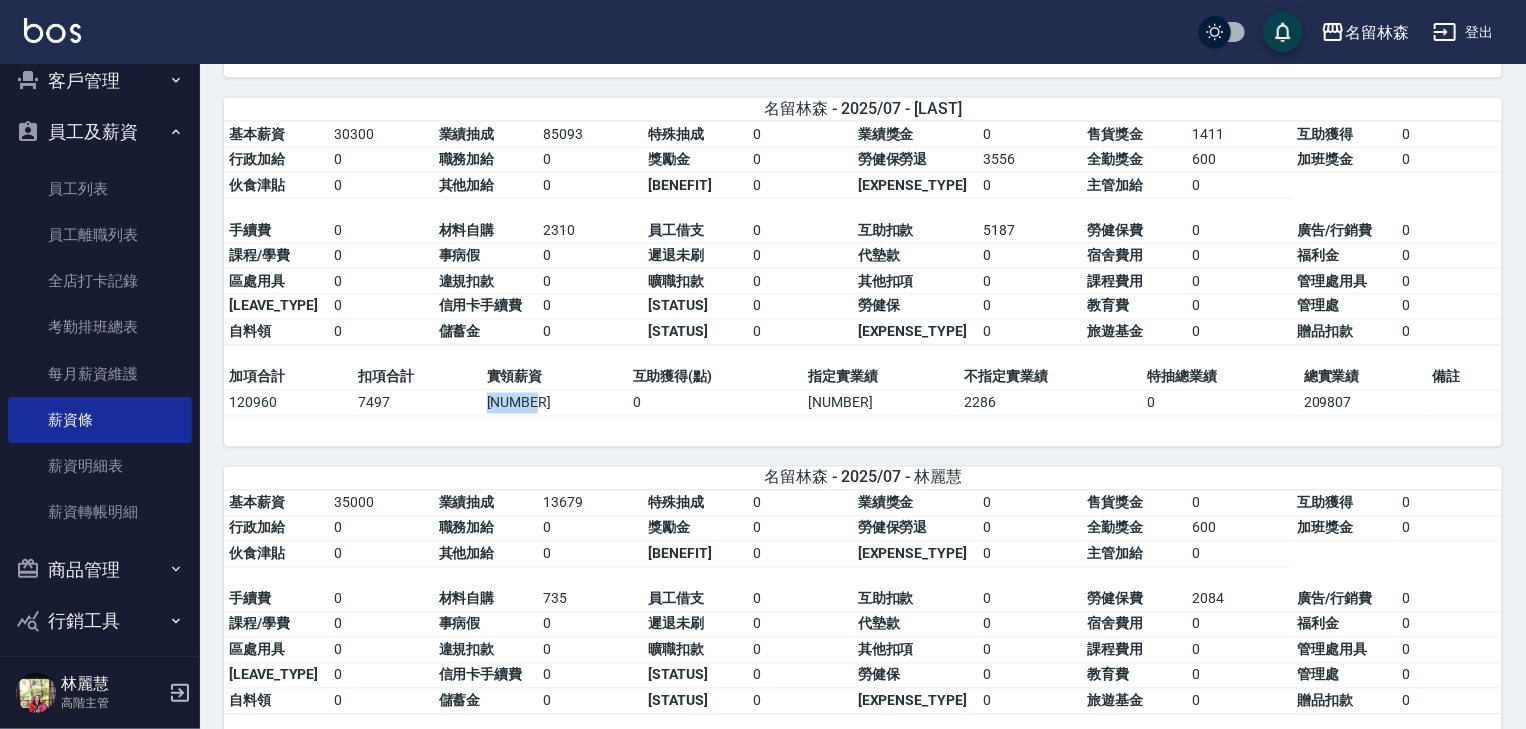 click on "113463" at bounding box center (555, 403) 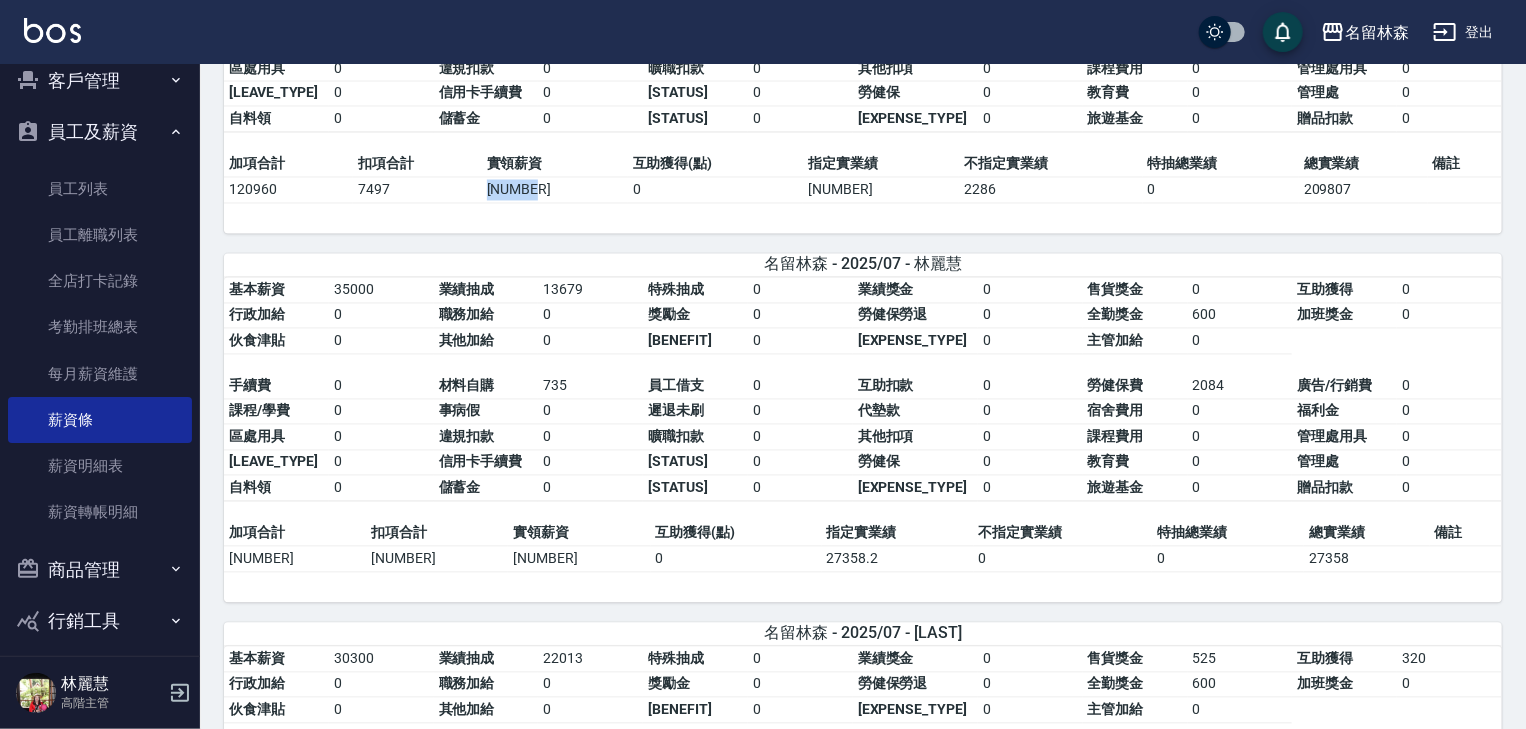 scroll, scrollTop: 1920, scrollLeft: 0, axis: vertical 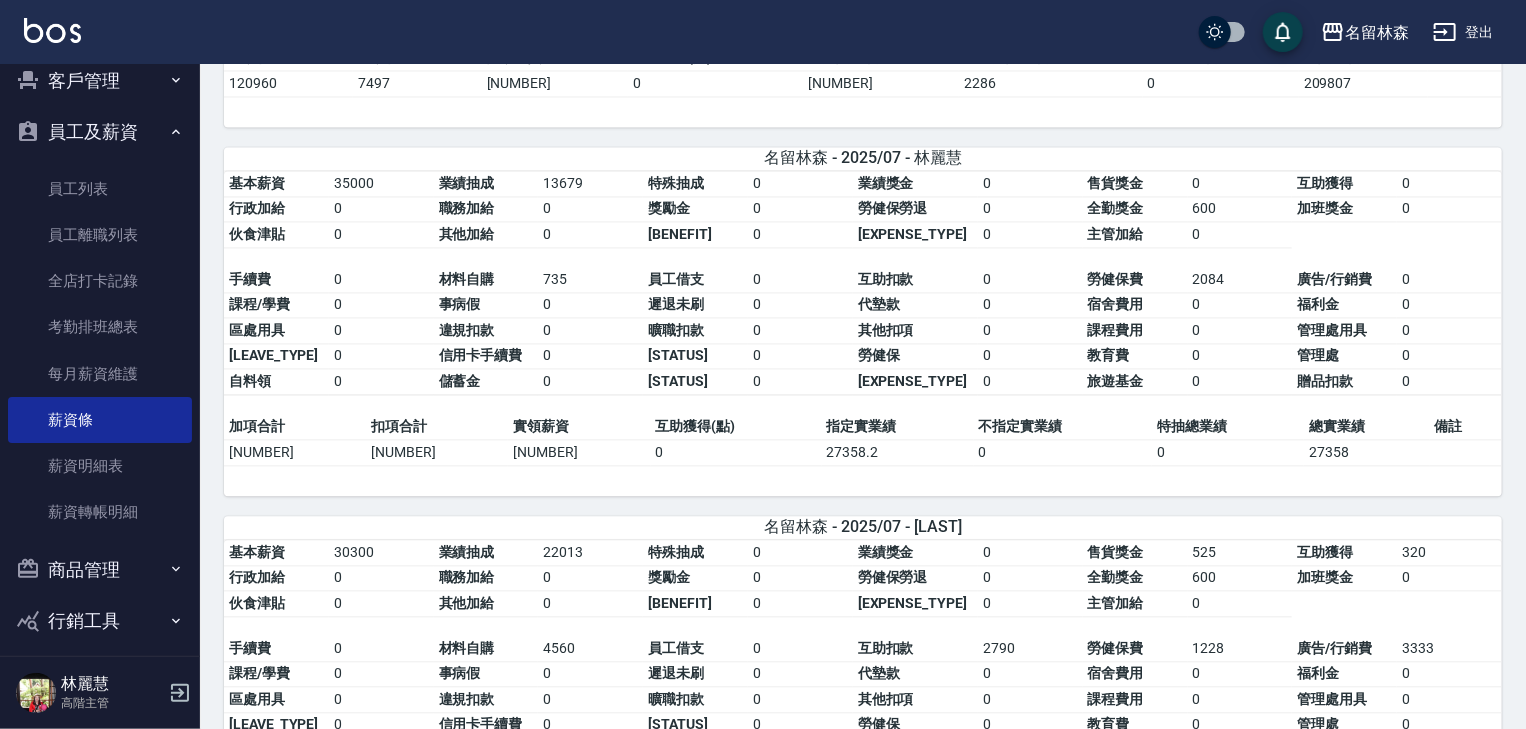 click on "46460" at bounding box center [579, 452] 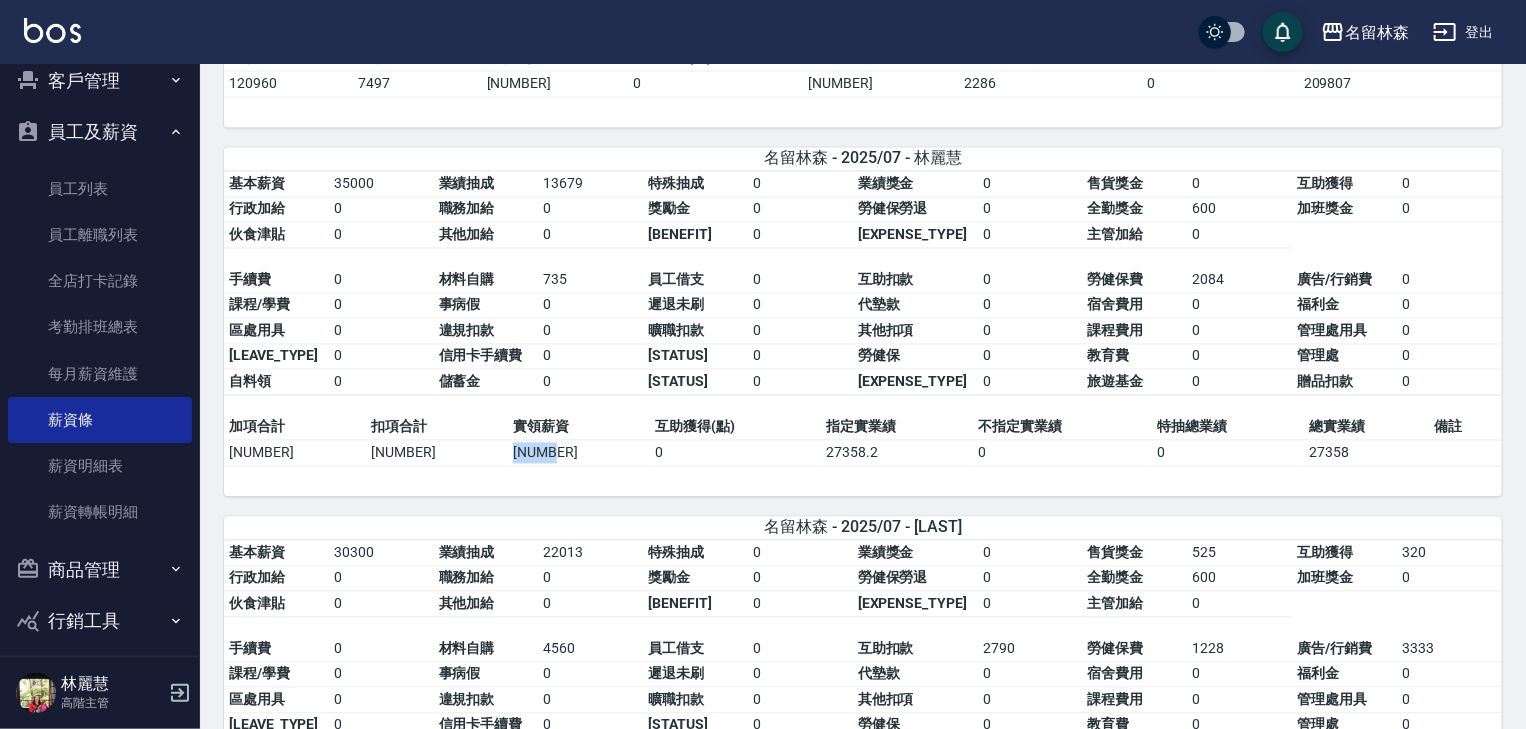 click on "46460" at bounding box center (579, 452) 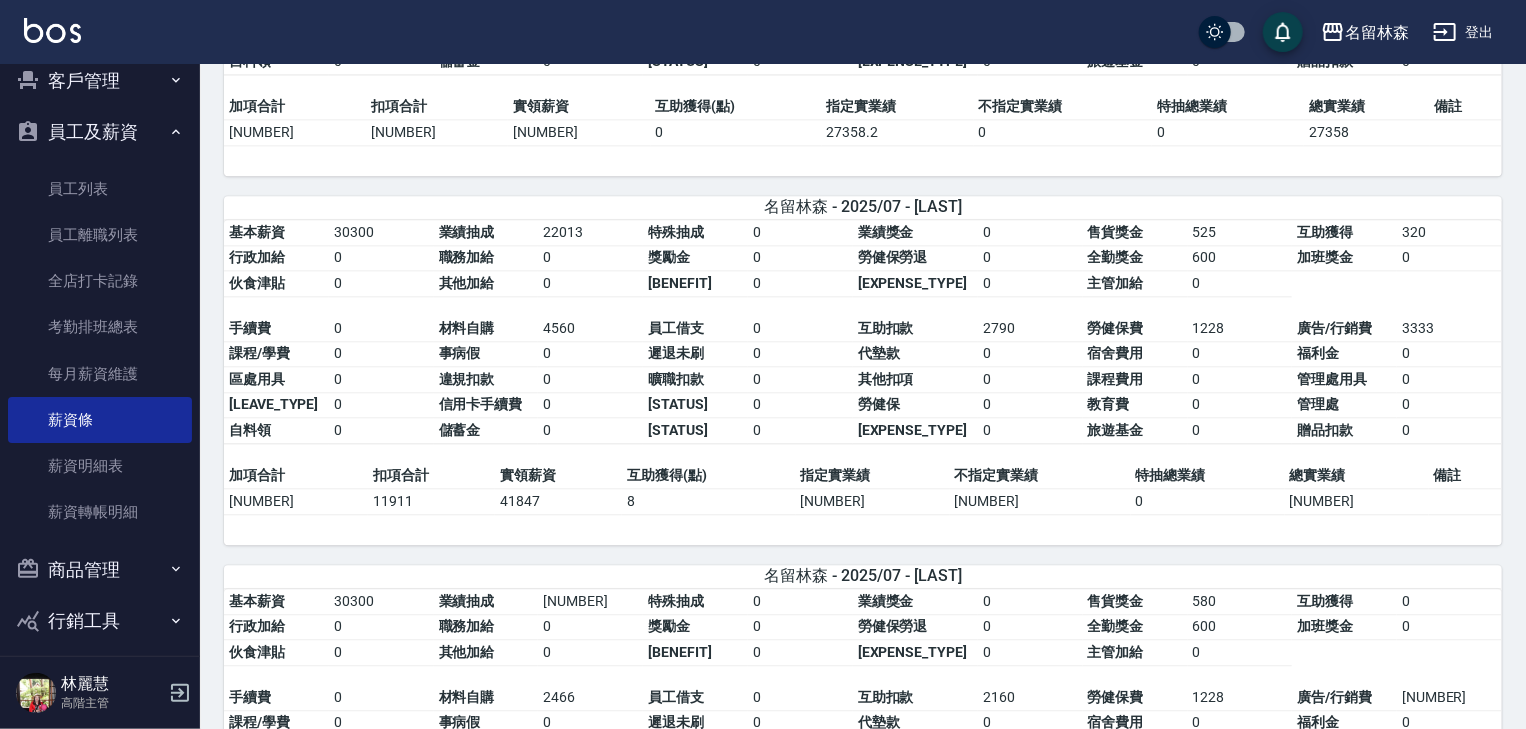 click on "41847" at bounding box center (558, 501) 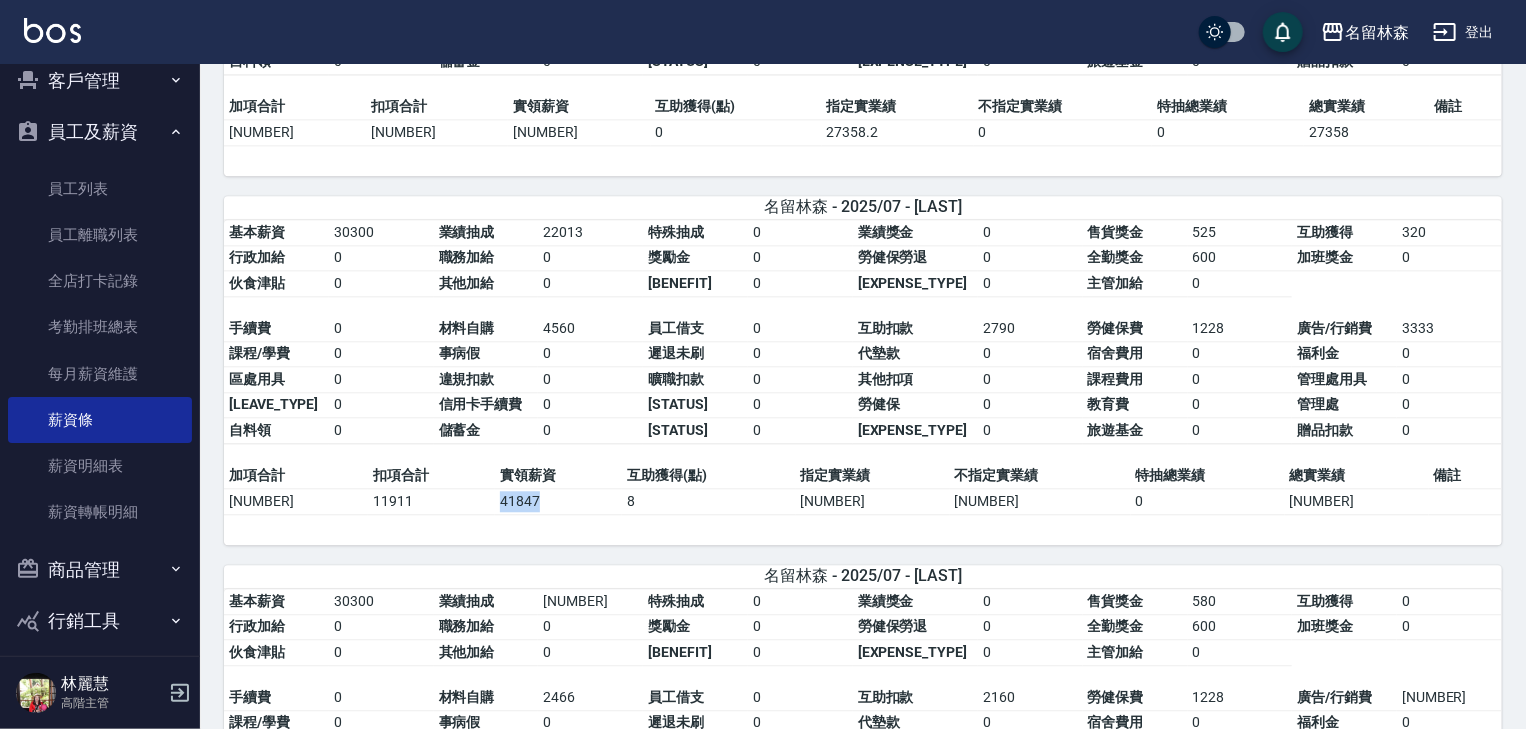 click on "41847" at bounding box center [558, 501] 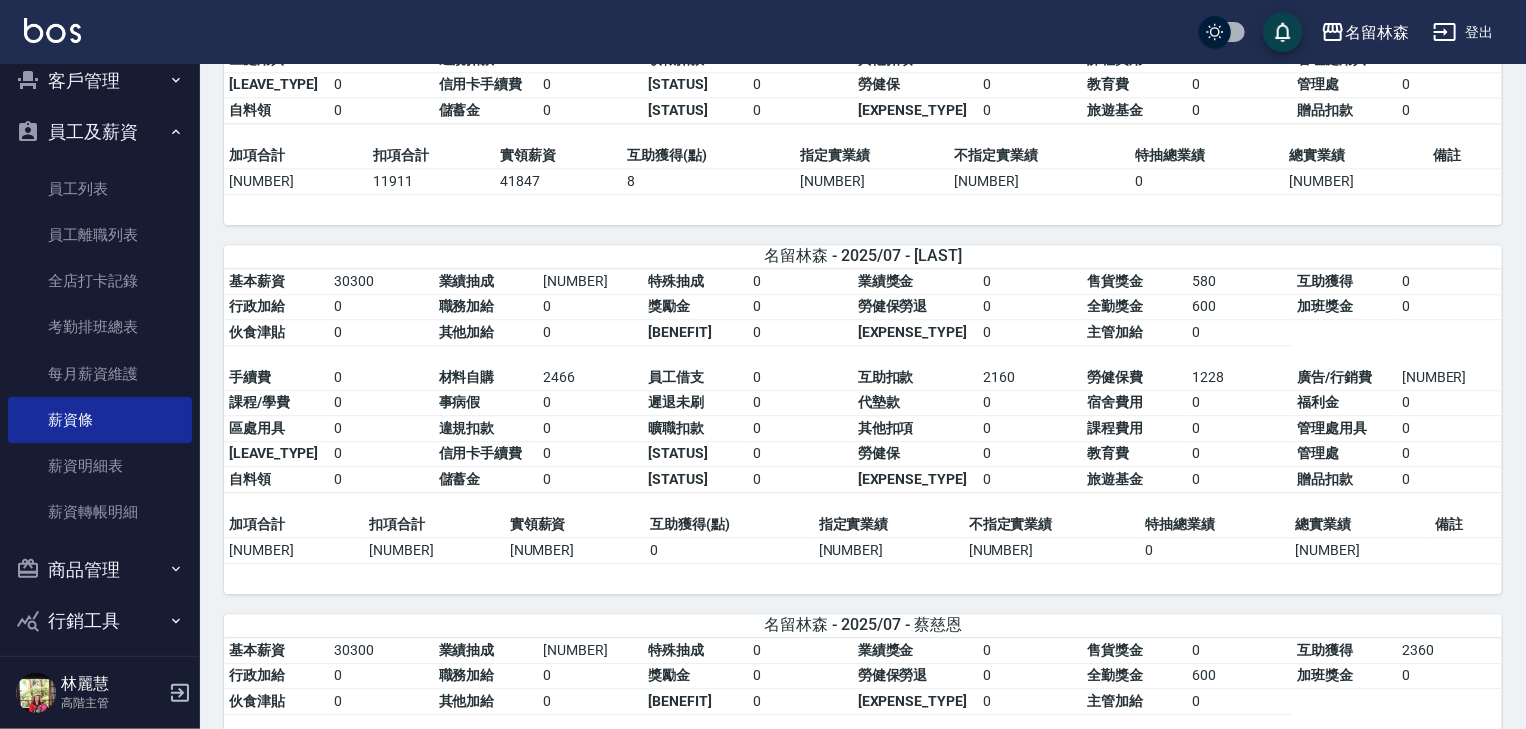 click on "43452" at bounding box center (575, 550) 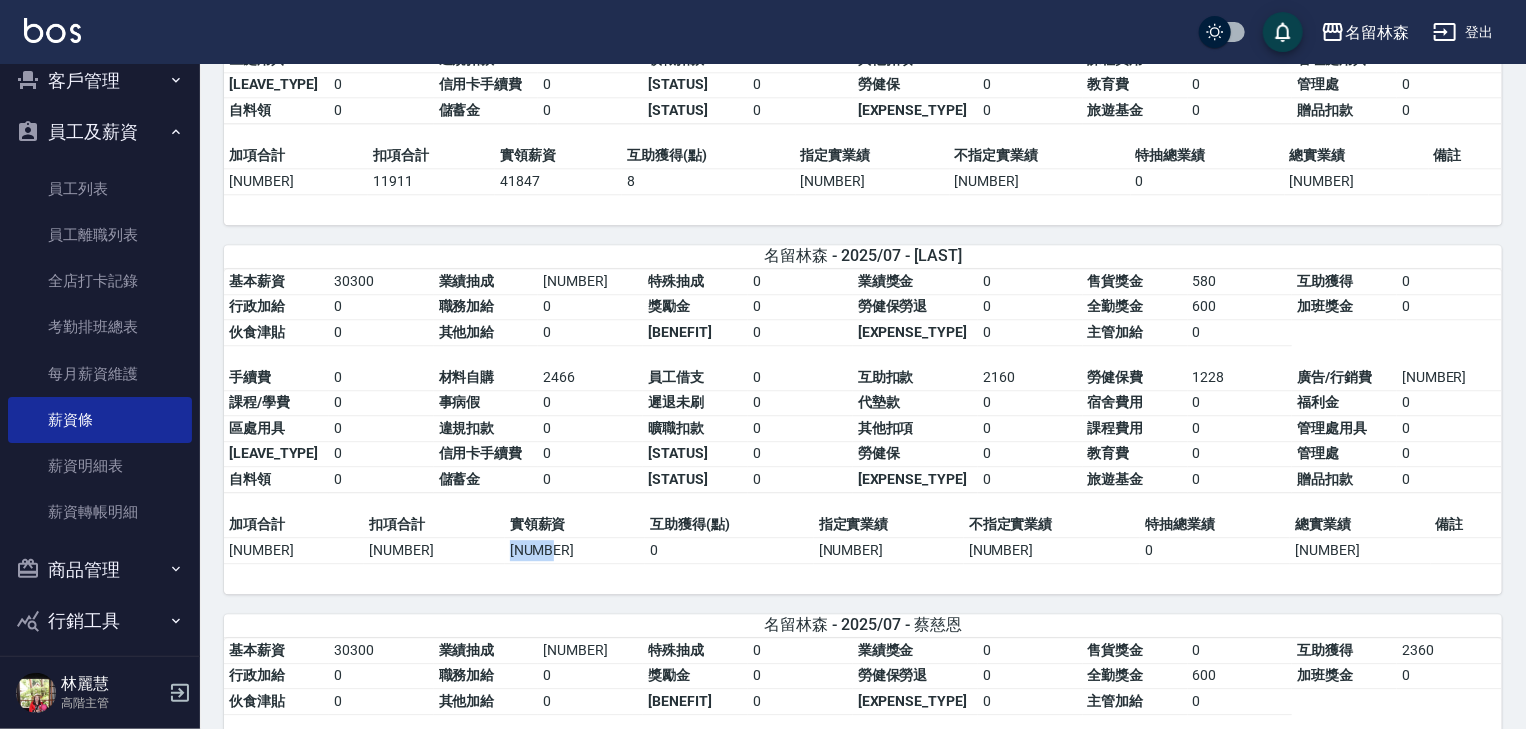 click on "43452" at bounding box center (575, 550) 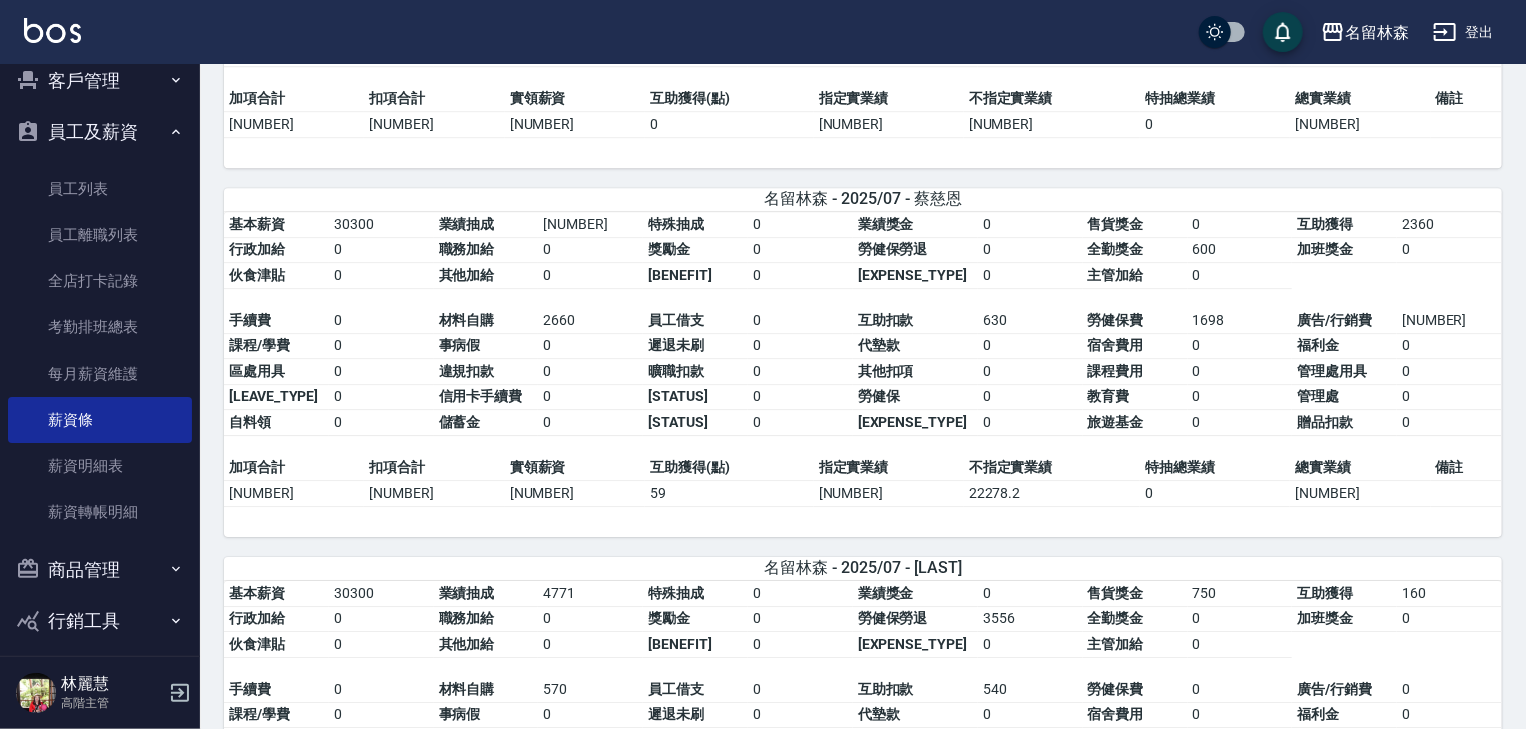 click on "50981" at bounding box center [575, 493] 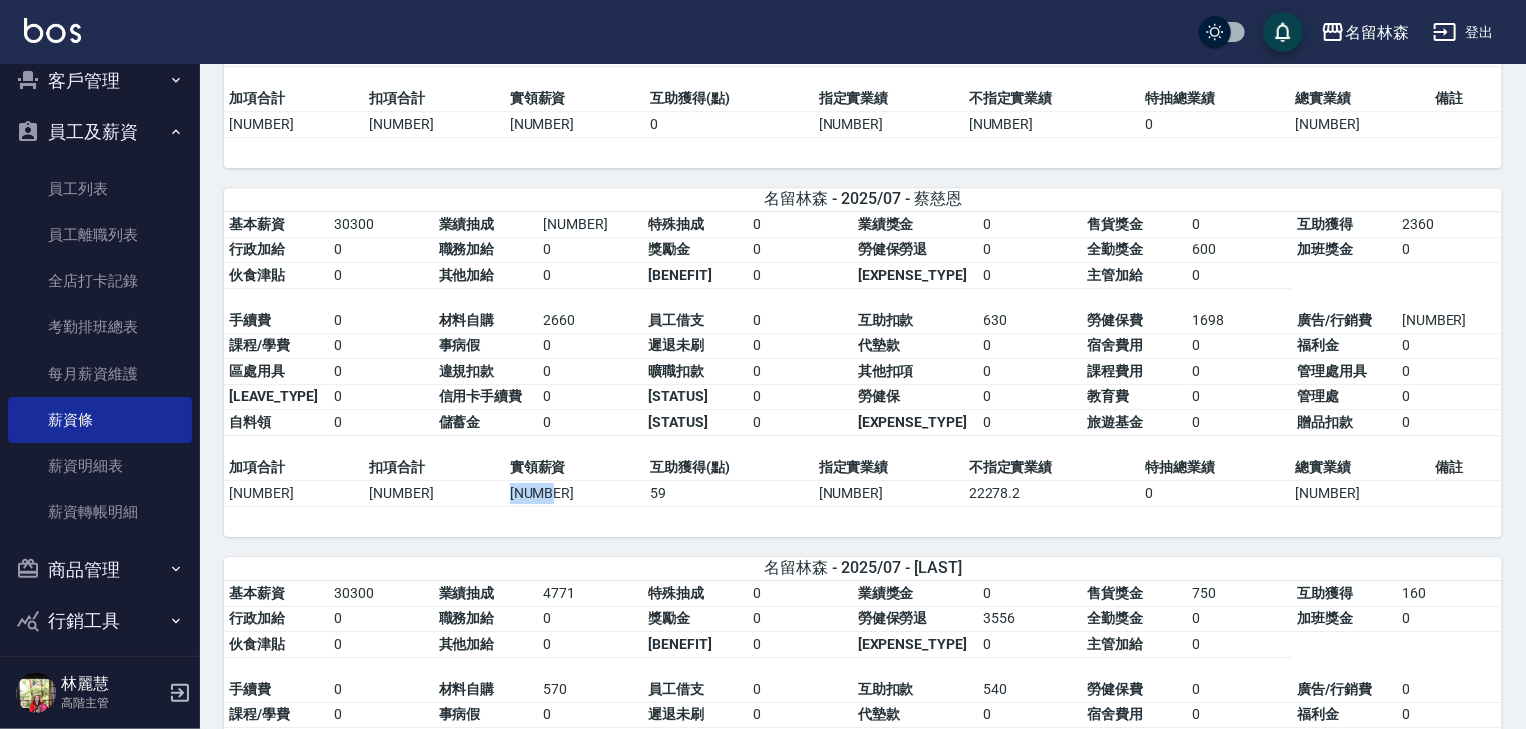 click on "50981" at bounding box center (575, 493) 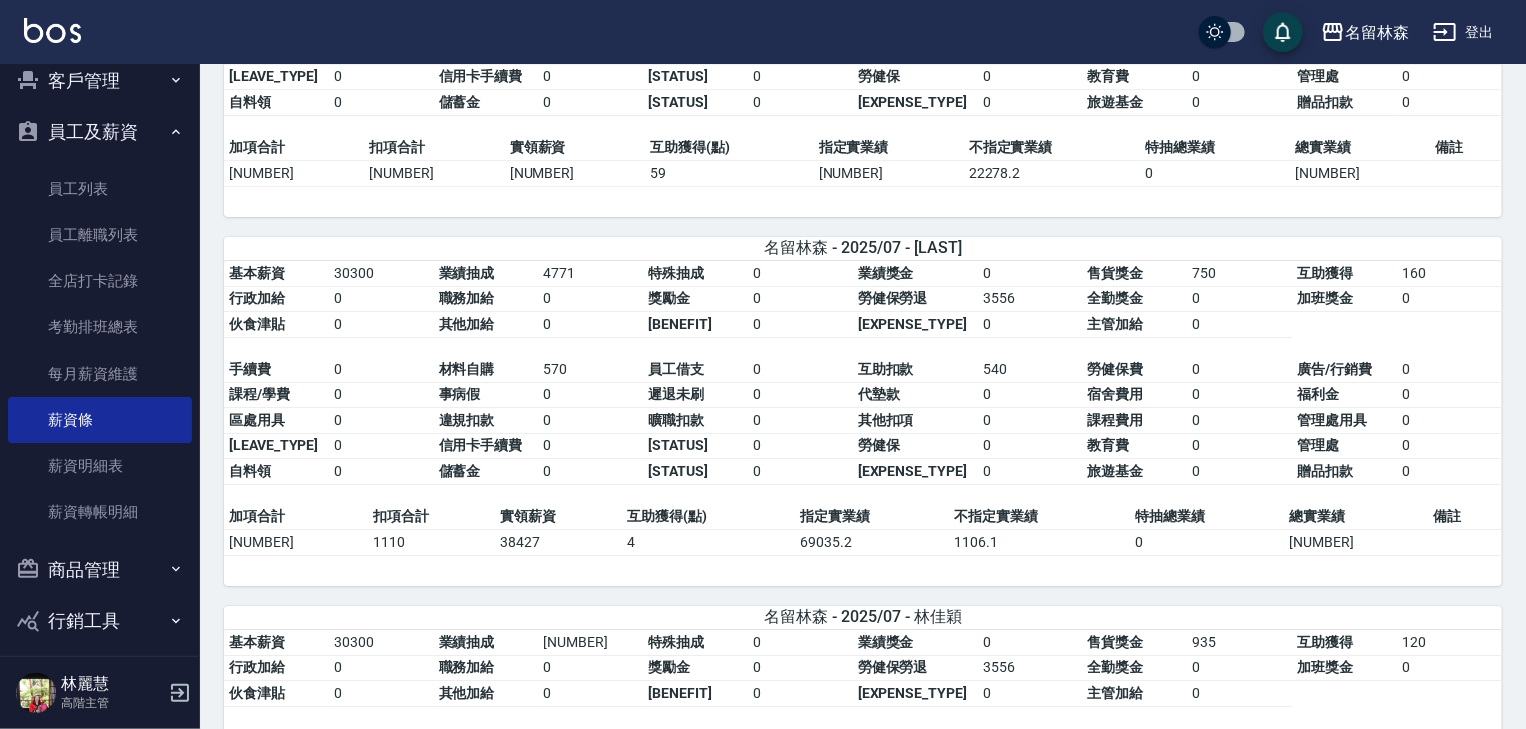 click on "38427" at bounding box center [558, 542] 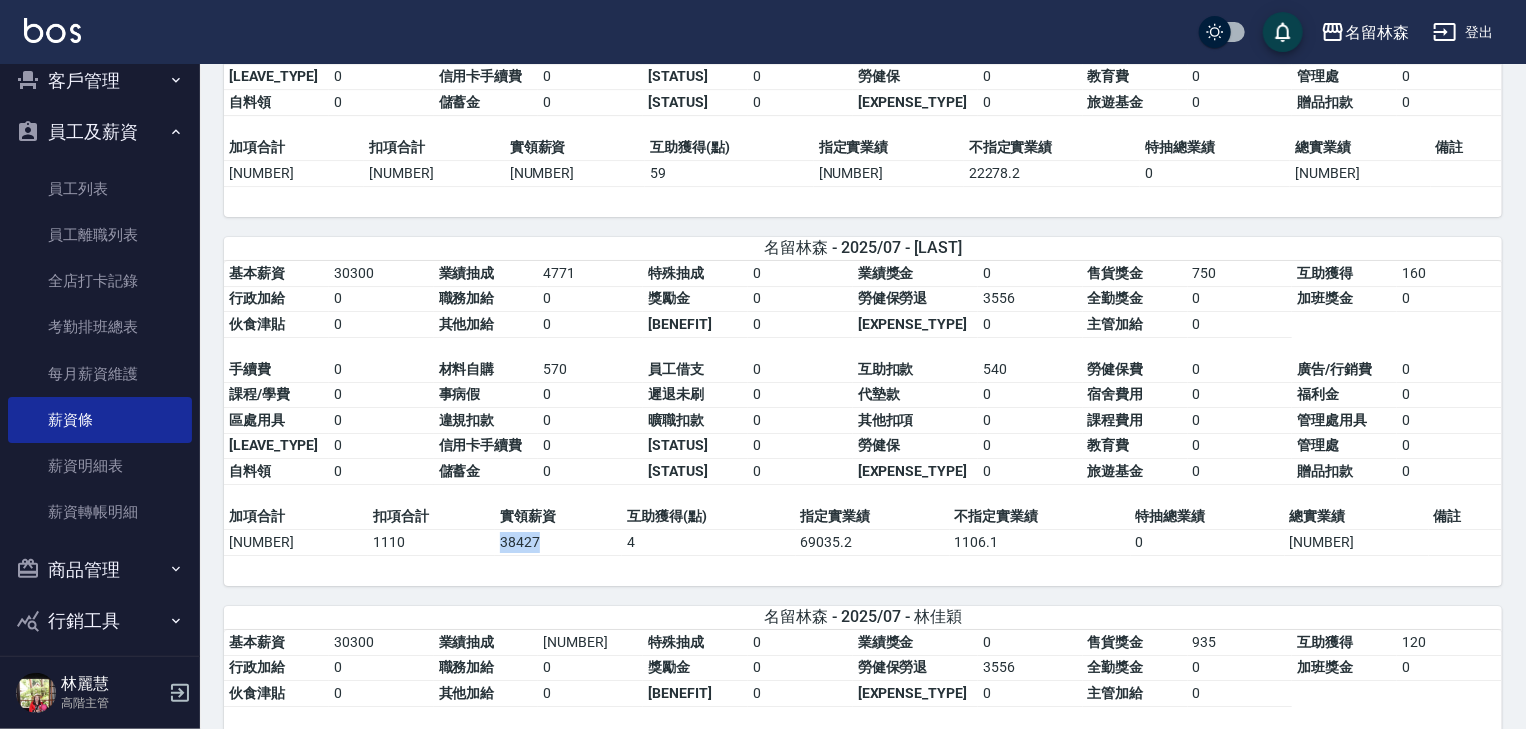 click on "38427" at bounding box center (558, 542) 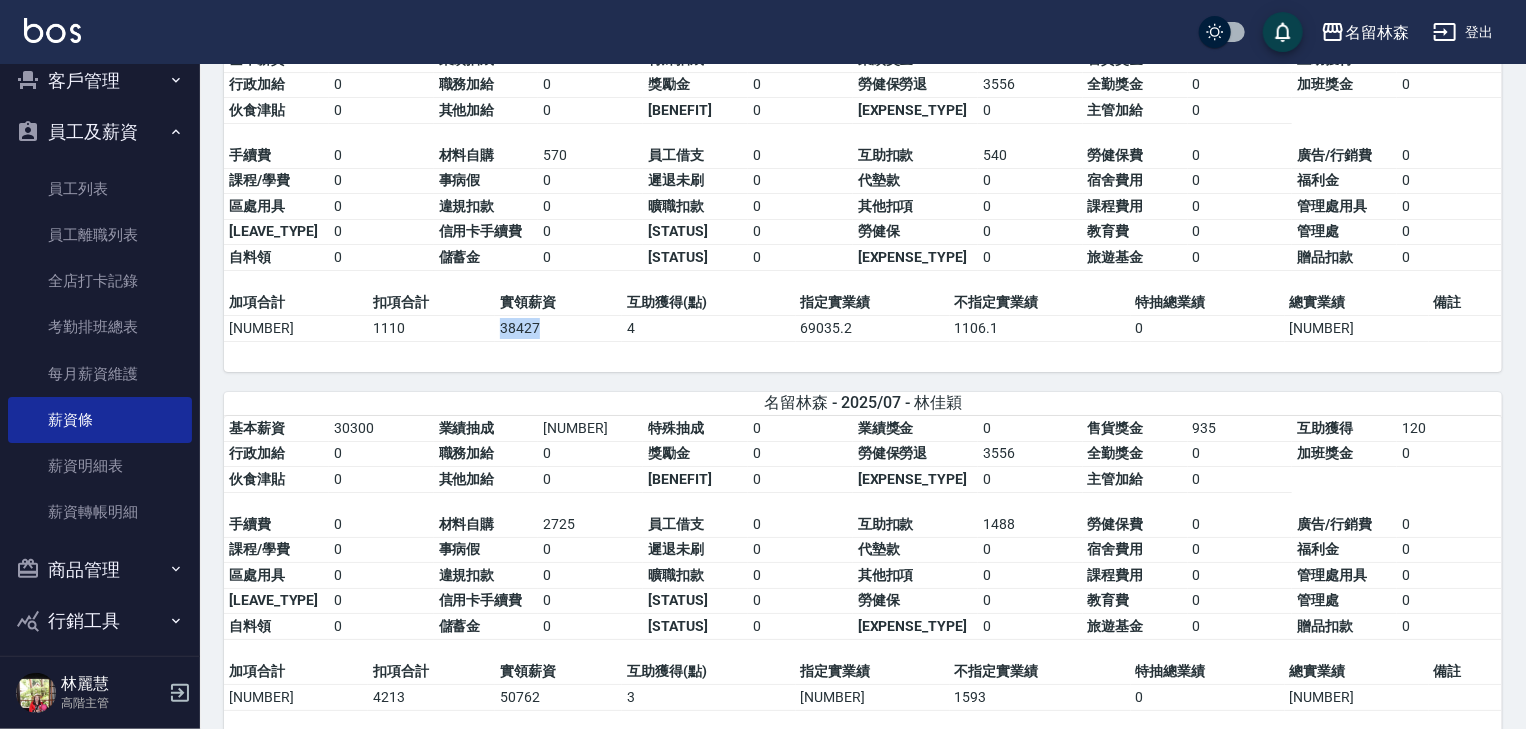 scroll, scrollTop: 3626, scrollLeft: 0, axis: vertical 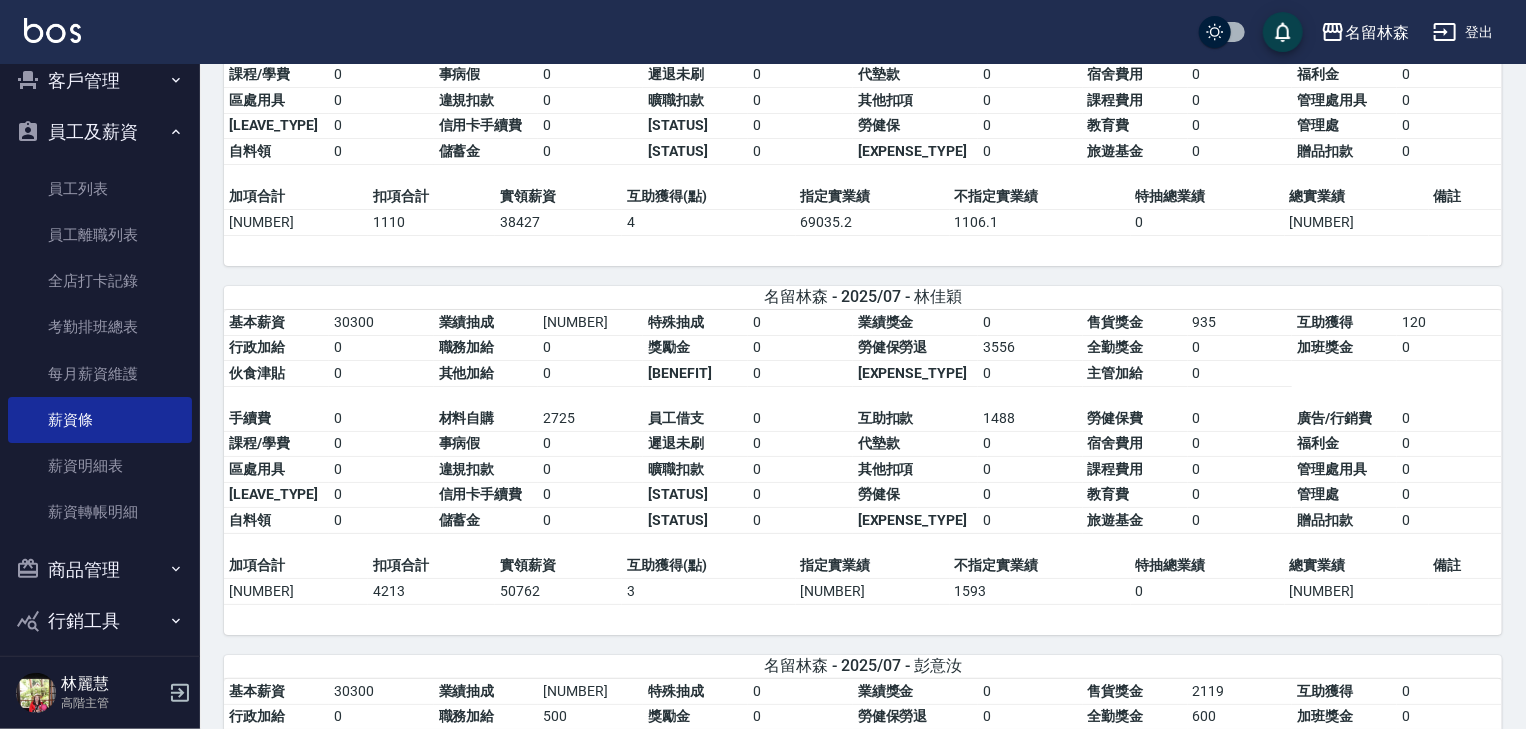 click on "50762" at bounding box center [558, 591] 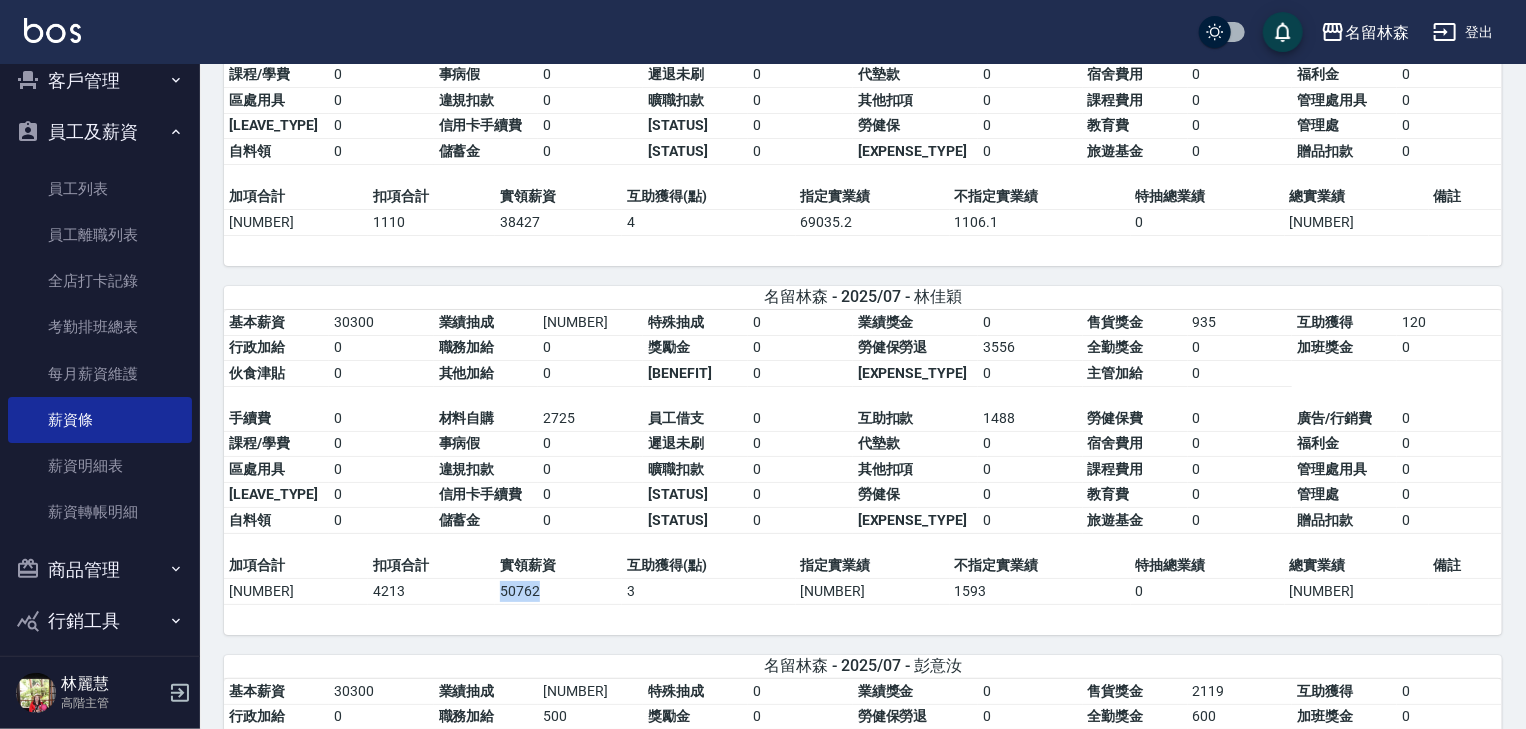 click on "50762" at bounding box center (558, 591) 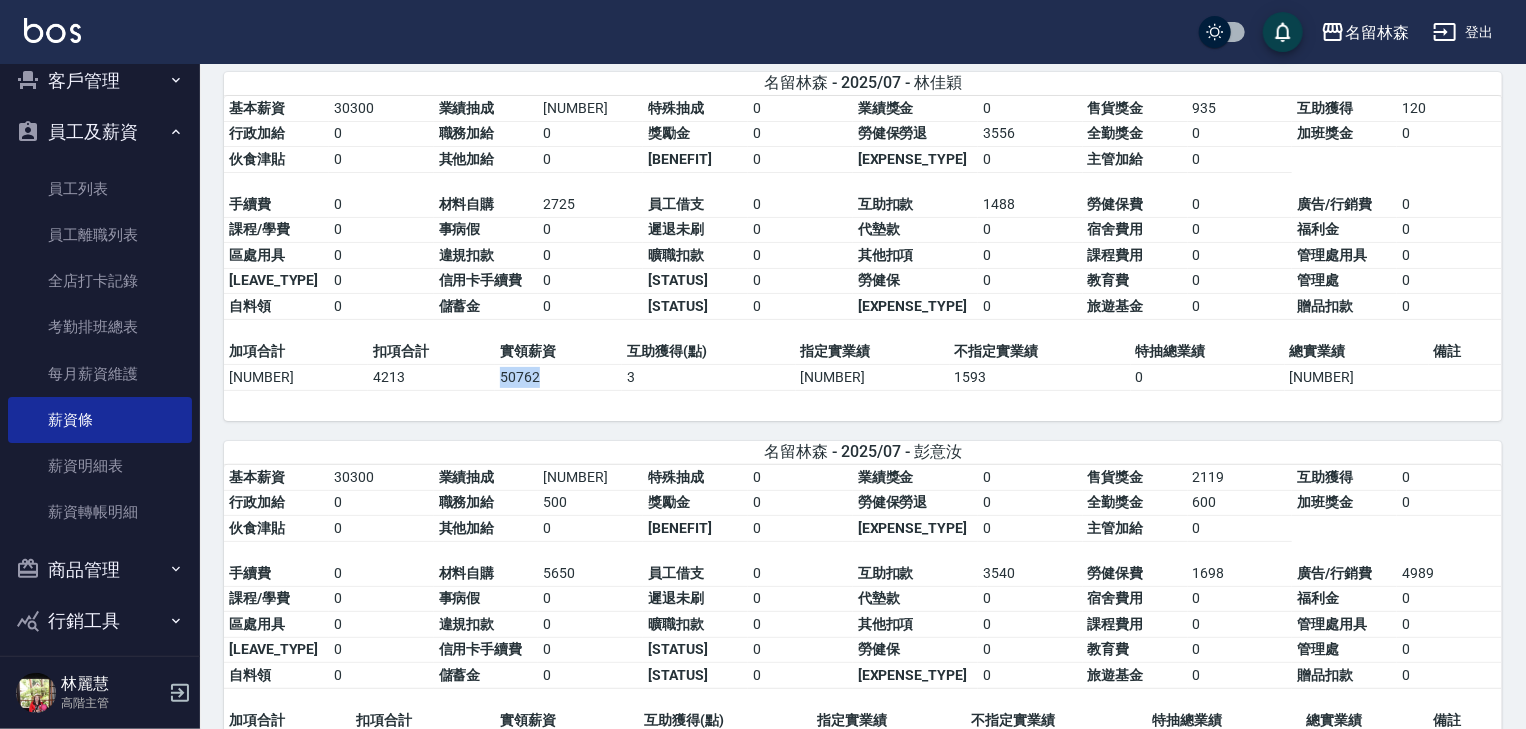 scroll, scrollTop: 4053, scrollLeft: 0, axis: vertical 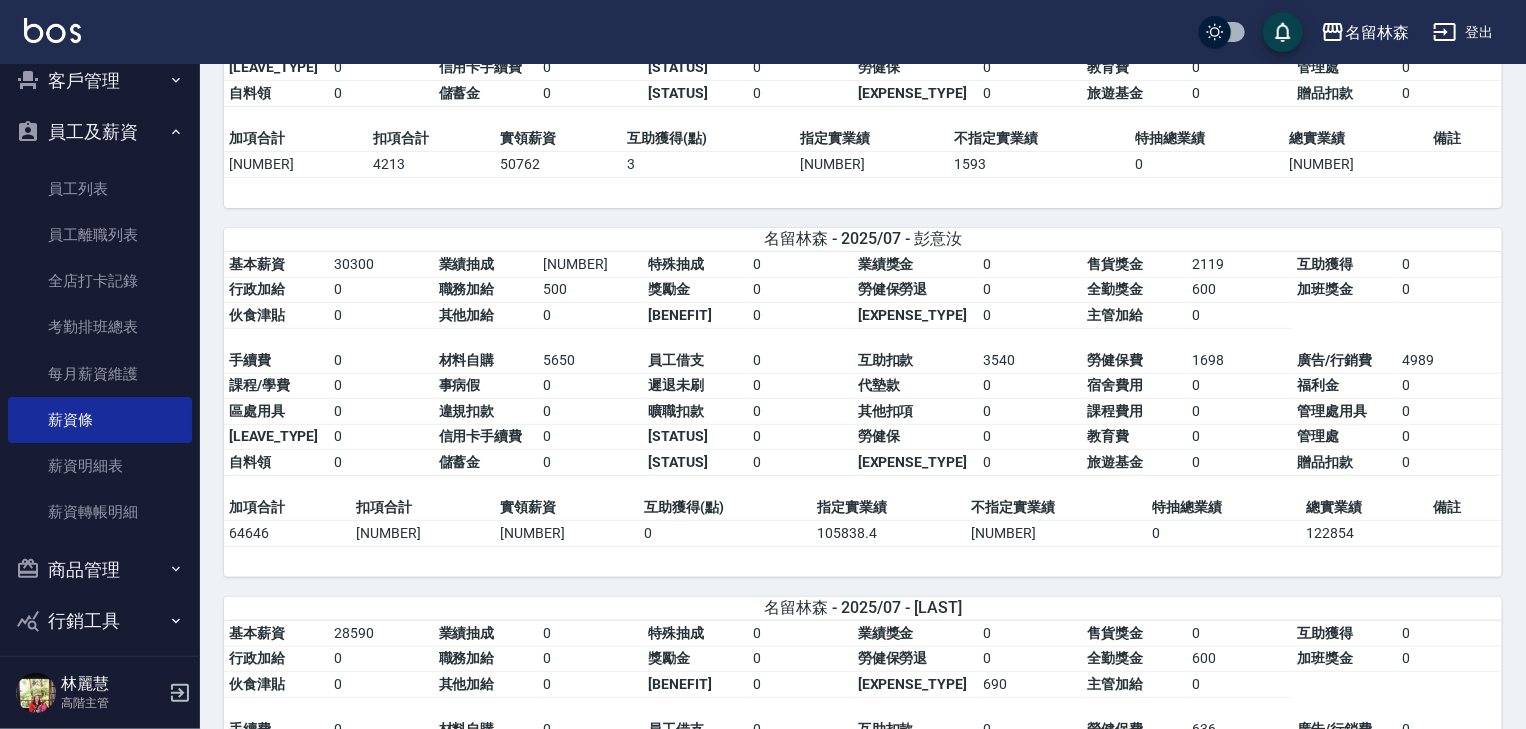 click on "48769" at bounding box center (567, 533) 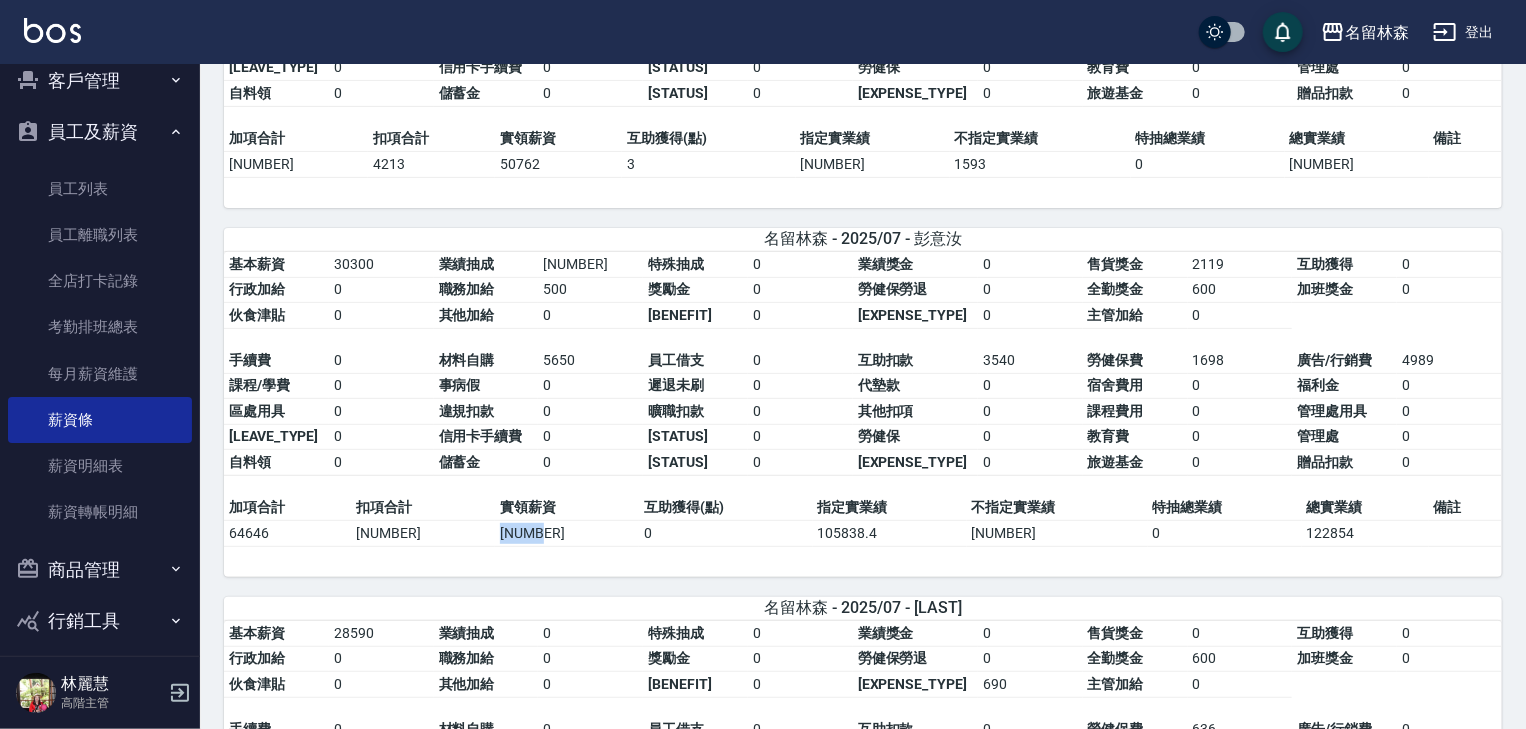 click on "48769" at bounding box center (567, 533) 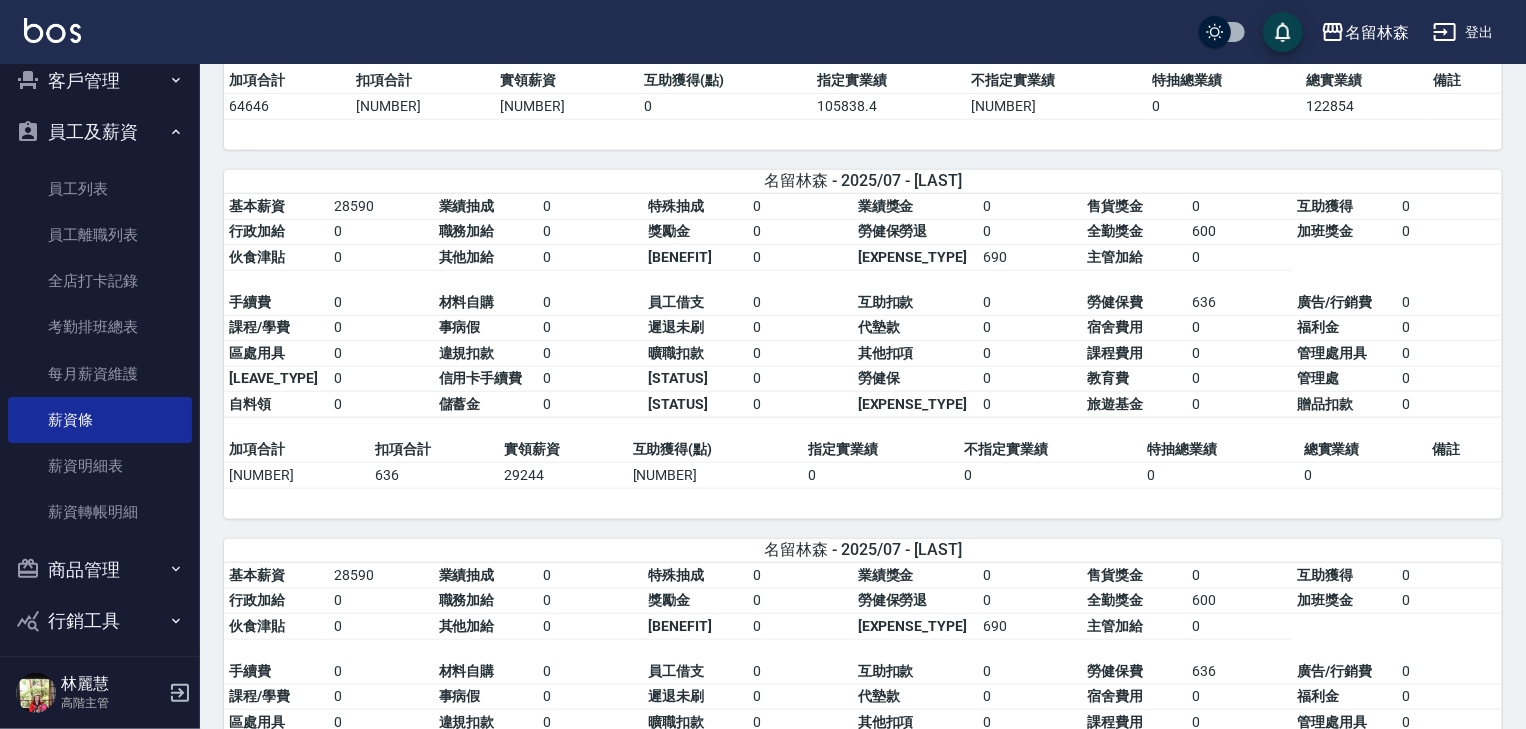 click on "29244" at bounding box center (563, 475) 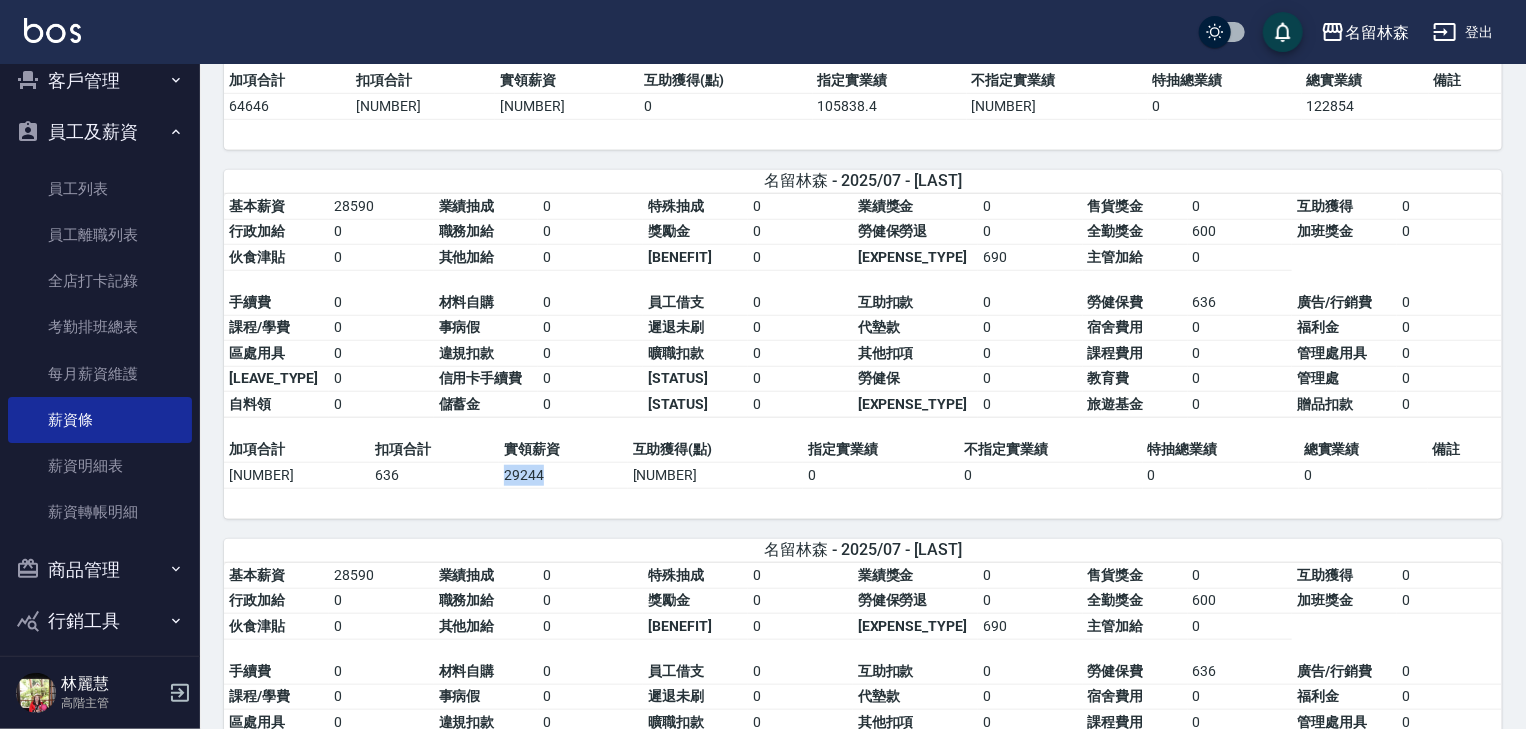 click on "29244" at bounding box center [563, 475] 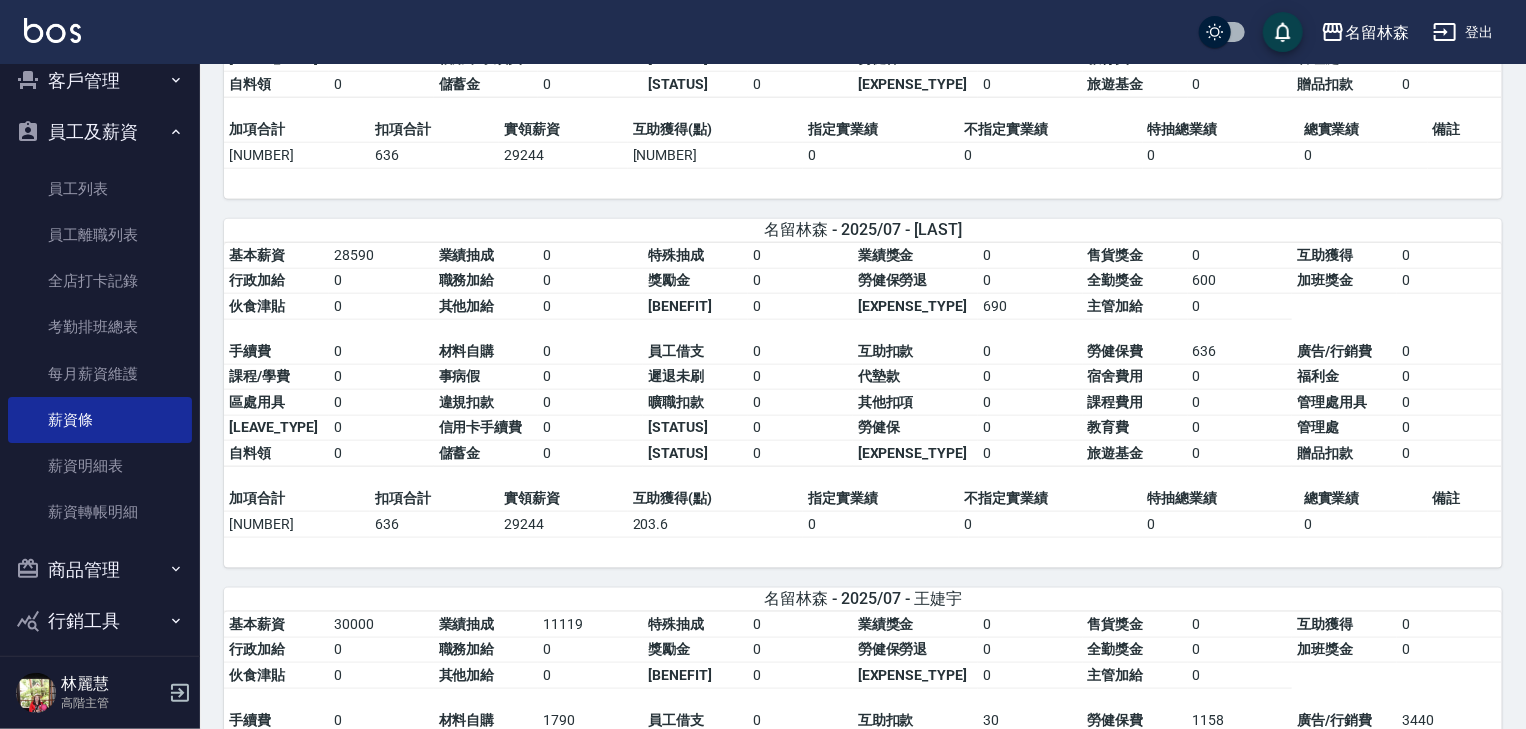 click on "29244" at bounding box center (563, 524) 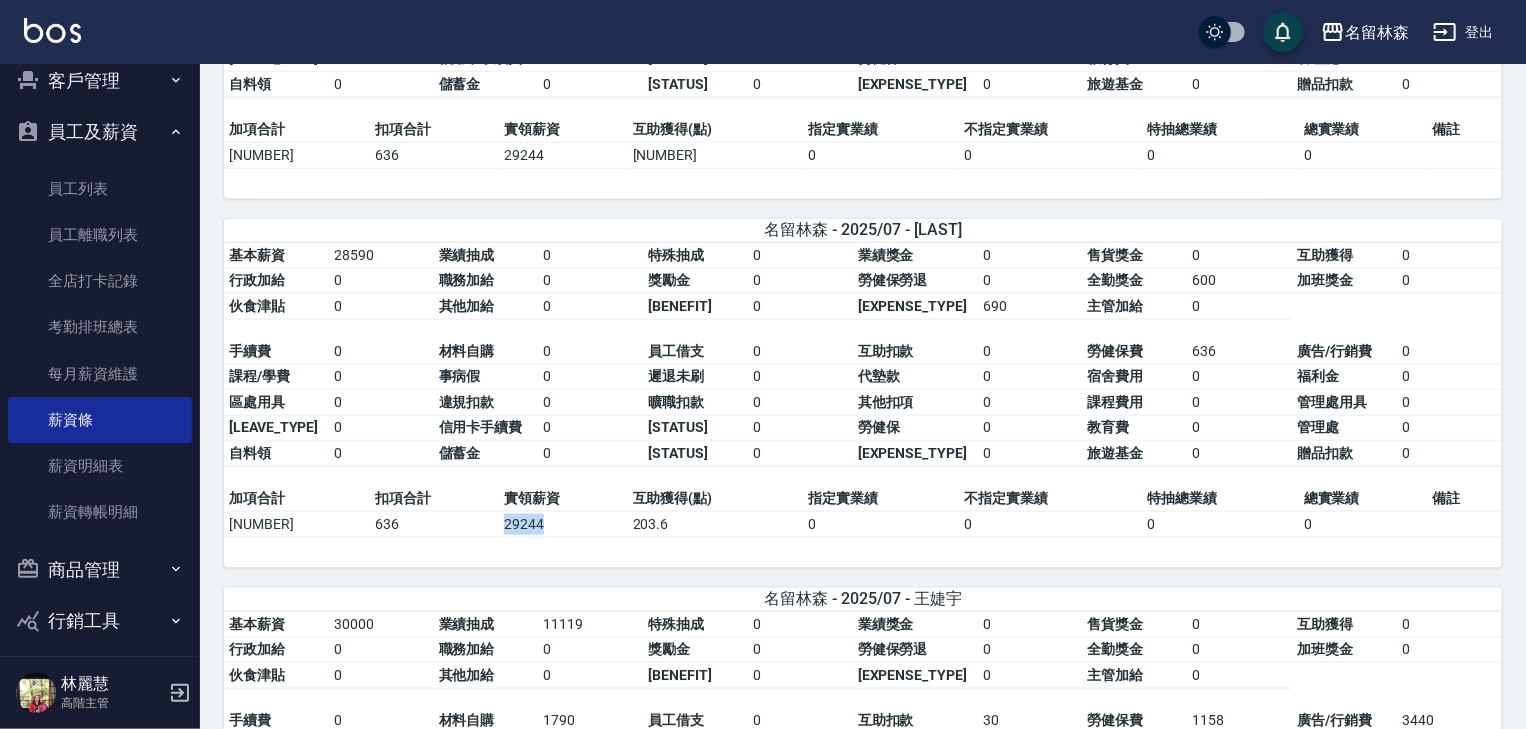 click on "29244" at bounding box center [563, 524] 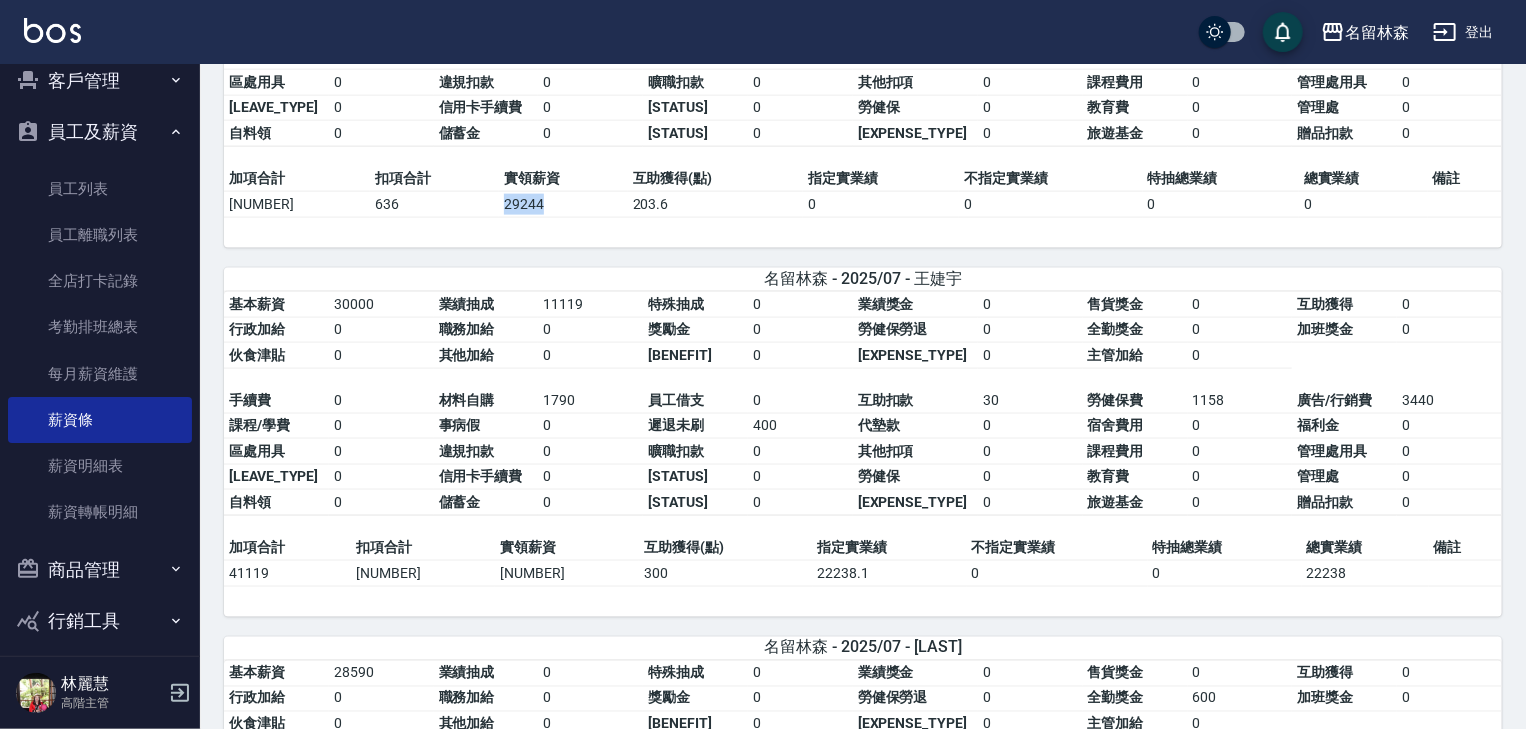 scroll, scrollTop: 5333, scrollLeft: 0, axis: vertical 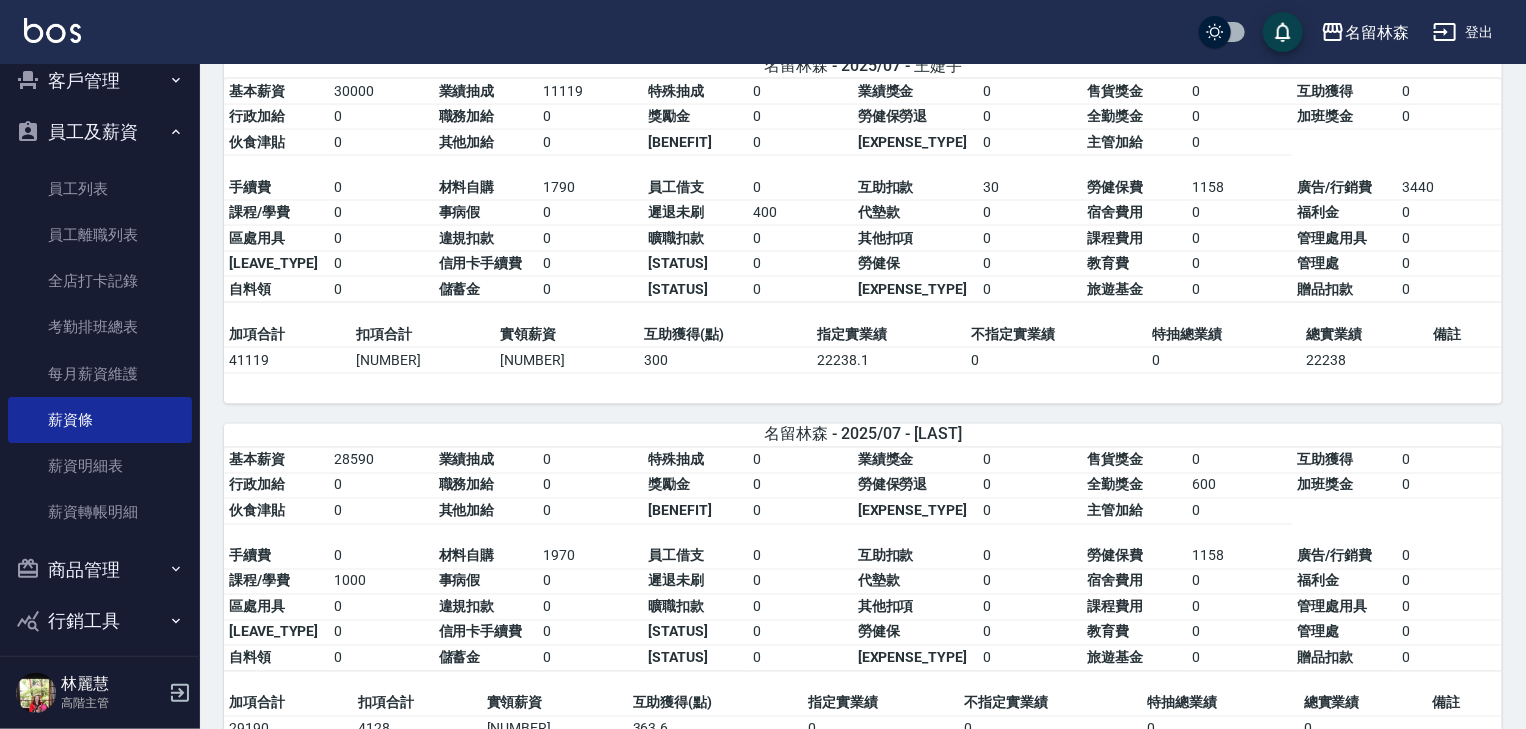 click on "34301" at bounding box center [567, 360] 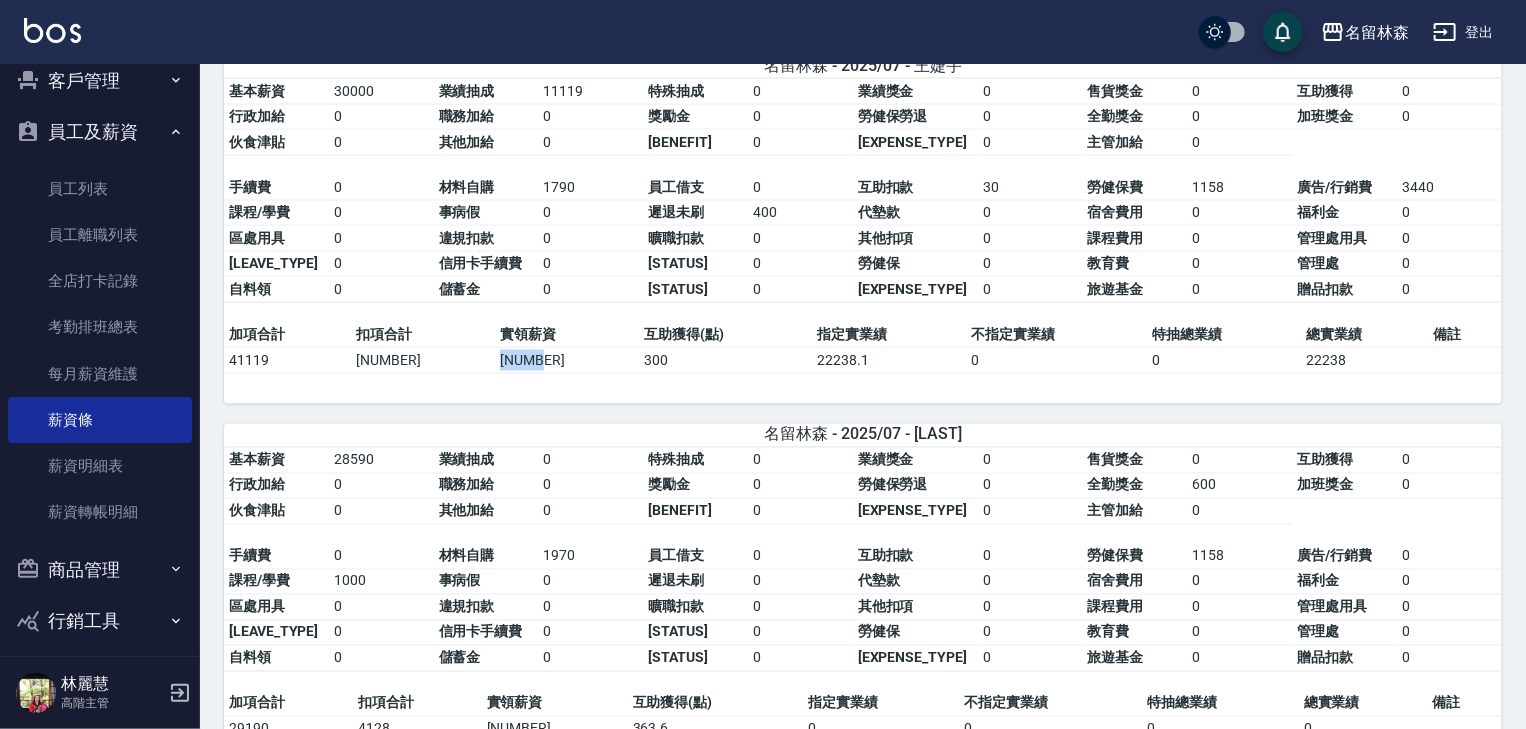 click on "34301" at bounding box center [567, 360] 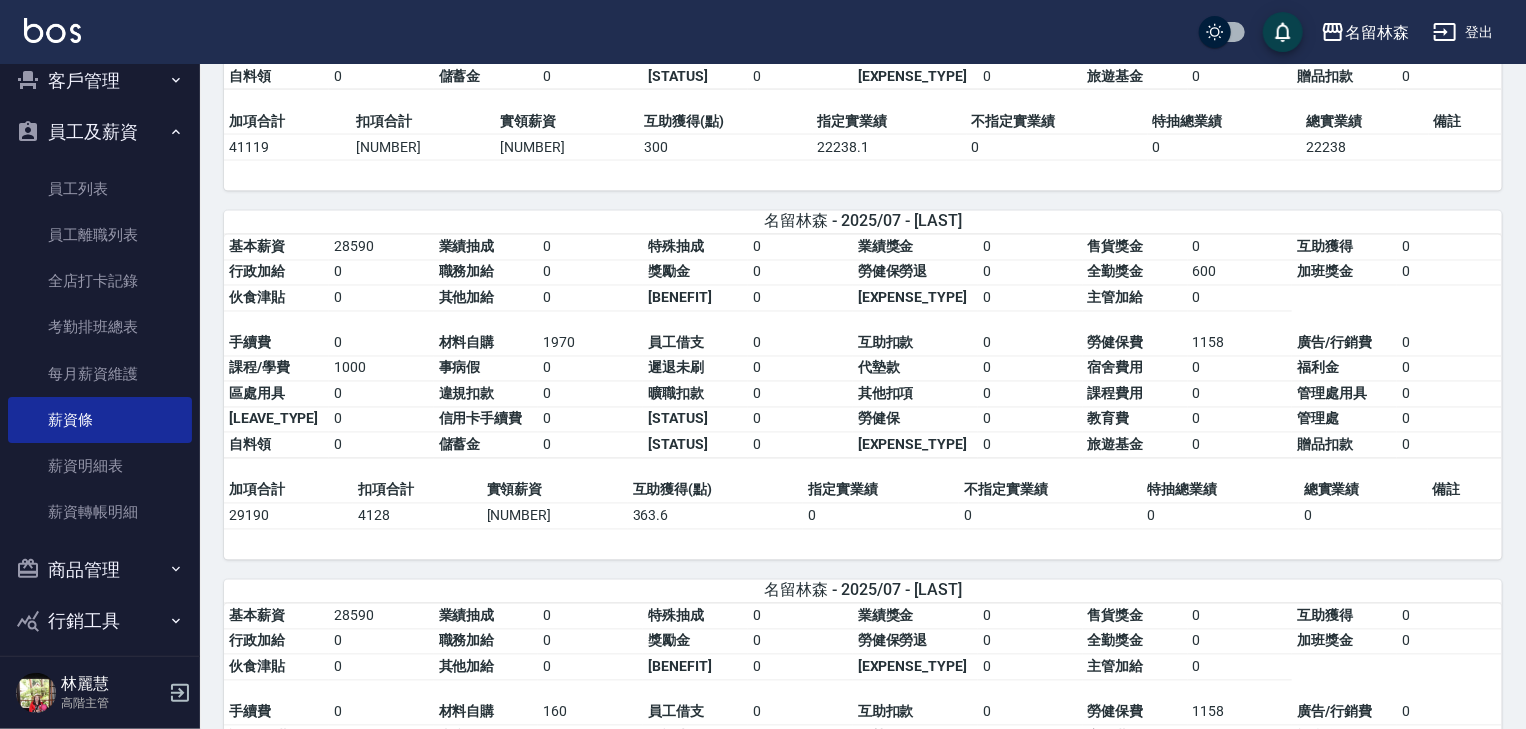 click on "25062" at bounding box center (555, 516) 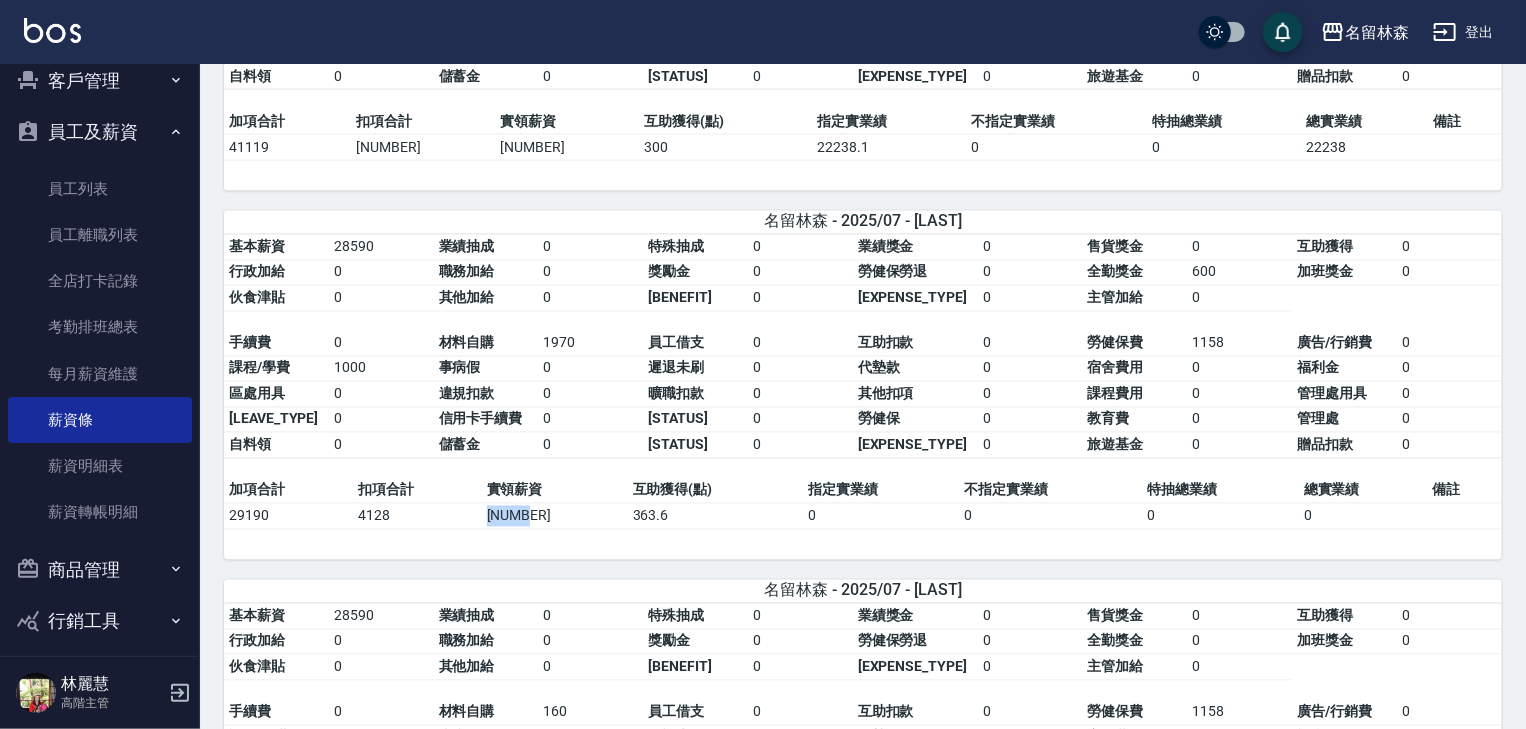 click on "25062" at bounding box center [555, 516] 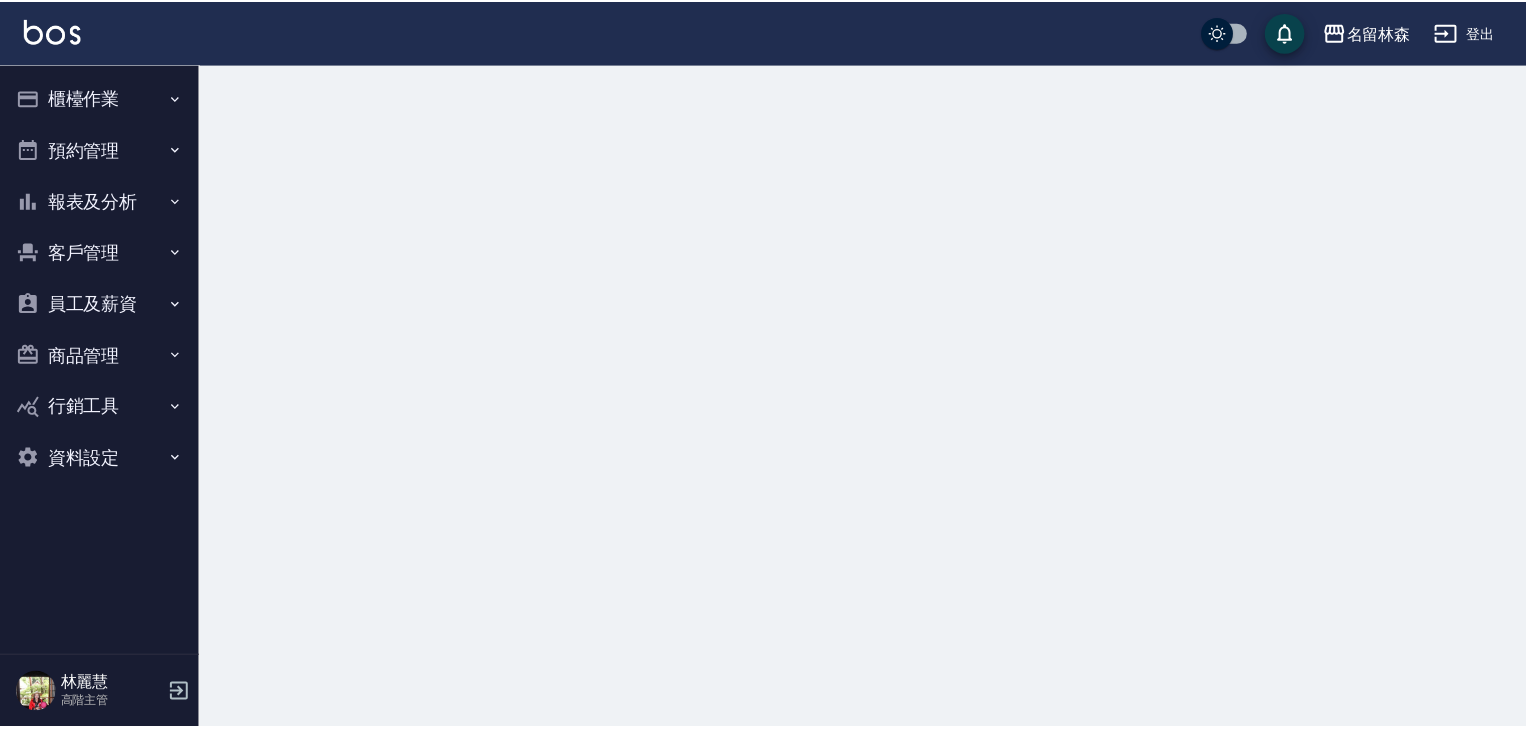 scroll, scrollTop: 0, scrollLeft: 0, axis: both 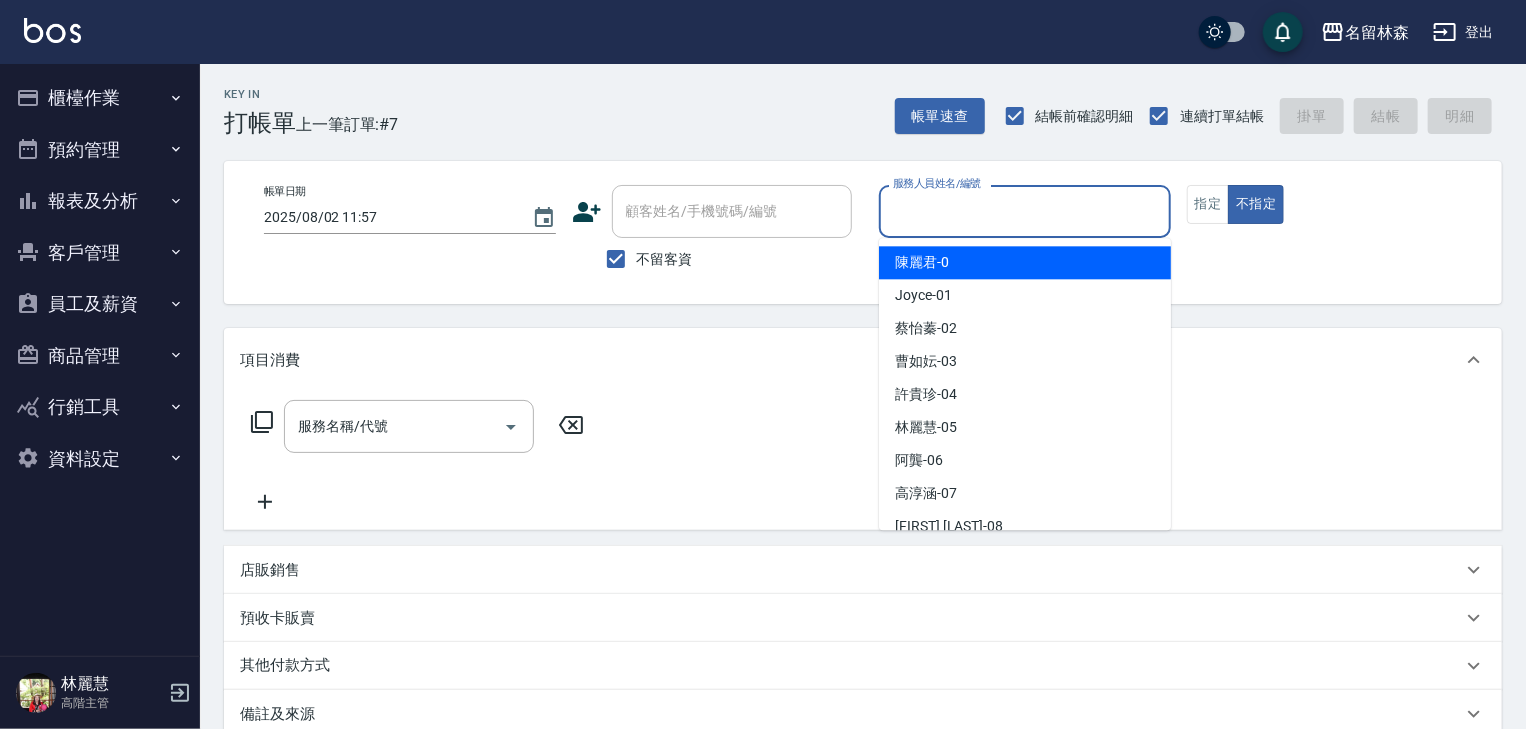 click on "服務人員姓名/編號" at bounding box center (1025, 211) 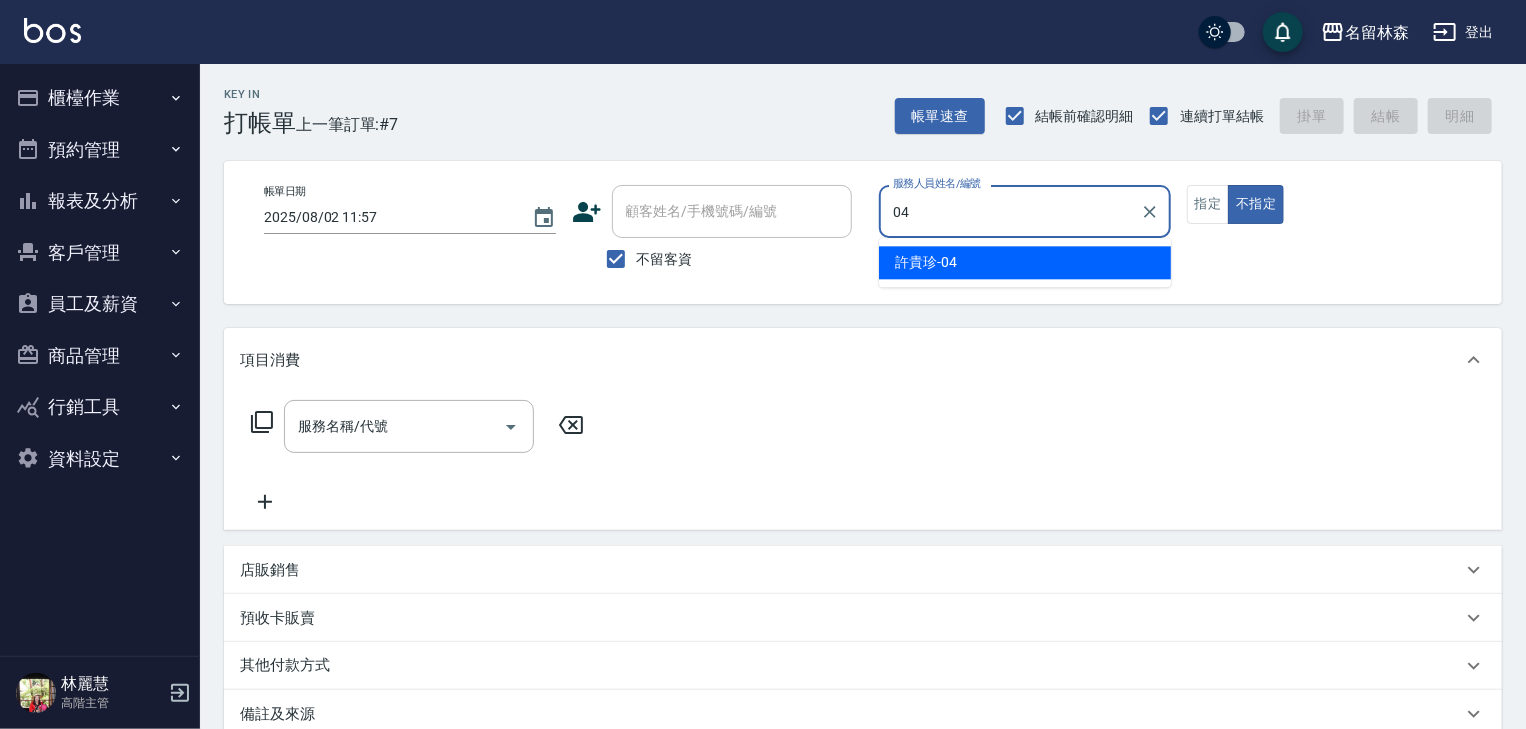 type on "[FIRST] [LAST]-04" 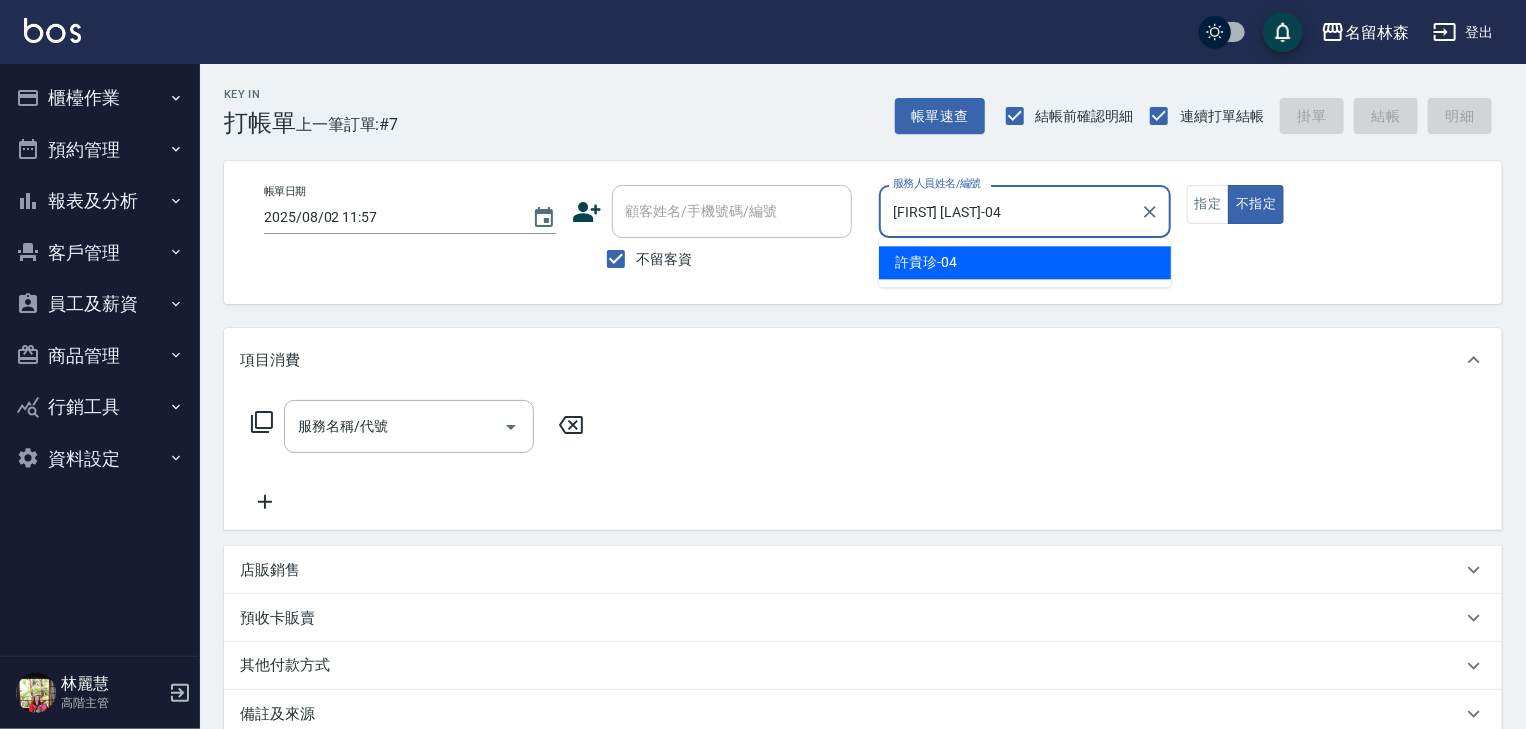 type on "false" 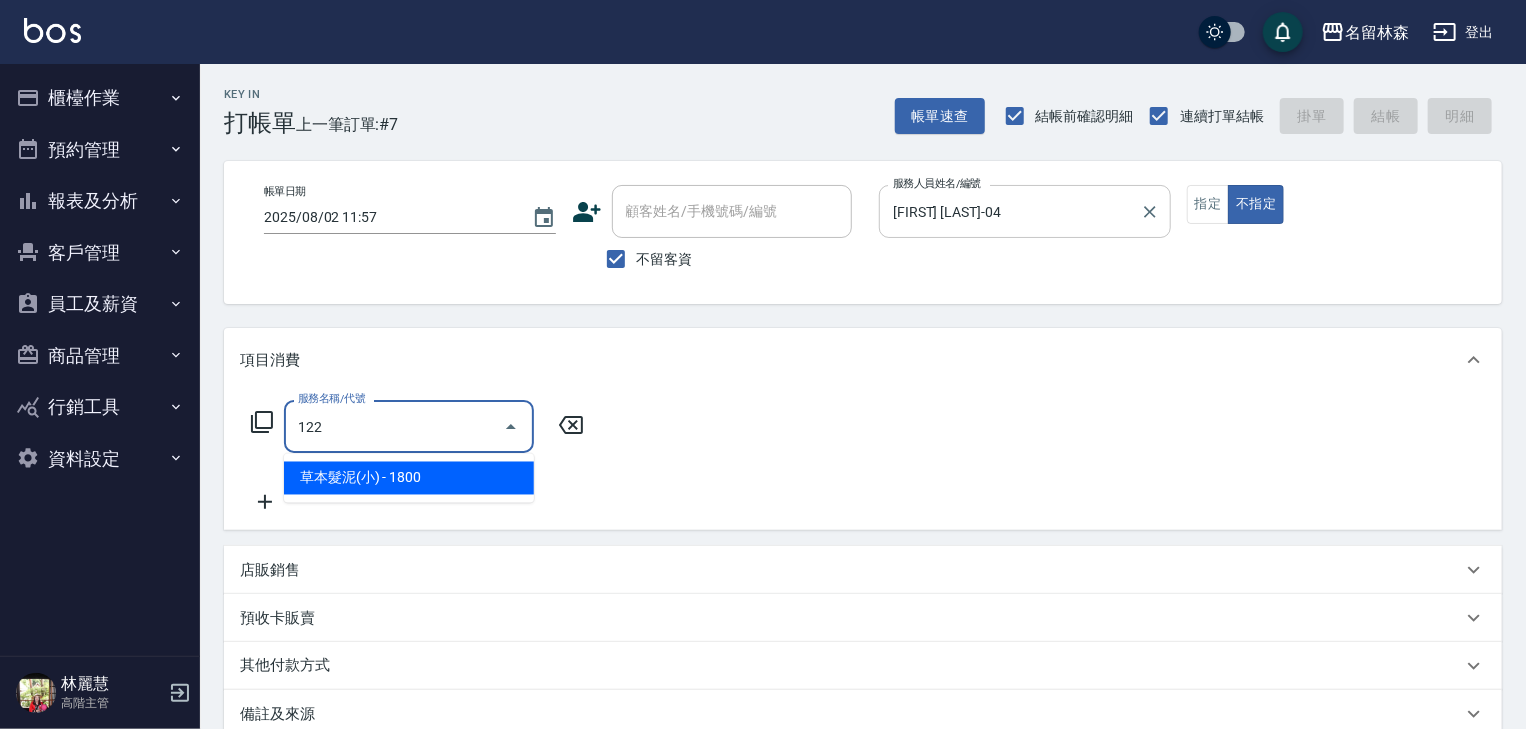 type on "草本髮泥(小)(122)" 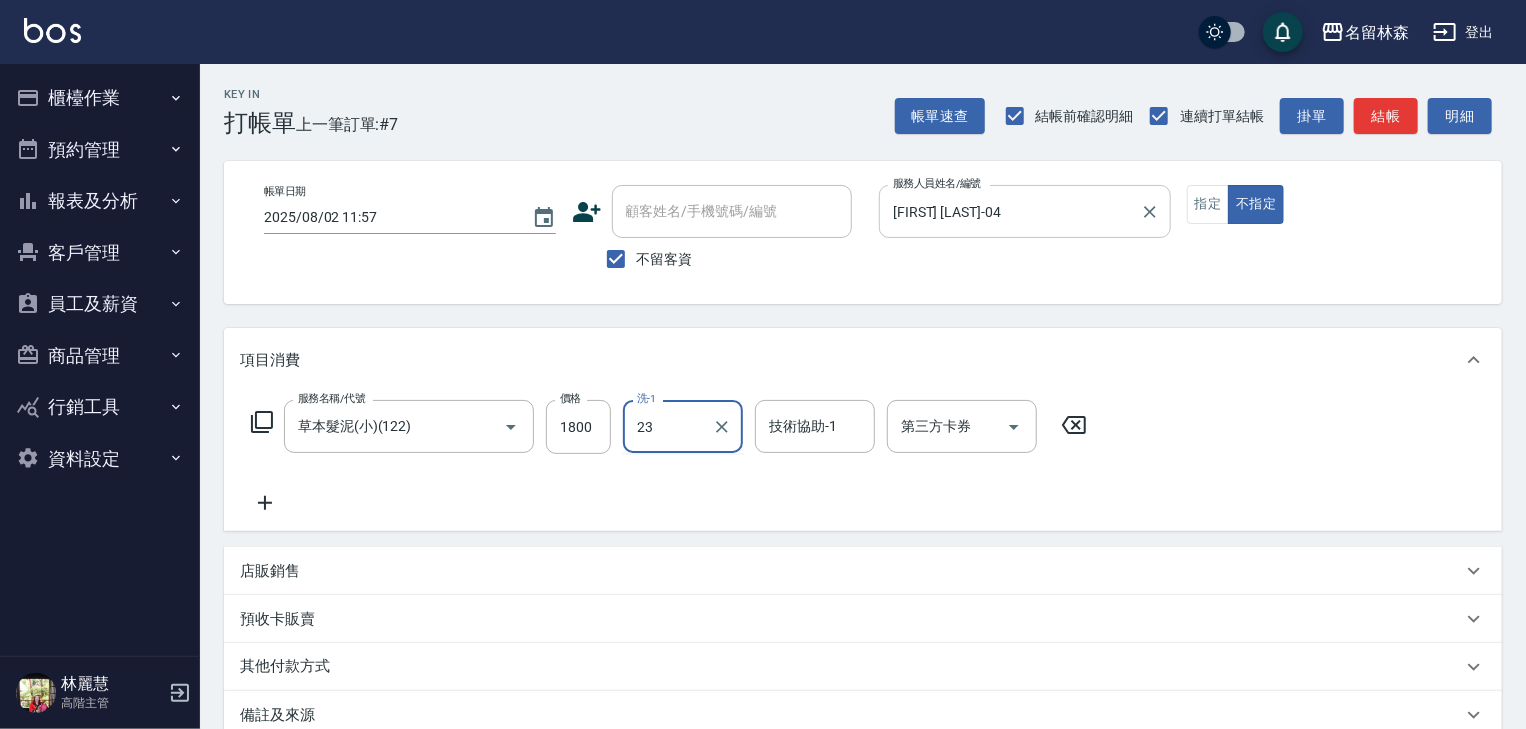 type on "[FIRST] [LAST]-23" 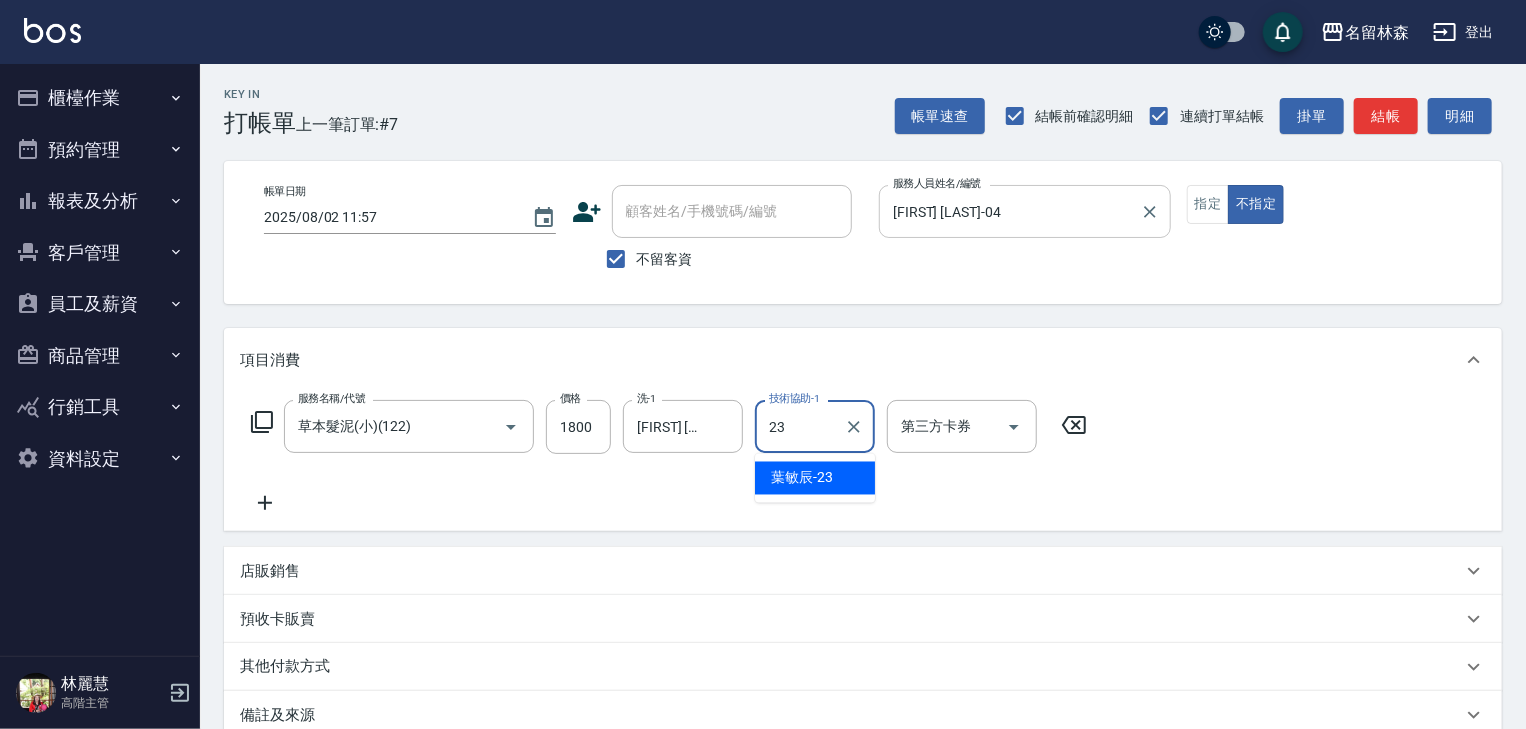 type on "[FIRST] [LAST]-23" 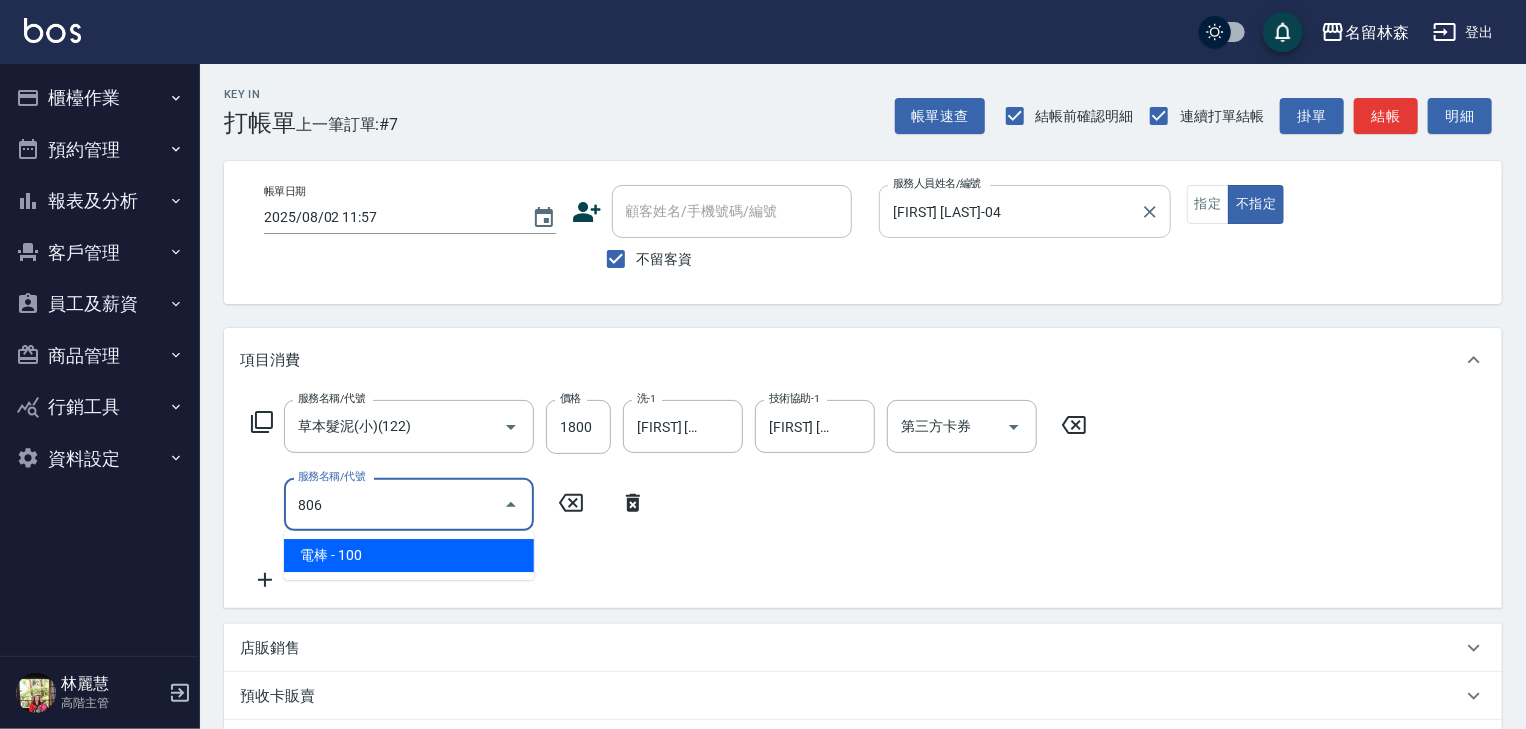 type on "電棒(806)" 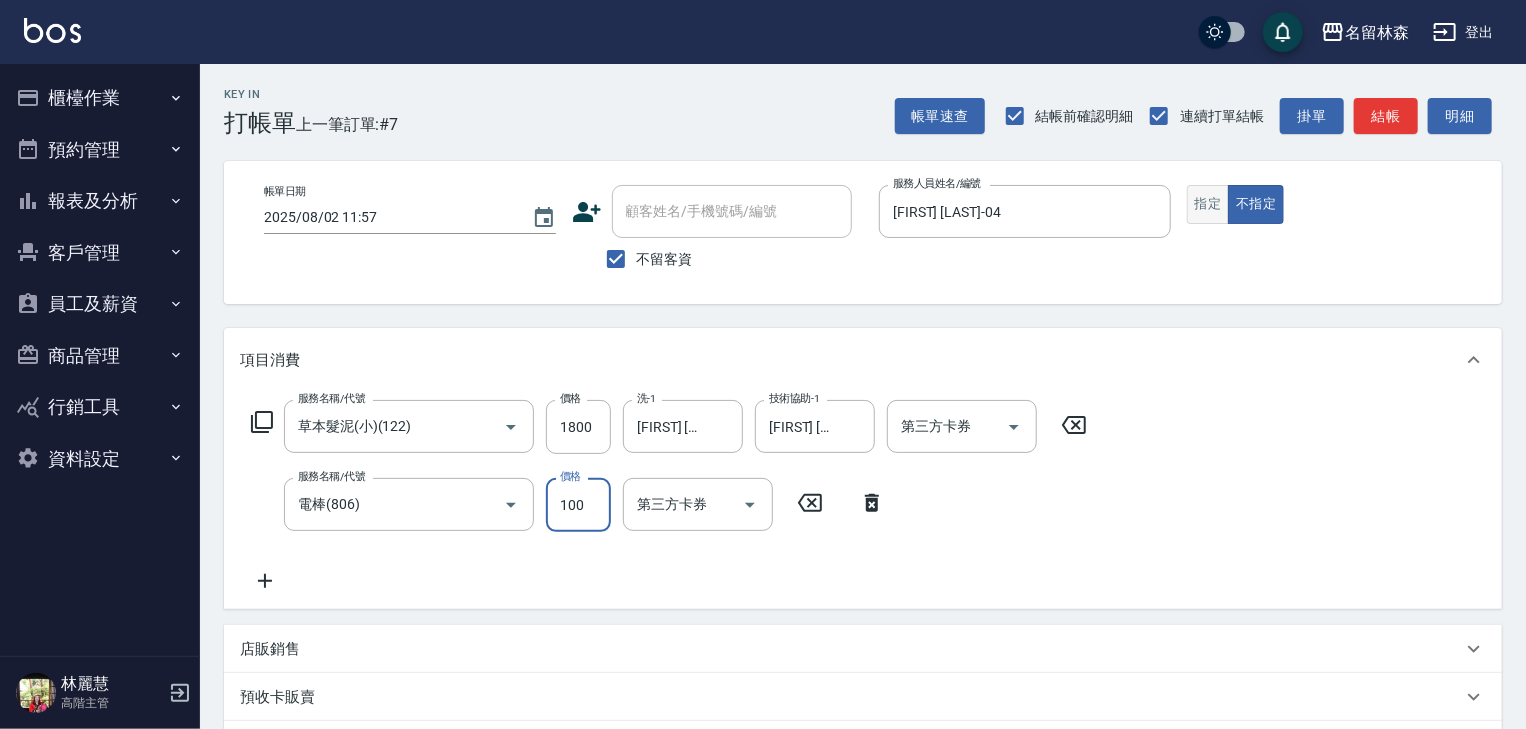 click on "指定" at bounding box center (1208, 204) 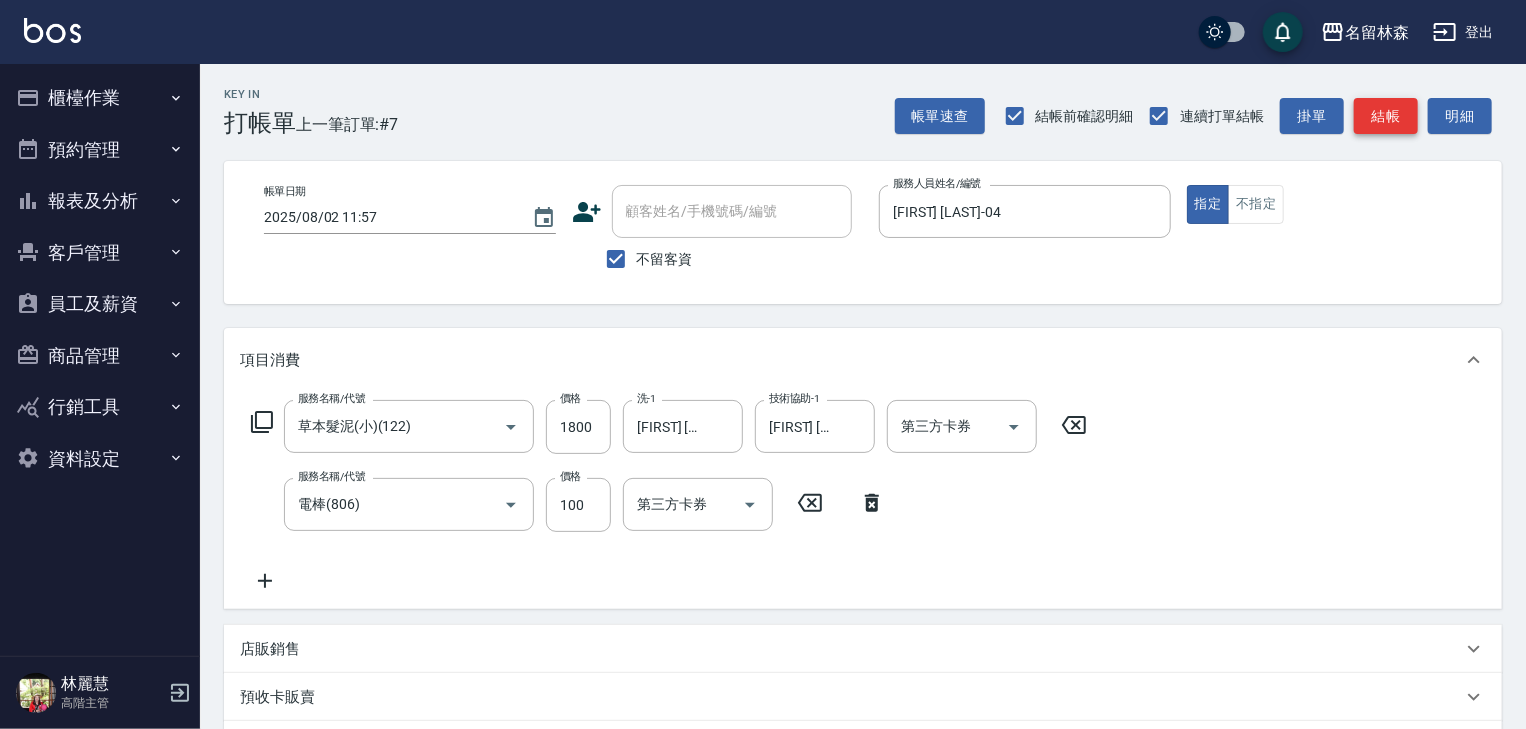 click on "結帳" at bounding box center [1386, 116] 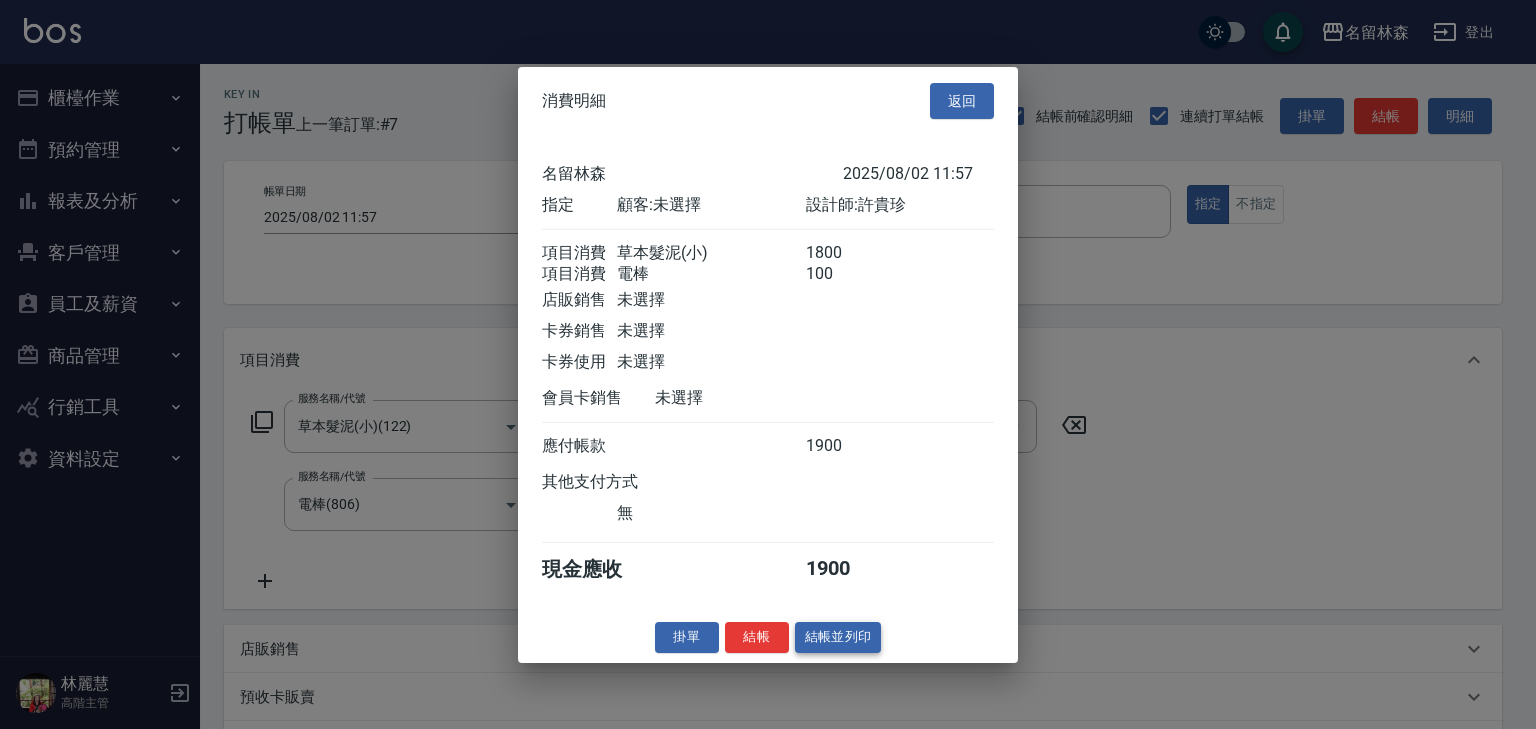 click on "結帳並列印" at bounding box center [838, 637] 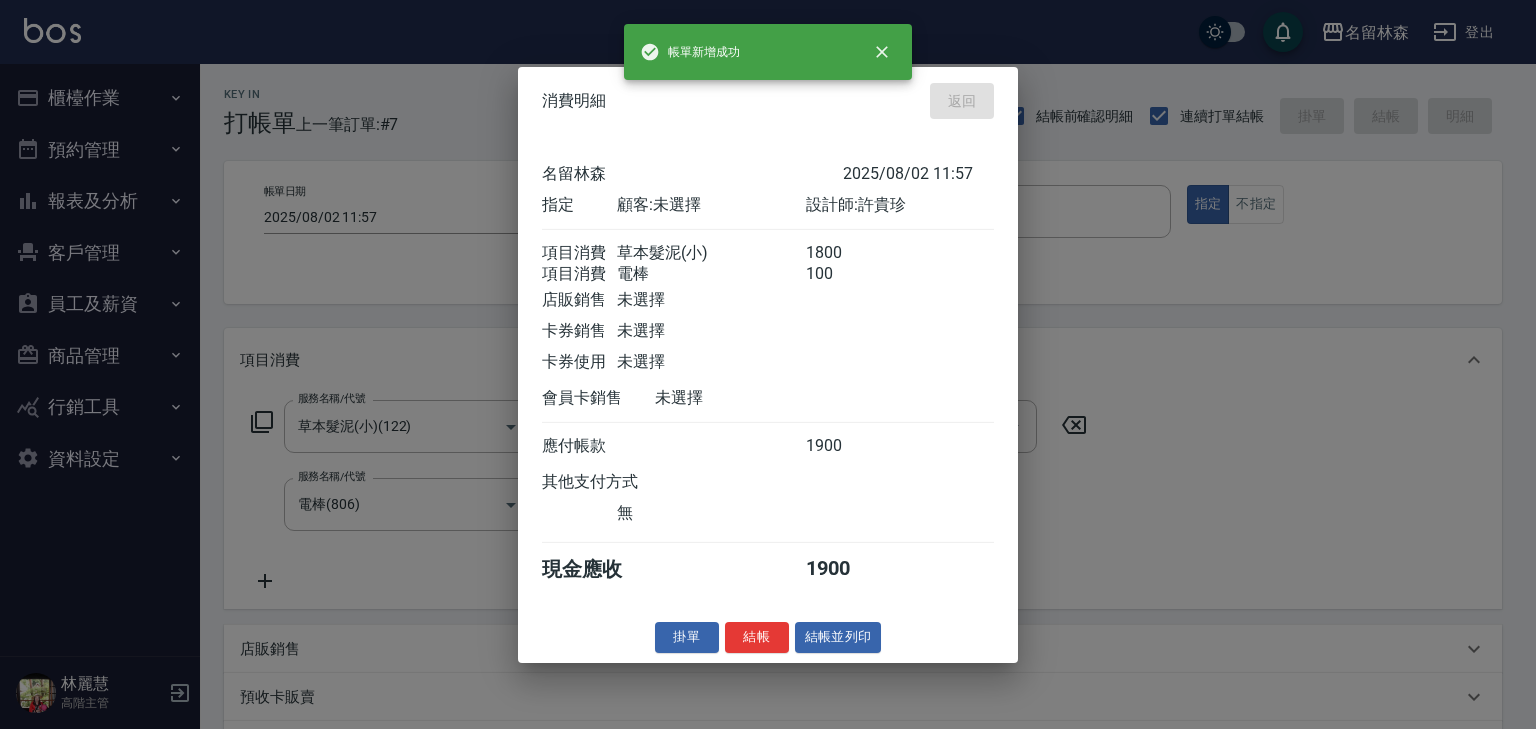 type 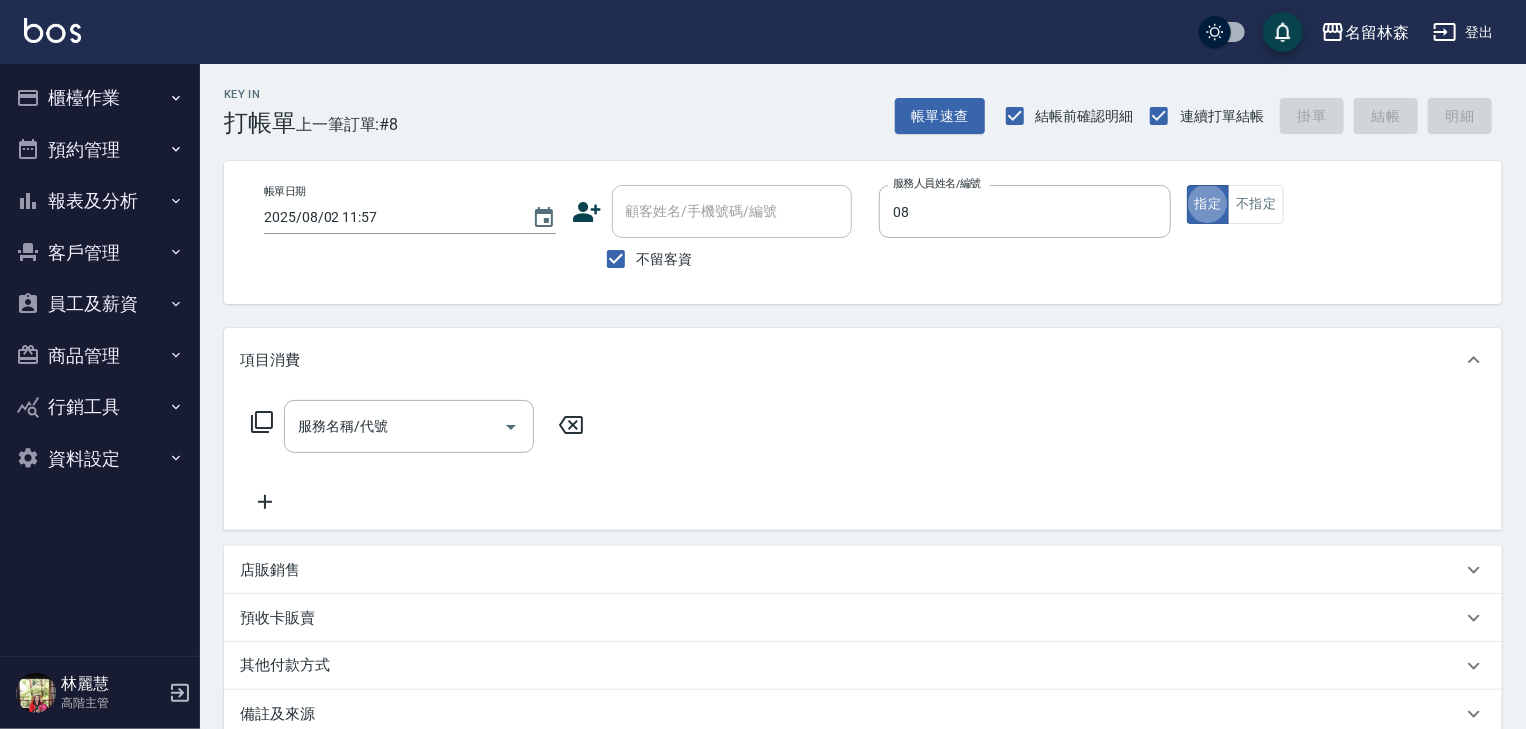 type on "蔡慈恩-08" 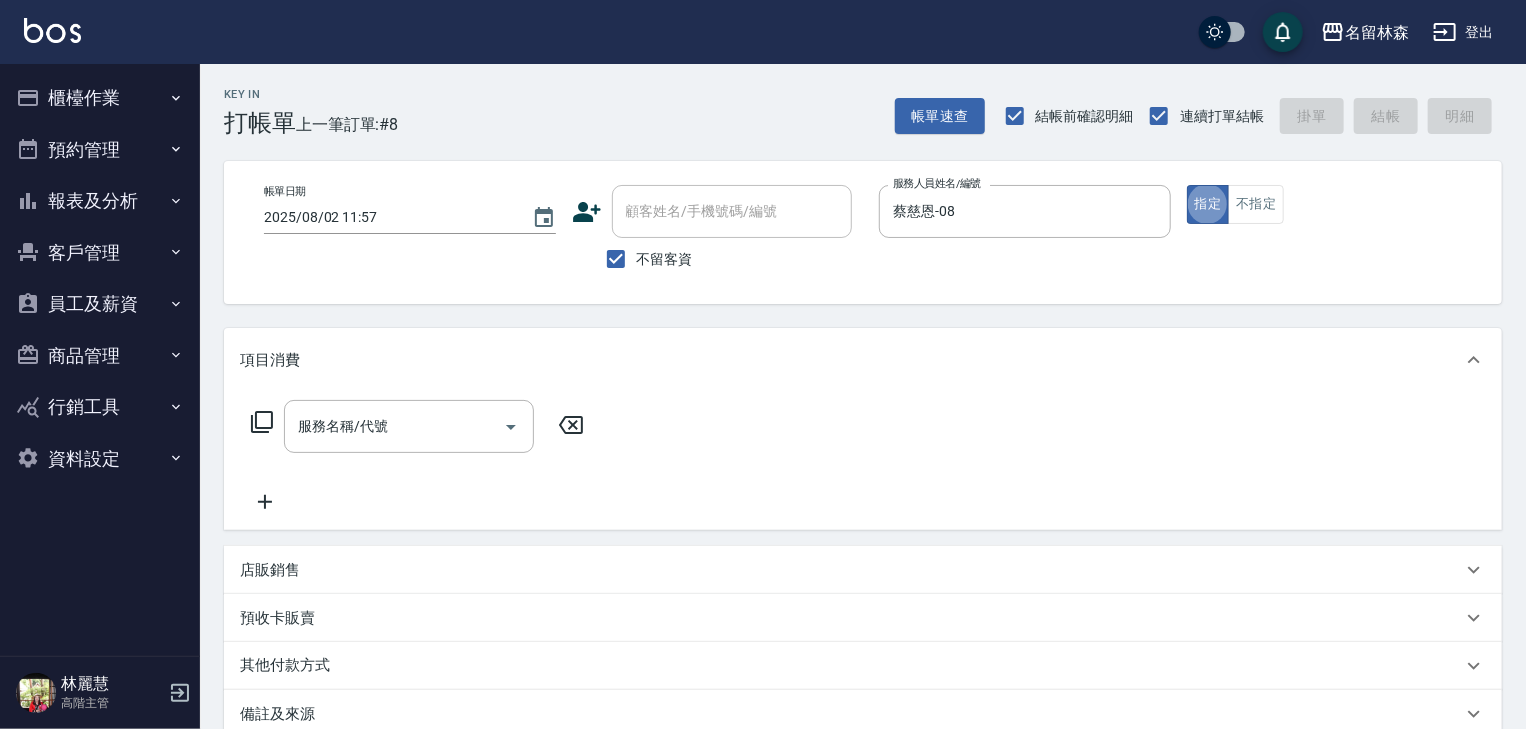 type on "true" 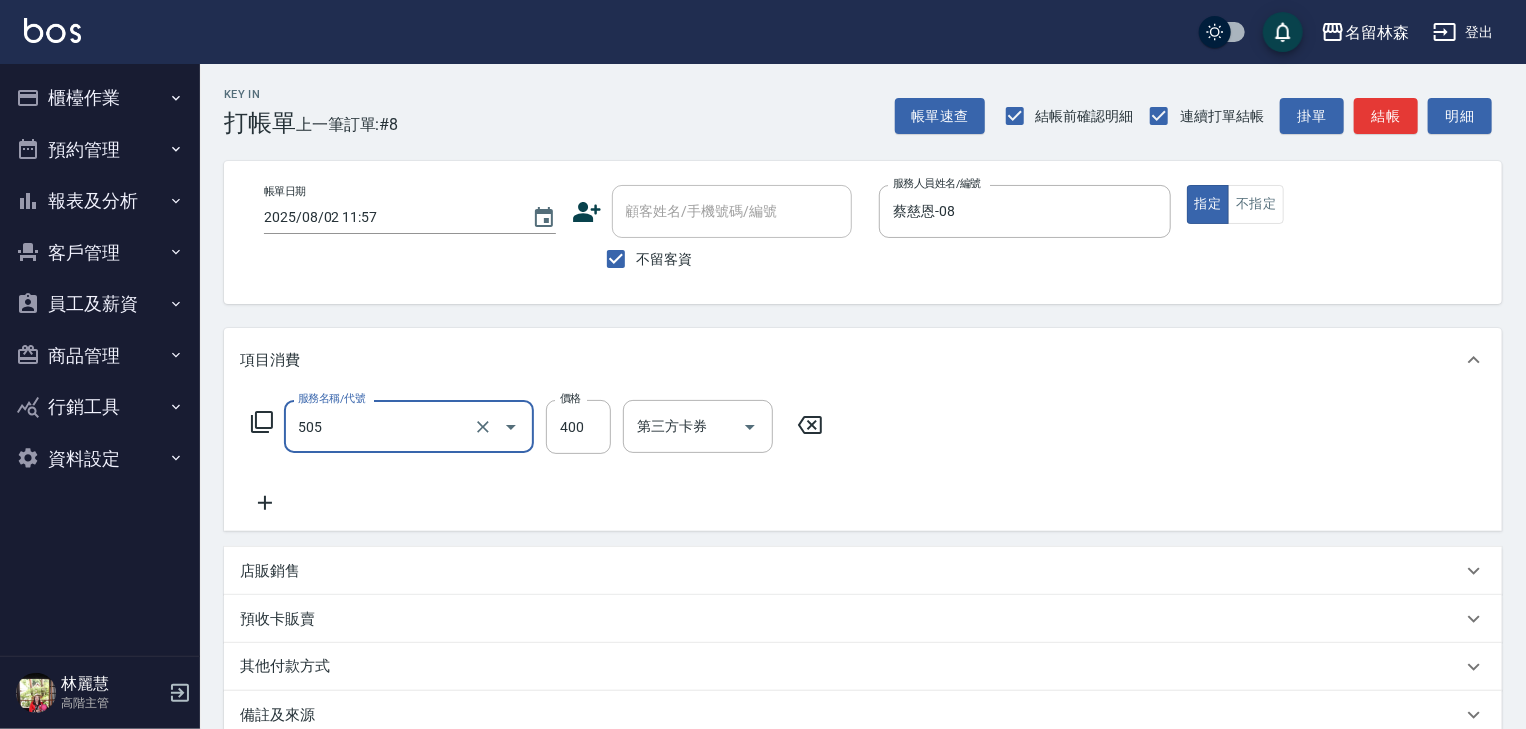type on "洗髮(505)" 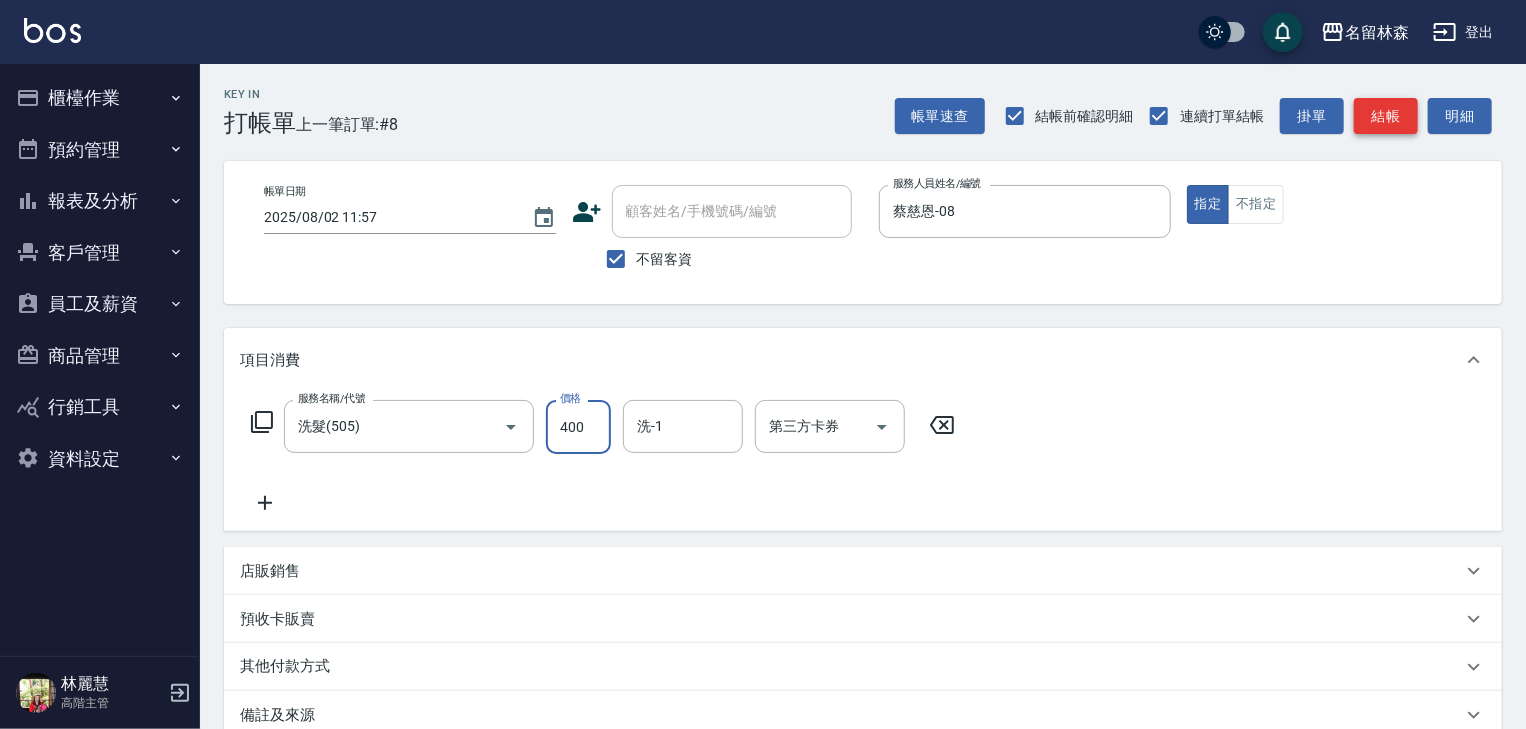 click on "結帳" at bounding box center [1386, 116] 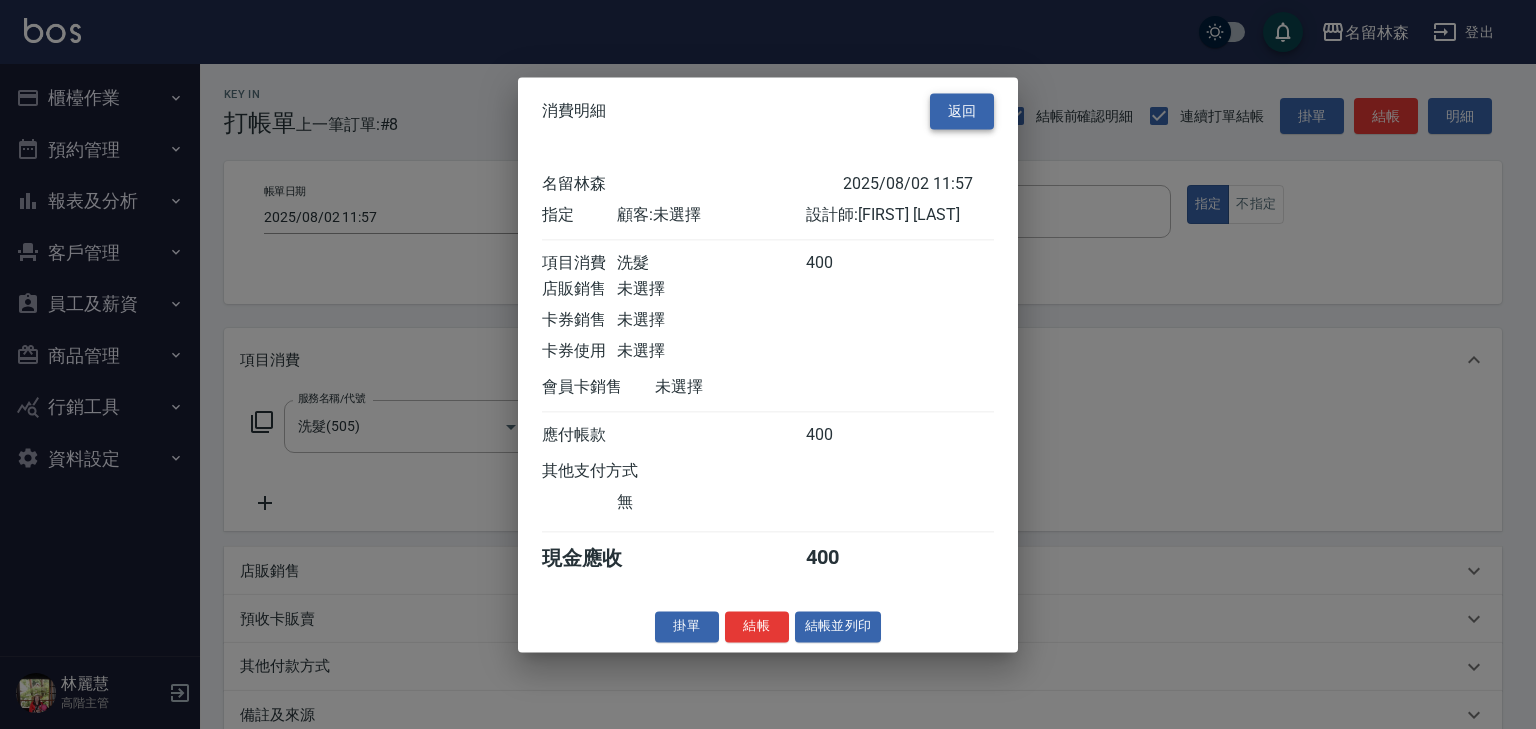 click on "返回" at bounding box center (962, 111) 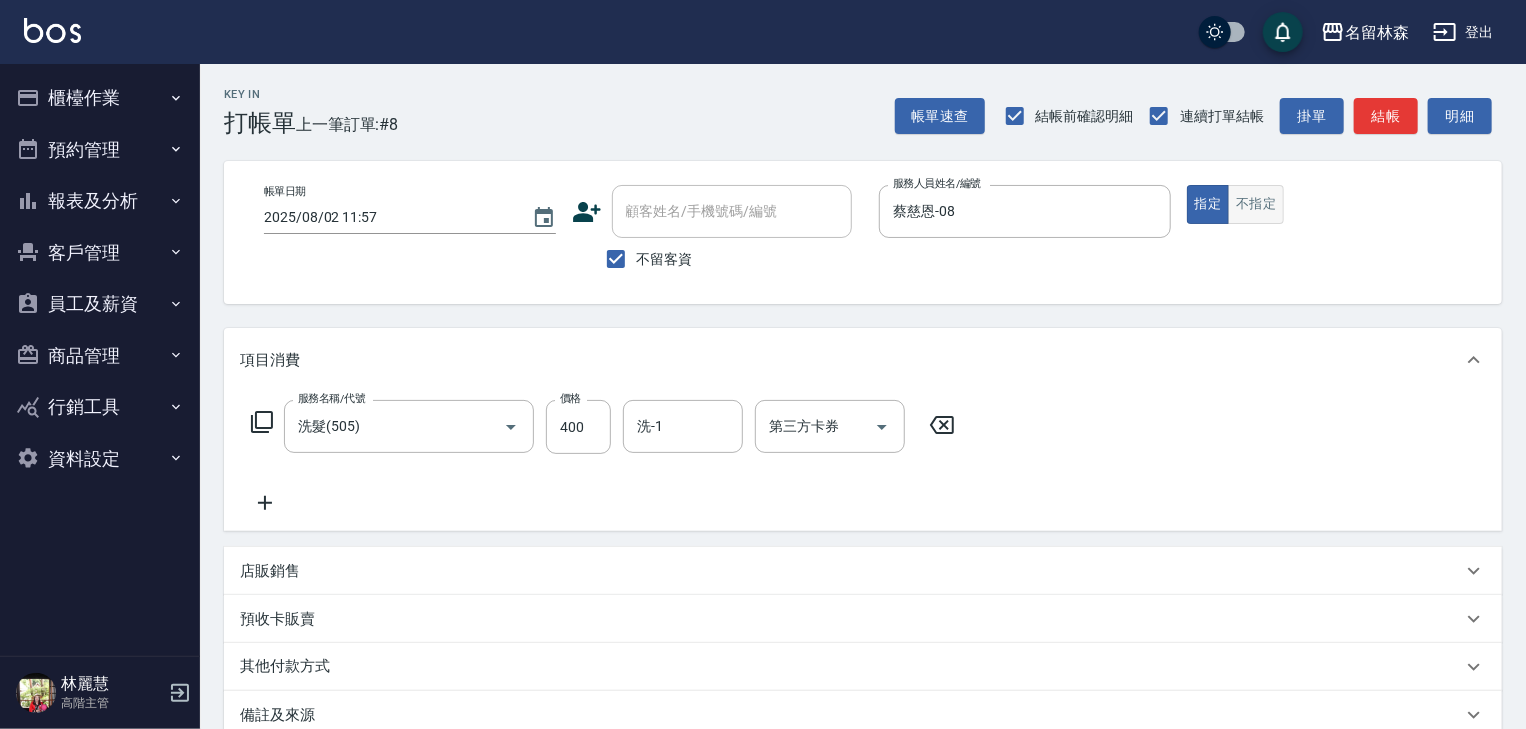 click on "不指定" at bounding box center (1256, 204) 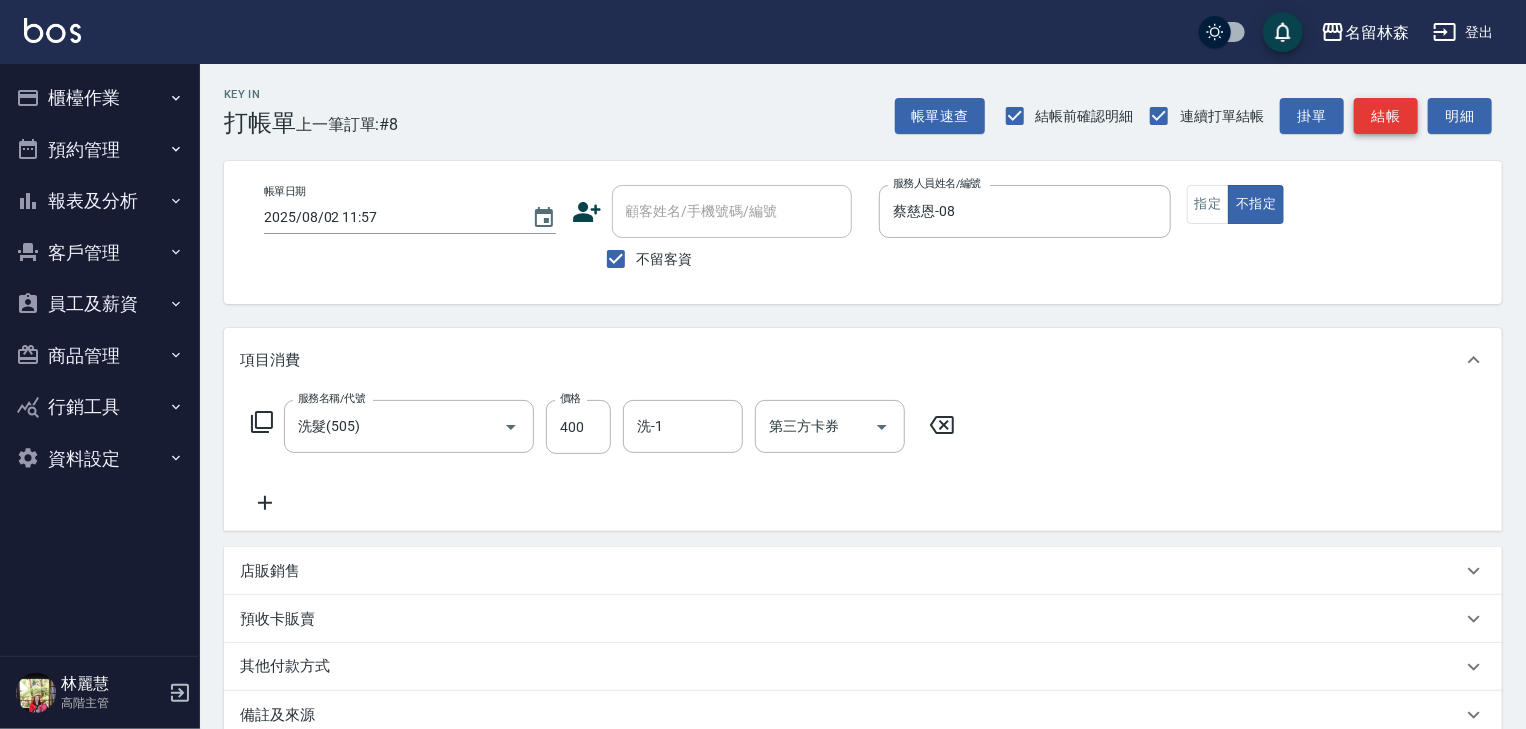 click on "結帳" at bounding box center [1386, 116] 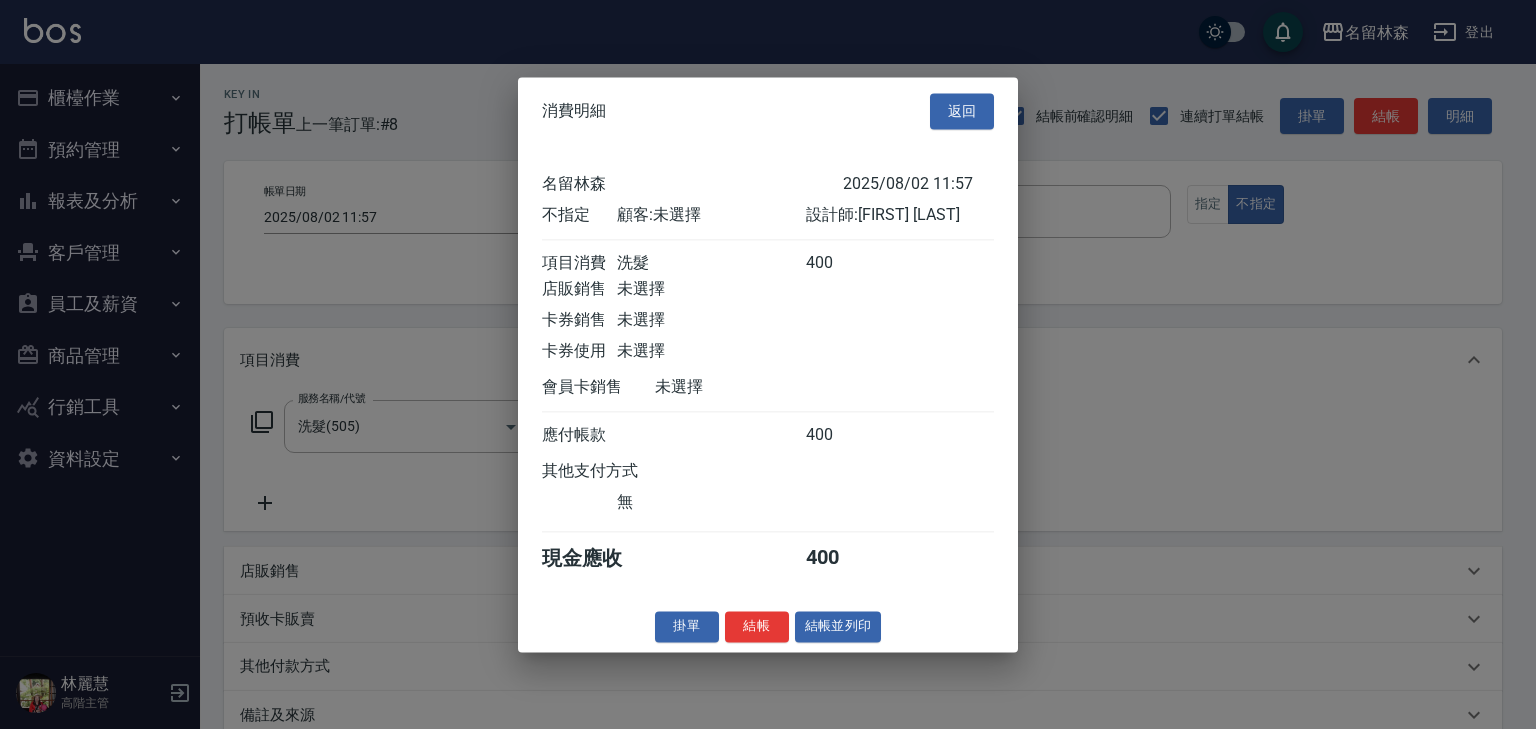 click on "消費明細 返回 名留林森 2025/08/02 11:57 不指定 顧客: 未選擇 設計師: 蔡慈恩 項目消費 洗髮 400 店販銷售 未選擇 卡券銷售 未選擇 卡券使用 未選擇 會員卡銷售 未選擇 應付帳款 400 其他支付方式 無 現金應收 400 掛單 結帳 結帳並列印 名留林森 結帳單 日期： 2025/08/02 11:57 帳單編號： 0 設計師: 蔡慈恩 顧客： 未選擇 洗髮 400 x1 合計： 400 結帳： 扣入金： 0 入金餘額： 0 卡券金額： 0 付現金額： 400 名留林森 結帳單 日期： 2025/08/02 11:57 帳單編號： 設計師: 蔡慈恩 顧客： 未選擇 名稱 單價 數量 小計 洗髮 400 1 400 合計： 400 扣入金： 0 入金餘額： 0 卡券金額： 0 付現金額： 400 謝謝惠顧,歡迎下次光臨!" at bounding box center [768, 364] 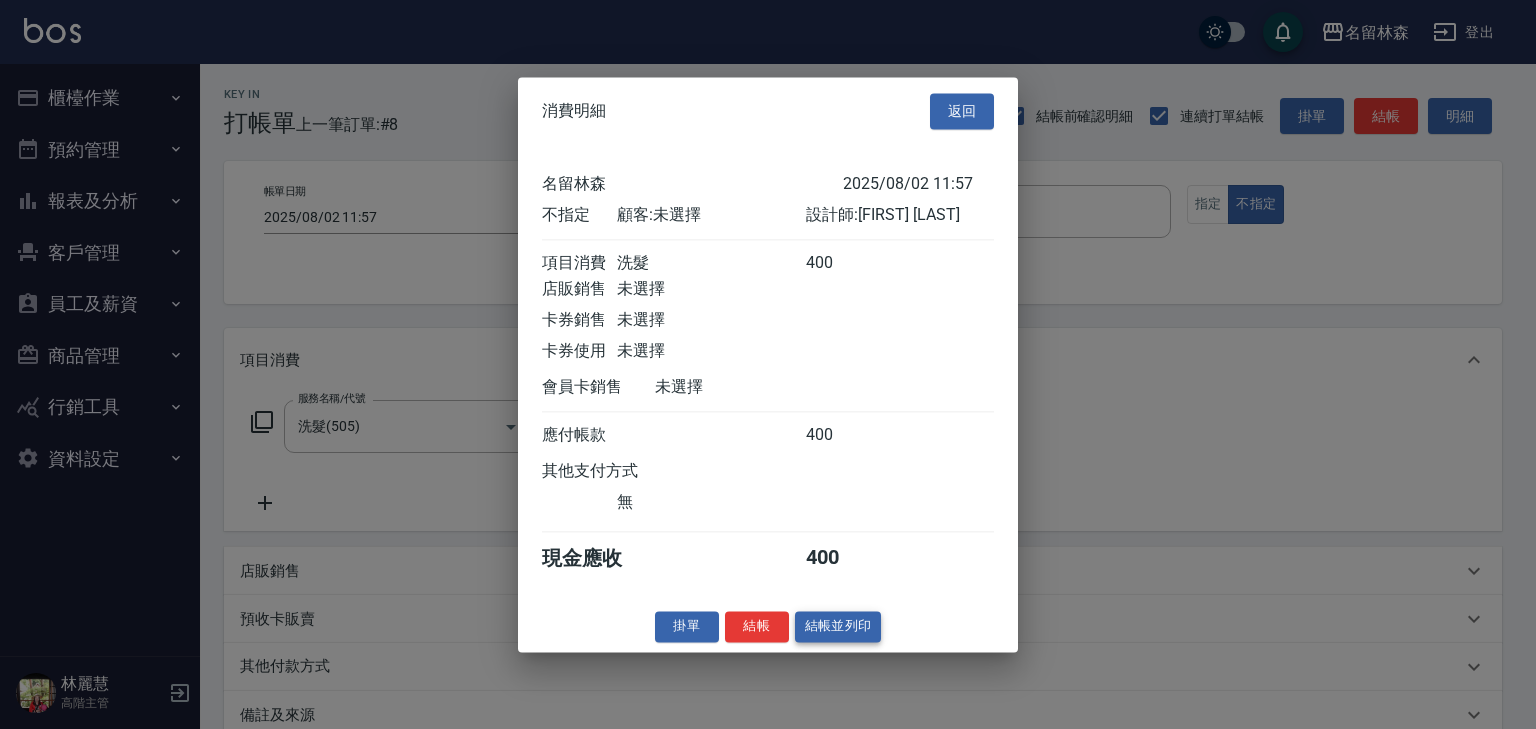 click on "結帳並列印" at bounding box center [838, 626] 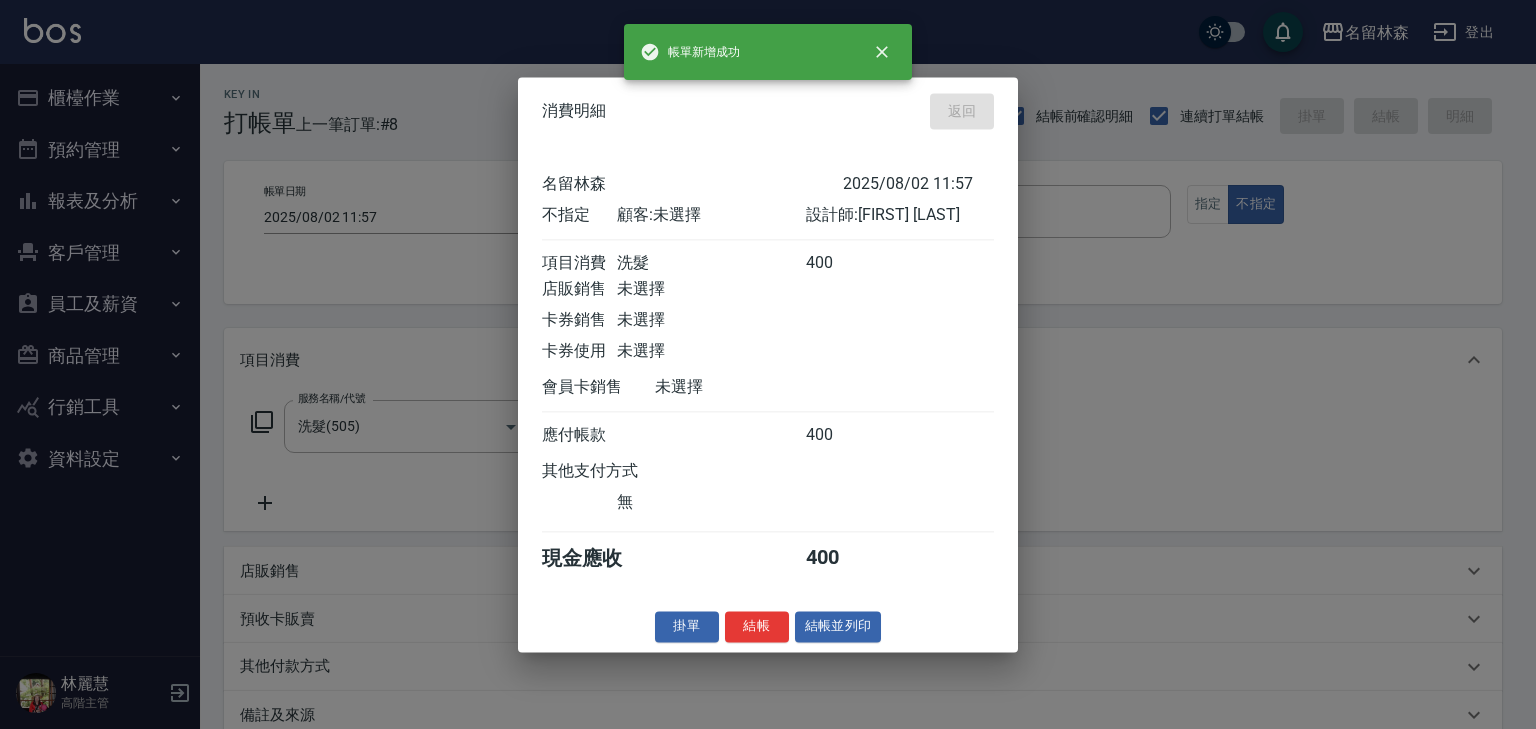 type on "2025/08/02 12:21" 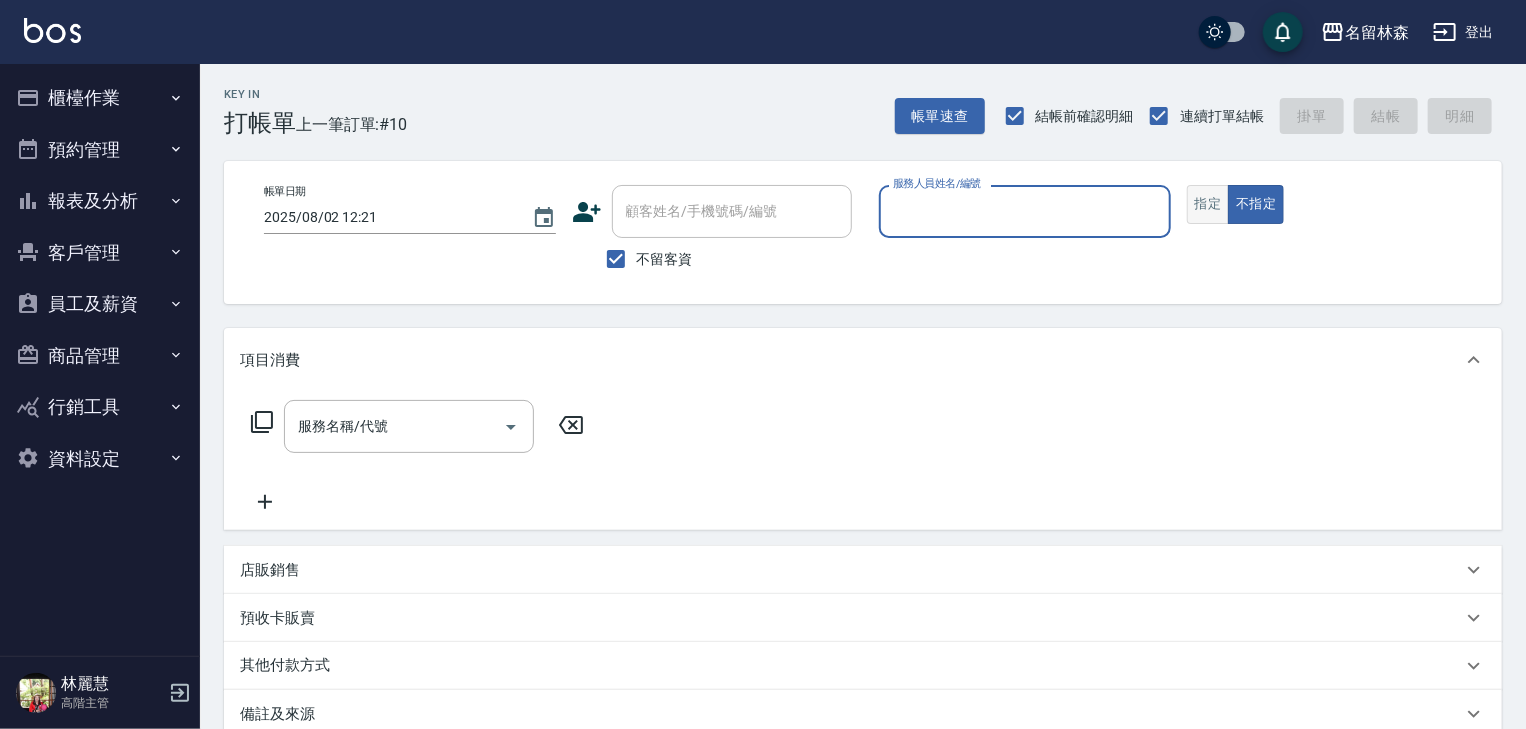 click on "指定" at bounding box center (1208, 204) 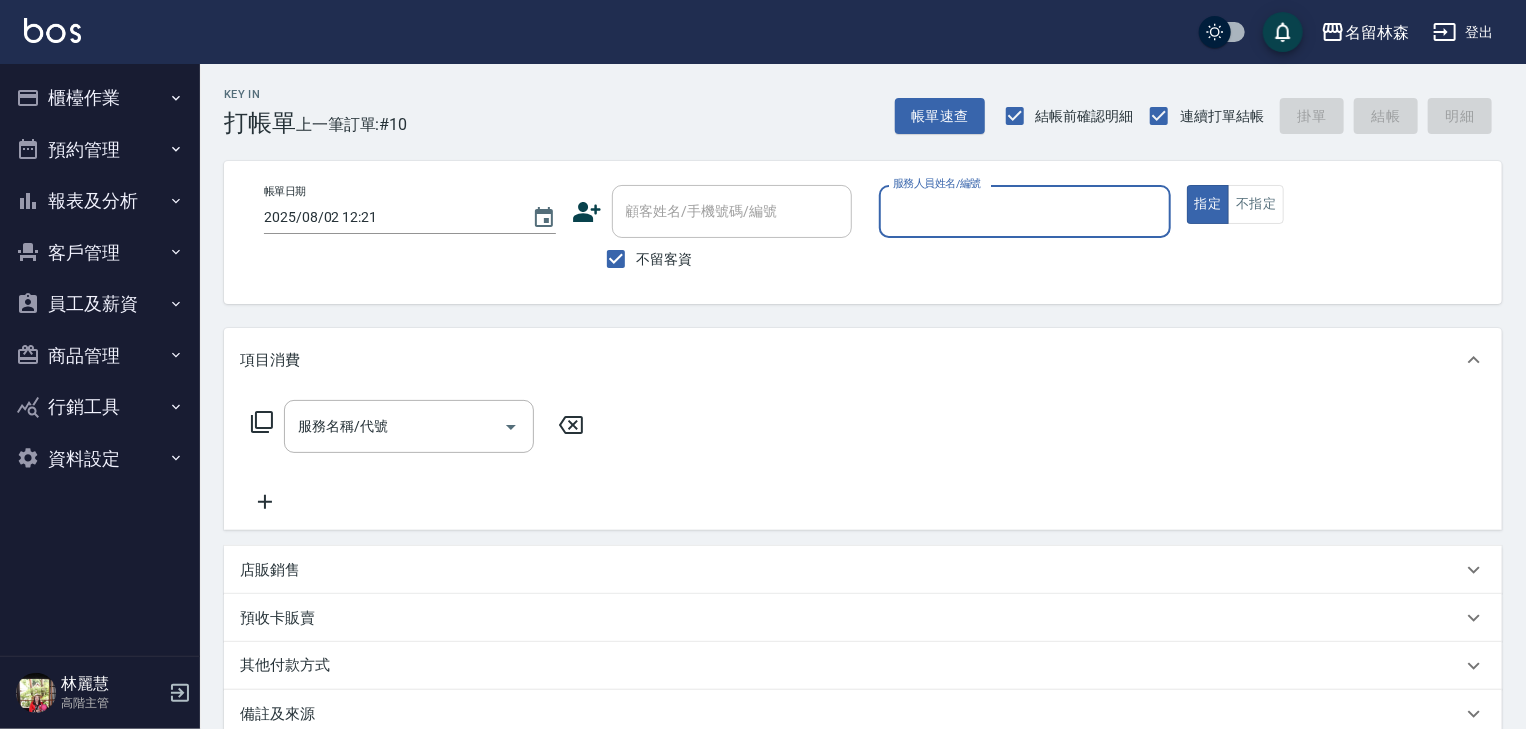 click on "服務人員姓名/編號" at bounding box center [1025, 211] 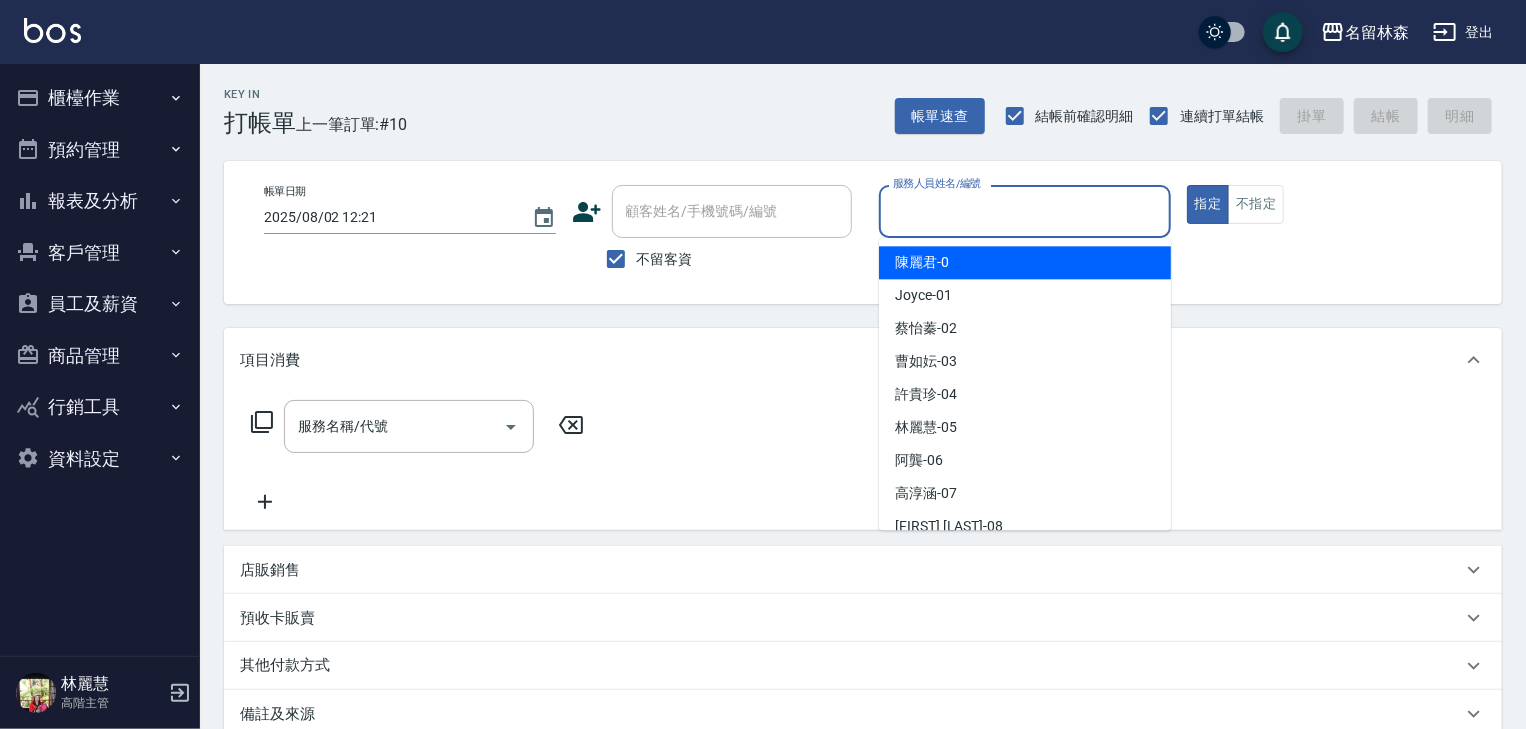 type on "ㄣ" 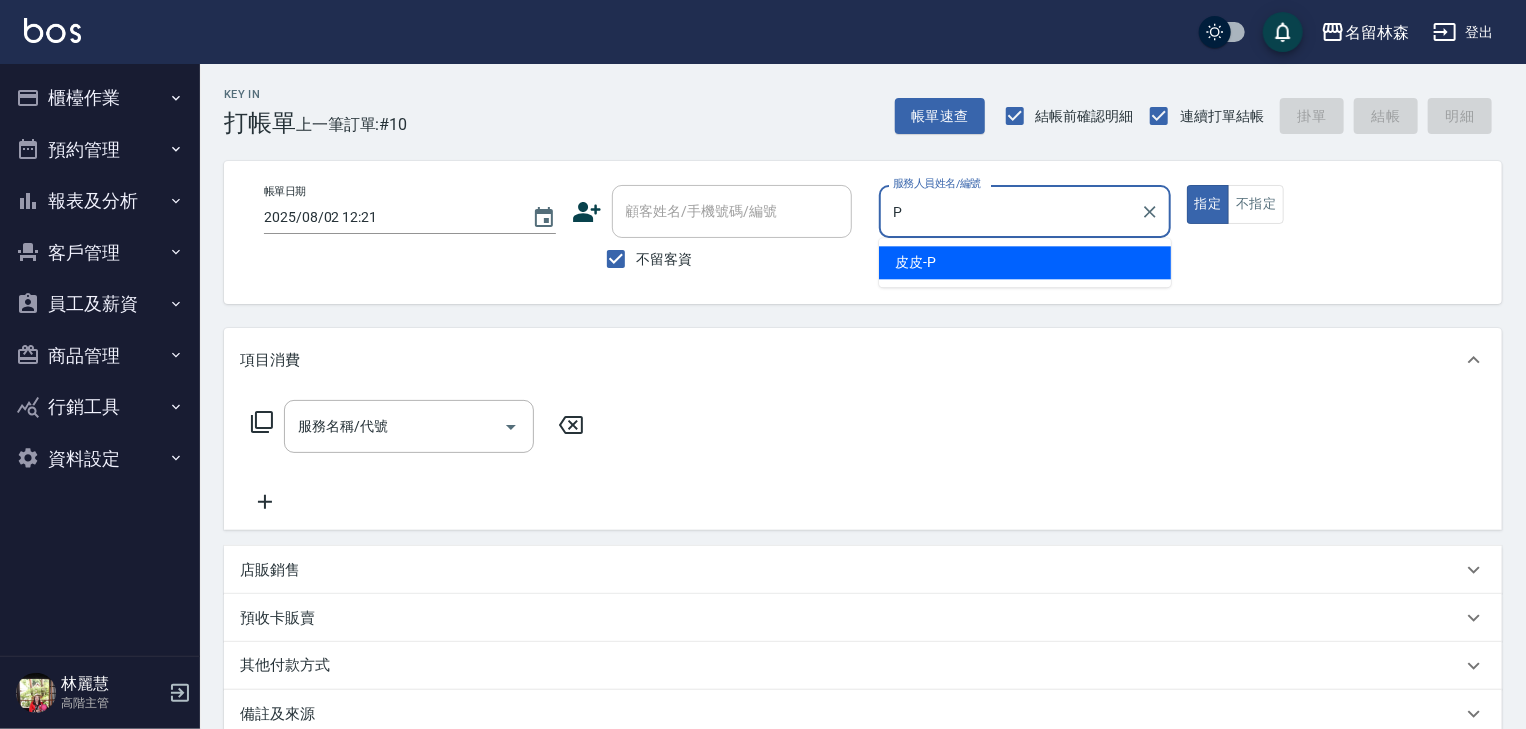 type on "皮皮-P" 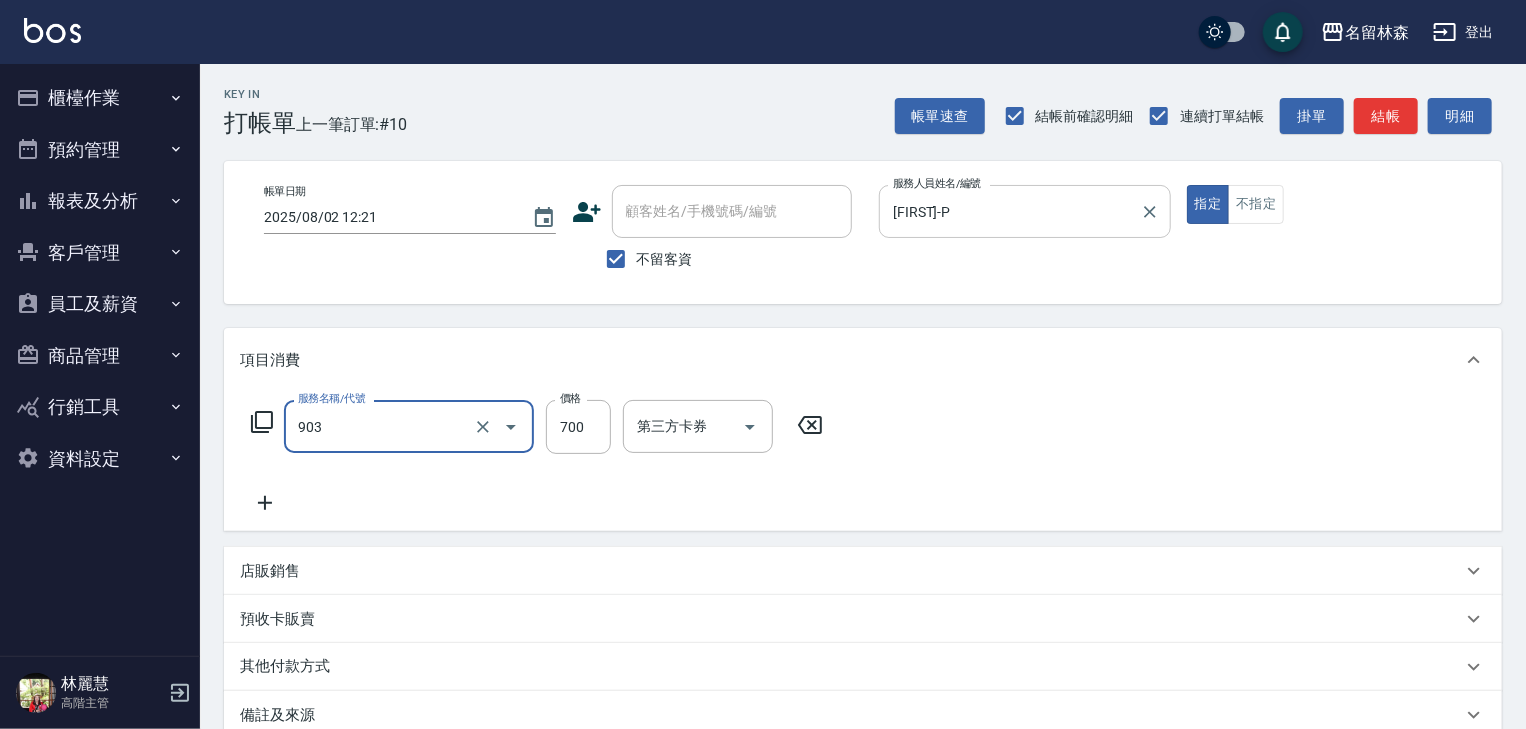 type on "修腳+手(903)" 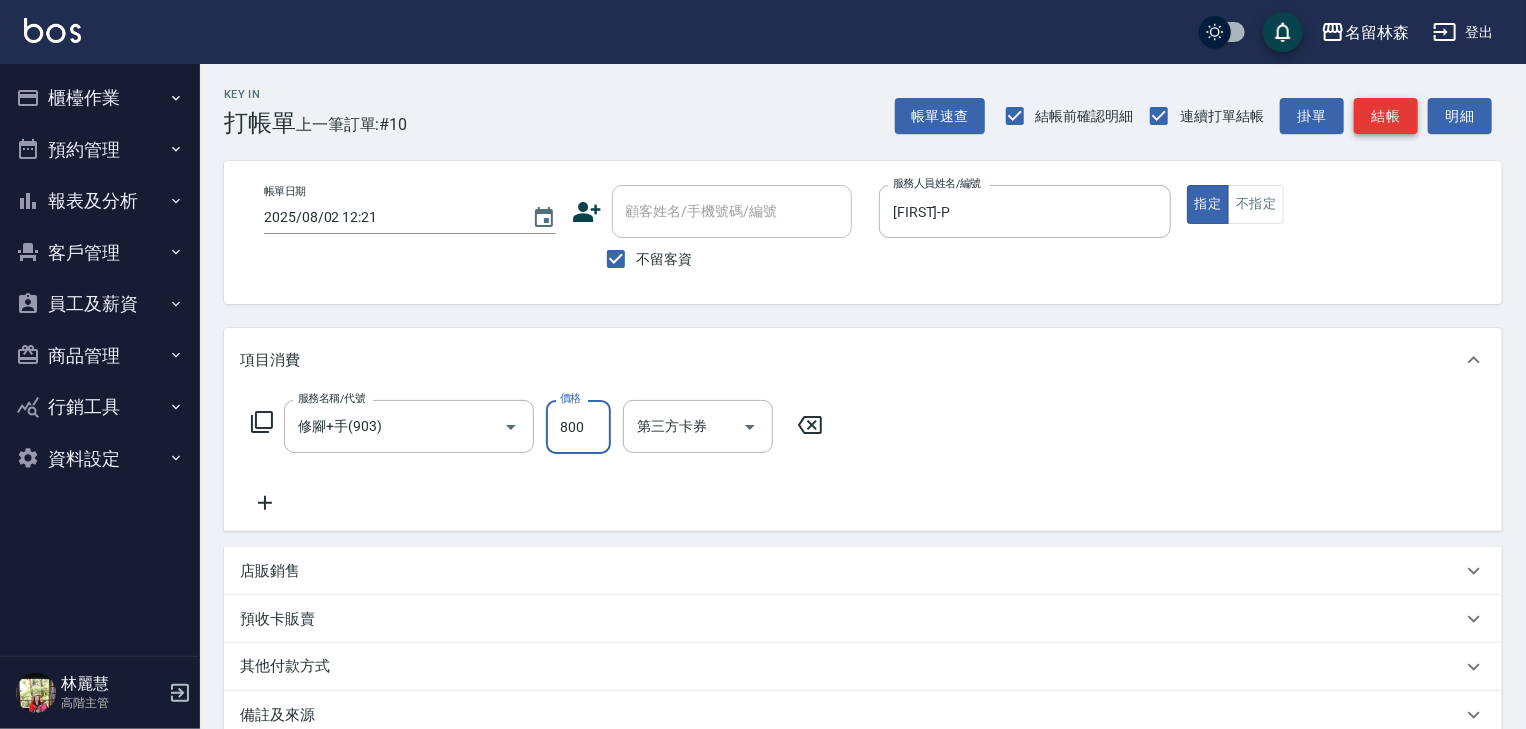 type on "800" 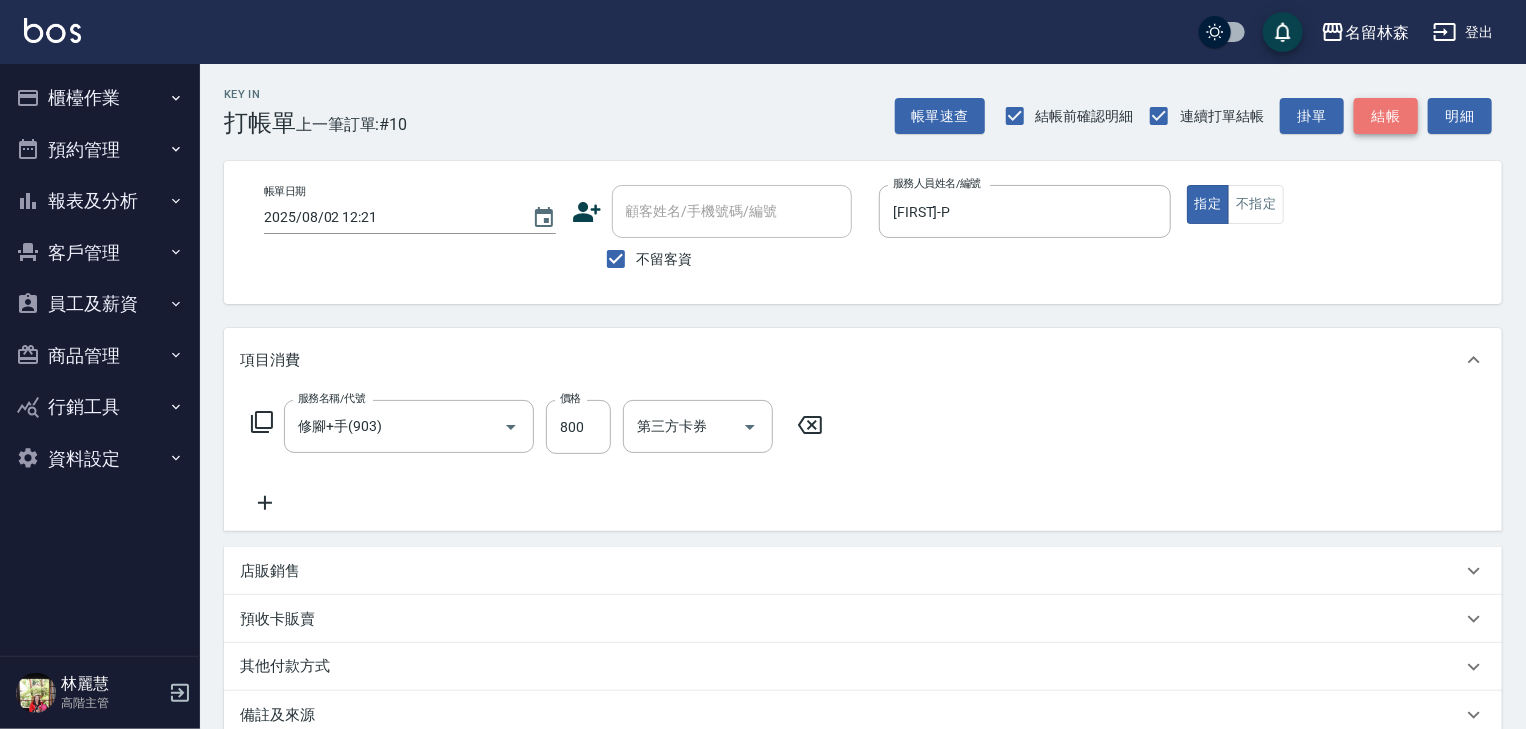 click on "結帳" at bounding box center [1386, 116] 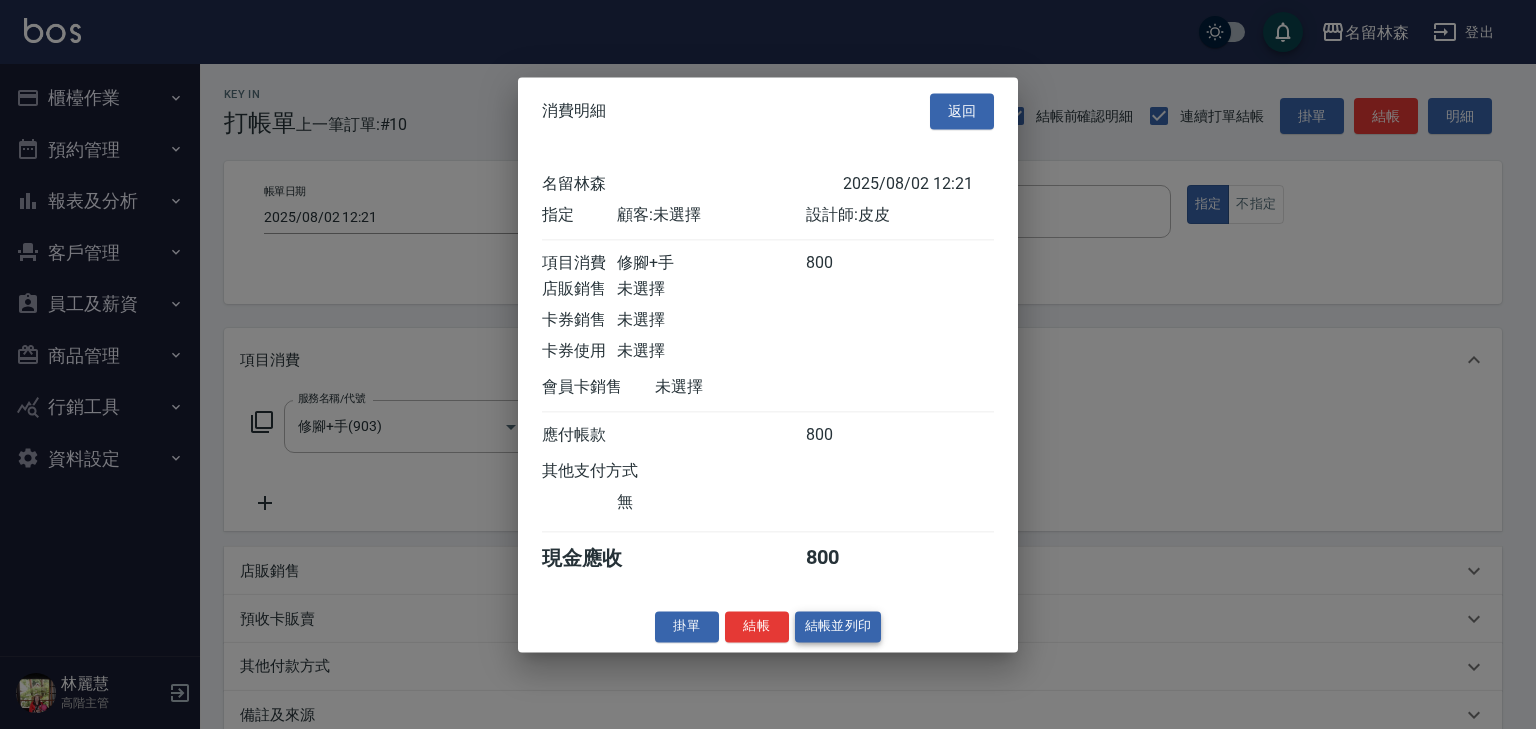 click on "結帳並列印" at bounding box center (838, 626) 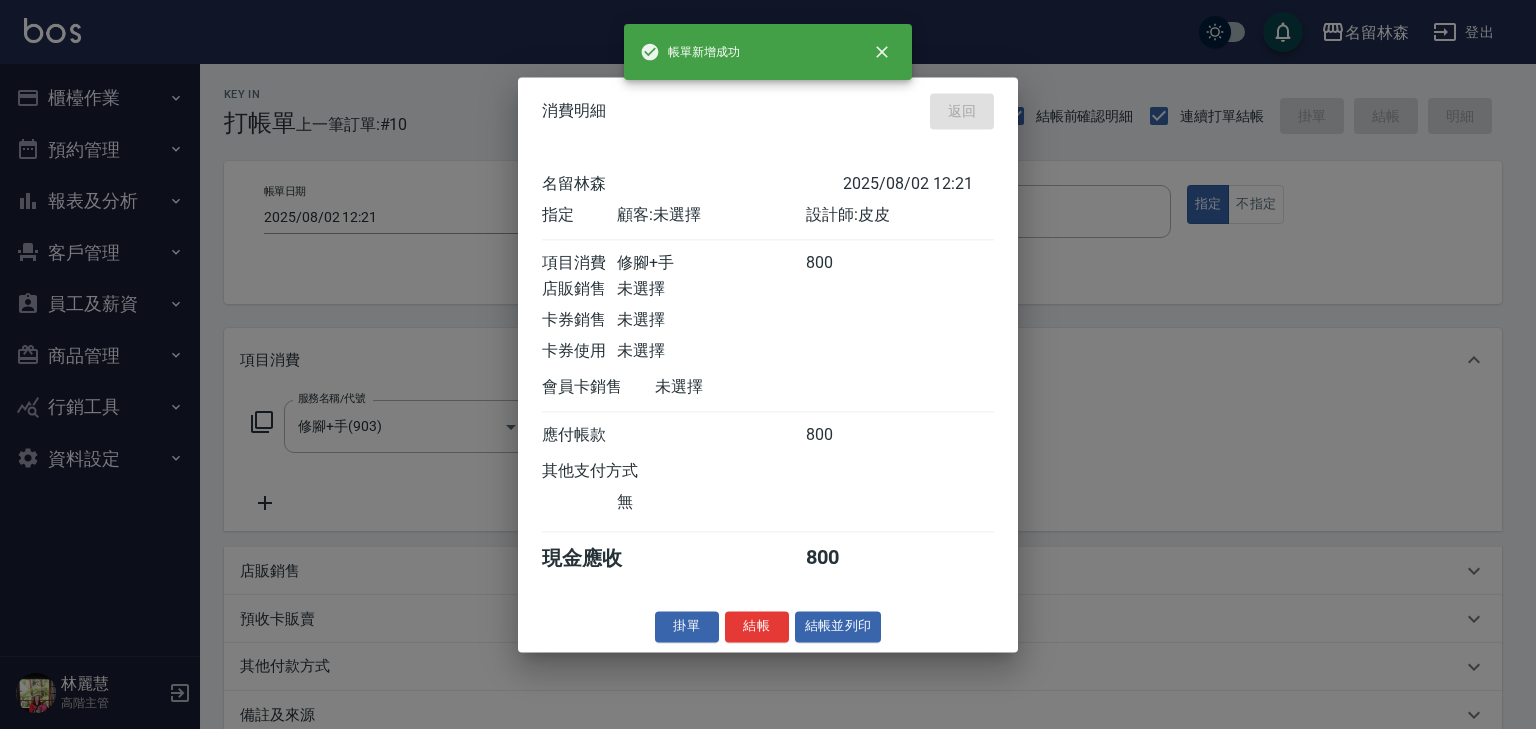 type on "2025/08/02 12:42" 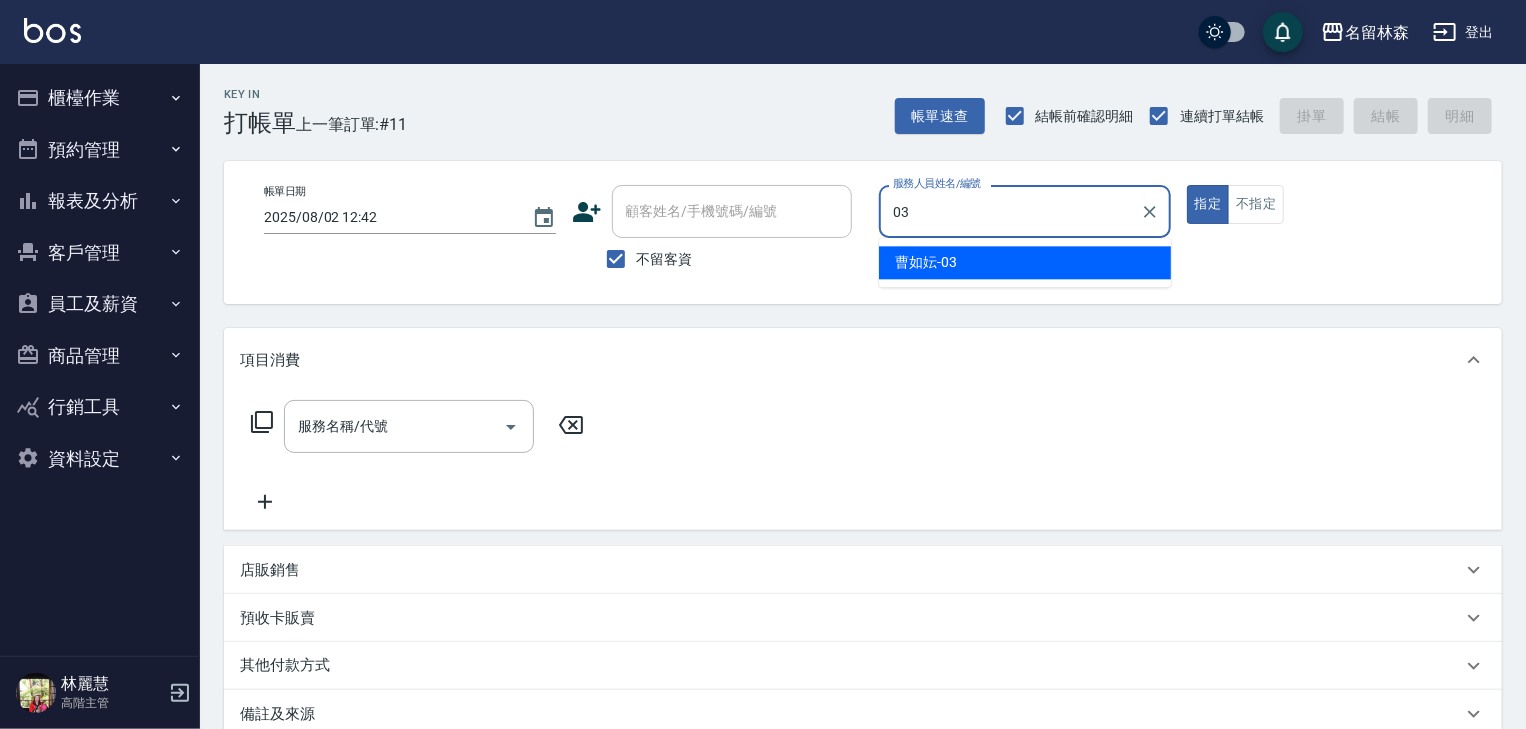 type on "曹如妘-03" 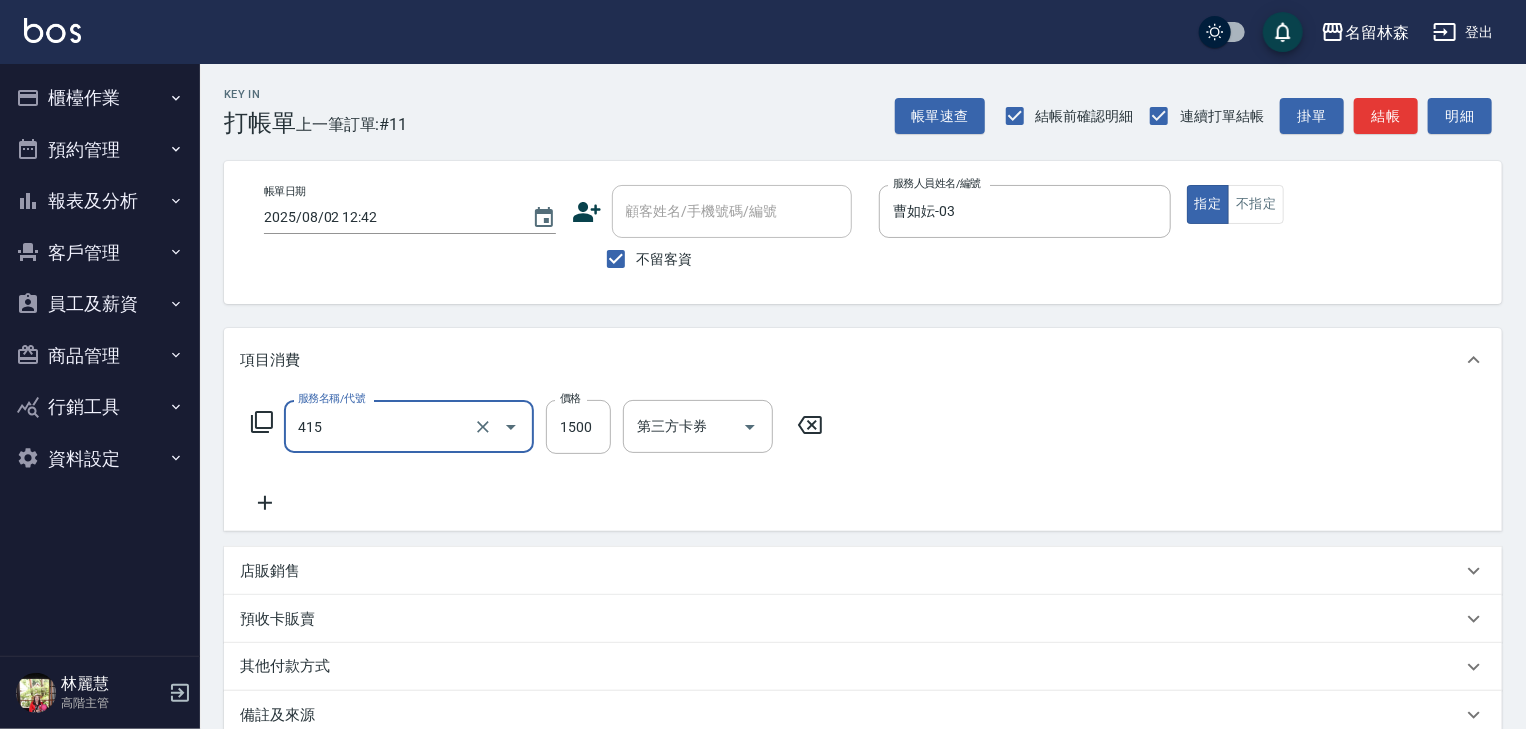 type on "染髮1500↑(415)" 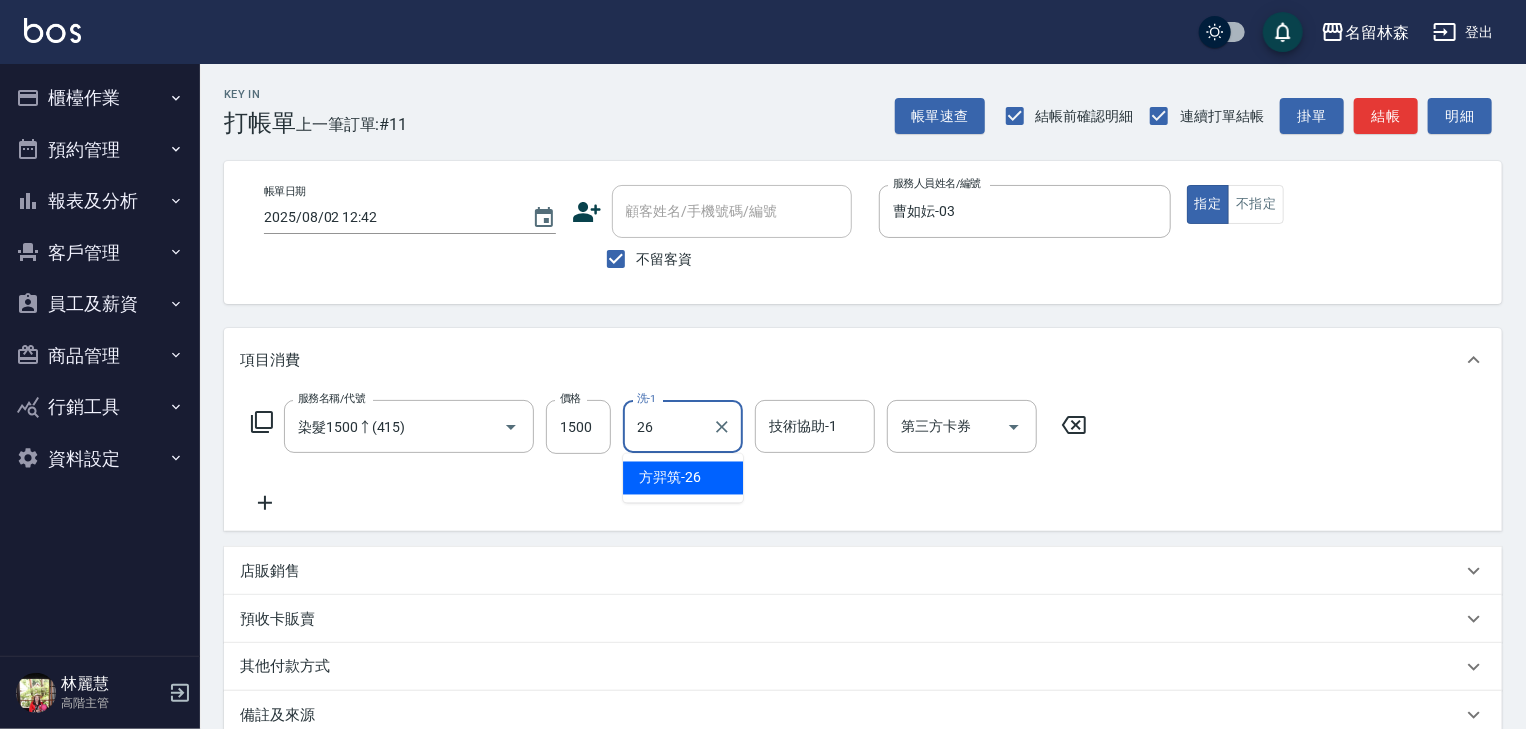 type on "方羿筑-26" 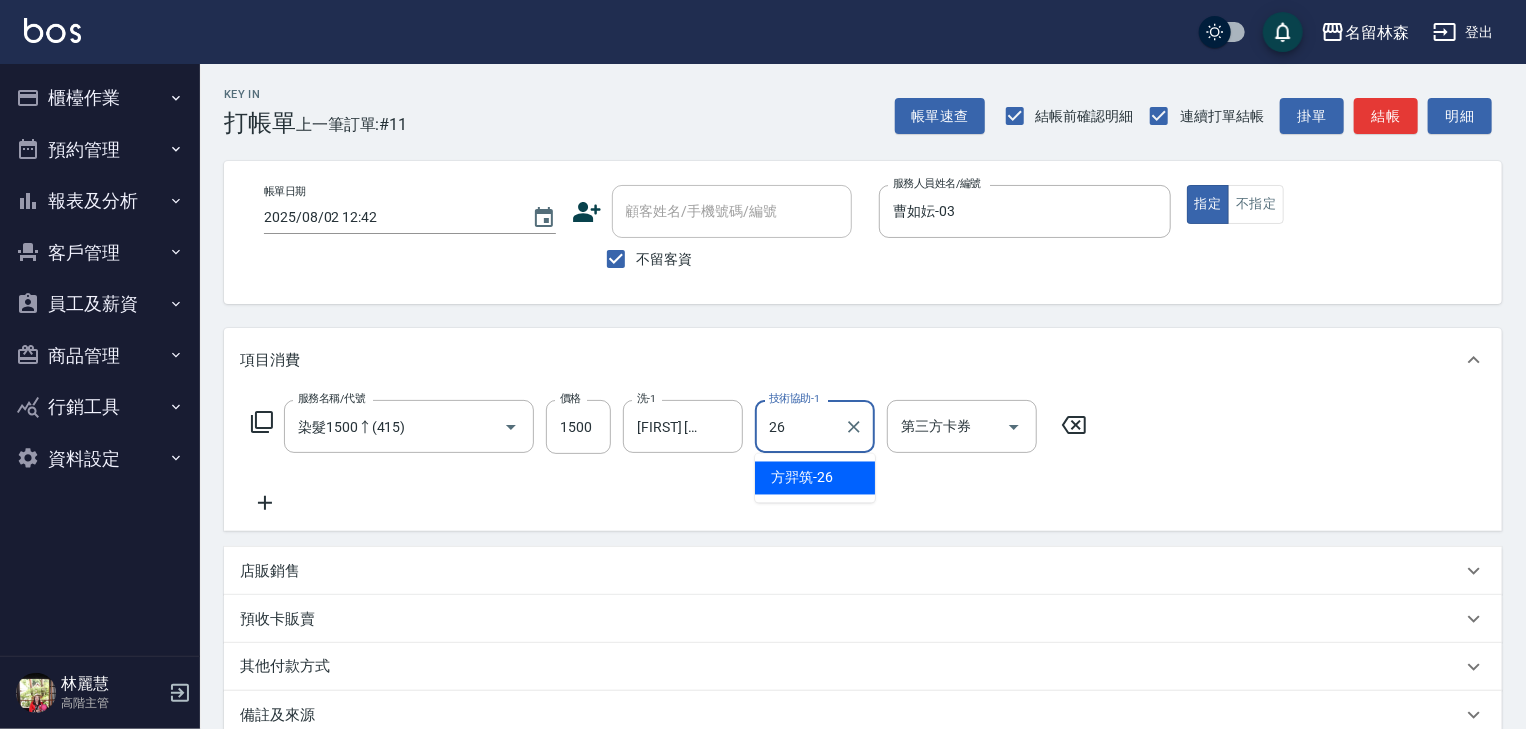 type on "方羿筑-26" 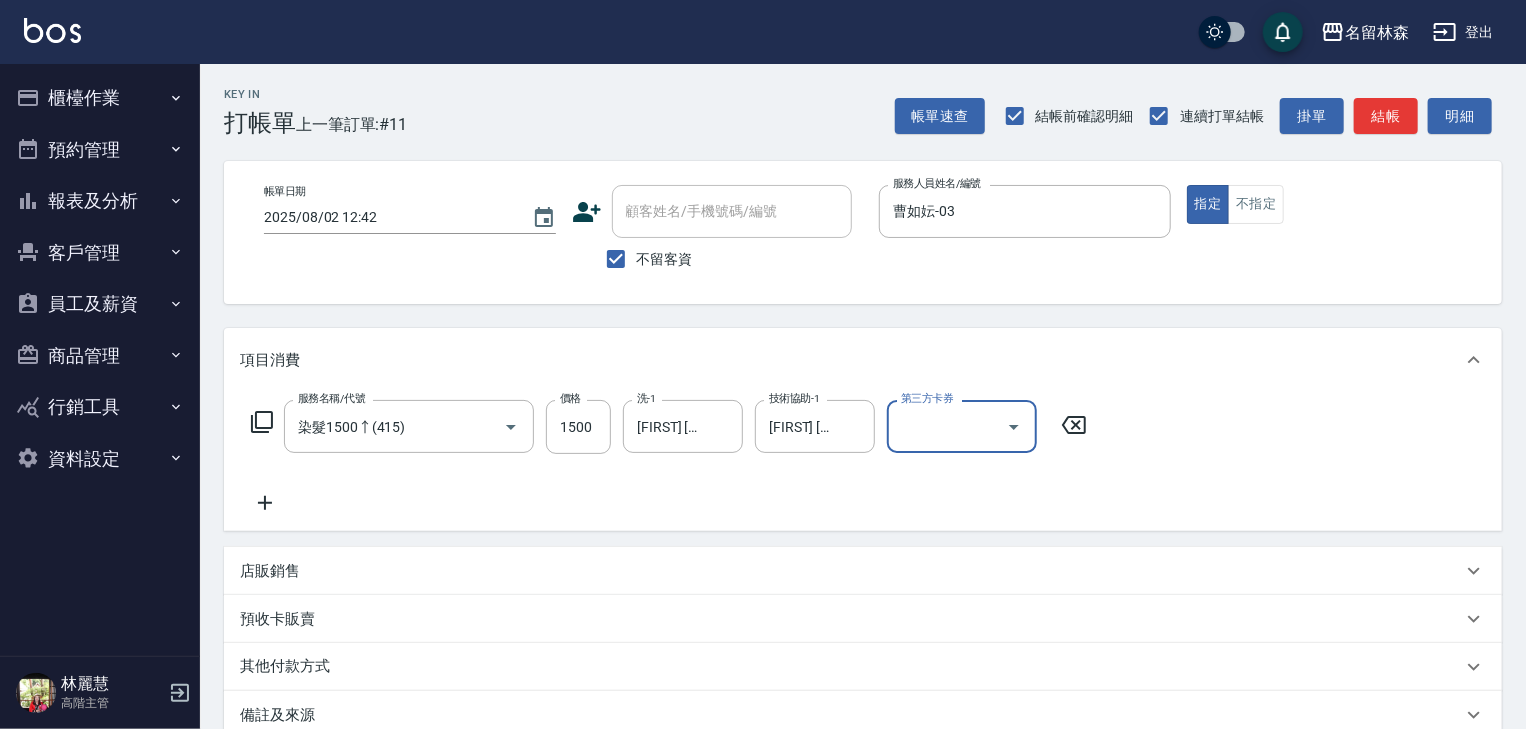 click on "店販銷售" at bounding box center [851, 571] 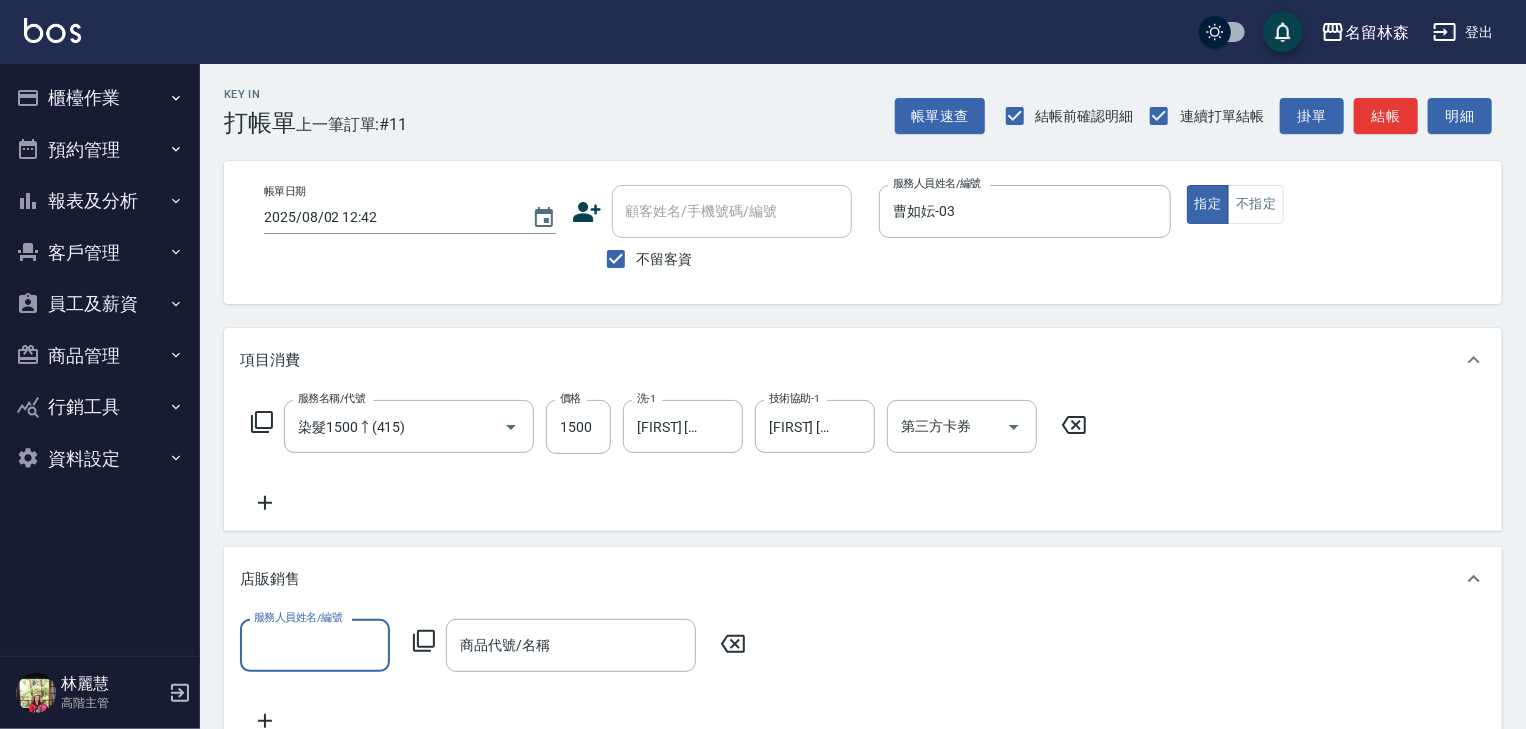 scroll, scrollTop: 0, scrollLeft: 0, axis: both 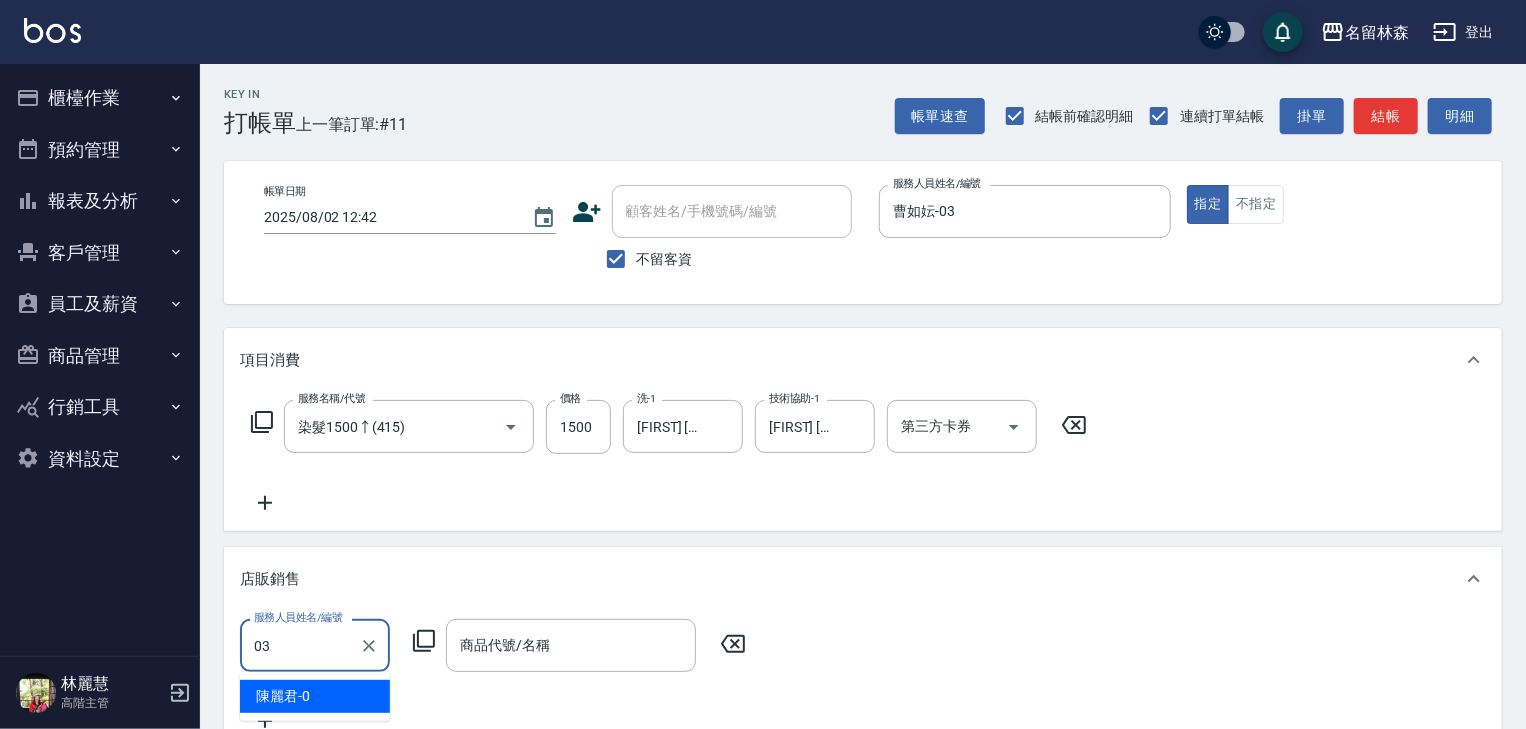type on "曹如妘-03" 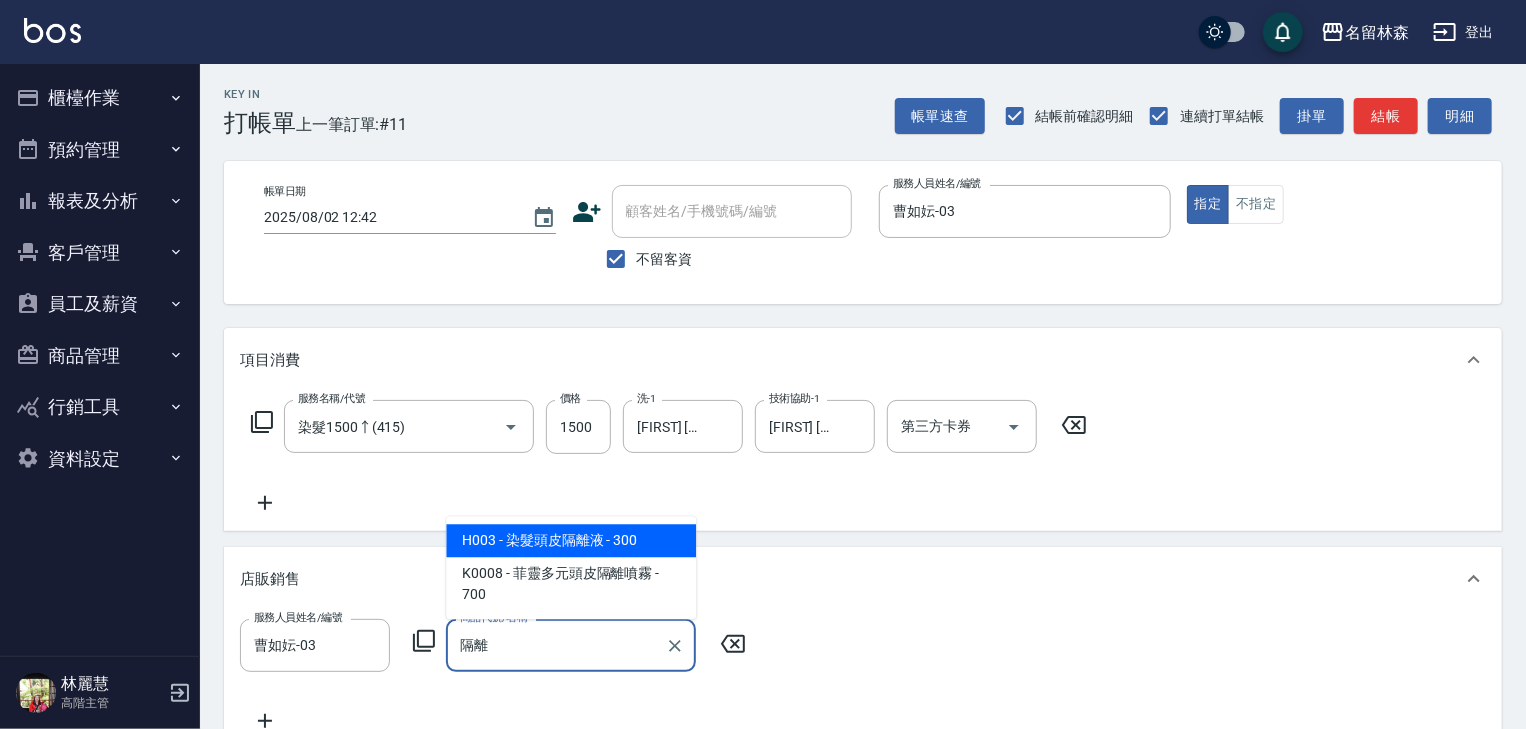 click on "H003 - 染髮頭皮隔離液 - 300" at bounding box center (571, 540) 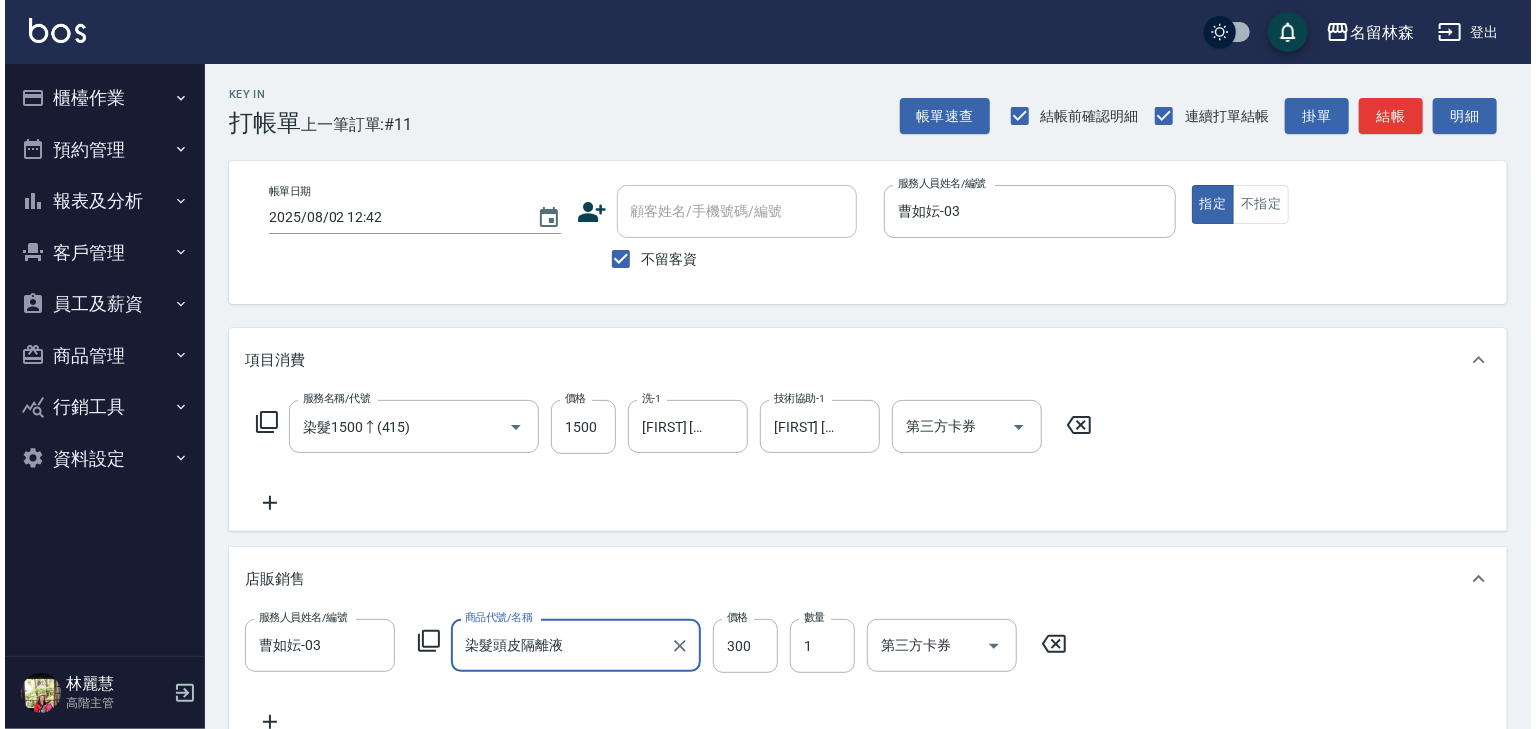 scroll, scrollTop: 404, scrollLeft: 0, axis: vertical 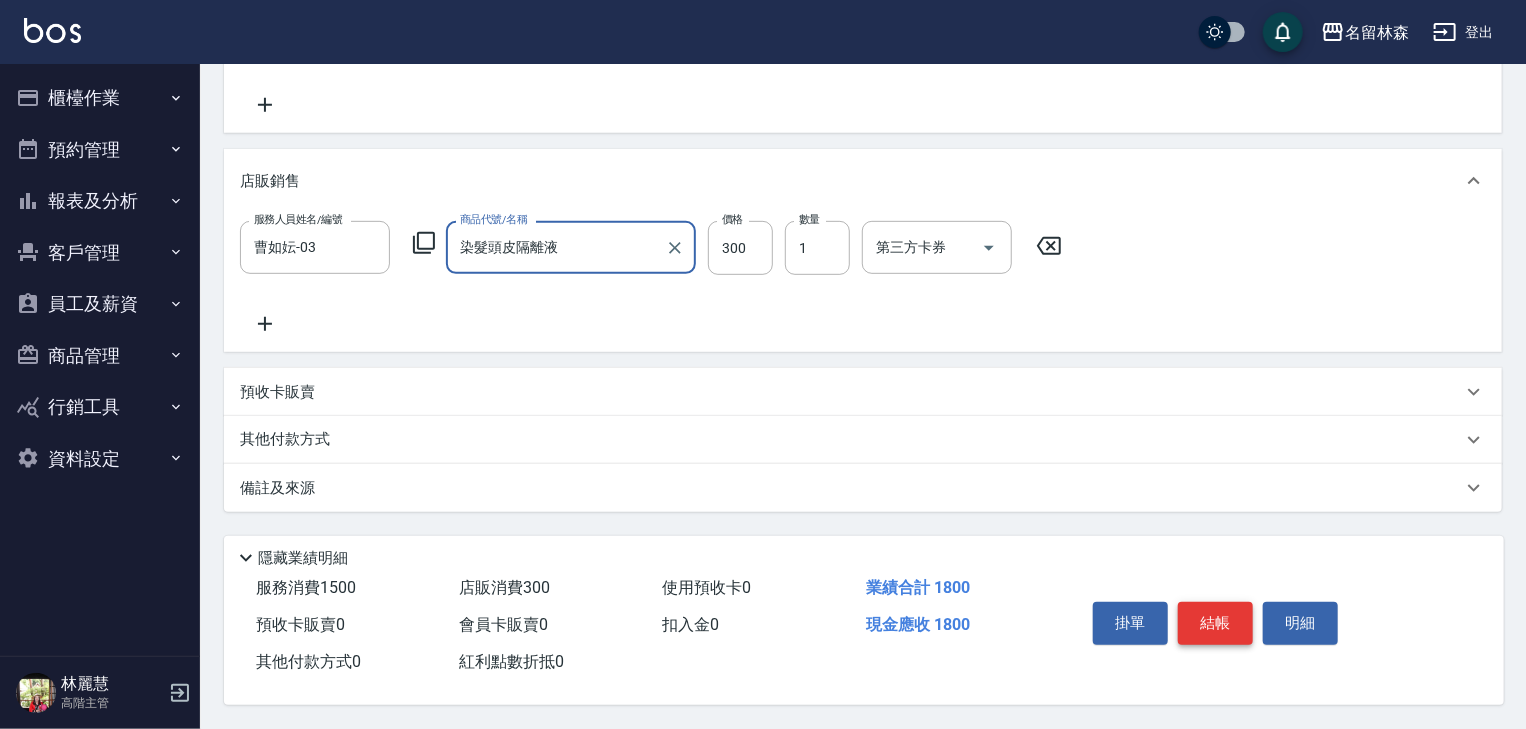 type on "染髮頭皮隔離液" 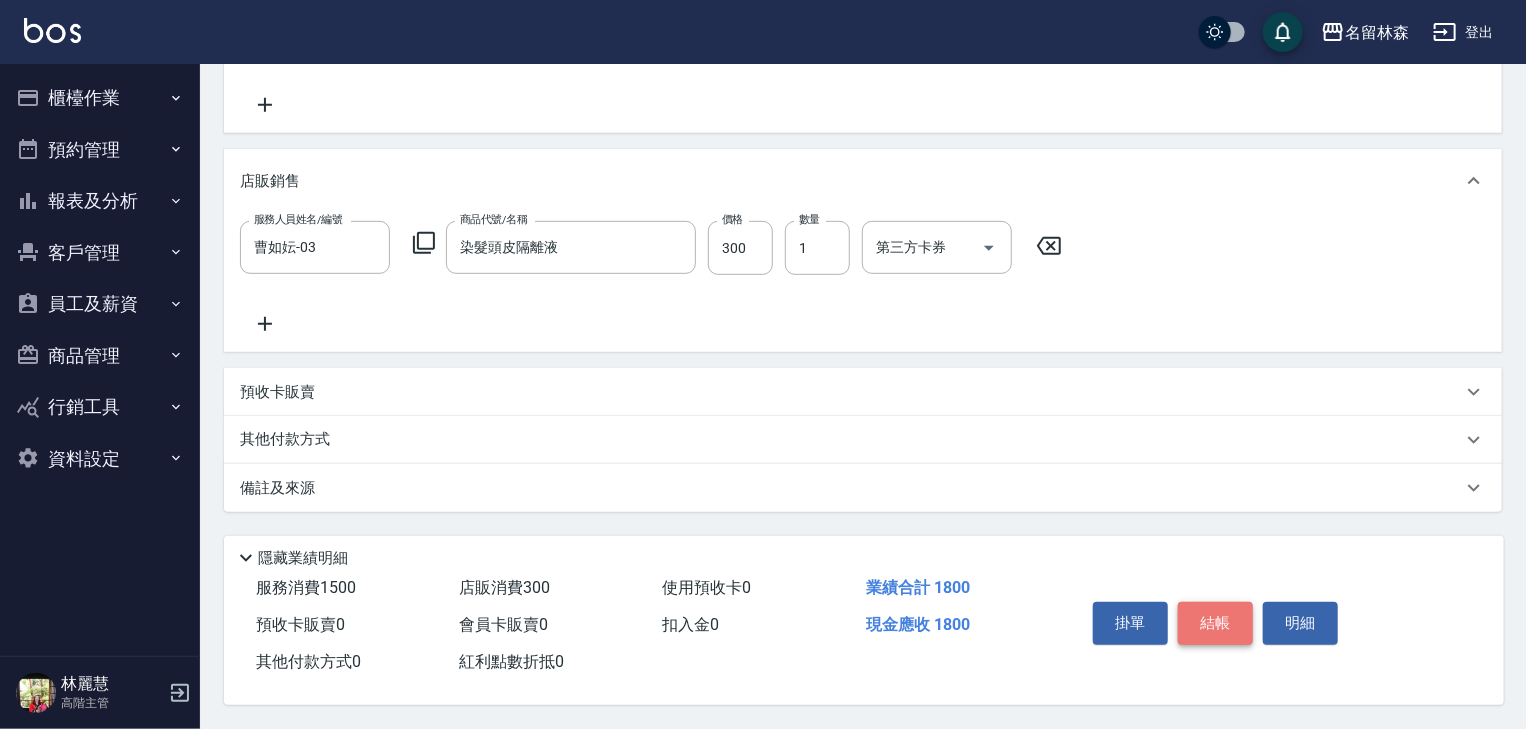 click on "結帳" at bounding box center [1215, 623] 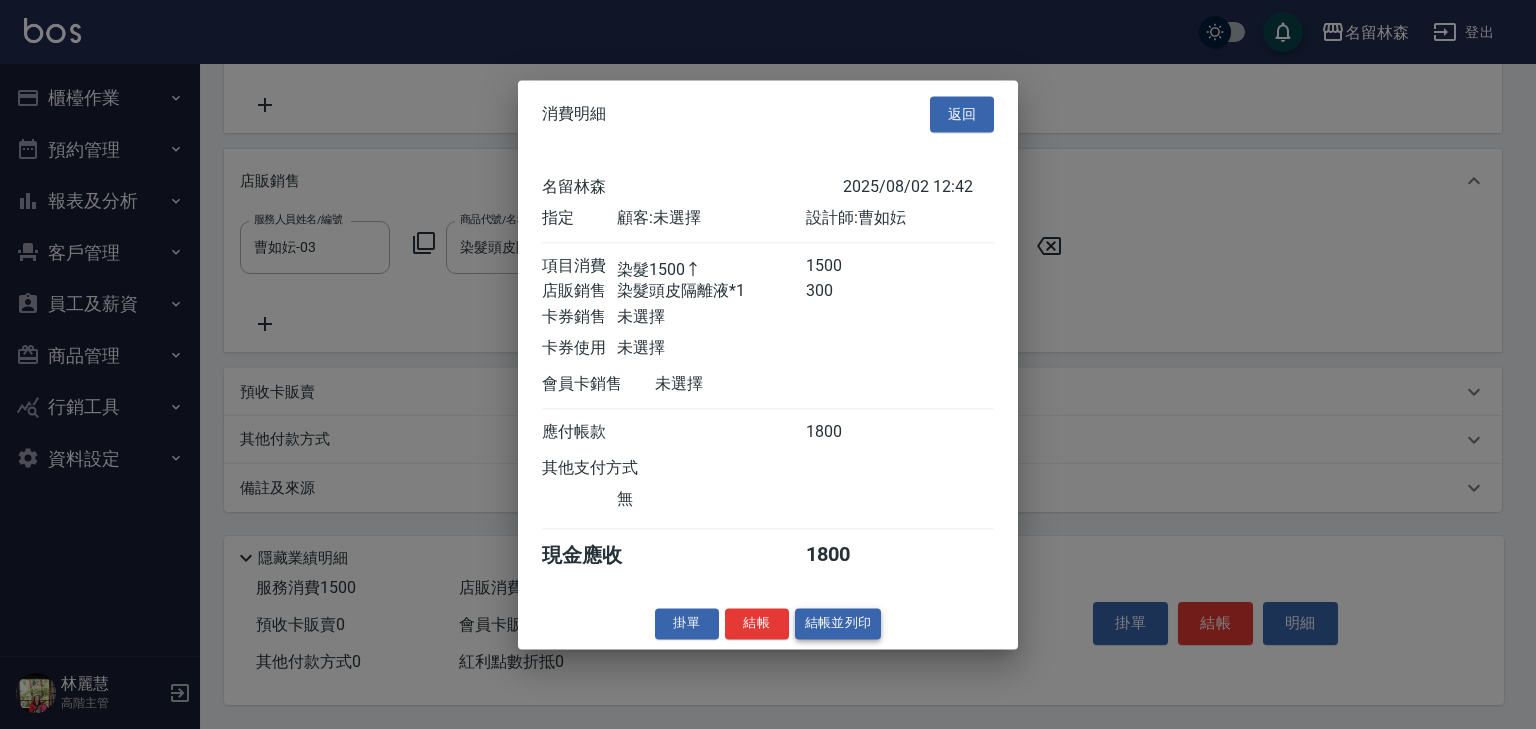 click on "結帳並列印" at bounding box center (838, 623) 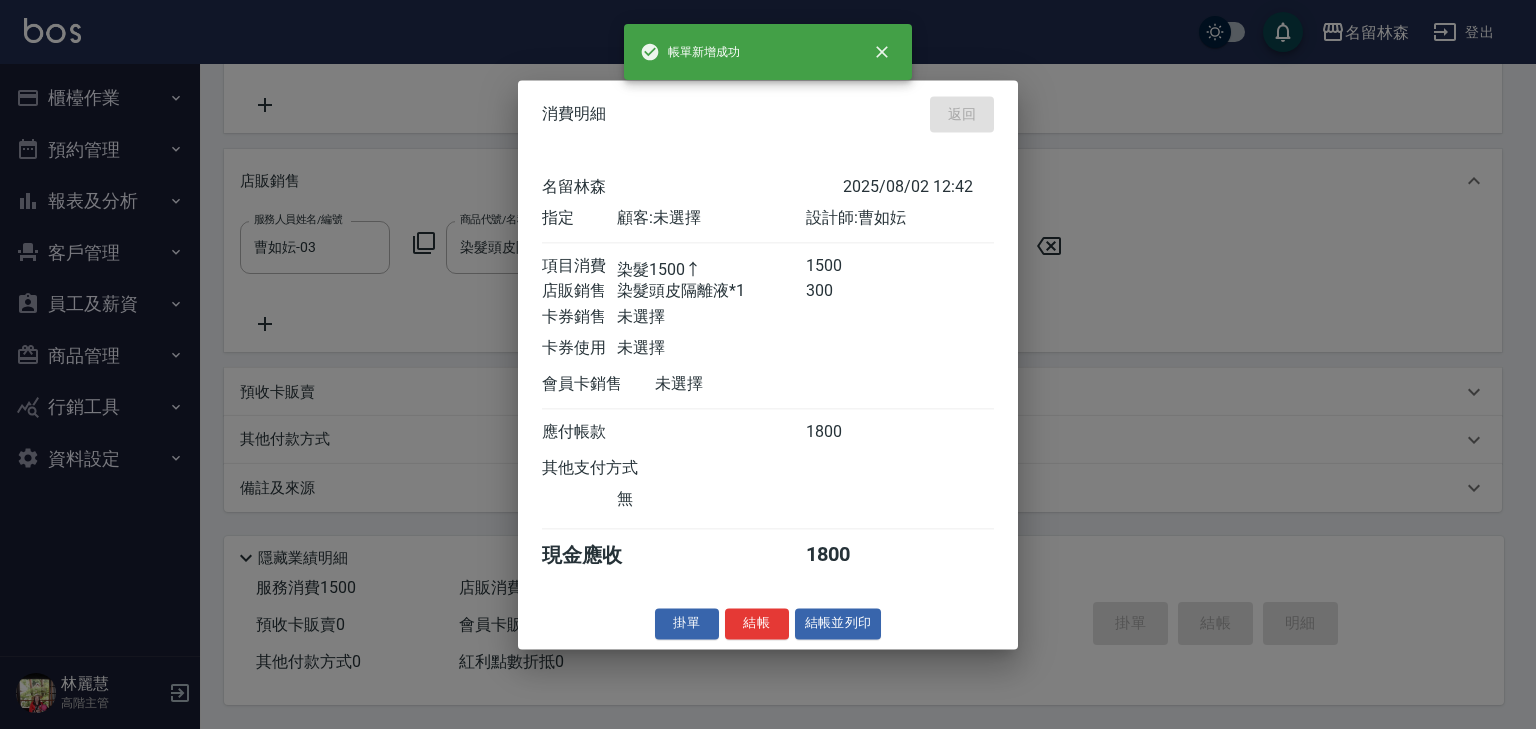 type on "2025/08/02 12:44" 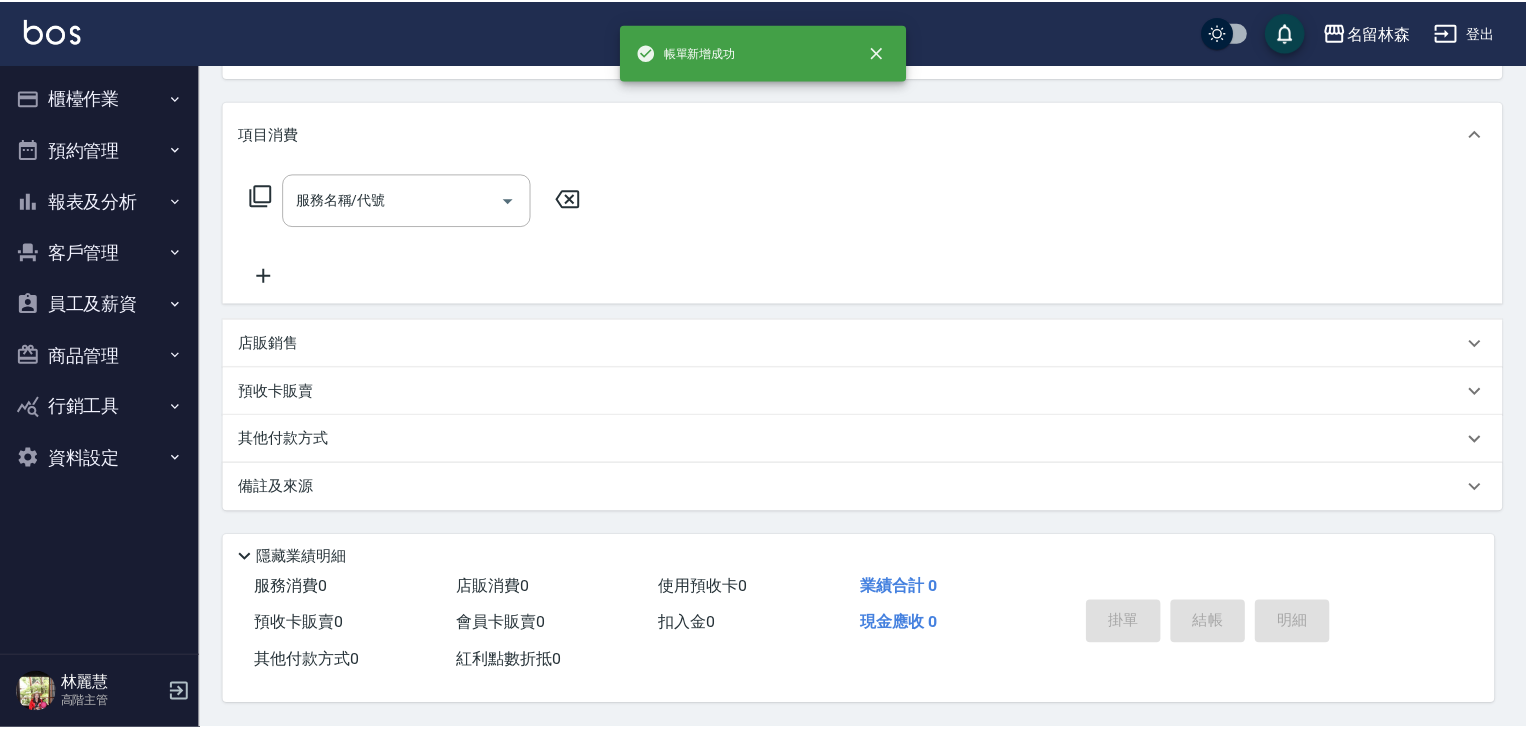 scroll, scrollTop: 0, scrollLeft: 0, axis: both 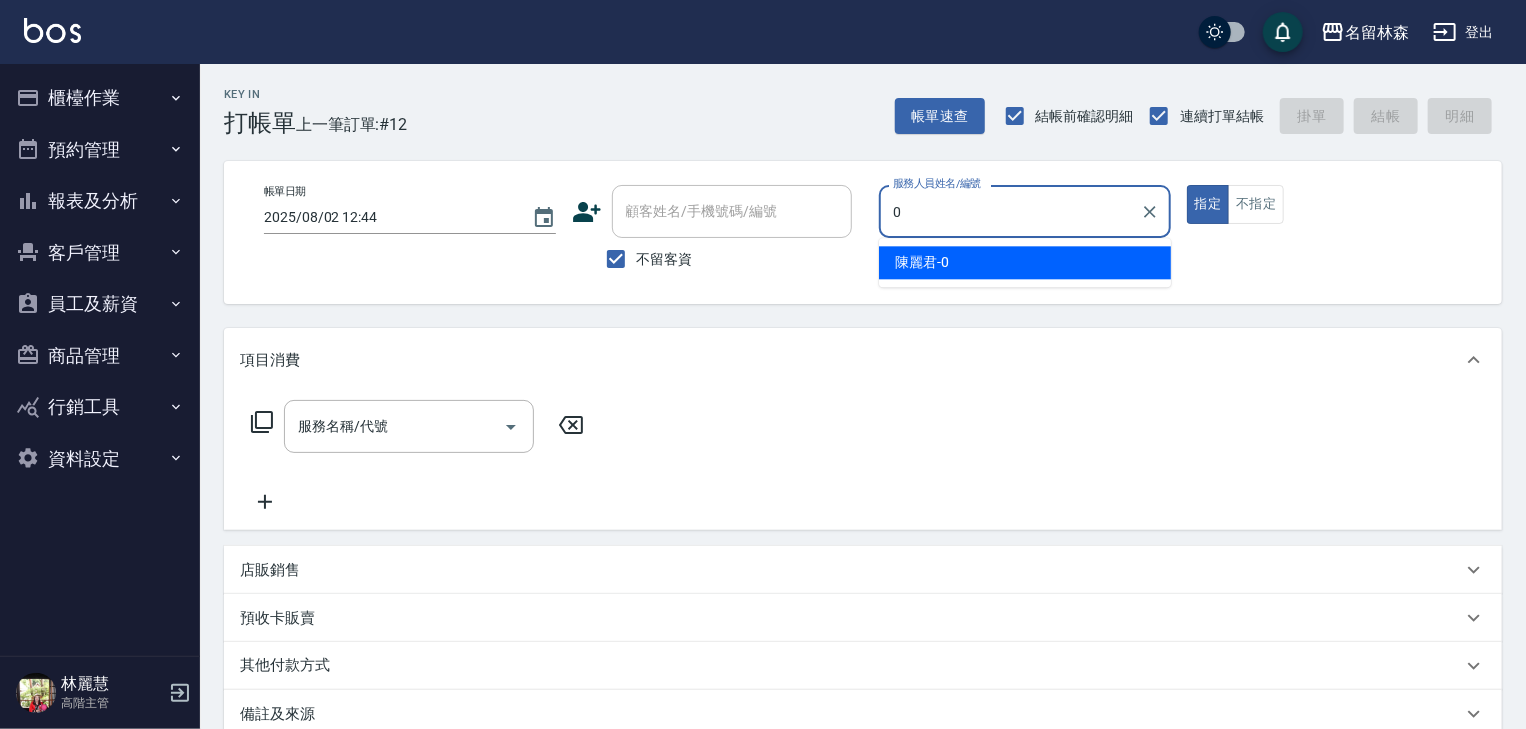 type on "[LAST_NAME][FIRST_NAME]-0" 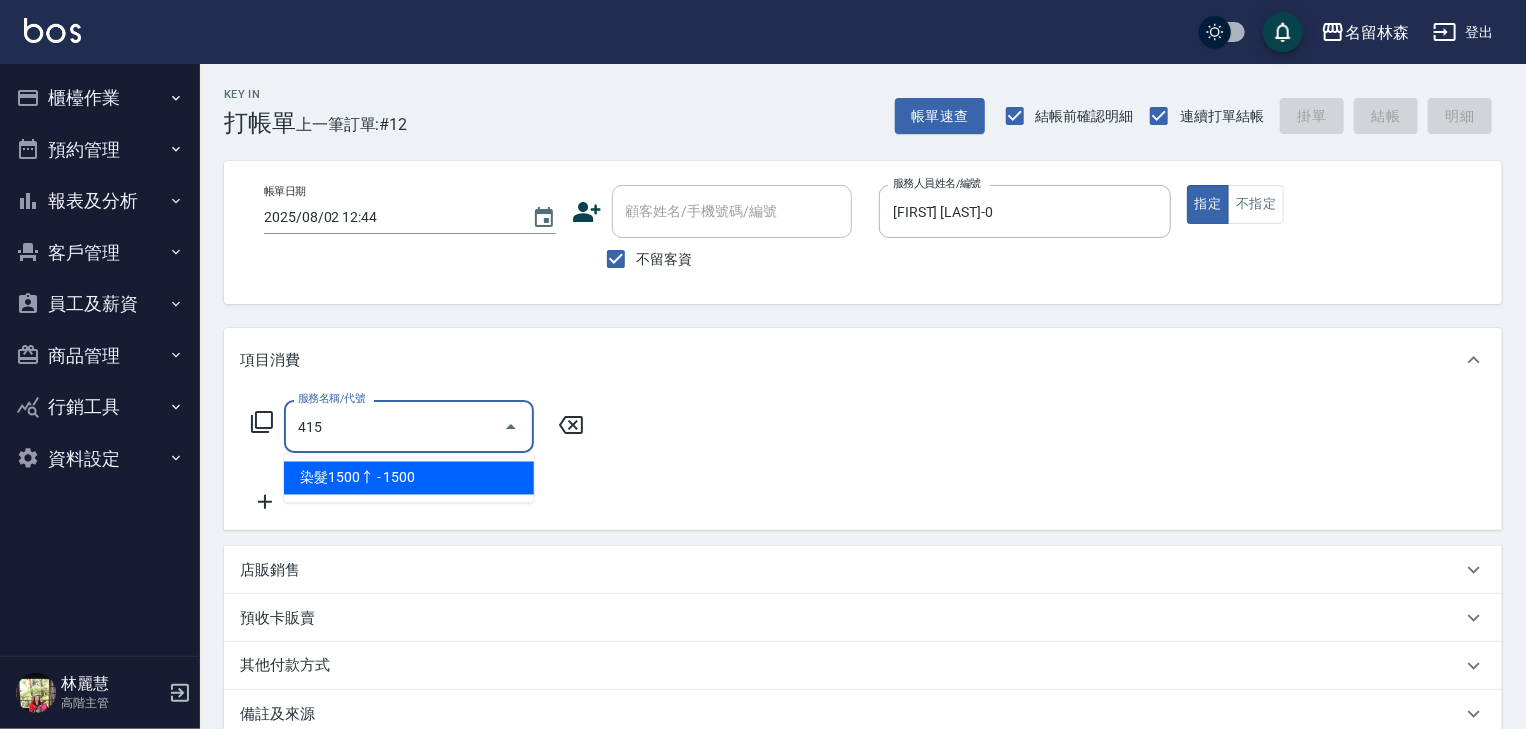 type on "染髮1500↑(415)" 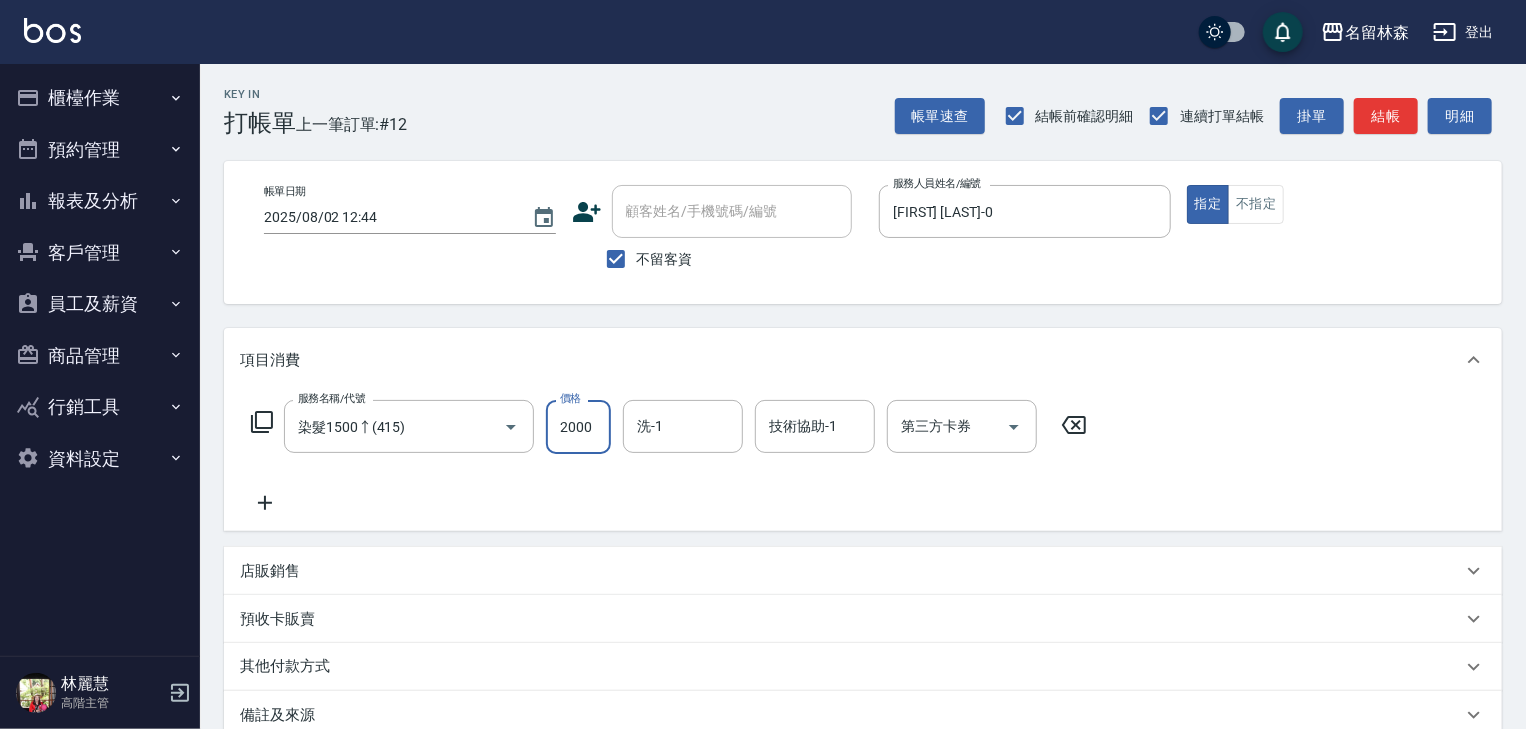 type on "2000" 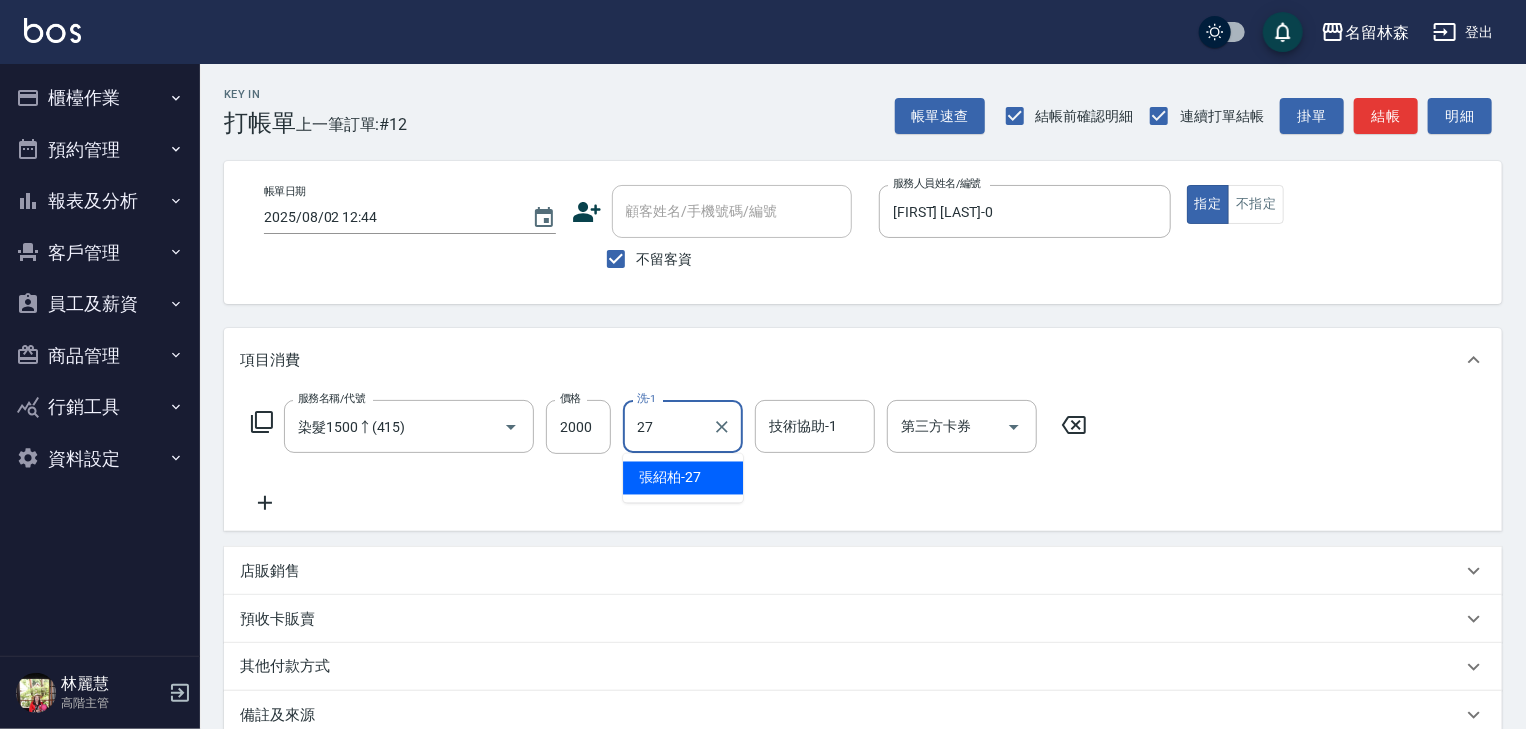 type on "張紹柏-27" 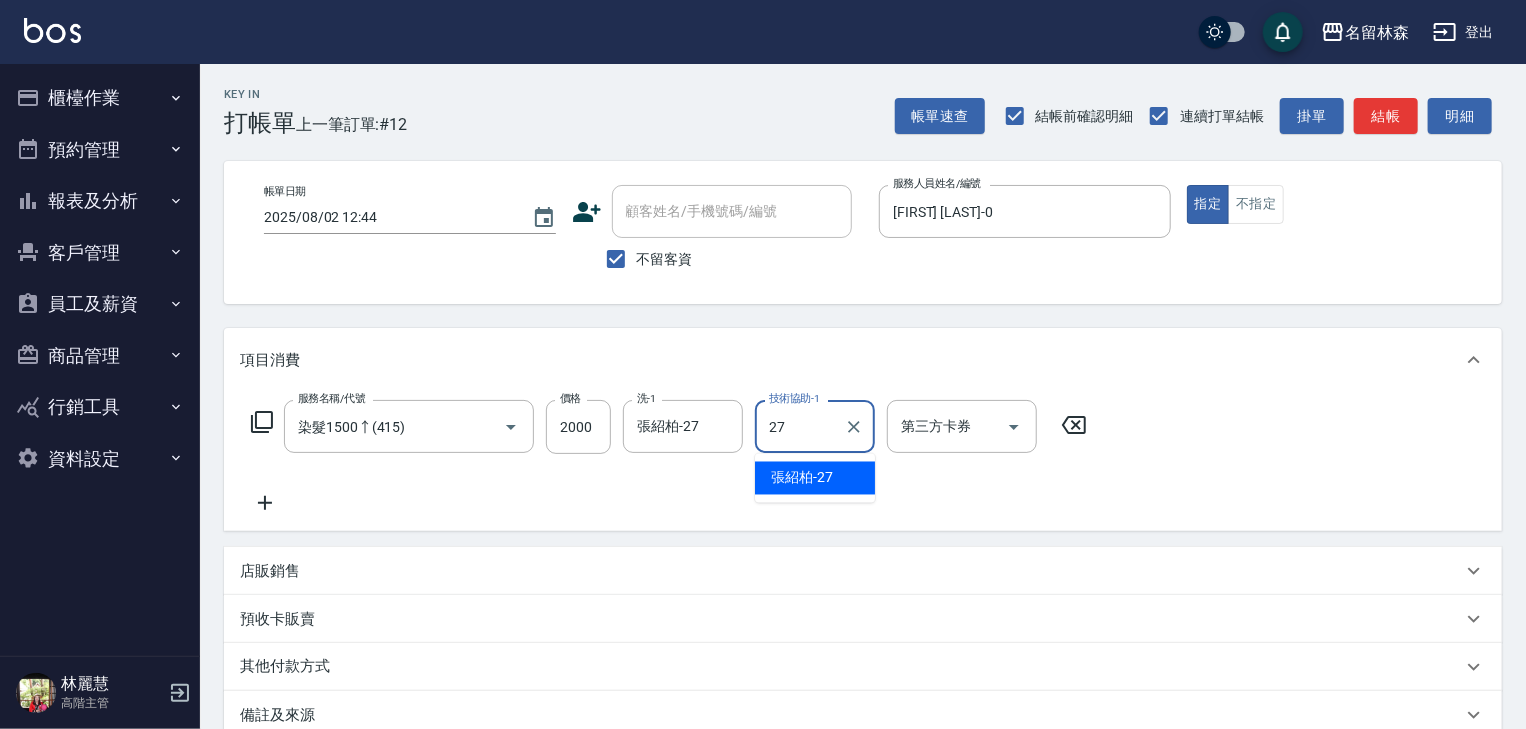 type on "張紹柏-27" 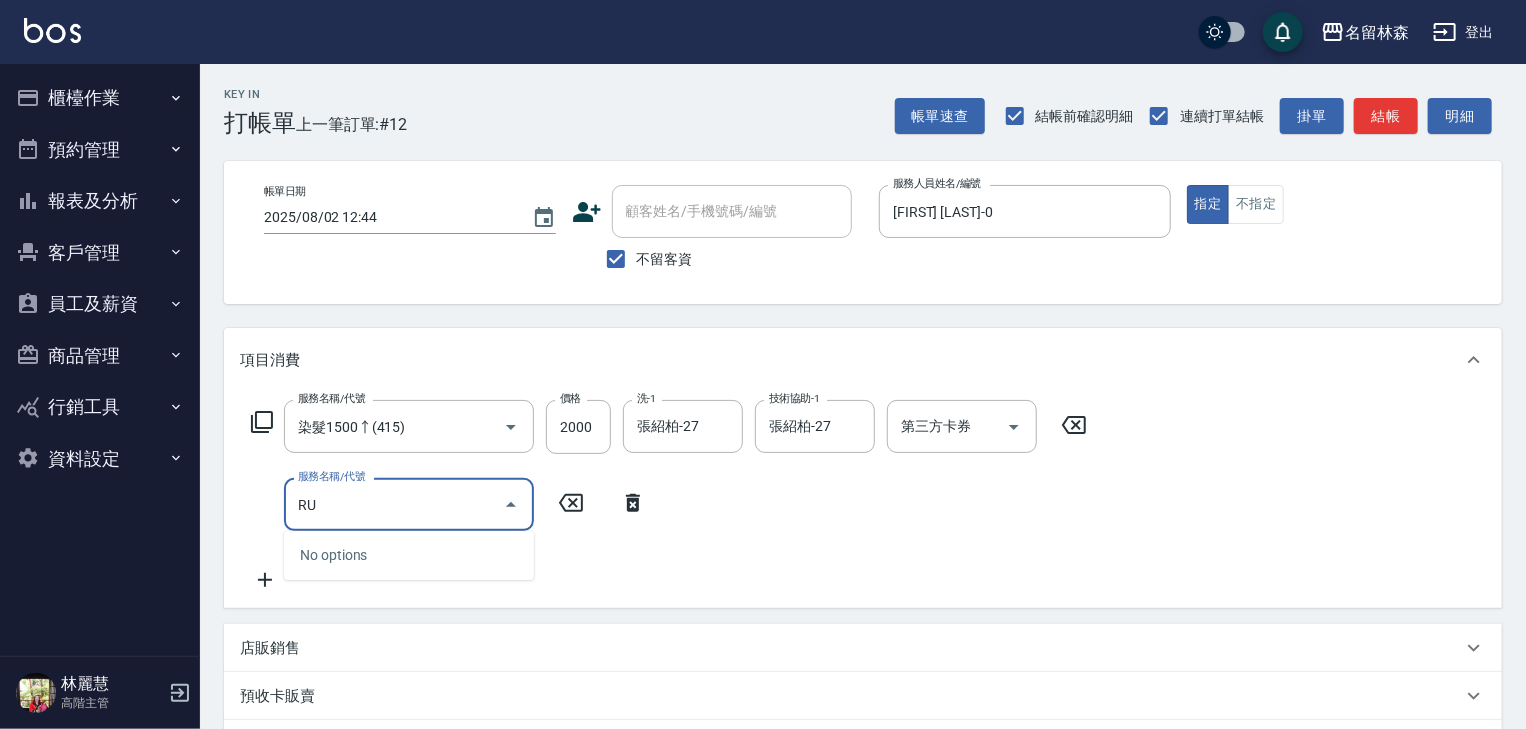 type on "R" 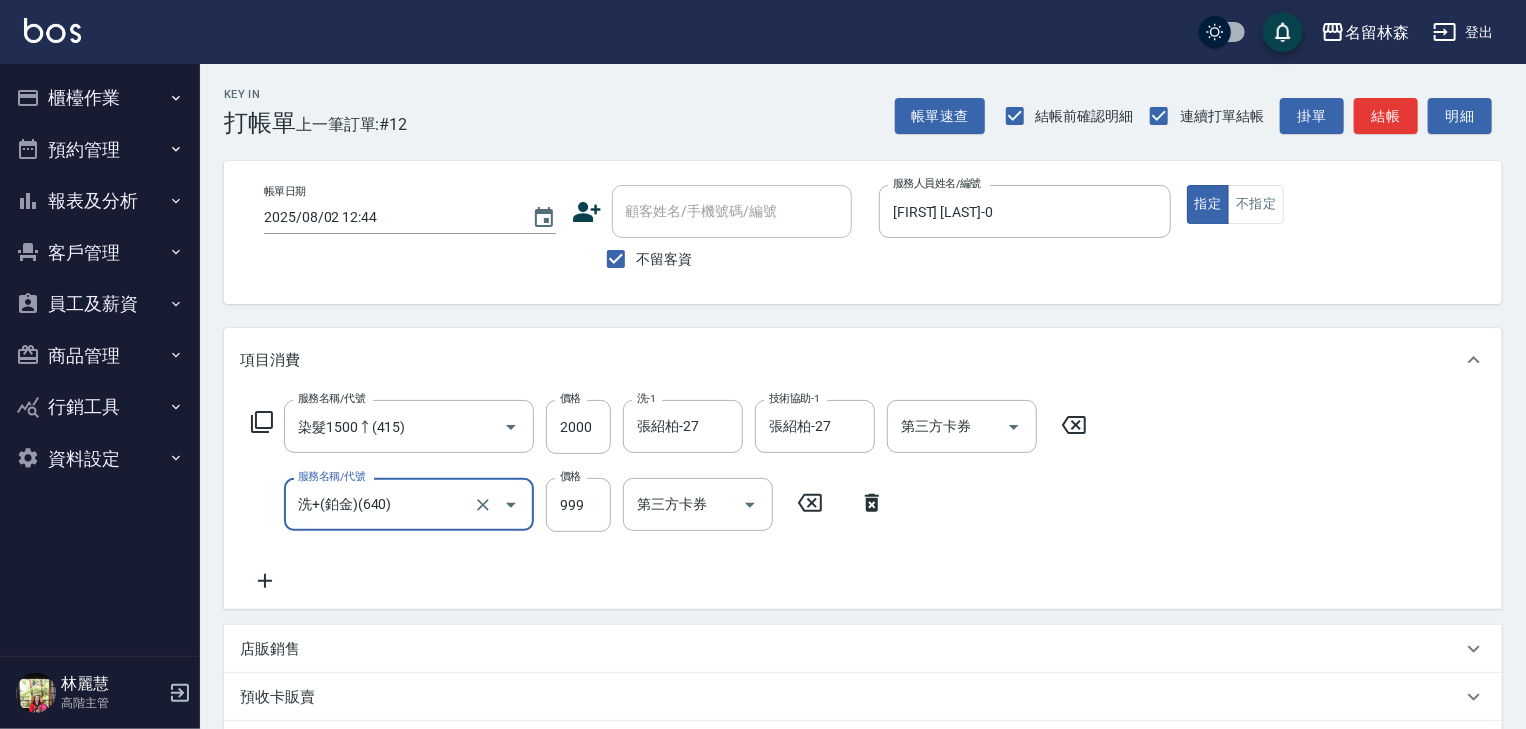 type on "洗+(鉑金)(640)" 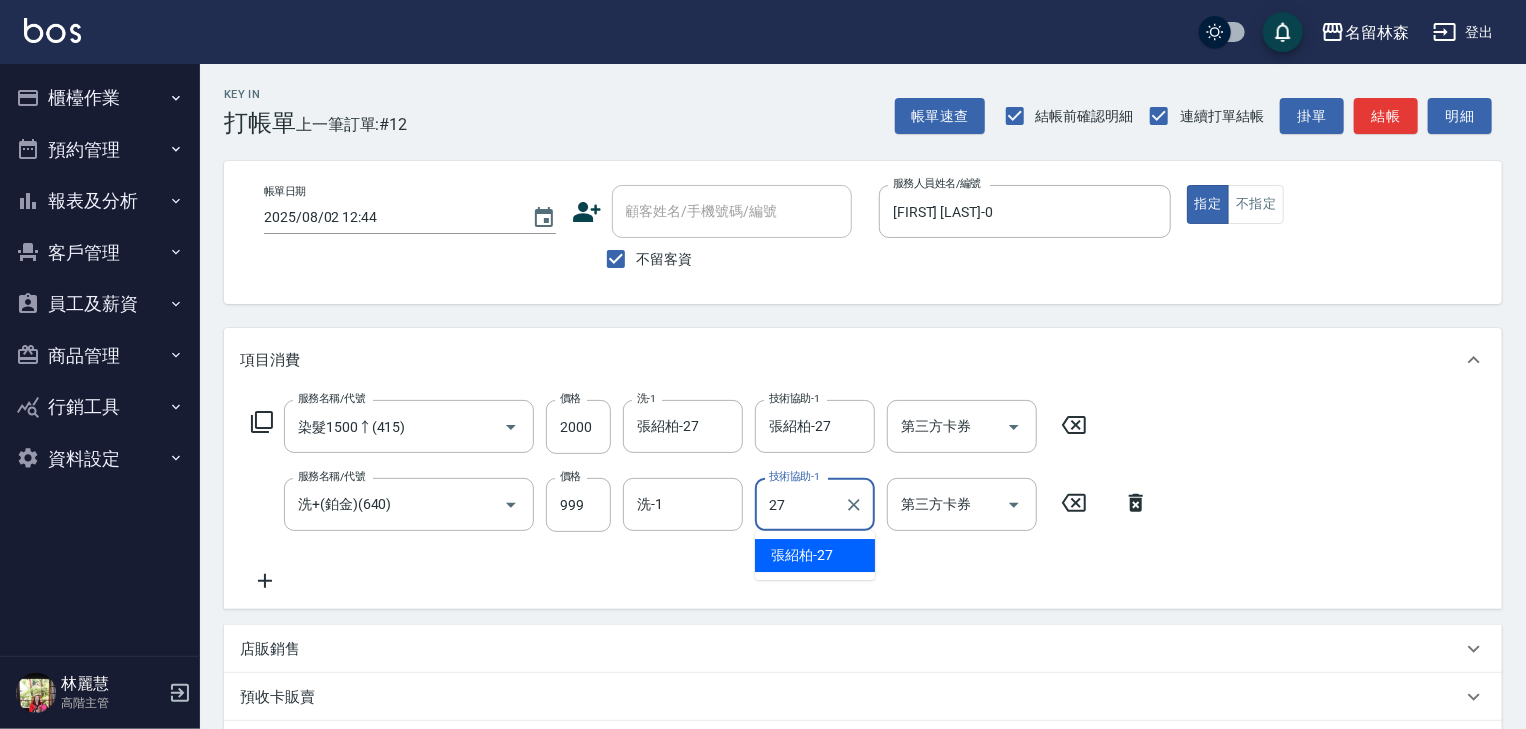 type on "張紹柏-27" 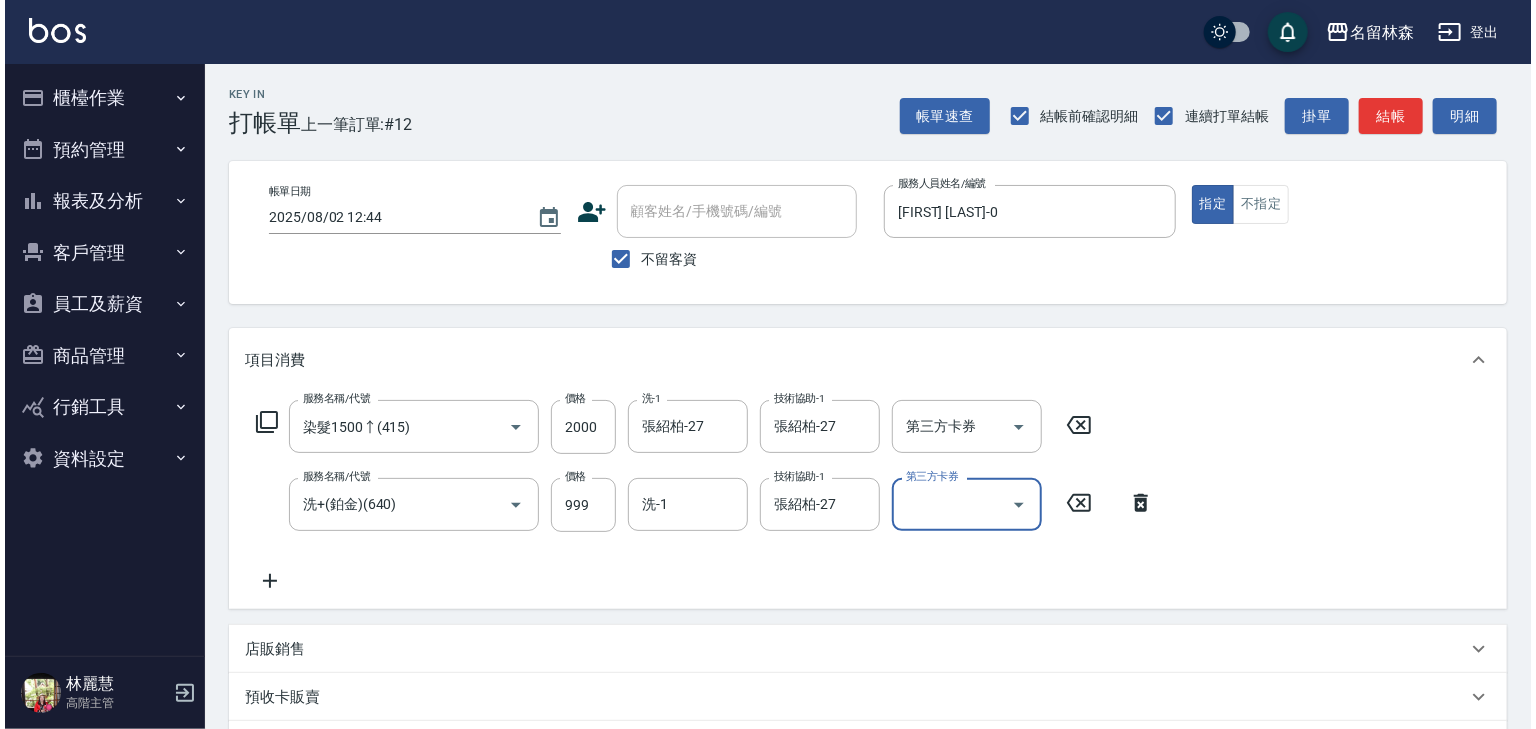 scroll, scrollTop: 312, scrollLeft: 0, axis: vertical 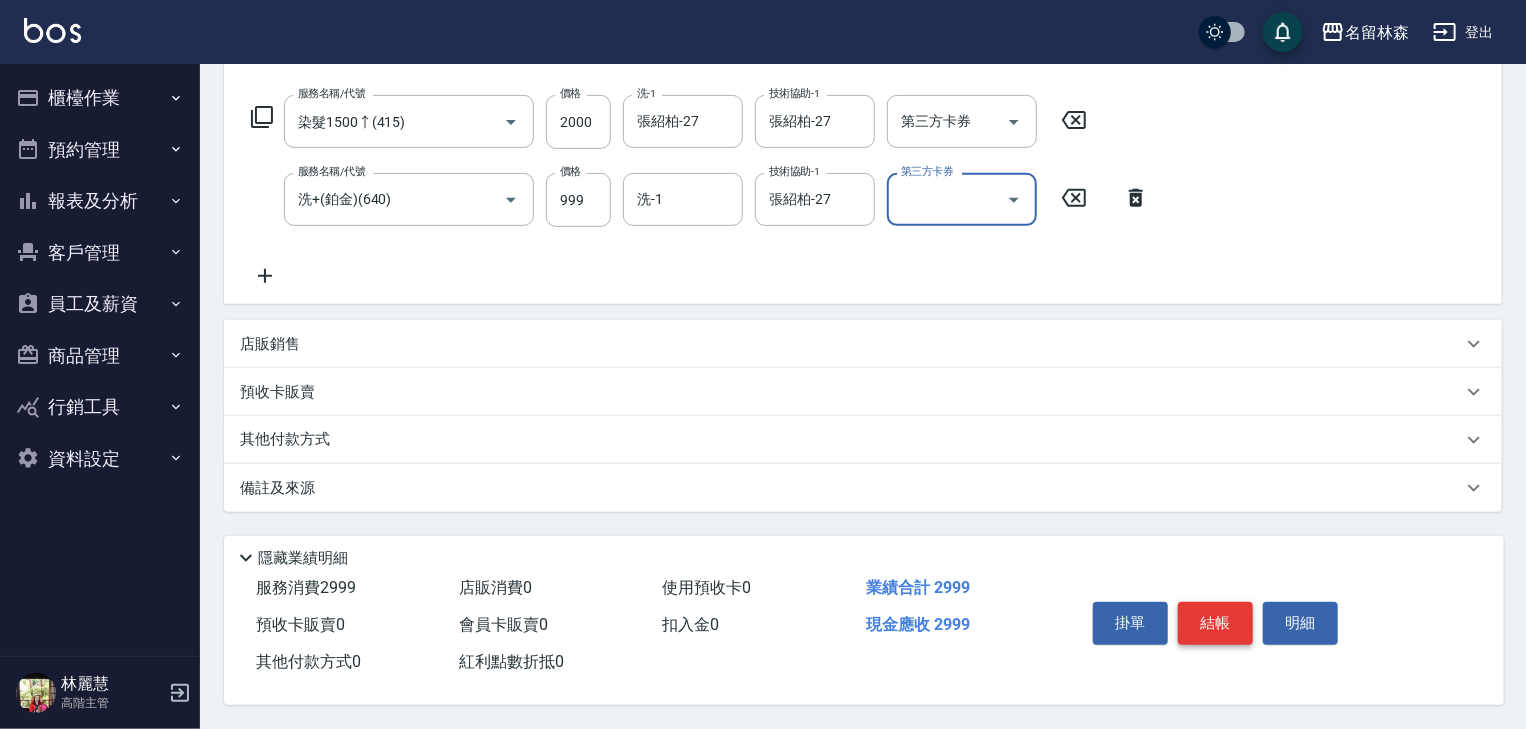 click on "結帳" at bounding box center (1215, 623) 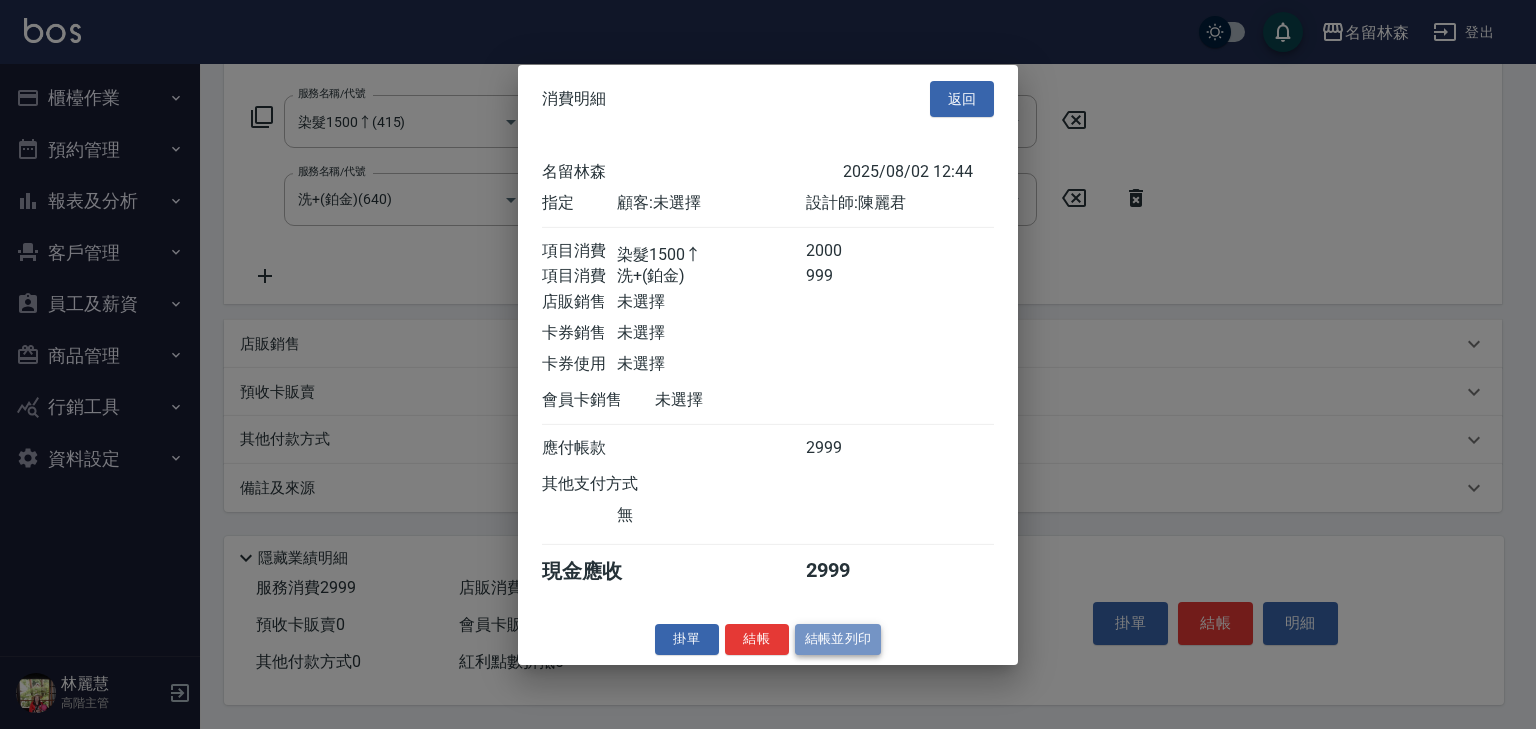 click on "結帳並列印" at bounding box center [838, 639] 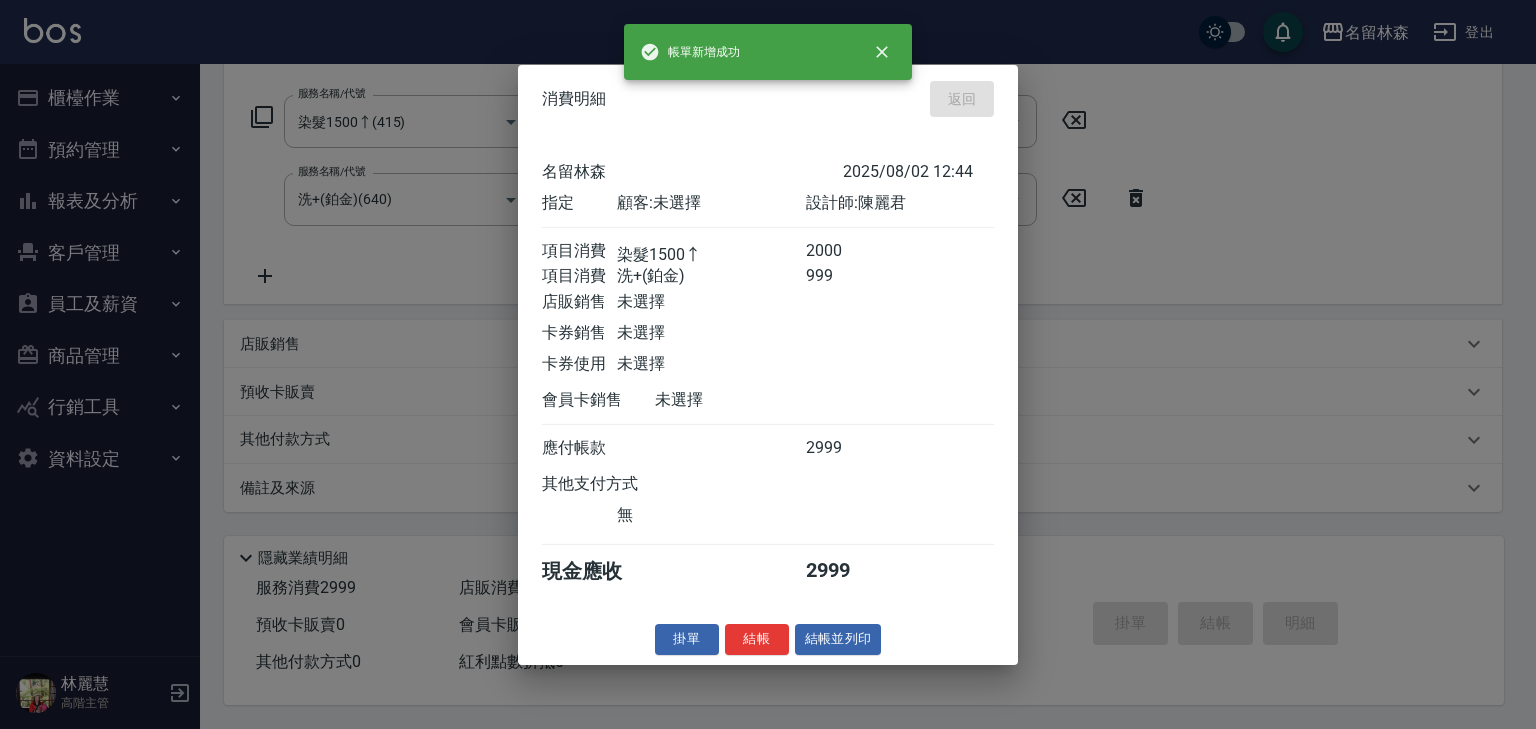 type on "2025/08/02 12:45" 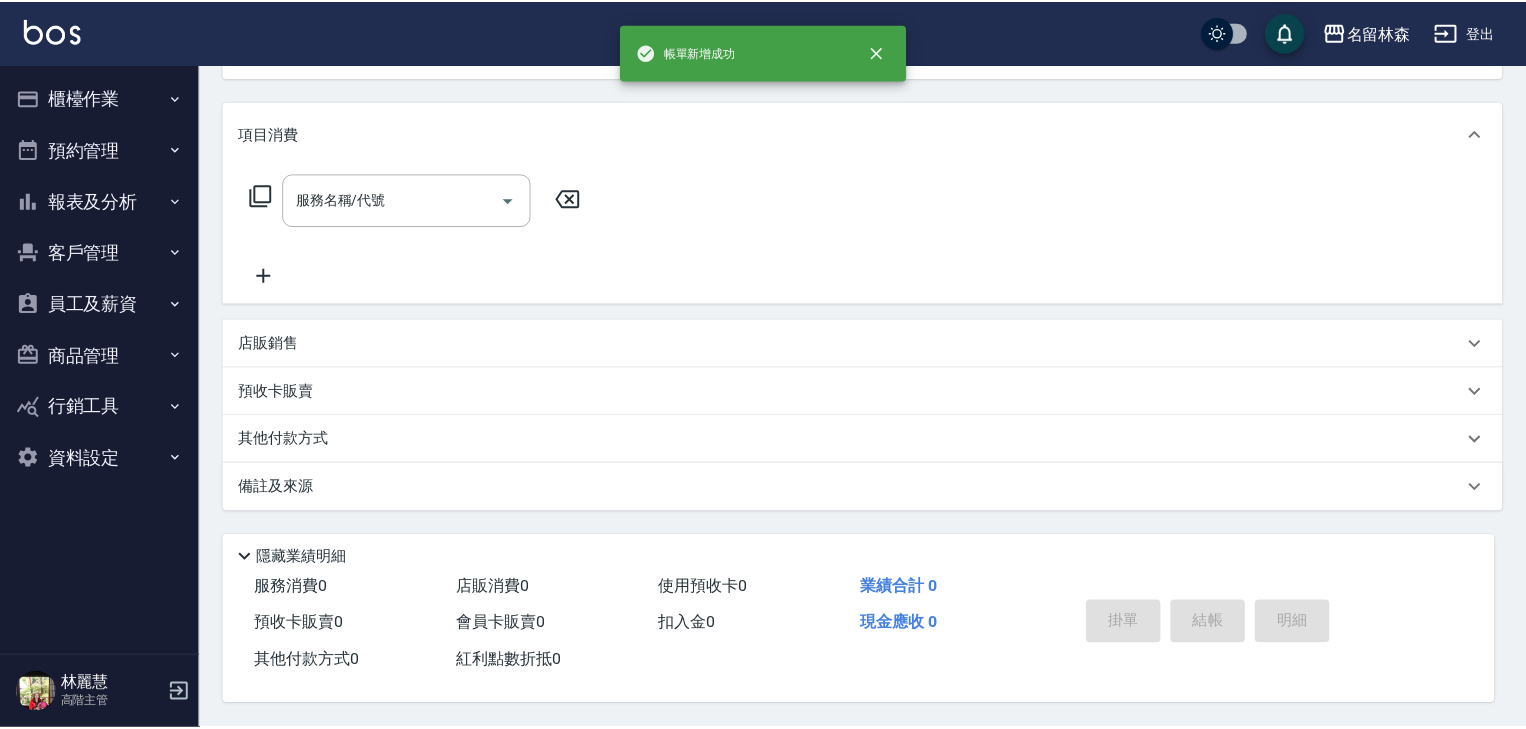 scroll, scrollTop: 0, scrollLeft: 0, axis: both 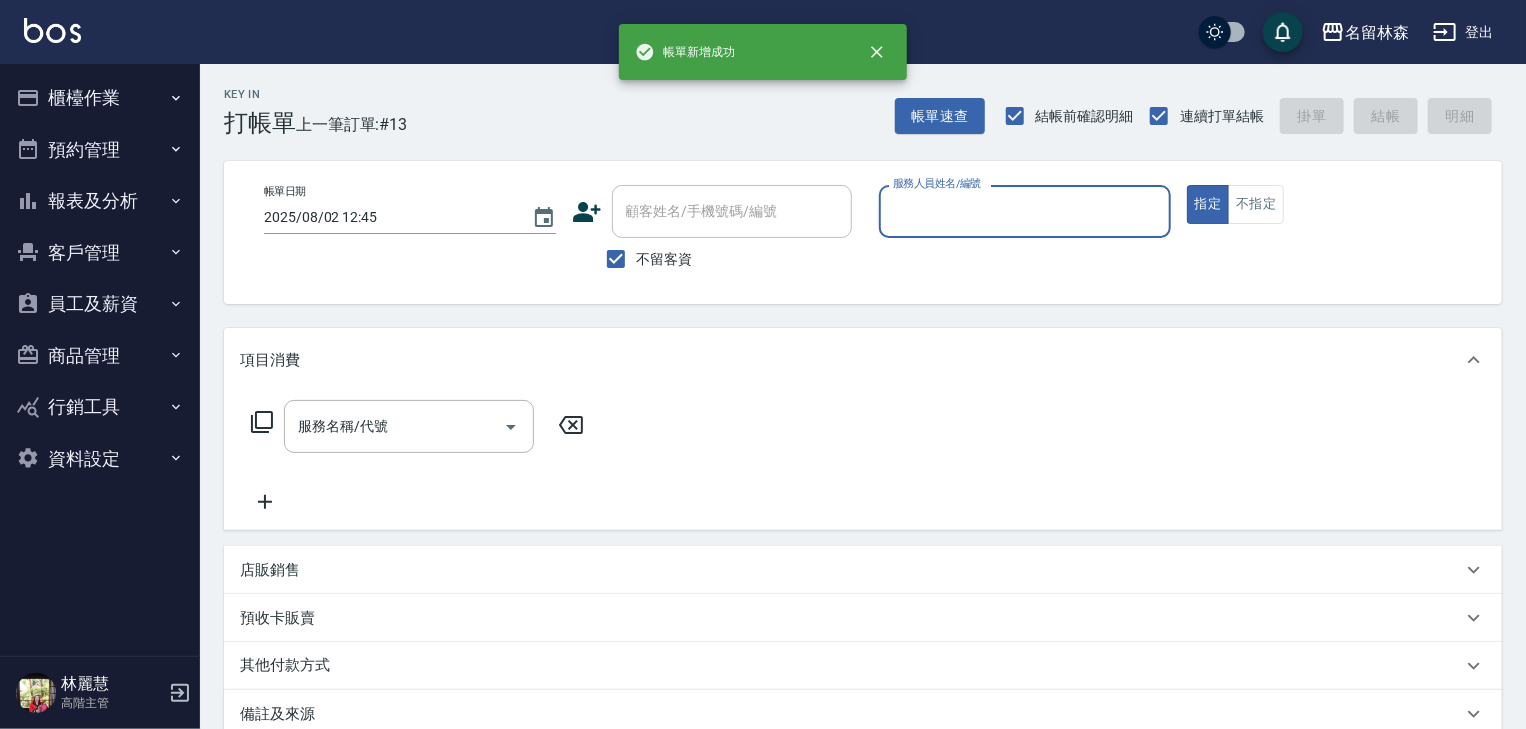 click on "服務人員姓名/編號" at bounding box center (1025, 211) 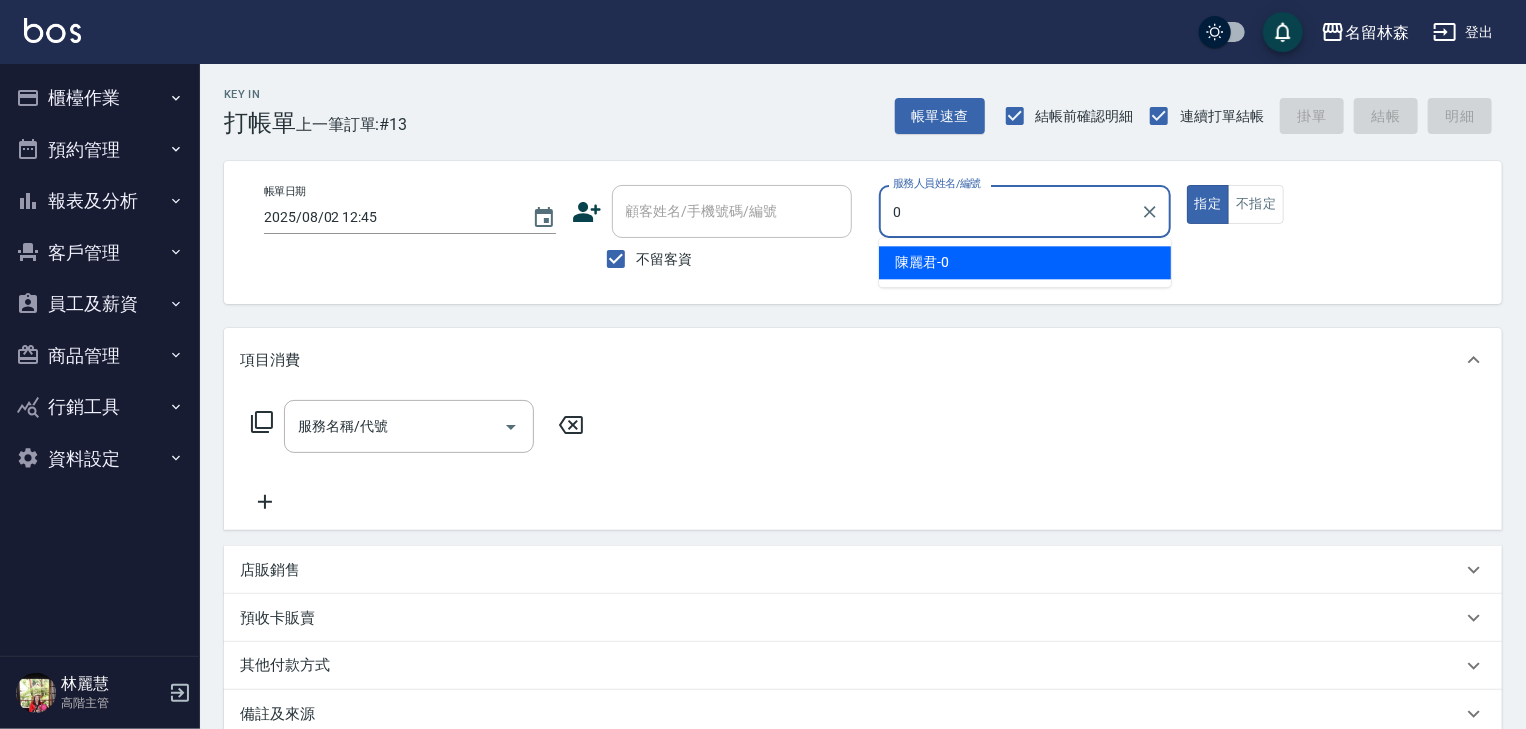 type on "[LAST_NAME][FIRST_NAME]-0" 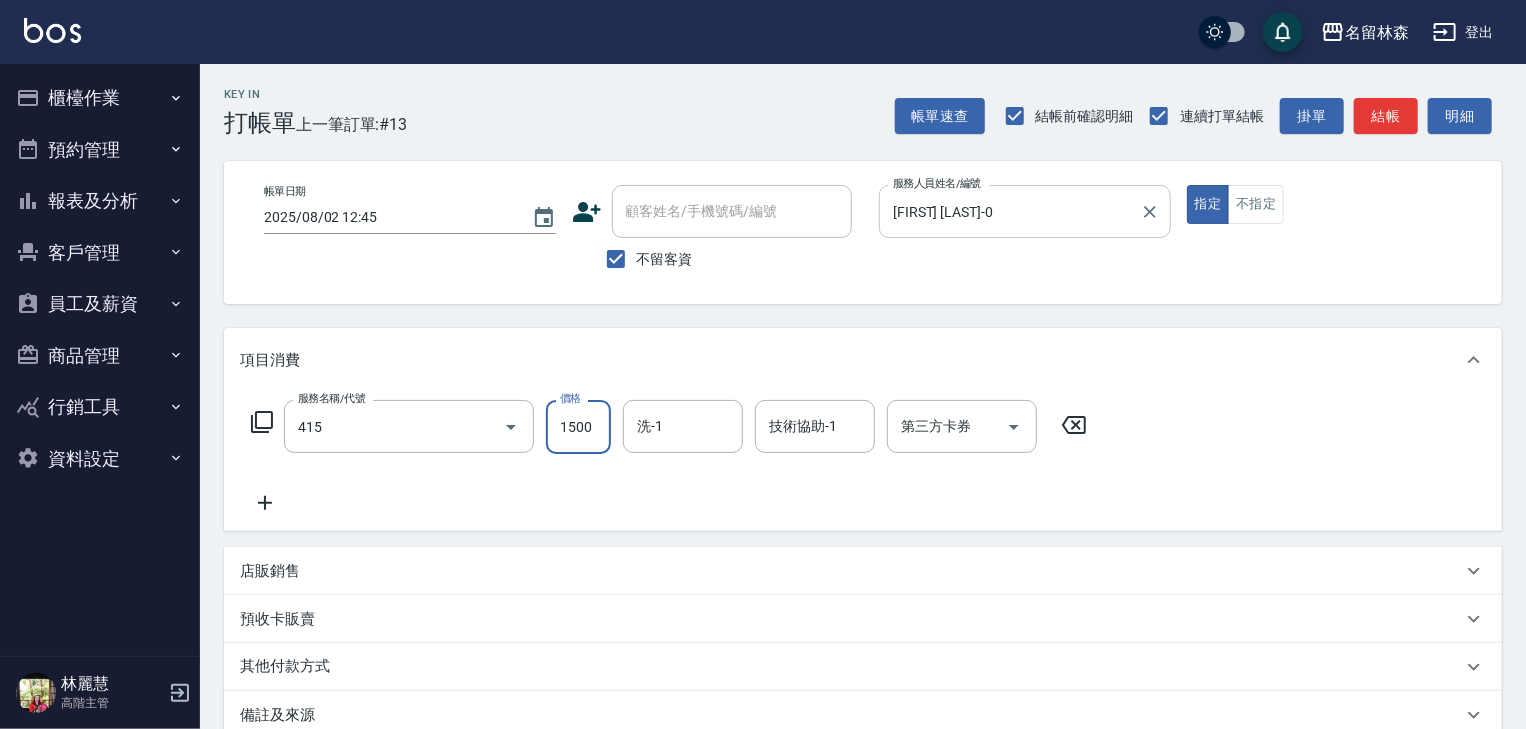 type on "染髮1500↑(415)" 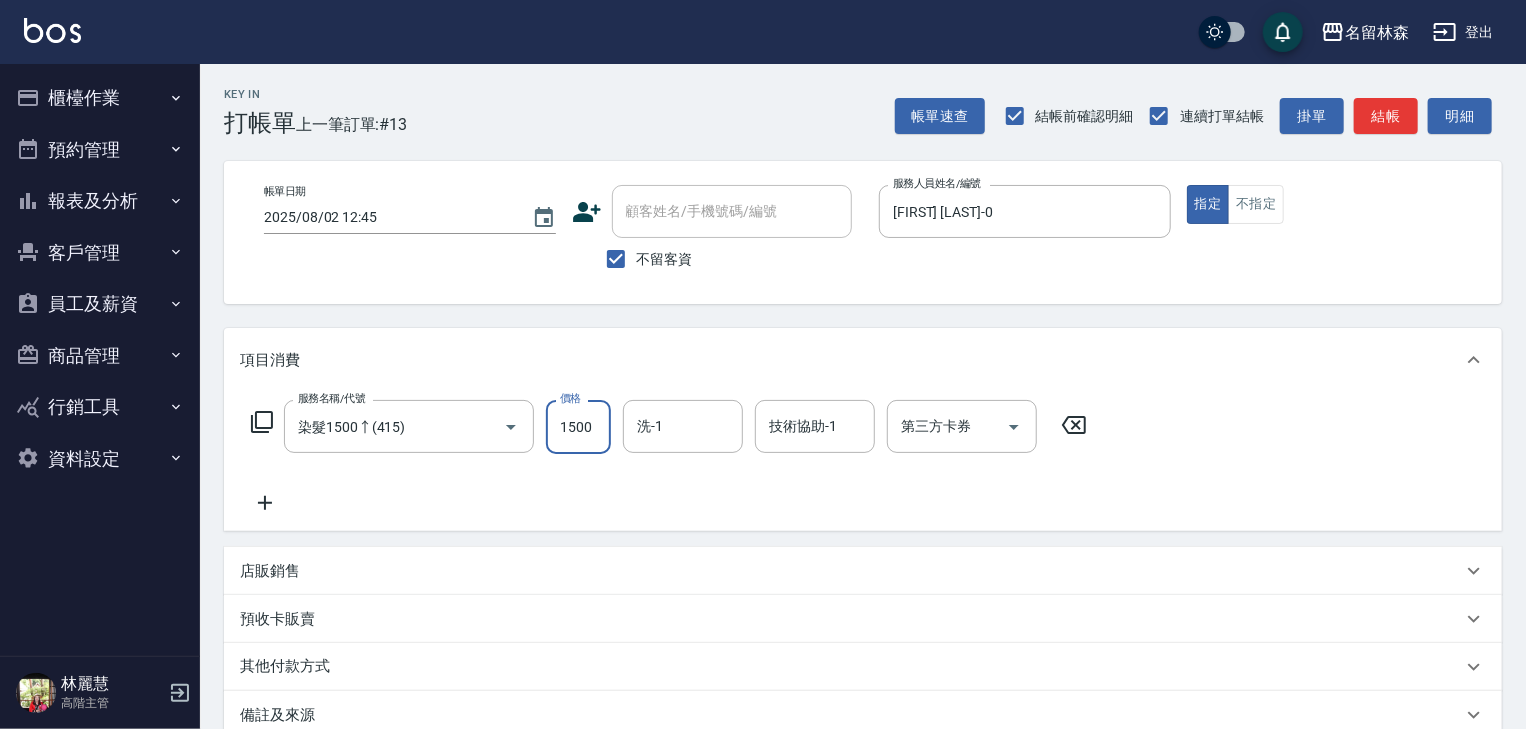 click 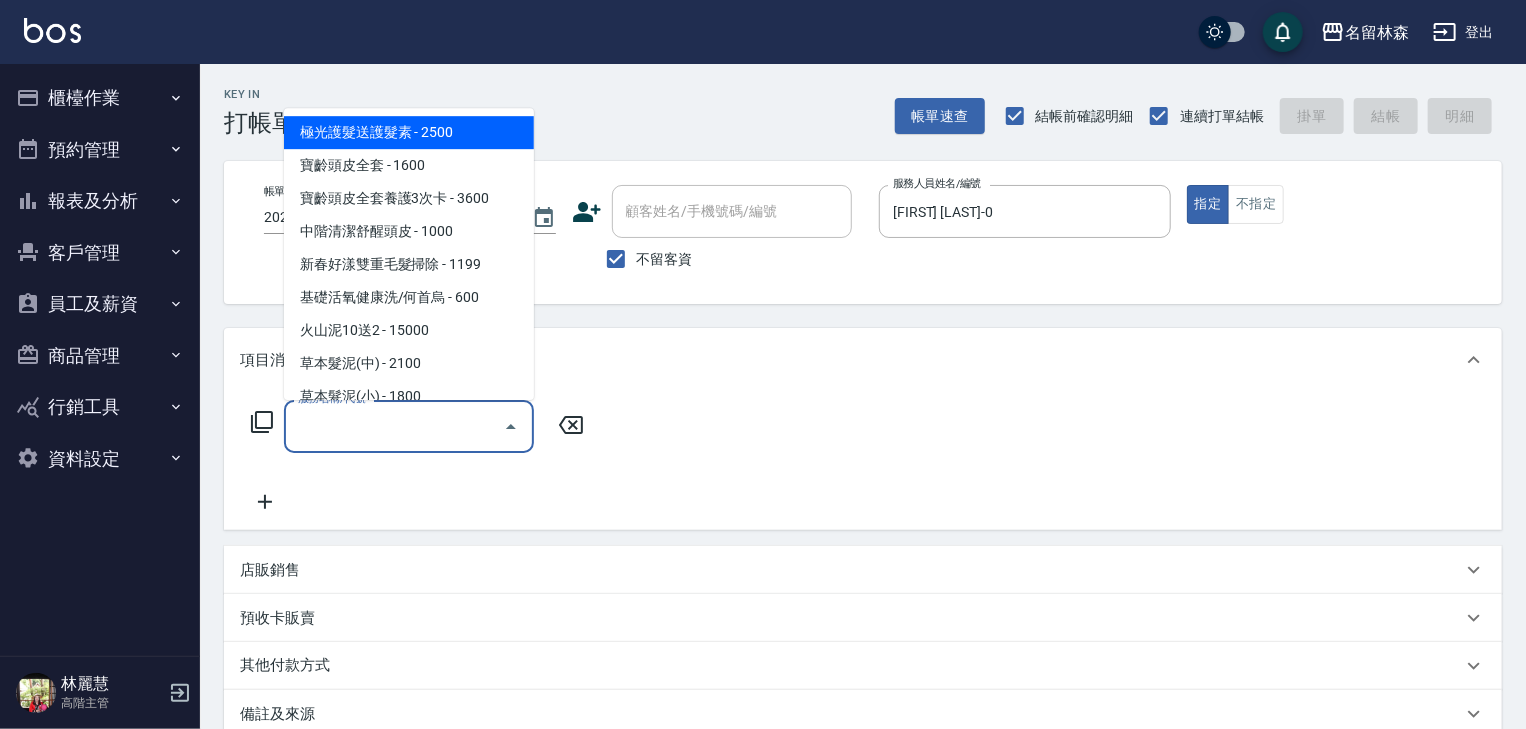 click on "服務名稱/代號" at bounding box center (394, 426) 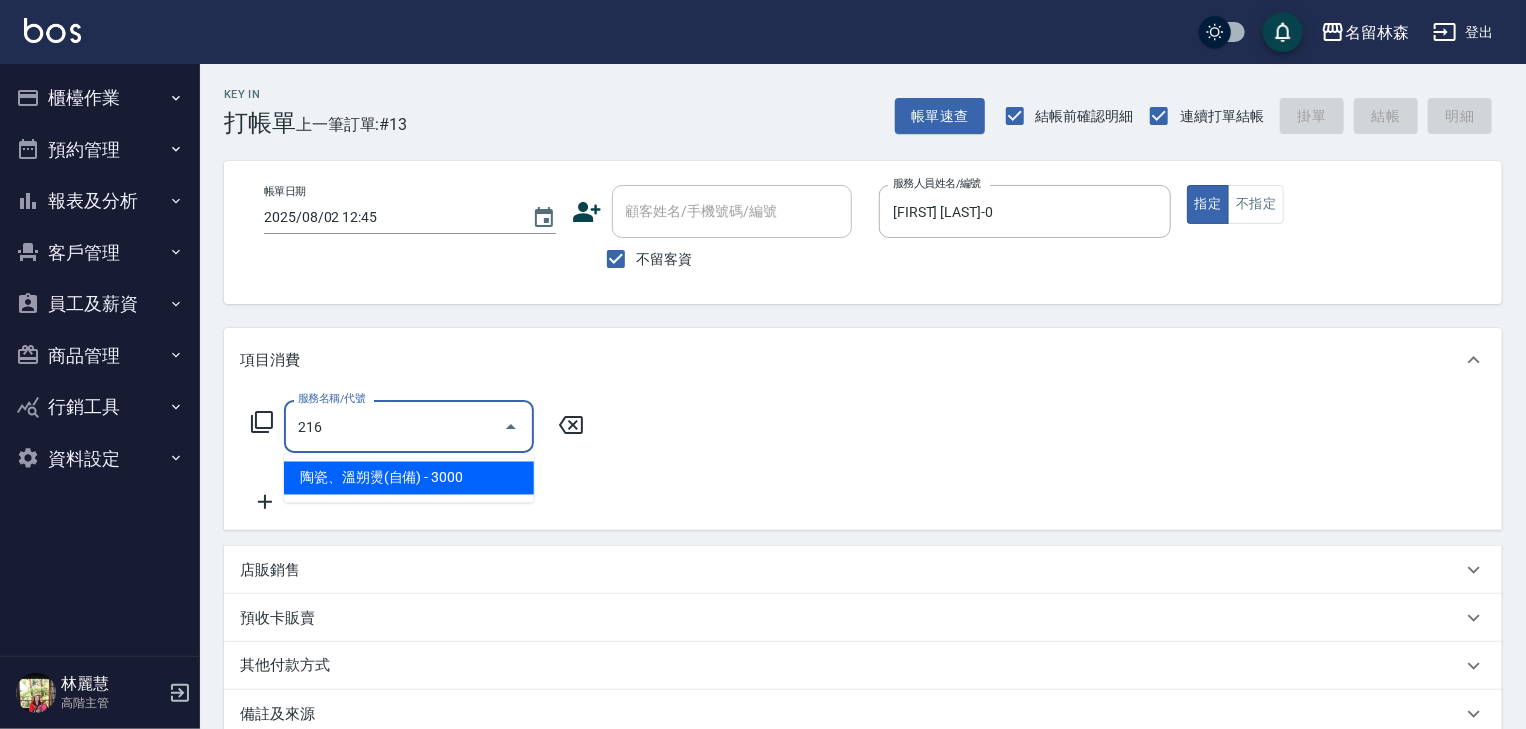 type on "陶瓷、溫朔燙(自備)(216)" 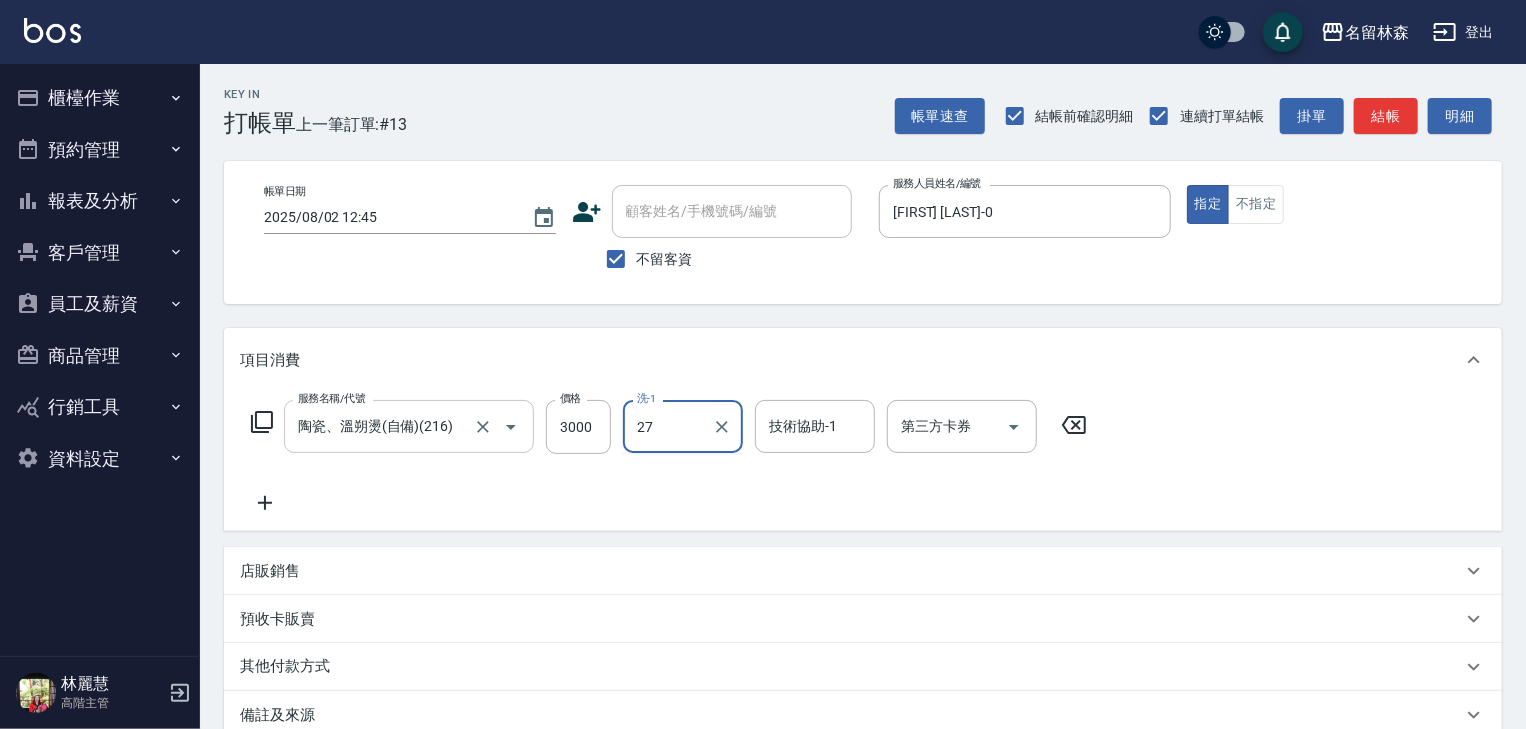type on "張紹柏-27" 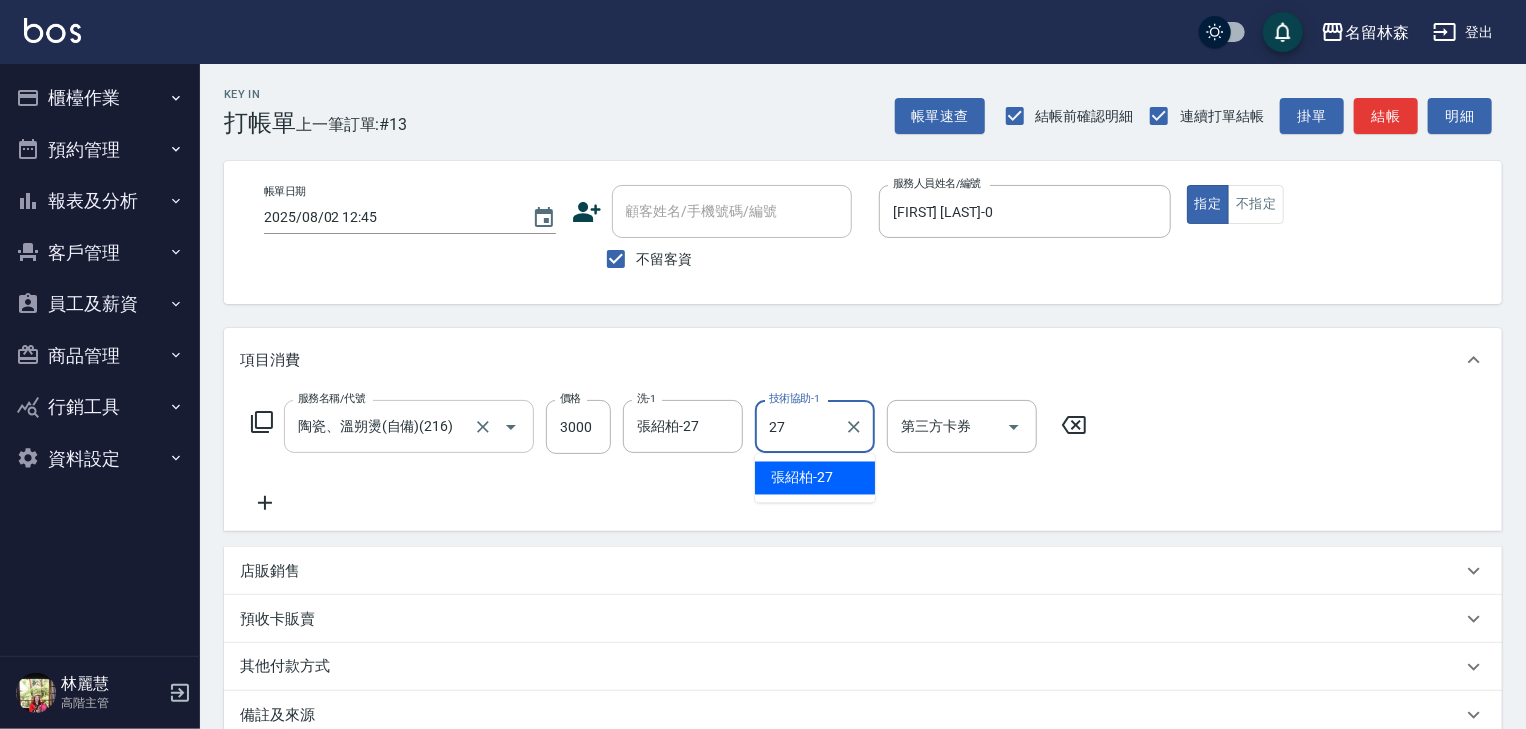type on "張紹柏-27" 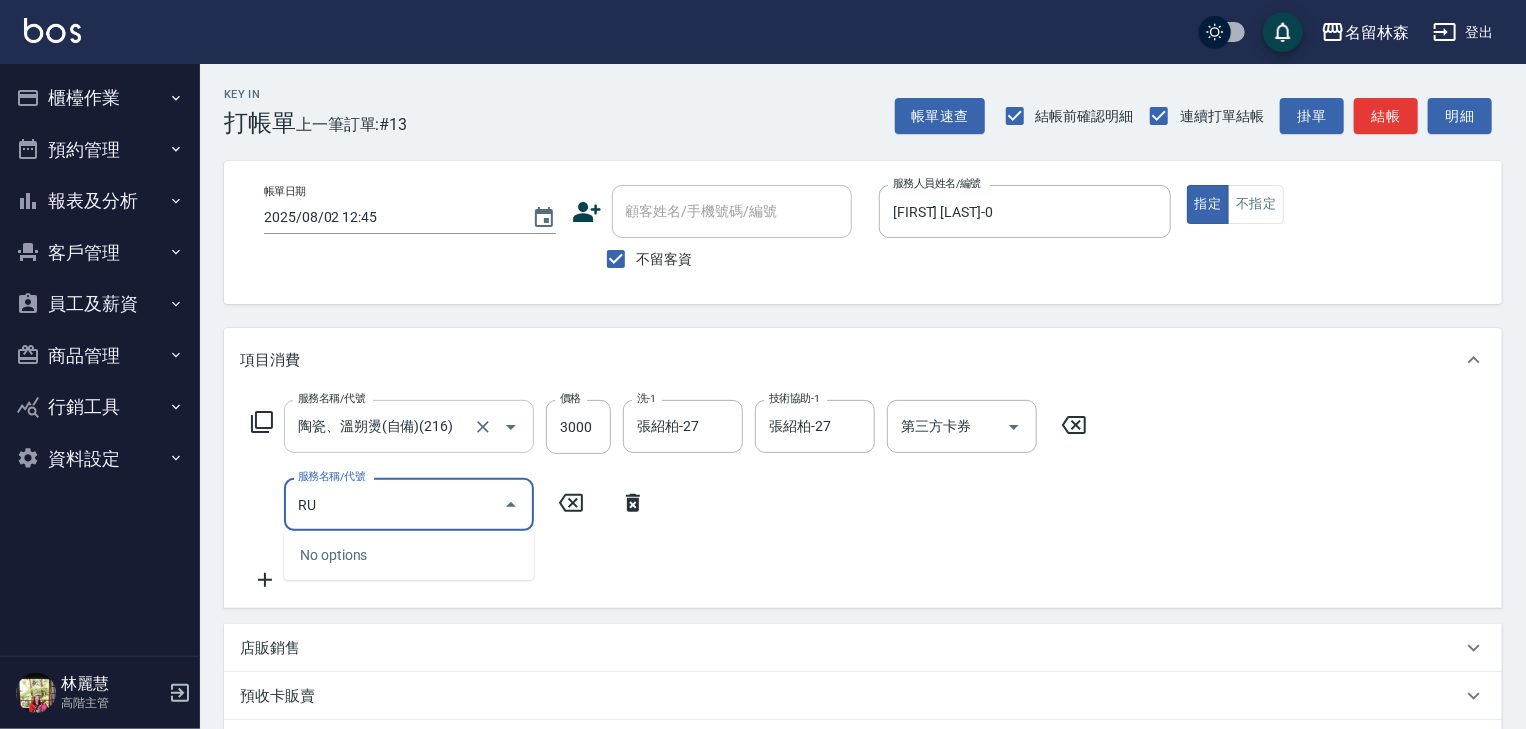 type on "R" 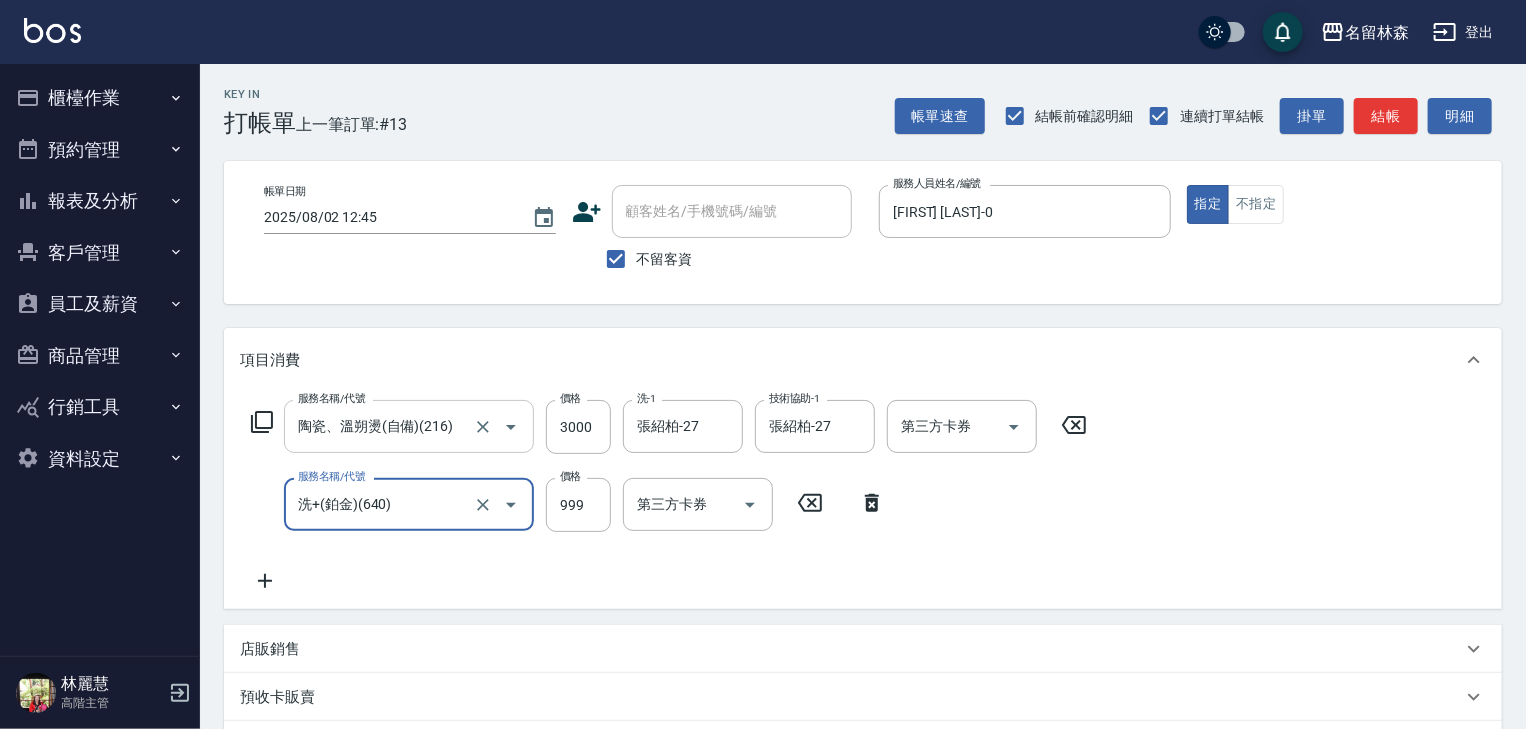 type on "洗+(鉑金)(640)" 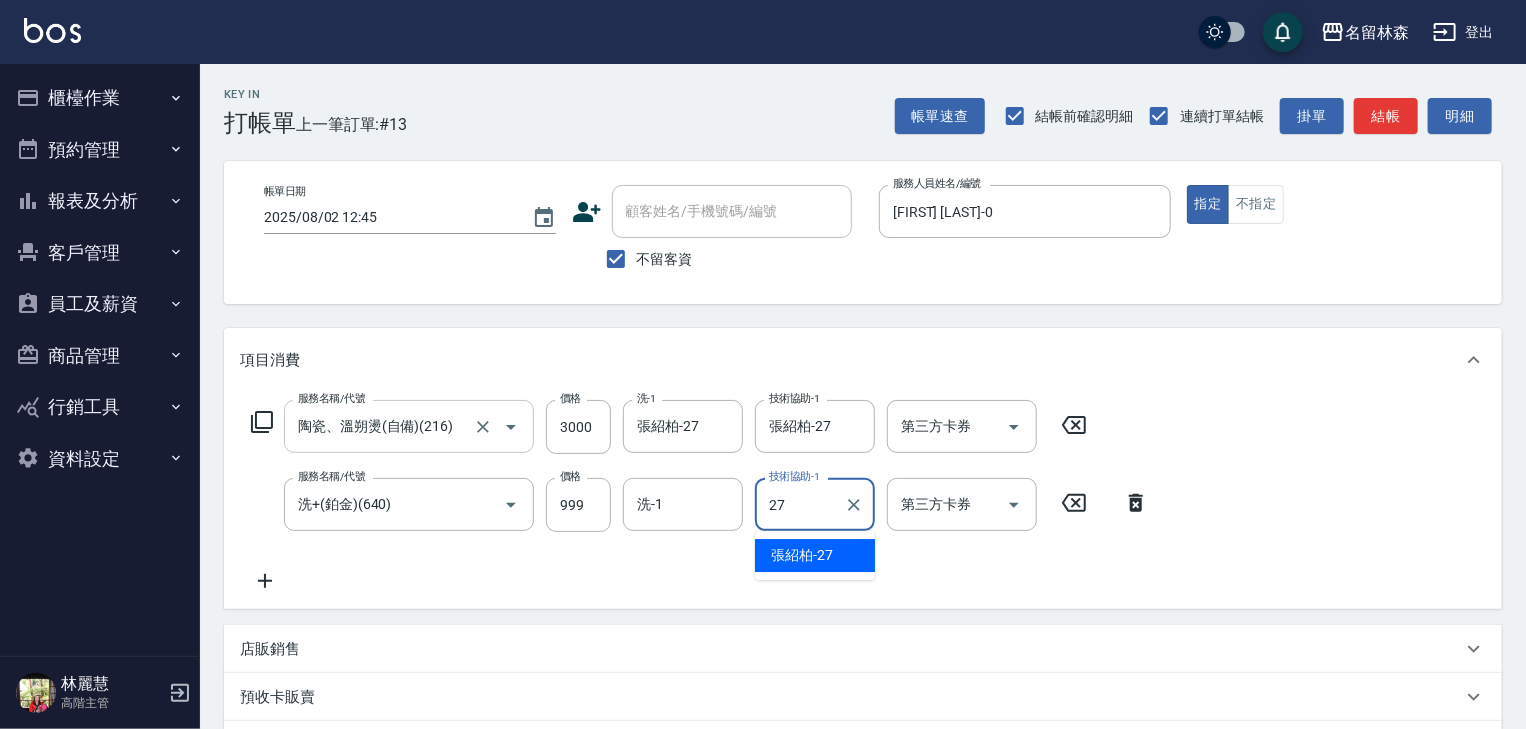 type on "張紹柏-27" 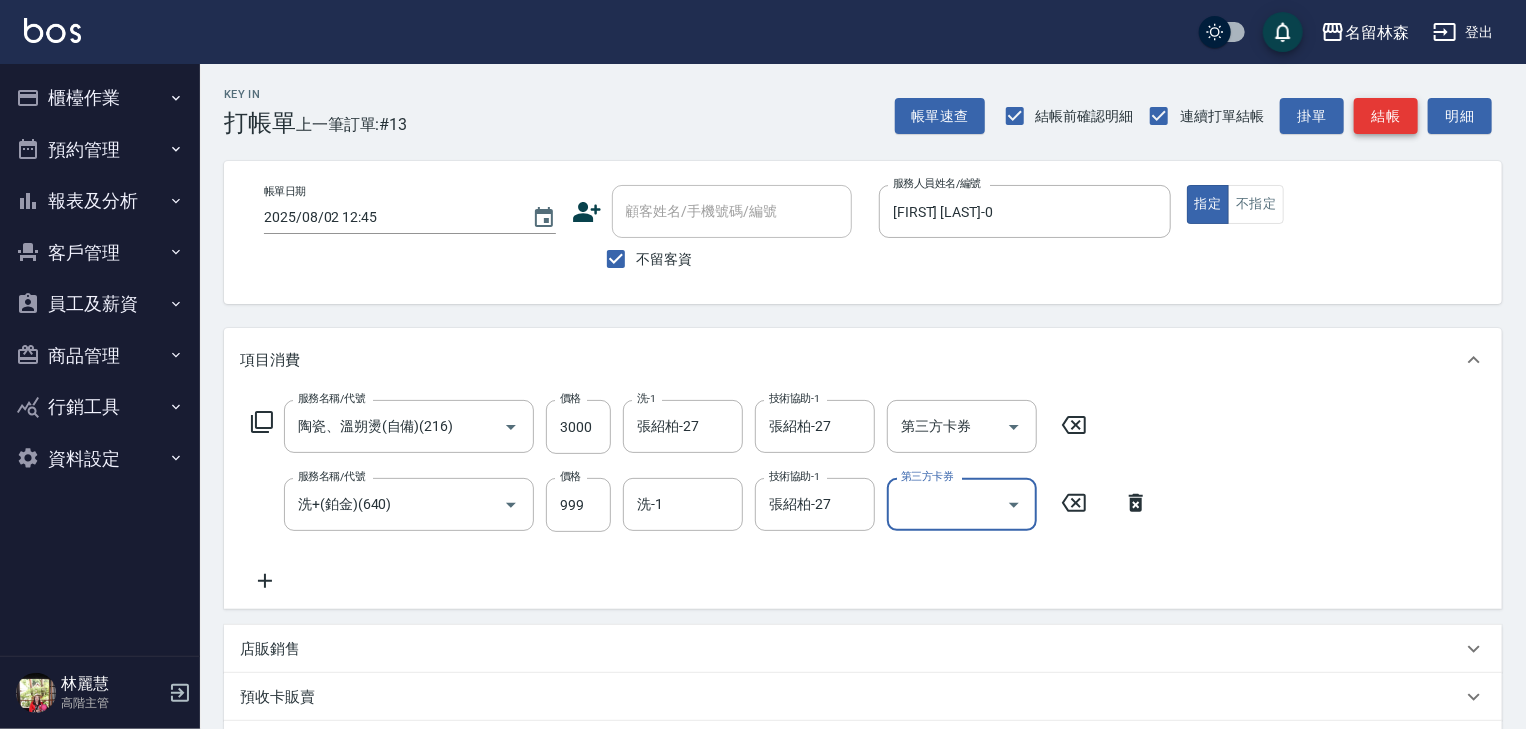 click on "結帳" at bounding box center [1386, 116] 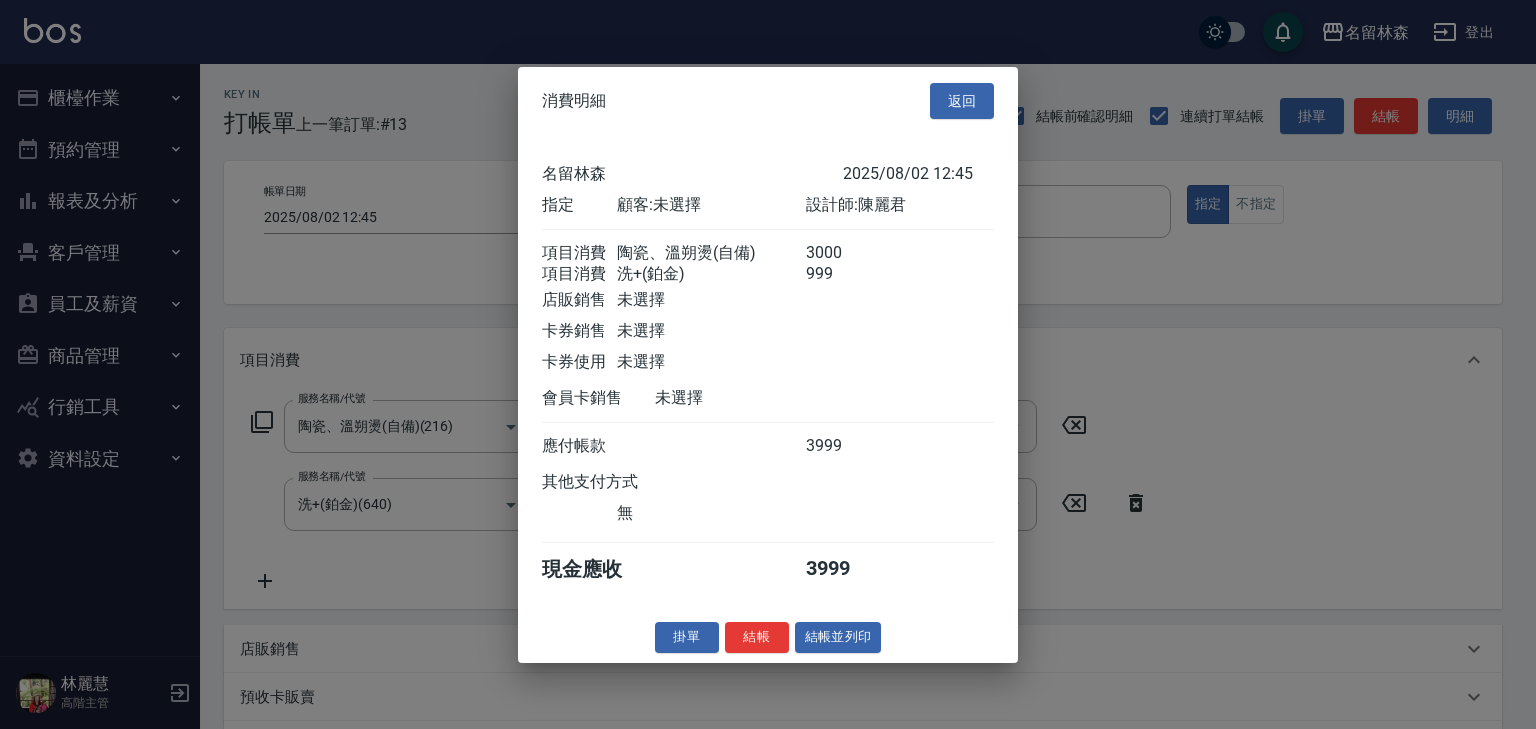 click on "結帳並列印" at bounding box center (838, 637) 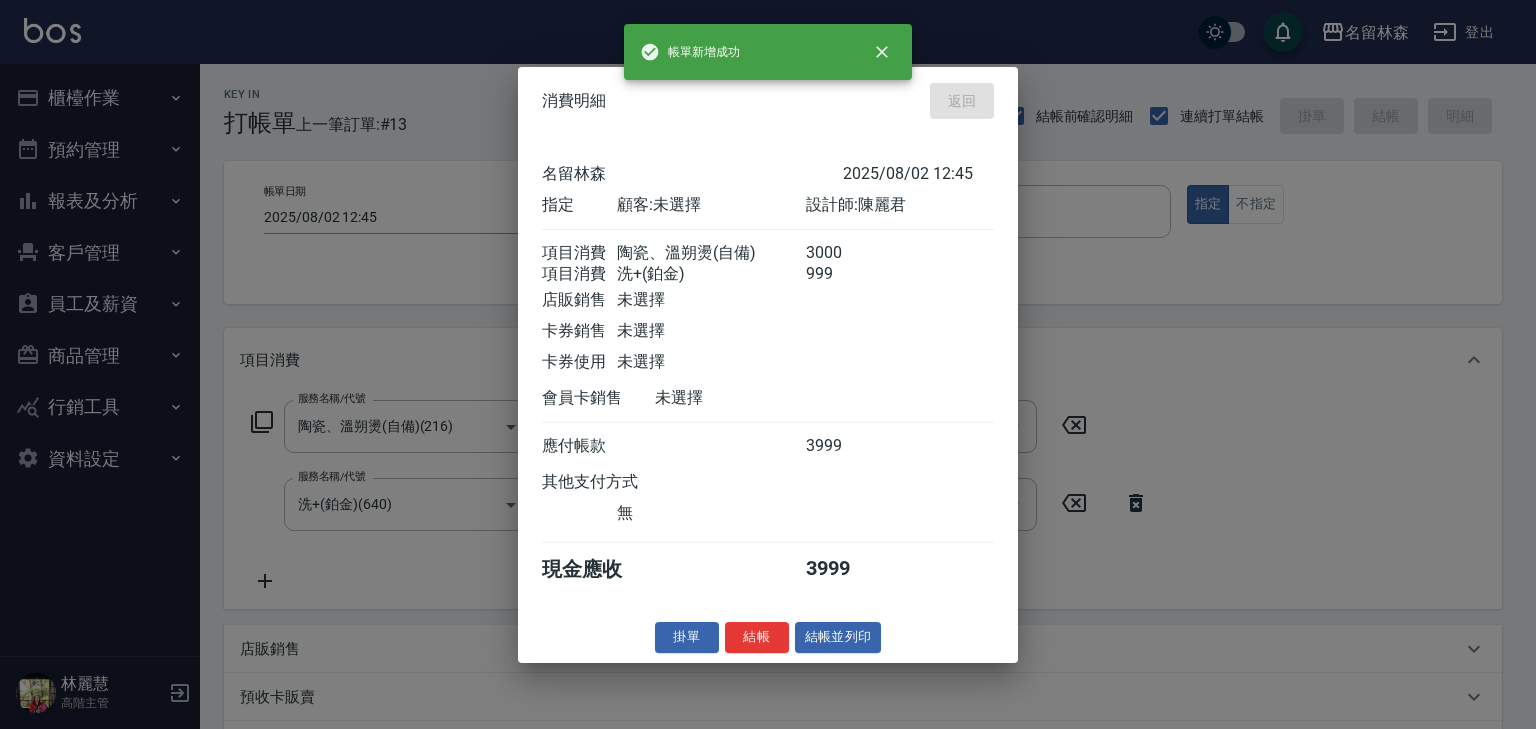 type 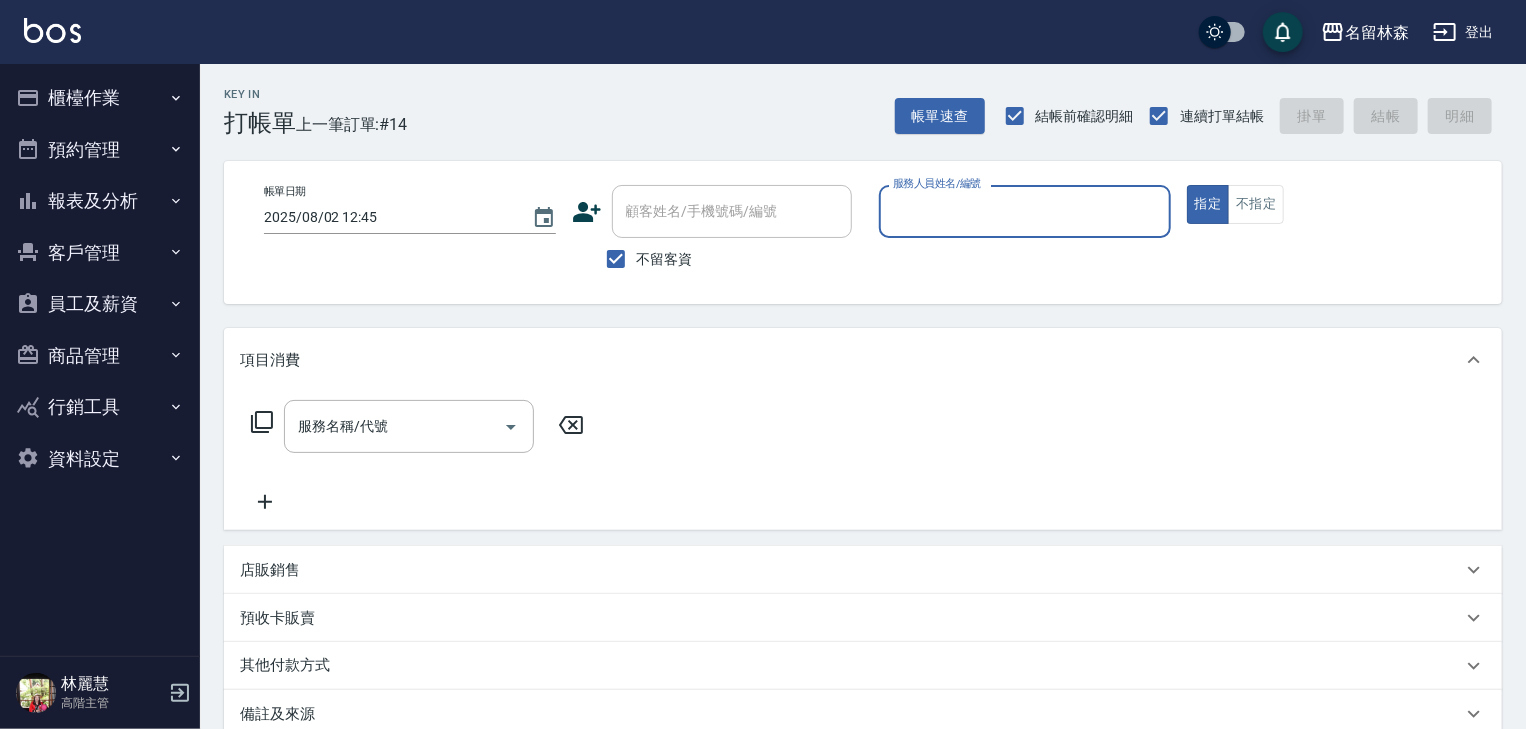 click on "櫃檯作業" at bounding box center (100, 98) 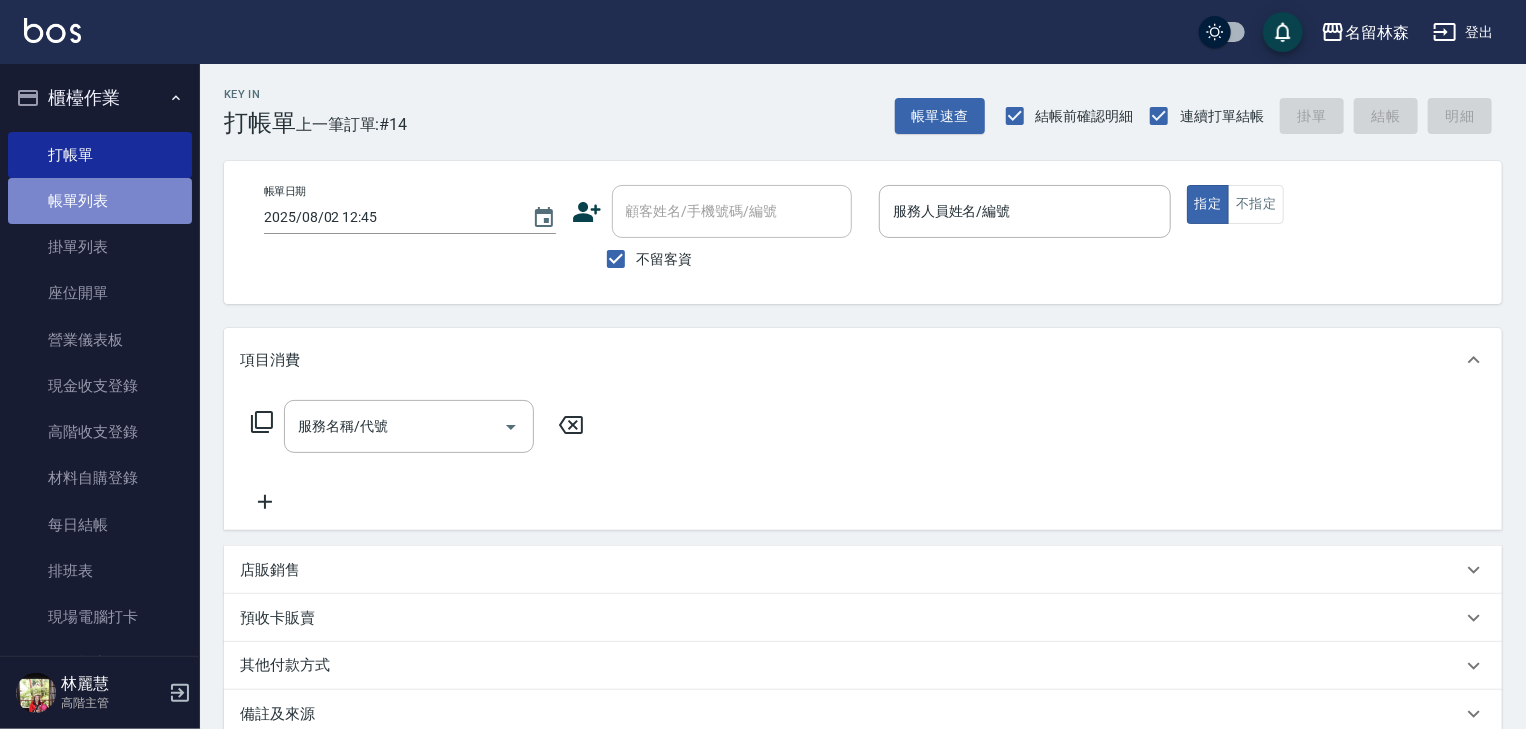 click on "帳單列表" at bounding box center [100, 201] 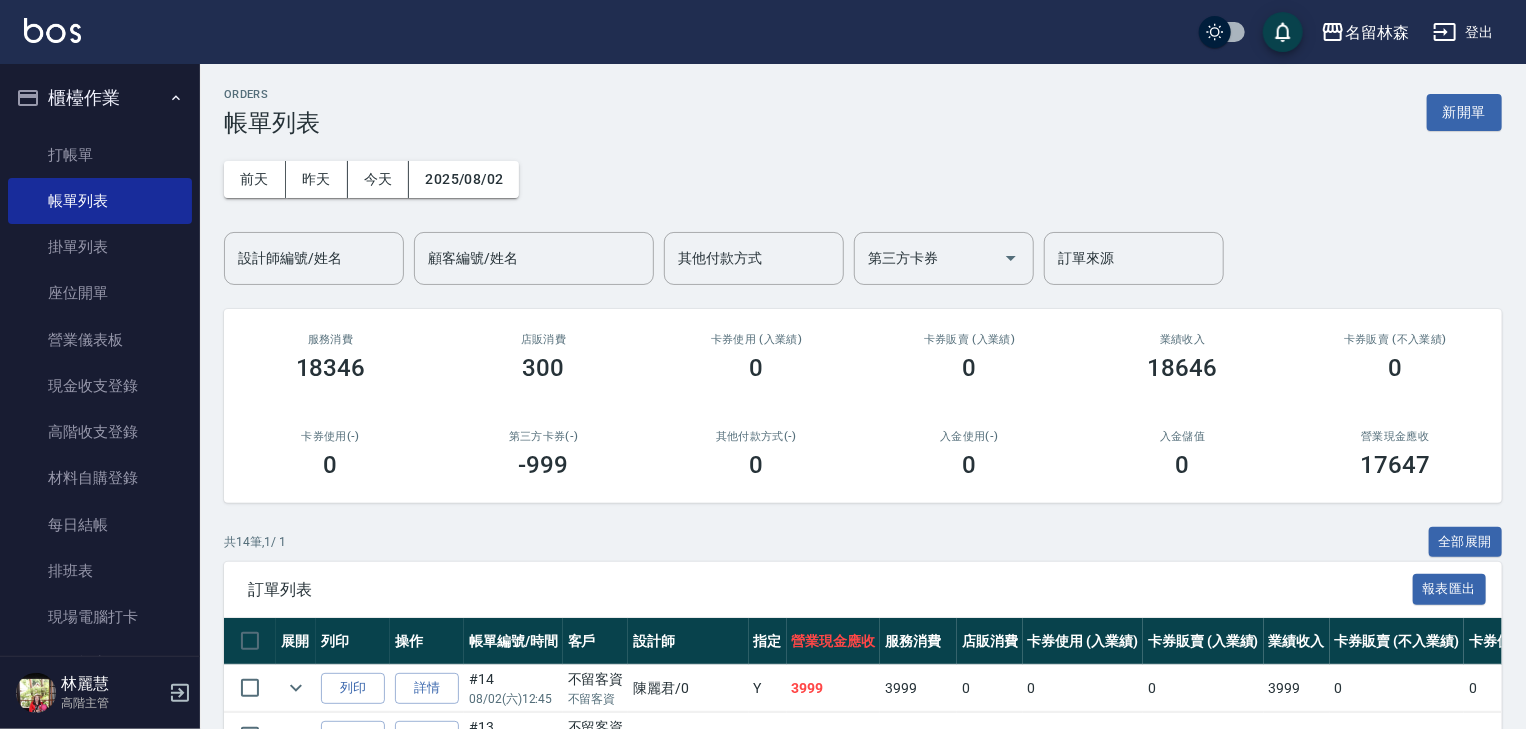 scroll, scrollTop: 533, scrollLeft: 0, axis: vertical 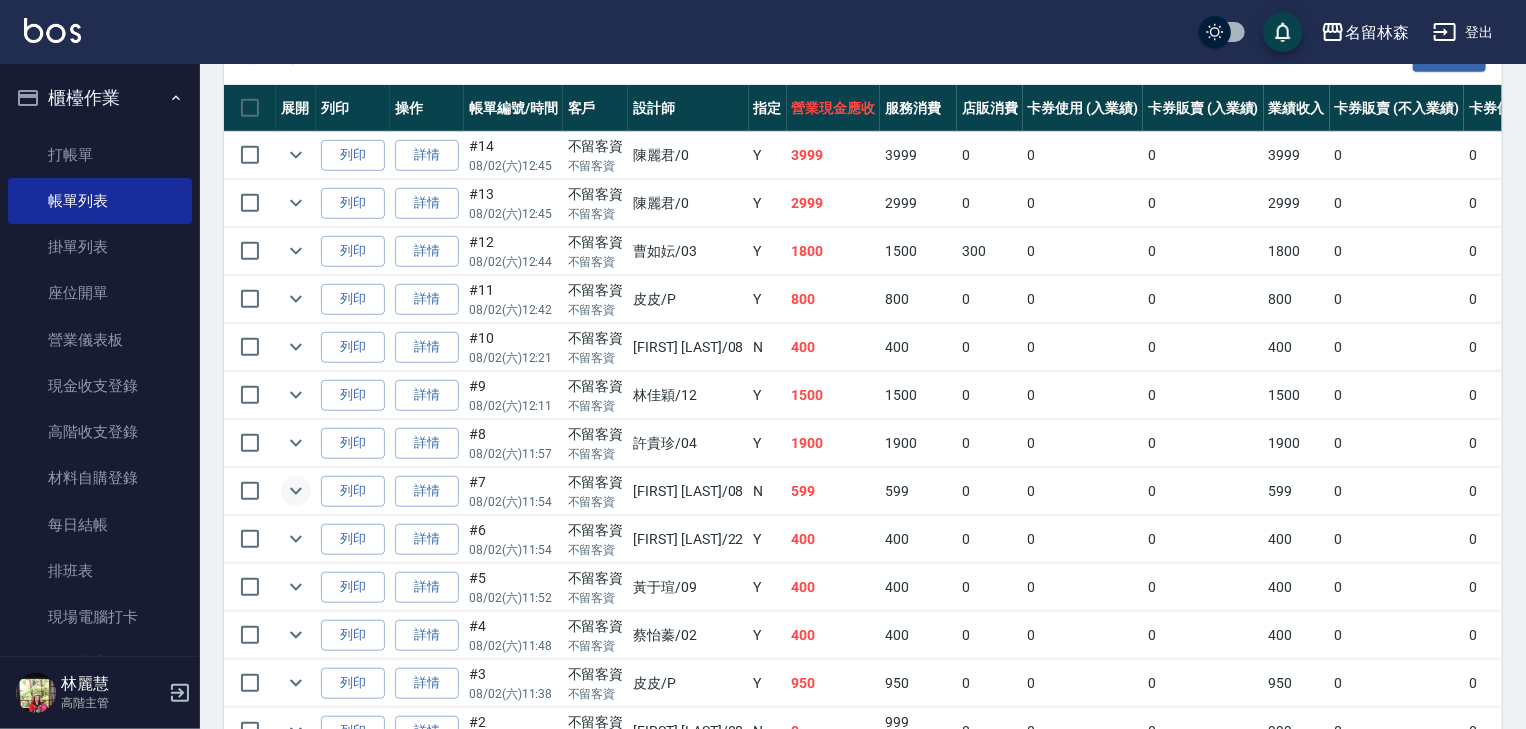 click 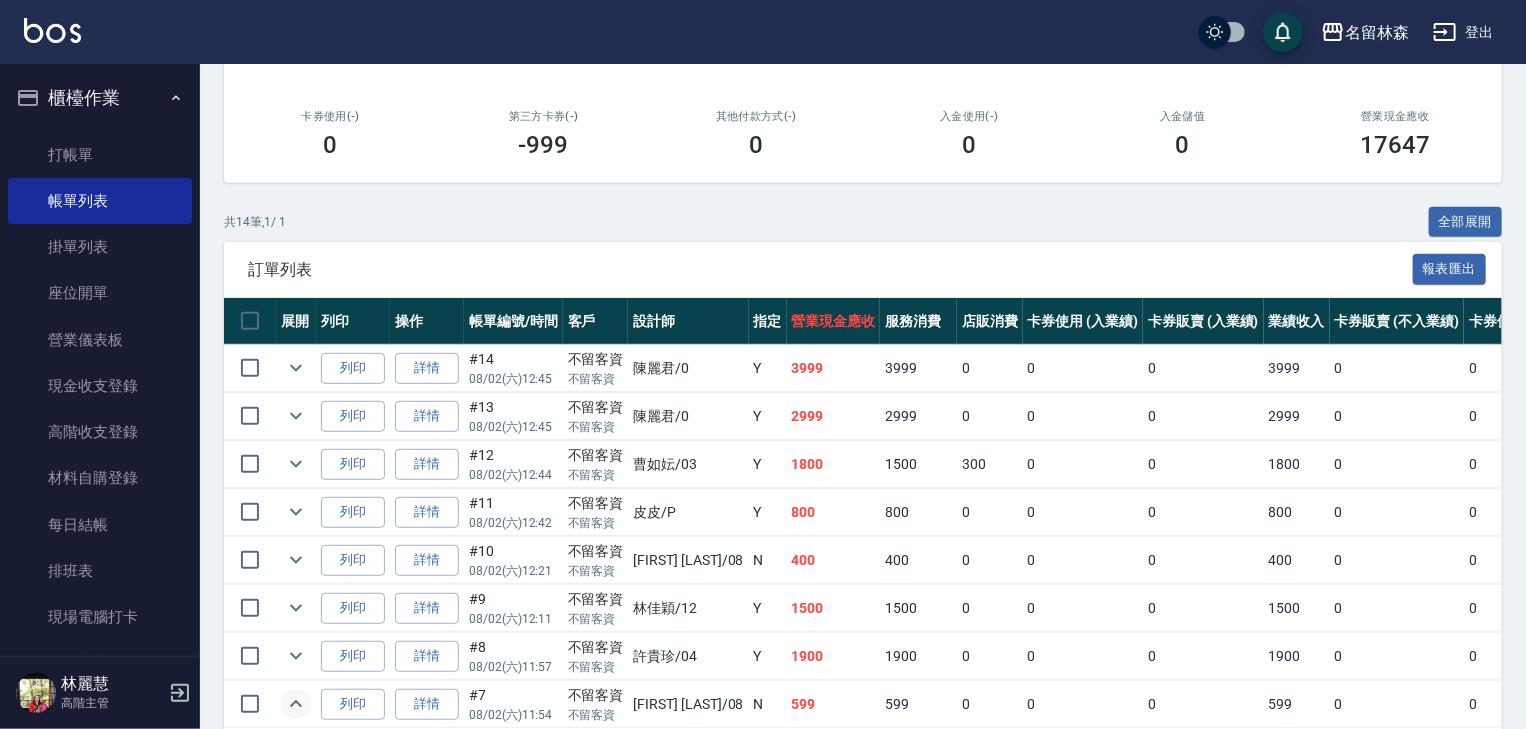 scroll, scrollTop: 640, scrollLeft: 0, axis: vertical 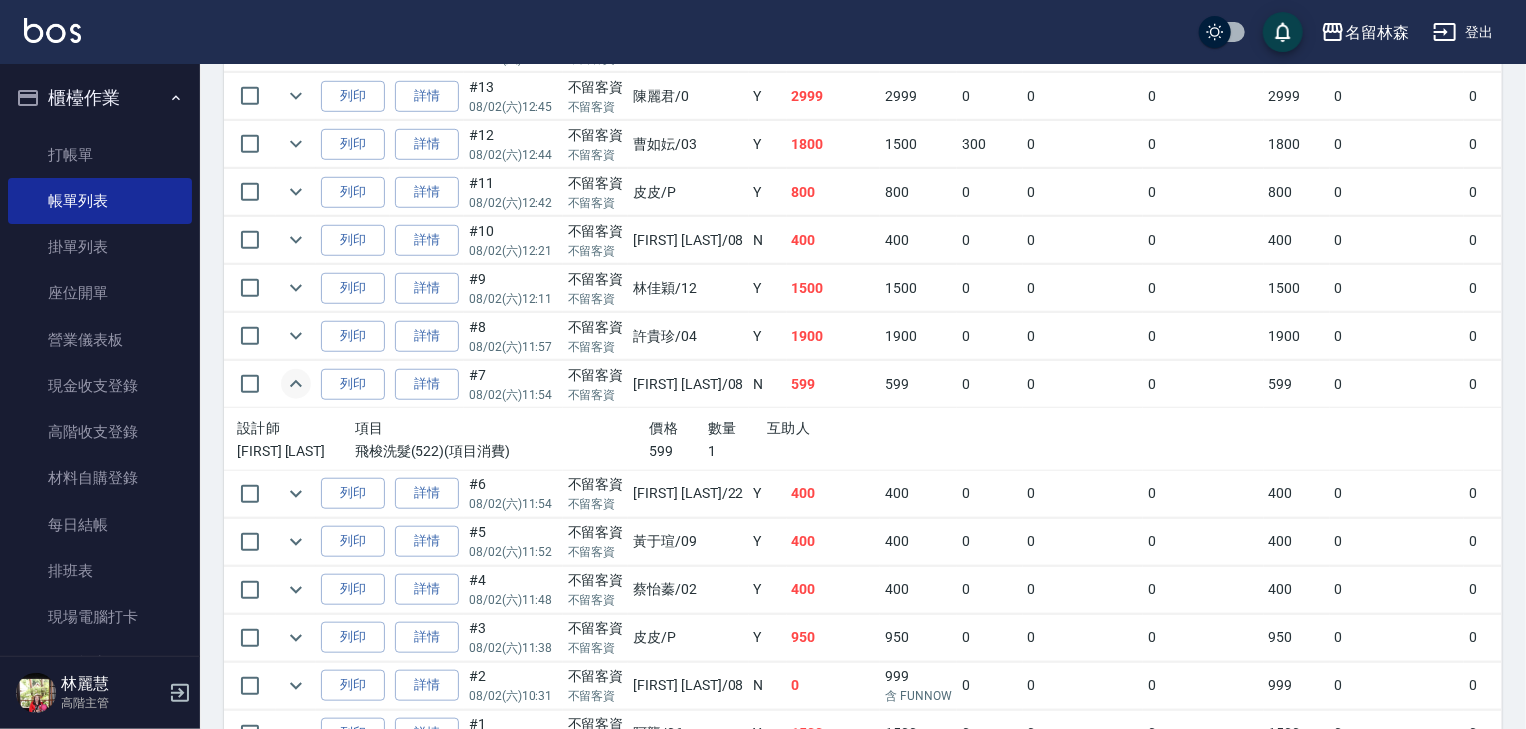 click at bounding box center (52, 30) 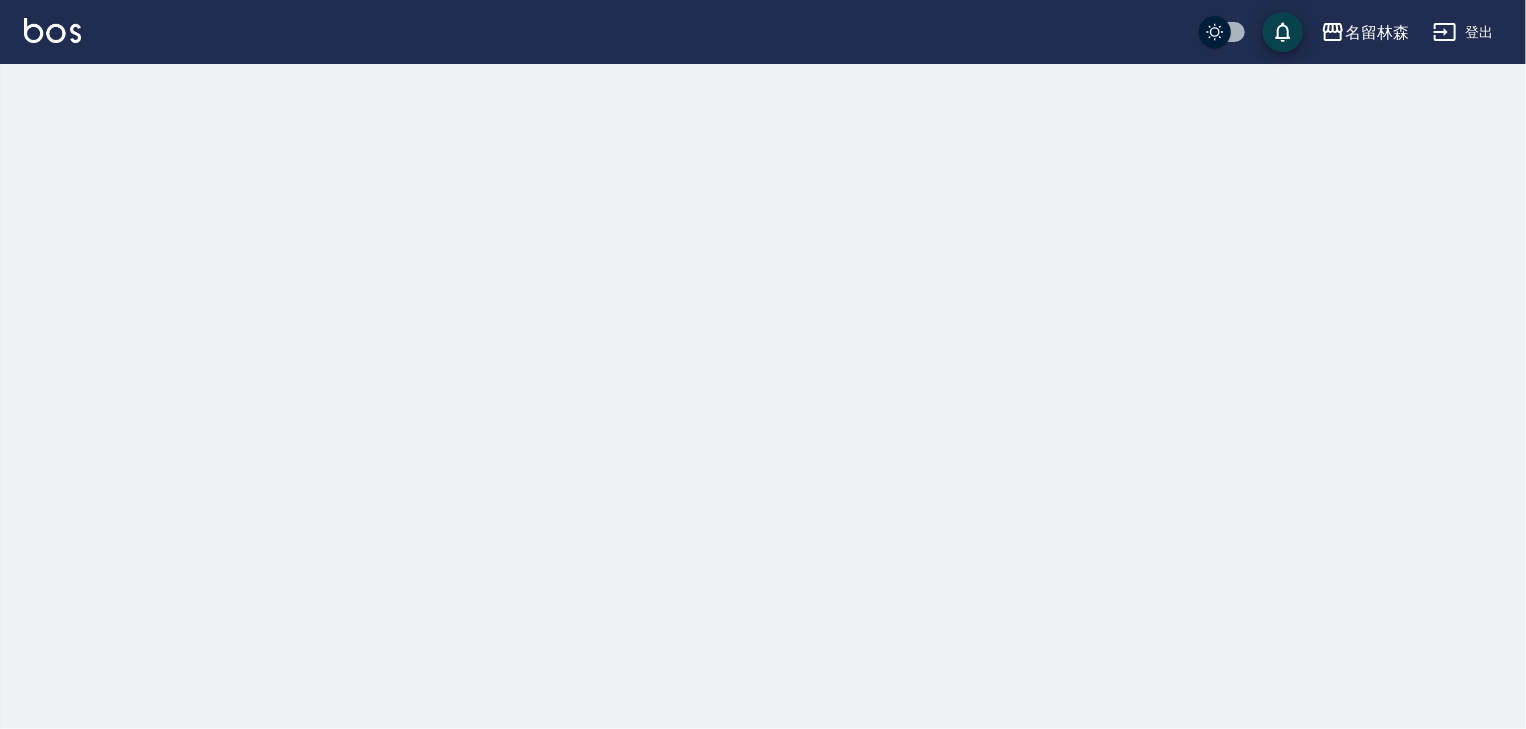 scroll, scrollTop: 0, scrollLeft: 0, axis: both 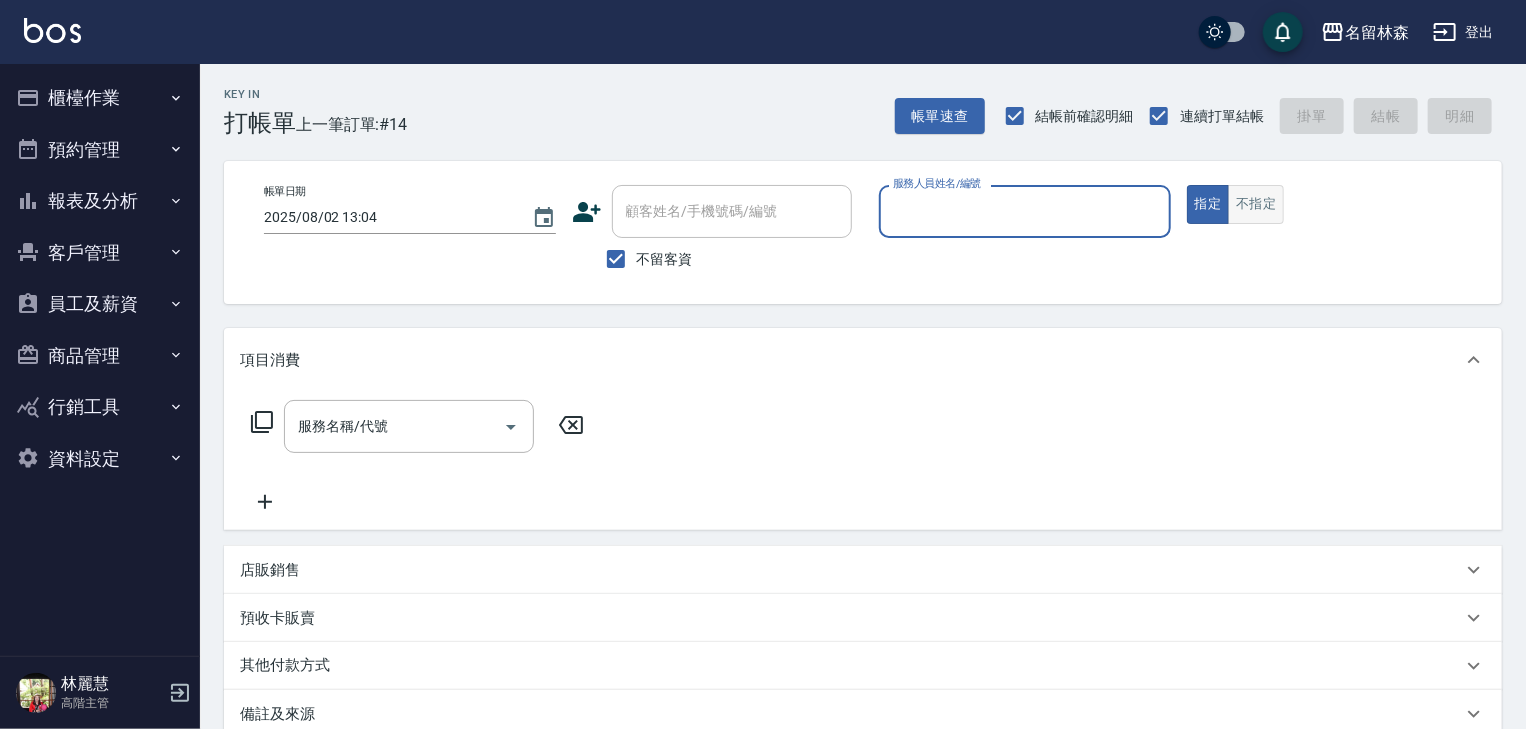 click on "不指定" at bounding box center [1256, 204] 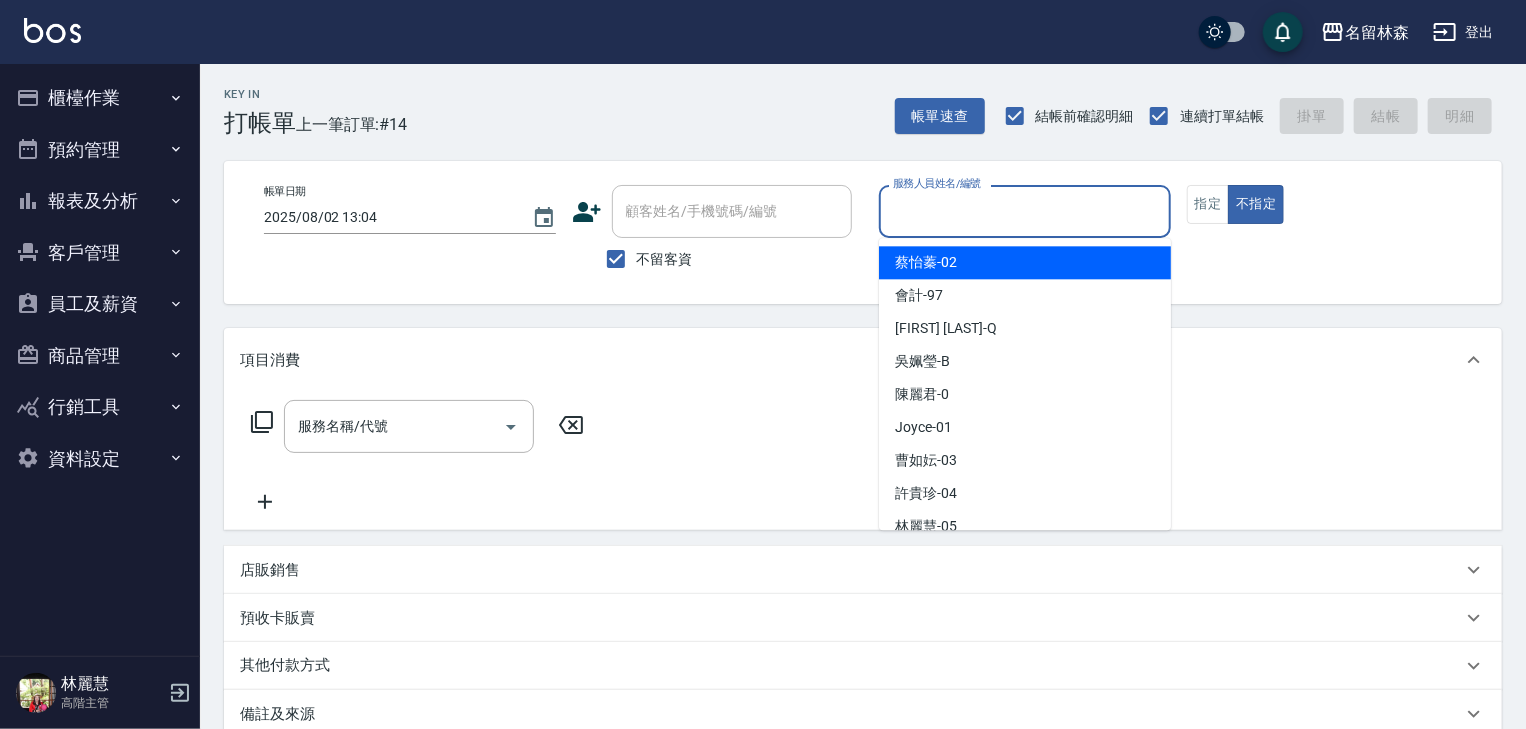 click on "服務人員姓名/編號" at bounding box center (1025, 211) 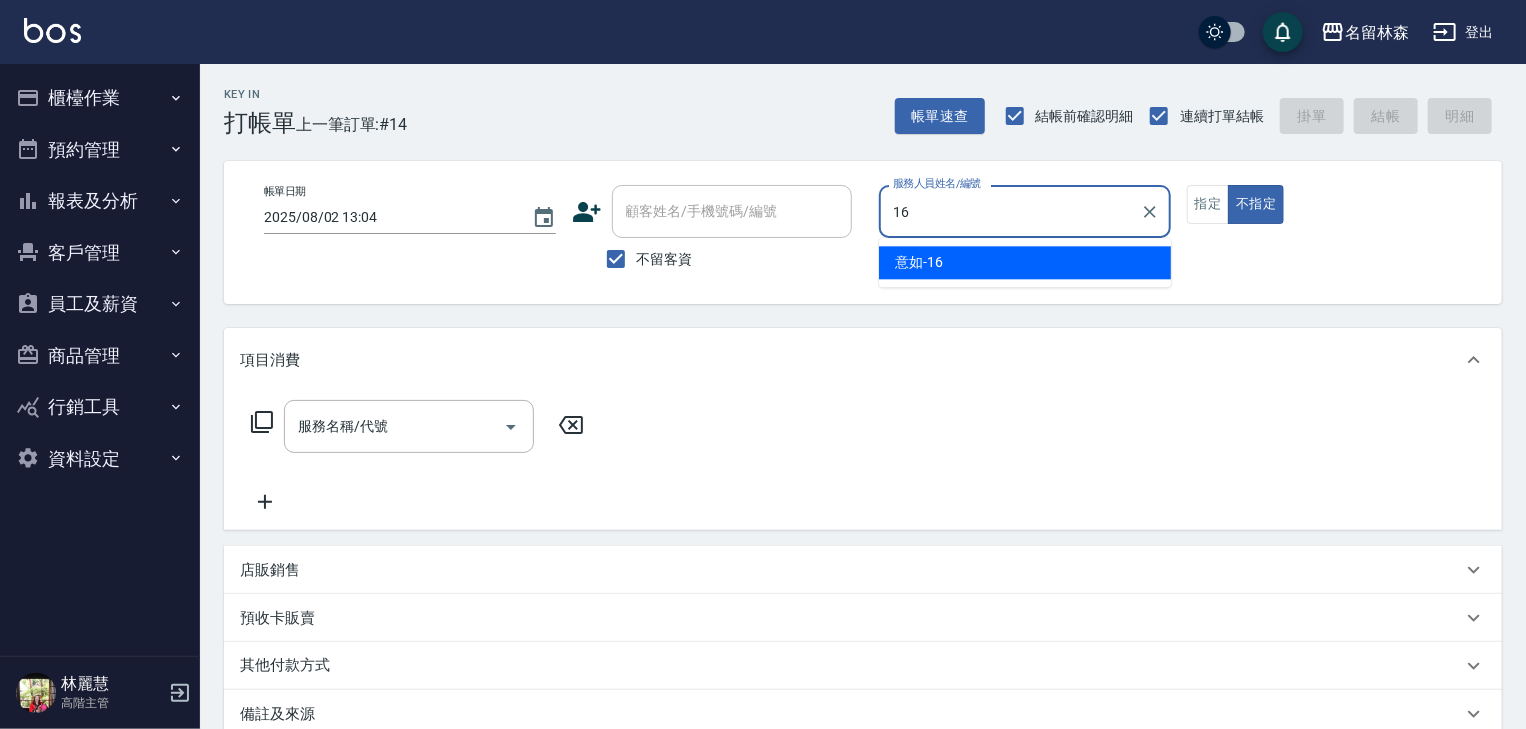type on "意如-16" 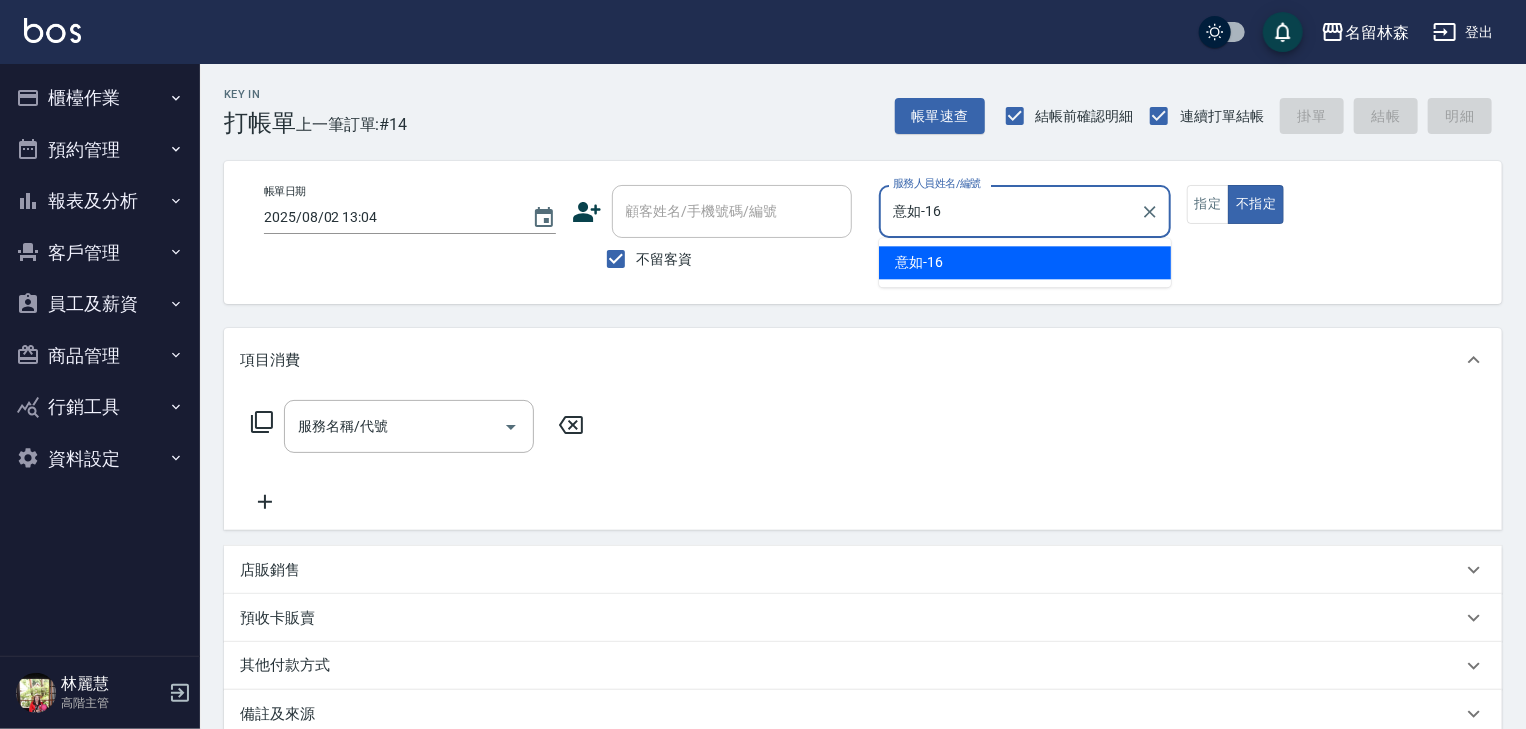 type on "false" 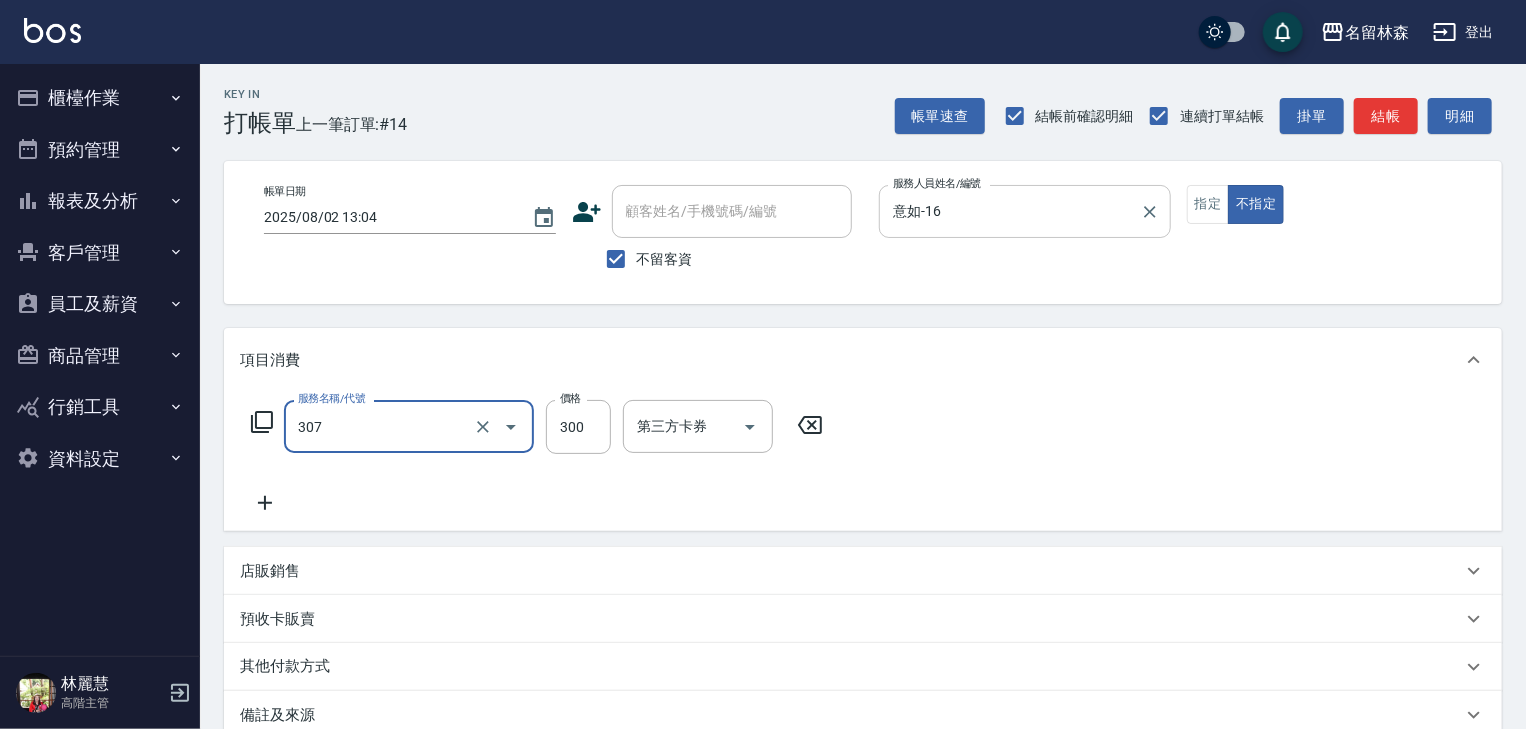 type on "剪髮(307)" 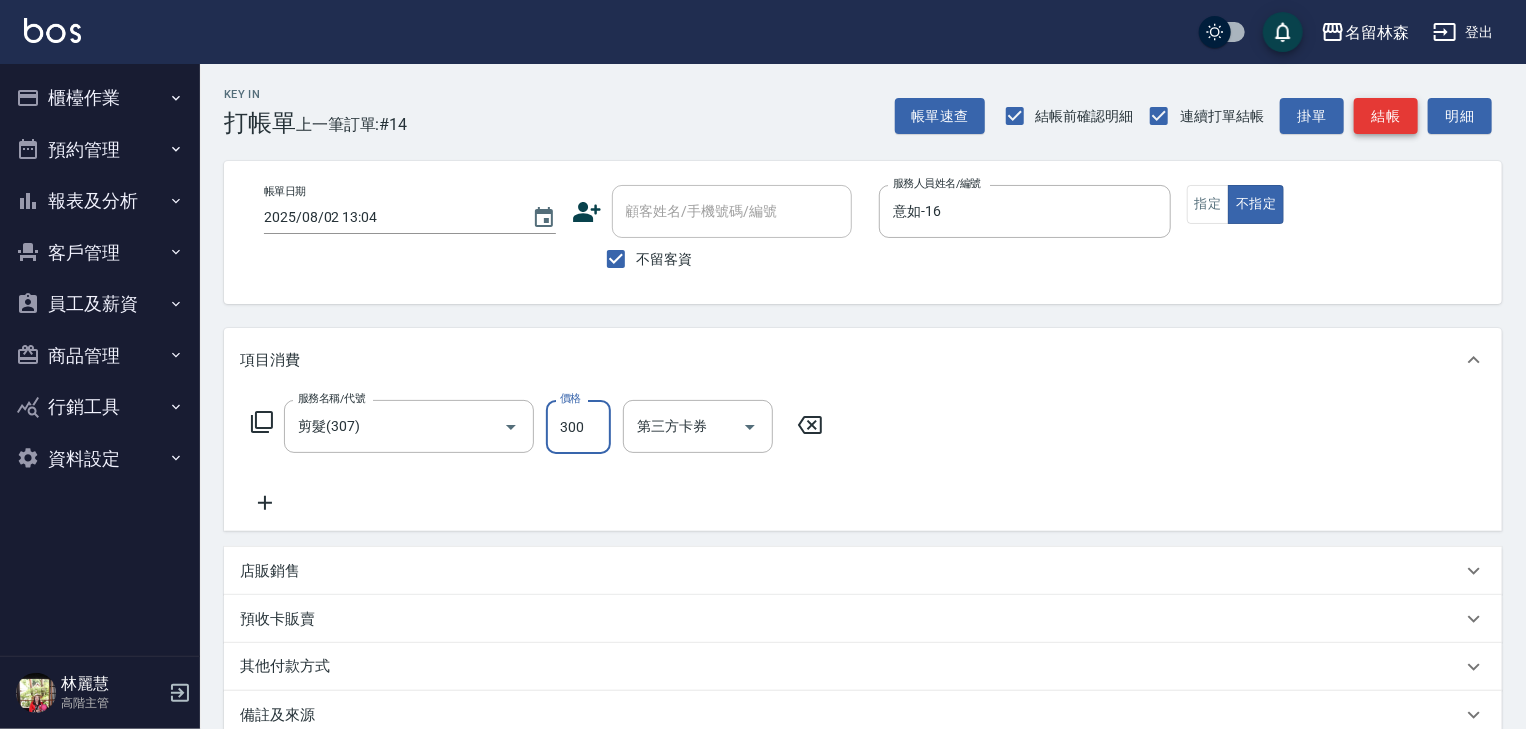 click on "結帳" at bounding box center [1386, 116] 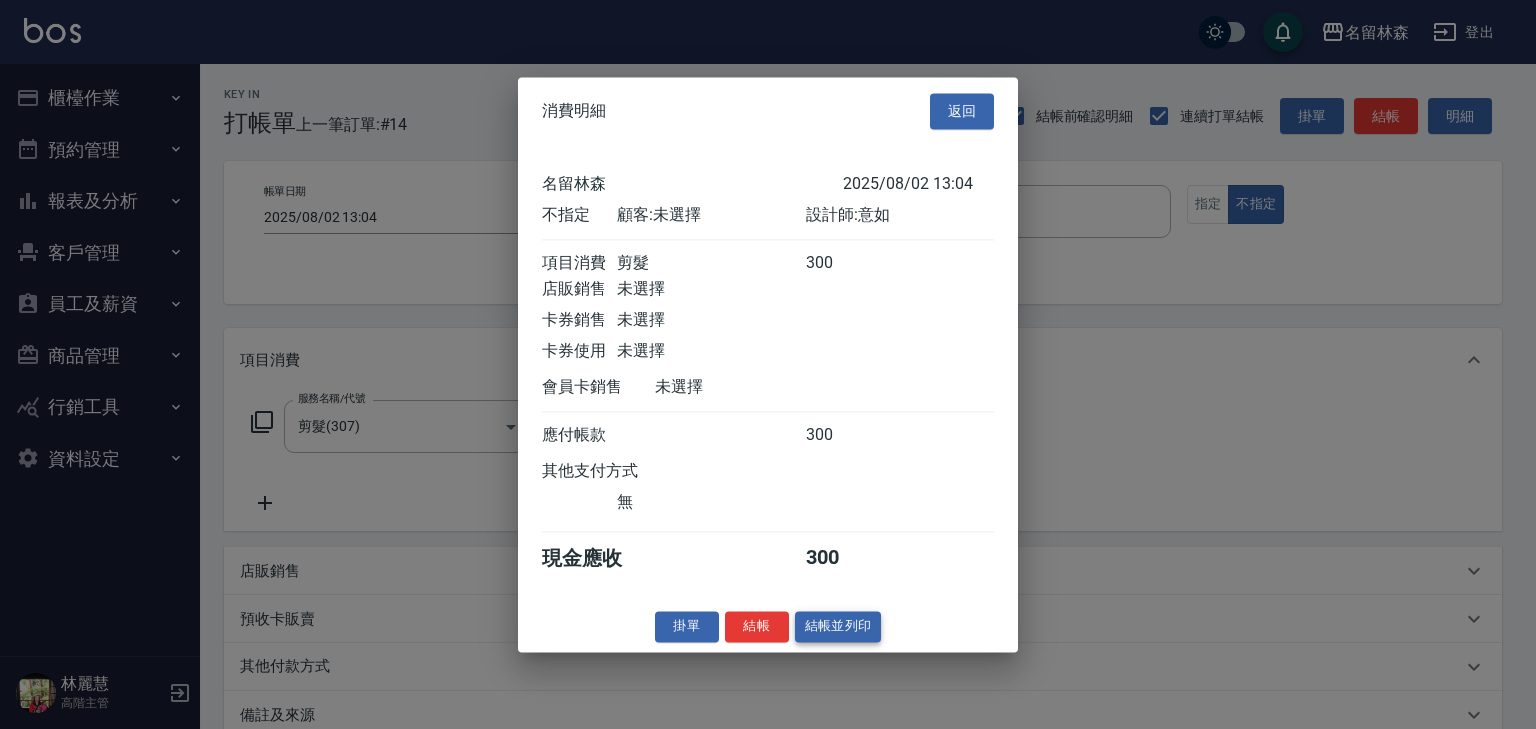 click on "結帳並列印" at bounding box center (838, 626) 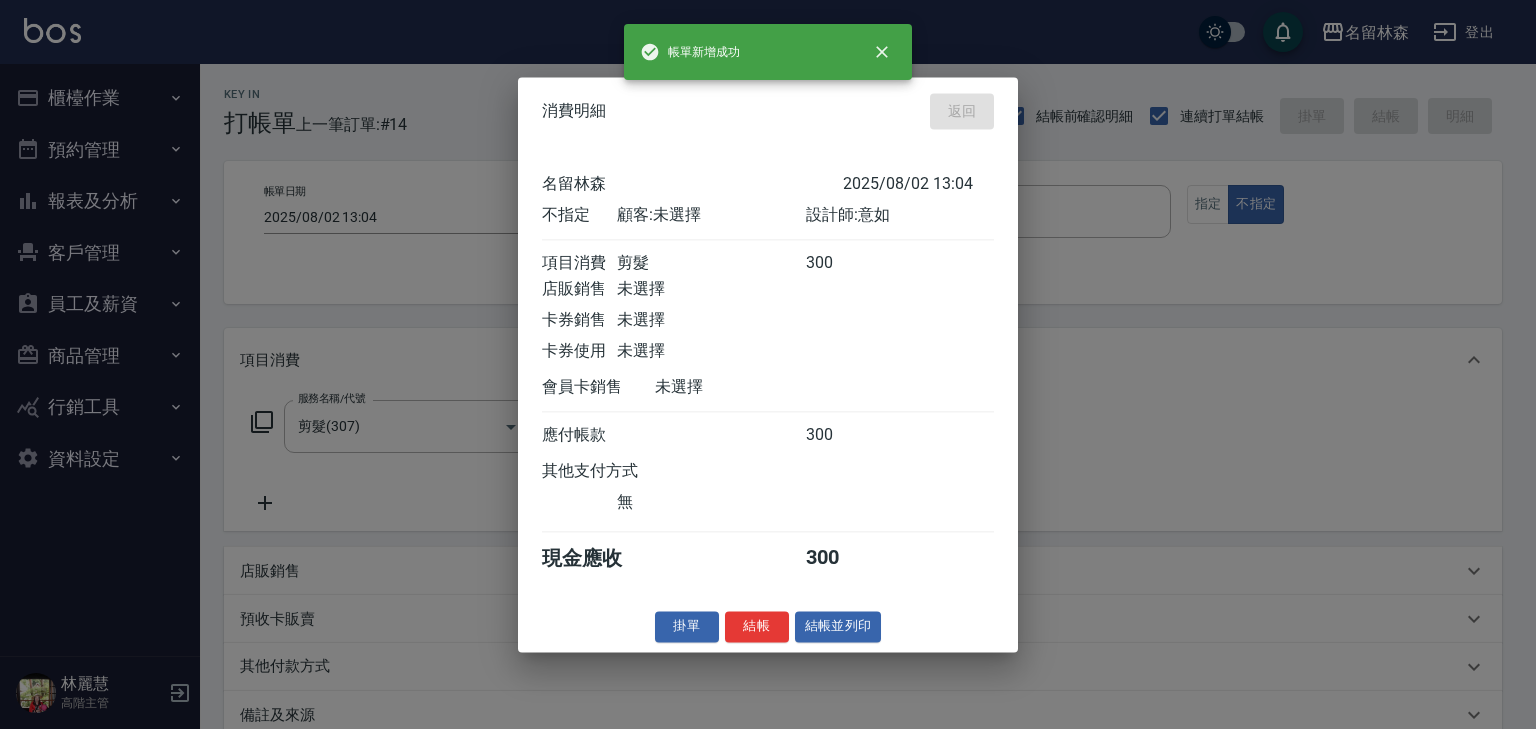 type 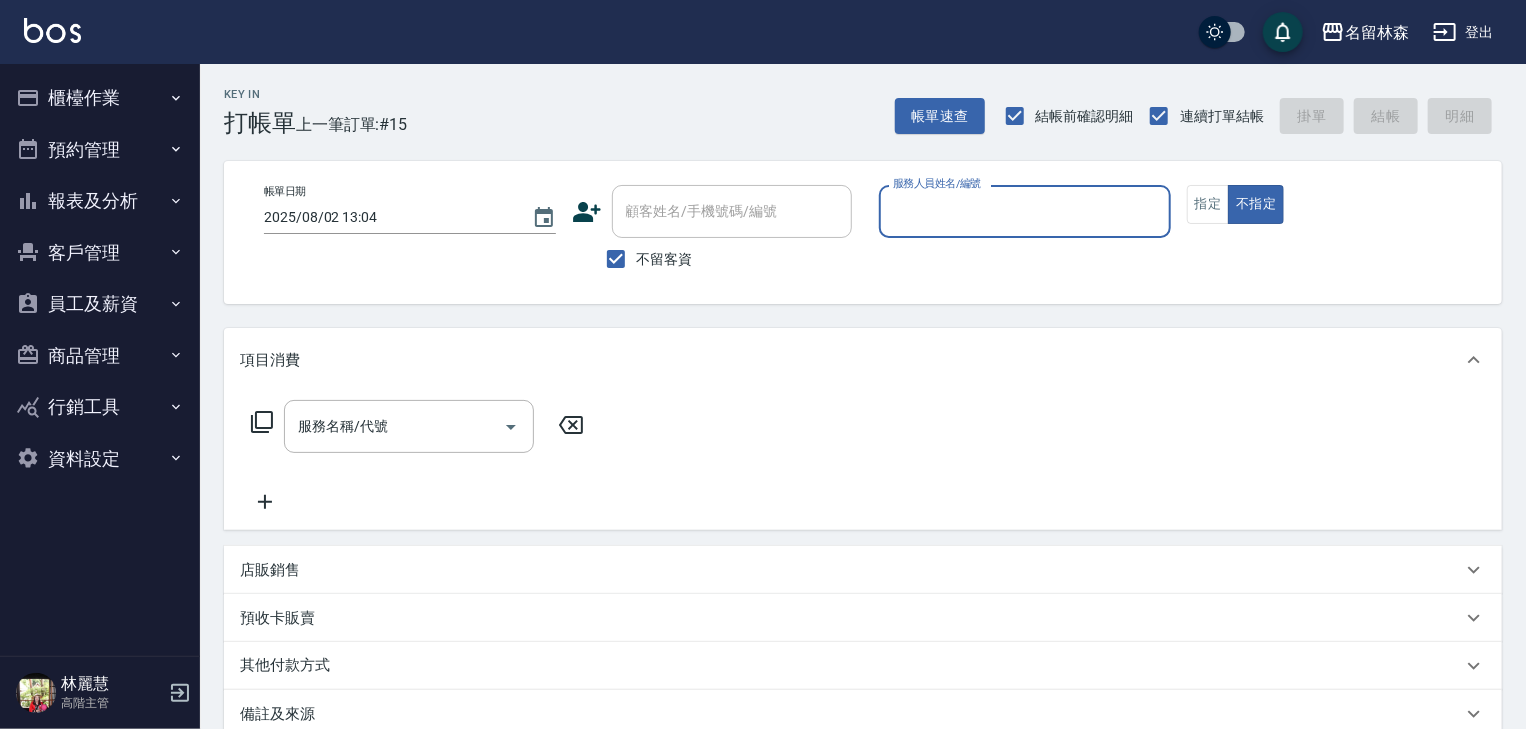 click on "櫃檯作業" at bounding box center (100, 98) 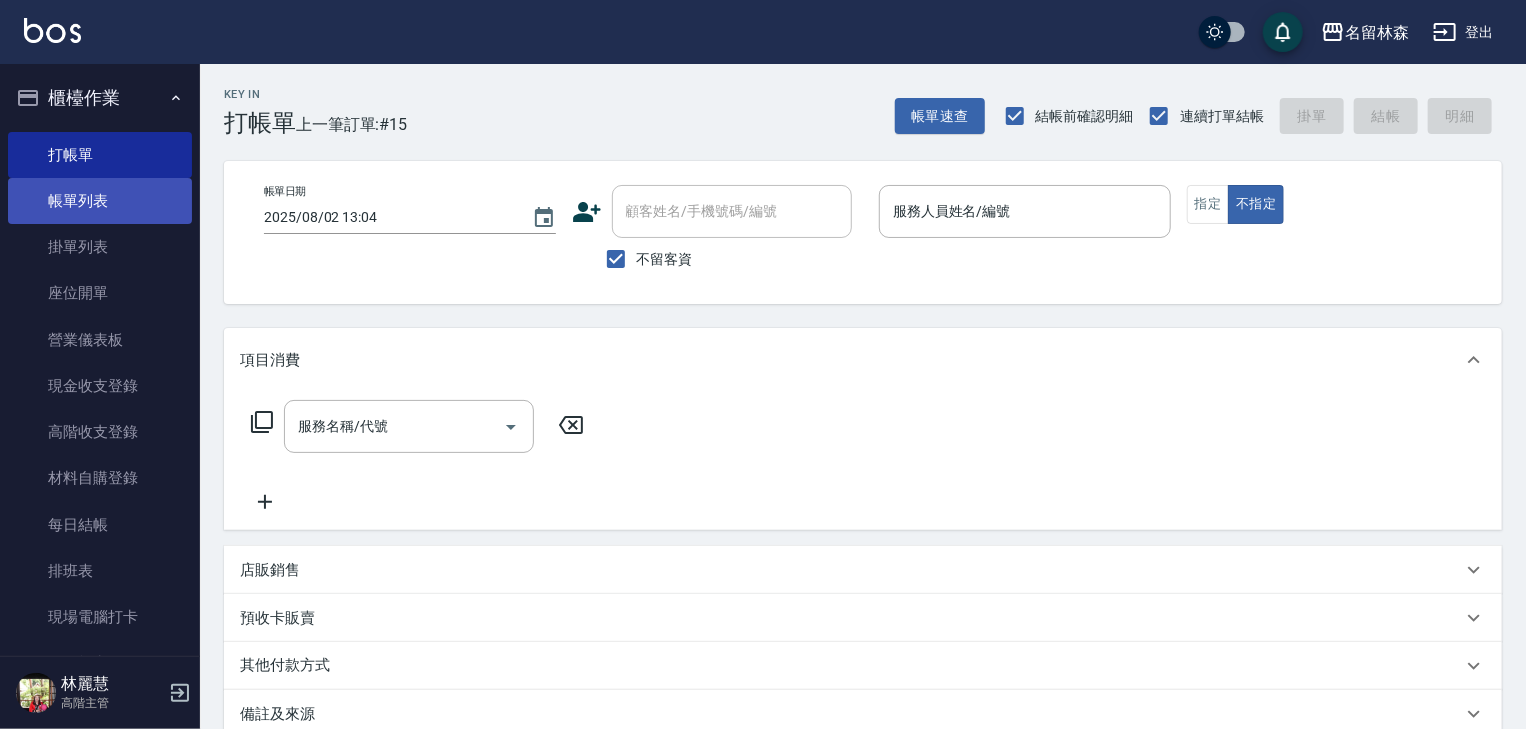 click on "帳單列表" at bounding box center [100, 201] 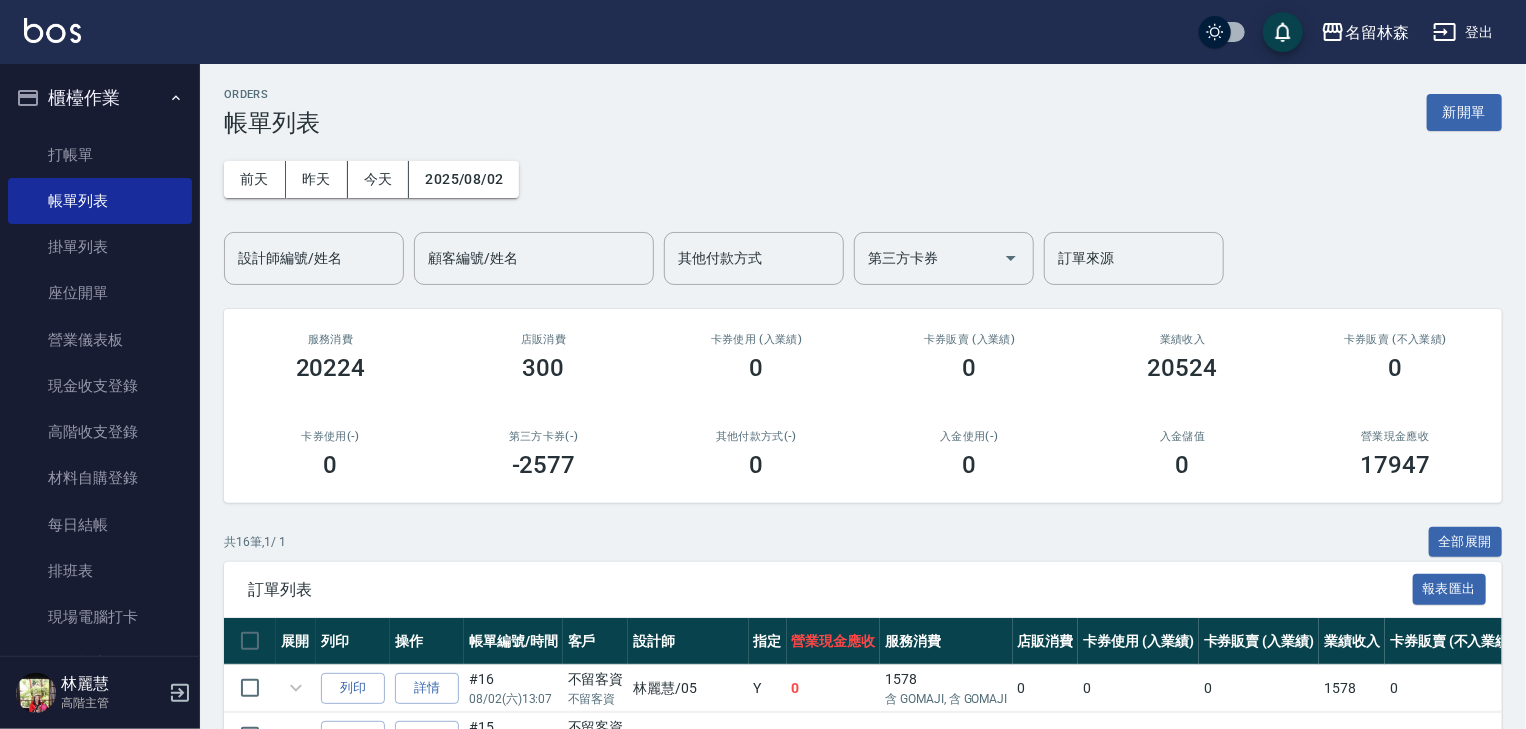 scroll, scrollTop: 213, scrollLeft: 0, axis: vertical 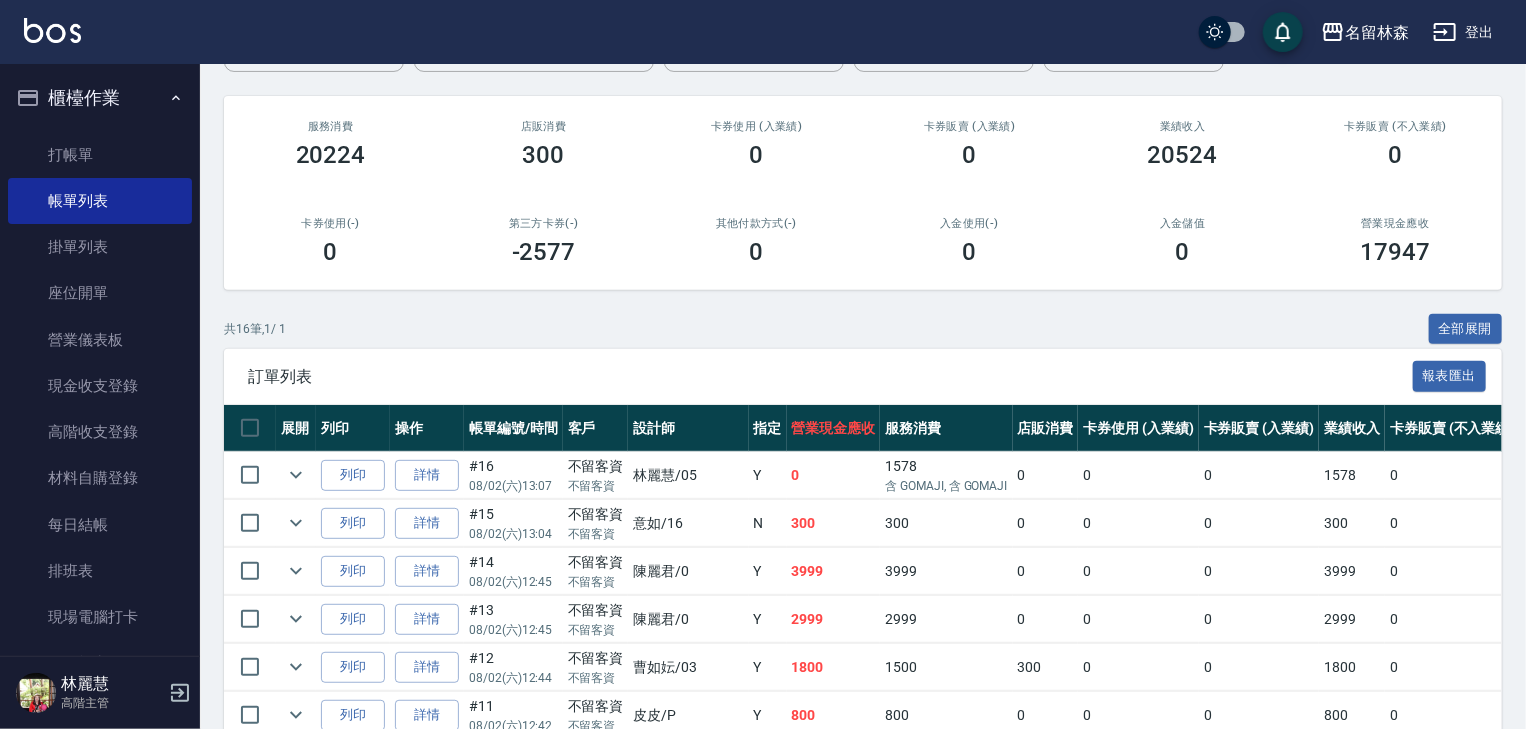 click at bounding box center (52, 30) 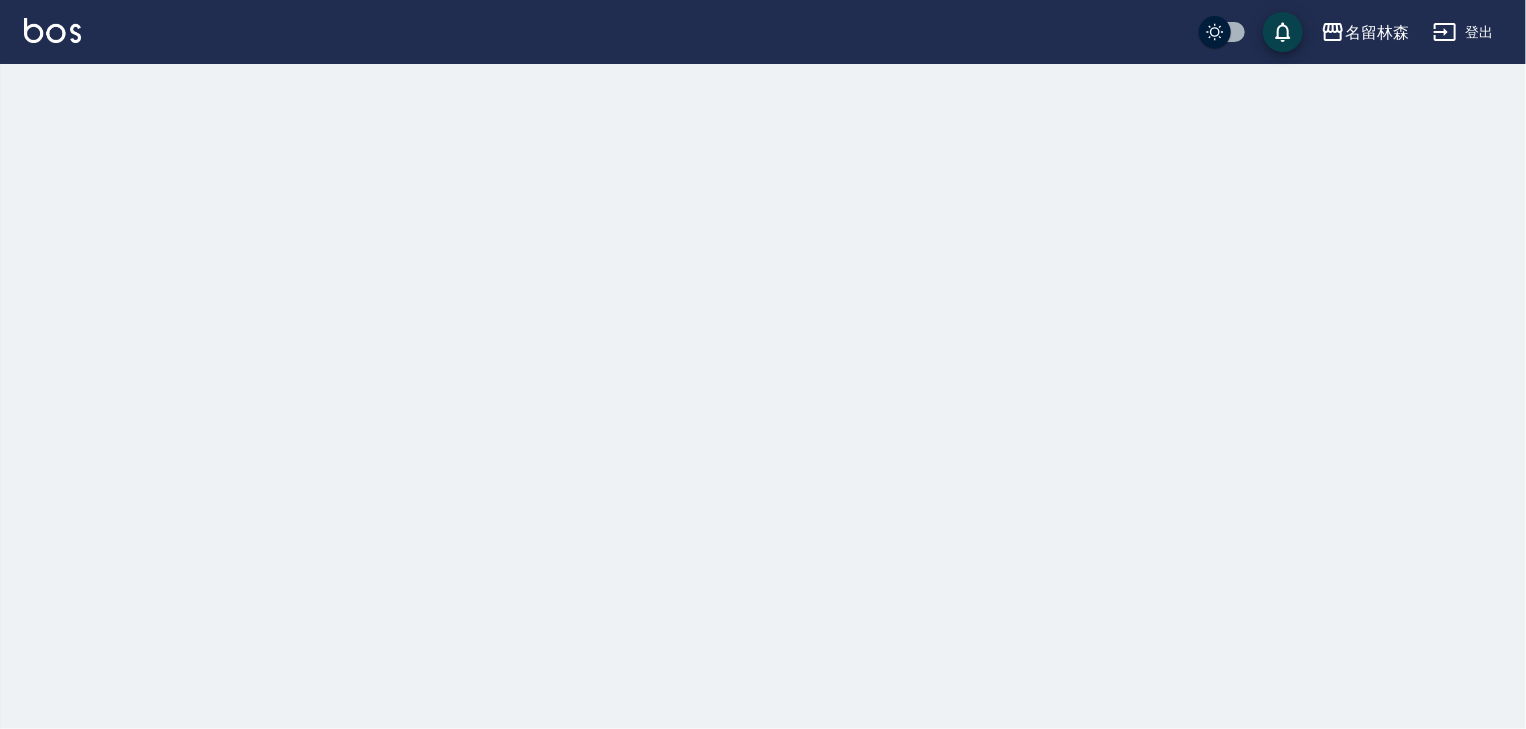 scroll, scrollTop: 0, scrollLeft: 0, axis: both 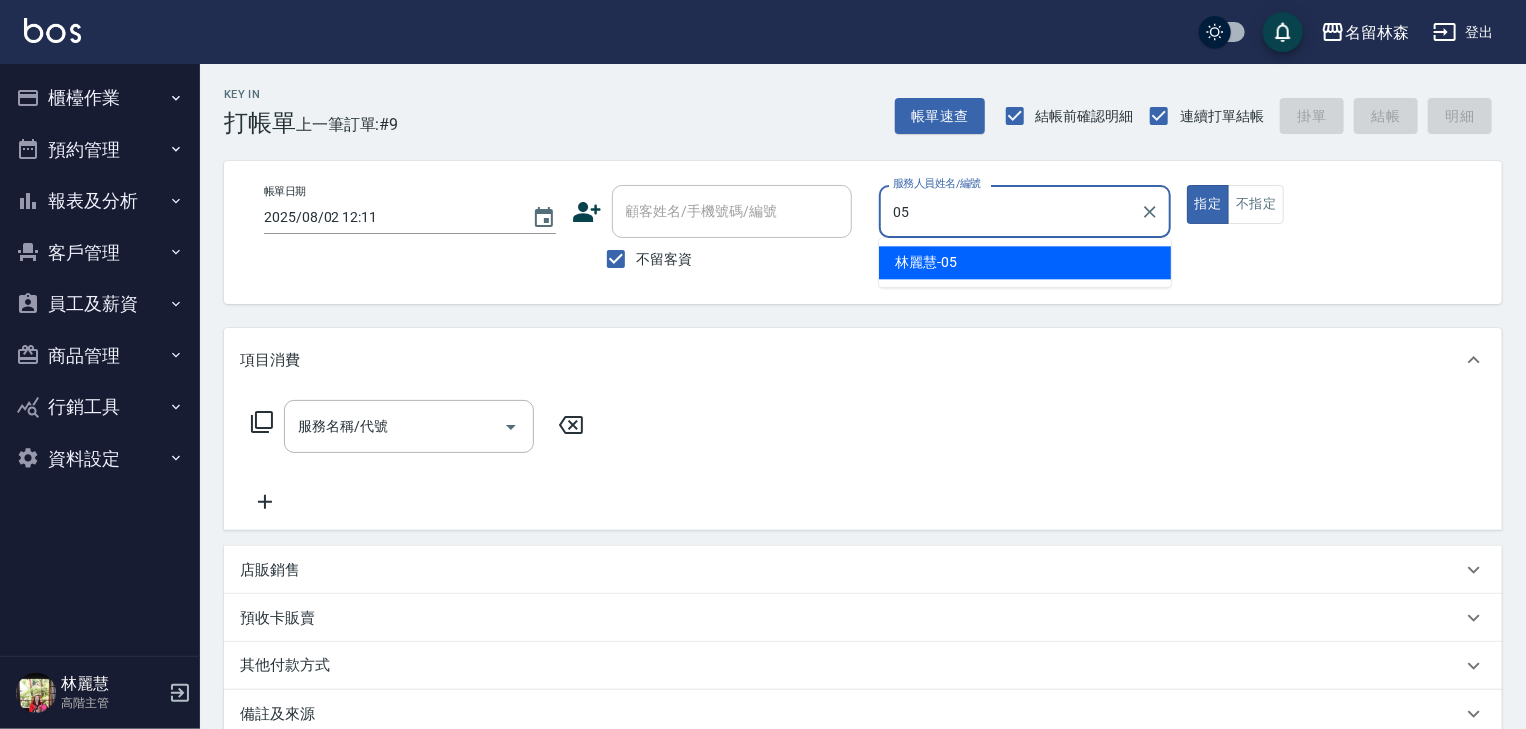 type on "[FIRST]-[CODE]" 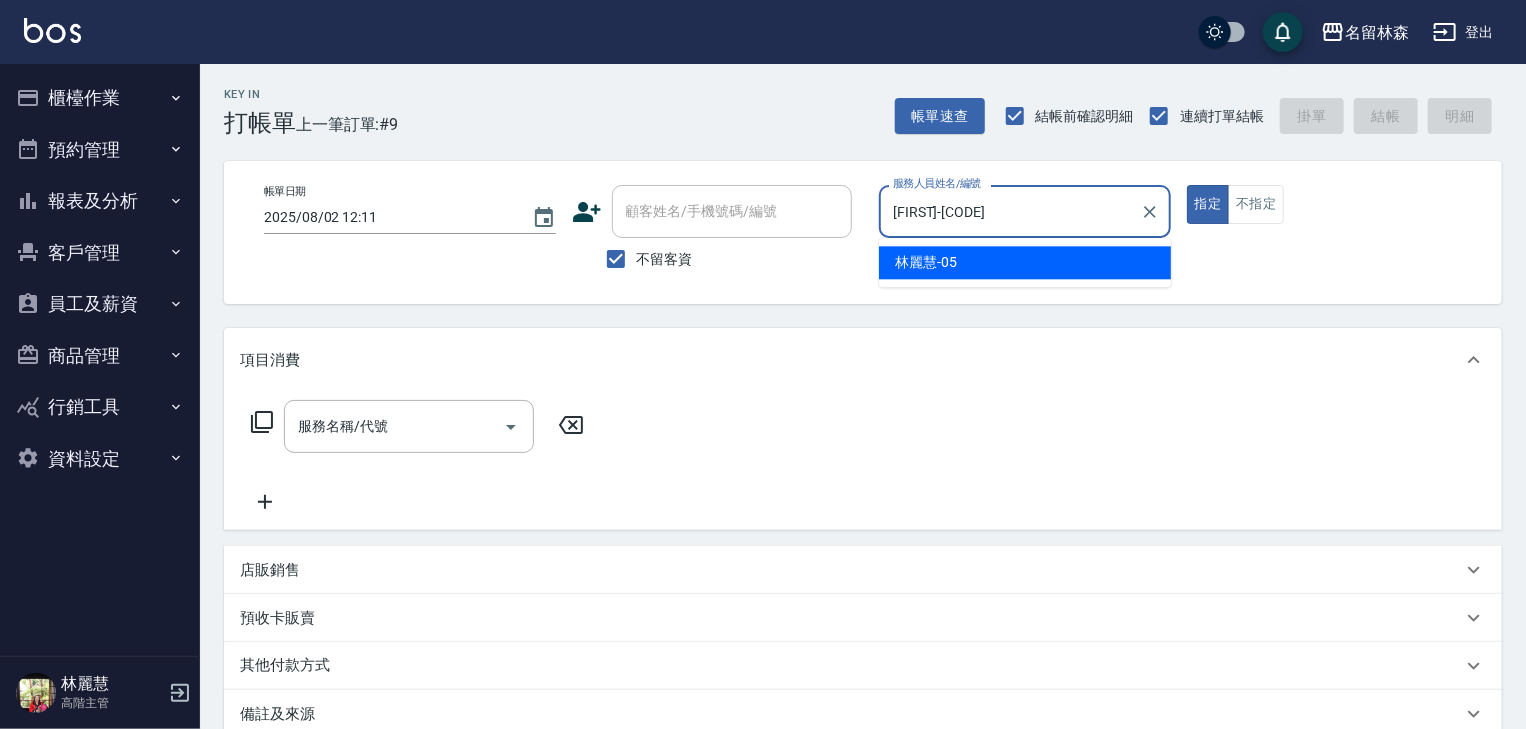 type on "true" 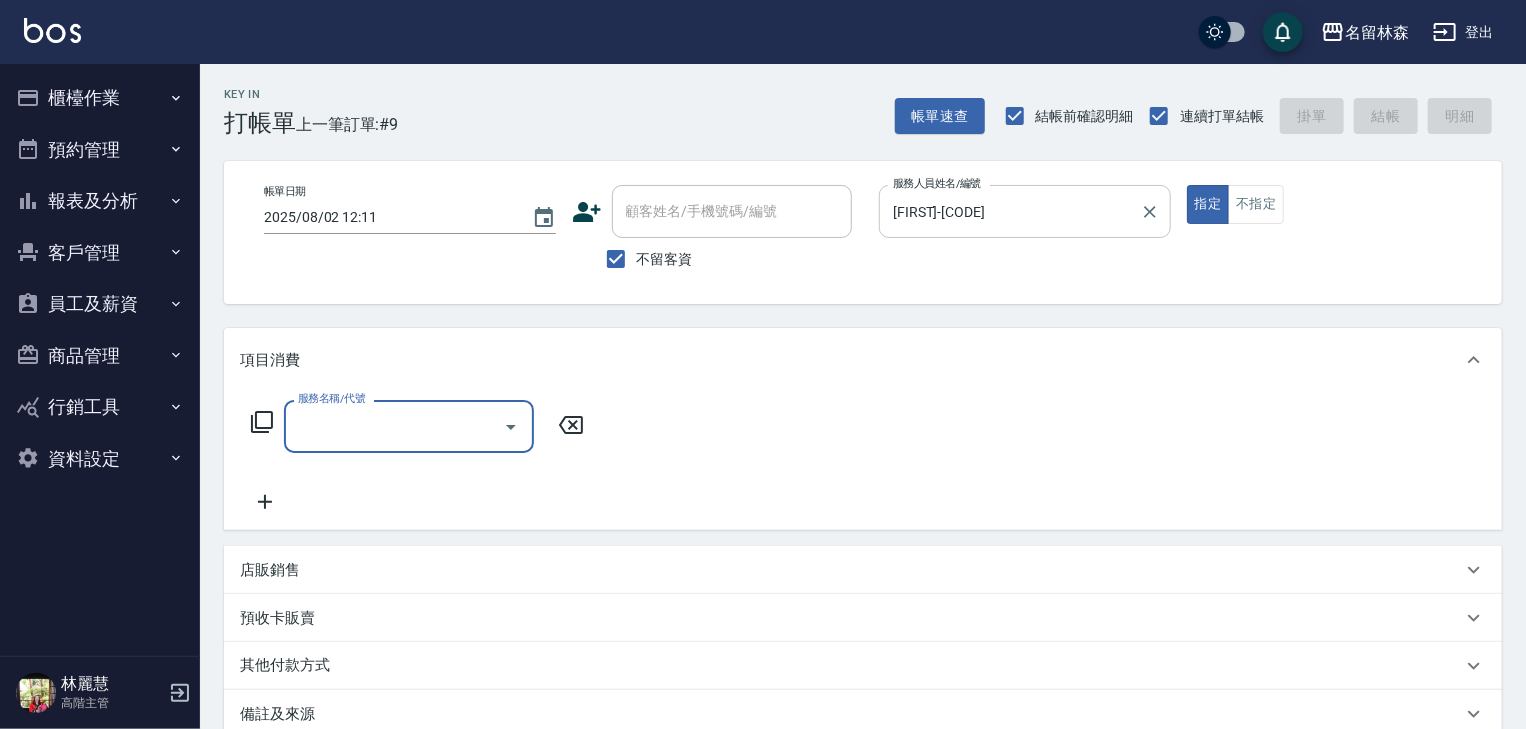 type on "ㄑ" 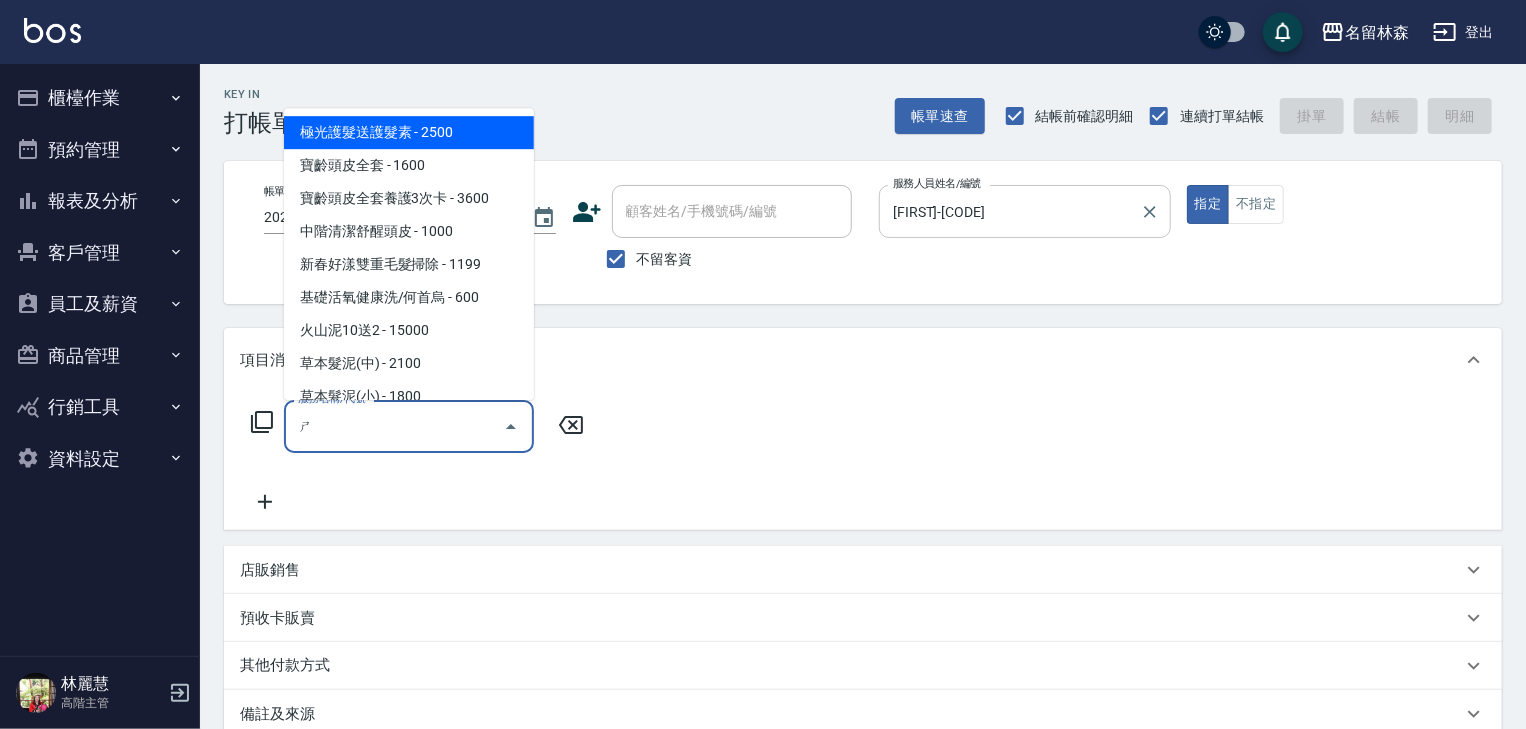 type on "ㄕㄟ" 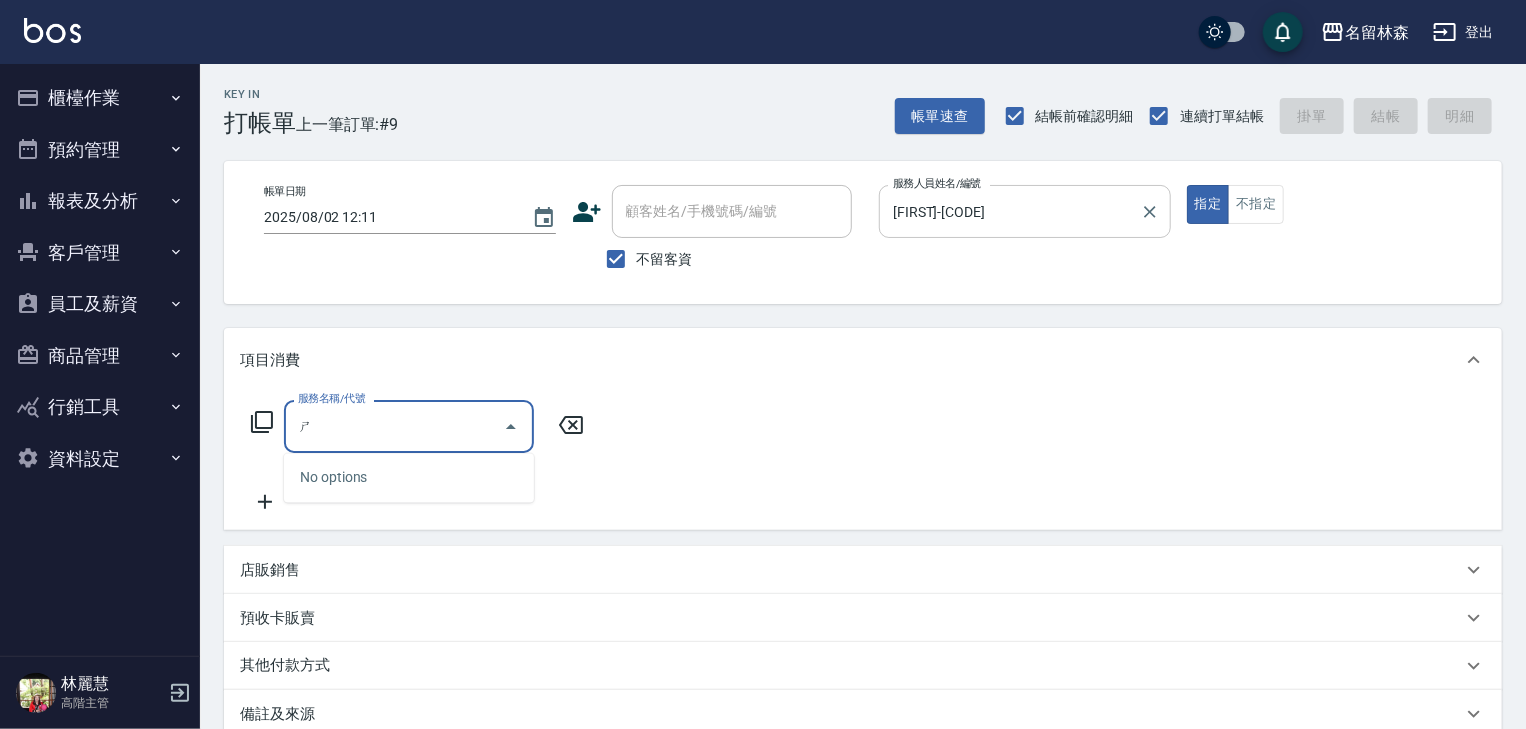 type on "ㄕㄟ" 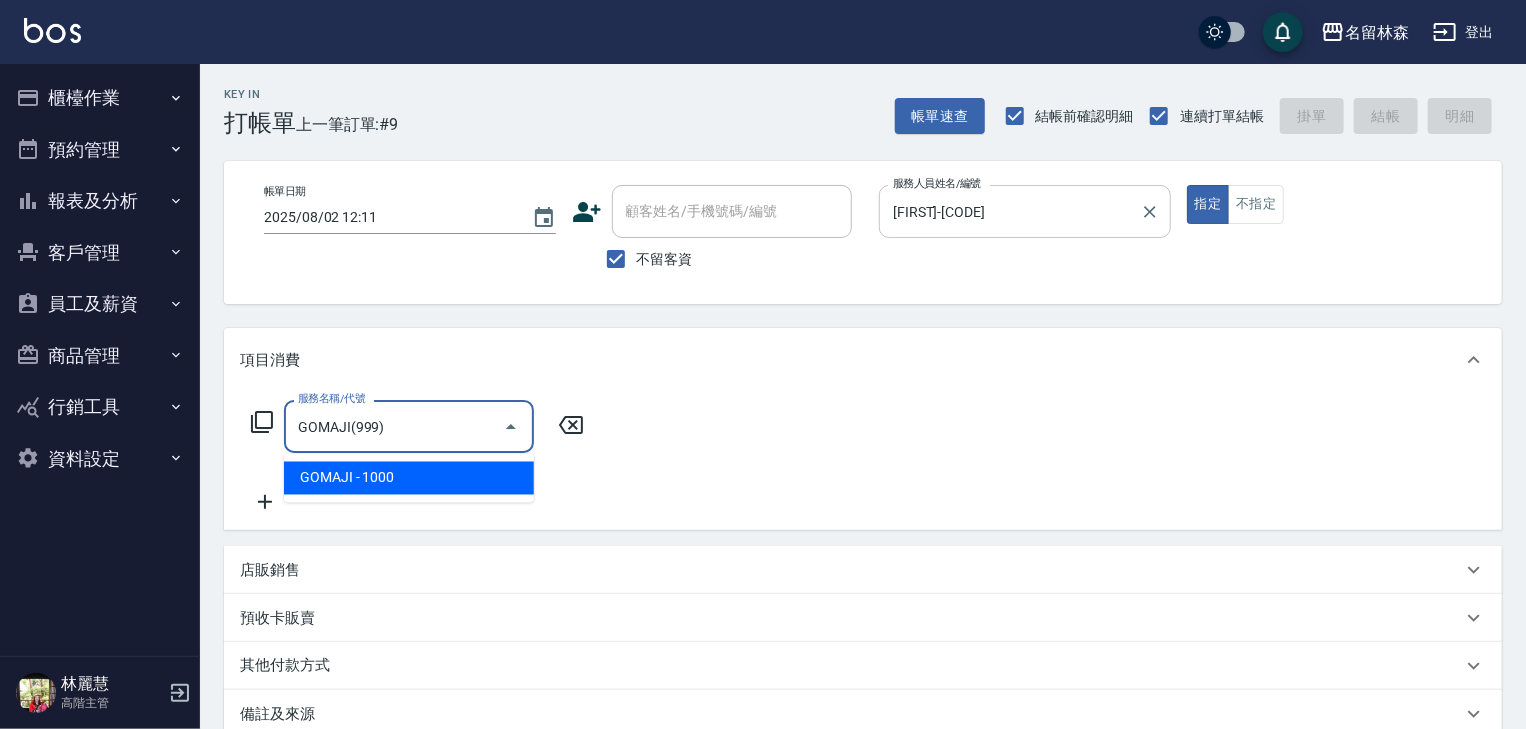 type on "GOMAJI(999)" 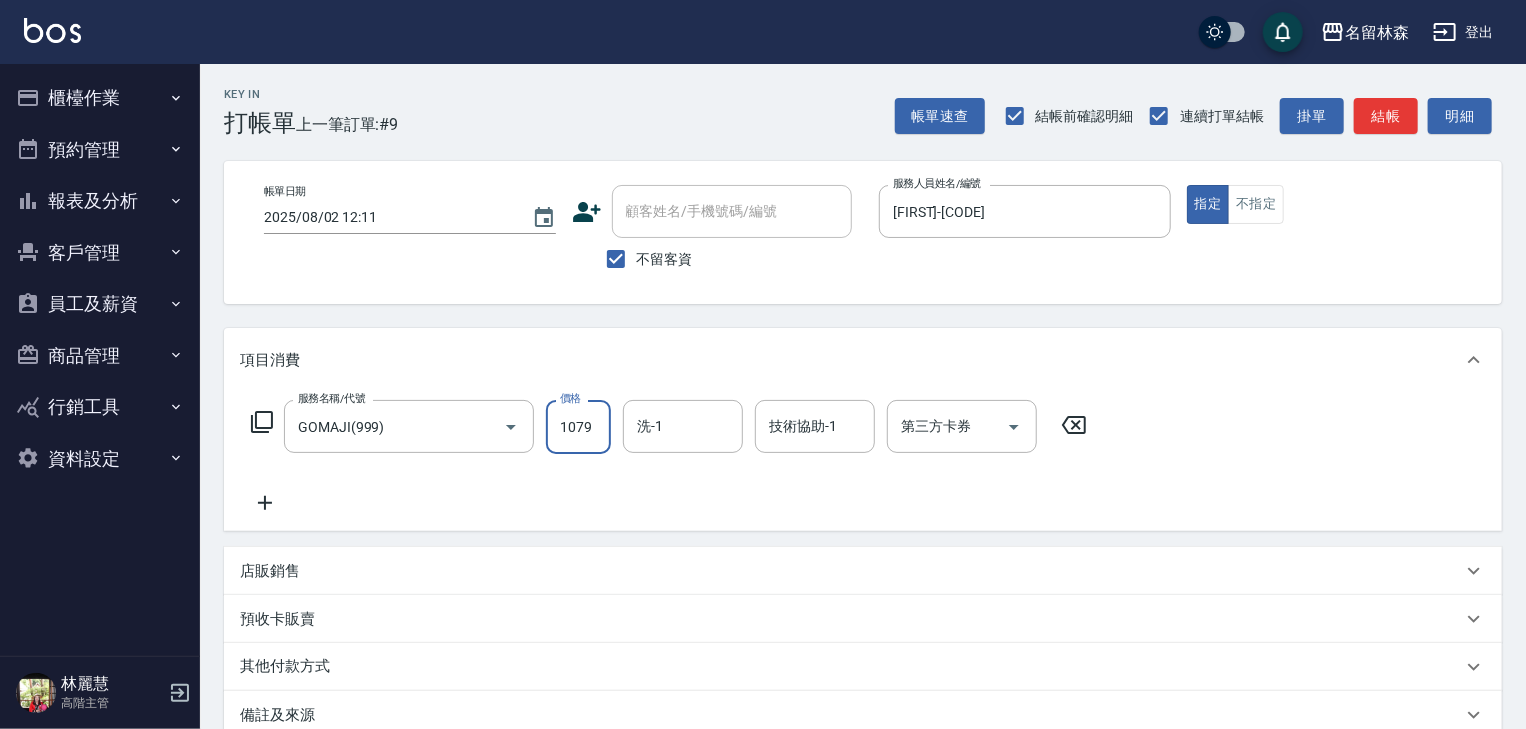 type on "1079" 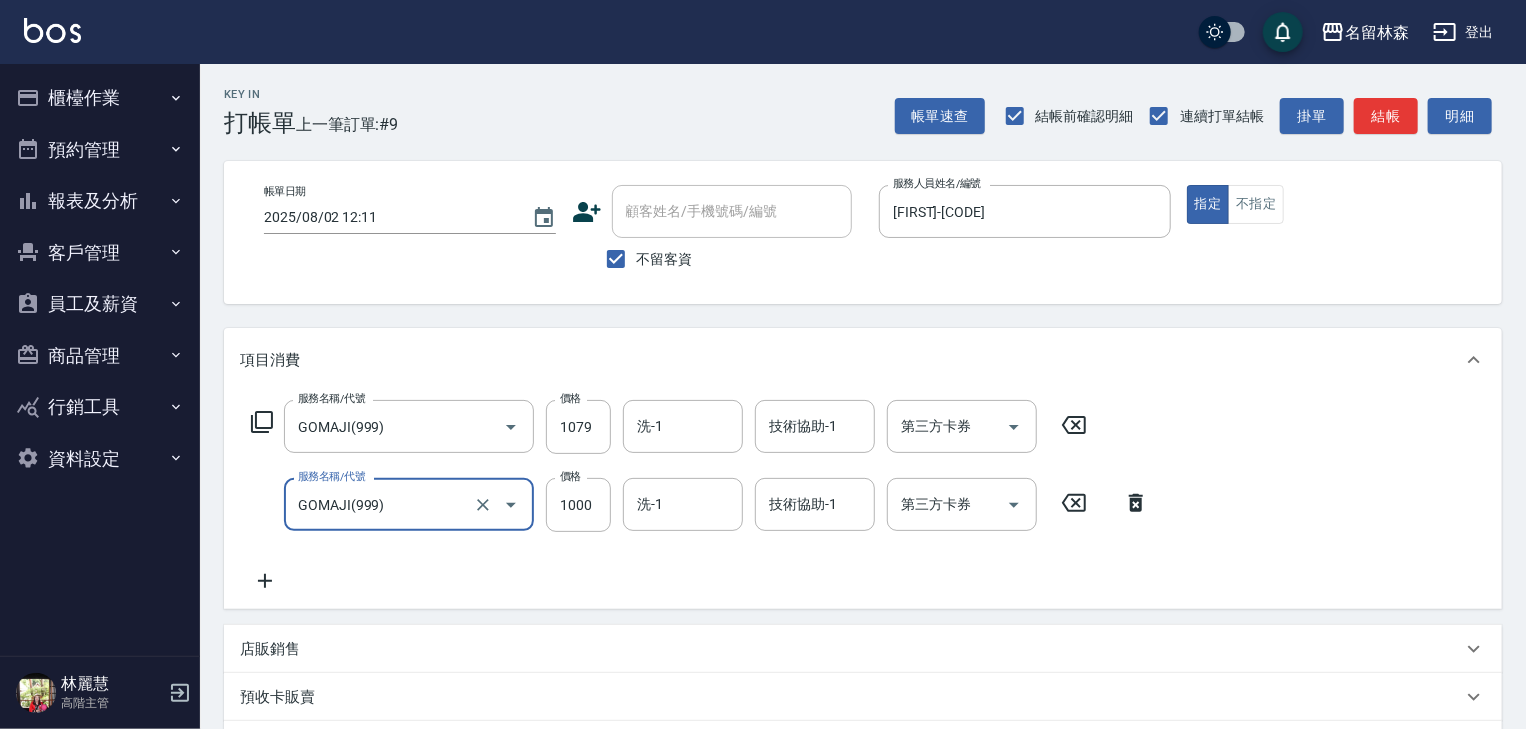 type on "GOMAJI(999)" 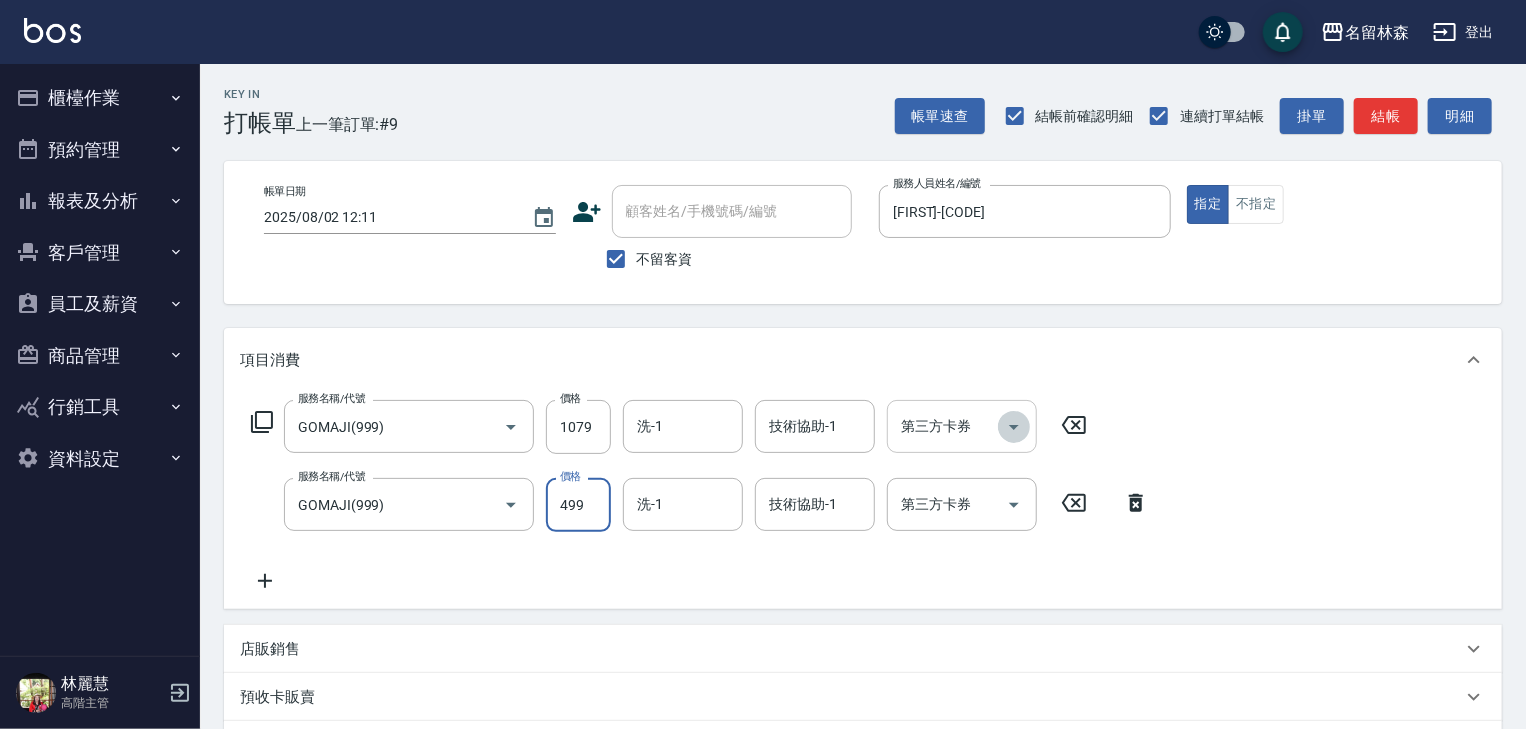 click 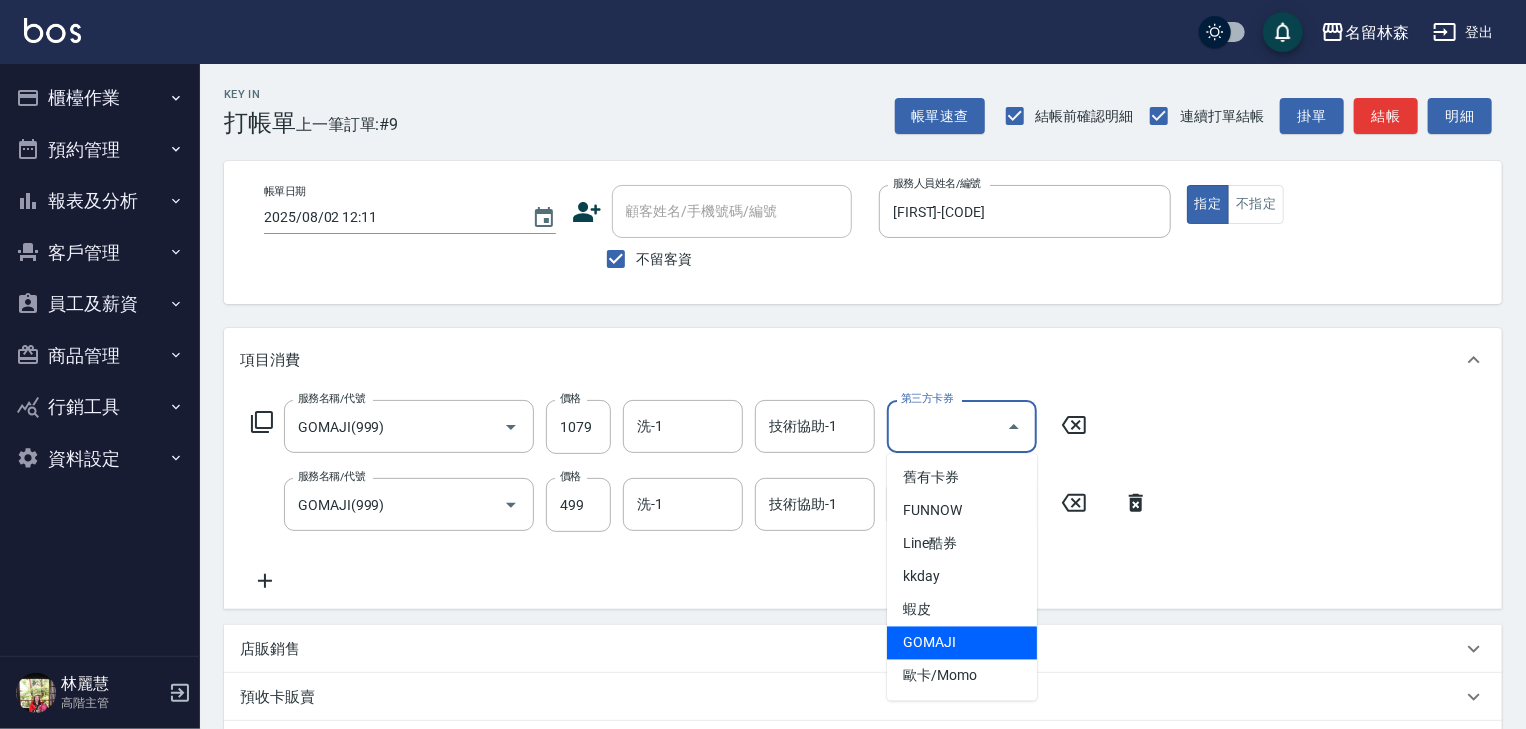 click on "GOMAJI" at bounding box center [962, 643] 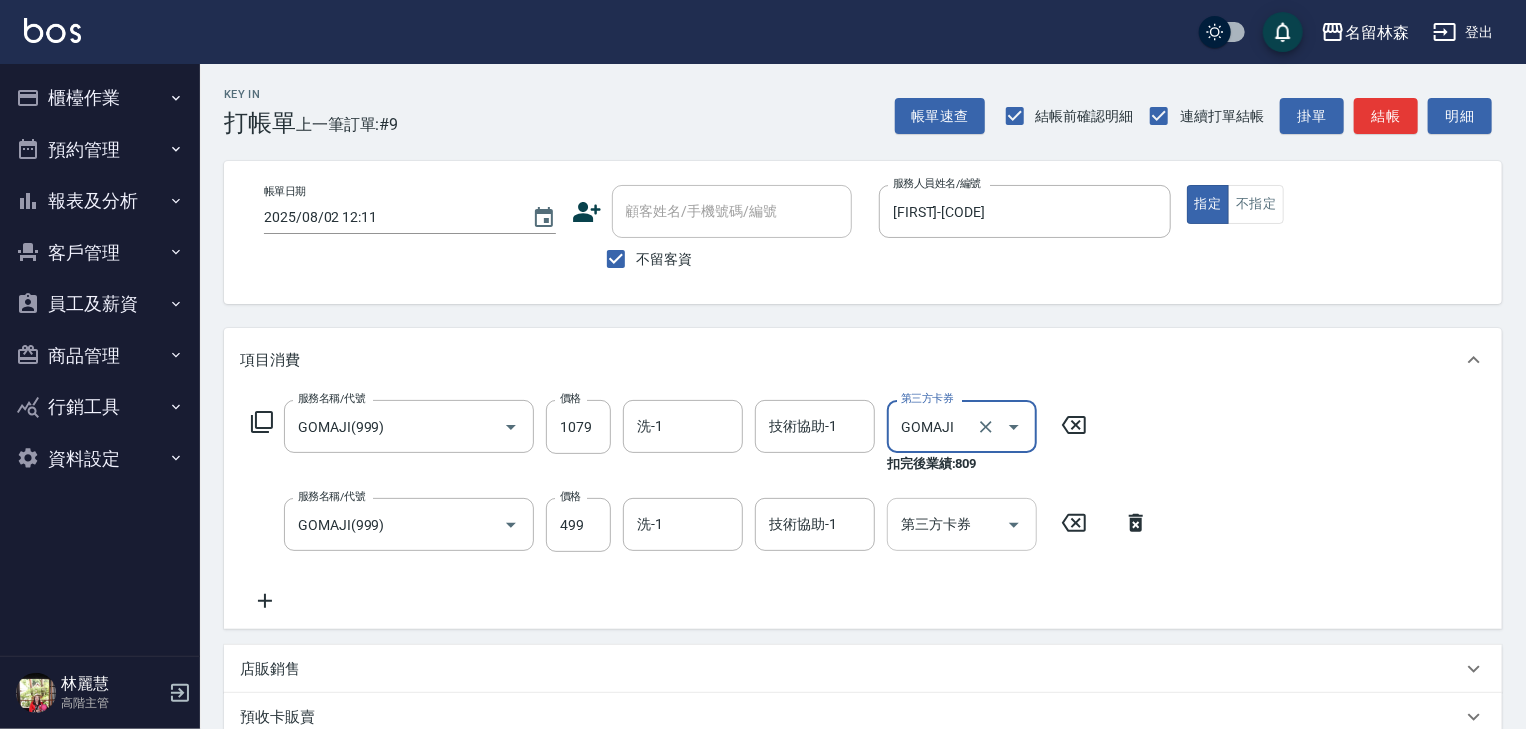 click 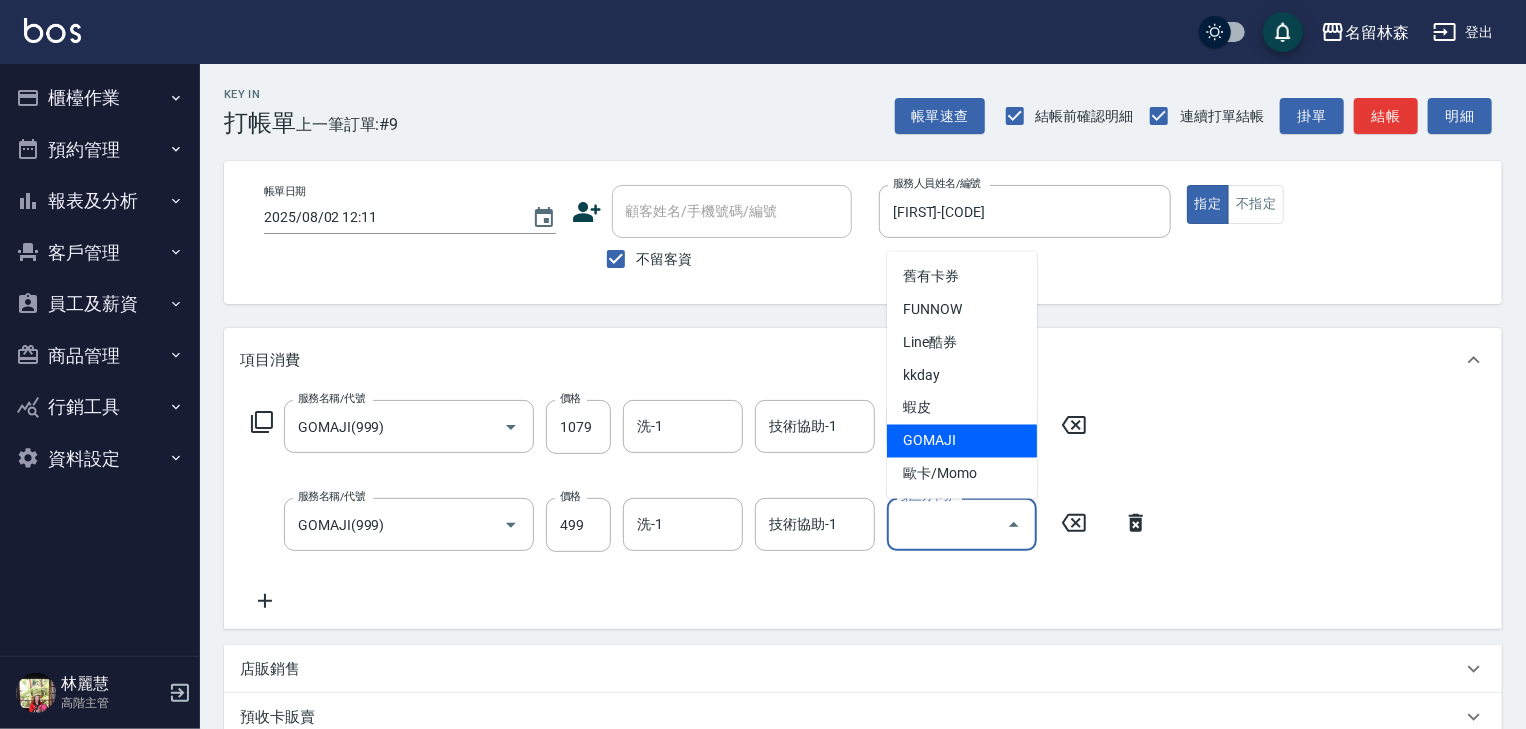 click on "GOMAJI" at bounding box center (962, 441) 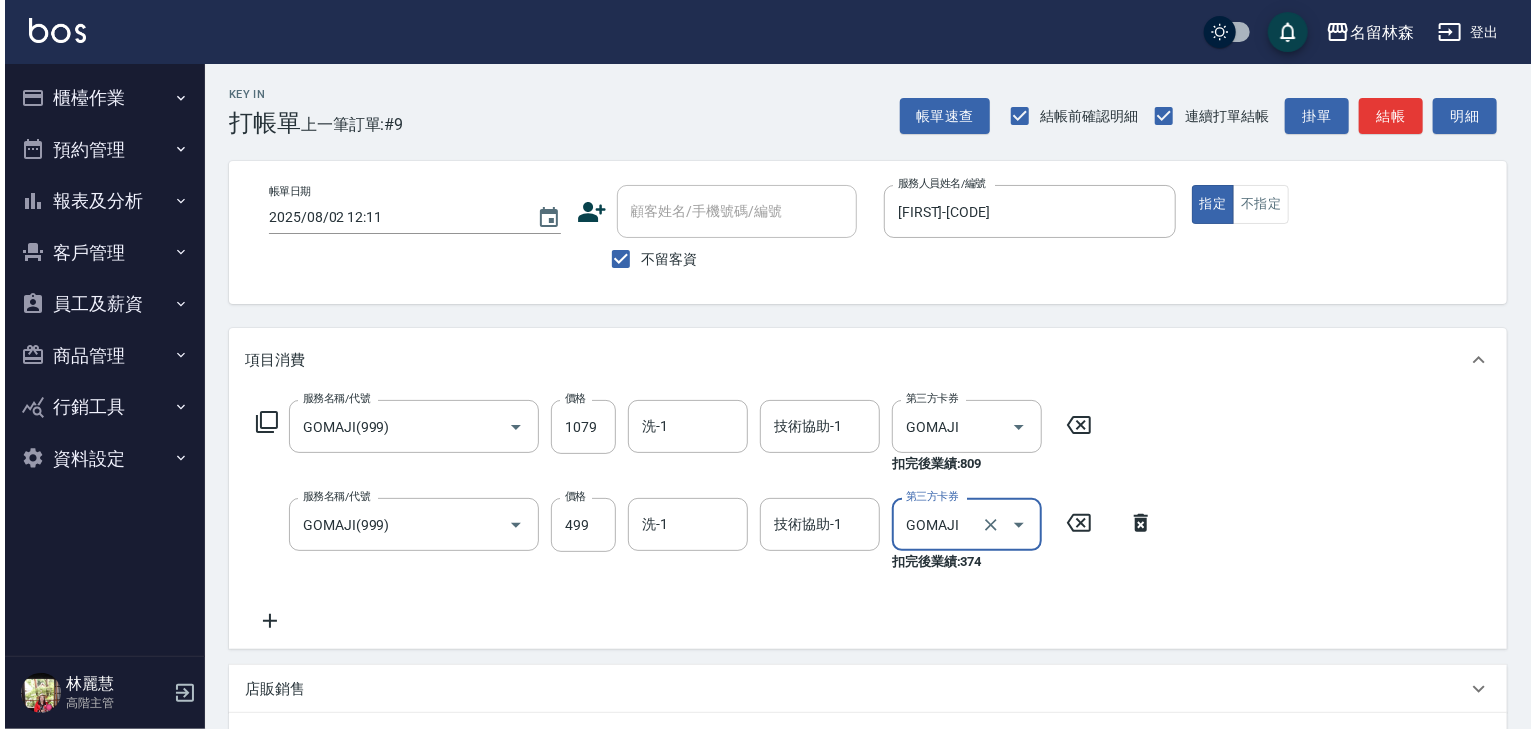 scroll, scrollTop: 352, scrollLeft: 0, axis: vertical 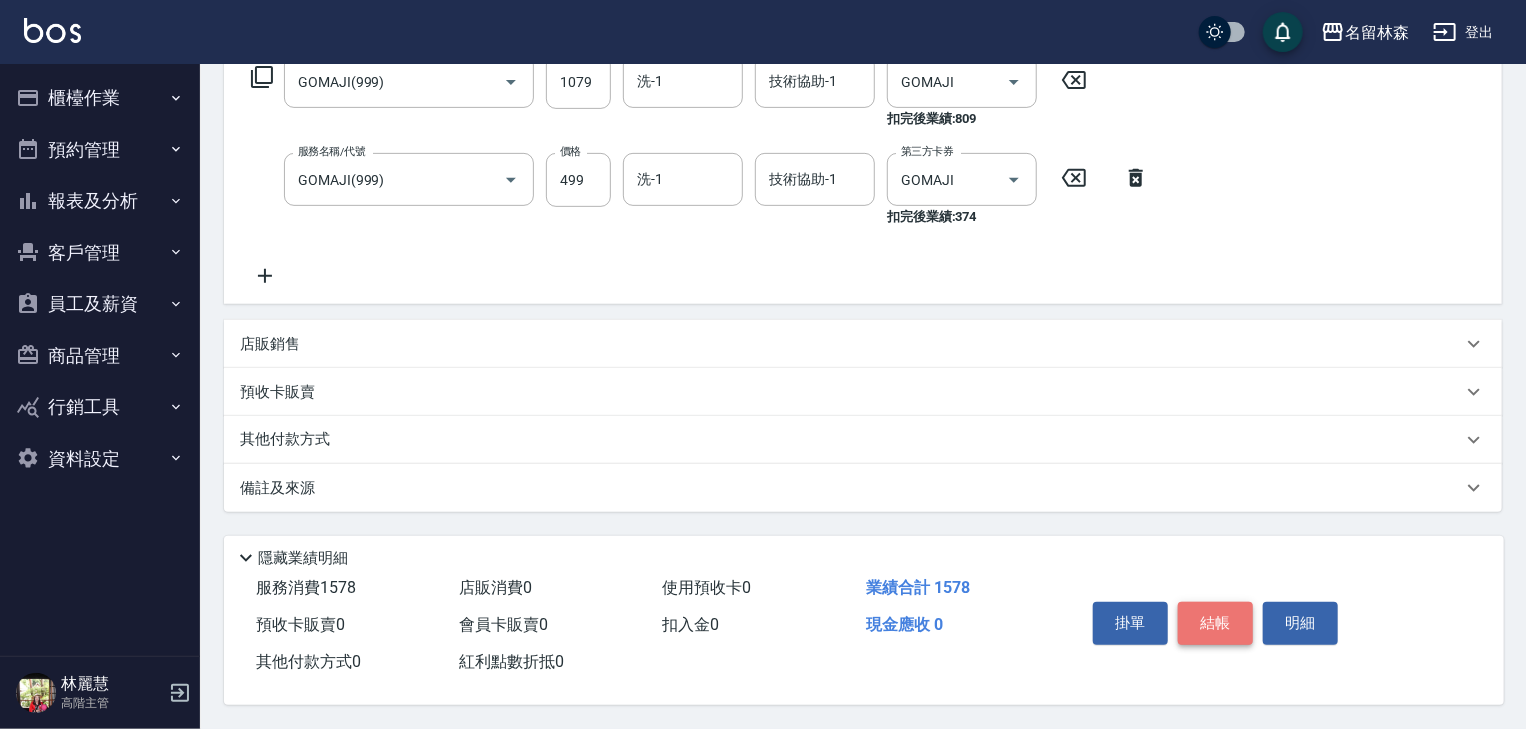 click on "結帳" at bounding box center [1215, 623] 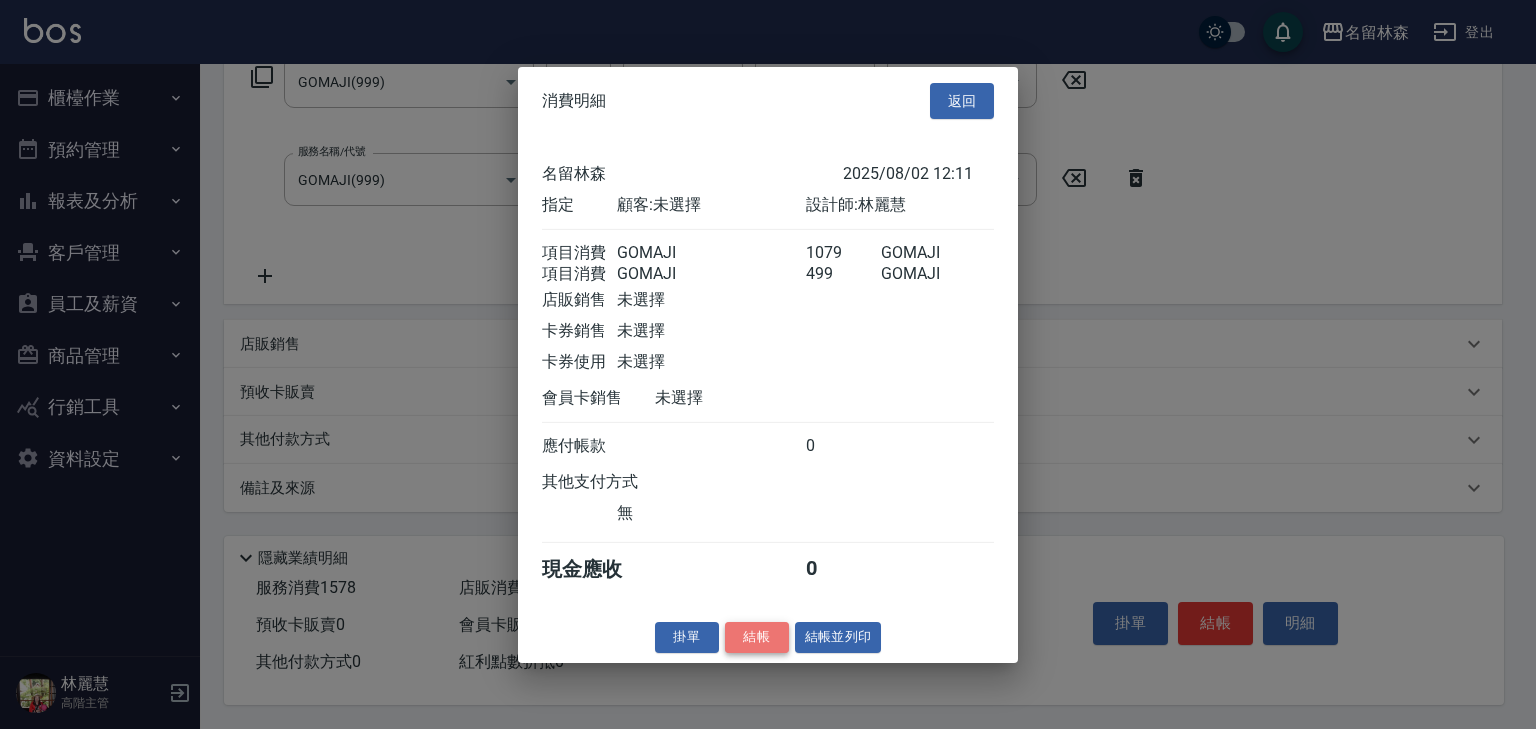 click on "結帳" at bounding box center (757, 637) 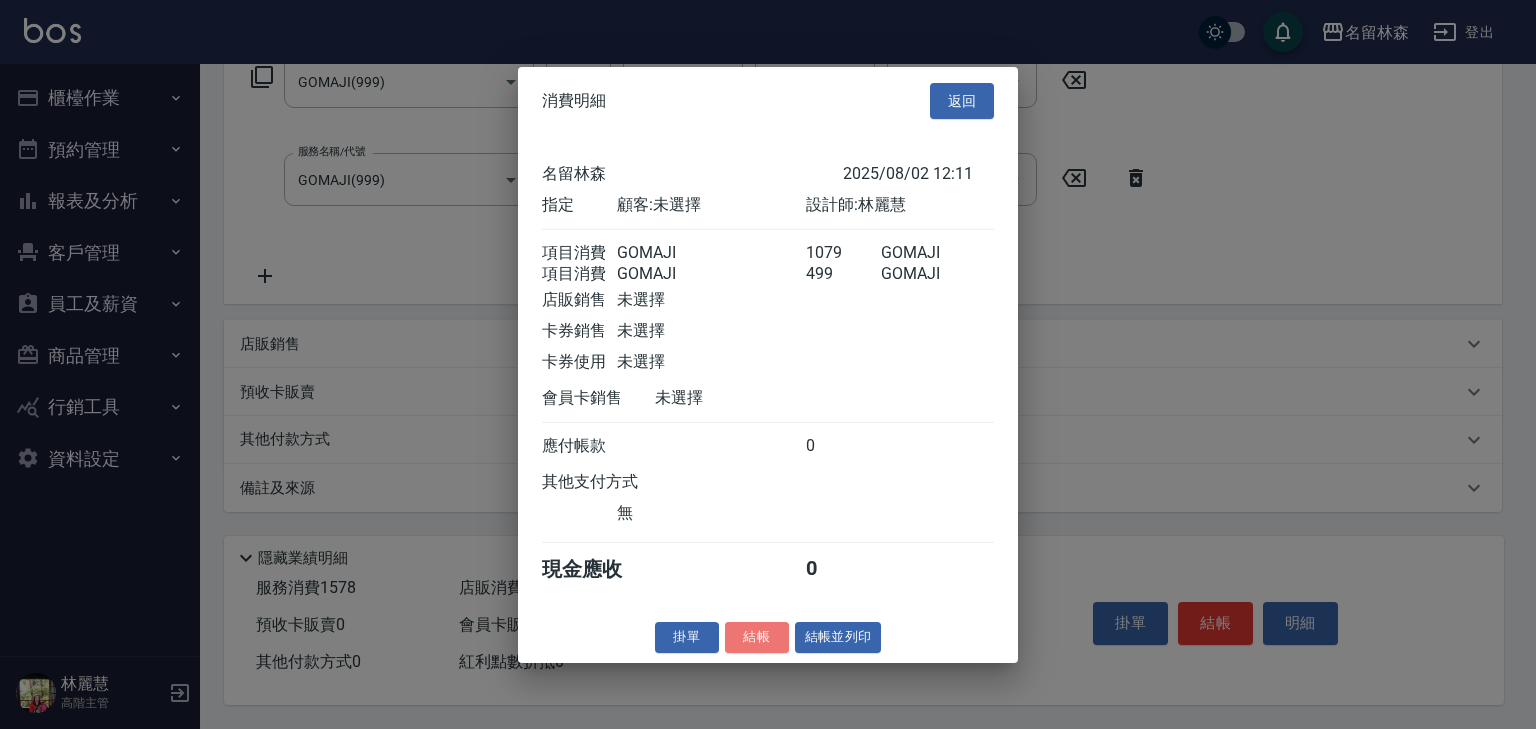 type on "2025/08/02 13:07" 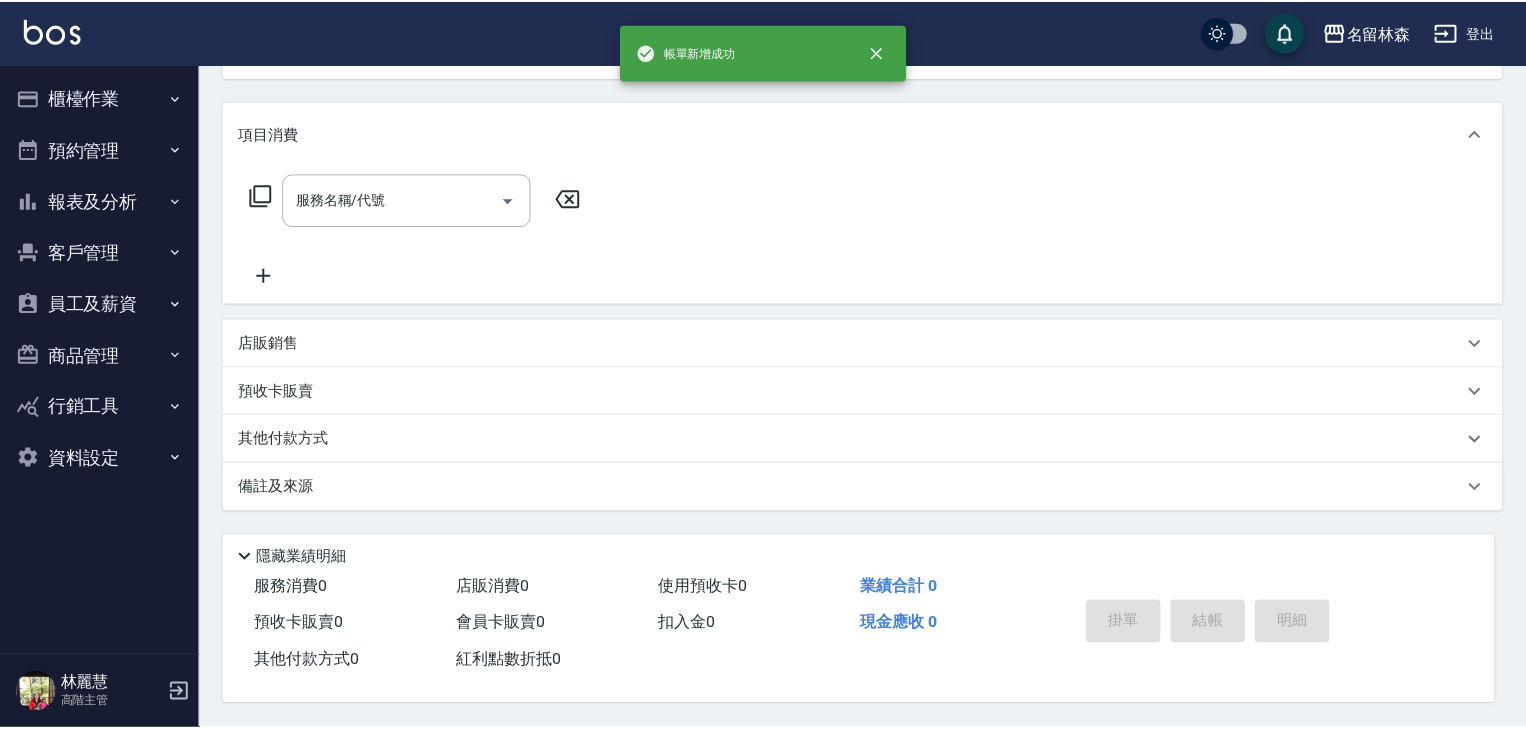 scroll, scrollTop: 0, scrollLeft: 0, axis: both 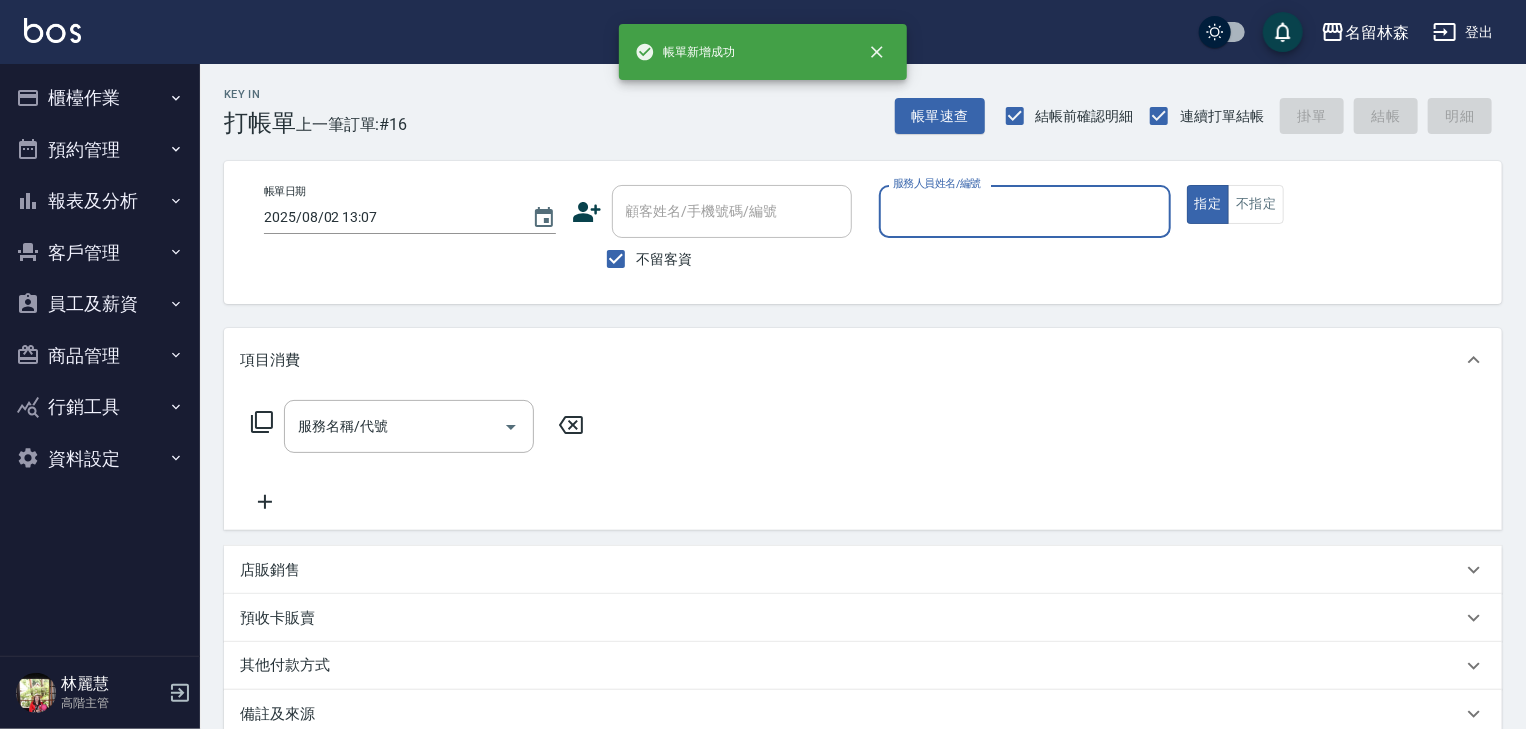 click on "服務人員姓名/編號" at bounding box center (1025, 211) 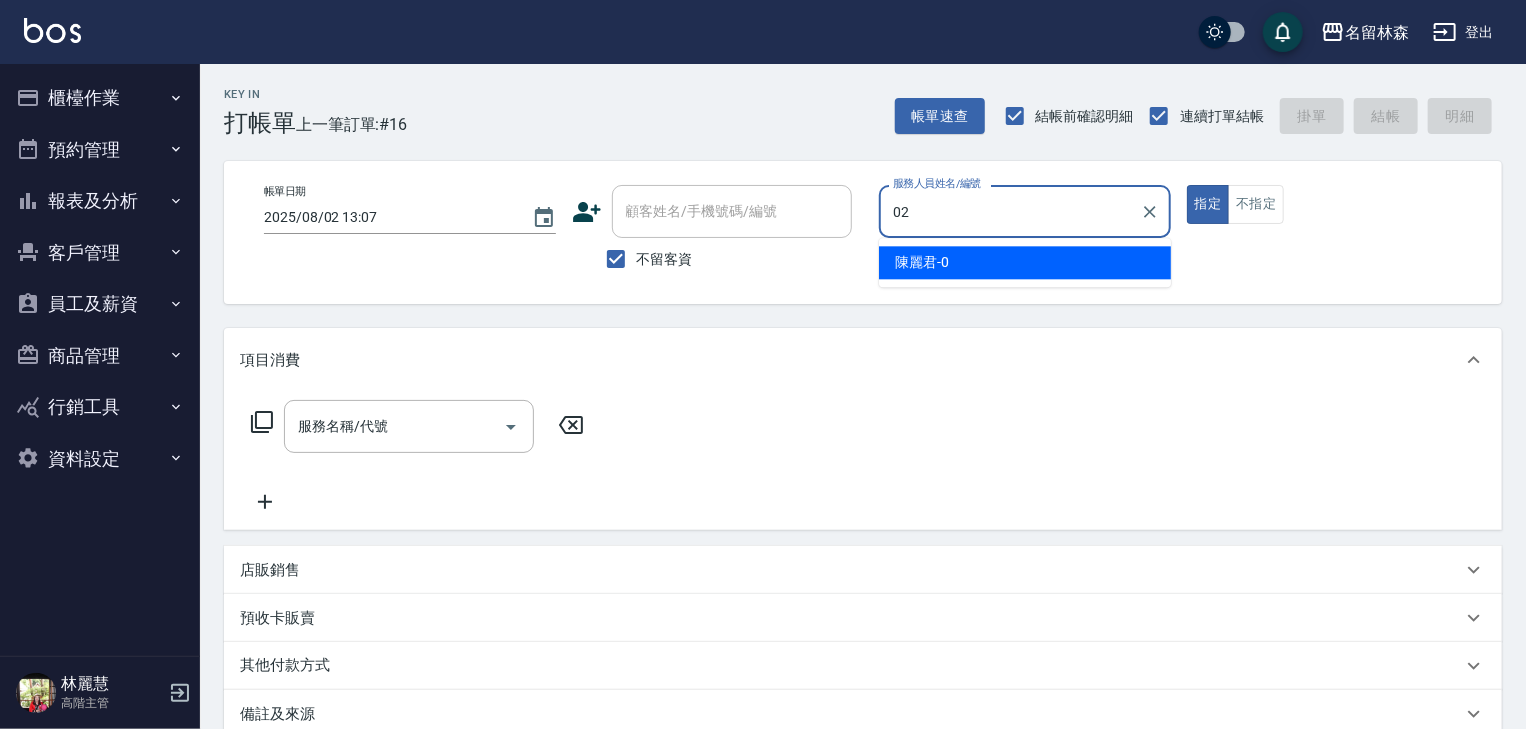 type on "蔡怡蓁-02" 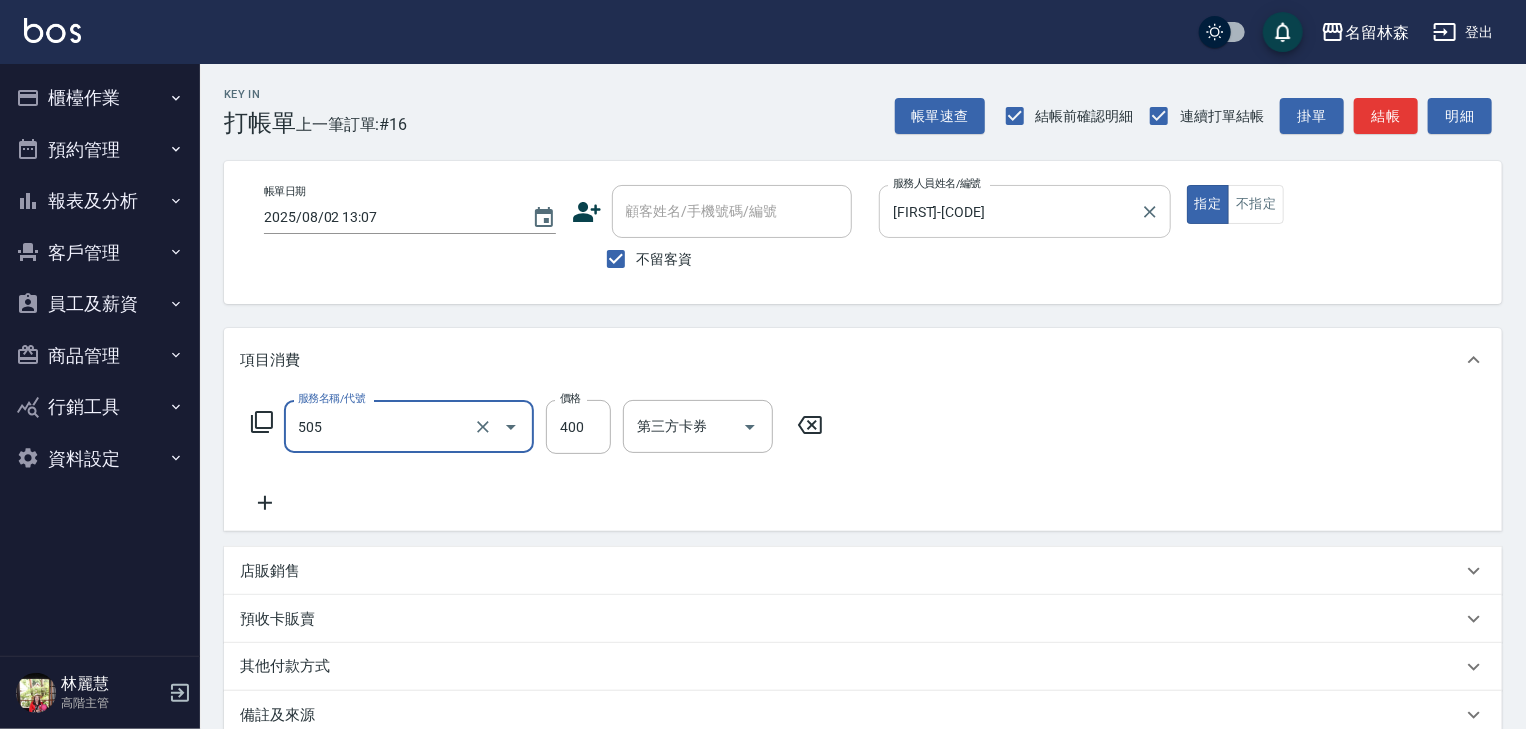 type on "洗髮(505)" 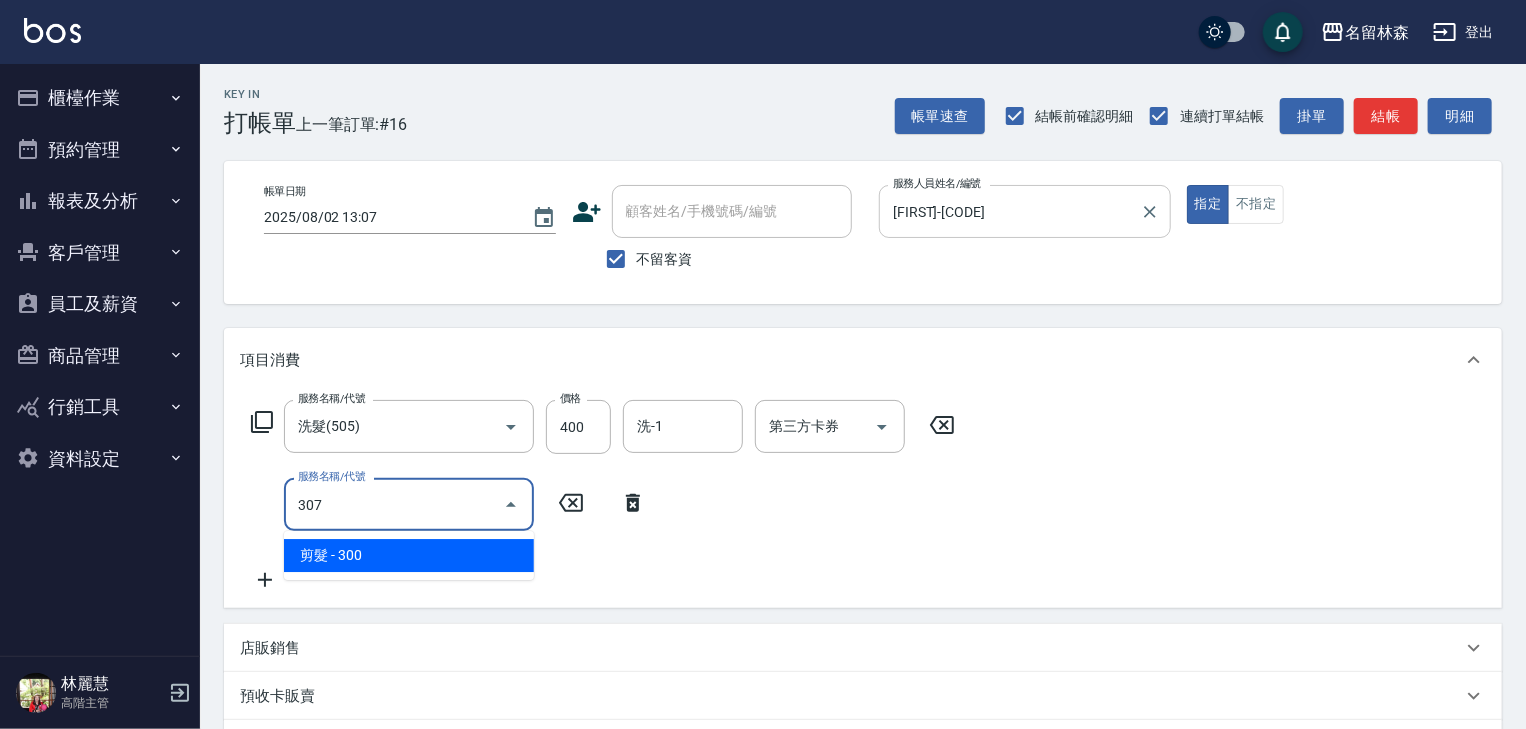 type on "剪髮(307)" 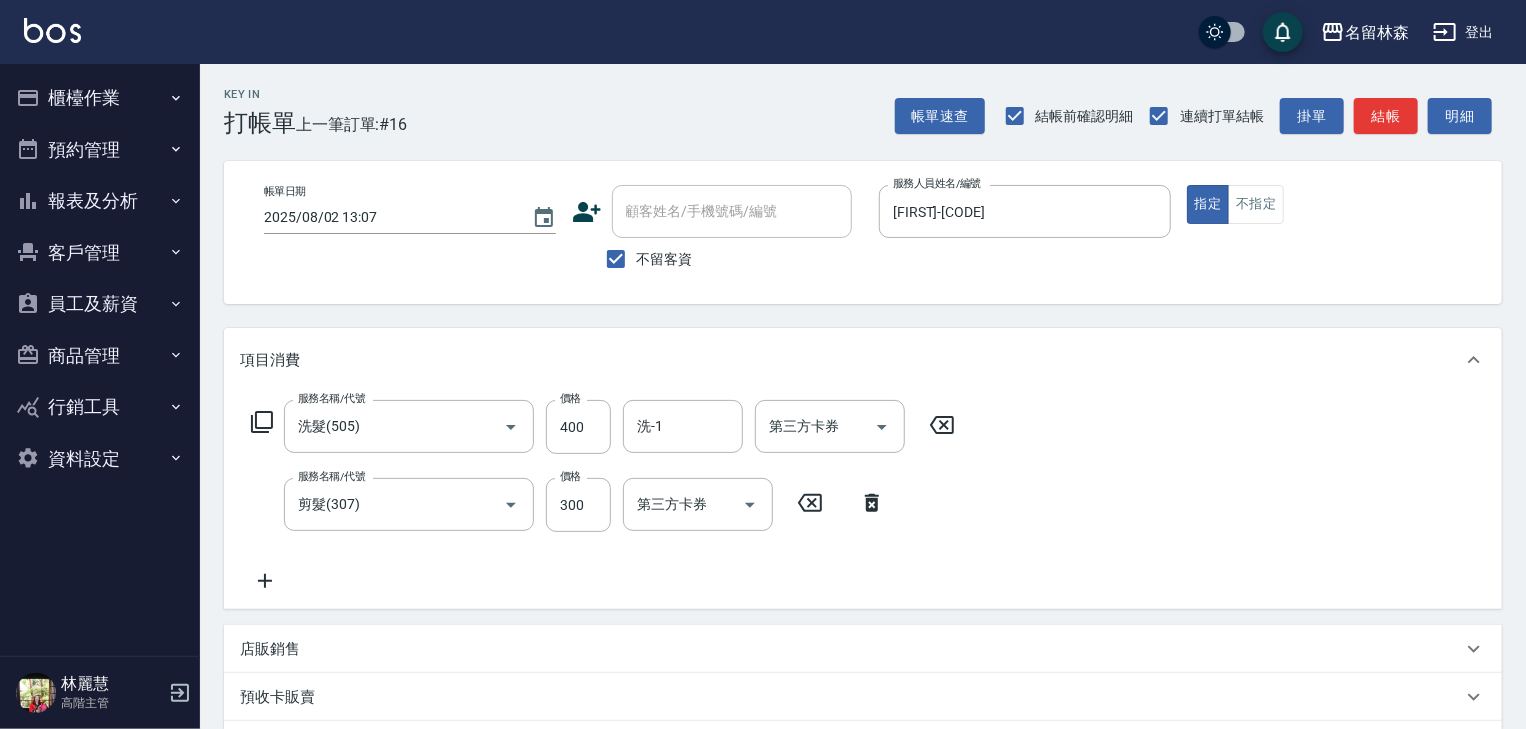 click on "帳單日期 2025/08/02 13:07 顧客姓名/手機號碼/編號 顧客姓名/手機號碼/編號 不留客資 服務人員姓名/編號 蔡怡蓁-02 服務人員姓名/編號 指定 不指定" at bounding box center (863, 232) 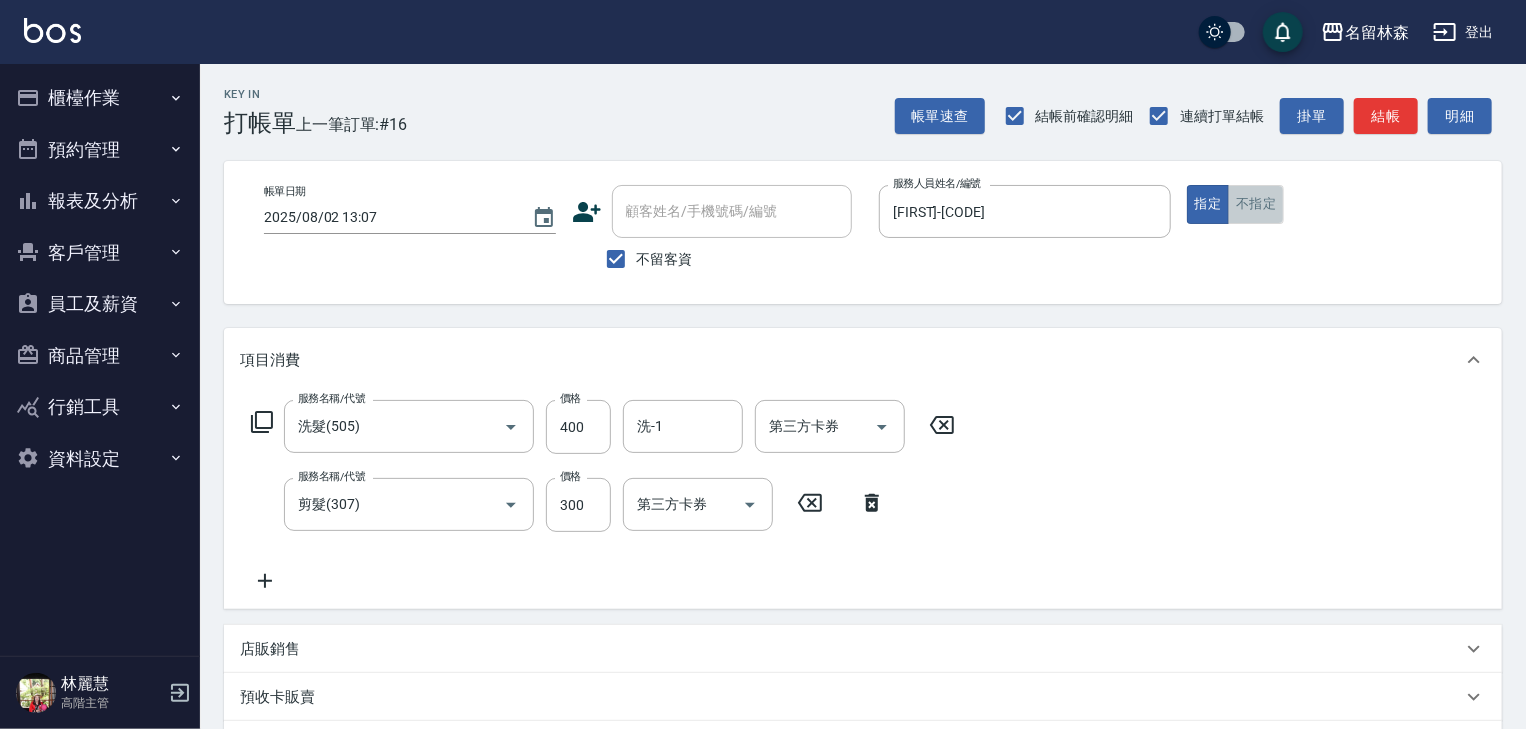 click on "不指定" at bounding box center [1256, 204] 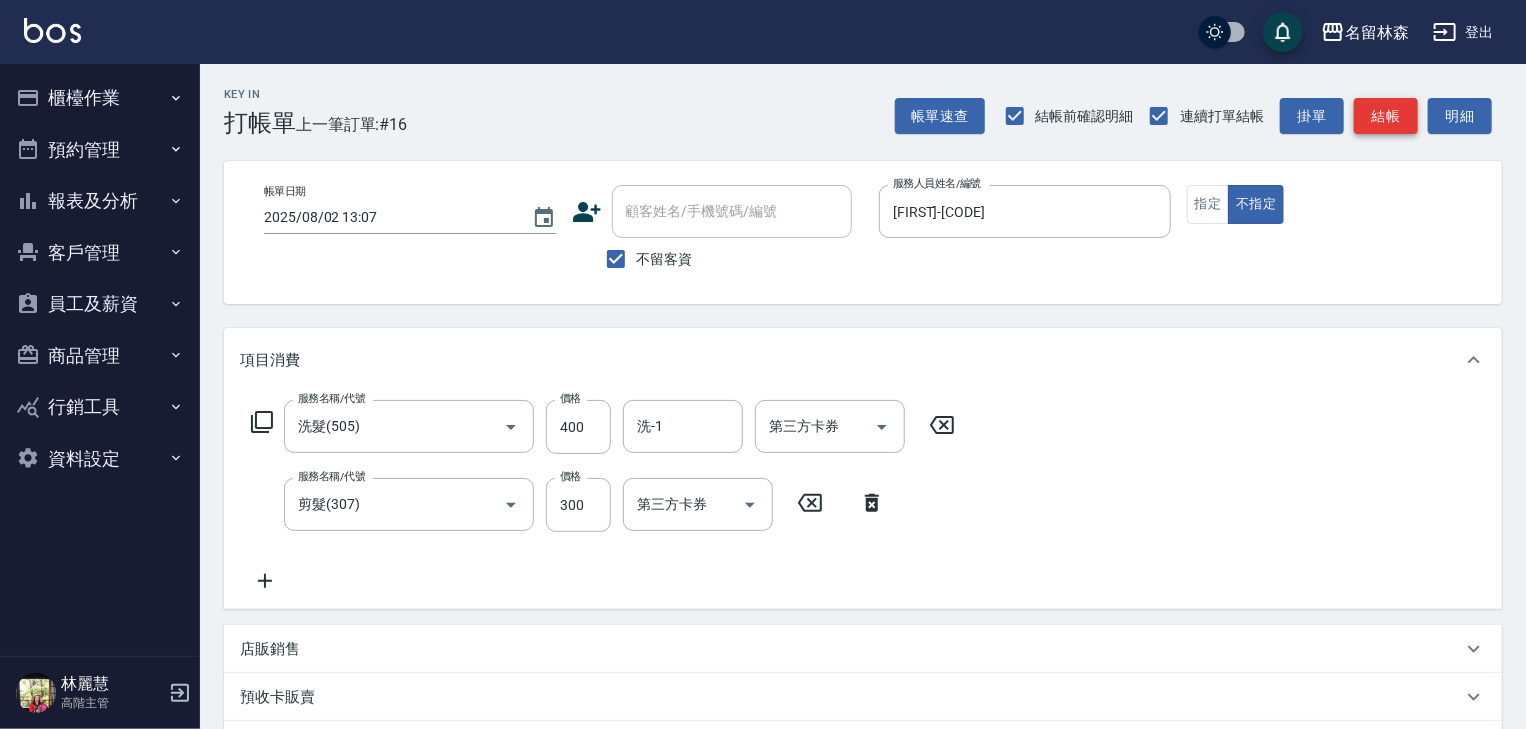 click on "結帳" at bounding box center [1386, 116] 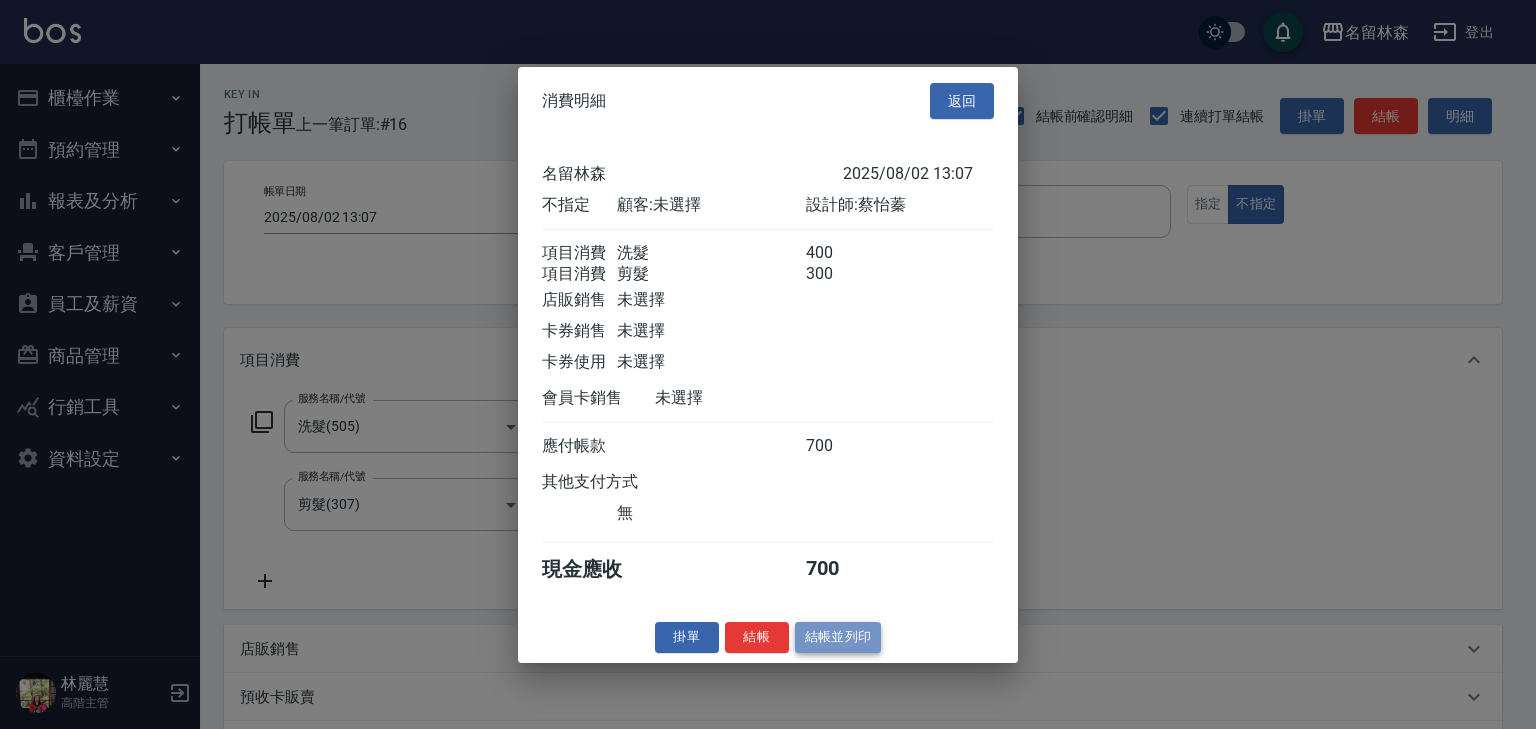 click on "結帳並列印" at bounding box center [838, 637] 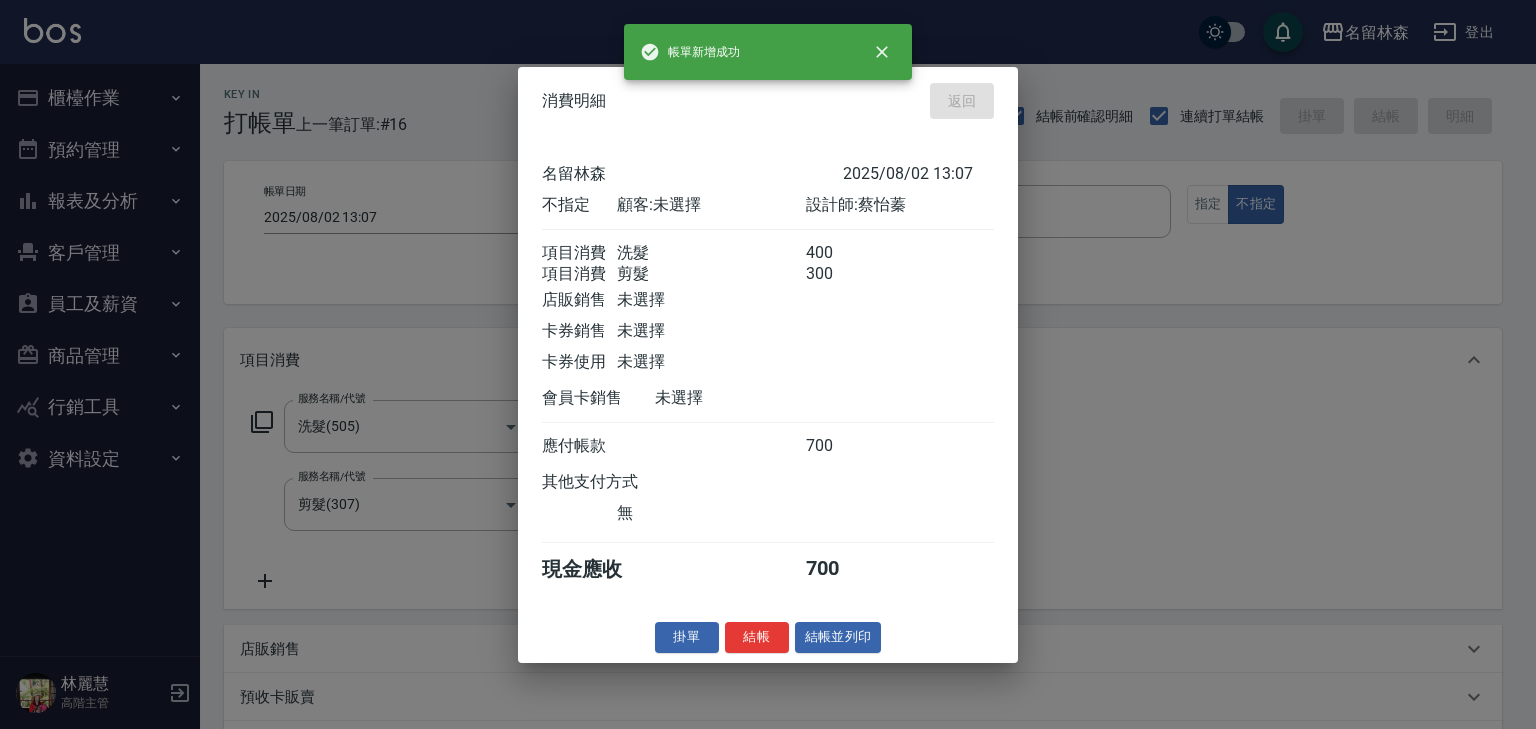 type on "2025/08/02 13:28" 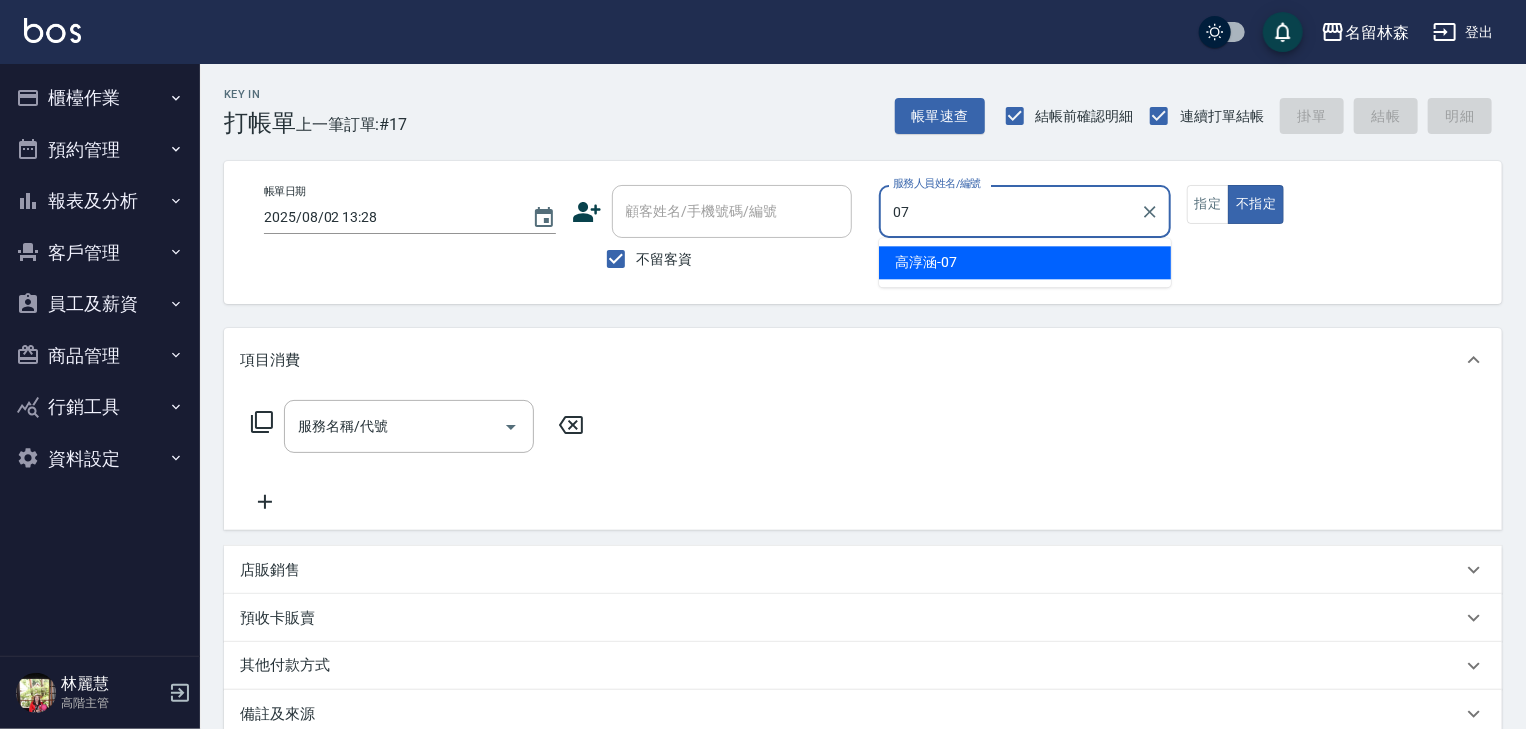 type on "高淳涵-07" 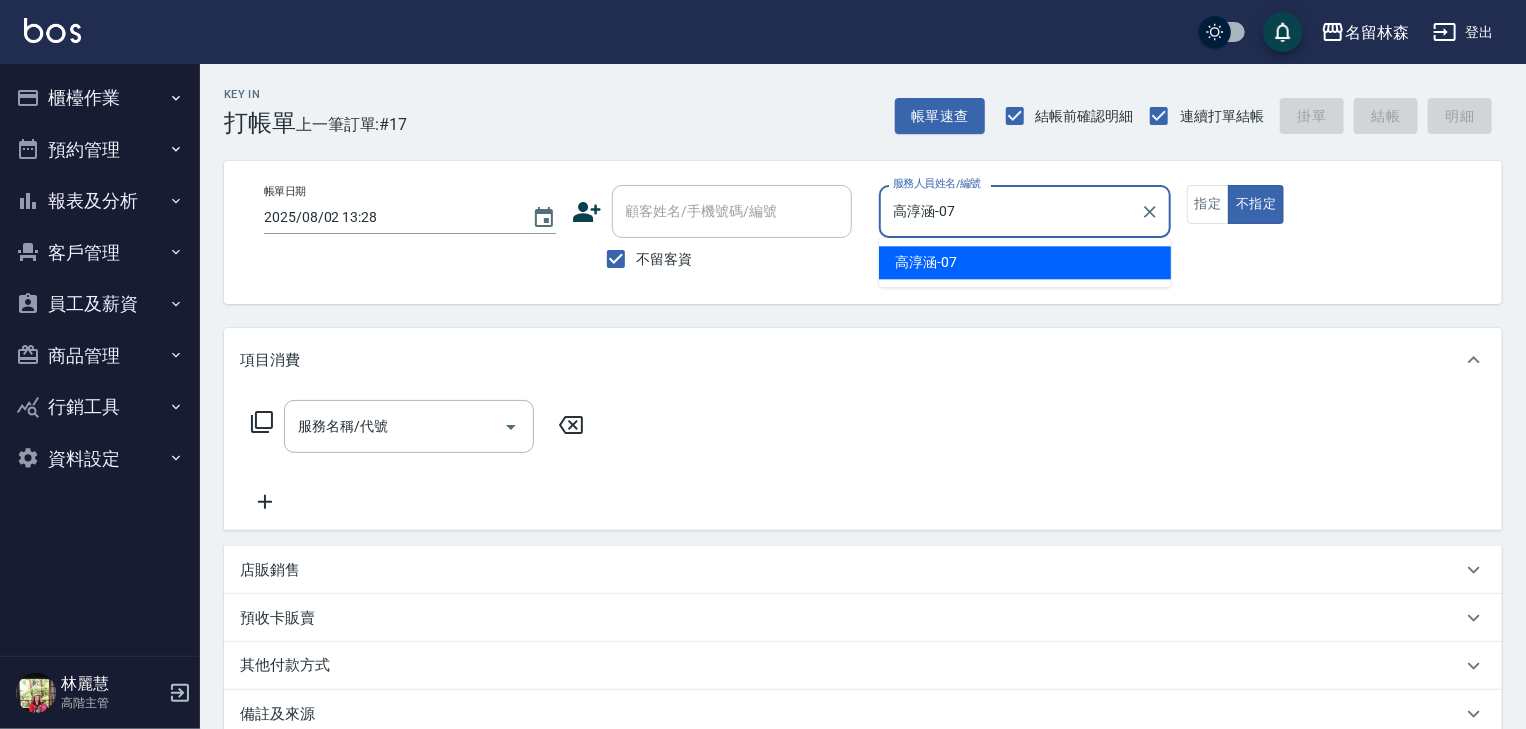 type on "false" 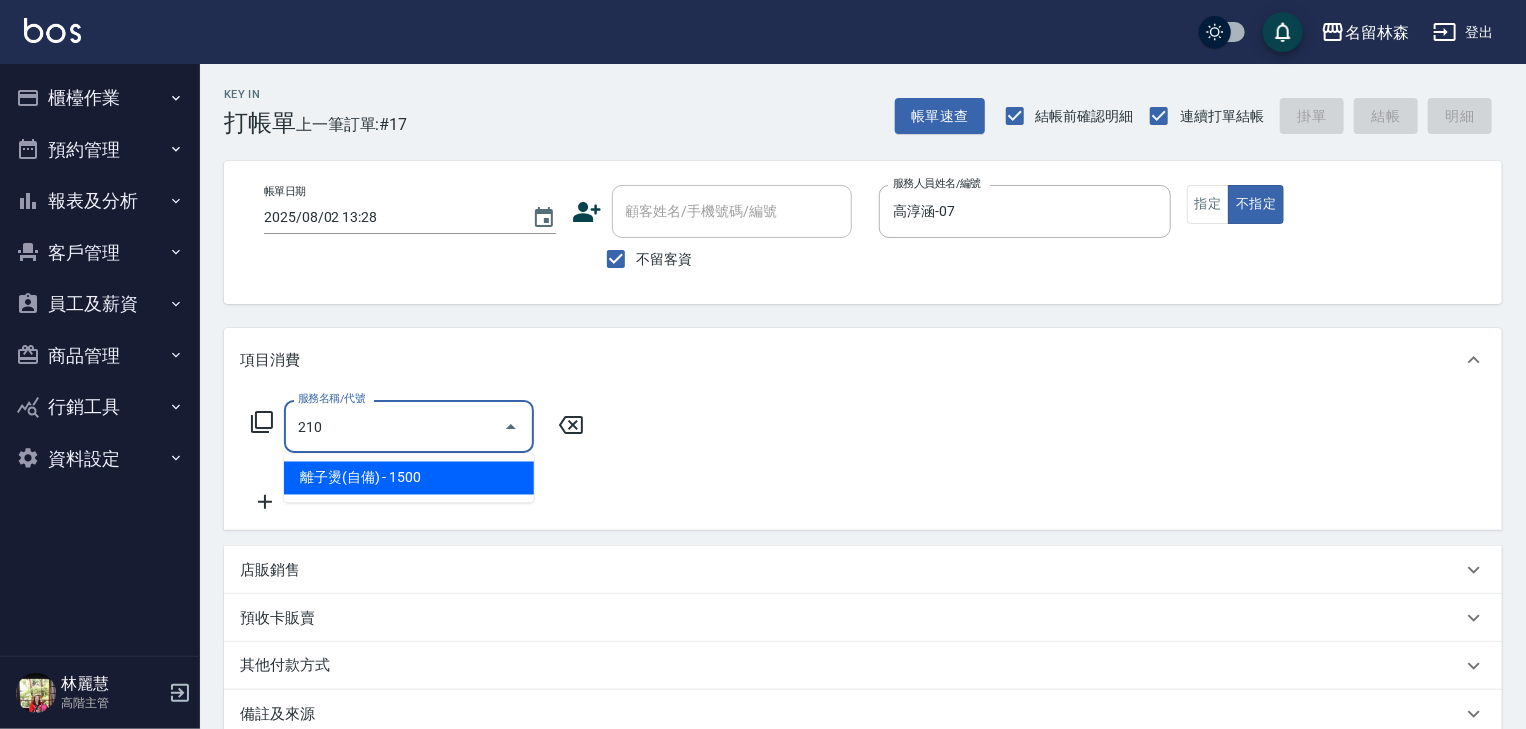 type on "離子燙(自備)(210)" 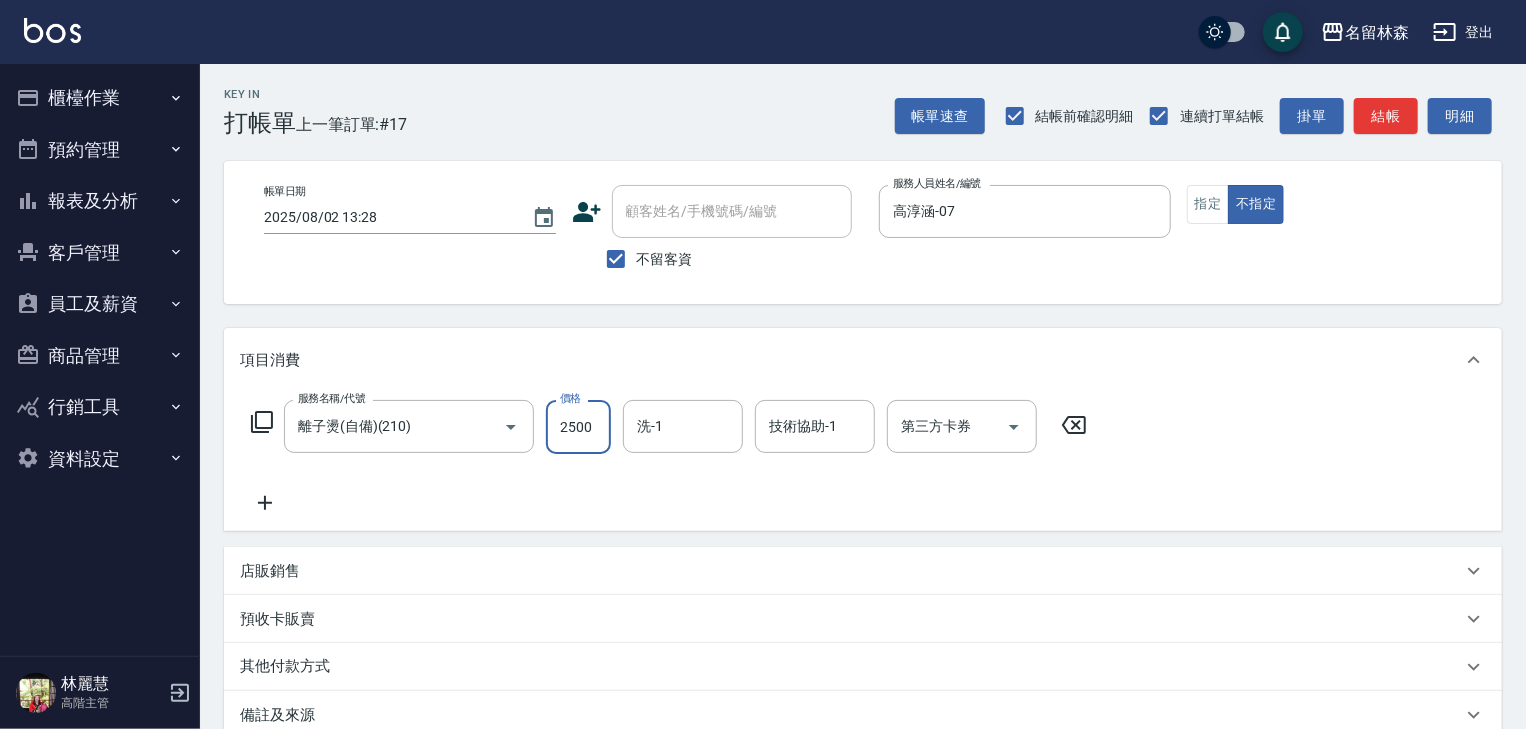 type on "2500" 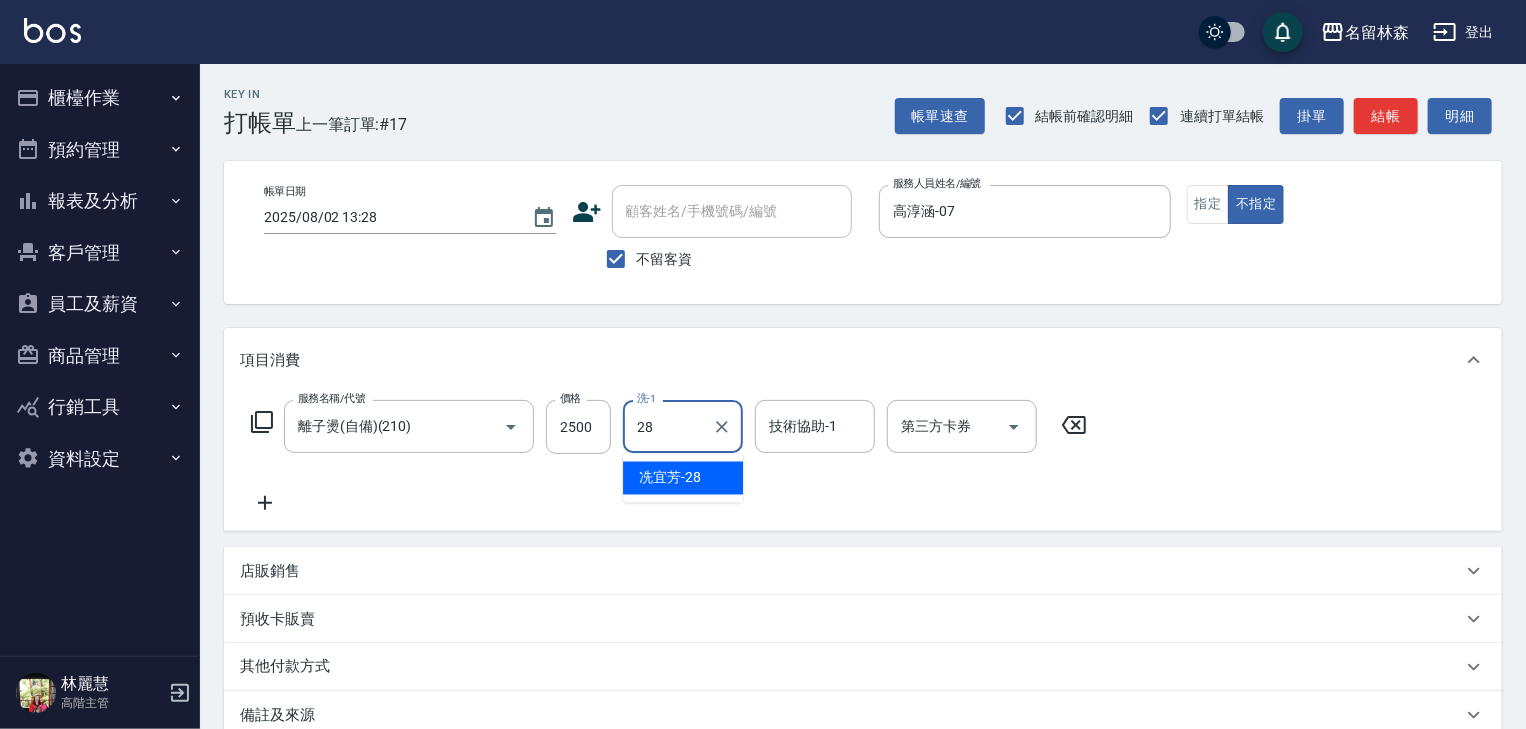 type on "冼宜芳-28" 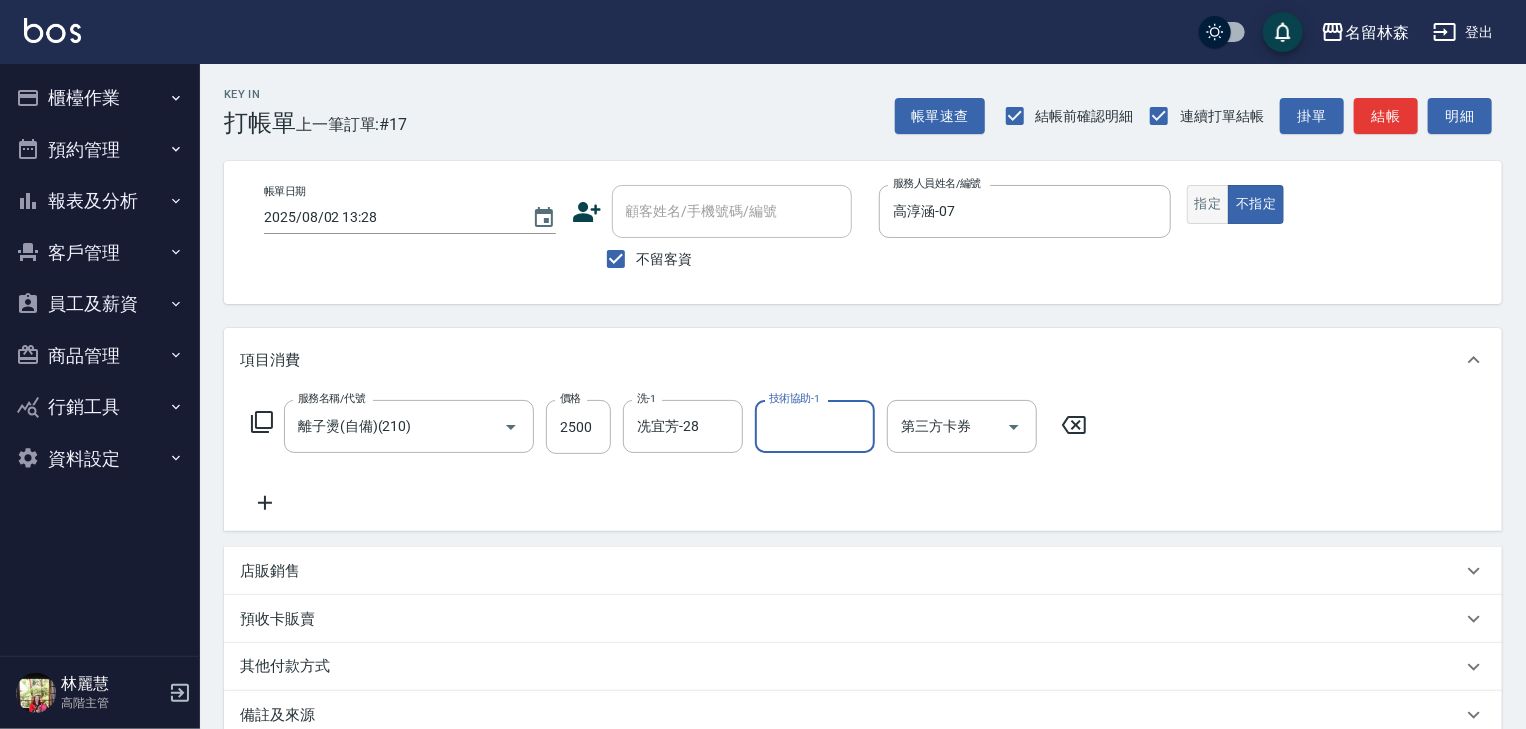 click on "指定" at bounding box center (1208, 204) 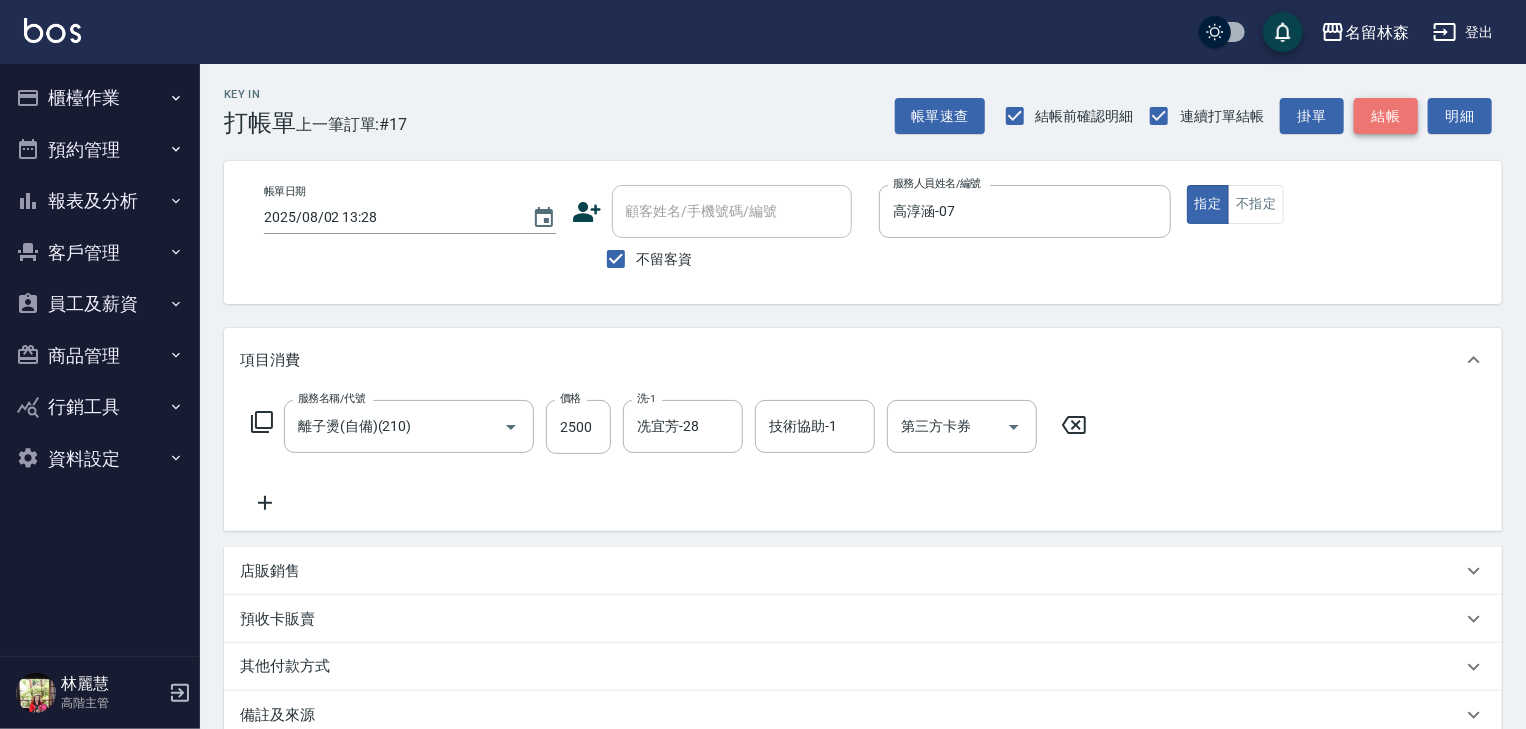 click on "結帳" at bounding box center [1386, 116] 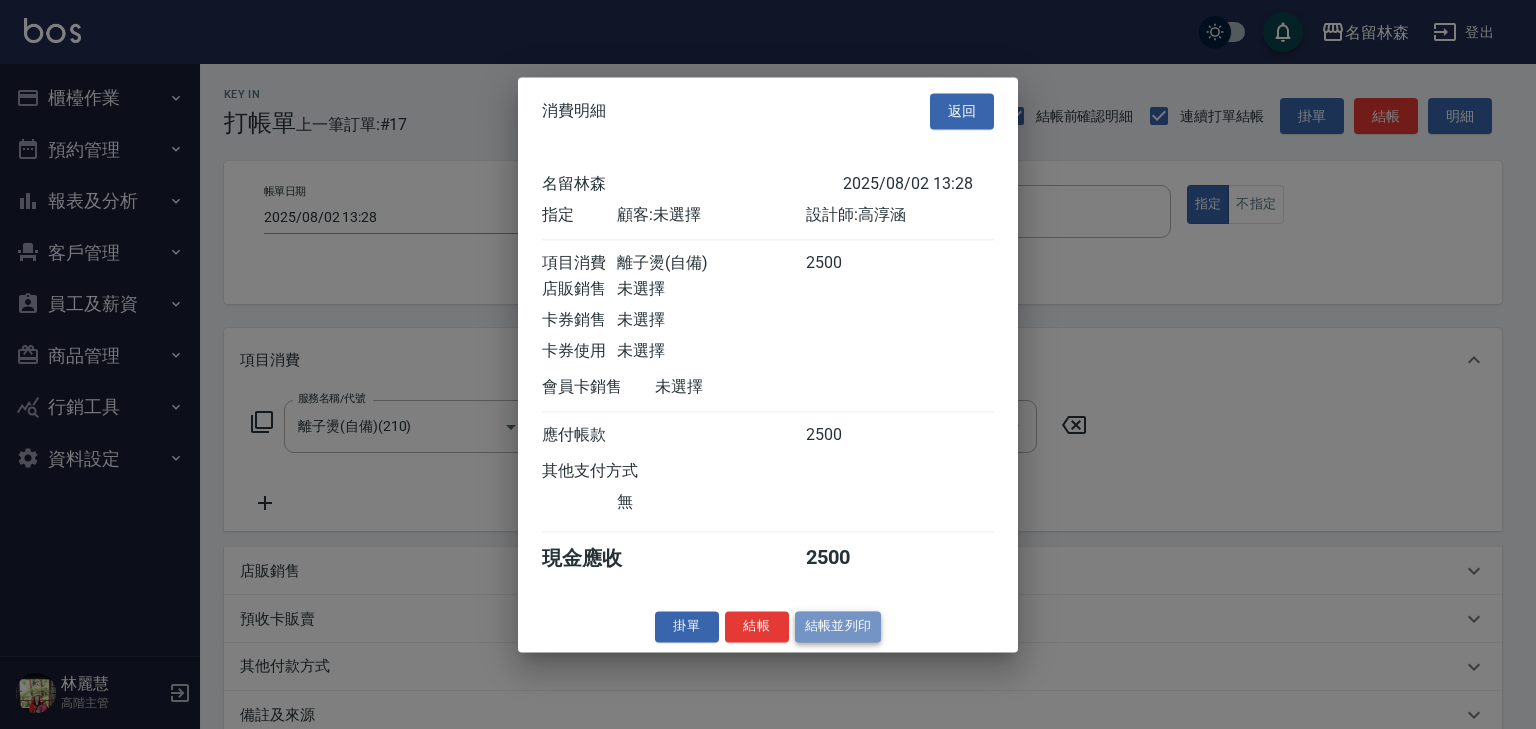 click on "結帳並列印" at bounding box center [838, 626] 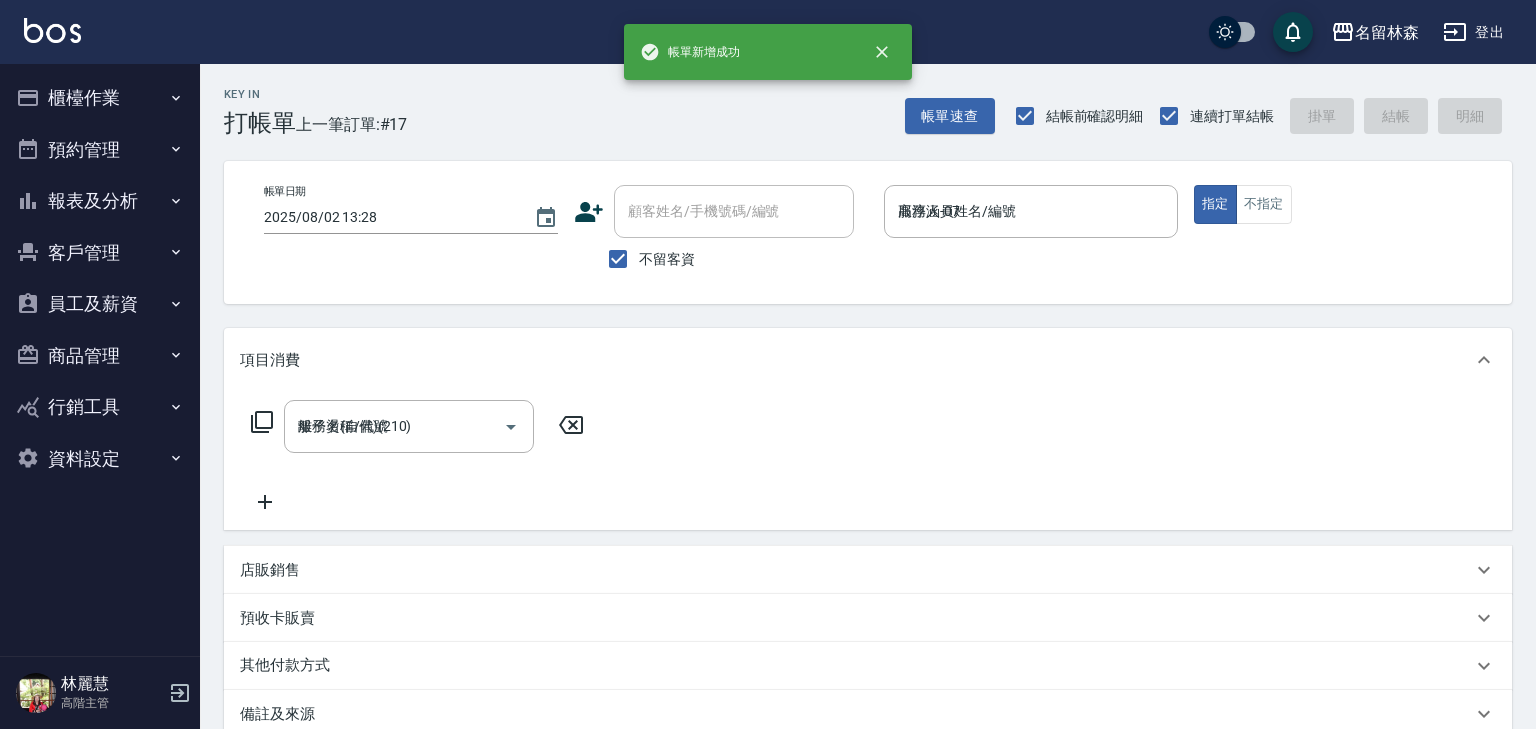 type on "2025/08/02 13:31" 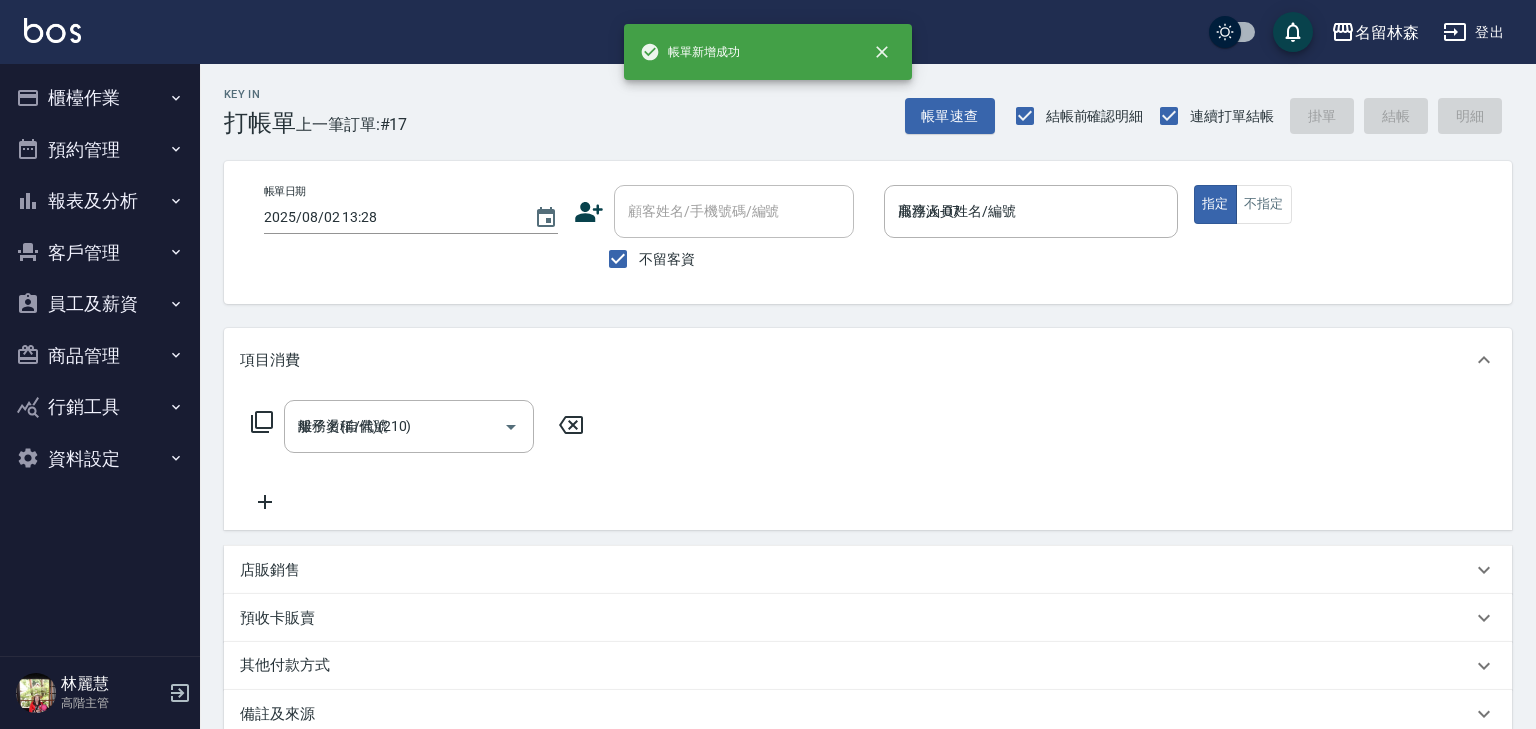 type 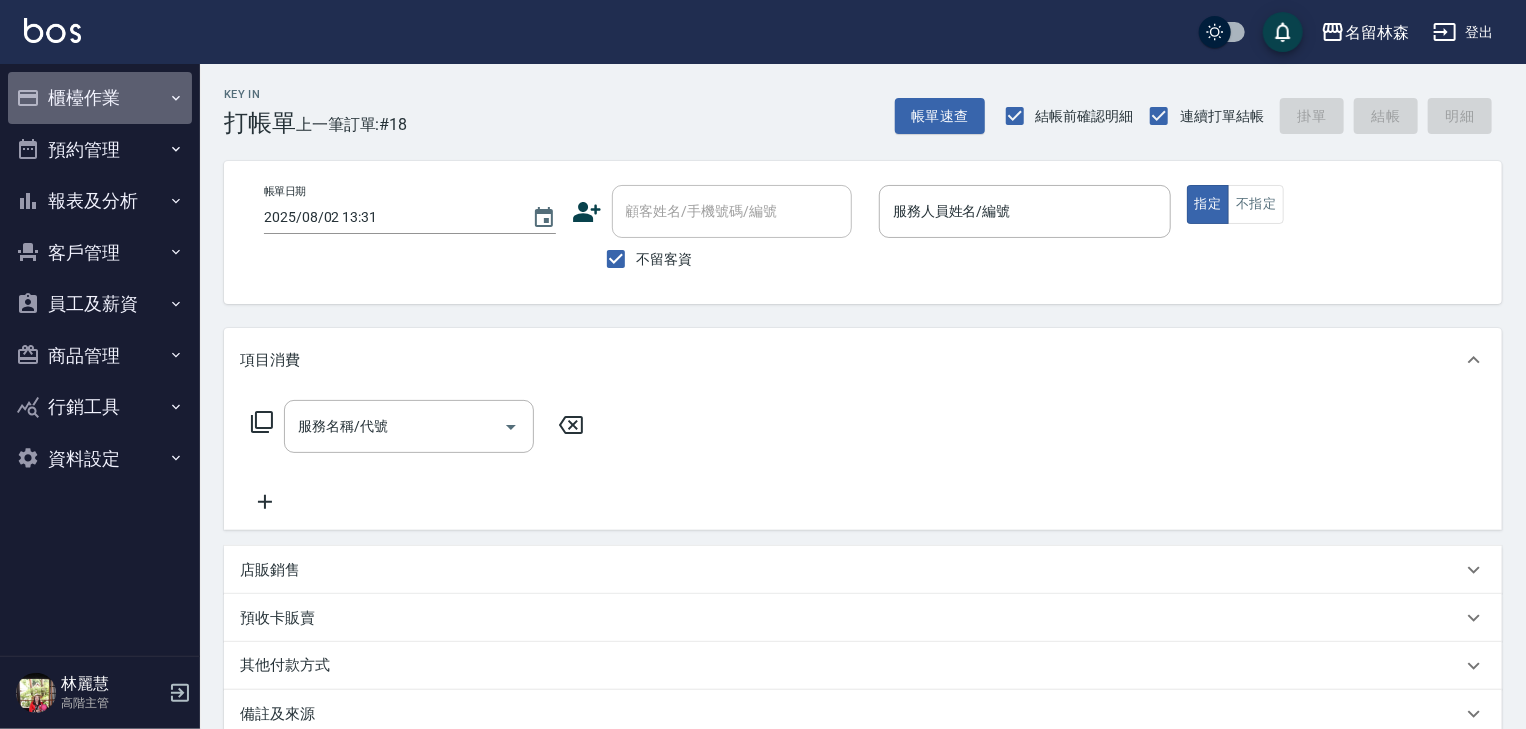 click on "櫃檯作業" at bounding box center (100, 98) 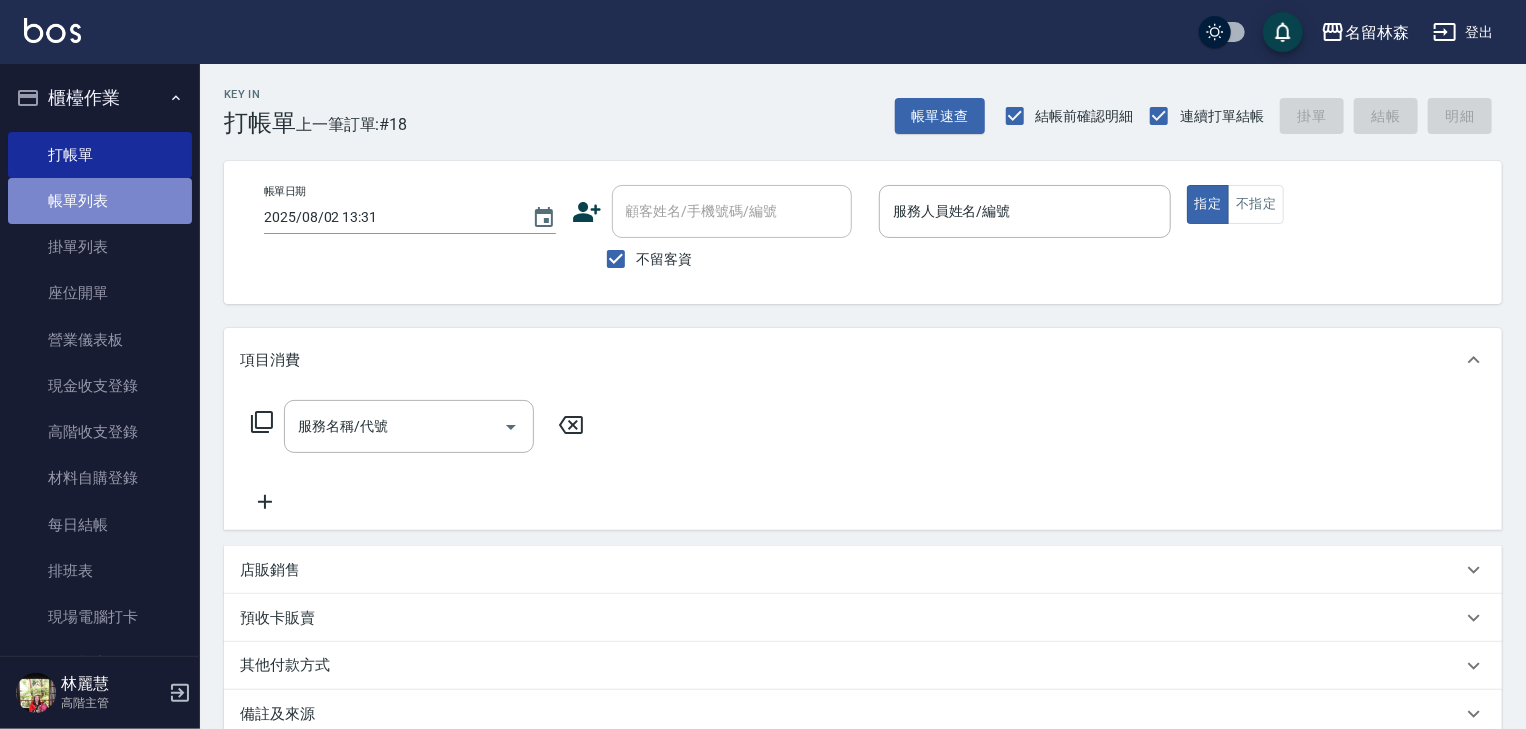 click on "帳單列表" at bounding box center (100, 201) 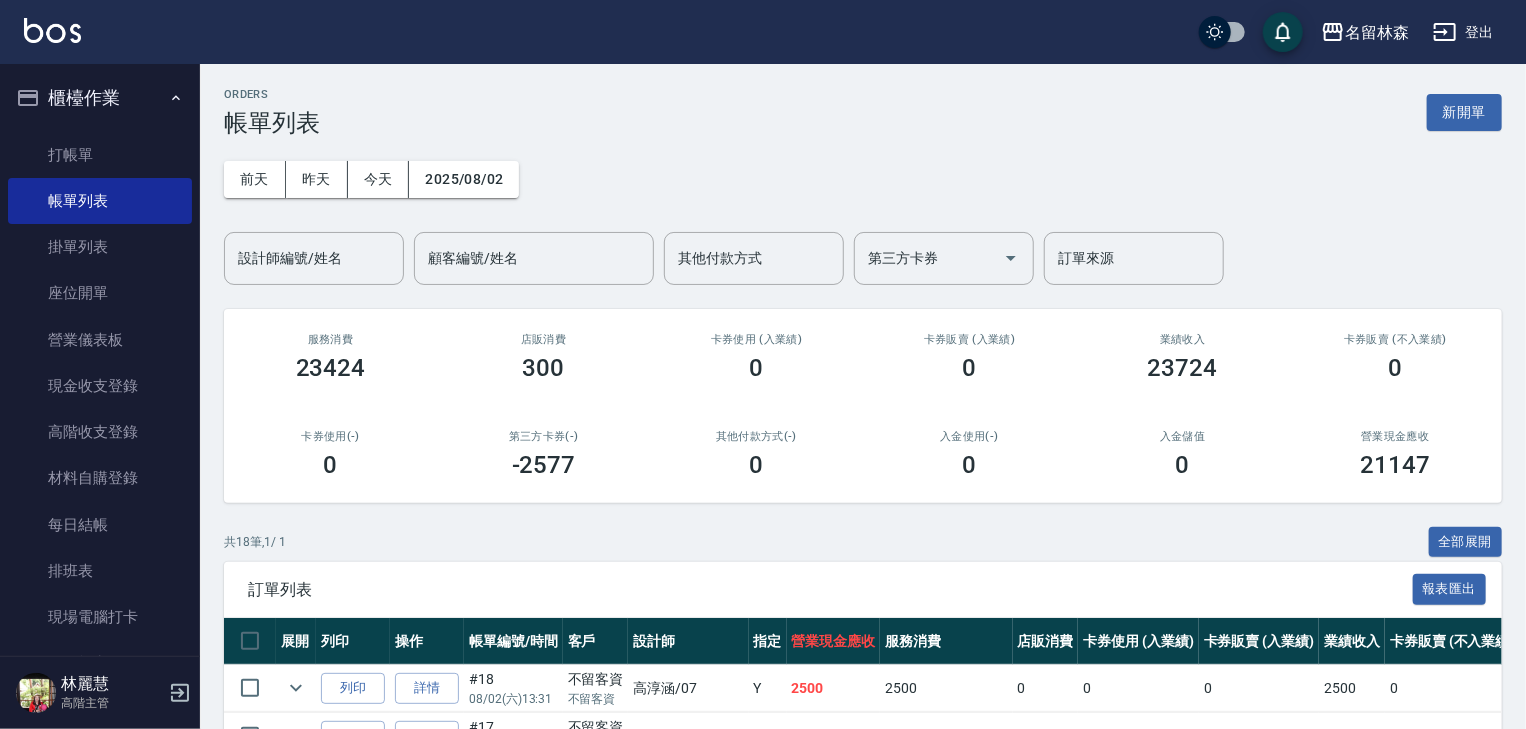 scroll, scrollTop: 423, scrollLeft: 0, axis: vertical 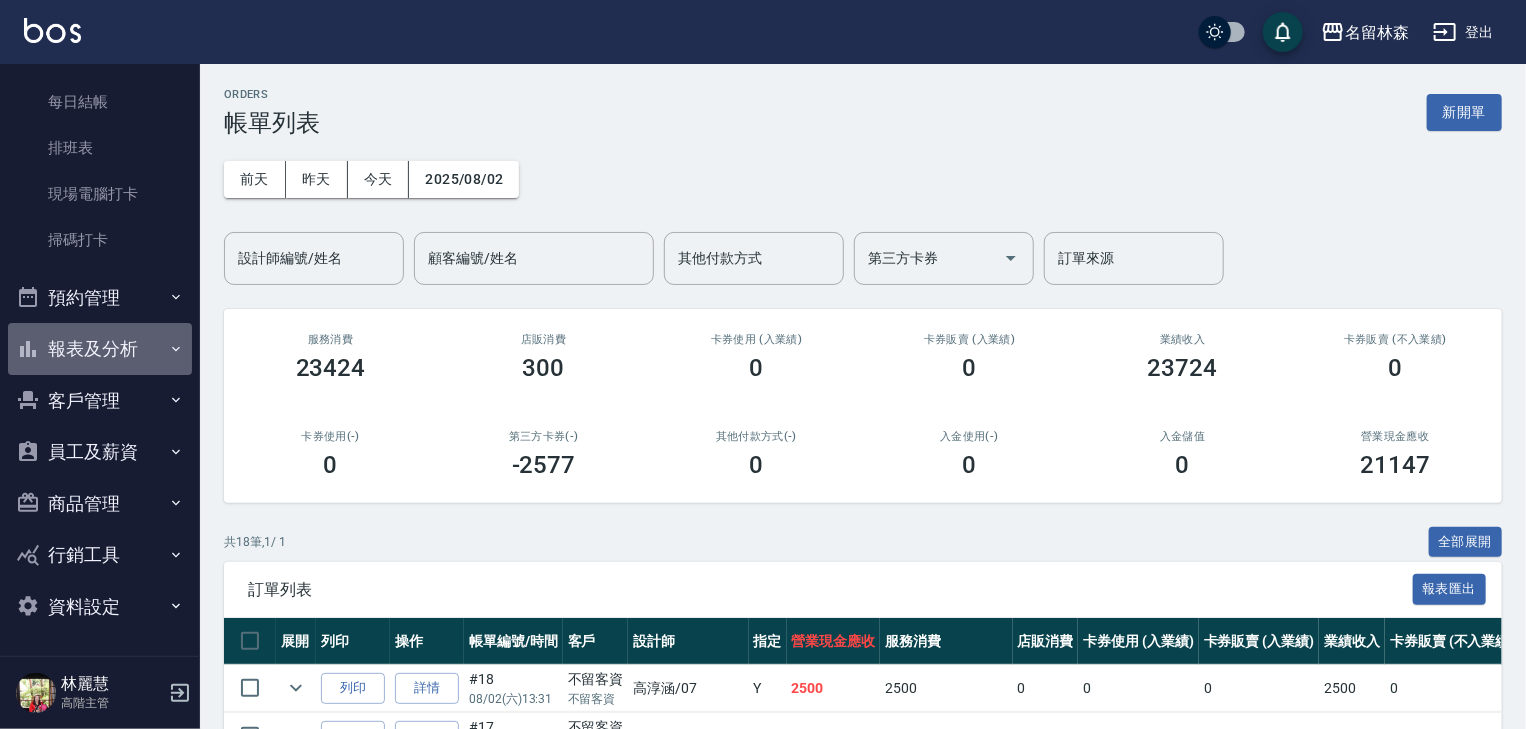 click on "報表及分析" at bounding box center [100, 349] 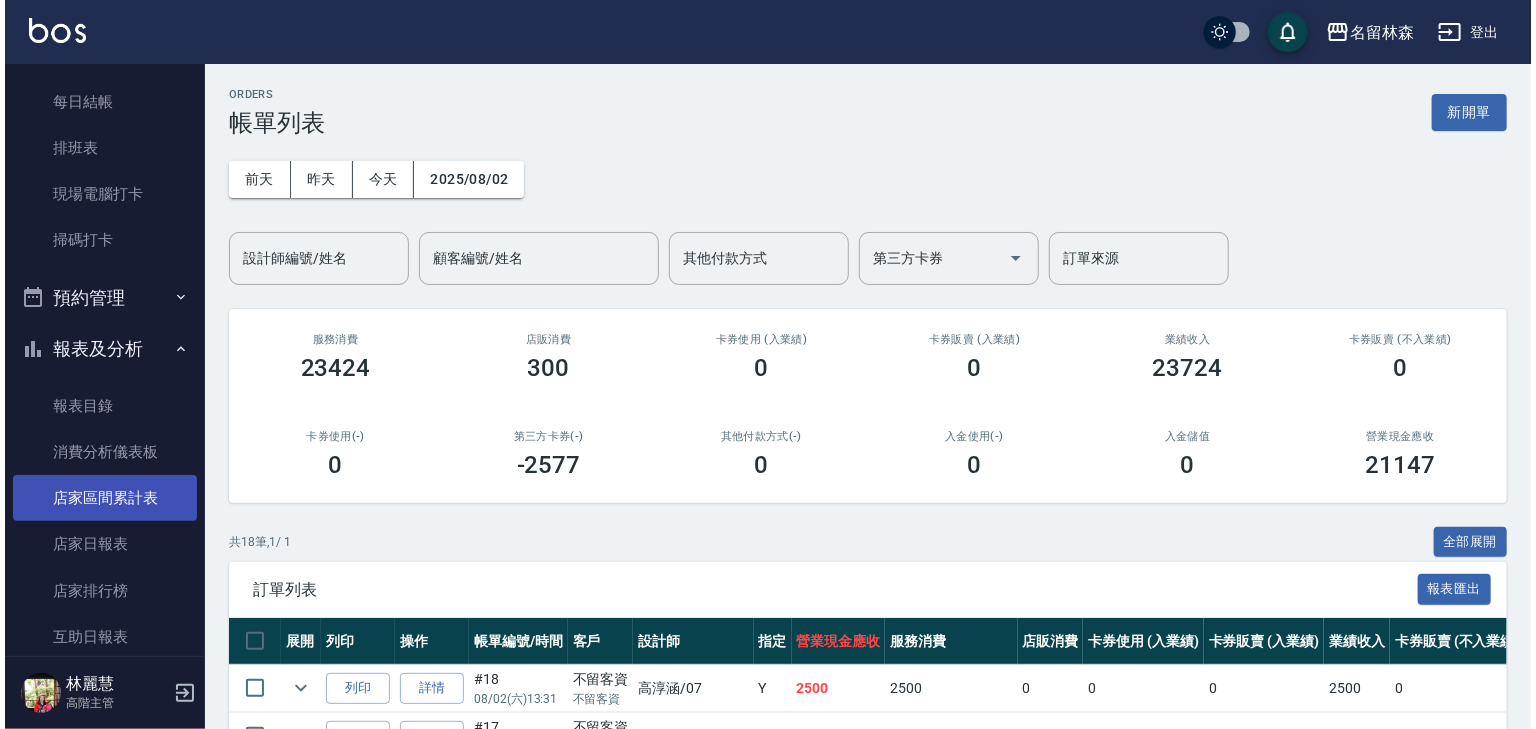 scroll, scrollTop: 743, scrollLeft: 0, axis: vertical 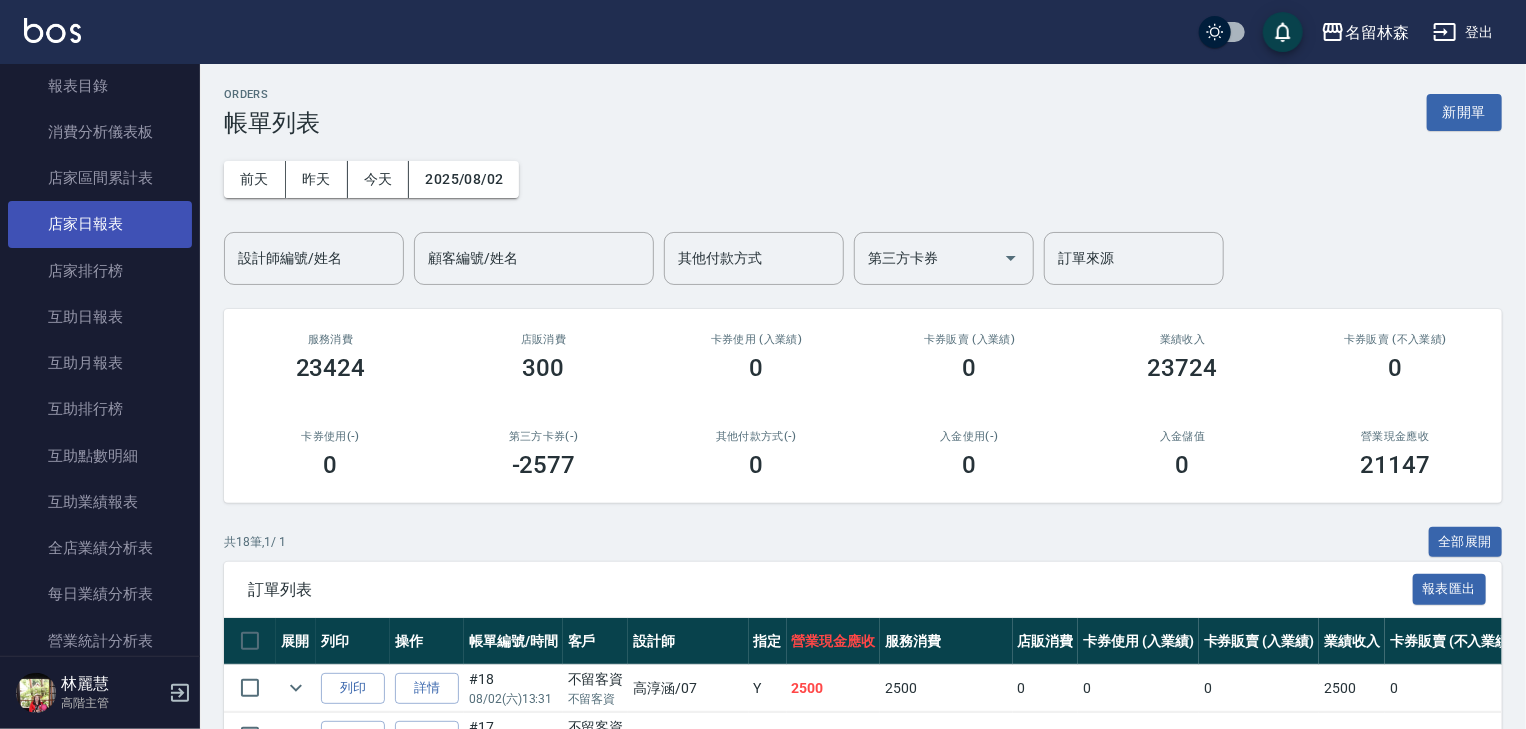 click on "店家日報表" at bounding box center [100, 224] 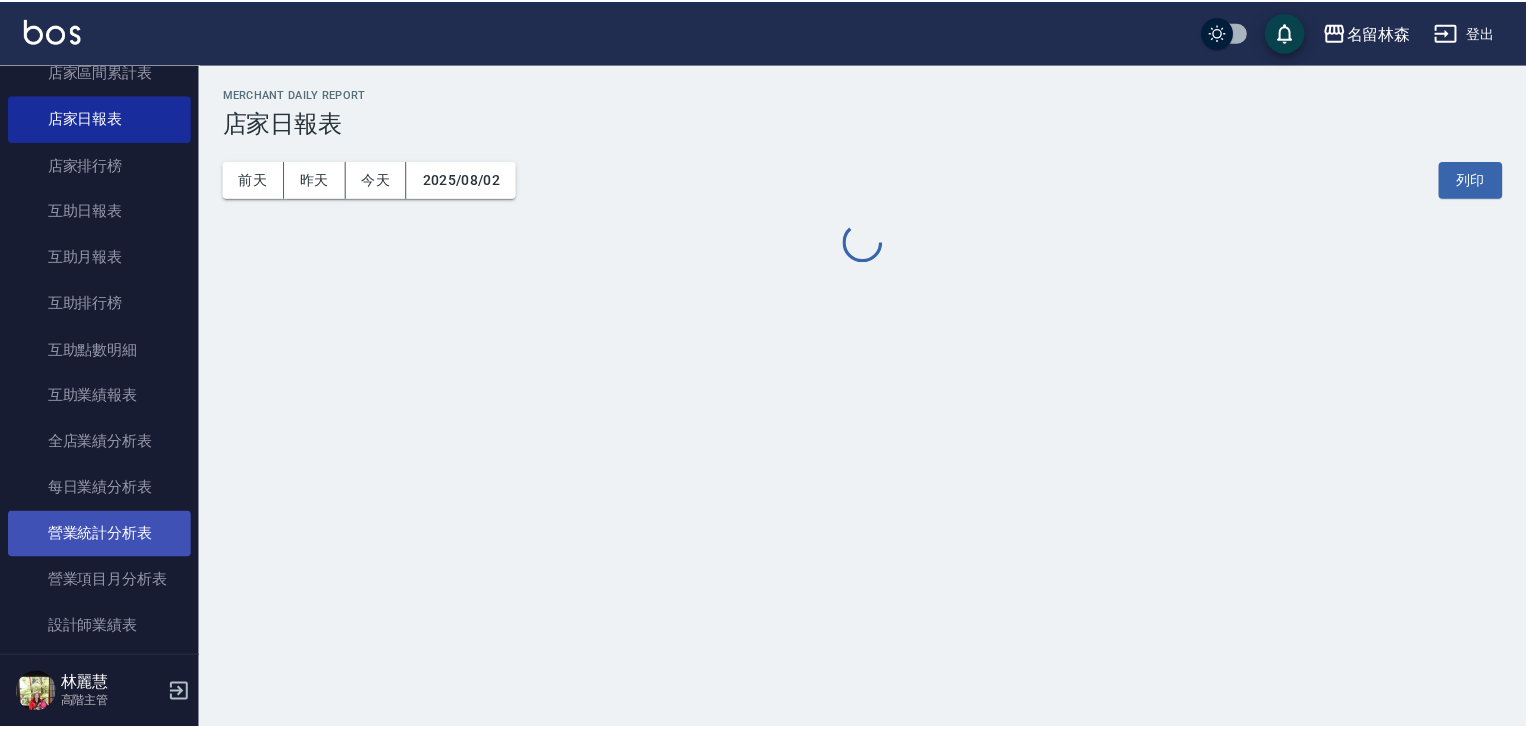 scroll, scrollTop: 1063, scrollLeft: 0, axis: vertical 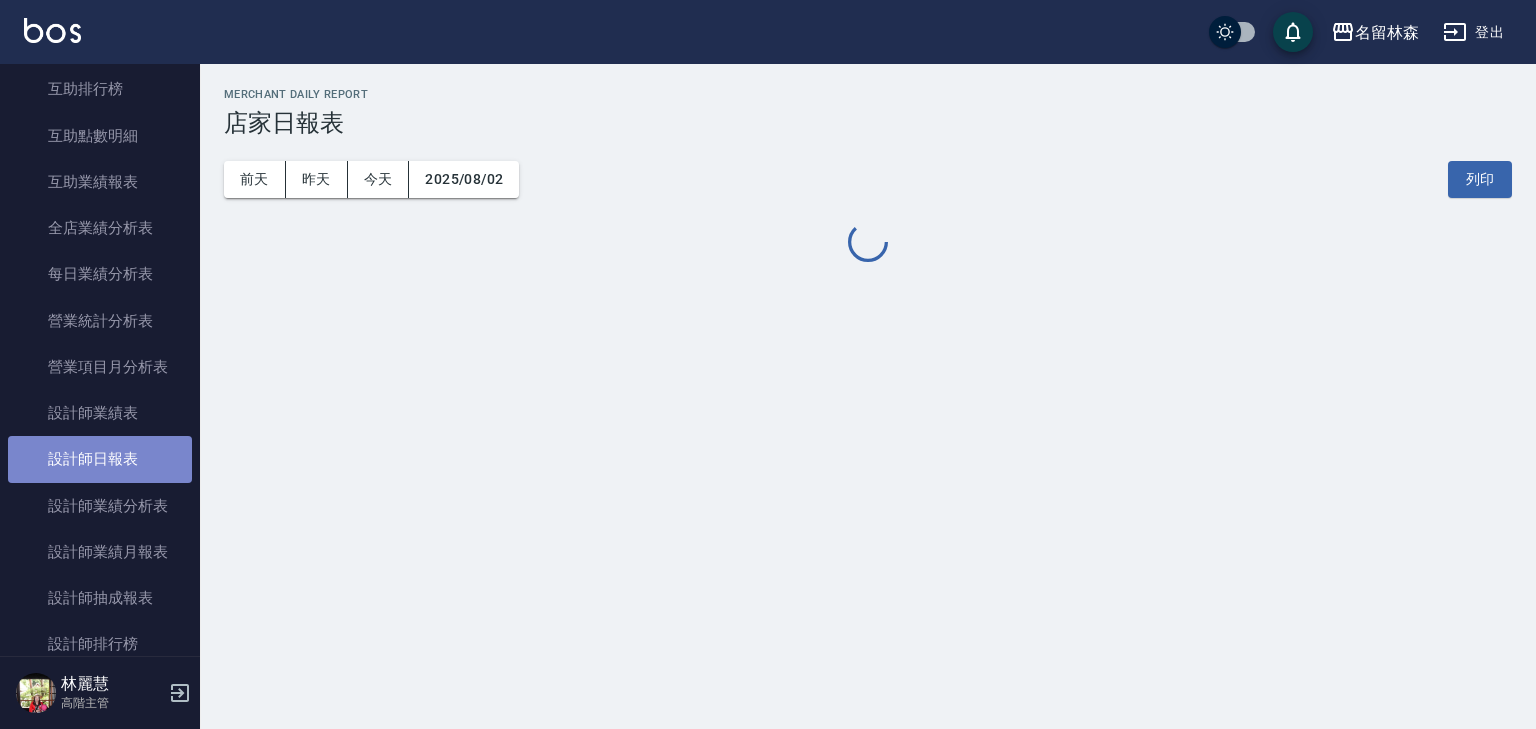 click on "設計師日報表" at bounding box center (100, 459) 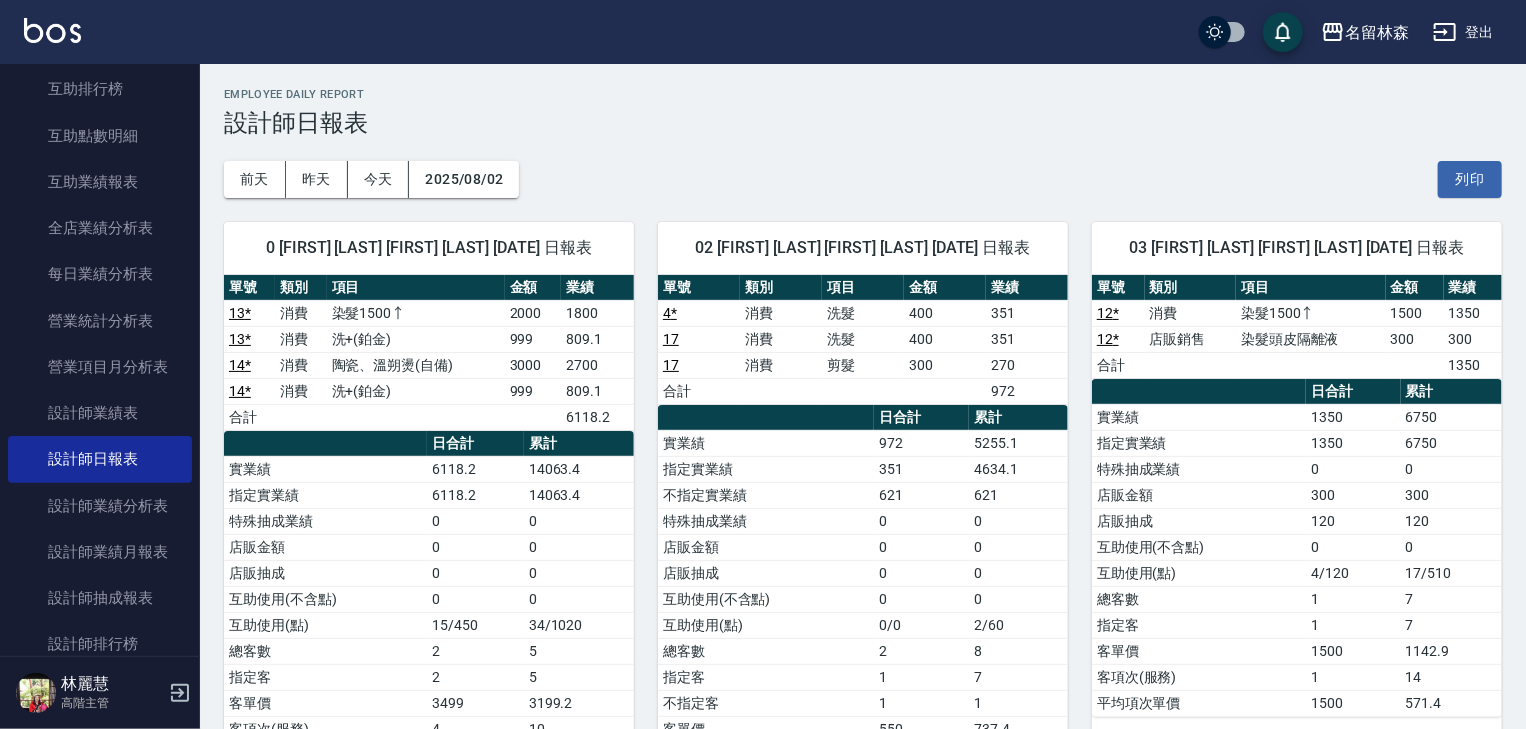scroll, scrollTop: 426, scrollLeft: 0, axis: vertical 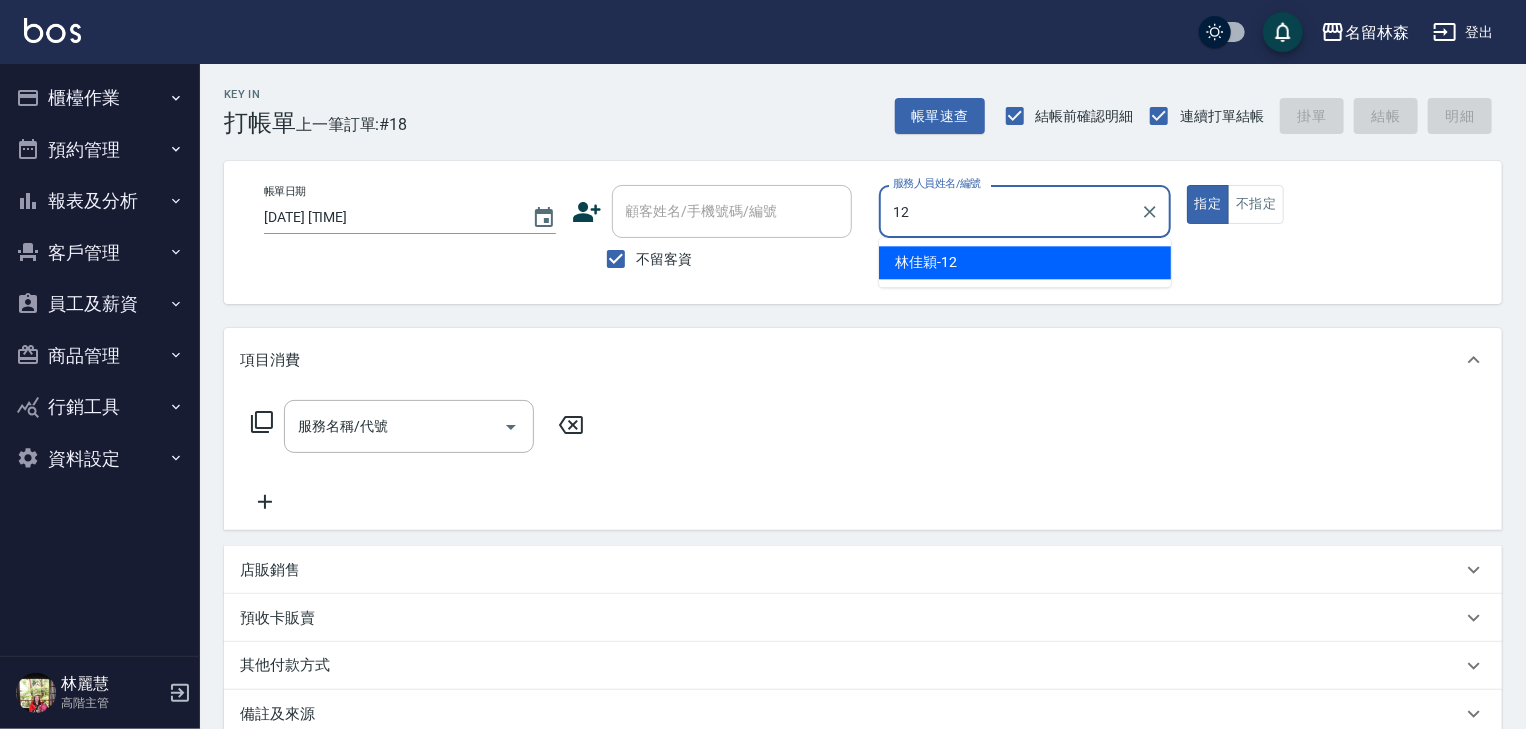 type on "[LAST_NAME][FIRST_NAME]-[NUMBER]" 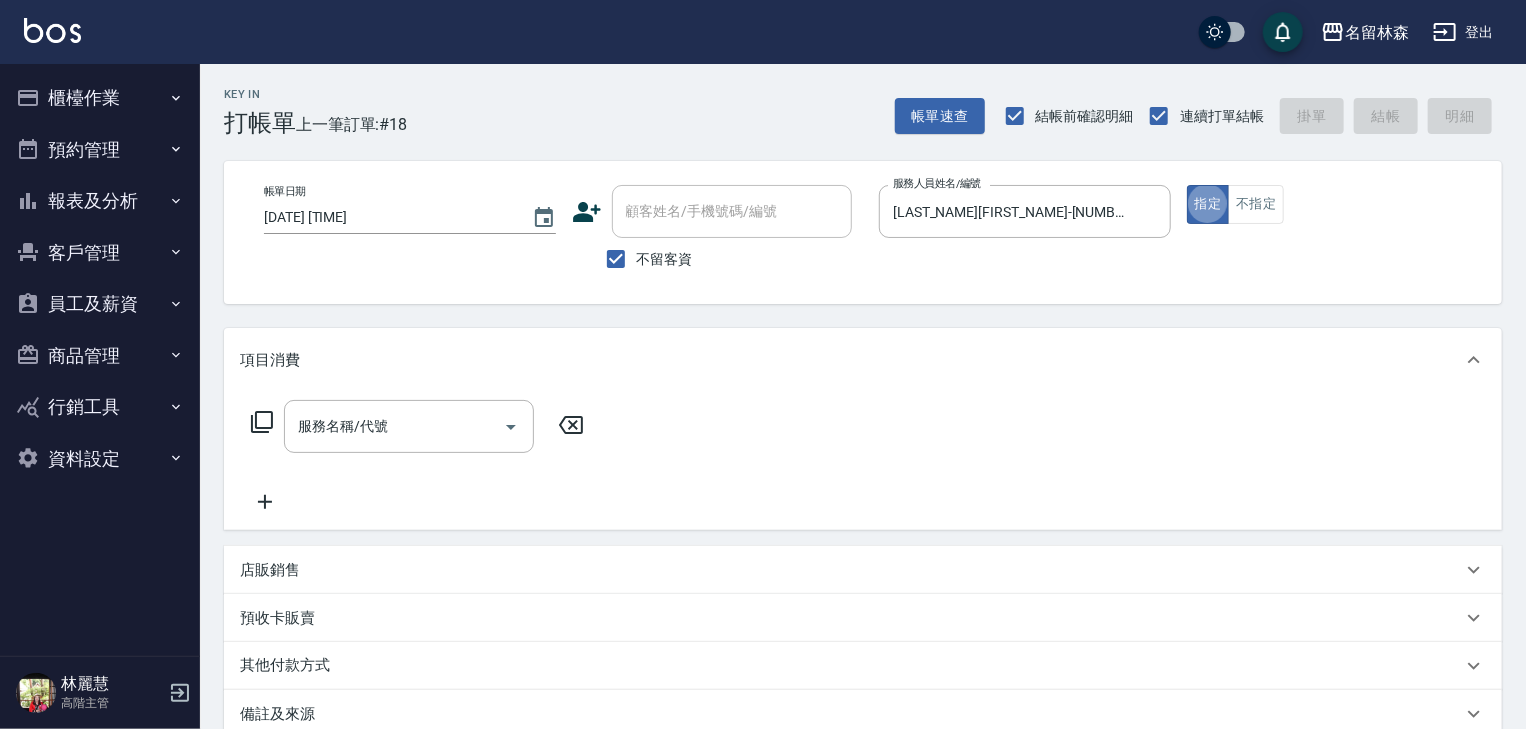 type on "true" 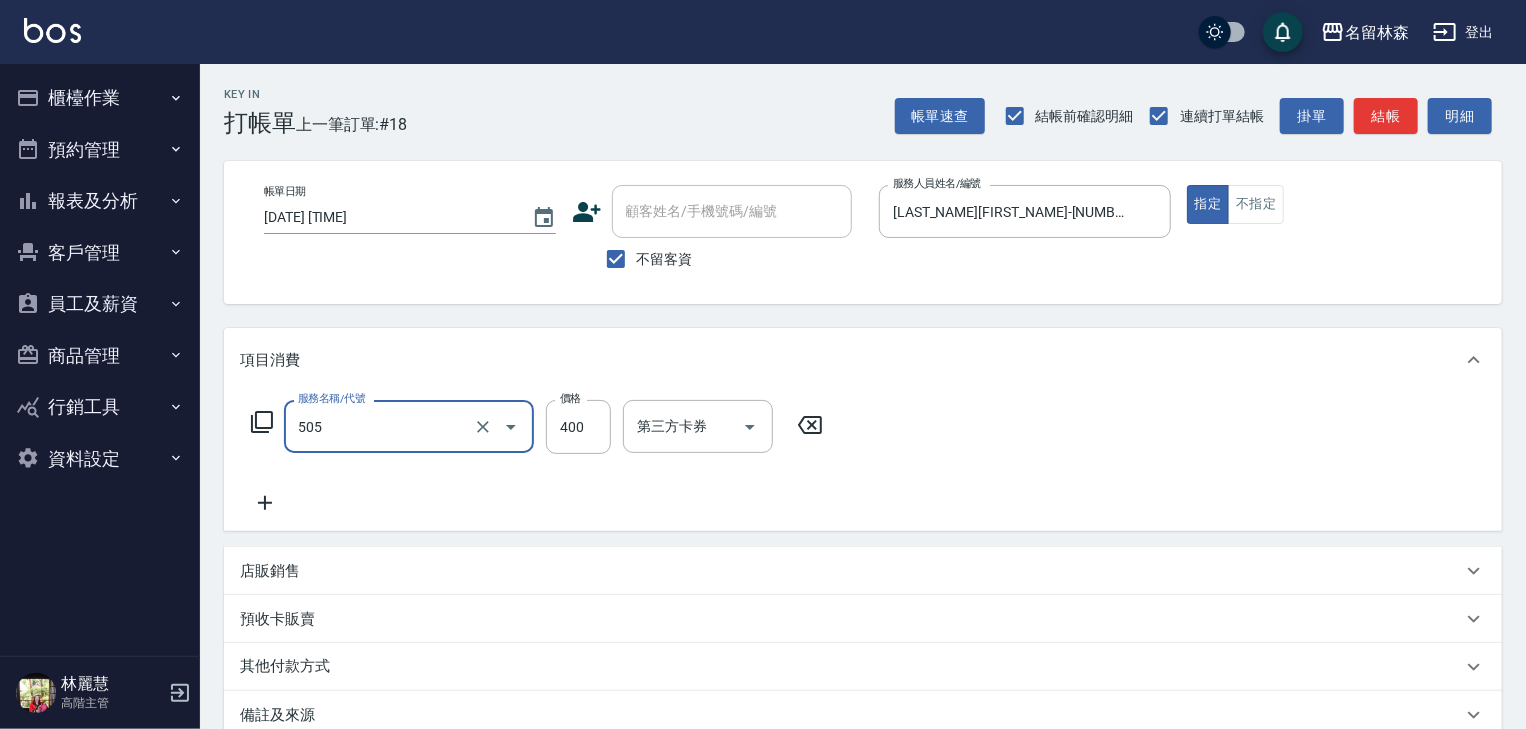 type on "洗髮(505)" 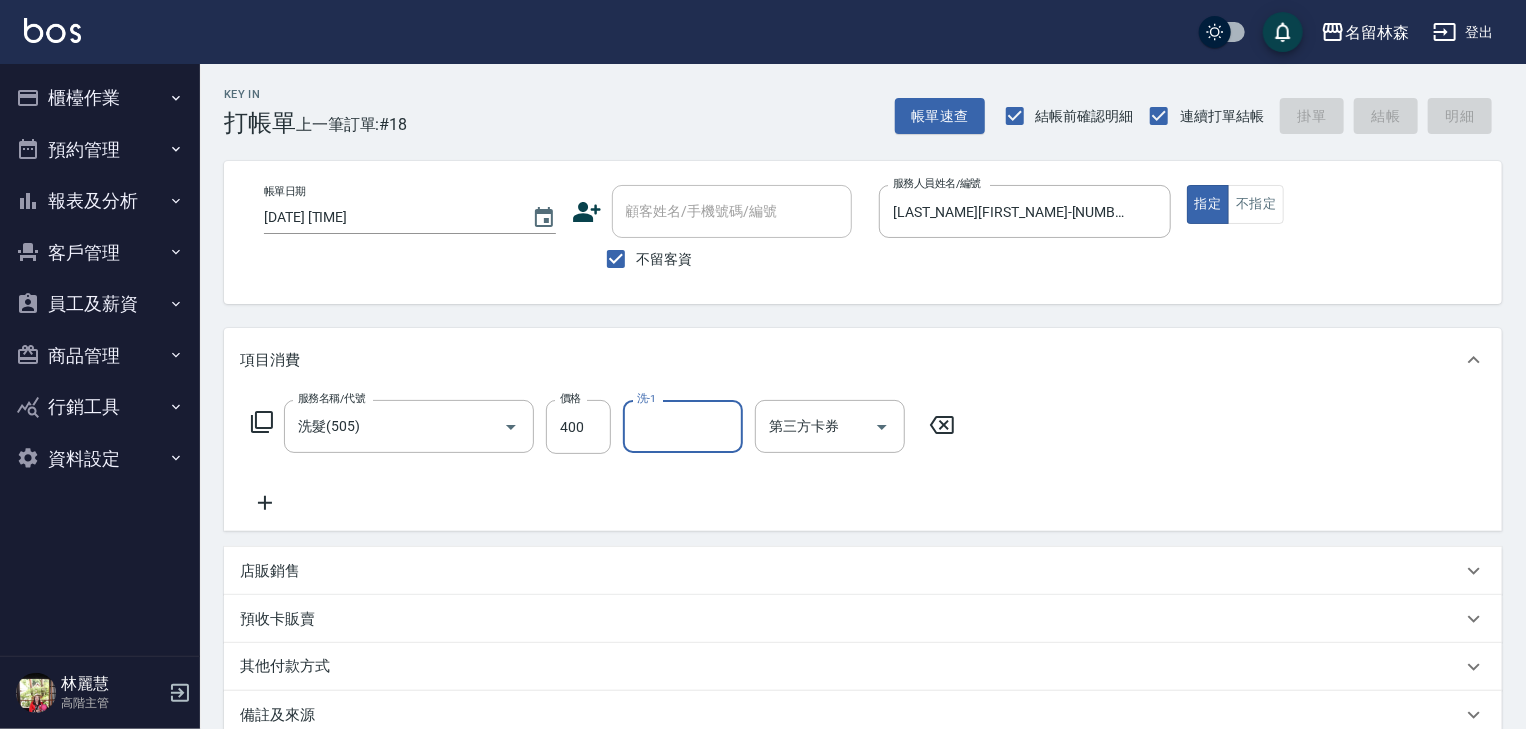 type on "[DATE] [TIME]" 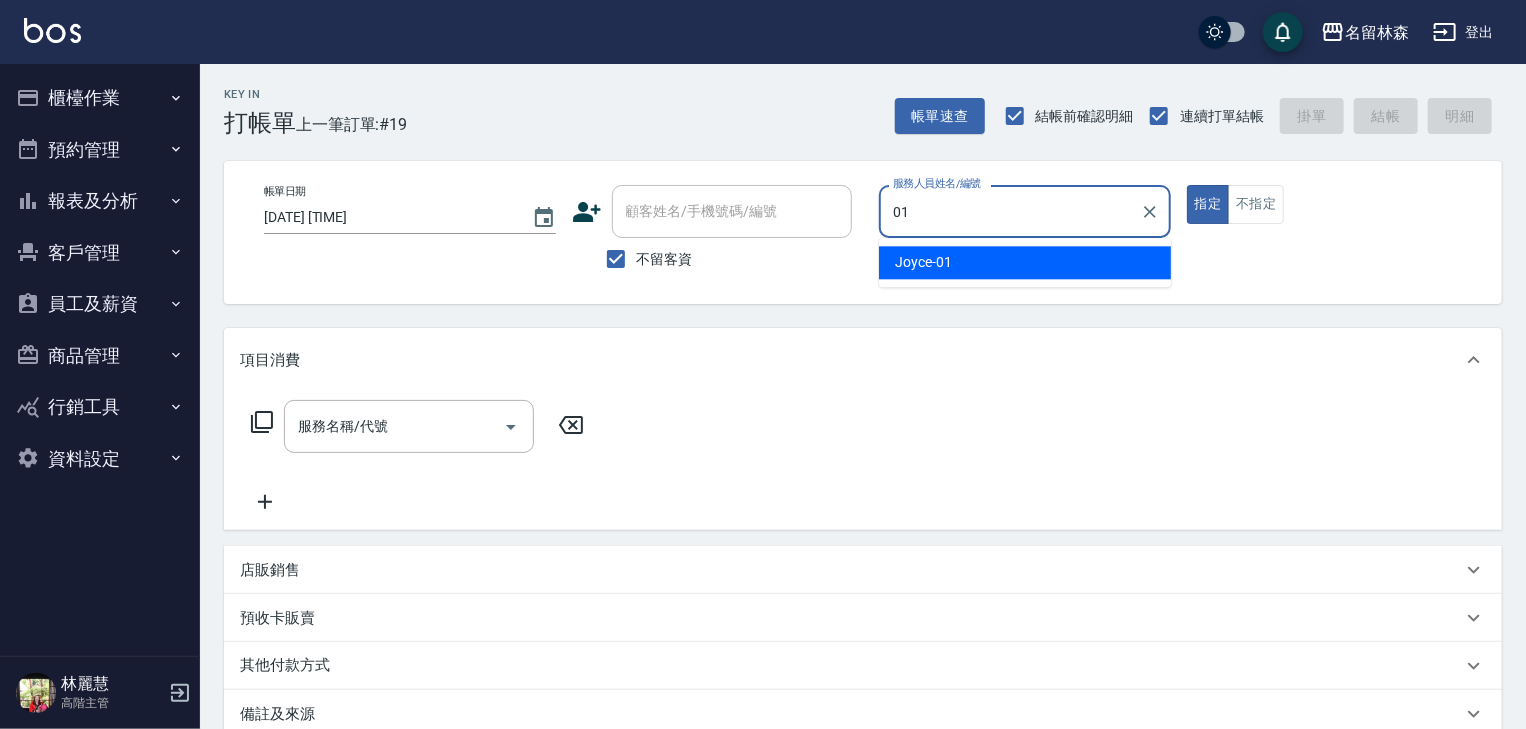 type on "[FIRST_NAME]-[INITIAL]" 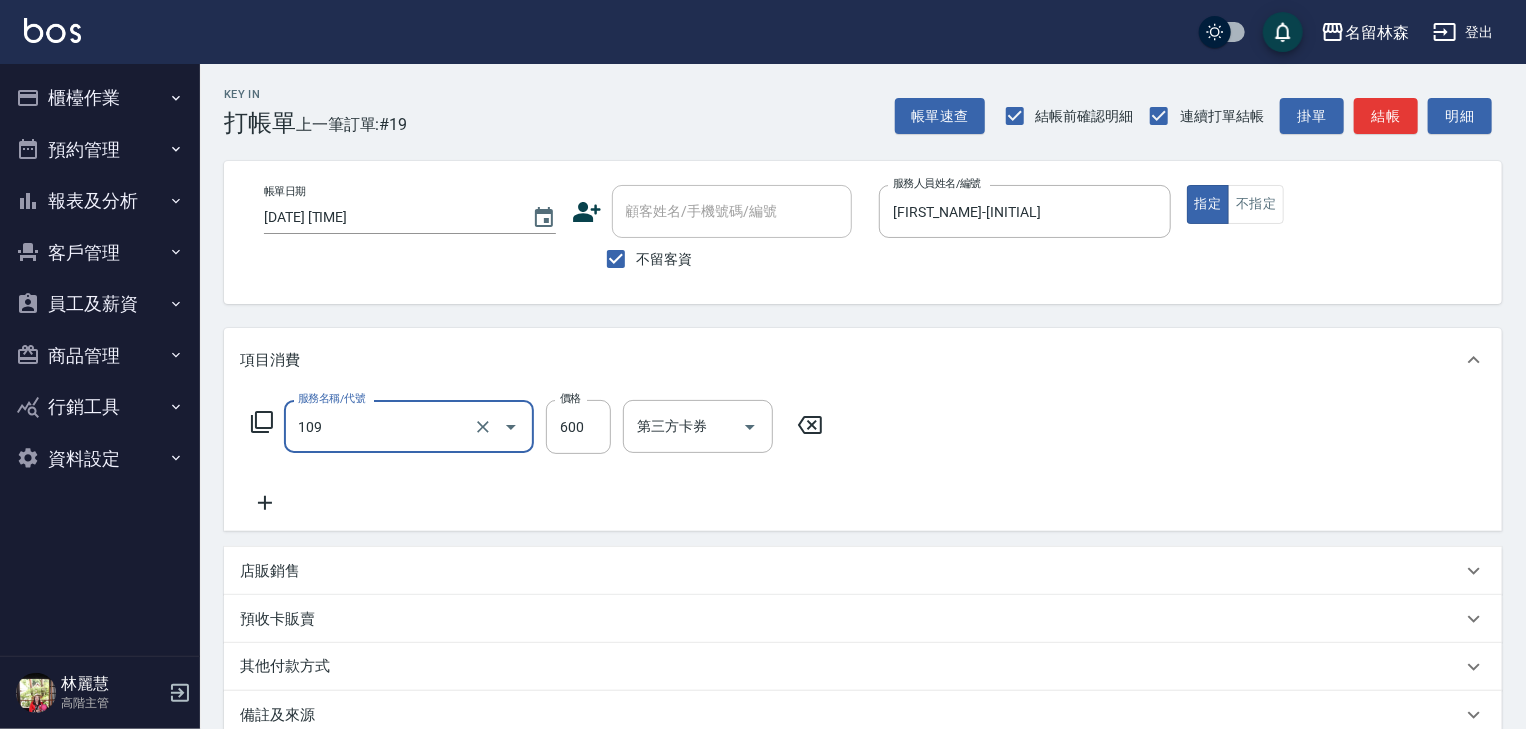 type on "基礎活氧健康洗/何首烏(109)" 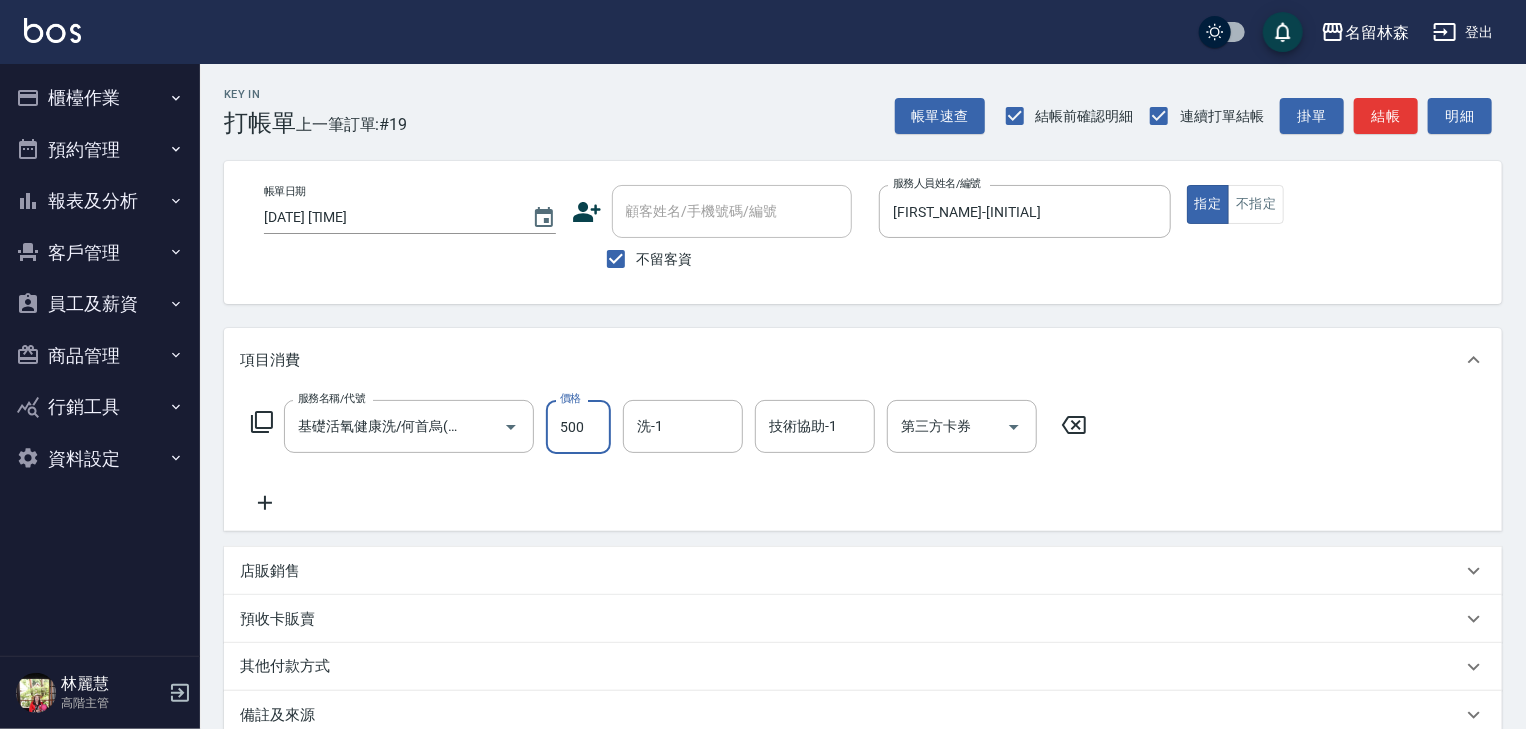 type on "500" 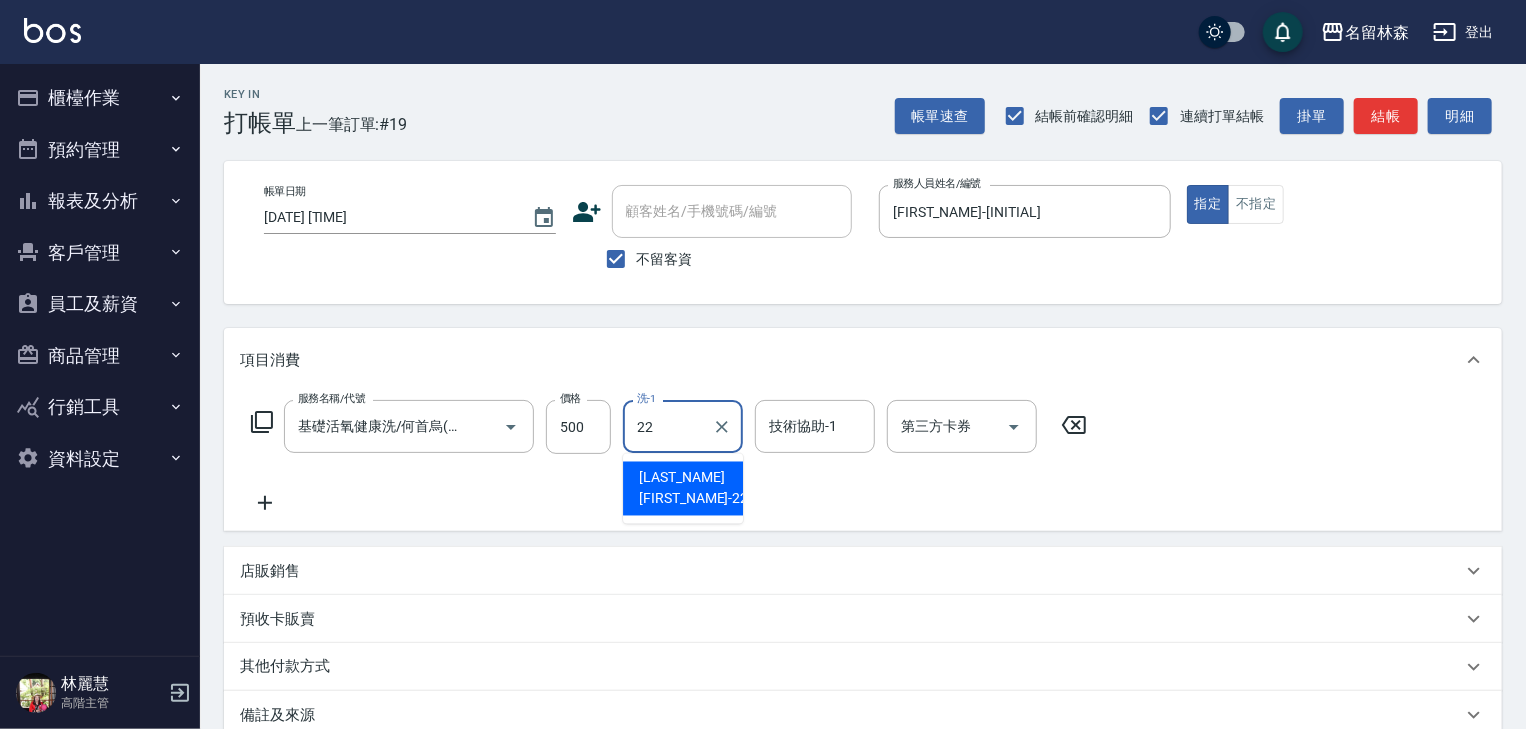 type on "王婕宇-22" 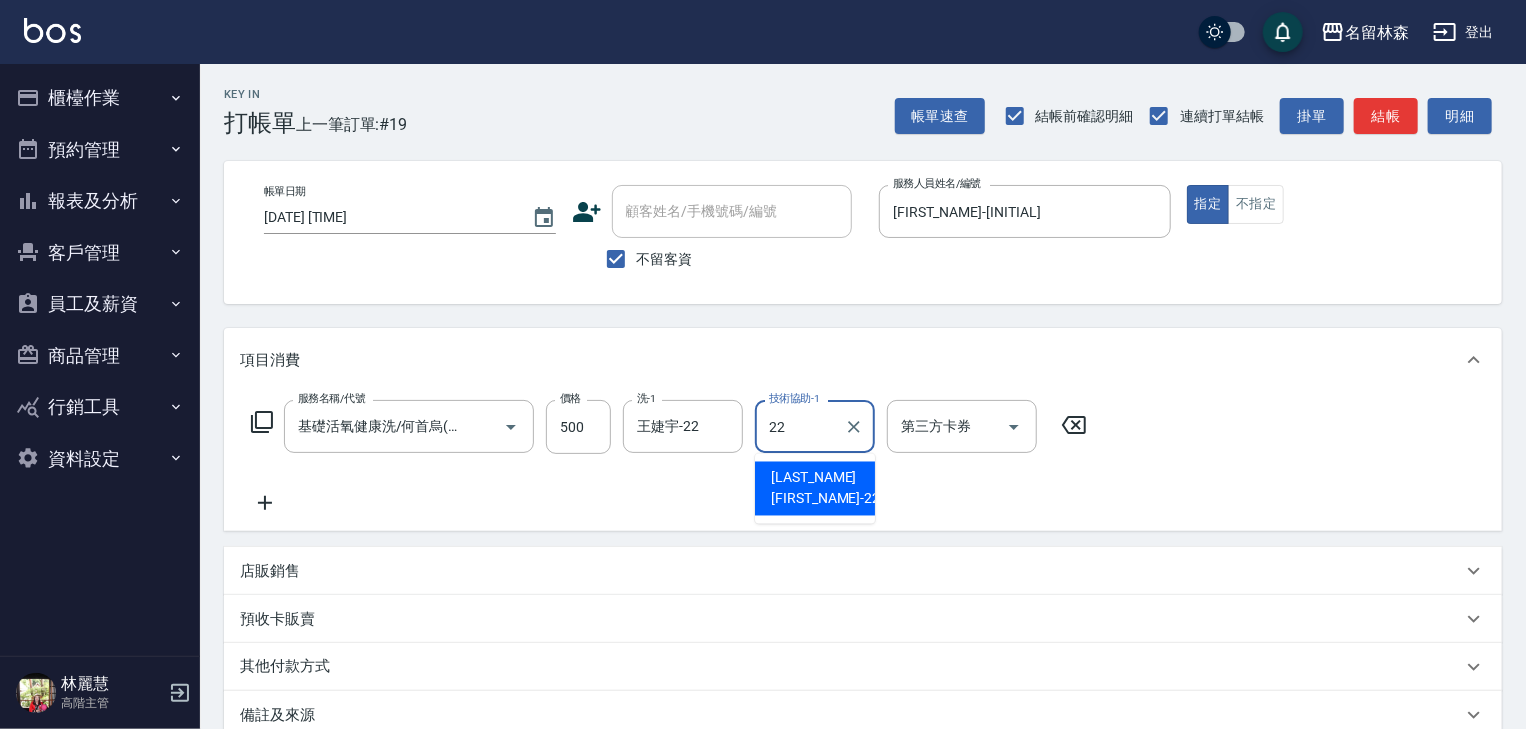 type on "王婕宇-22" 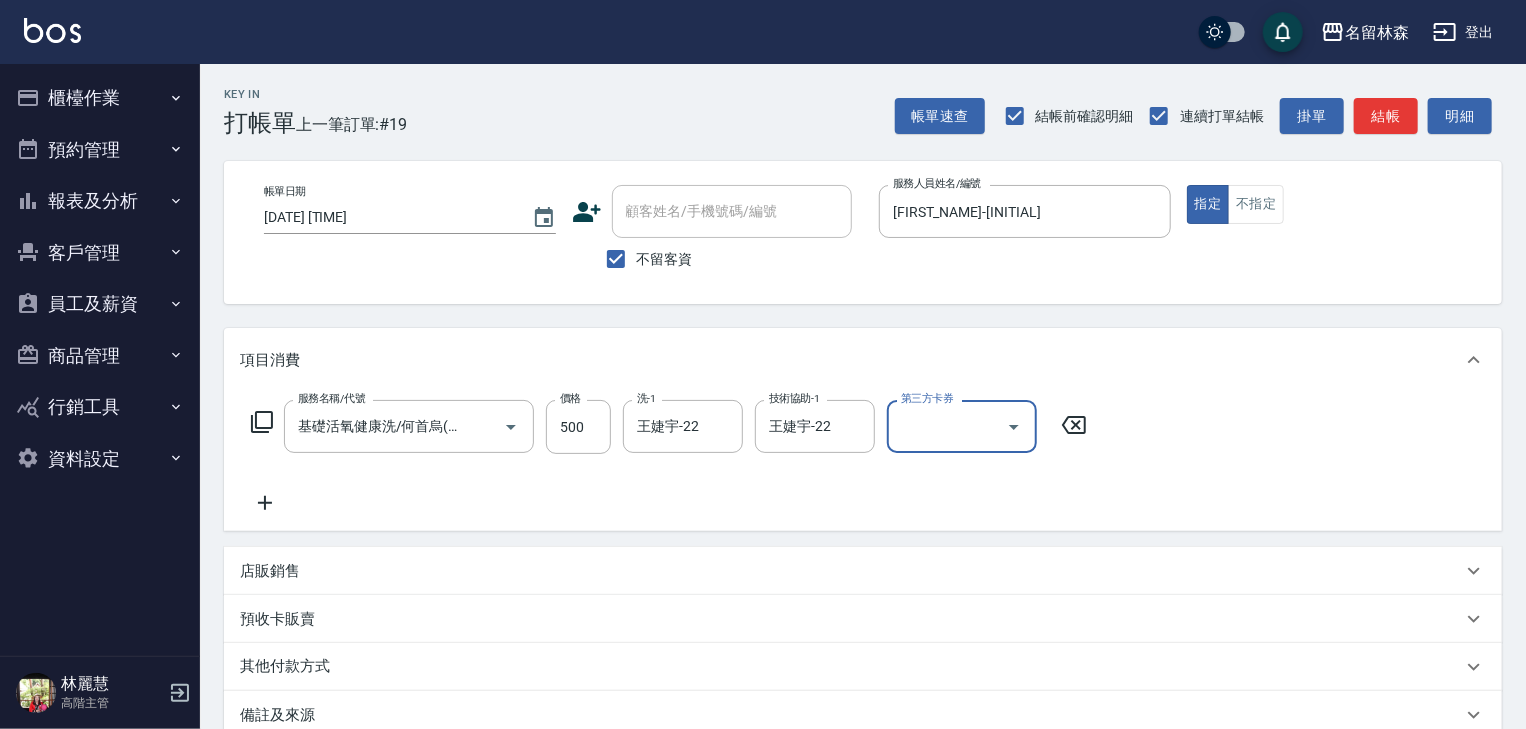 scroll, scrollTop: 0, scrollLeft: 0, axis: both 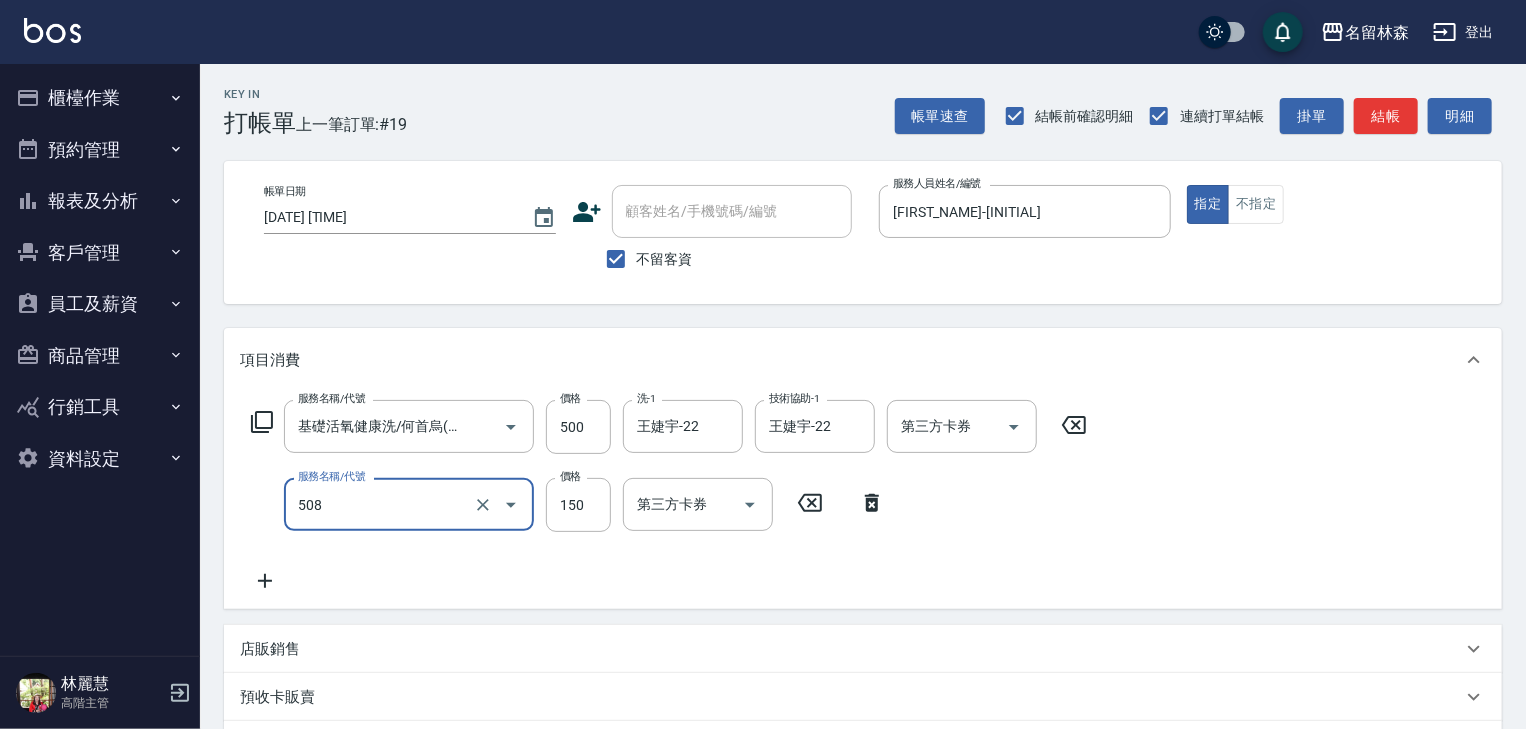 type on "小孩洗髮(508)" 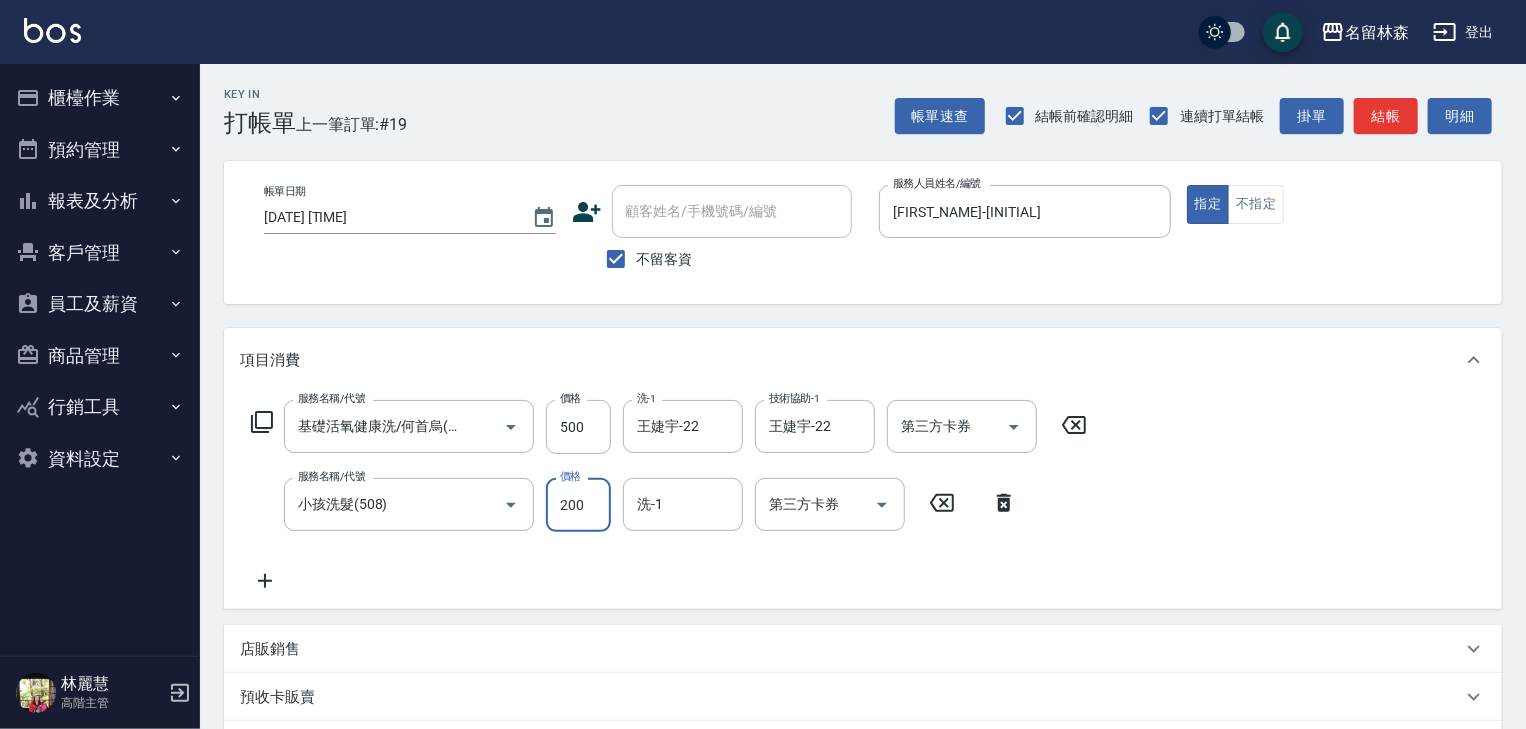 type on "200" 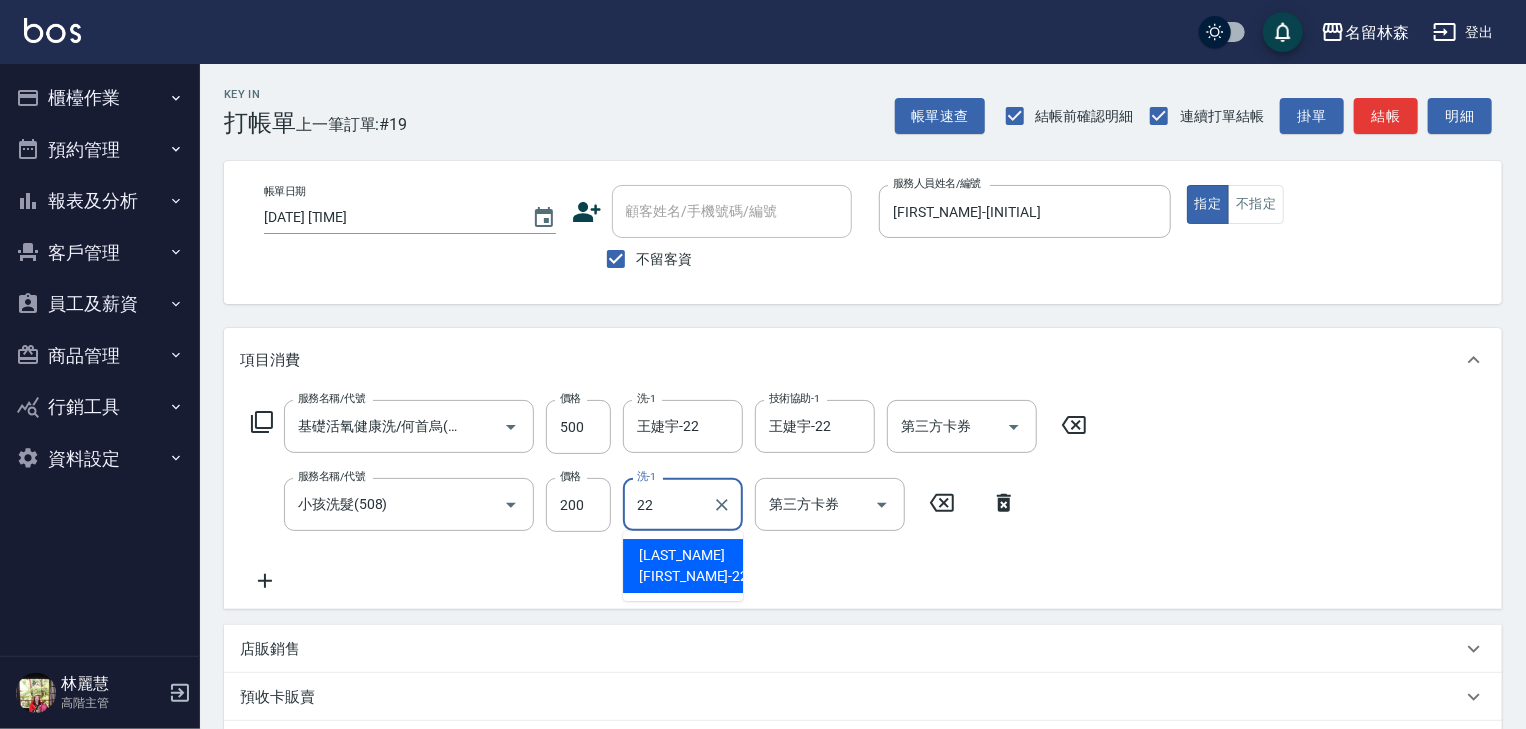 type on "王婕宇-22" 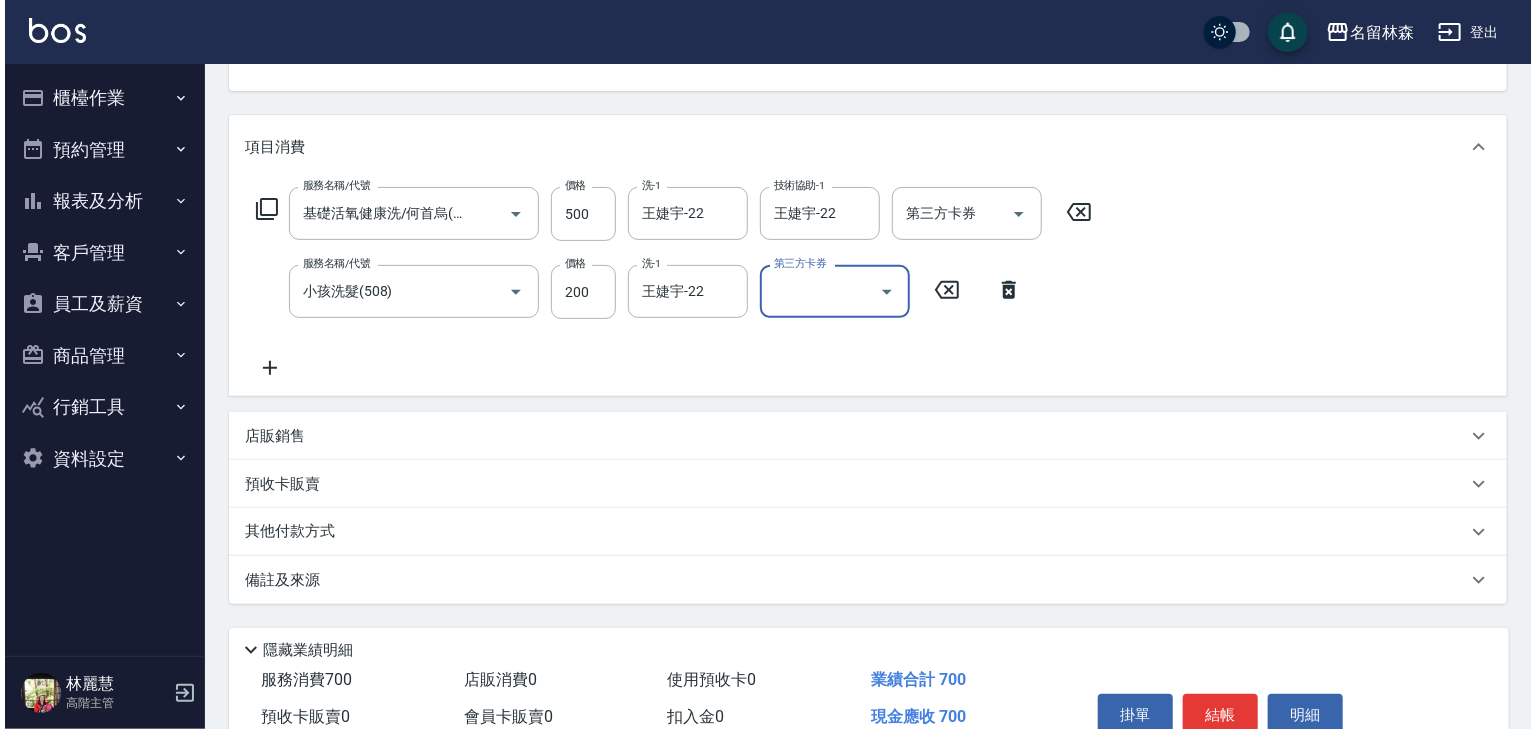 scroll, scrollTop: 312, scrollLeft: 0, axis: vertical 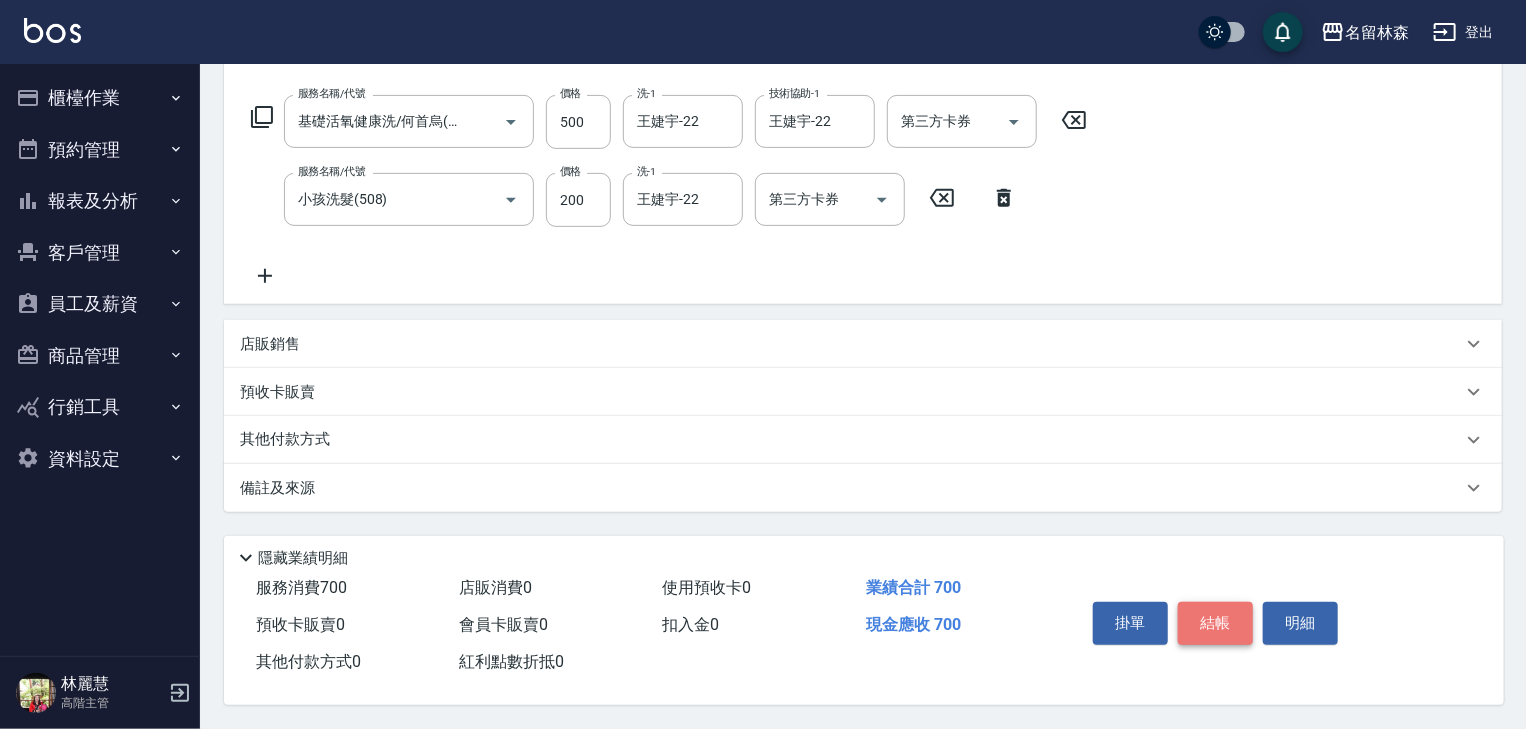 click on "結帳" at bounding box center (1215, 623) 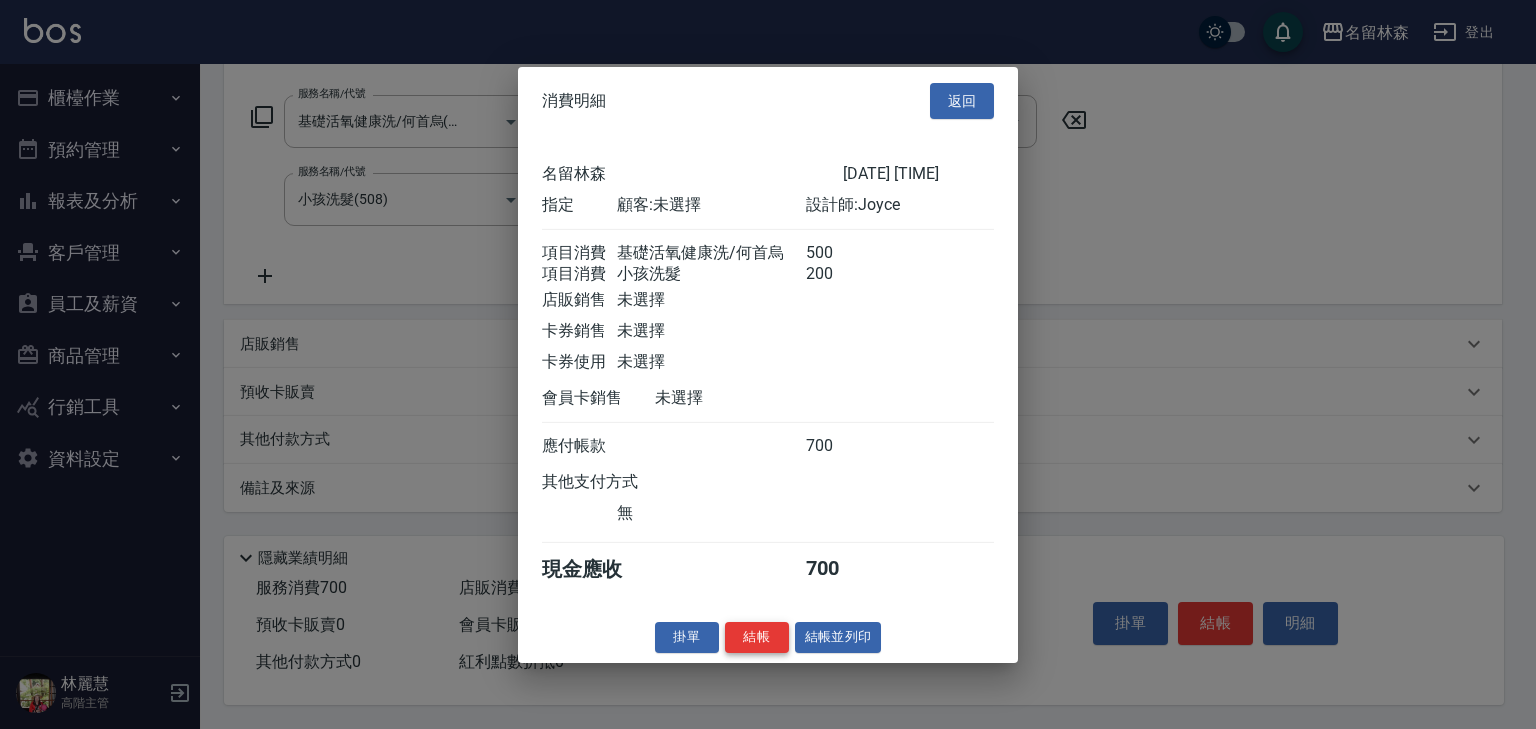 click on "結帳" at bounding box center [757, 637] 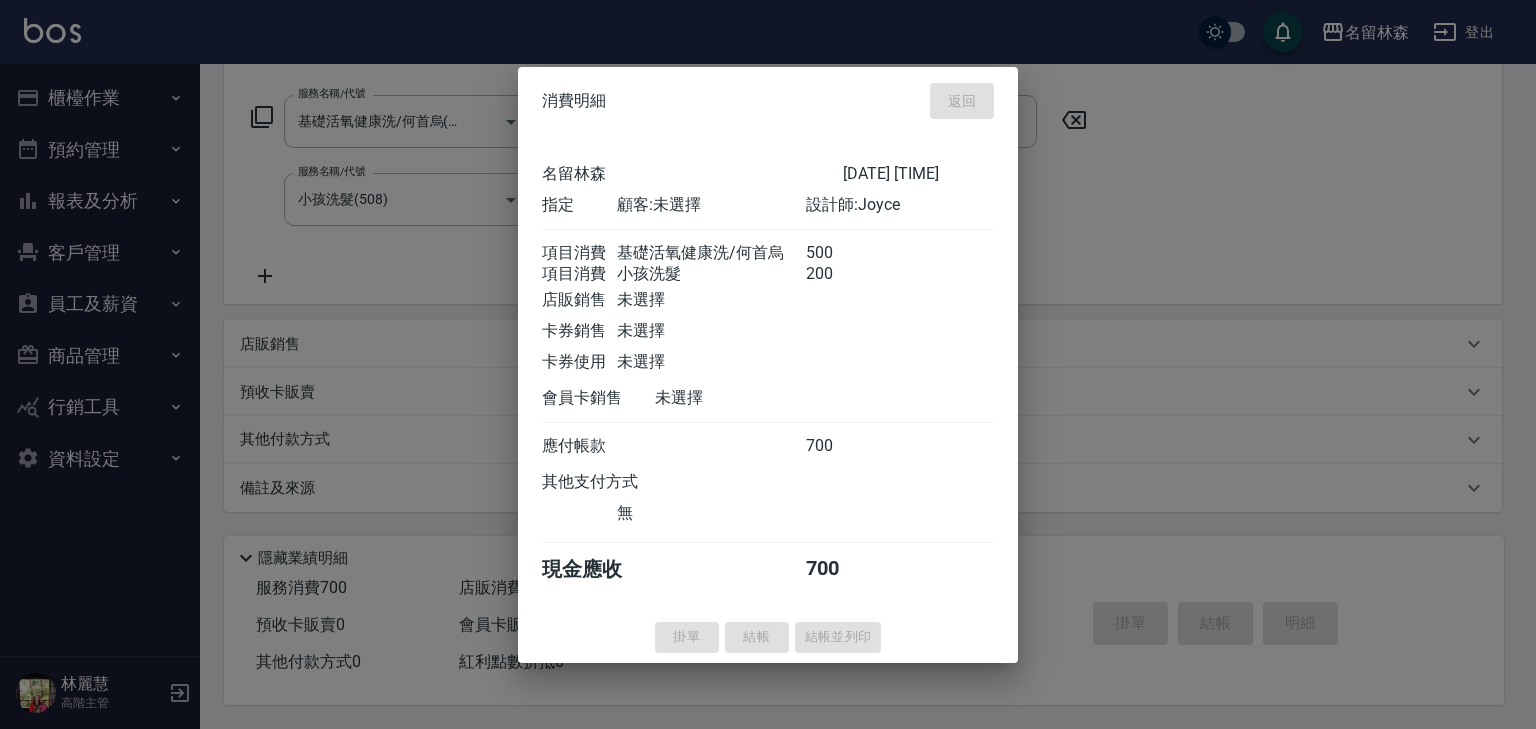 type on "消費明細 返回 名留林森 [DATE] [TIME] 指定 顧客: 未選擇 設計師: [LAST_NAME][FIRST_NAME] 項目消費 洗髮 400 店販銷售 未選擇 卡券銷售 未選擇 卡券使用 未選擇 會員卡銷售 未選擇 應付帳款 400 其他支付方式 無 現金應收 400 掛單 結帳 結帳並列印 名留林森 結帳單 日期： [DATE] [TIME] 帳單編號： 0 設計師: [LAST_NAME][FIRST_NAME] 顧客： 未選擇 洗髮 助理: 28 400 x1 合計： 400 結帳： 扣入金： 0 入金餘額： 0 卡券金額： 0 付現金額： 400 名留林森 結帳單 日期： [DATE] [TIME] 帳單編號： 設計師: [LAST_NAME][FIRST_NAME] 顧客： 未選擇 名稱 單價 數量 小計 洗髮 400 1 400 助理: 28 合計： 400 扣入金： 0 入金餘額： 0 卡券金額： 0 付現金額： 400 謝謝惠顧,歡迎下次光臨!" 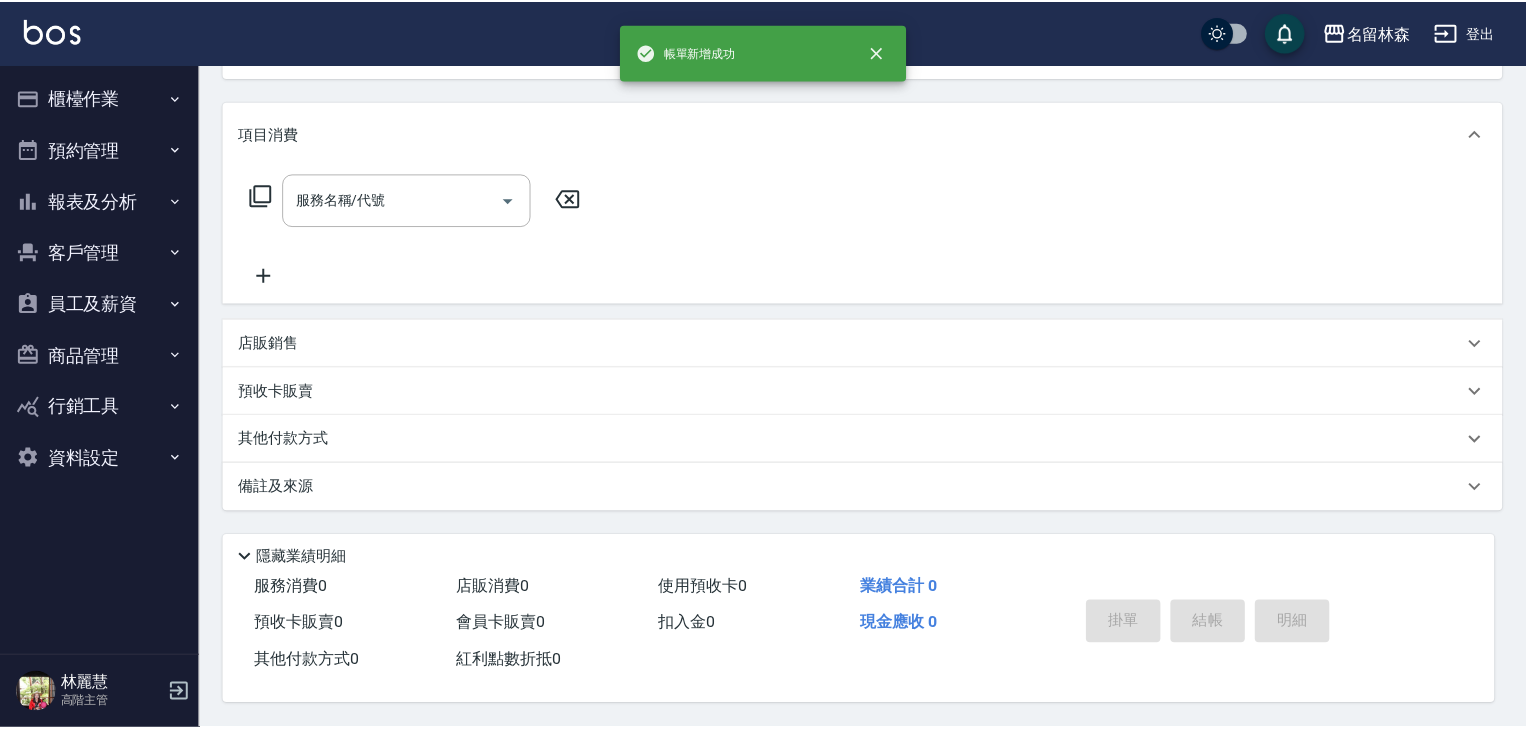 scroll, scrollTop: 0, scrollLeft: 0, axis: both 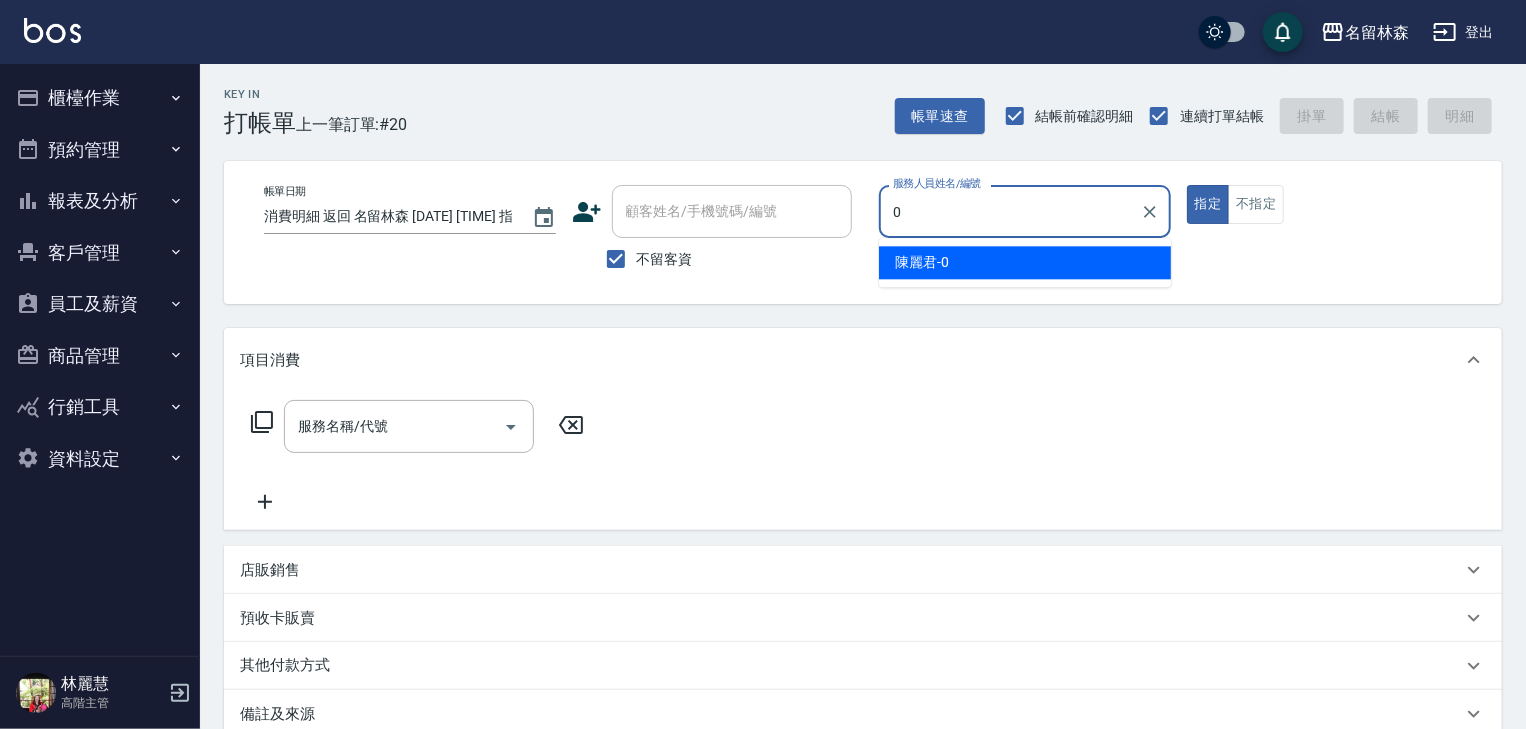 type on "[LAST_NAME][FIRST_NAME]-0" 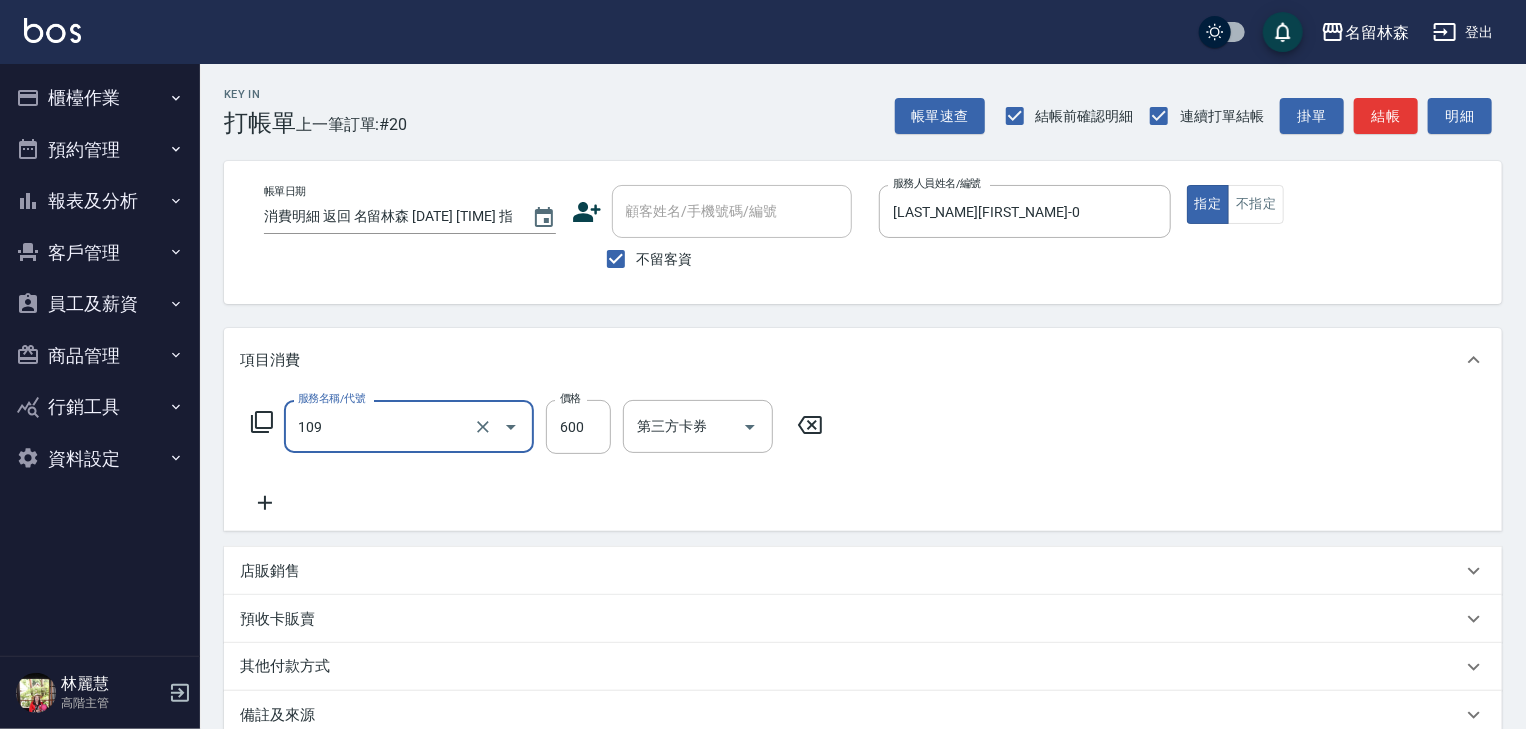 type on "基礎活氧健康洗/何首烏(109)" 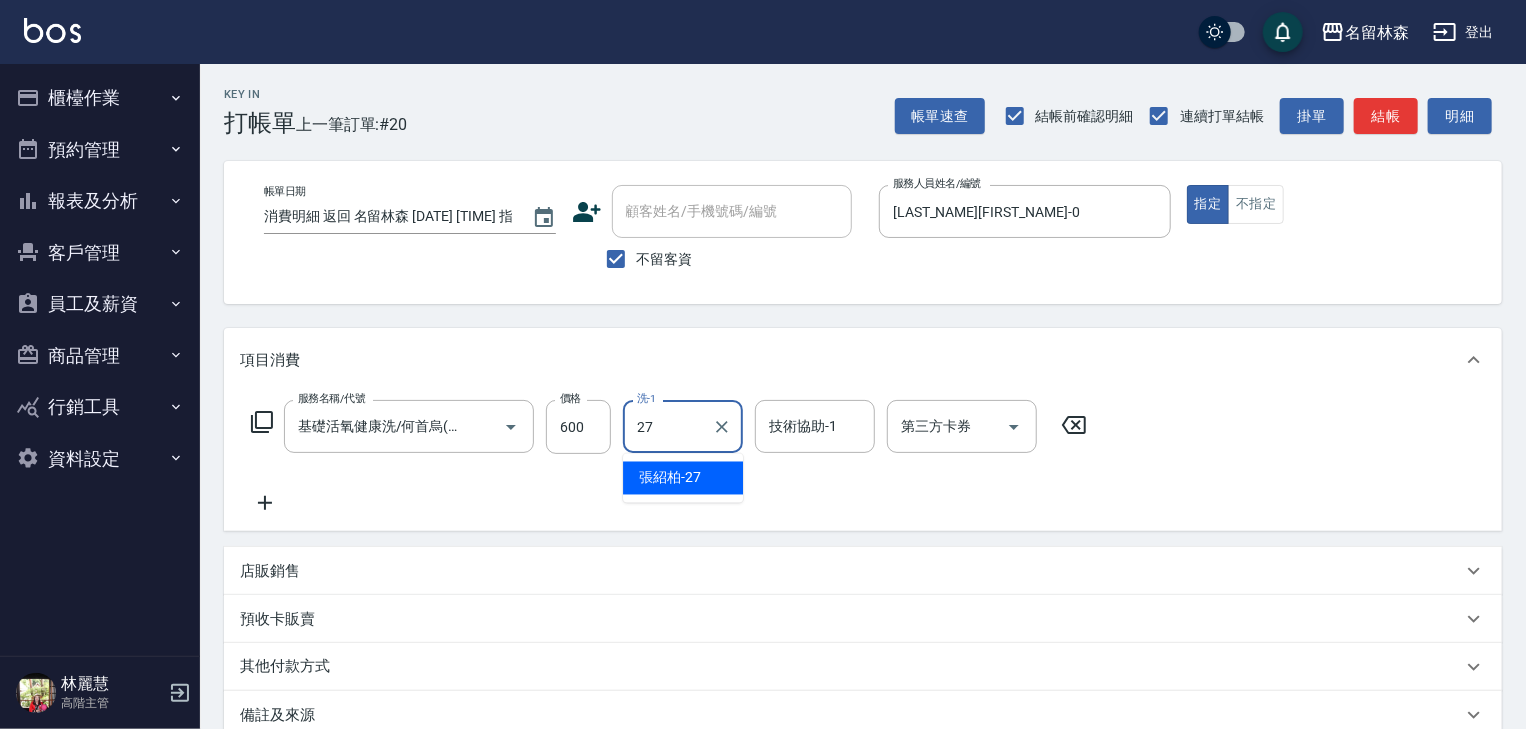 type on "張紹柏-27" 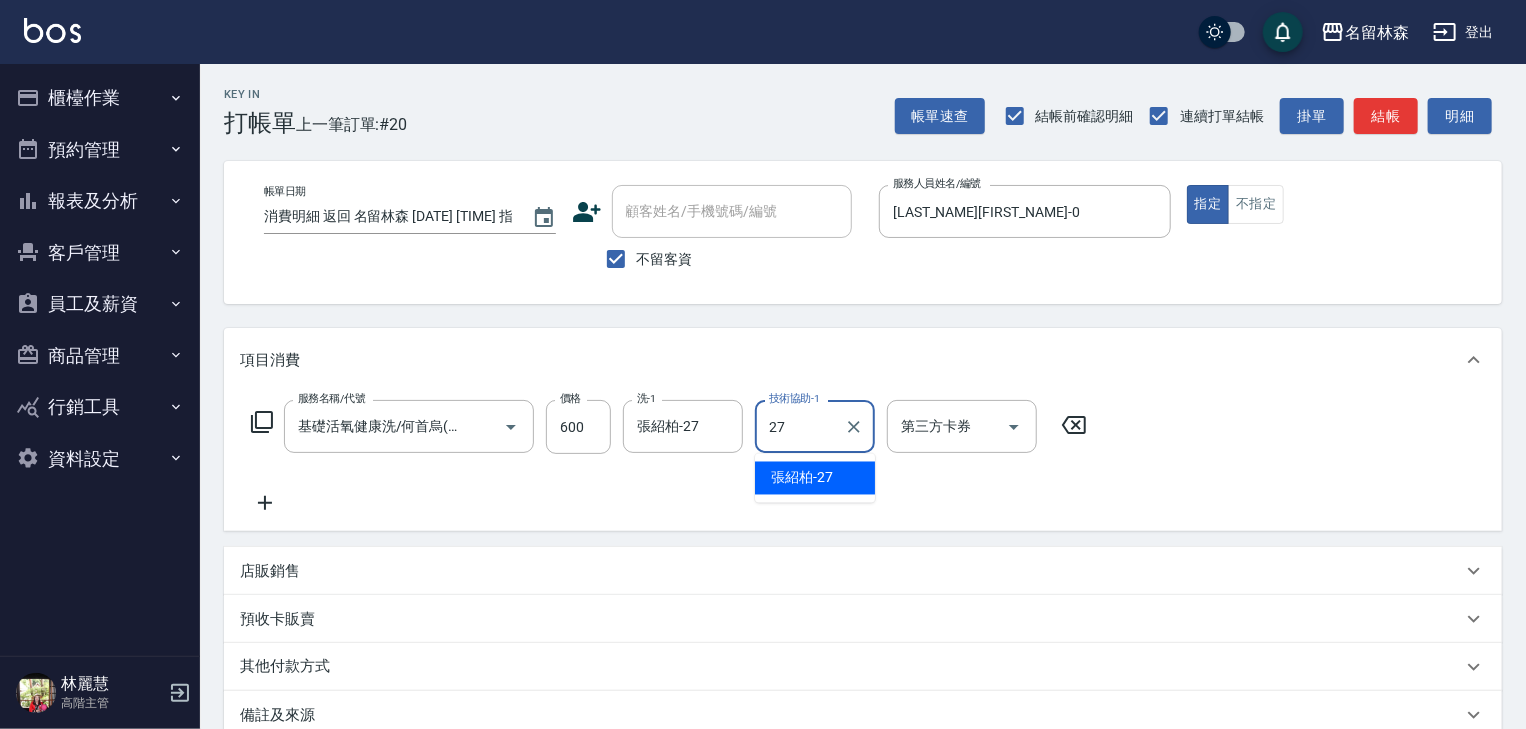 type on "張紹柏-27" 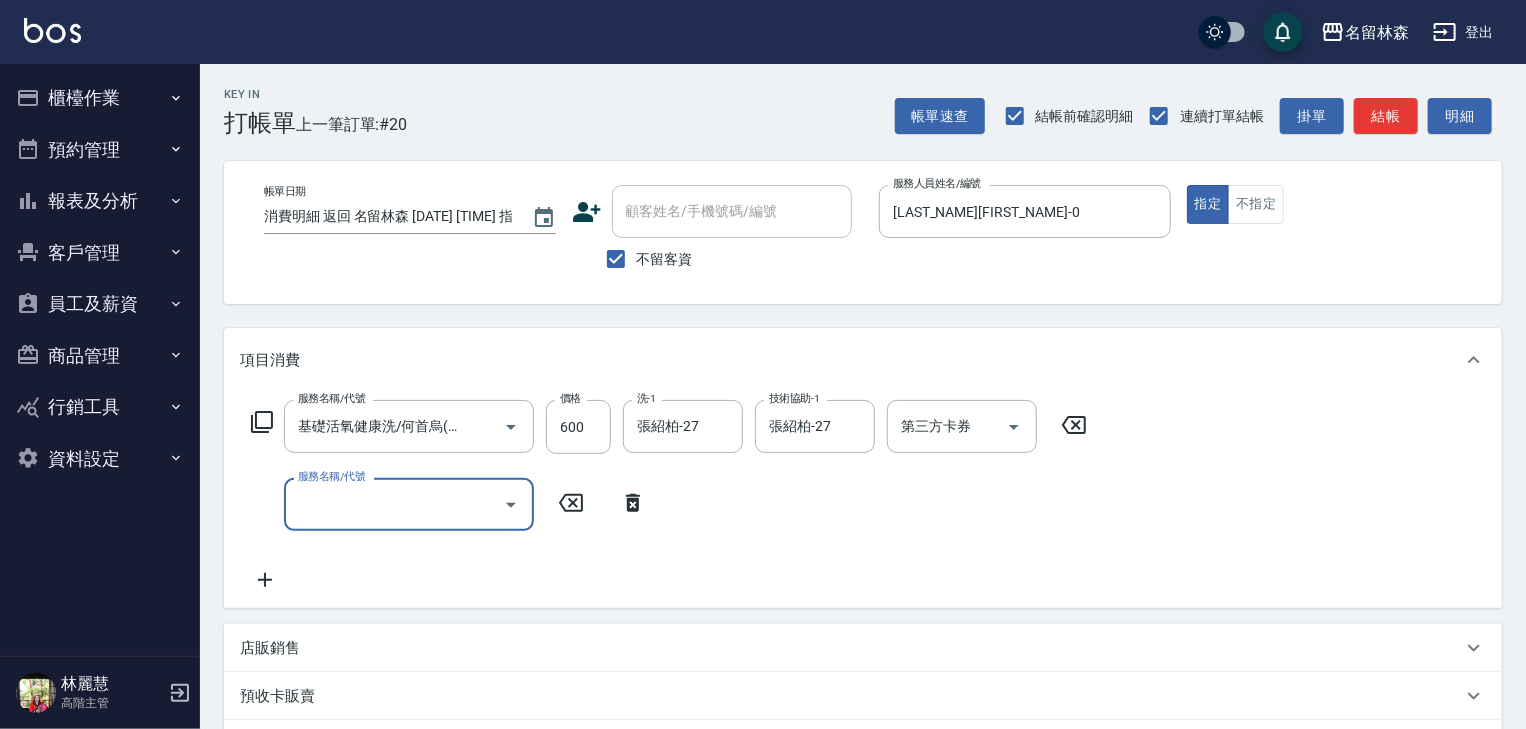 scroll, scrollTop: 0, scrollLeft: 0, axis: both 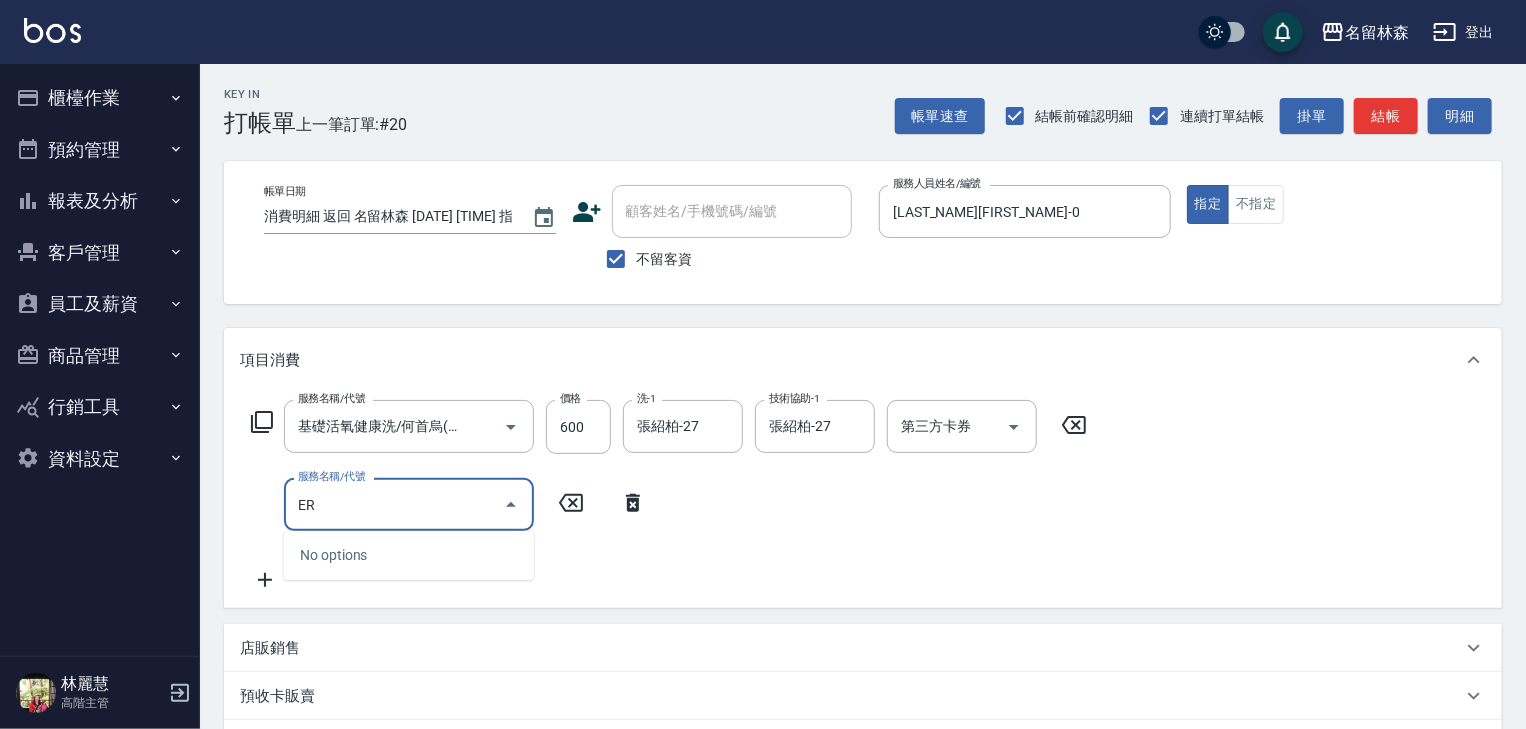 type on "E" 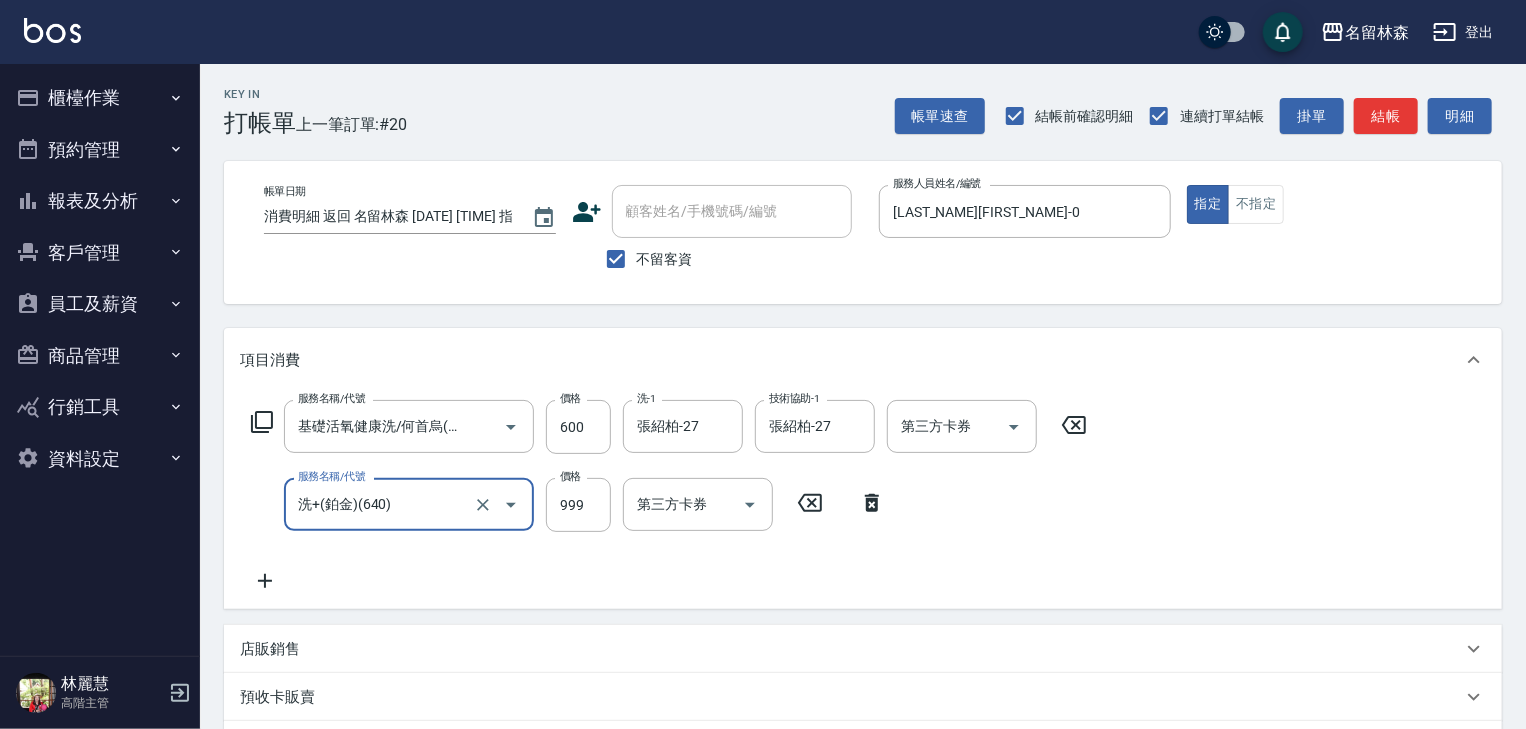 type on "洗+(鉑金)(640)" 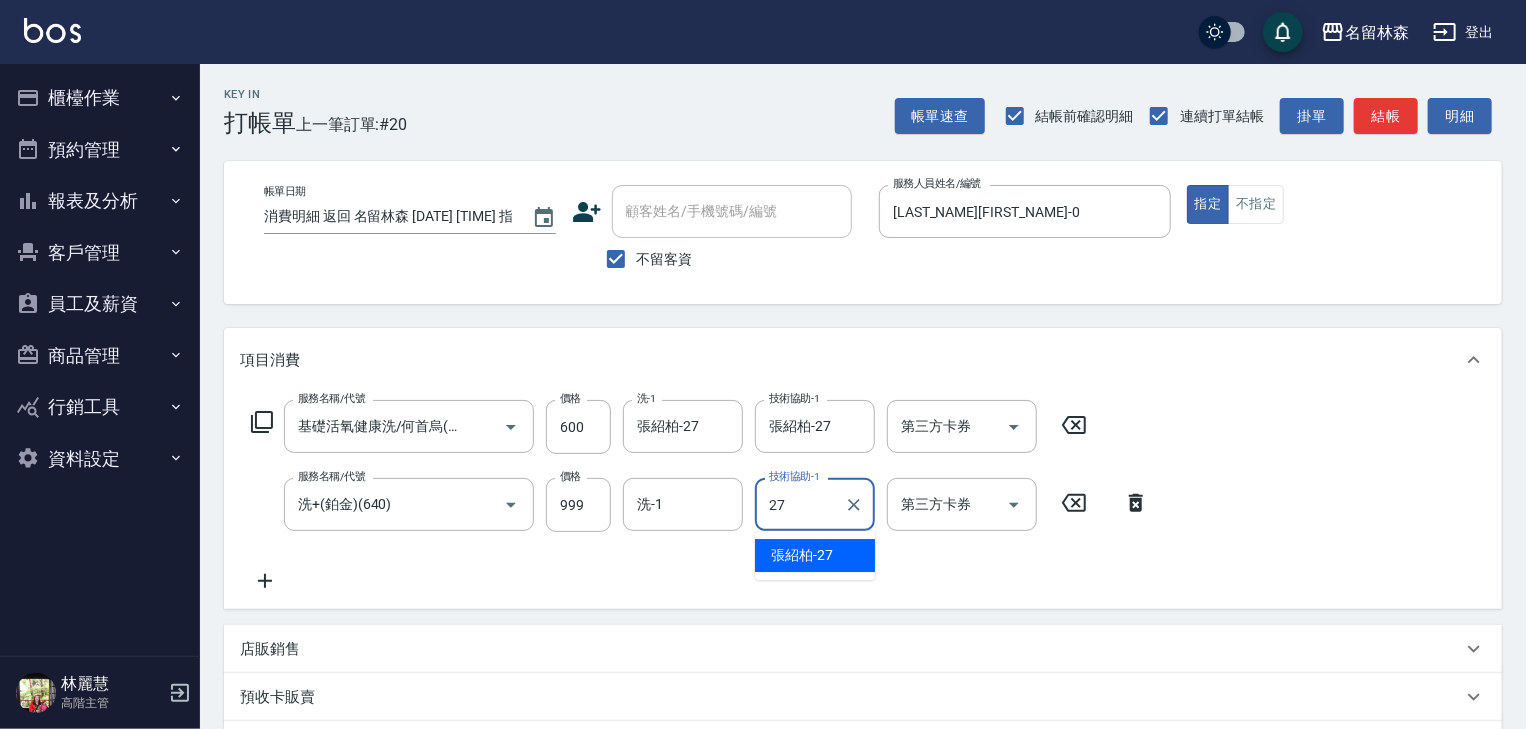 type on "張紹柏-27" 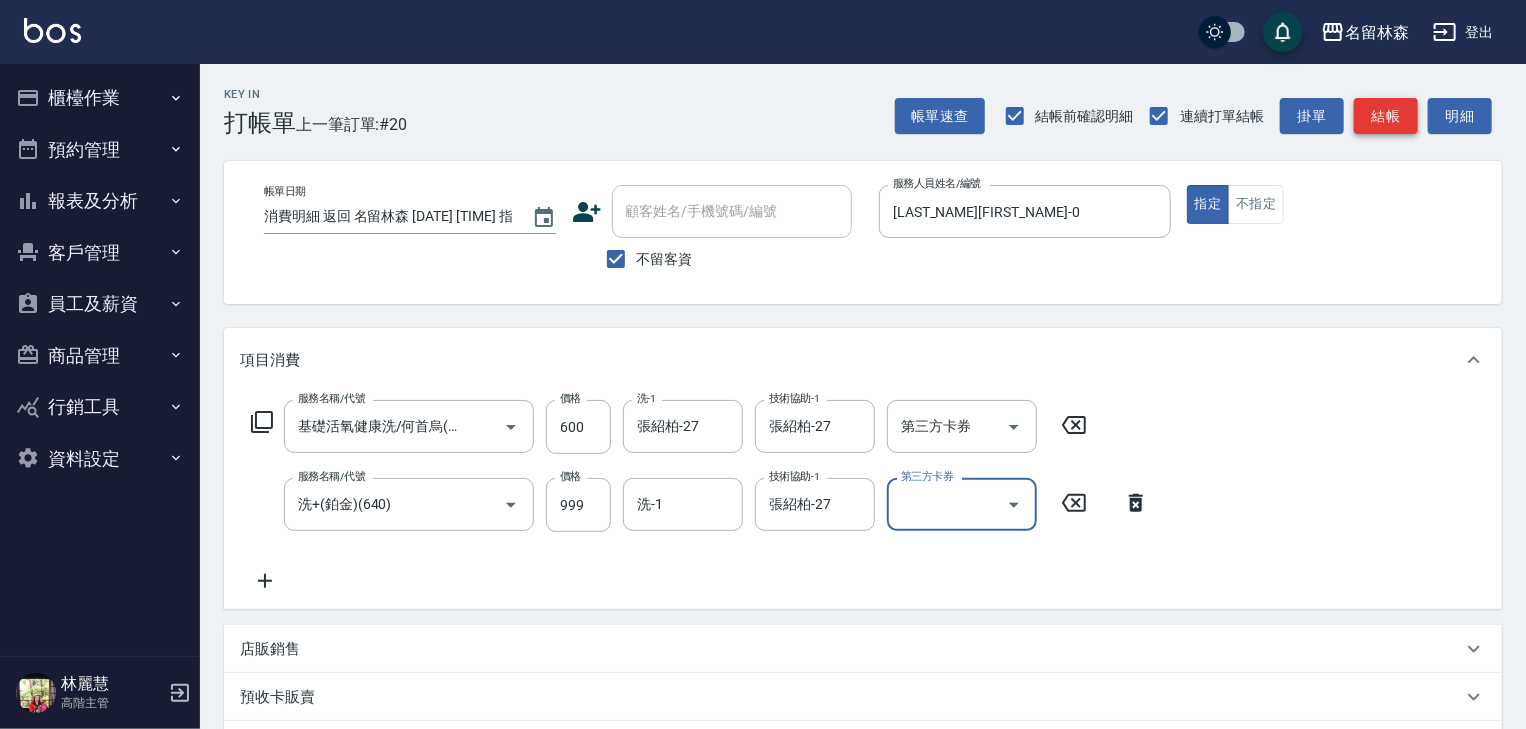 click on "結帳" at bounding box center [1386, 116] 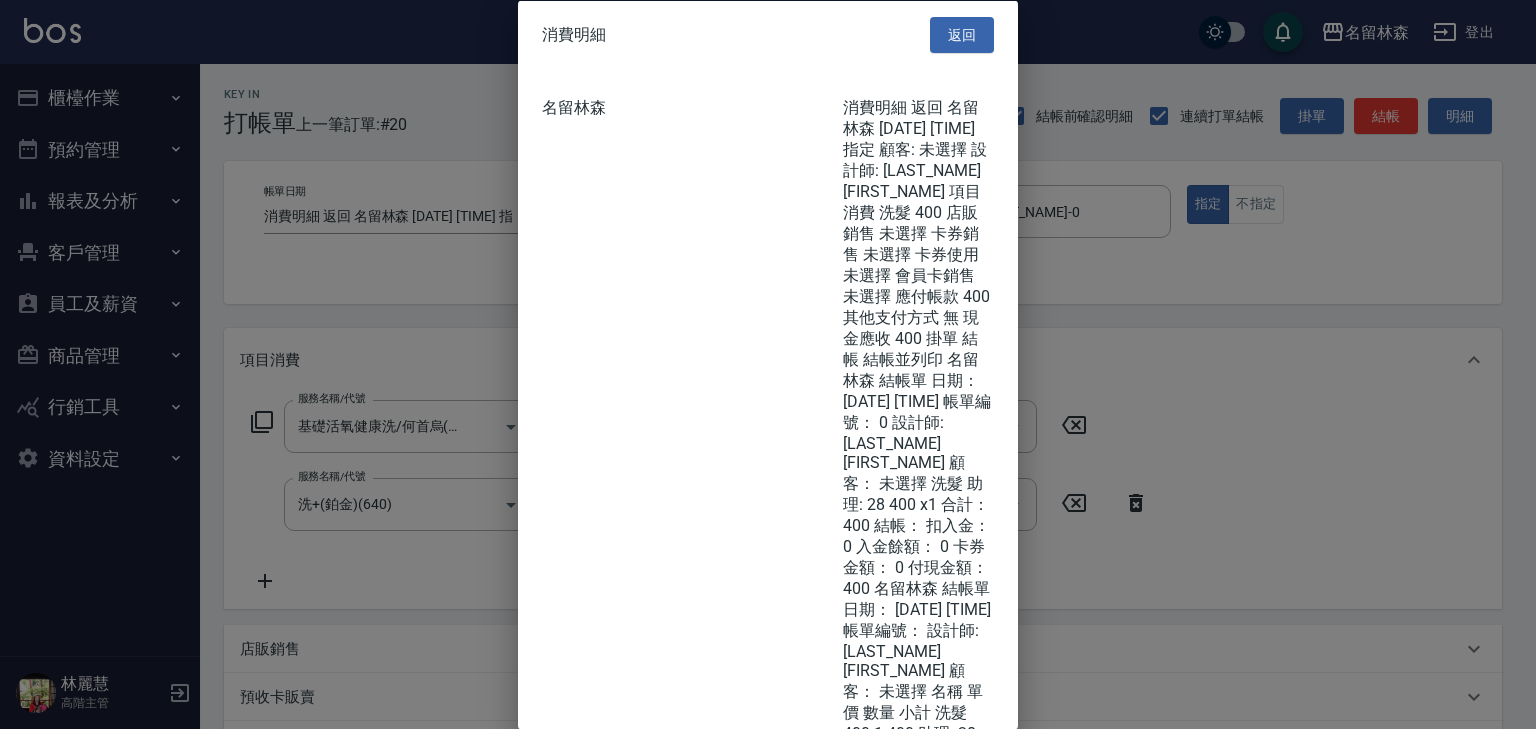 click on "結帳並列印" at bounding box center (838, 1302) 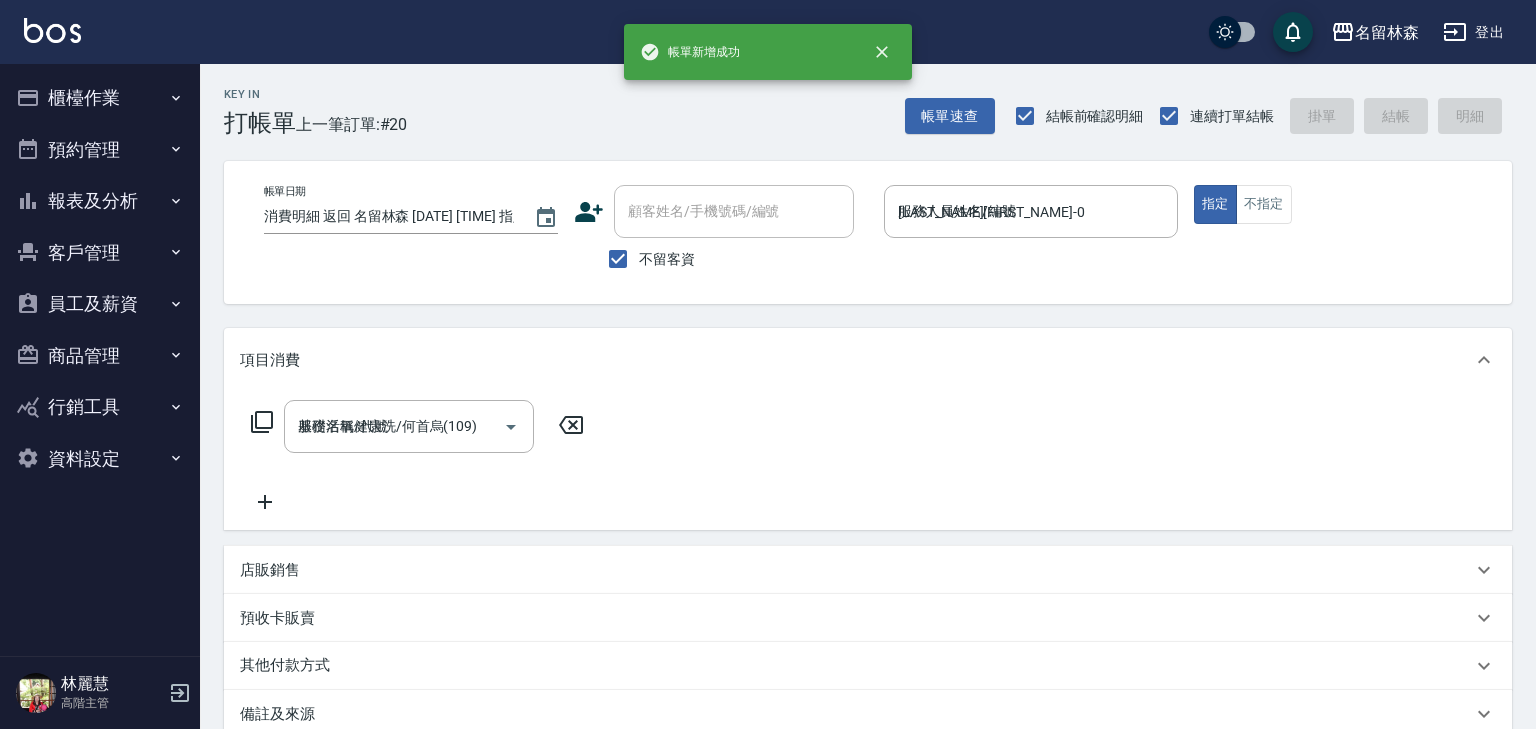 type on "消費明細 返回 名留林森 [DATE] [TIME] 指定 顧客: 未選擇 設計師: [LAST_NAME][FIRST_NAME] 項目消費 基礎活氧健康洗/何首烏 500 項目消費 小孩洗髮 200 店販銷售 未選擇 卡券銷售 未選擇 卡券使用 未選擇 會員卡銷售 未選擇 應付帳款 700 其他支付方式 無 現金應收 700 掛單 結帳 結帳並列印 名留林森 結帳單 日期： [DATE] [TIME] 帳單編號： 0 設計師: [LAST_NAME][FIRST_NAME] 顧客： 未選擇 基礎活氧健康洗/何首烏 助理: 22 助理: 22 500 x1 小孩洗髮 助理: 22 200 x1 合計： 700 結帳： 扣入金： 0 入金餘額： 0 卡券金額： 0 付現金額： 700 名留林森 結帳單 日期： [DATE] [TIME] 帳單編號： 設計師: [LAST_NAME][FIRST_NAME] 顧客： 未選擇 名稱 單價 數量 小計 基礎活氧健康洗/何首烏 500 1 500 助理: 22 助理: 22 小孩洗髮 200 1 200 助理: 22 合計： 700 扣入金： 0 入金餘額： 0 卡券金額： 0 付現金額： 700 謝謝惠顧,歡迎下次光臨!" 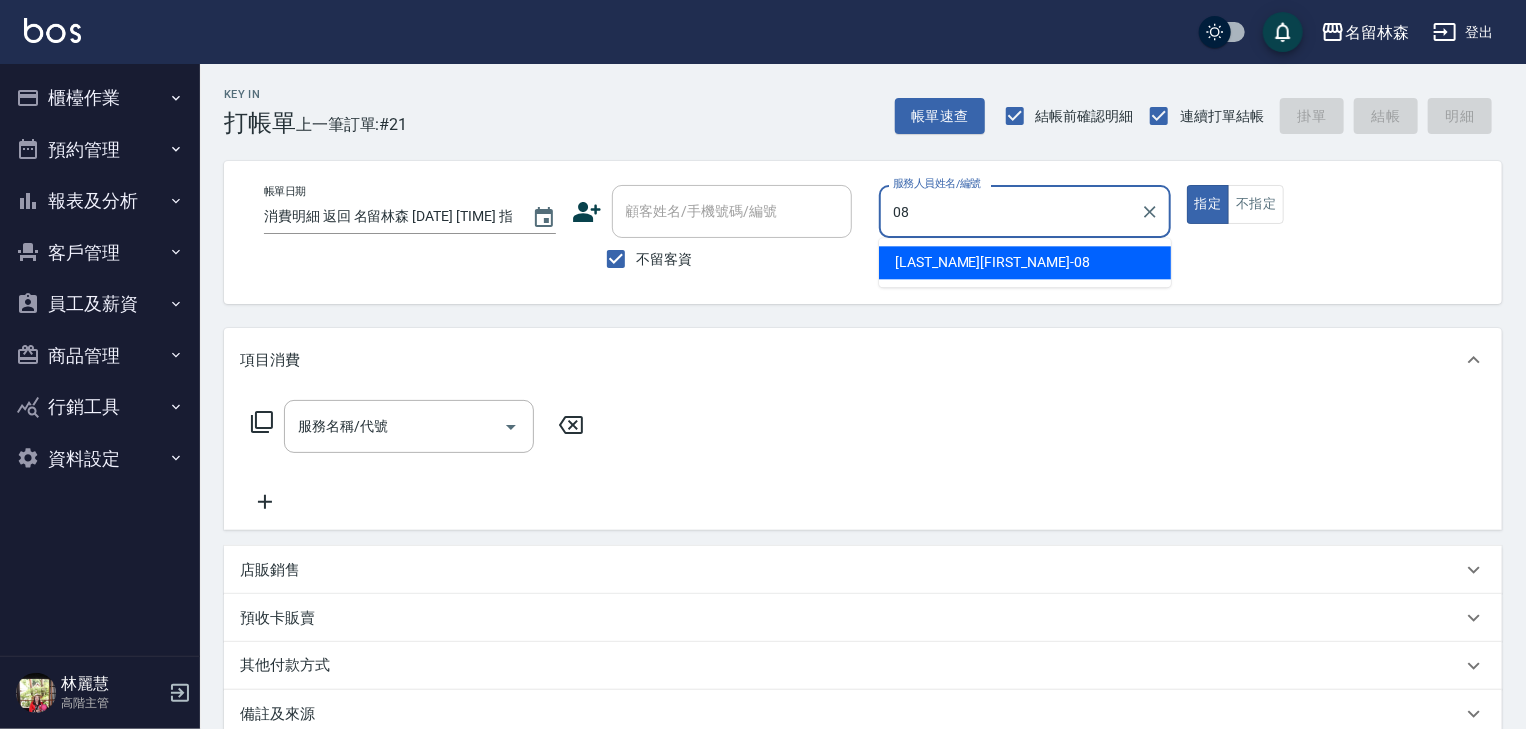 type on "蔡慈恩-08" 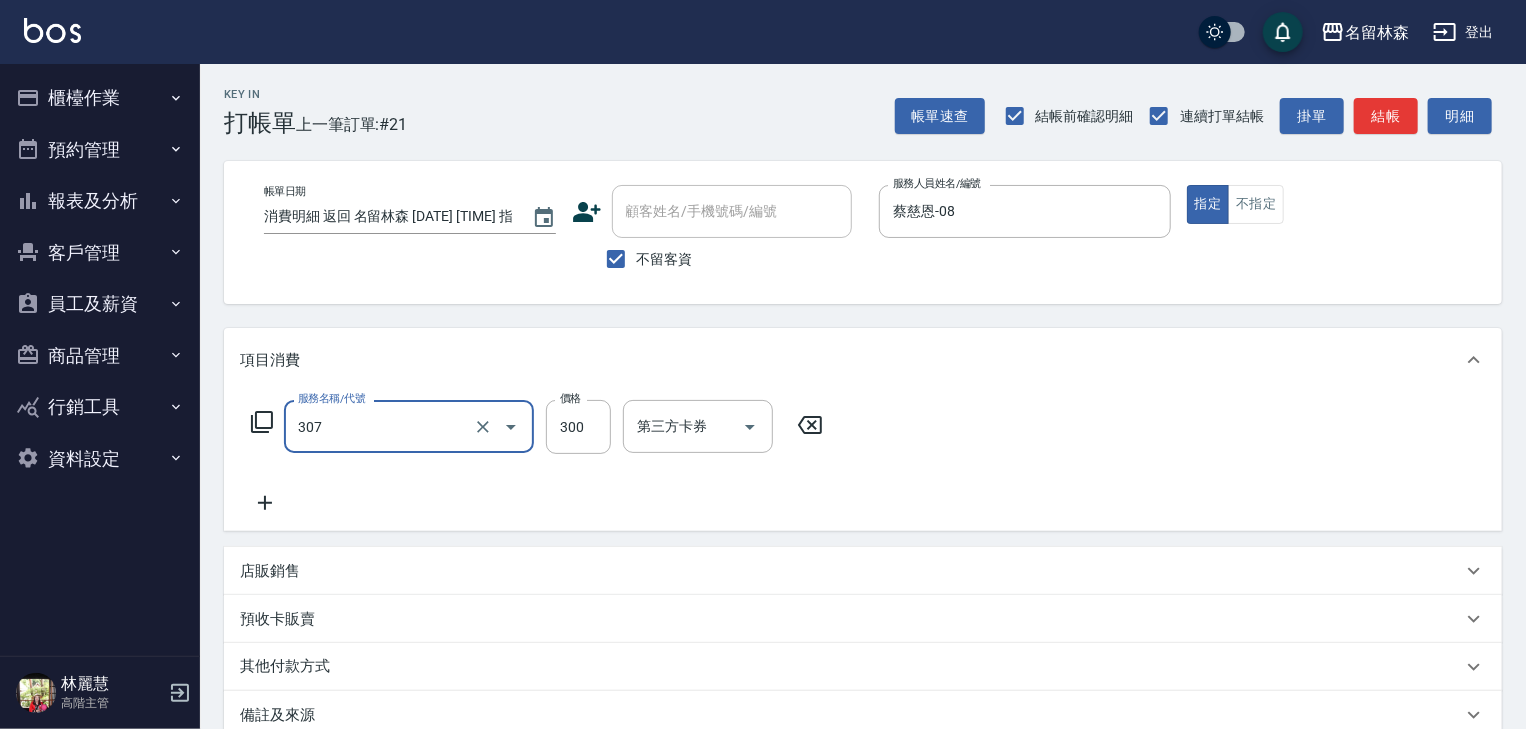 type on "剪髮(307)" 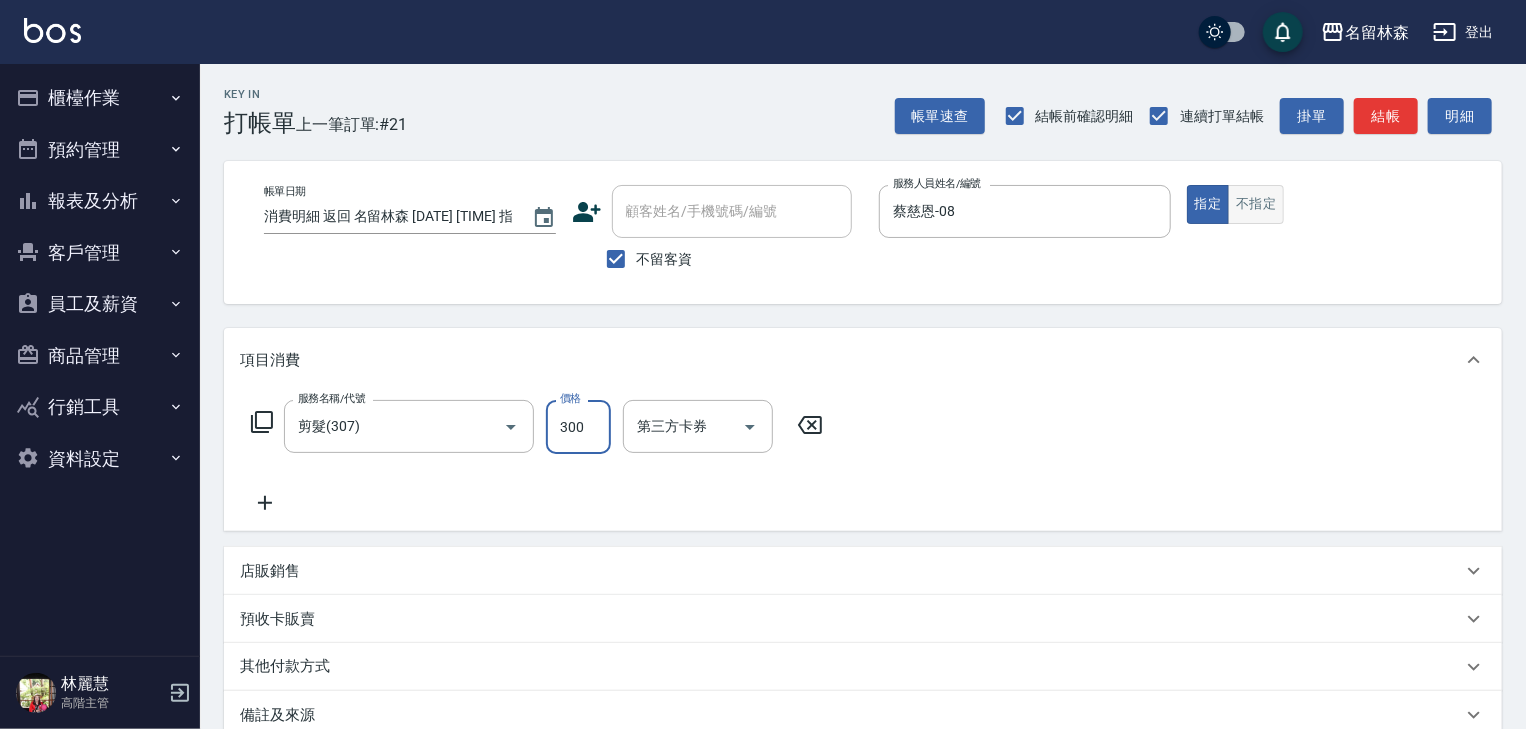 click on "不指定" at bounding box center [1256, 204] 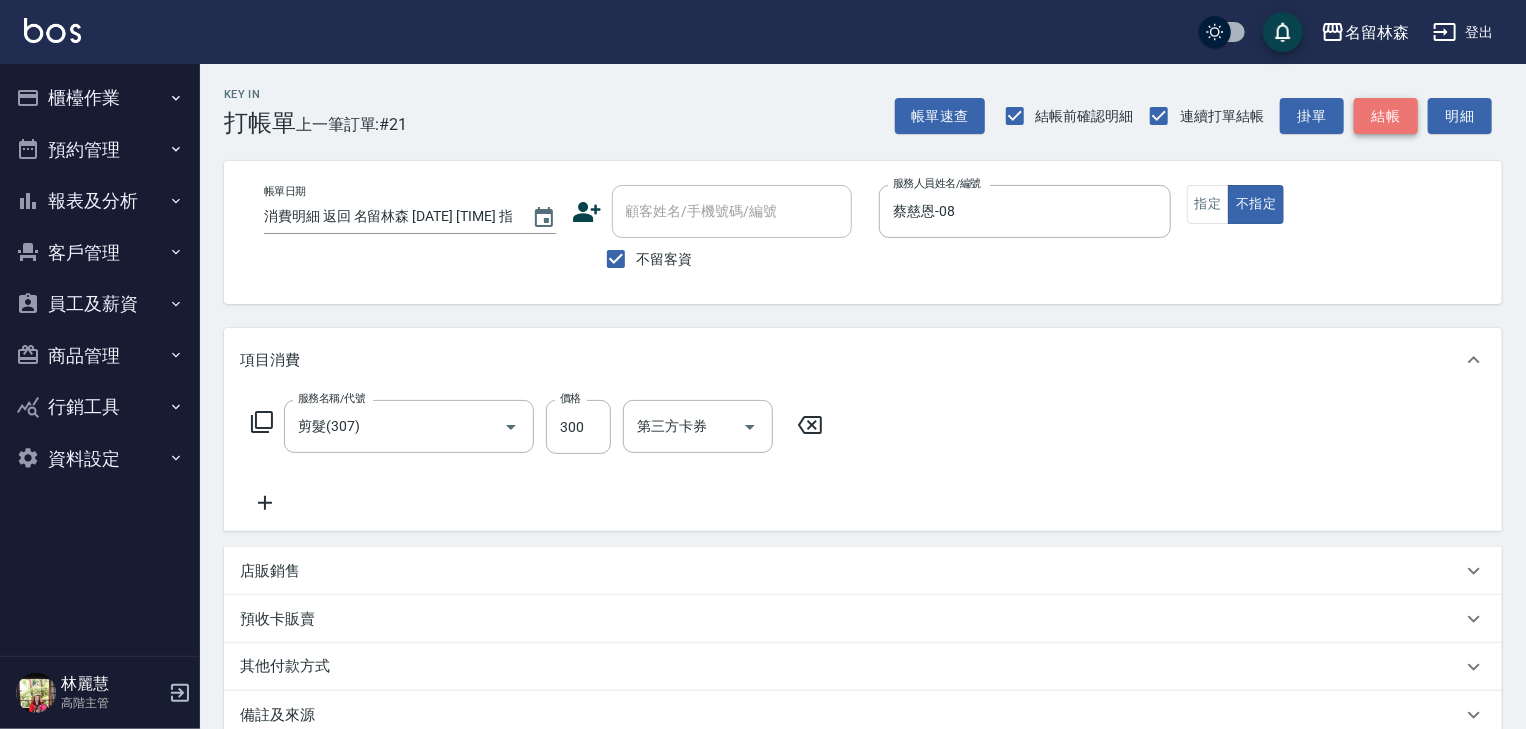 click on "結帳" at bounding box center [1386, 116] 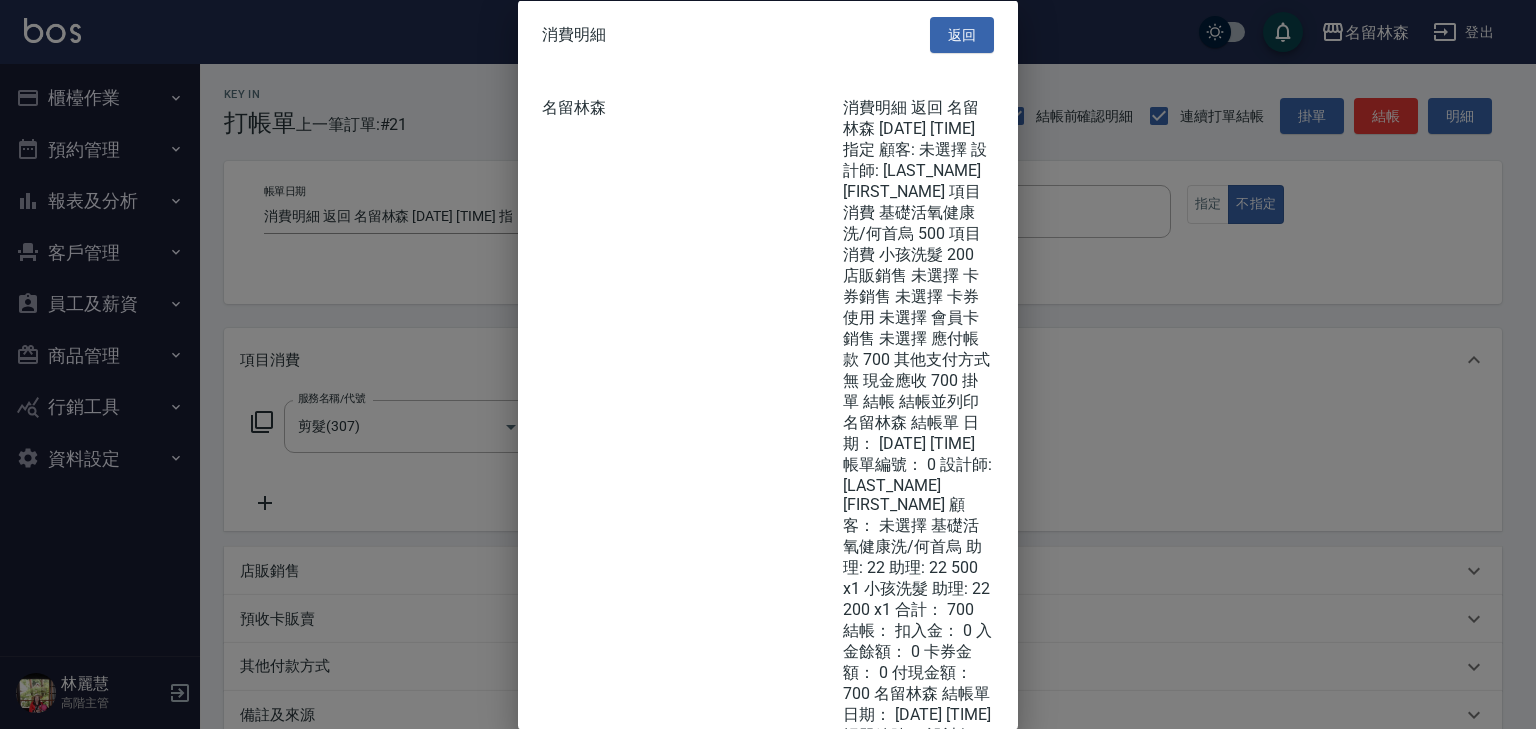 click on "結帳並列印" at bounding box center (838, 1468) 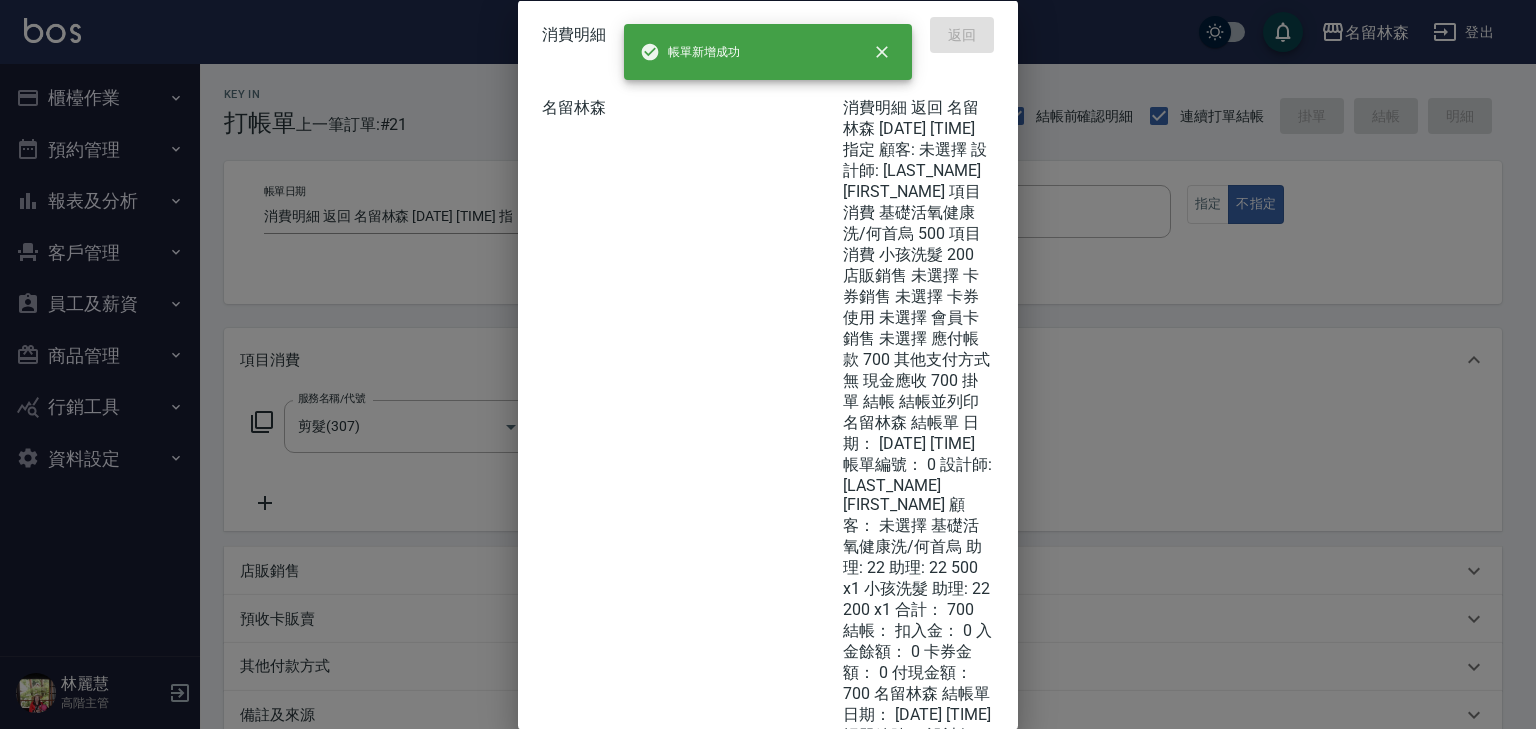 type on "[DATE] [TIME]" 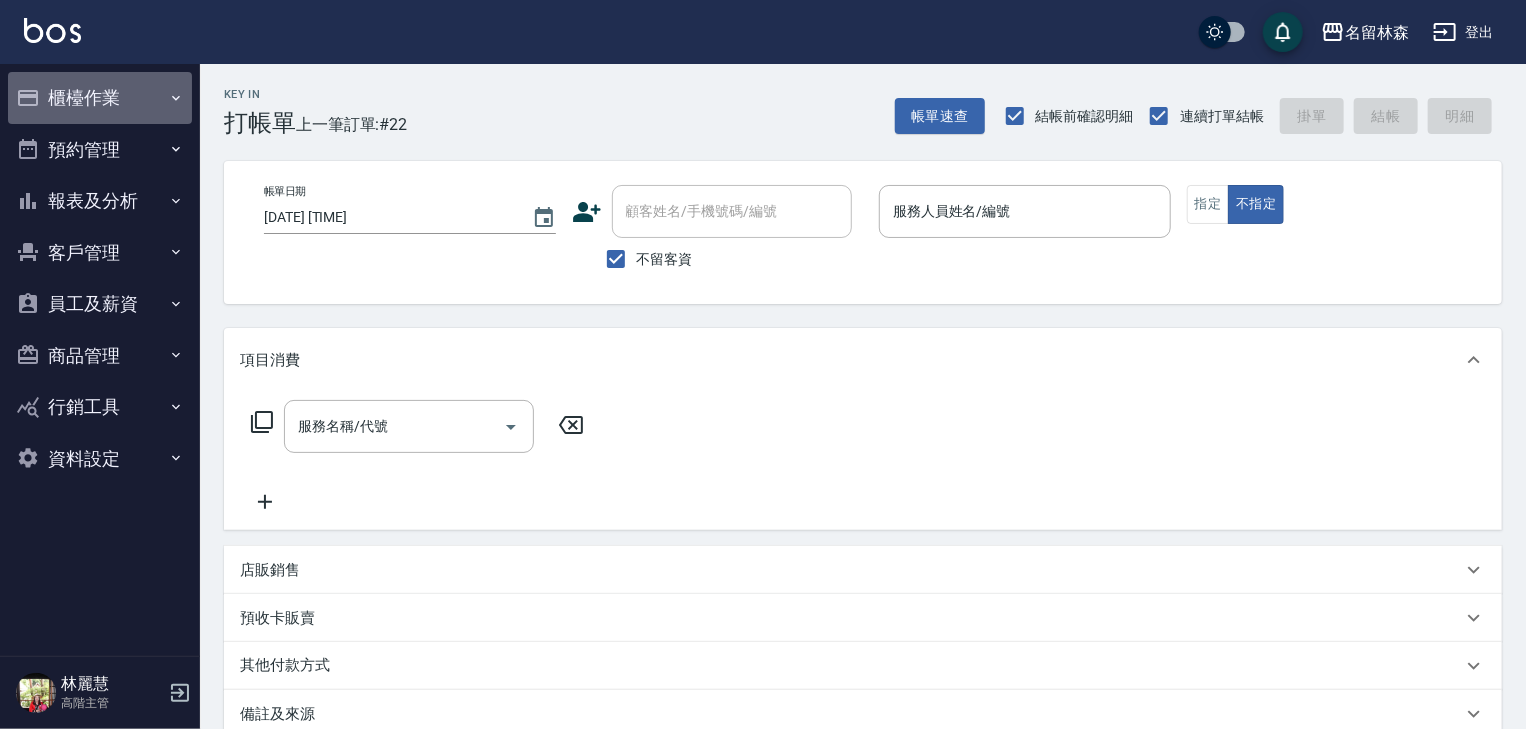 click on "櫃檯作業" at bounding box center (100, 98) 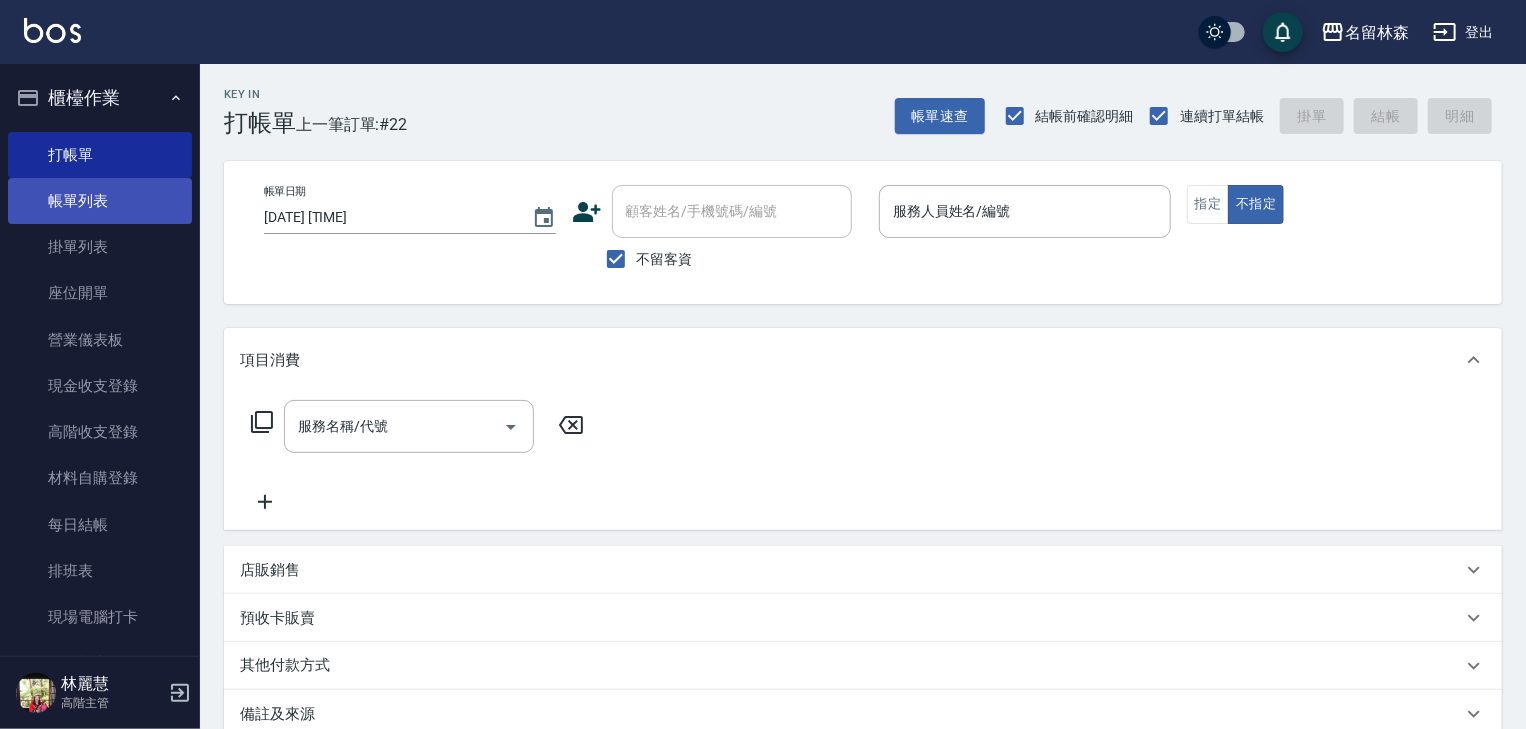 click on "帳單列表" at bounding box center [100, 201] 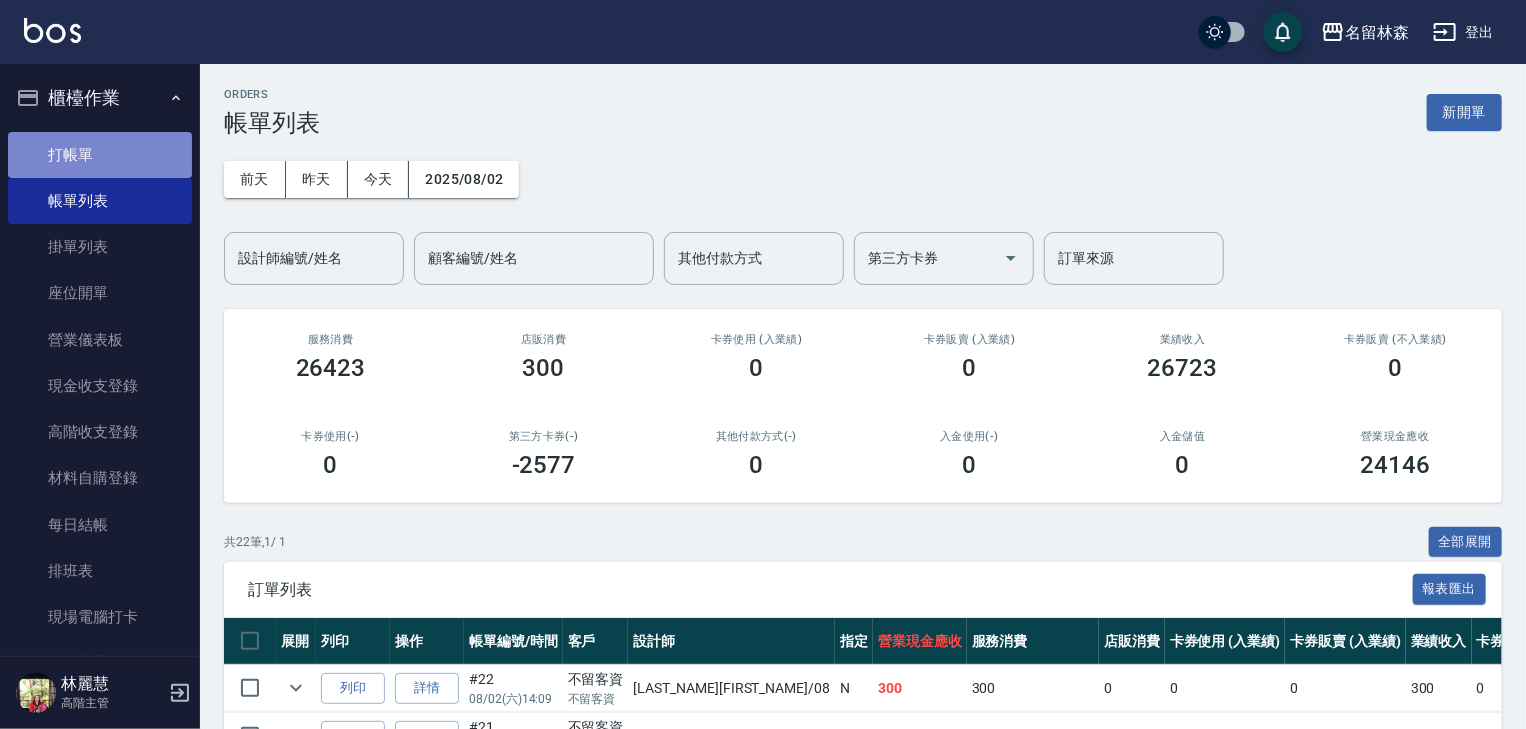 click on "打帳單" at bounding box center (100, 155) 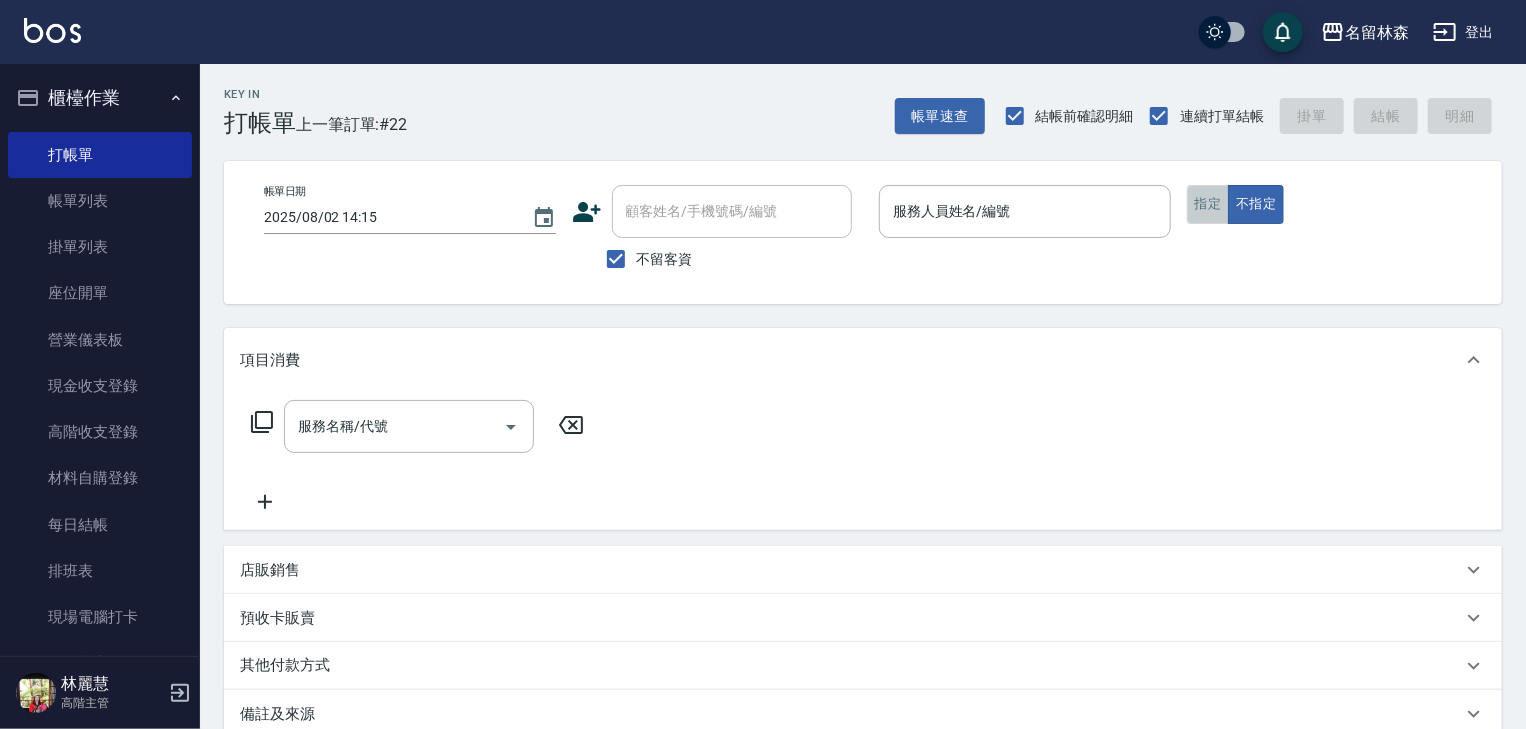 click on "指定" at bounding box center [1208, 204] 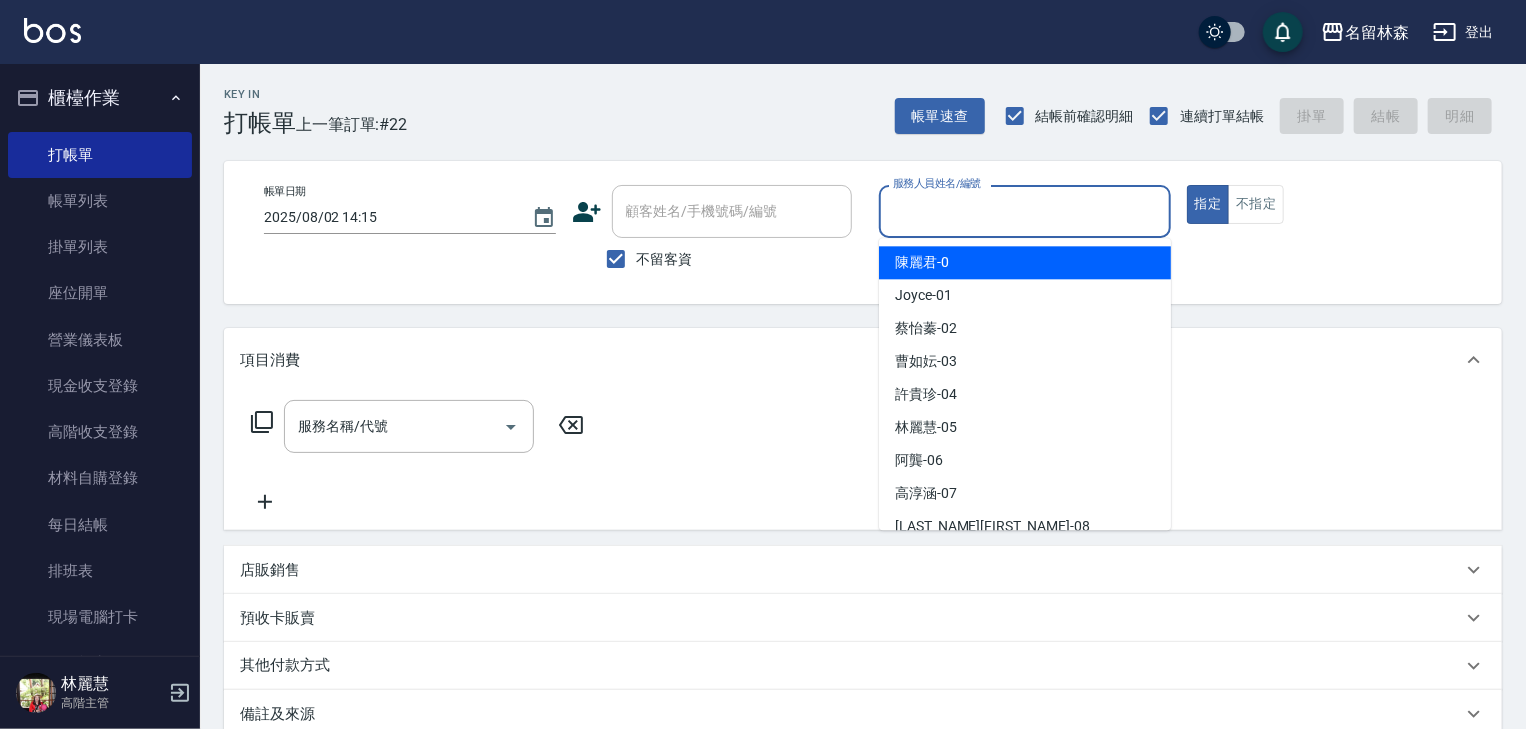 click on "服務人員姓名/編號" at bounding box center [1025, 211] 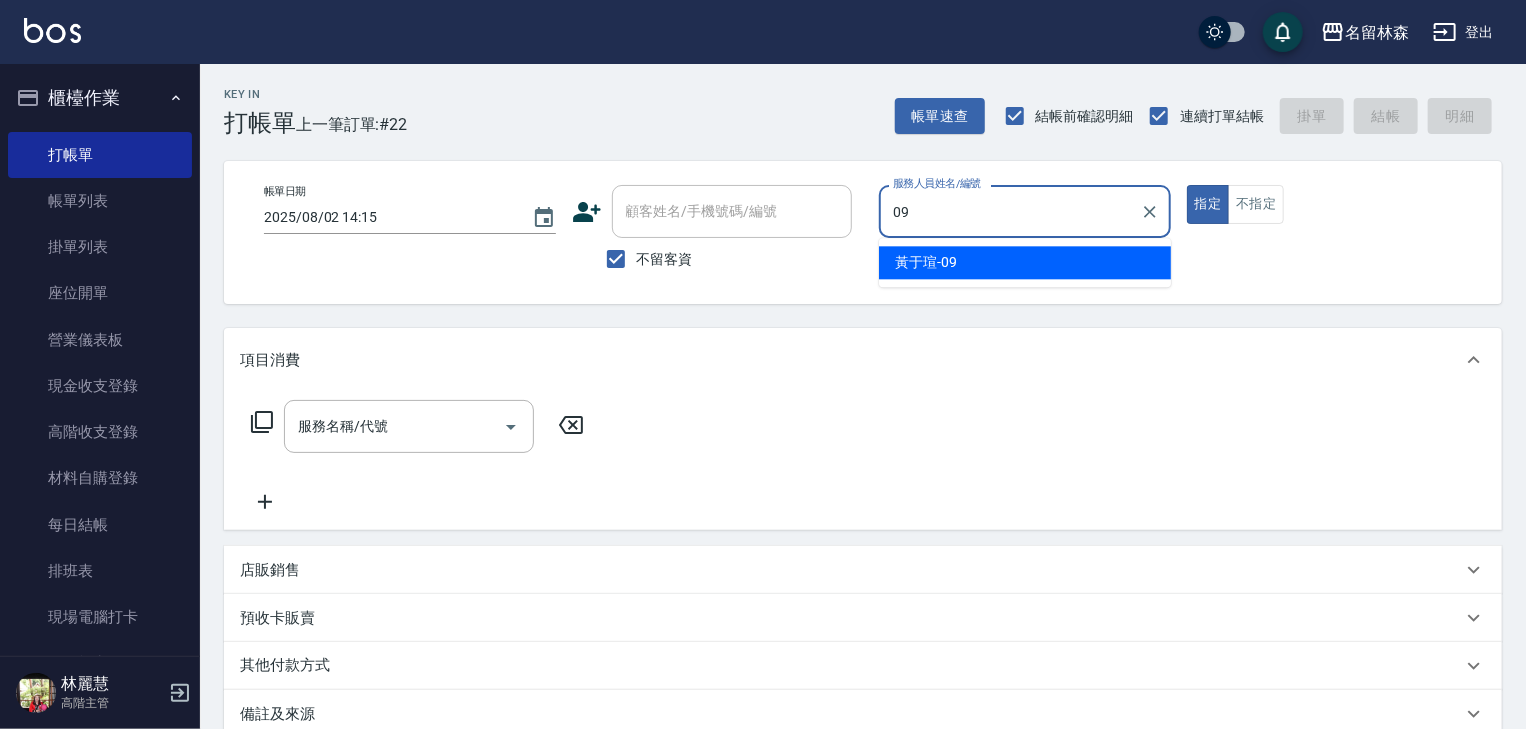 click on "[LAST_NAME][FIRST_NAME] -09" at bounding box center (1025, 262) 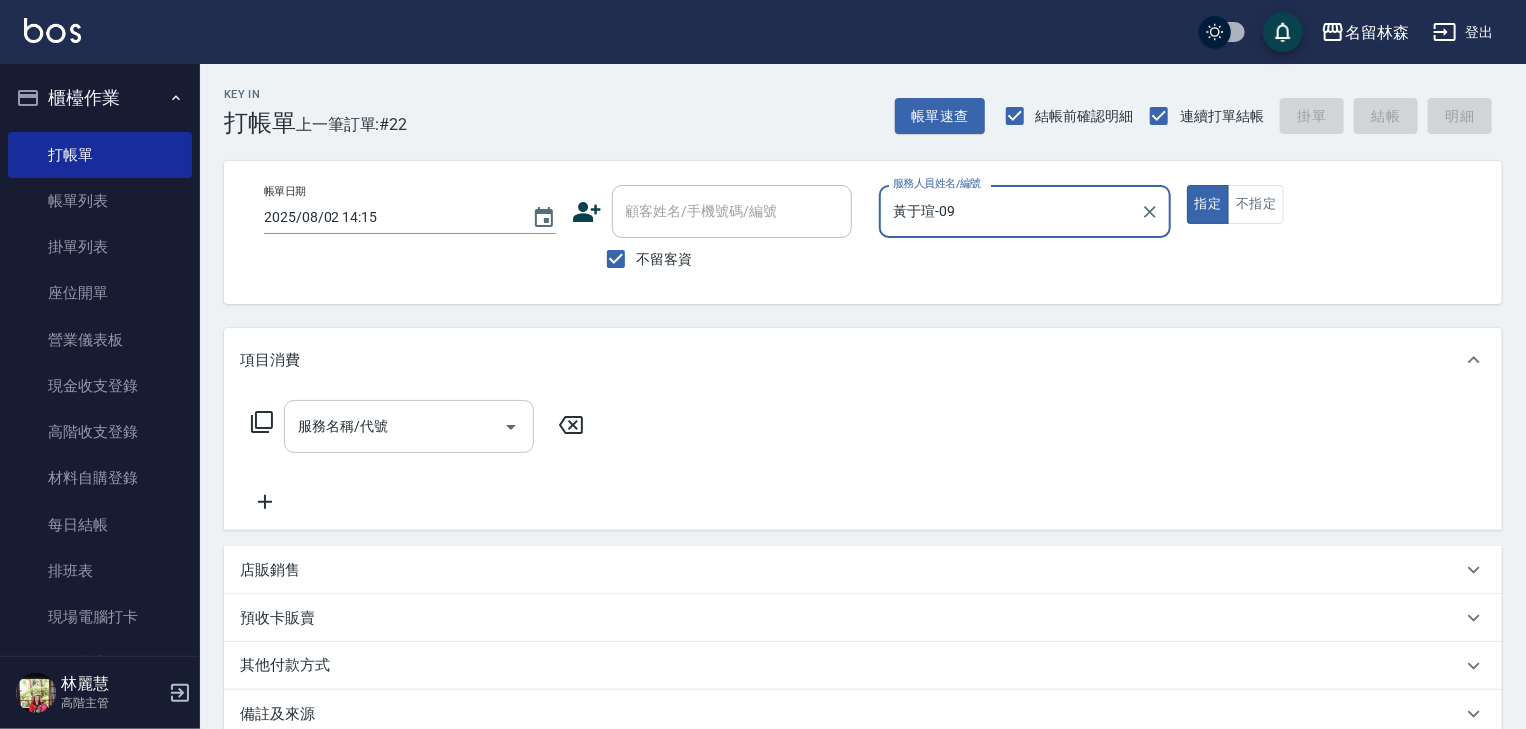 type on "黃于瑄-09" 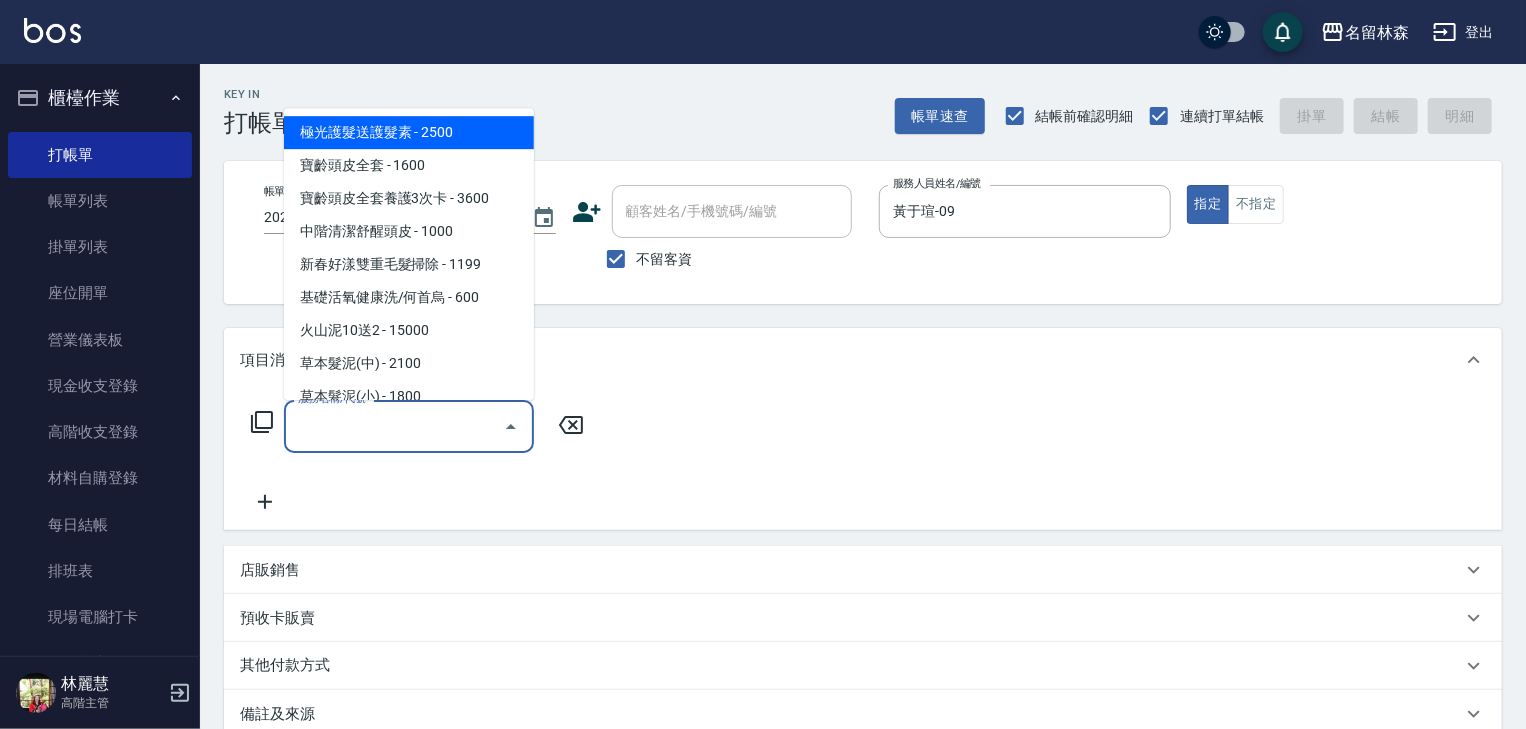 click on "服務名稱/代號" at bounding box center [394, 426] 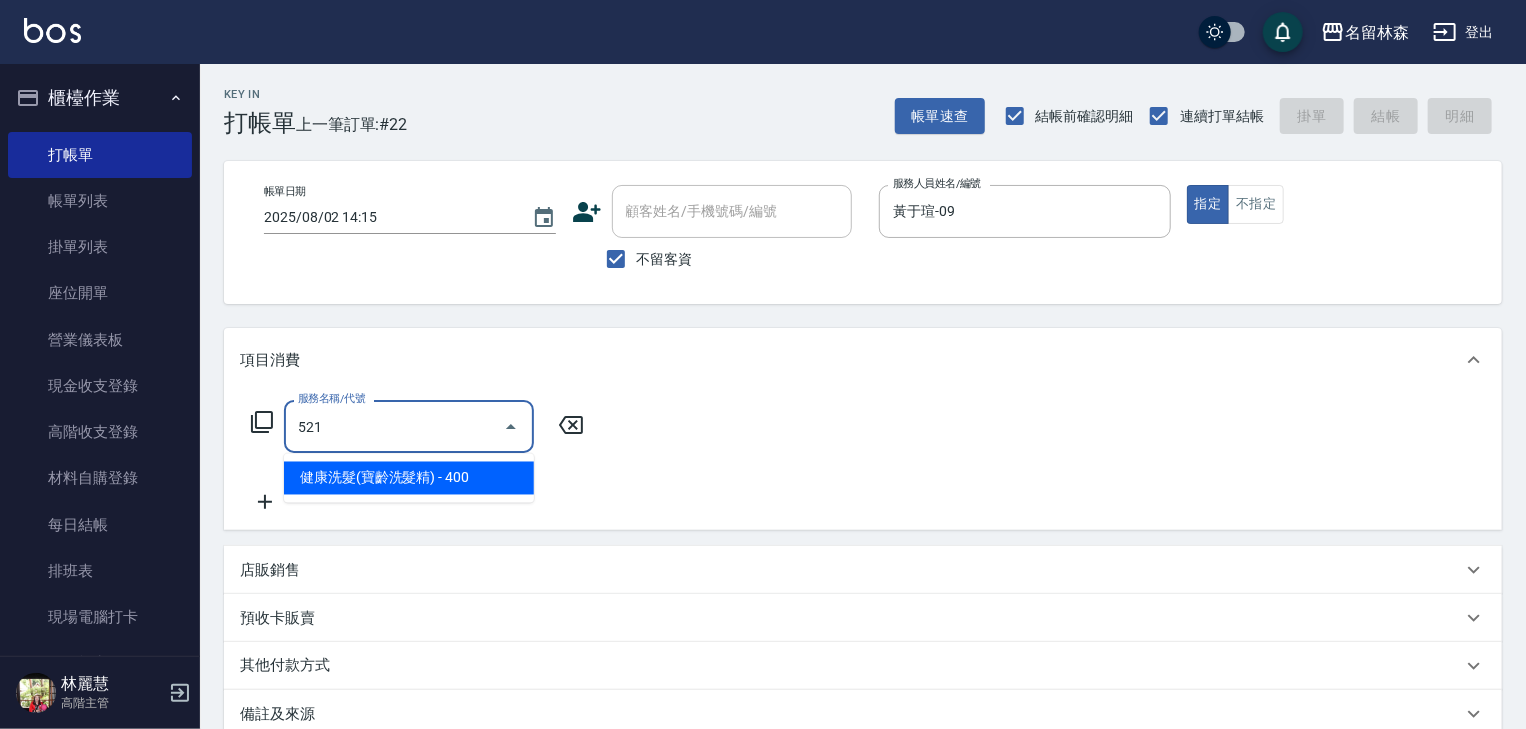 click on "健康洗髮(寶齡洗髮精) - 400" at bounding box center [409, 478] 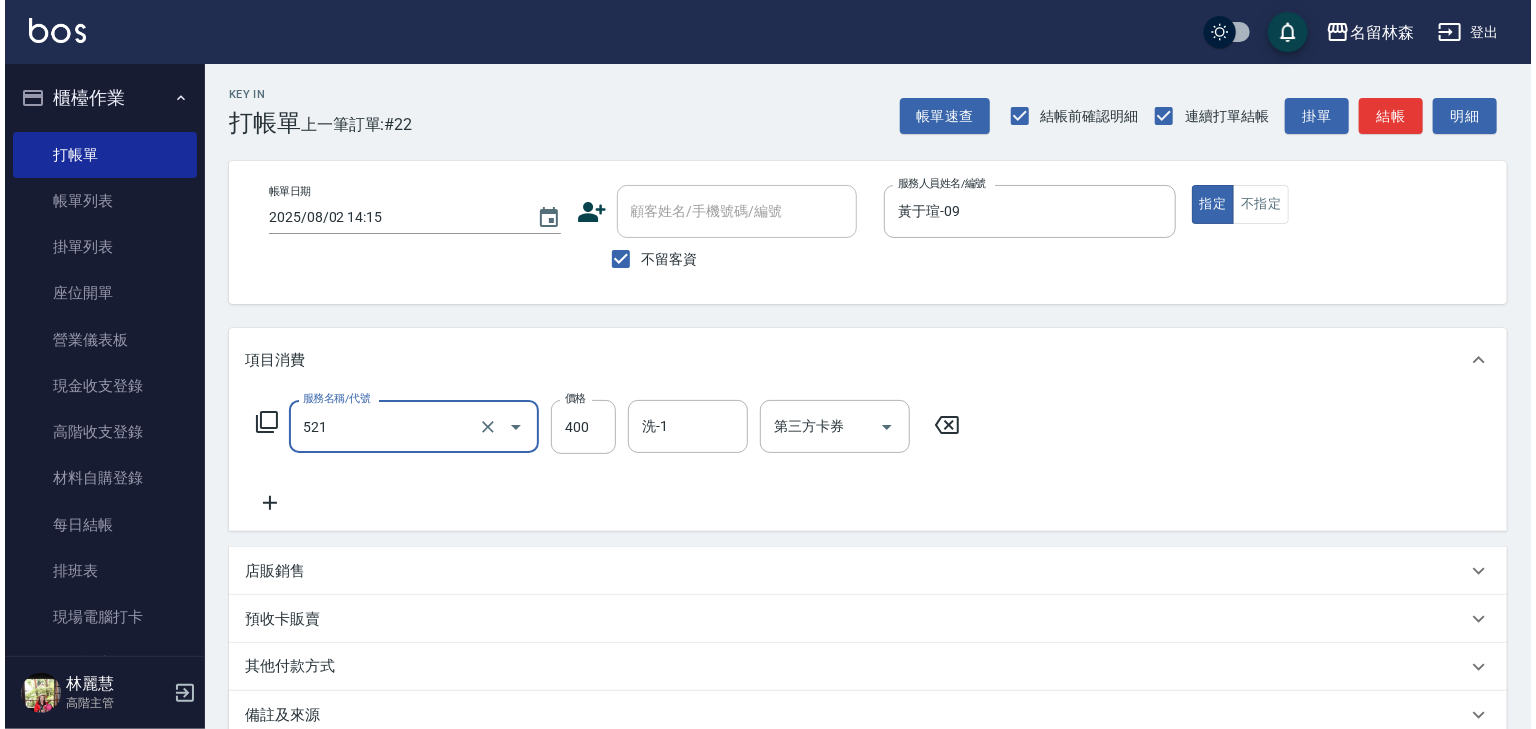 scroll, scrollTop: 234, scrollLeft: 0, axis: vertical 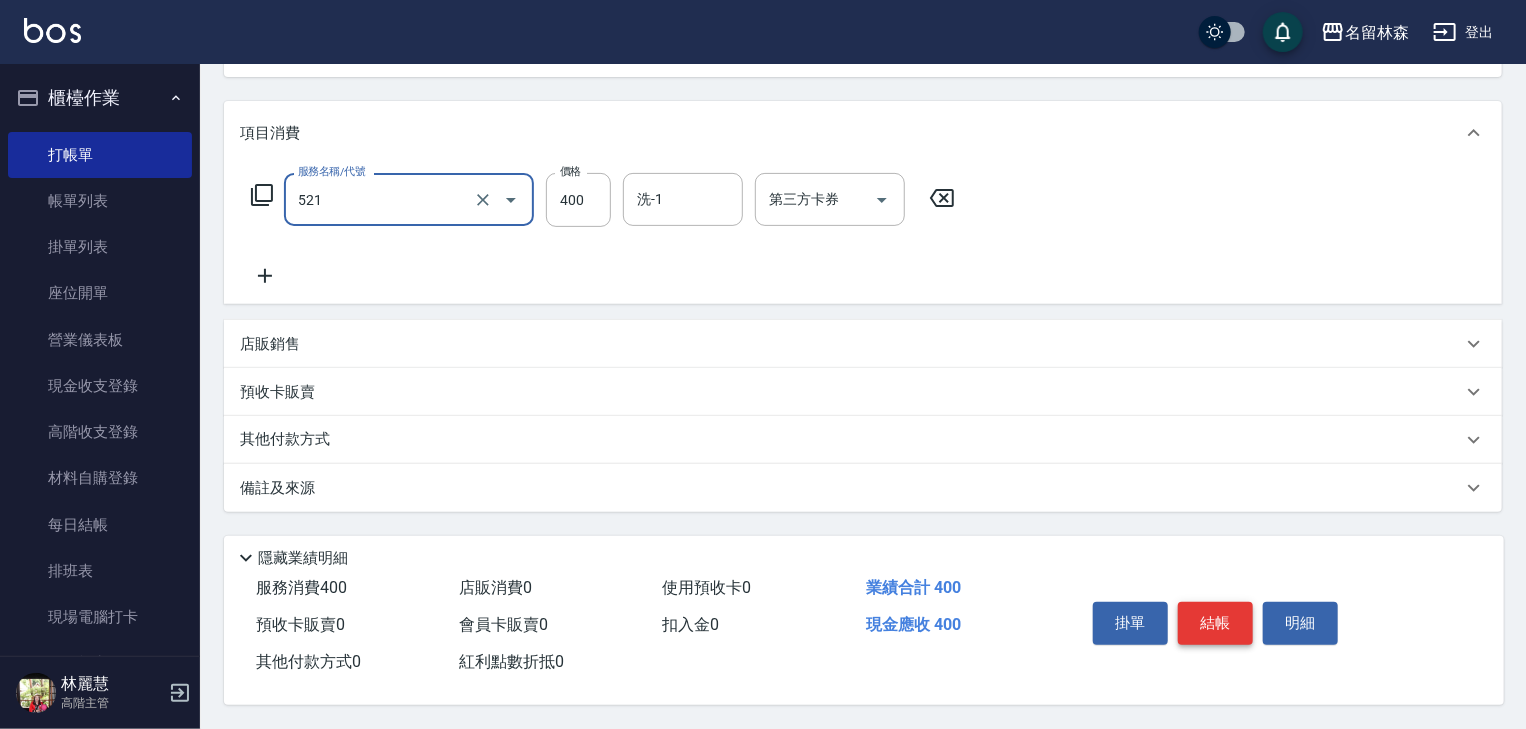 type on "健康洗髮(寶齡洗髮精)(521)" 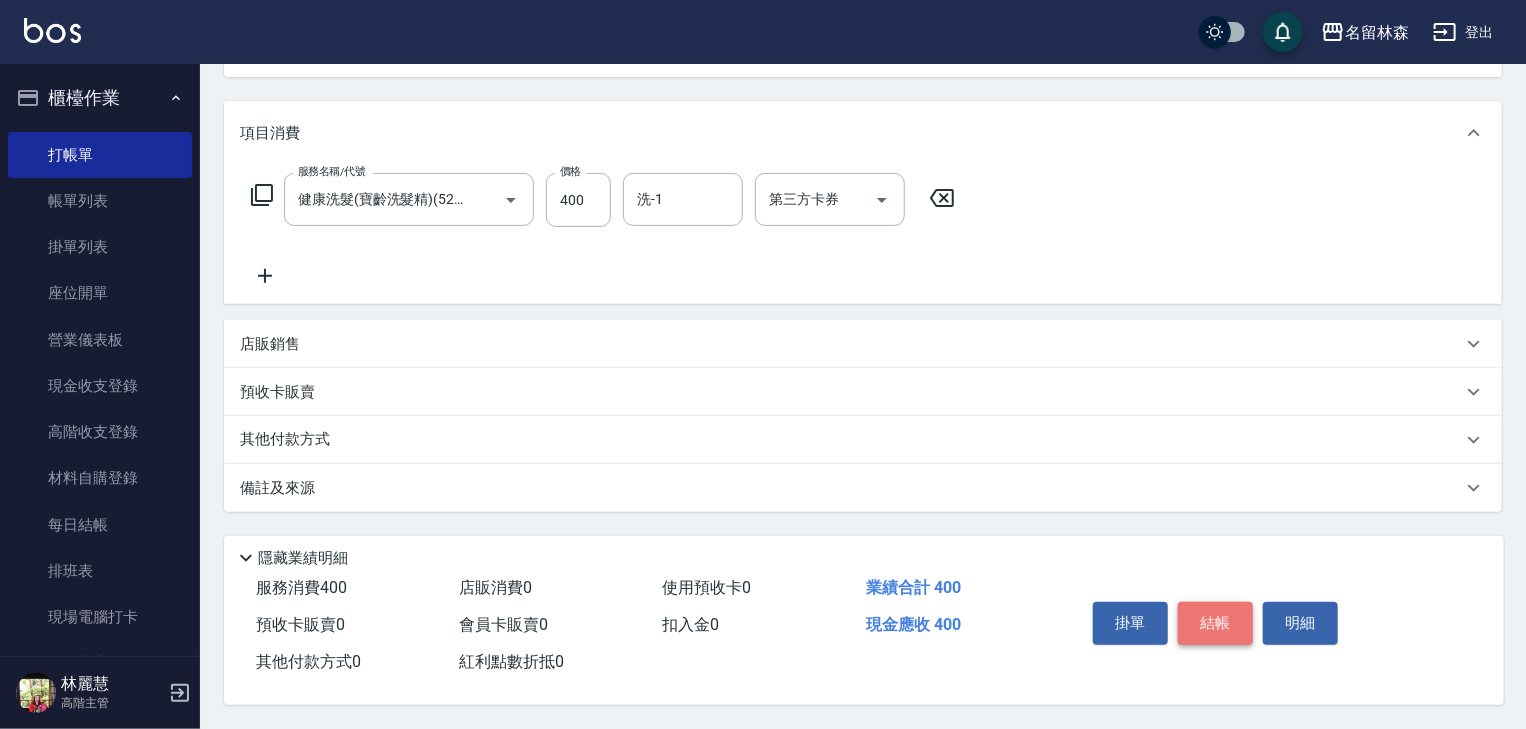 click on "結帳" at bounding box center (1215, 623) 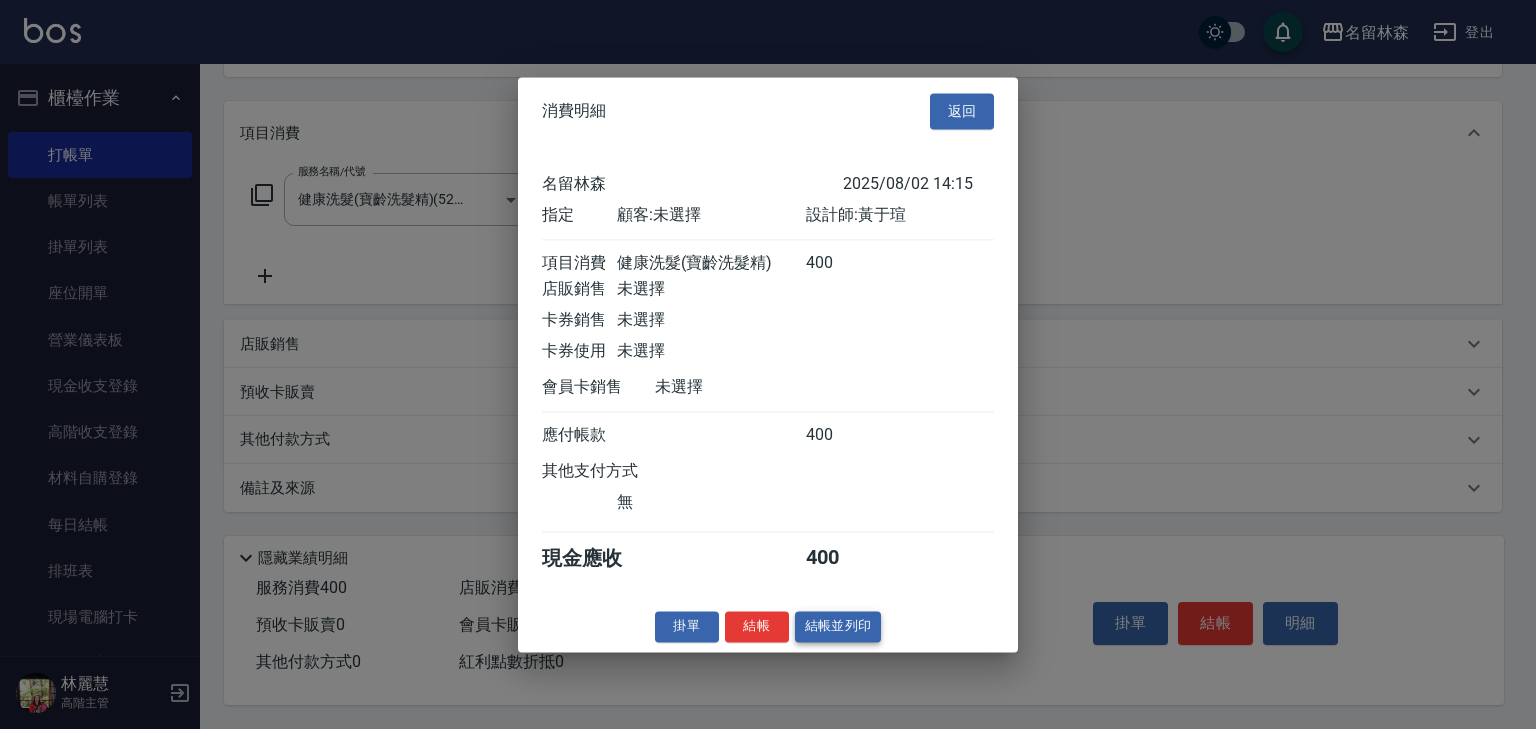 click on "結帳並列印" at bounding box center (838, 626) 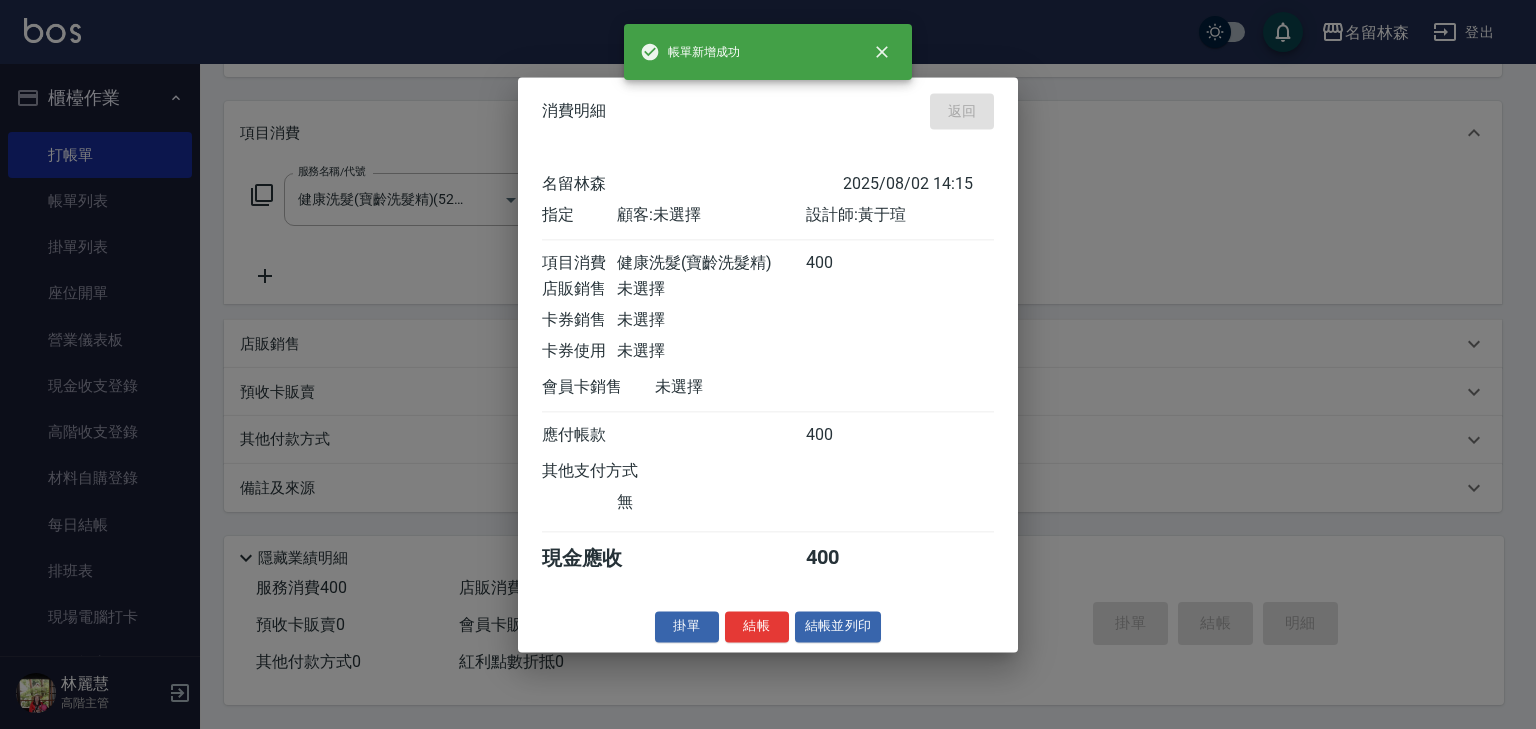 type on "[DATE] [TIME]" 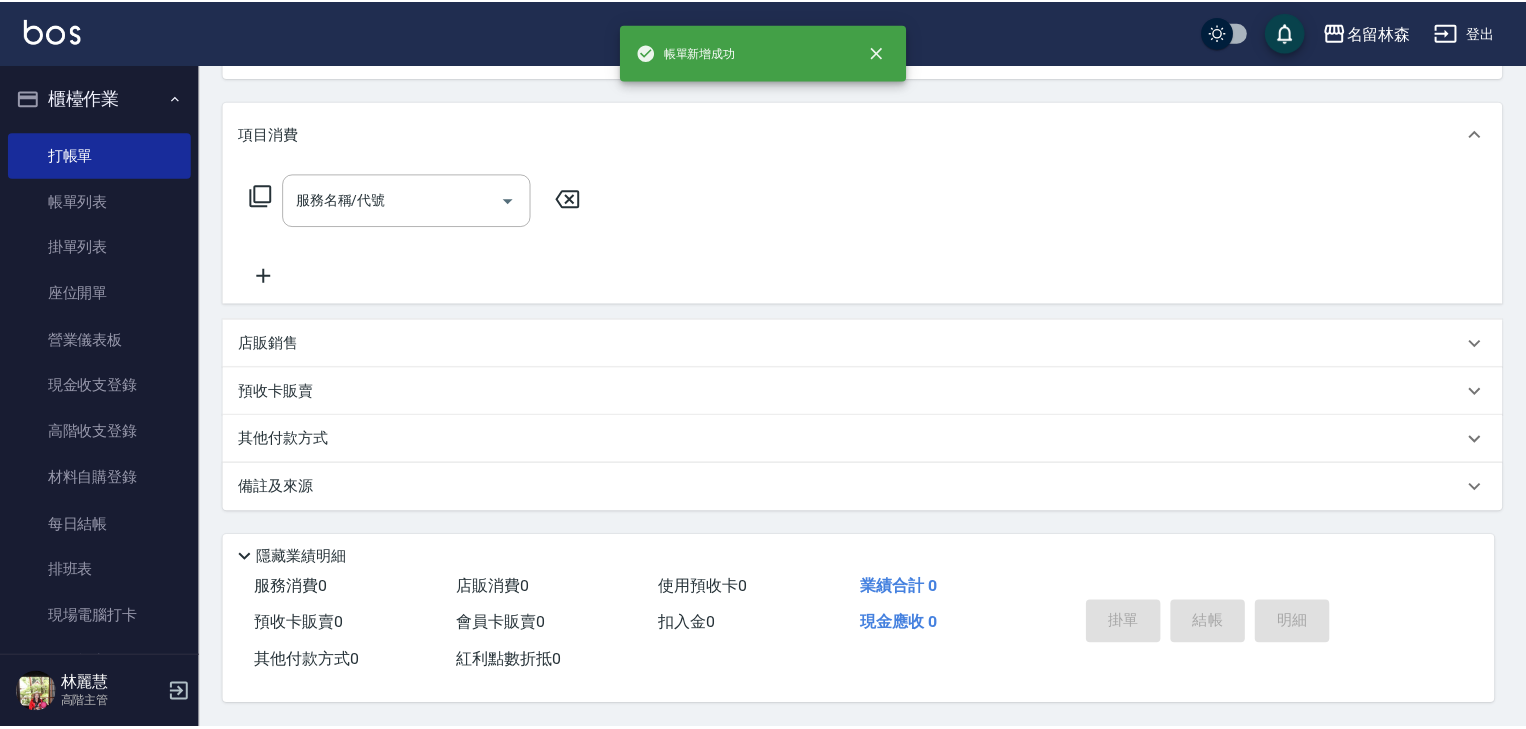 scroll, scrollTop: 0, scrollLeft: 0, axis: both 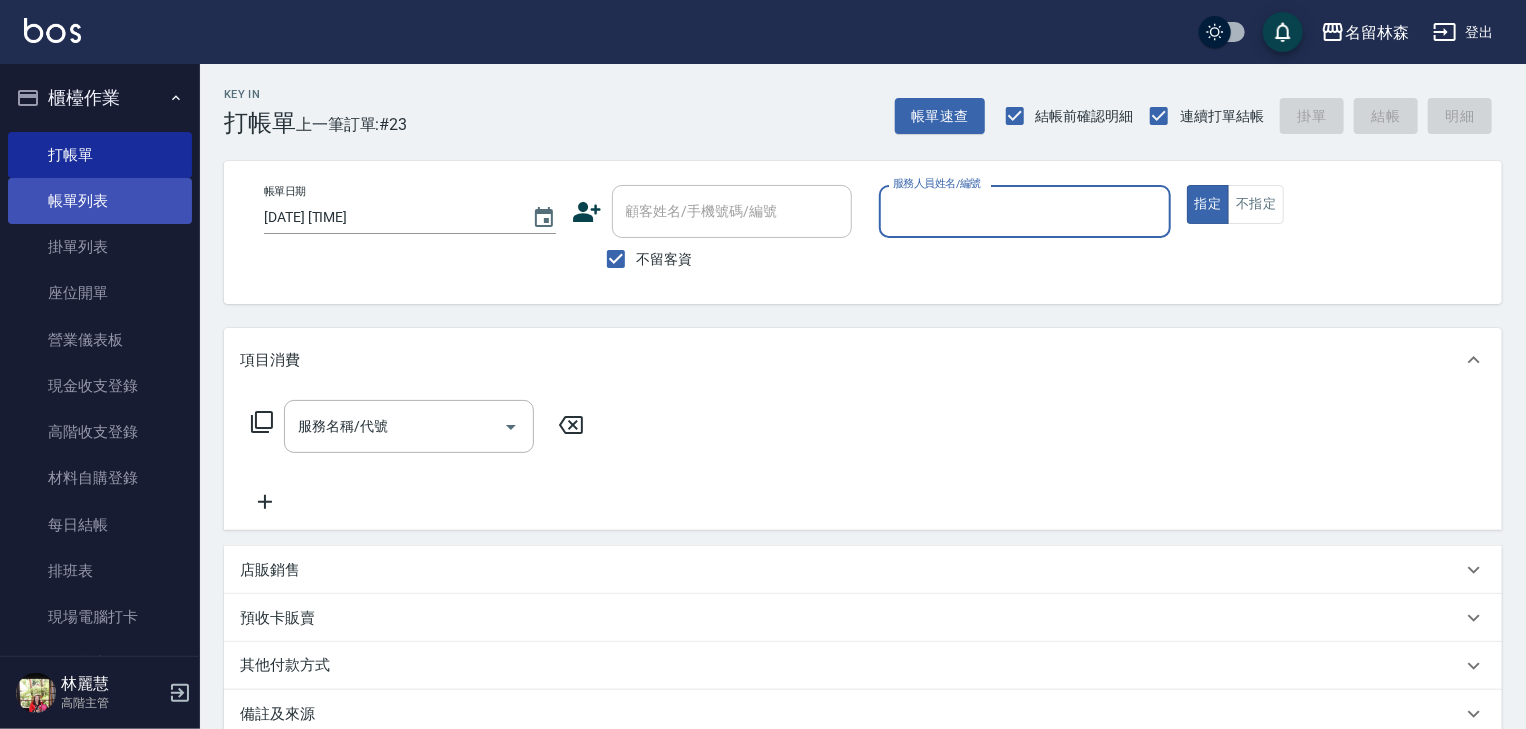 click on "帳單列表" at bounding box center [100, 201] 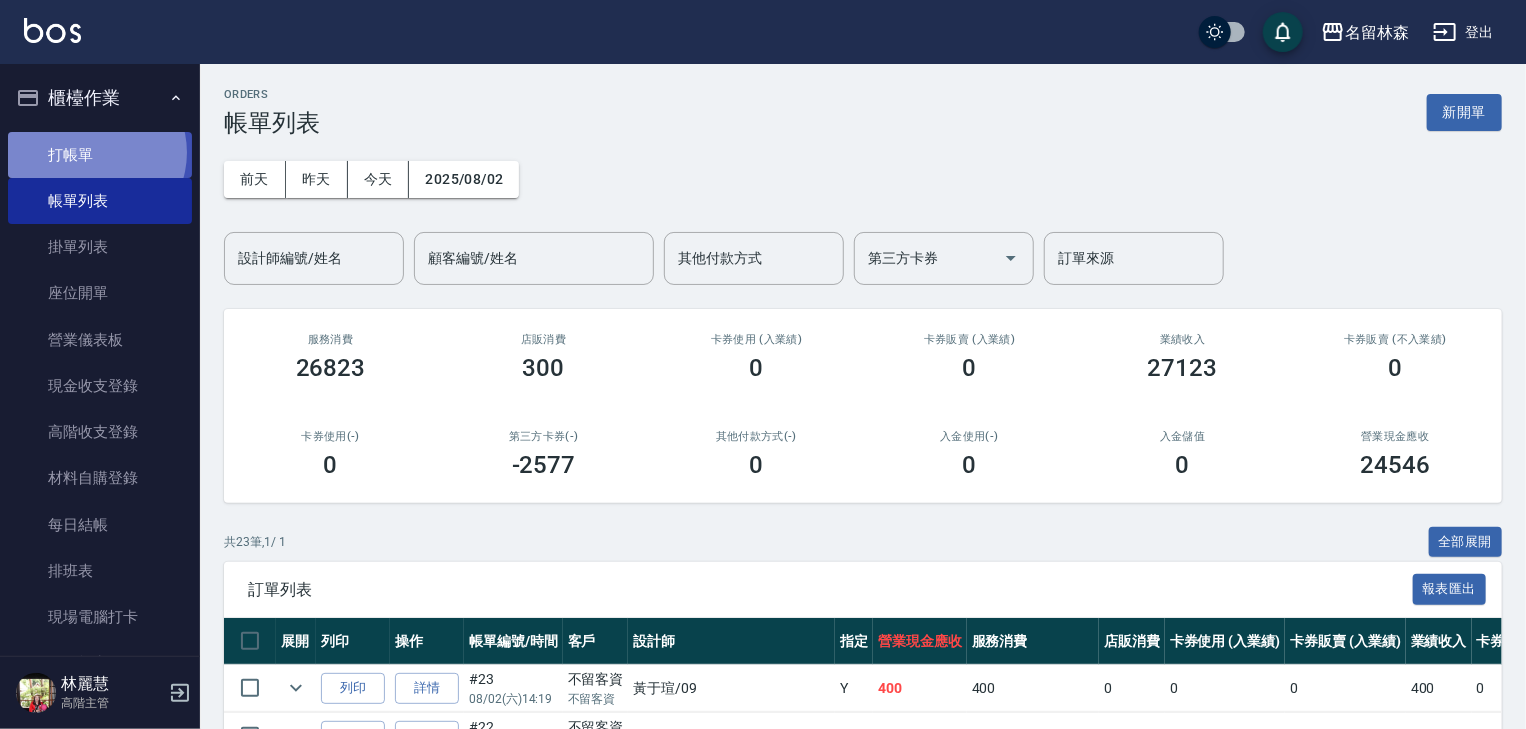 click on "打帳單" at bounding box center [100, 155] 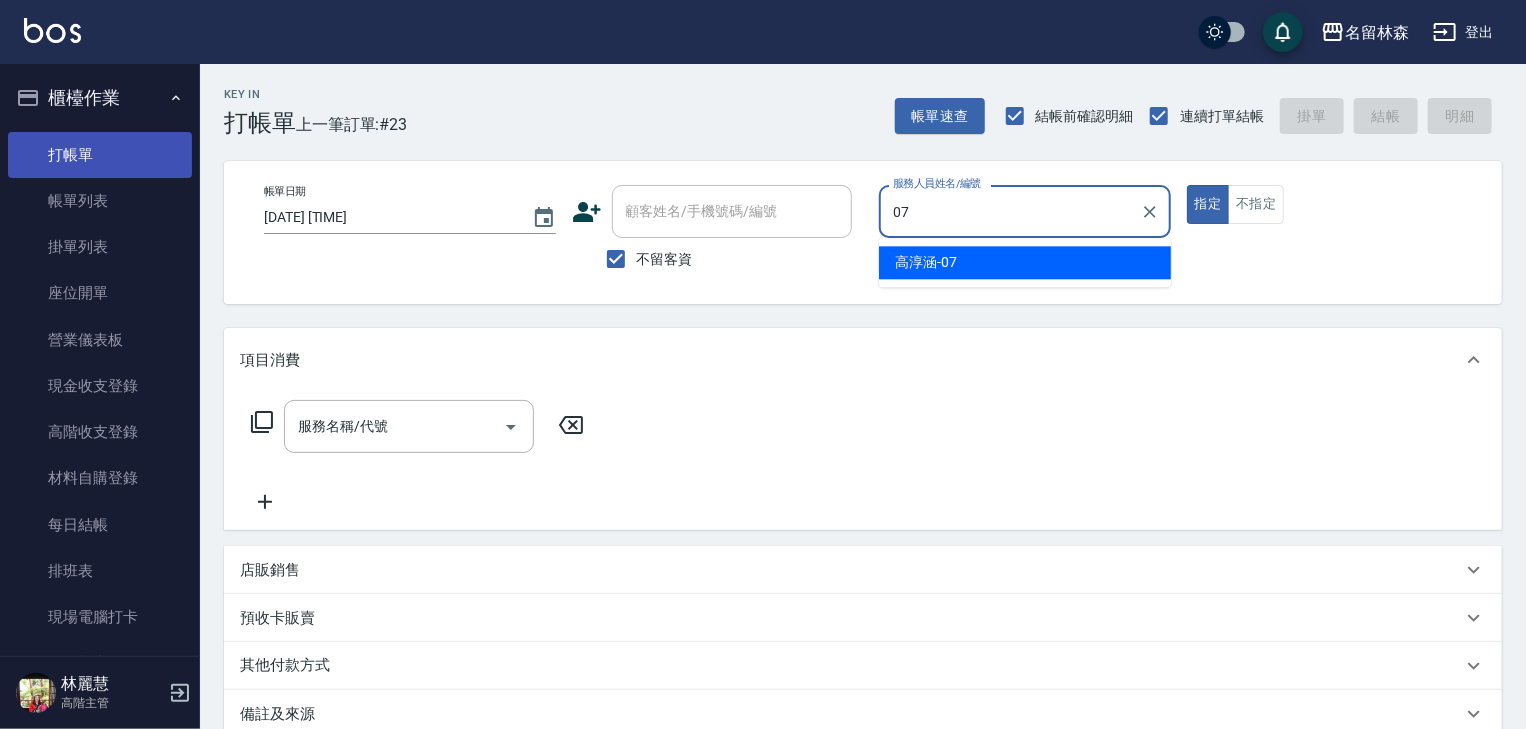 type on "高淳涵-07" 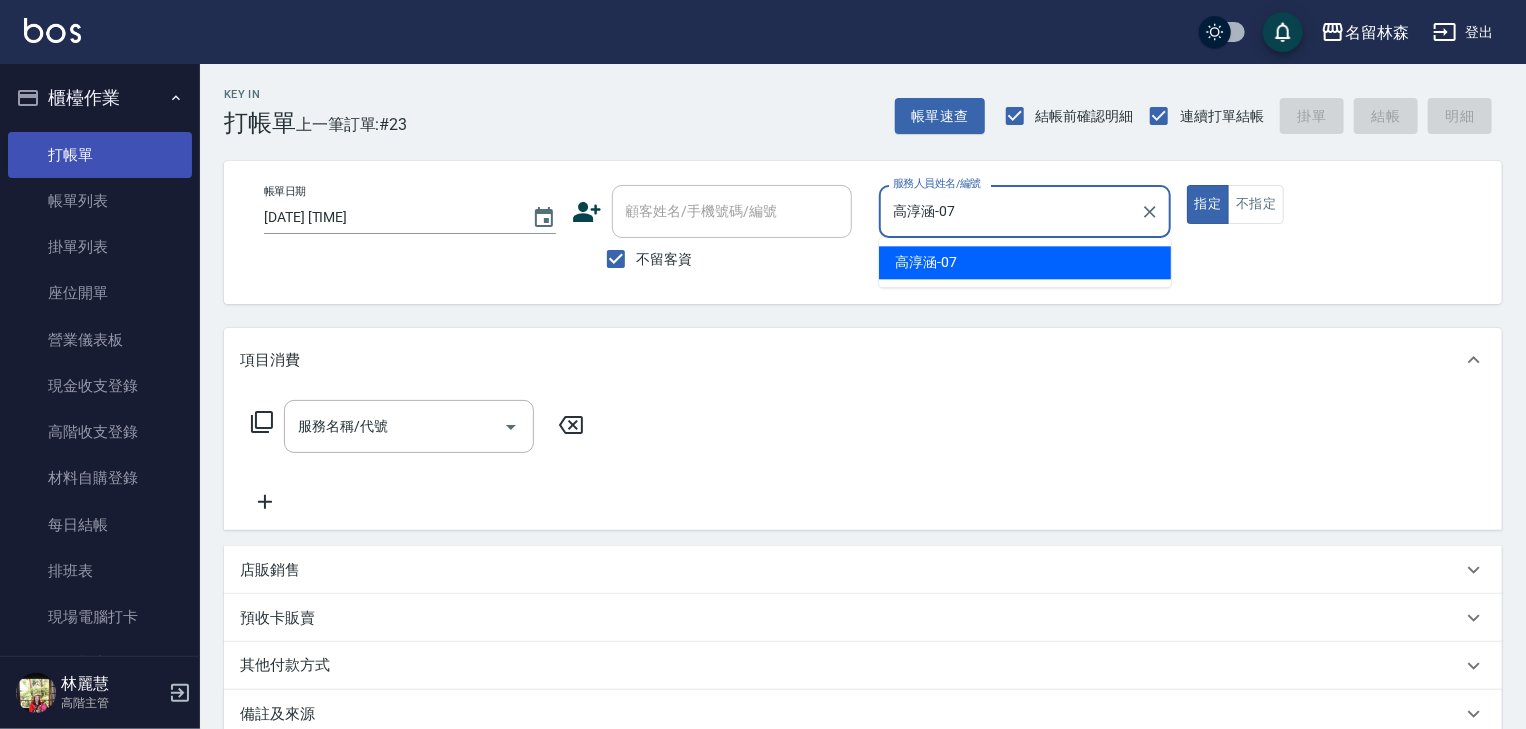 type on "true" 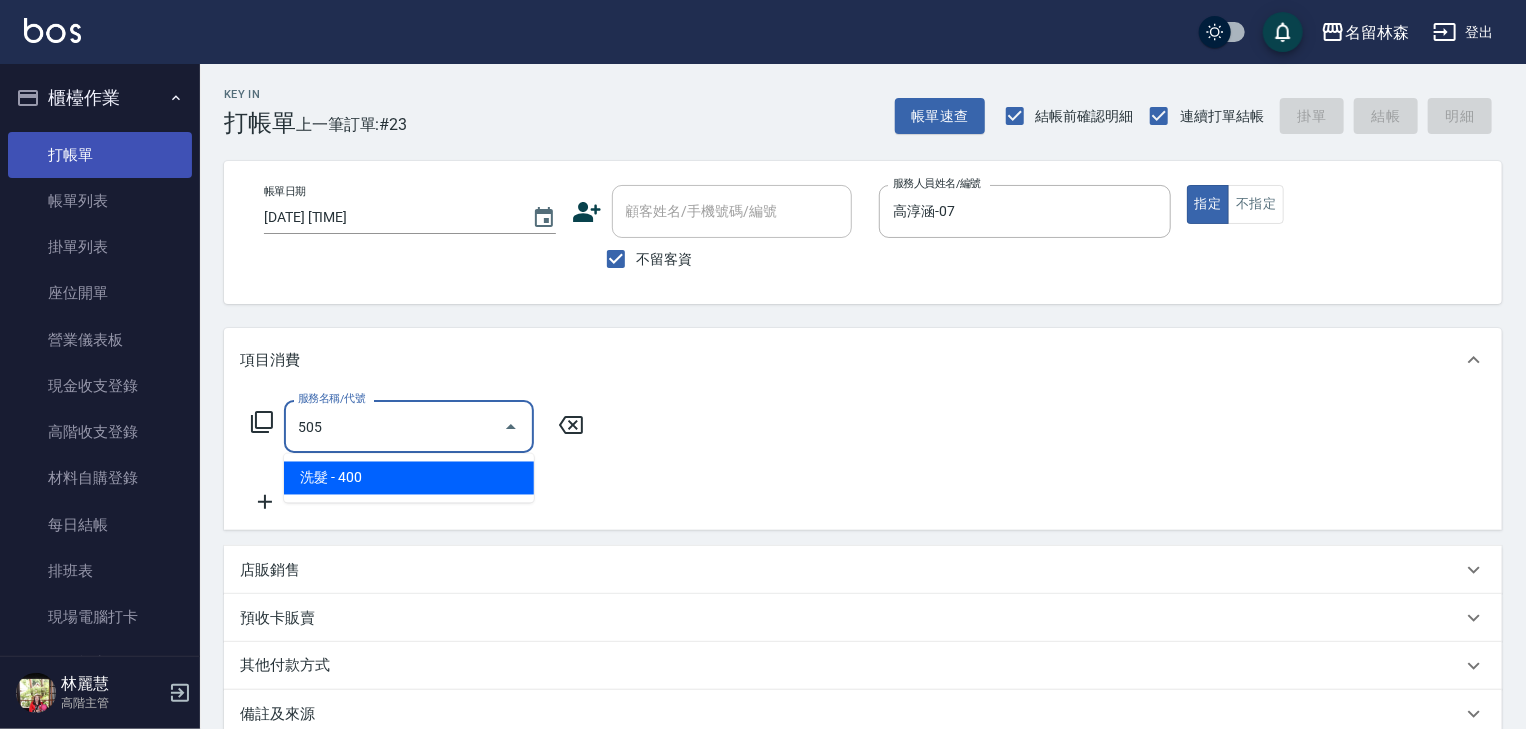 type on "洗髮(505)" 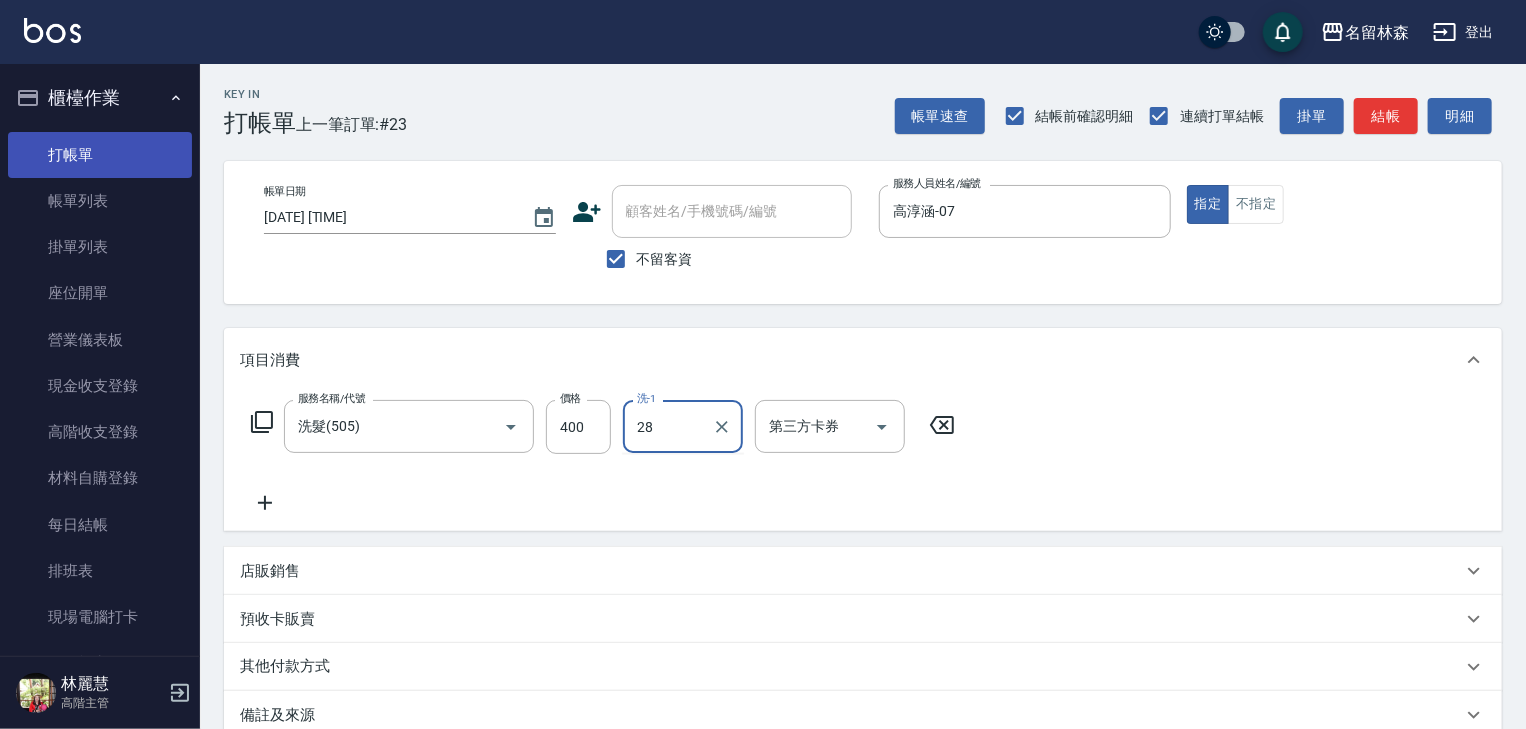 type on "冼宜芳-28" 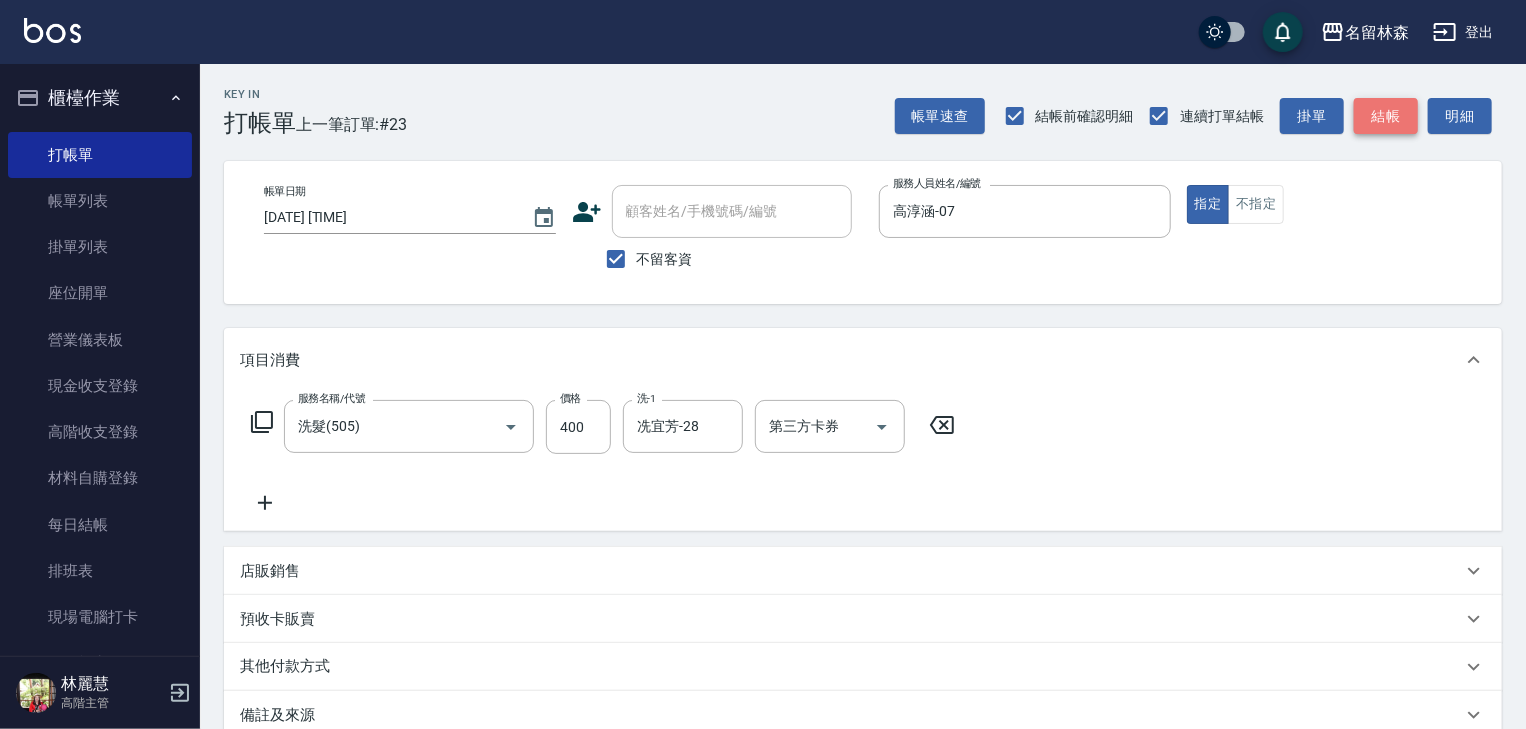 click on "結帳" at bounding box center [1386, 116] 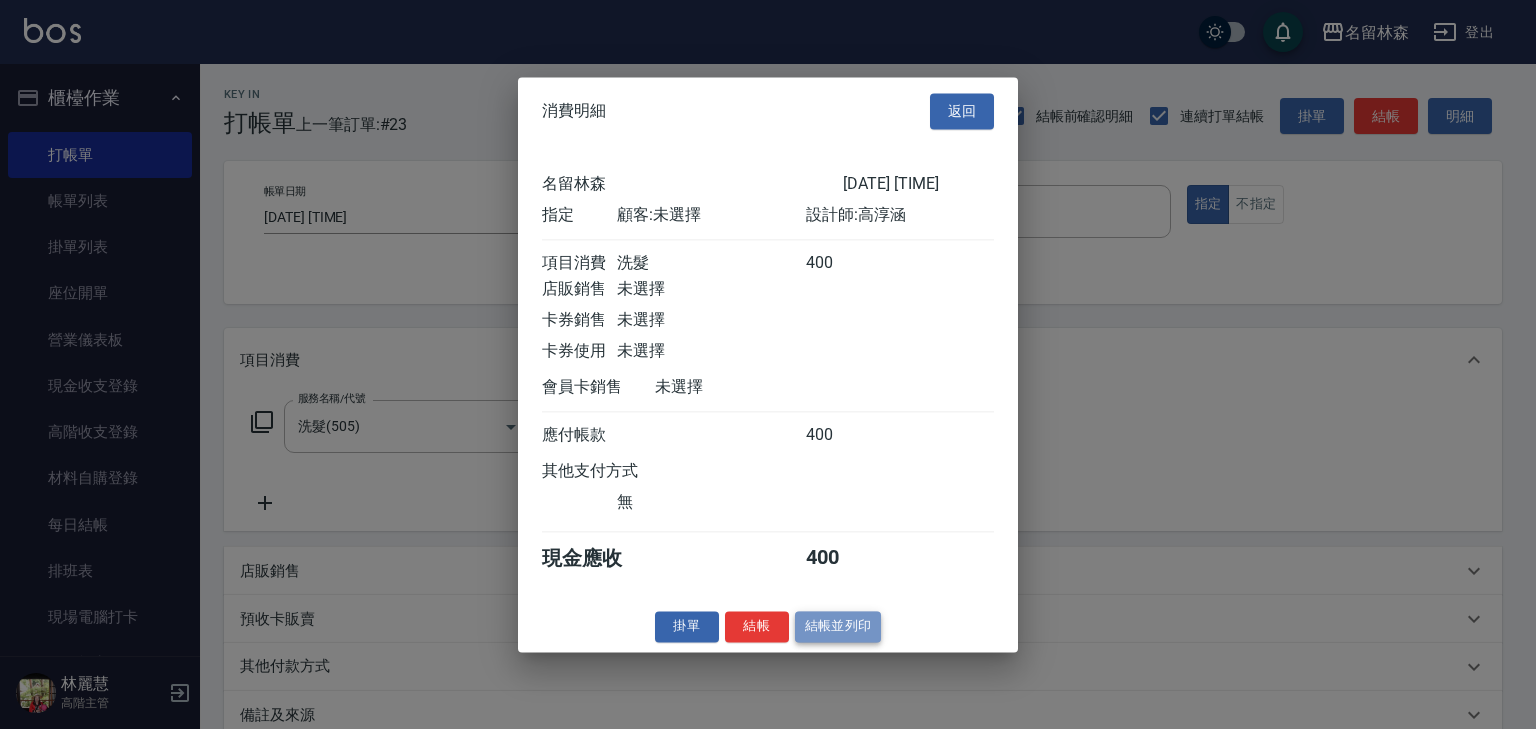 click on "結帳並列印" at bounding box center (838, 626) 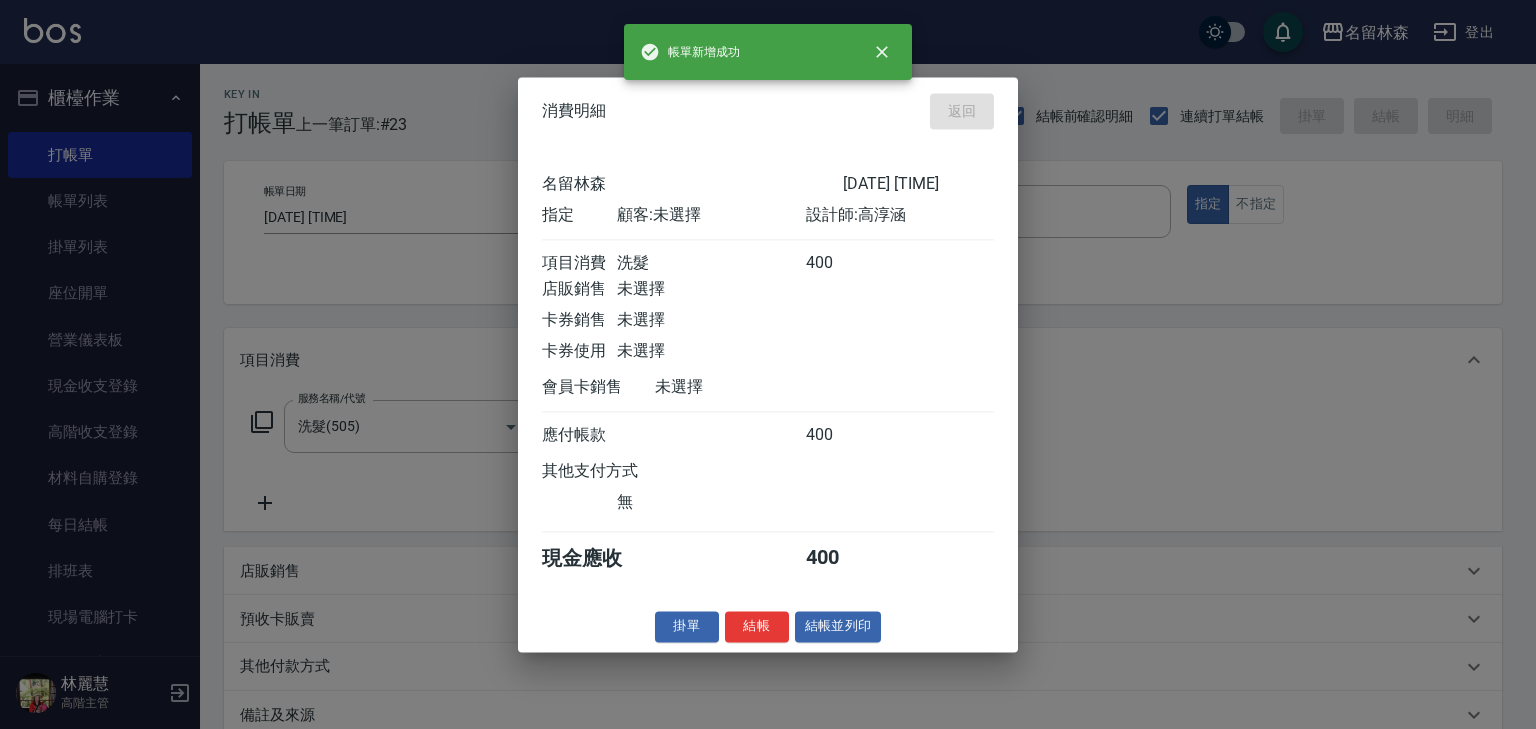 type on "2025/08/02 14:34" 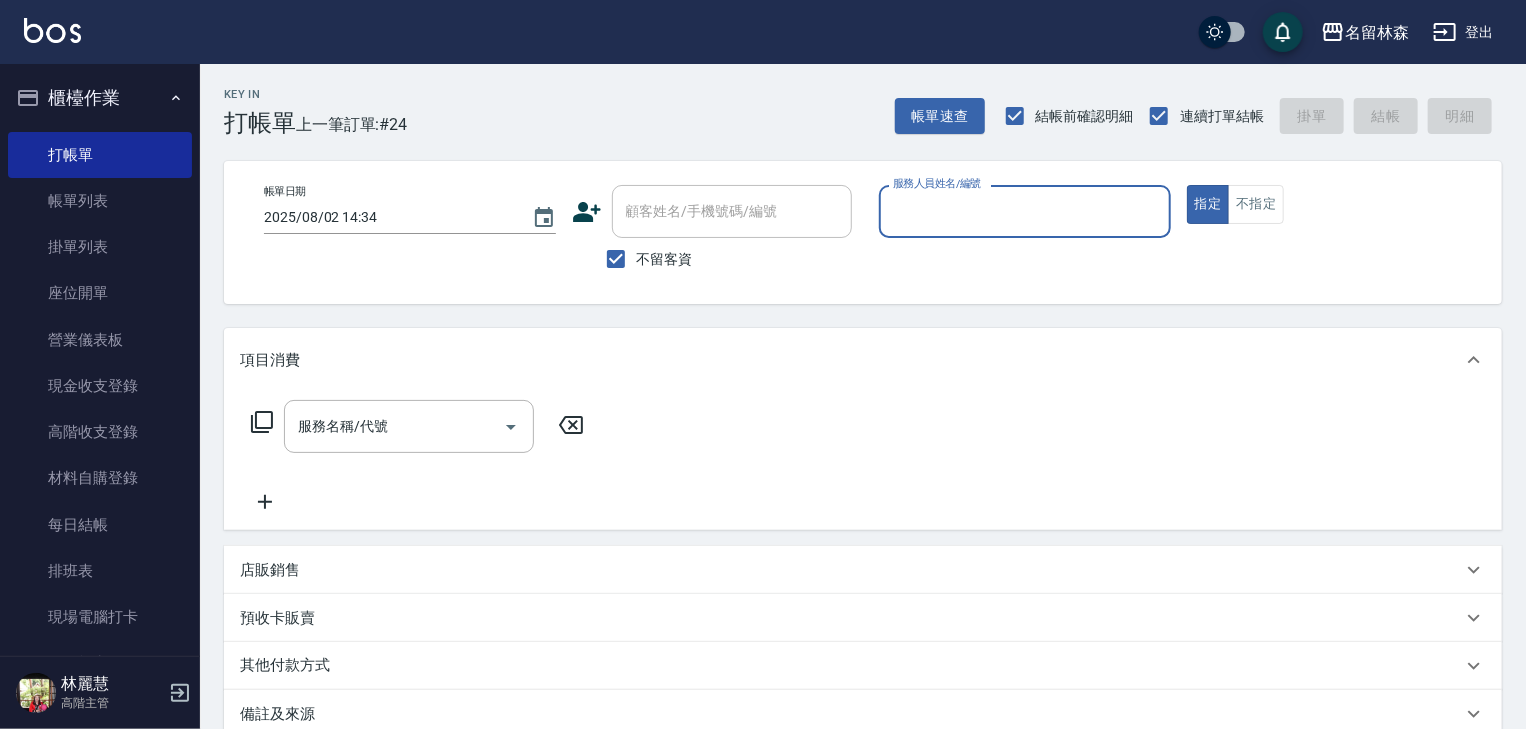 type on "ㄣ" 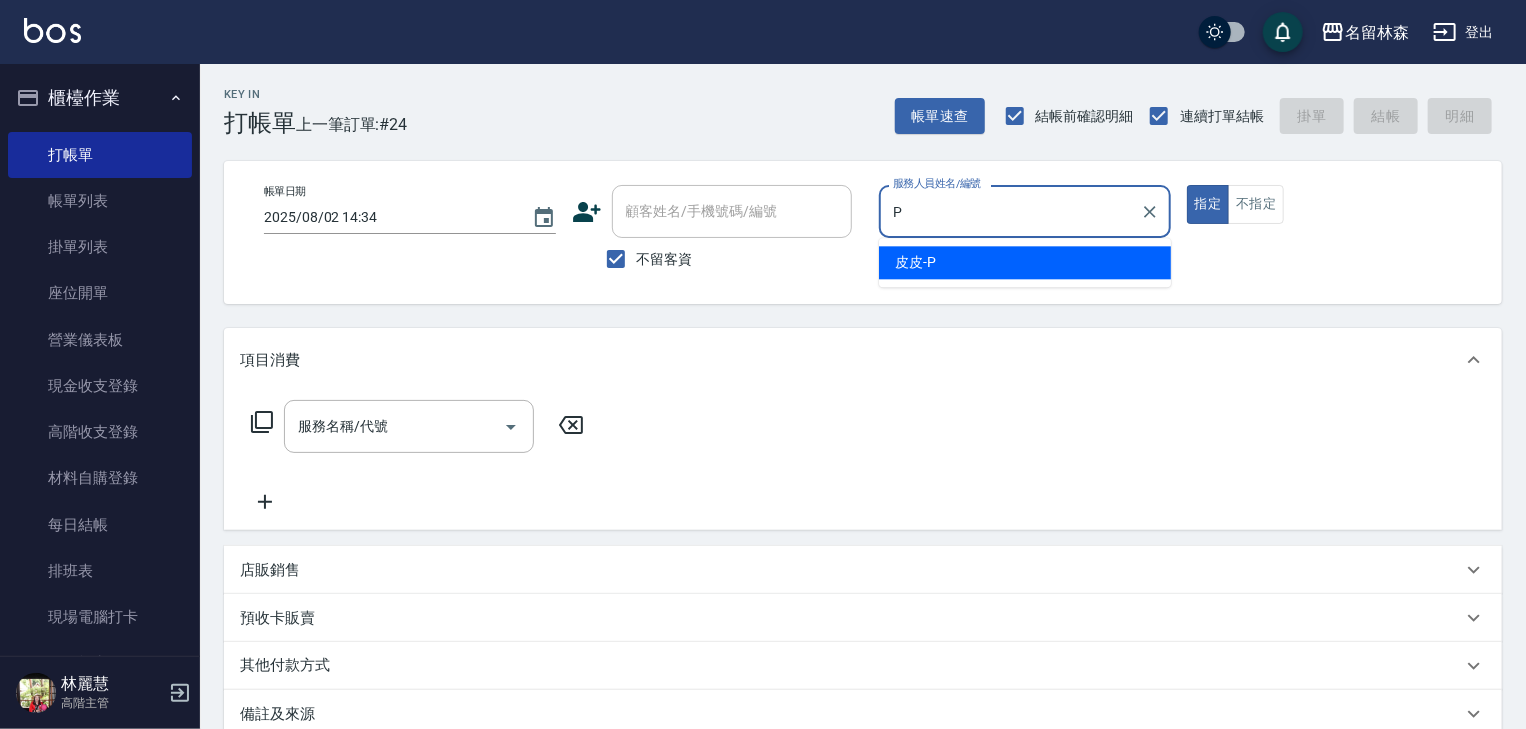 type on "[FIRST_NAME]-[INITIAL]" 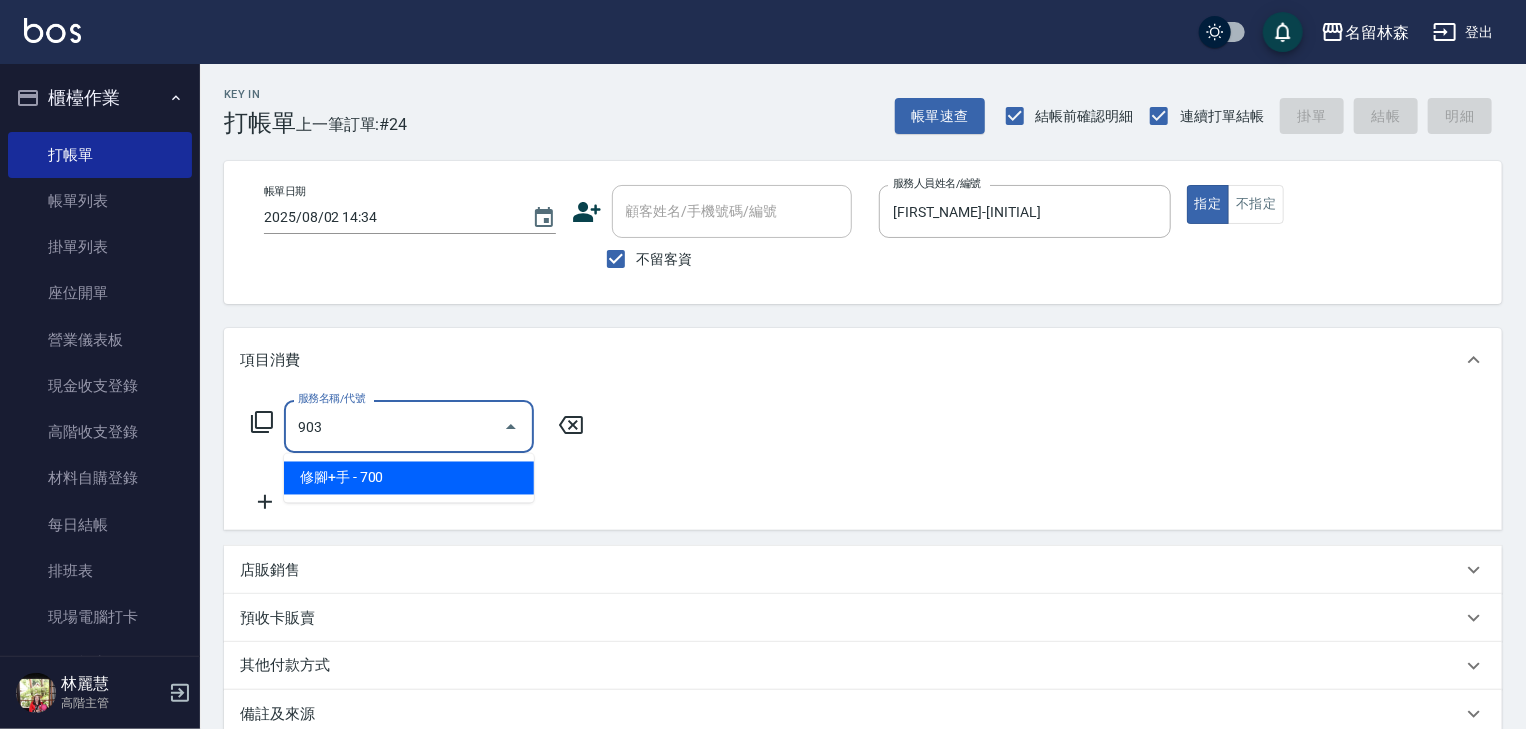 type on "修腳+手(903)" 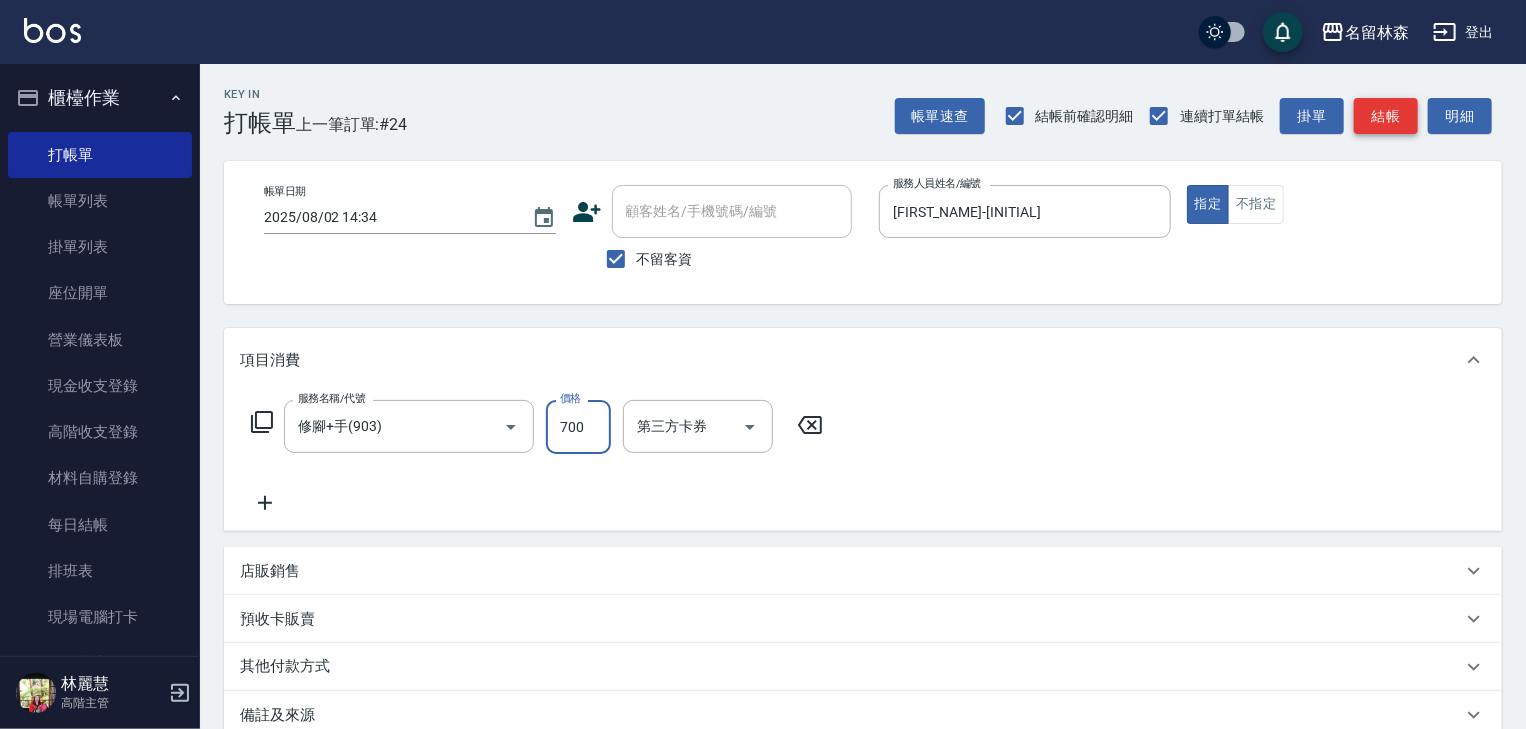 click on "結帳" at bounding box center (1386, 116) 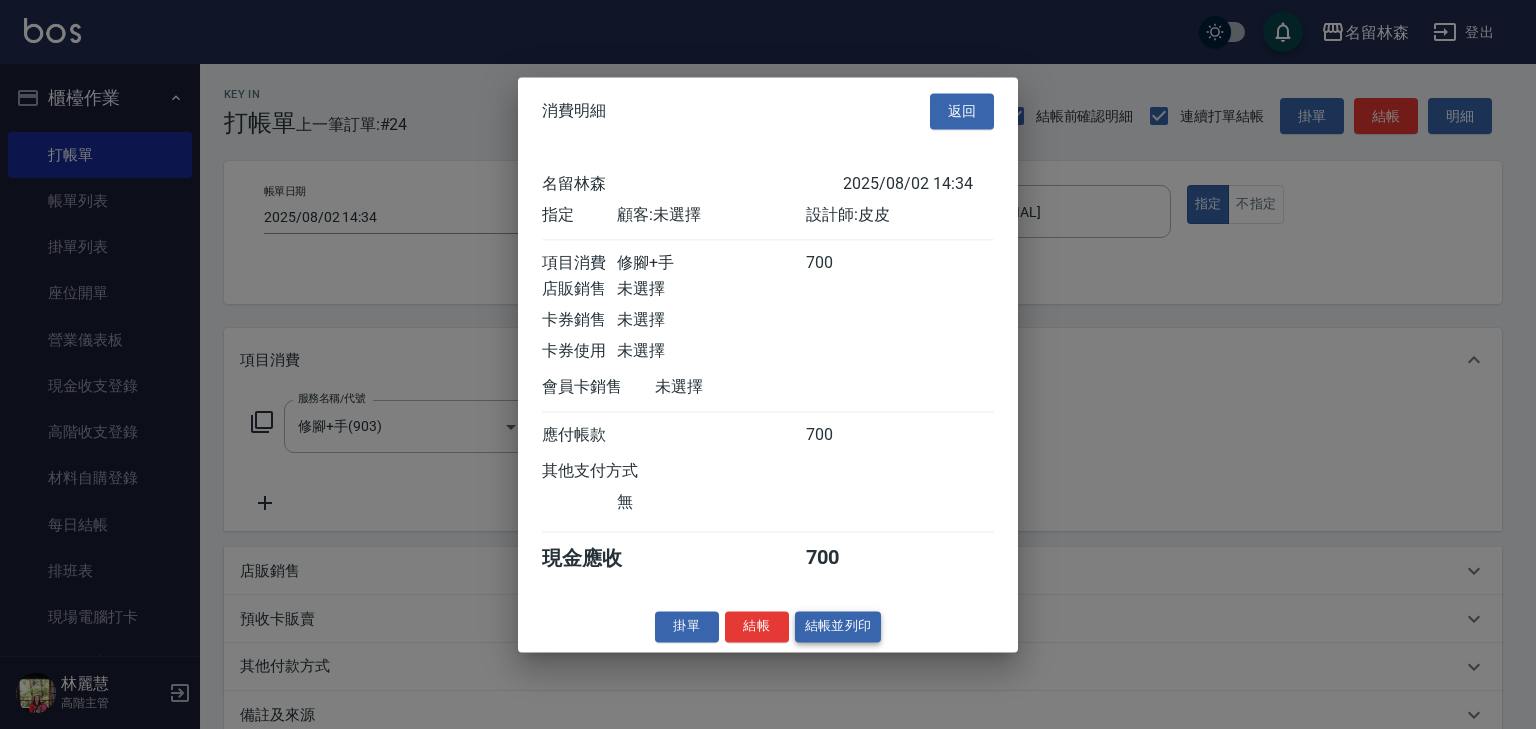 click on "結帳並列印" at bounding box center (838, 626) 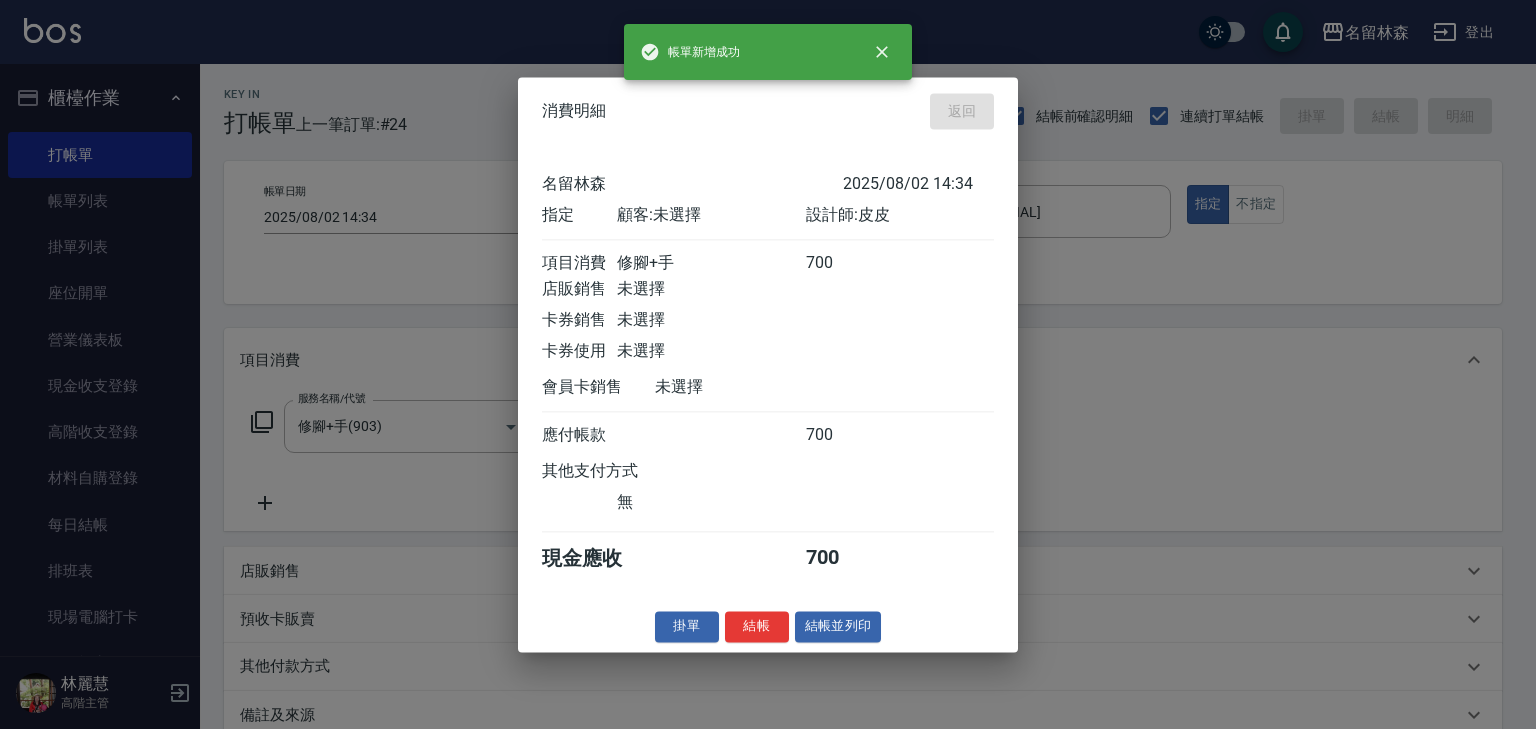 type on "[DATE] [TIME]" 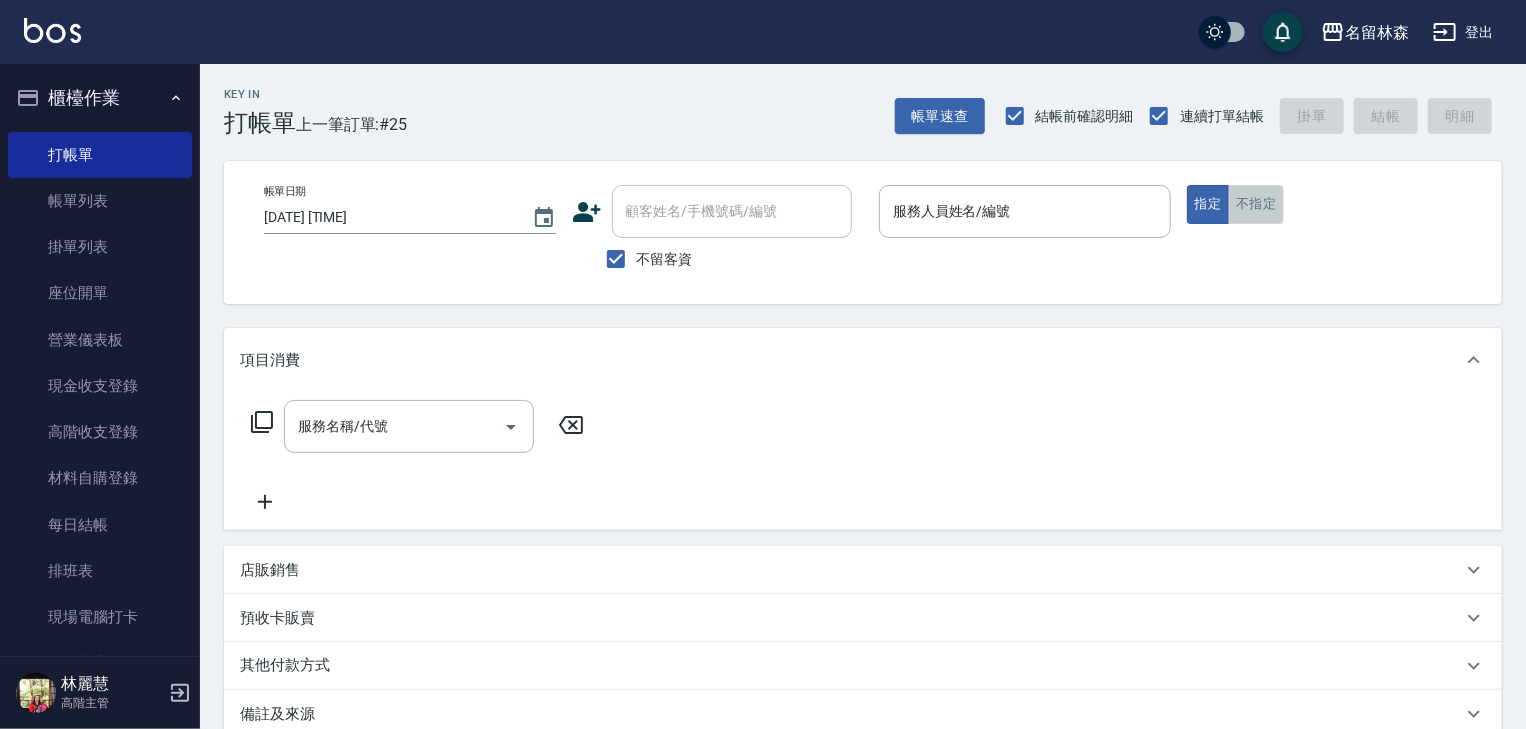 click on "不指定" at bounding box center [1256, 204] 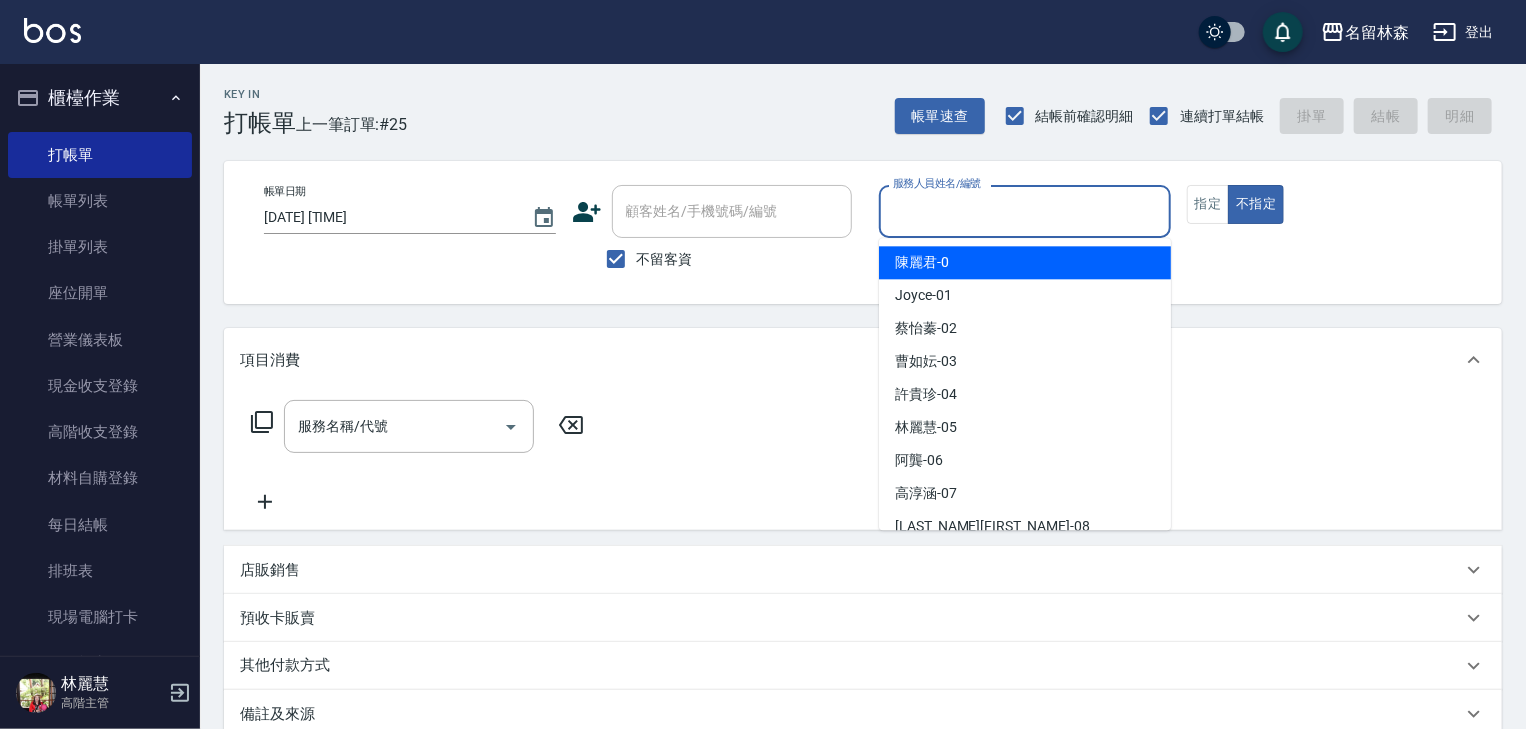click on "服務人員姓名/編號" at bounding box center [1025, 211] 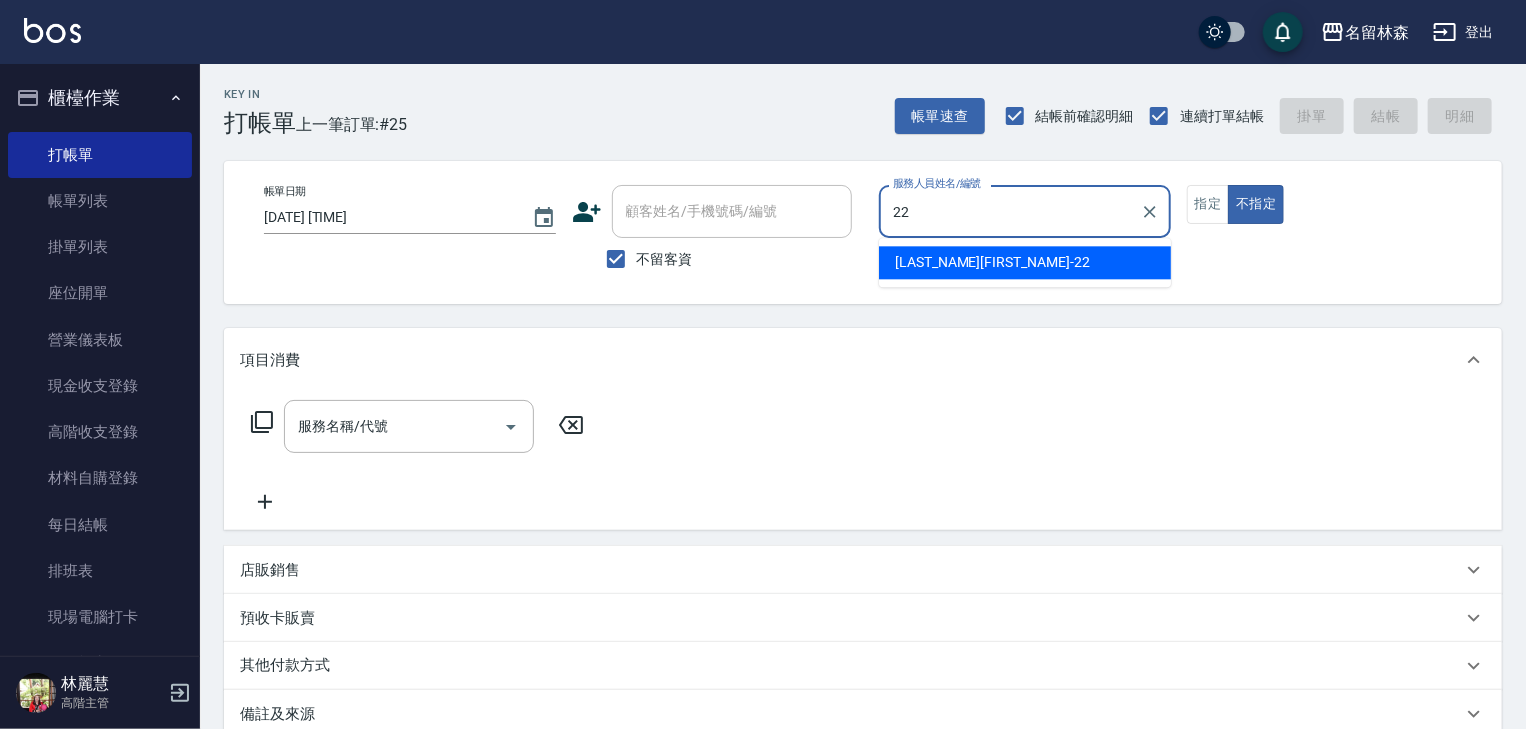 click on "[LAST_NAME][FIRST_NAME] -22" at bounding box center (992, 262) 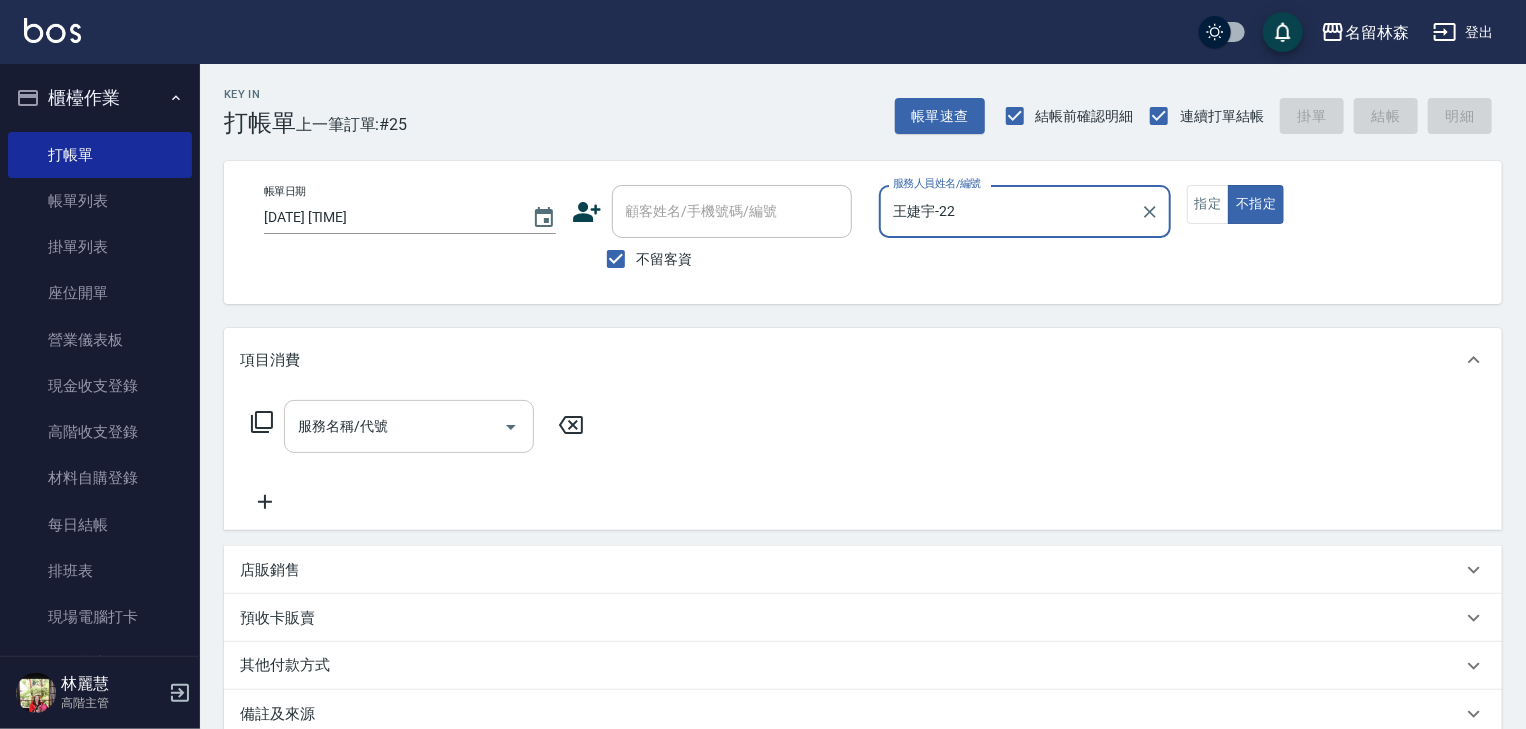 click on "服務名稱/代號" at bounding box center [409, 426] 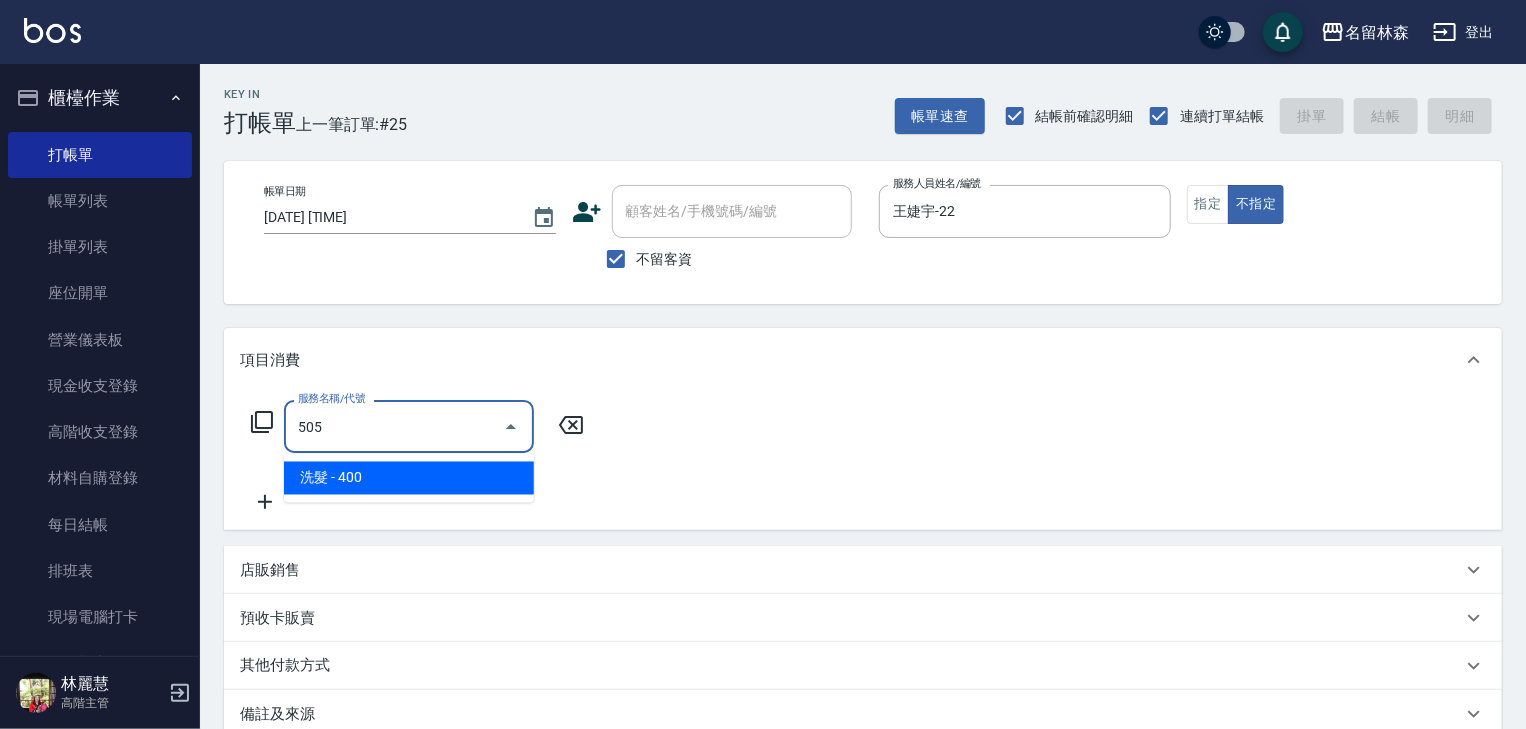 click on "洗髮 - 400" at bounding box center [409, 478] 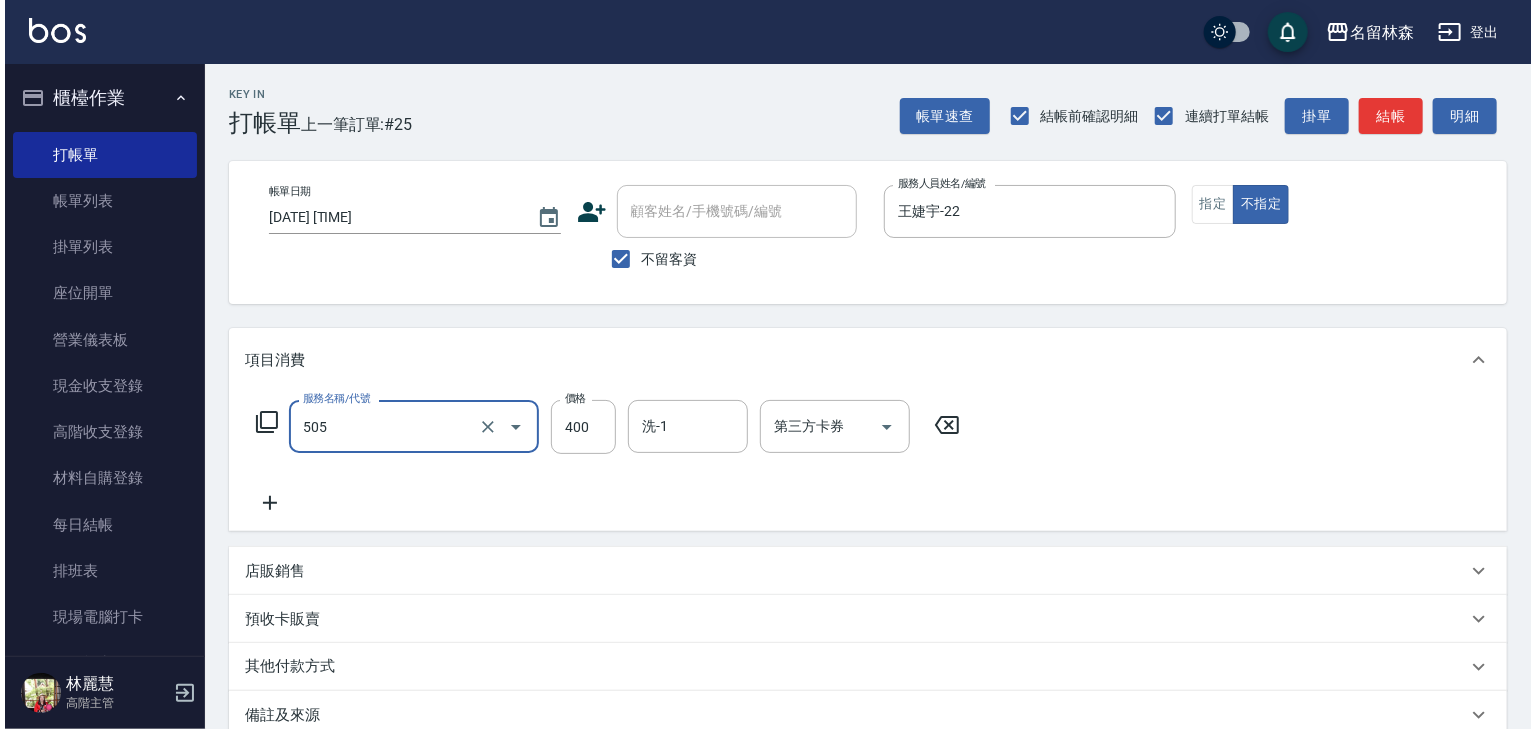 scroll, scrollTop: 234, scrollLeft: 0, axis: vertical 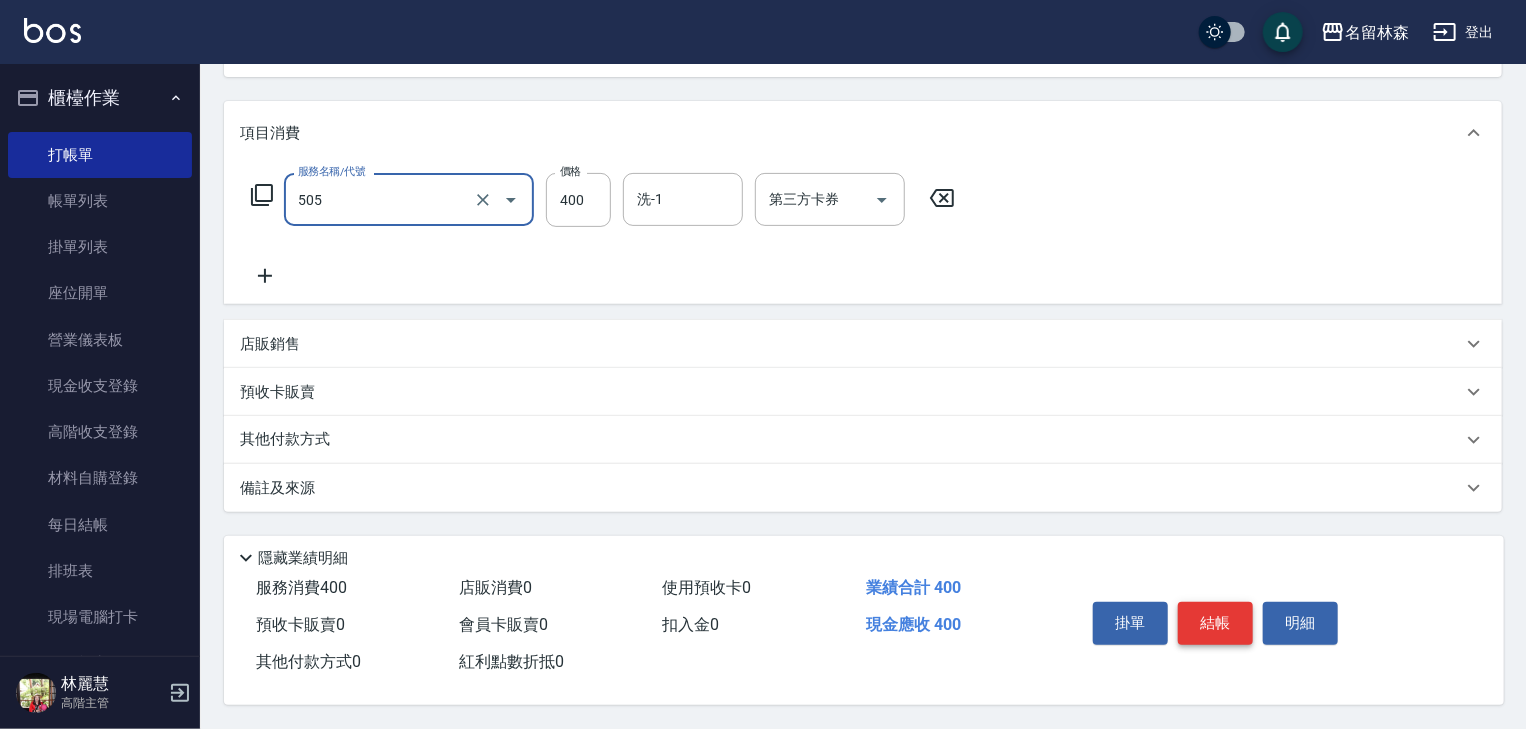 type on "洗髮(505)" 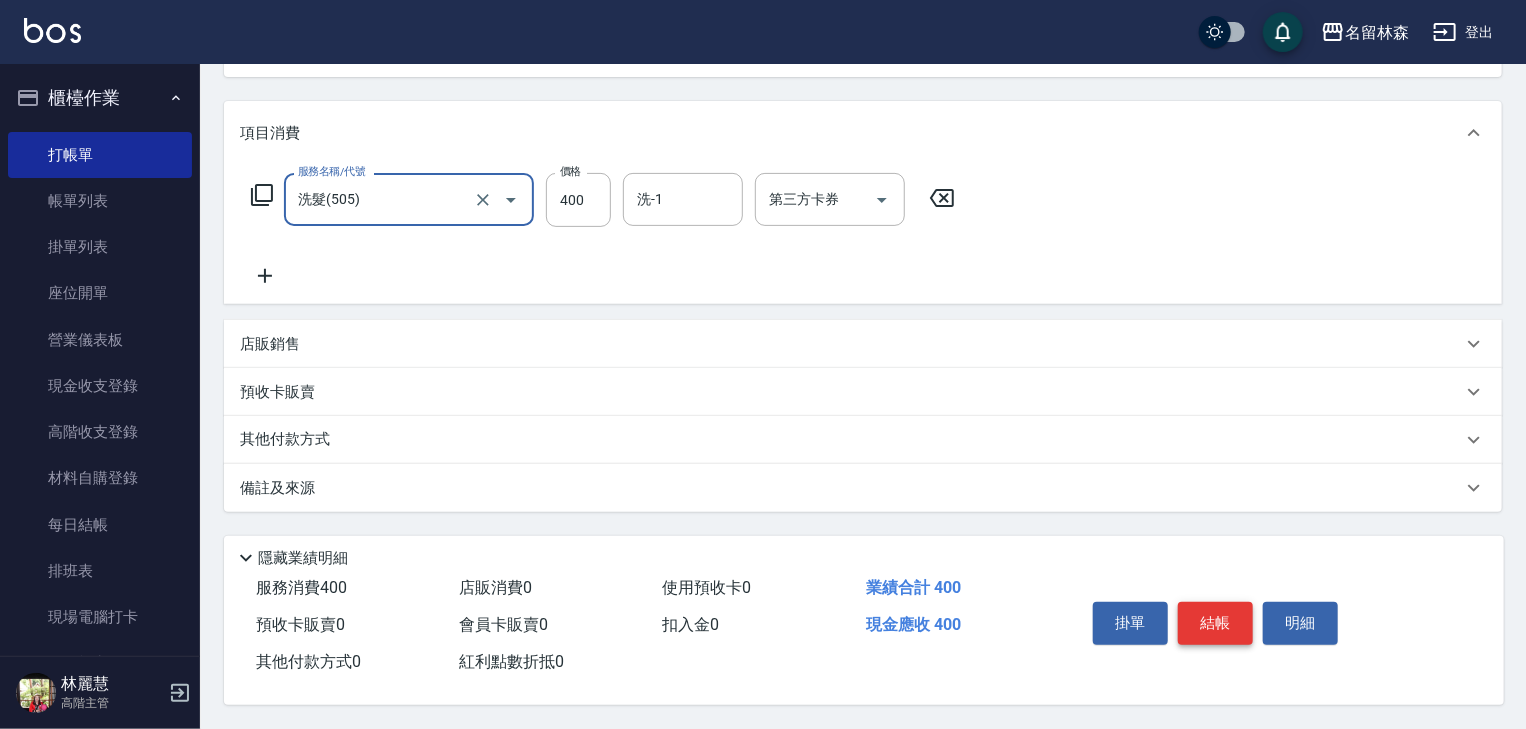 click on "結帳" at bounding box center (1215, 623) 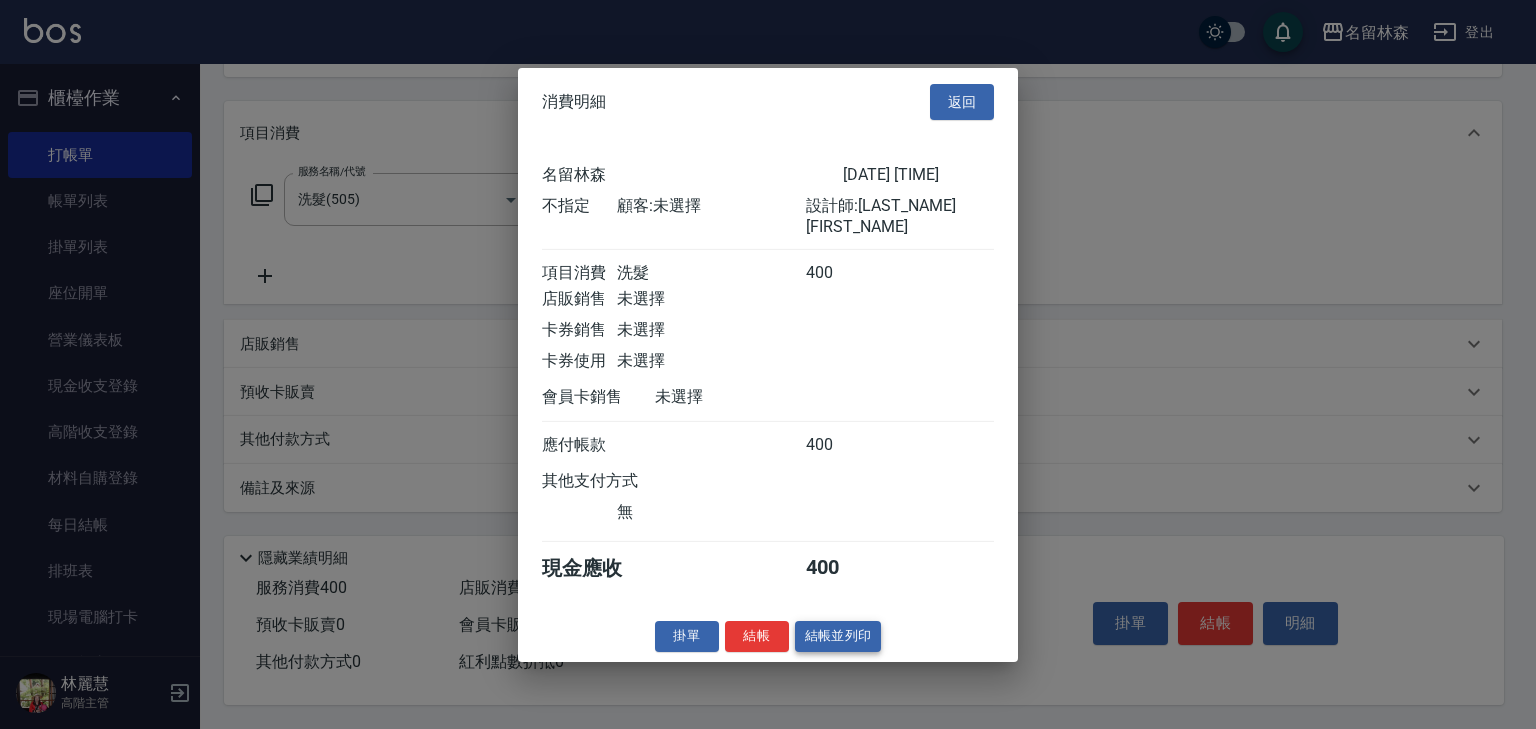 click on "結帳並列印" at bounding box center [838, 636] 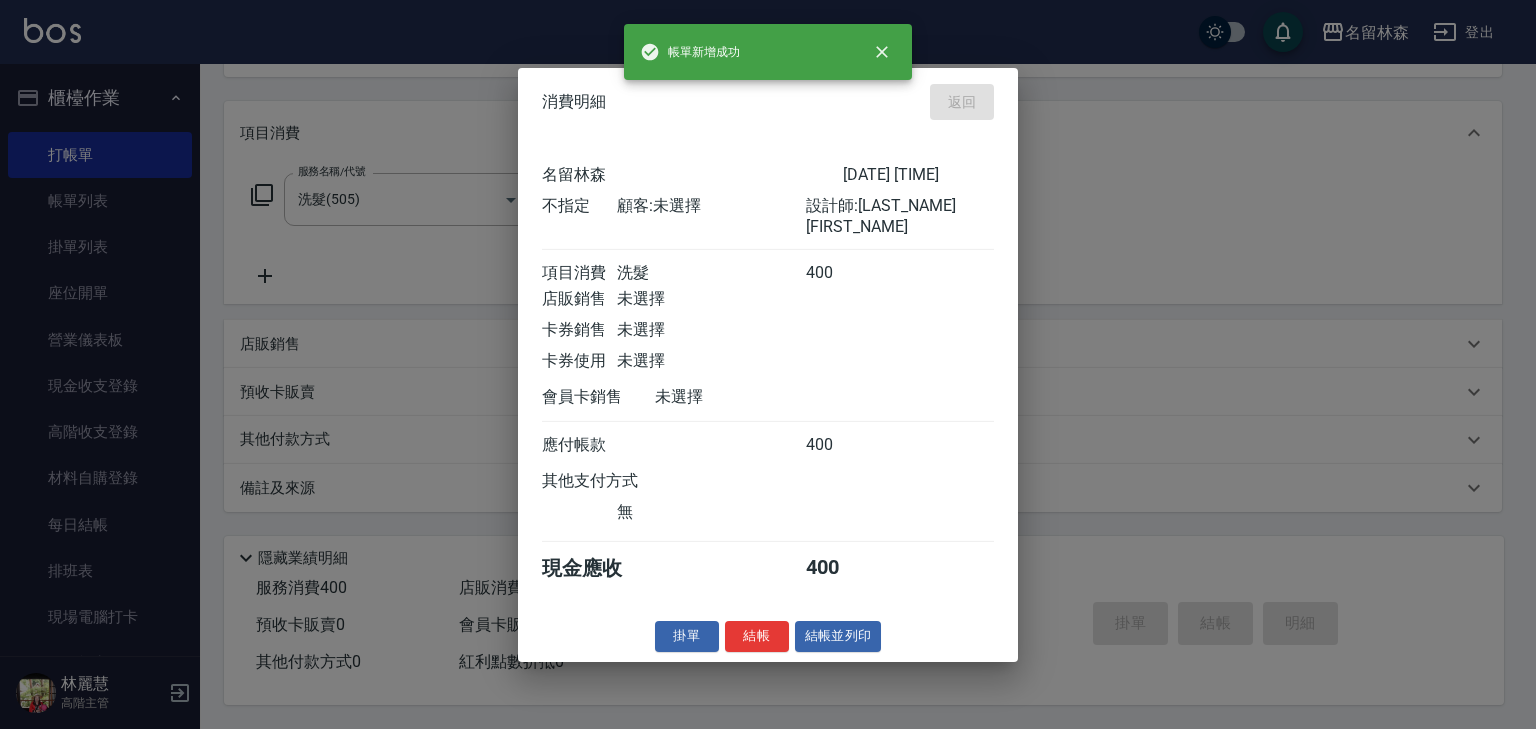 type on "2025/08/02 14:47" 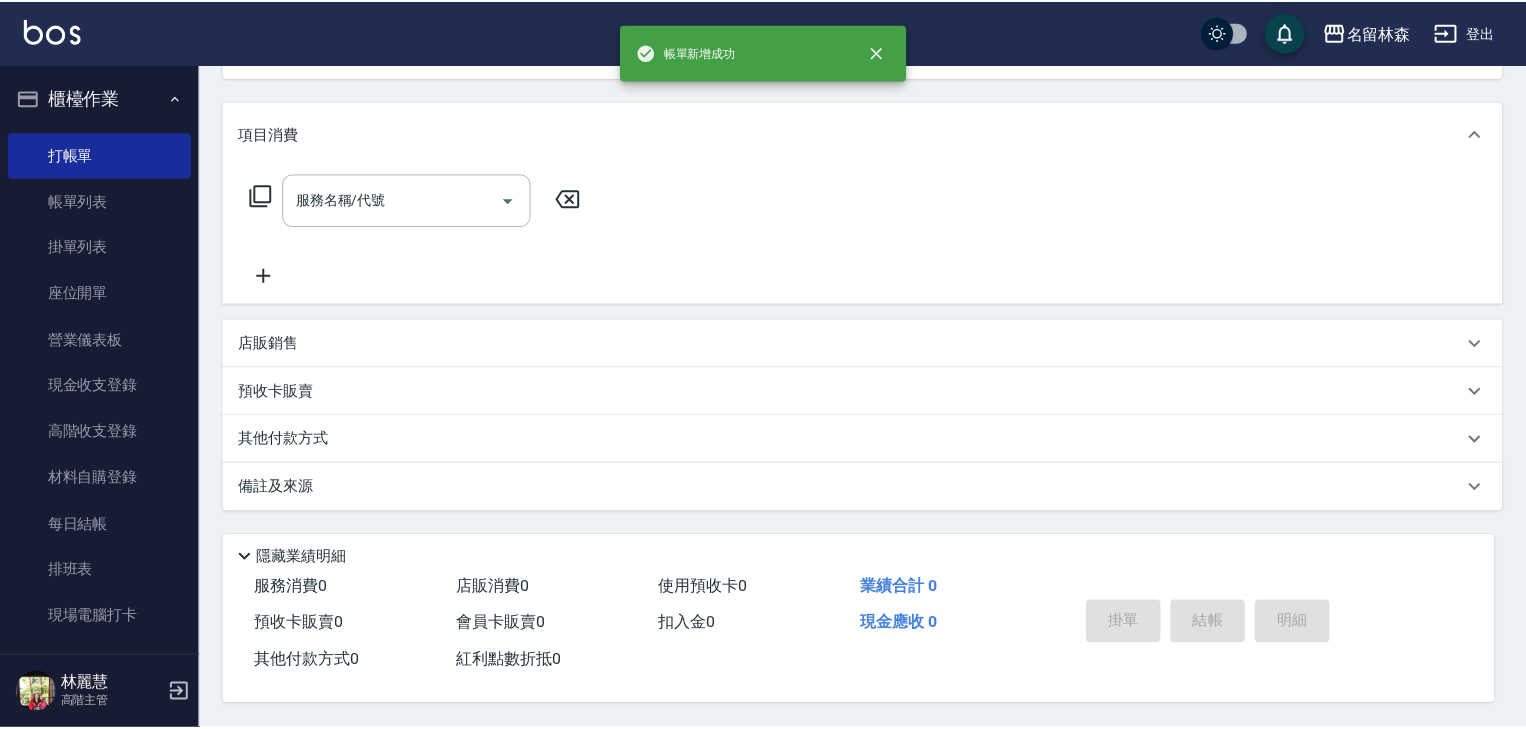 scroll, scrollTop: 0, scrollLeft: 0, axis: both 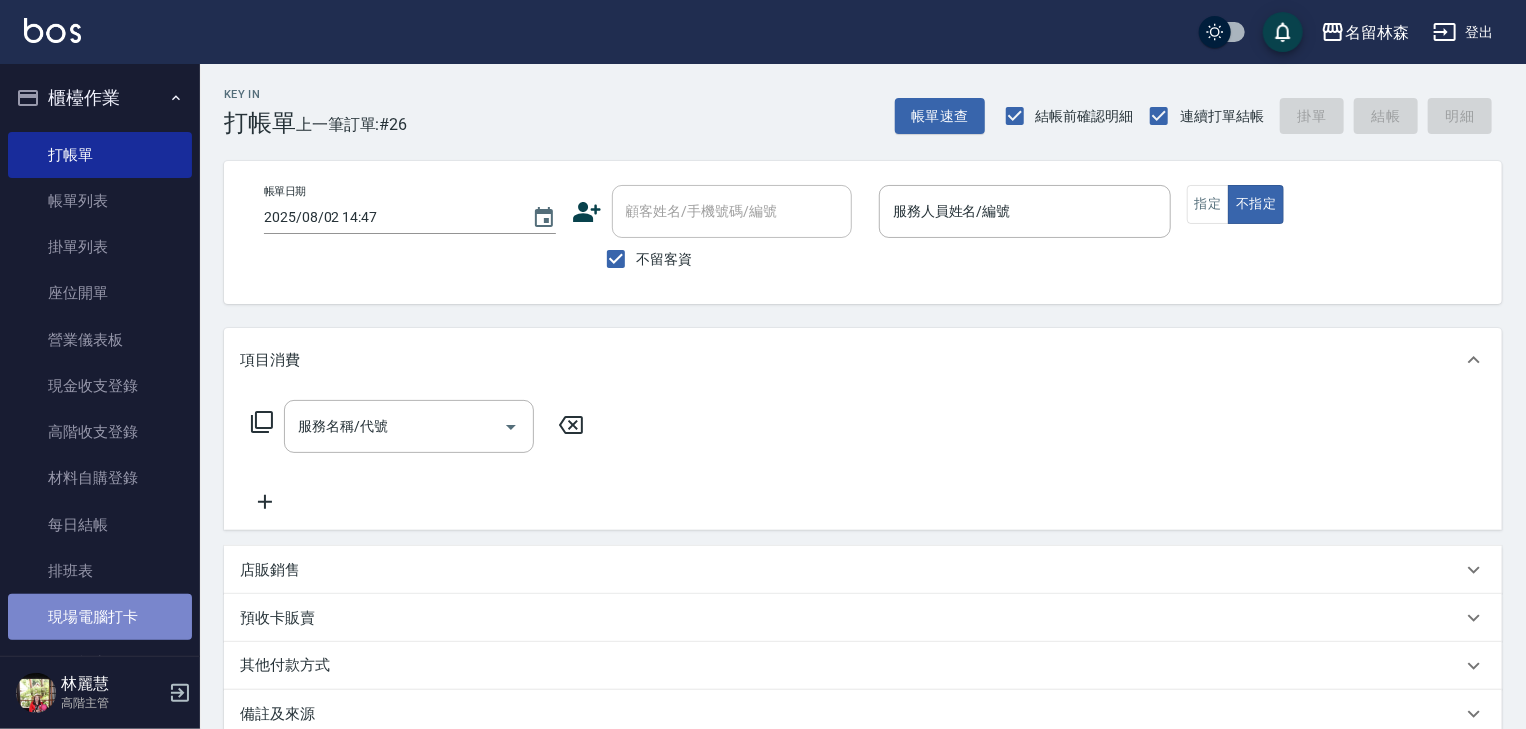 click on "現場電腦打卡" at bounding box center (100, 617) 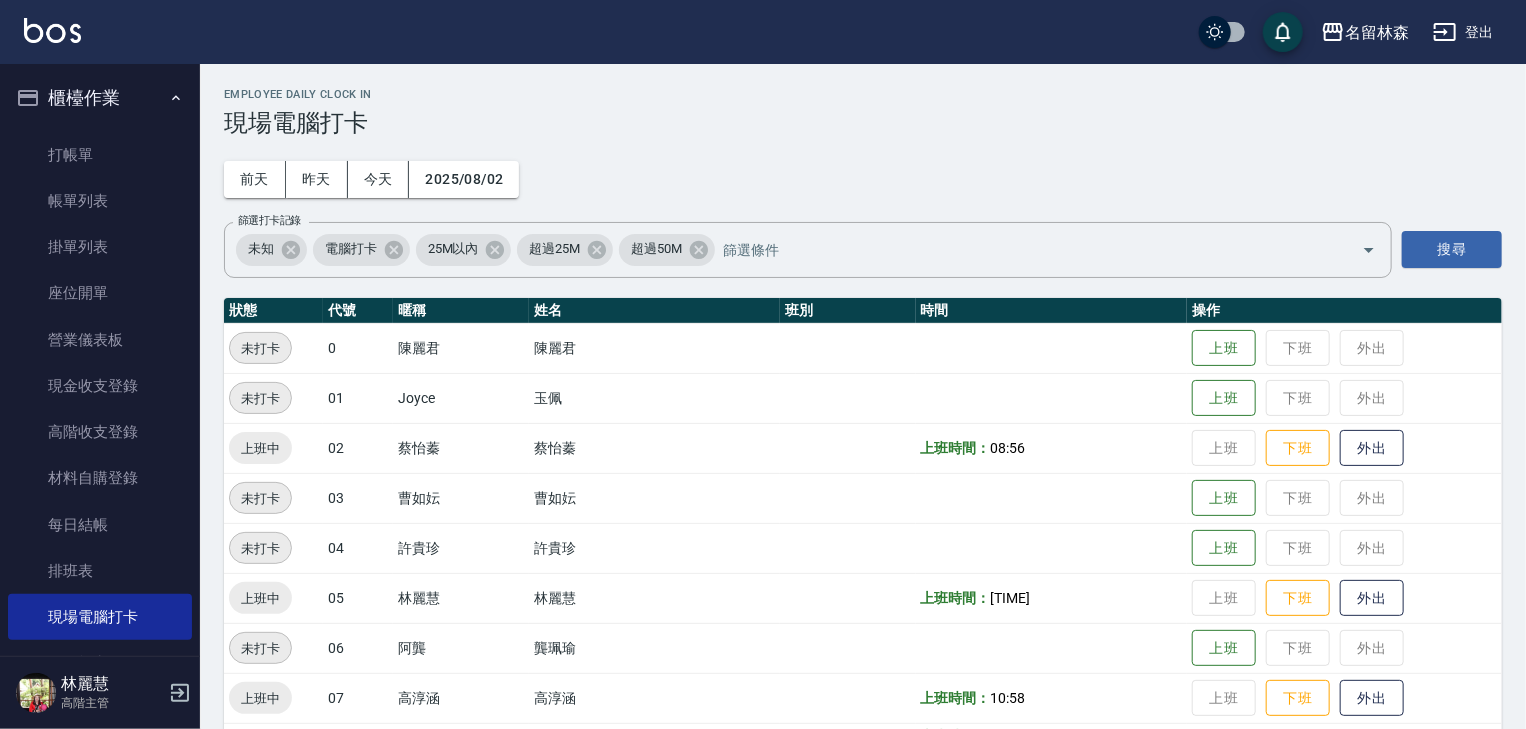 scroll, scrollTop: 533, scrollLeft: 0, axis: vertical 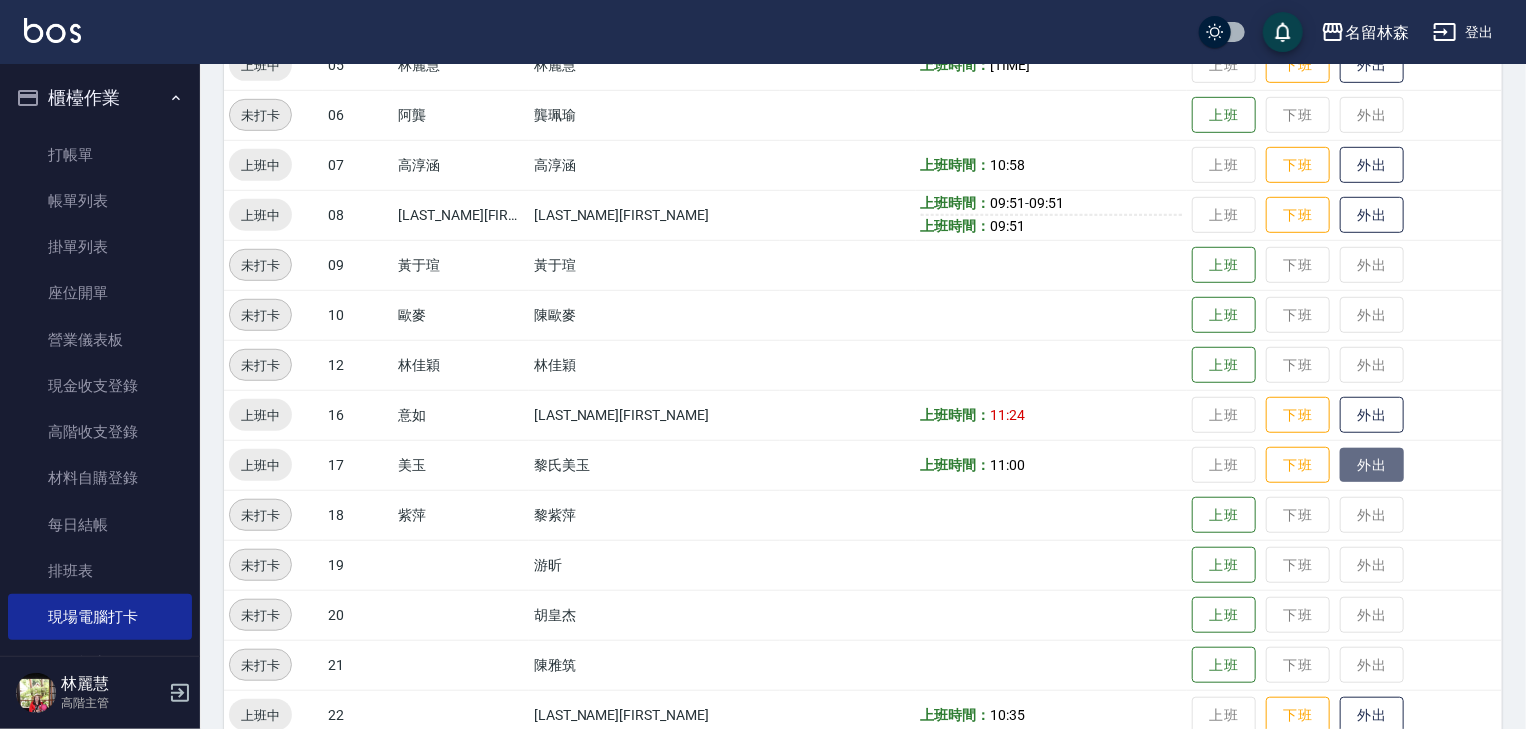 click on "外出" at bounding box center (1372, 465) 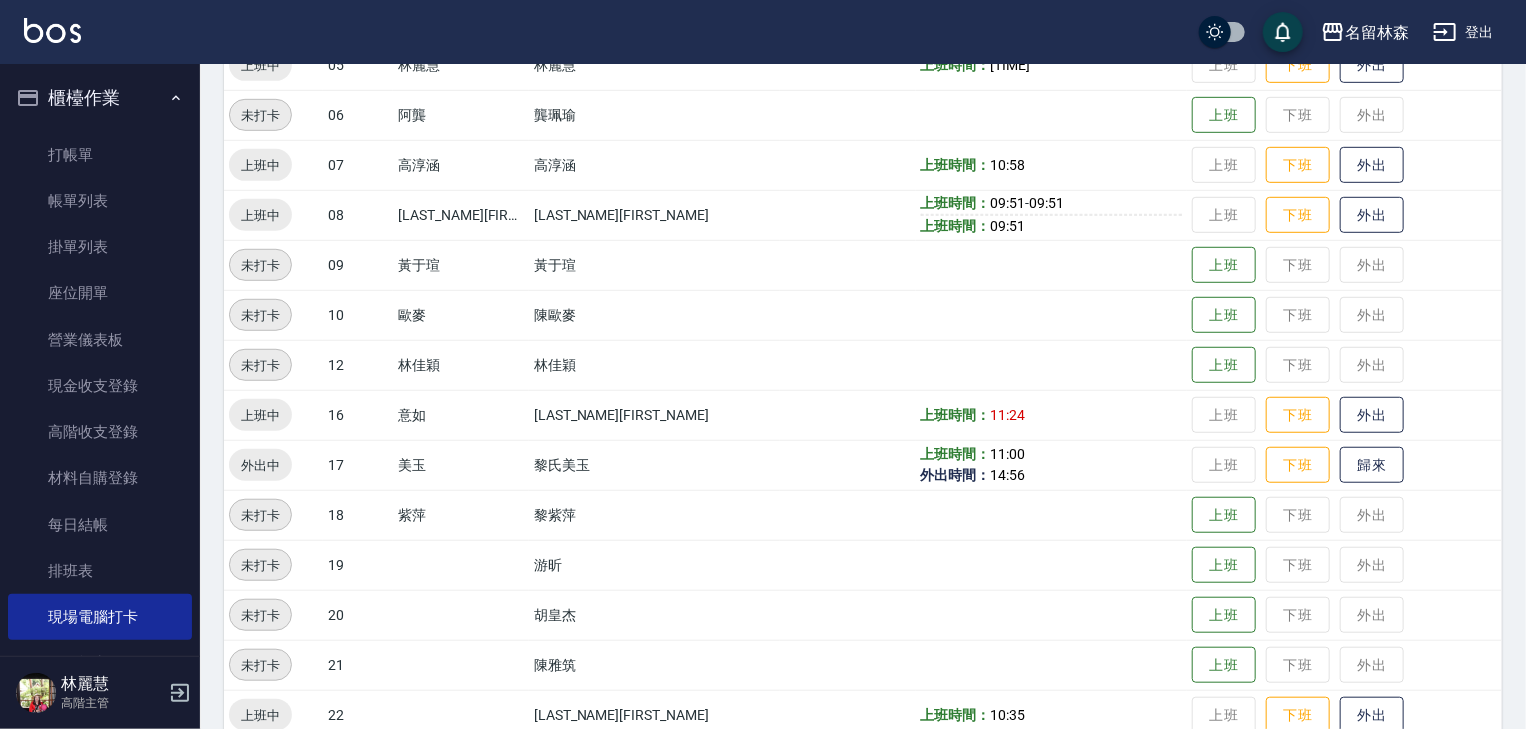 click on "上班 下班 外出" at bounding box center (1344, 615) 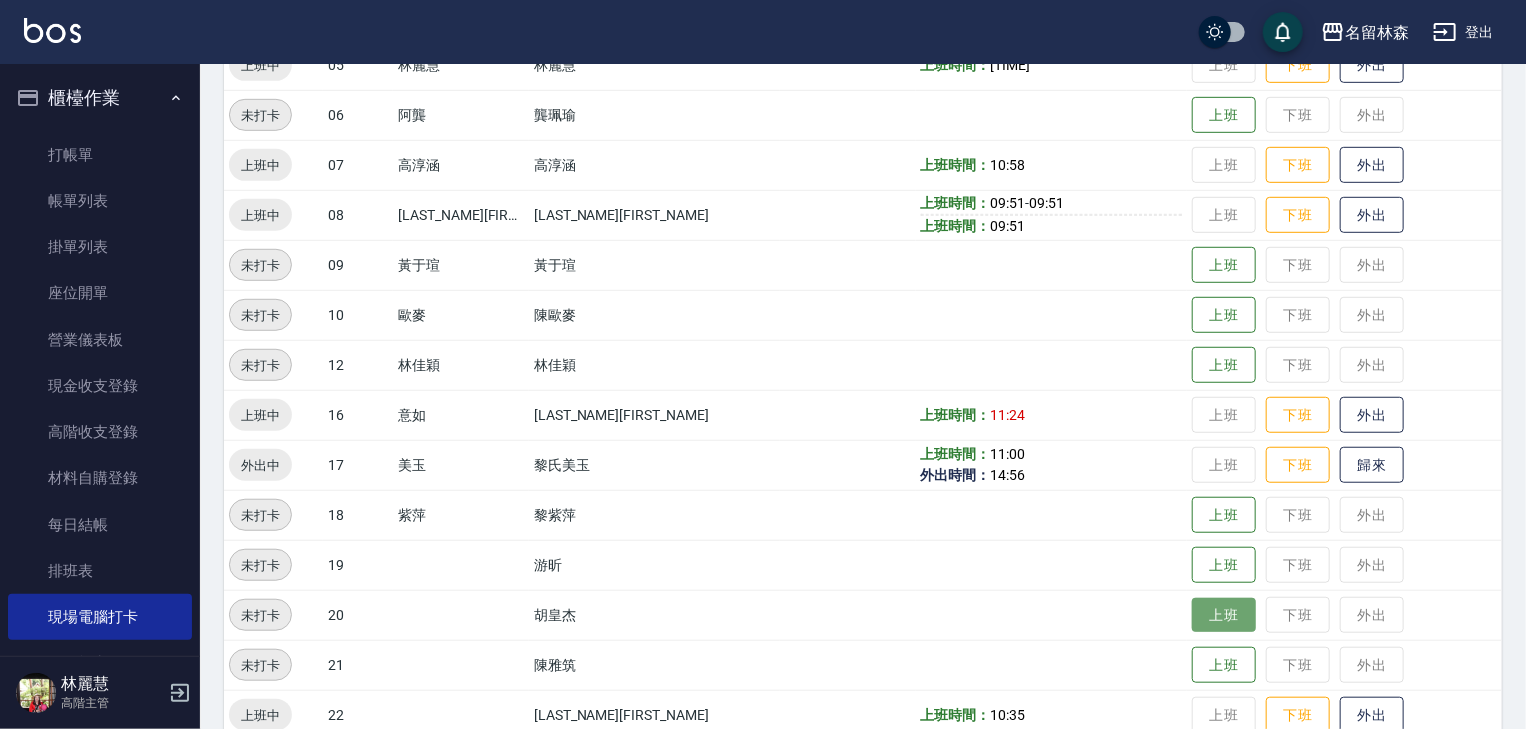 click on "上班" at bounding box center [1224, 615] 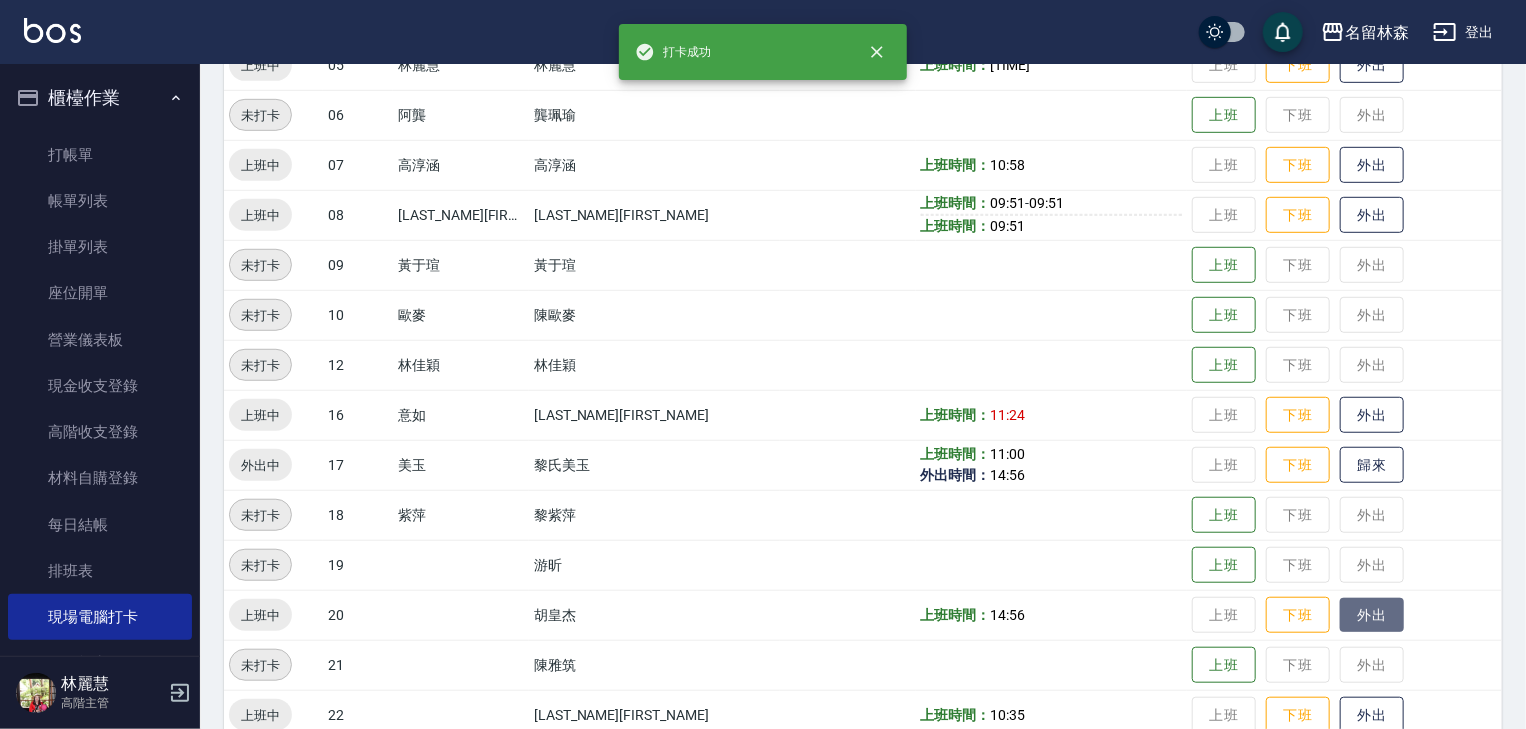 click on "外出" at bounding box center (1372, 615) 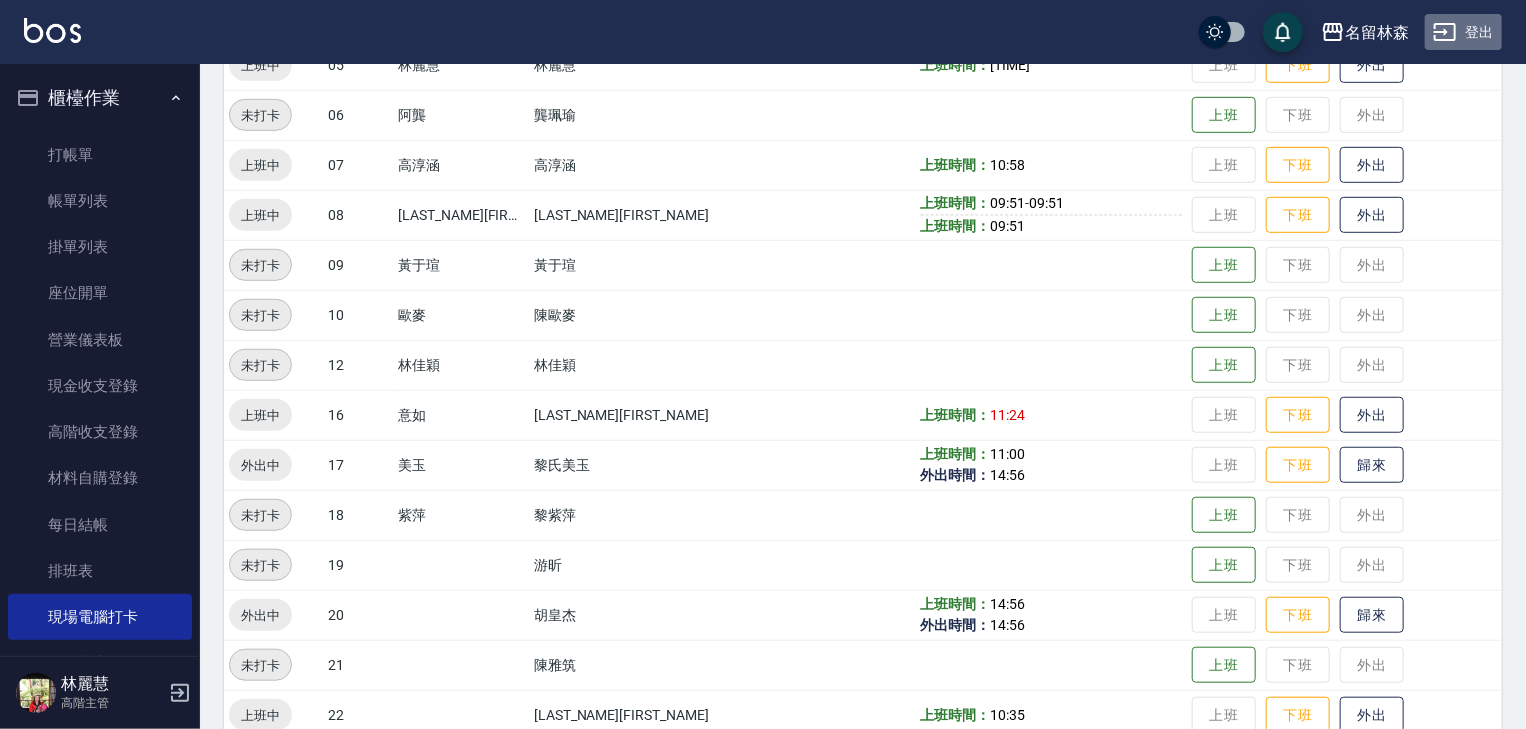 click on "登出" at bounding box center [1463, 32] 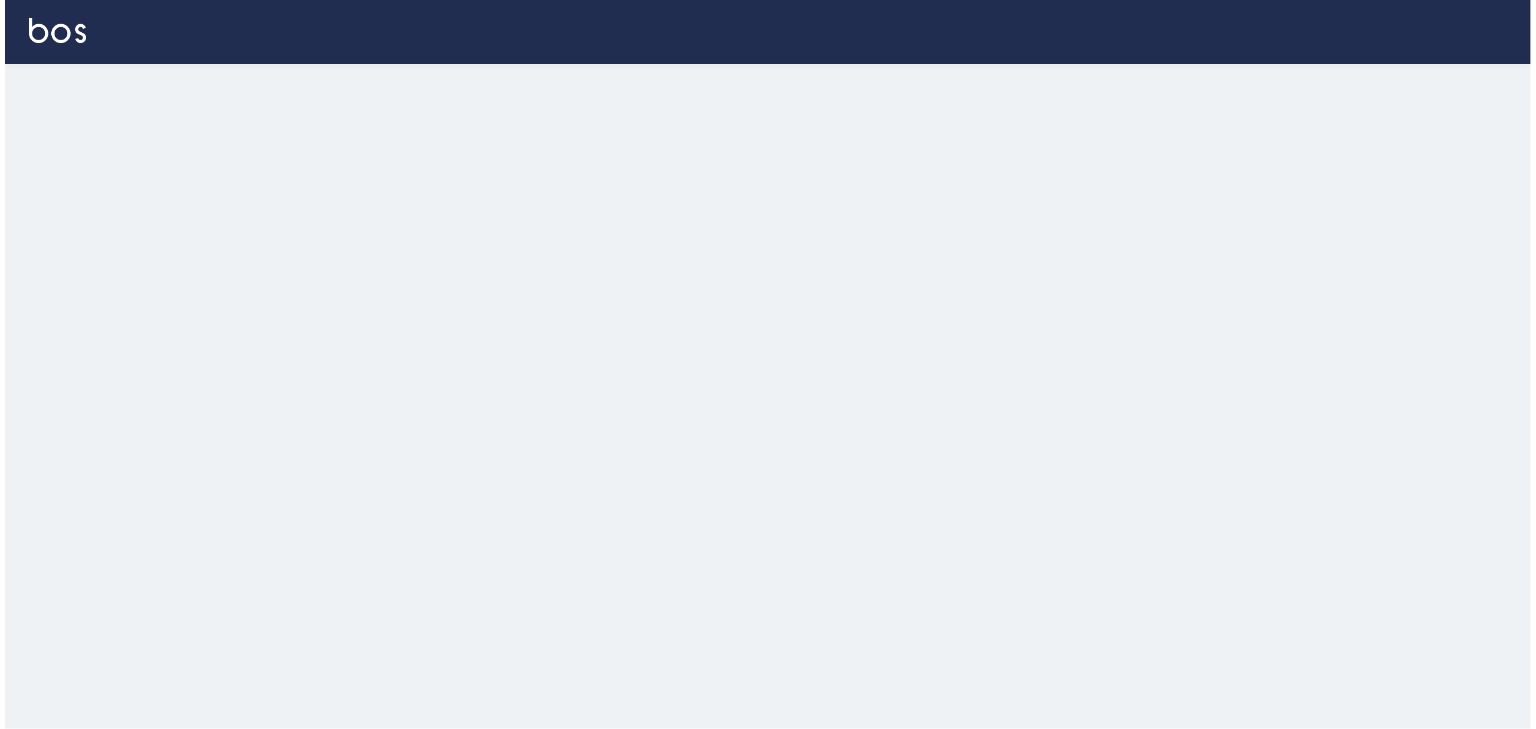 scroll, scrollTop: 0, scrollLeft: 0, axis: both 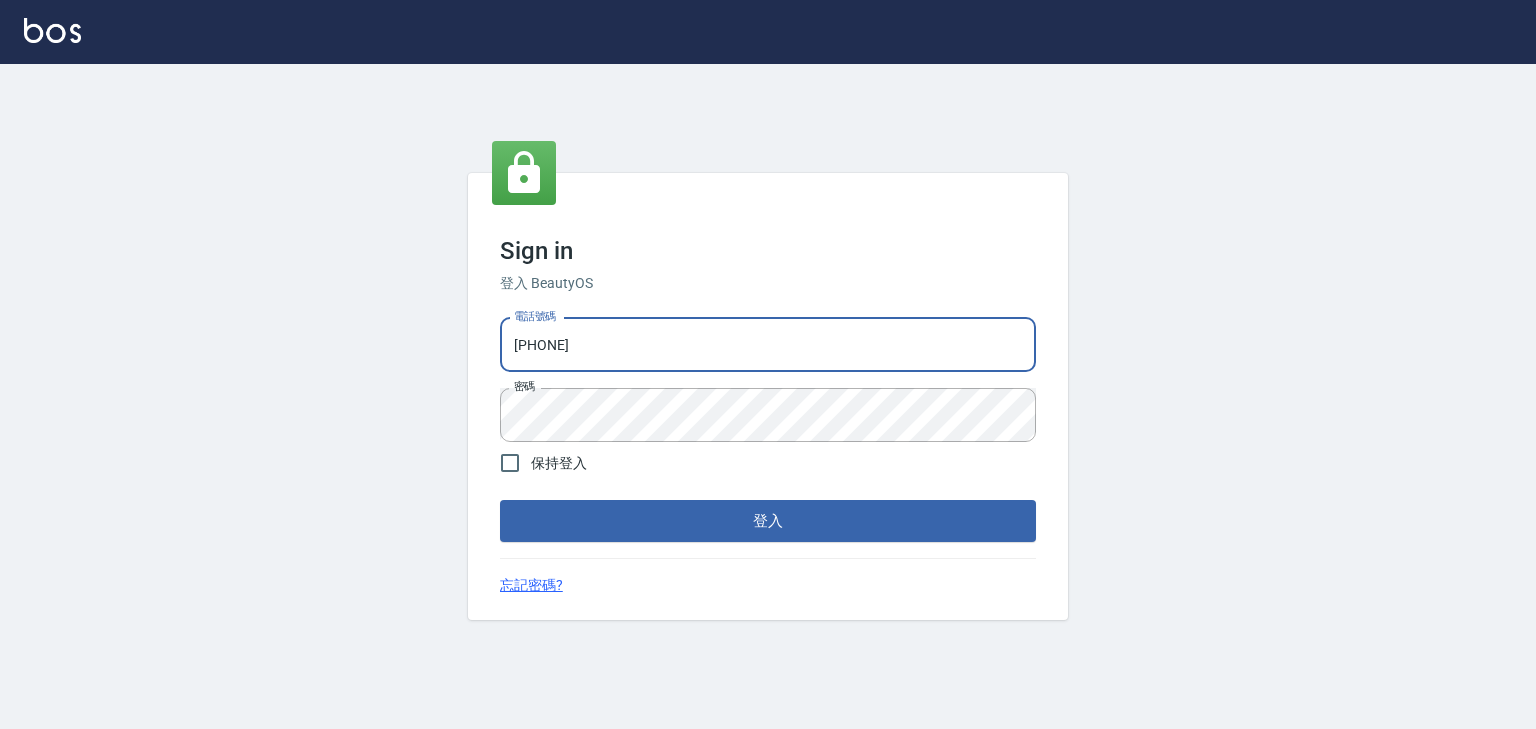 drag, startPoint x: 592, startPoint y: 343, endPoint x: 397, endPoint y: 328, distance: 195.57607 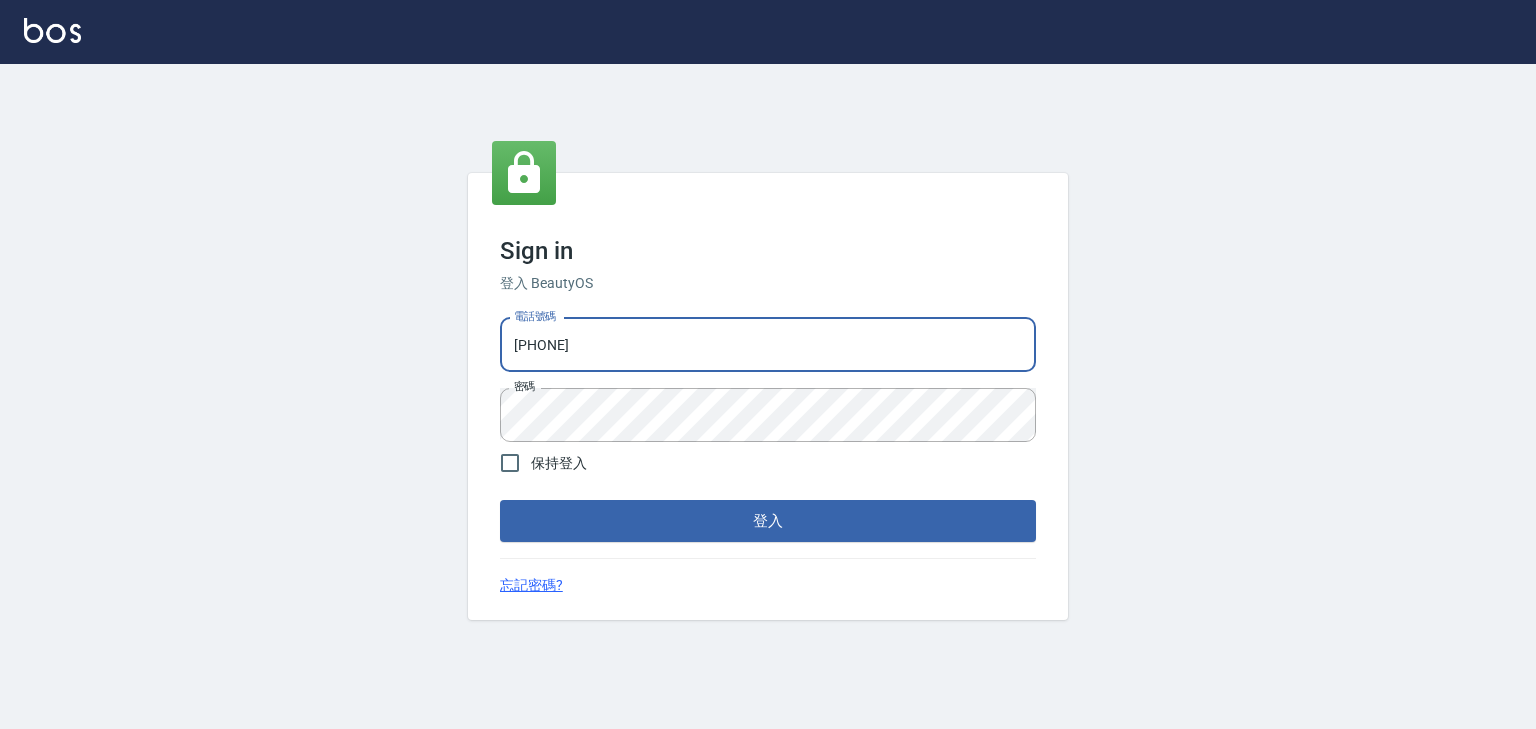 type on "[PHONE]" 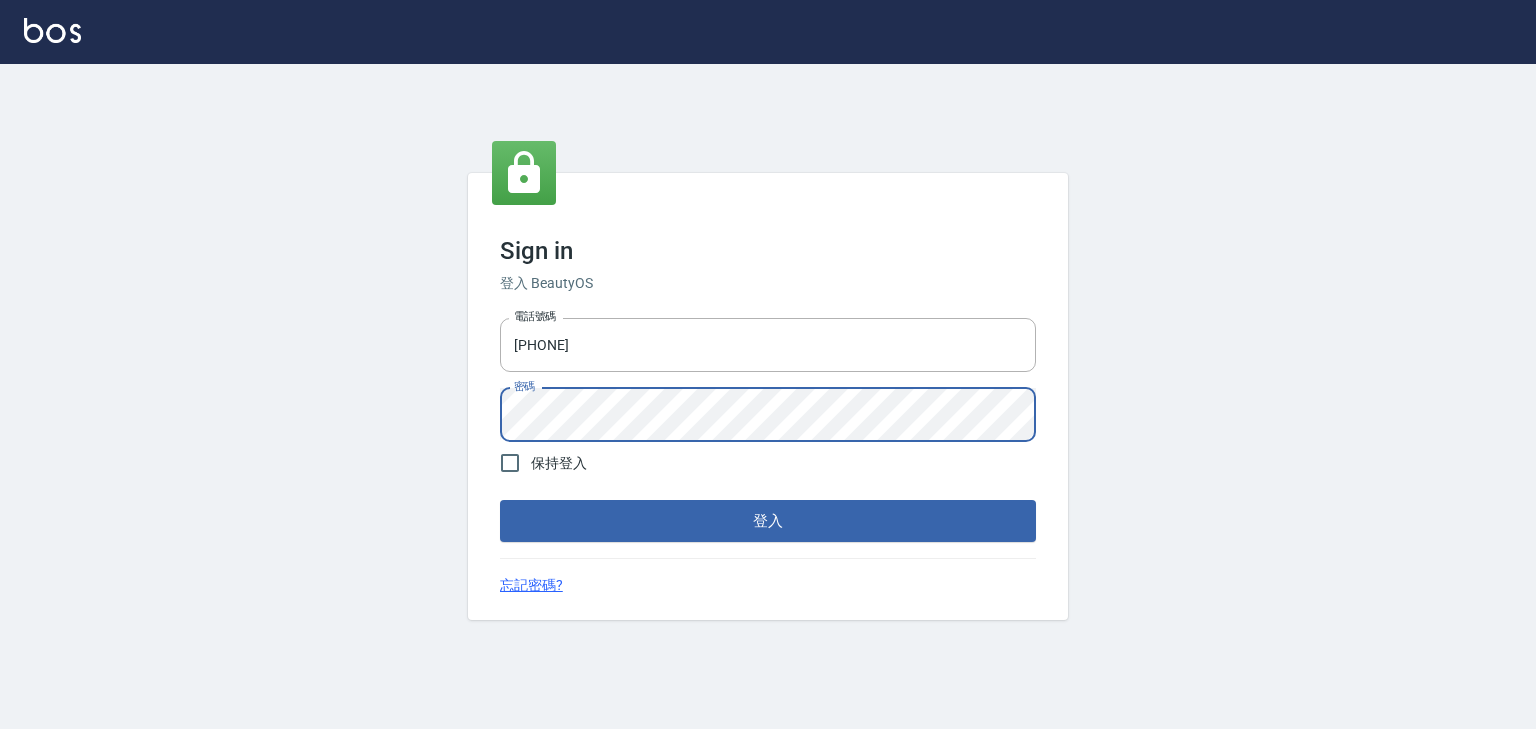 click on "Sign in 登入 BeautyOS 電話號碼 [PHONE] 電話號碼 密碼 密碼 保持登入 登入 忘記密碼?" at bounding box center [768, 397] 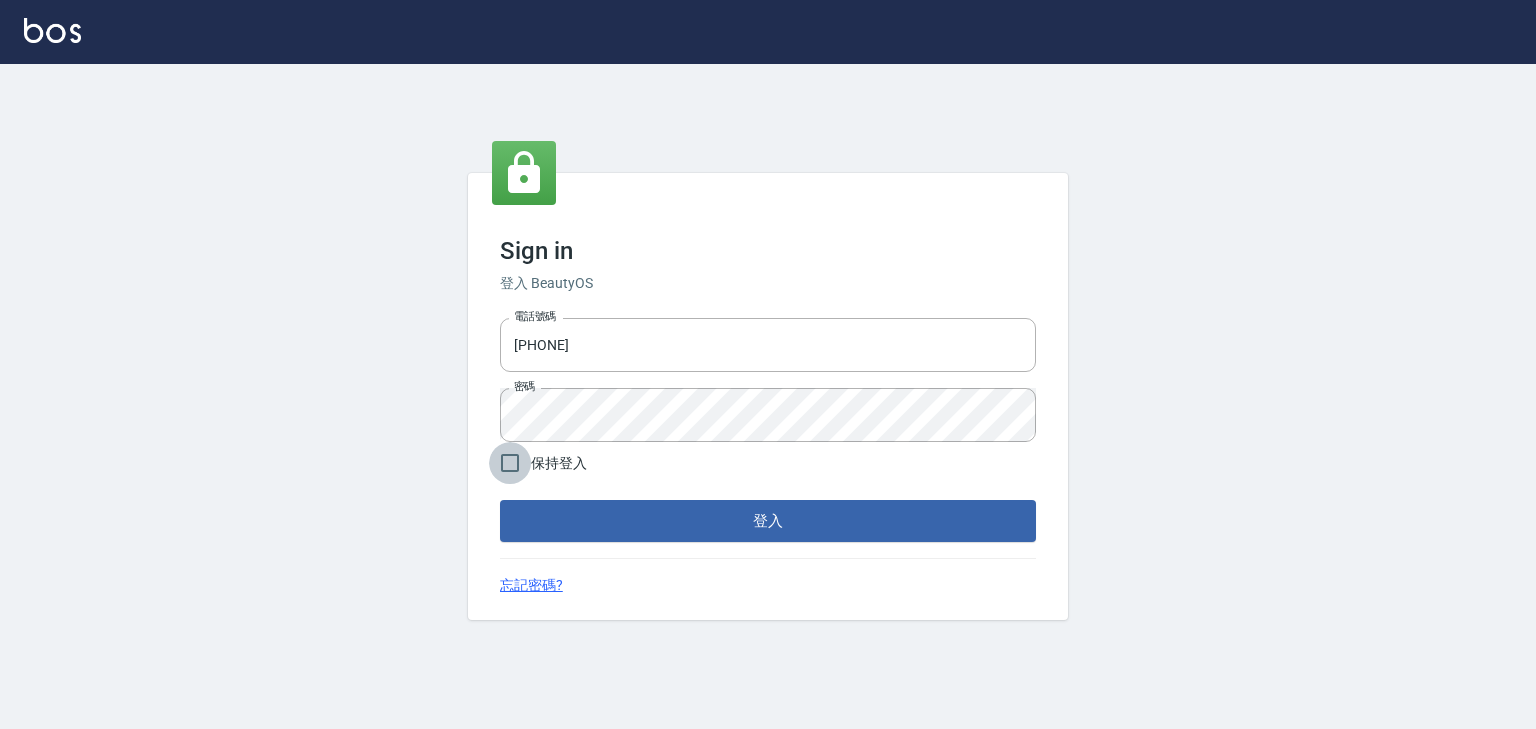 click on "保持登入" at bounding box center [510, 463] 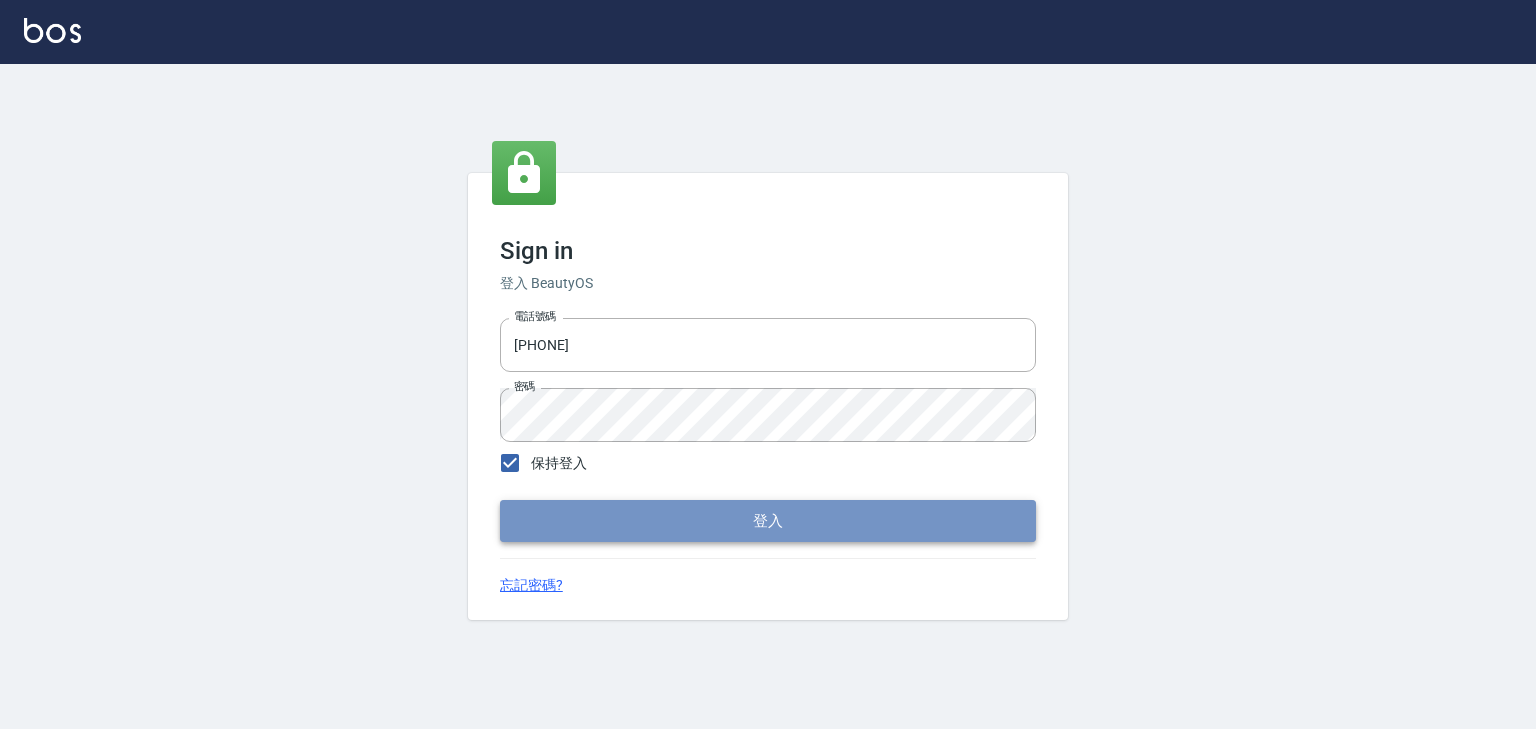 click on "登入" at bounding box center (768, 521) 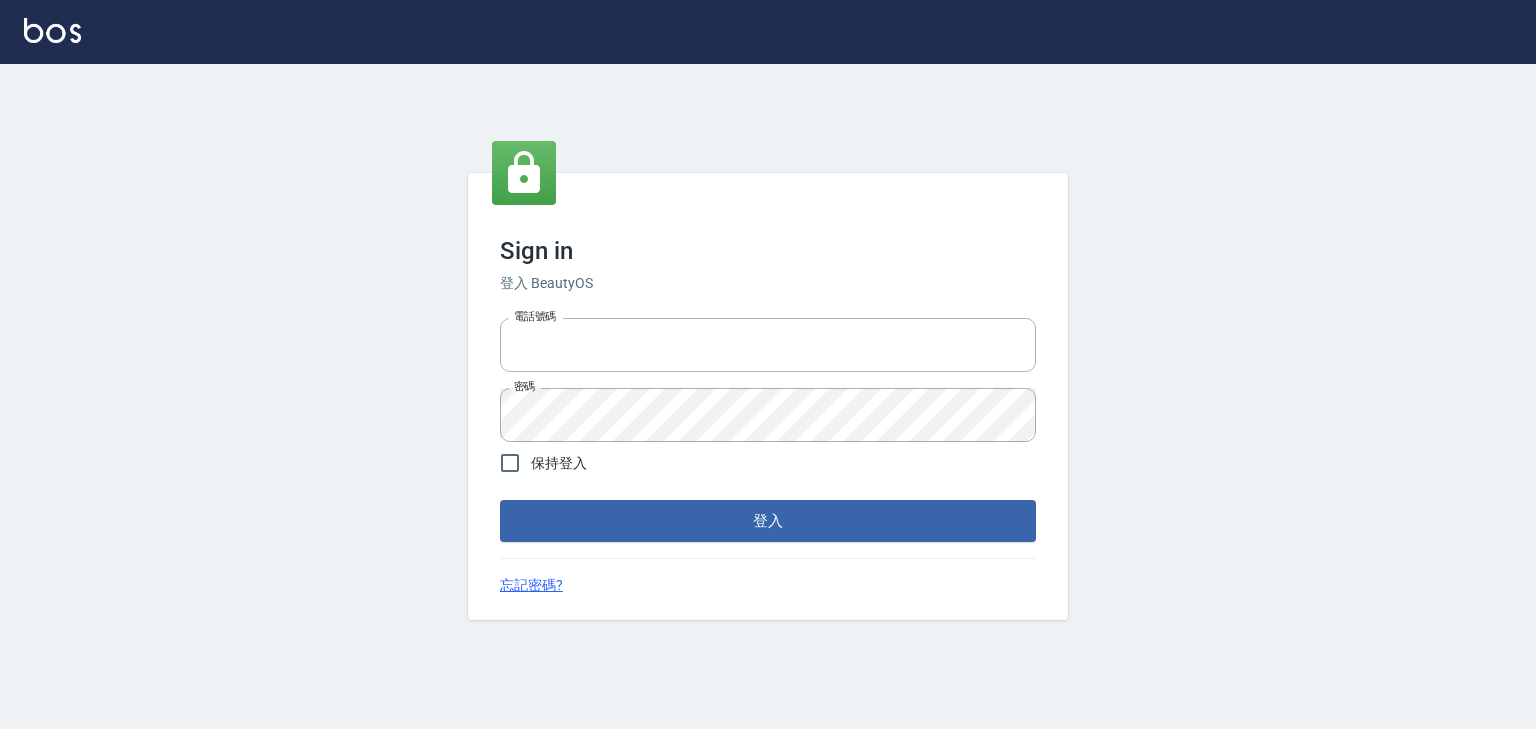 scroll, scrollTop: 0, scrollLeft: 0, axis: both 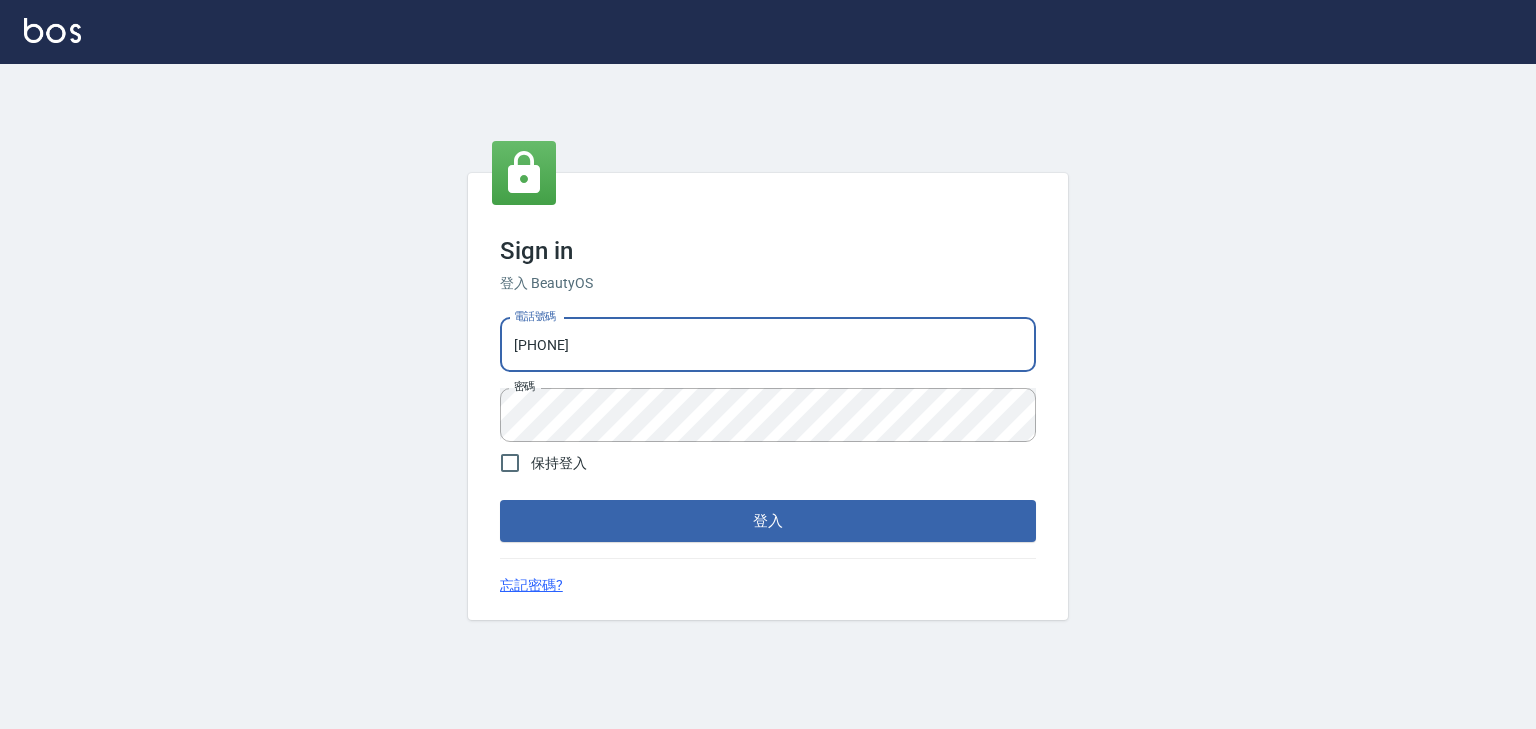 drag, startPoint x: 611, startPoint y: 345, endPoint x: 420, endPoint y: 331, distance: 191.5124 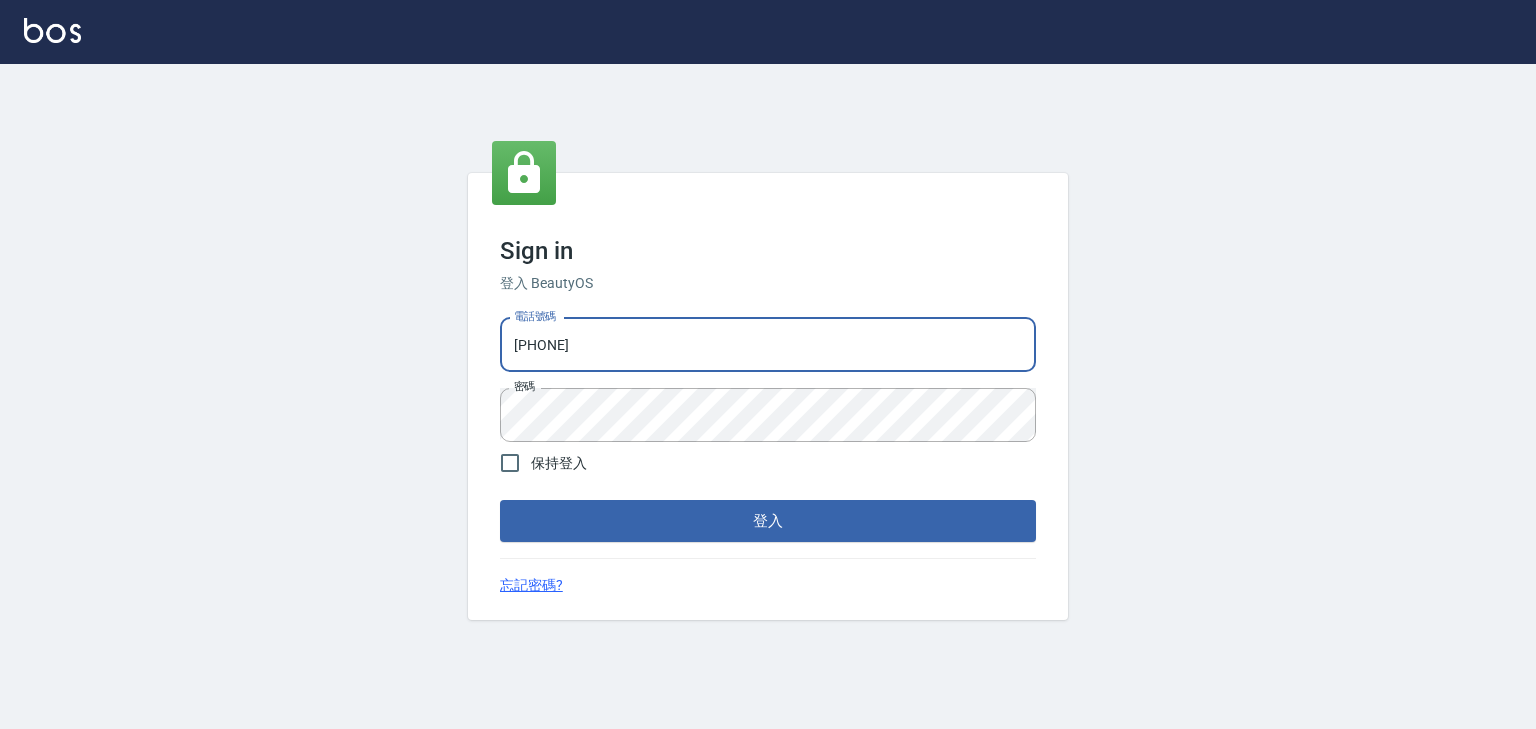 drag, startPoint x: 599, startPoint y: 353, endPoint x: 571, endPoint y: 355, distance: 28.071337 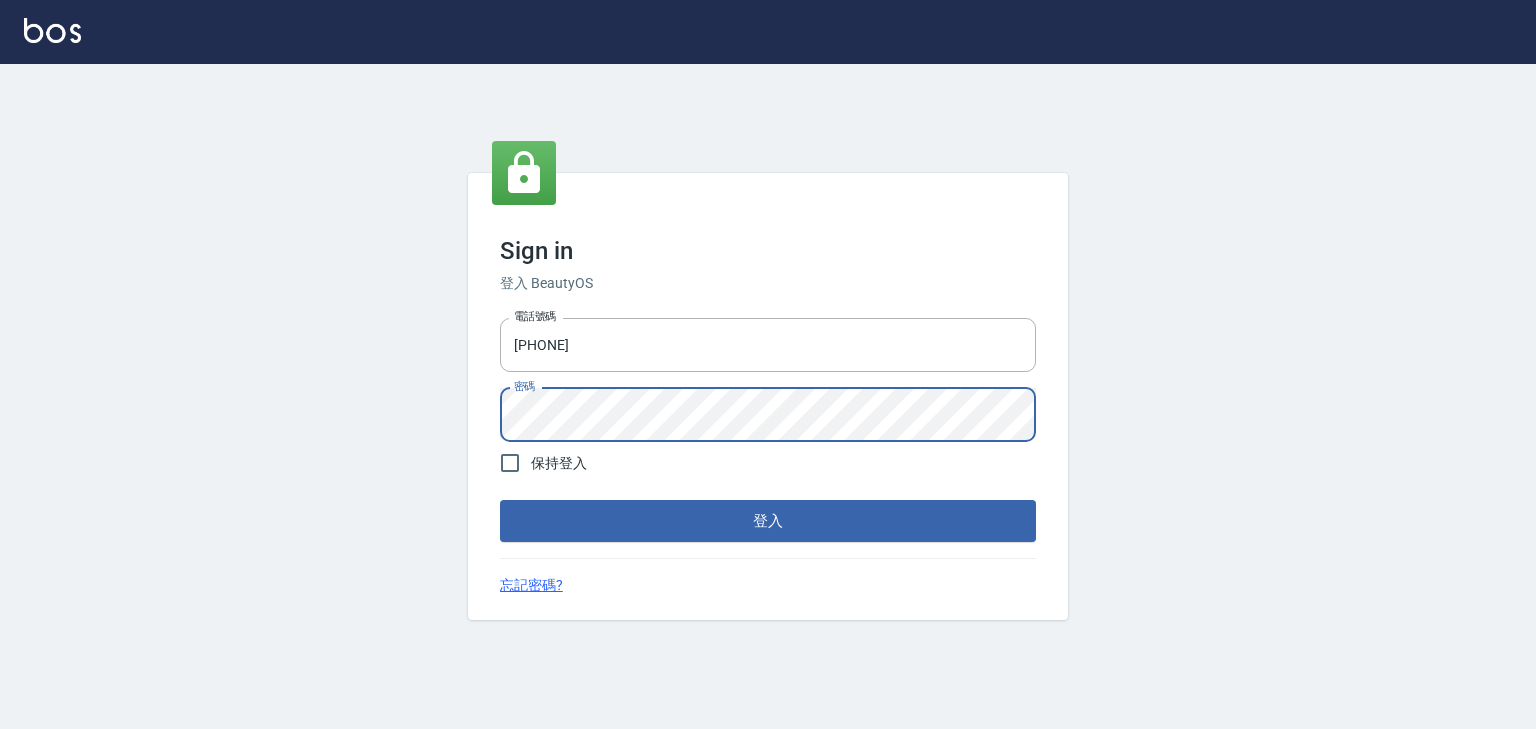 click on "Sign in 登入 BeautyOS 電話號碼 [PHONE] 電話號碼 密碼 密碼 保持登入 登入 忘記密碼?" at bounding box center (768, 396) 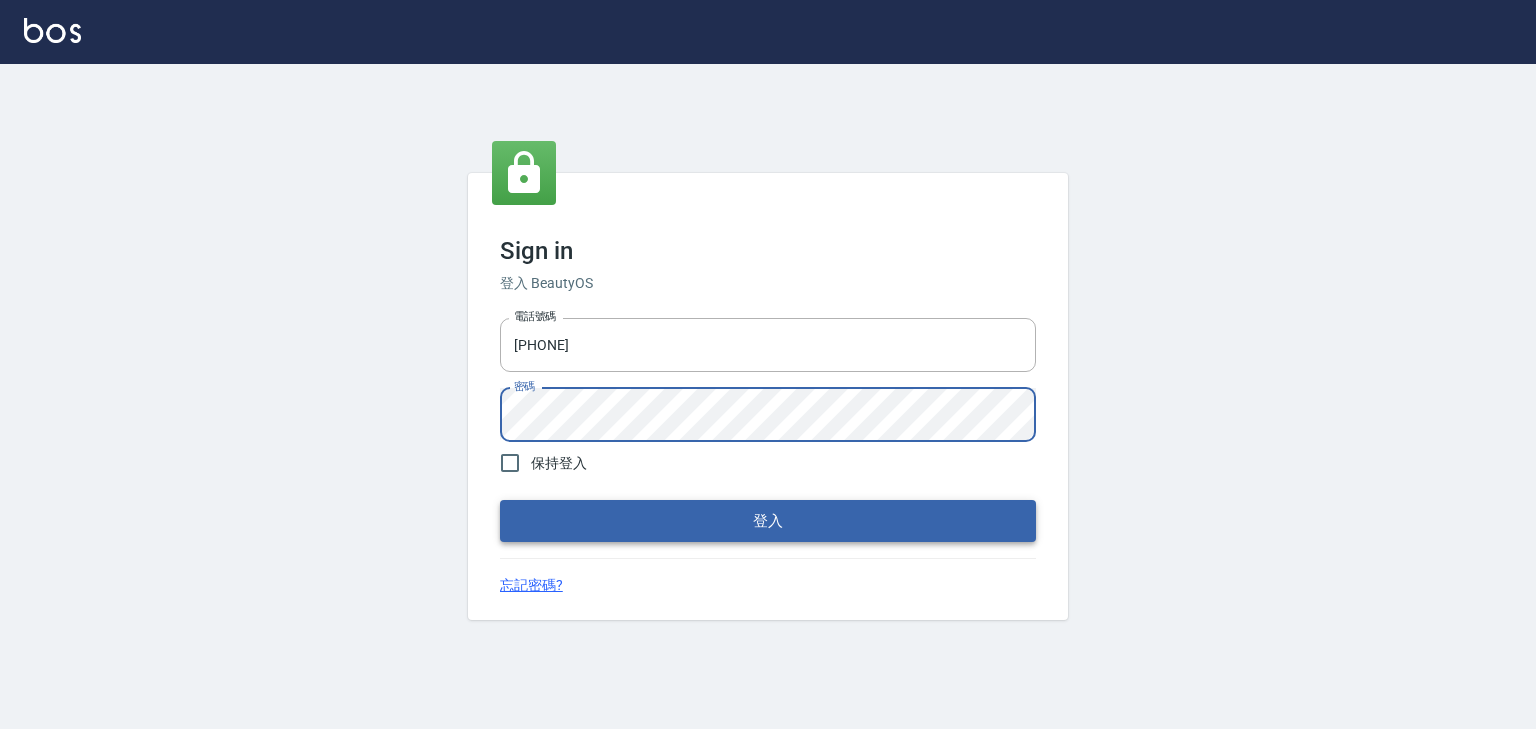click on "登入" at bounding box center (768, 521) 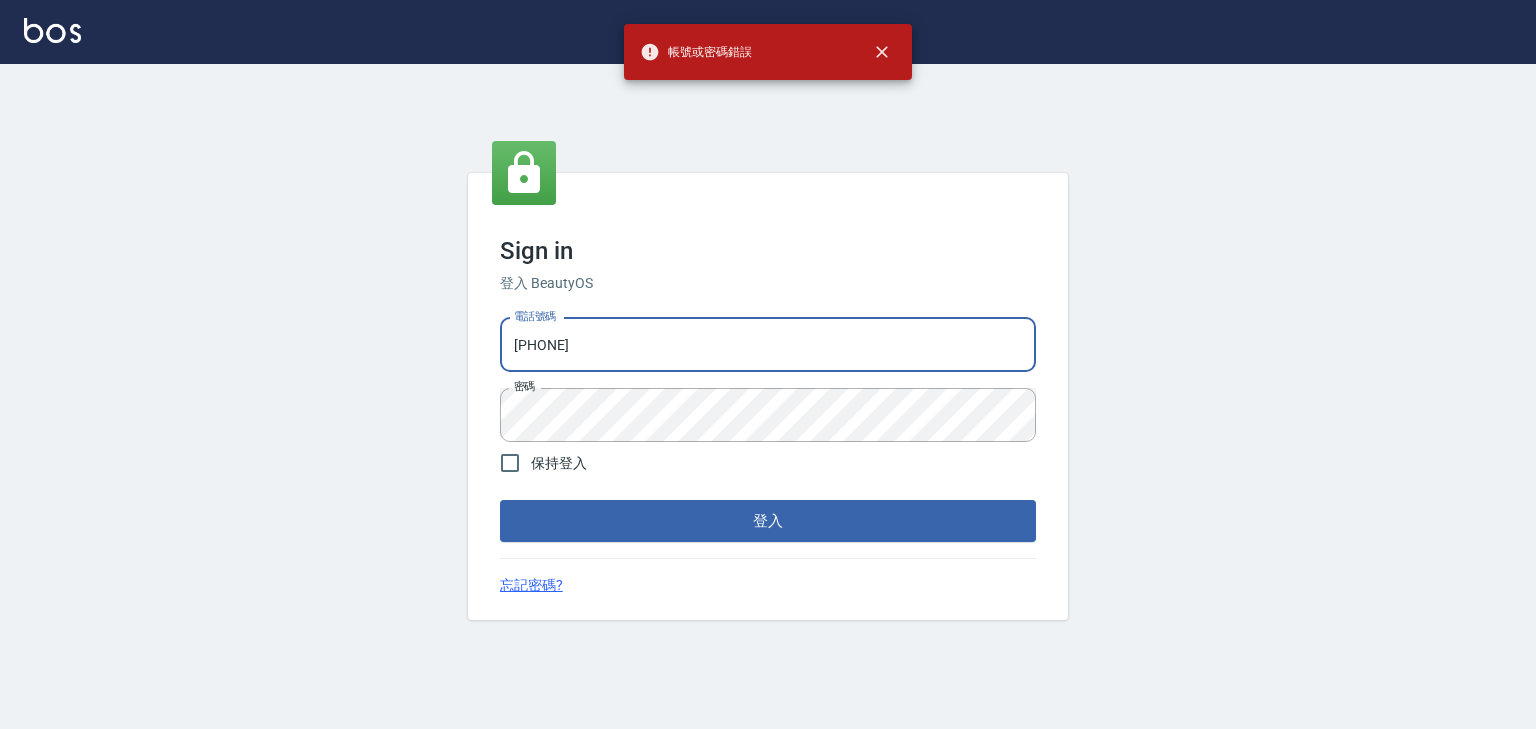 drag, startPoint x: 601, startPoint y: 348, endPoint x: 437, endPoint y: 362, distance: 164.59648 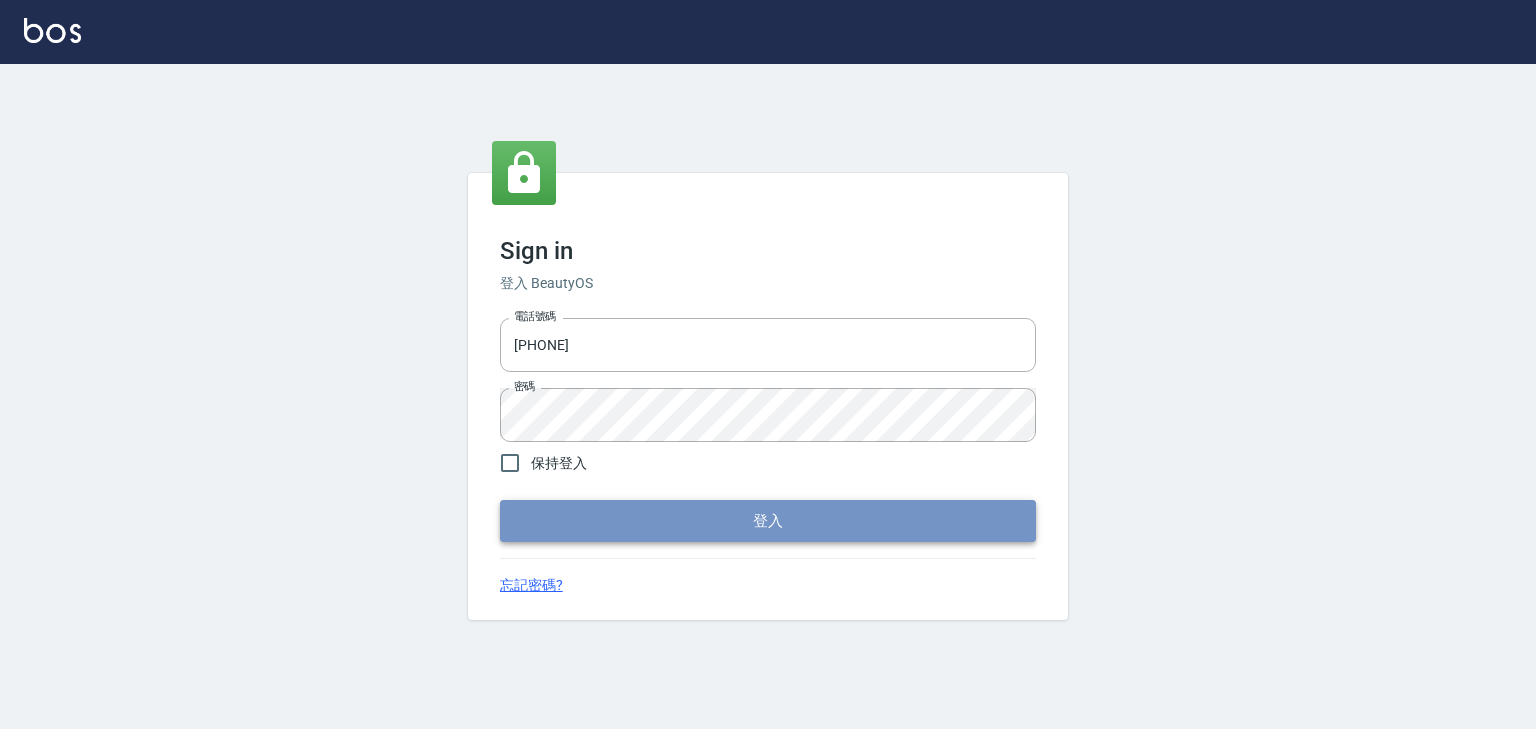 click on "登入" at bounding box center [768, 521] 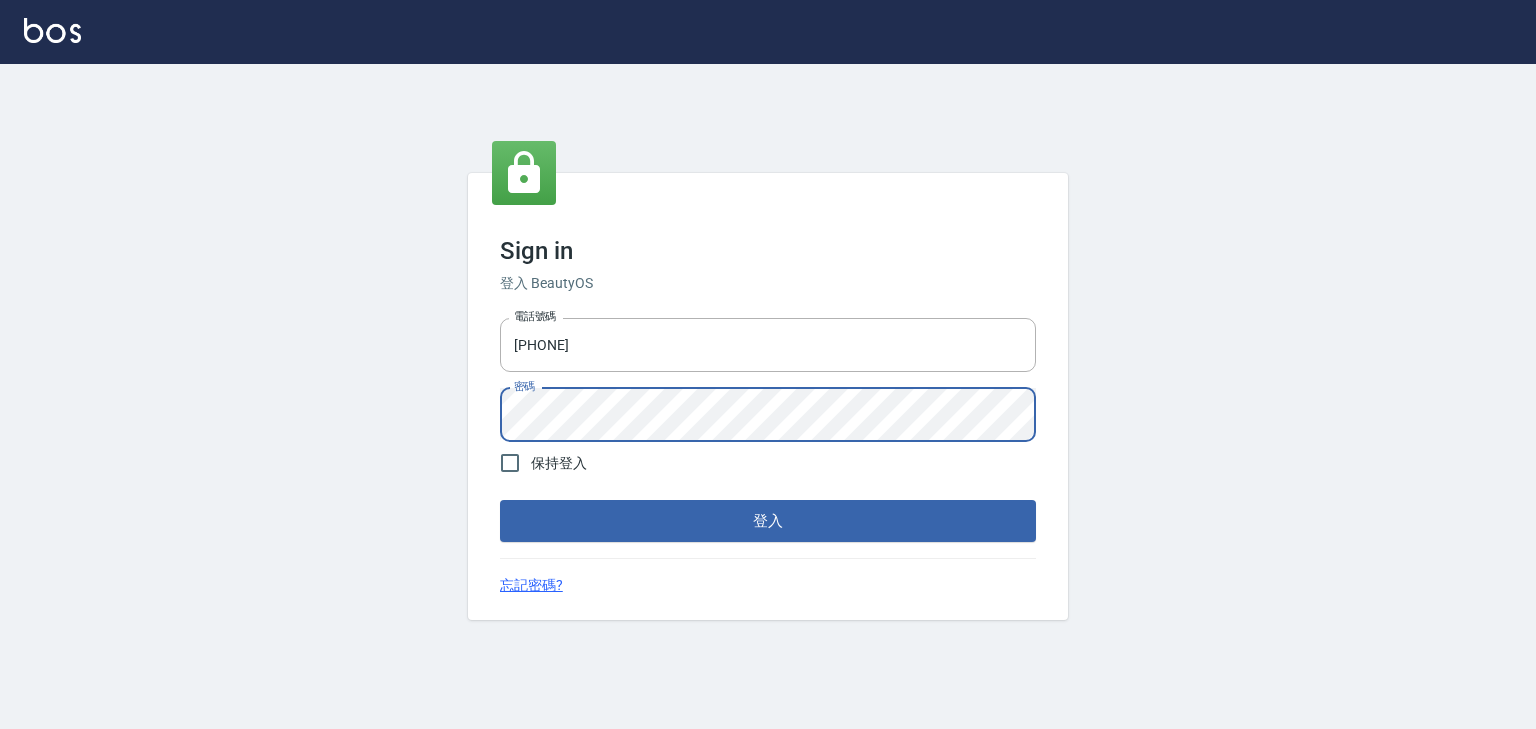 click on "Sign in 登入 BeautyOS 電話號碼 0225513682 電話號碼 密碼 密碼 保持登入 登入 忘記密碼?" at bounding box center (768, 397) 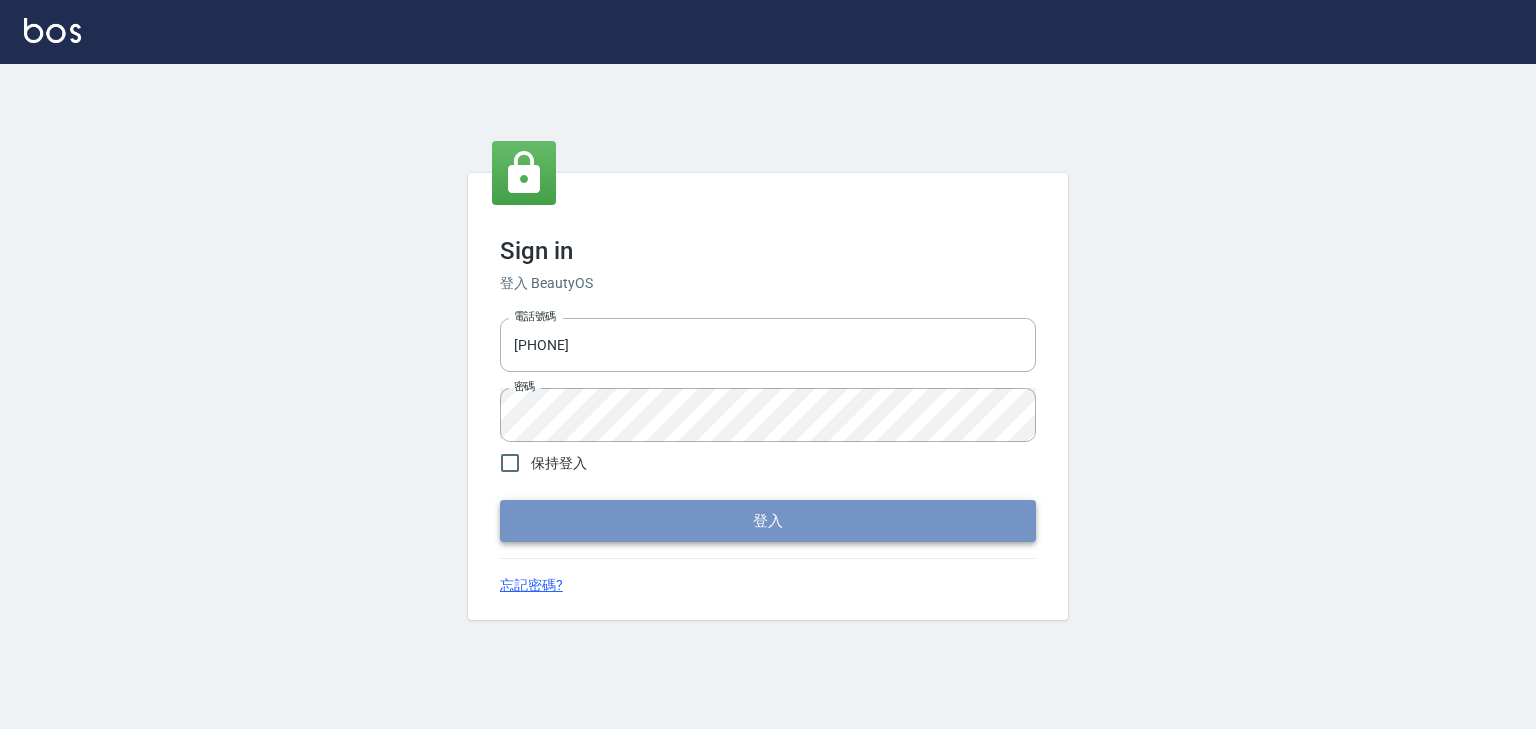 click on "登入" at bounding box center [768, 521] 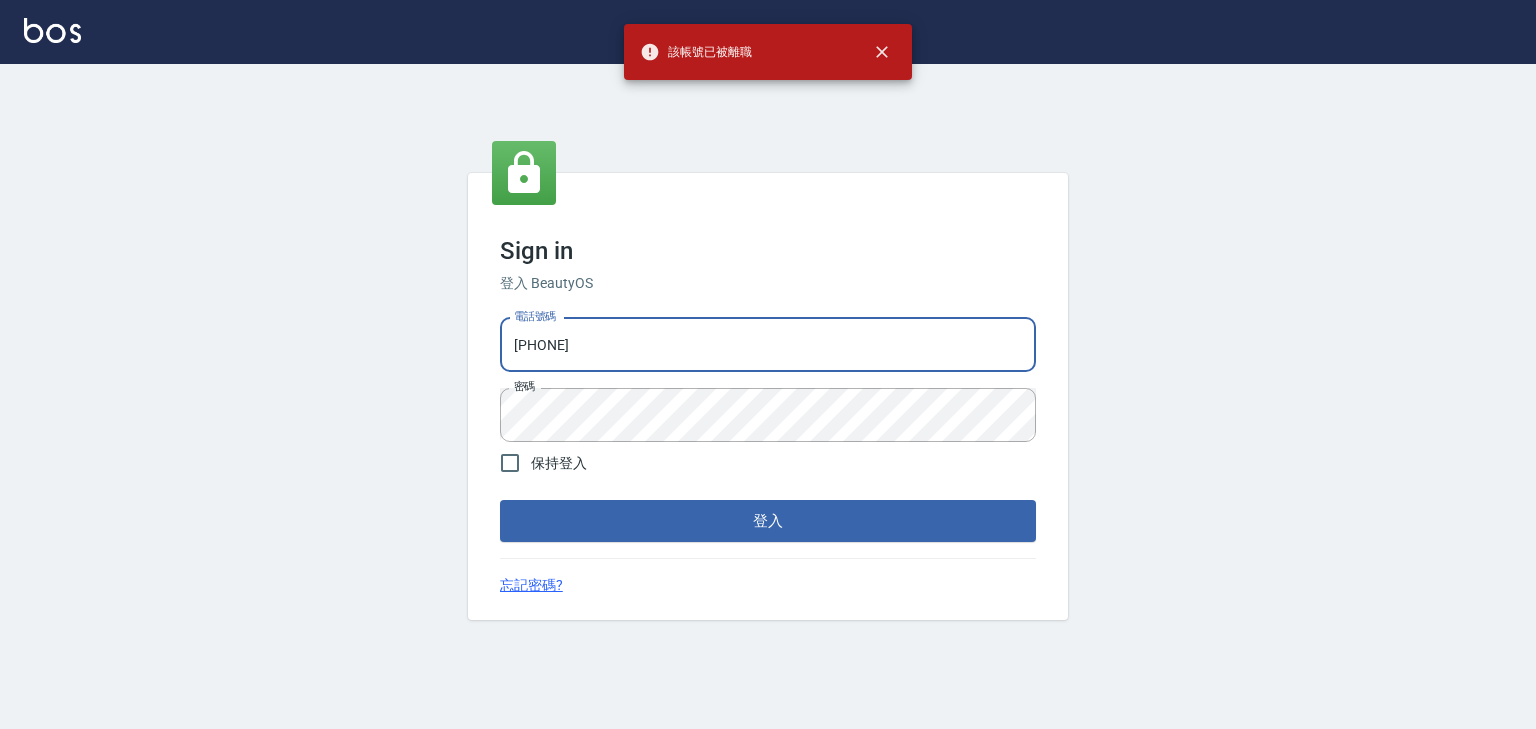 drag, startPoint x: 556, startPoint y: 359, endPoint x: 373, endPoint y: 348, distance: 183.3303 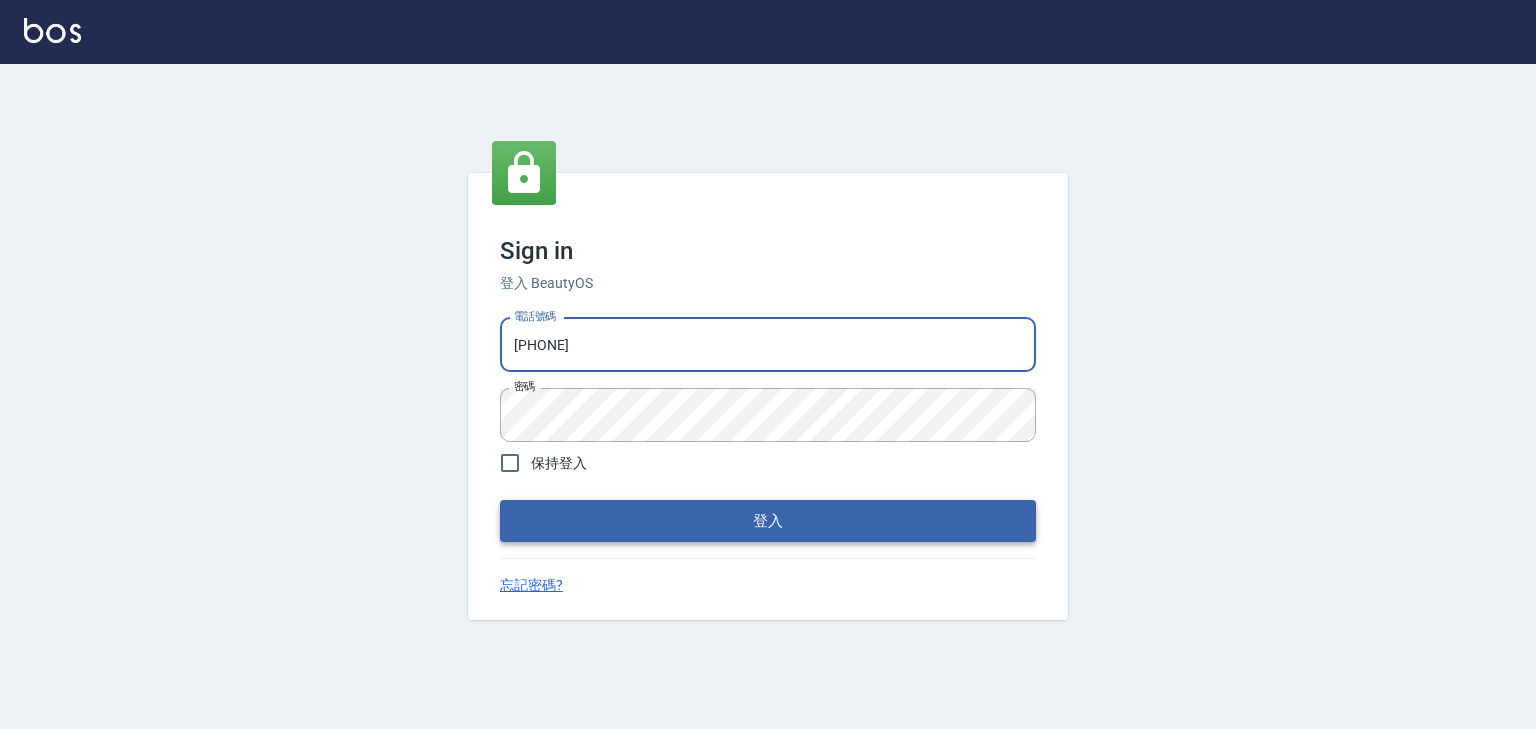 type on "25513682" 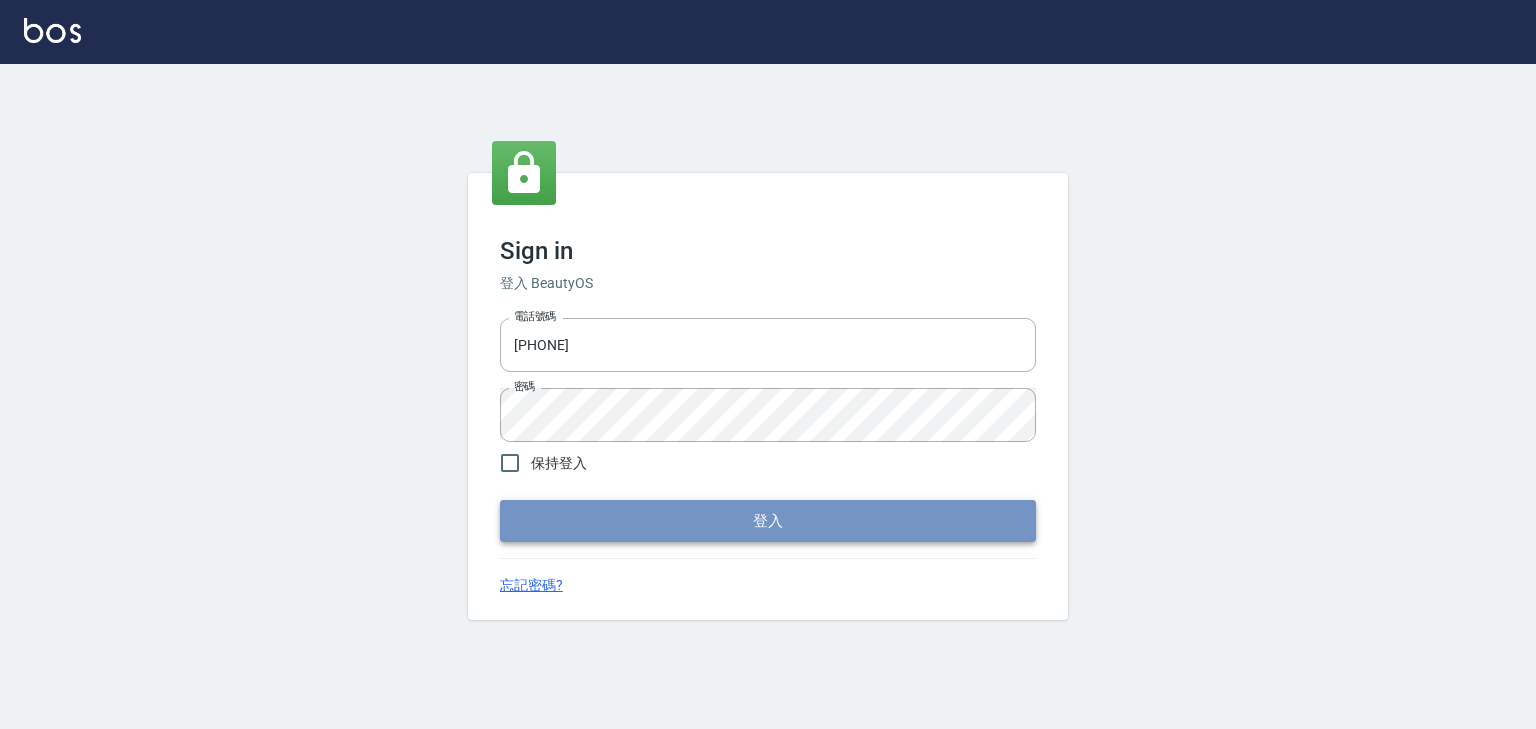 click on "登入" at bounding box center [768, 521] 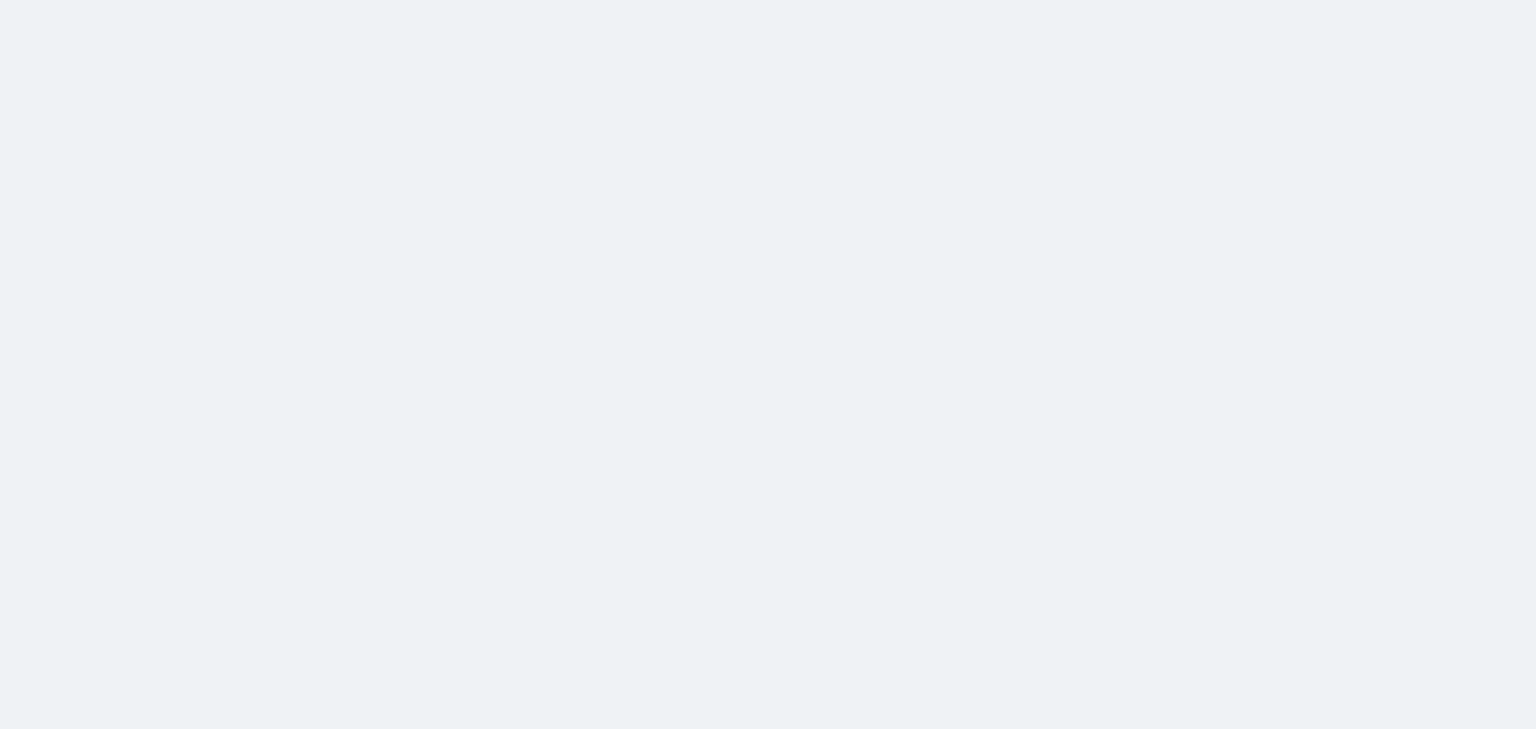 scroll, scrollTop: 0, scrollLeft: 0, axis: both 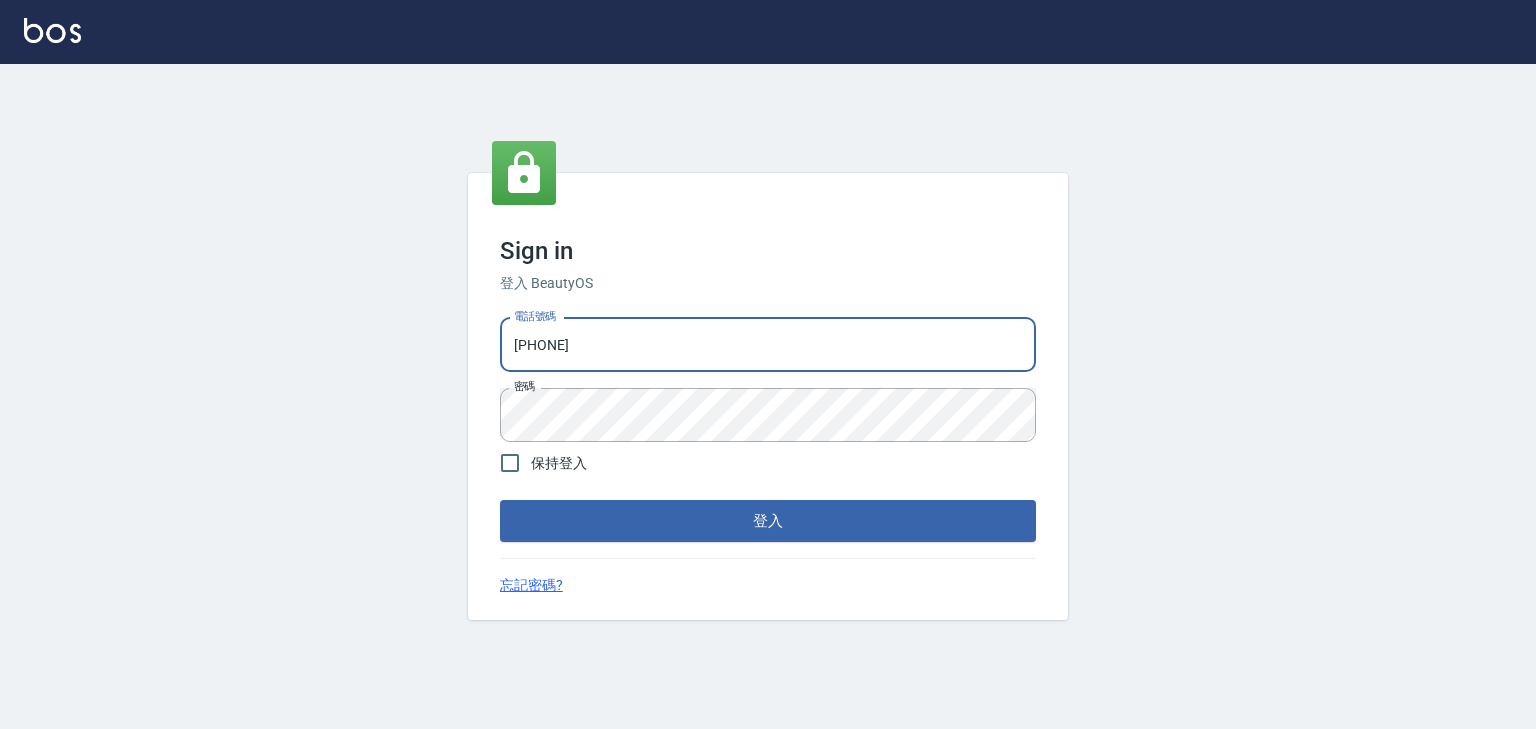 drag, startPoint x: 596, startPoint y: 347, endPoint x: 380, endPoint y: 366, distance: 216.83405 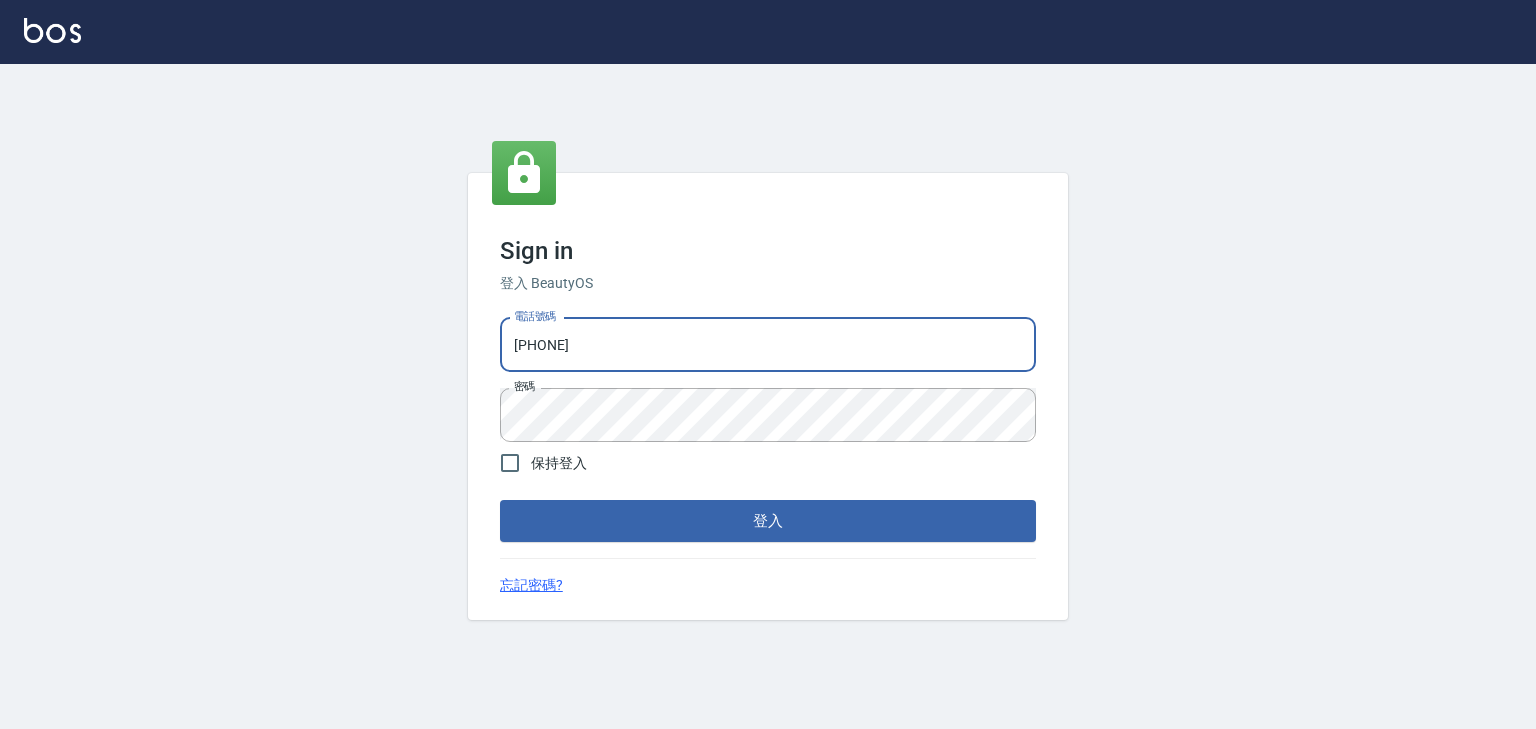 type on "[PHONE]" 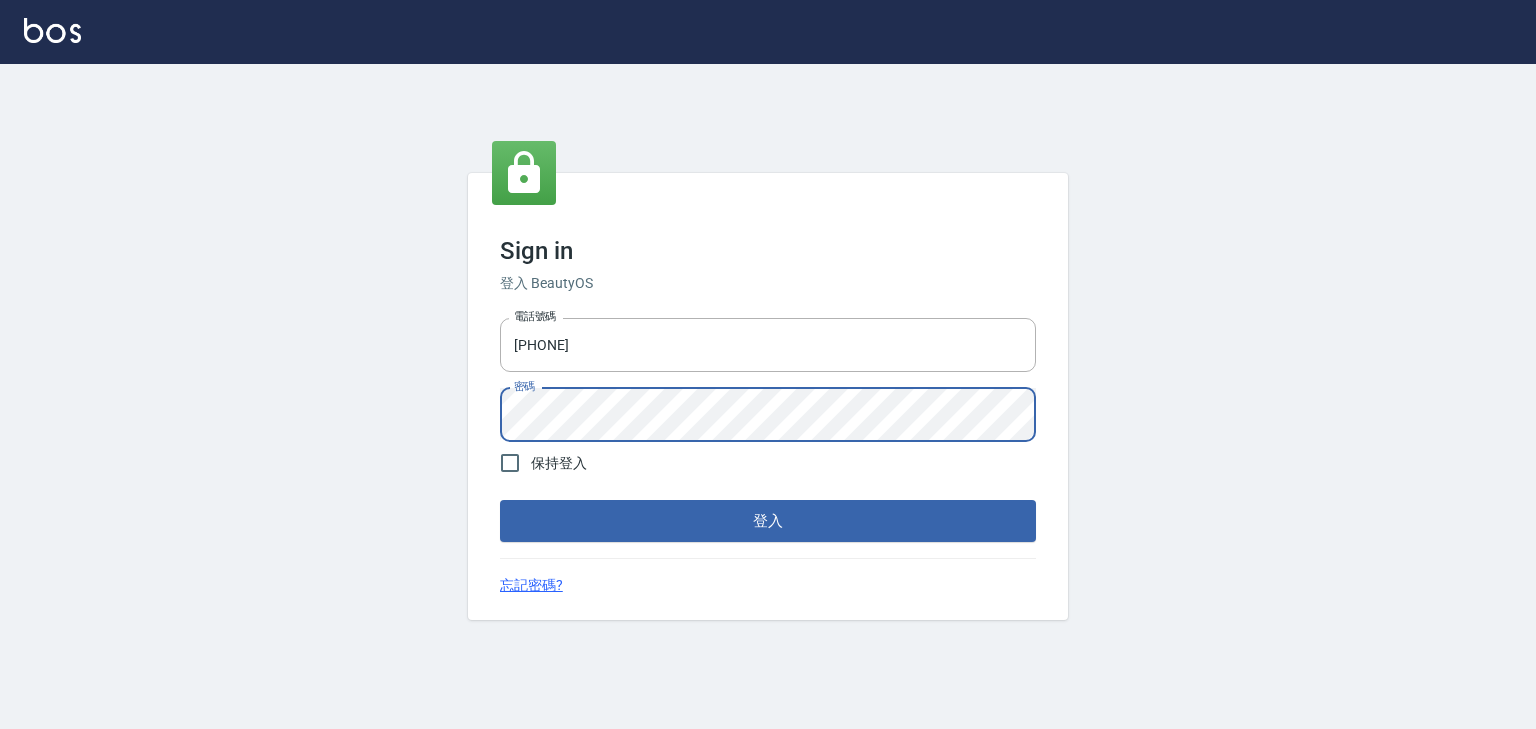 click on "電話號碼 [PHONE] 電話號碼 密碼 密碼" at bounding box center (768, 380) 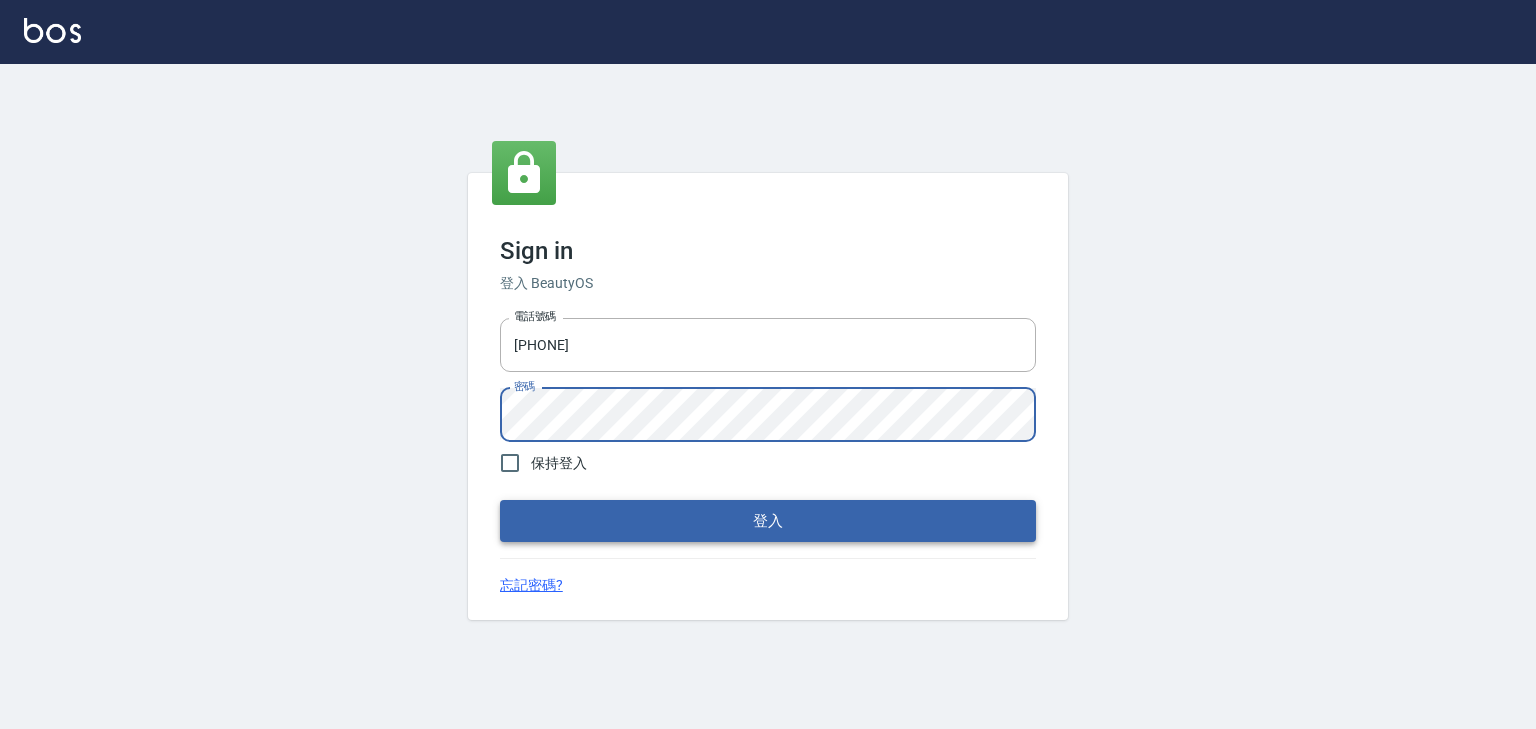 click on "登入" at bounding box center (768, 521) 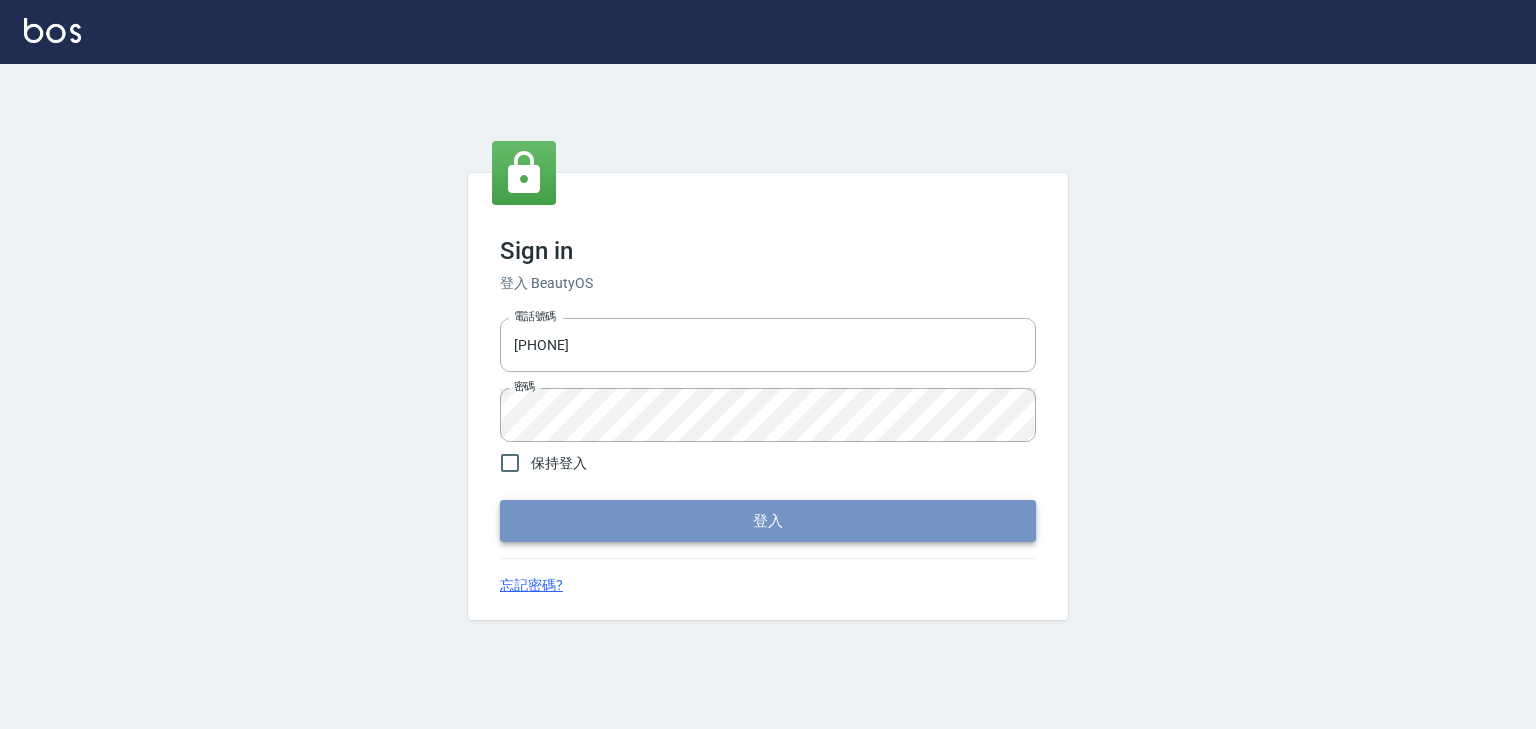 click on "登入" at bounding box center [768, 521] 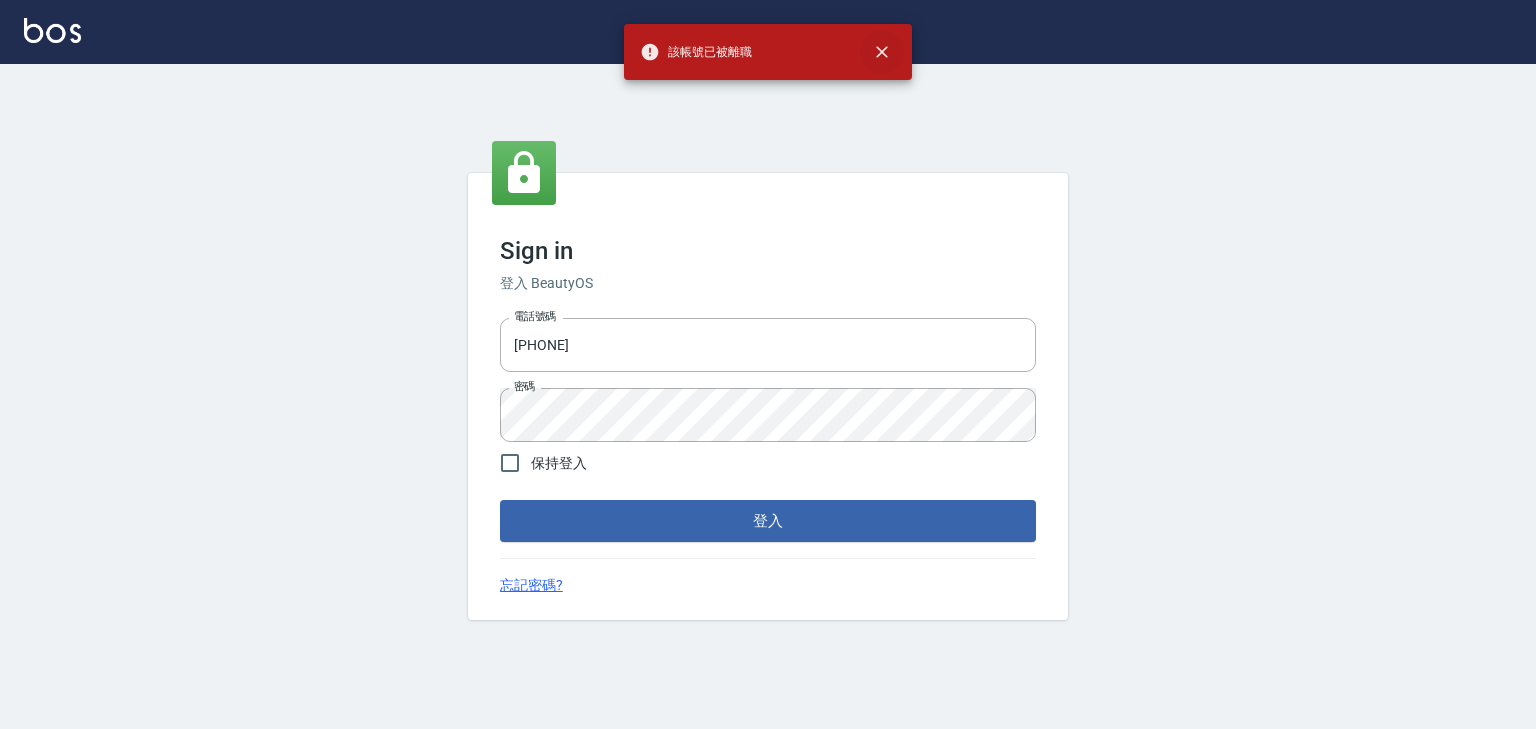 click at bounding box center (882, 52) 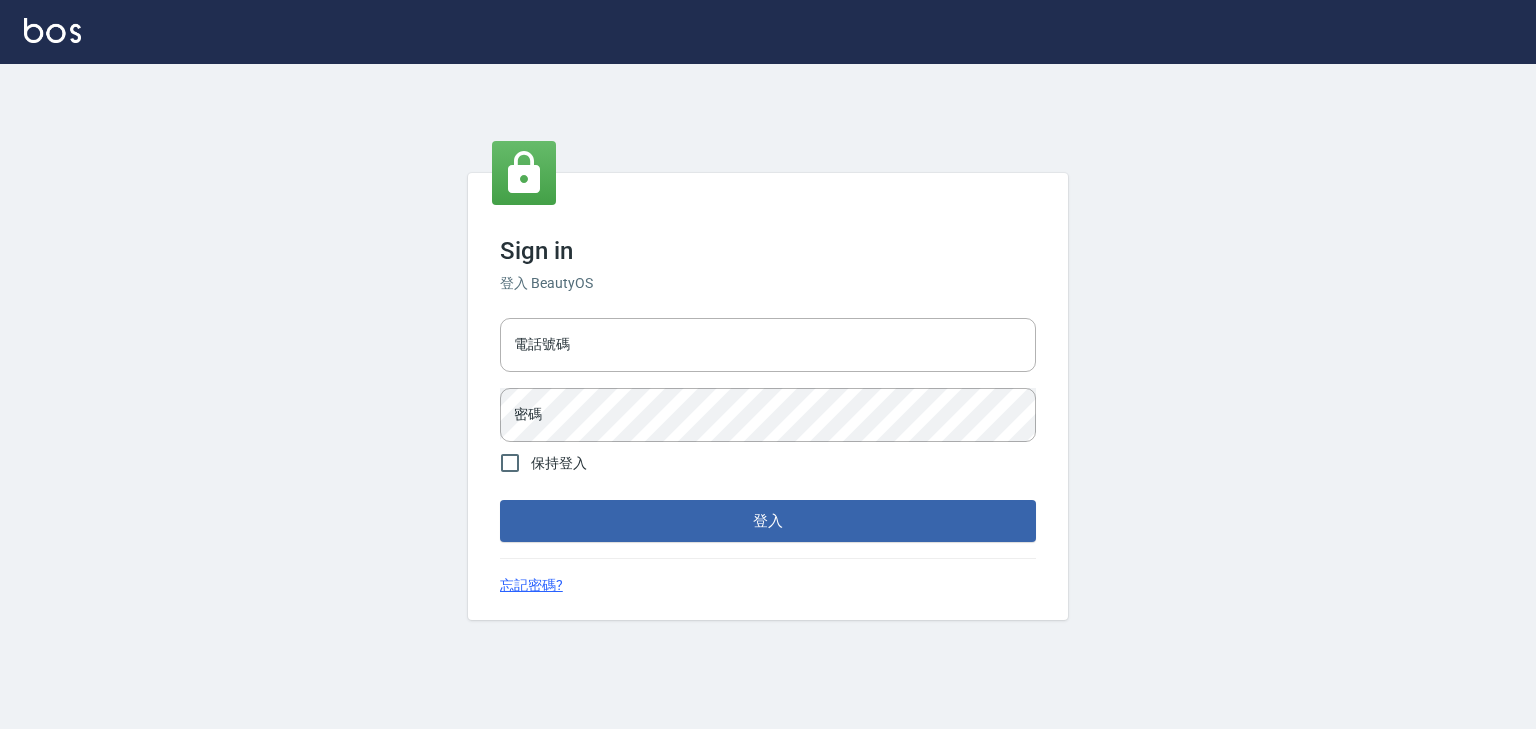 scroll, scrollTop: 0, scrollLeft: 0, axis: both 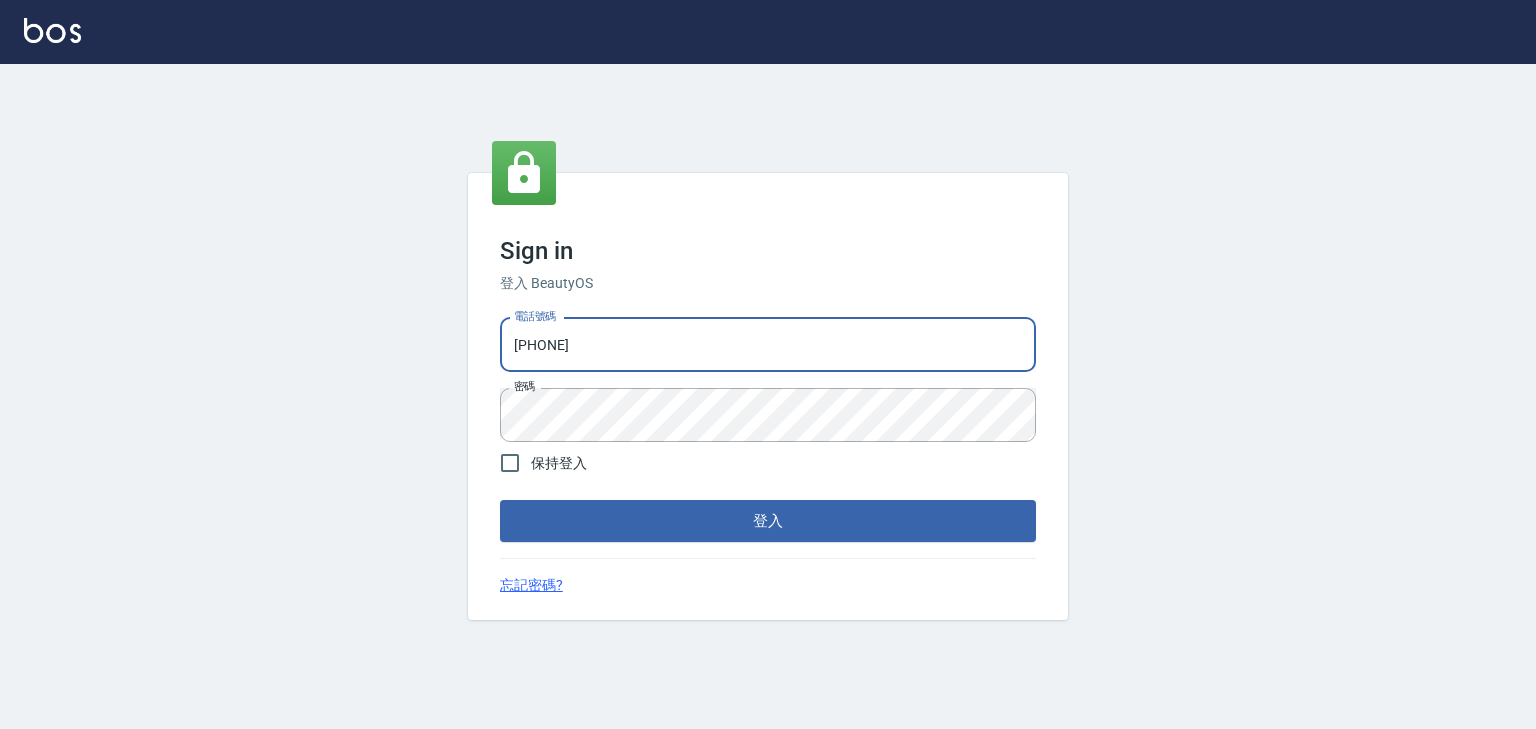 drag, startPoint x: 597, startPoint y: 342, endPoint x: 305, endPoint y: 360, distance: 292.55426 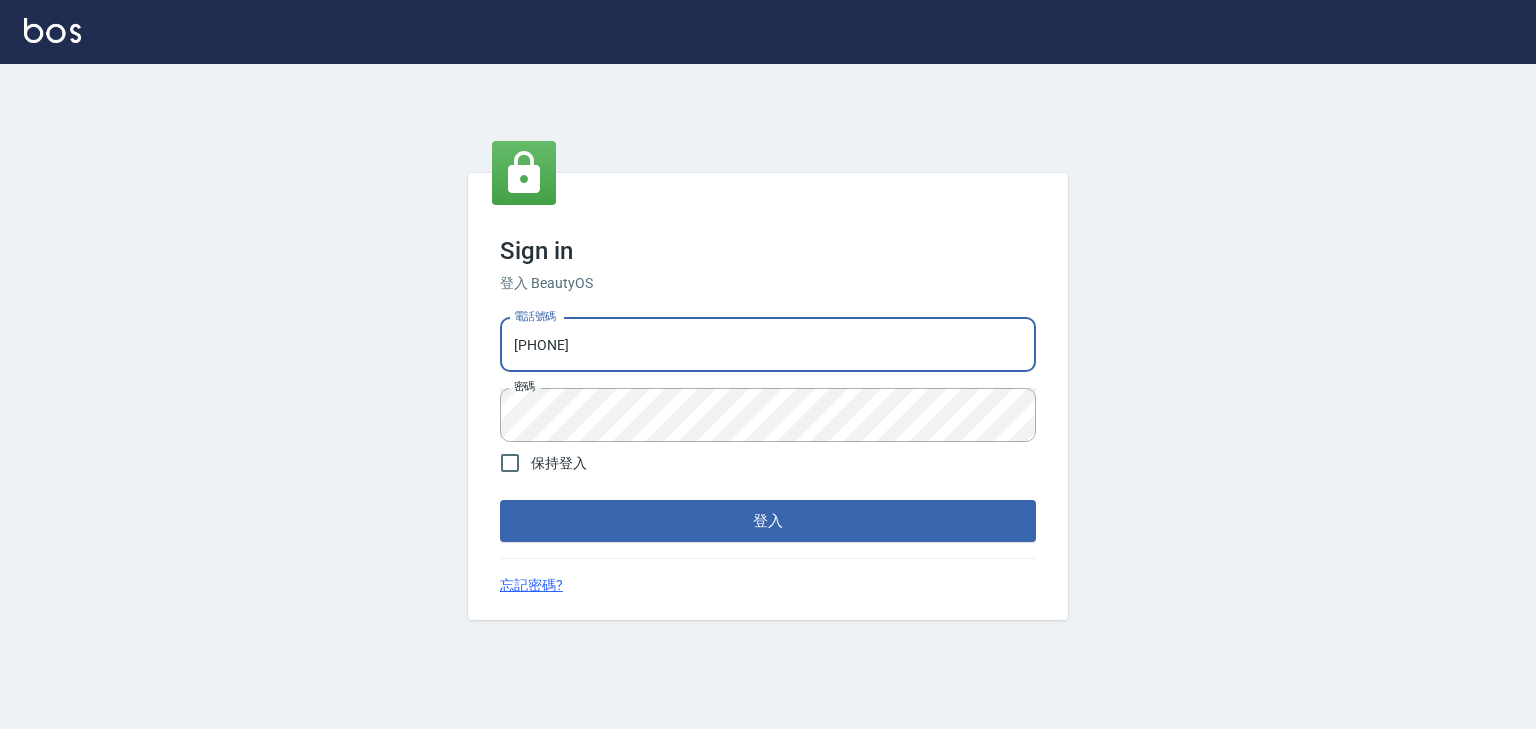 type on "25513680" 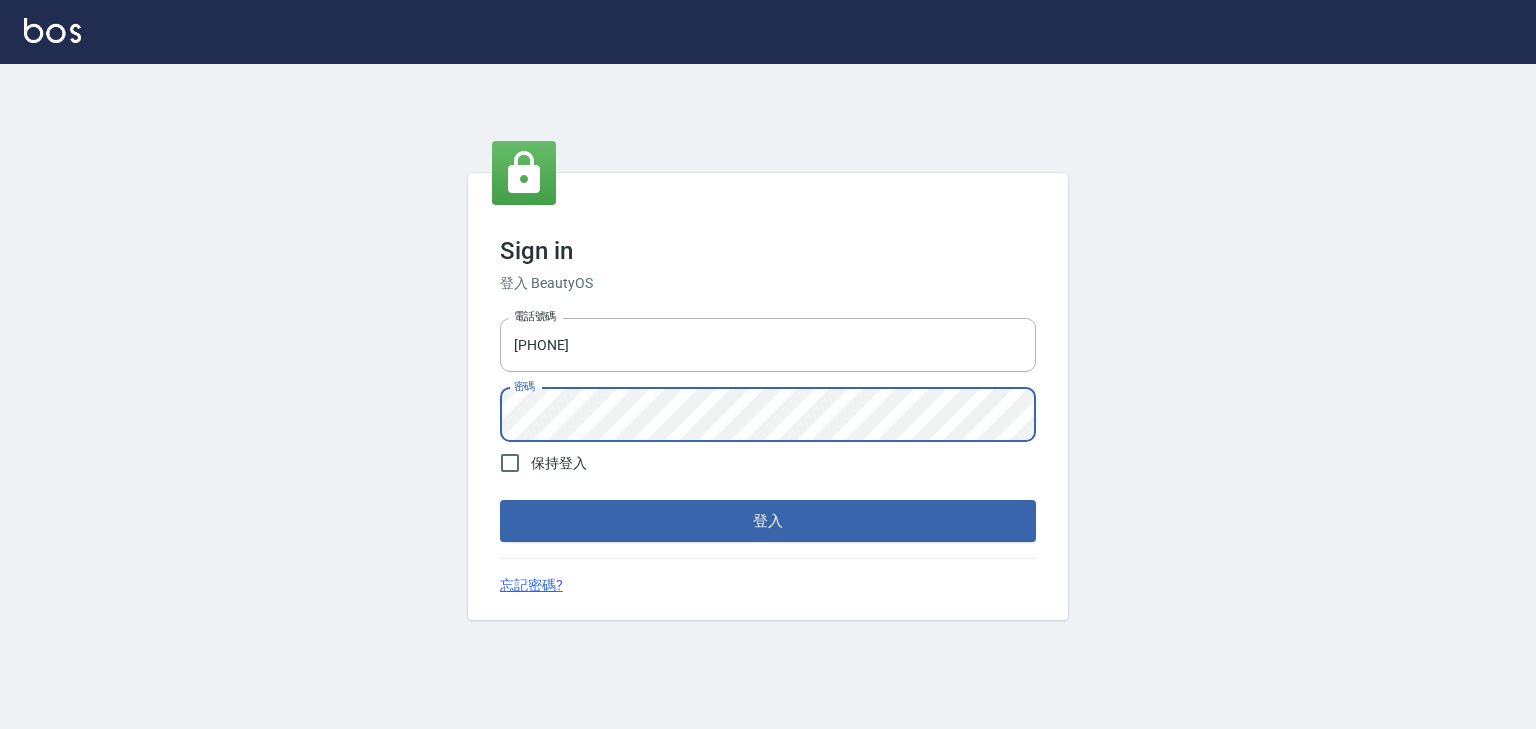 click on "Sign in 登入 BeautyOS 電話號碼 25513680 電話號碼 密碼 密碼 保持登入 登入 忘記密碼?" at bounding box center [768, 396] 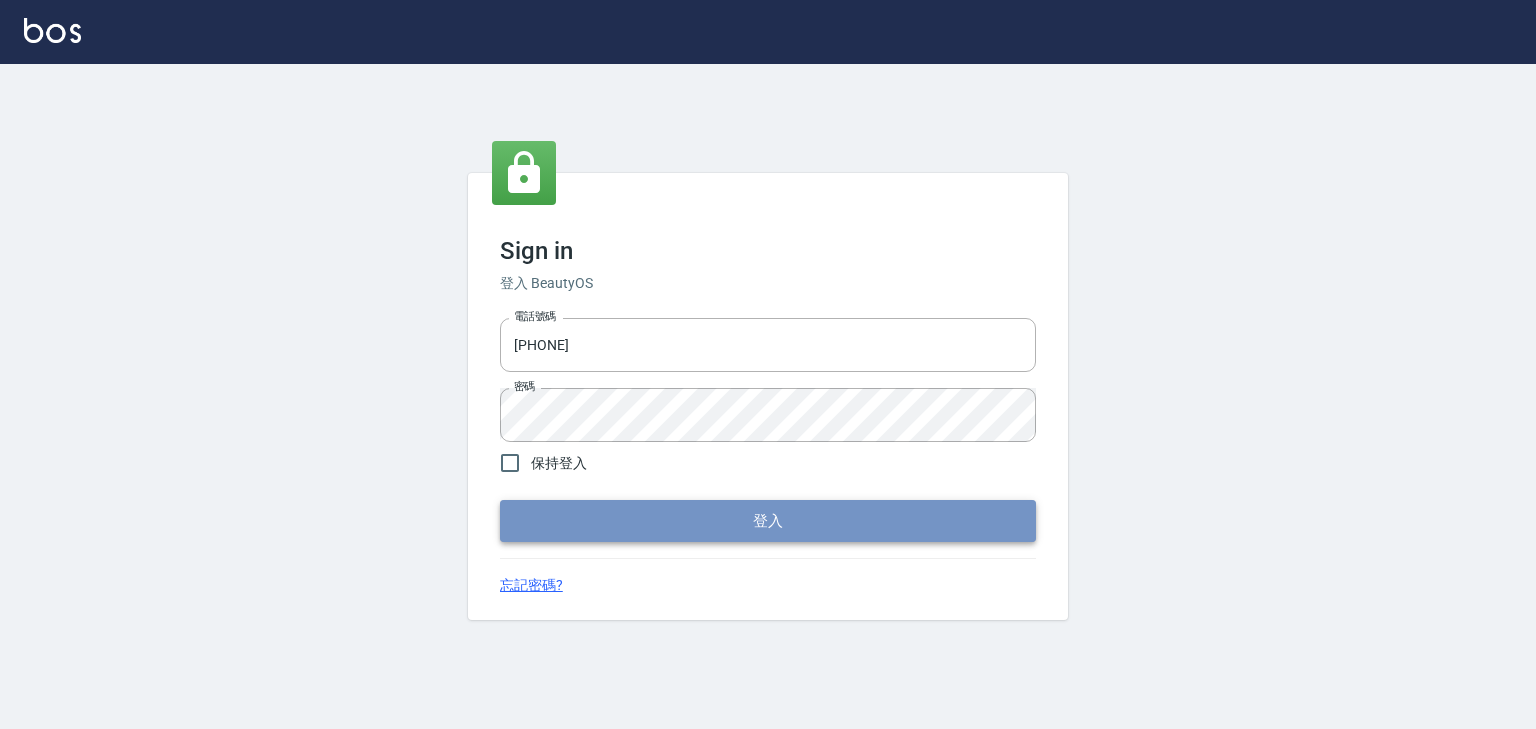 click on "登入" at bounding box center [768, 521] 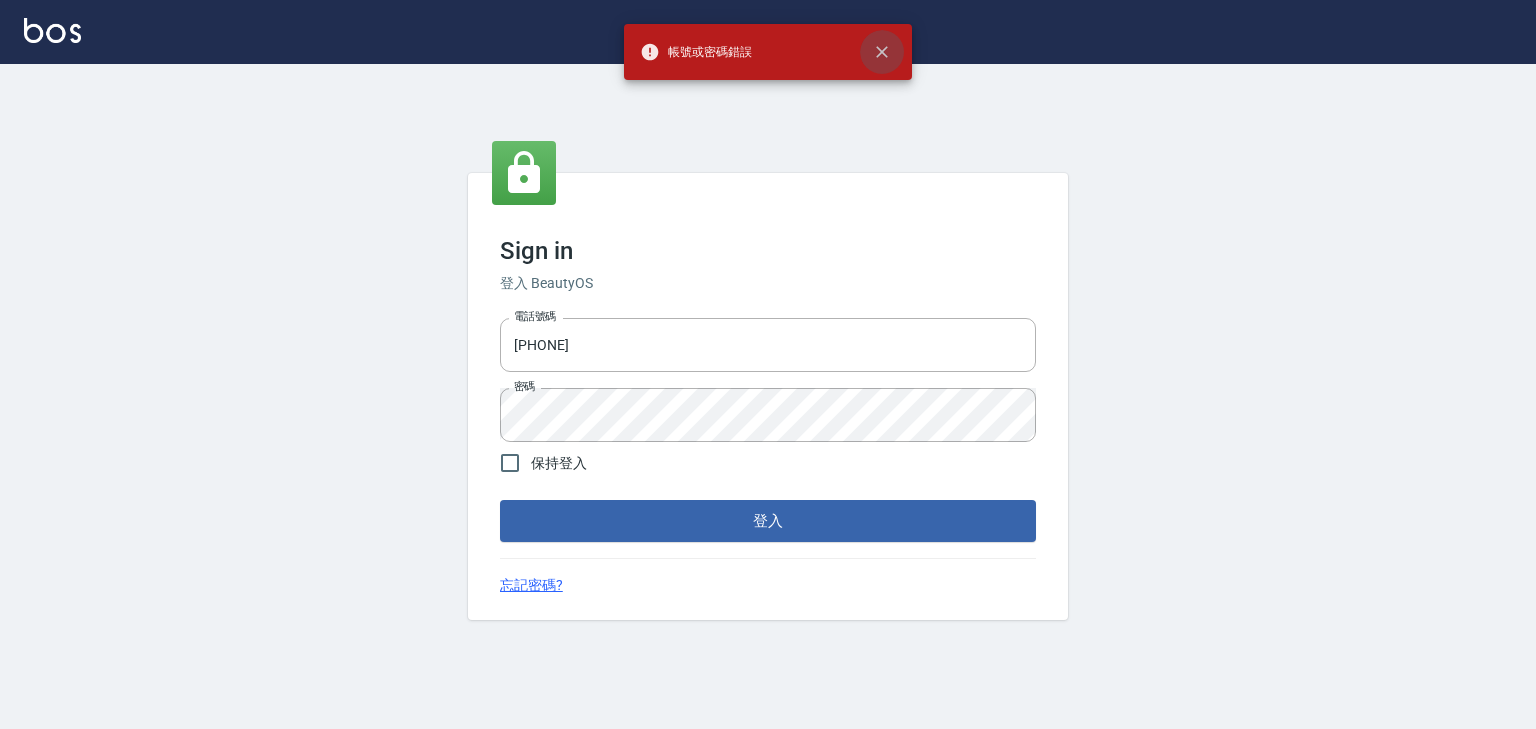 click 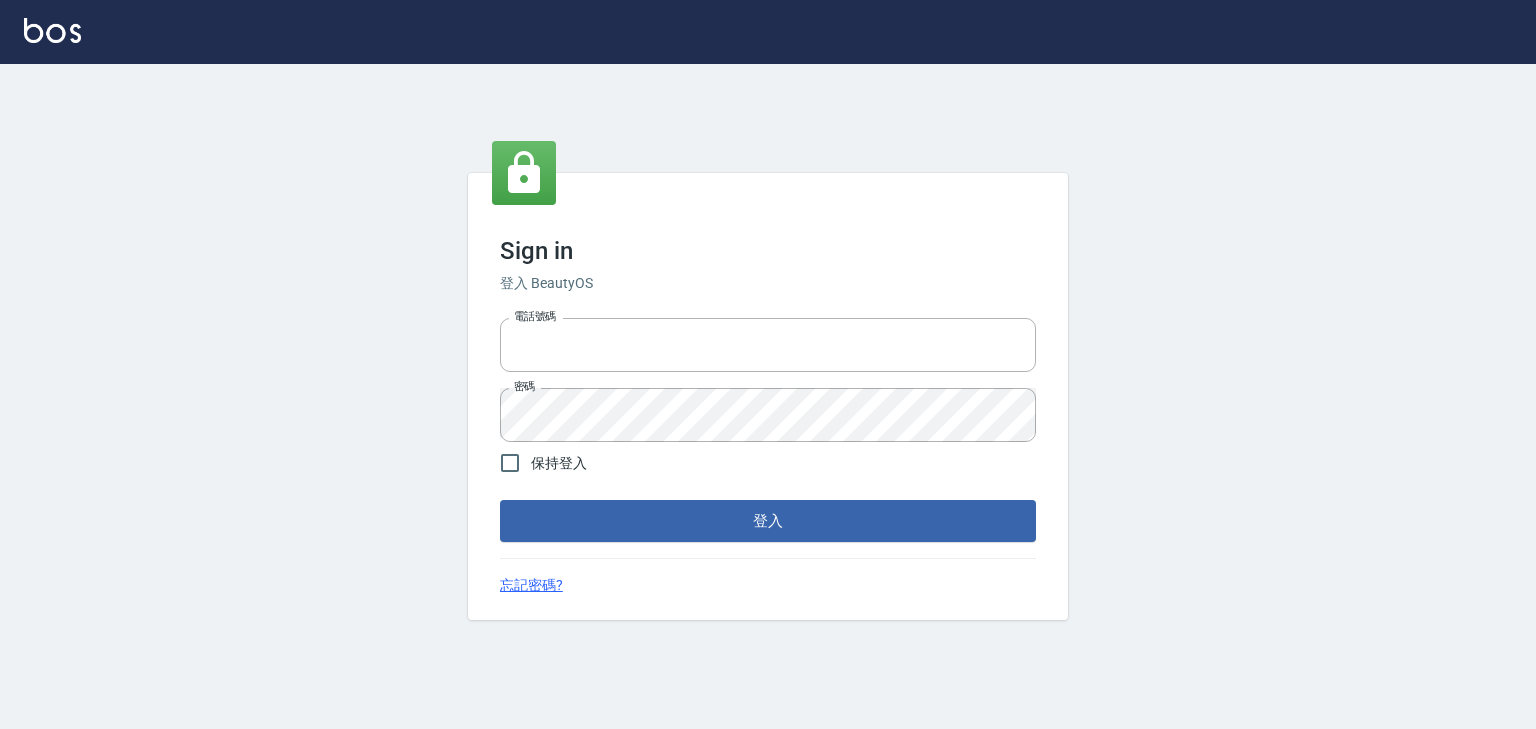 scroll, scrollTop: 0, scrollLeft: 0, axis: both 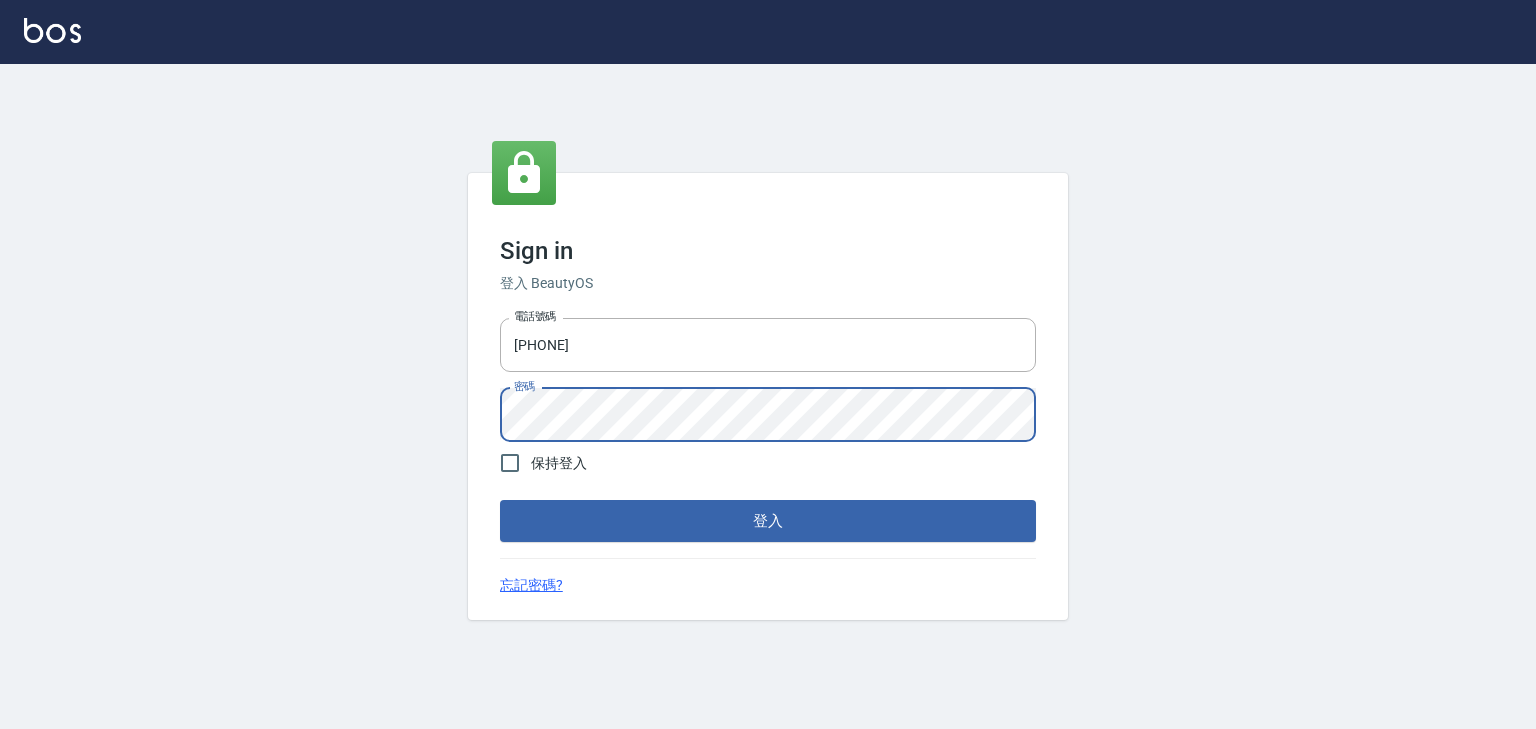 click on "Sign in 登入 BeautyOS 電話號碼 [PHONE] 電話號碼 密碼 密碼 保持登入 登入 忘記密碼?" at bounding box center (768, 396) 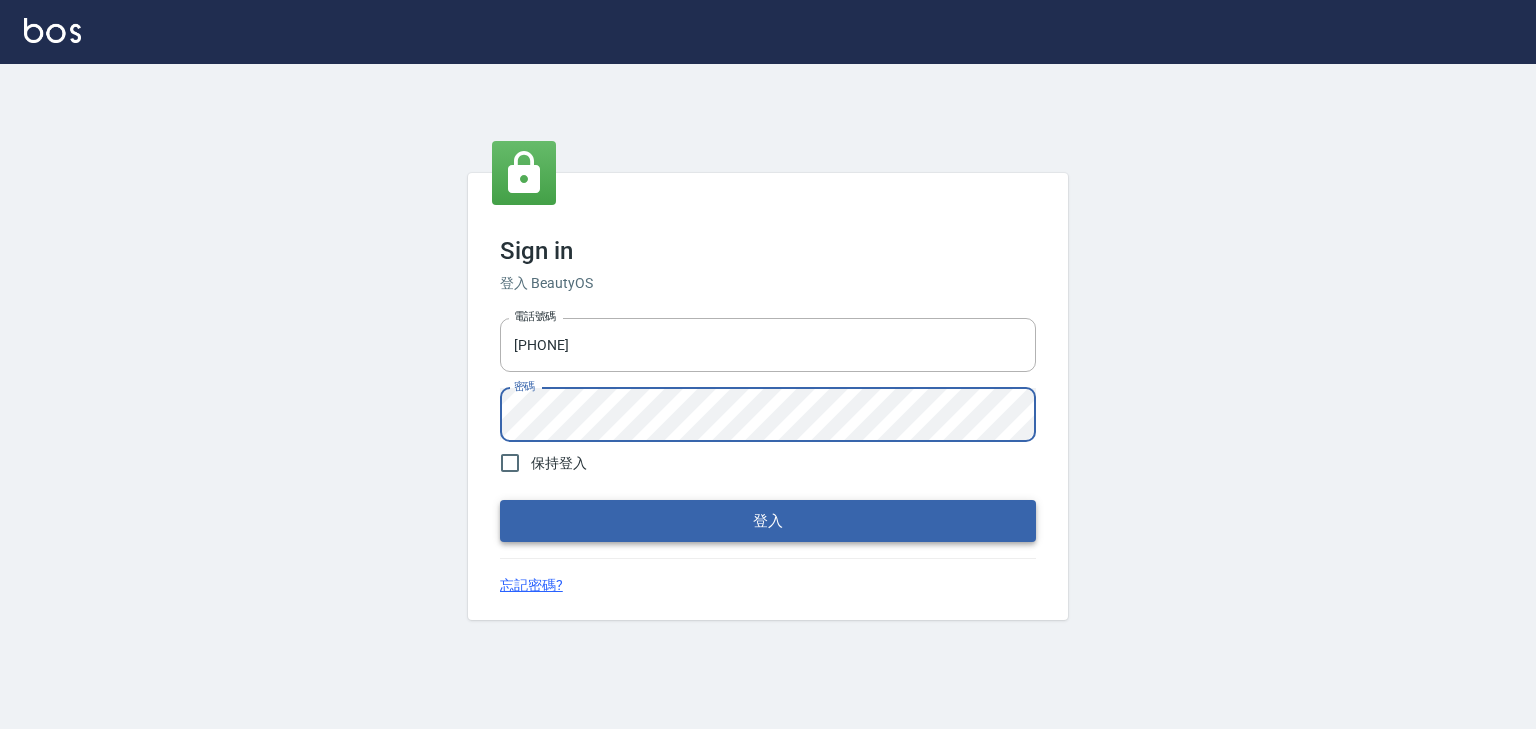 click on "登入" at bounding box center [768, 521] 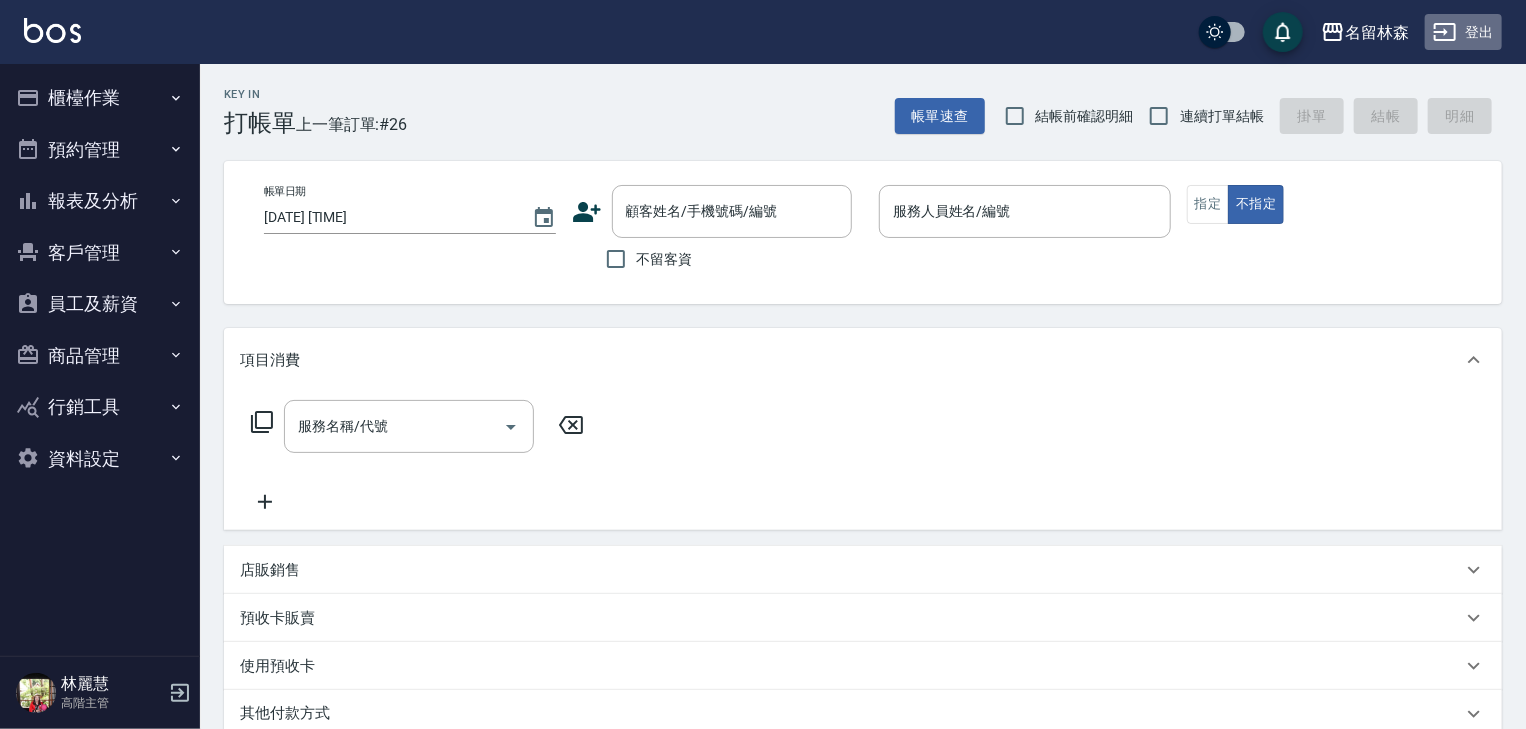 click on "登出" at bounding box center (1463, 32) 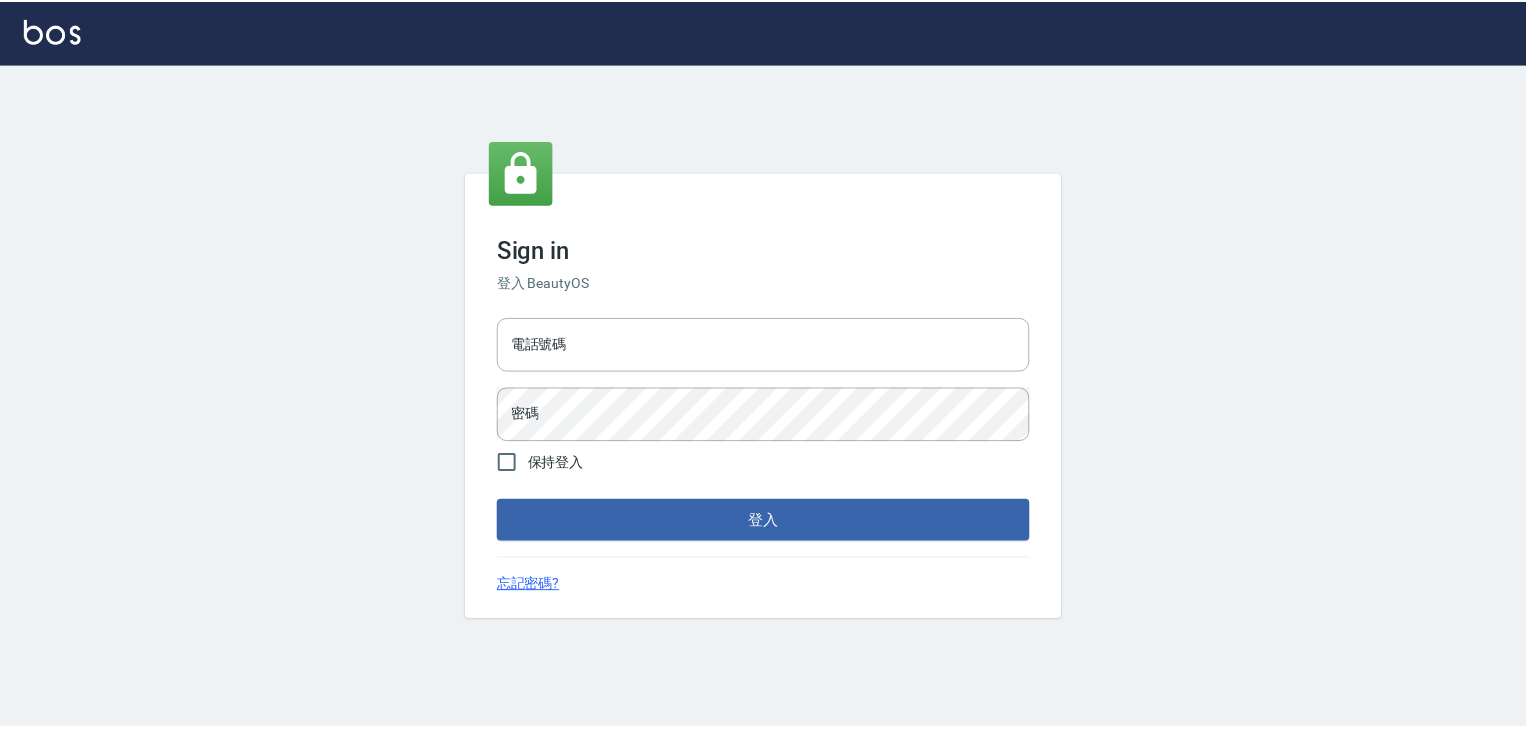 scroll, scrollTop: 0, scrollLeft: 0, axis: both 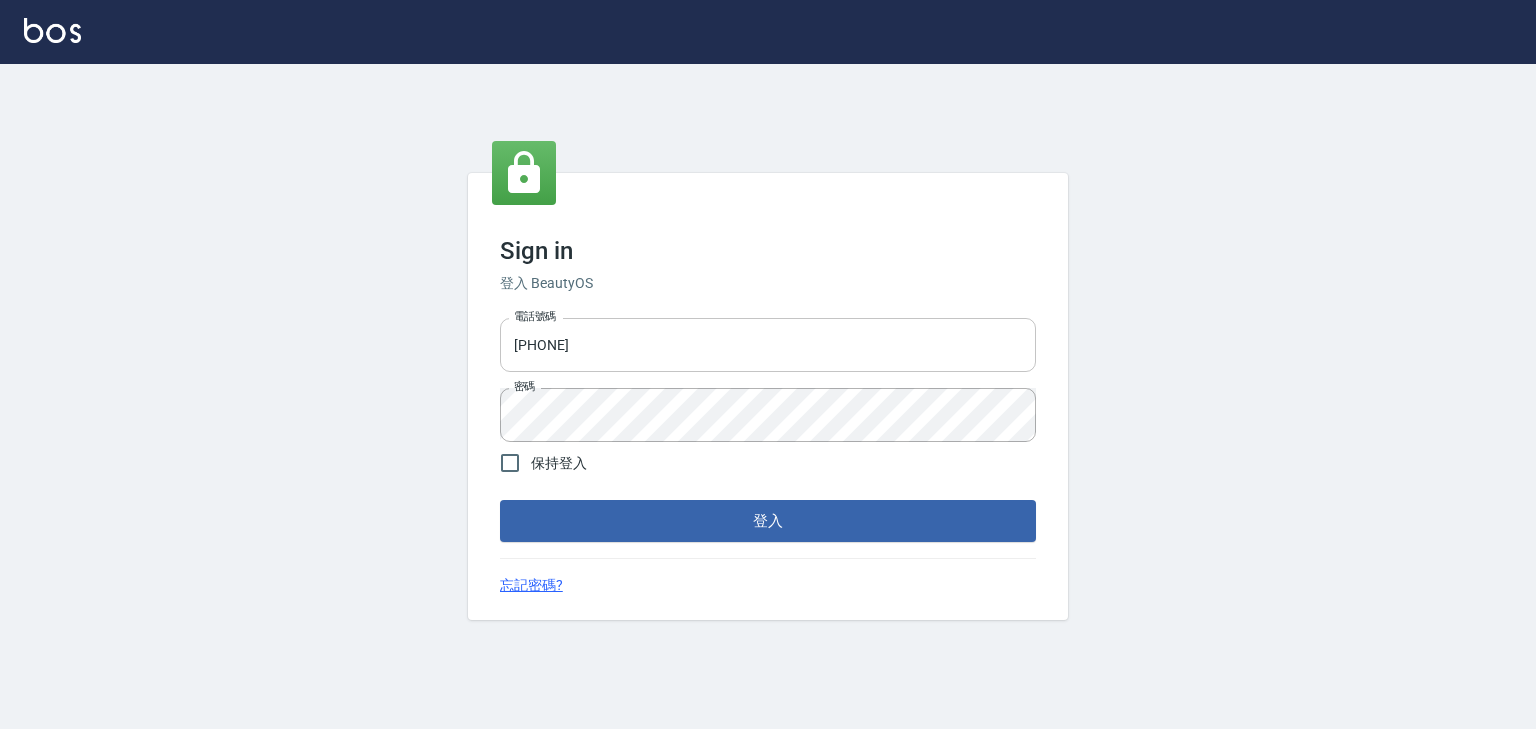 click on "[PHONE]" at bounding box center [768, 345] 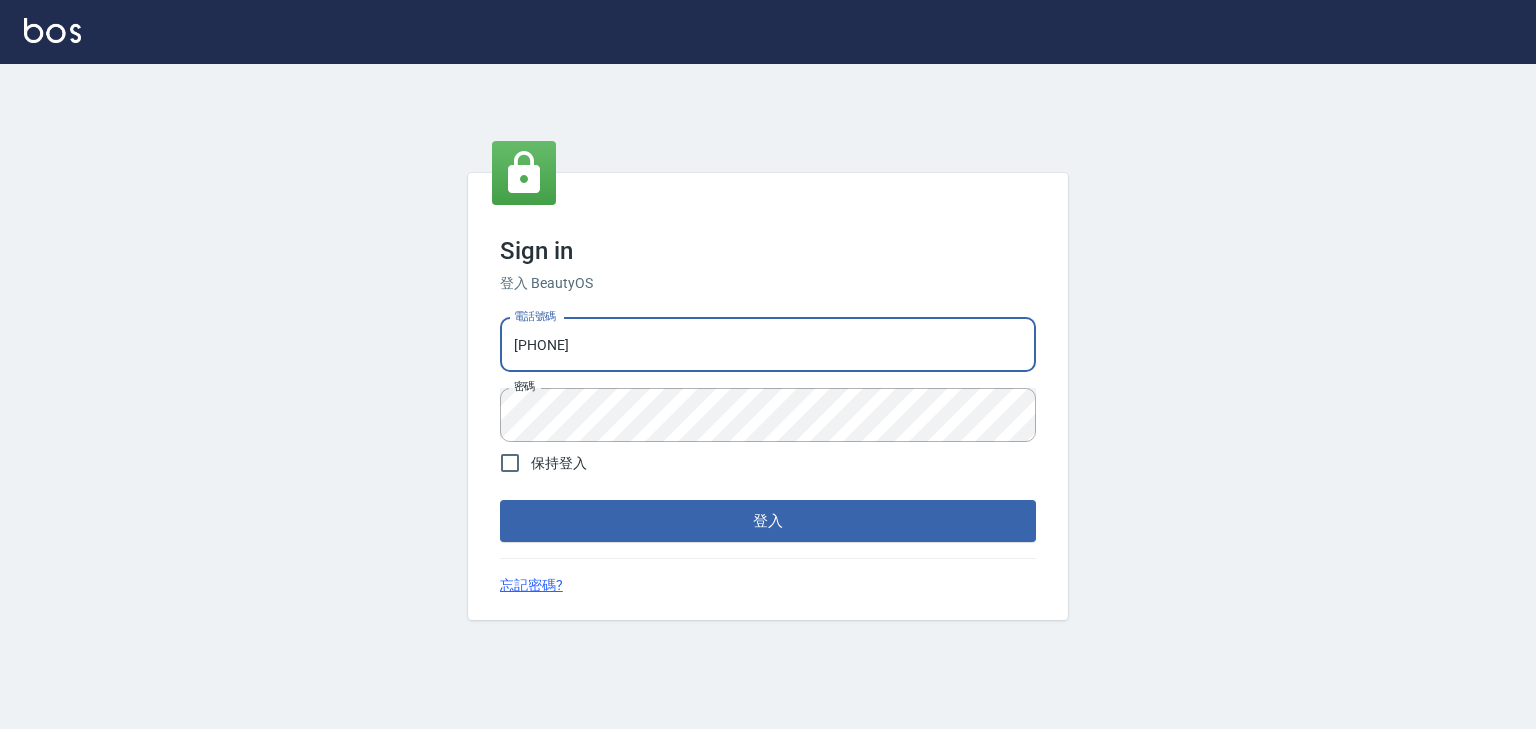 drag, startPoint x: 557, startPoint y: 360, endPoint x: 467, endPoint y: 403, distance: 99.744675 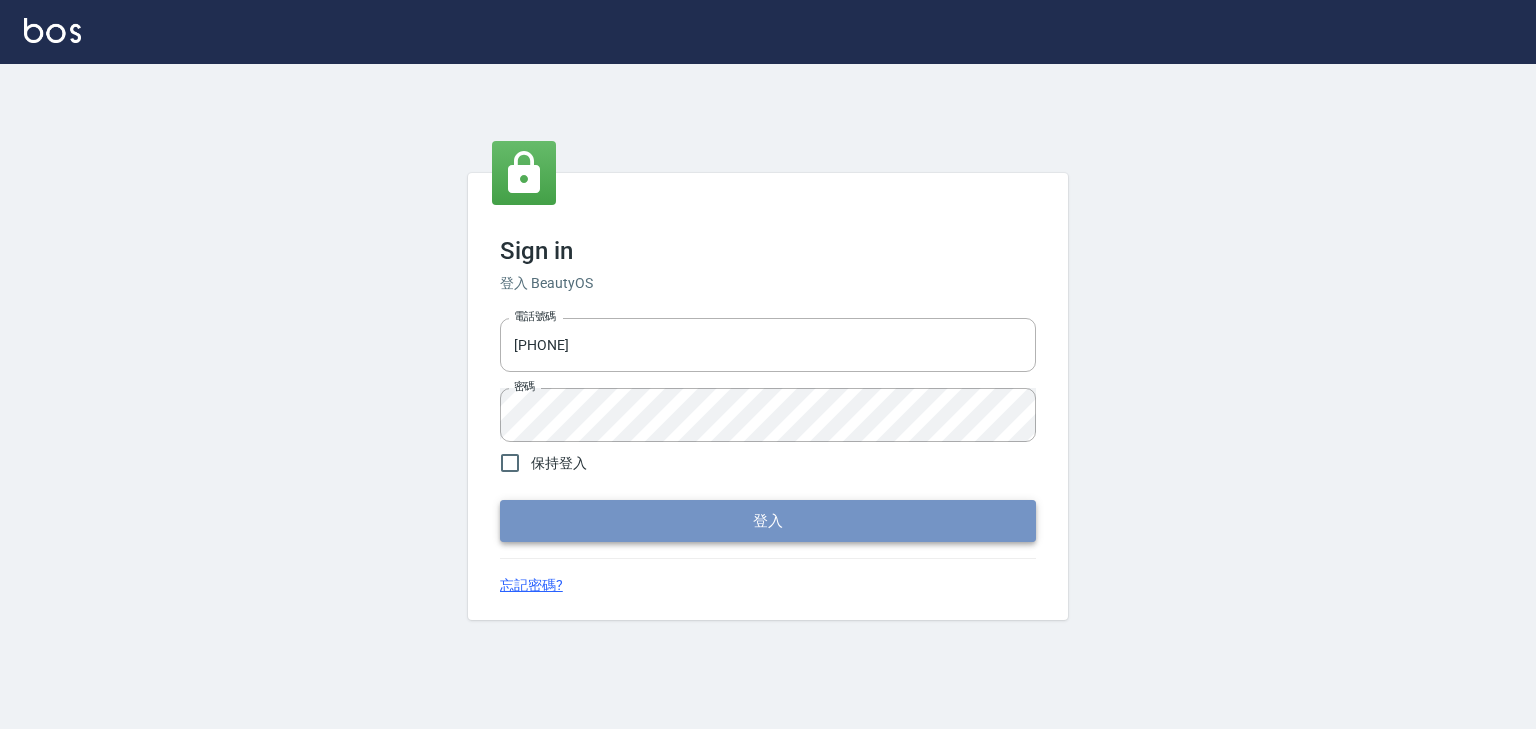 click on "登入" at bounding box center (768, 521) 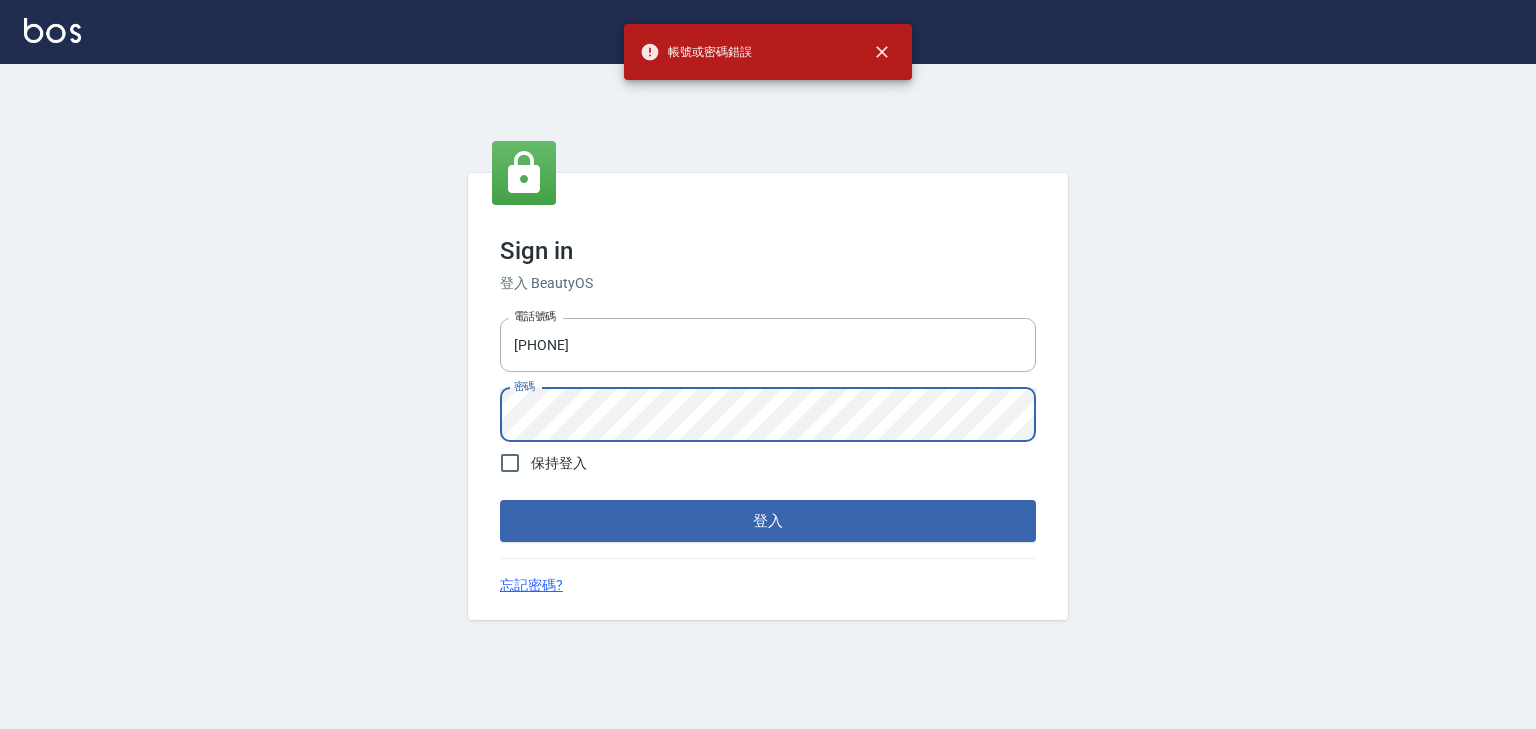 click on "Sign in 登入 BeautyOS 電話號碼 [PHONE] 電話號碼 密碼 密碼 保持登入 登入 忘記密碼?" at bounding box center [768, 397] 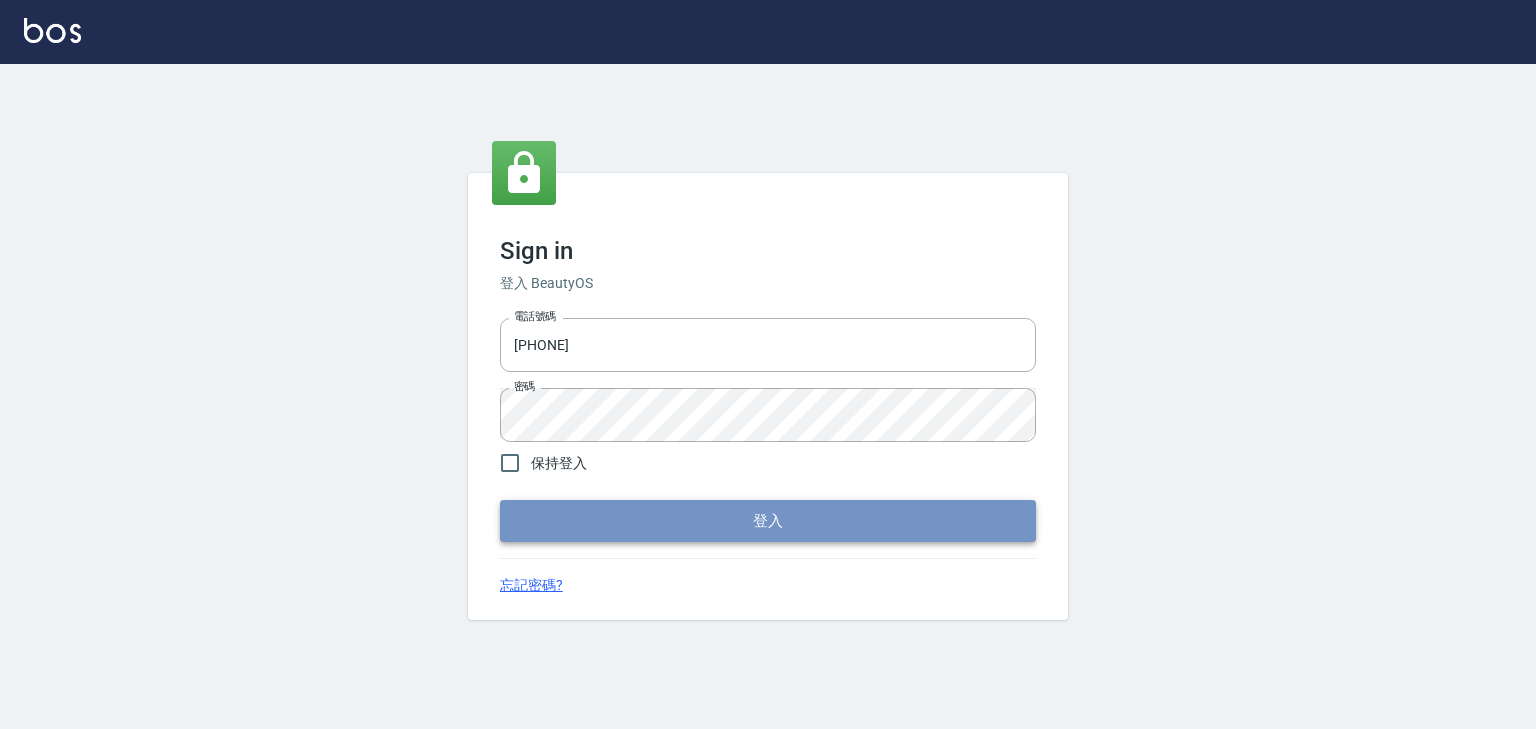 click on "登入" at bounding box center [768, 521] 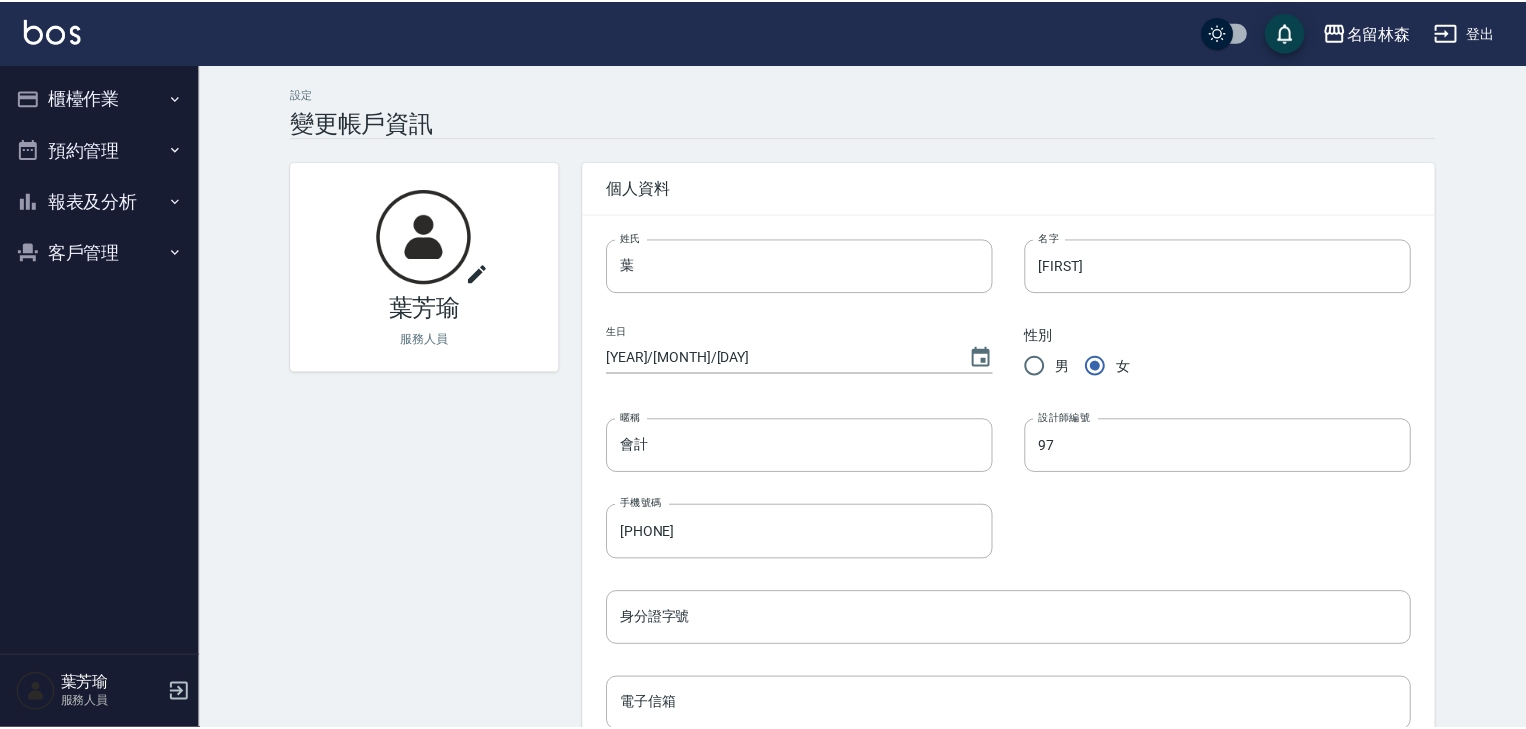 scroll, scrollTop: 0, scrollLeft: 0, axis: both 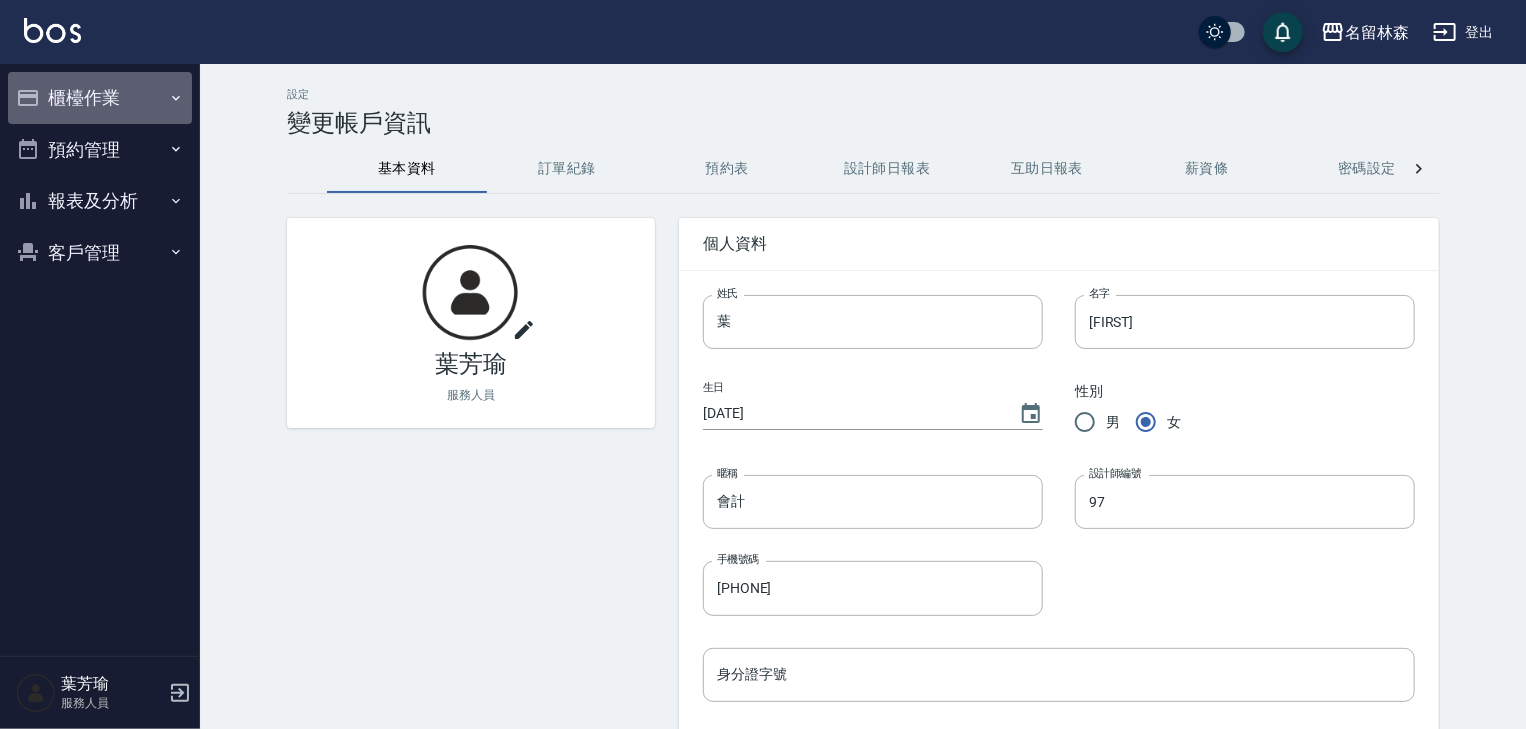 click on "櫃檯作業" at bounding box center (100, 98) 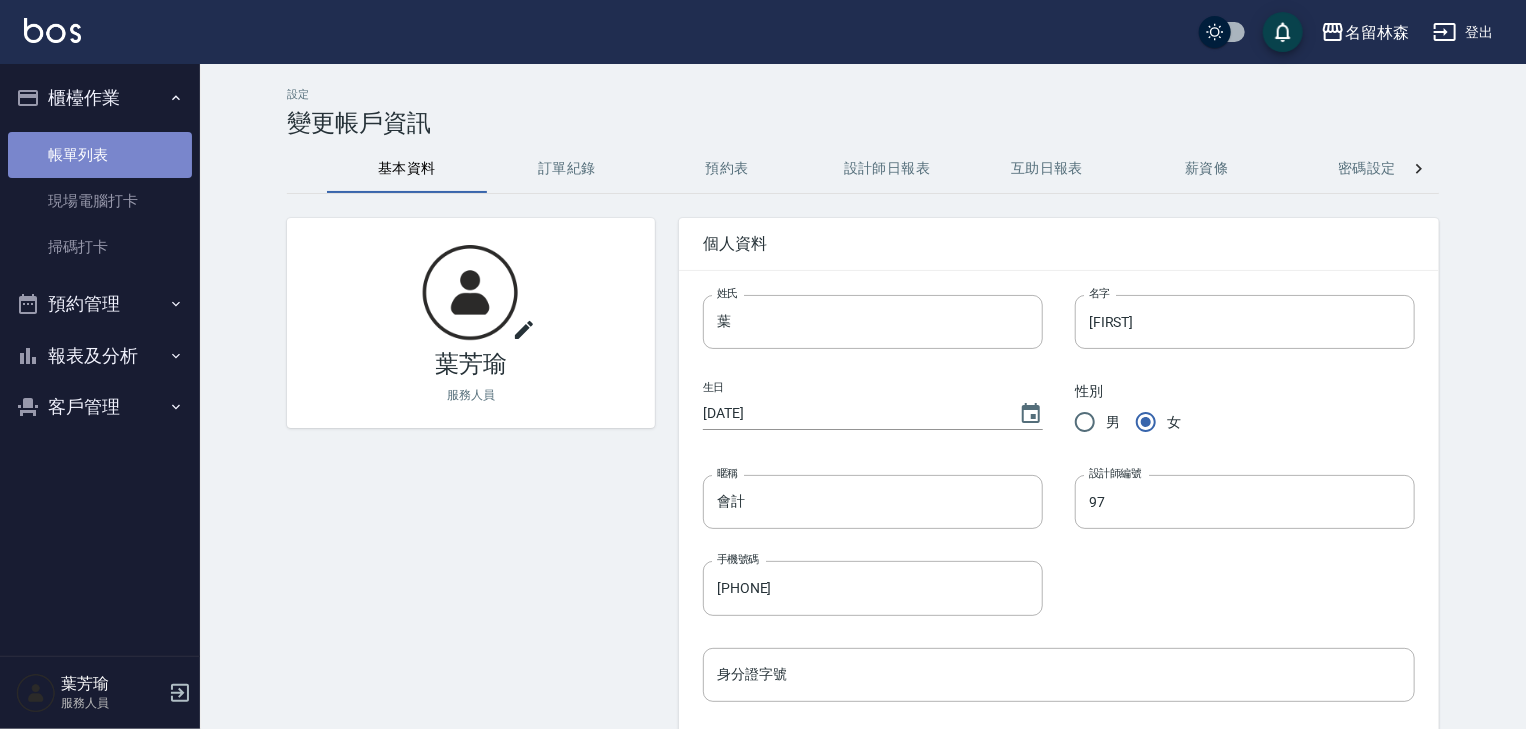 click on "帳單列表" at bounding box center (100, 155) 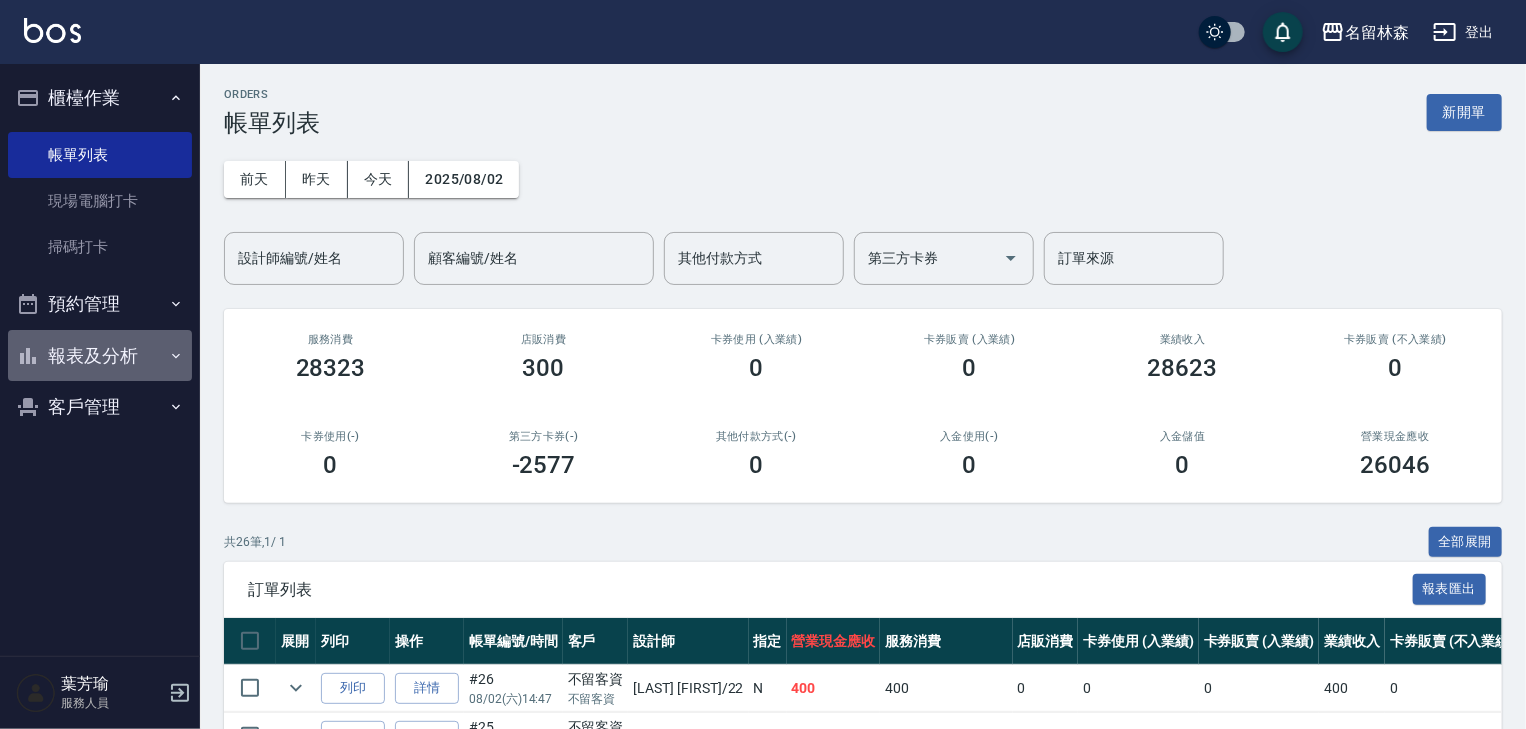 click on "報表及分析" at bounding box center (100, 356) 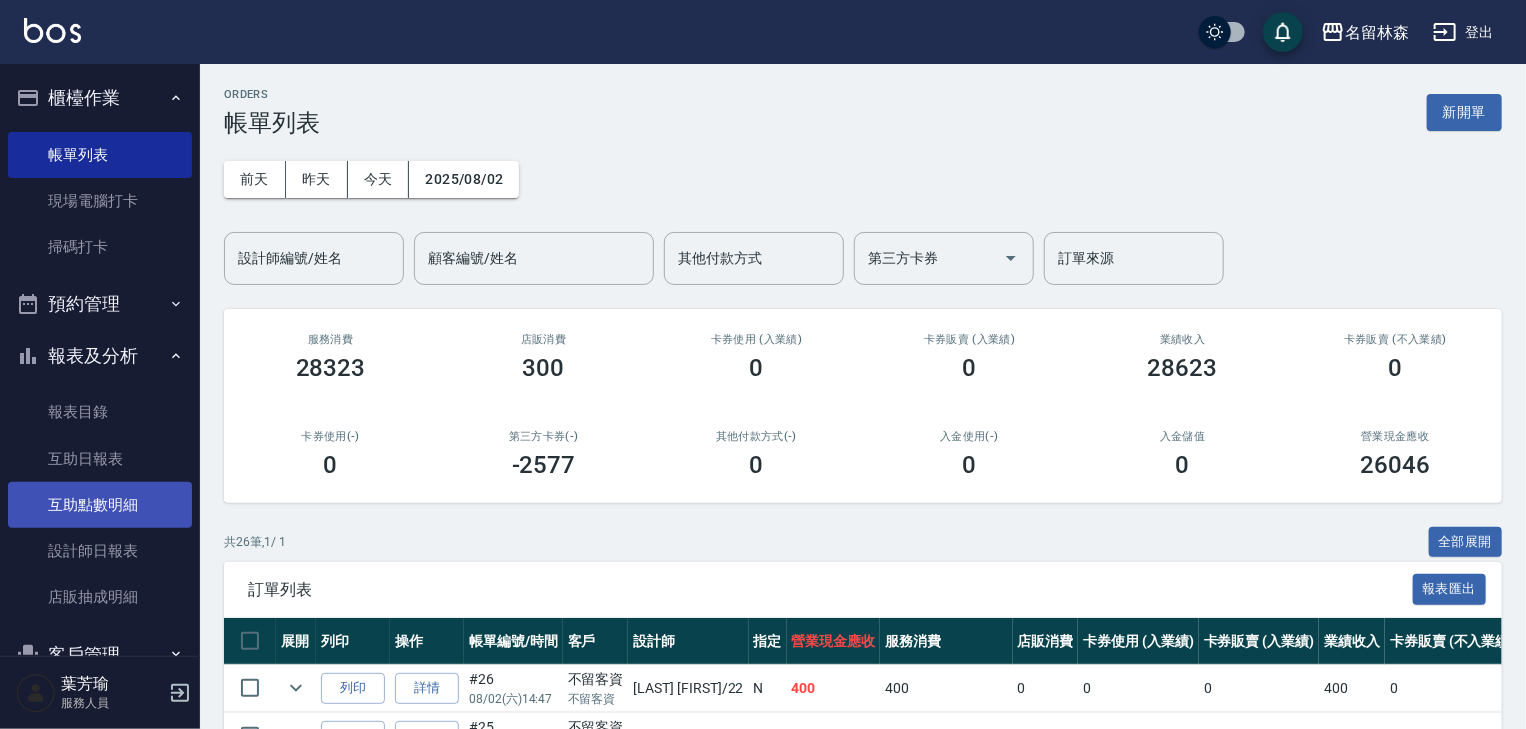 scroll, scrollTop: 48, scrollLeft: 0, axis: vertical 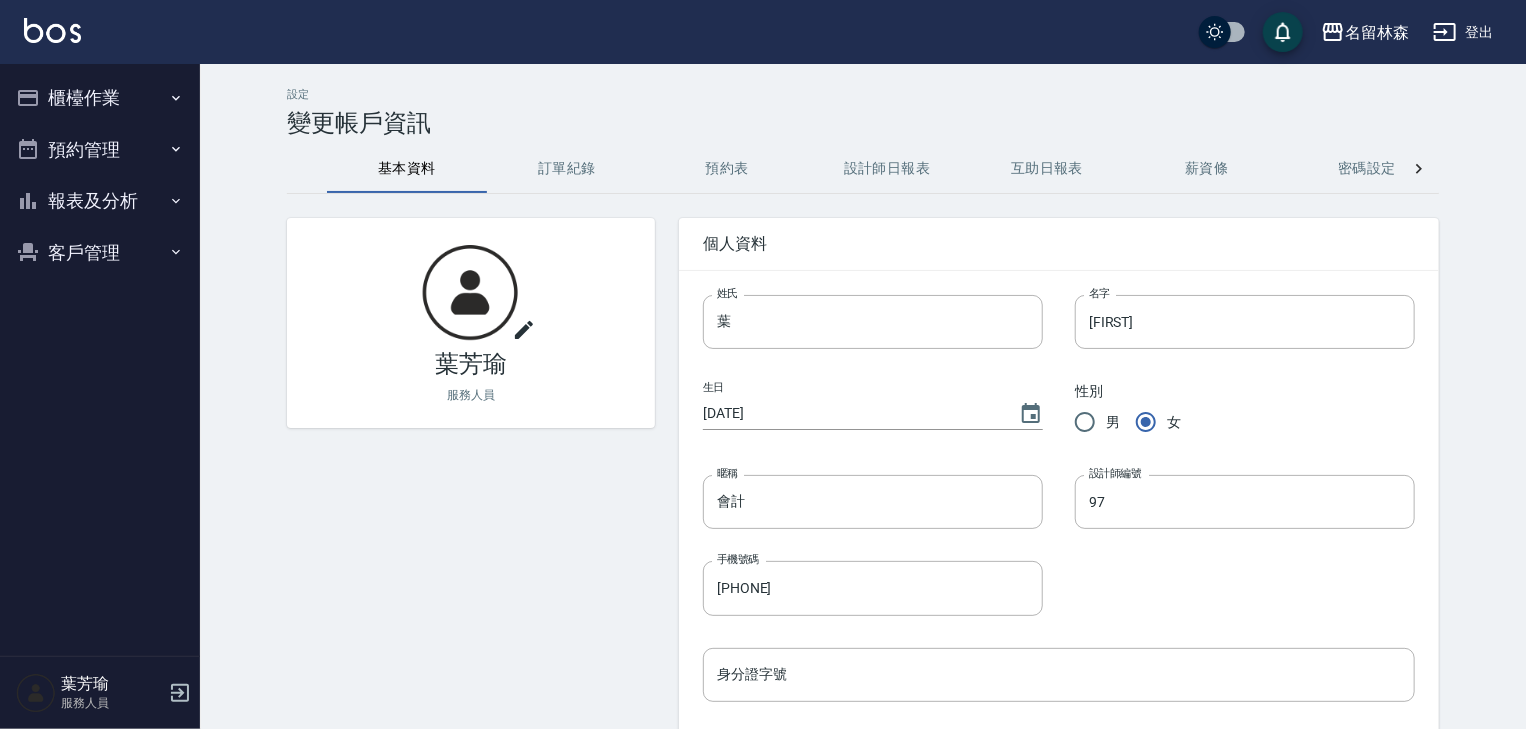 click on "櫃檯作業" at bounding box center (100, 98) 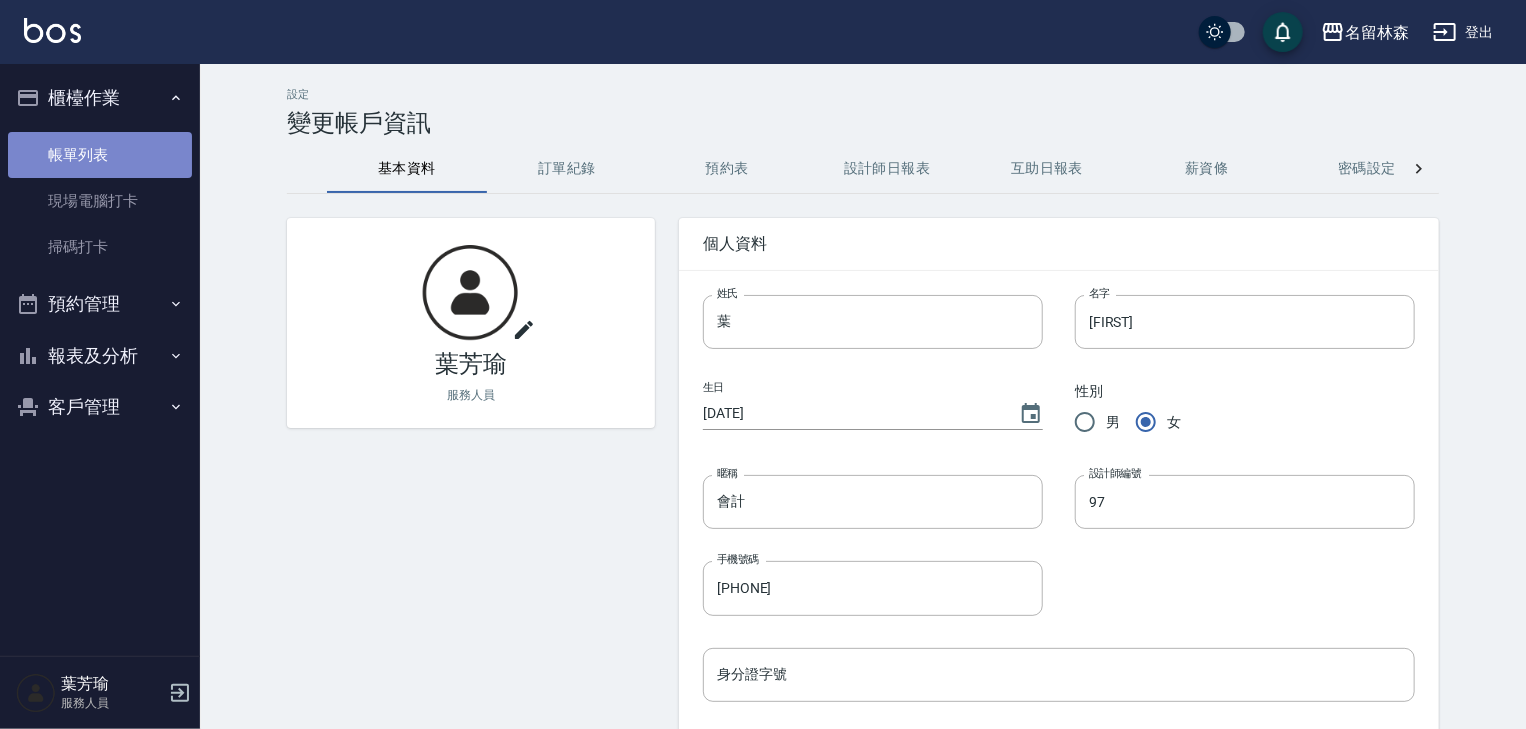 click on "帳單列表" at bounding box center (100, 155) 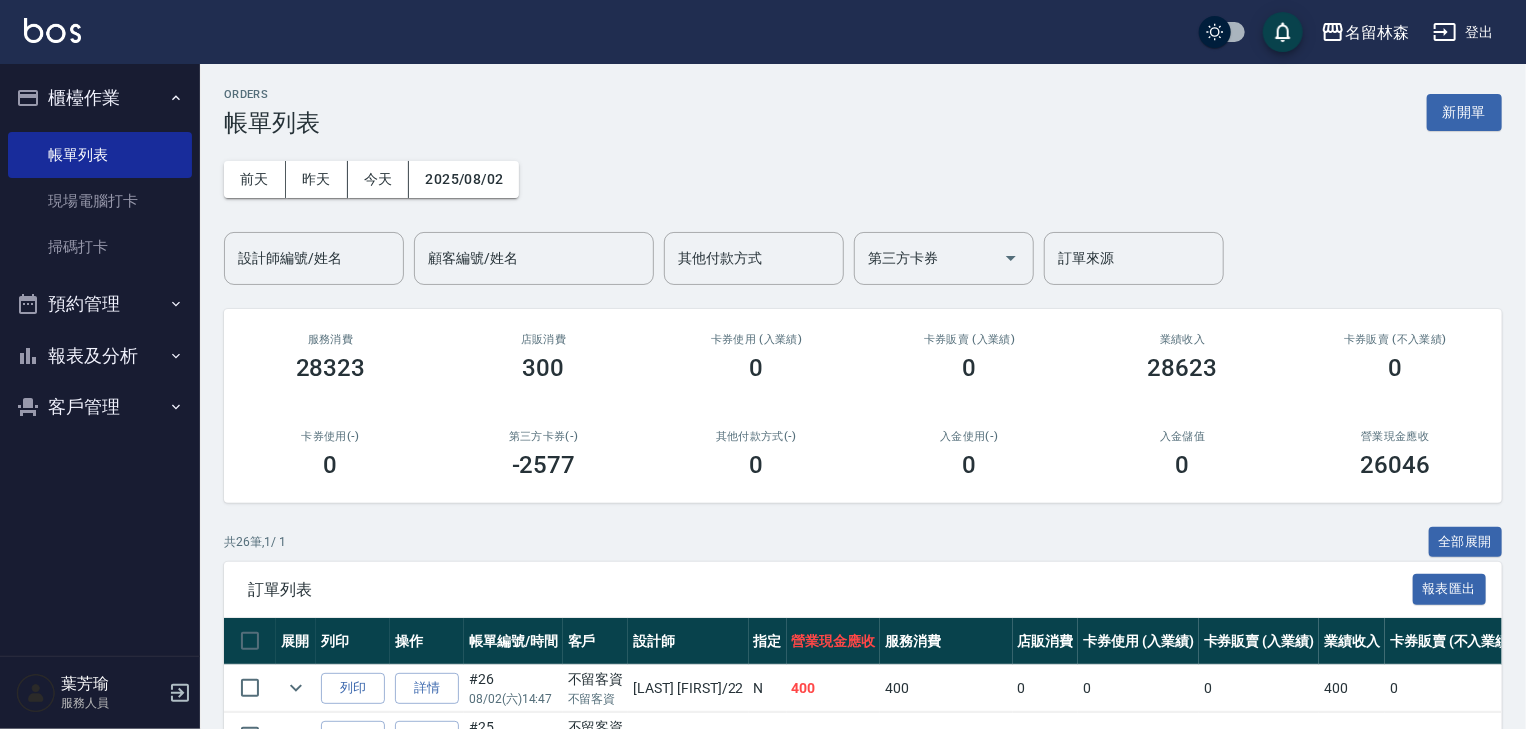 click on "登出" at bounding box center (1463, 32) 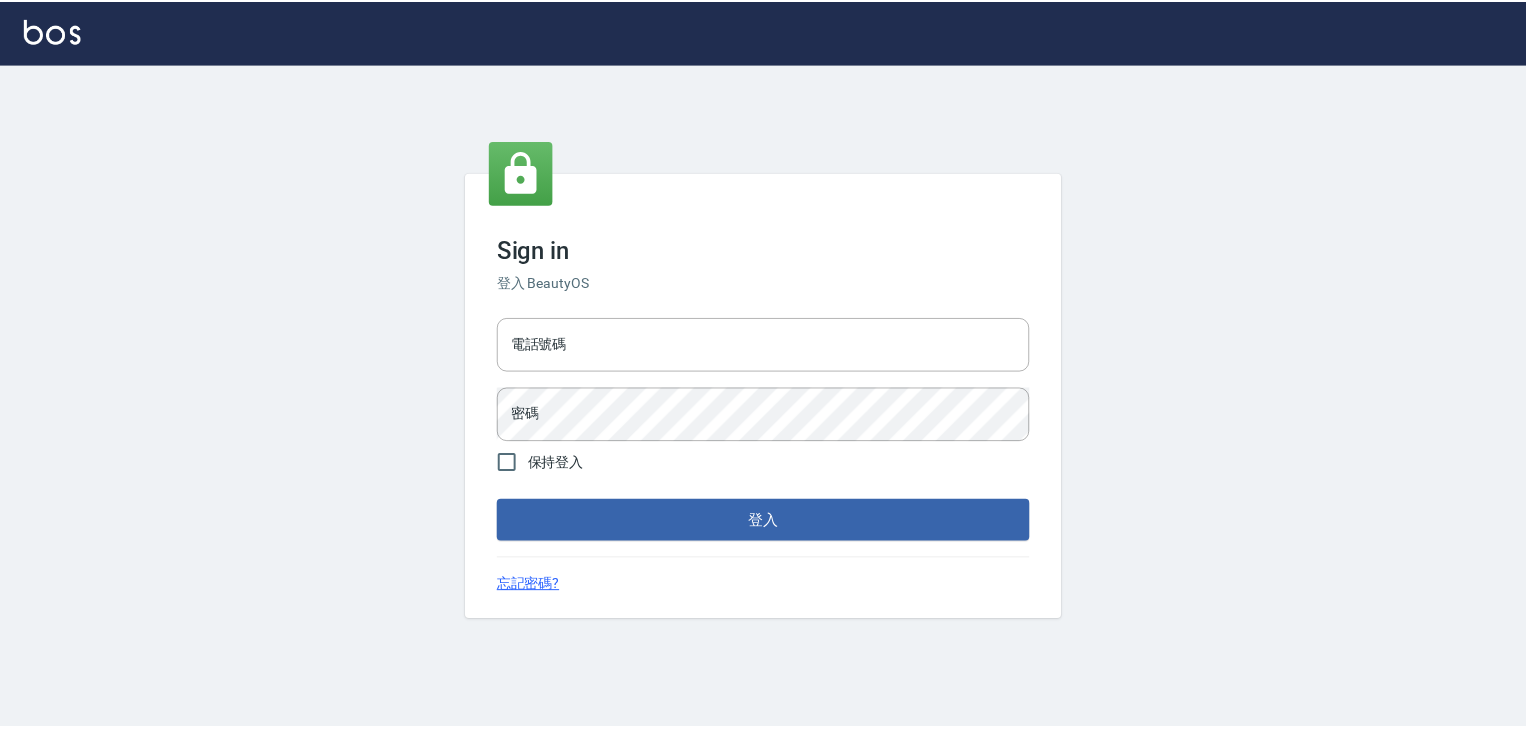 scroll, scrollTop: 0, scrollLeft: 0, axis: both 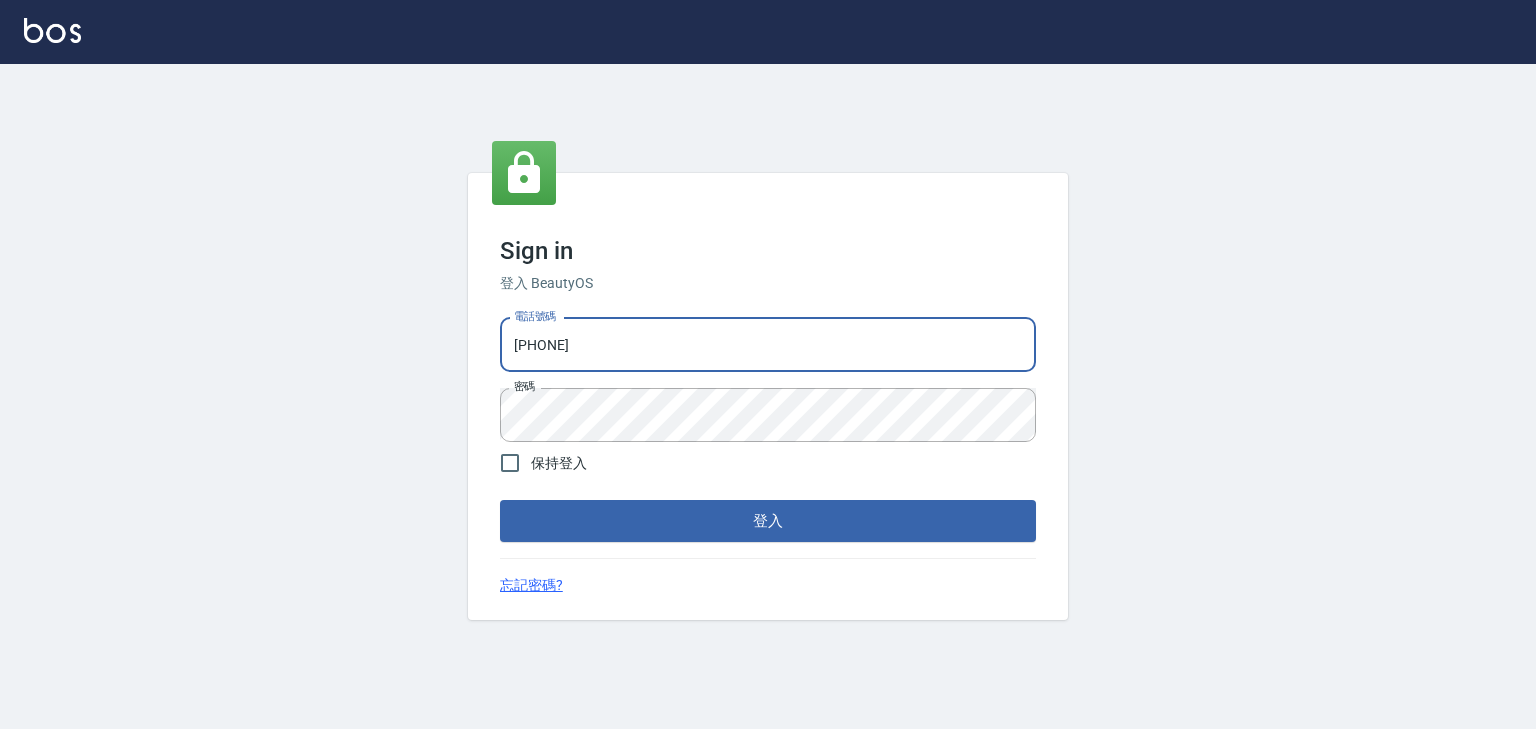 drag, startPoint x: 610, startPoint y: 346, endPoint x: 452, endPoint y: 354, distance: 158.20241 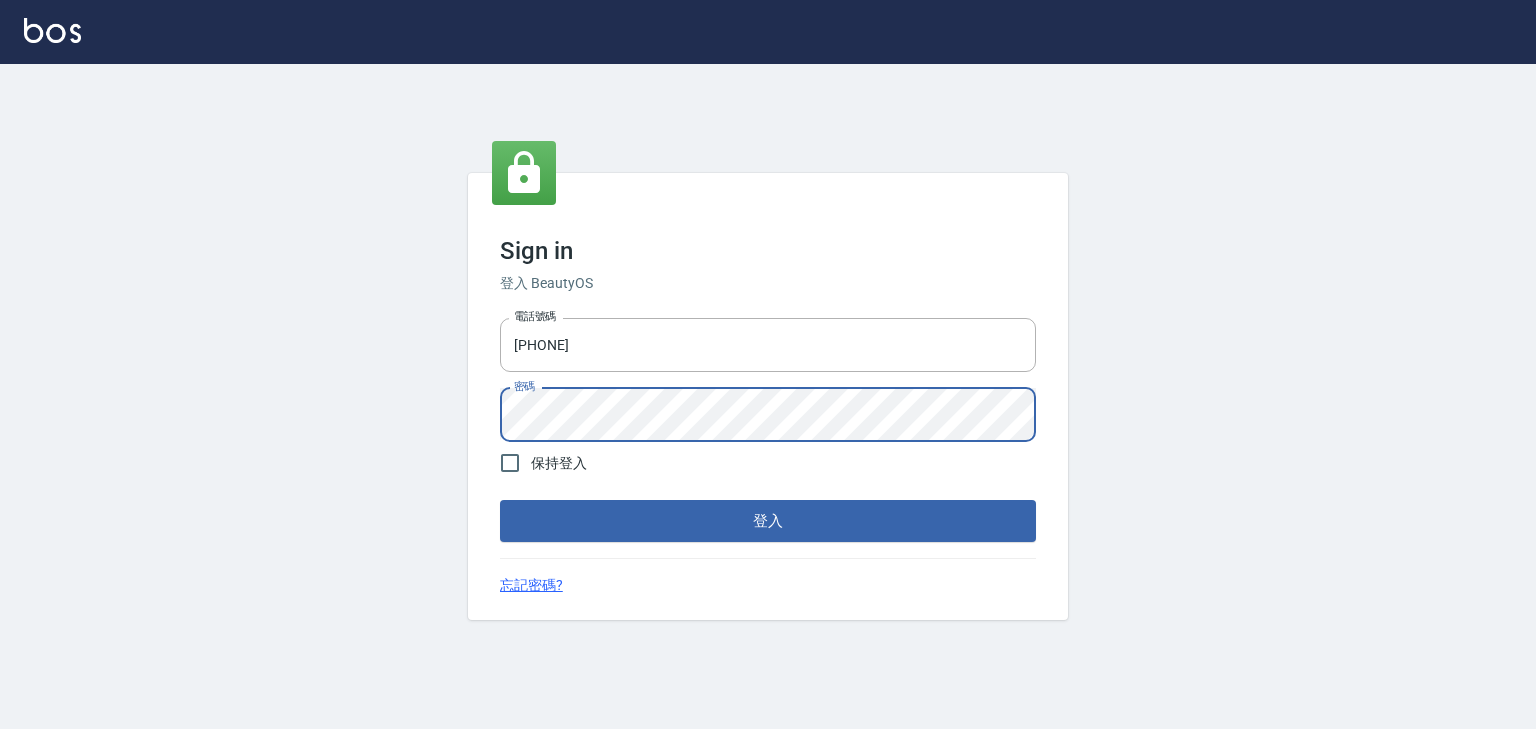 click on "Sign in 登入 BeautyOS 電話號碼 [PHONE] 電話號碼 密碼 密碼 保持登入 登入 忘記密碼?" at bounding box center (768, 397) 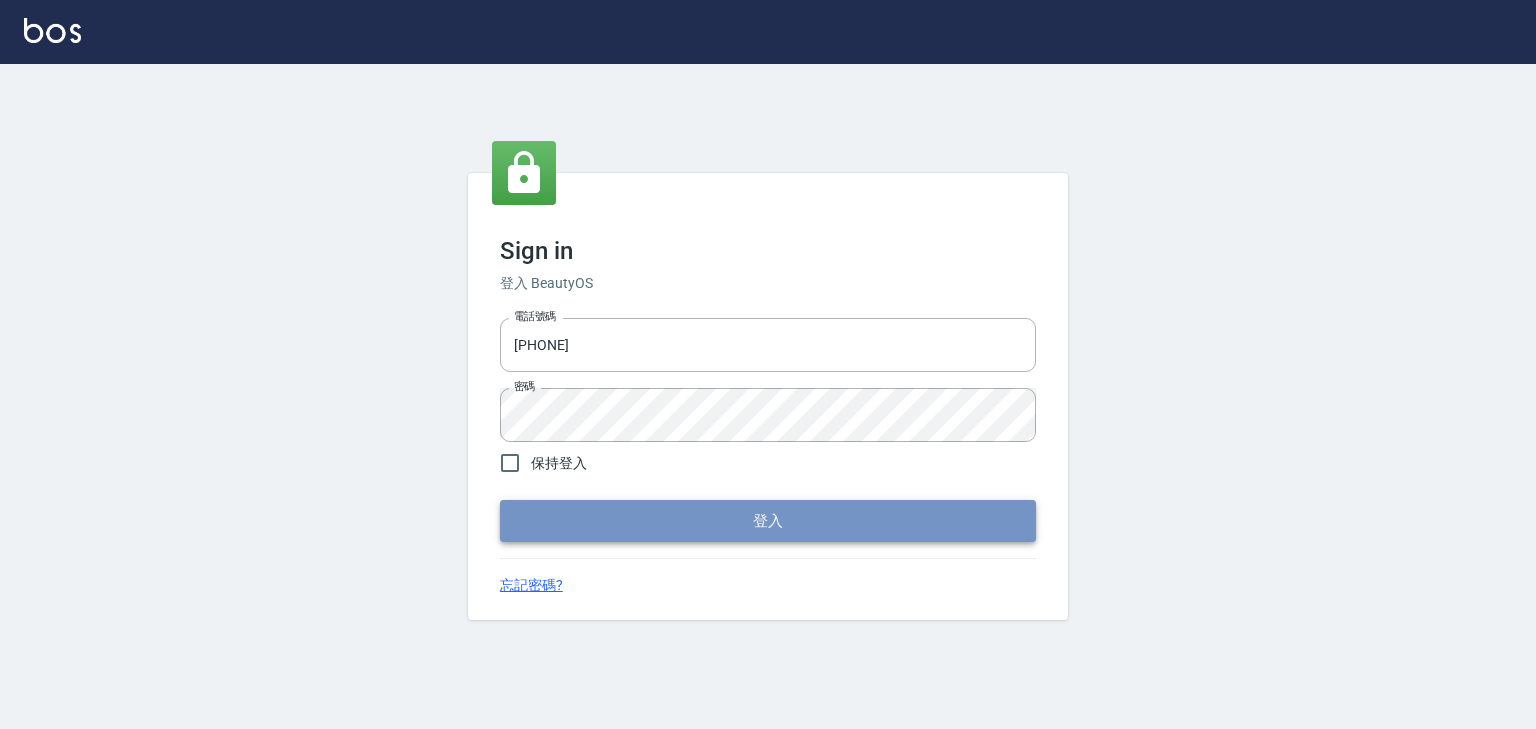 click on "登入" at bounding box center (768, 521) 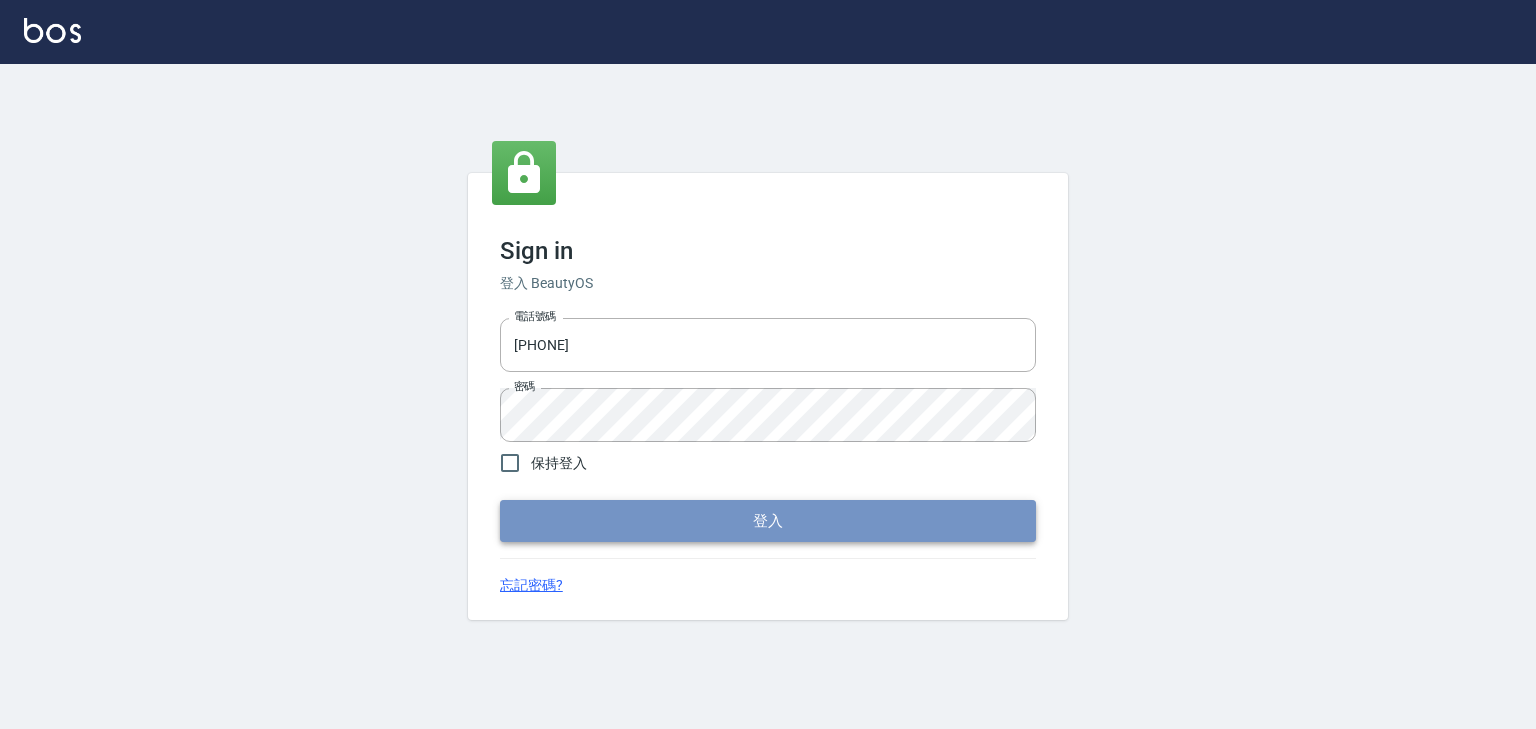 click on "登入" at bounding box center (768, 521) 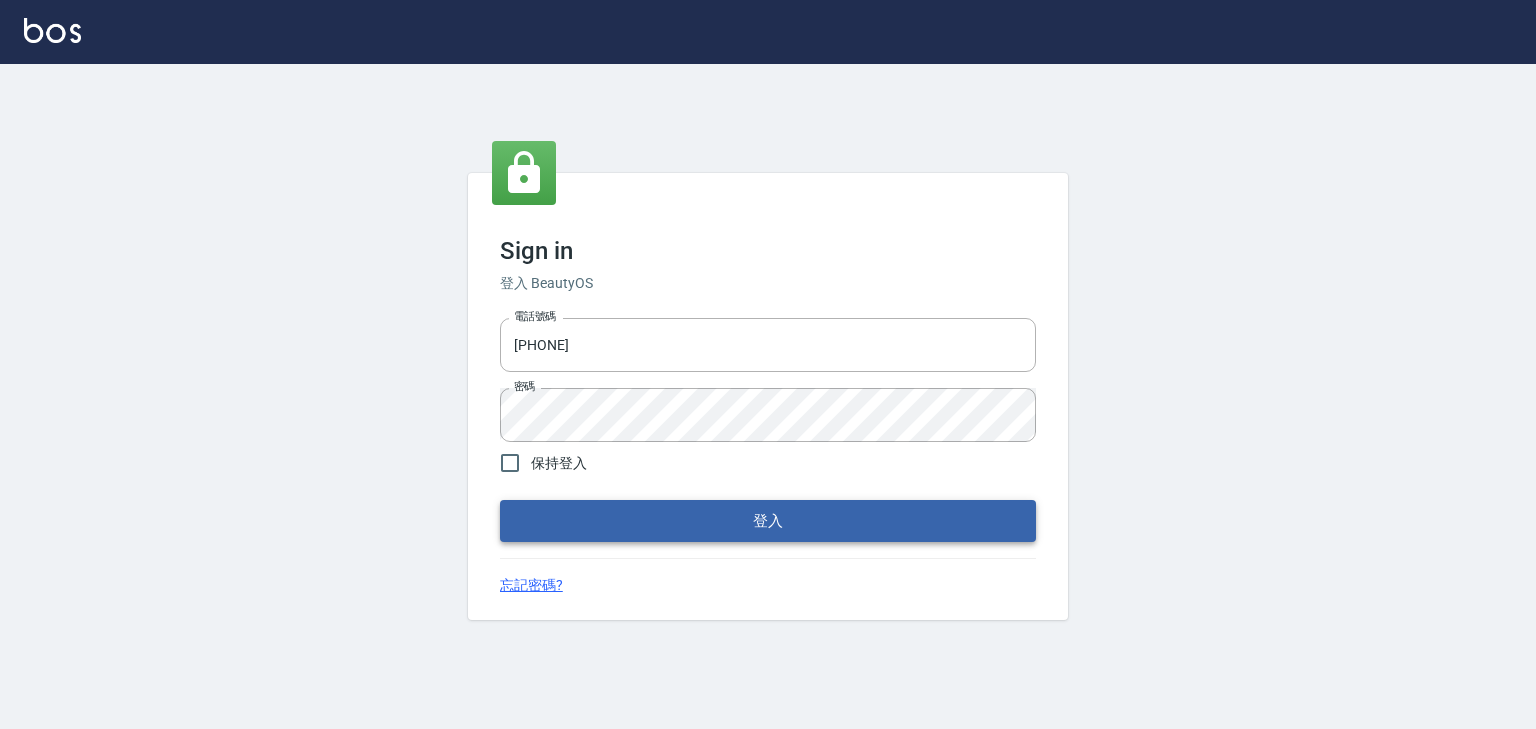 click on "登入" at bounding box center [768, 521] 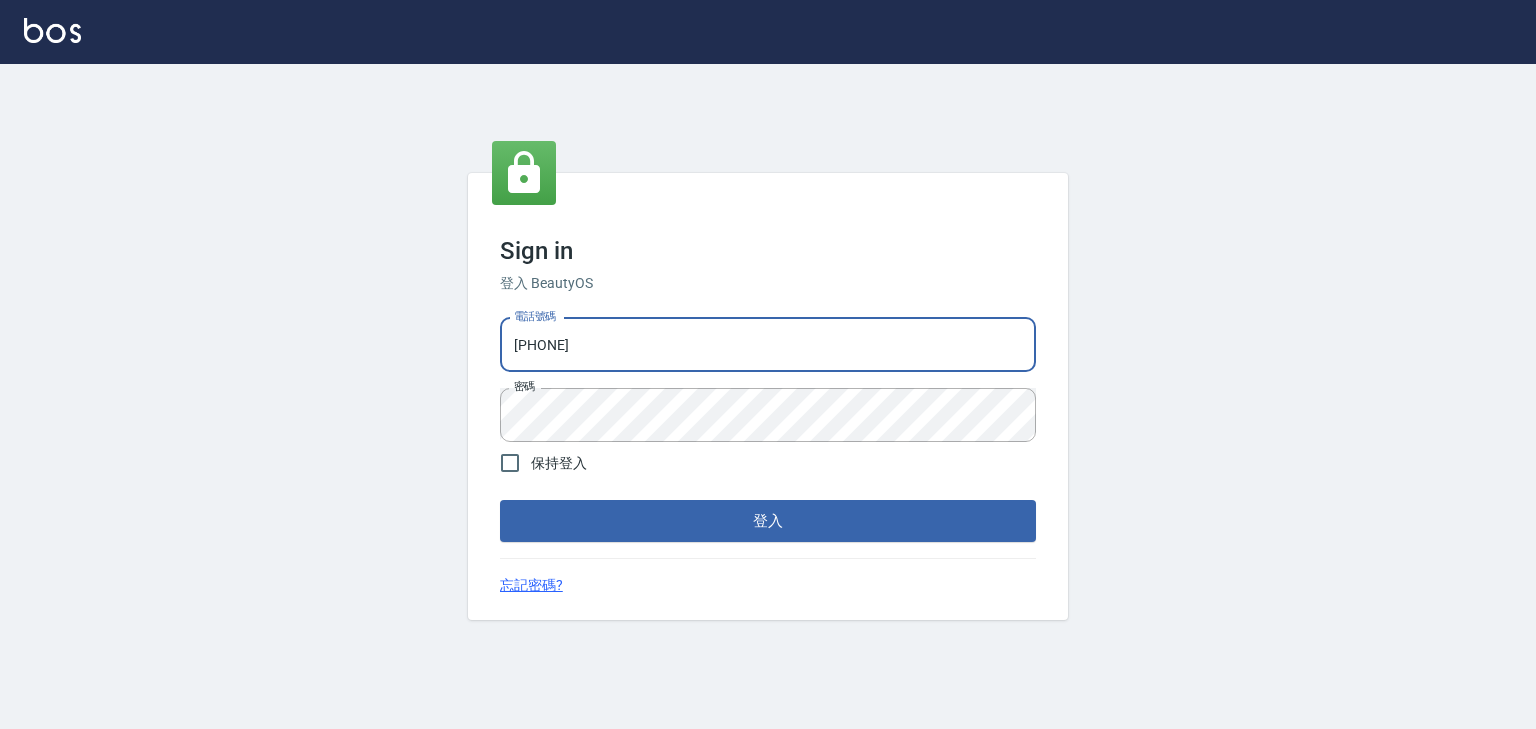 drag, startPoint x: 606, startPoint y: 341, endPoint x: 419, endPoint y: 347, distance: 187.09624 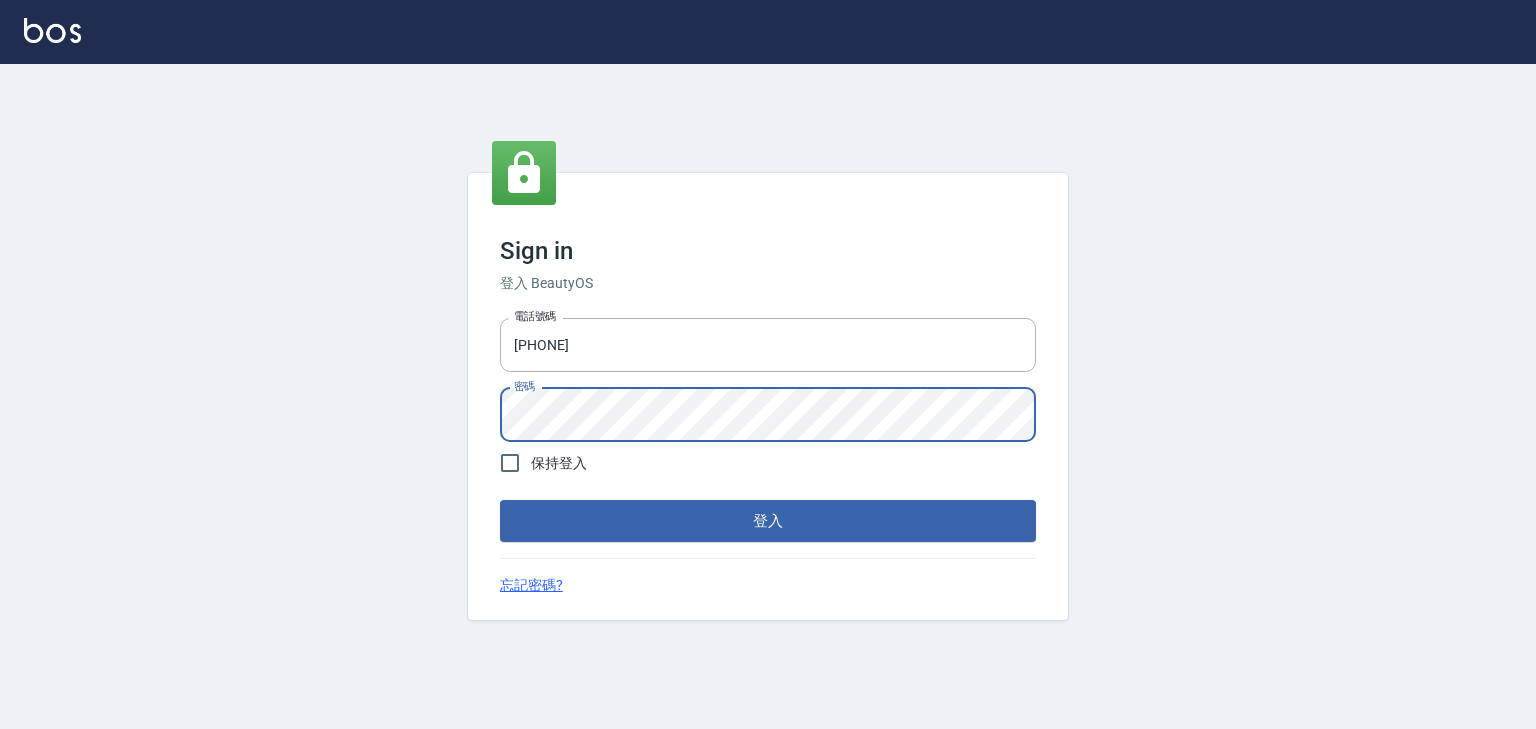 click on "Sign in 登入 BeautyOS 電話號碼 [PHONE] 電話號碼 密碼 密碼 保持登入 登入 忘記密碼?" at bounding box center (768, 396) 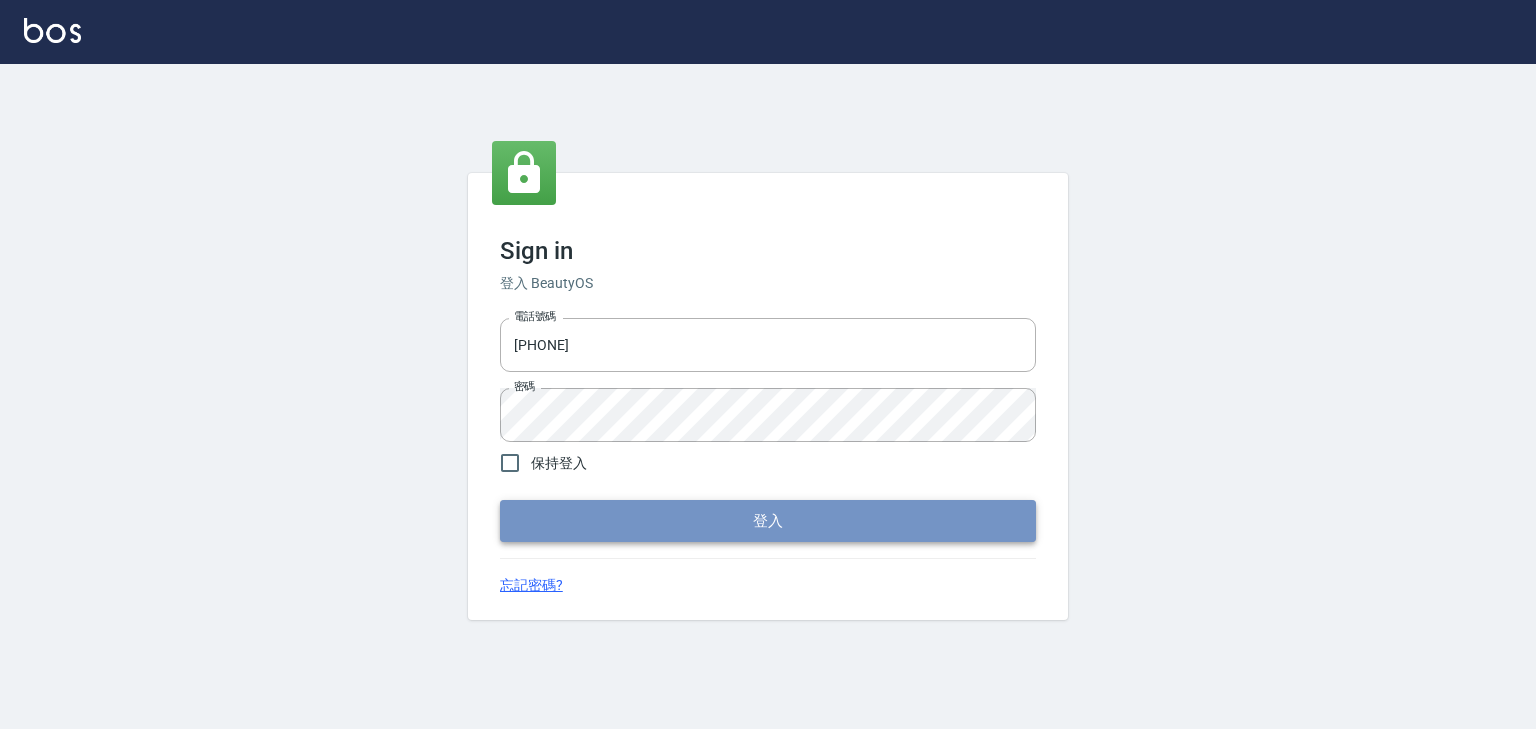 click on "登入" at bounding box center (768, 521) 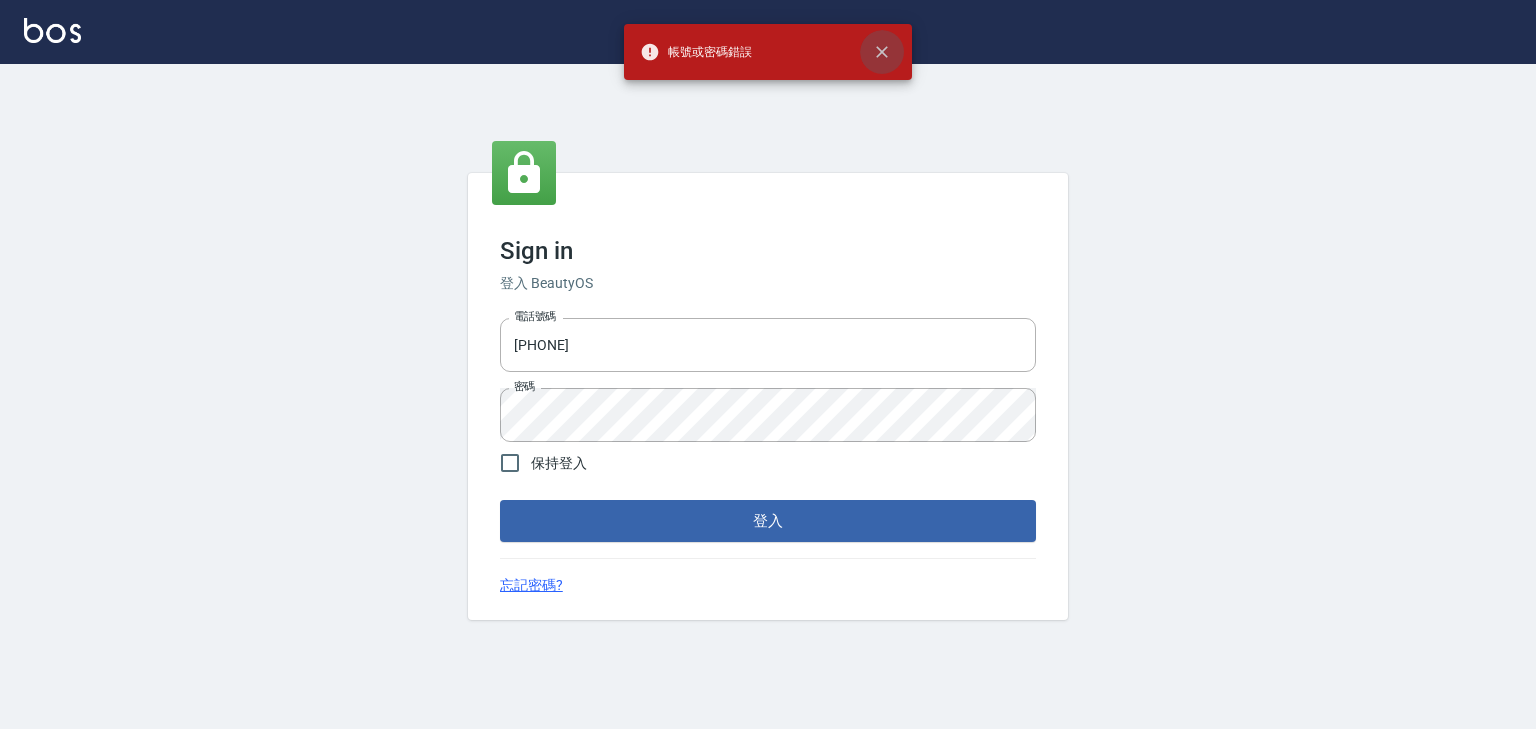 click 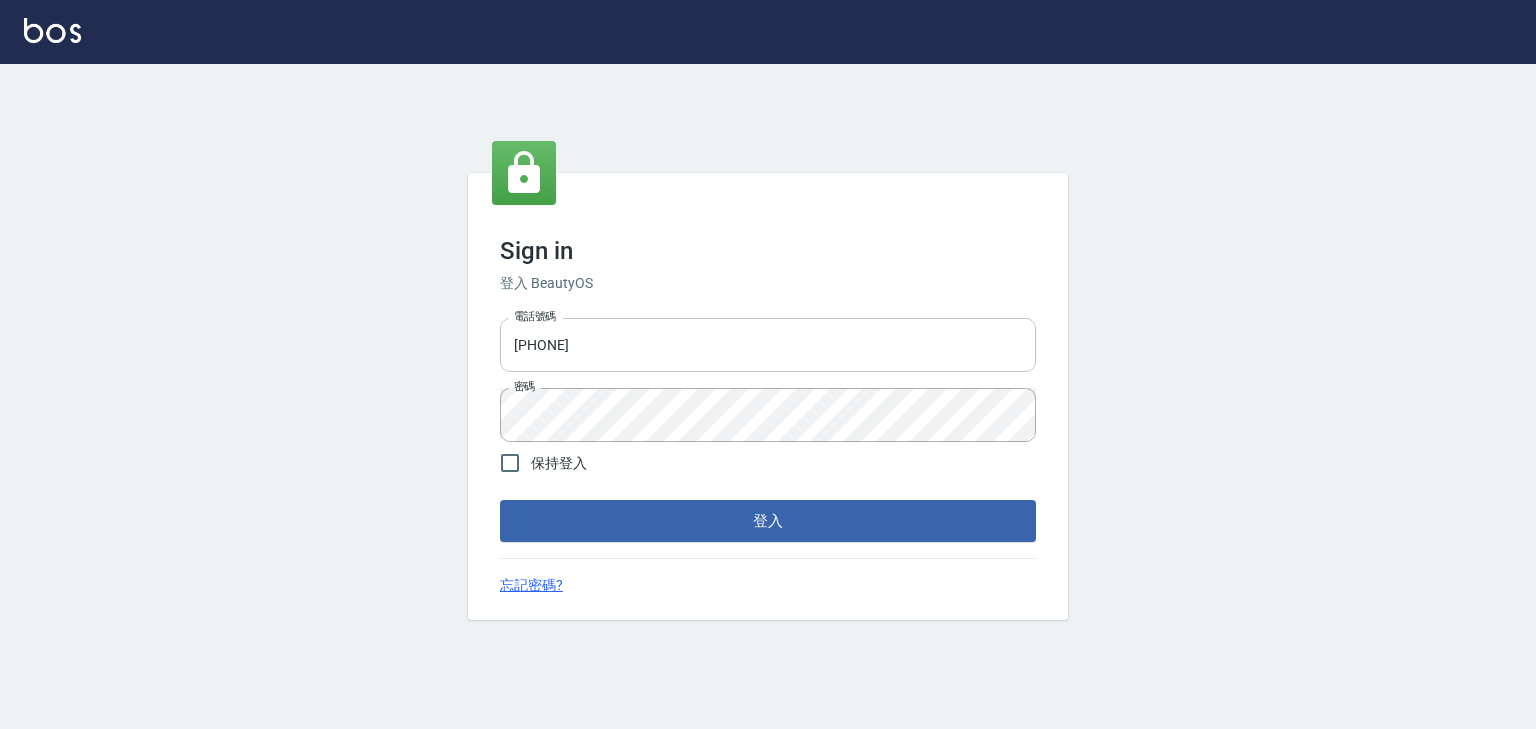 click on "[PHONE]" at bounding box center (768, 345) 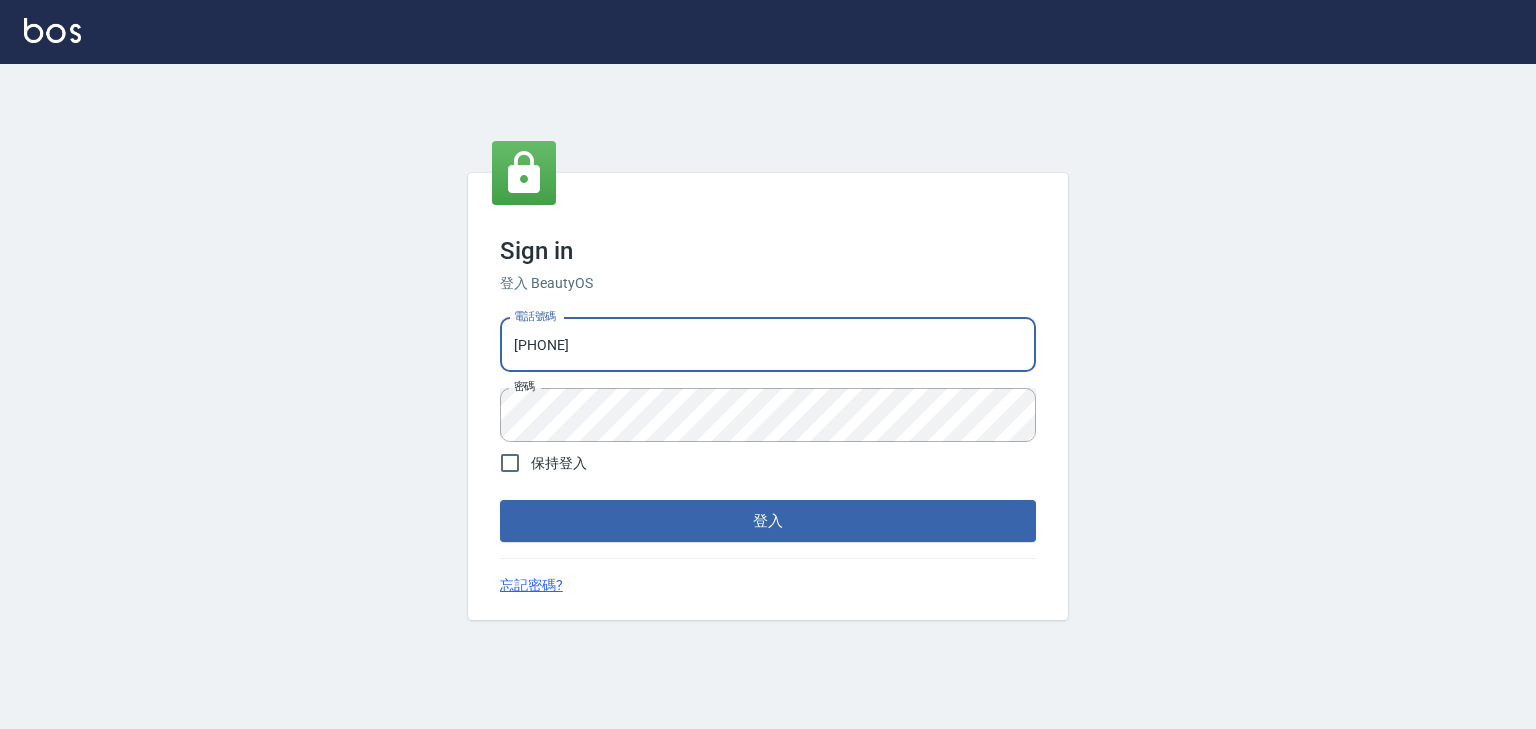drag, startPoint x: 584, startPoint y: 344, endPoint x: 472, endPoint y: 360, distance: 113.137085 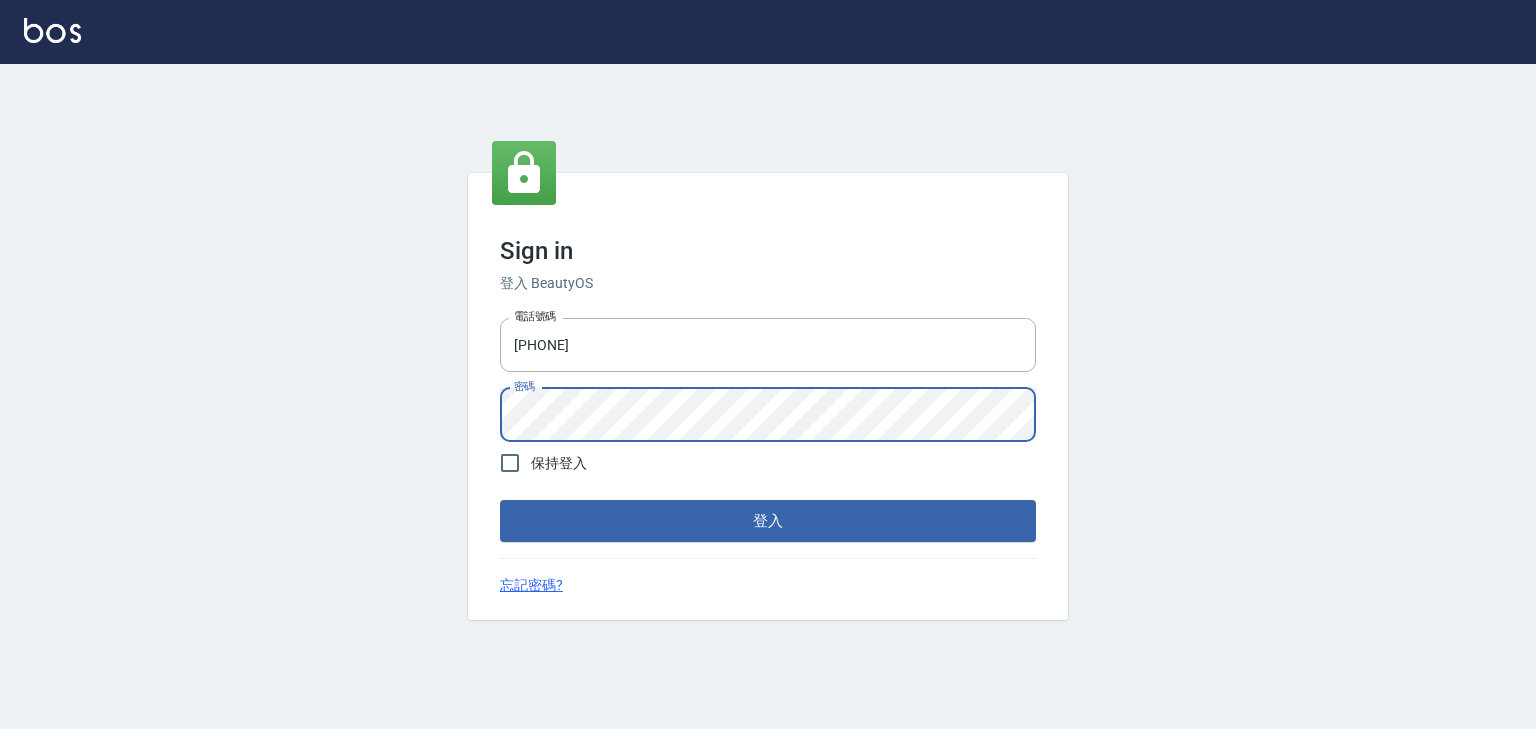 click on "Sign in 登入 BeautyOS 電話號碼 [PHONE] 電話號碼 密碼 密碼 保持登入 登入 忘記密碼?" at bounding box center [768, 397] 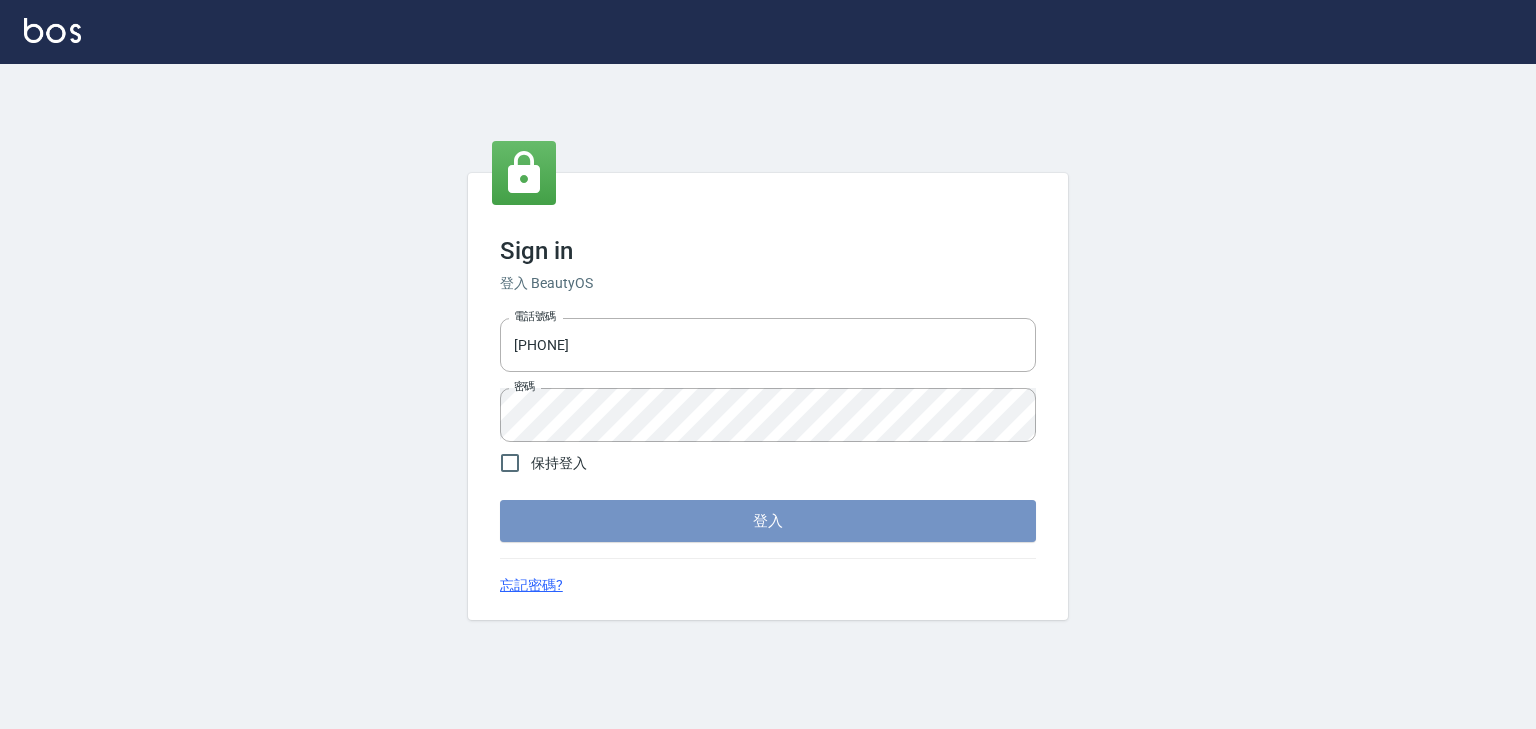 click on "登入" at bounding box center [768, 521] 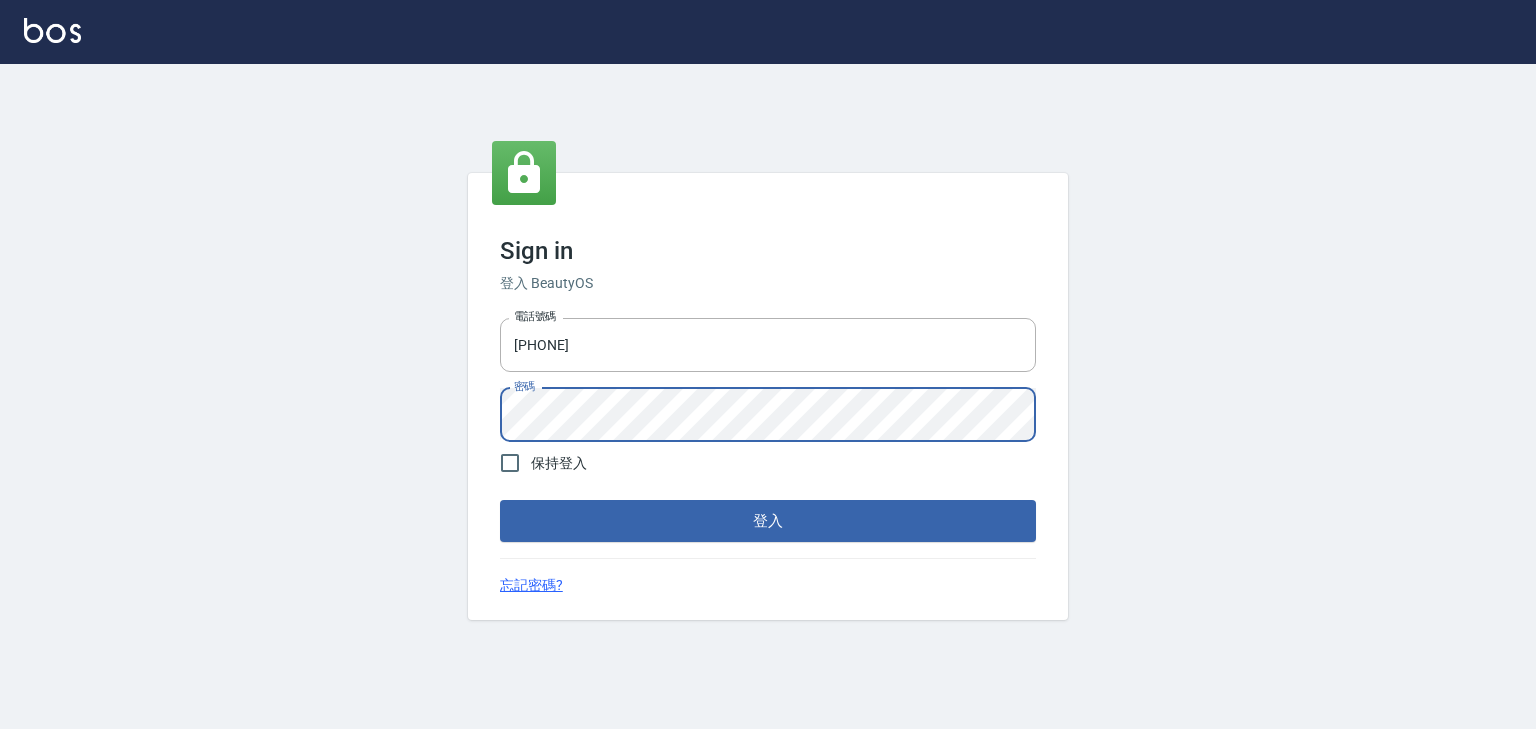 click on "Sign in 登入 BeautyOS 電話號碼 [PHONE] 電話號碼 密碼 密碼 保持登入 登入 忘記密碼?" at bounding box center (768, 396) 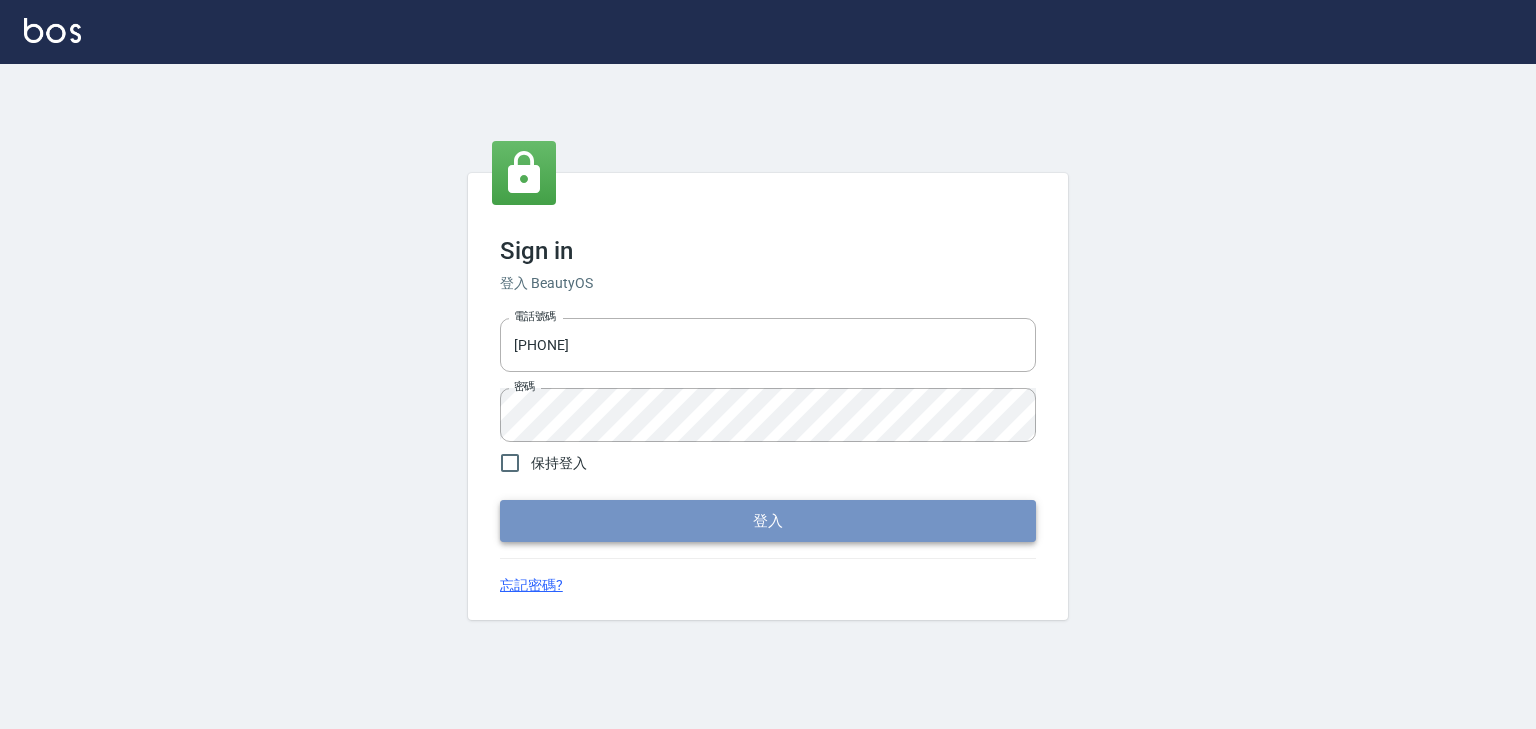 click on "登入" at bounding box center [768, 521] 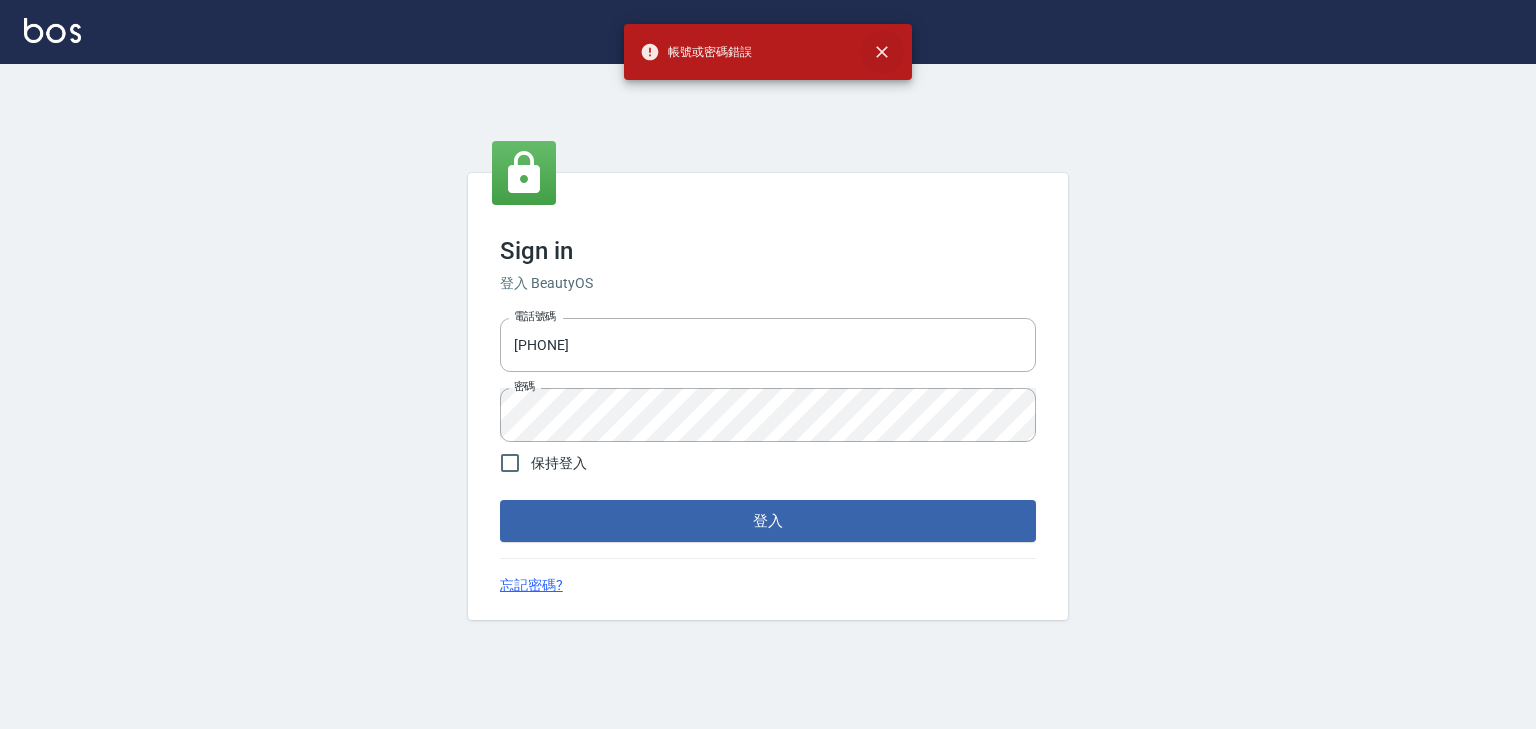 click 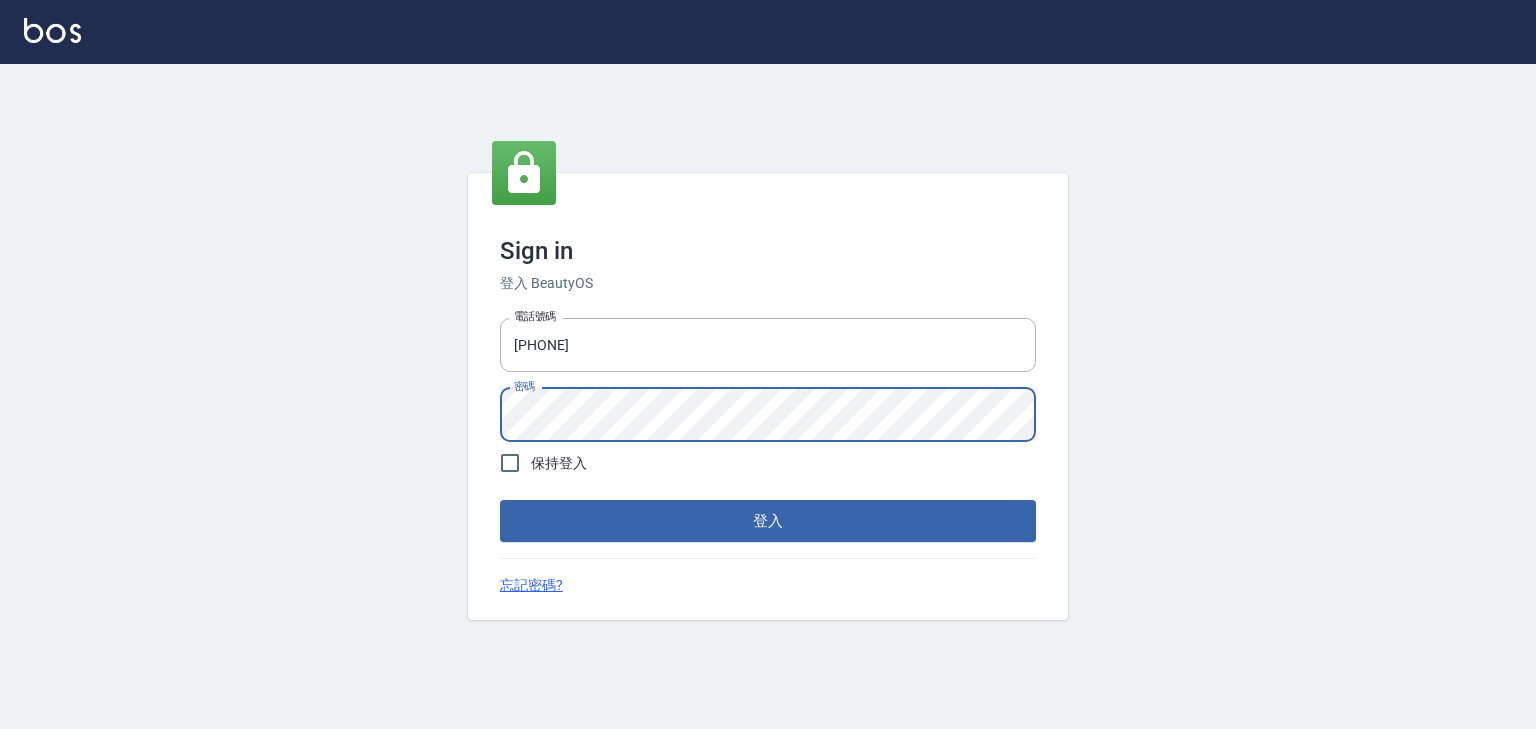 click on "Sign in 登入 BeautyOS 電話號碼 [PHONE] 電話號碼 密碼 密碼 保持登入 登入 忘記密碼?" at bounding box center (768, 396) 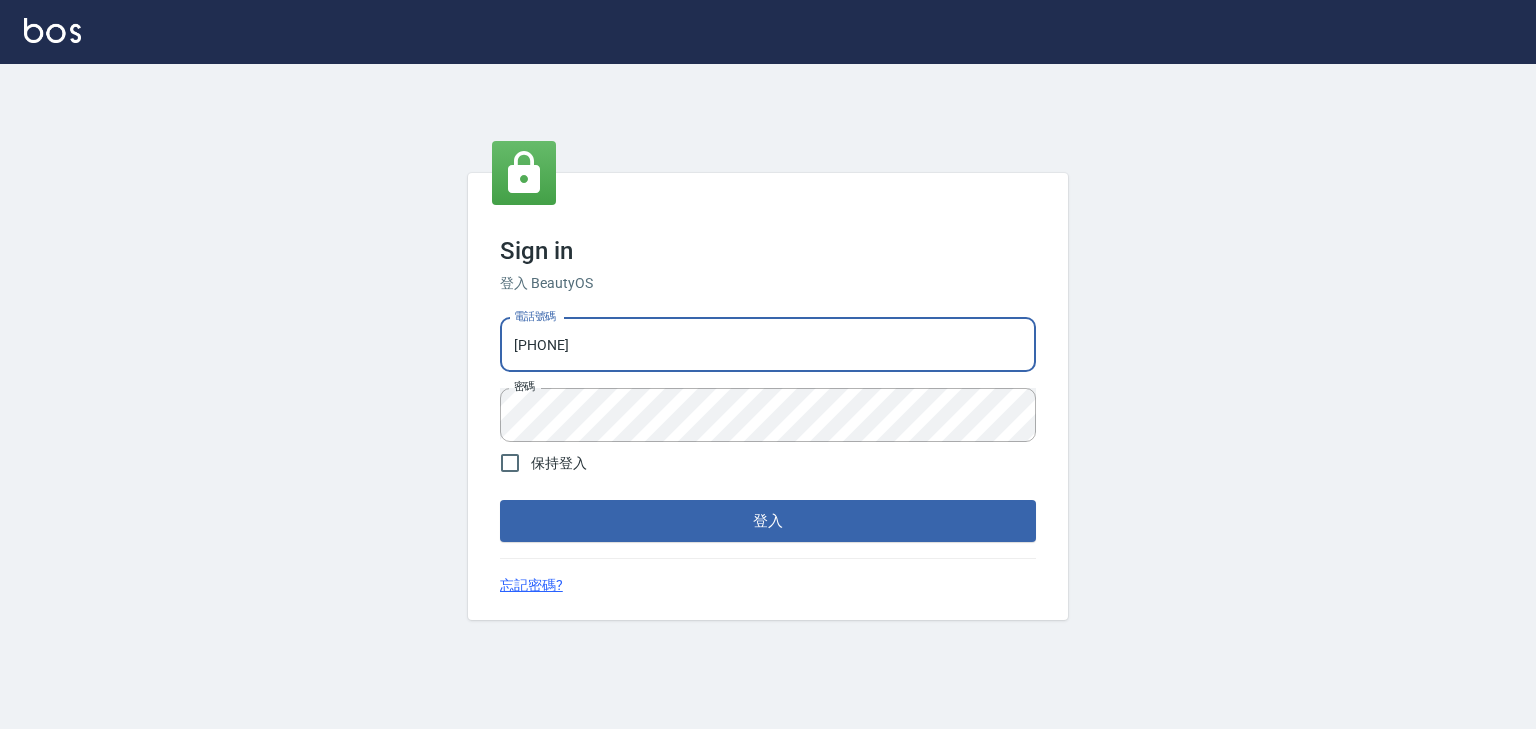 drag, startPoint x: 610, startPoint y: 344, endPoint x: 423, endPoint y: 357, distance: 187.45132 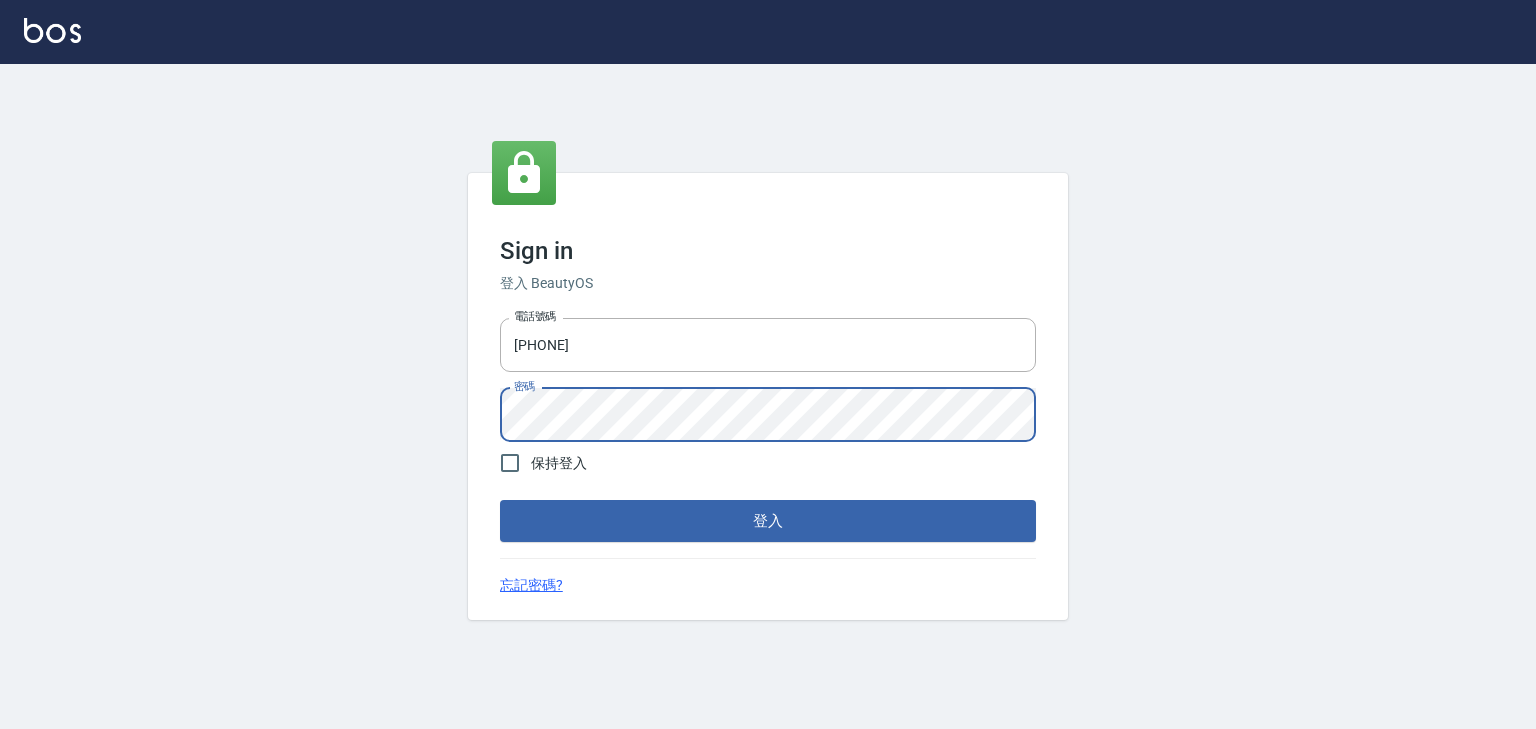 click on "Sign in 登入 BeautyOS 電話號碼 25513682 電話號碼 密碼 密碼 保持登入 登入 忘記密碼?" at bounding box center (768, 396) 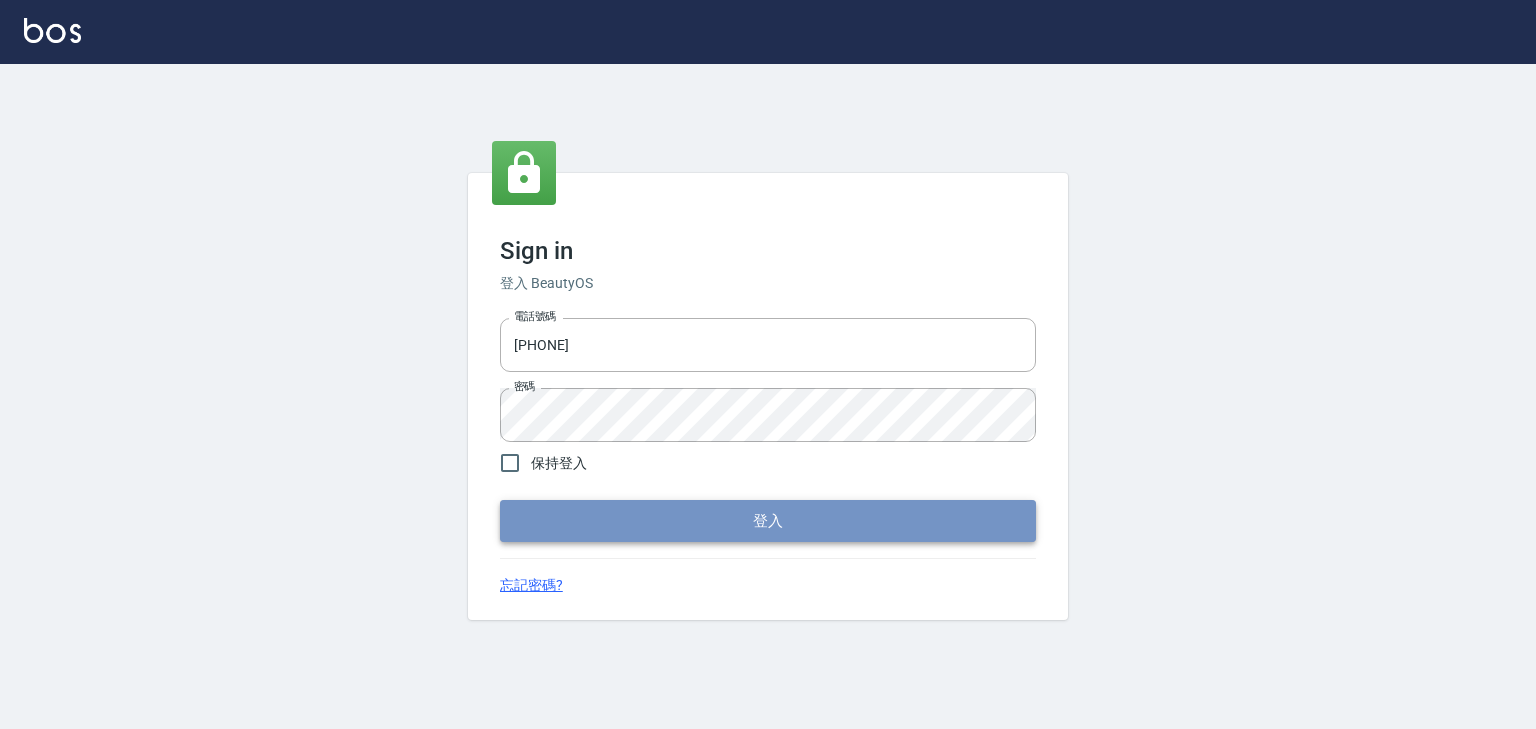 click on "登入" at bounding box center [768, 521] 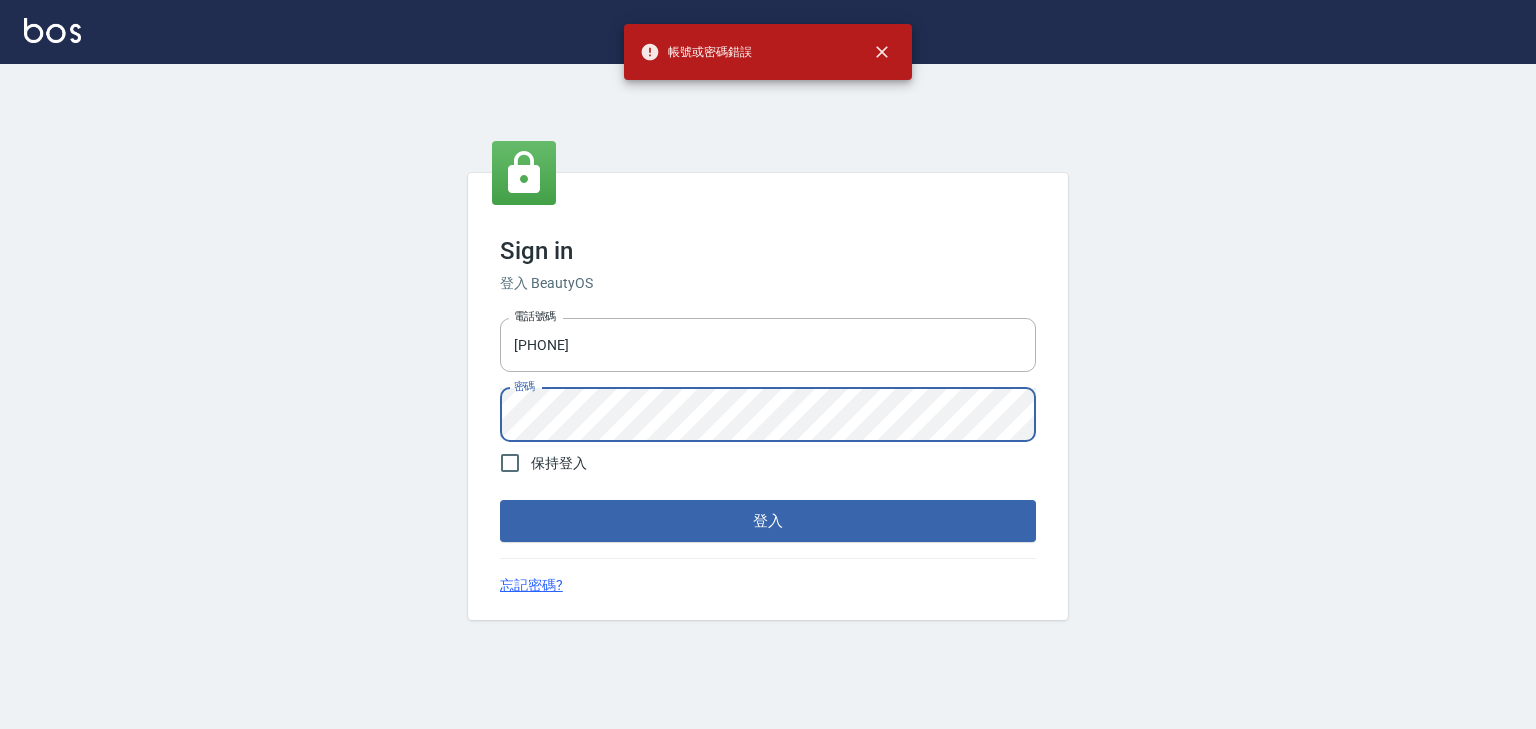 click on "Sign in 登入 BeautyOS 電話號碼 25513682 電話號碼 密碼 密碼 保持登入 登入 忘記密碼?" at bounding box center [768, 396] 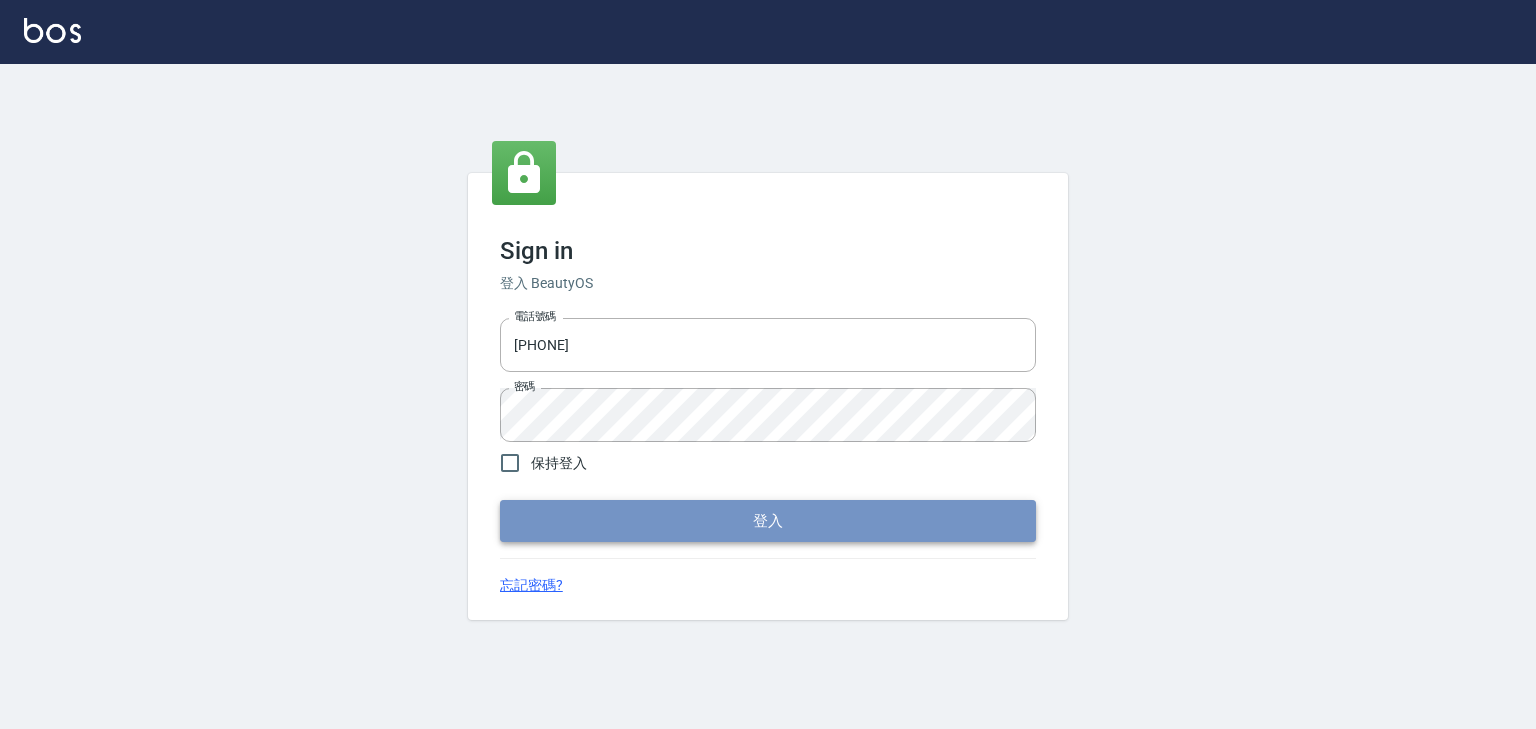 click on "登入" at bounding box center (768, 521) 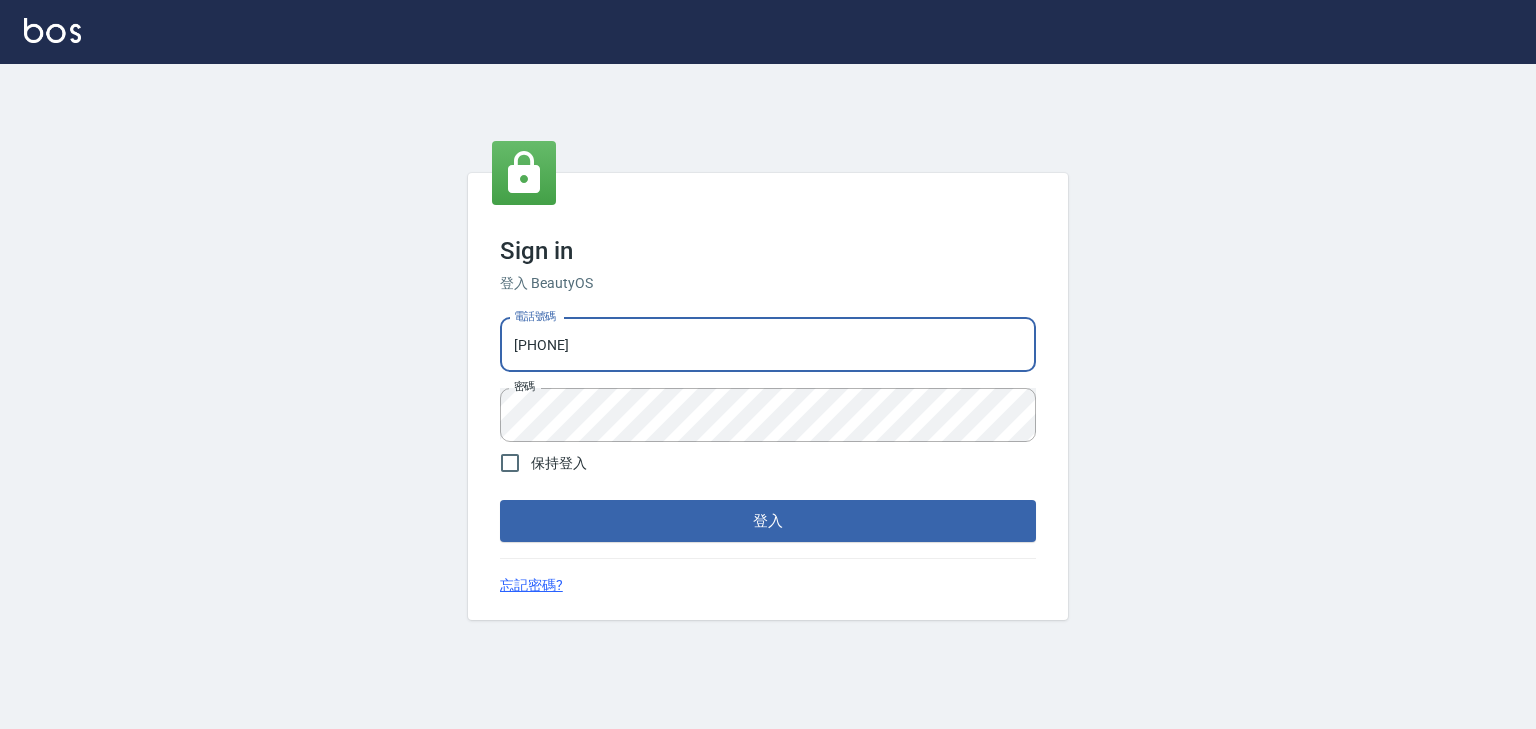 drag, startPoint x: 673, startPoint y: 356, endPoint x: 76, endPoint y: 345, distance: 597.1013 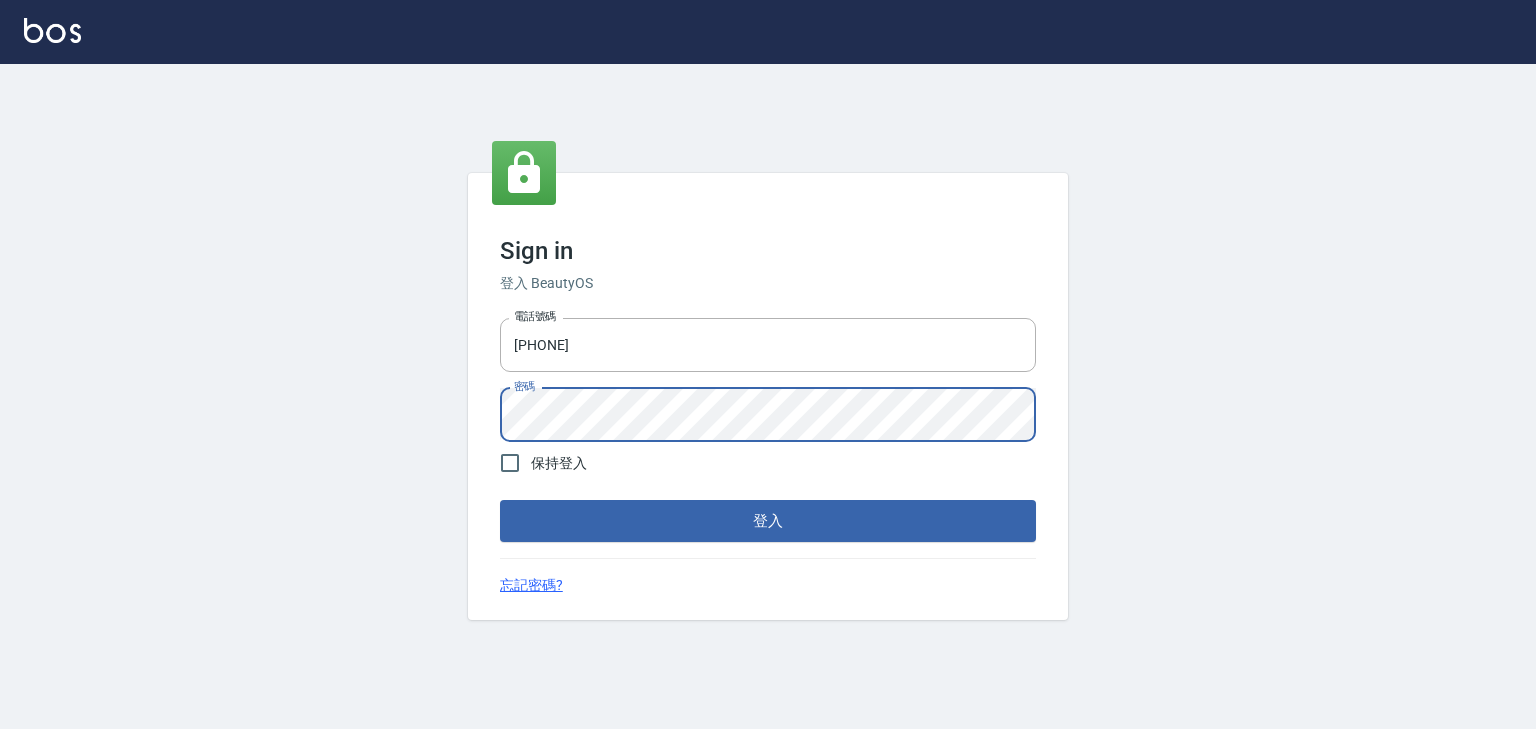 click on "Sign in 登入 BeautyOS 電話號碼 [PHONE] 電話號碼 密碼 密碼 保持登入 登入 忘記密碼?" at bounding box center [768, 396] 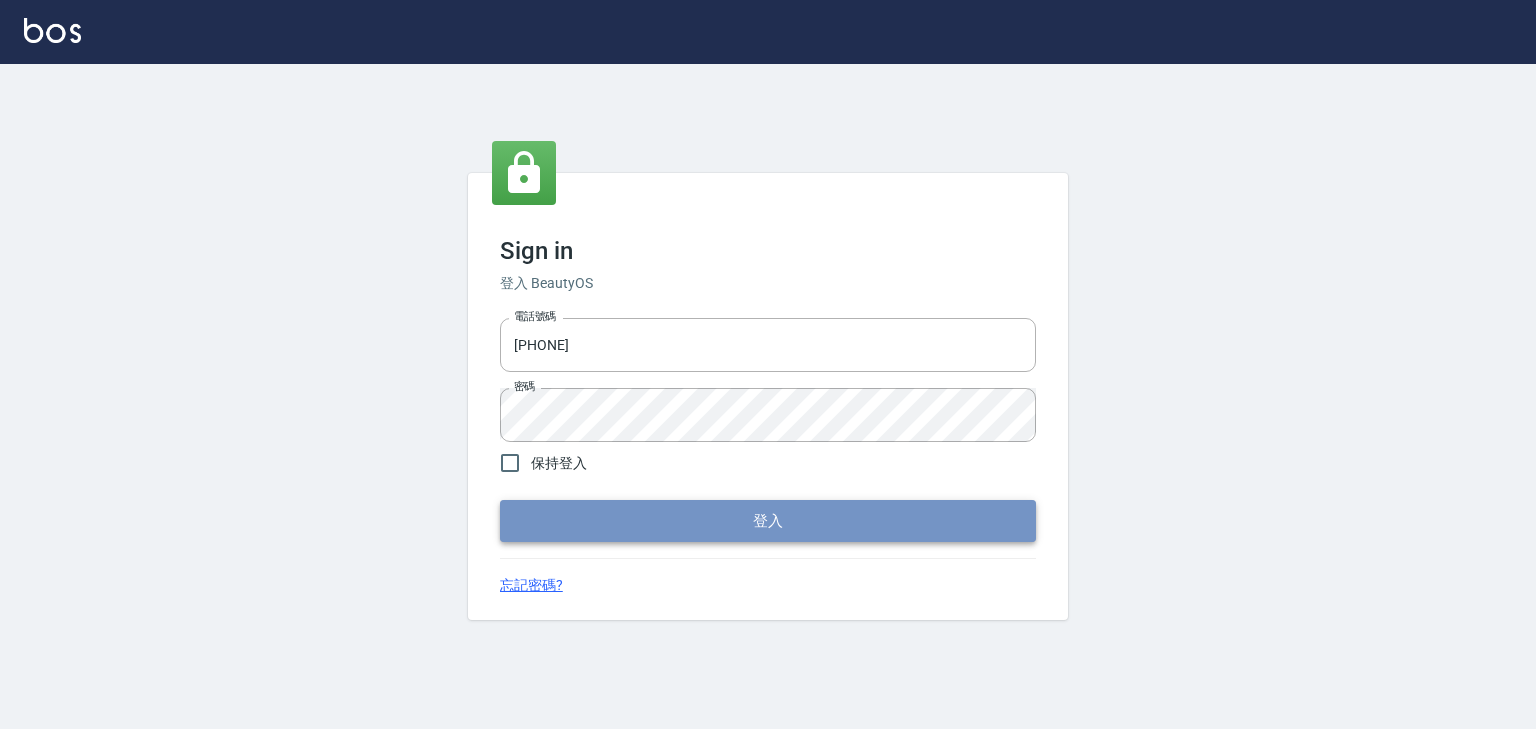click on "登入" at bounding box center (768, 521) 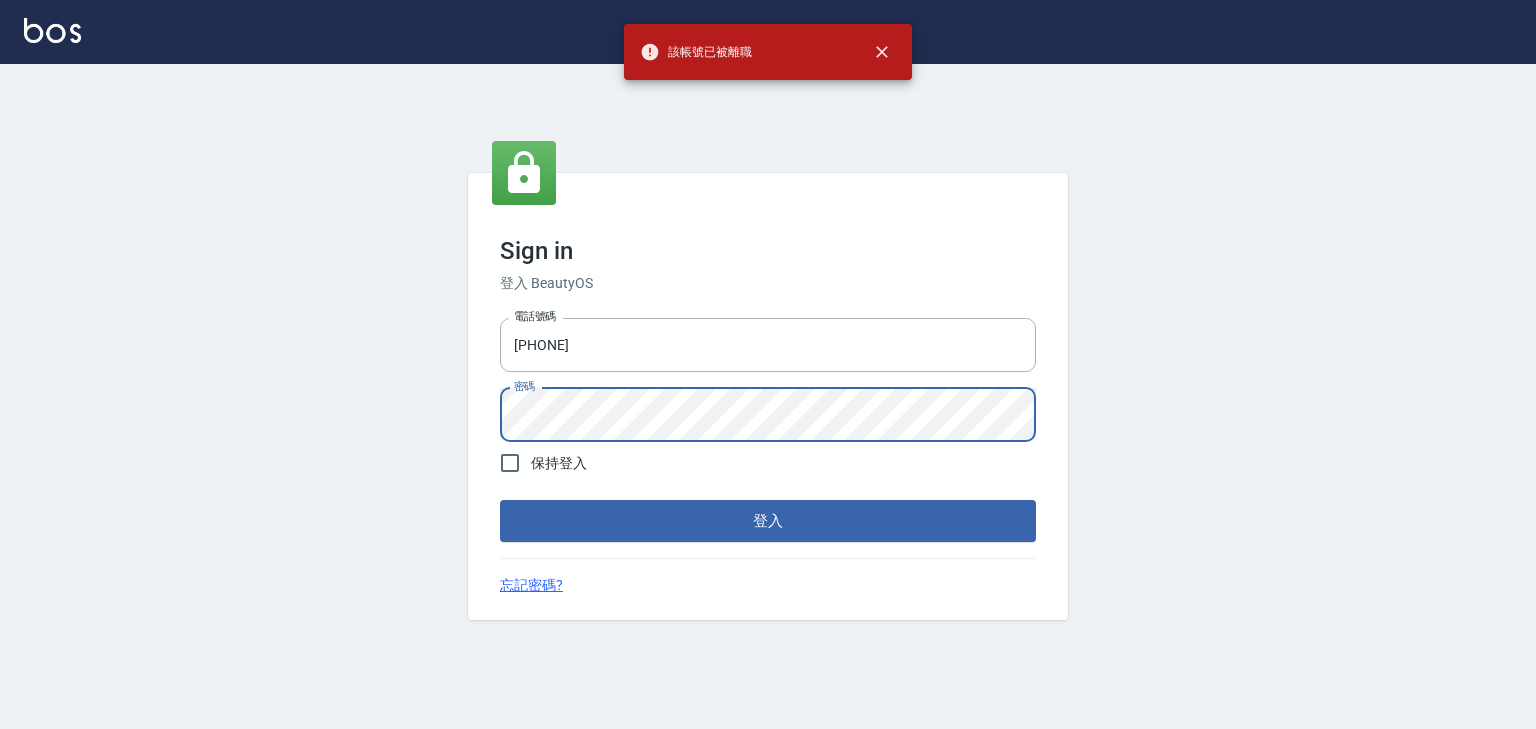 click on "Sign in 登入 BeautyOS 電話號碼 [PHONE] 電話號碼 密碼 密碼 保持登入 登入 忘記密碼?" at bounding box center [768, 396] 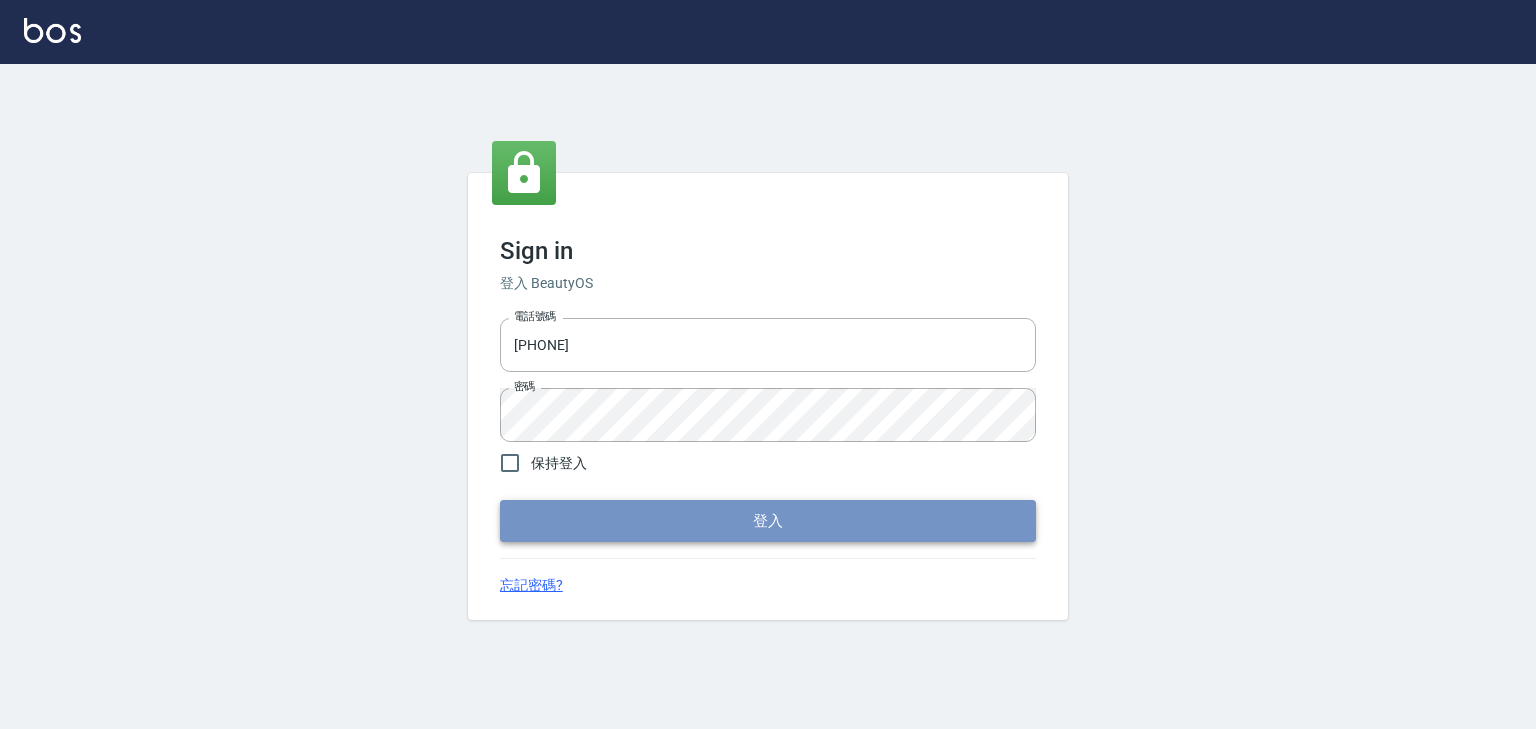 click on "登入" at bounding box center [768, 521] 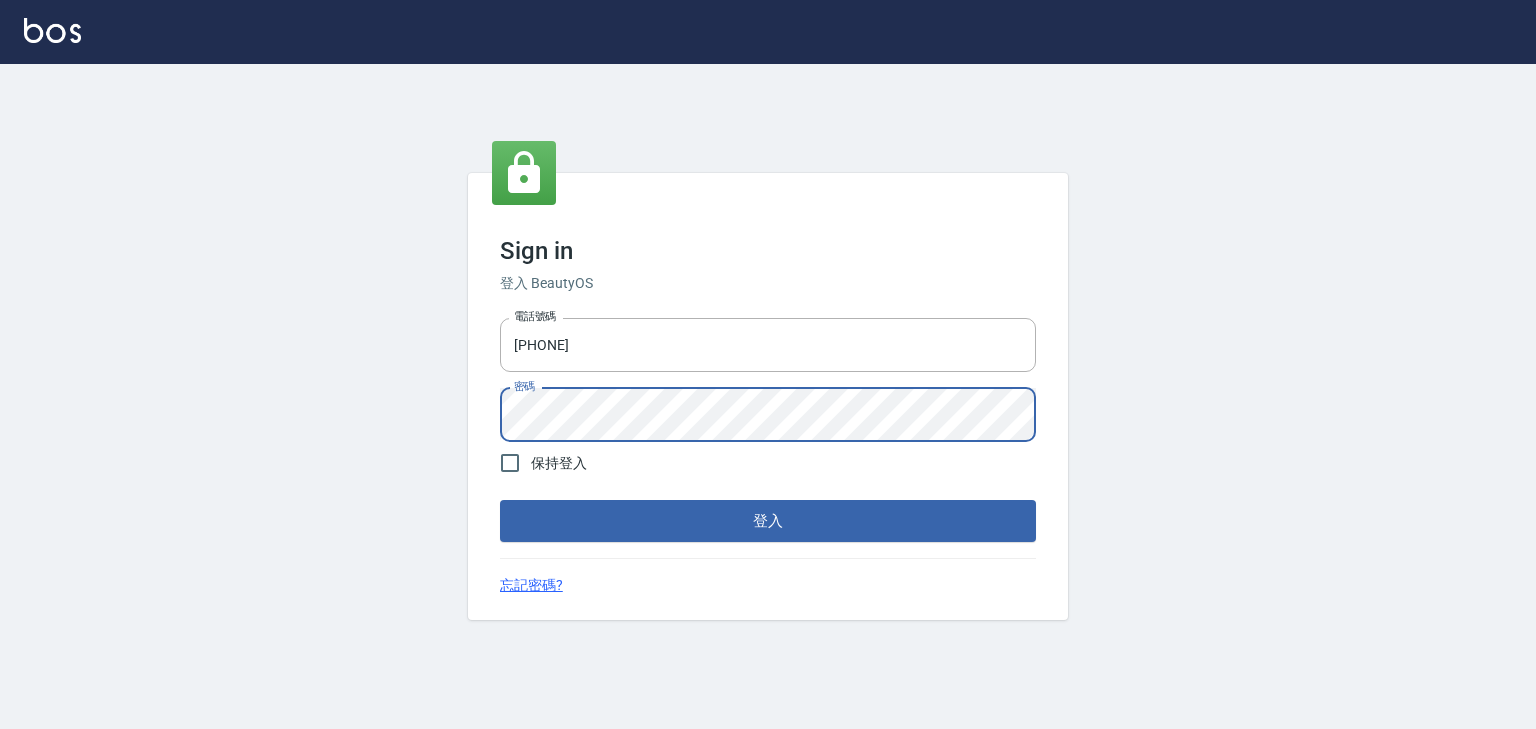 click on "Sign in 登入 BeautyOS 電話號碼 [PHONE] 電話號碼 密碼 密碼 保持登入 登入 忘記密碼?" at bounding box center (768, 396) 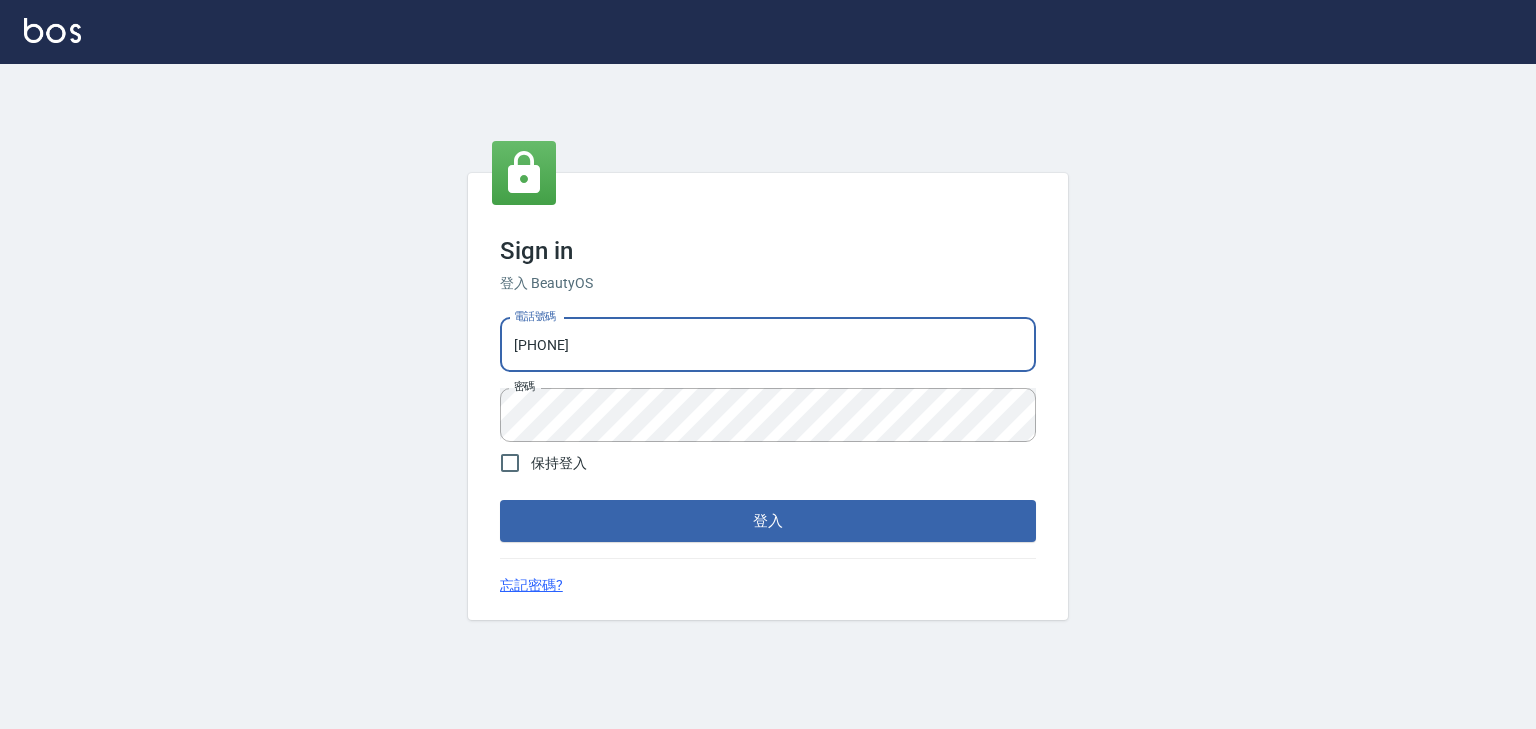 drag, startPoint x: 701, startPoint y: 356, endPoint x: 0, endPoint y: 253, distance: 708.5266 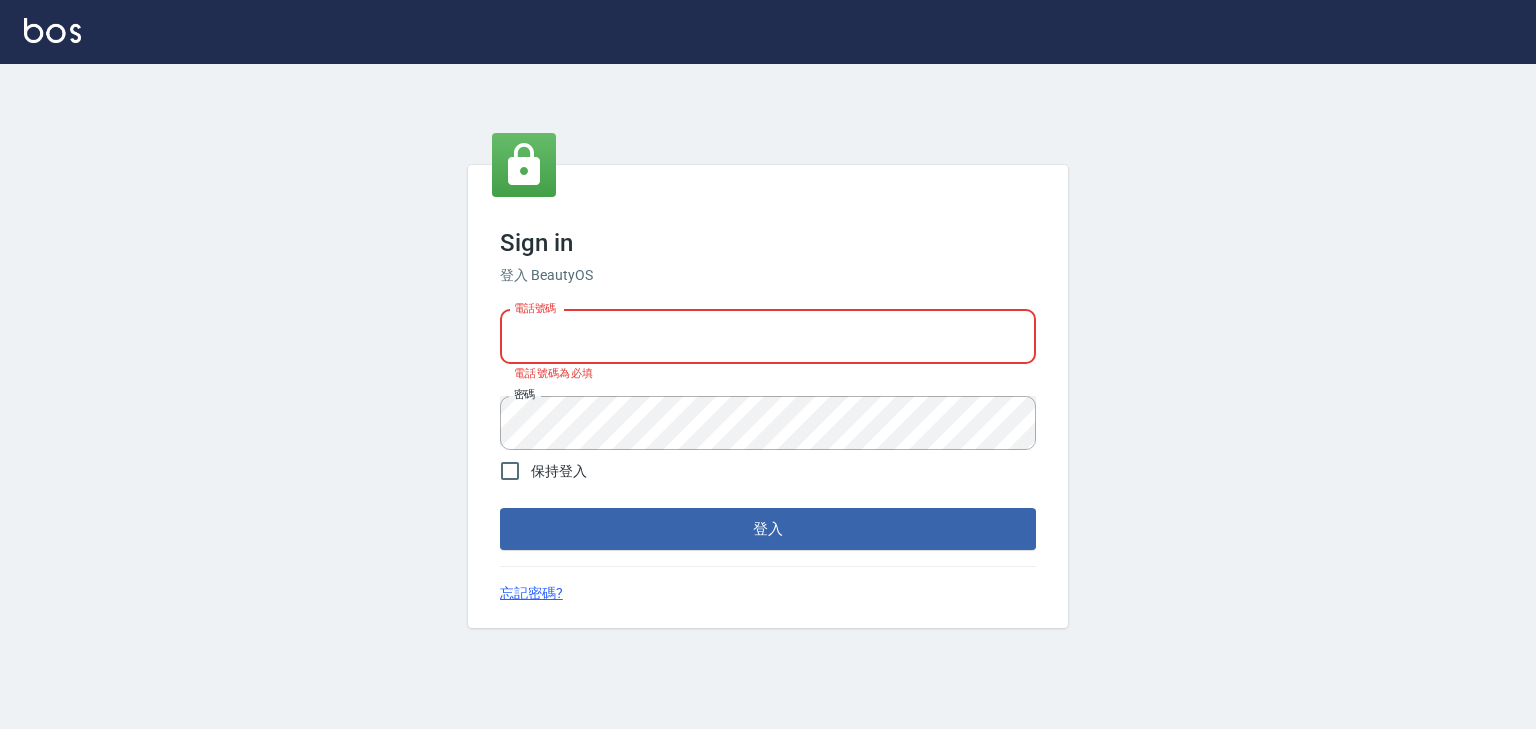 type on "[PHONE]" 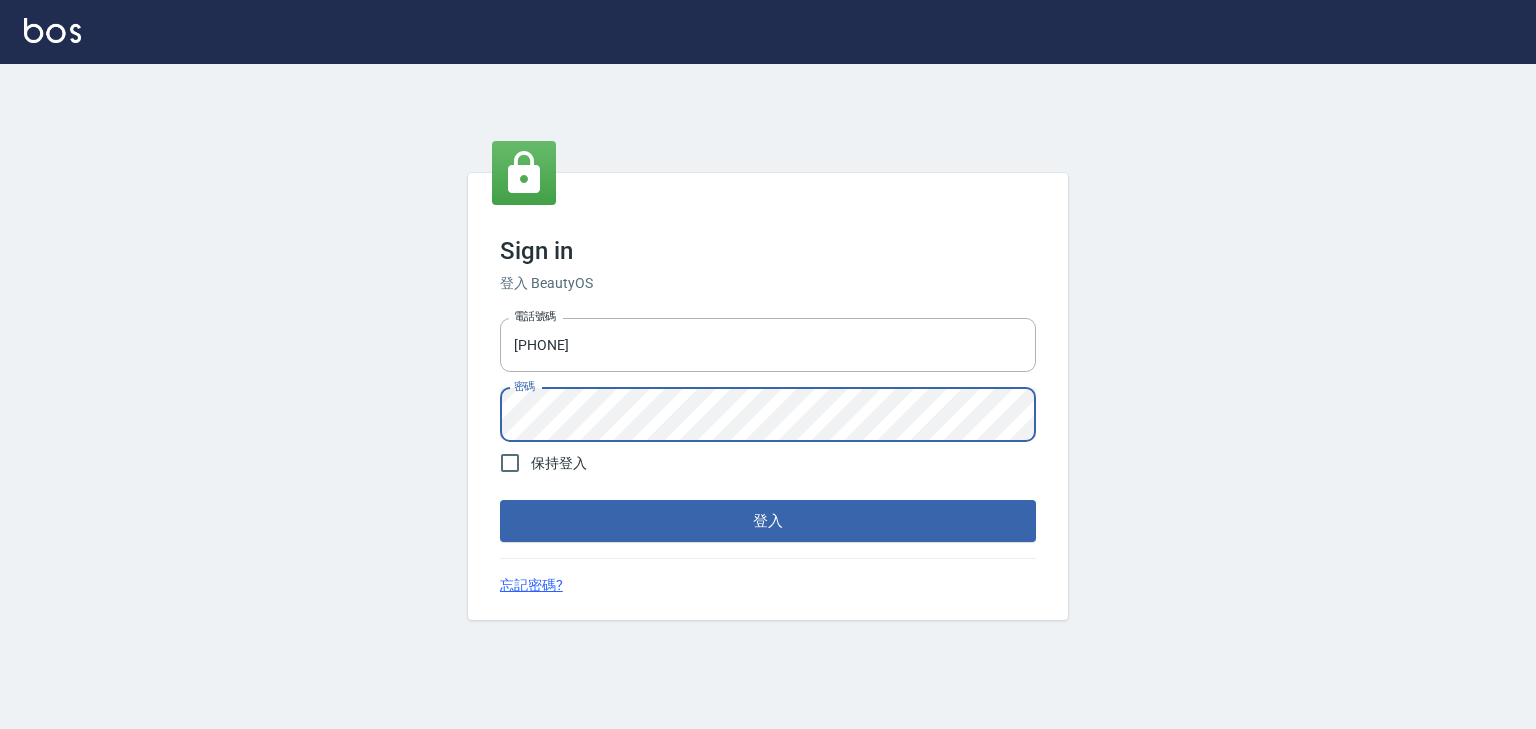 click on "Sign in 登入 BeautyOS 電話號碼 0958045134 電話號碼 密碼 密碼 保持登入 登入 忘記密碼?" at bounding box center [768, 396] 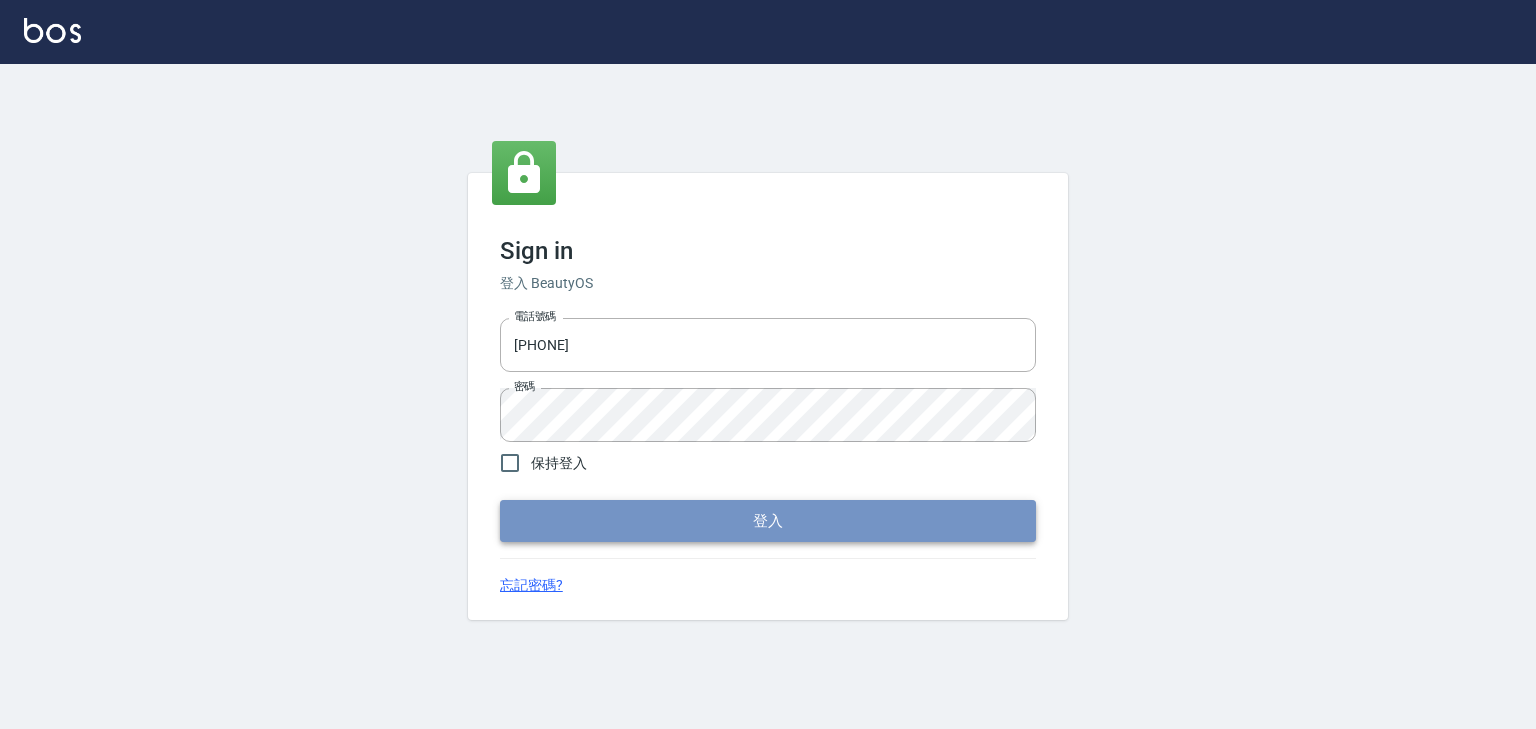 click on "登入" at bounding box center (768, 521) 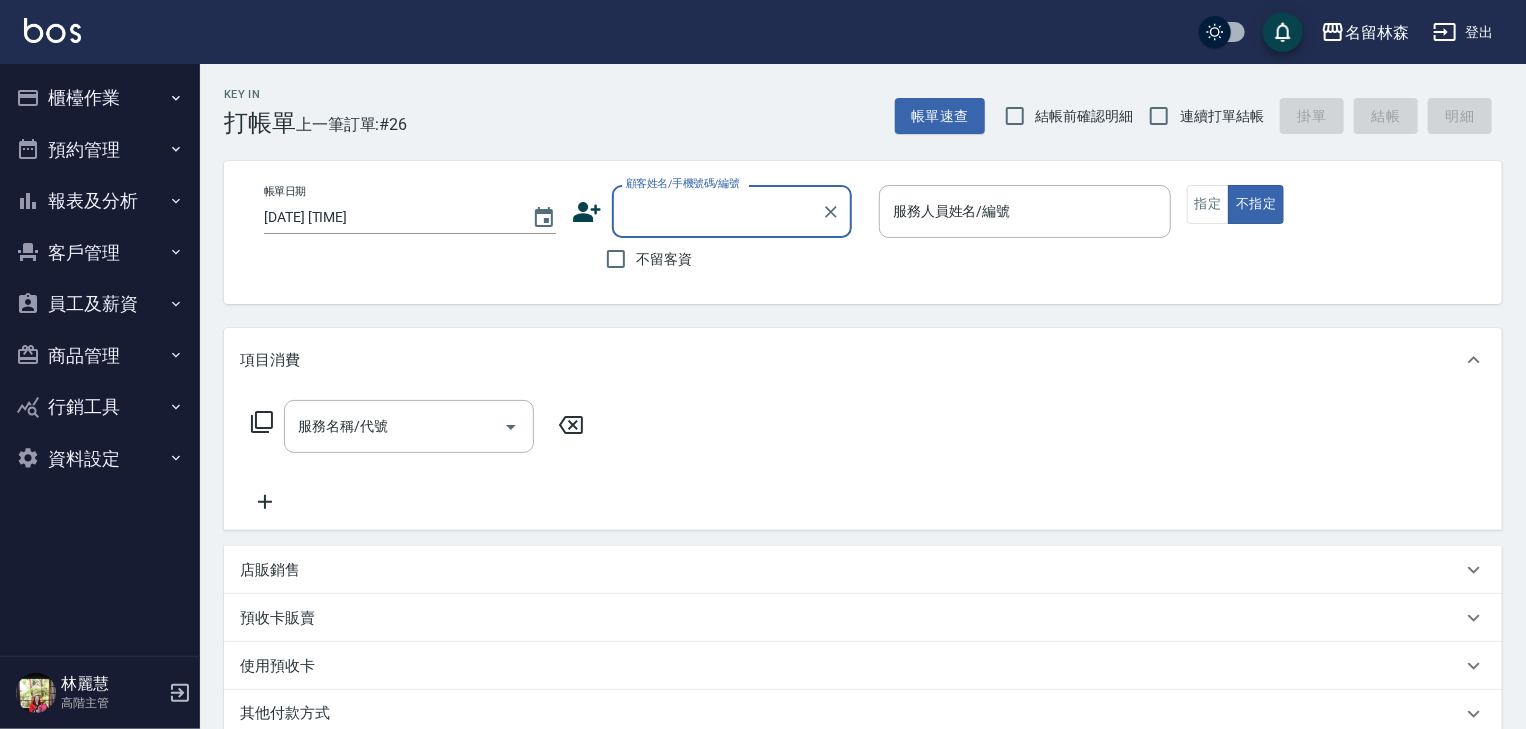click on "員工及薪資" at bounding box center [100, 304] 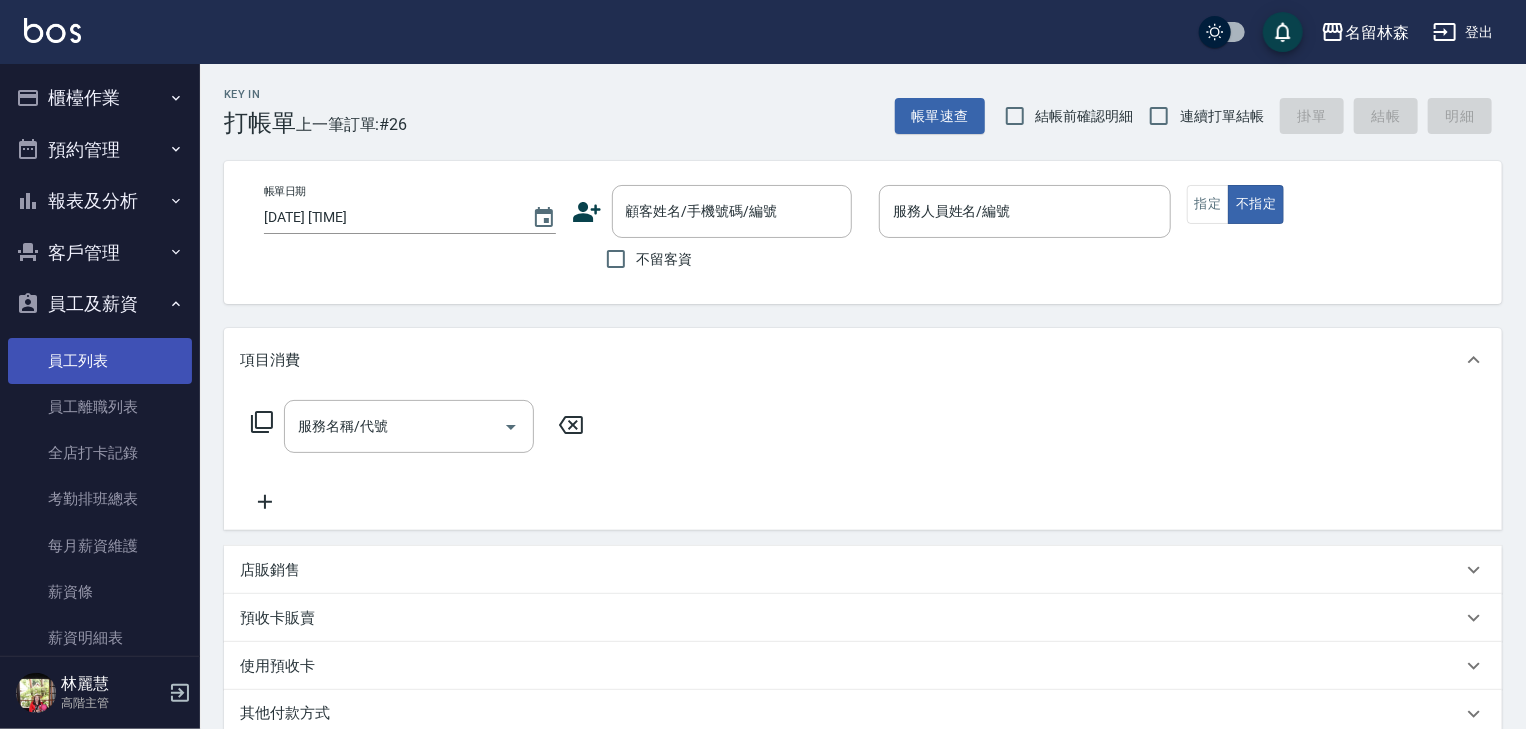 click on "員工列表" at bounding box center (100, 361) 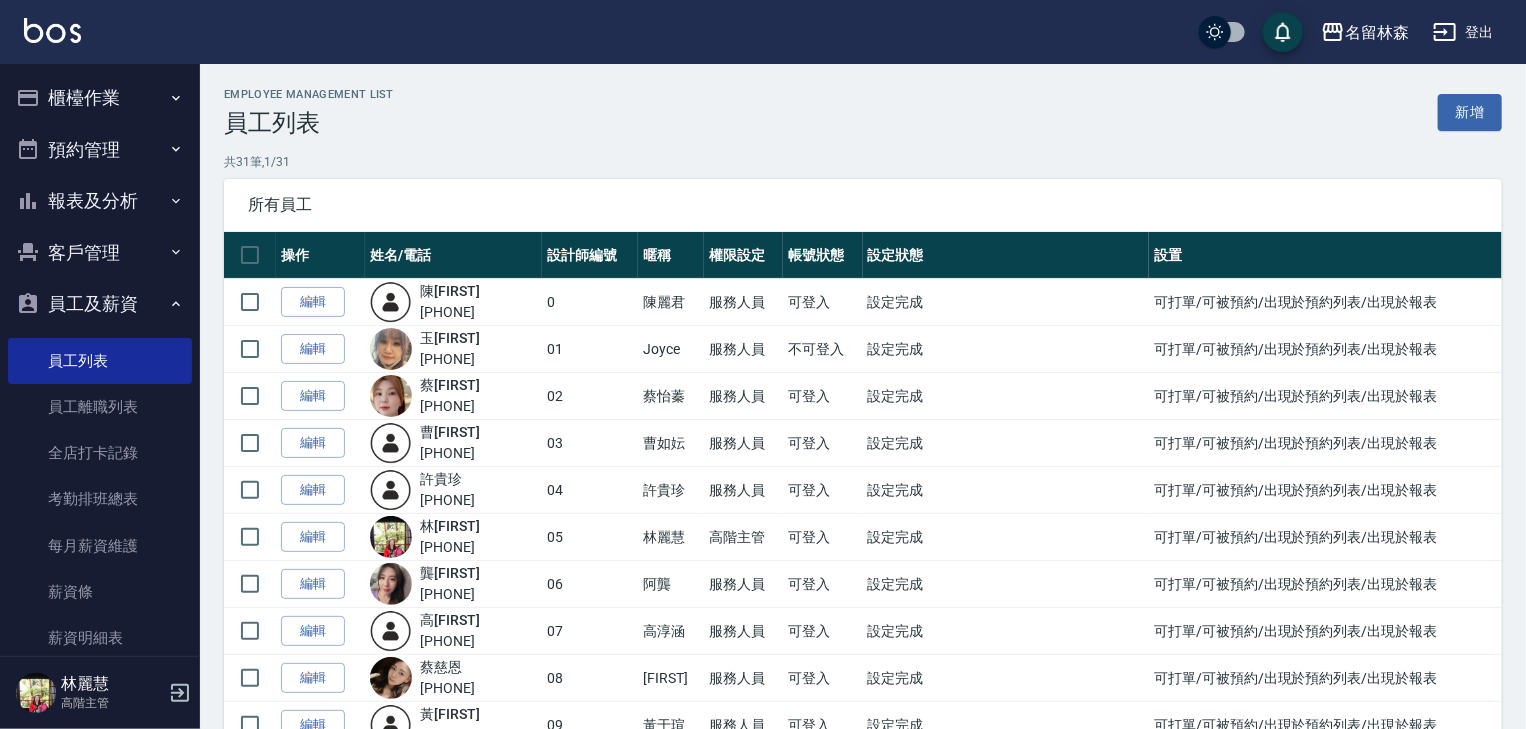 click at bounding box center [52, 30] 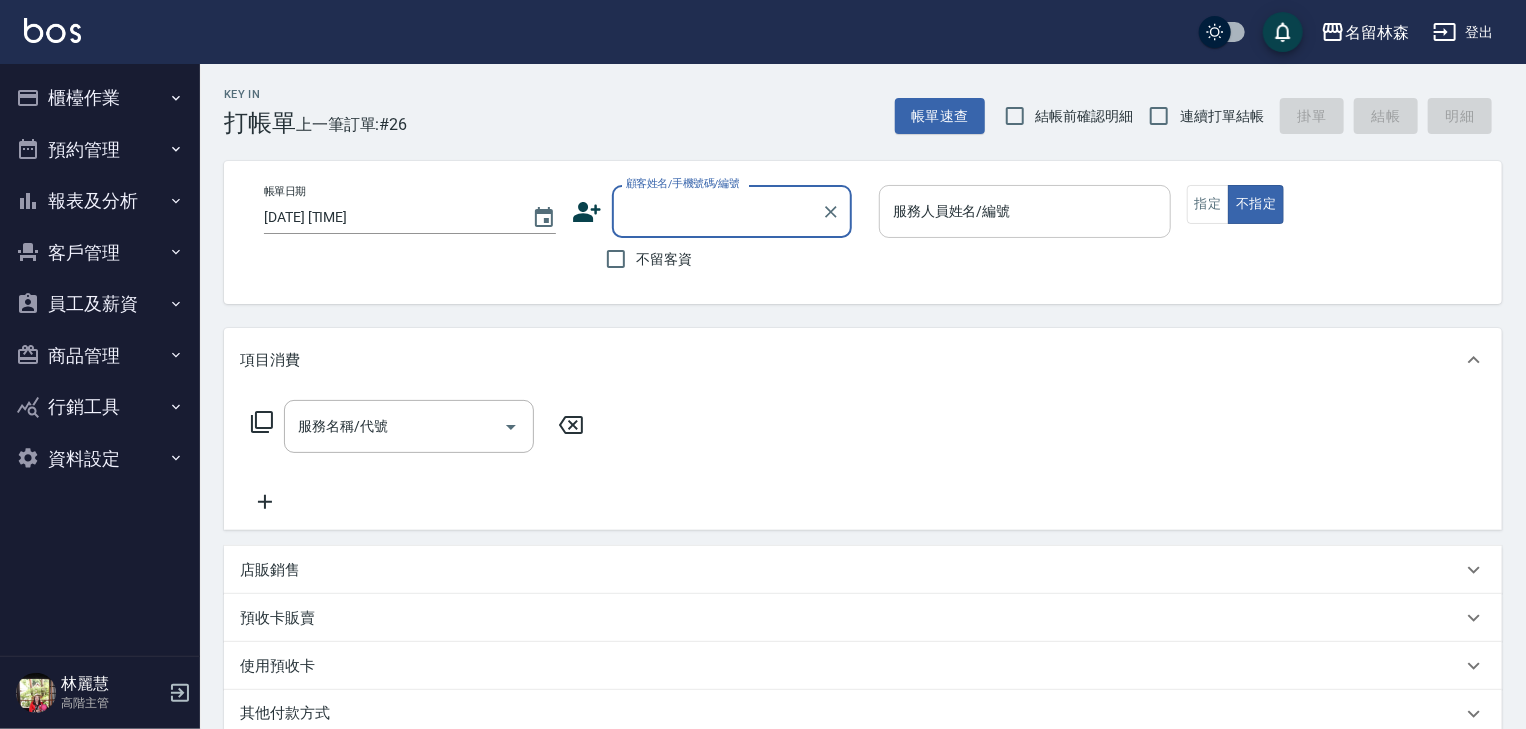 click on "服務人員姓名/編號" at bounding box center (1025, 211) 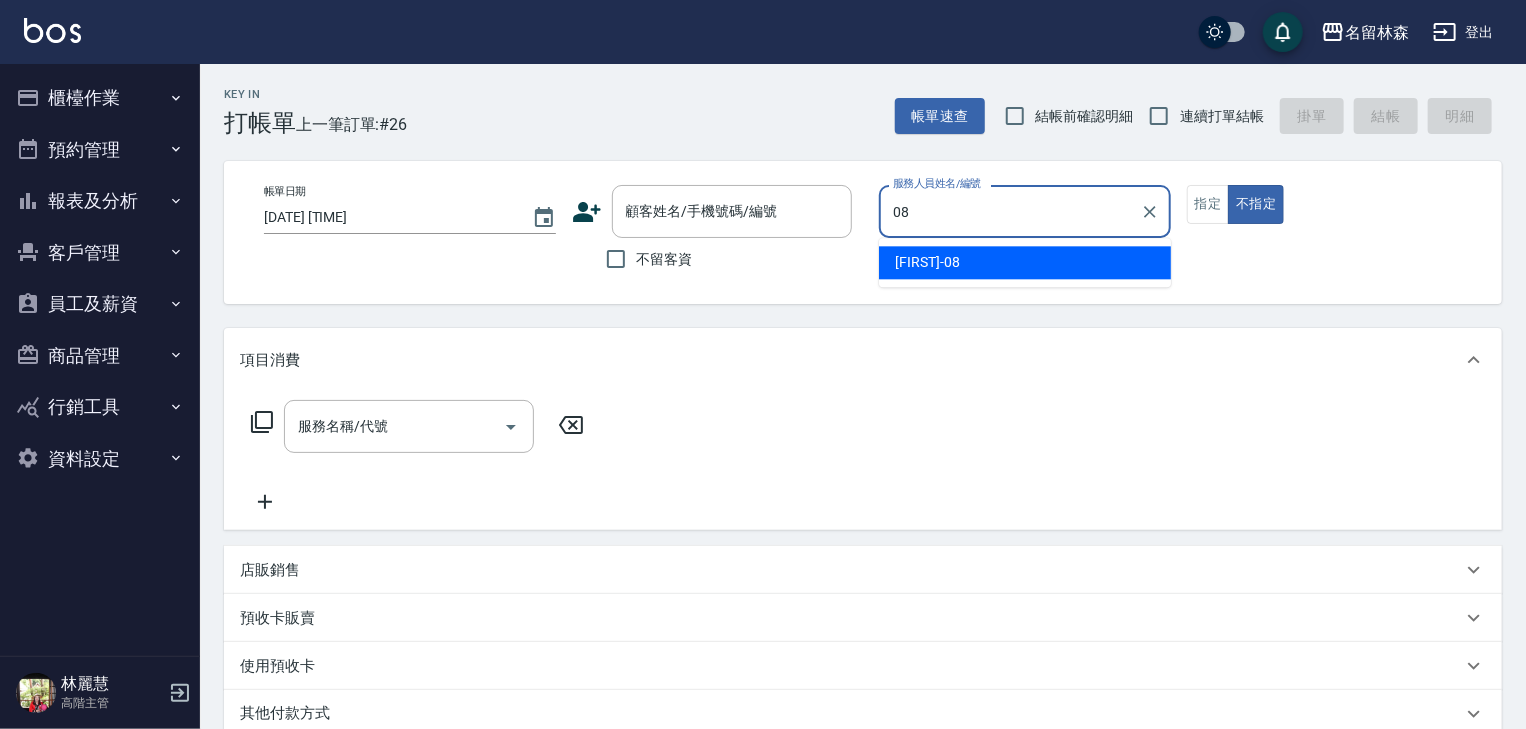 type on "蔡慈恩-08" 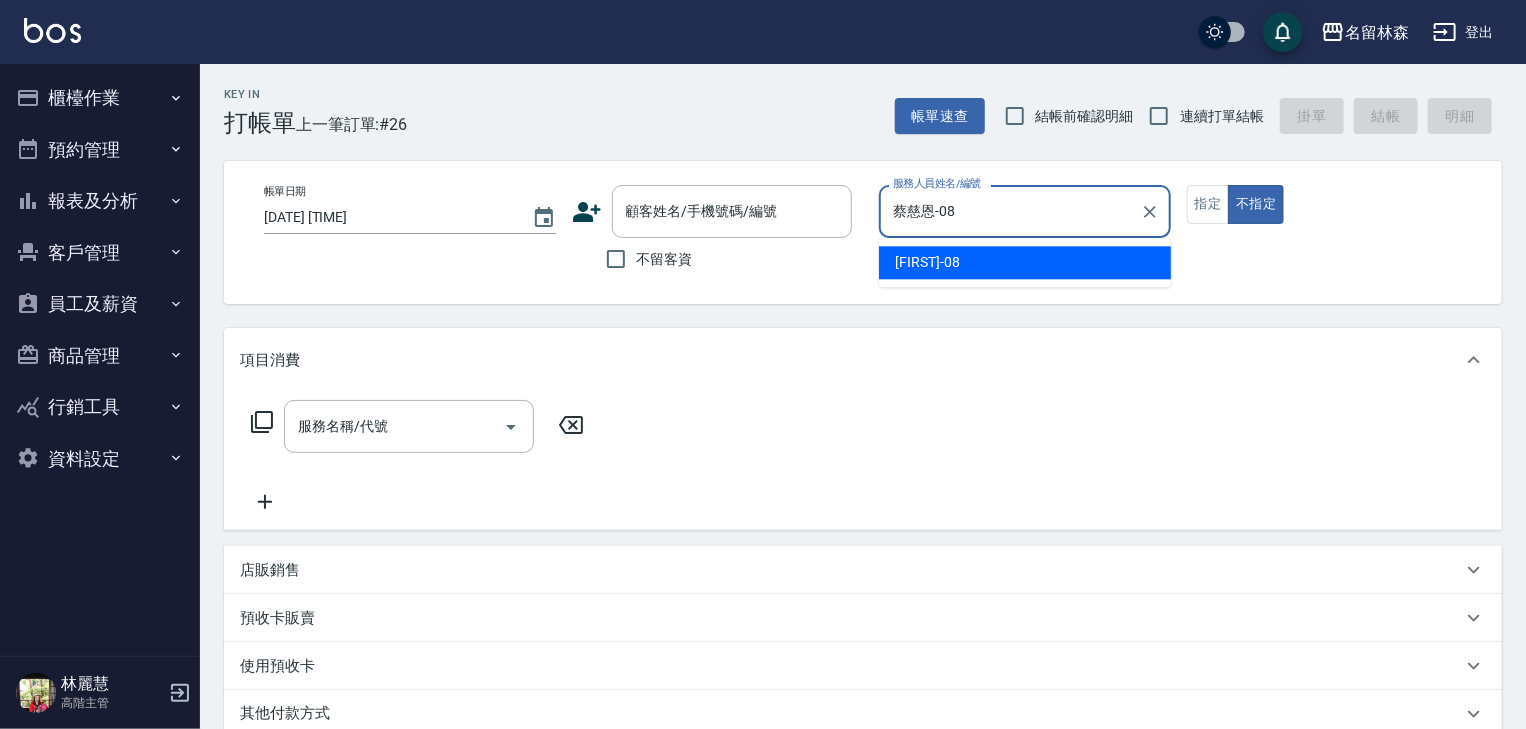 type on "false" 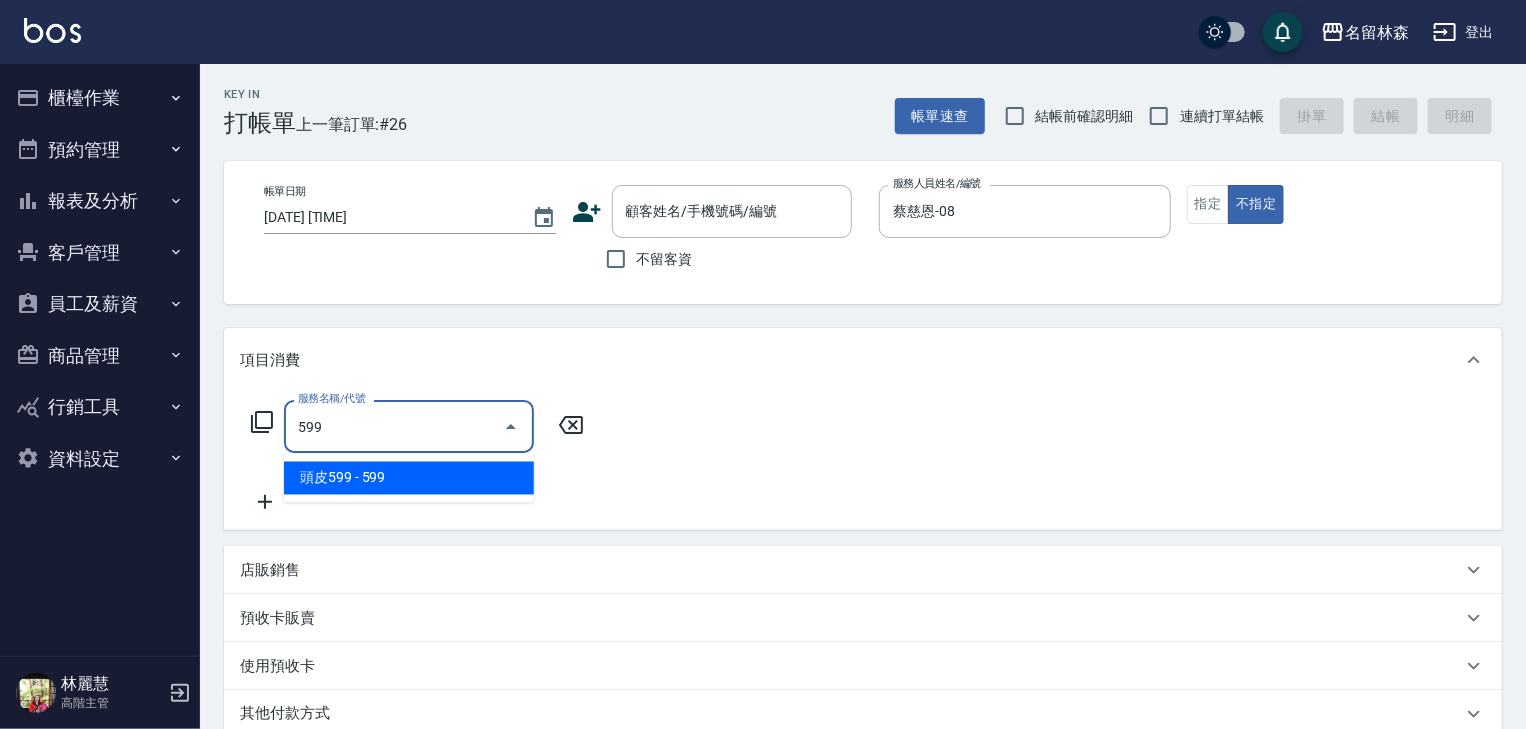 drag, startPoint x: 257, startPoint y: 425, endPoint x: 88, endPoint y: 421, distance: 169.04733 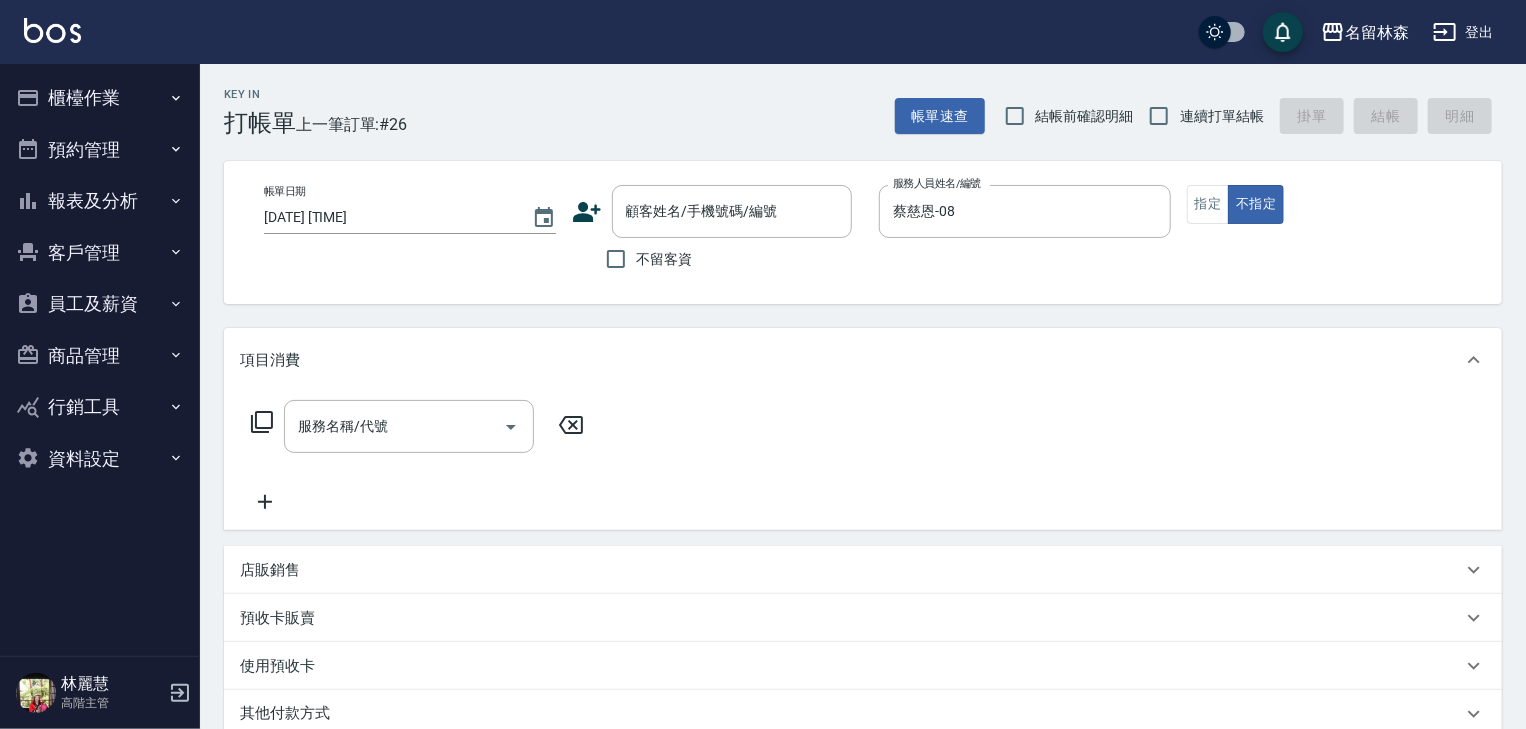 click 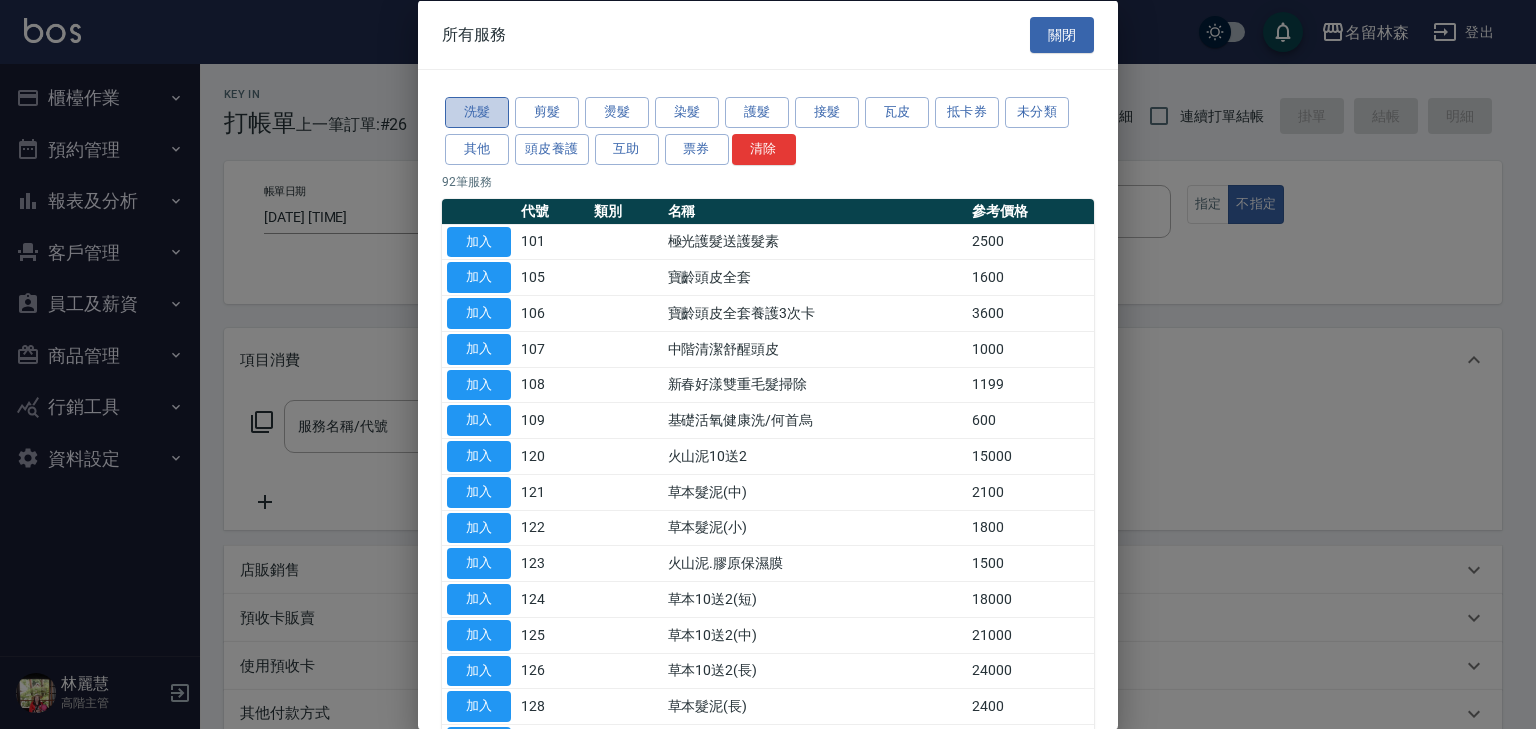 click on "洗髮" at bounding box center (477, 112) 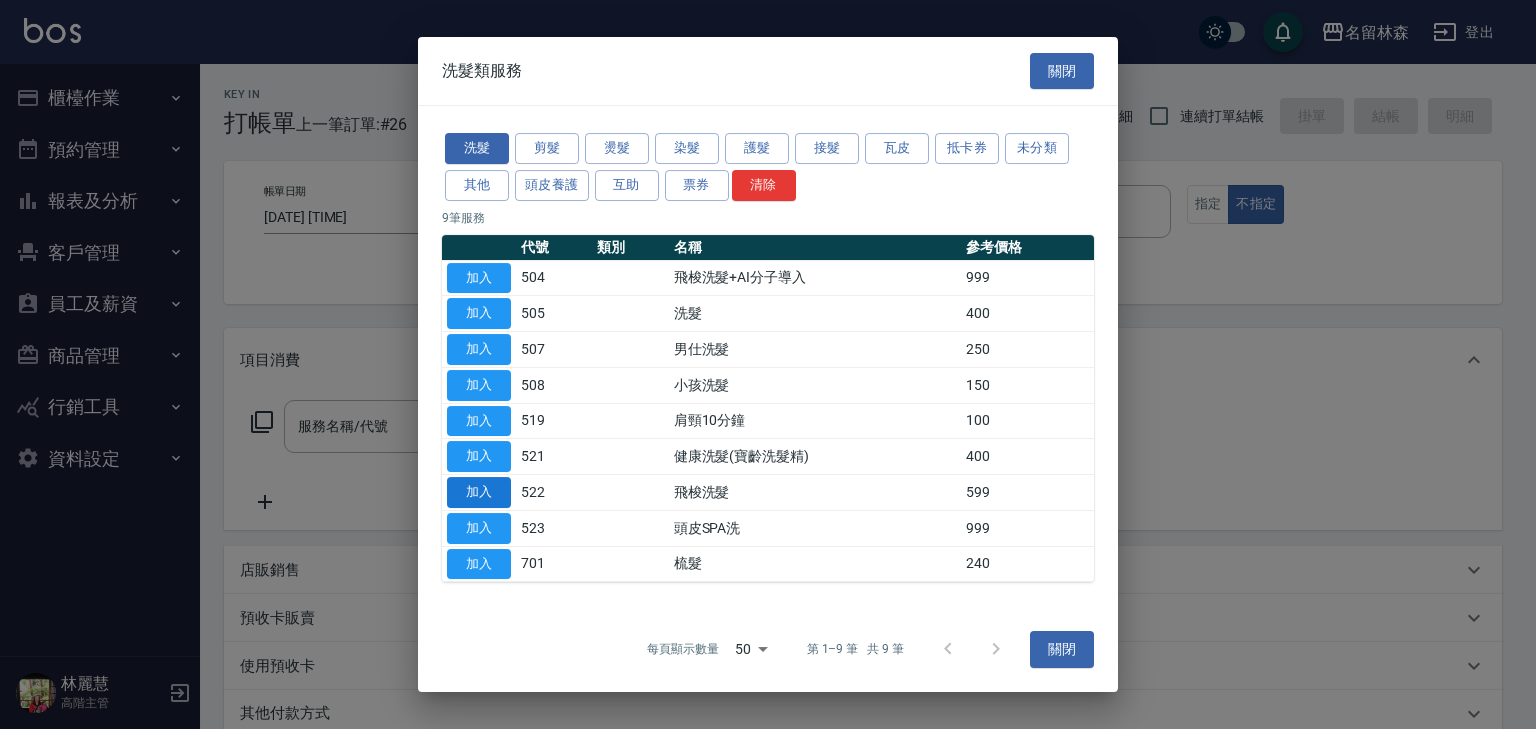 click on "加入" at bounding box center (479, 492) 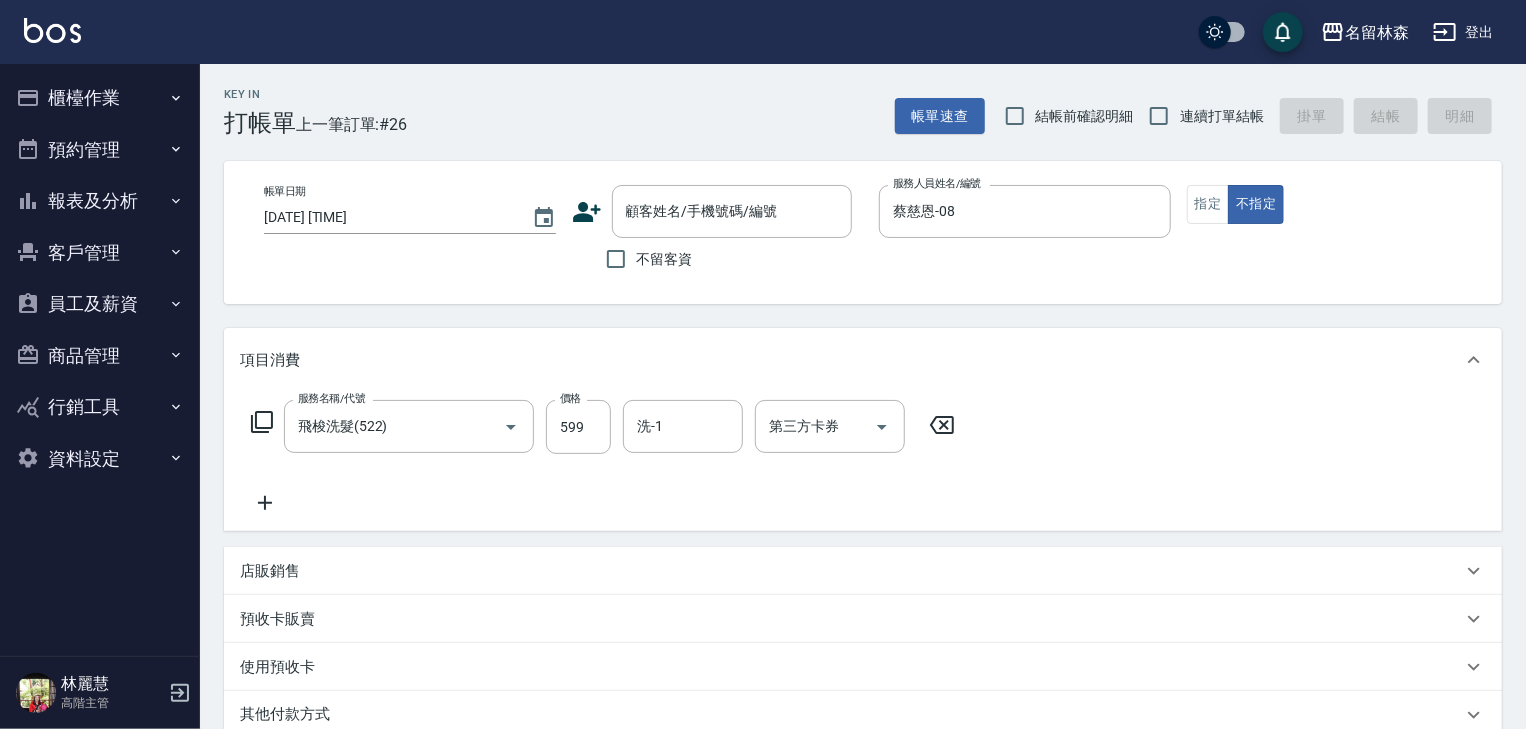 click 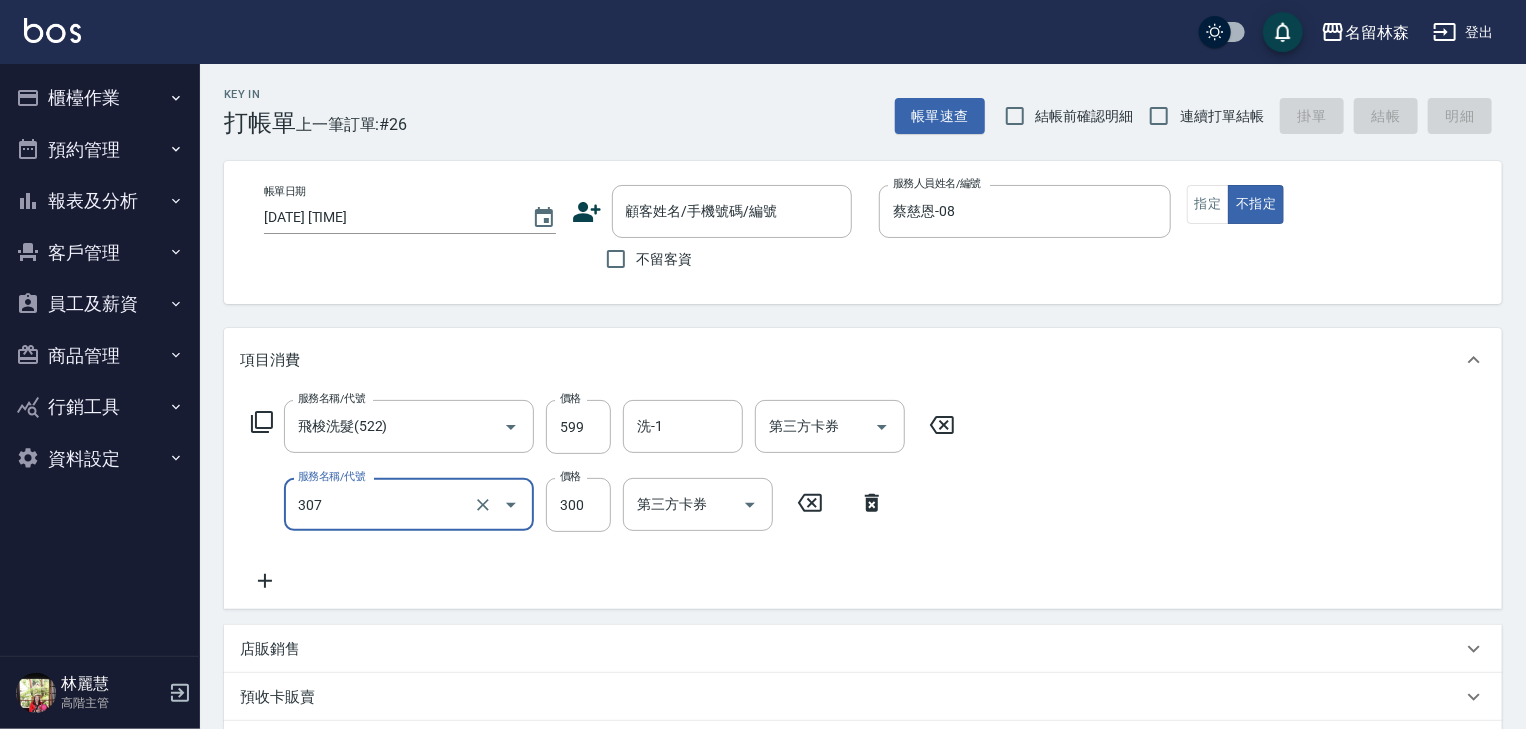 type on "剪髮(307)" 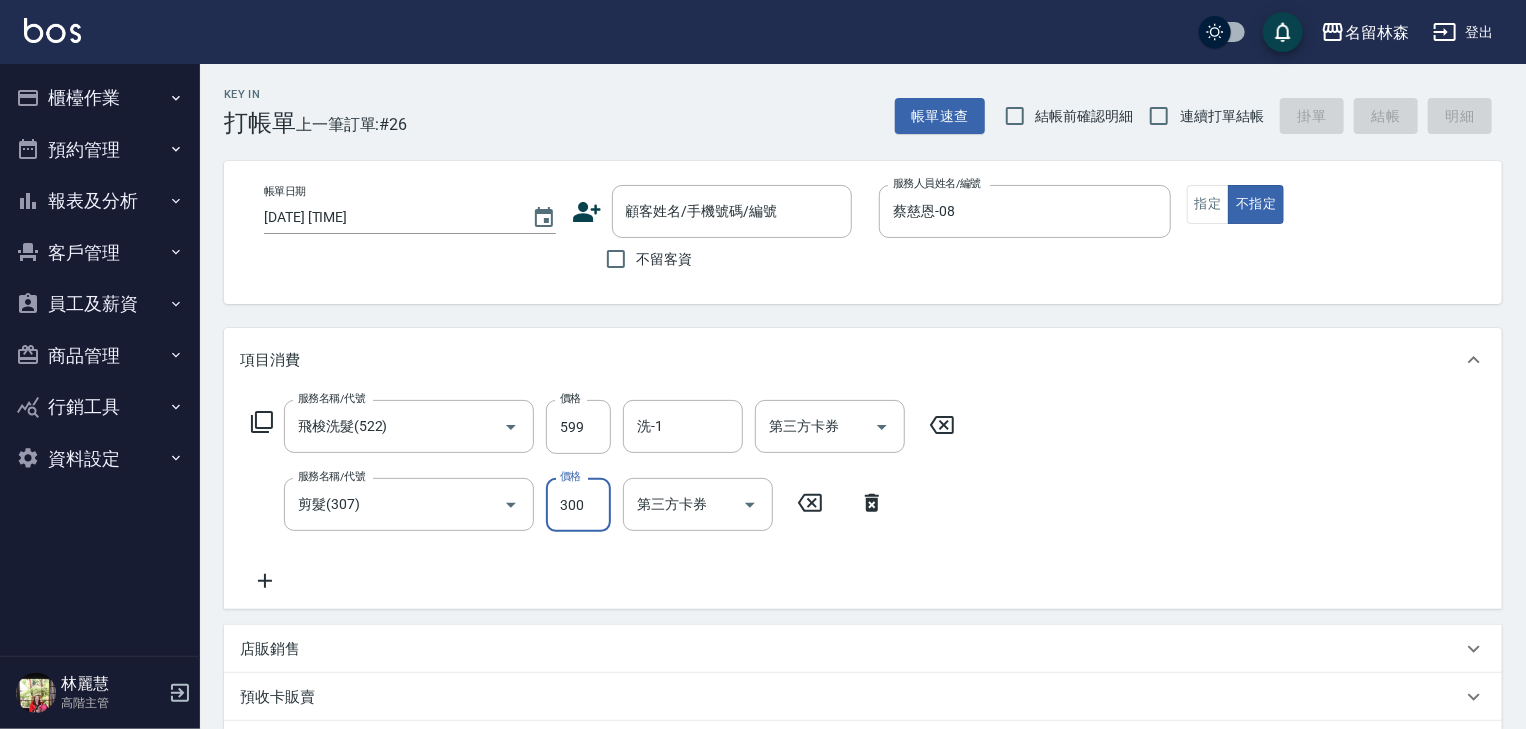 click on "結帳前確認明細" at bounding box center (1064, 116) 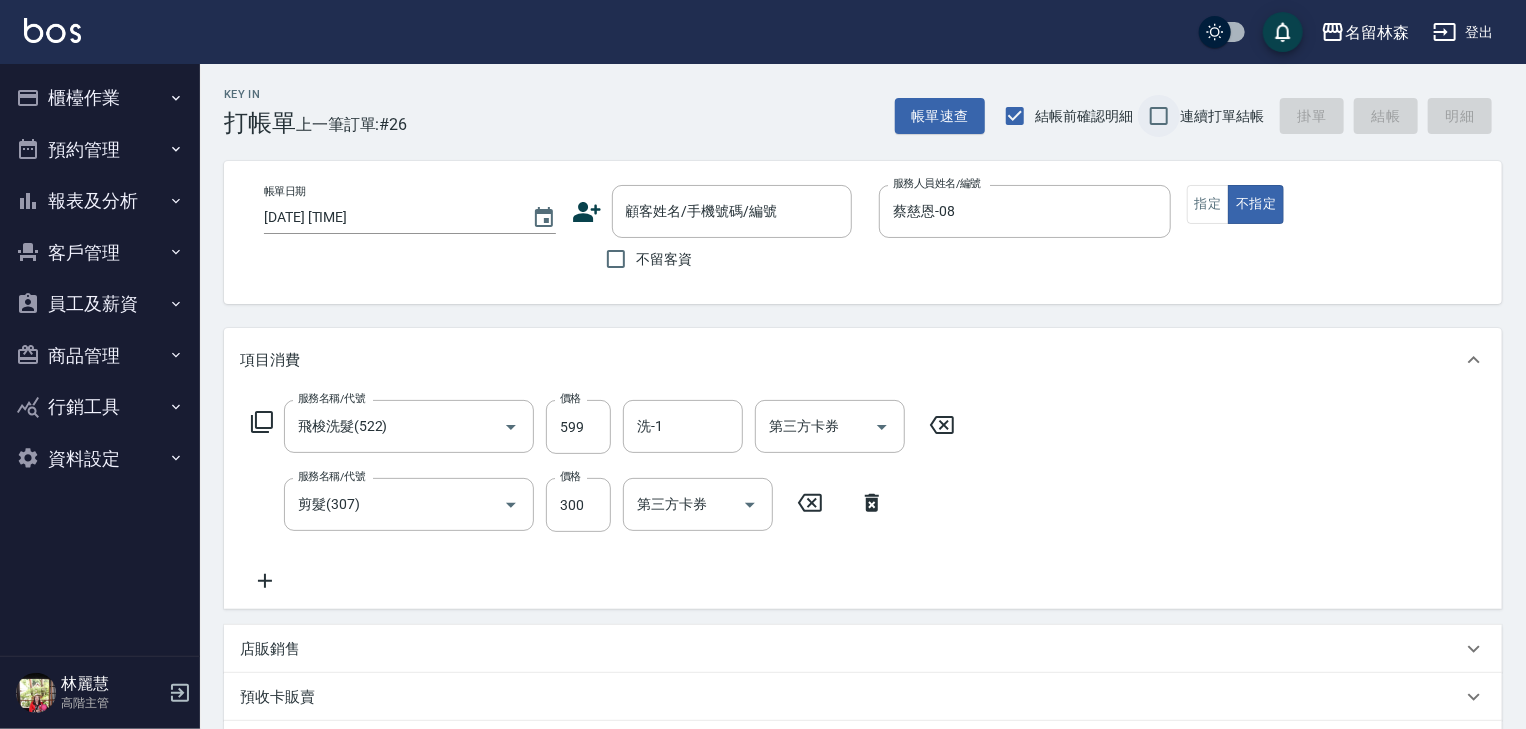 click on "連續打單結帳" at bounding box center (1159, 116) 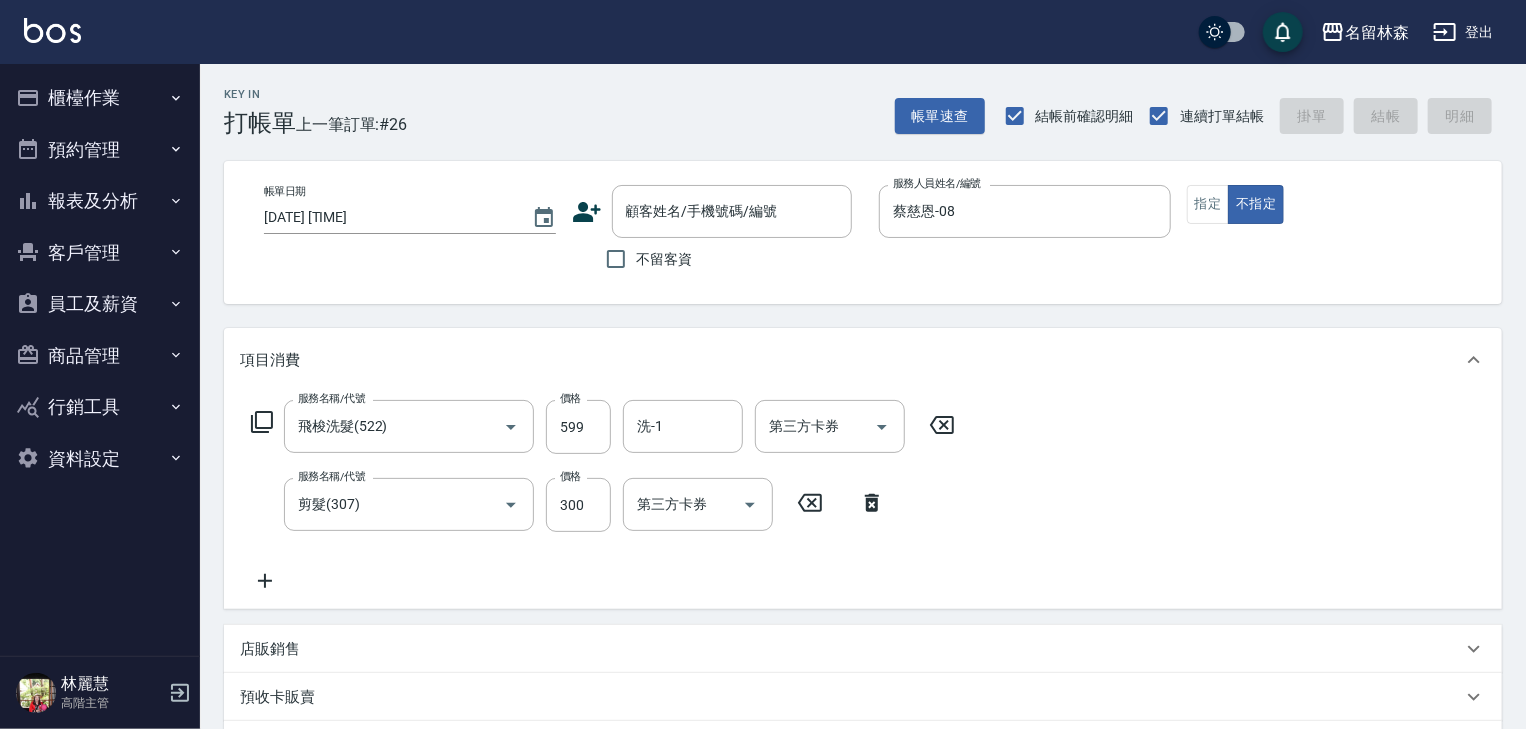 click on "不留客資" at bounding box center (665, 259) 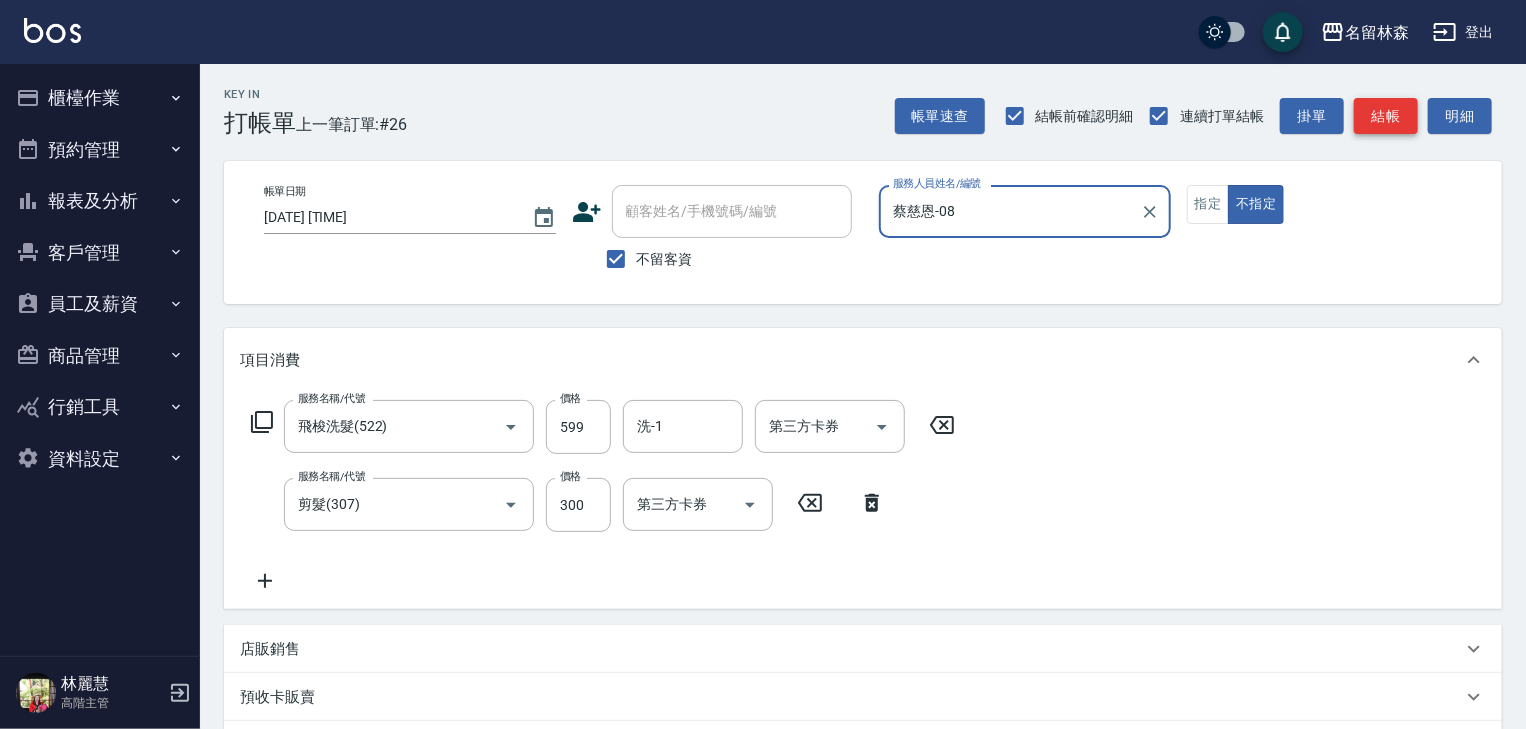 click on "結帳" at bounding box center [1386, 116] 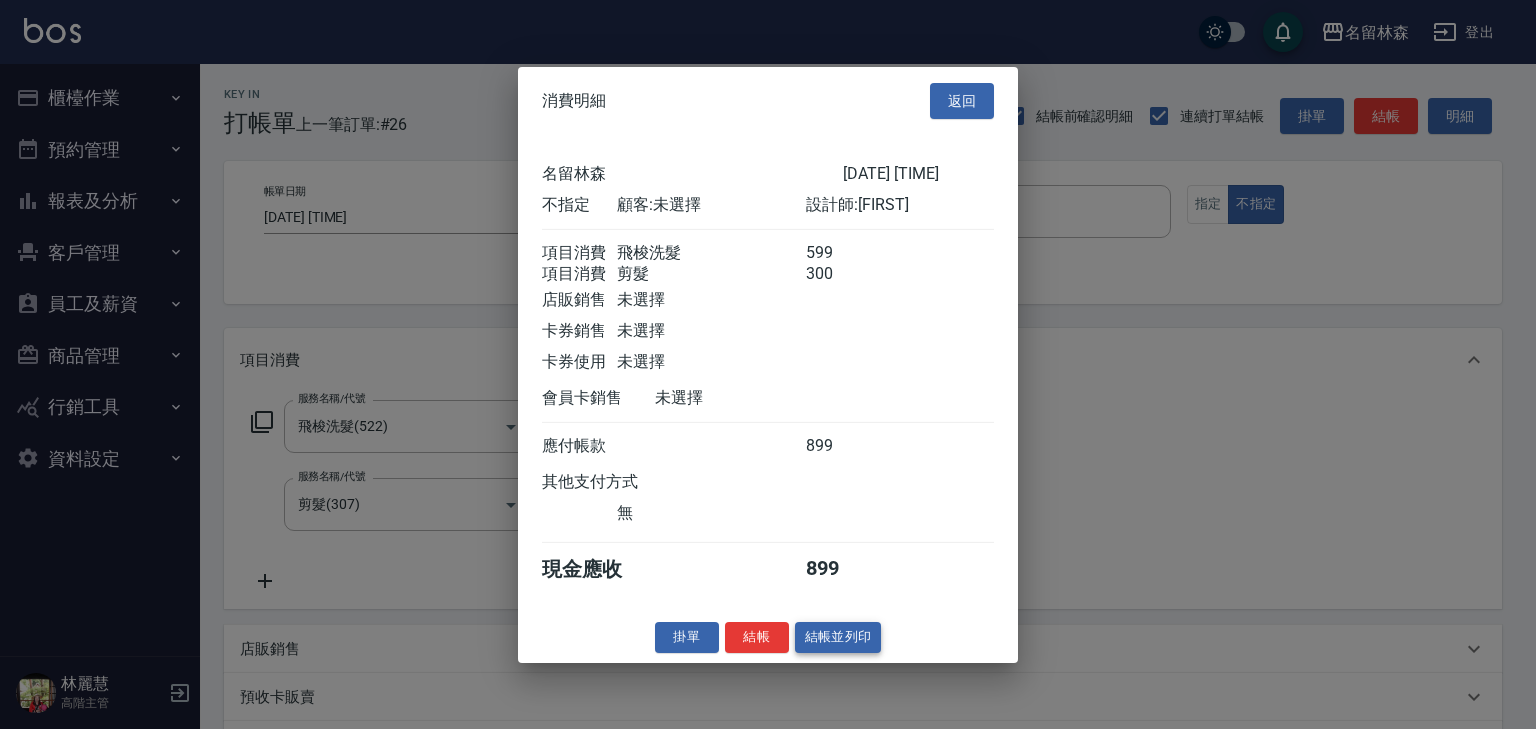 click on "結帳並列印" at bounding box center [838, 637] 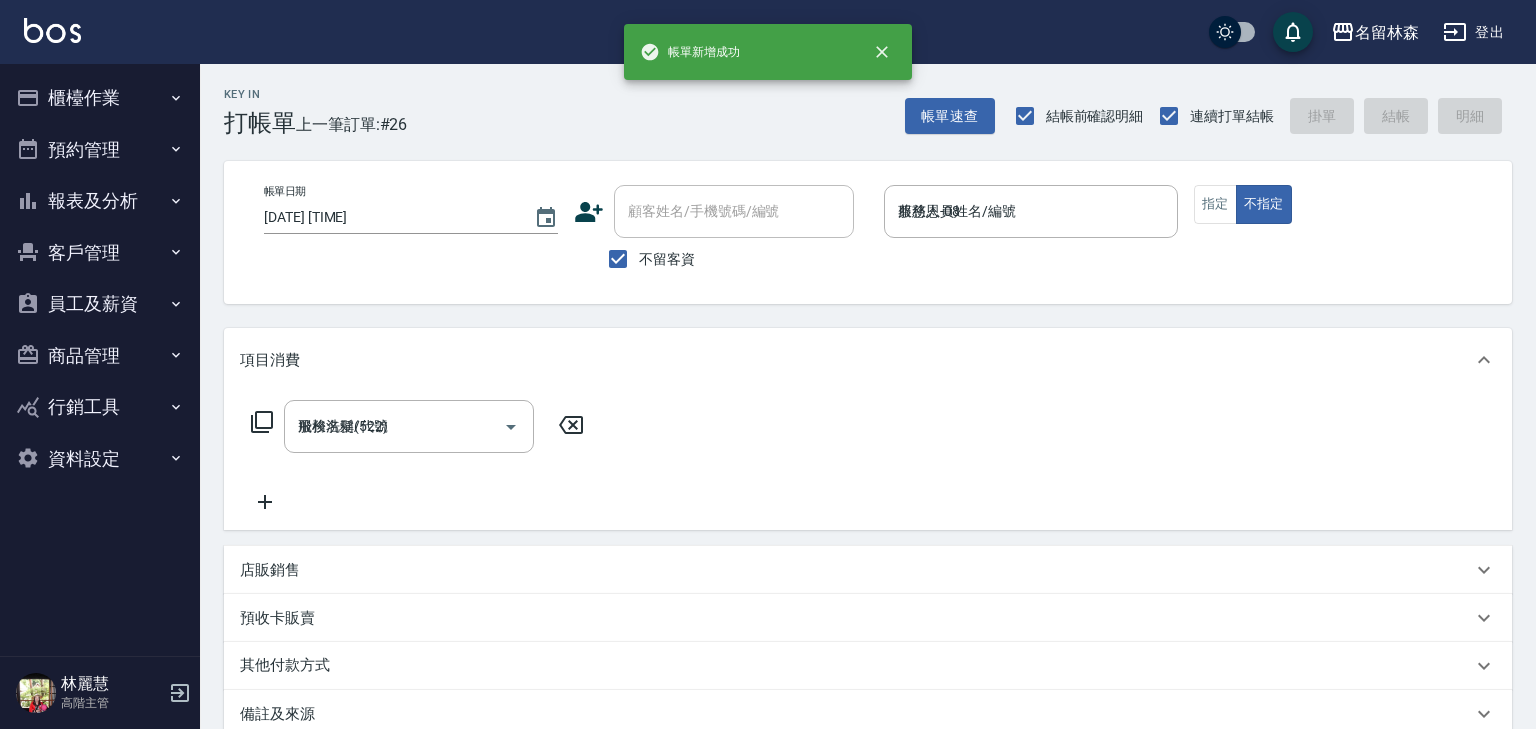 type on "2025/08/02 15:04" 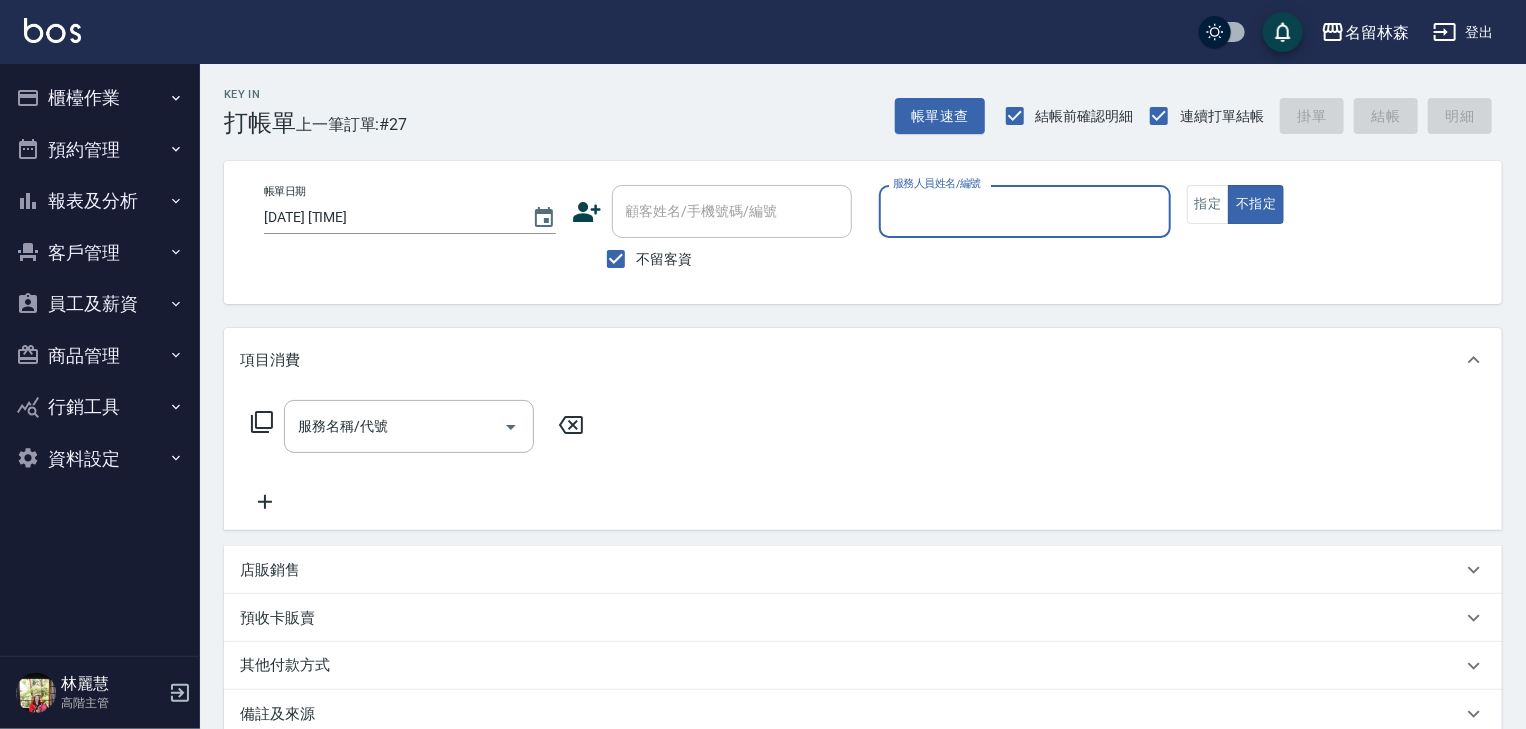 click on "商品管理" at bounding box center (100, 356) 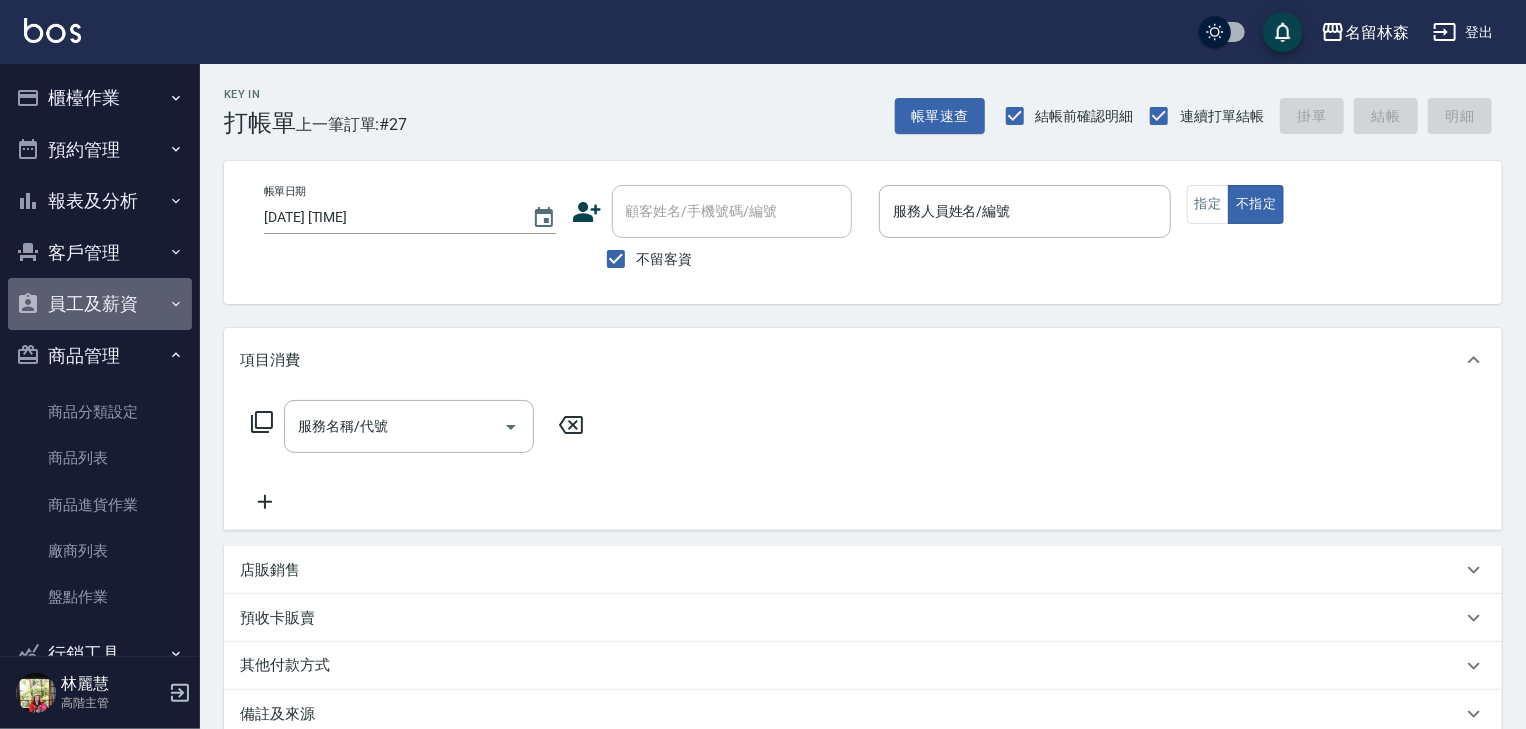 click on "員工及薪資" at bounding box center [100, 304] 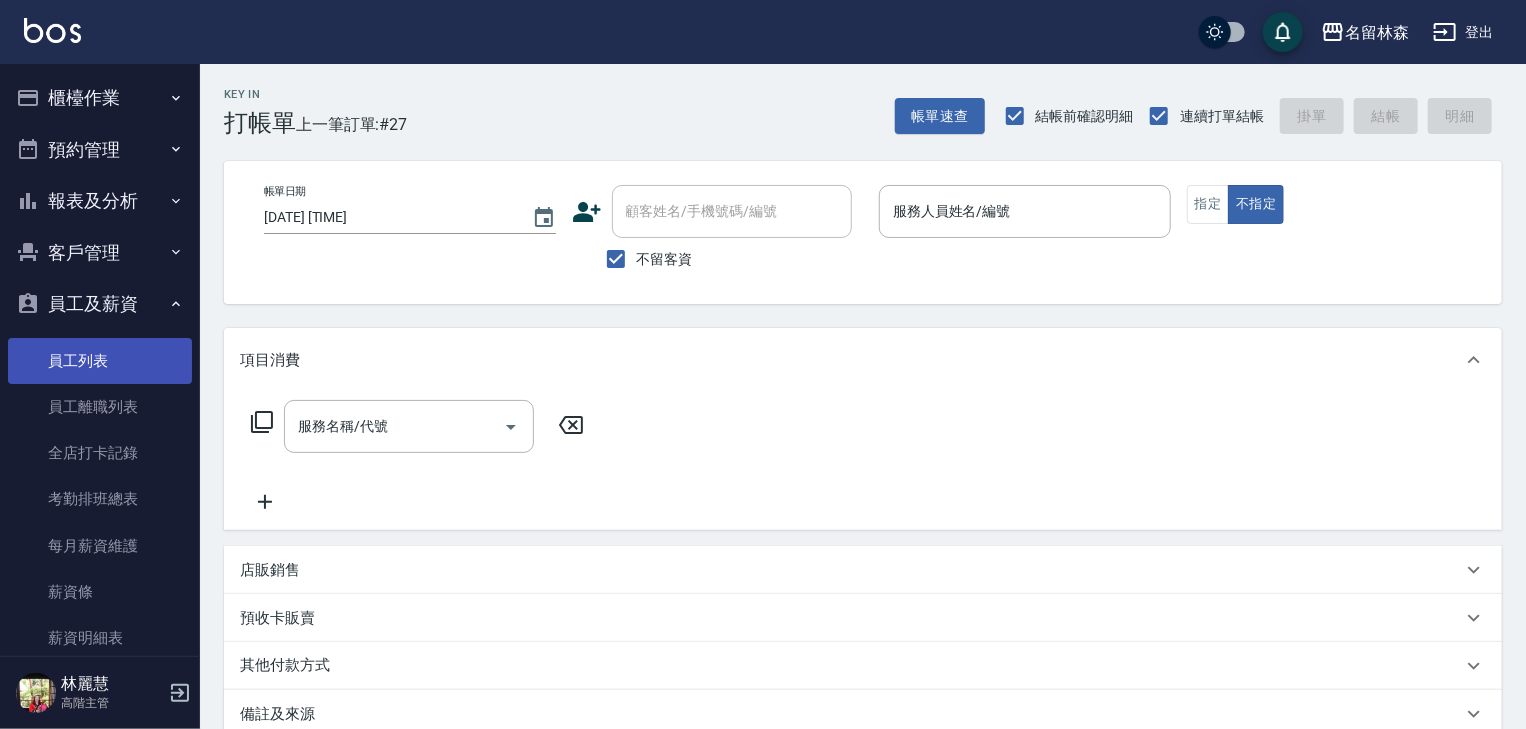 click on "員工列表" at bounding box center [100, 361] 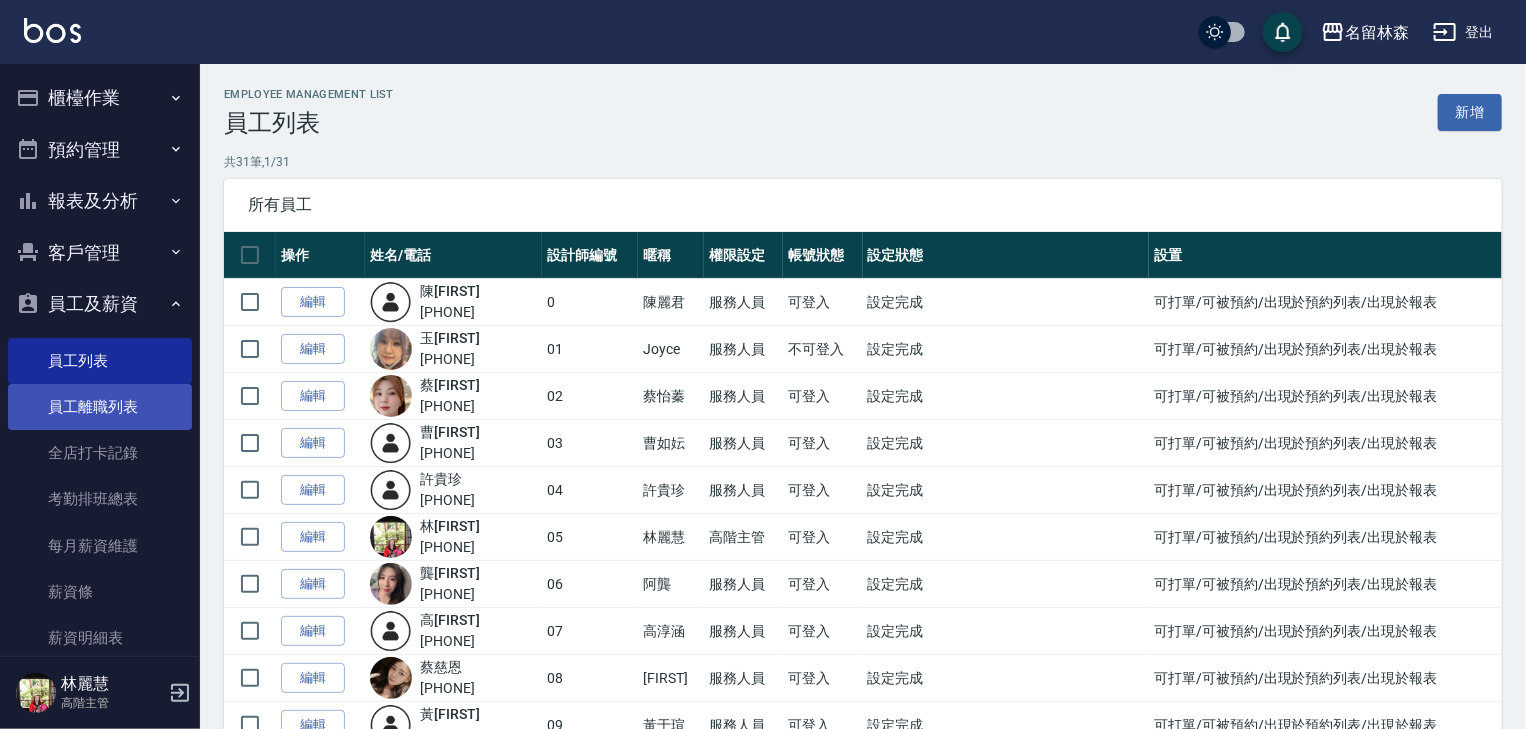 click on "員工離職列表" at bounding box center (100, 407) 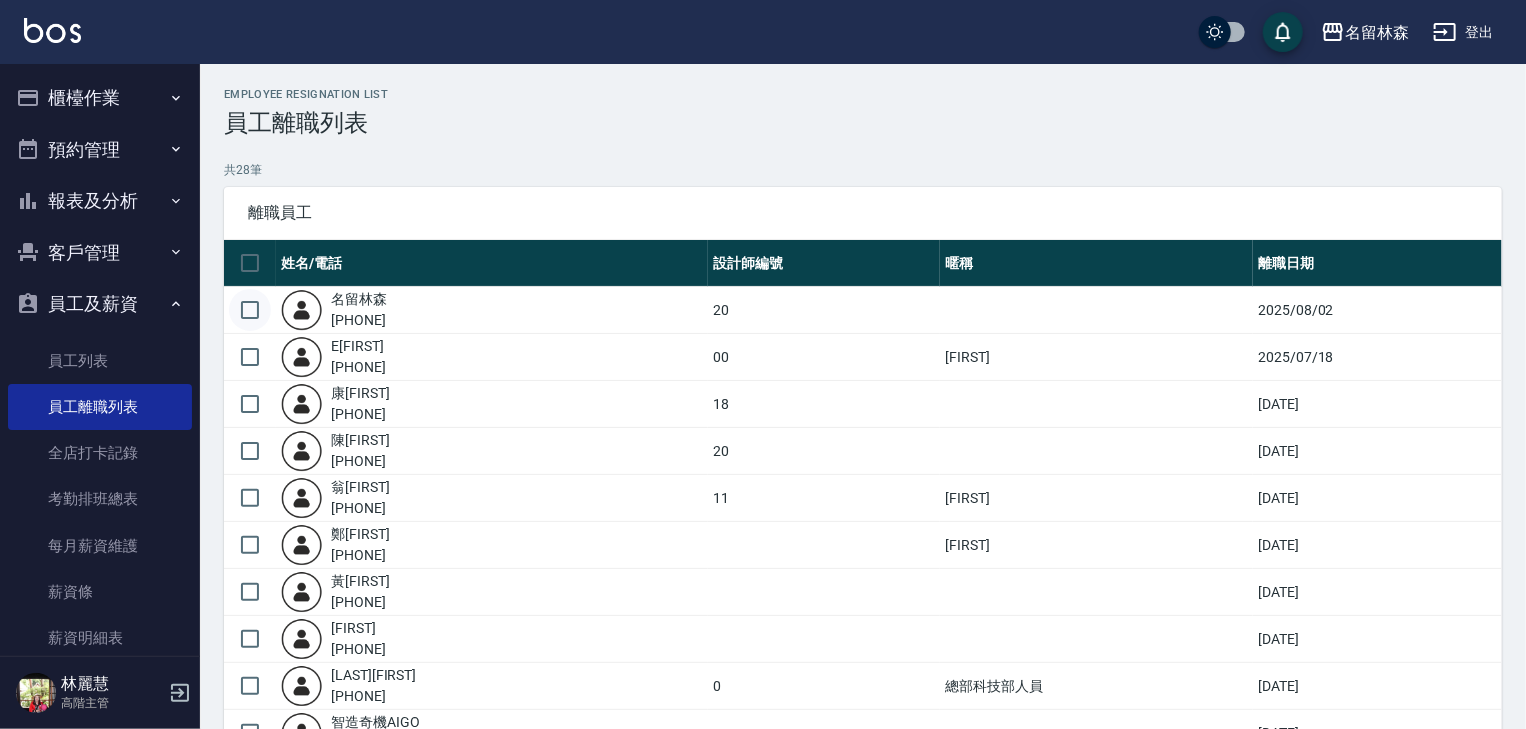 click at bounding box center [250, 310] 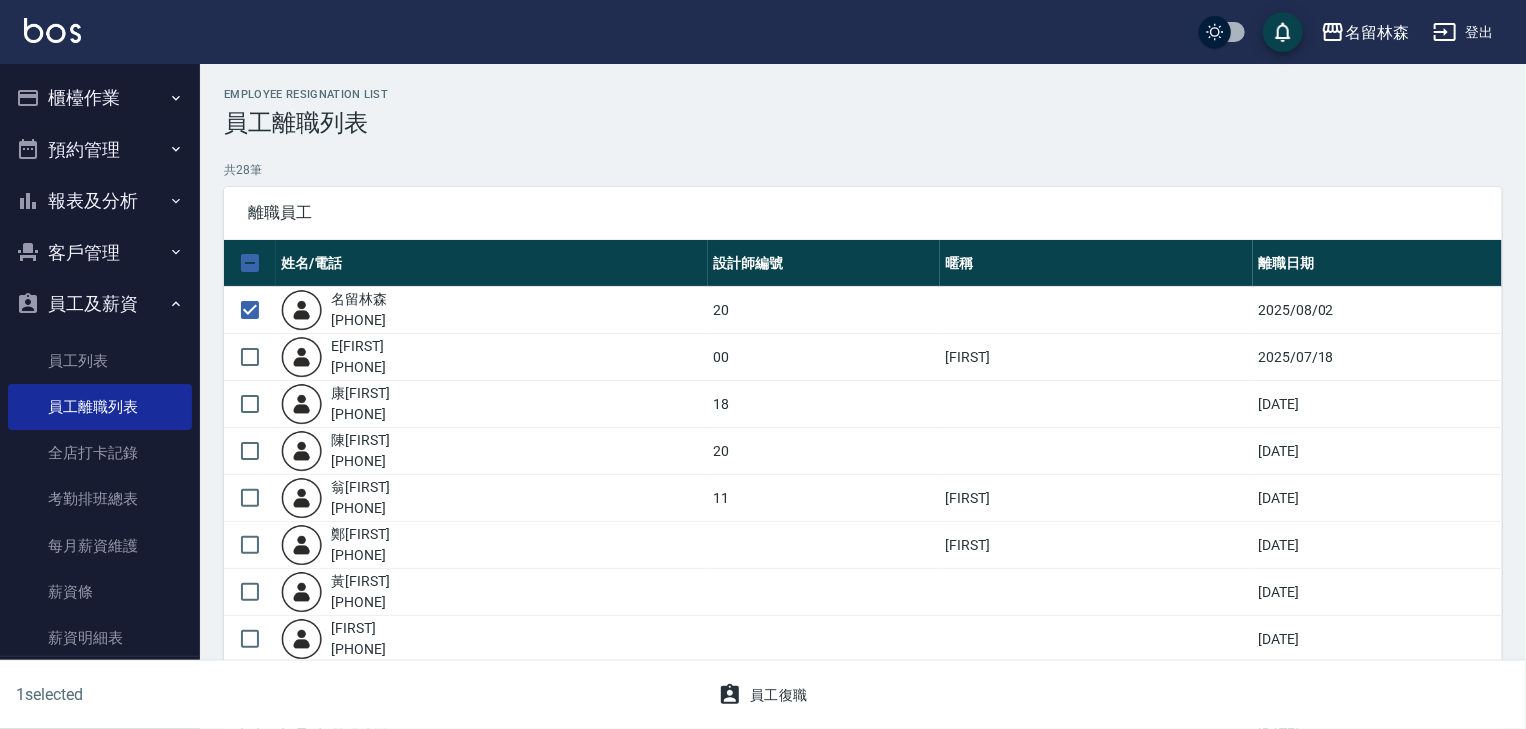 click on "員工復職" at bounding box center [763, 695] 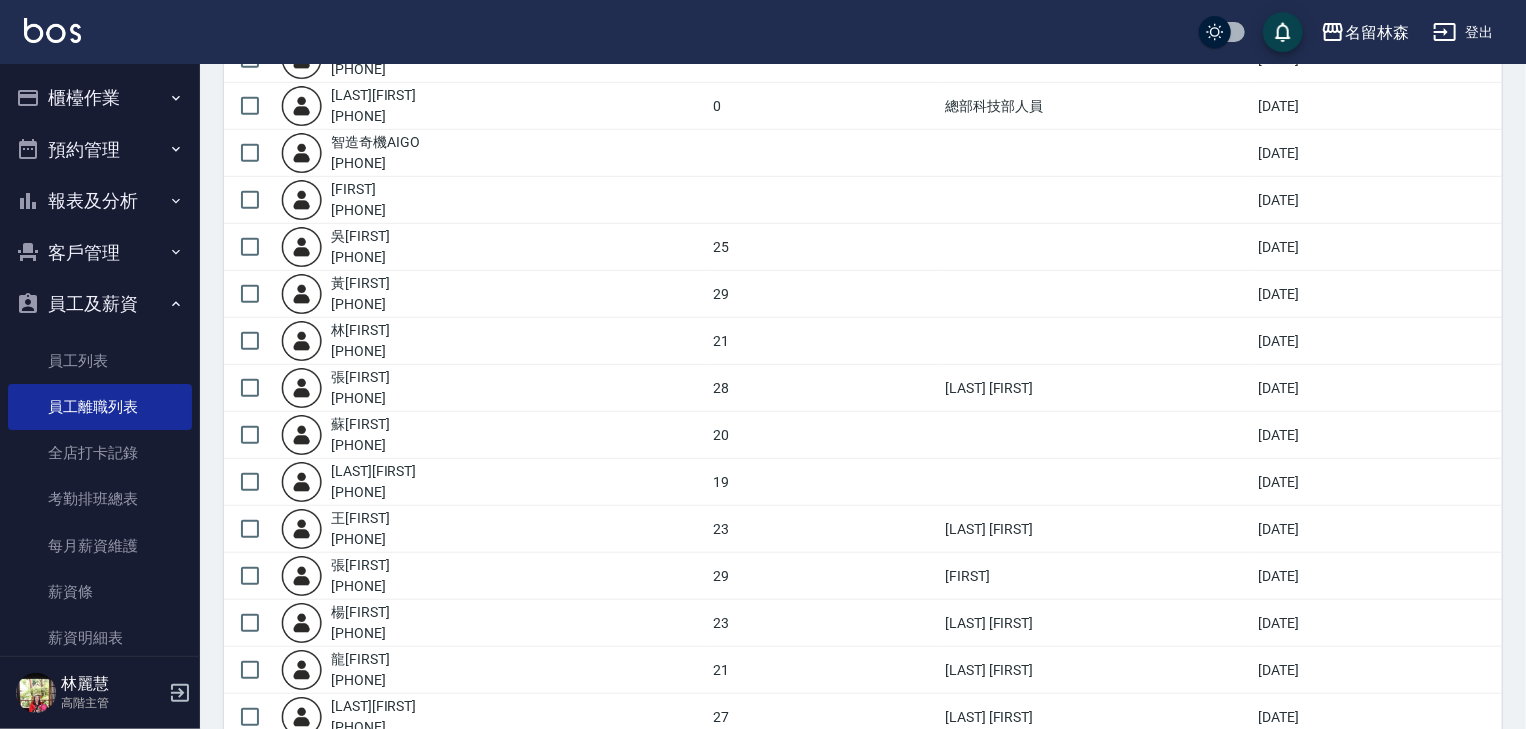 scroll, scrollTop: 853, scrollLeft: 0, axis: vertical 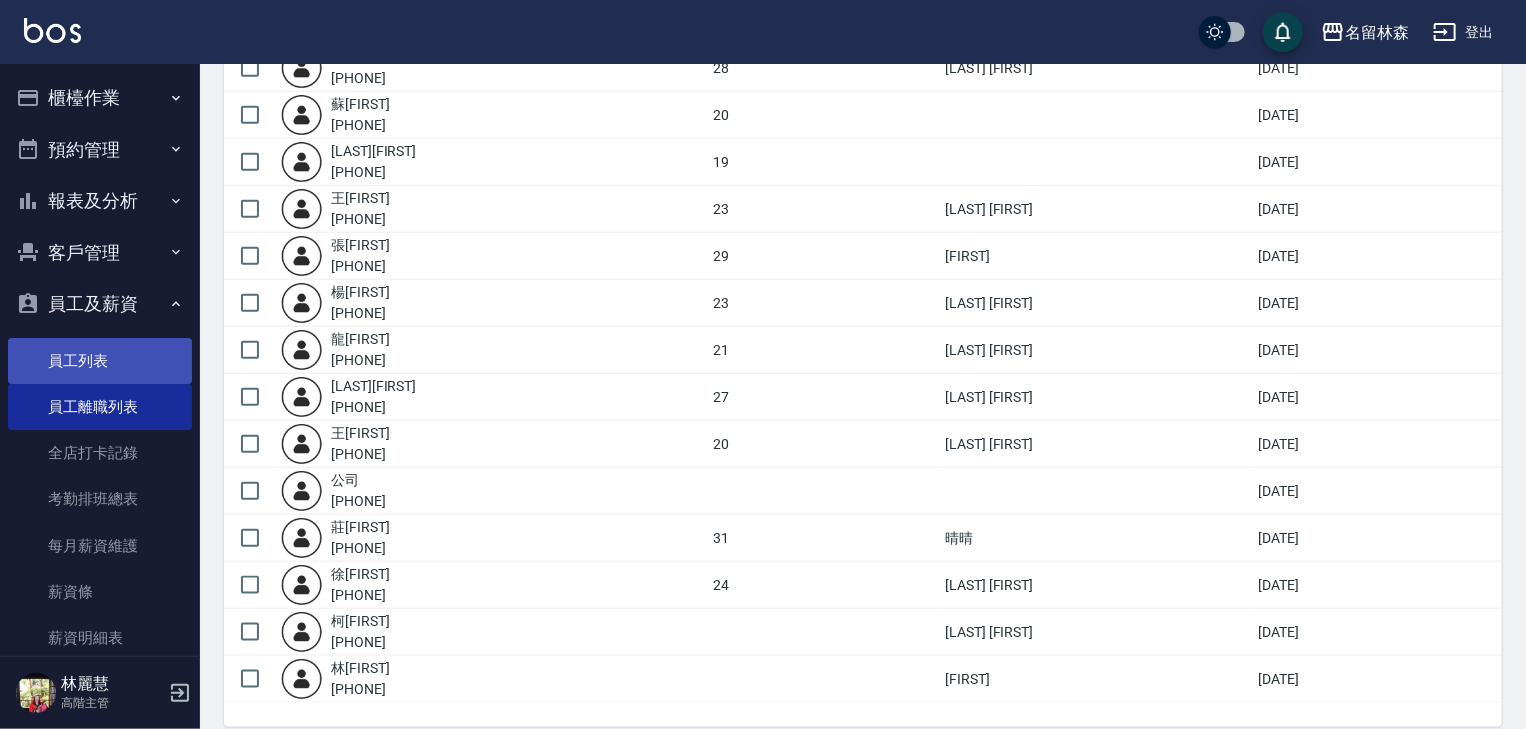 click on "員工列表" at bounding box center (100, 361) 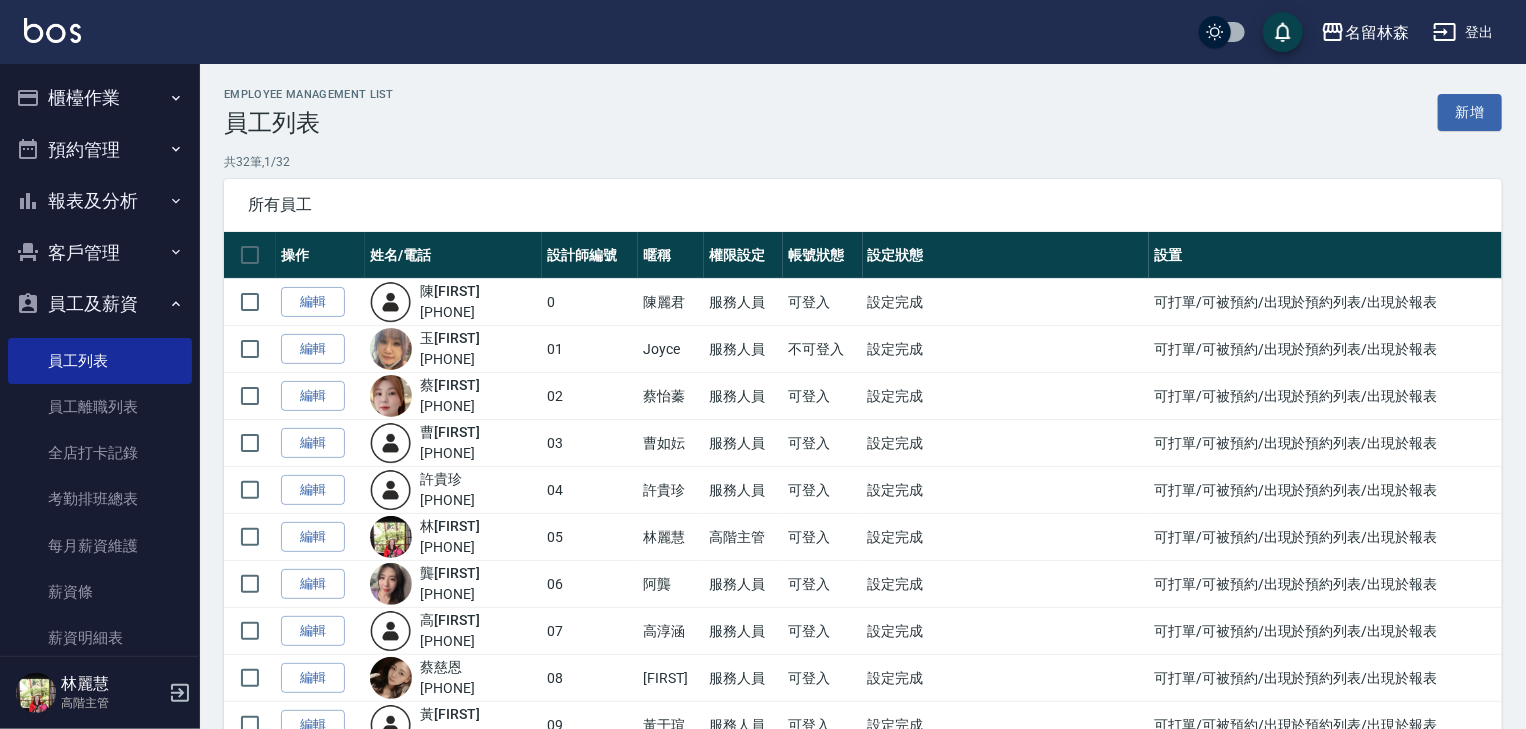 scroll, scrollTop: 533, scrollLeft: 0, axis: vertical 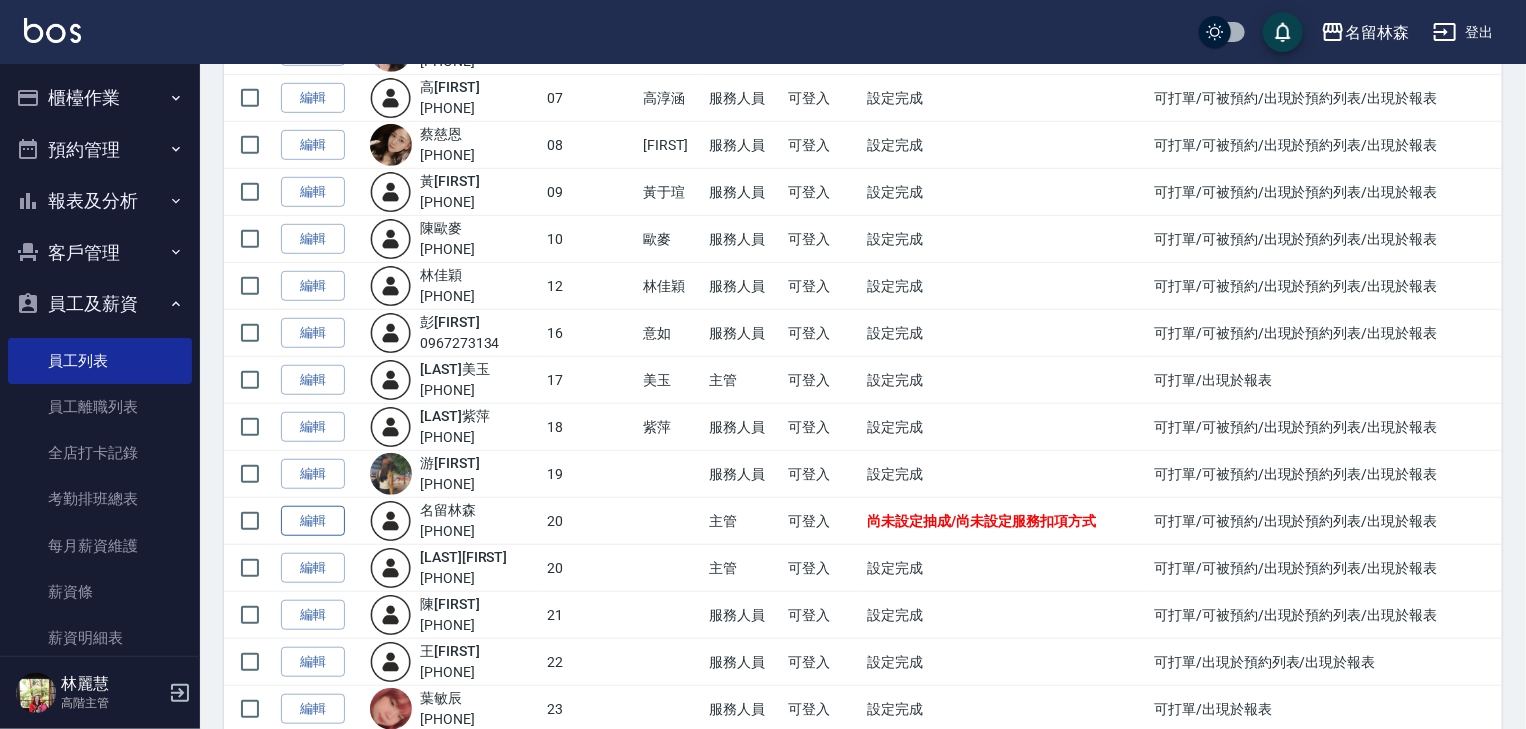 click on "編輯" at bounding box center (313, 521) 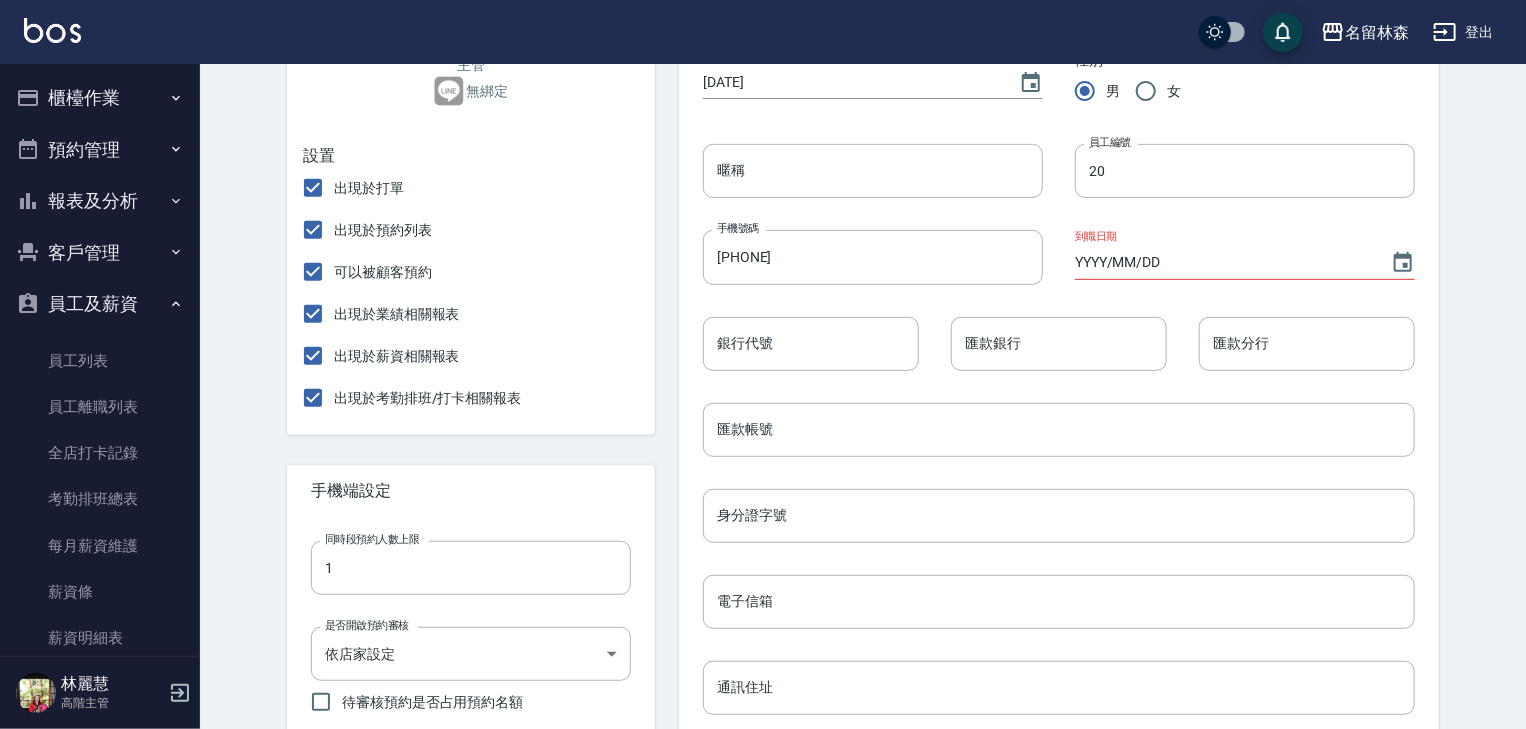 scroll, scrollTop: 11, scrollLeft: 0, axis: vertical 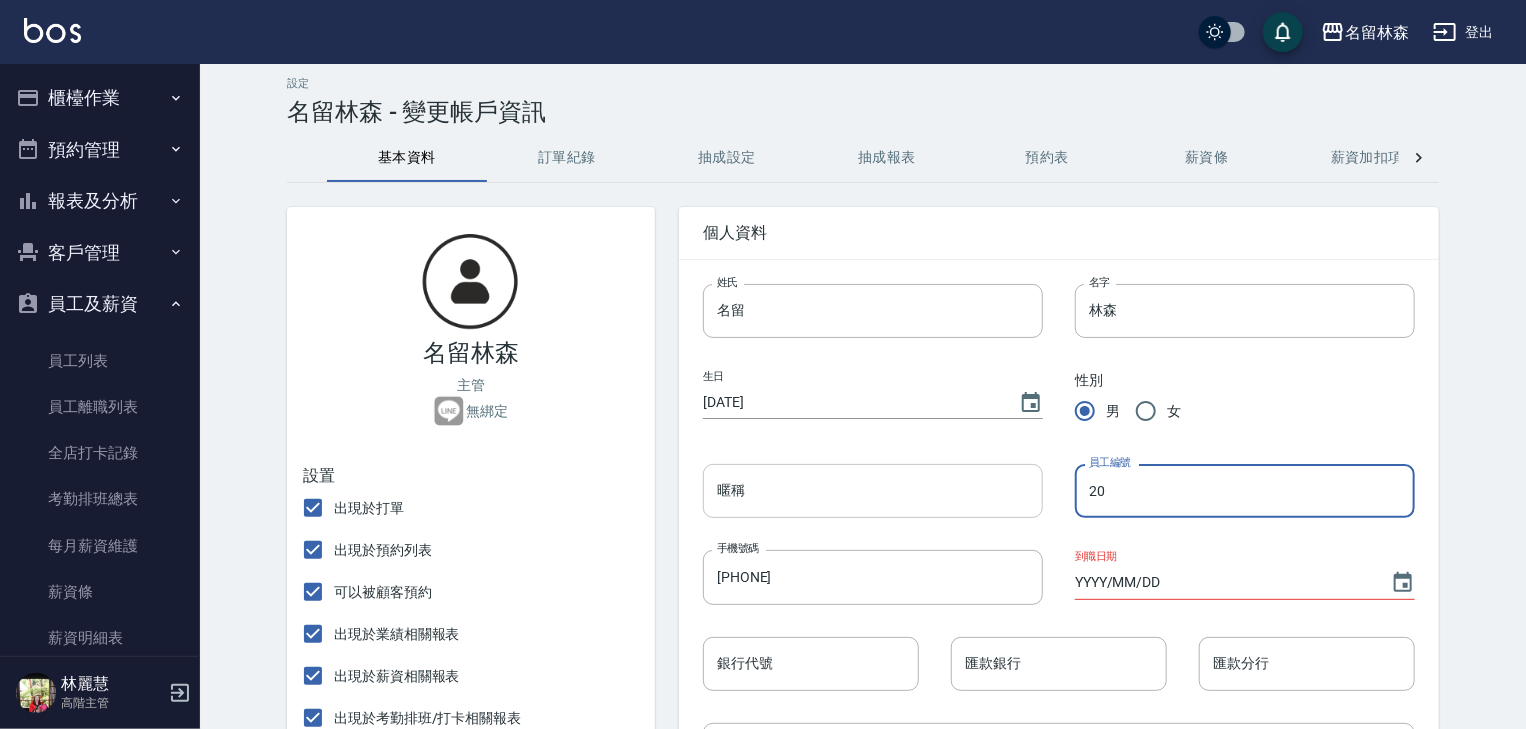 drag, startPoint x: 1128, startPoint y: 493, endPoint x: 802, endPoint y: 512, distance: 326.55322 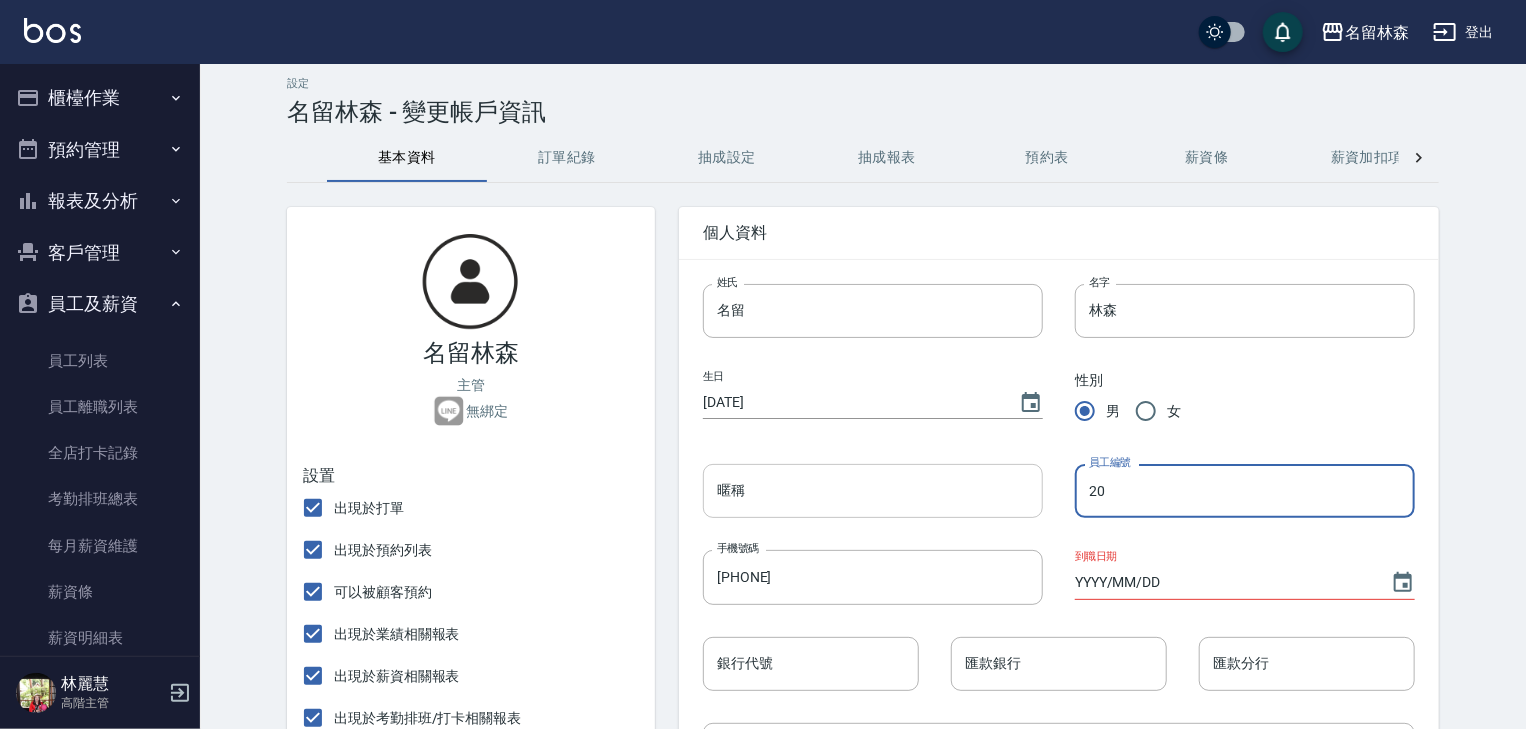 click on "姓氏 名留 姓氏 名字 林森 名字 生日 2006/05/01 性別 男 女 暱稱 暱稱 員工編號 20 員工編號 手機號碼 0225513682 手機號碼 到職日期 YYYY/MM/DD 銀行代號 銀行代號 匯款銀行 匯款銀行 匯款分行 匯款分行 匯款帳號 匯款帳號 身分證字號 身分證字號 電子信箱 電子信箱 通訊住址 通訊住址 戶籍住址 戶籍住址 自我介紹 自我介紹 自介連結 自介連結 備註 備註 家屬姓名 家屬姓名 關係 關係 電話 電話 住址 住址" at bounding box center (1043, 859) 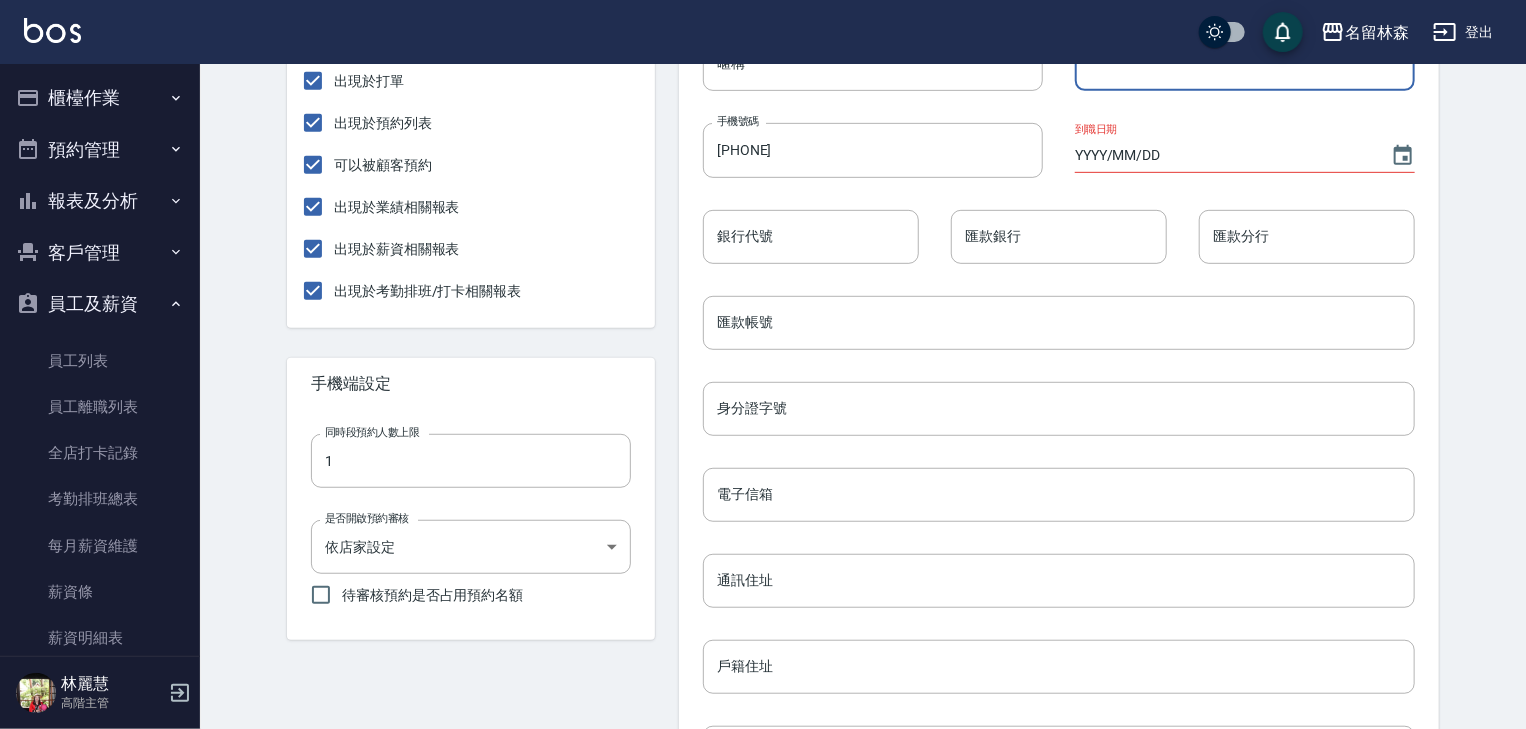 scroll, scrollTop: 864, scrollLeft: 0, axis: vertical 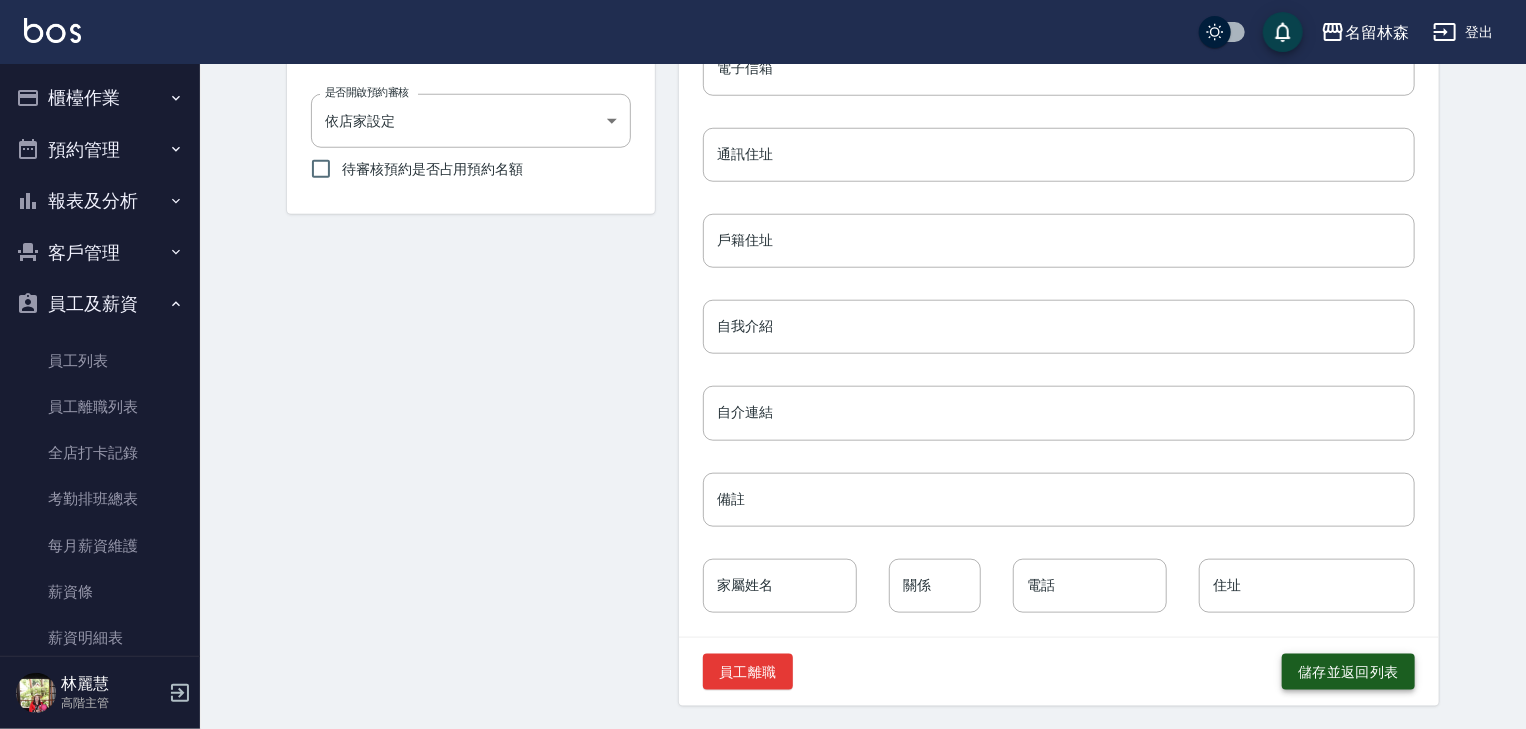 type 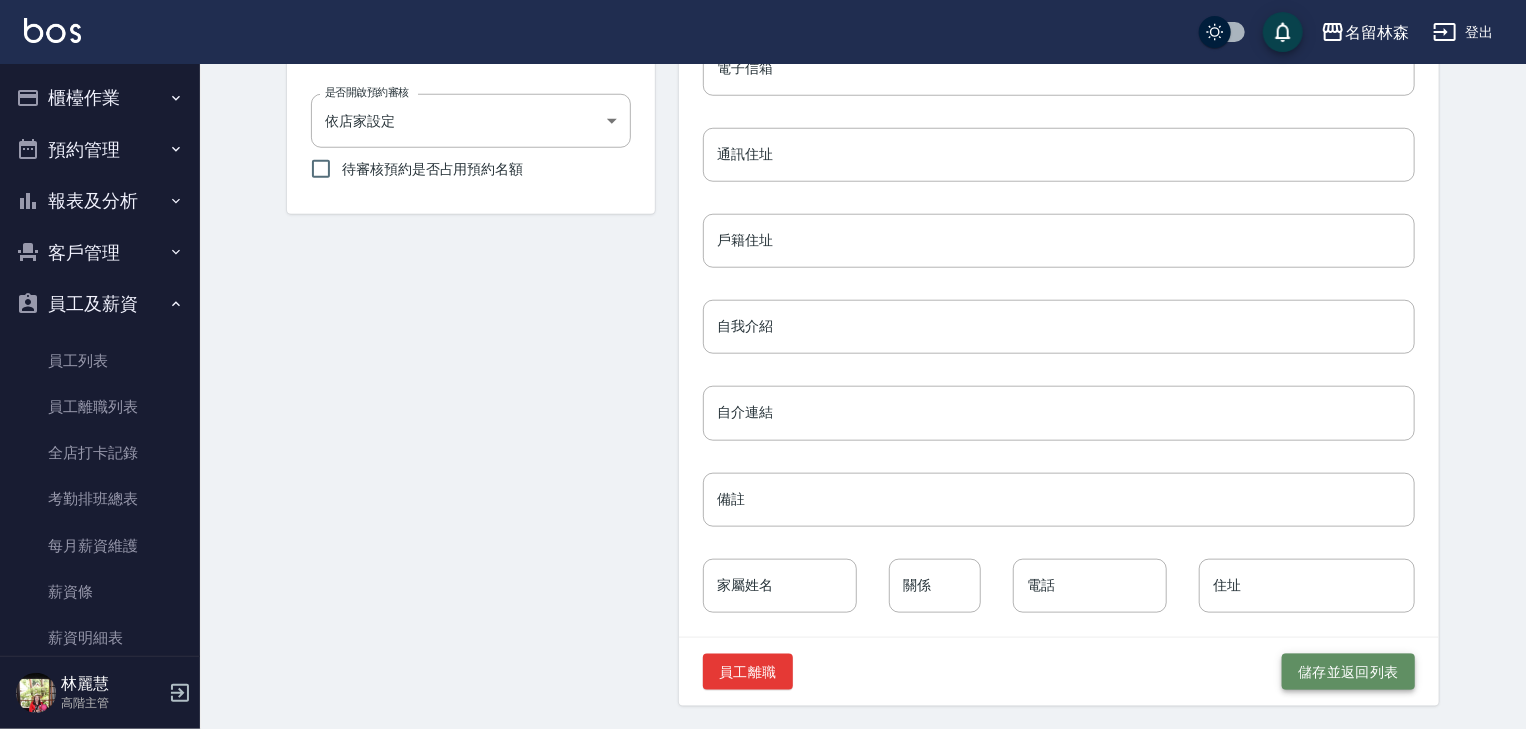 click on "儲存並返回列表" at bounding box center (1348, 672) 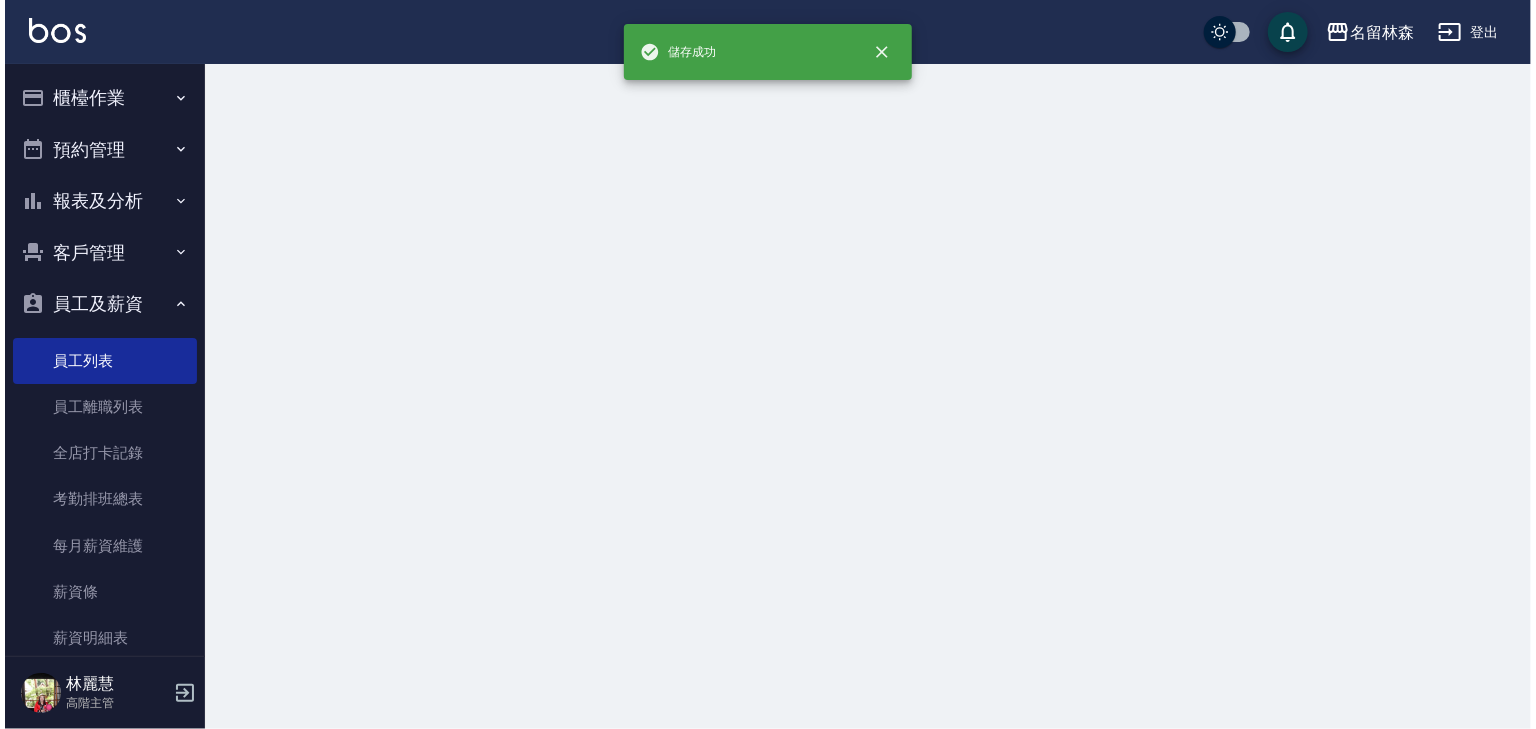 scroll, scrollTop: 0, scrollLeft: 0, axis: both 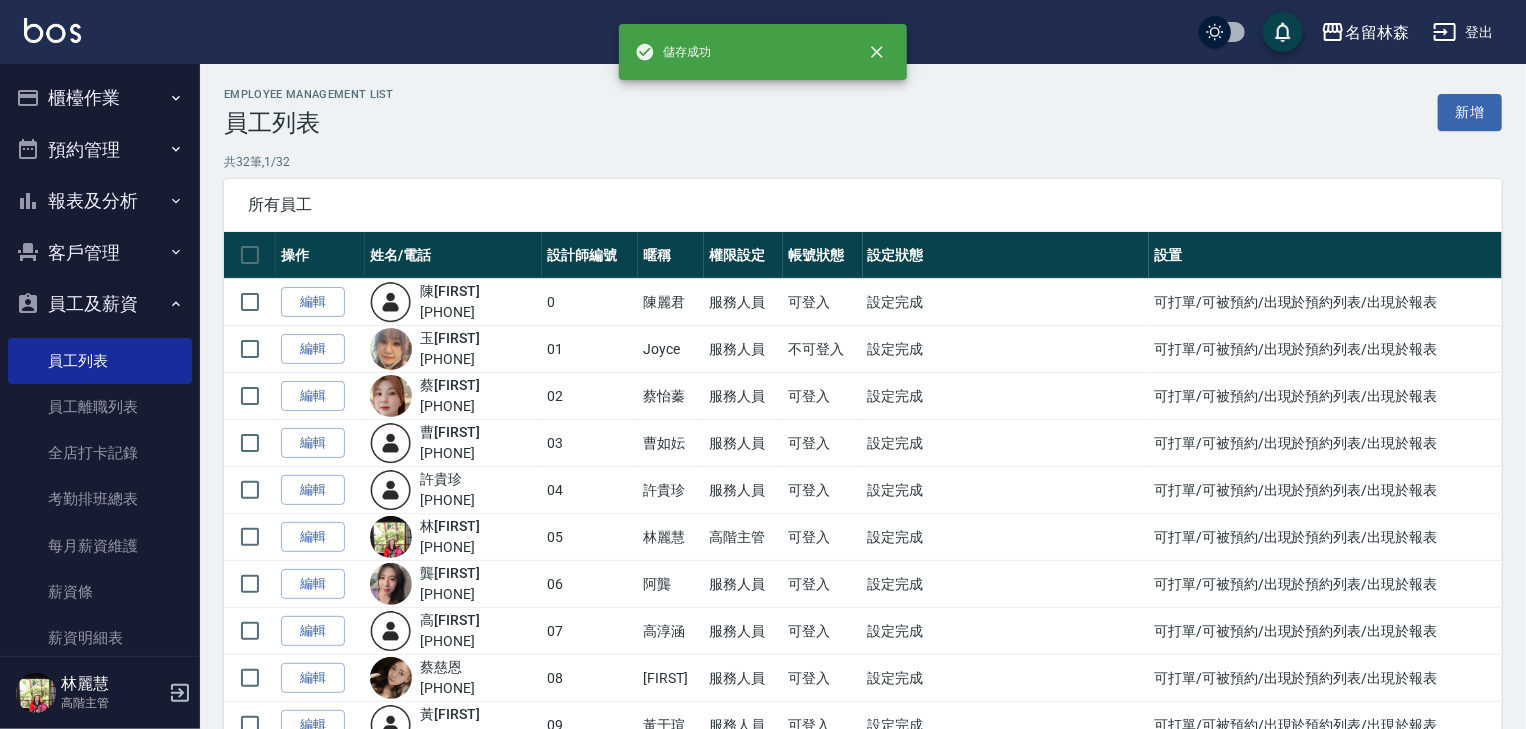 click on "登出" at bounding box center [1463, 32] 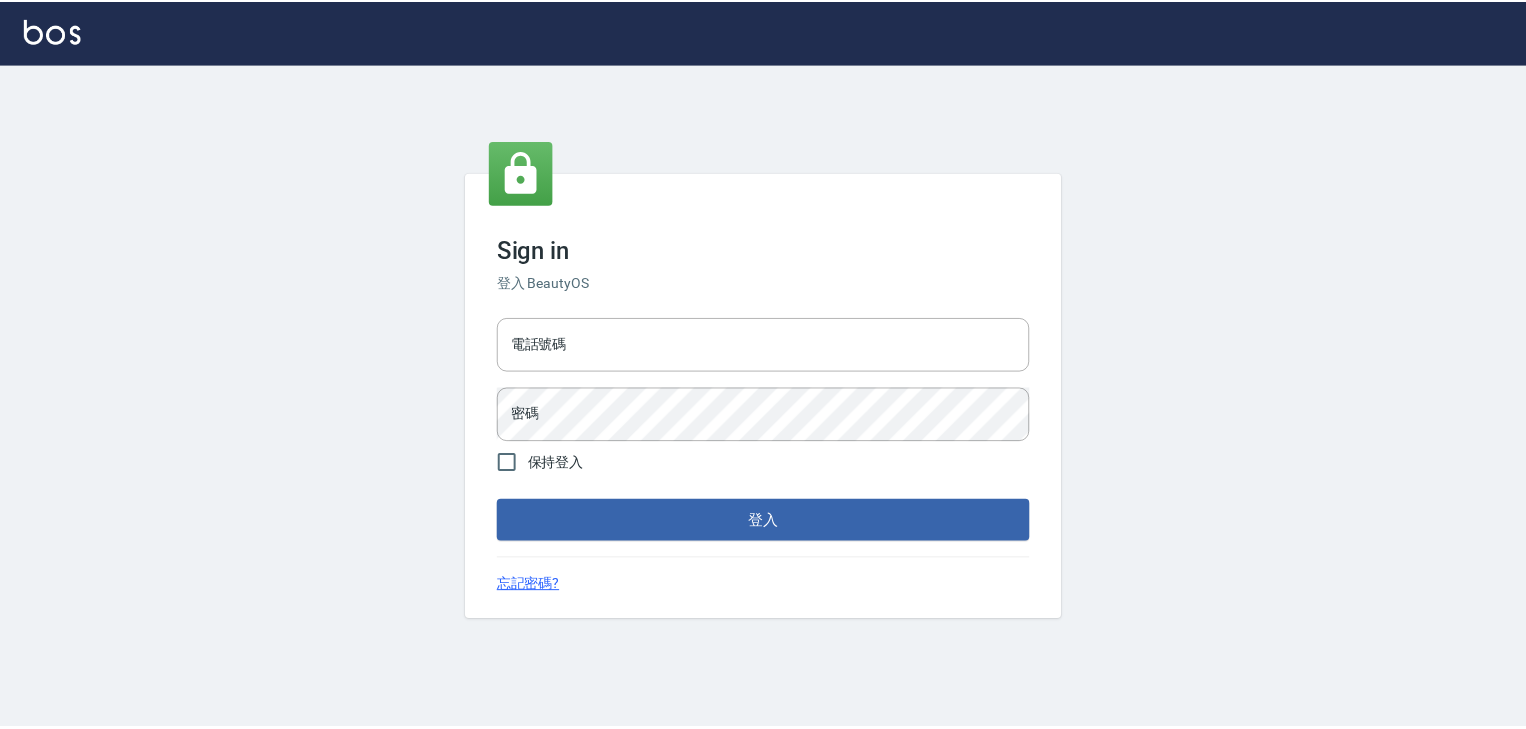scroll, scrollTop: 0, scrollLeft: 0, axis: both 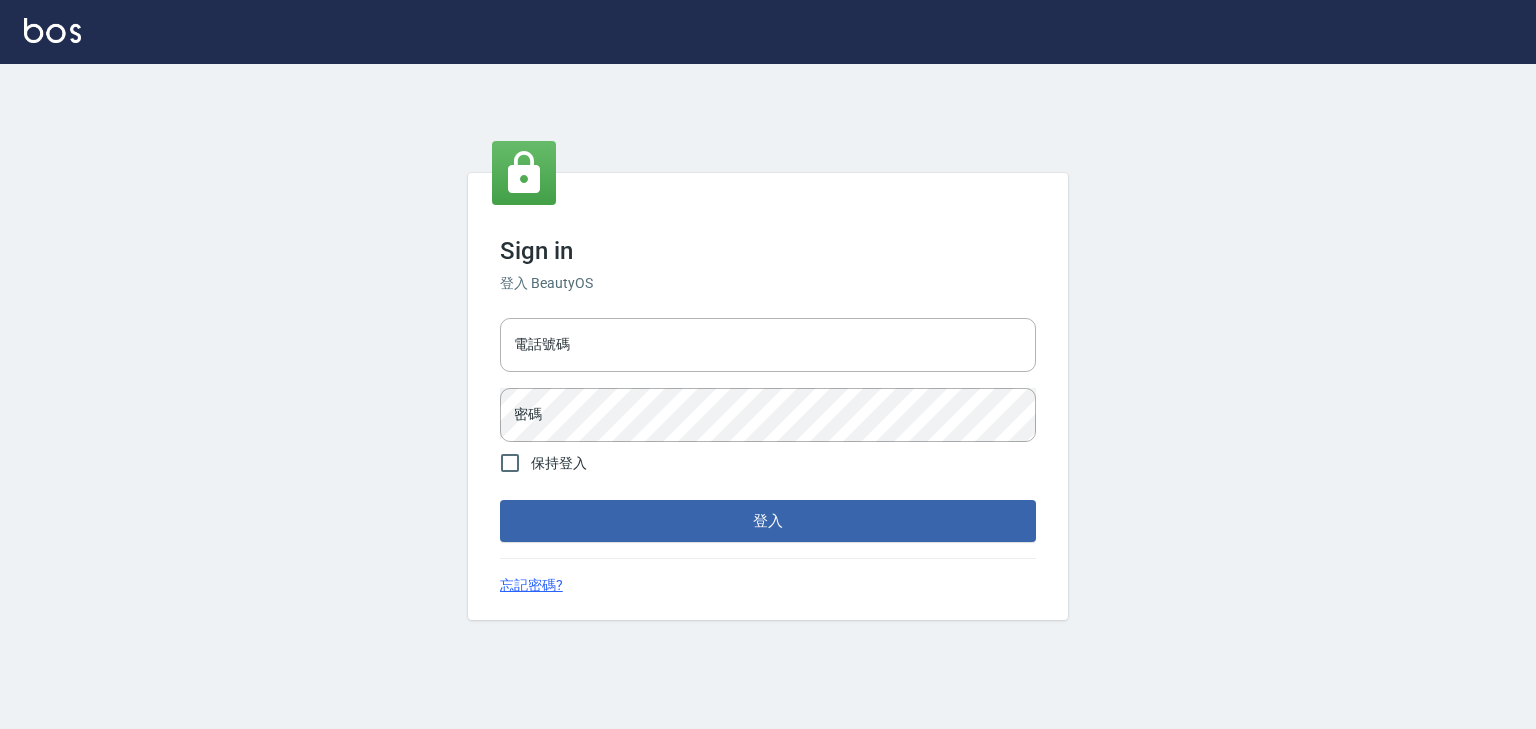 click on "電話號碼" at bounding box center [768, 345] 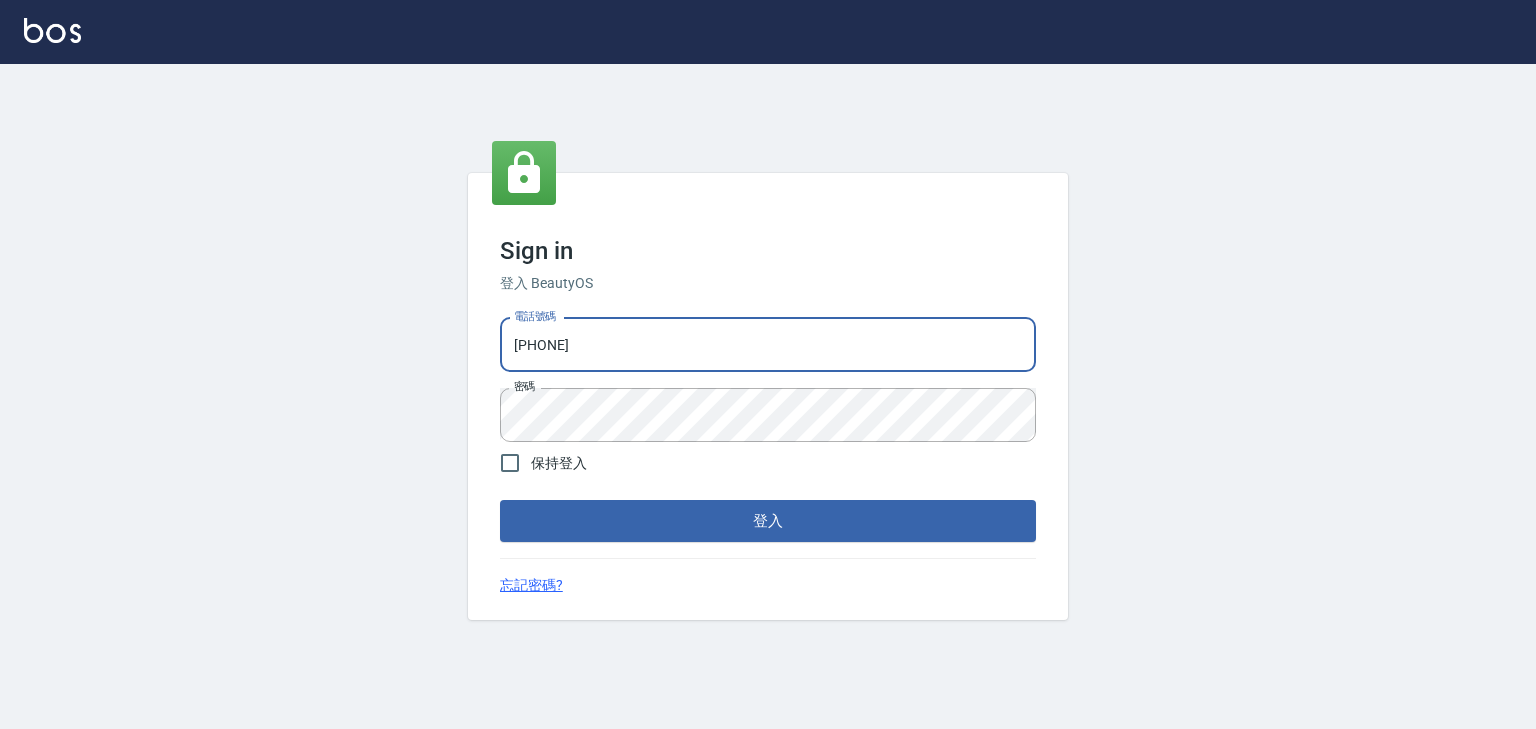 drag, startPoint x: 601, startPoint y: 347, endPoint x: 269, endPoint y: 413, distance: 338.49667 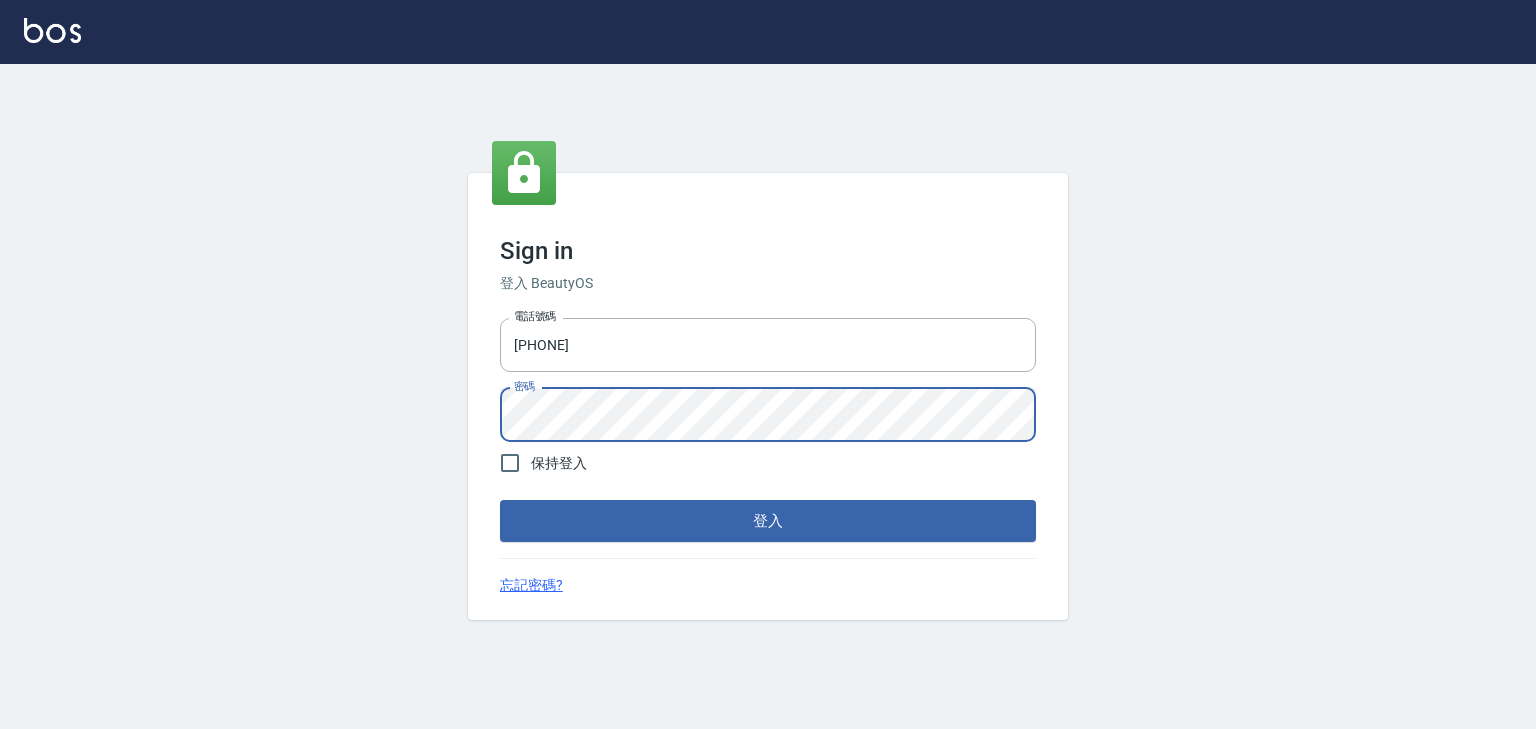 click on "Sign in 登入 BeautyOS 電話號碼 [PHONE] 電話號碼 密碼 密碼 保持登入 登入 忘記密碼?" at bounding box center (768, 396) 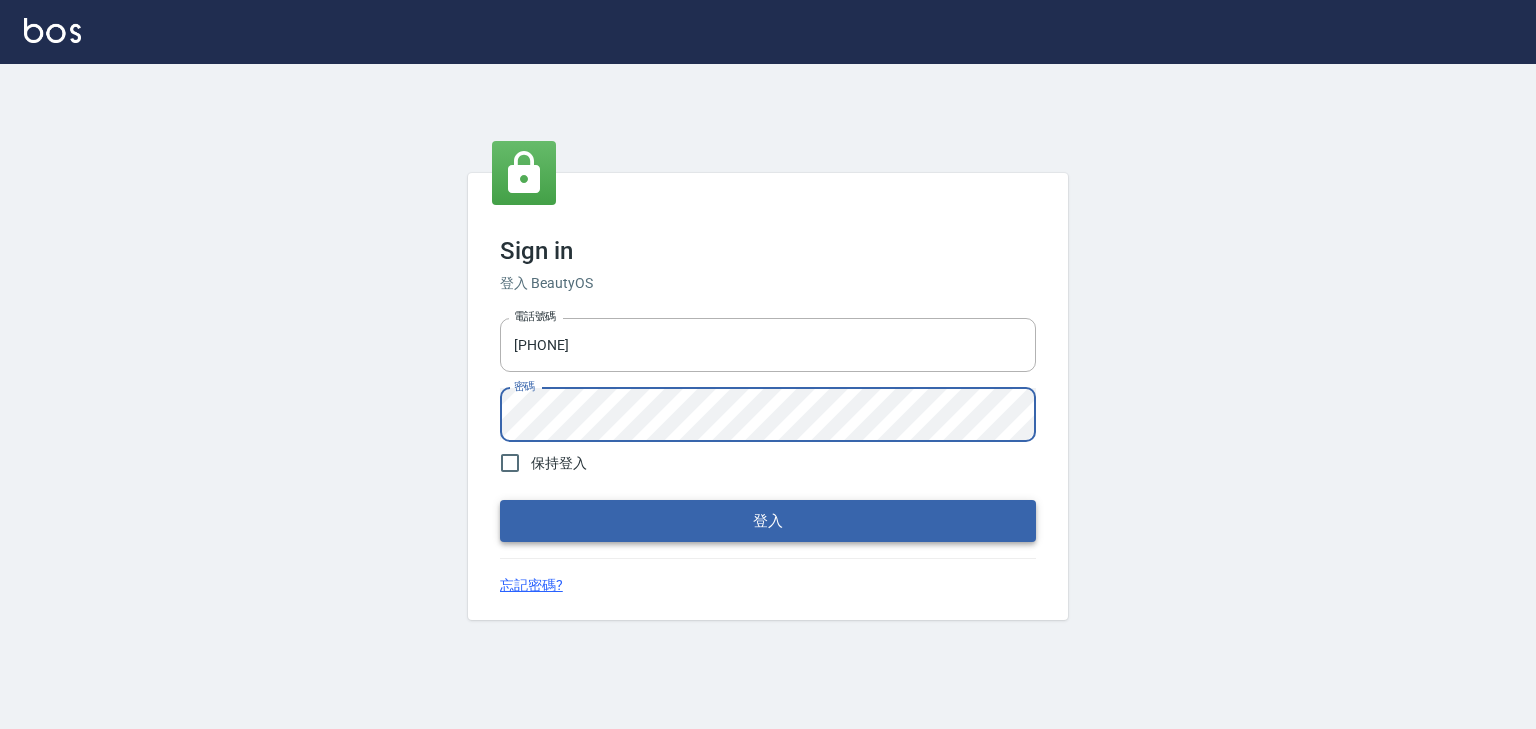 click on "登入" at bounding box center [768, 521] 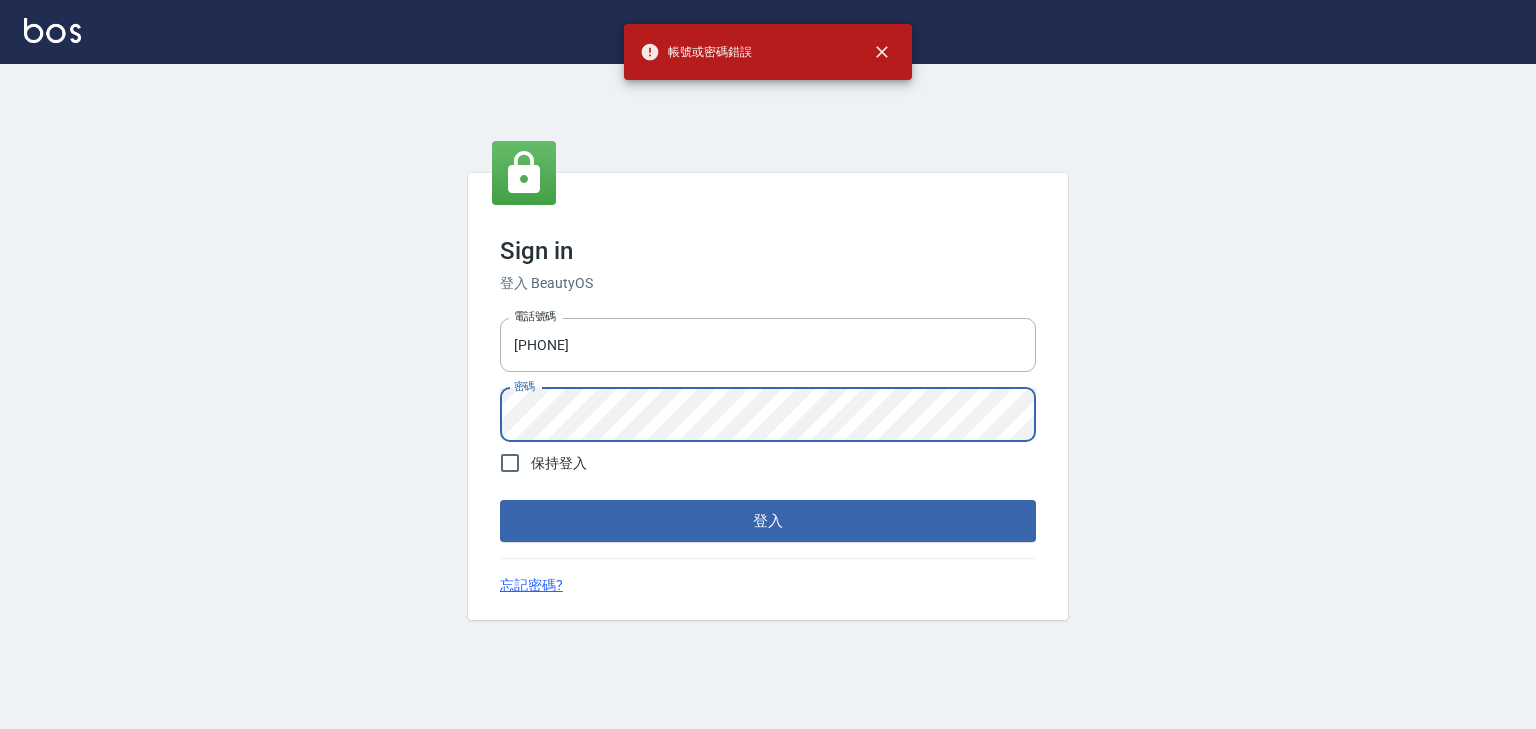 click on "Sign in 登入 BeautyOS 電話號碼 [PHONE] 電話號碼 密碼 密碼 保持登入 登入 忘記密碼?" at bounding box center (768, 396) 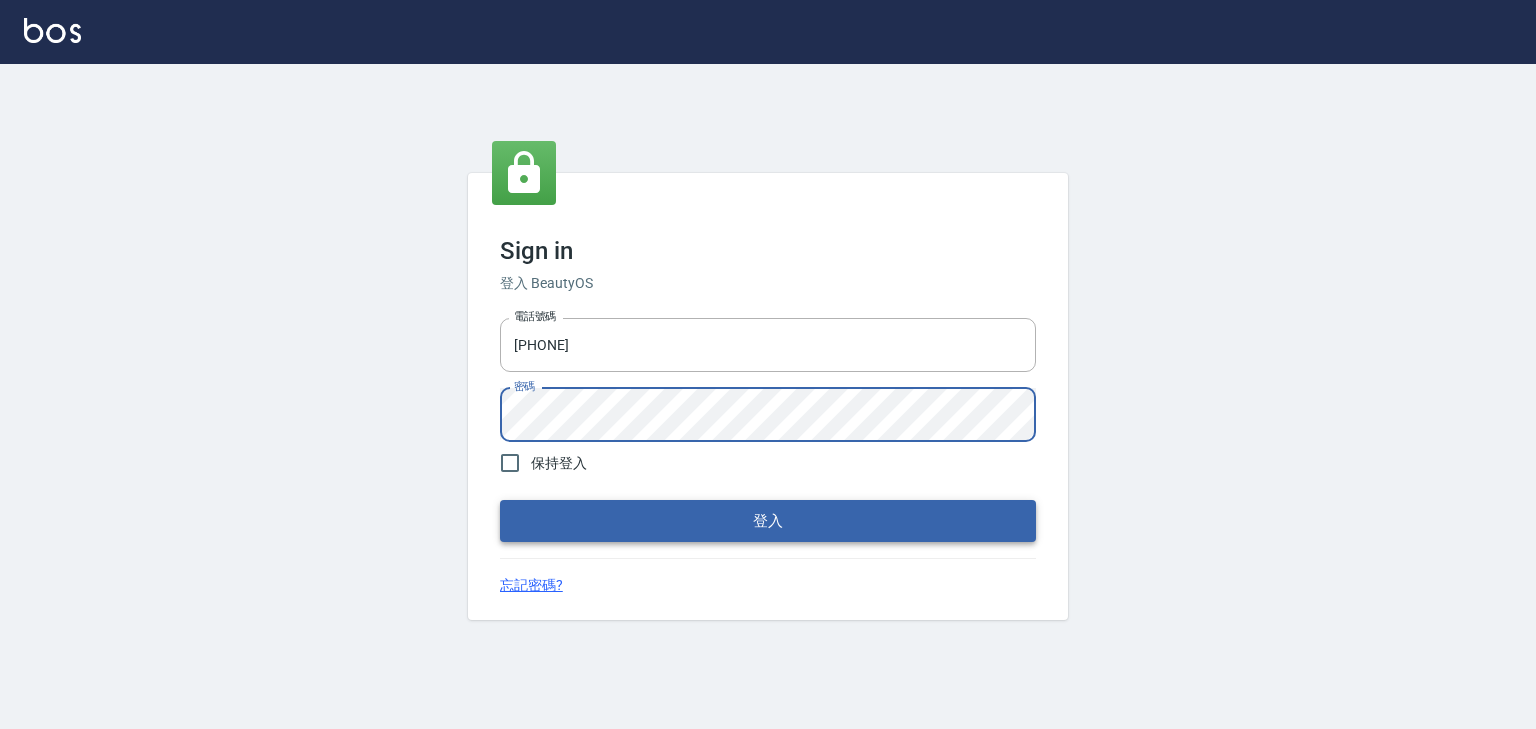 click on "登入" at bounding box center [768, 521] 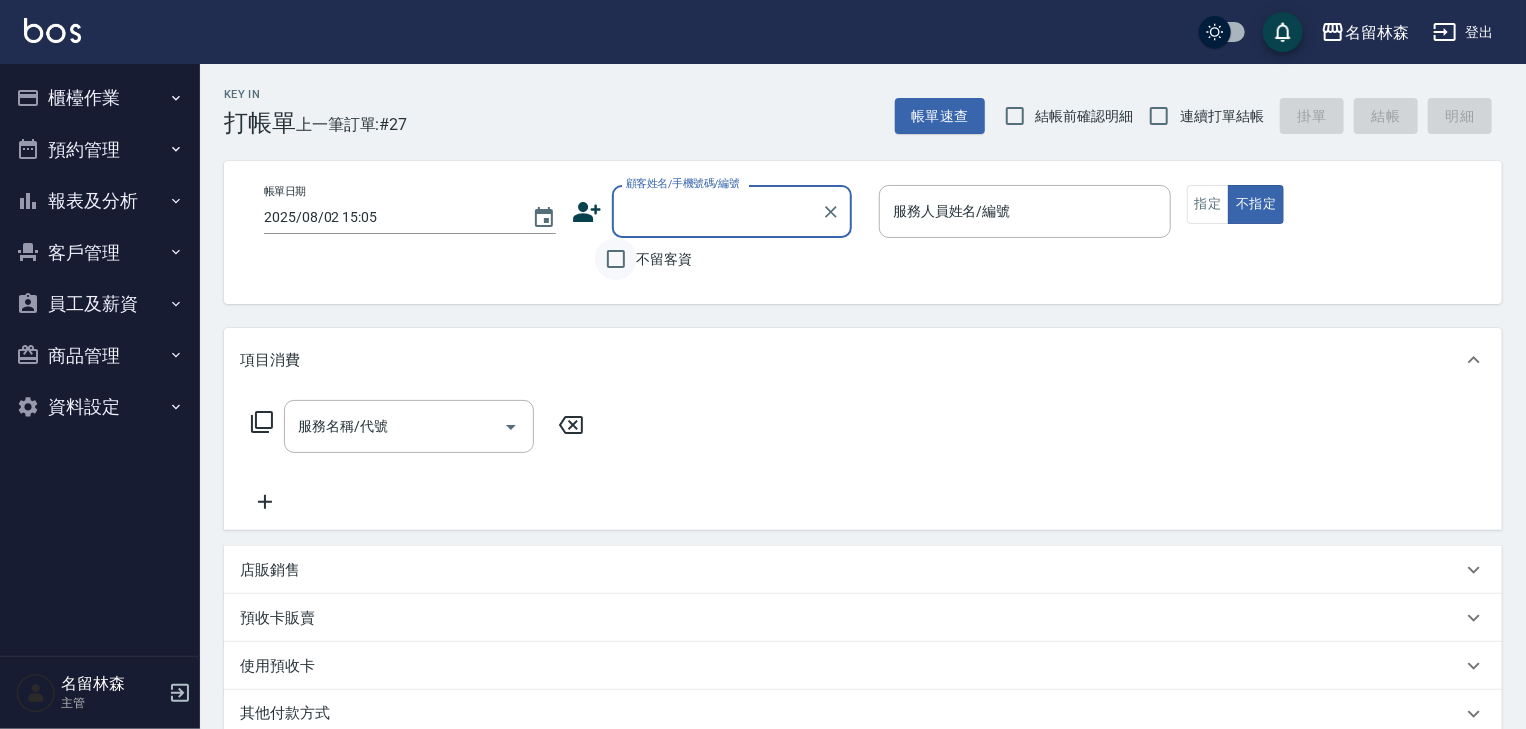 click on "不留客資" at bounding box center (616, 259) 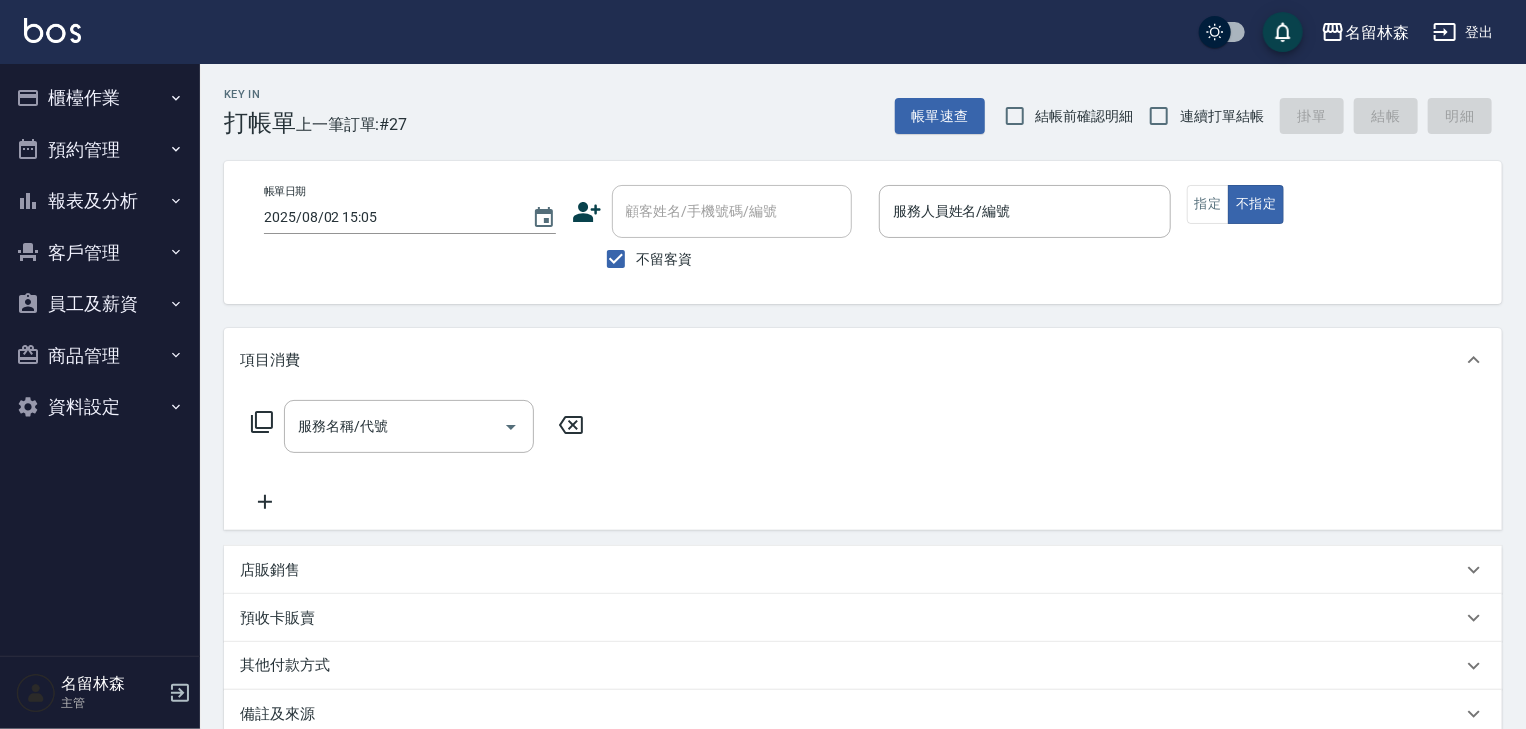 click on "結帳前確認明細" at bounding box center [1064, 116] 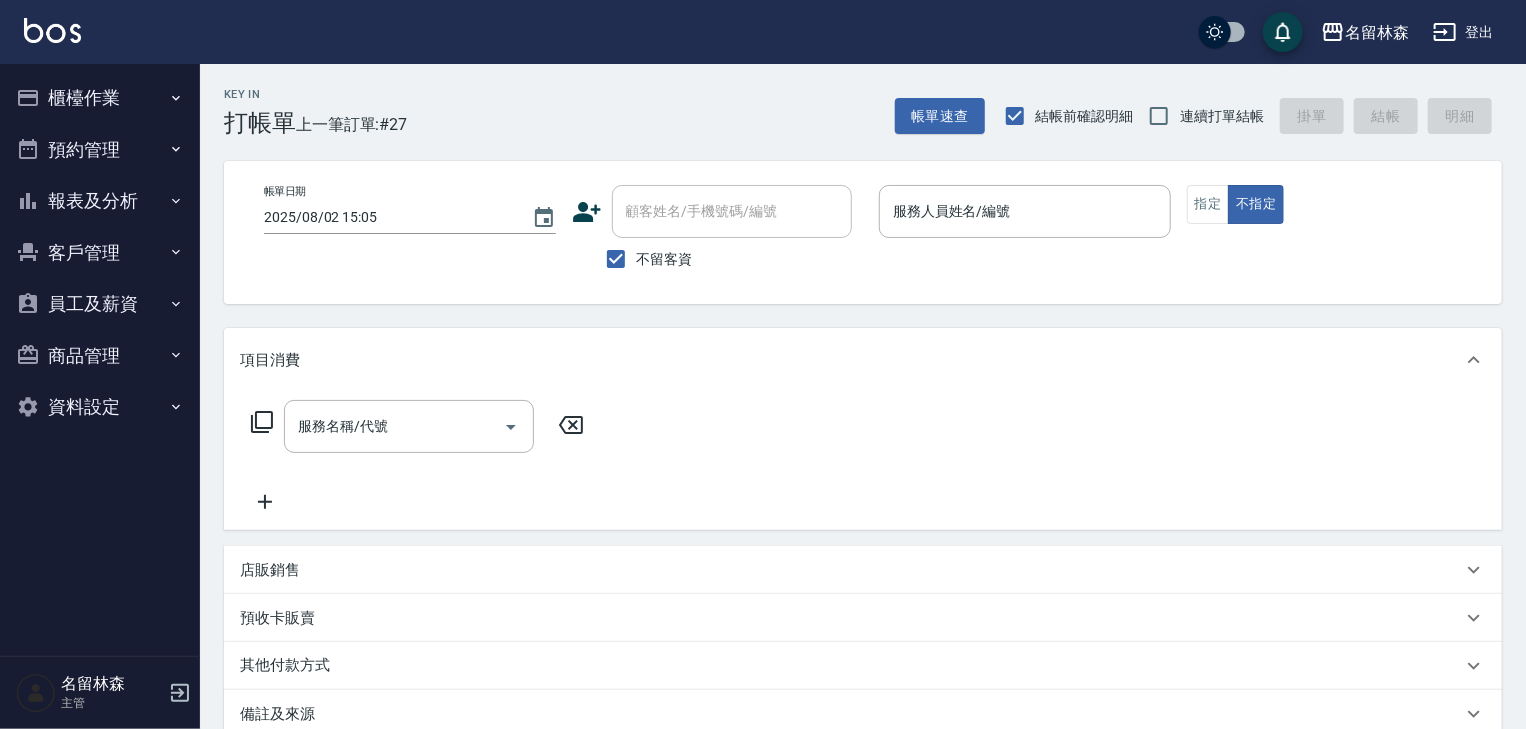 click on "連續打單結帳" at bounding box center (1201, 116) 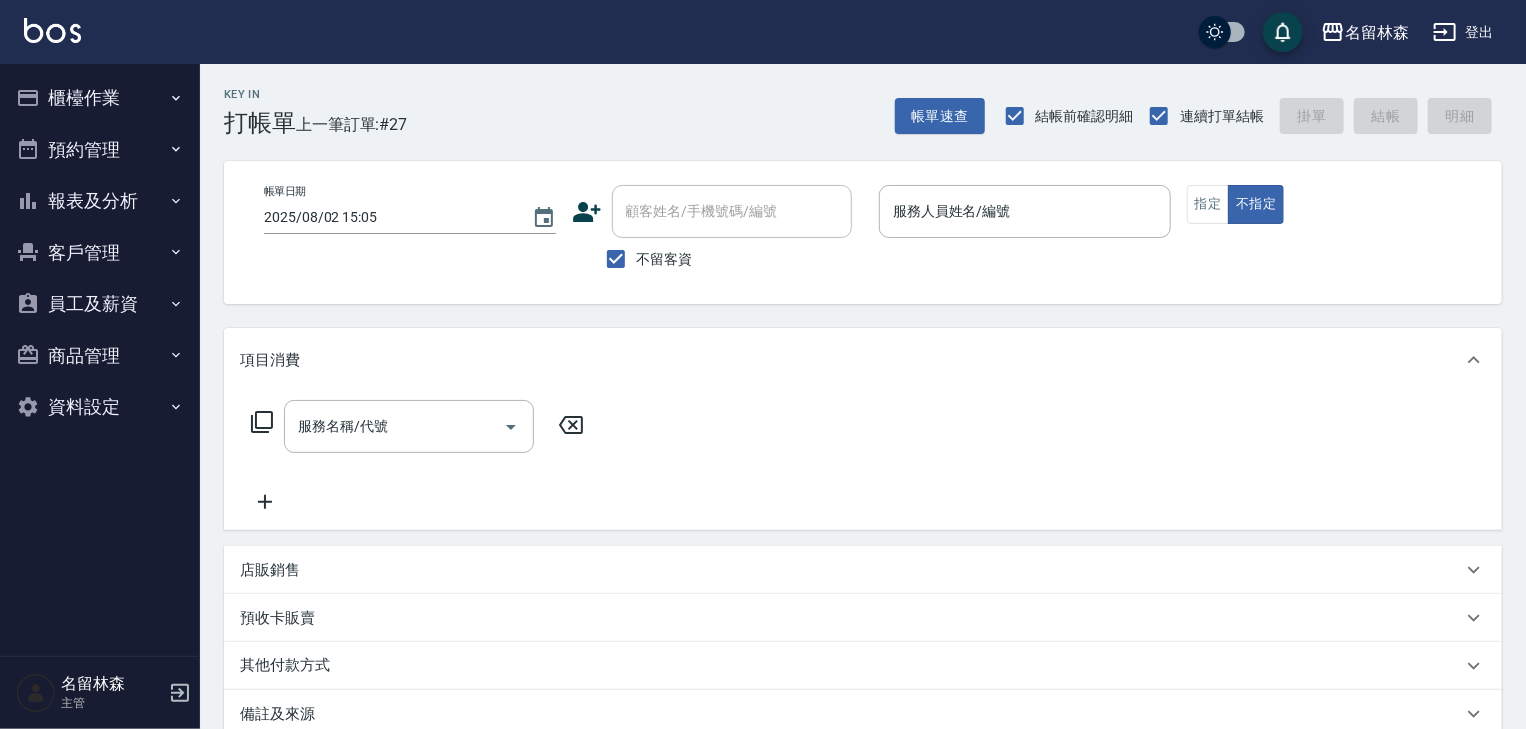 click on "預約管理" at bounding box center (100, 150) 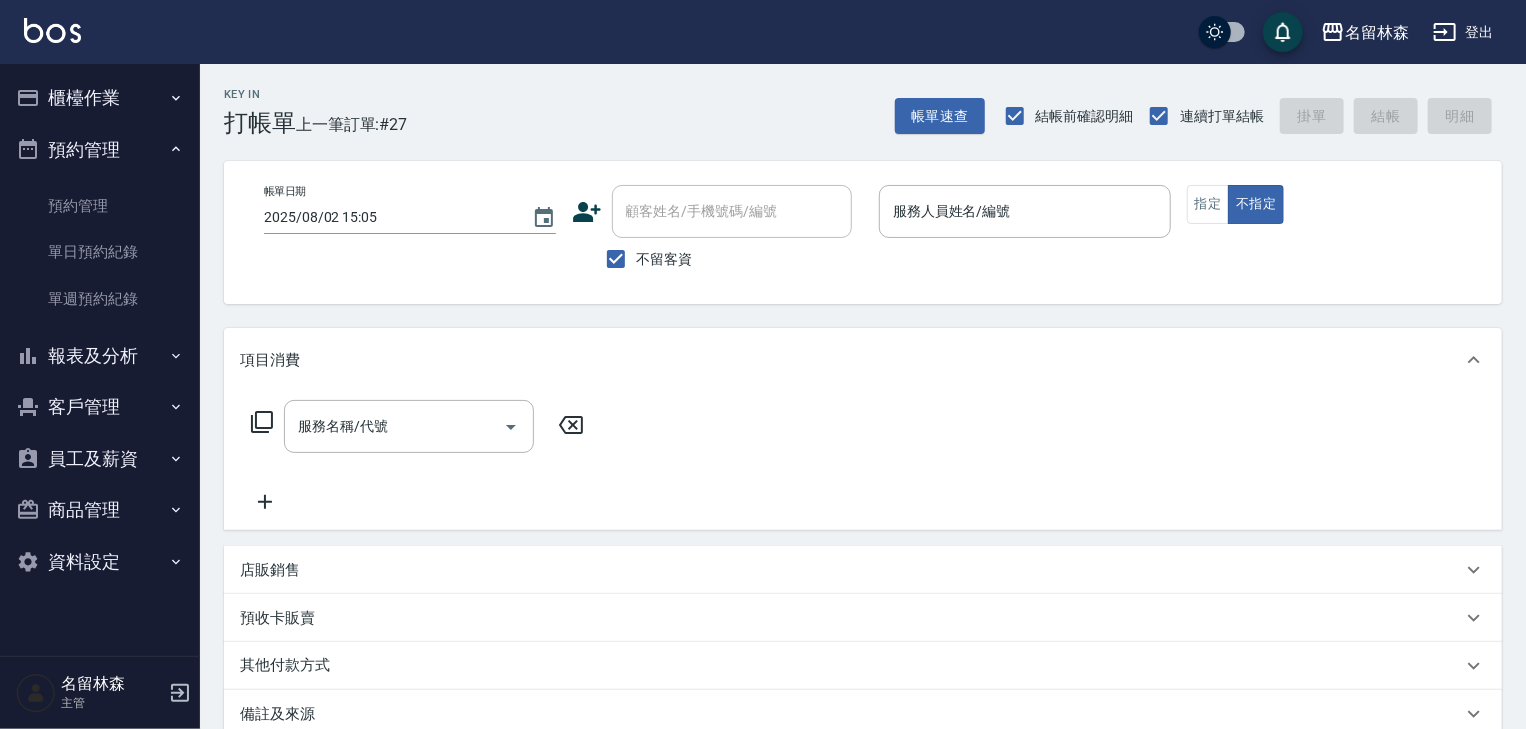 click on "櫃檯作業" at bounding box center (100, 98) 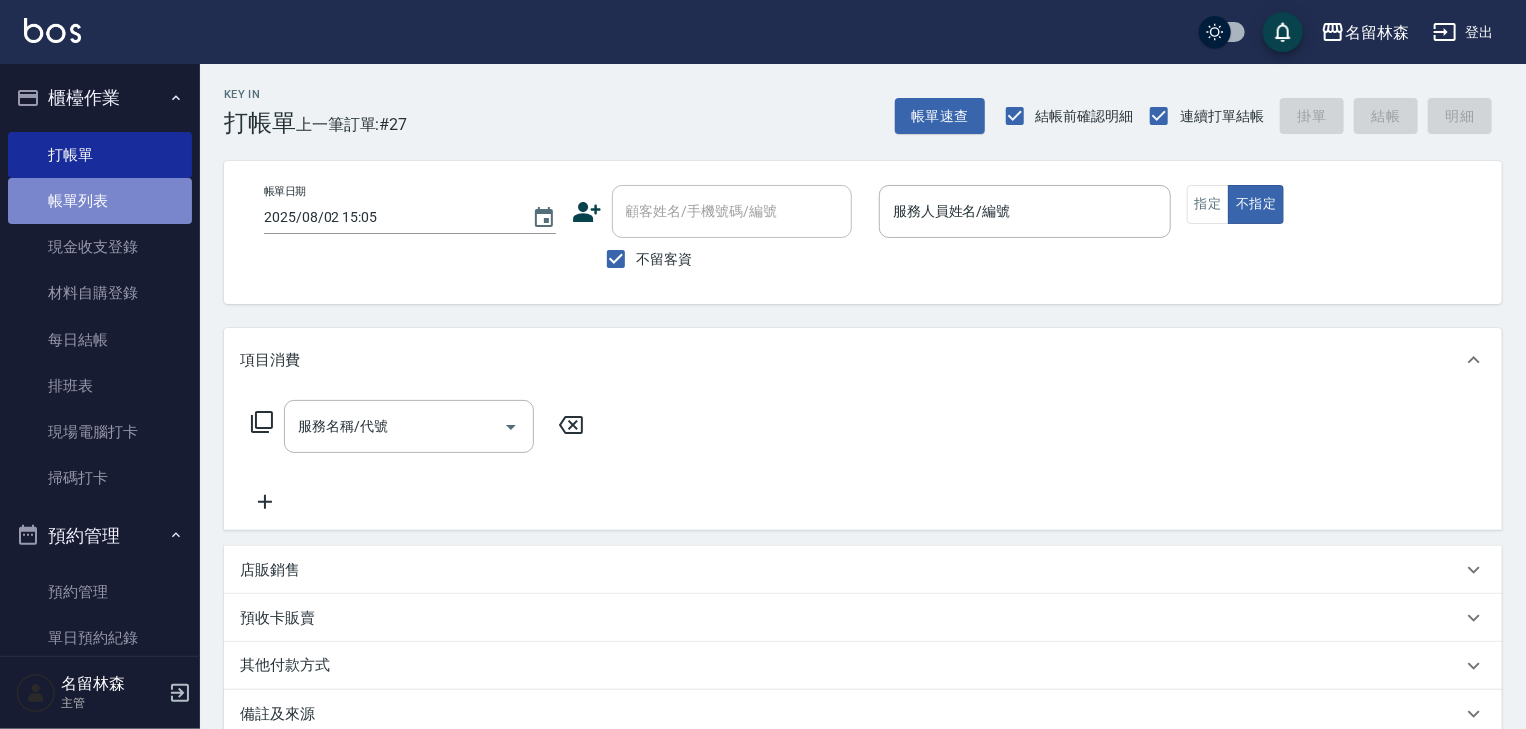 click on "帳單列表" at bounding box center (100, 201) 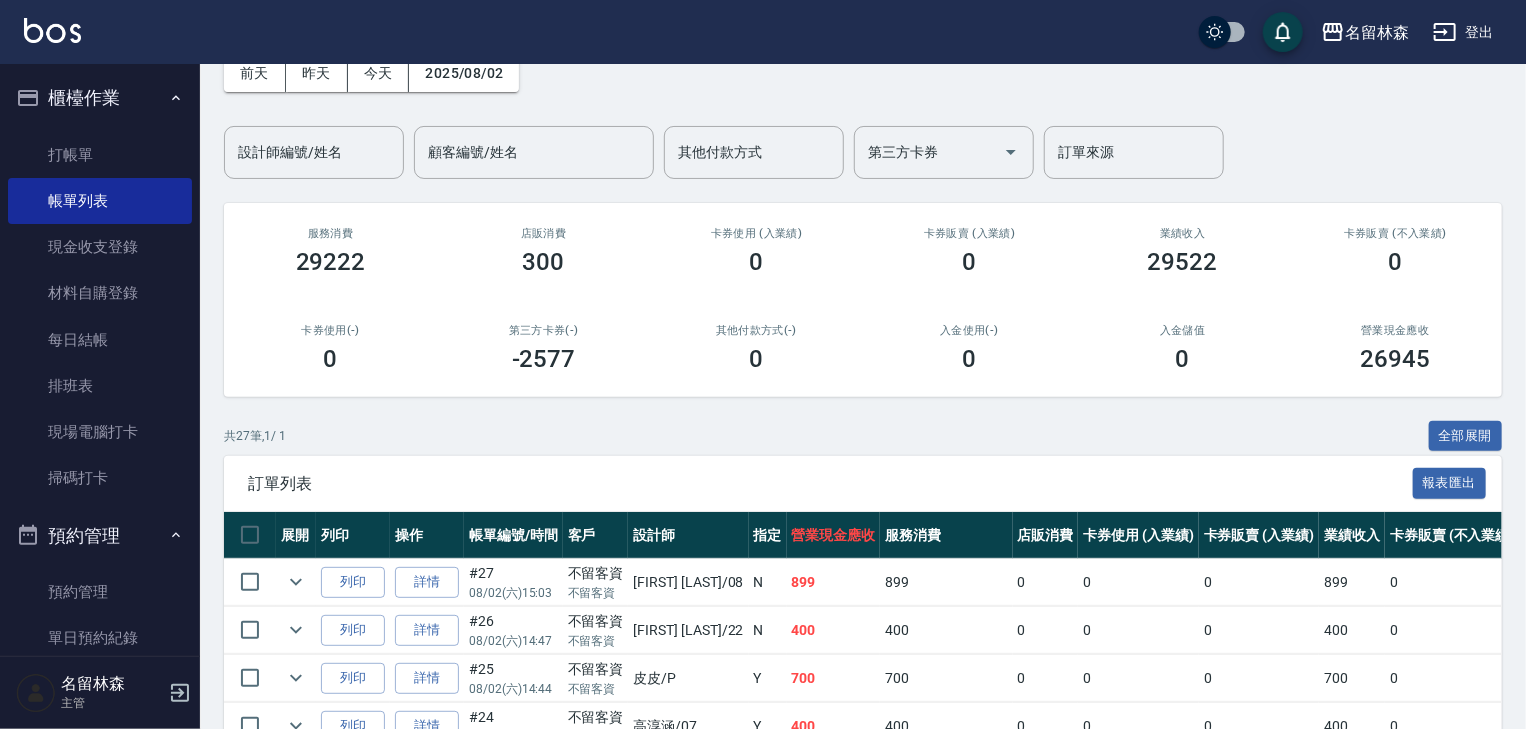 scroll, scrollTop: 0, scrollLeft: 0, axis: both 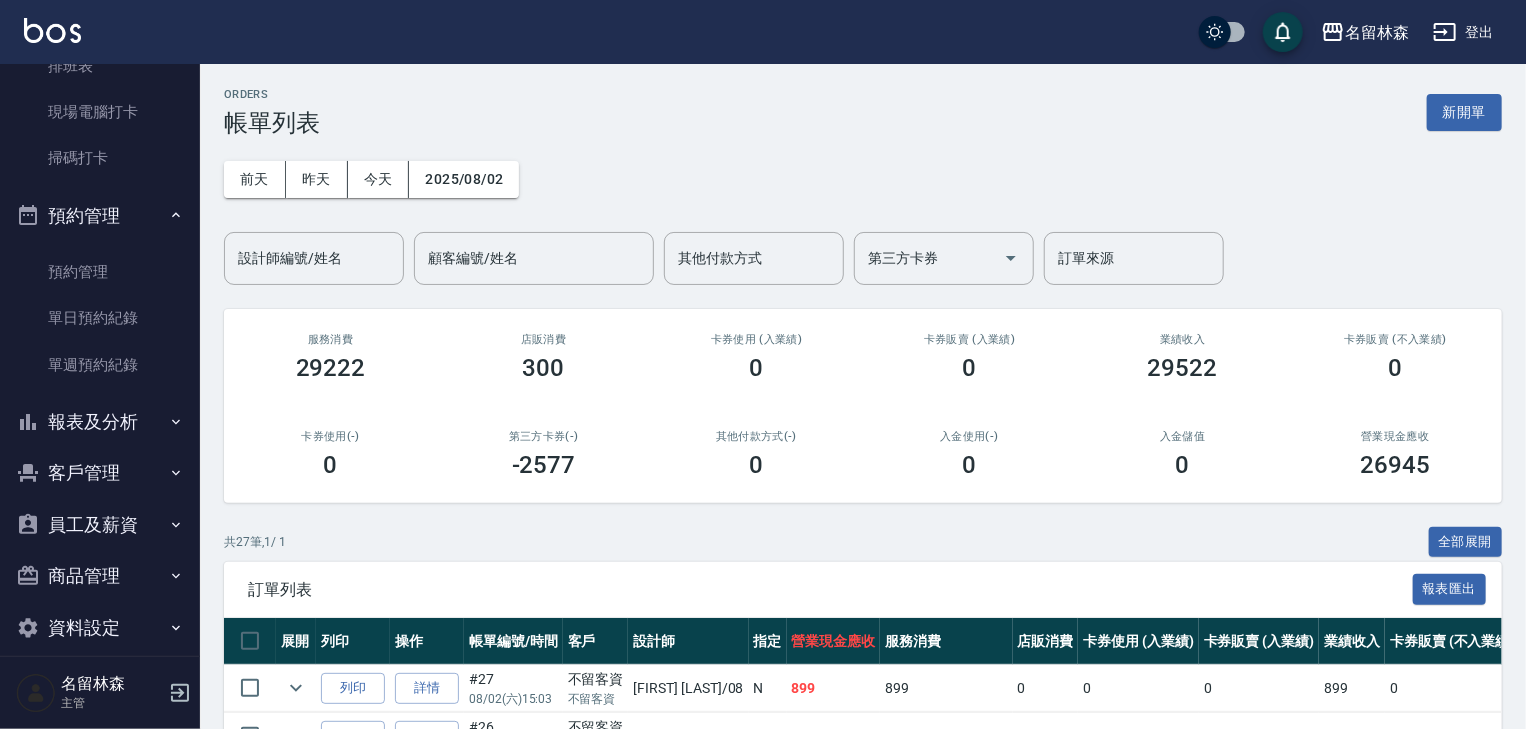 click at bounding box center (52, 30) 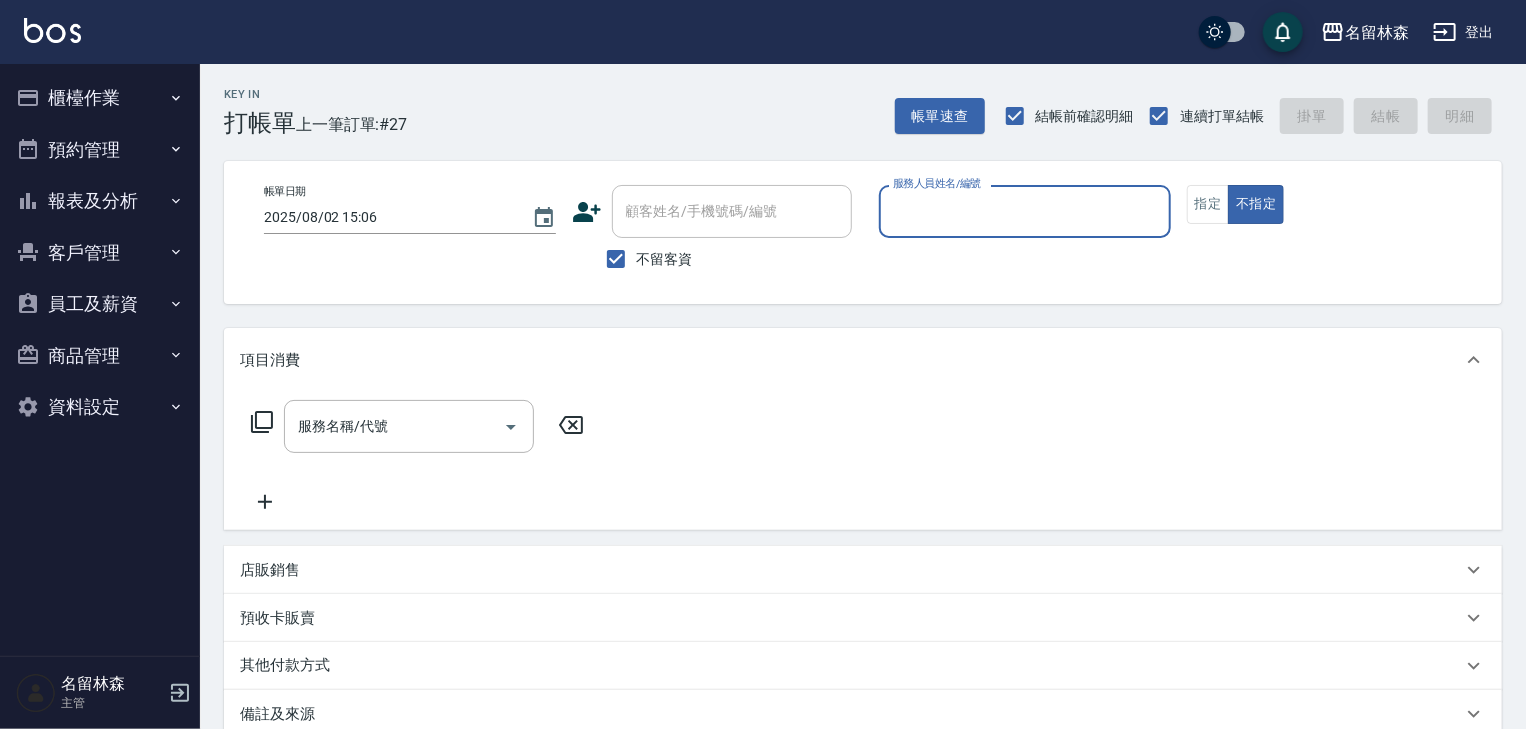 click on "服務人員姓名/編號" at bounding box center (1025, 211) 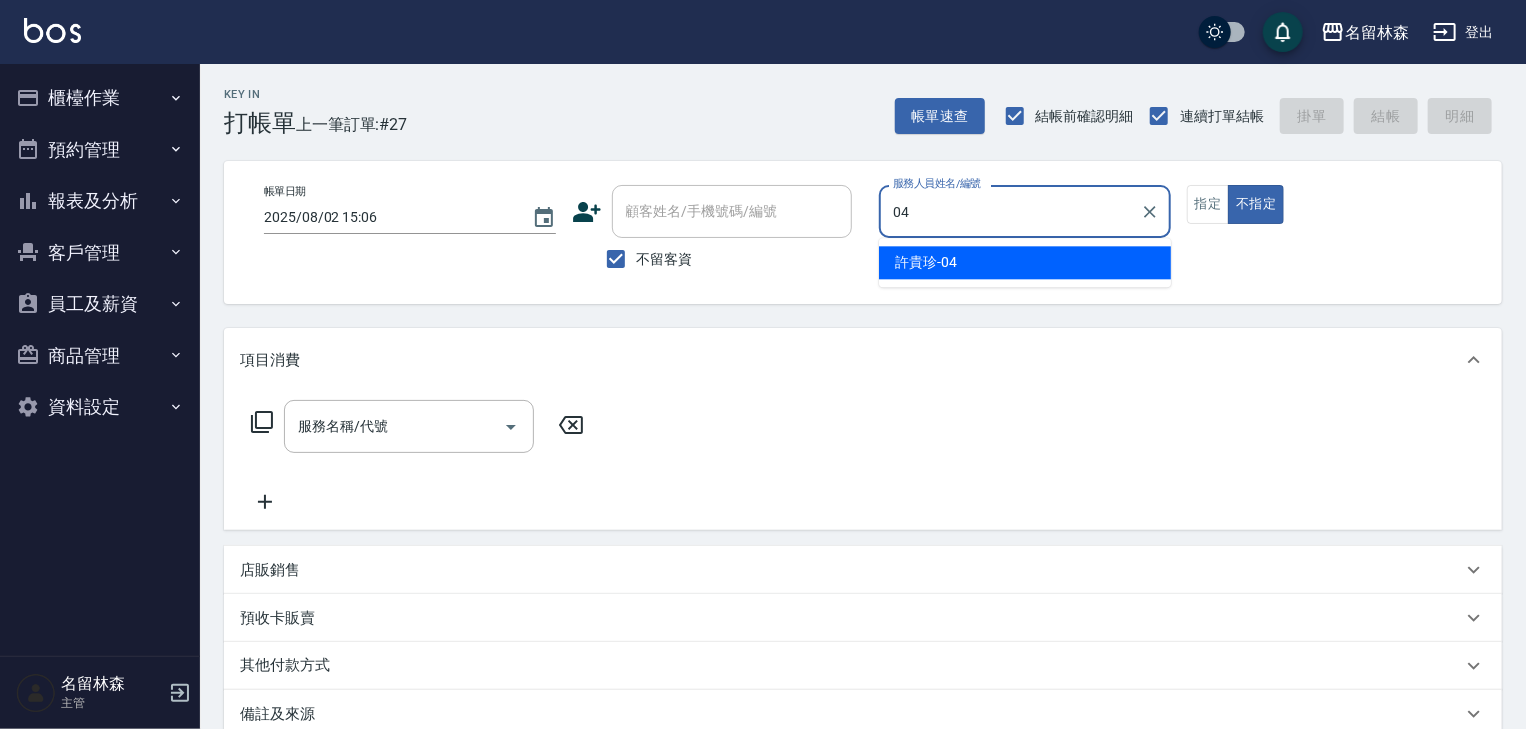 type on "[PERSON]-04" 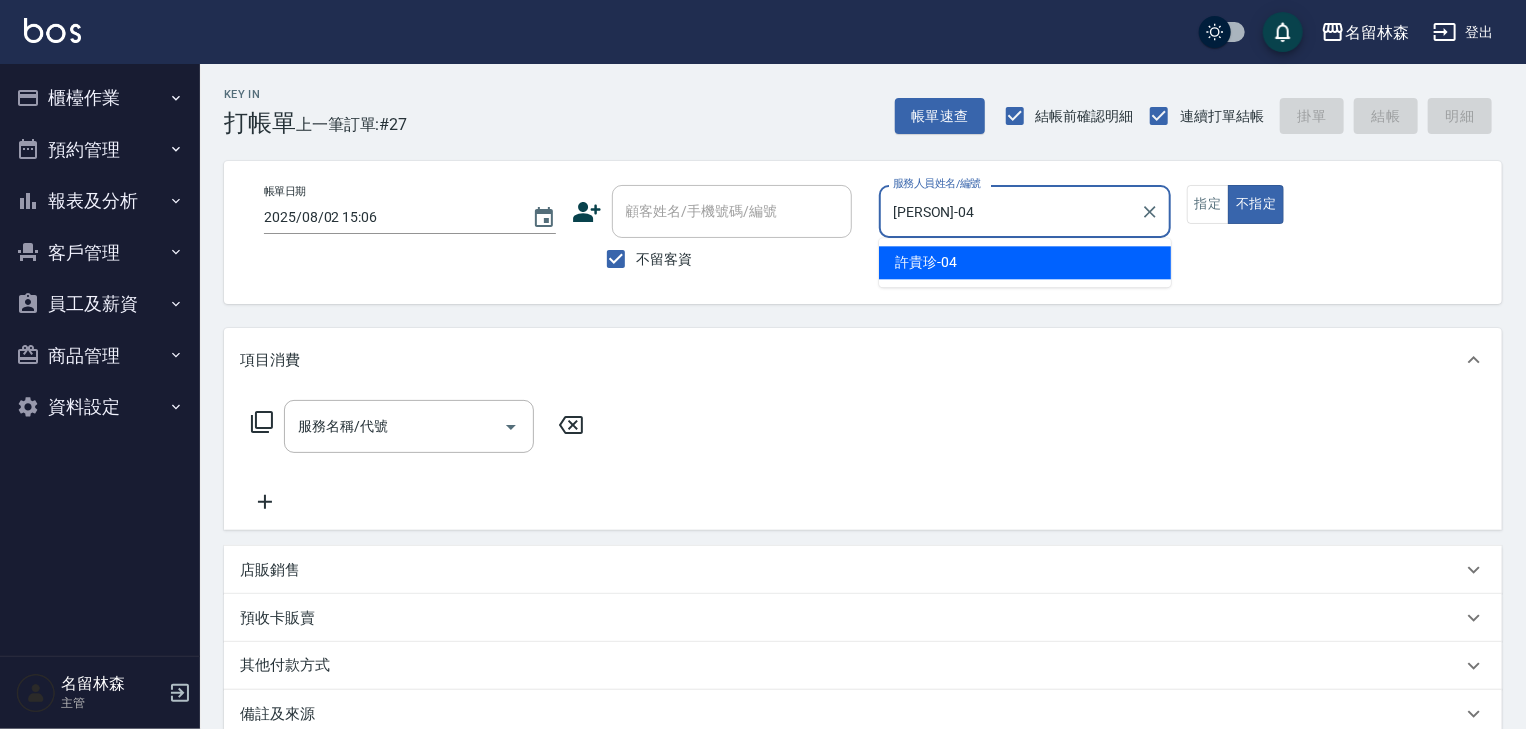 type on "false" 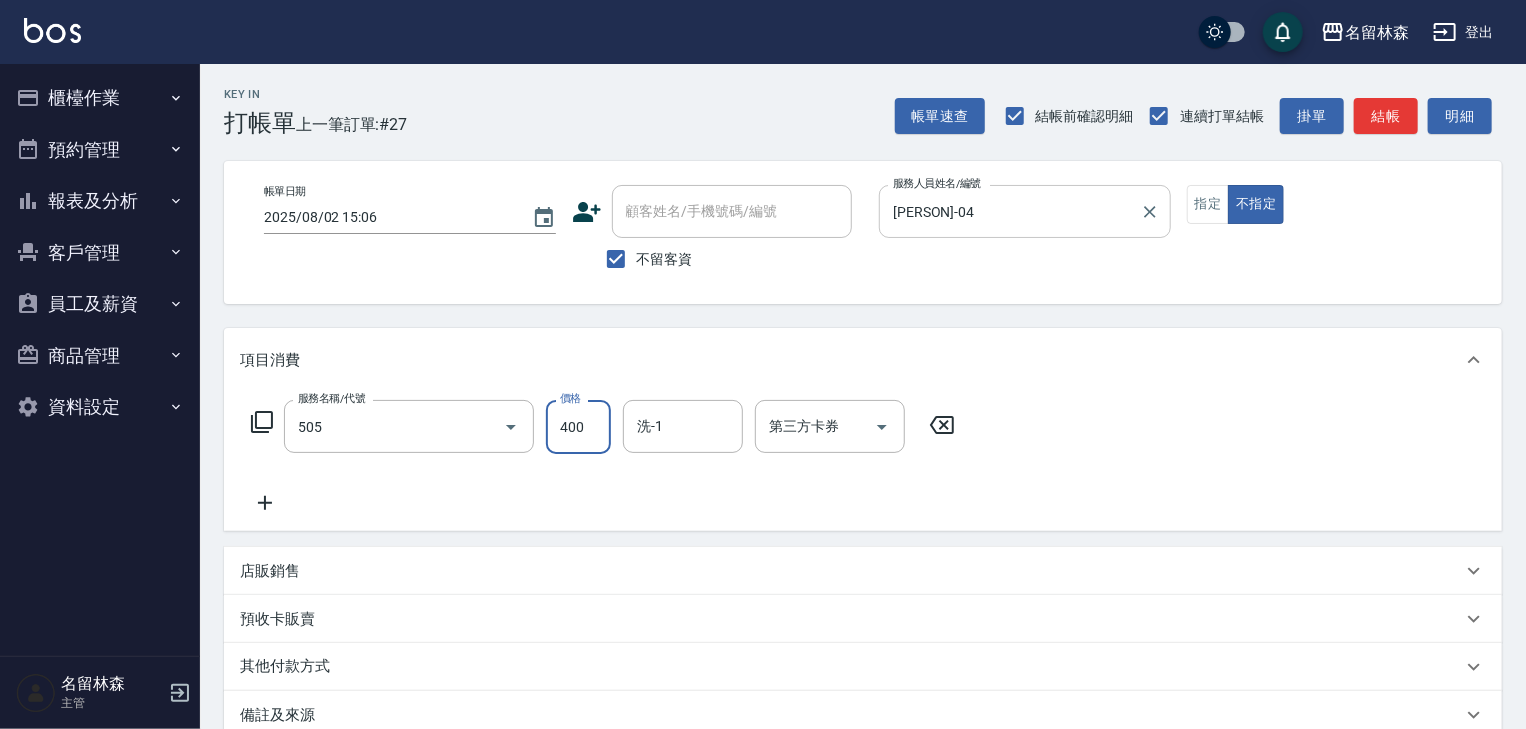 type on "洗髮(505)" 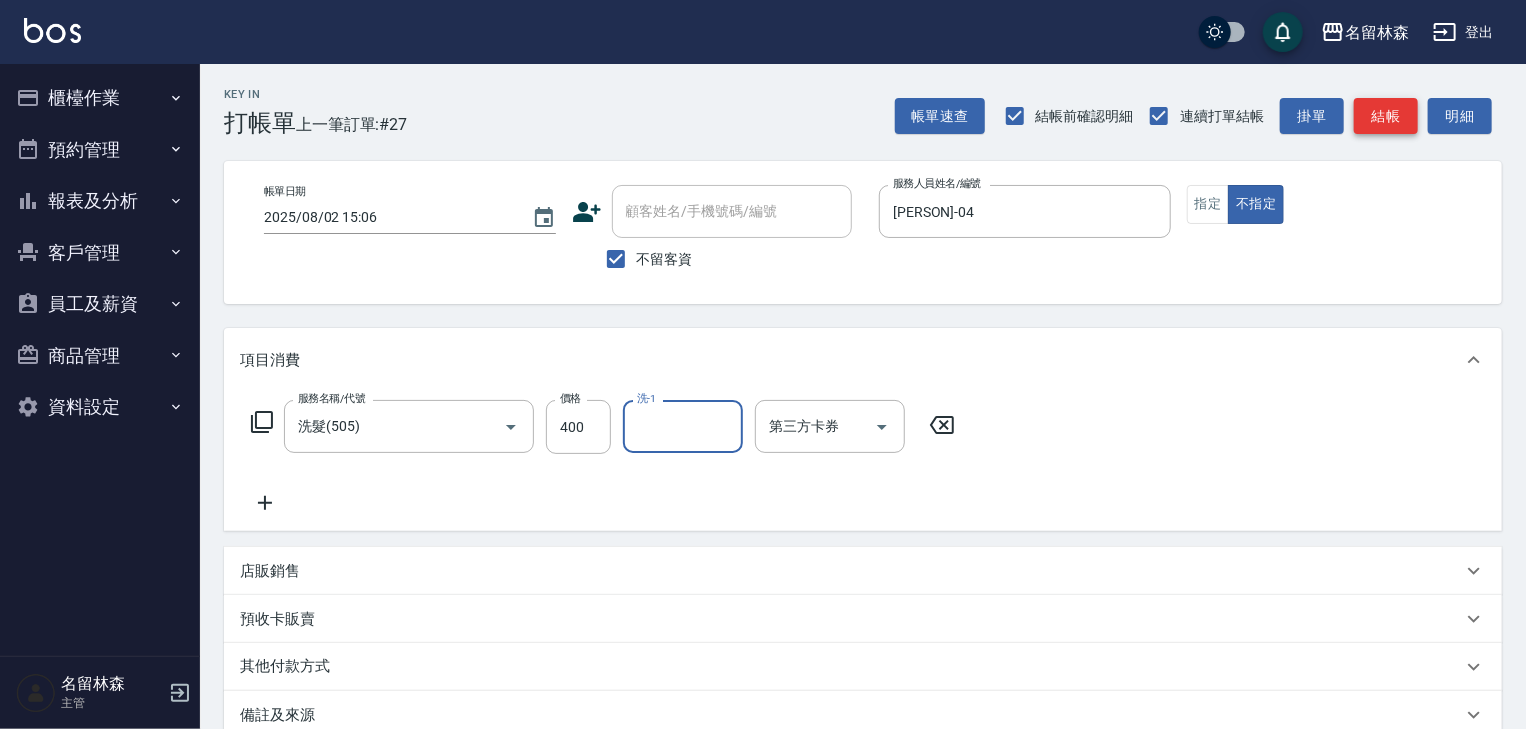click on "結帳" at bounding box center (1386, 116) 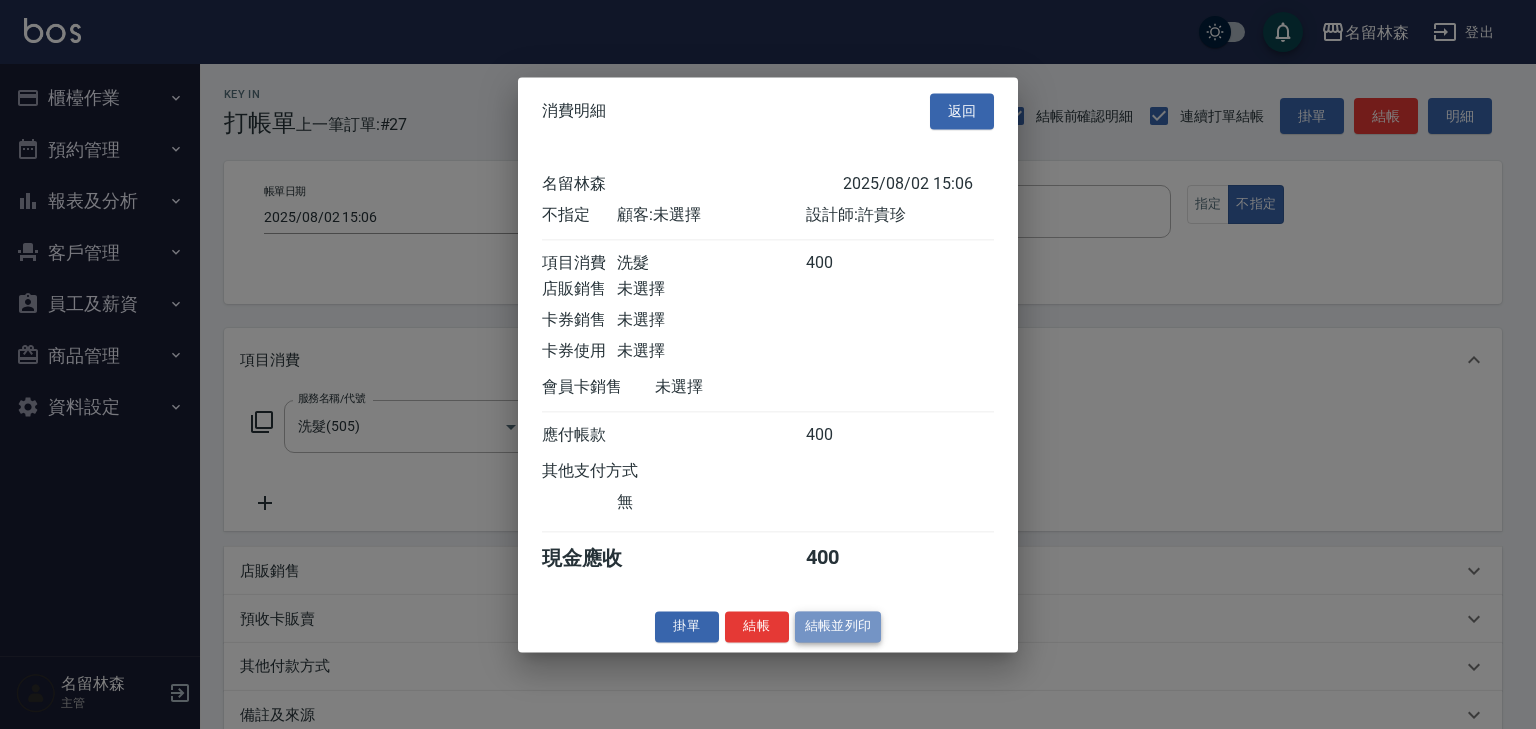 click on "結帳並列印" at bounding box center [838, 626] 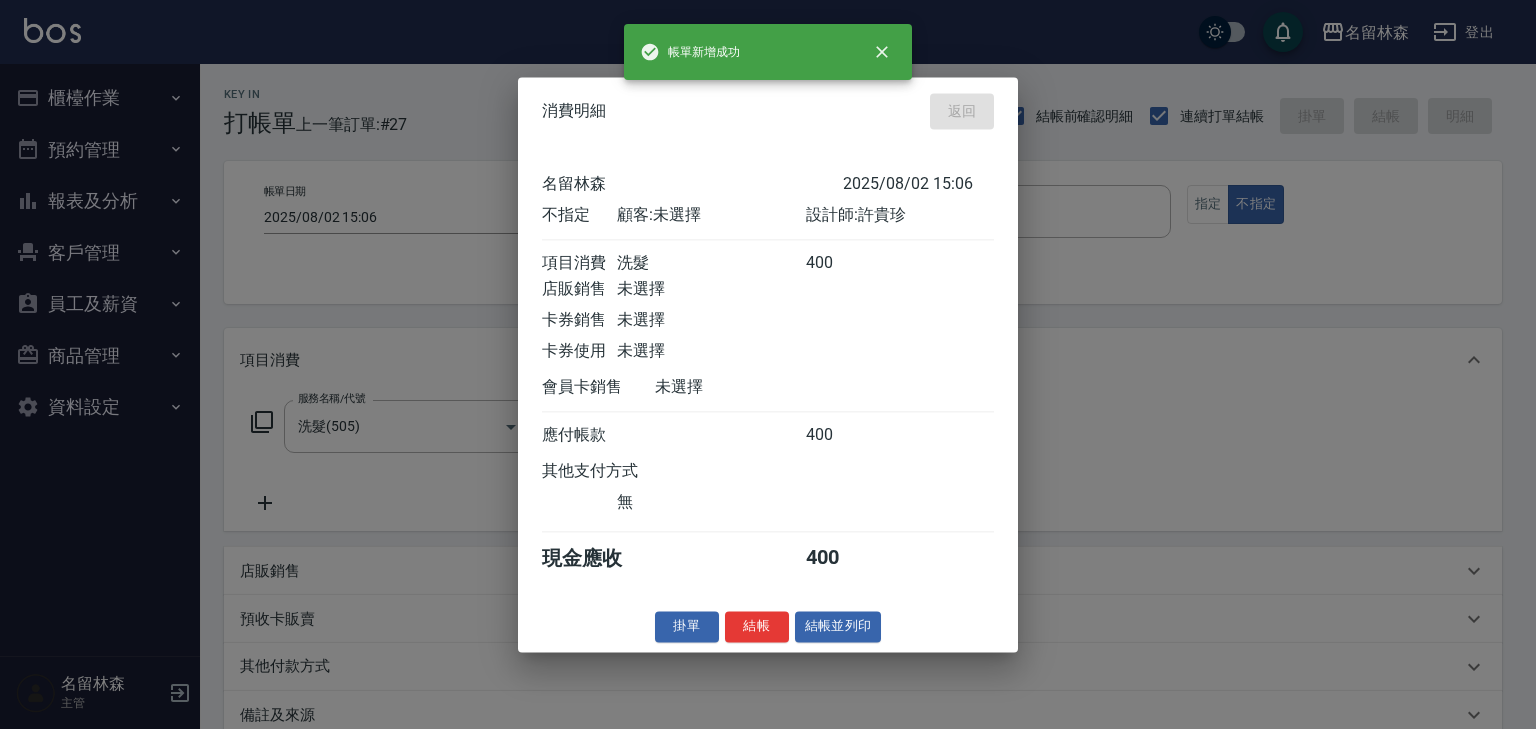 type 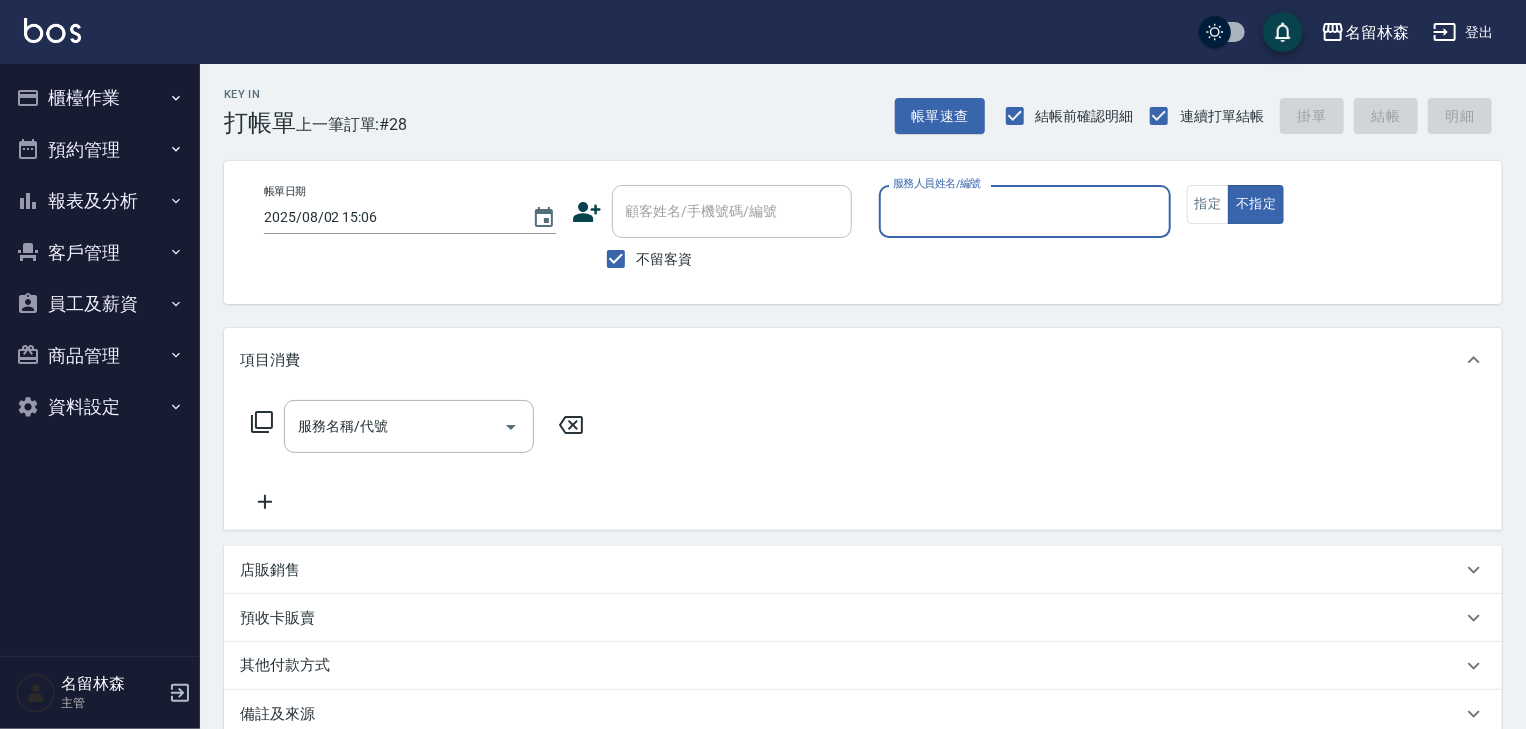 click on "櫃檯作業" at bounding box center [100, 98] 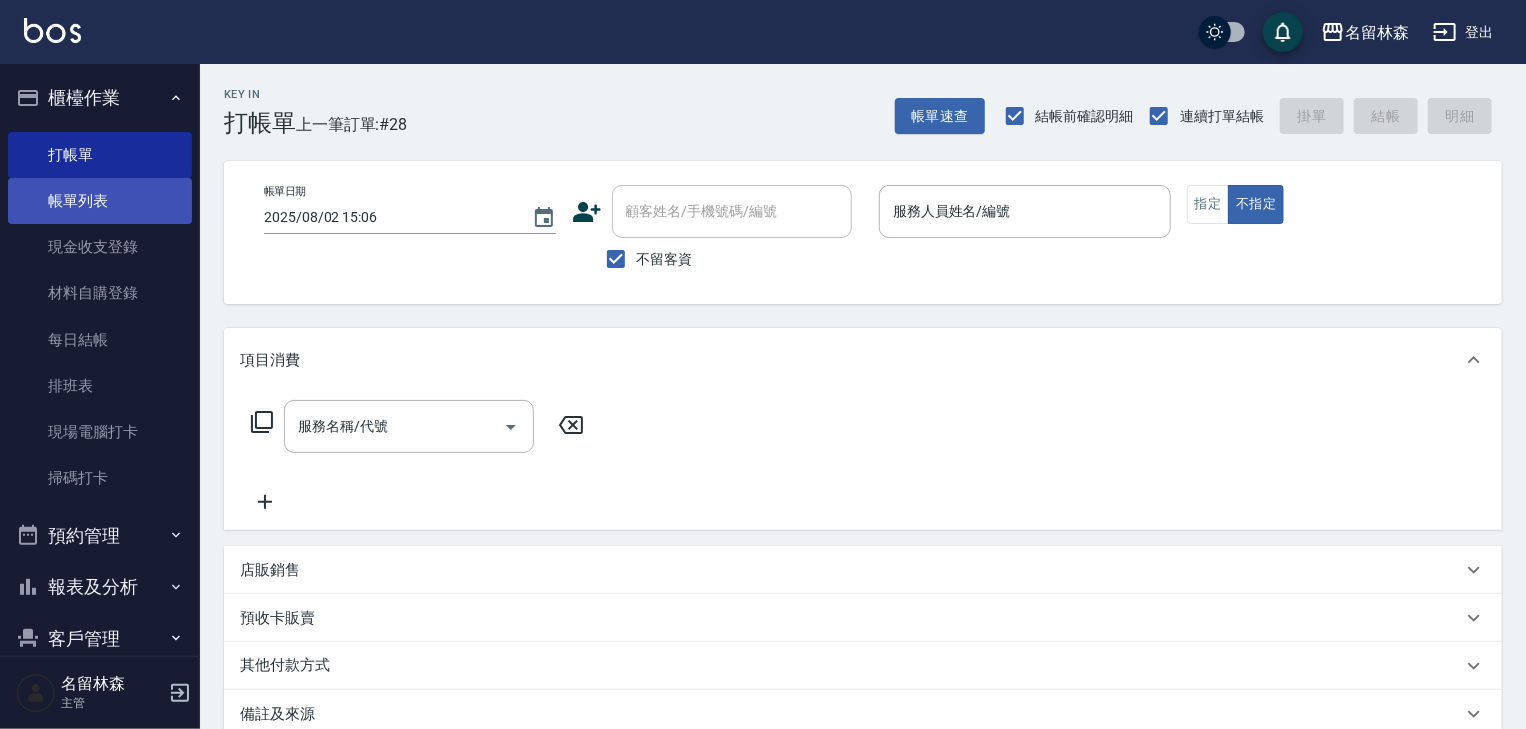 click on "帳單列表" at bounding box center (100, 201) 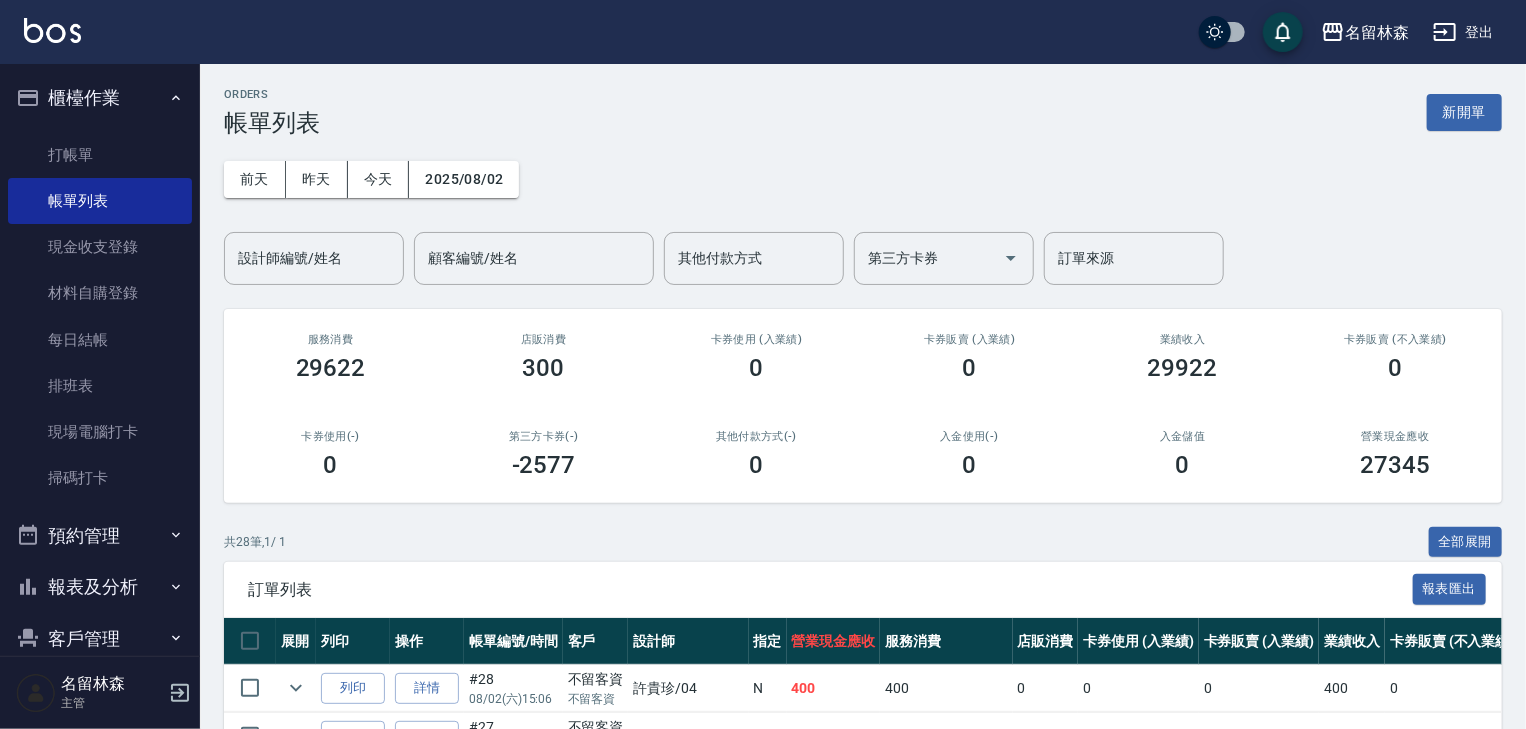 scroll, scrollTop: 426, scrollLeft: 0, axis: vertical 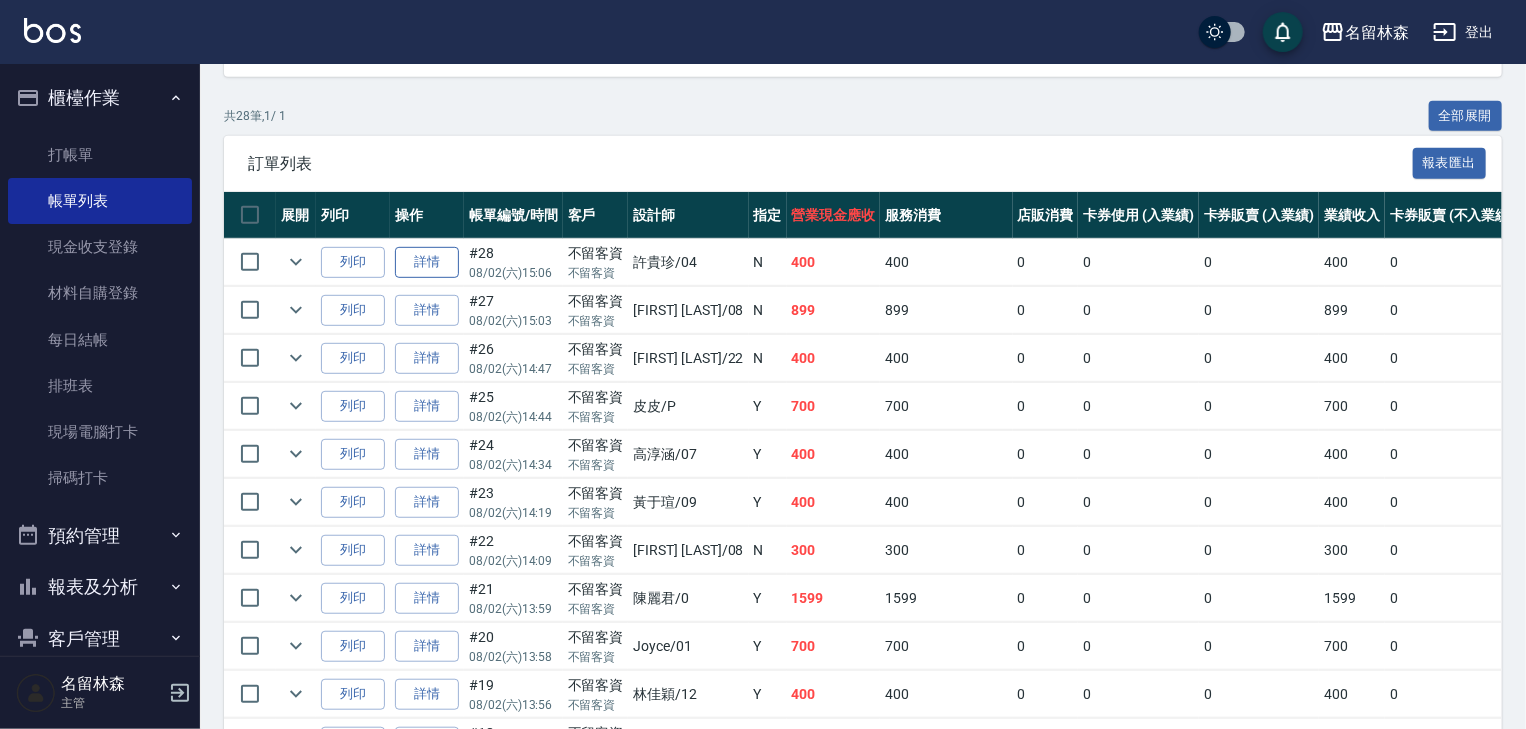 click on "詳情" at bounding box center [427, 262] 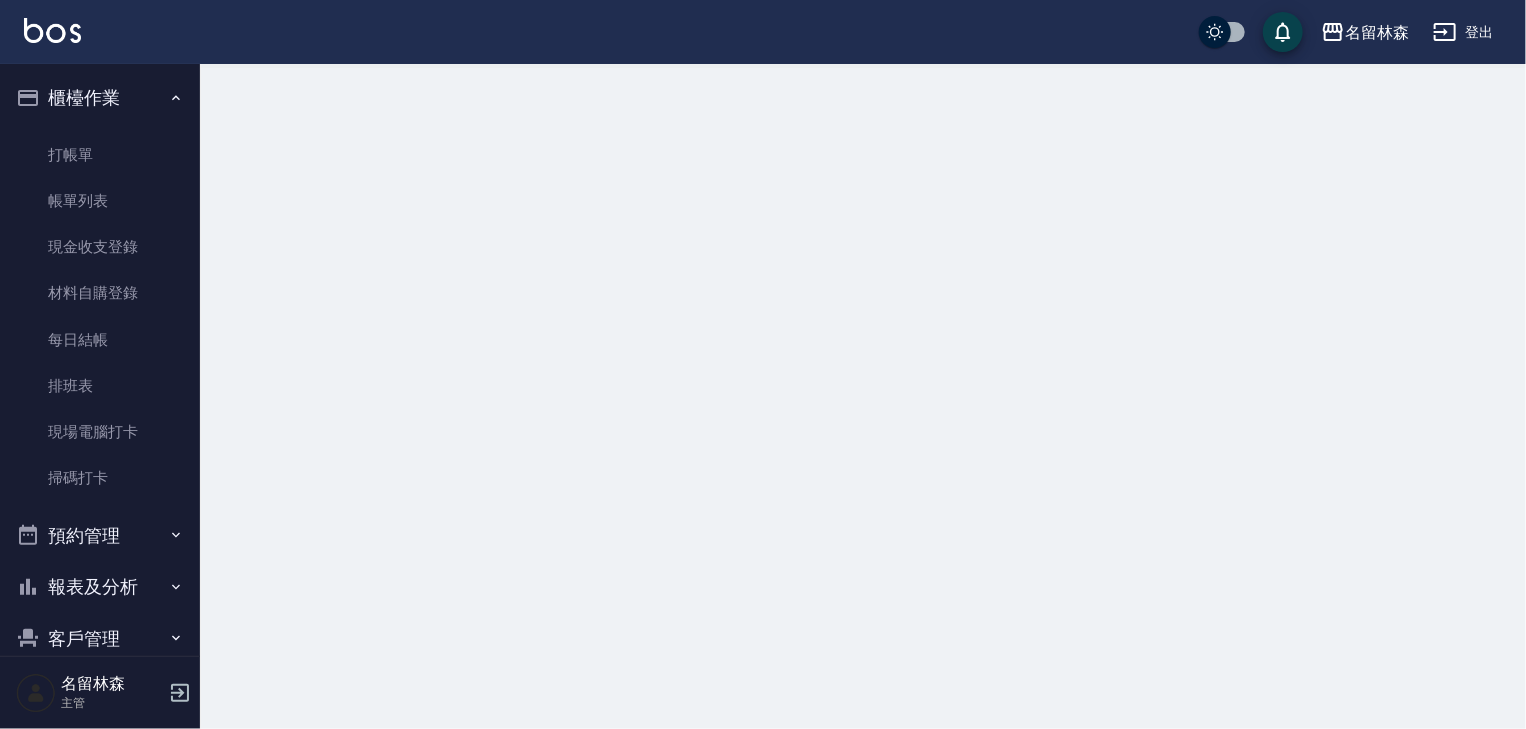 scroll, scrollTop: 0, scrollLeft: 0, axis: both 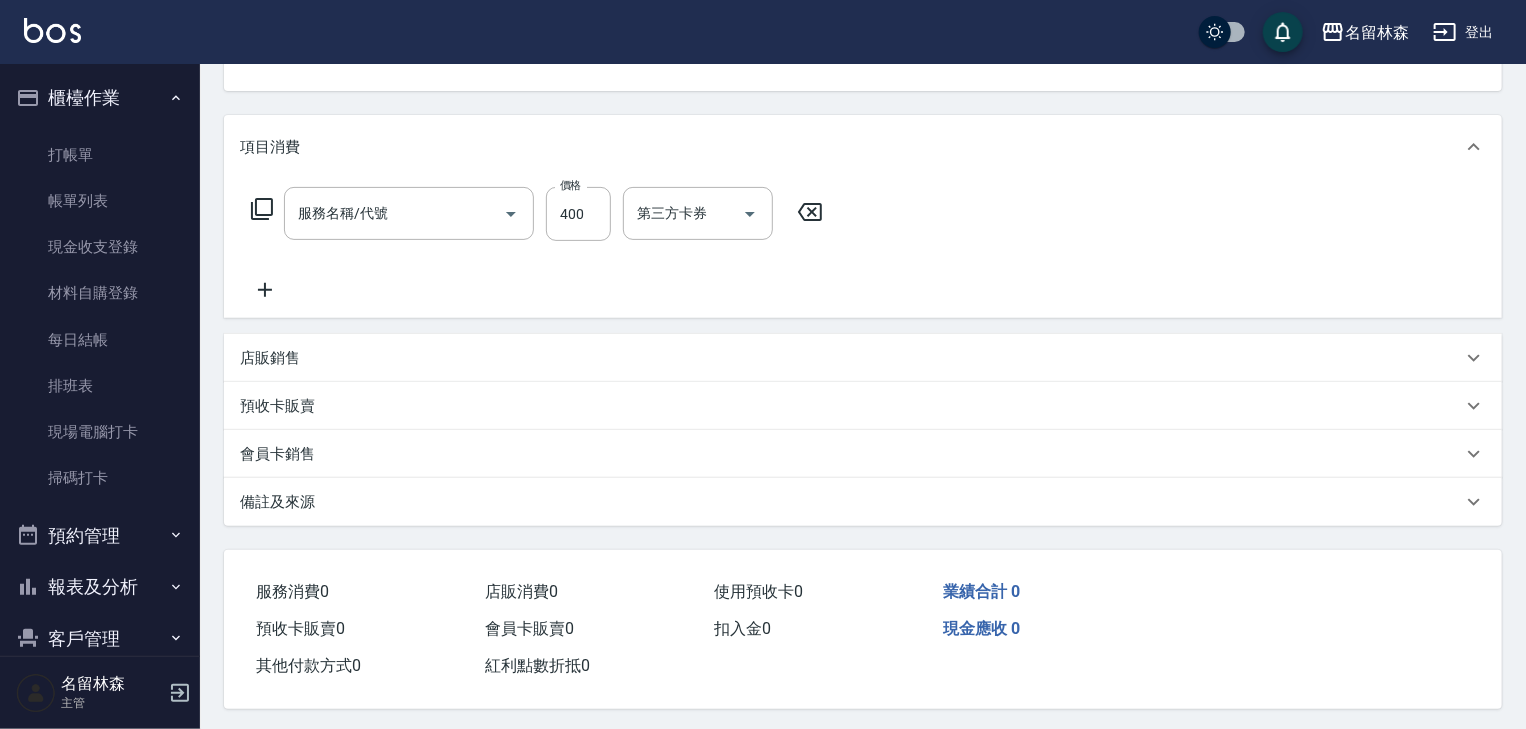 type on "2025/08/02 15:06" 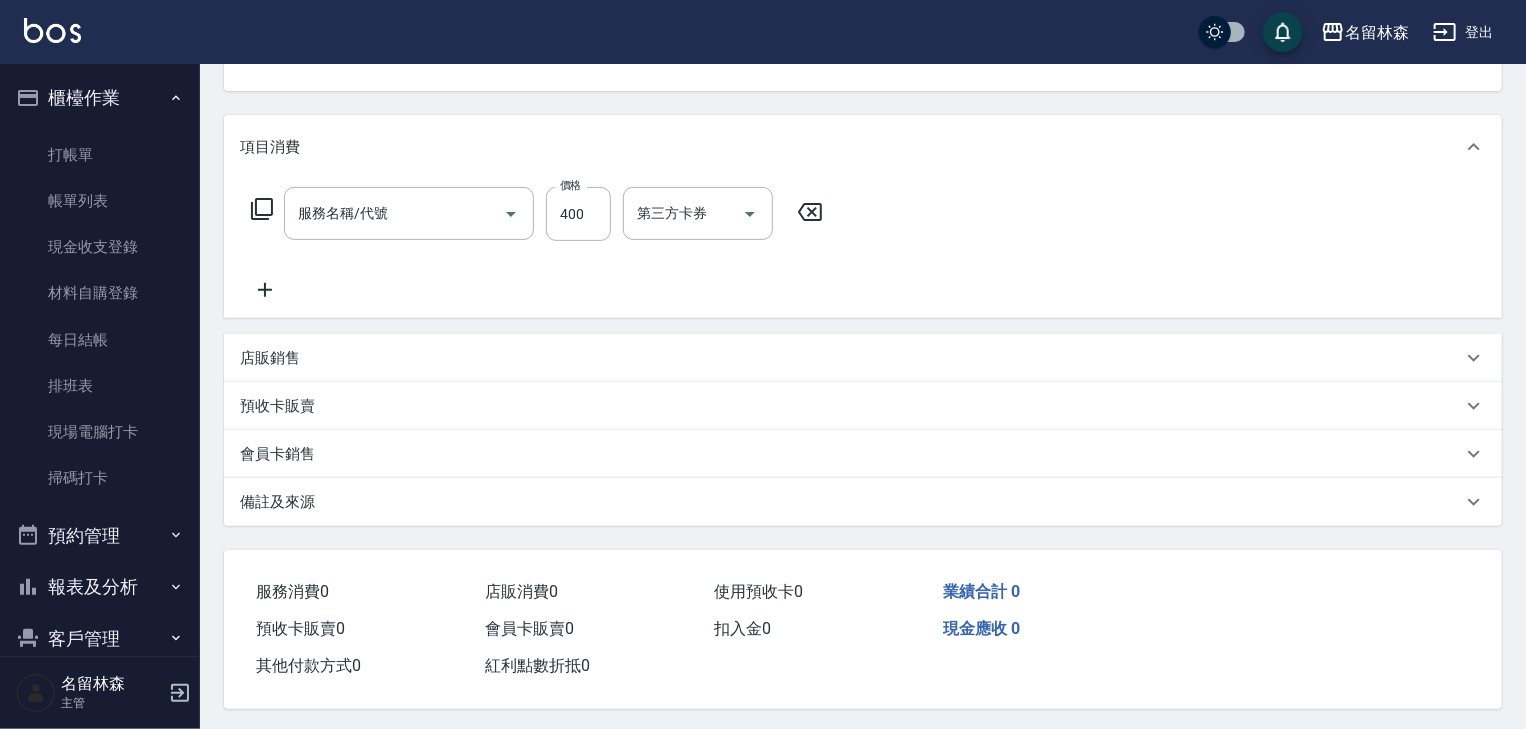 checkbox on "true" 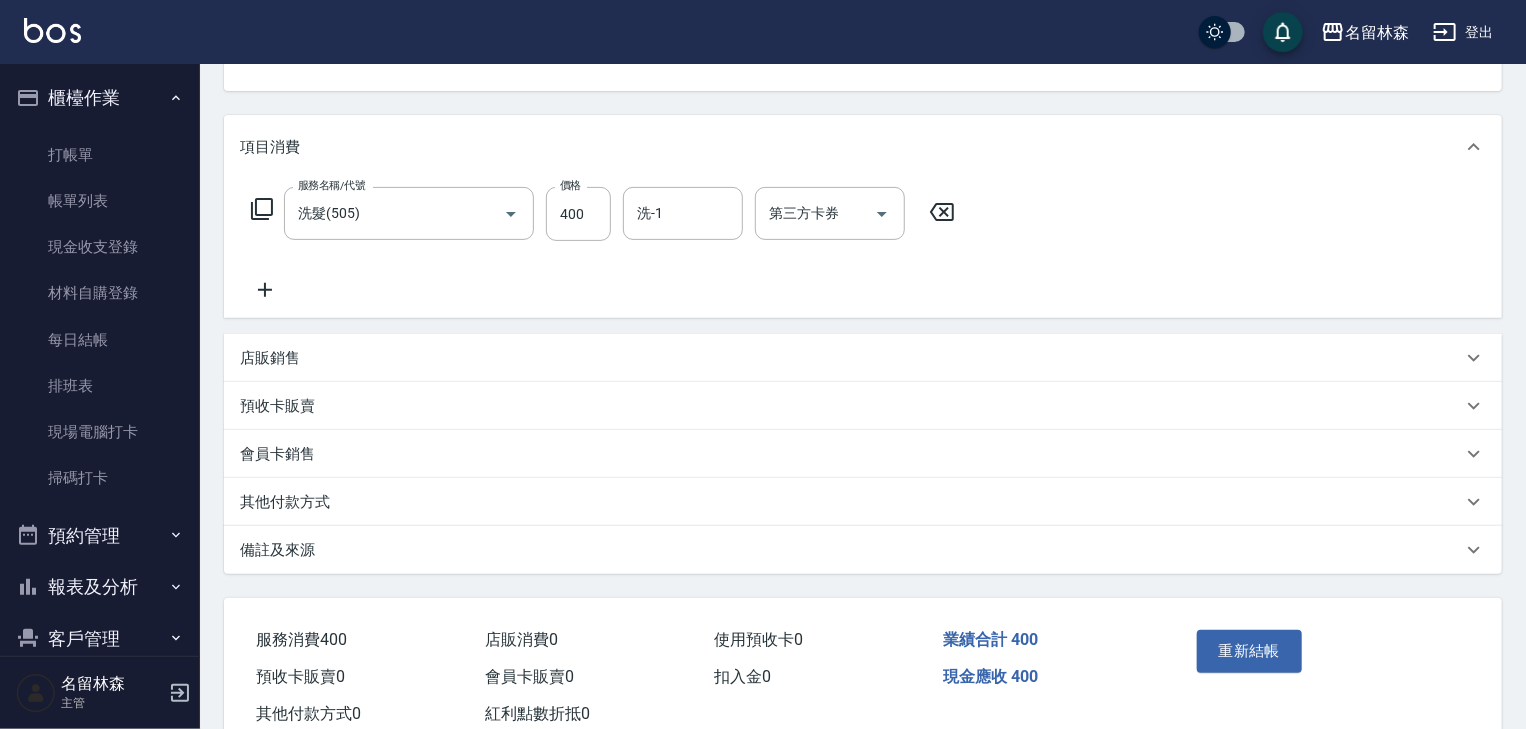 scroll, scrollTop: 221, scrollLeft: 0, axis: vertical 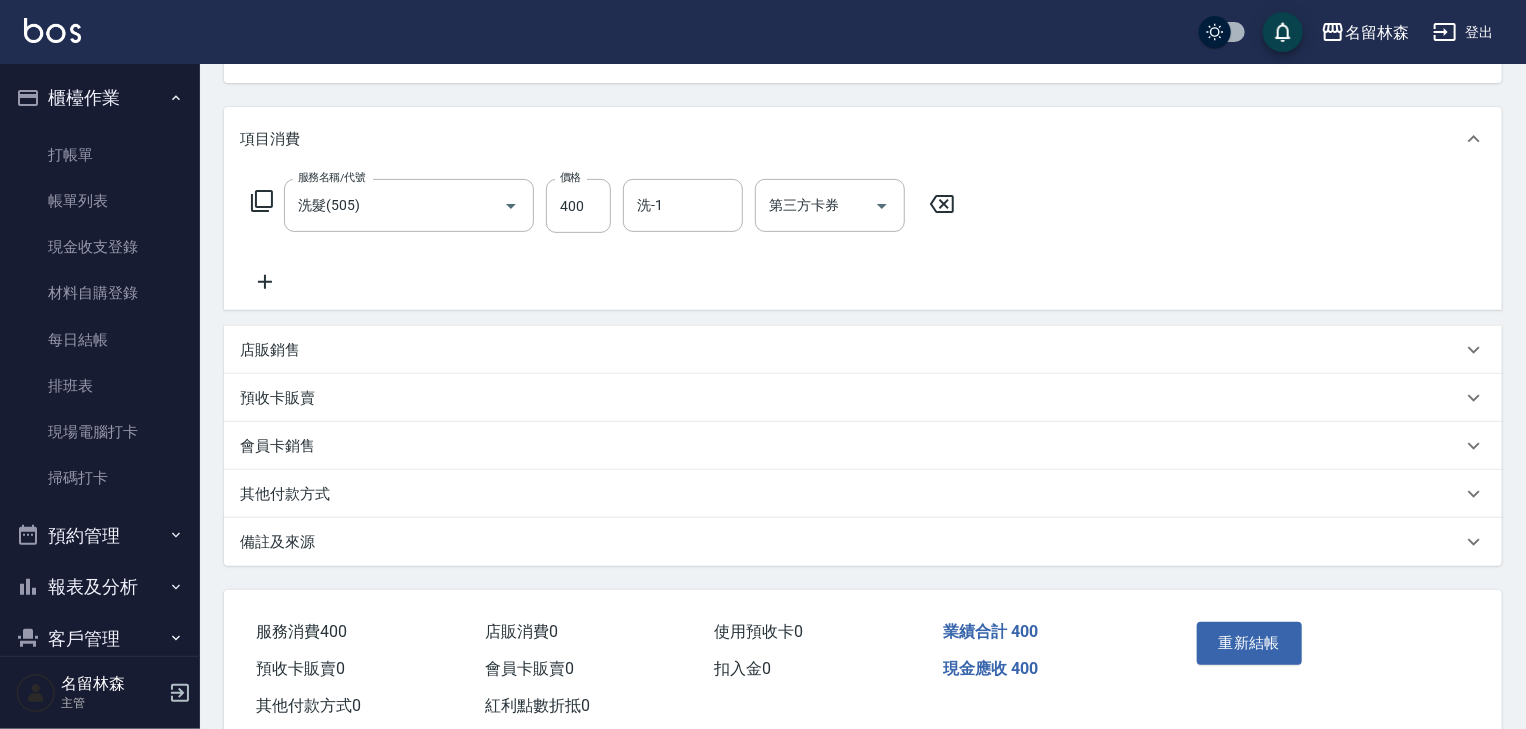 click on "其他付款方式" at bounding box center (851, 494) 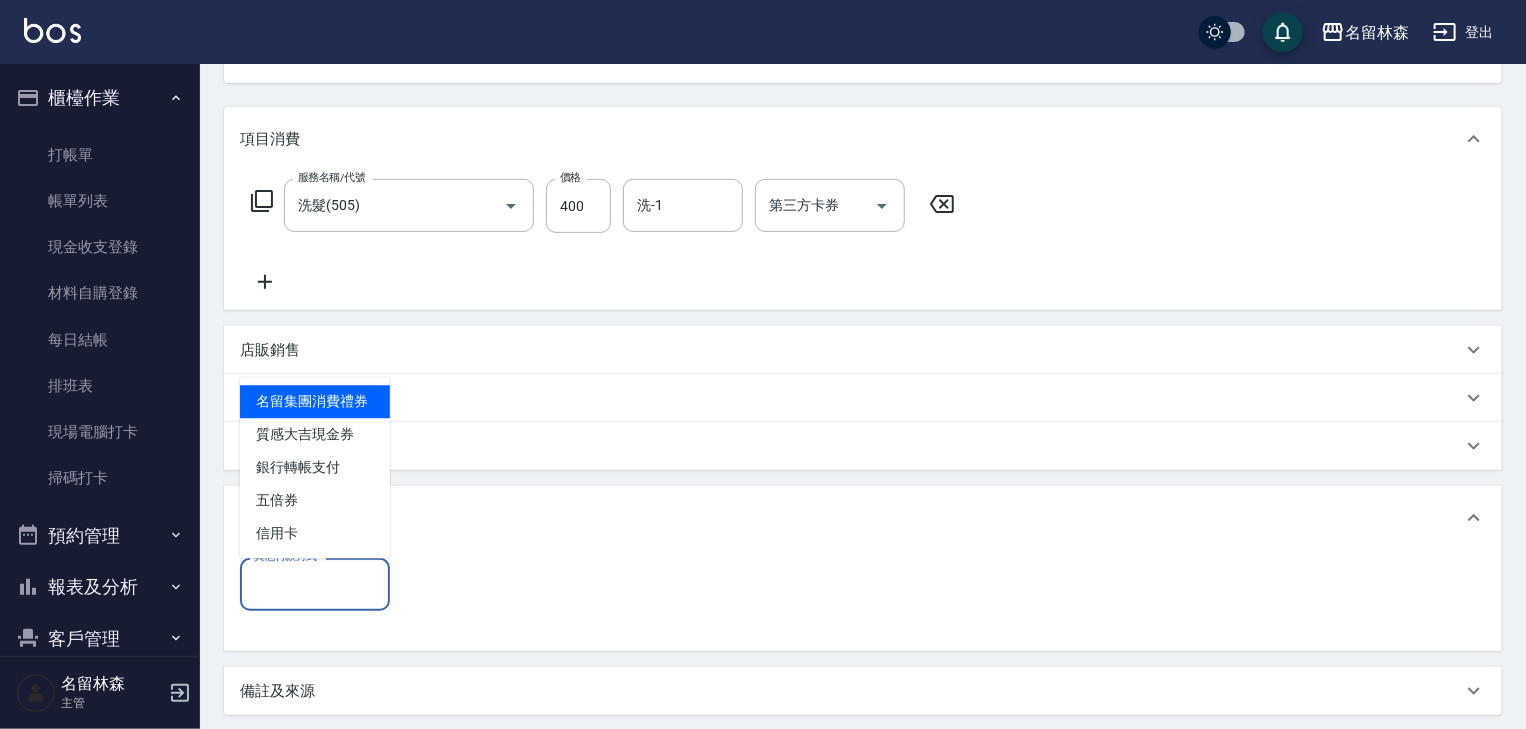 click on "其他付款方式" at bounding box center [315, 584] 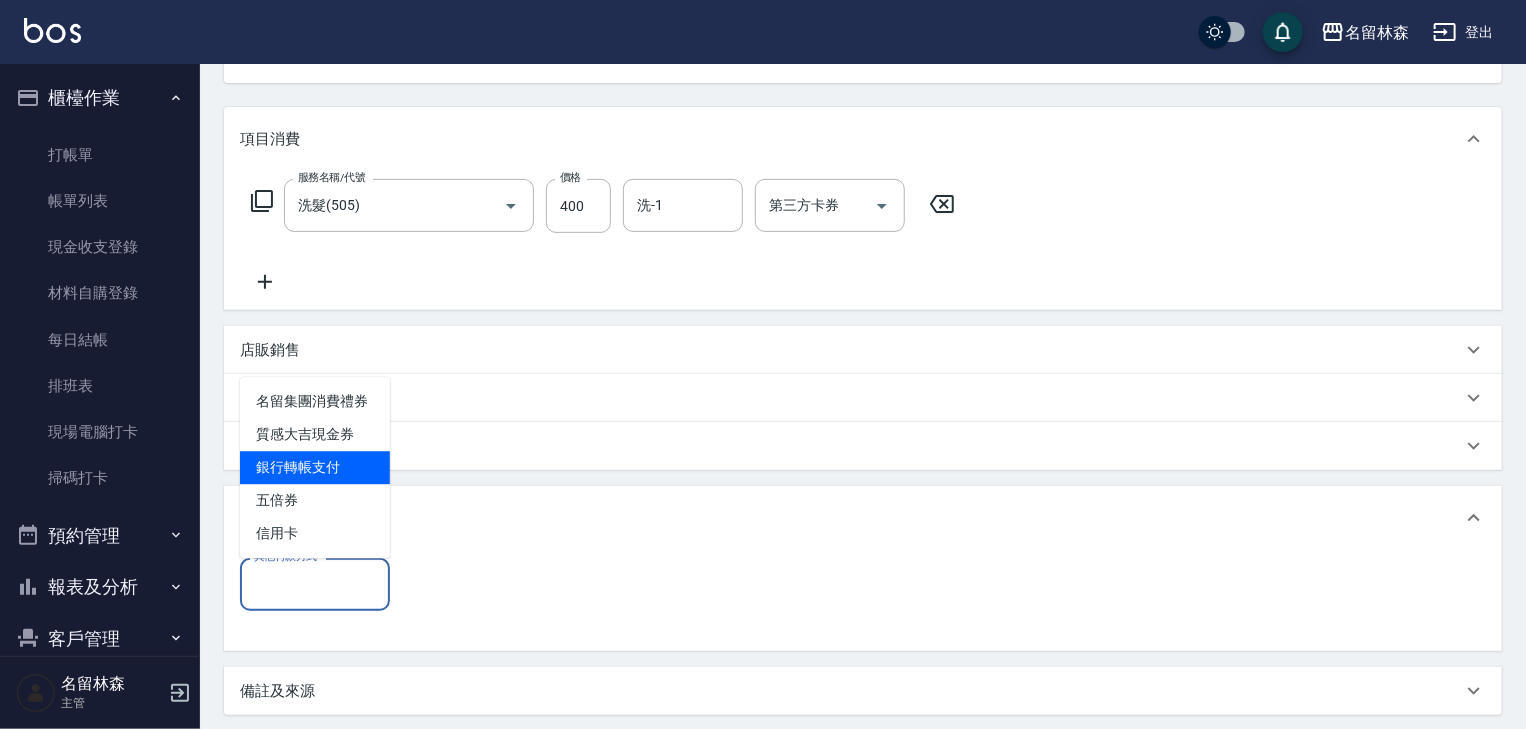 click on "銀行轉帳支付" at bounding box center [315, 467] 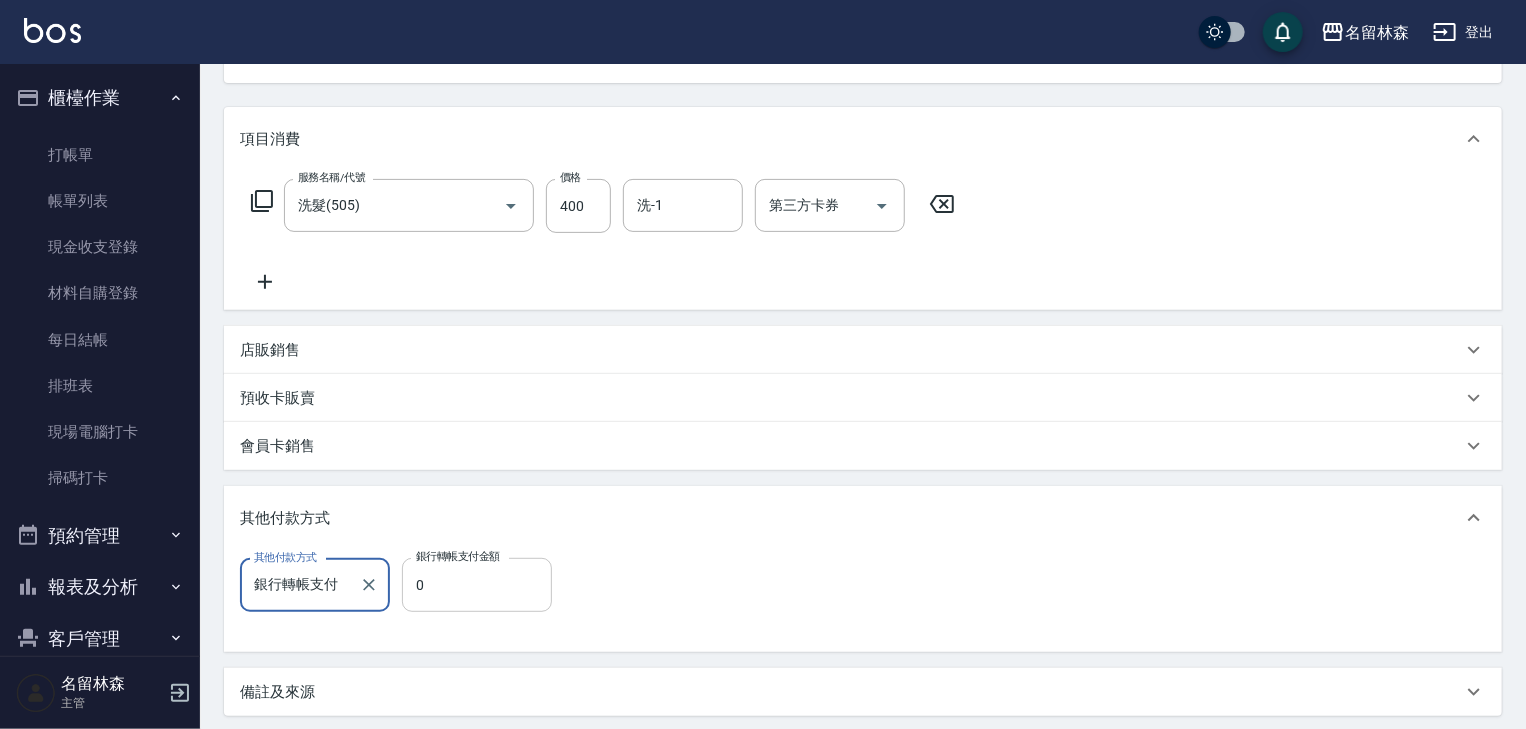 click on "0" at bounding box center [477, 585] 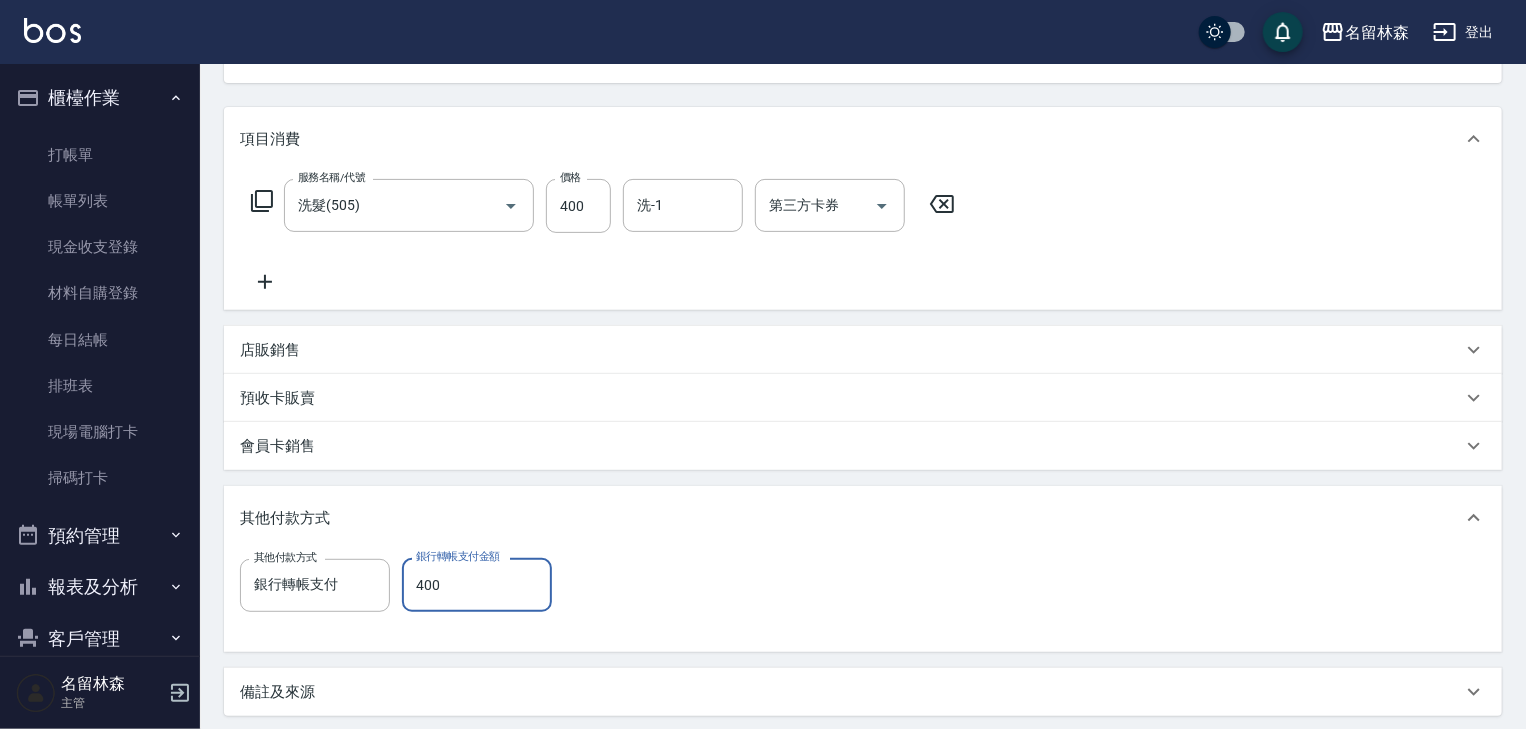 scroll, scrollTop: 422, scrollLeft: 0, axis: vertical 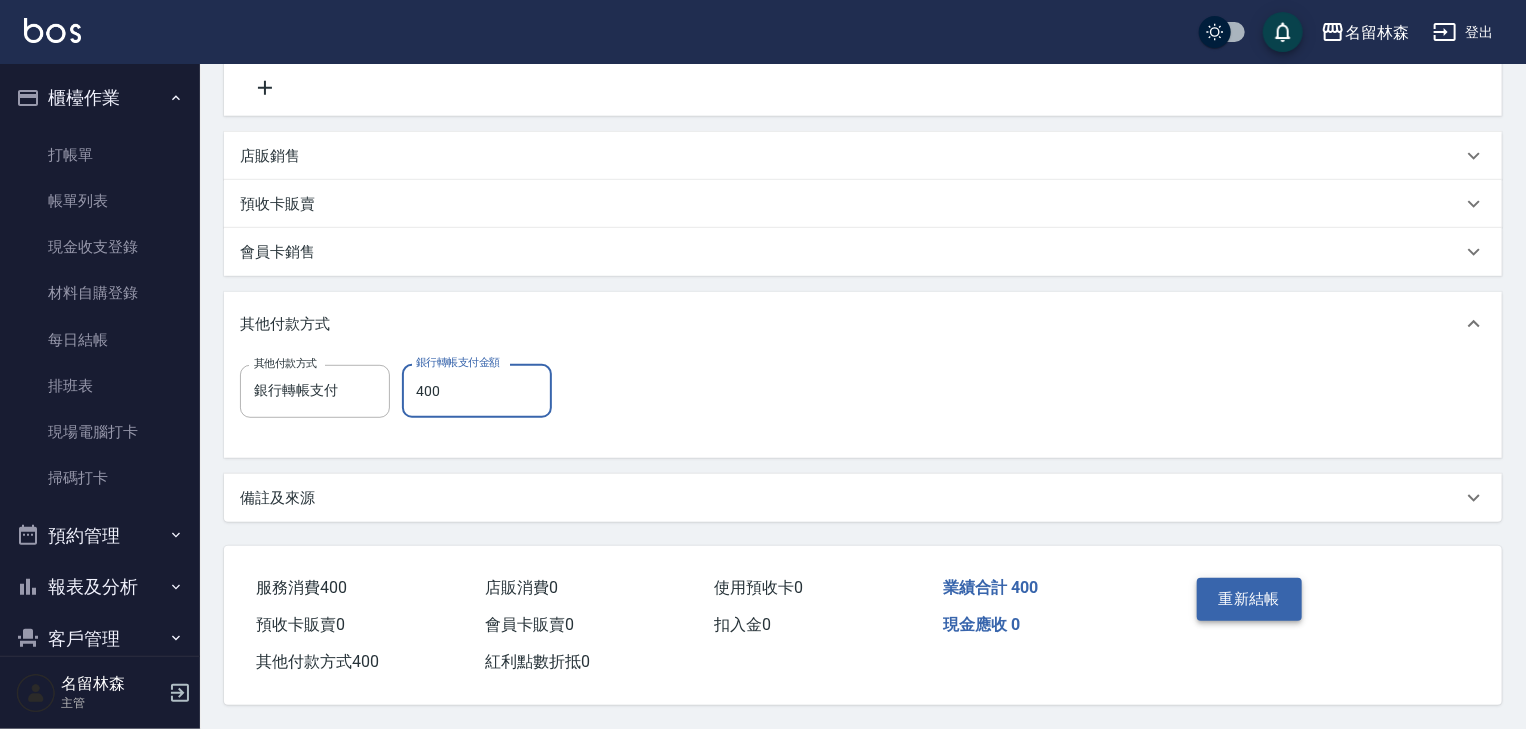 type on "400" 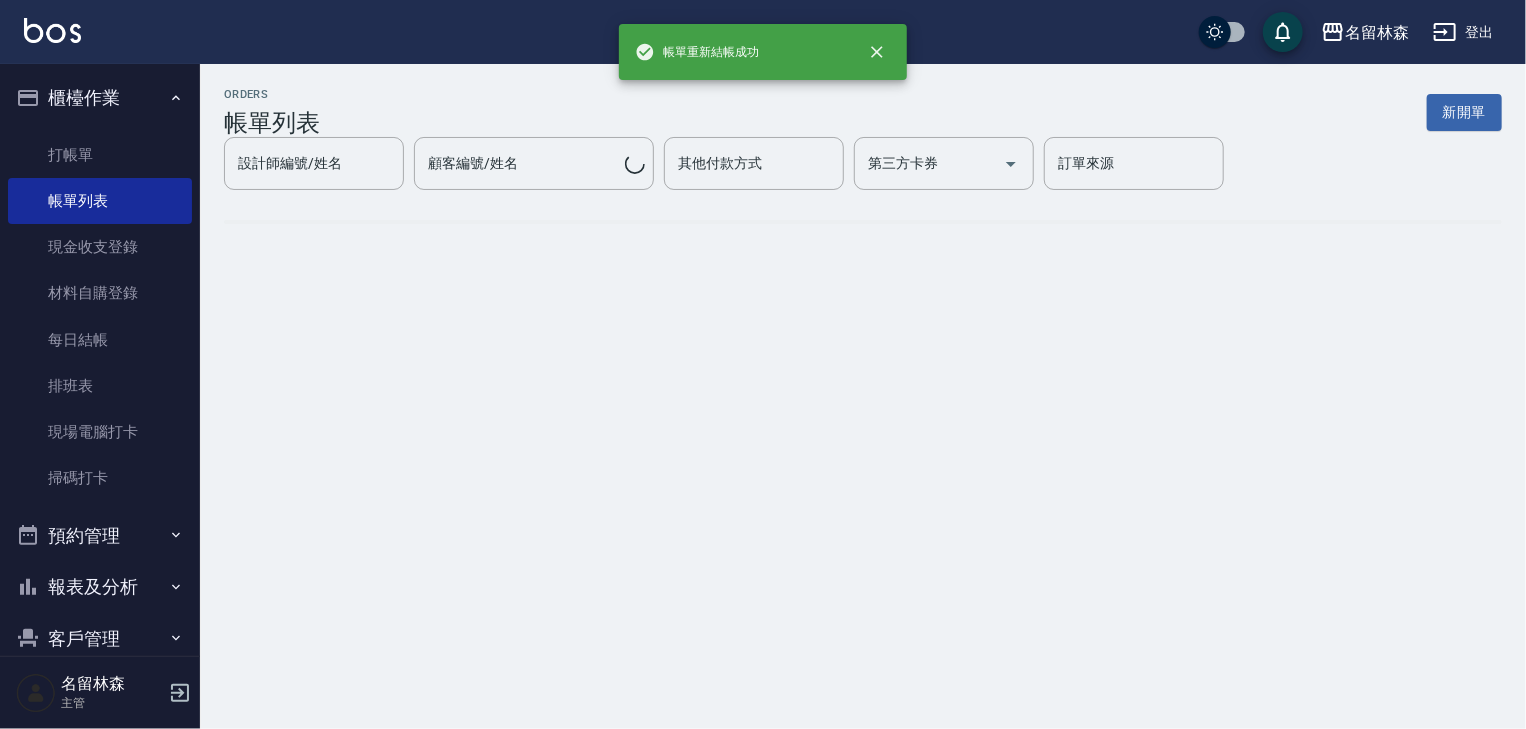 scroll, scrollTop: 0, scrollLeft: 0, axis: both 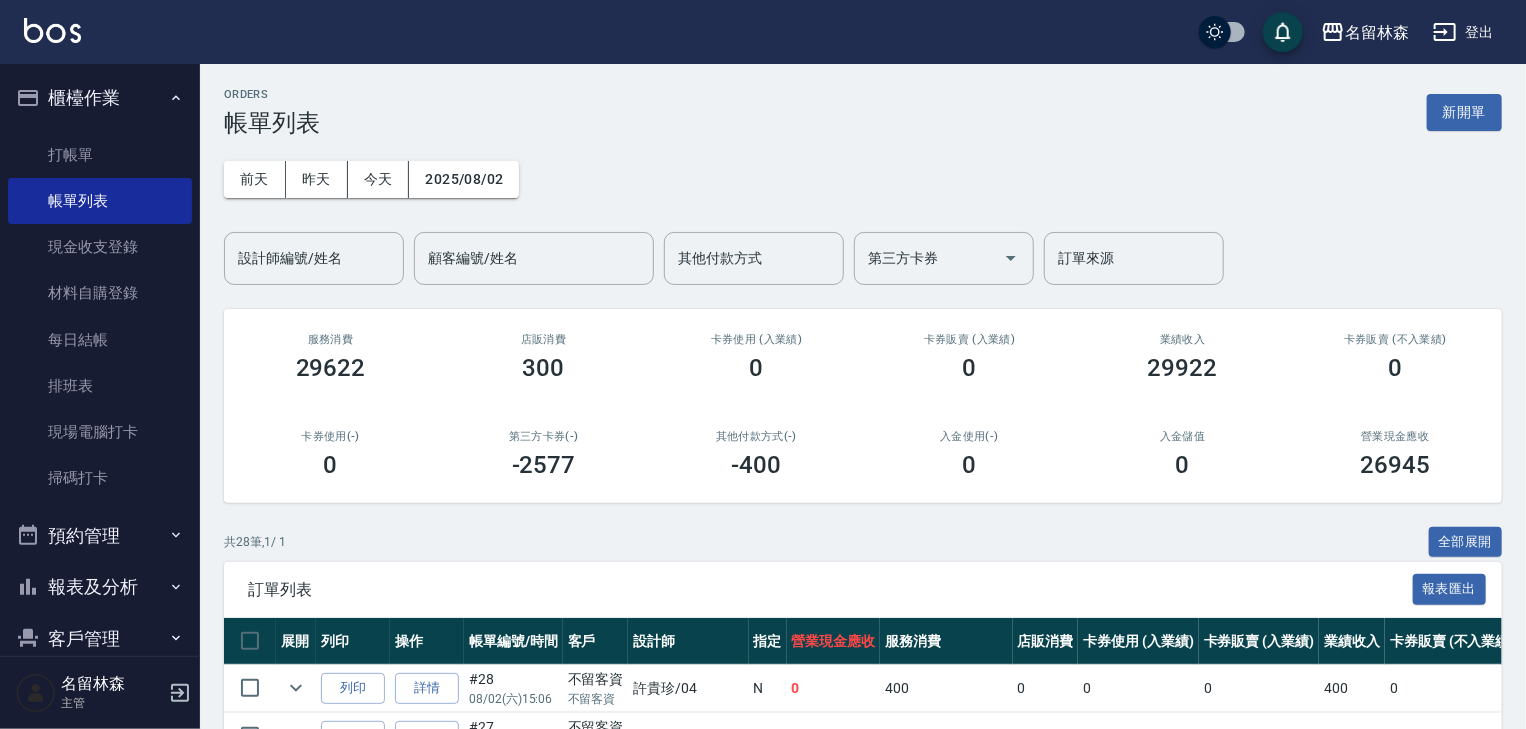 click at bounding box center (52, 30) 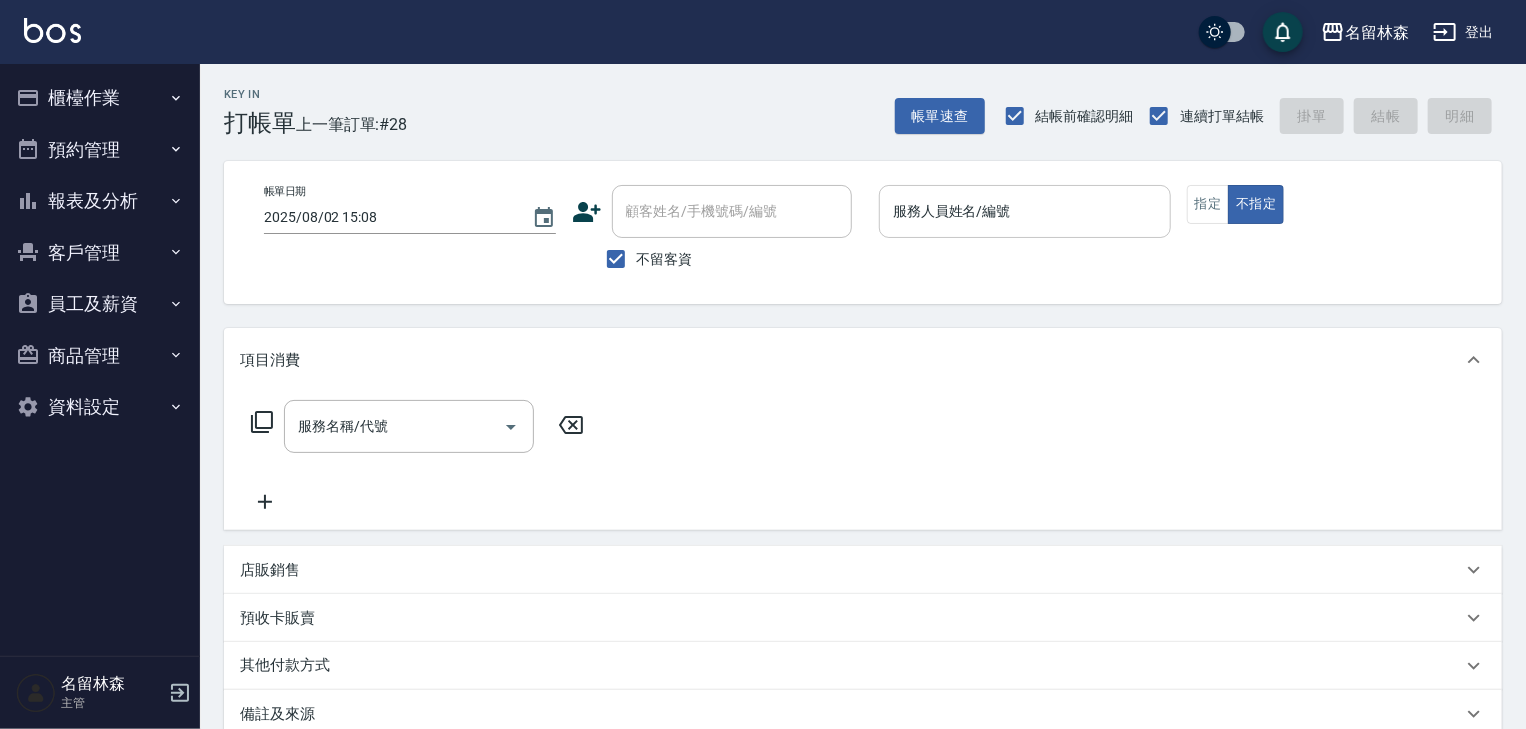 click on "服務人員姓名/編號" at bounding box center [1025, 211] 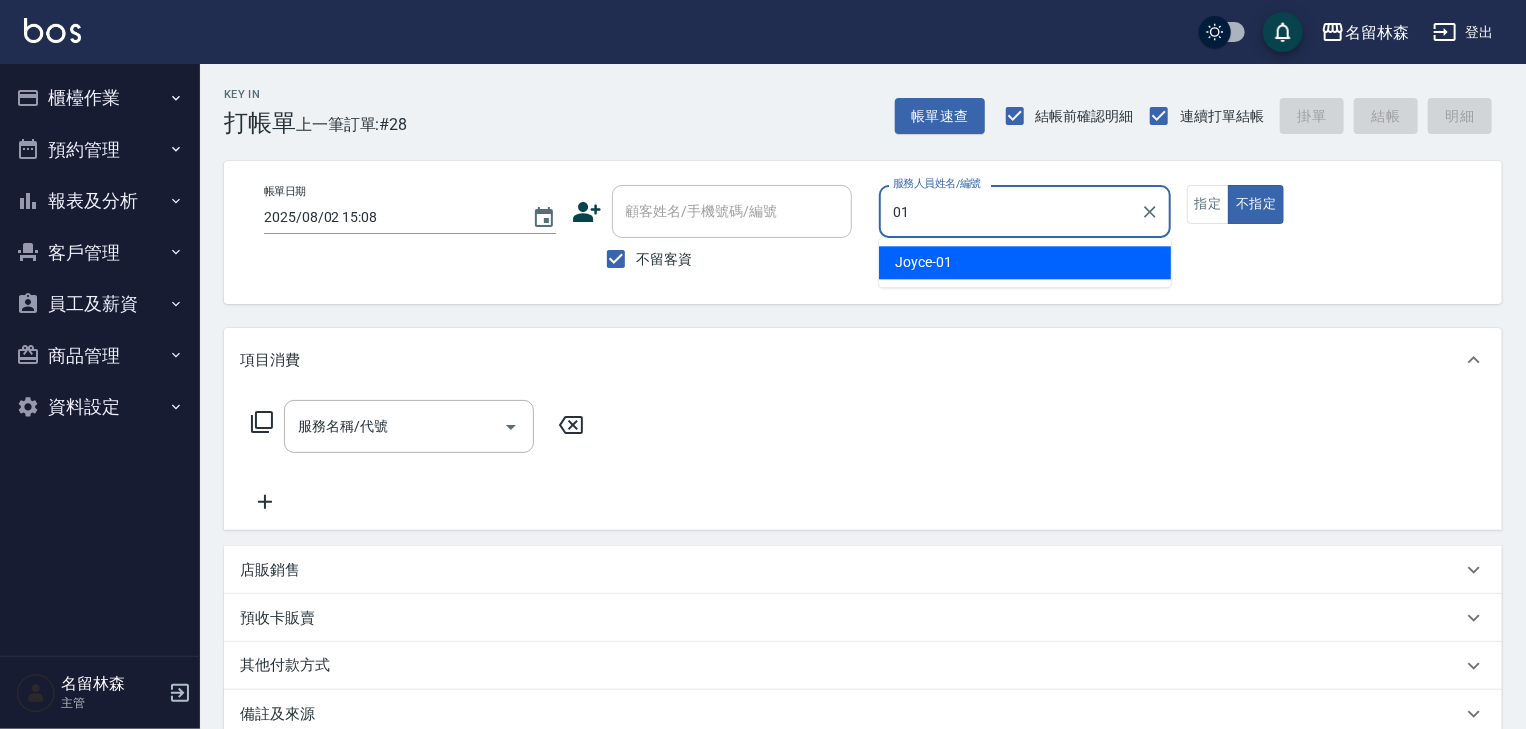 type on "[FIRST]-[CODE]" 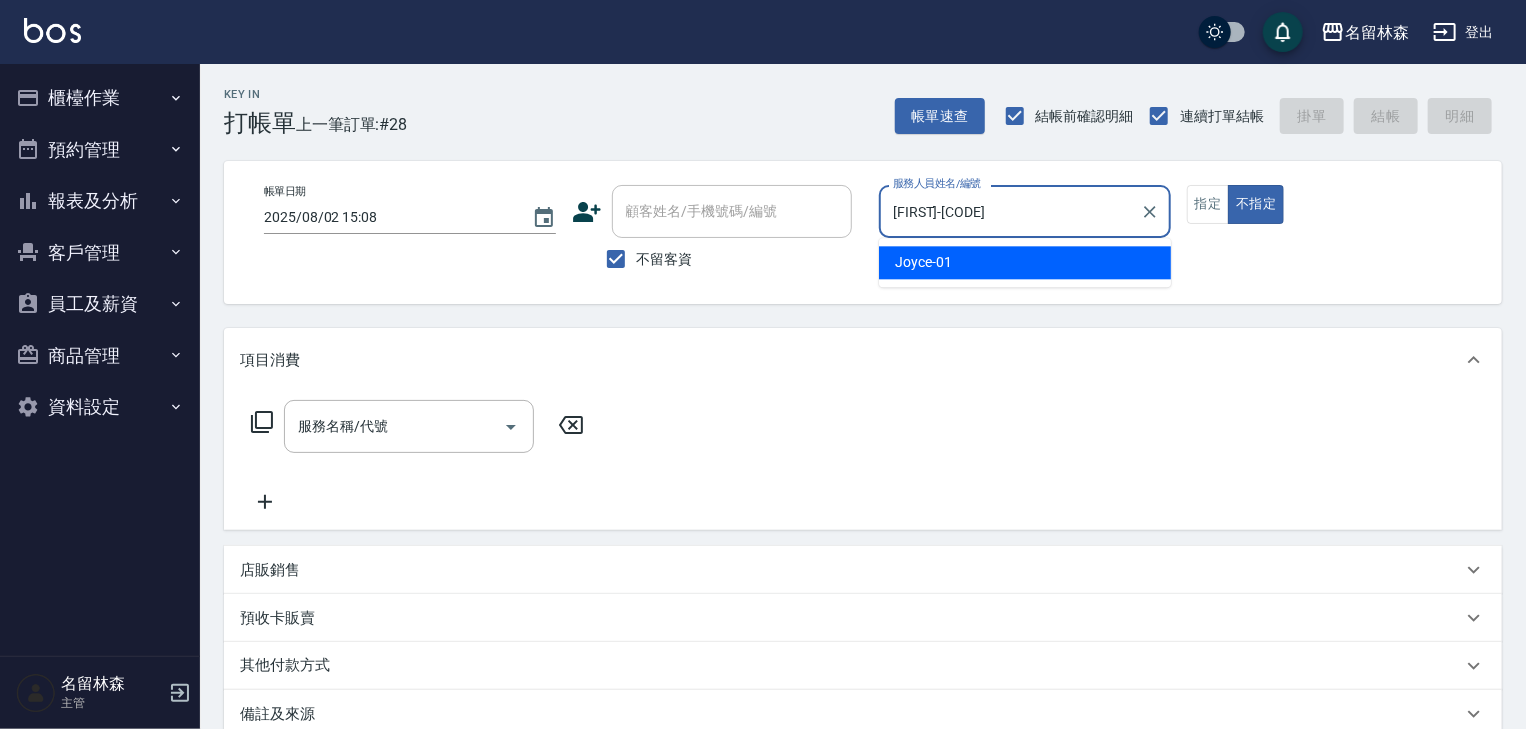 type on "false" 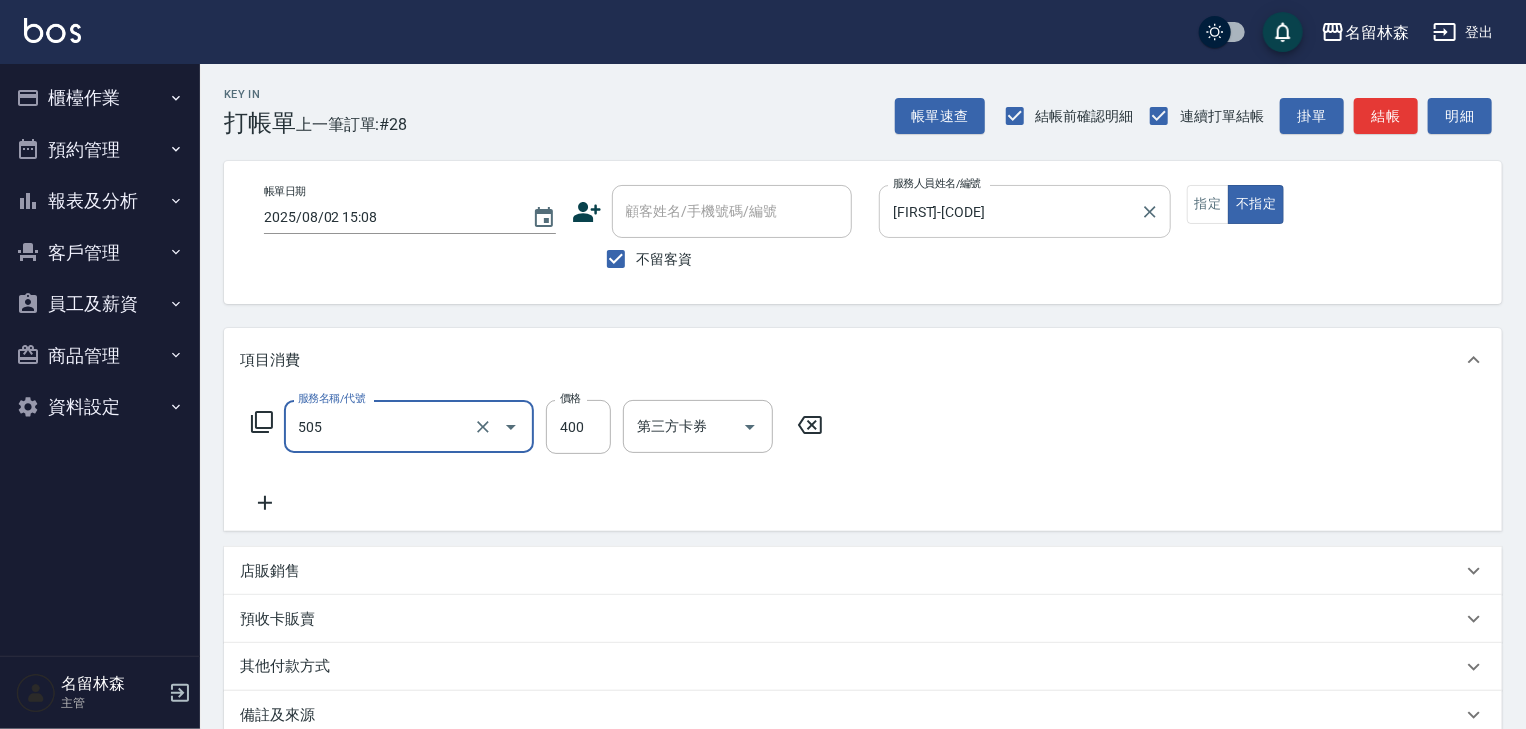 type on "洗髮(505)" 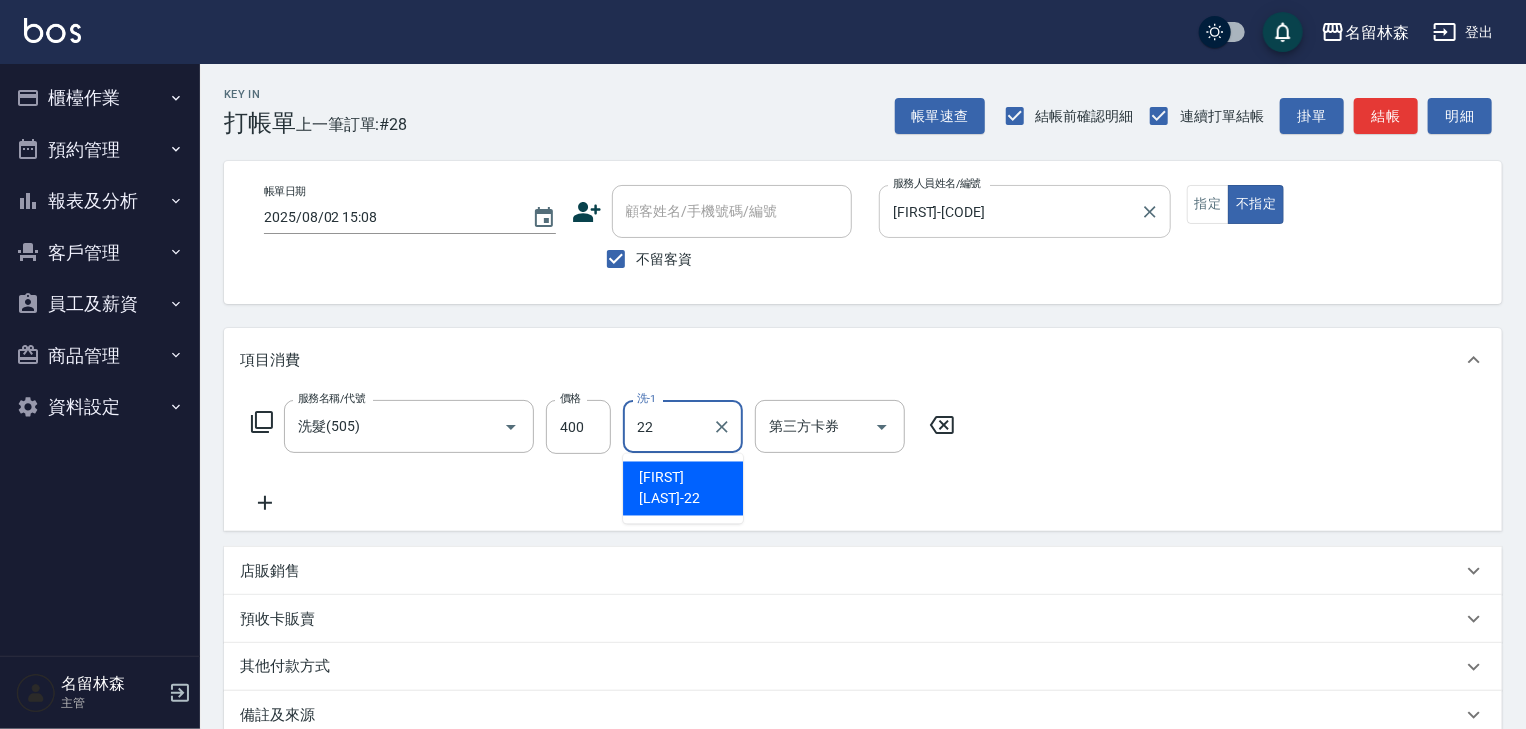 type on "王婕宇-22" 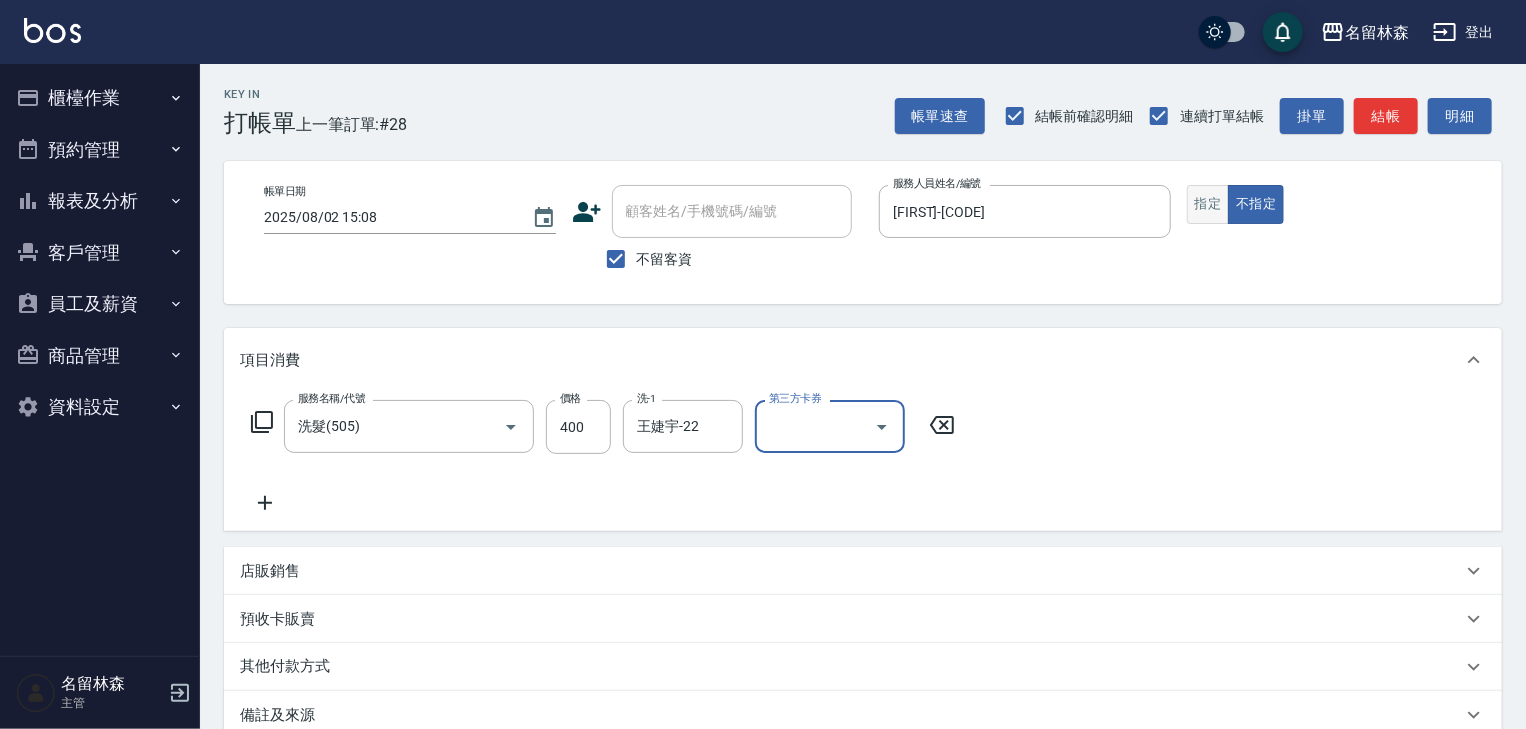 click on "指定" at bounding box center (1208, 204) 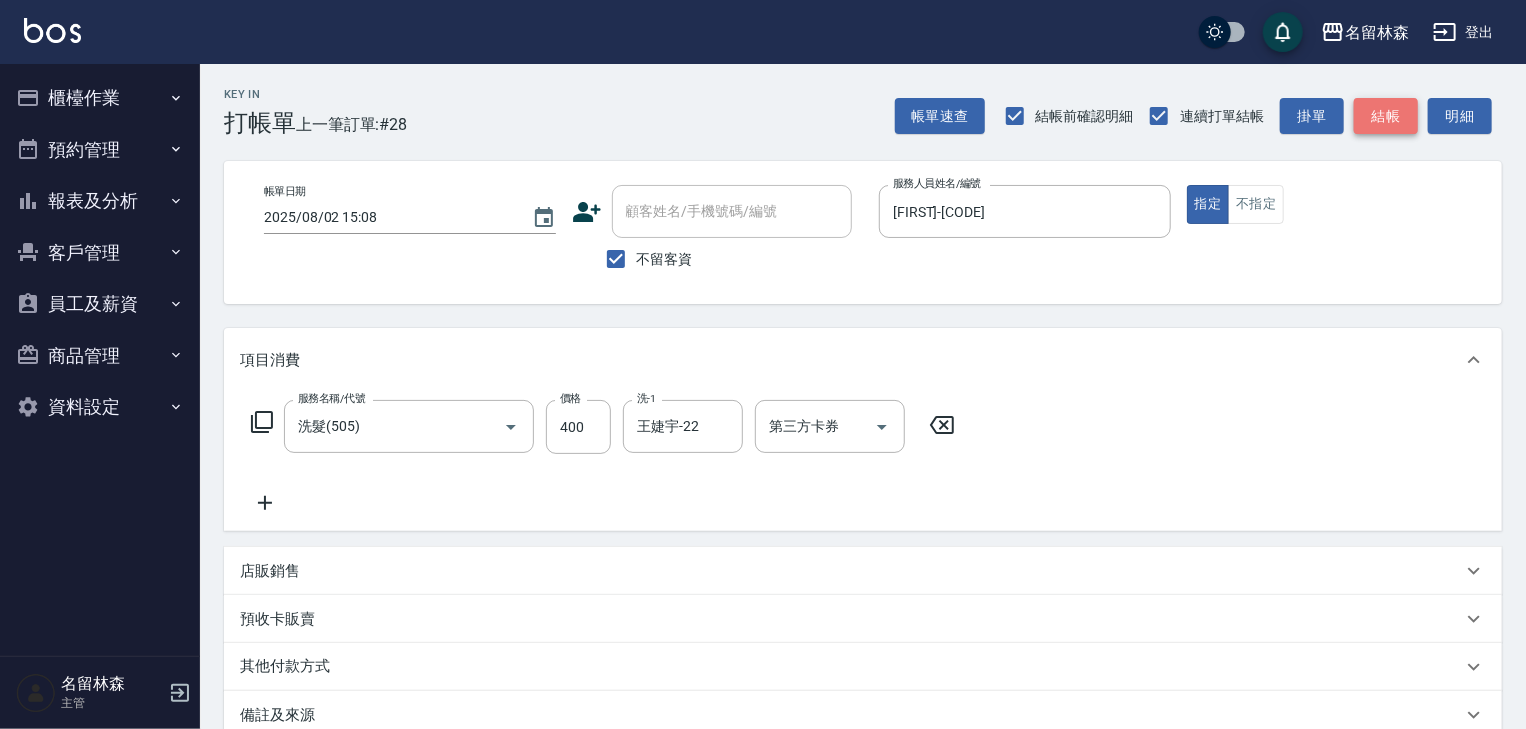 click on "結帳" at bounding box center (1386, 116) 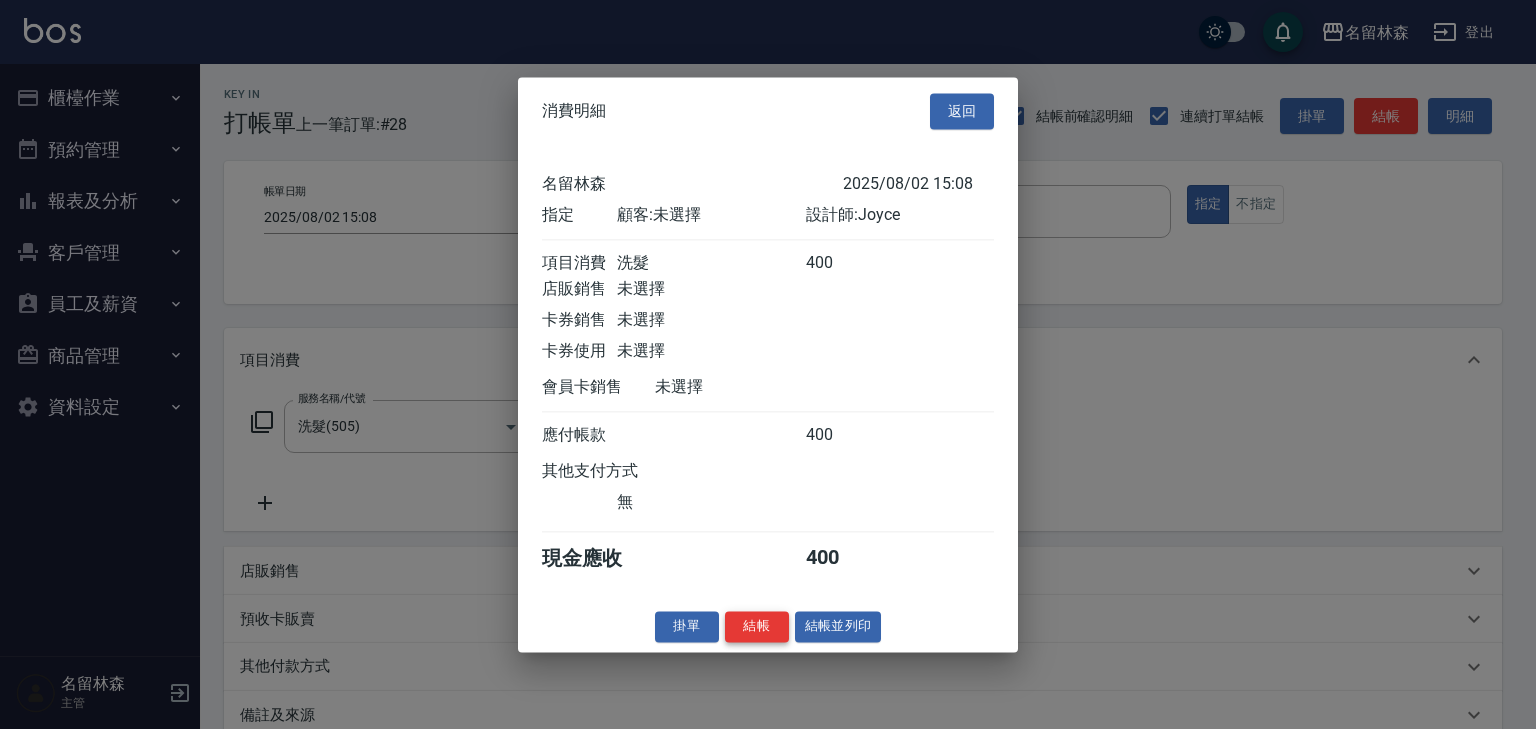 click on "結帳" at bounding box center [757, 626] 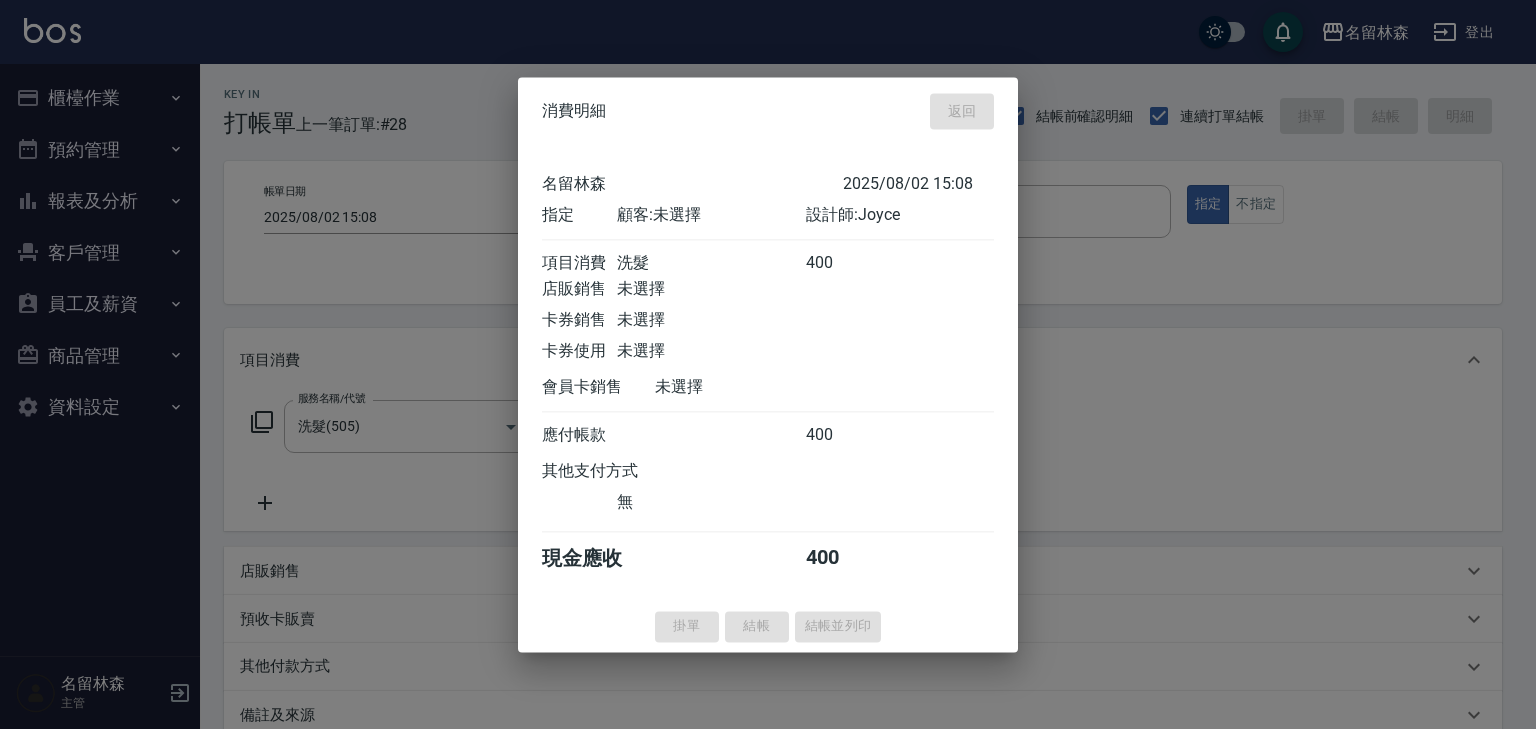 type on "2025/08/02 15:20" 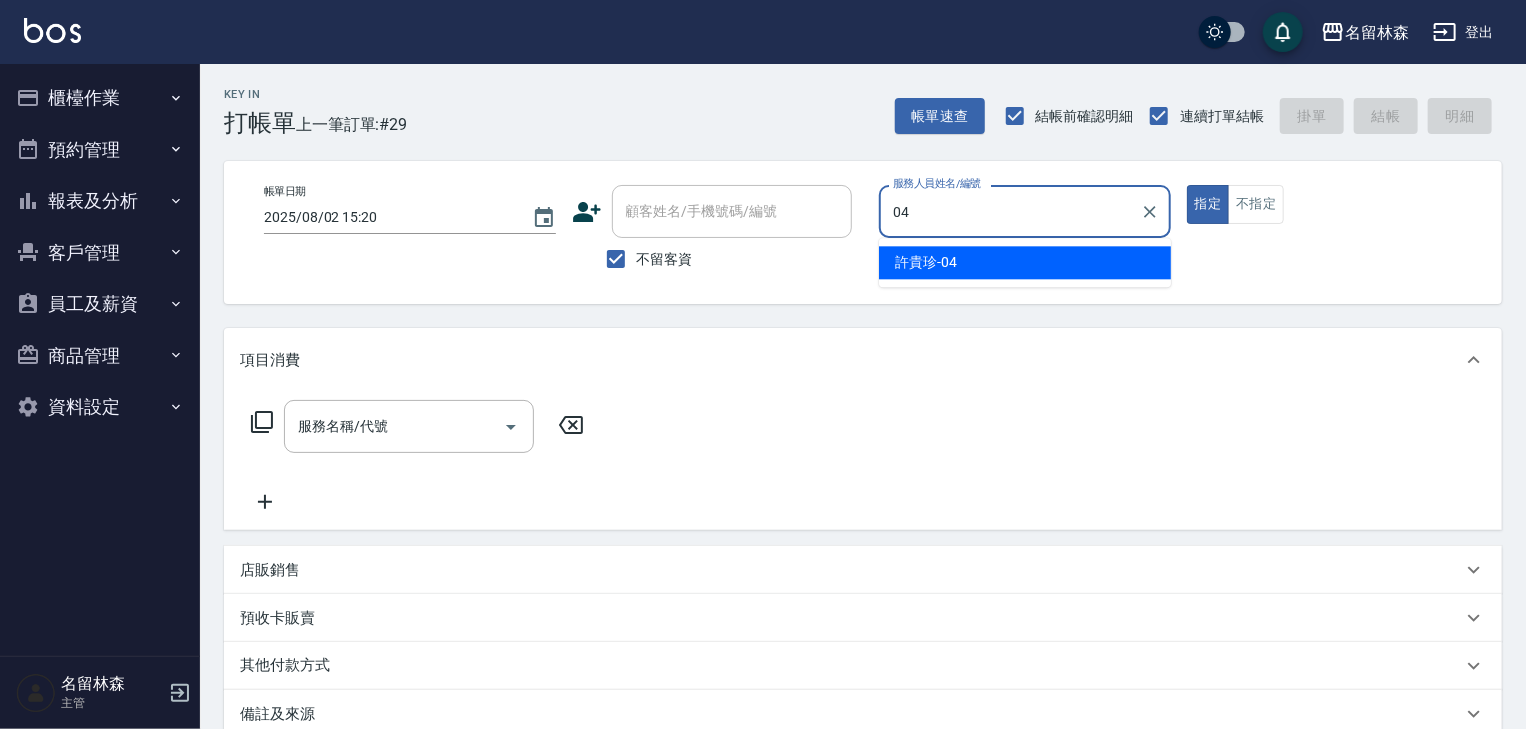 type on "[PERSON]-04" 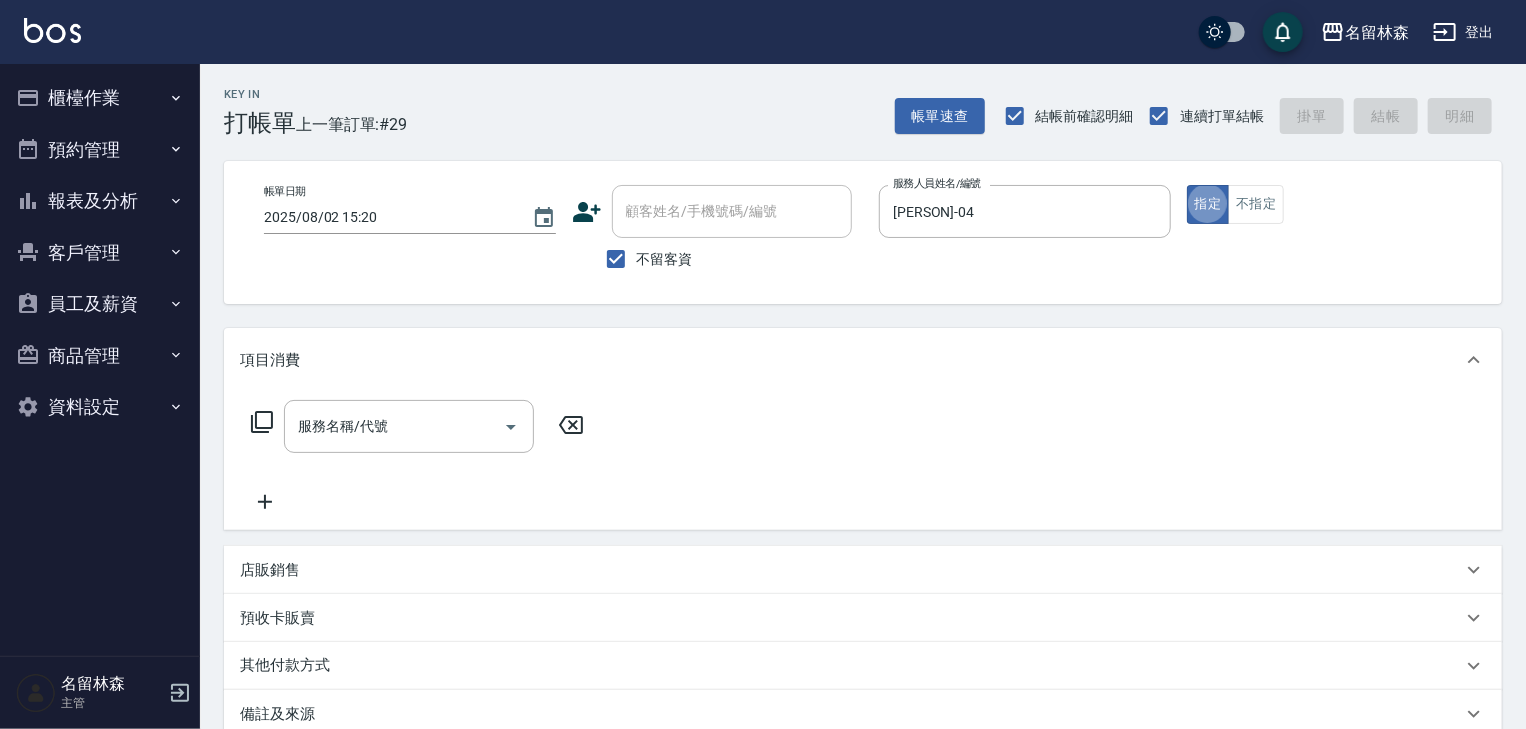 type on "true" 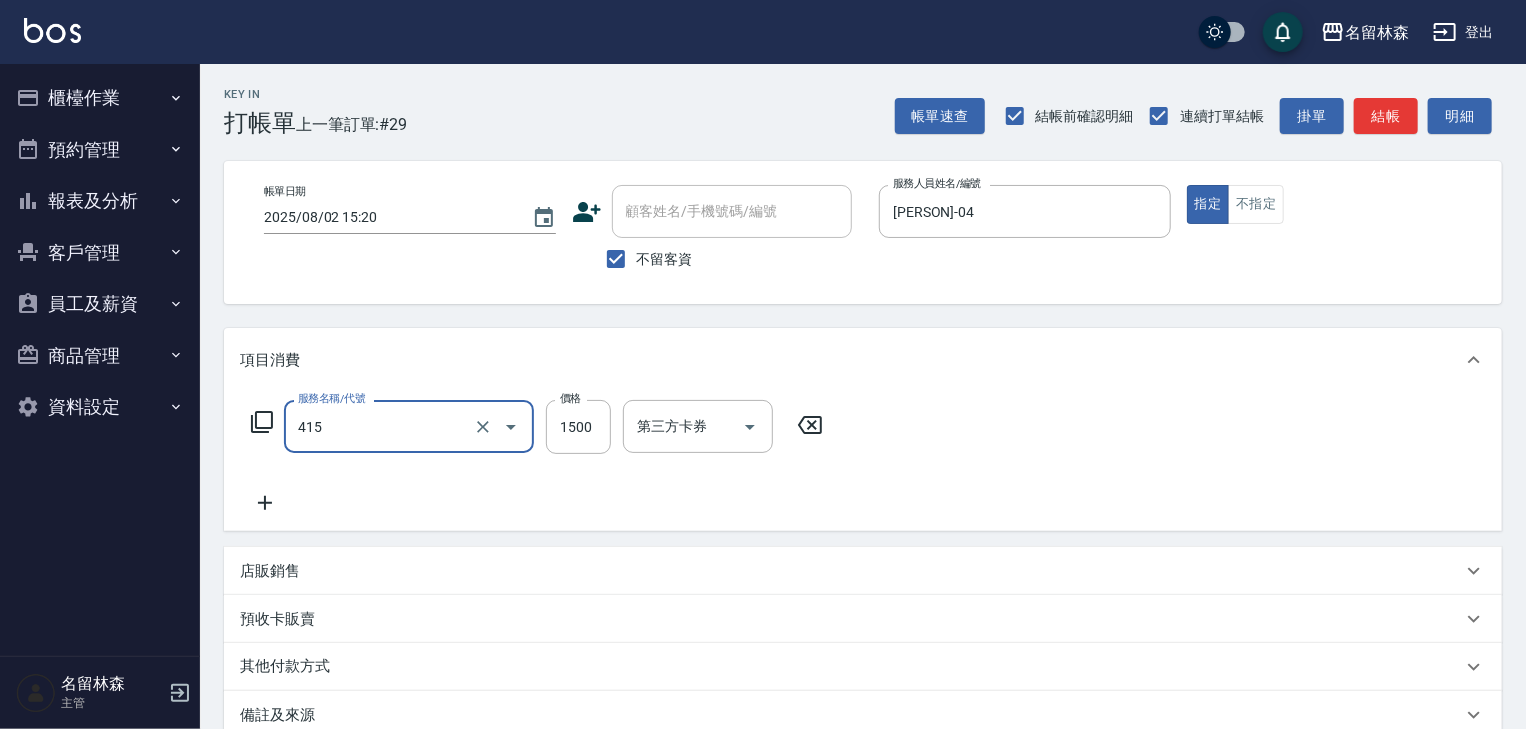 type on "染髮1500↑(415)" 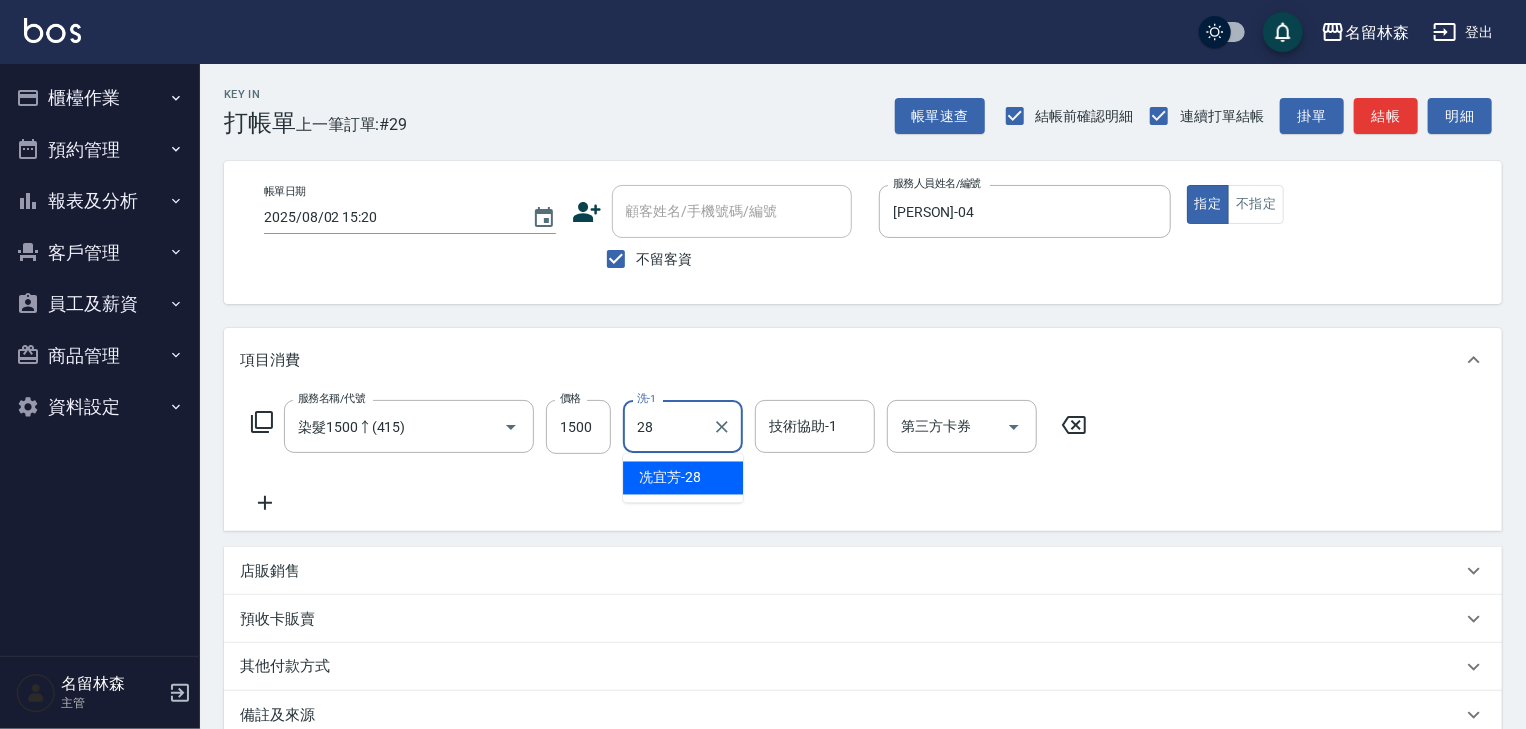type on "冼宜芳-28" 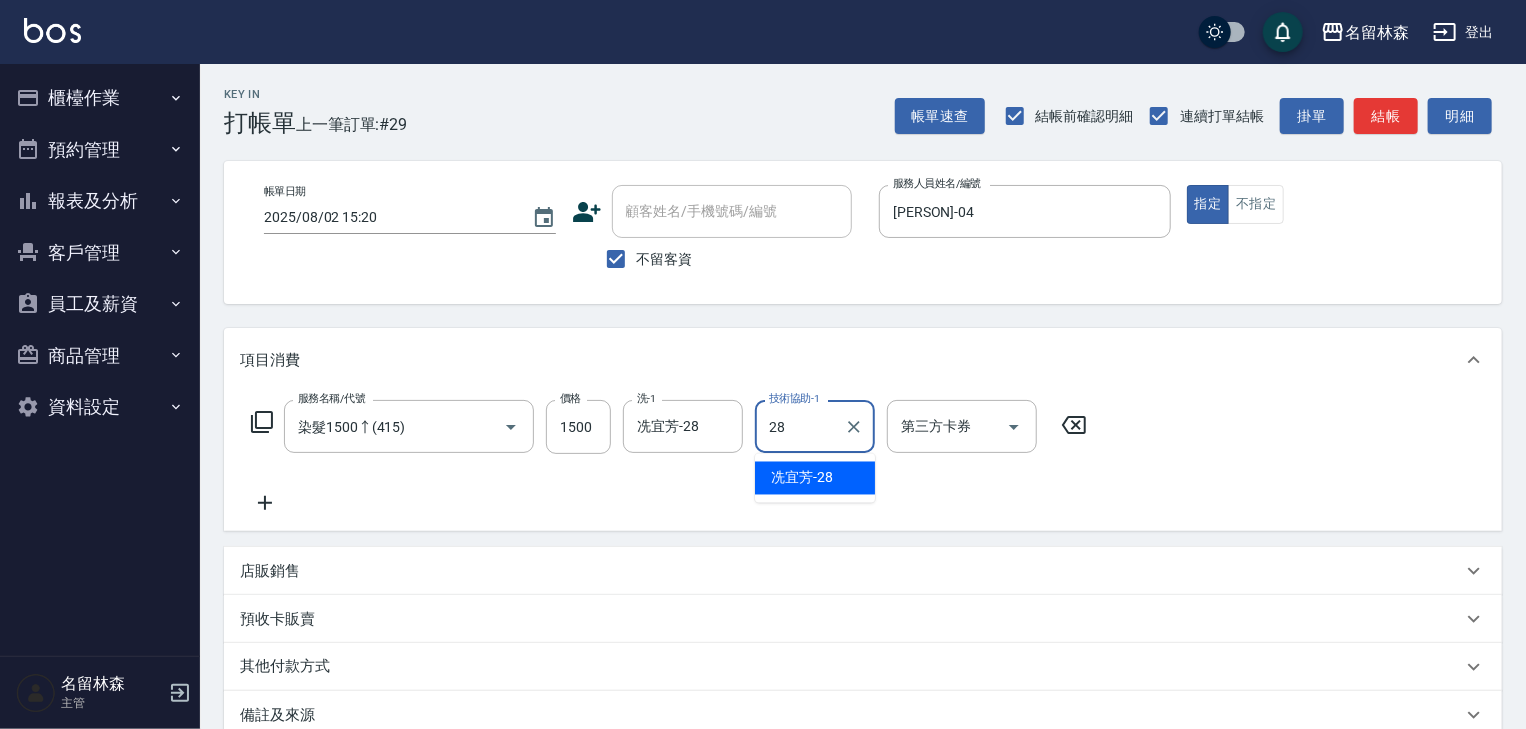 type on "冼宜芳-28" 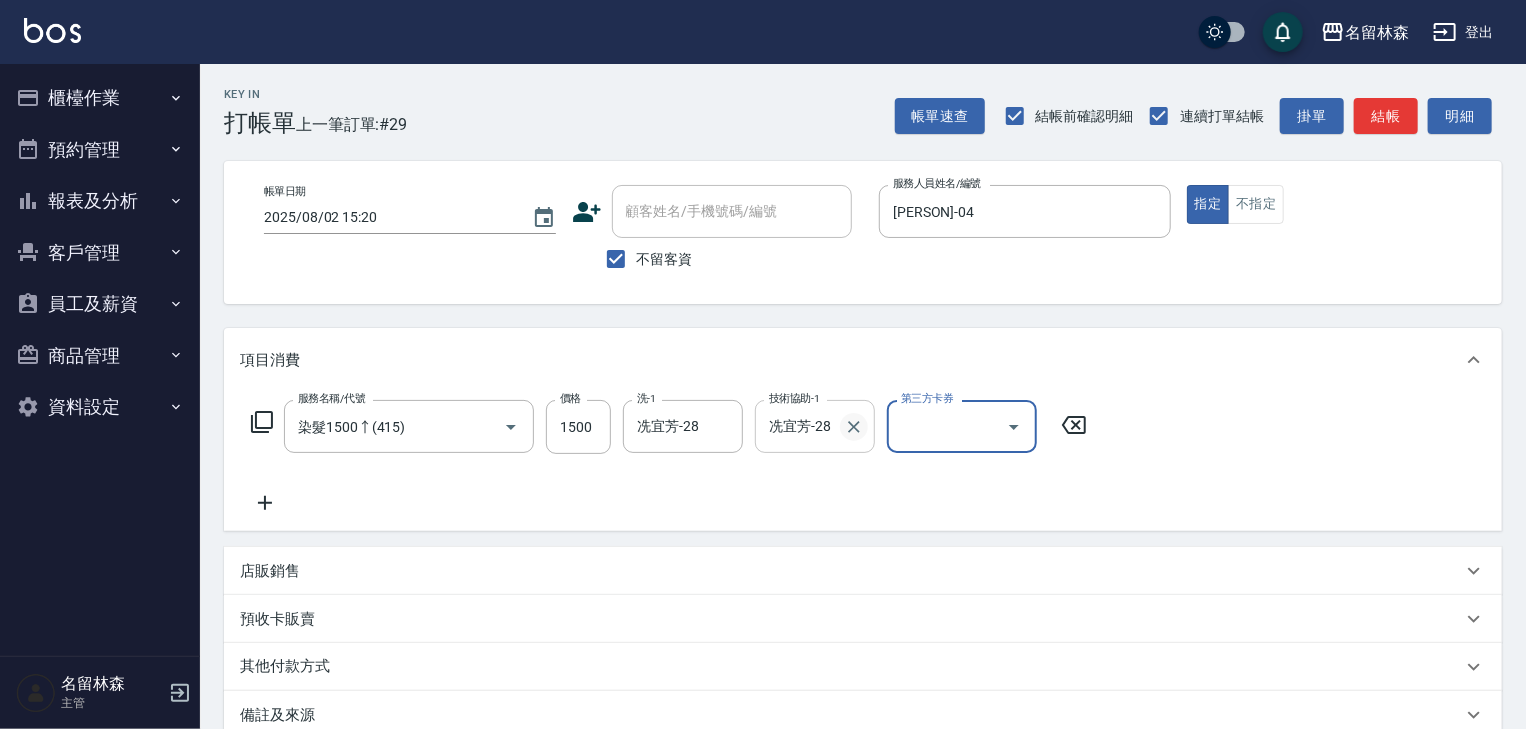 click 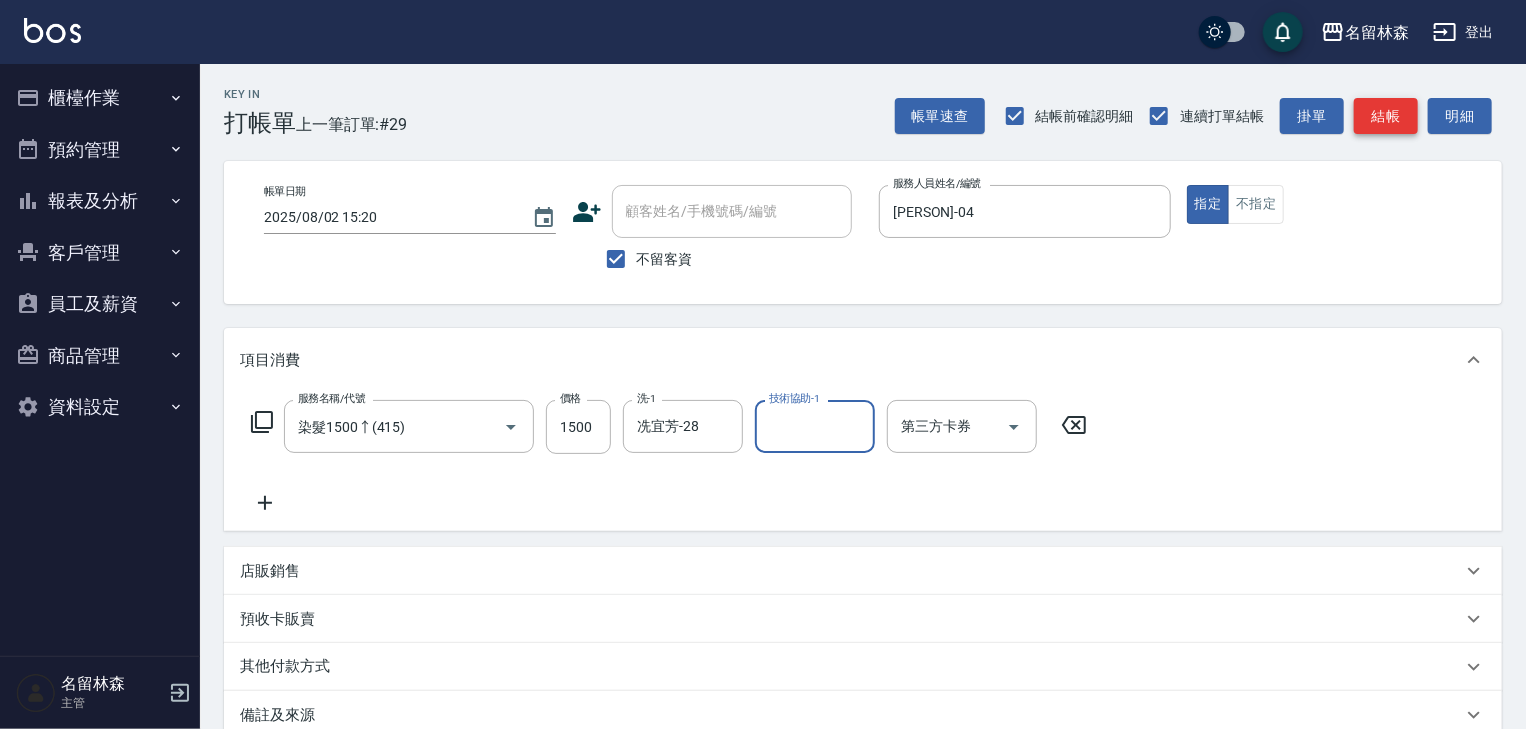 click on "結帳" at bounding box center [1386, 116] 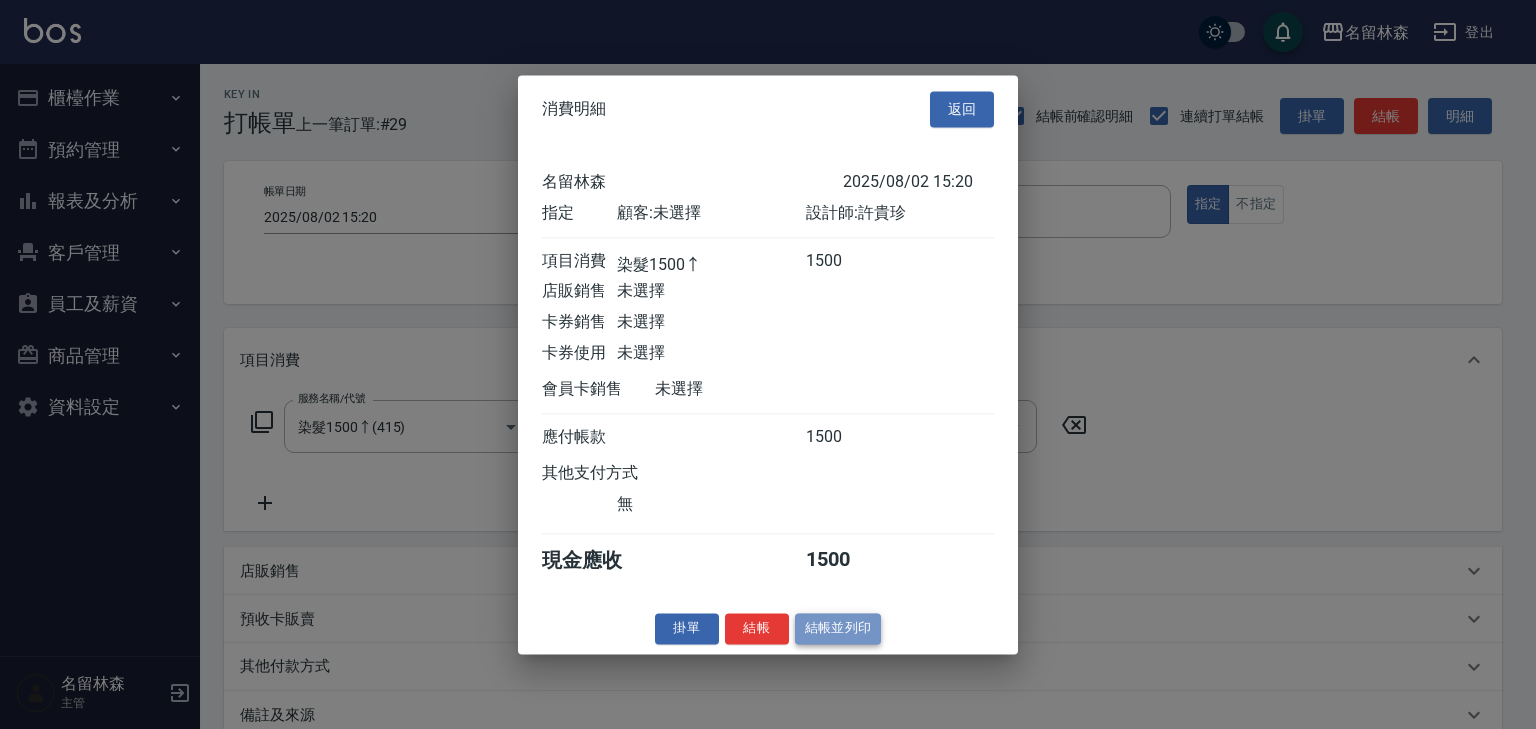 click on "結帳並列印" at bounding box center (838, 628) 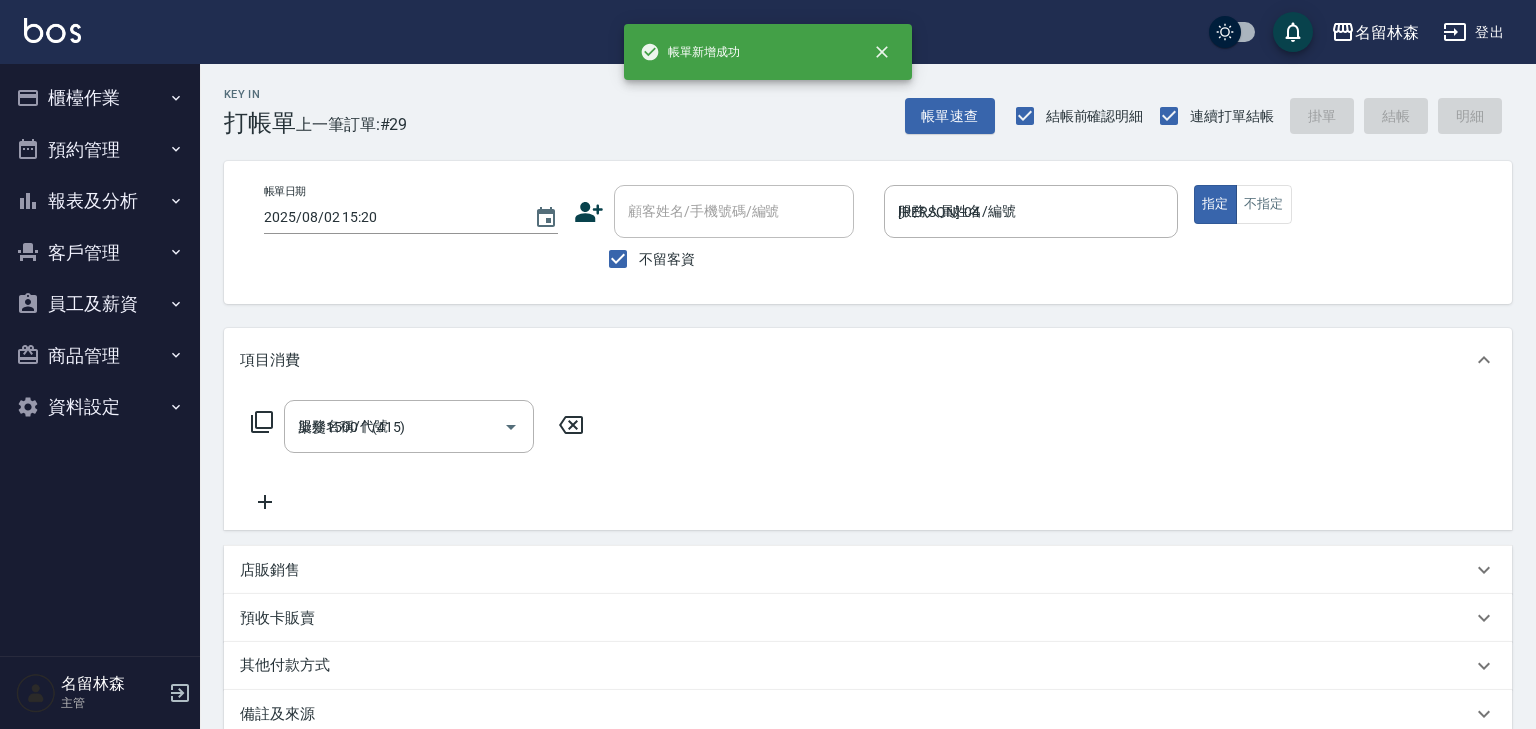 type on "2025/08/02 15:23" 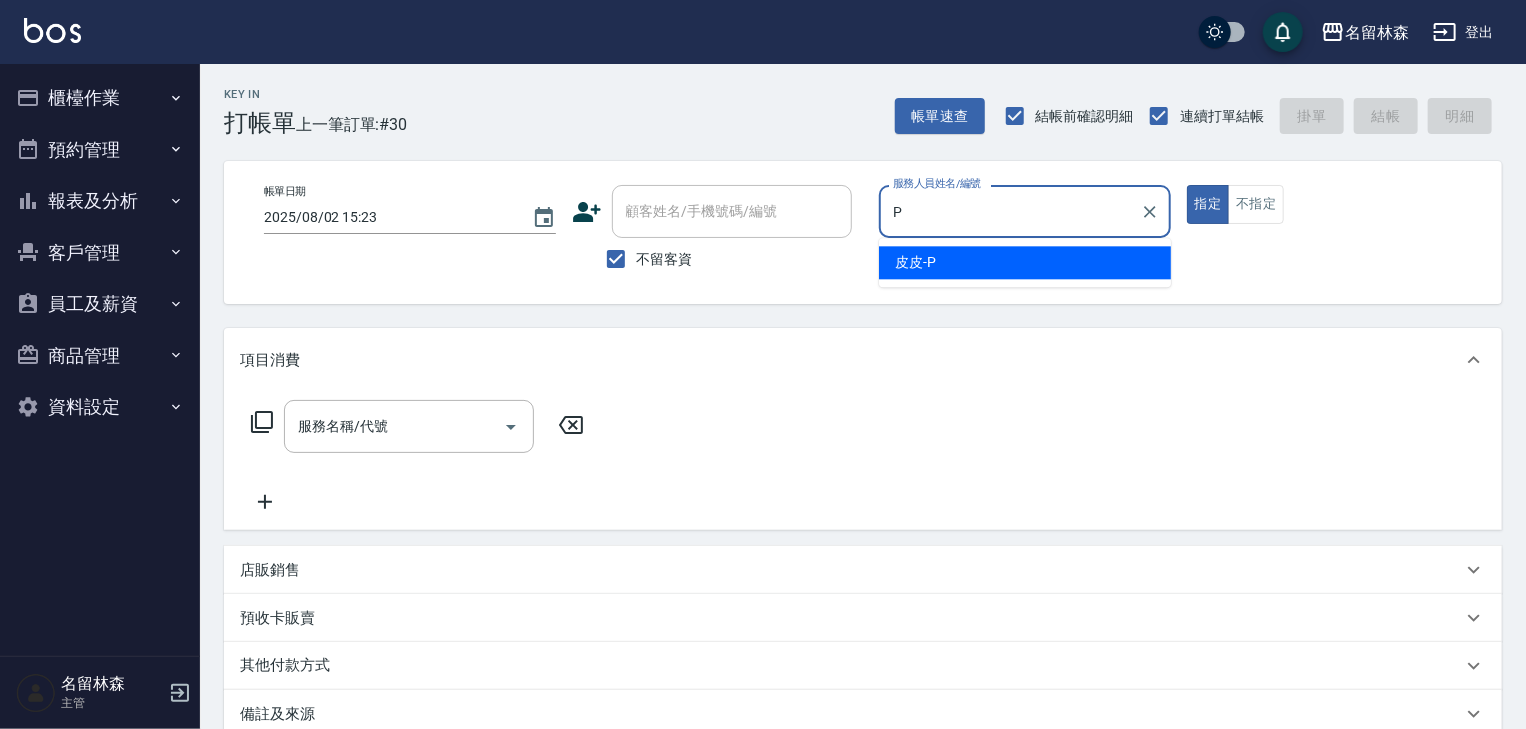 type on "[FIRST] [LAST]-P" 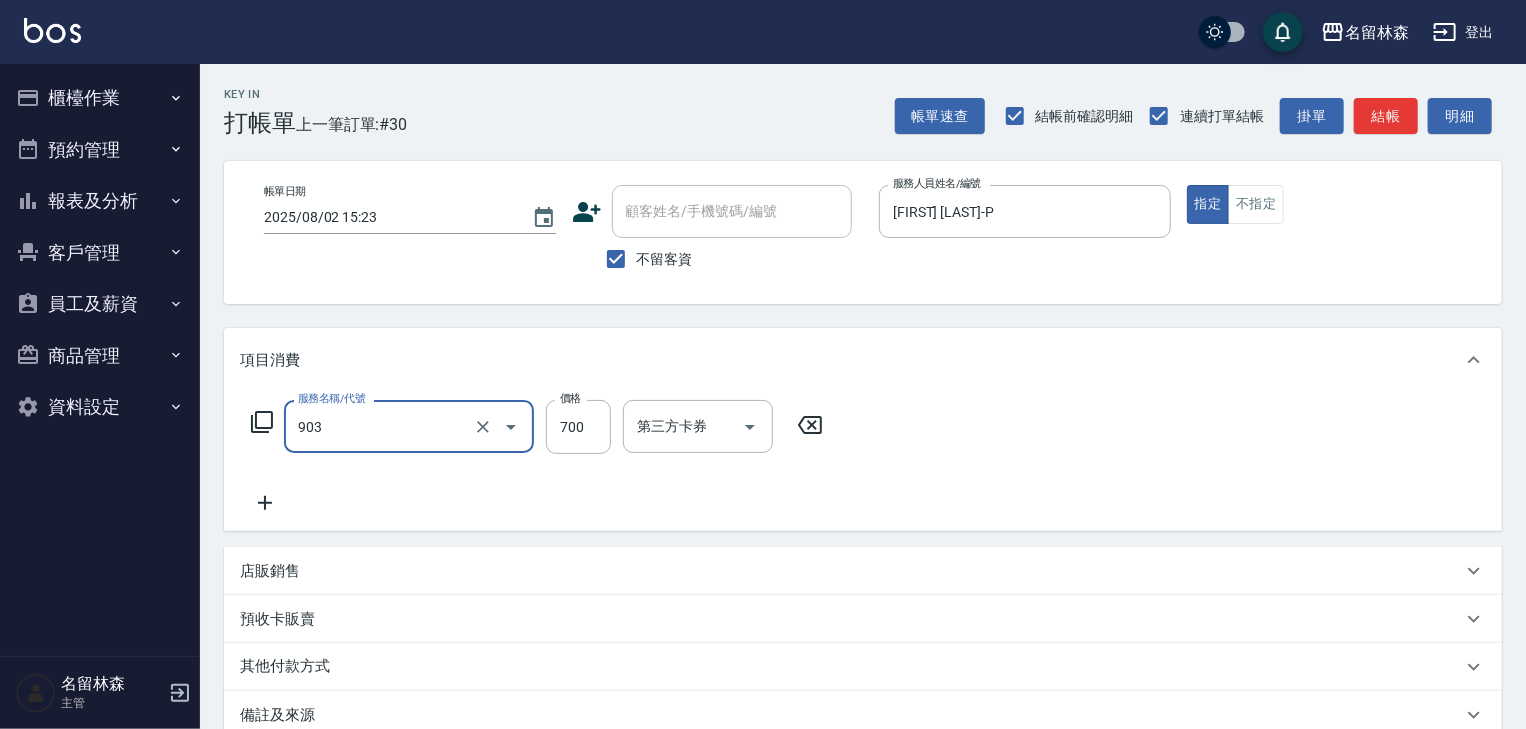 type on "修腳+手(903)" 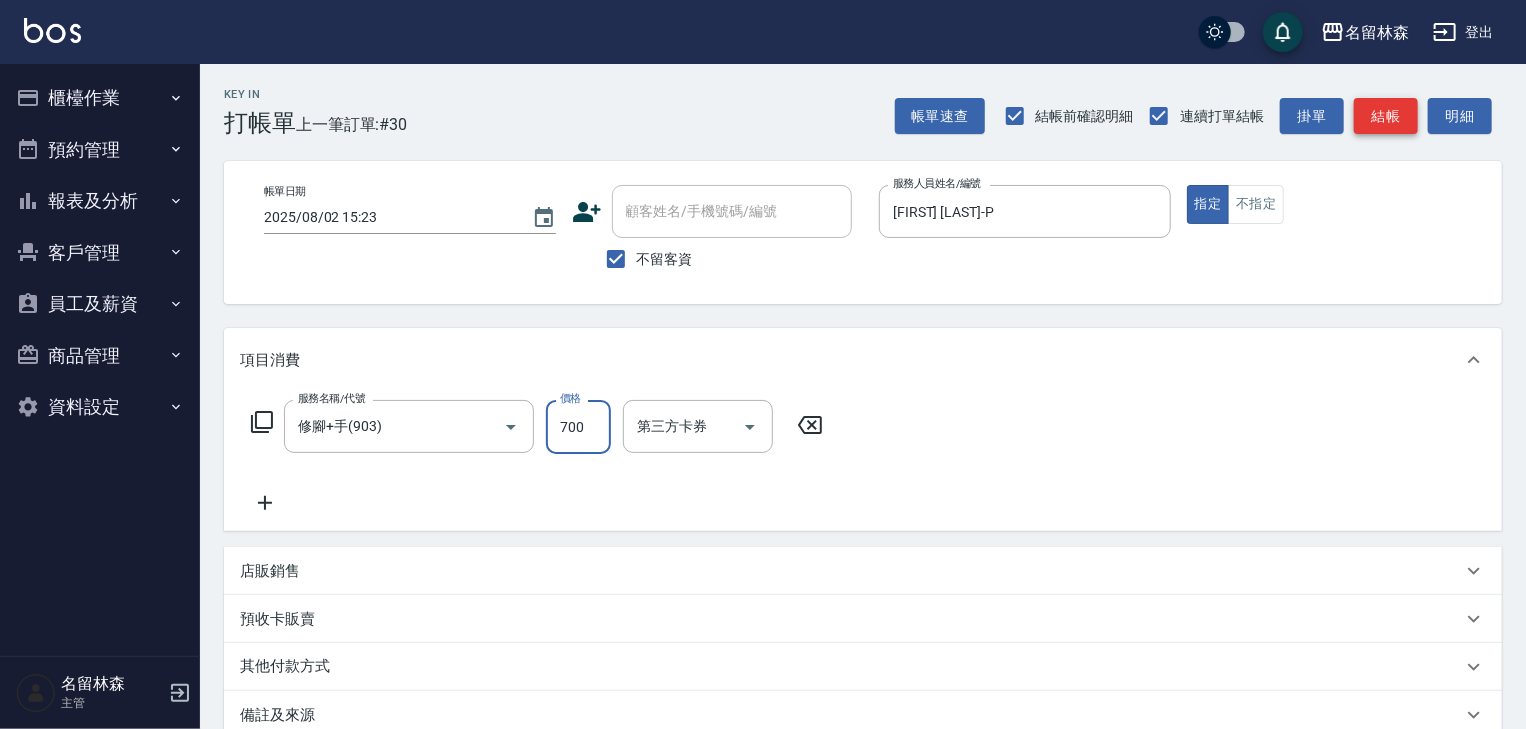 click on "結帳" at bounding box center (1386, 116) 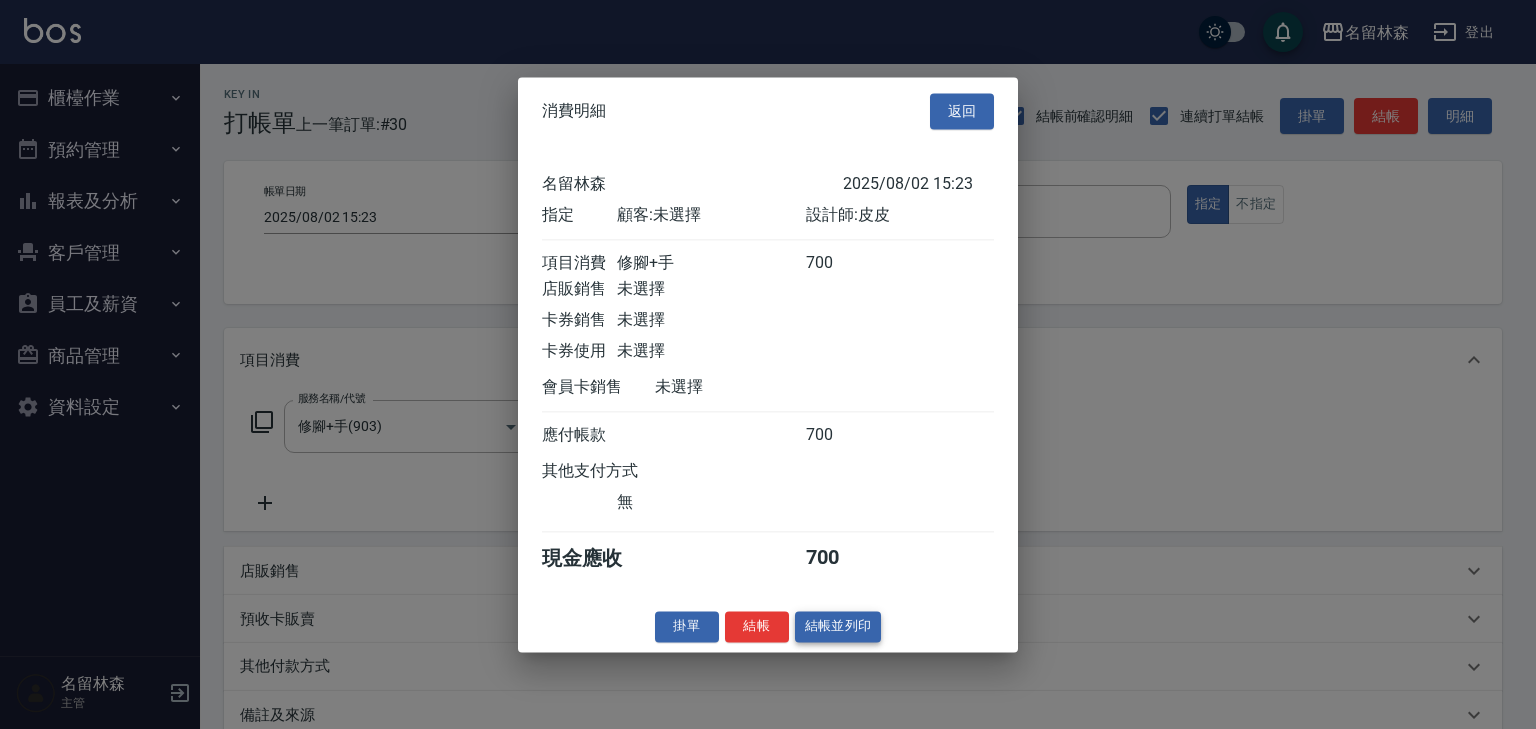 click on "結帳並列印" at bounding box center [838, 626] 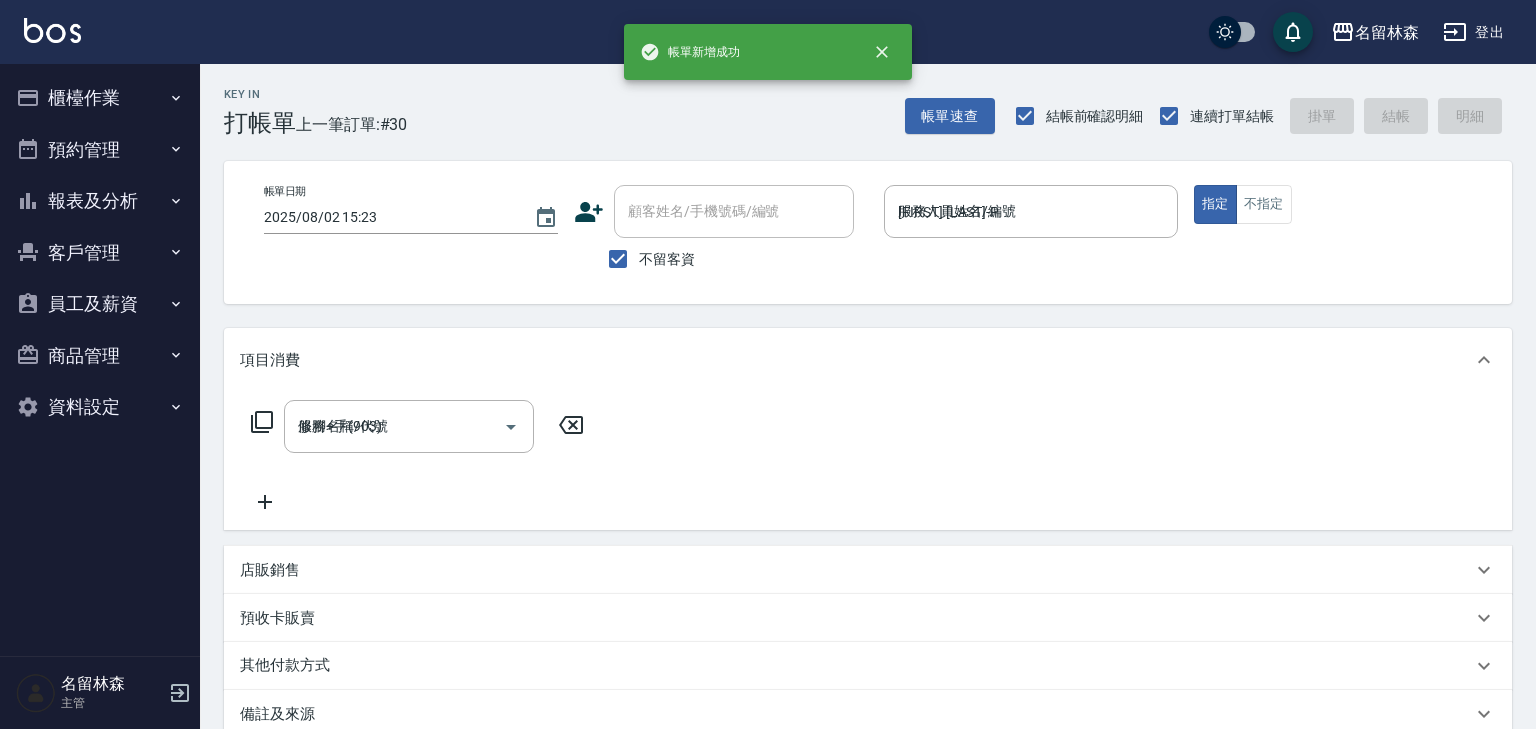 type on "2025/08/02 15:24" 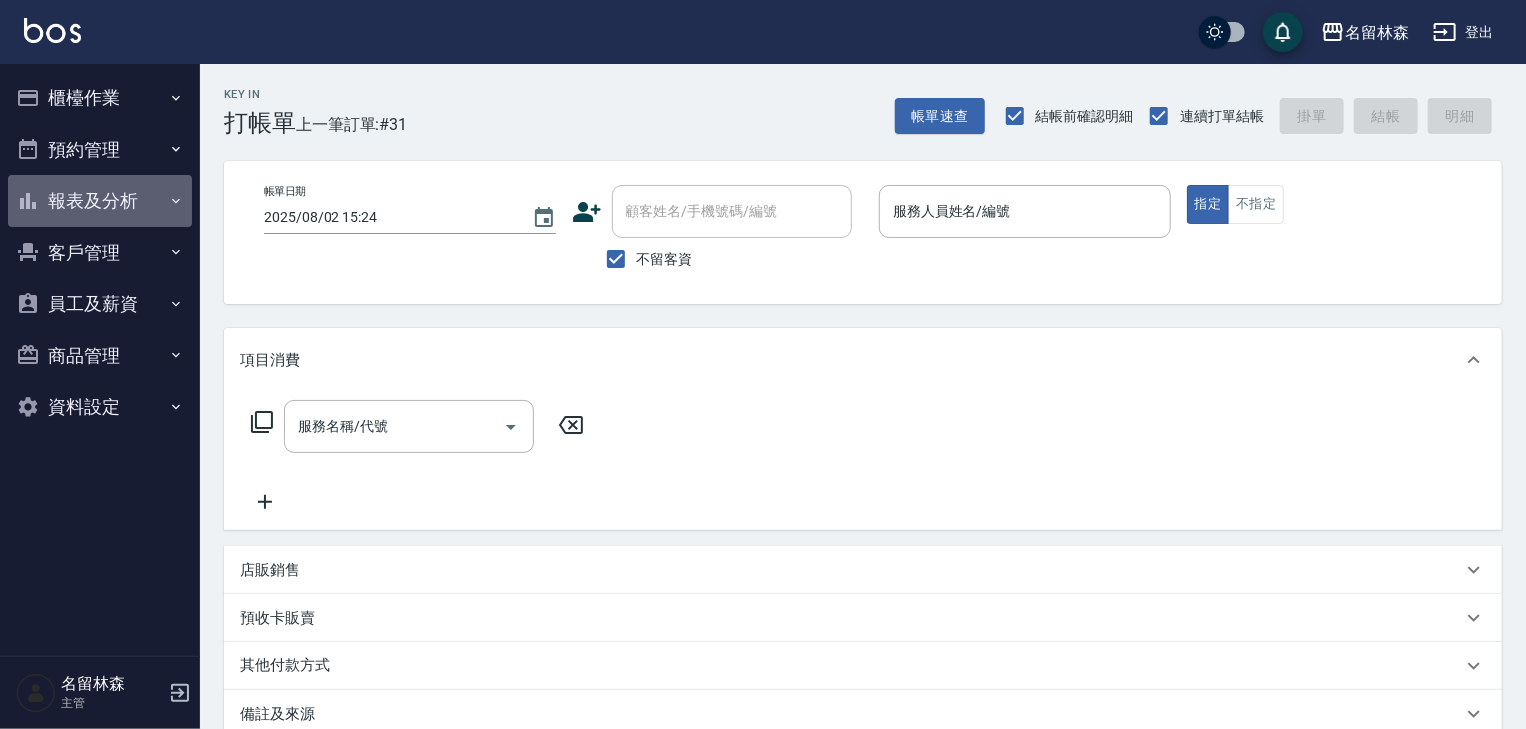 click on "報表及分析" at bounding box center [100, 201] 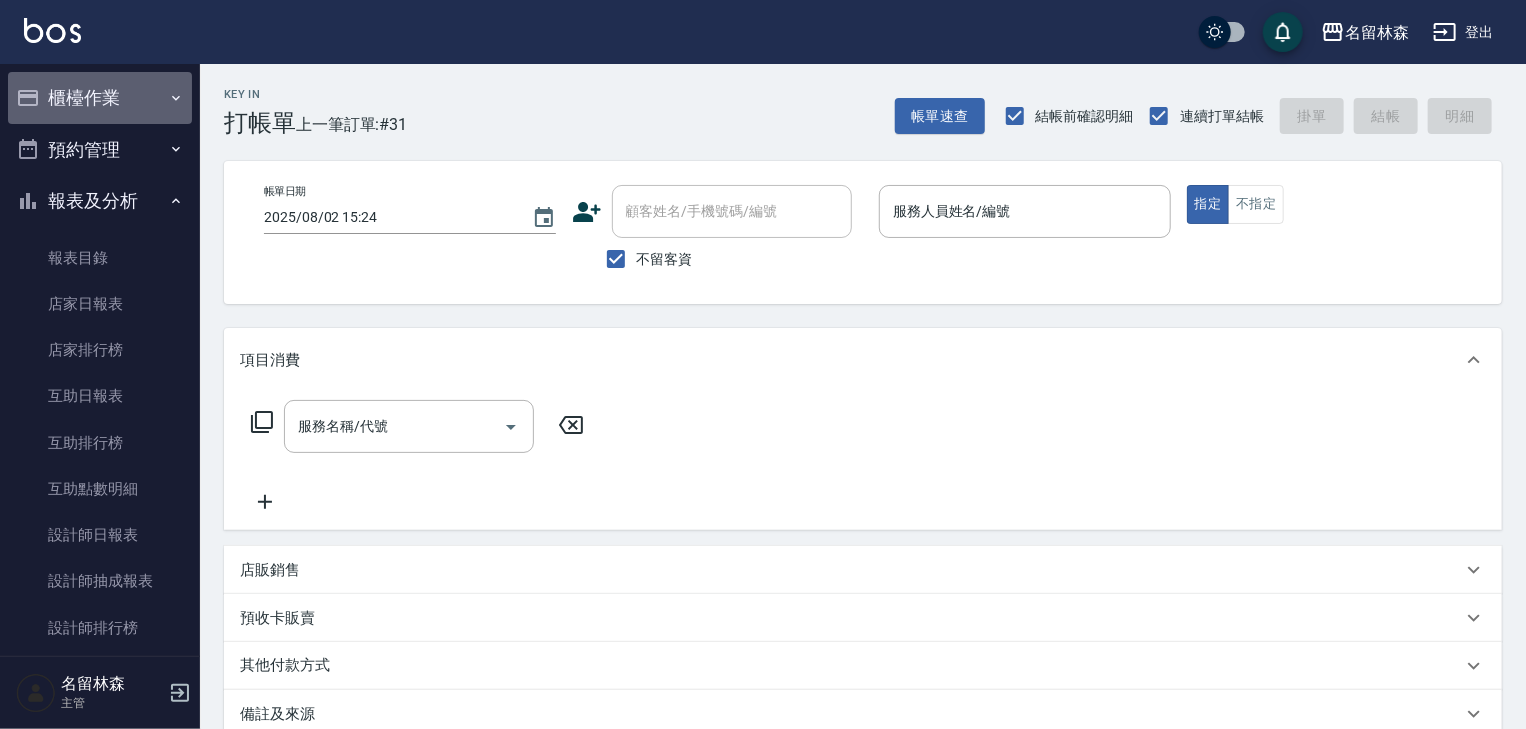 click on "櫃檯作業" at bounding box center (100, 98) 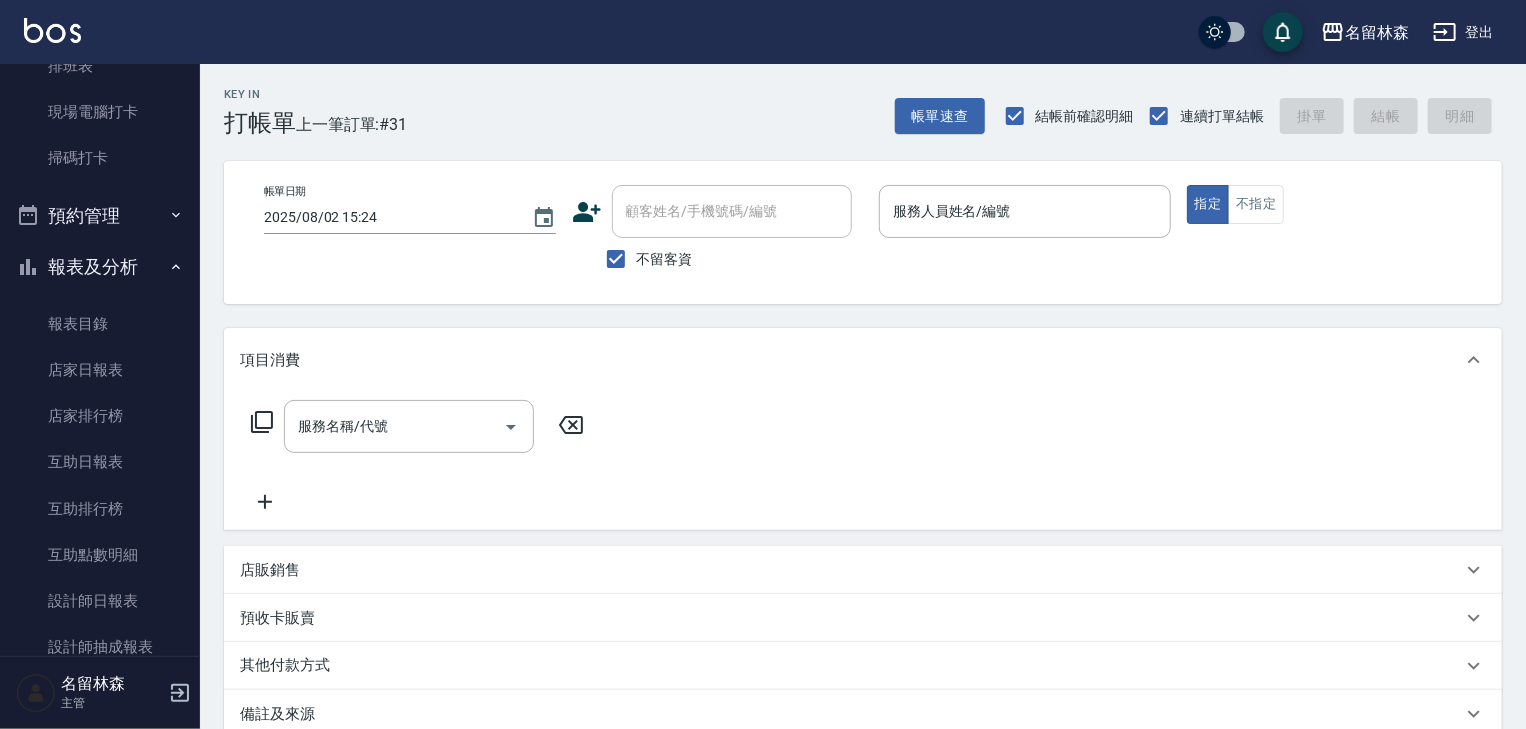 scroll, scrollTop: 0, scrollLeft: 0, axis: both 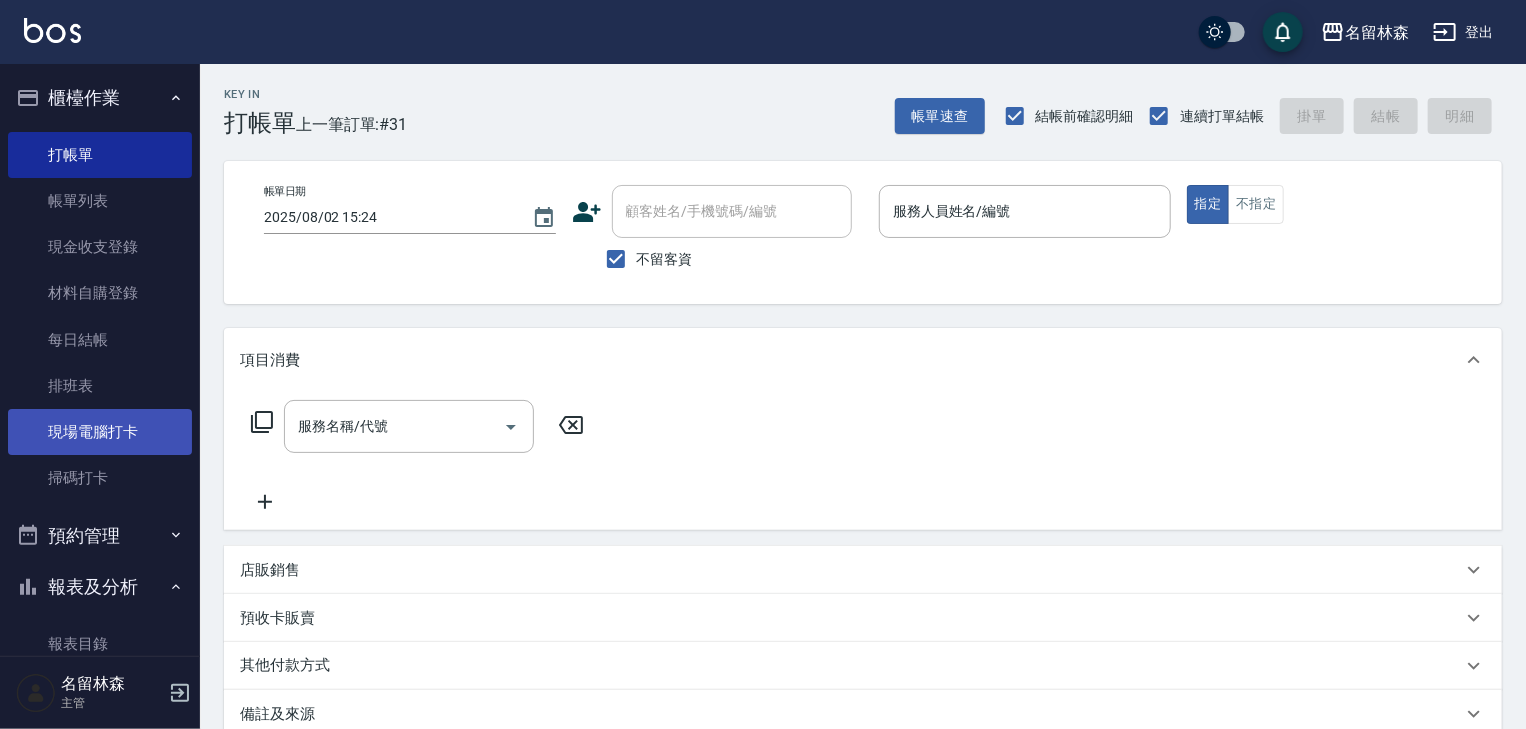 click on "現場電腦打卡" at bounding box center [100, 432] 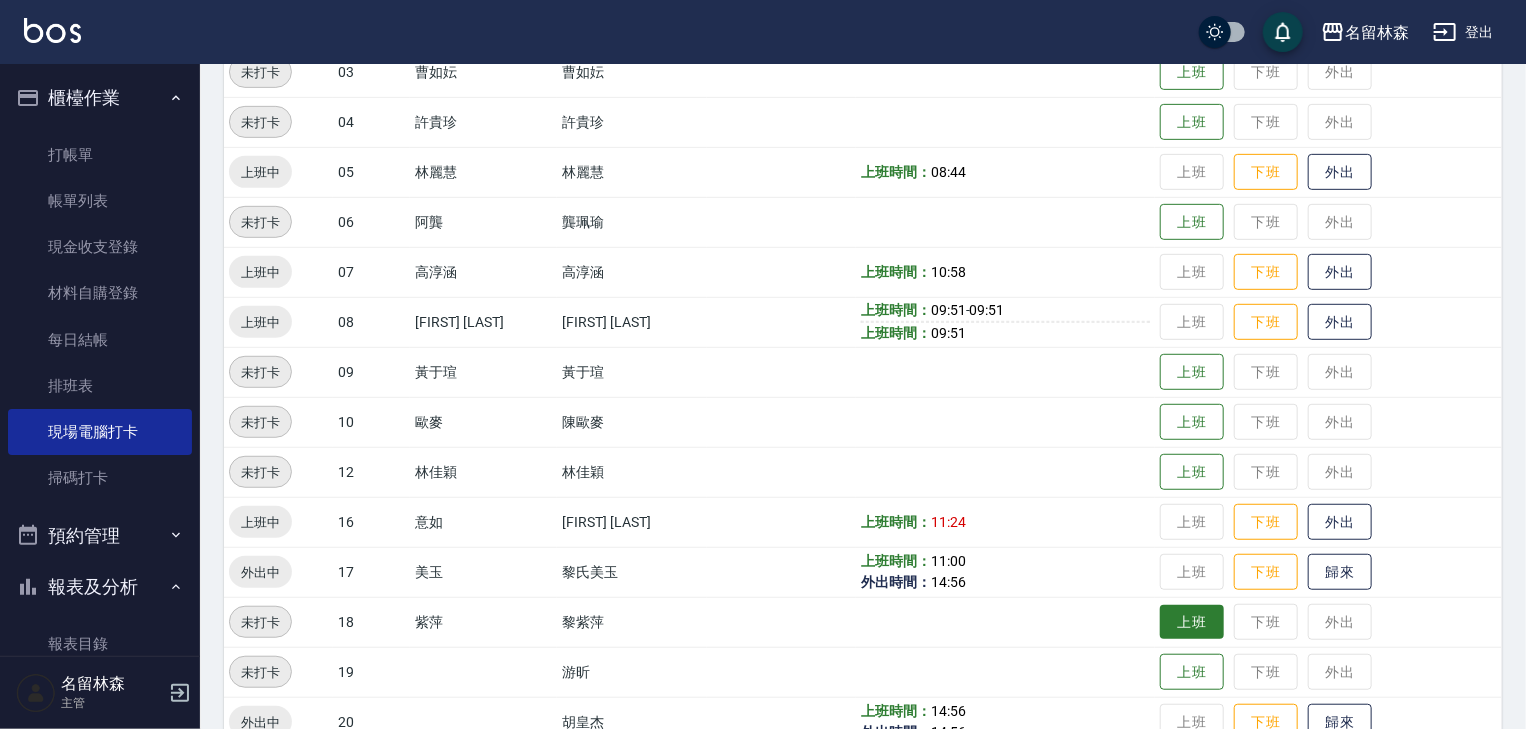 scroll, scrollTop: 640, scrollLeft: 0, axis: vertical 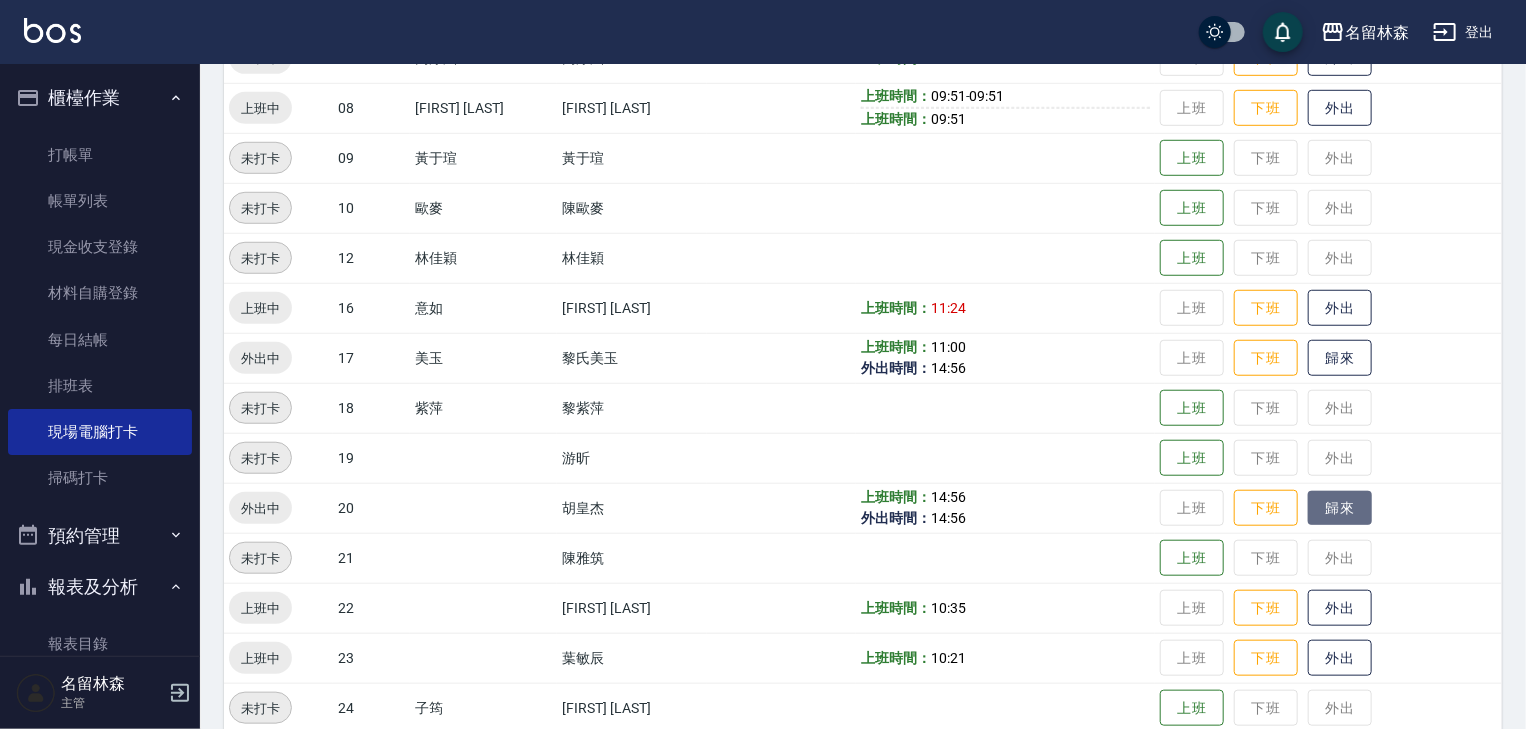 click on "歸來" at bounding box center (1340, 508) 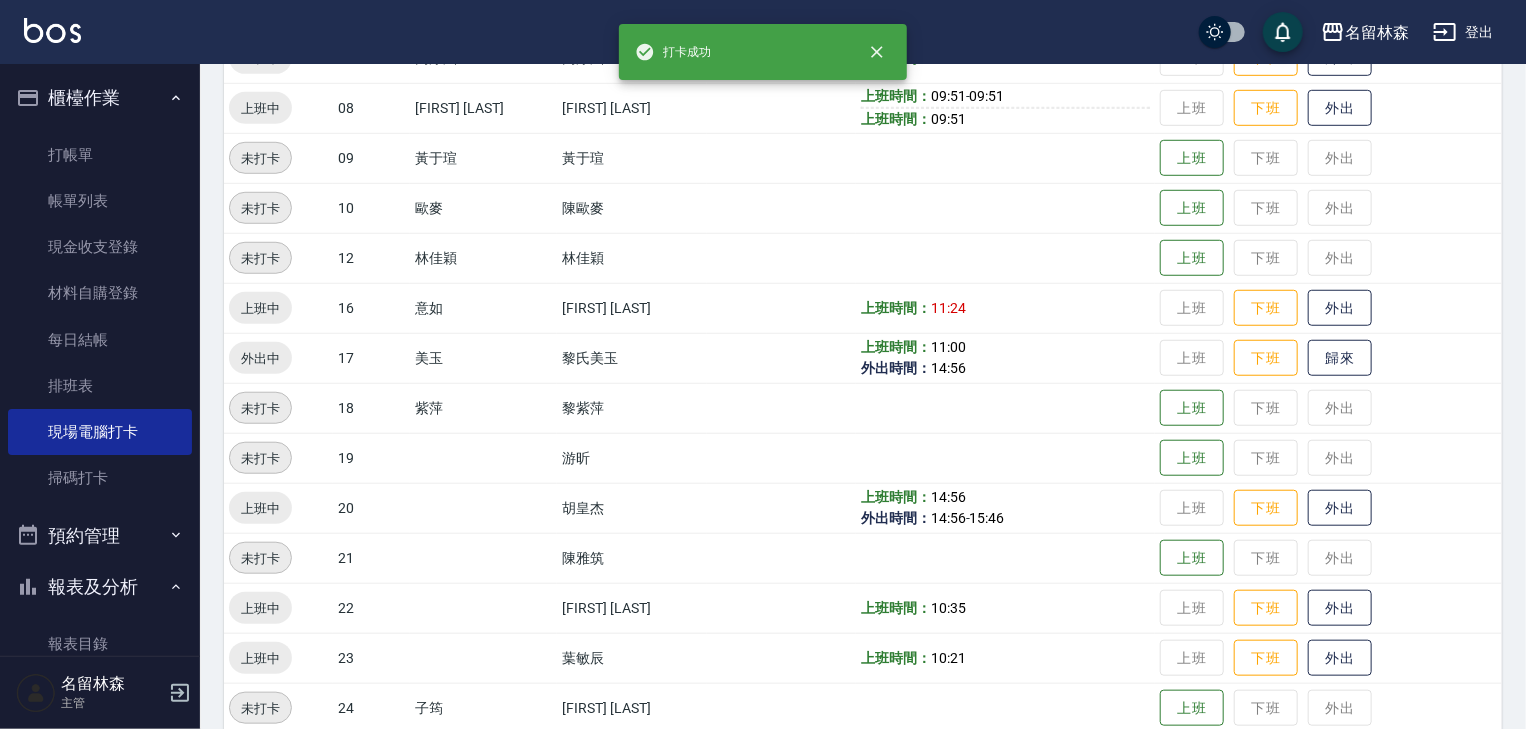 scroll, scrollTop: 746, scrollLeft: 0, axis: vertical 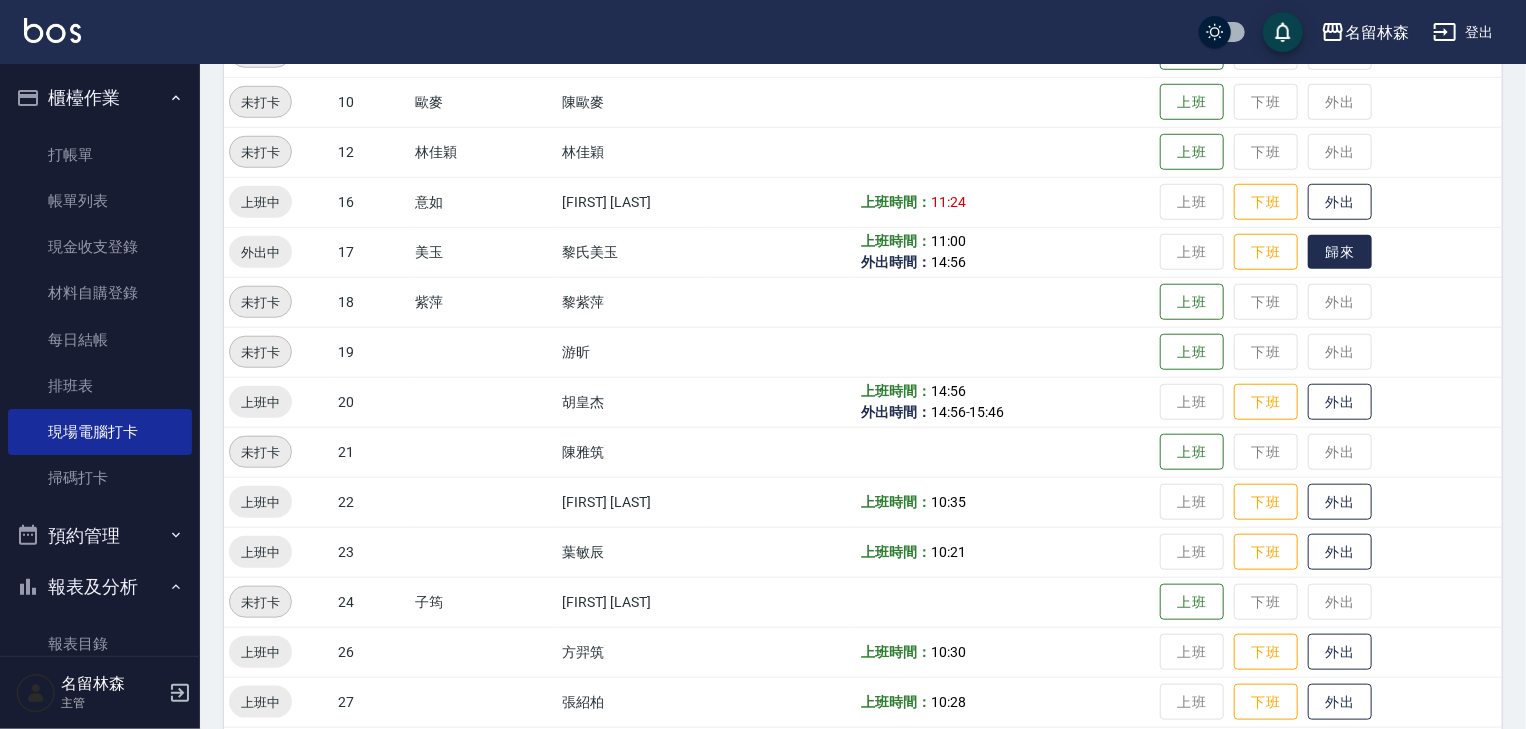 click on "歸來" at bounding box center [1340, 252] 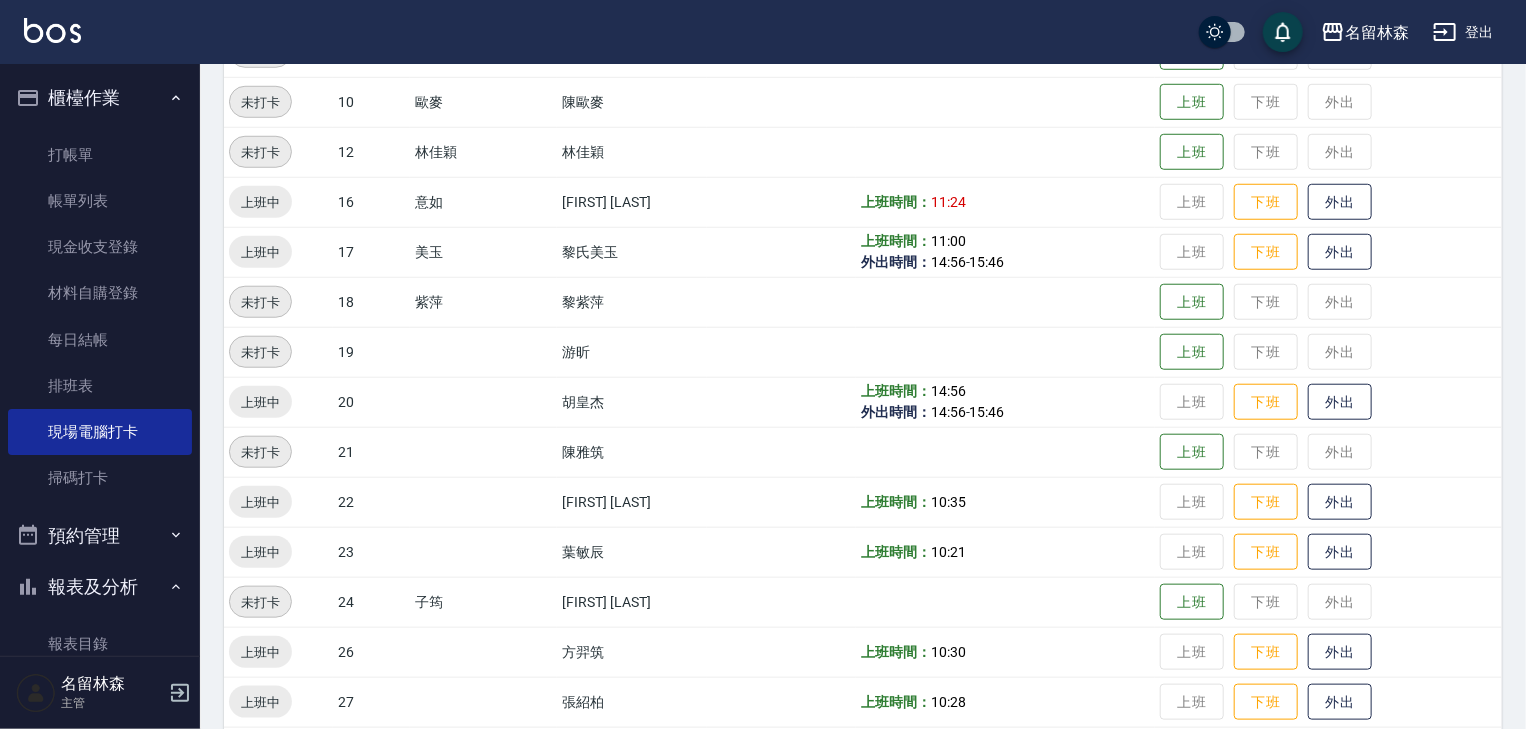 scroll, scrollTop: 1268, scrollLeft: 0, axis: vertical 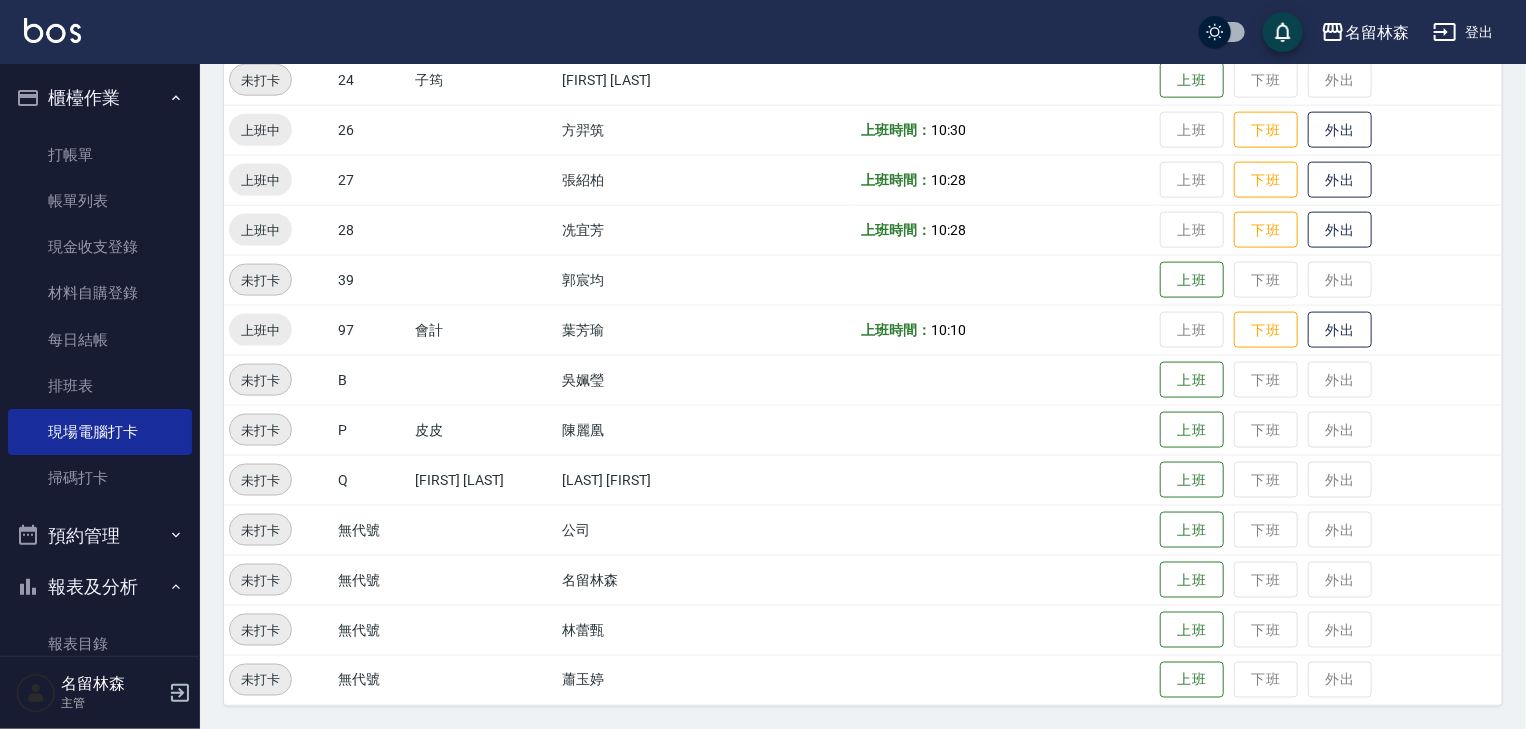click on "名留林森 登出" at bounding box center (763, 32) 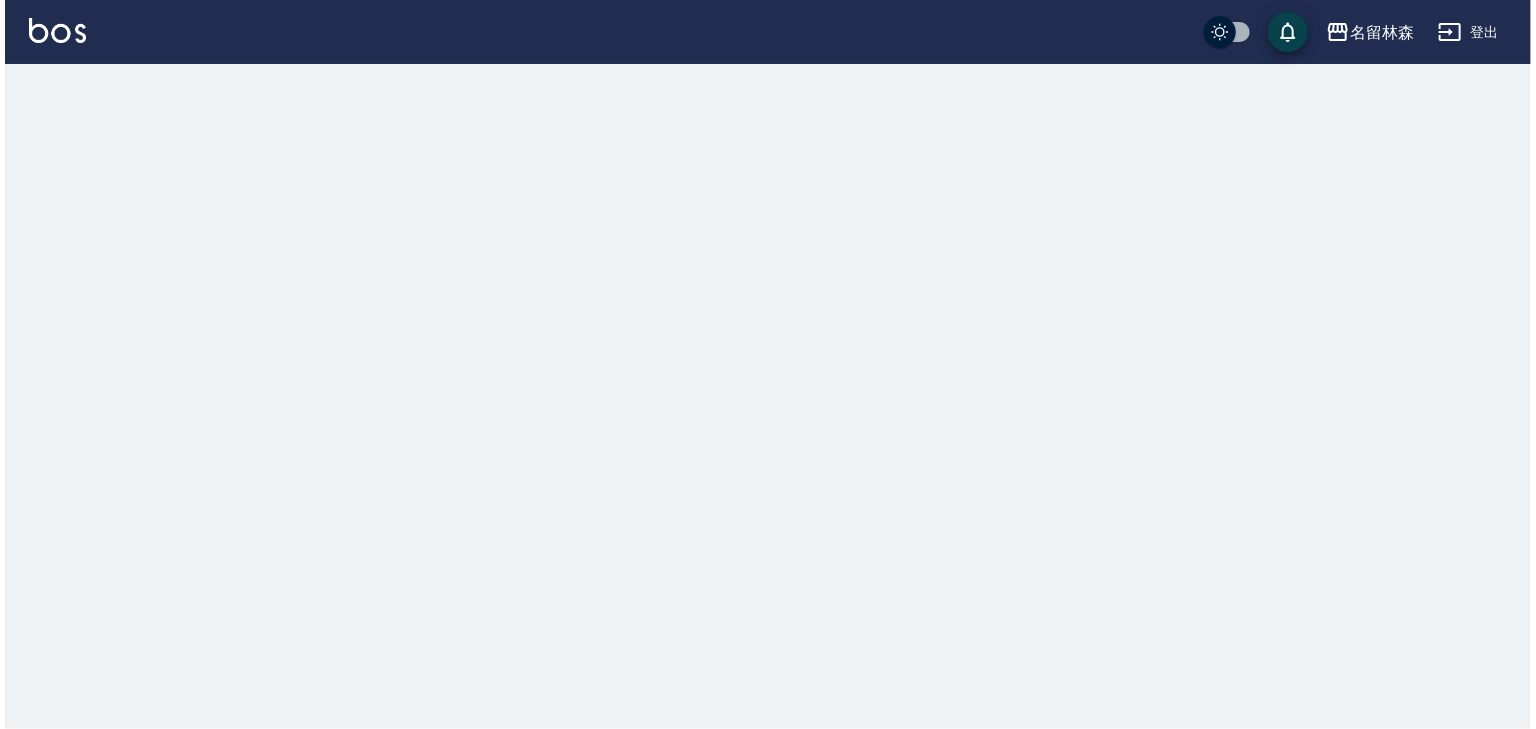 scroll, scrollTop: 0, scrollLeft: 0, axis: both 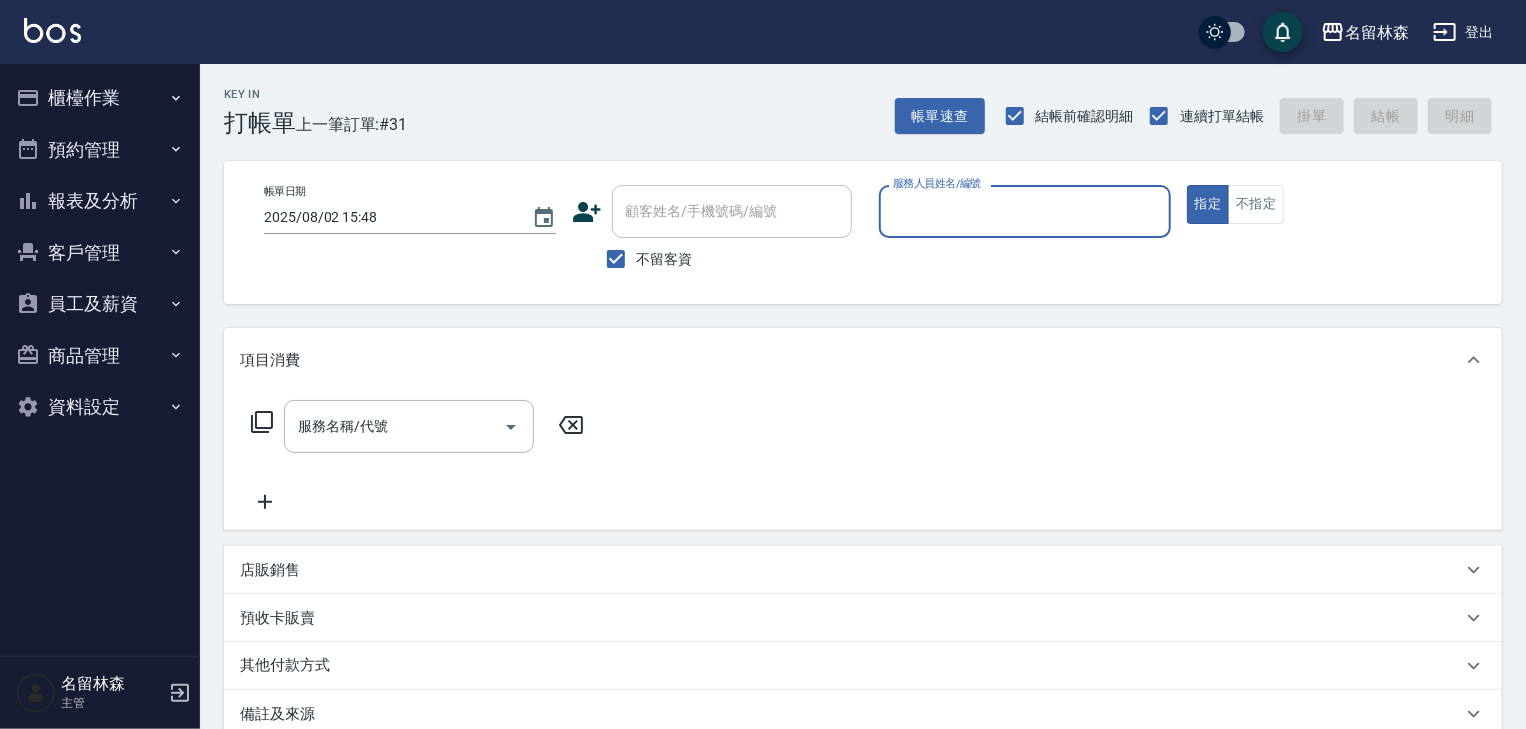 click on "服務人員姓名/編號" at bounding box center (1025, 211) 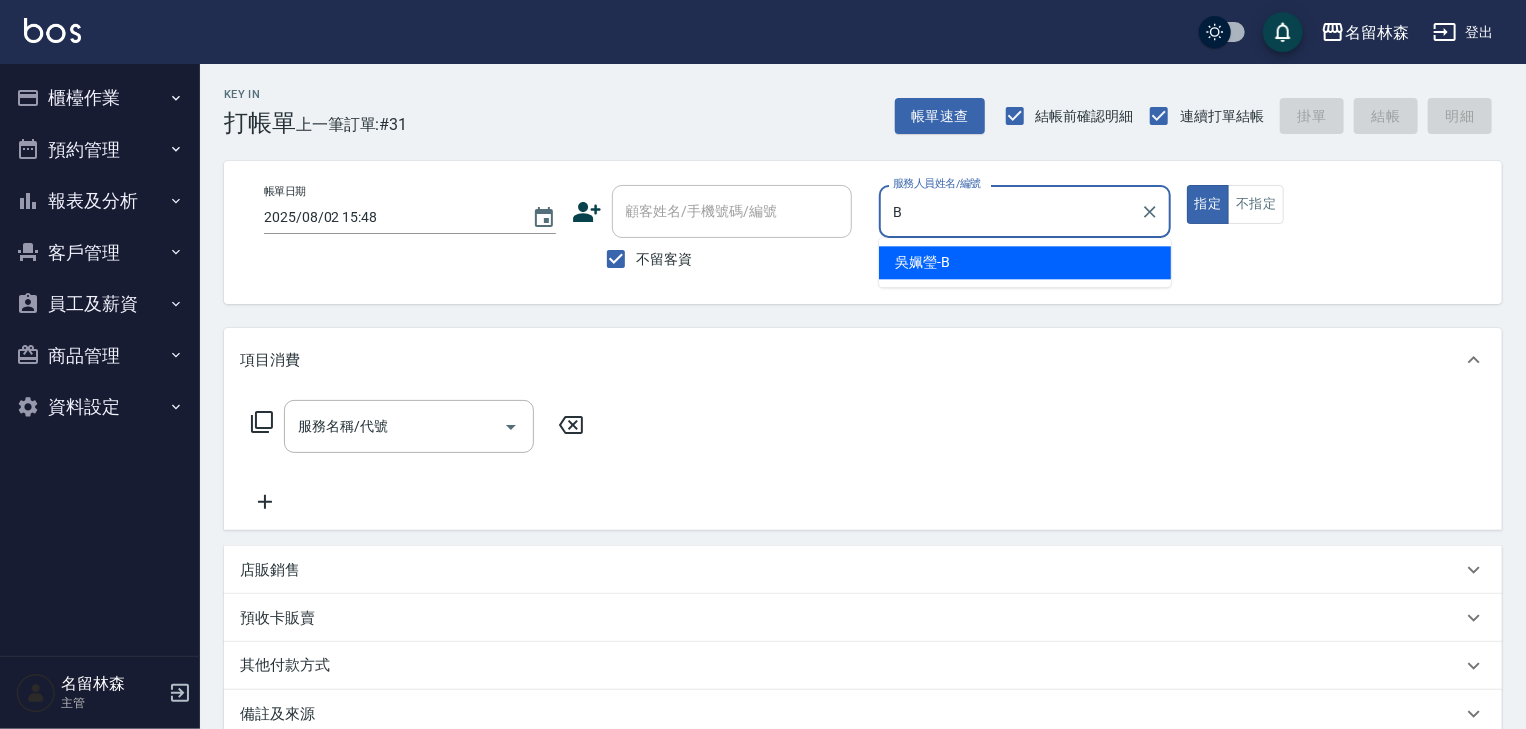 click on "[FIRST] [LAST] -B" at bounding box center [1025, 262] 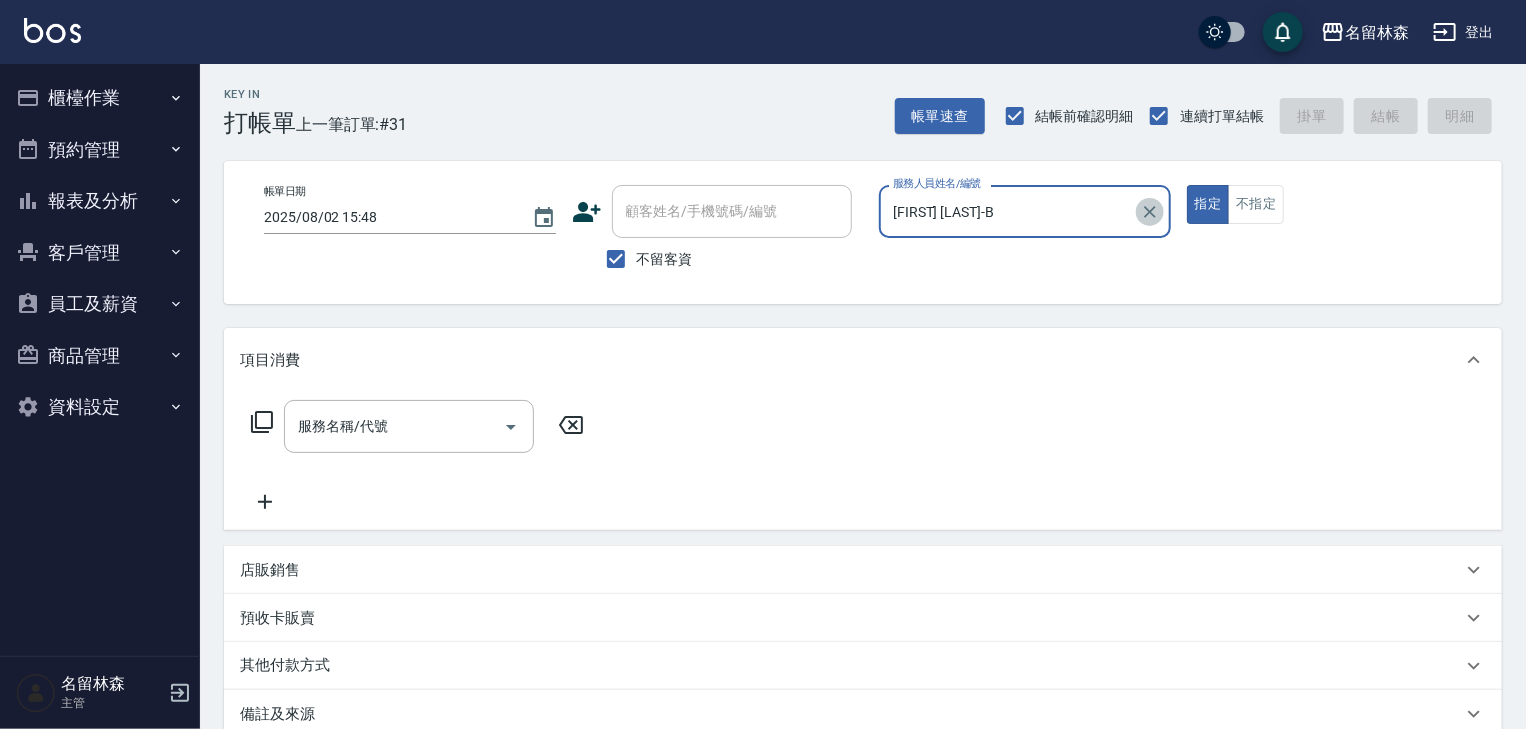 click 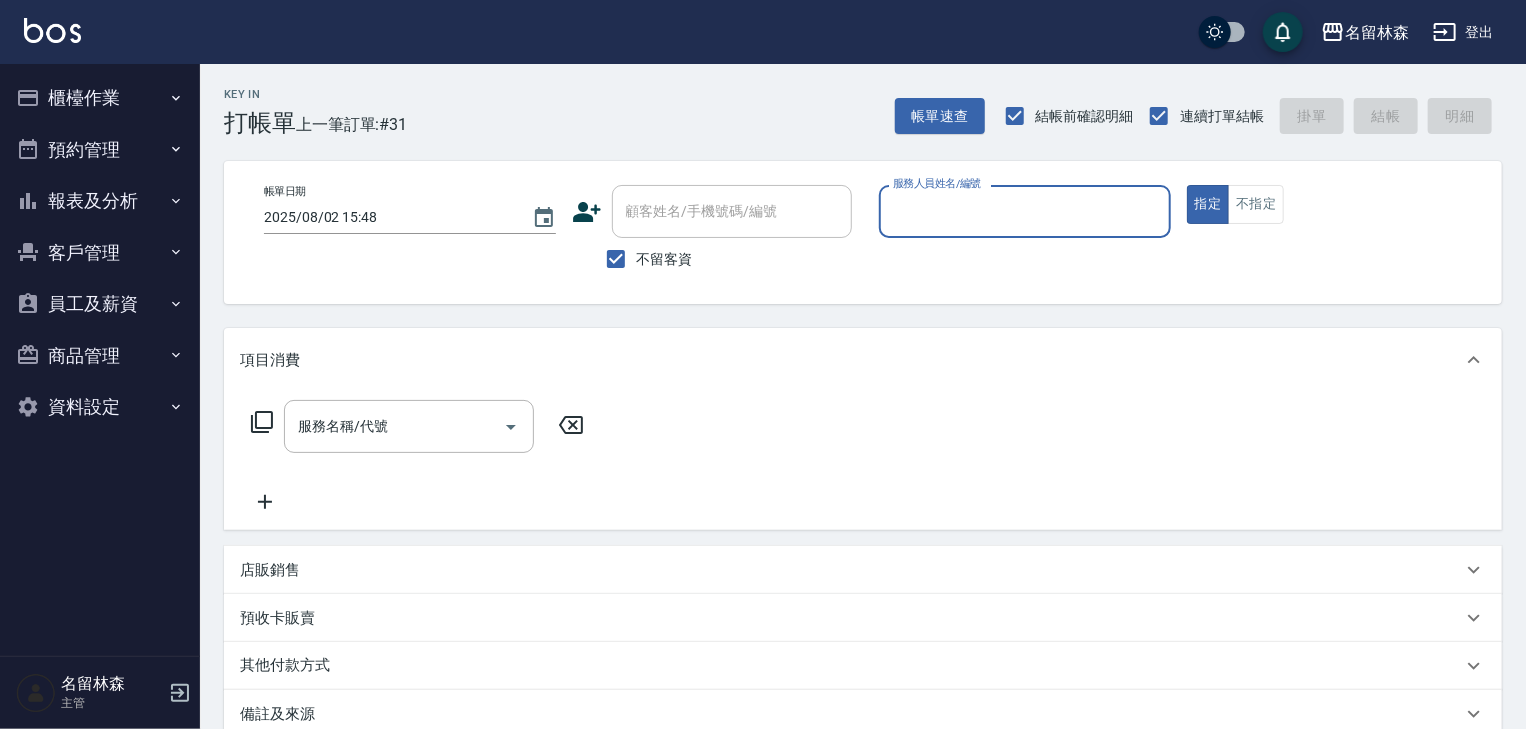 click on "服務人員姓名/編號" at bounding box center [1025, 211] 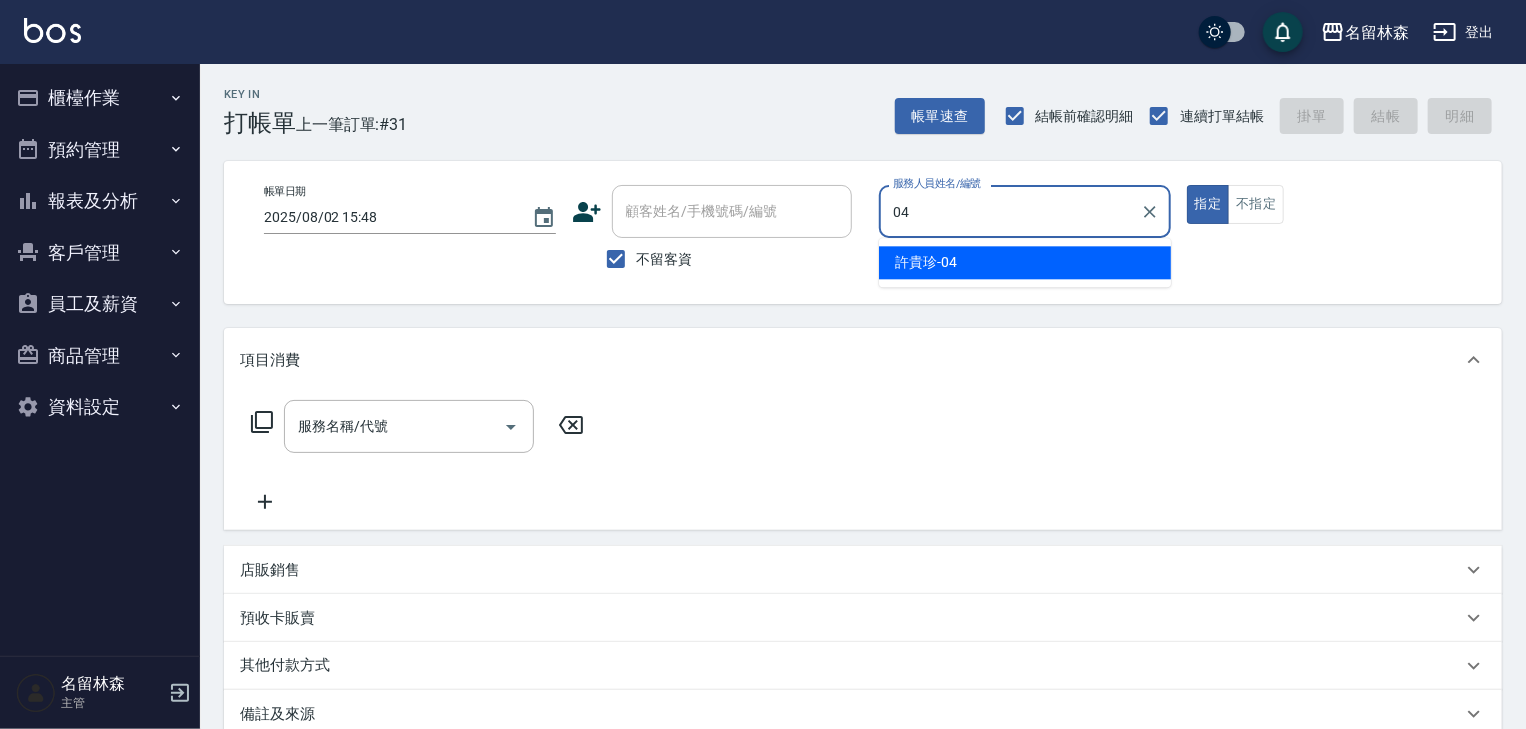 click on "[PERSON] -04" at bounding box center (926, 262) 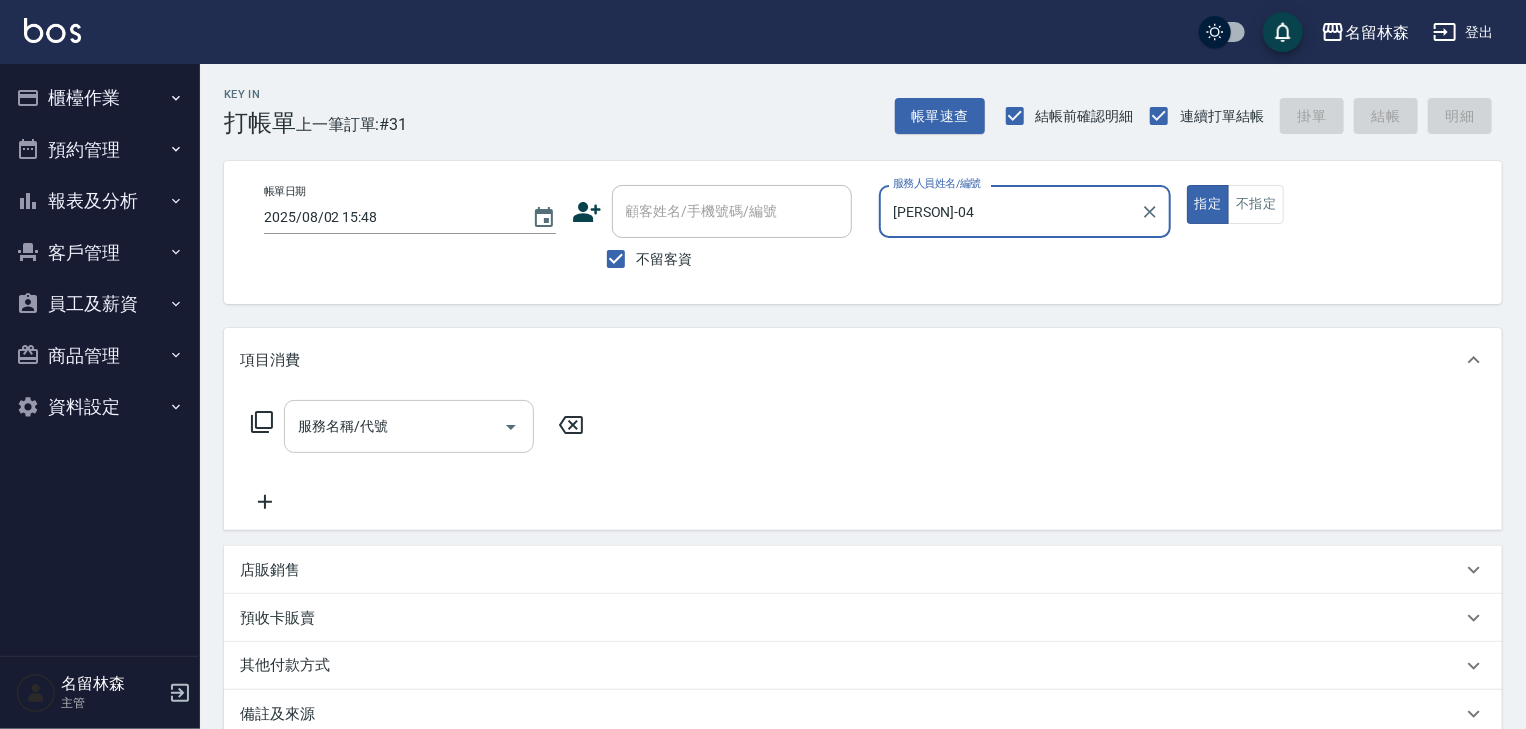 type on "[PERSON]-04" 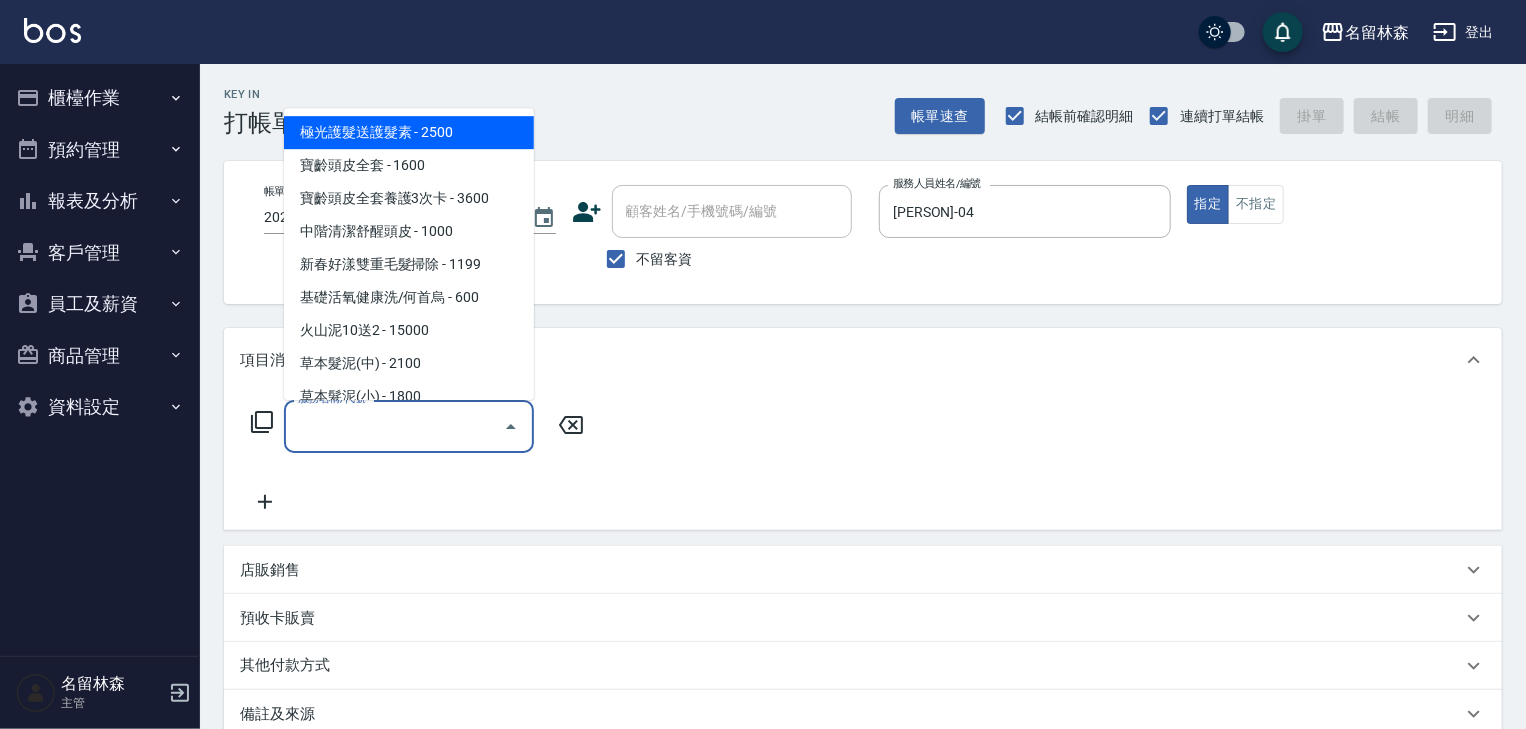 click on "服務名稱/代號" at bounding box center (394, 426) 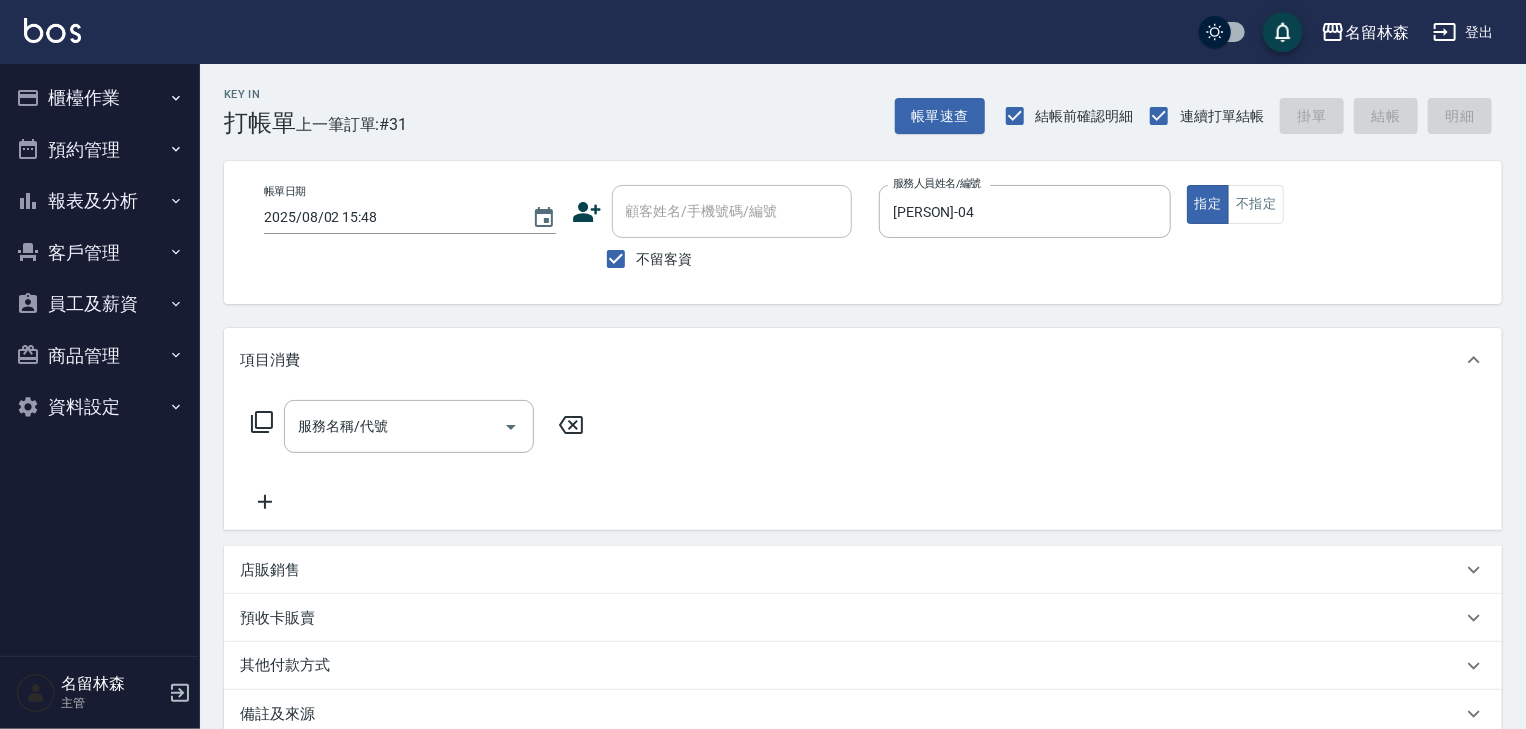 click 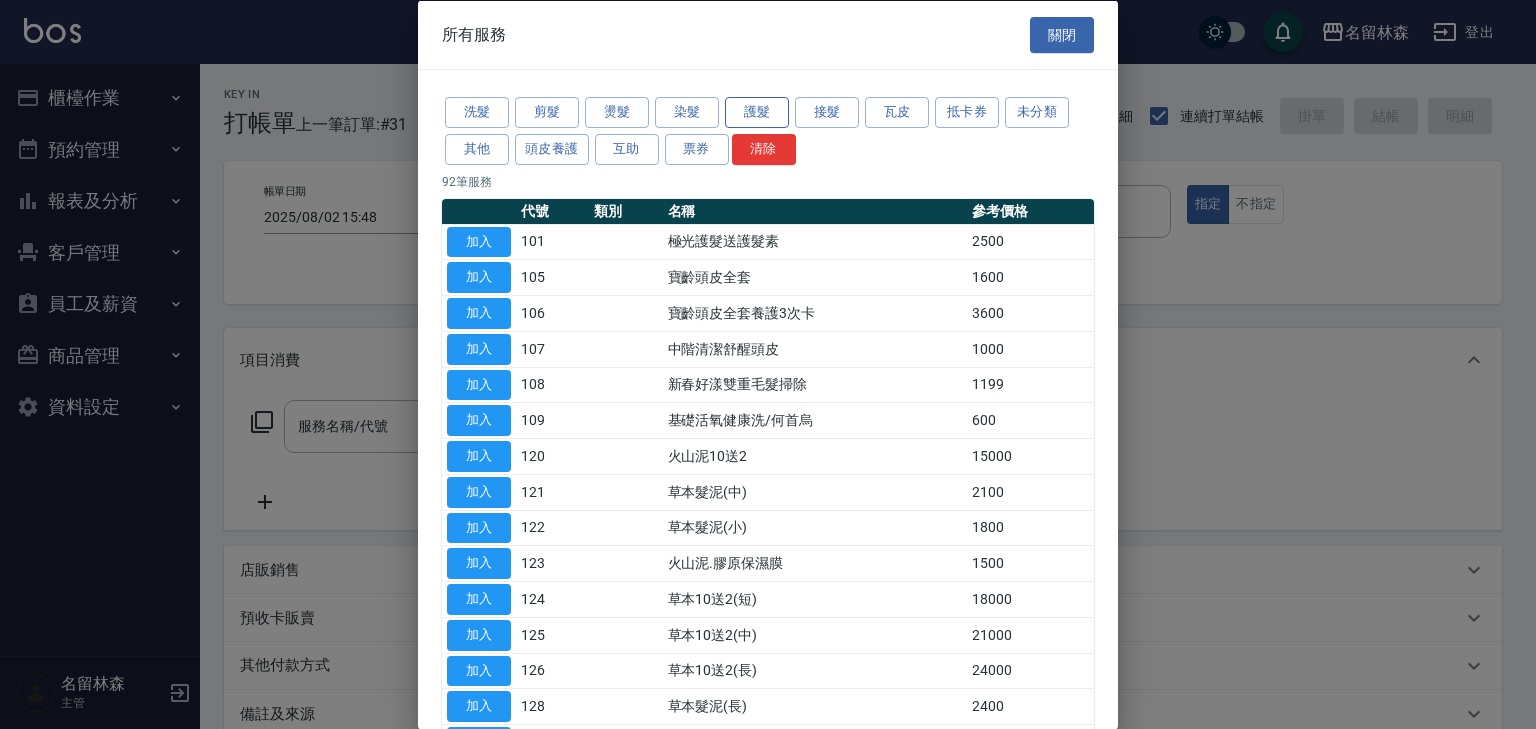 click on "護髮" at bounding box center (757, 112) 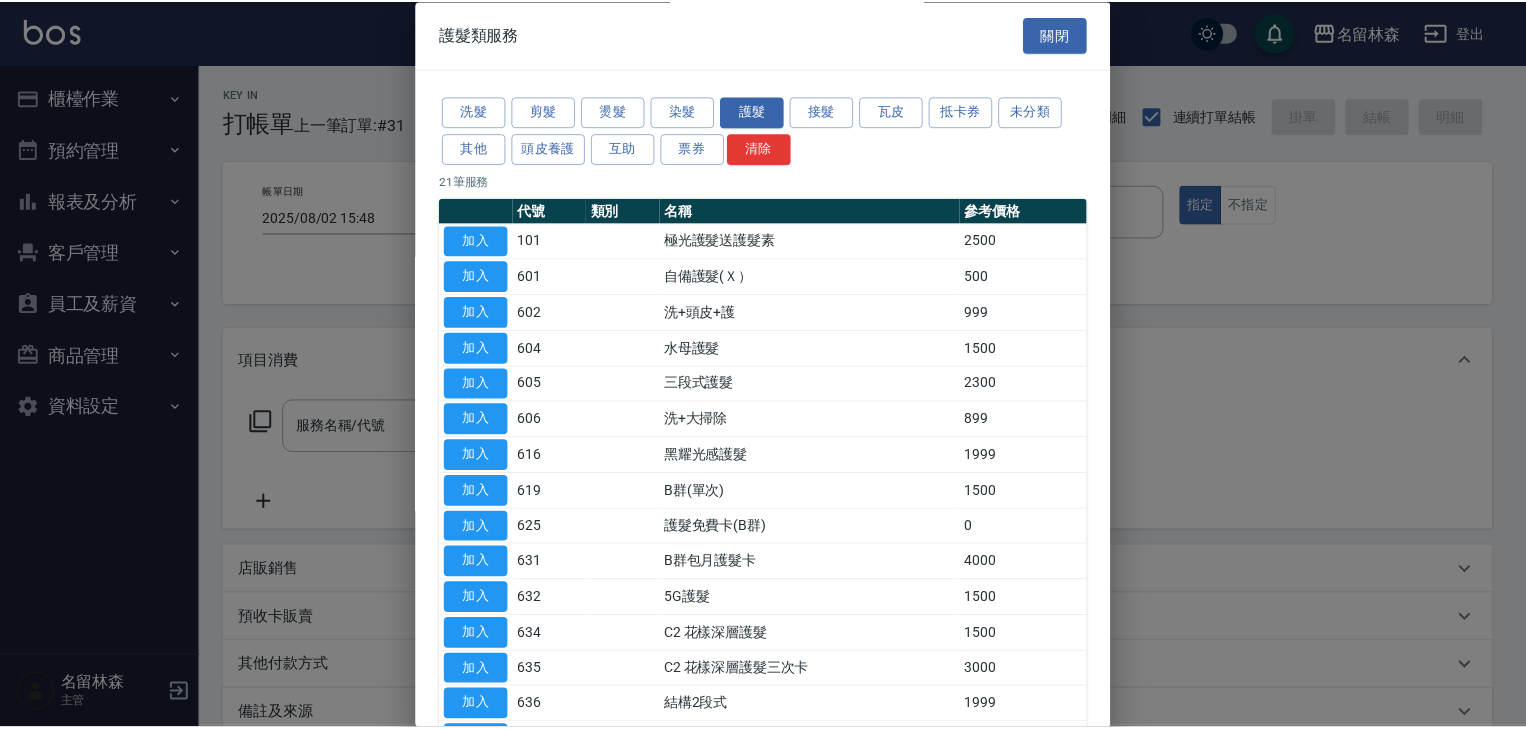 scroll, scrollTop: 350, scrollLeft: 0, axis: vertical 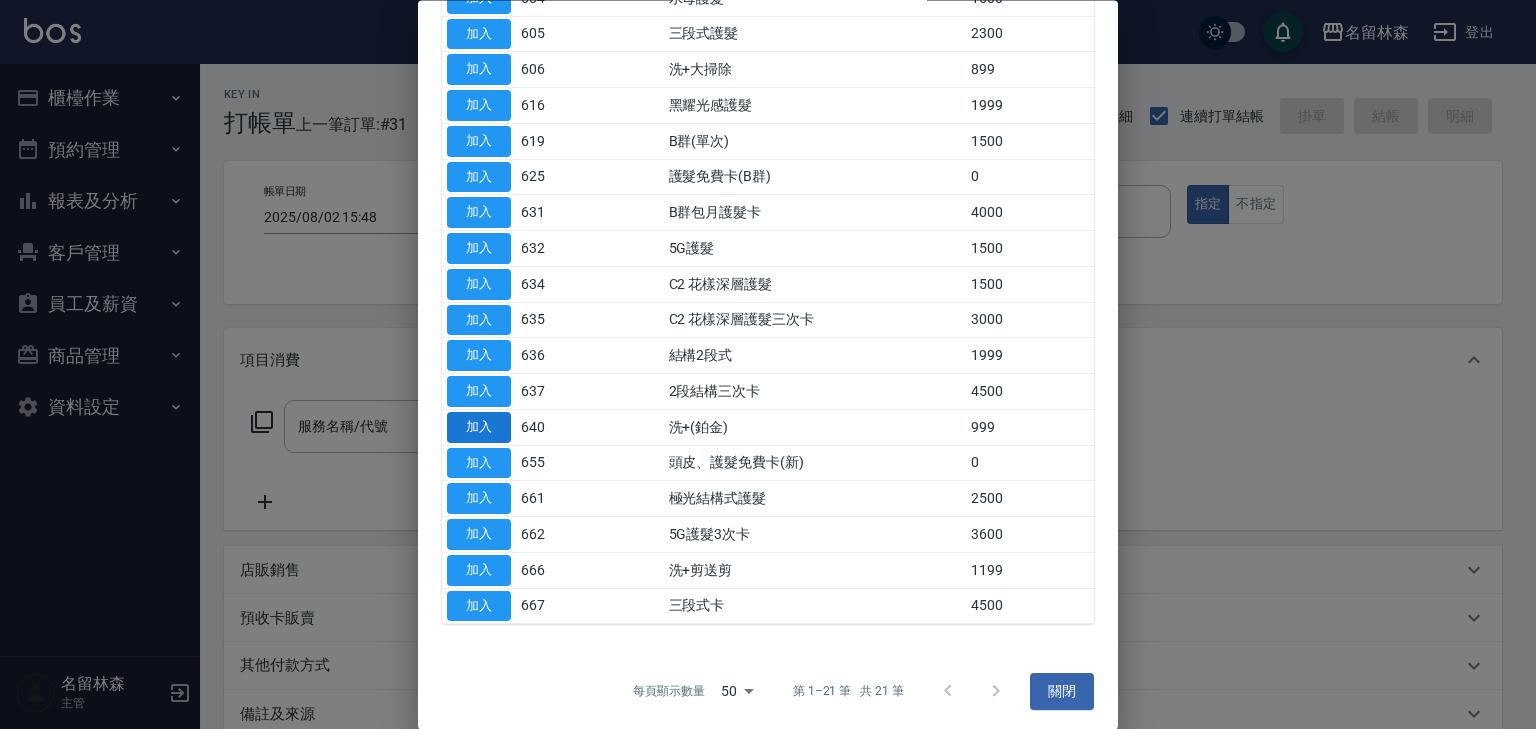 click on "加入" at bounding box center (479, 427) 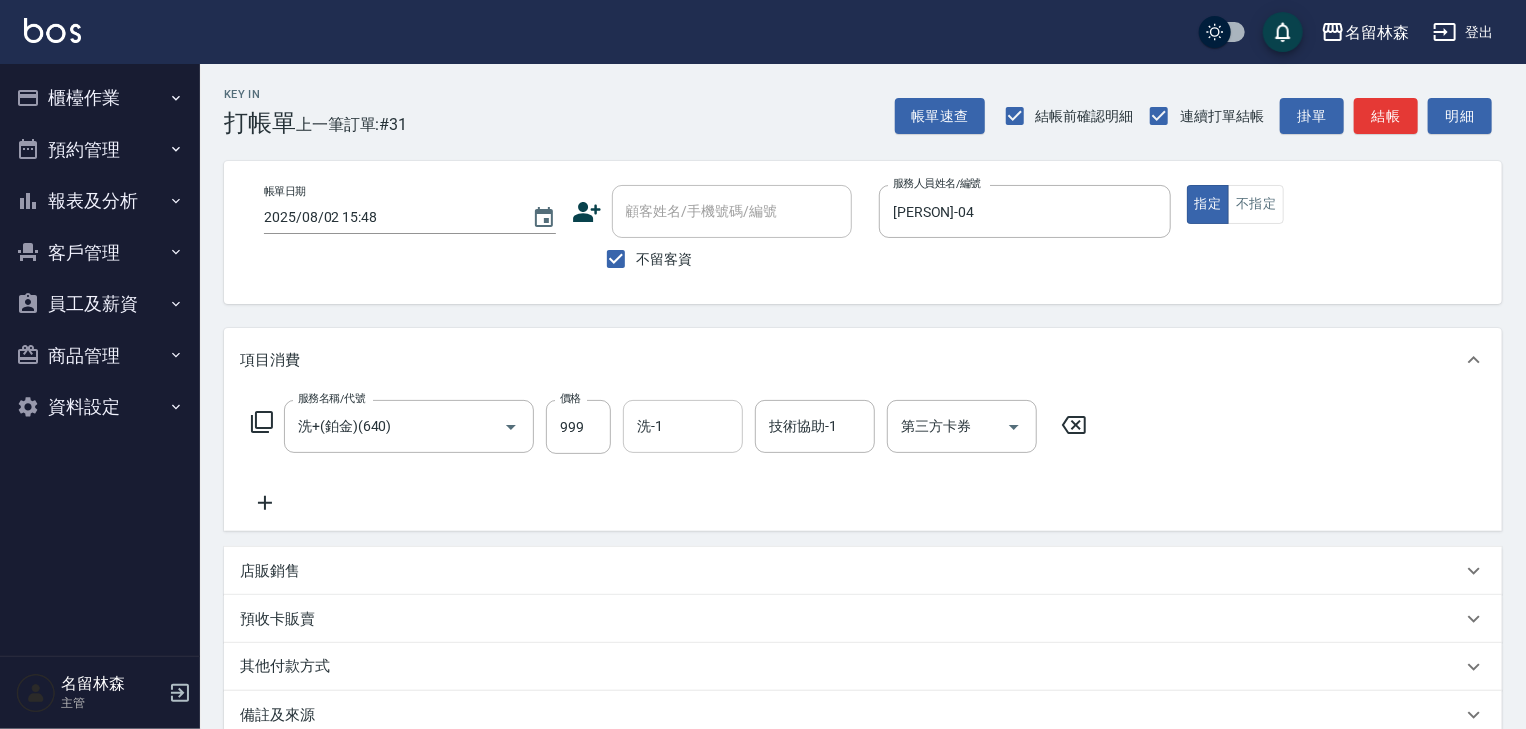 click on "洗-1" at bounding box center (683, 426) 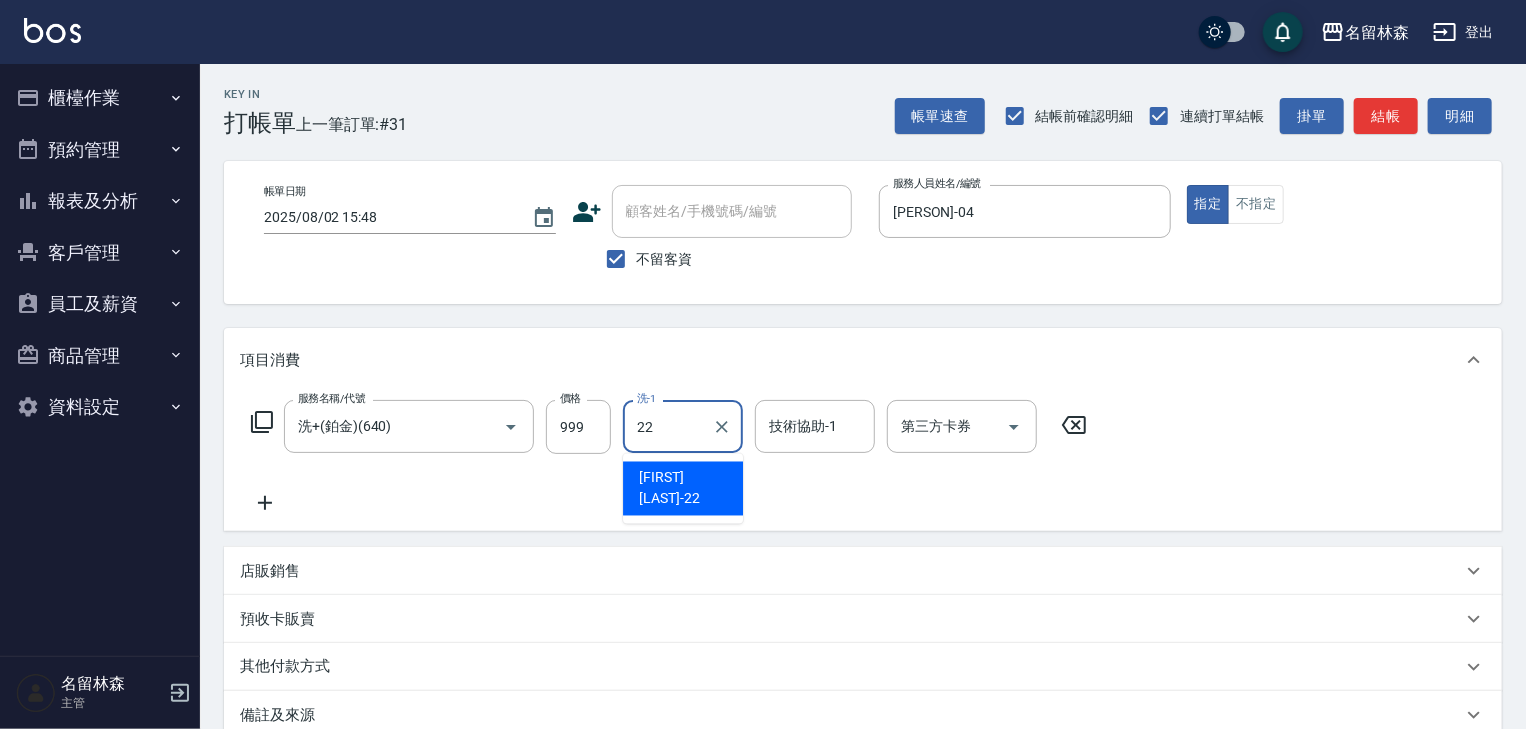 click on "[FIRST] [LAST] -22" at bounding box center [683, 489] 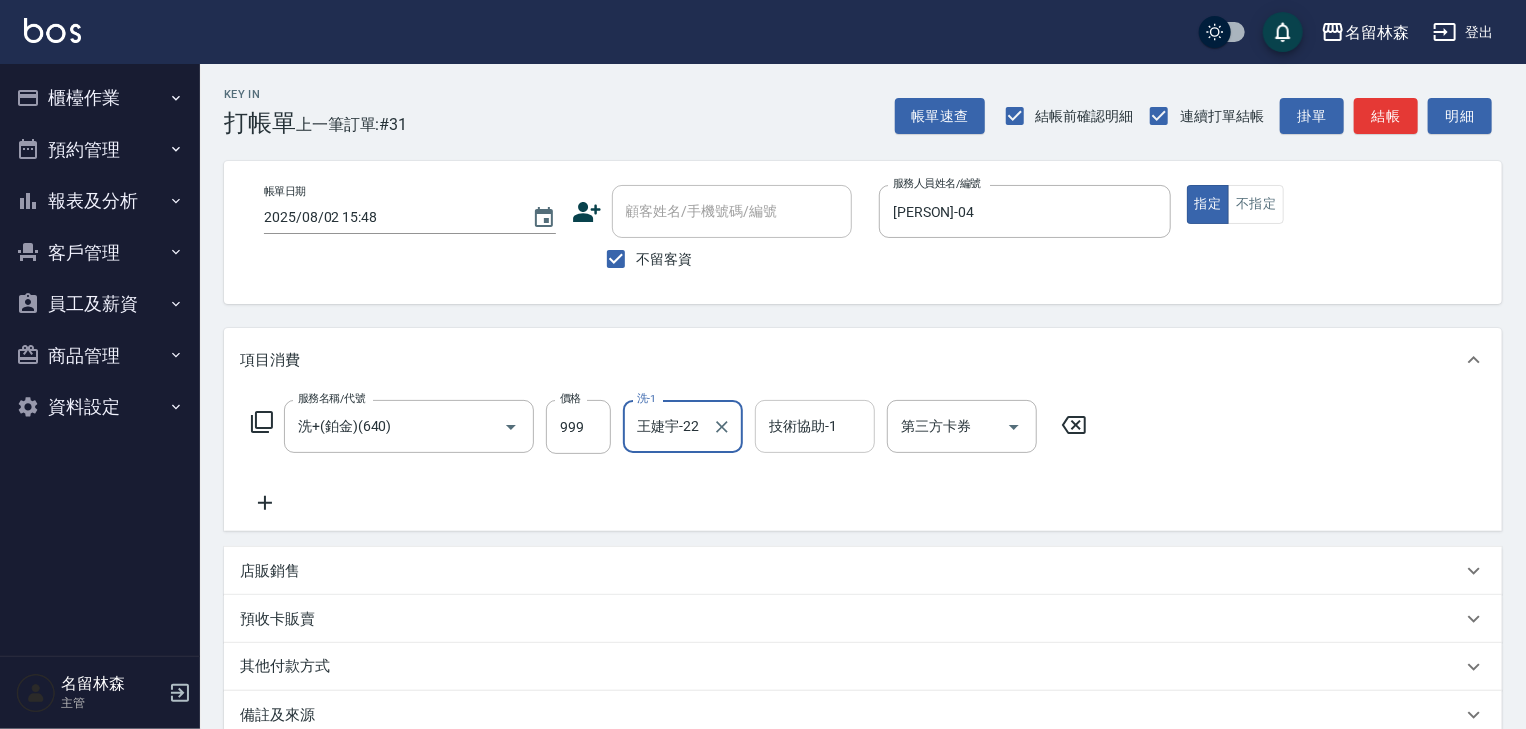 click on "技術協助-1" at bounding box center (815, 426) 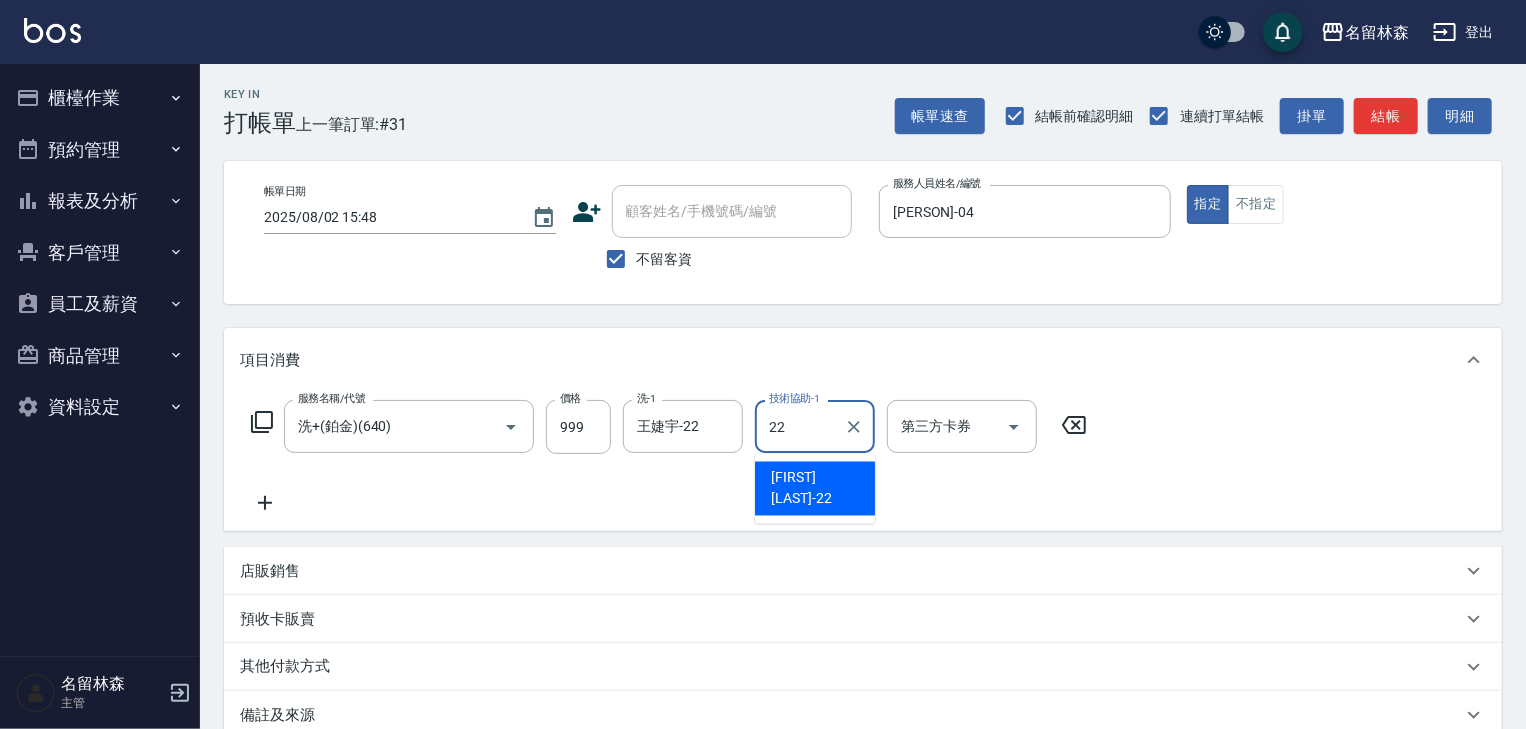 click on "[FIRST] [LAST] -22" at bounding box center [815, 489] 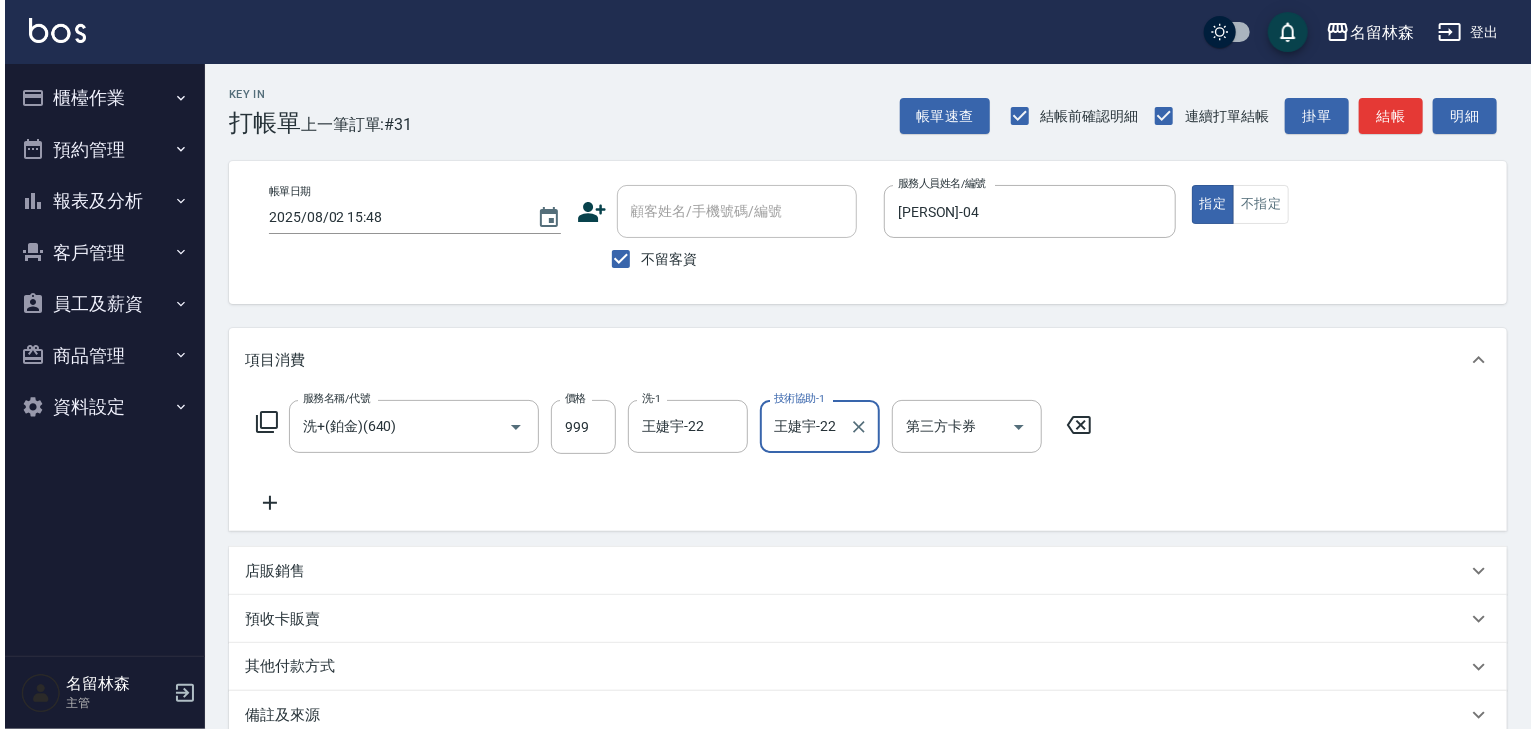 scroll, scrollTop: 234, scrollLeft: 0, axis: vertical 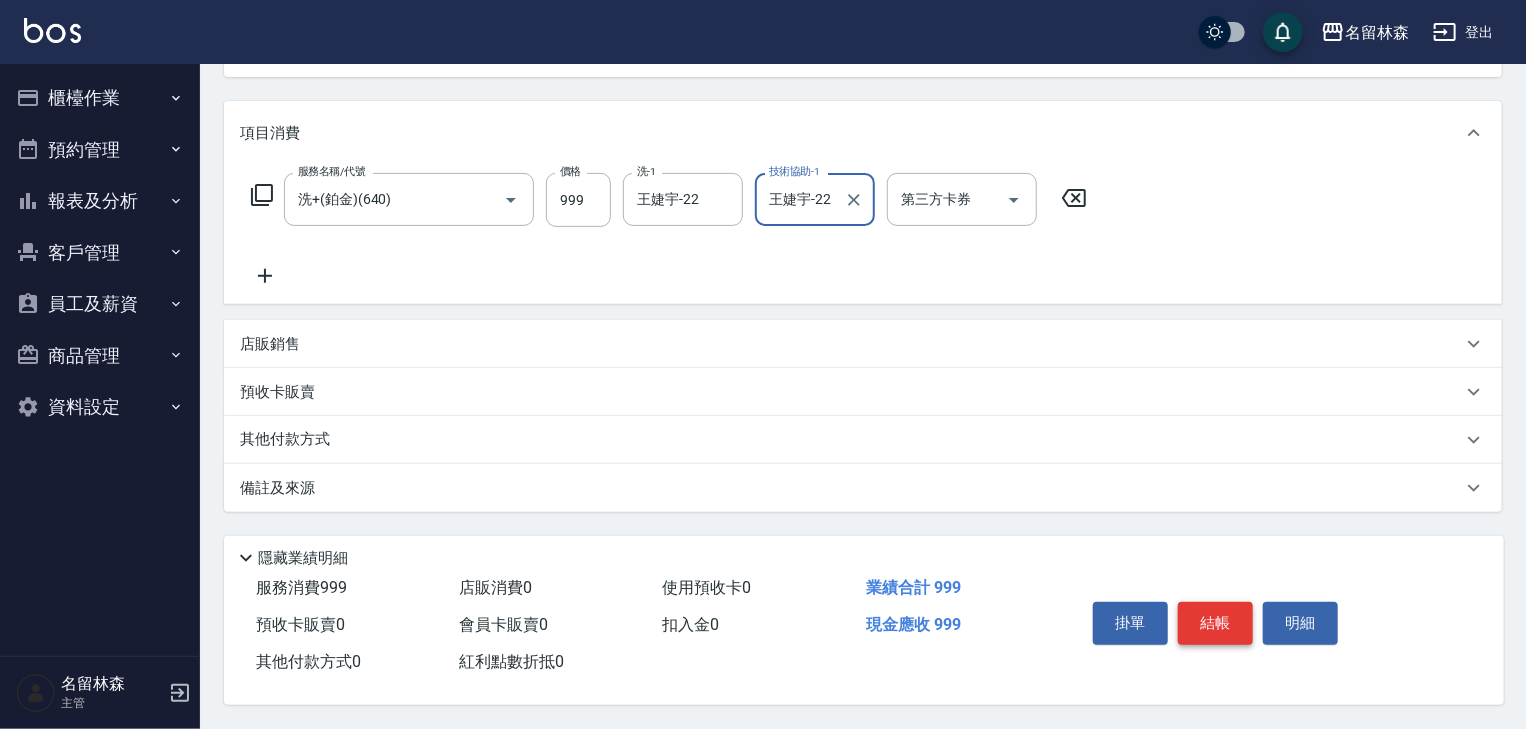 type on "王婕宇-22" 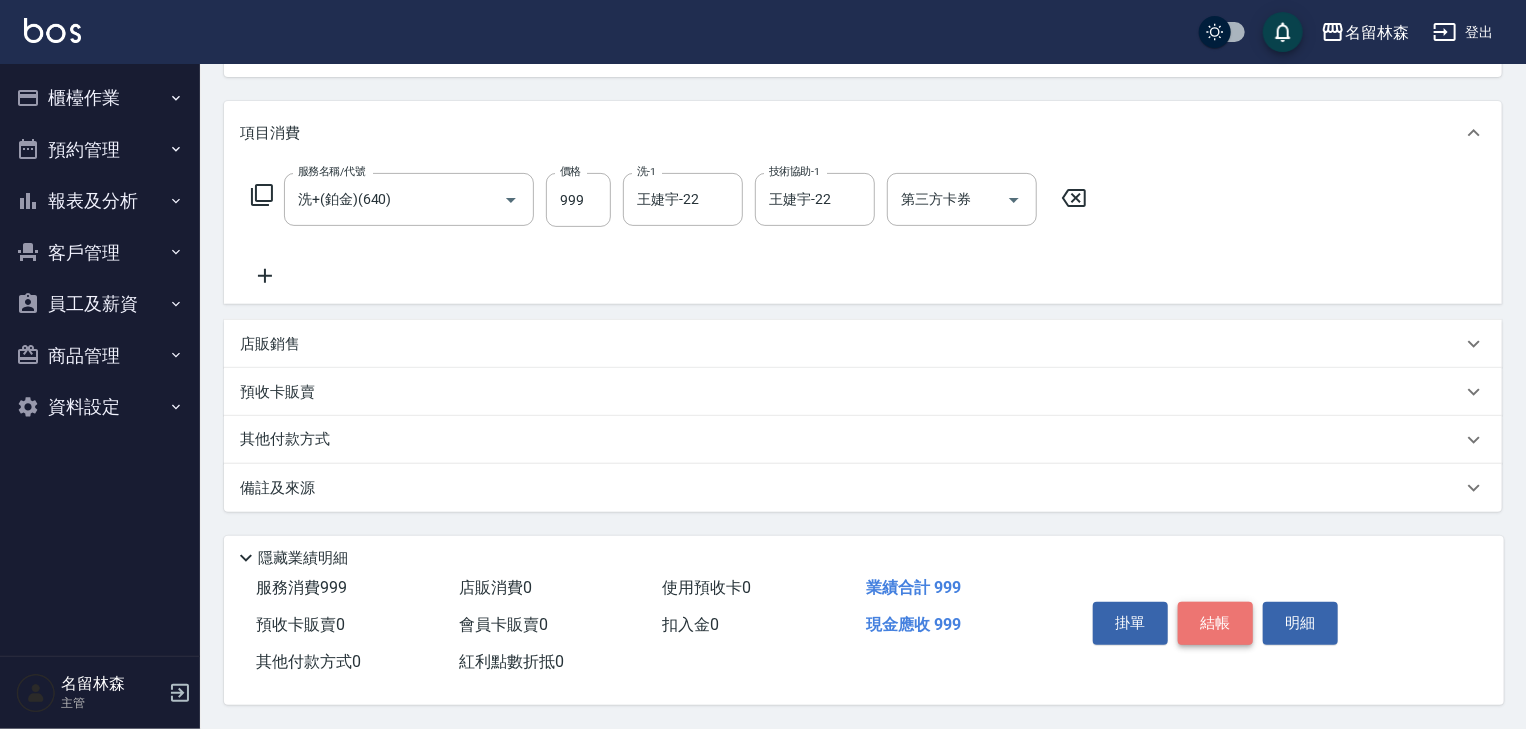 click on "結帳" at bounding box center [1215, 623] 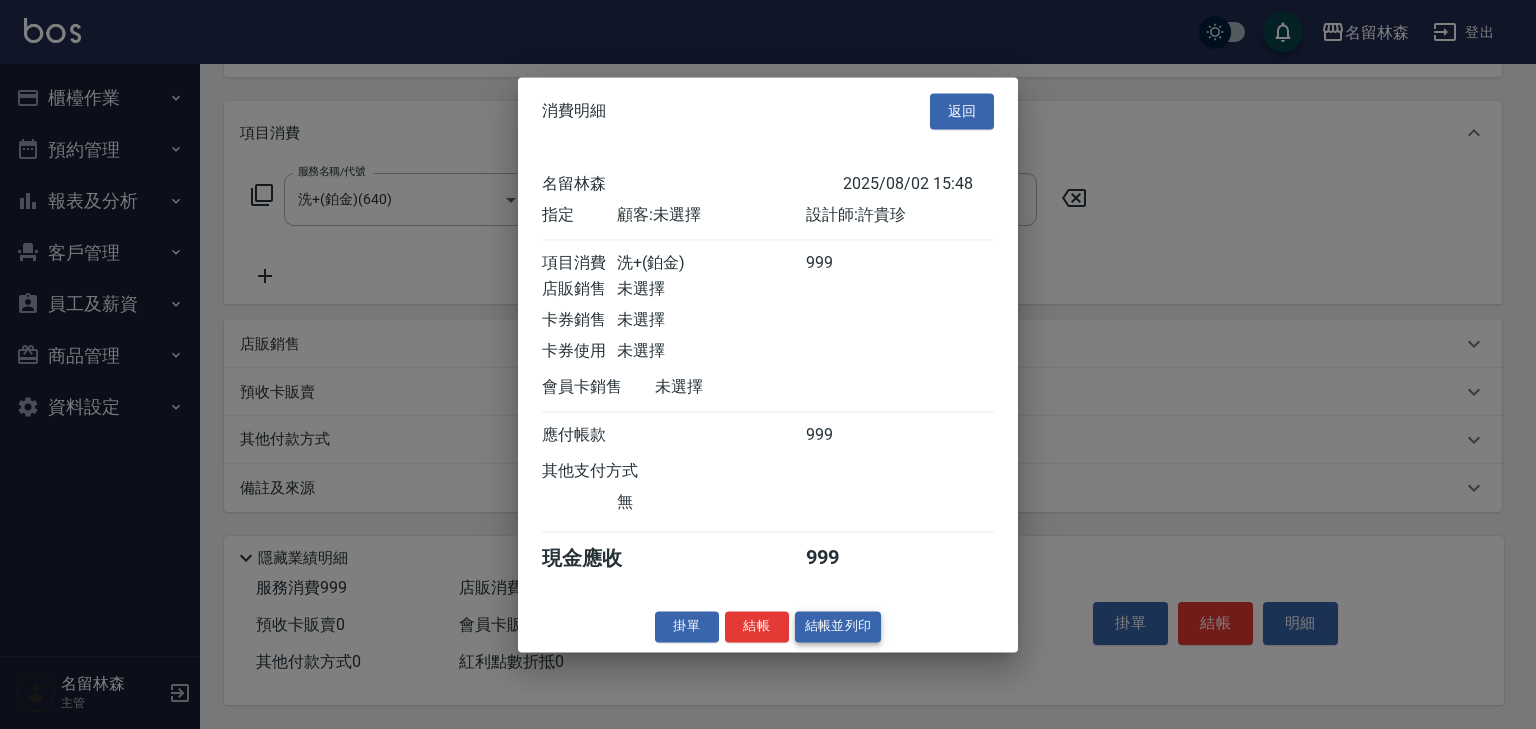 click on "結帳並列印" at bounding box center (838, 626) 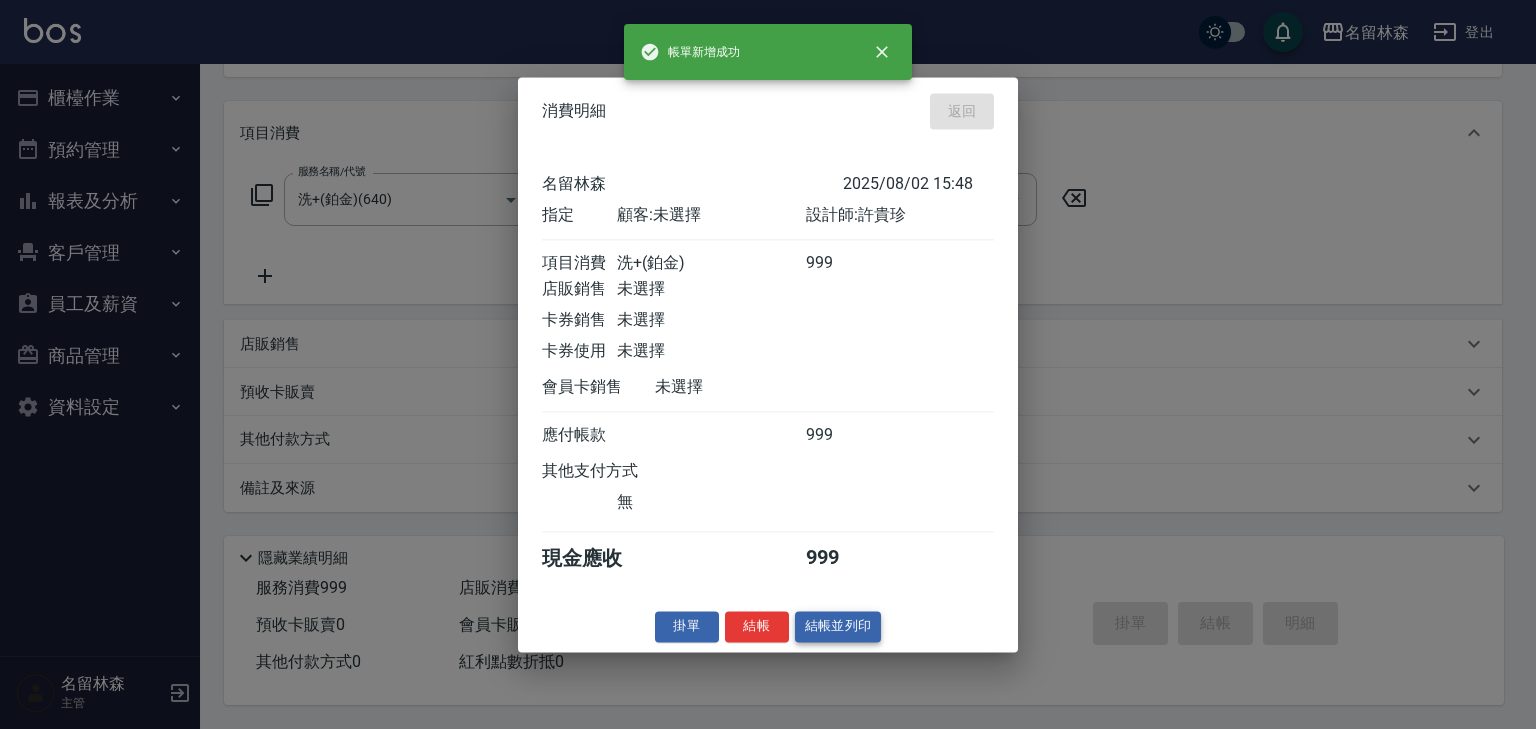 type on "2025/08/02 15:55" 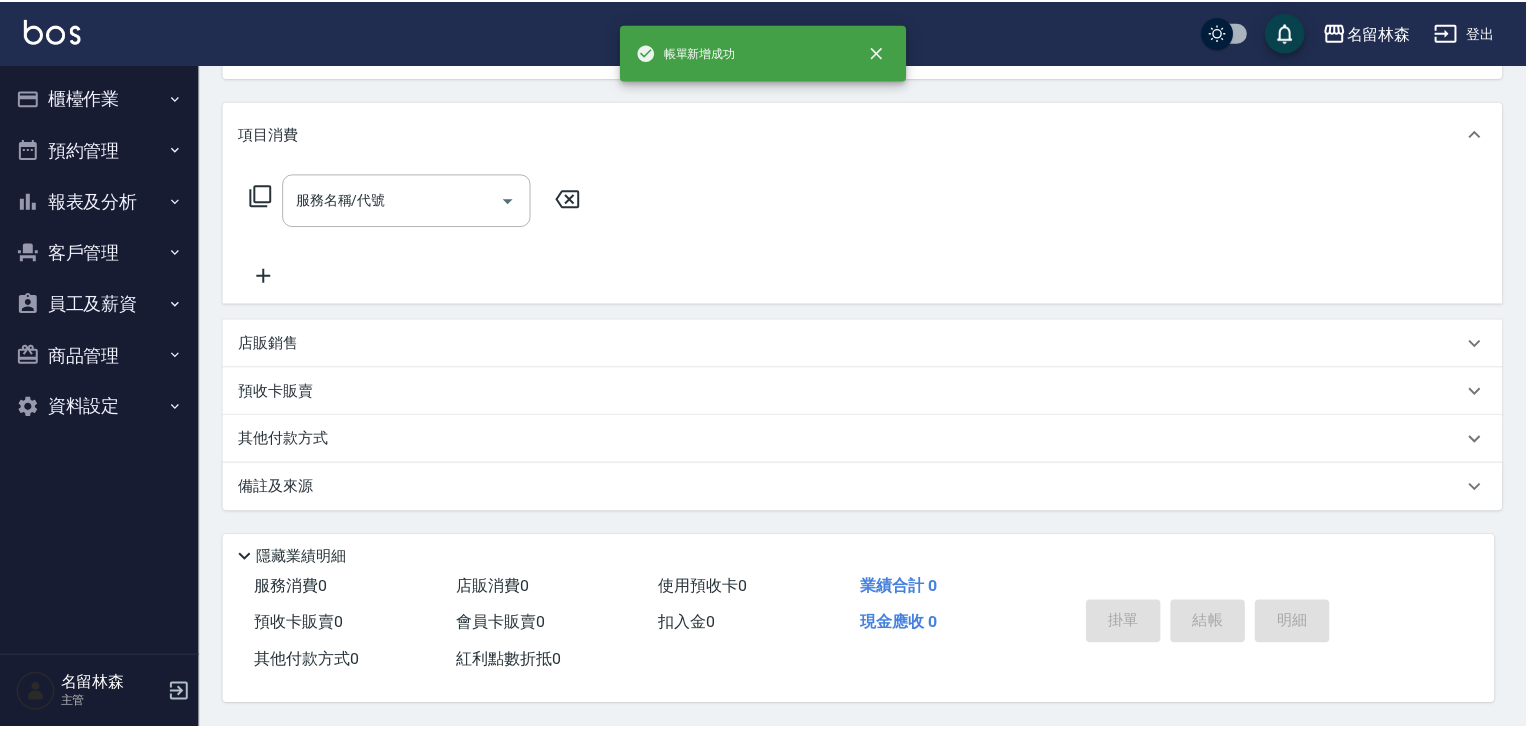 scroll, scrollTop: 0, scrollLeft: 0, axis: both 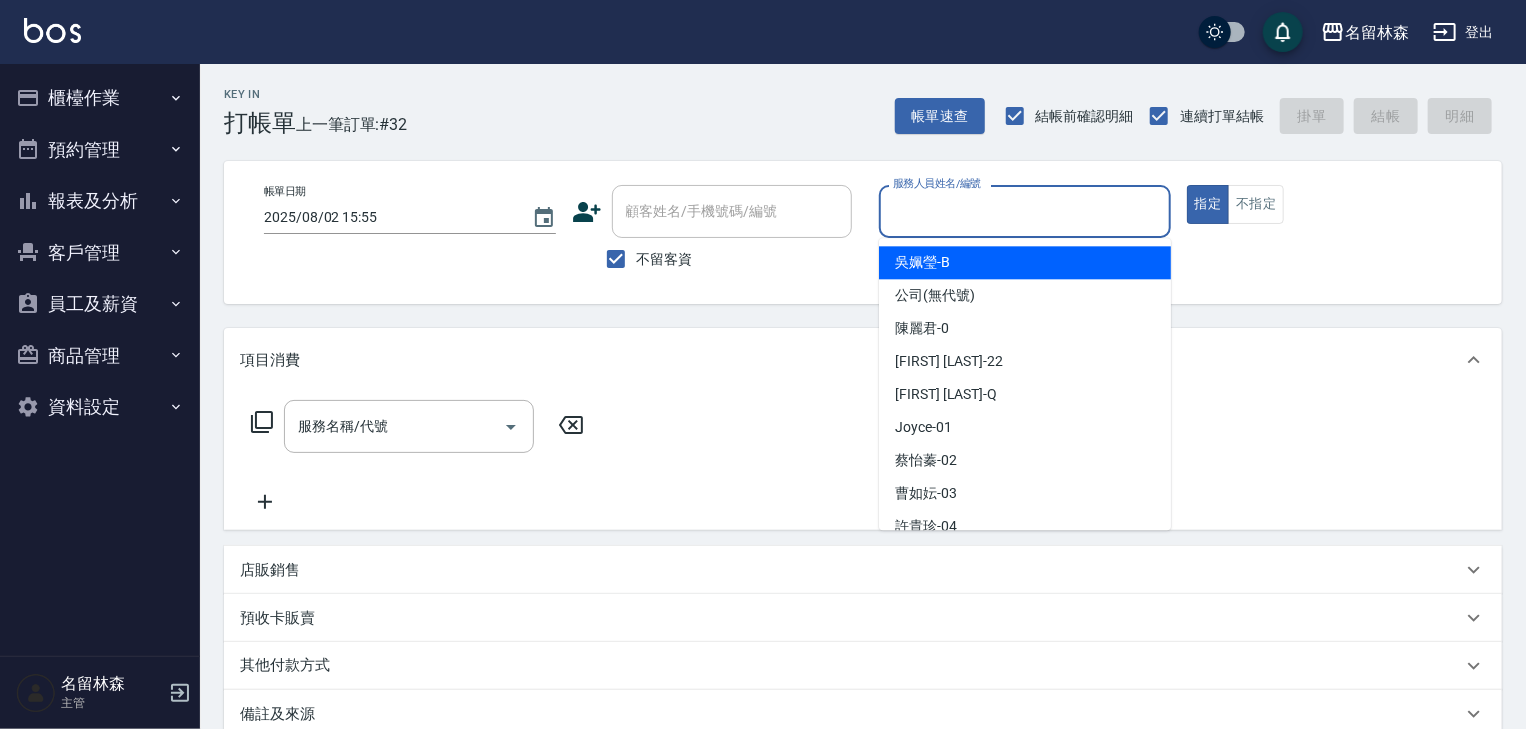click on "服務人員姓名/編號" at bounding box center (1025, 211) 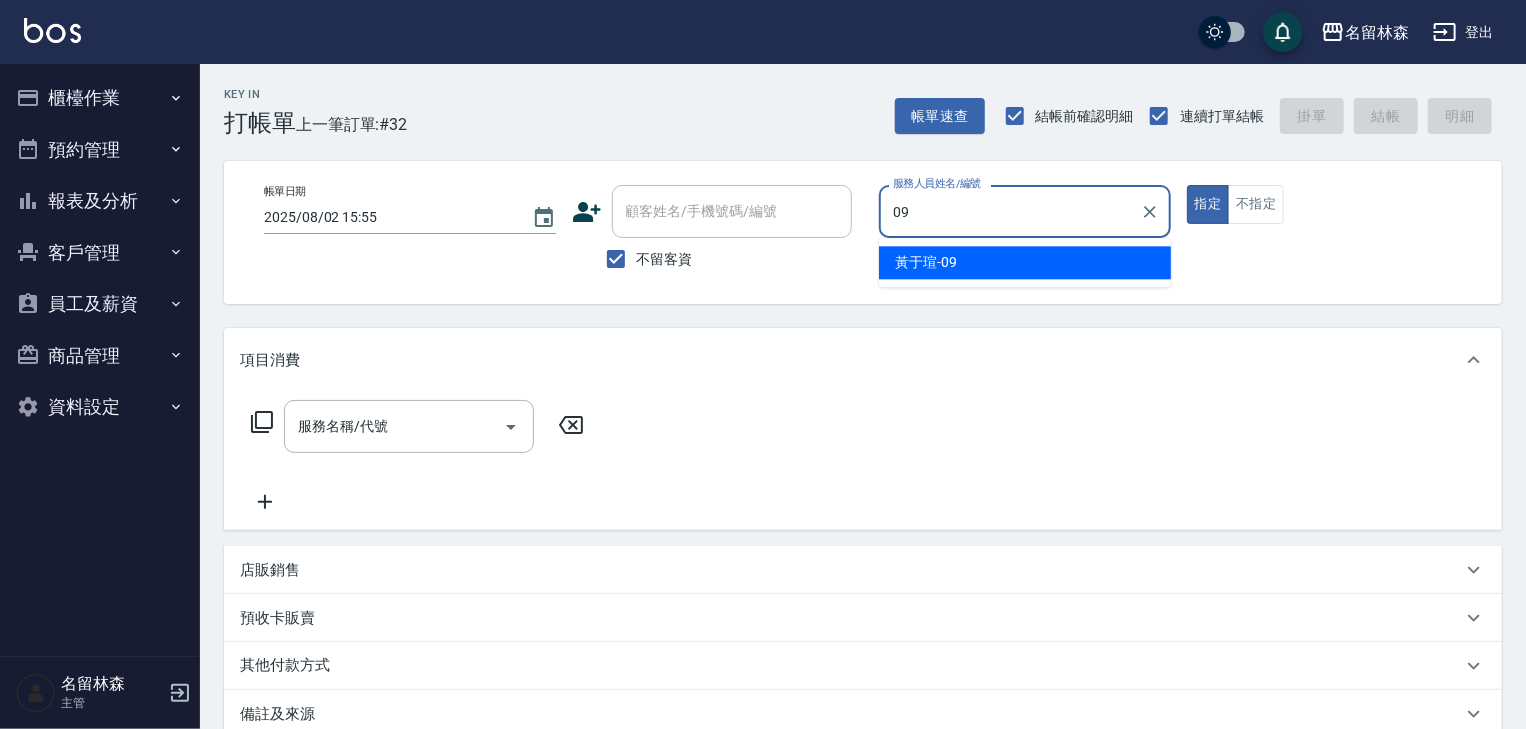 click on "[FIRST] [LAST] -09" at bounding box center (926, 262) 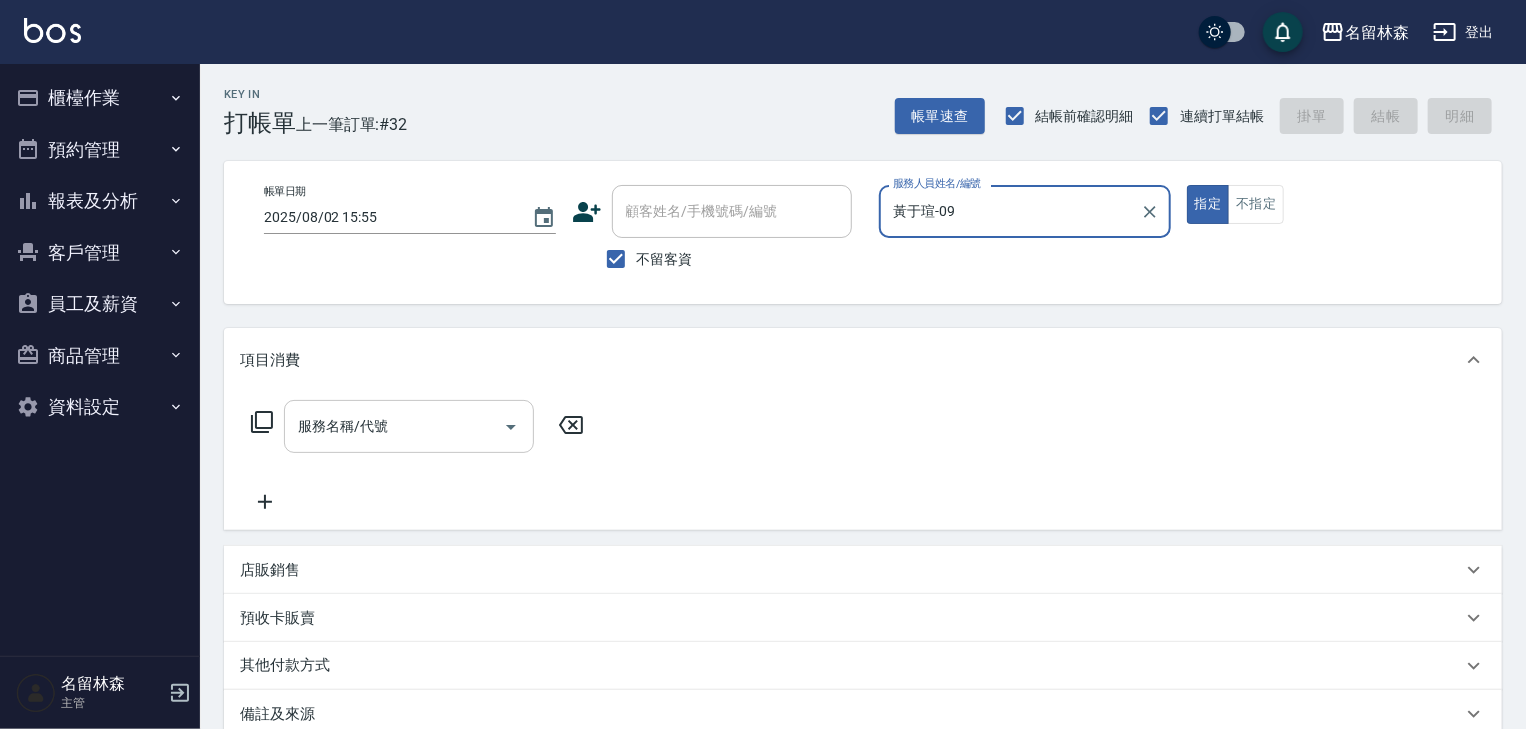 type on "黃于瑄-09" 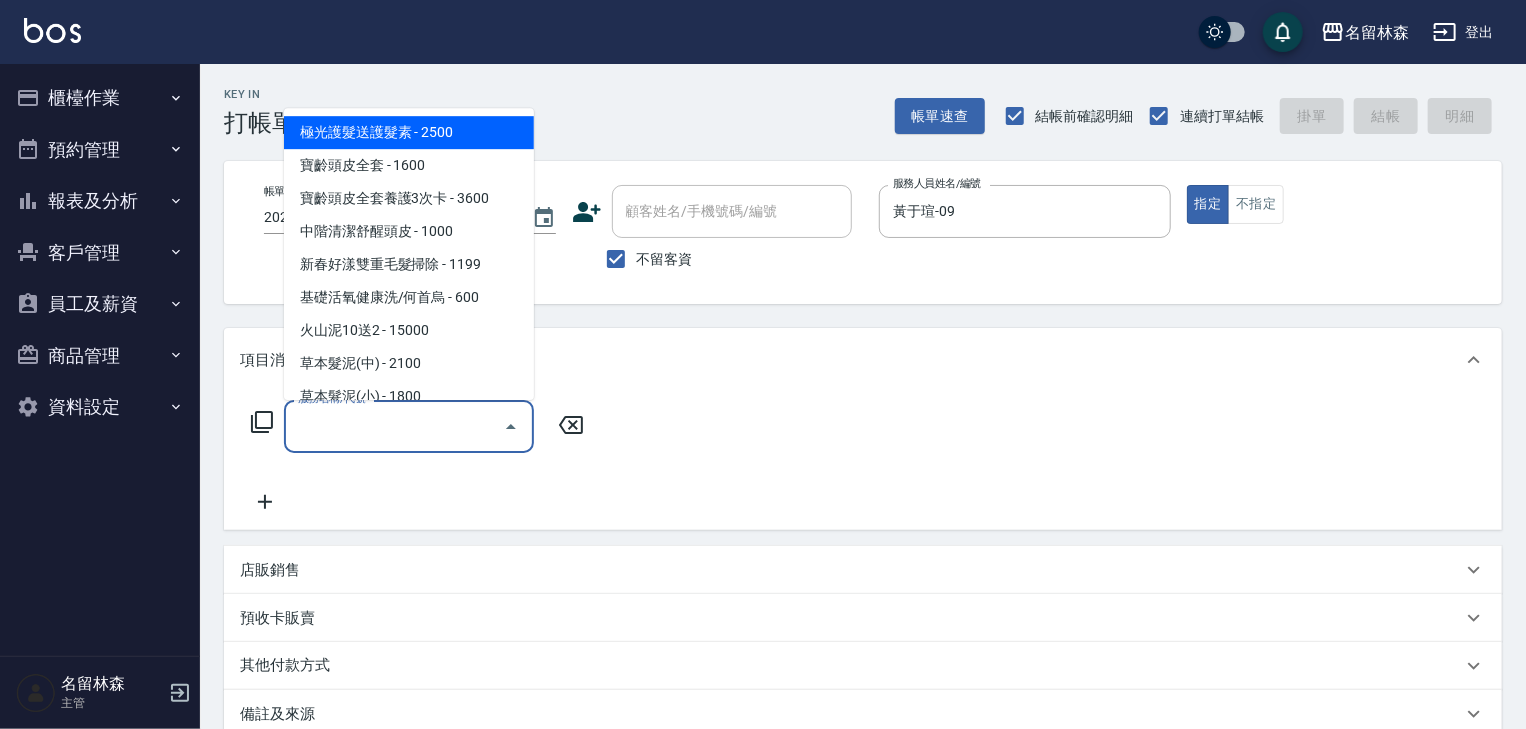 click on "服務名稱/代號" at bounding box center [394, 426] 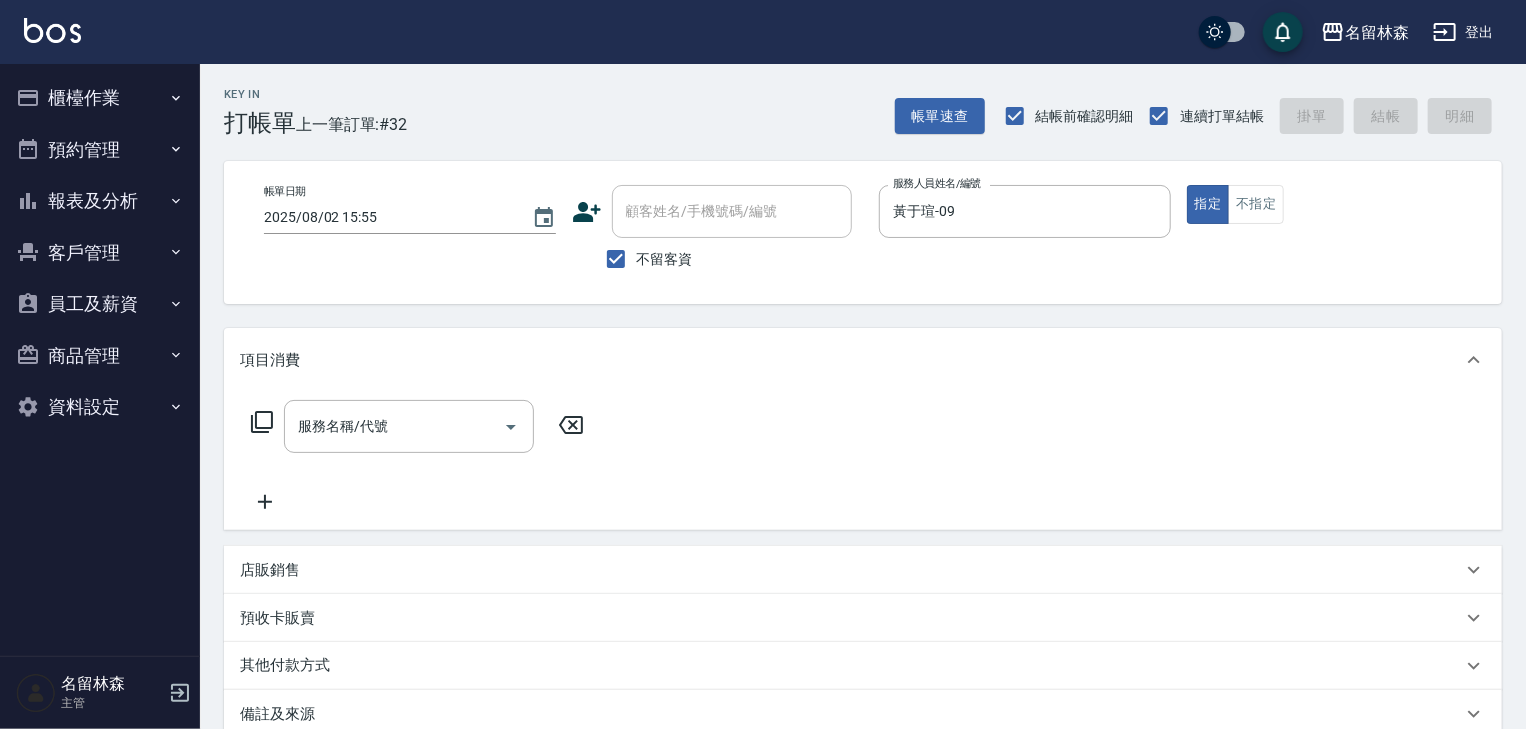click 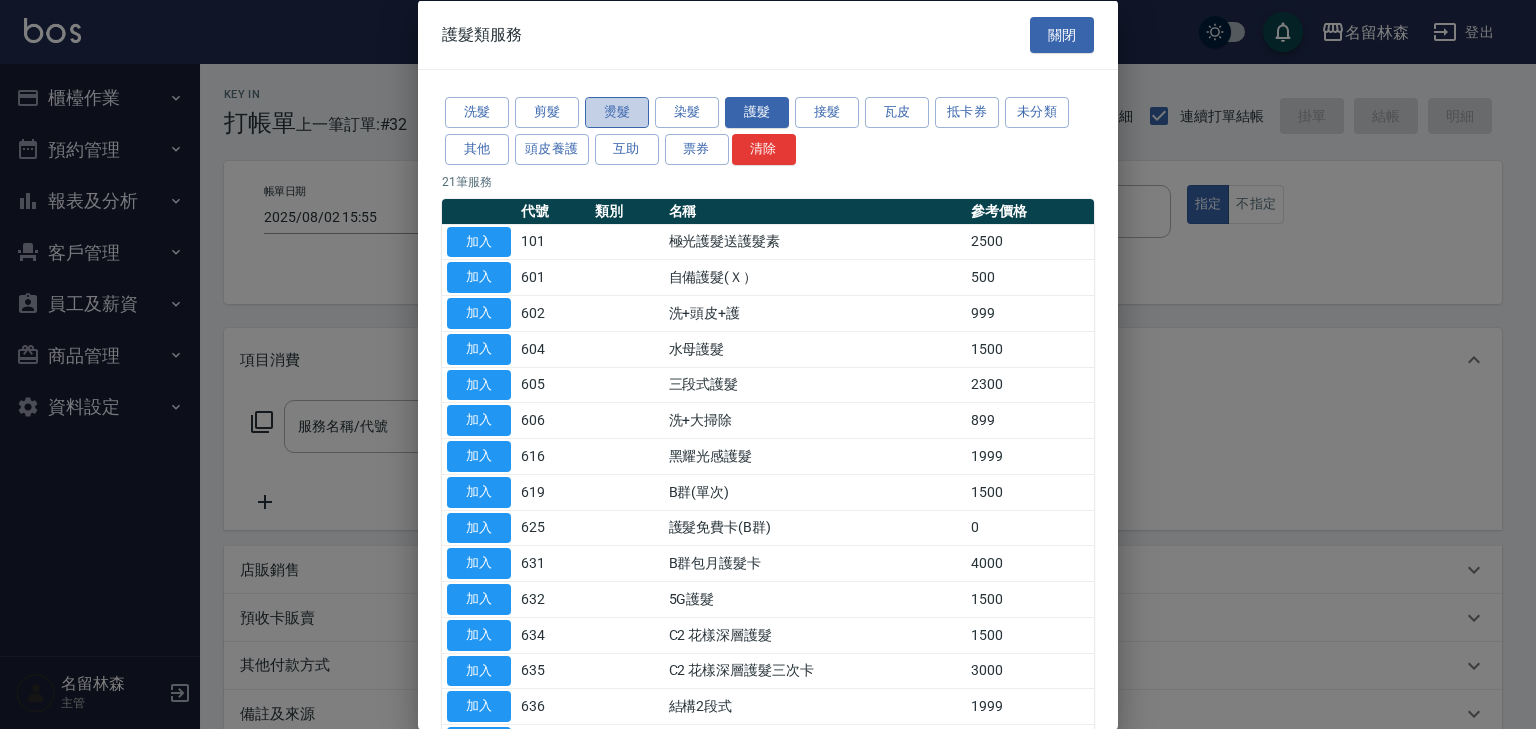 click on "燙髮" at bounding box center (617, 112) 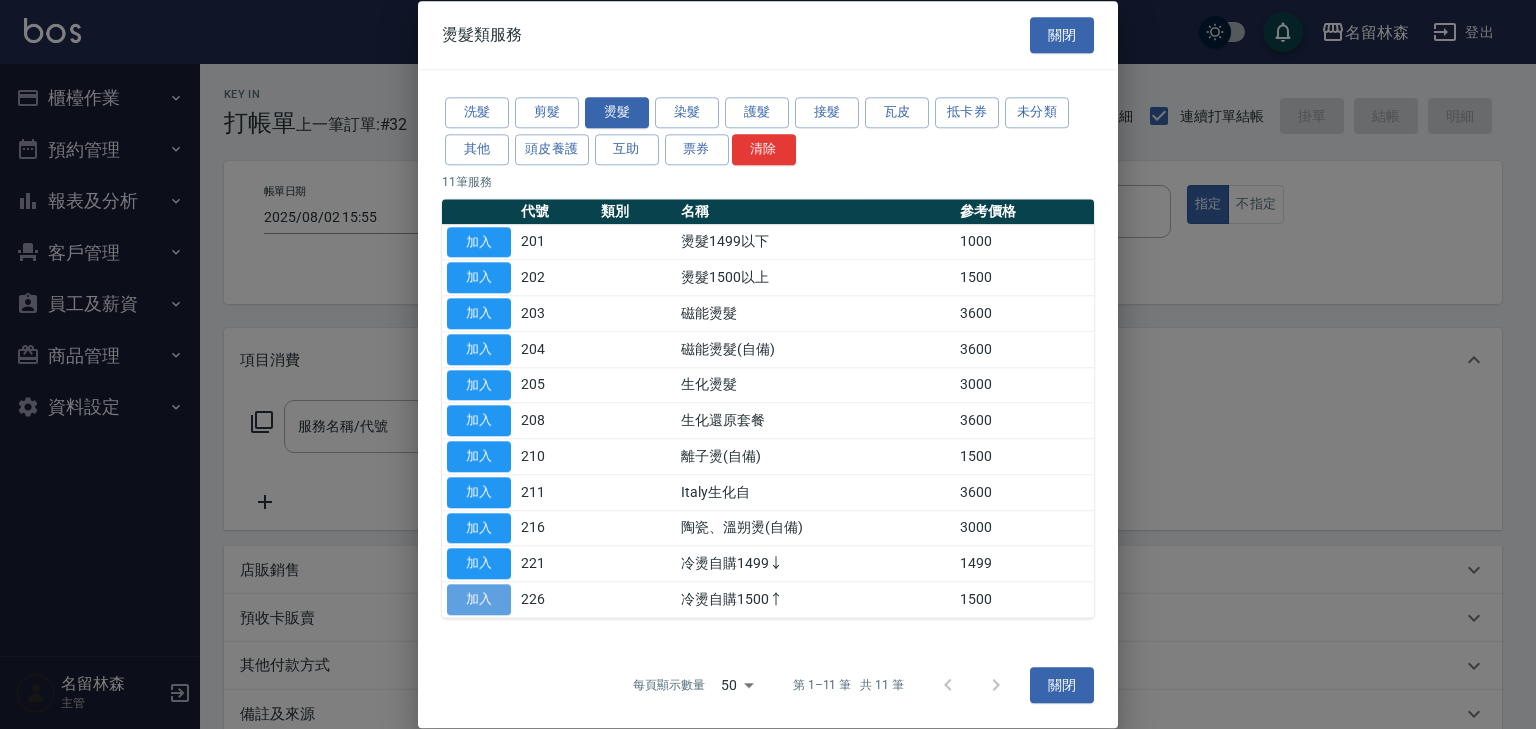 click on "加入" at bounding box center (479, 599) 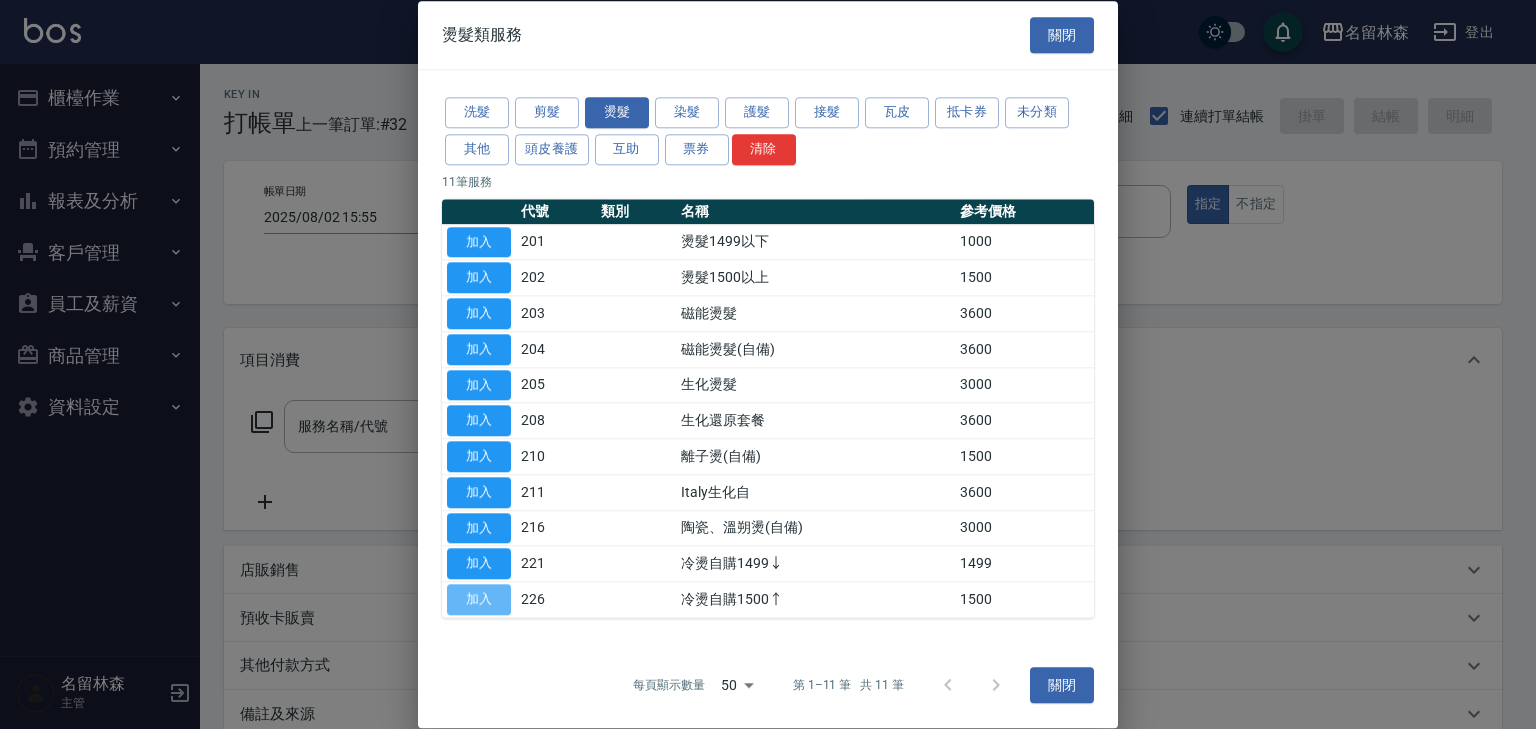 type on "冷燙自購1500↑(226)" 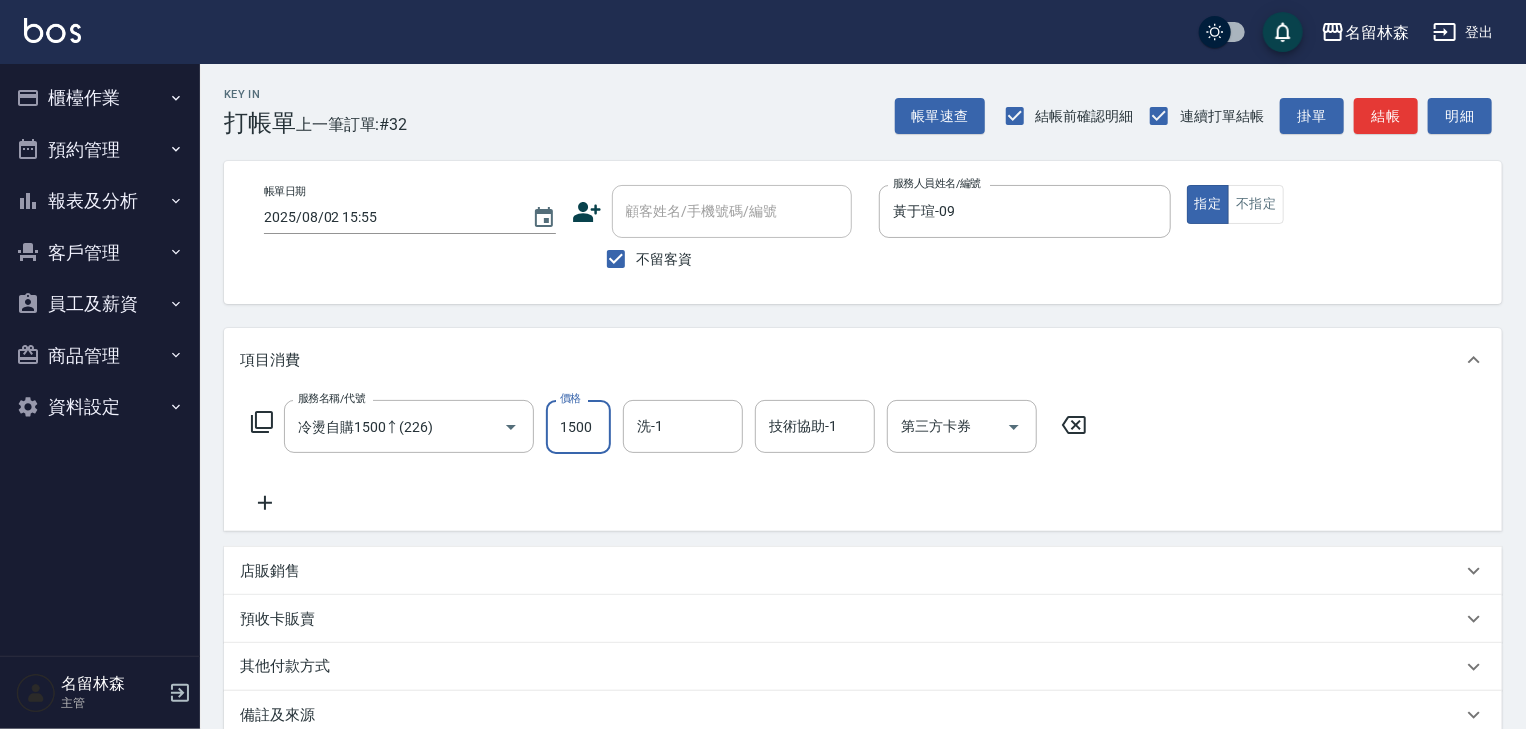 click on "1500" at bounding box center [578, 427] 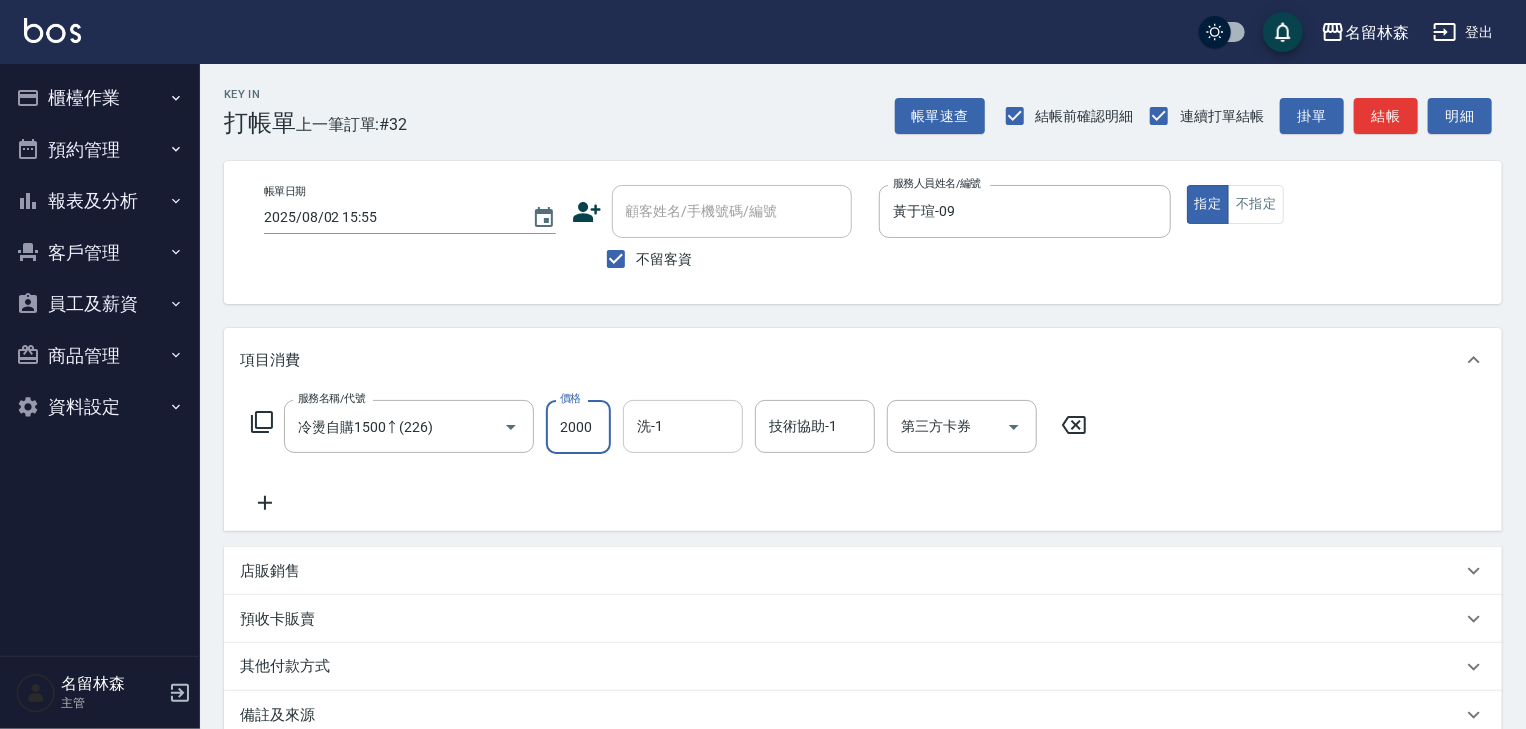type on "2000" 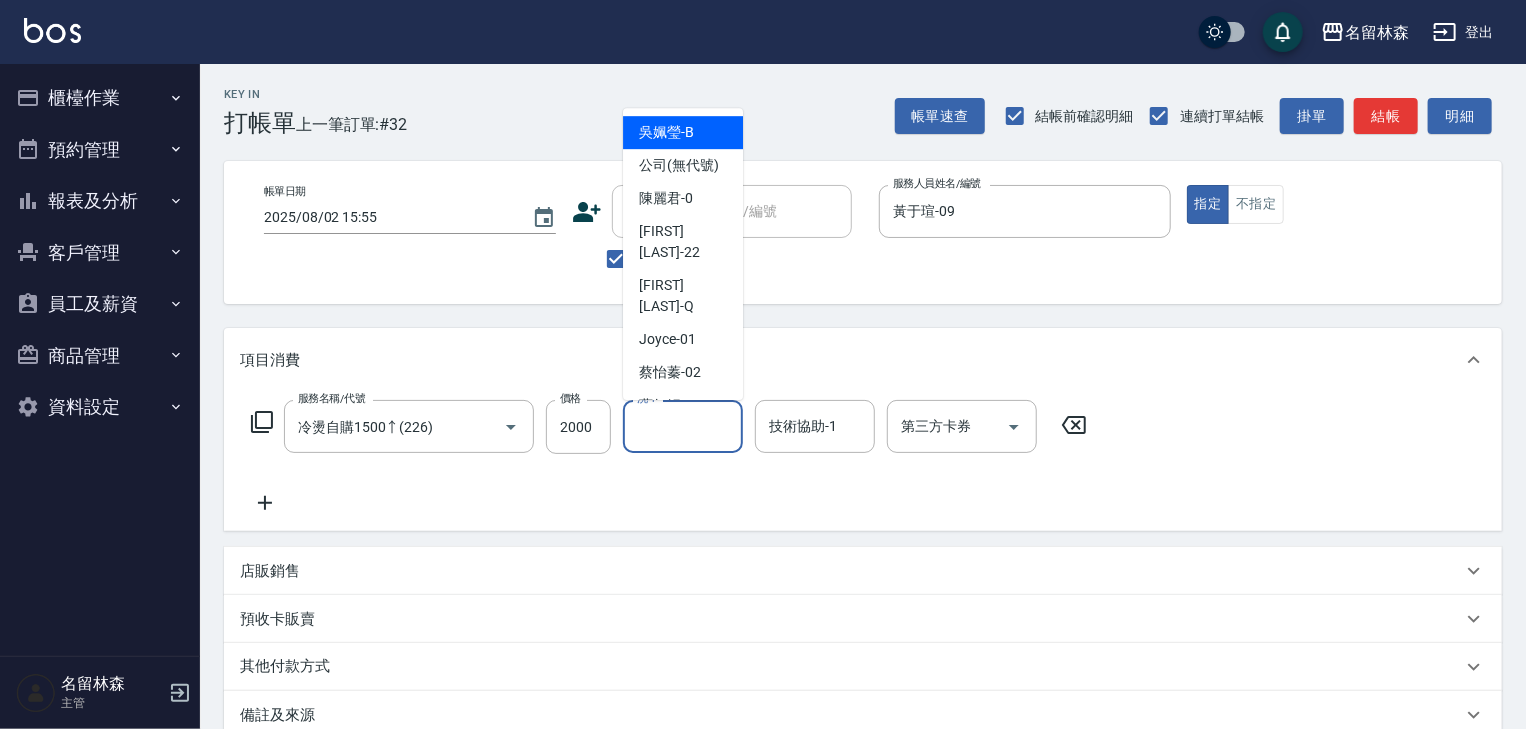 click on "洗-1" at bounding box center [683, 426] 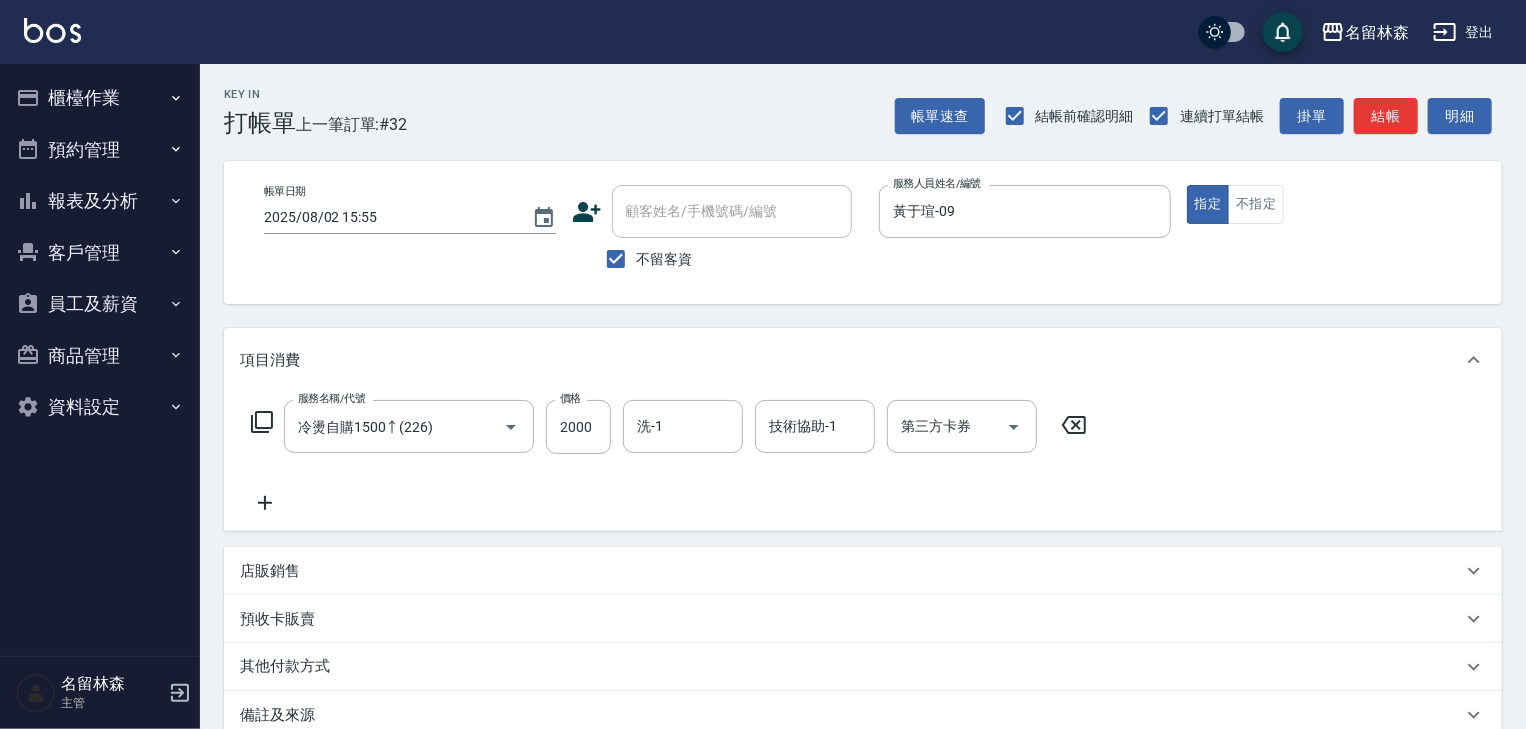 click 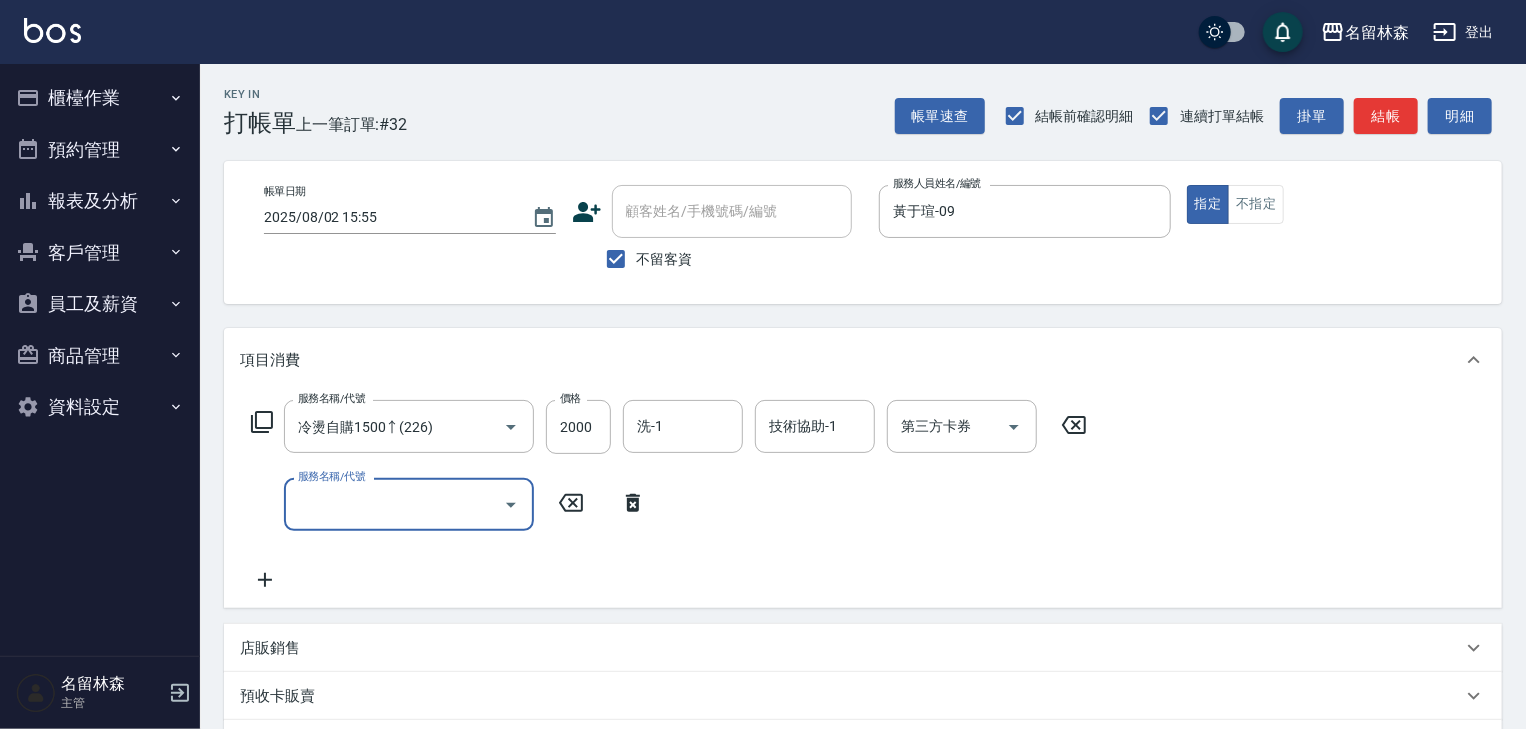 click on "服務名稱/代號" at bounding box center (394, 504) 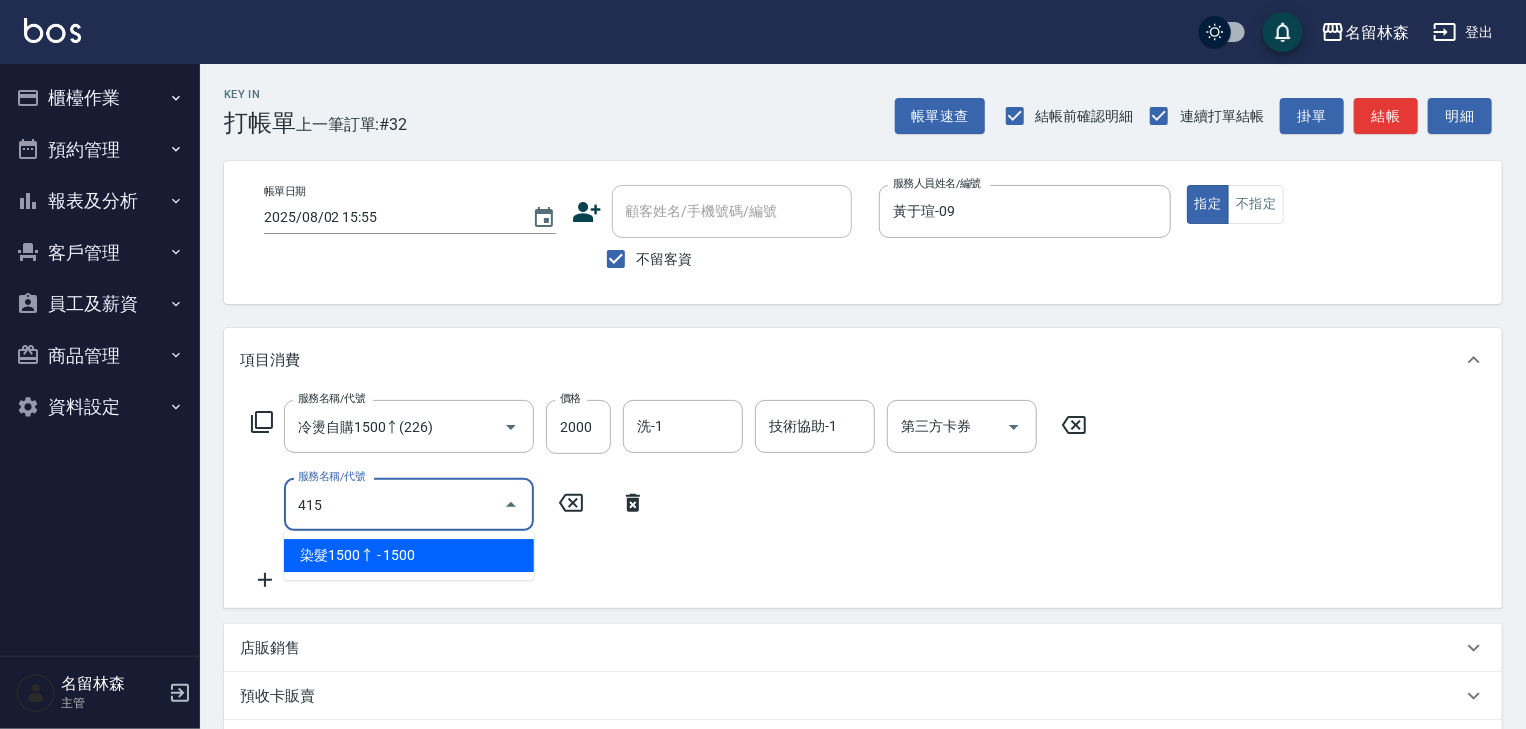 click on "染髮1500↑ - 1500" at bounding box center (409, 555) 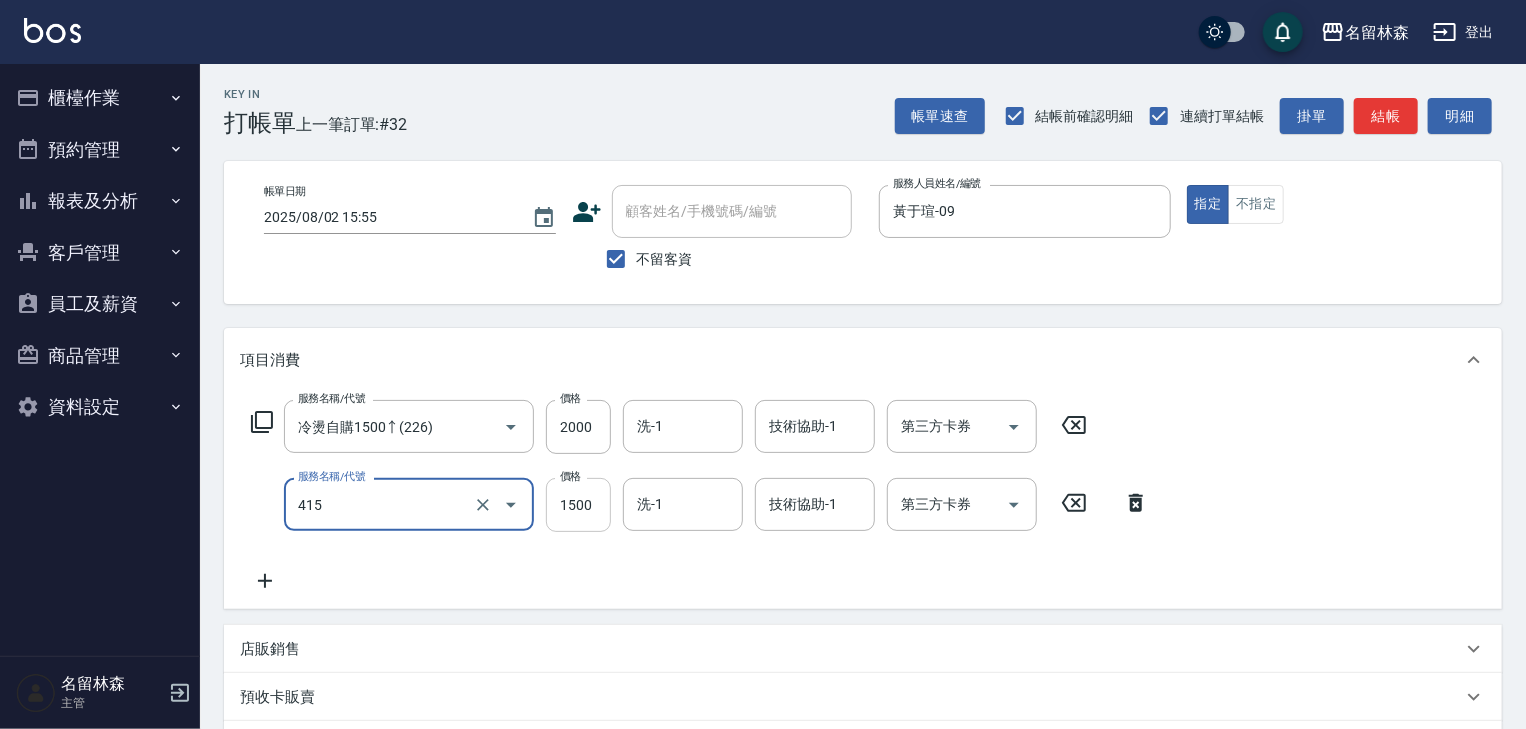 type on "染髮1500↑(415)" 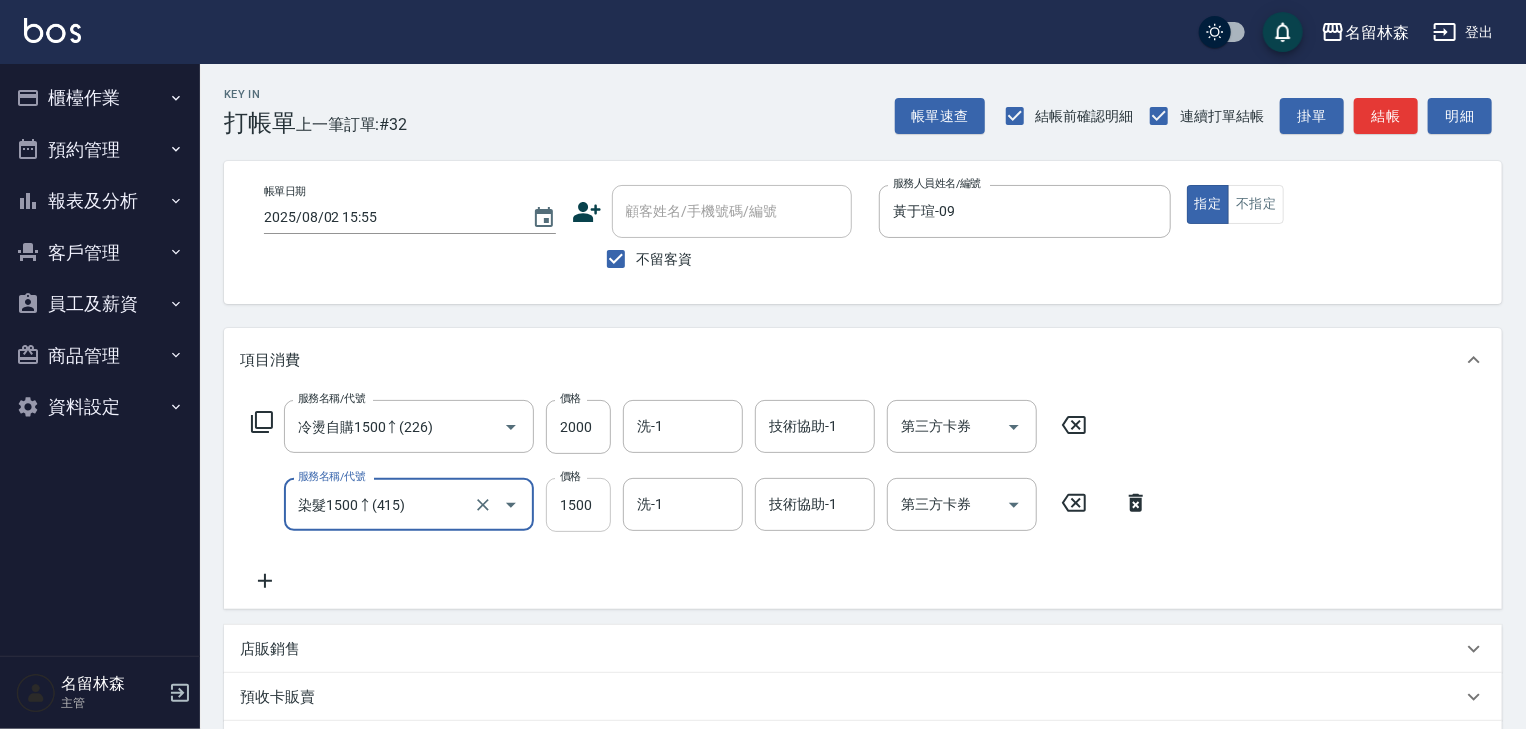 click on "1500" at bounding box center (578, 505) 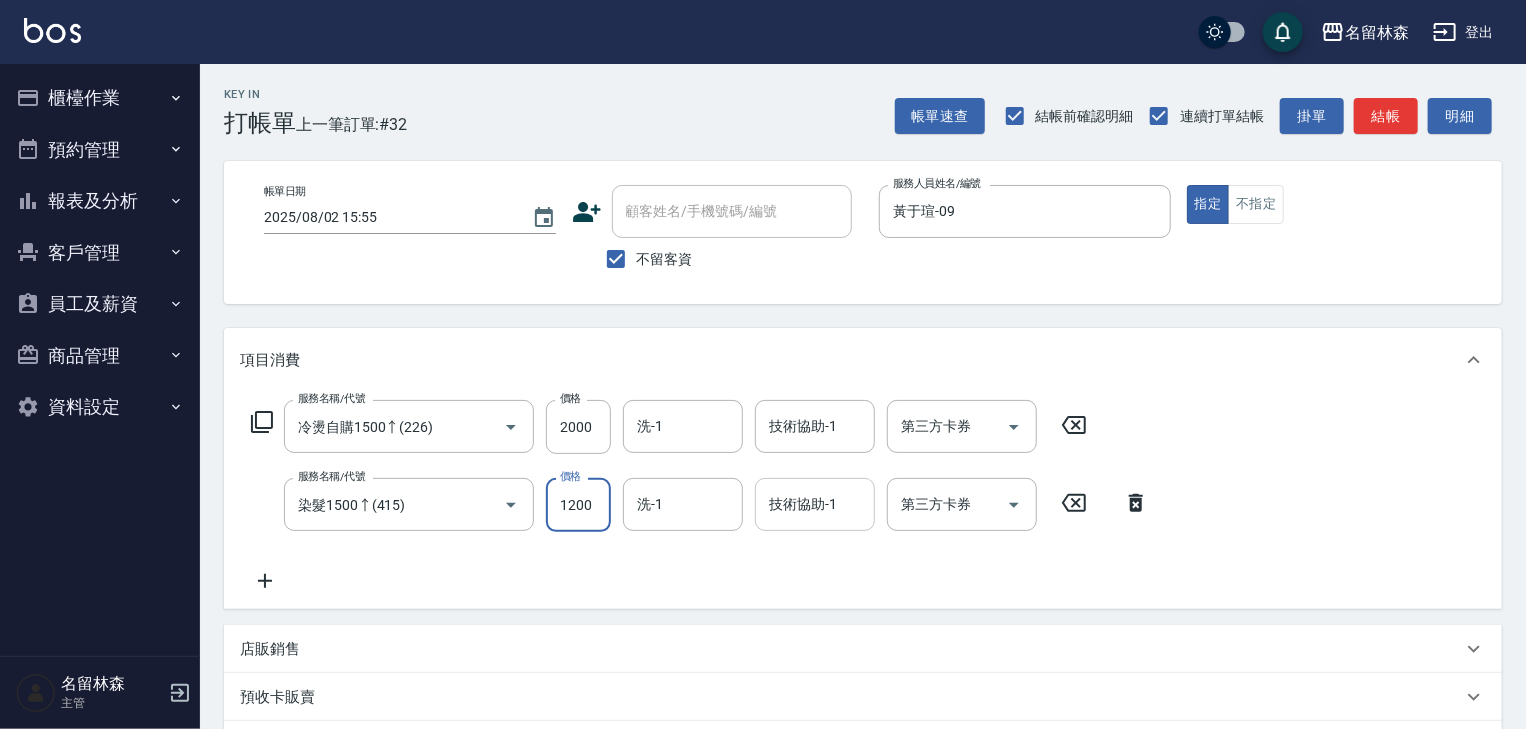 type on "1200" 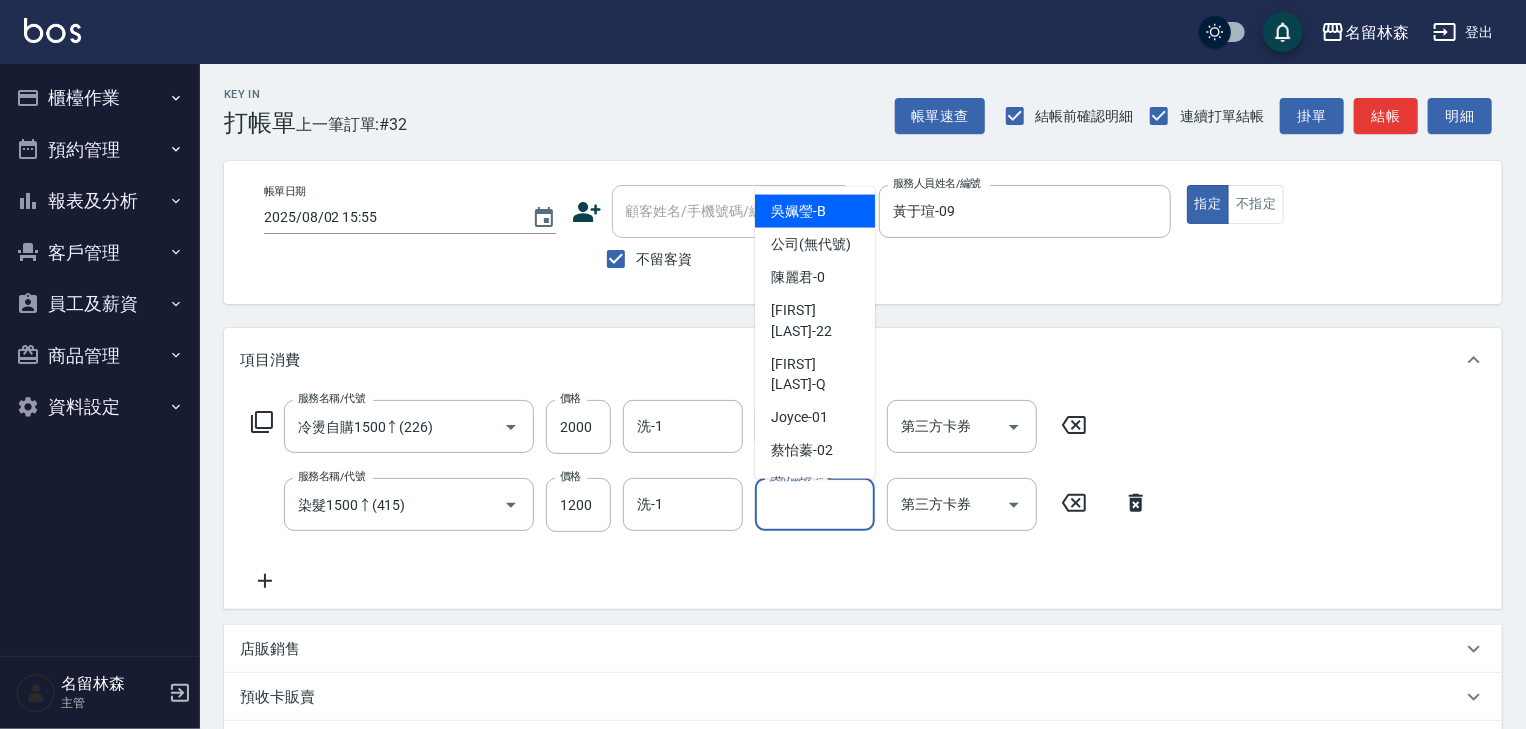 click on "技術協助-1" at bounding box center [815, 504] 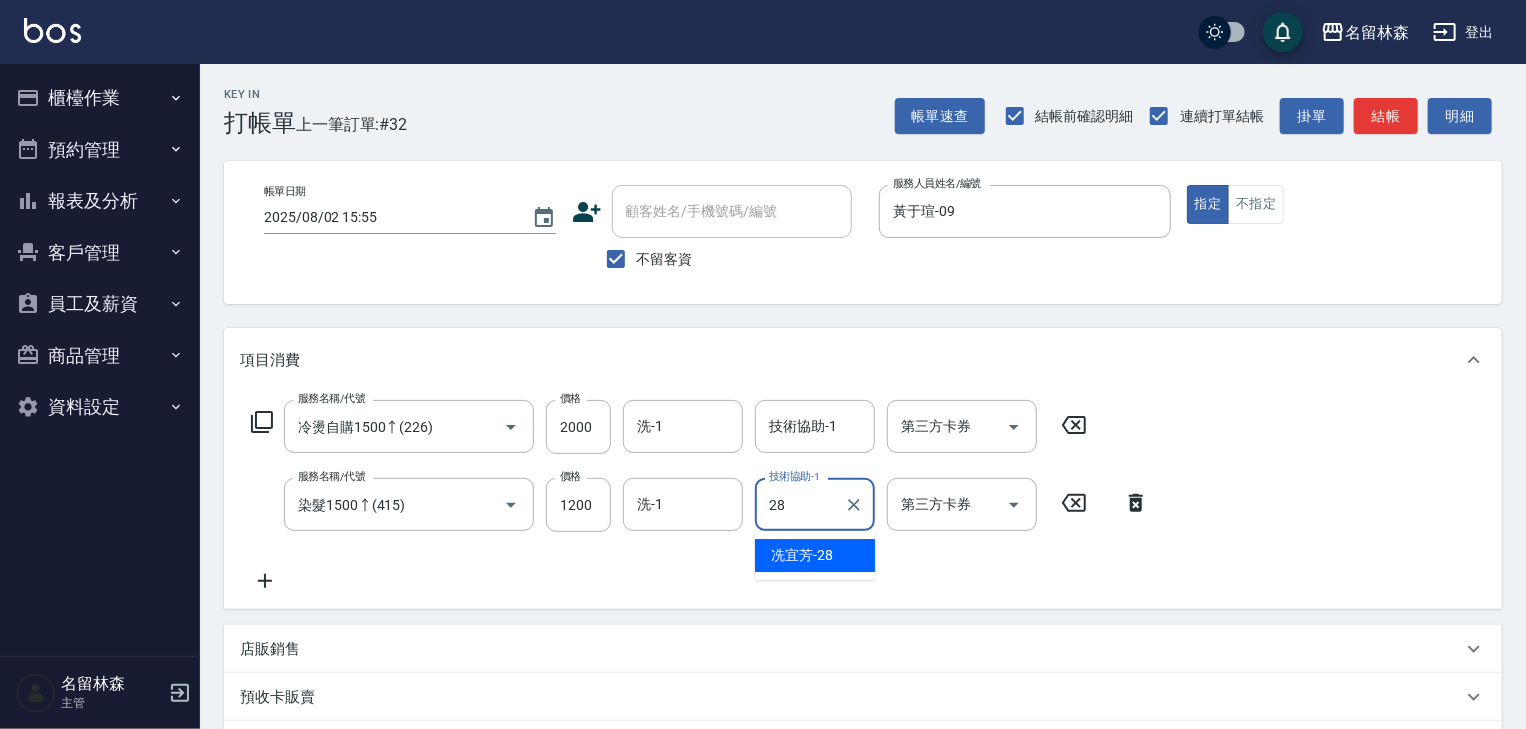 click on "[FIRST] [LAST] -28" at bounding box center [802, 555] 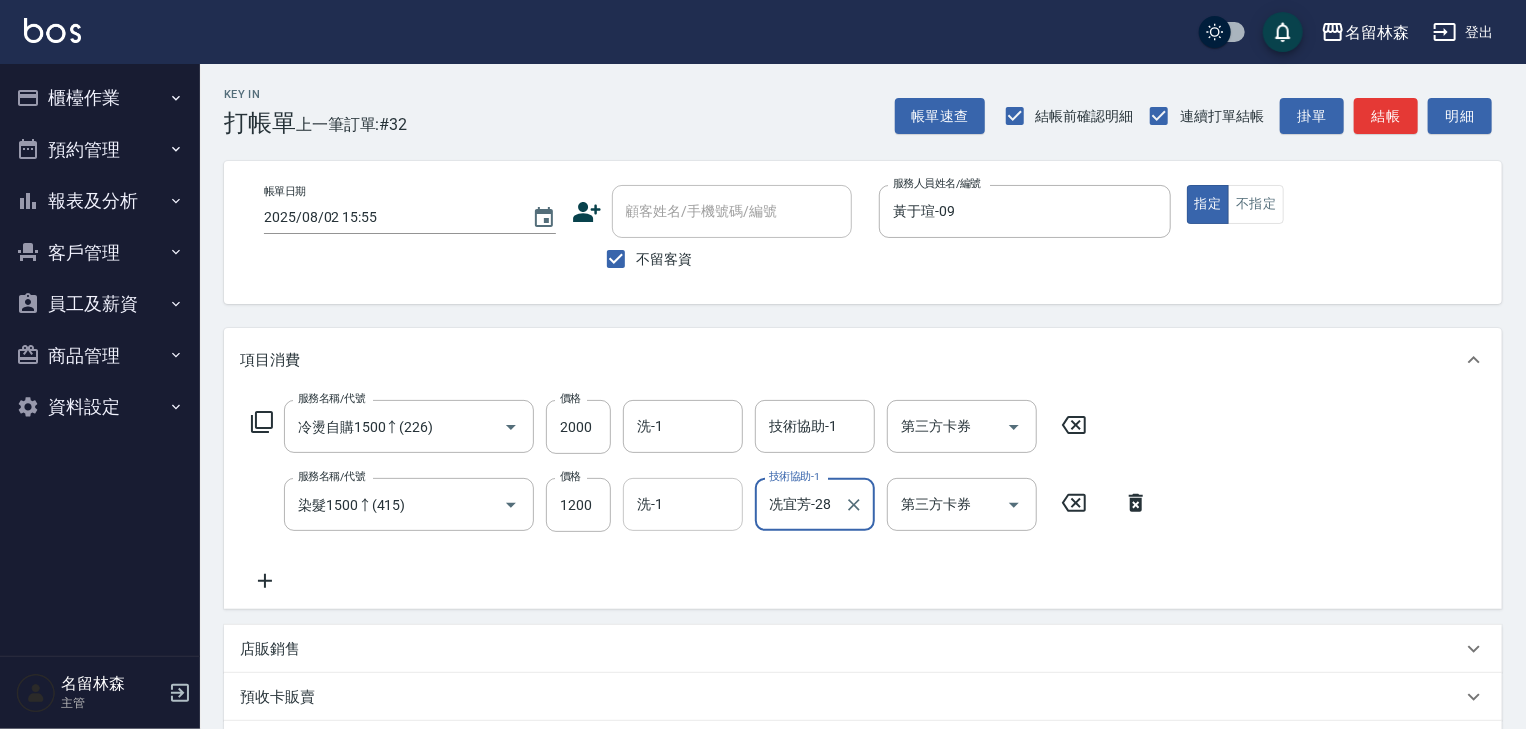 type on "冼宜芳-28" 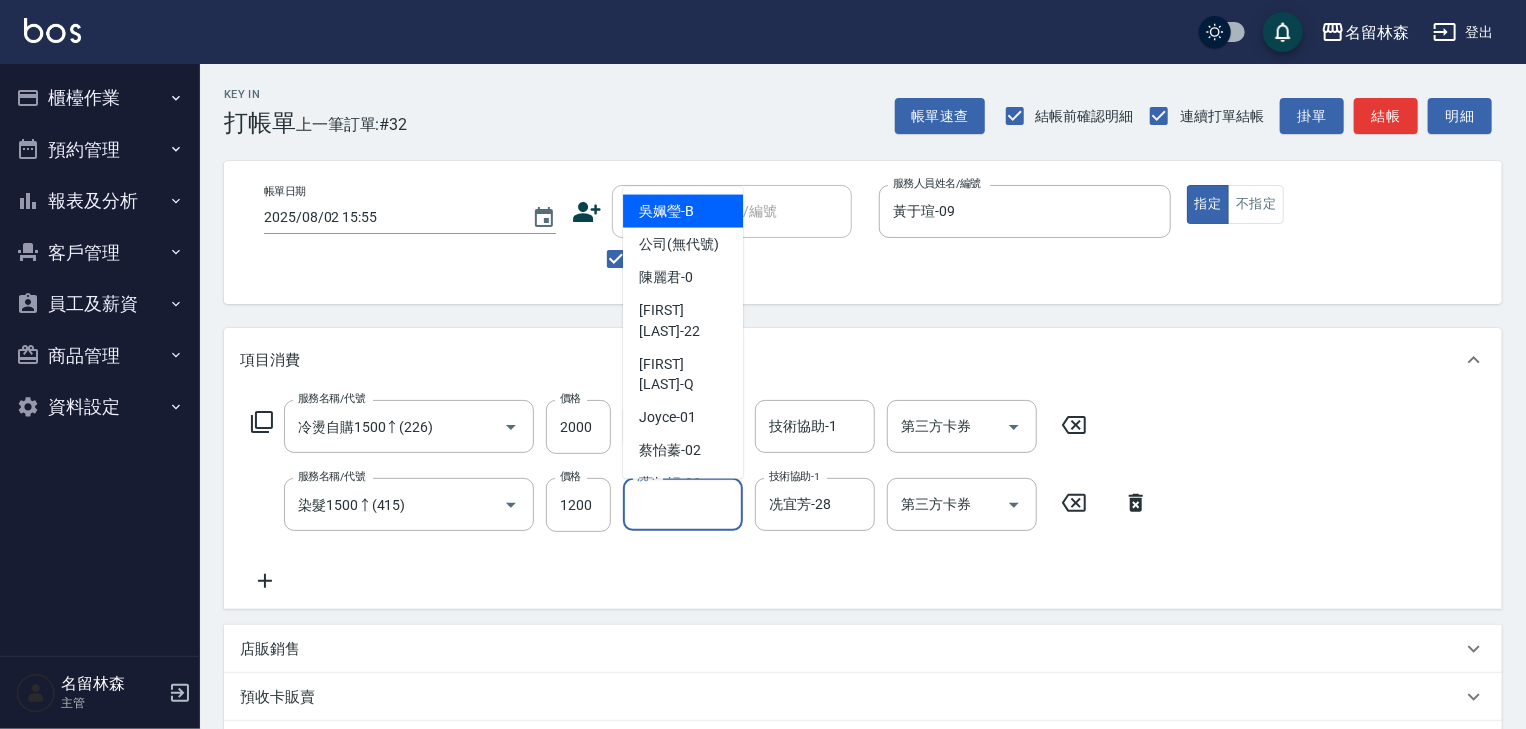 click on "洗-1" at bounding box center (683, 504) 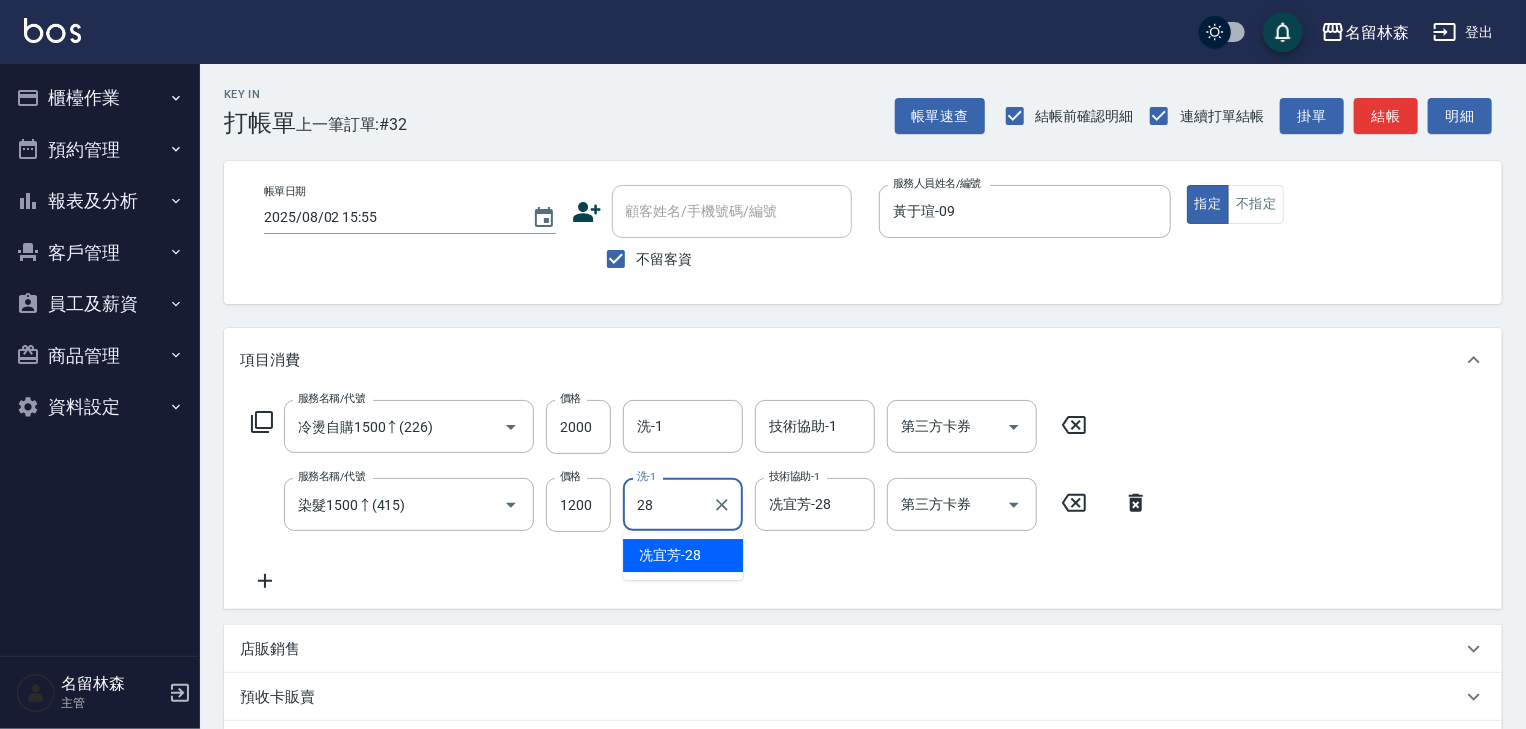 click on "[FIRST] [LAST] -28" at bounding box center [683, 555] 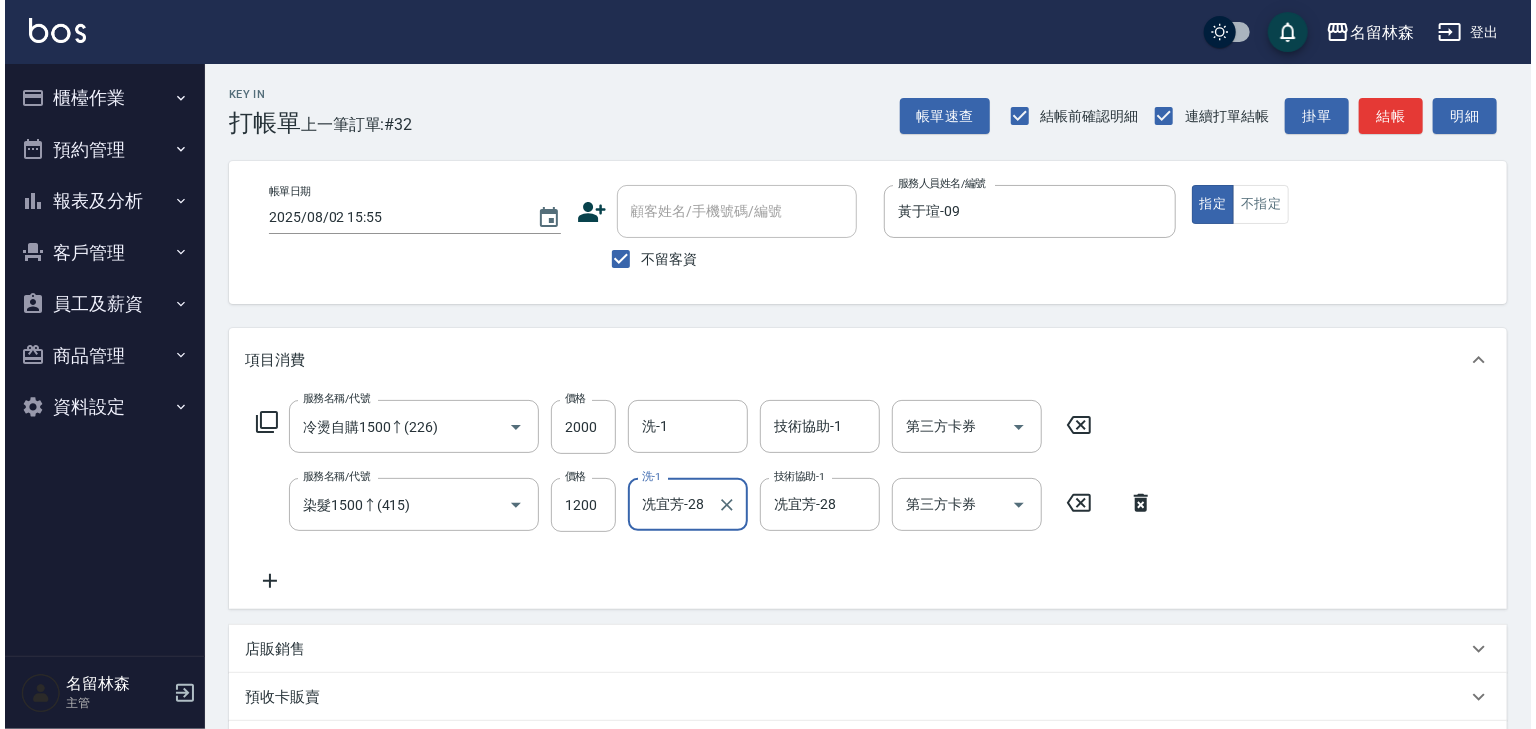 scroll, scrollTop: 312, scrollLeft: 0, axis: vertical 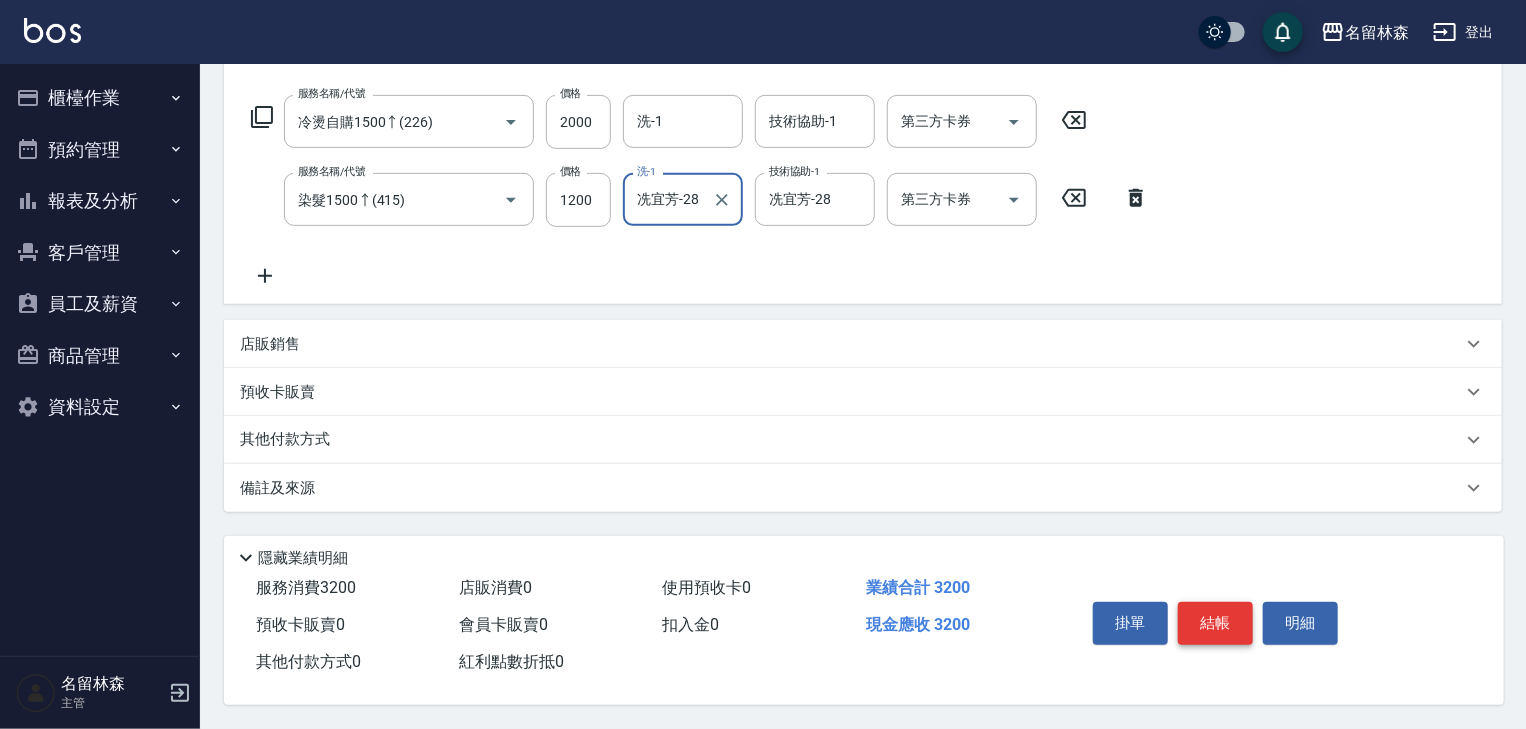 type on "冼宜芳-28" 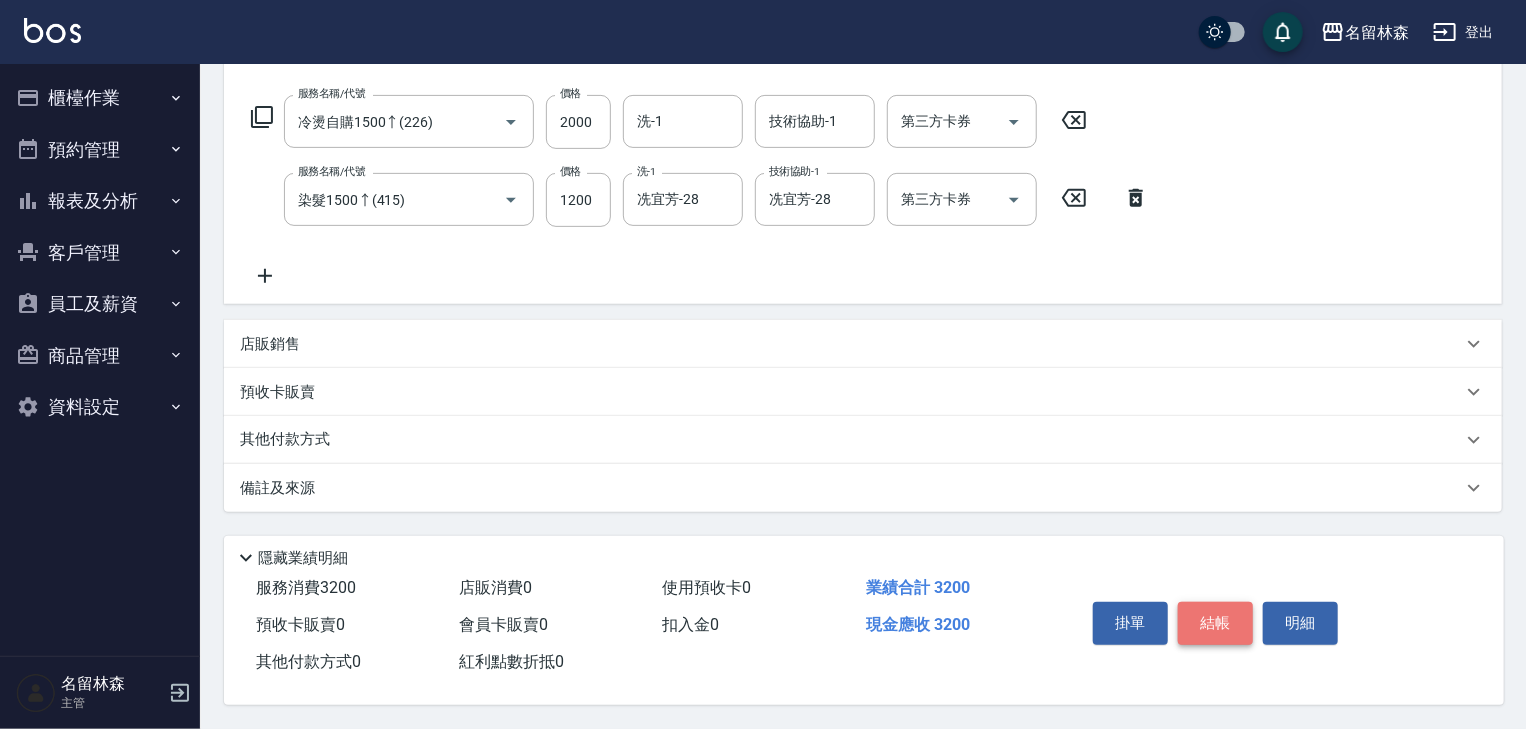 click on "結帳" at bounding box center (1215, 623) 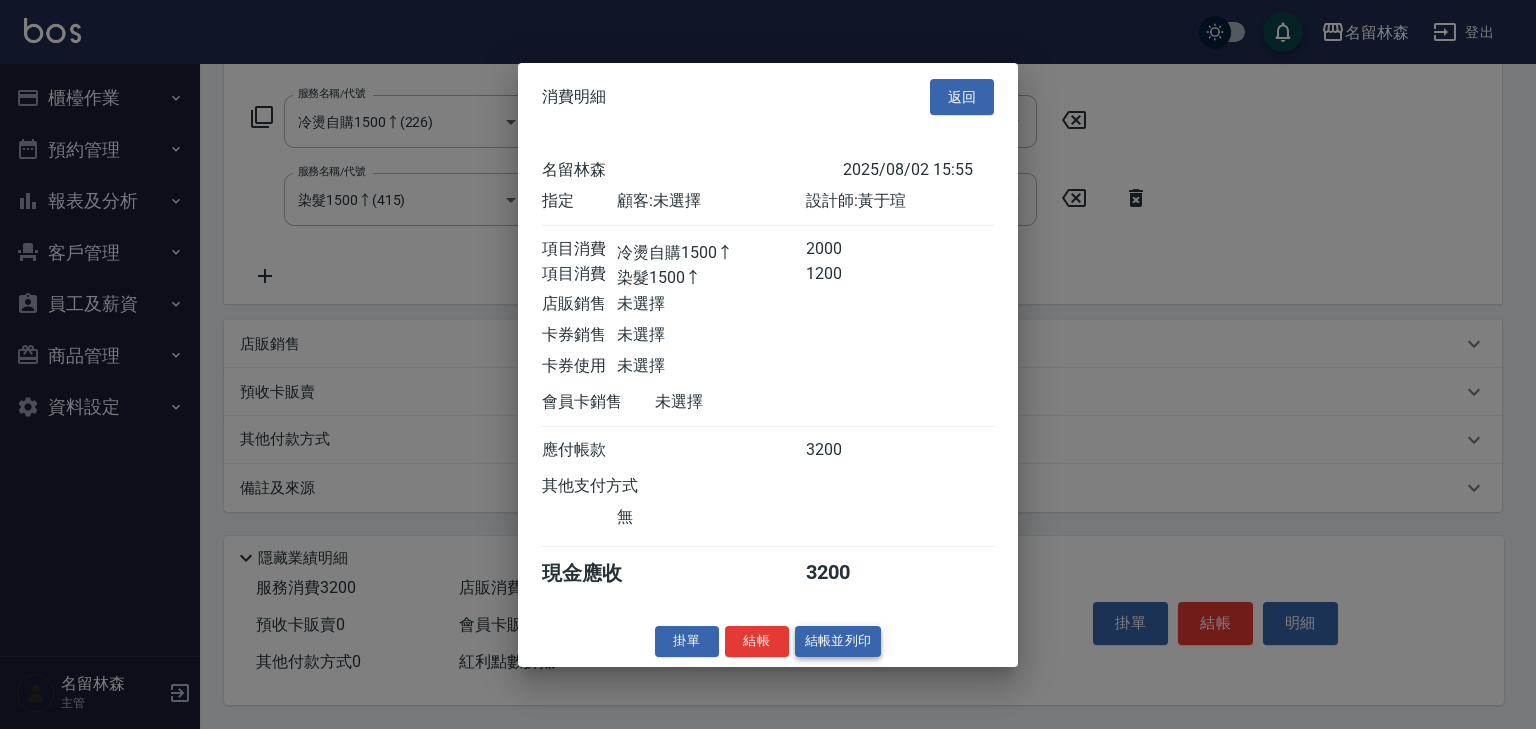 click on "結帳並列印" at bounding box center [838, 641] 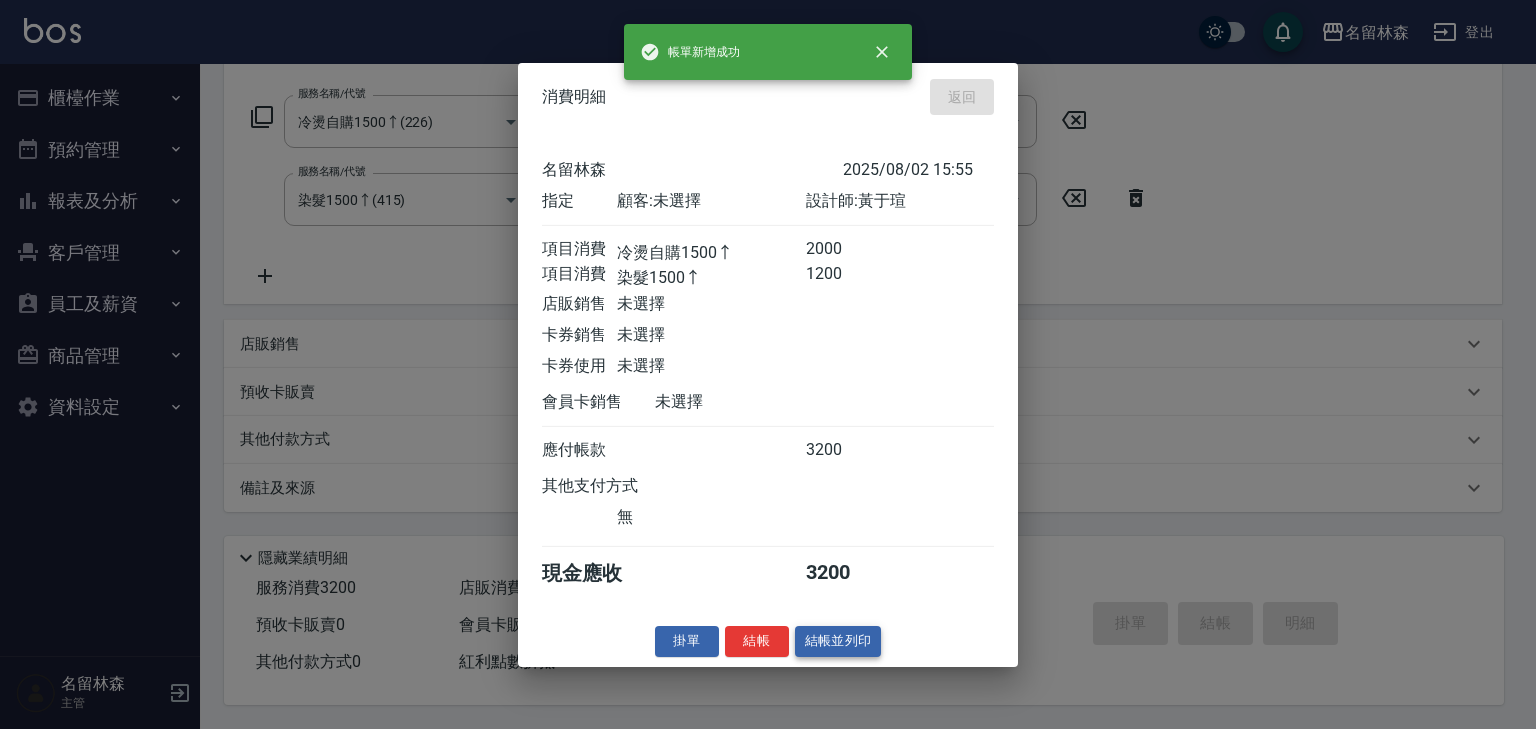 type 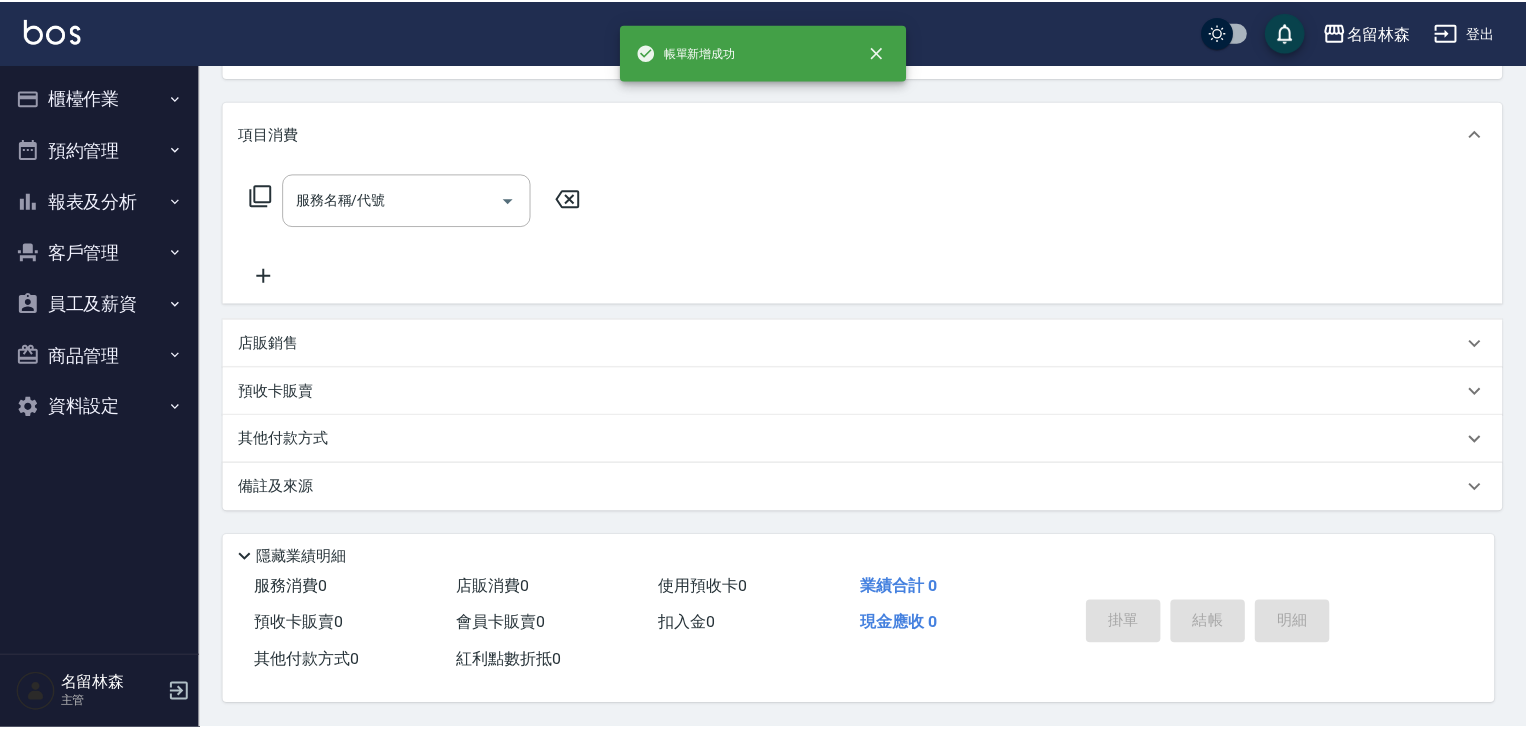 scroll, scrollTop: 0, scrollLeft: 0, axis: both 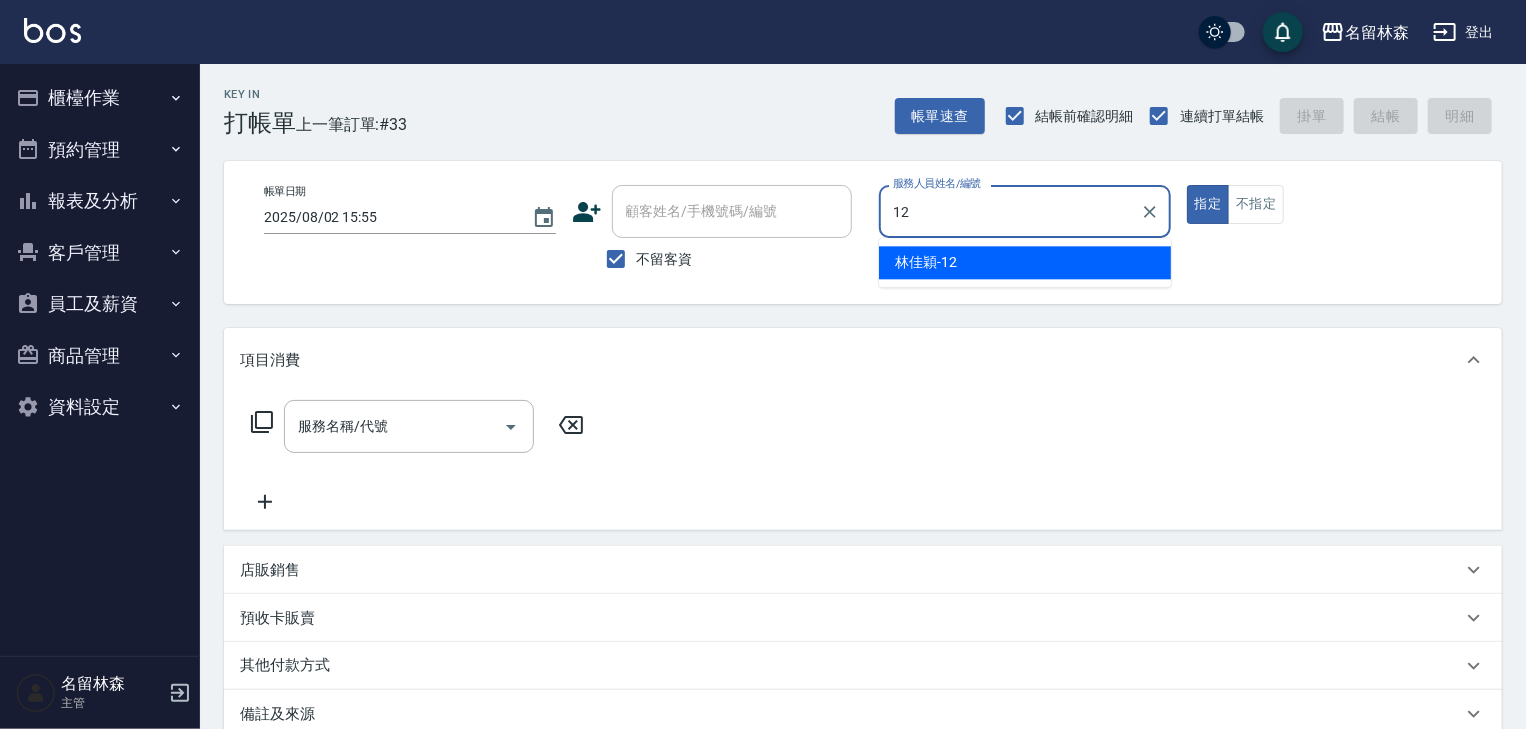 type on "[FIRST] [LAST]-12" 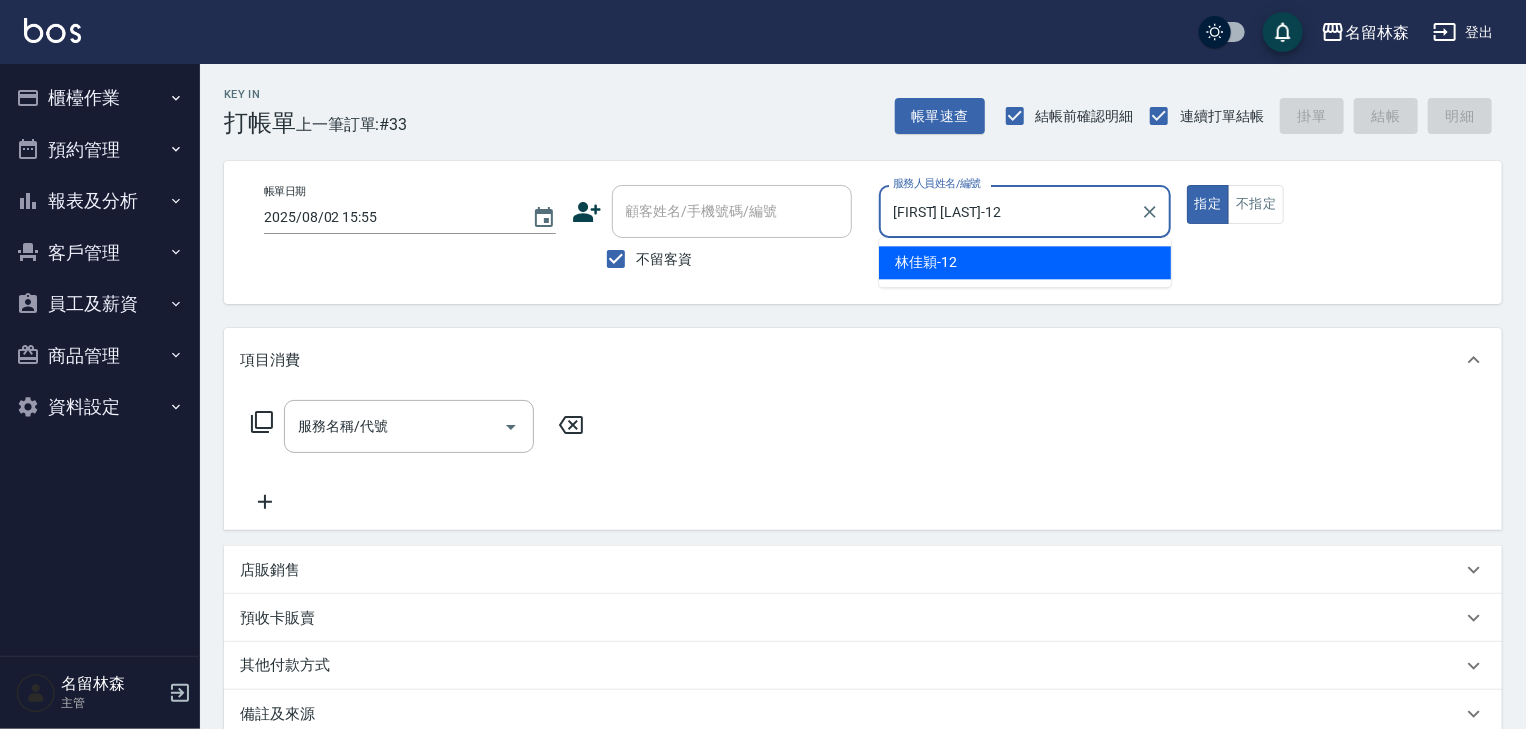 type on "true" 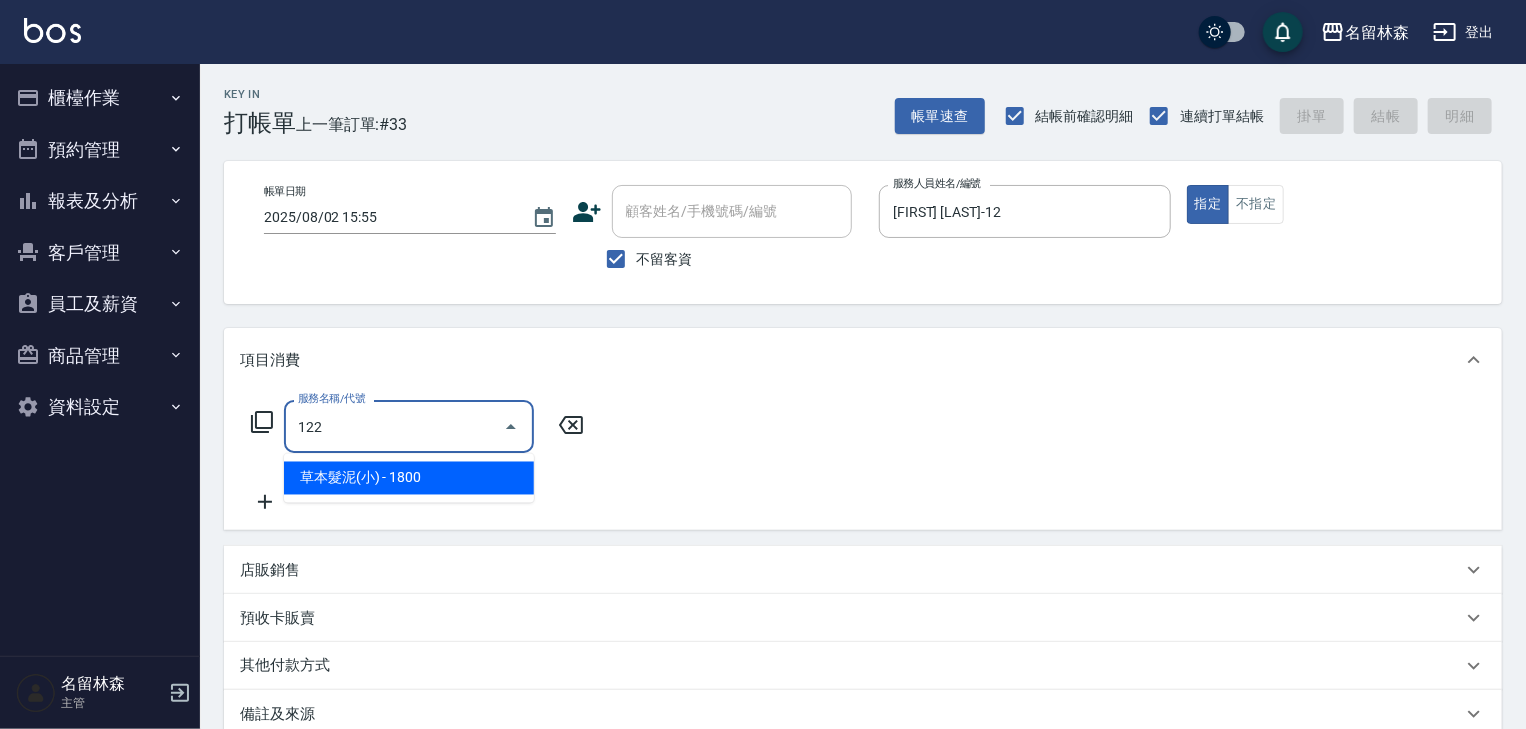 type on "草本髮泥(小)(122)" 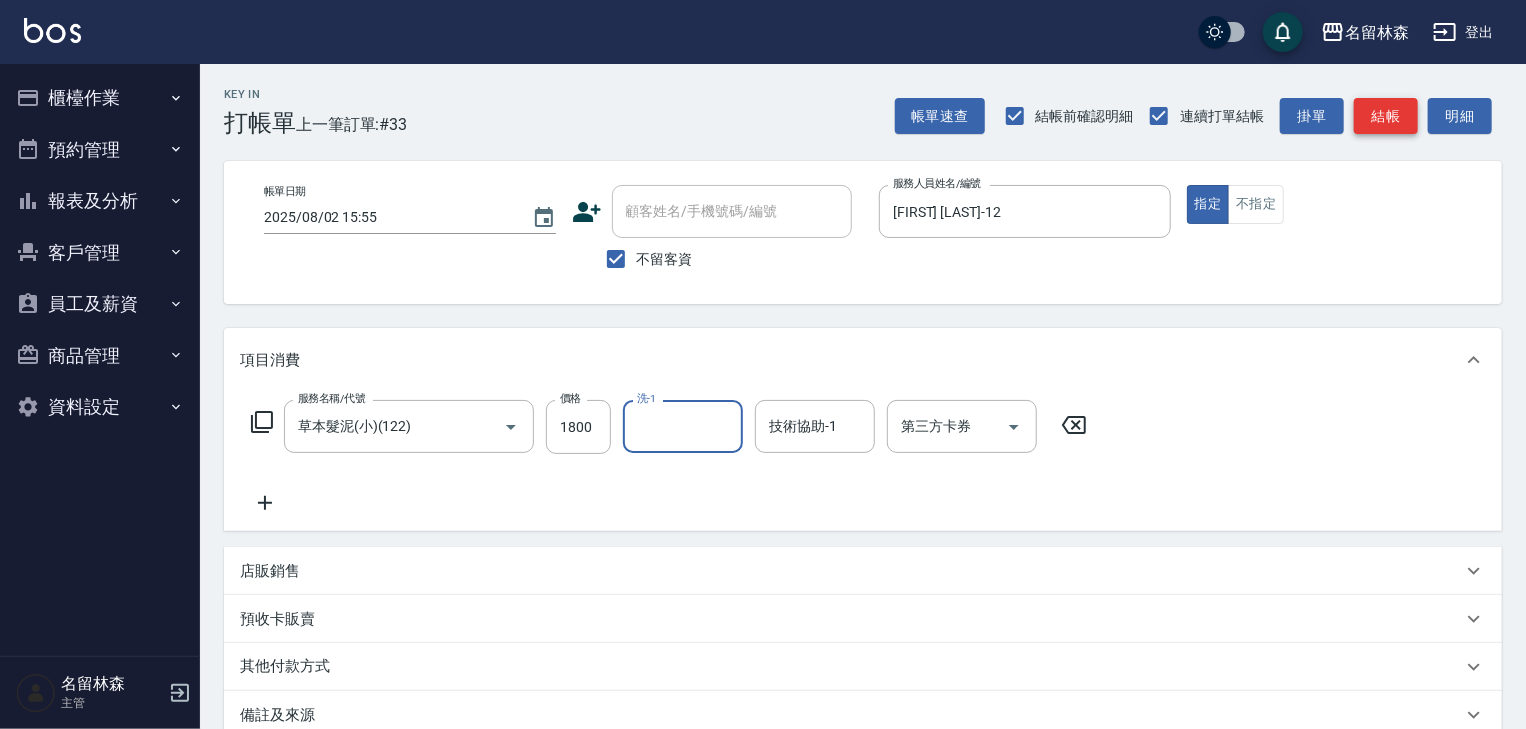 click on "結帳" at bounding box center (1386, 116) 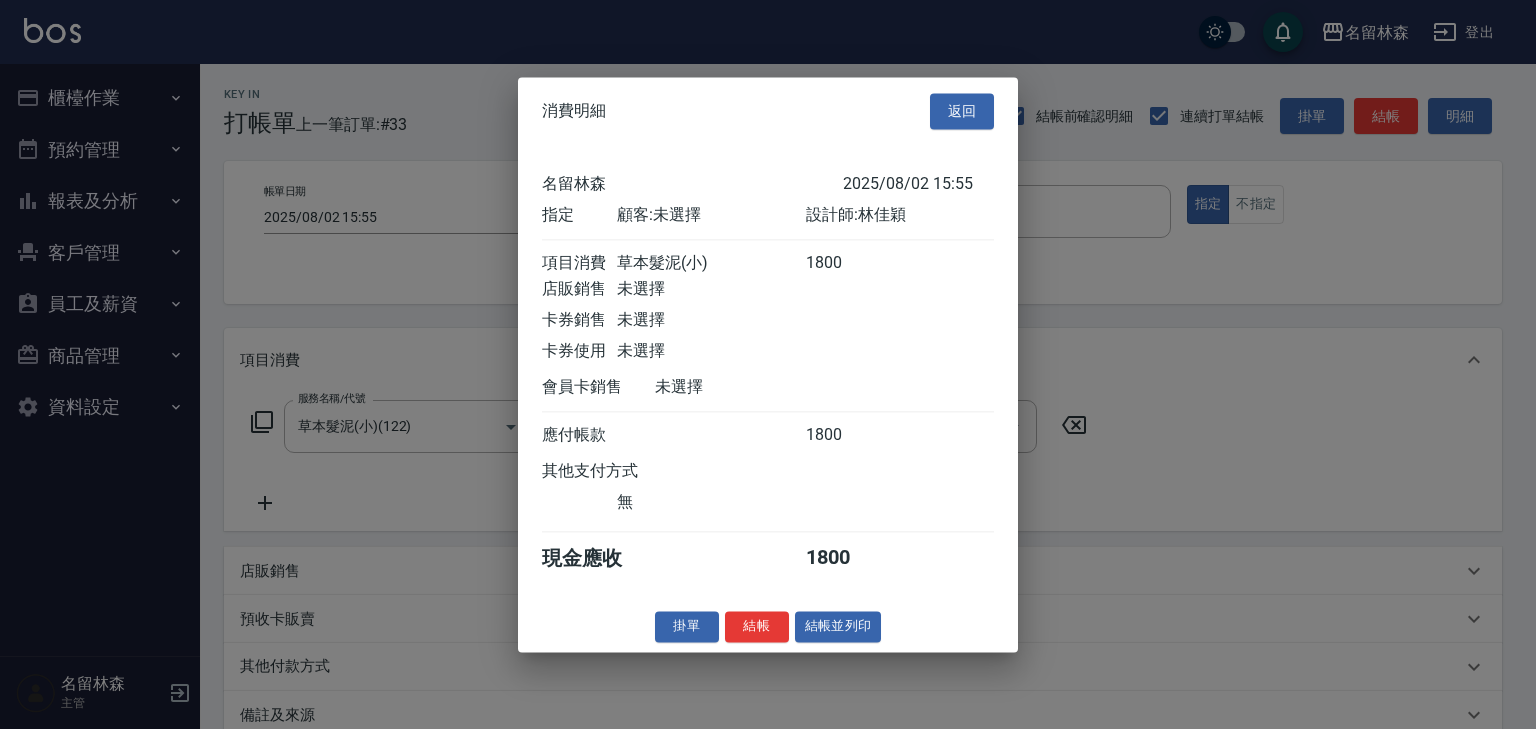 click on "結帳並列印" at bounding box center [838, 626] 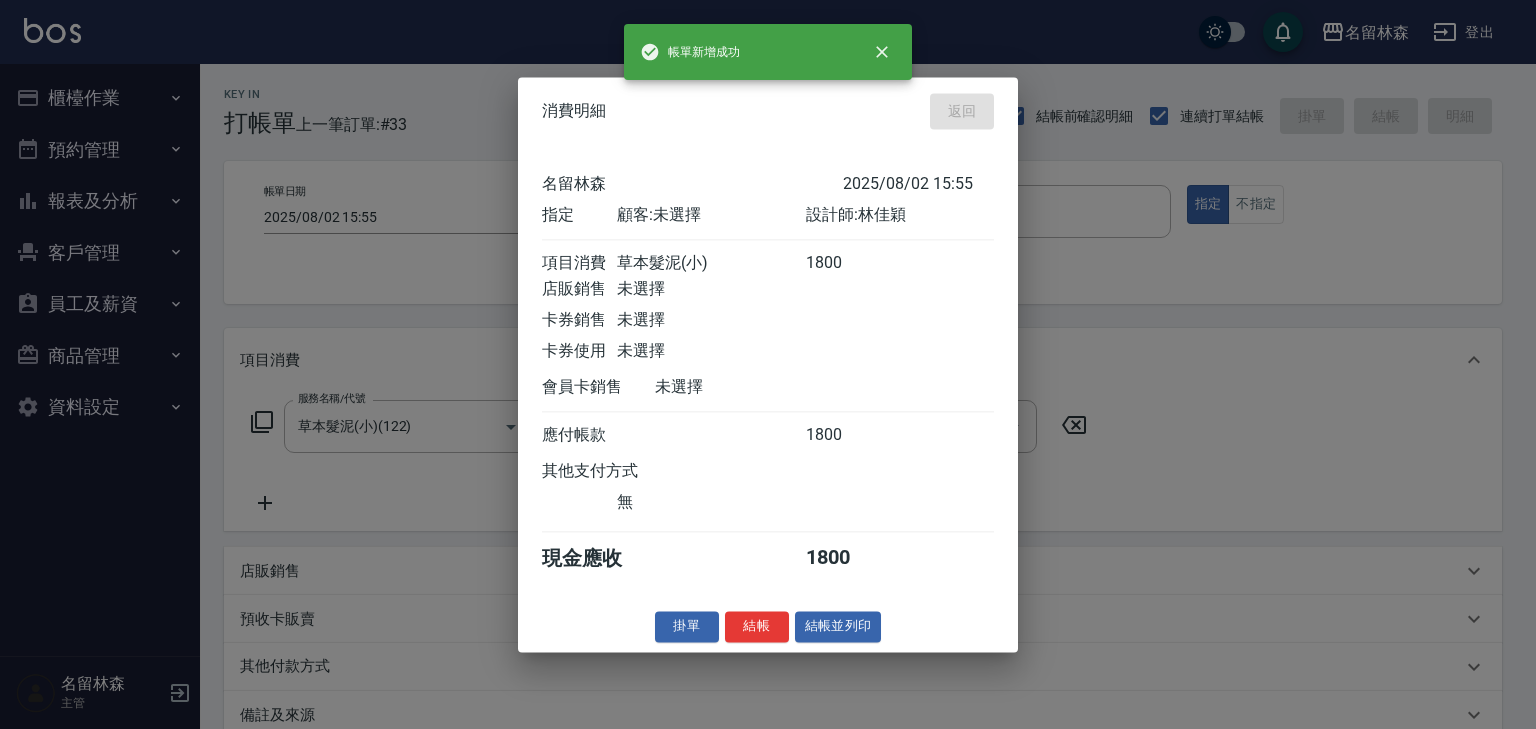 type on "2025/08/02 16:24" 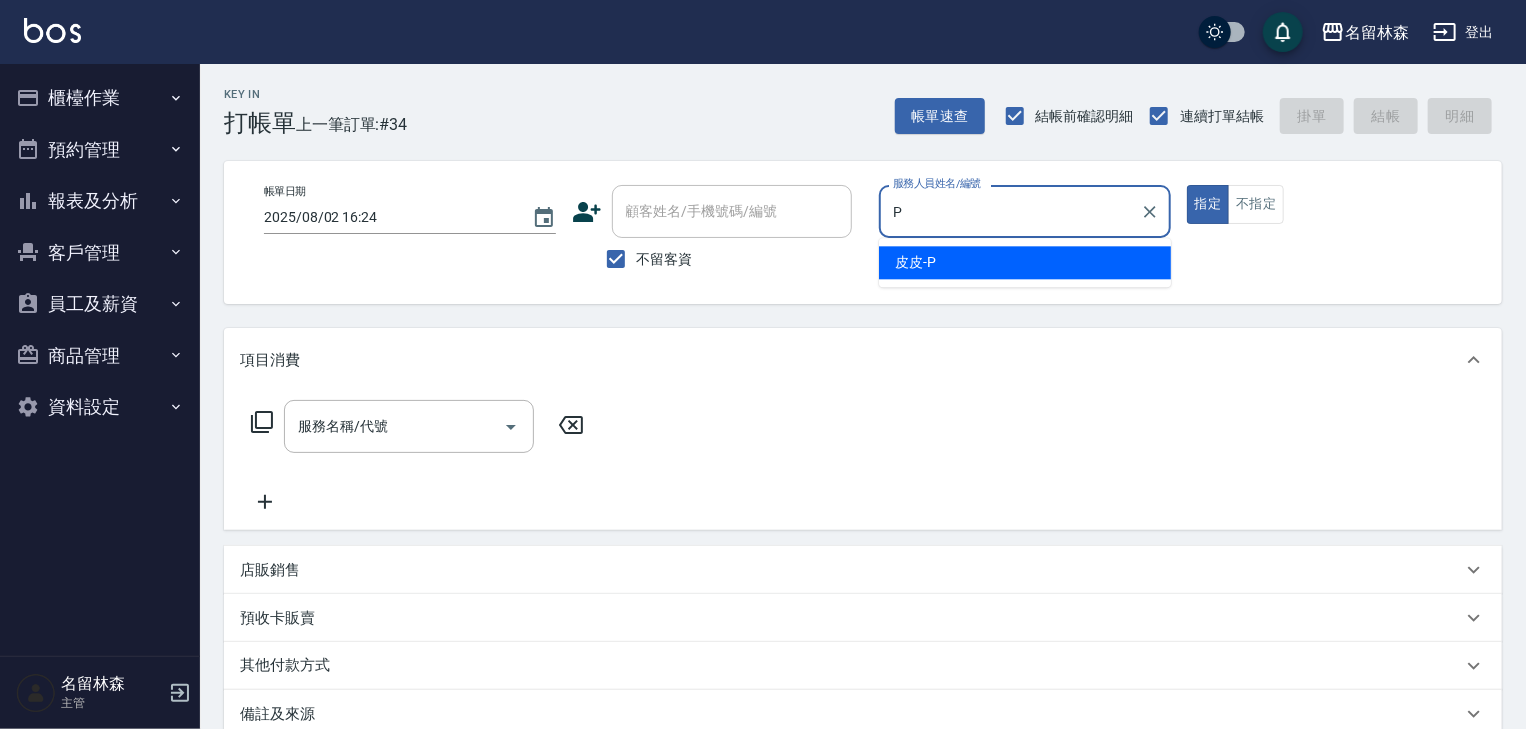 type on "[FIRST] [LAST]-P" 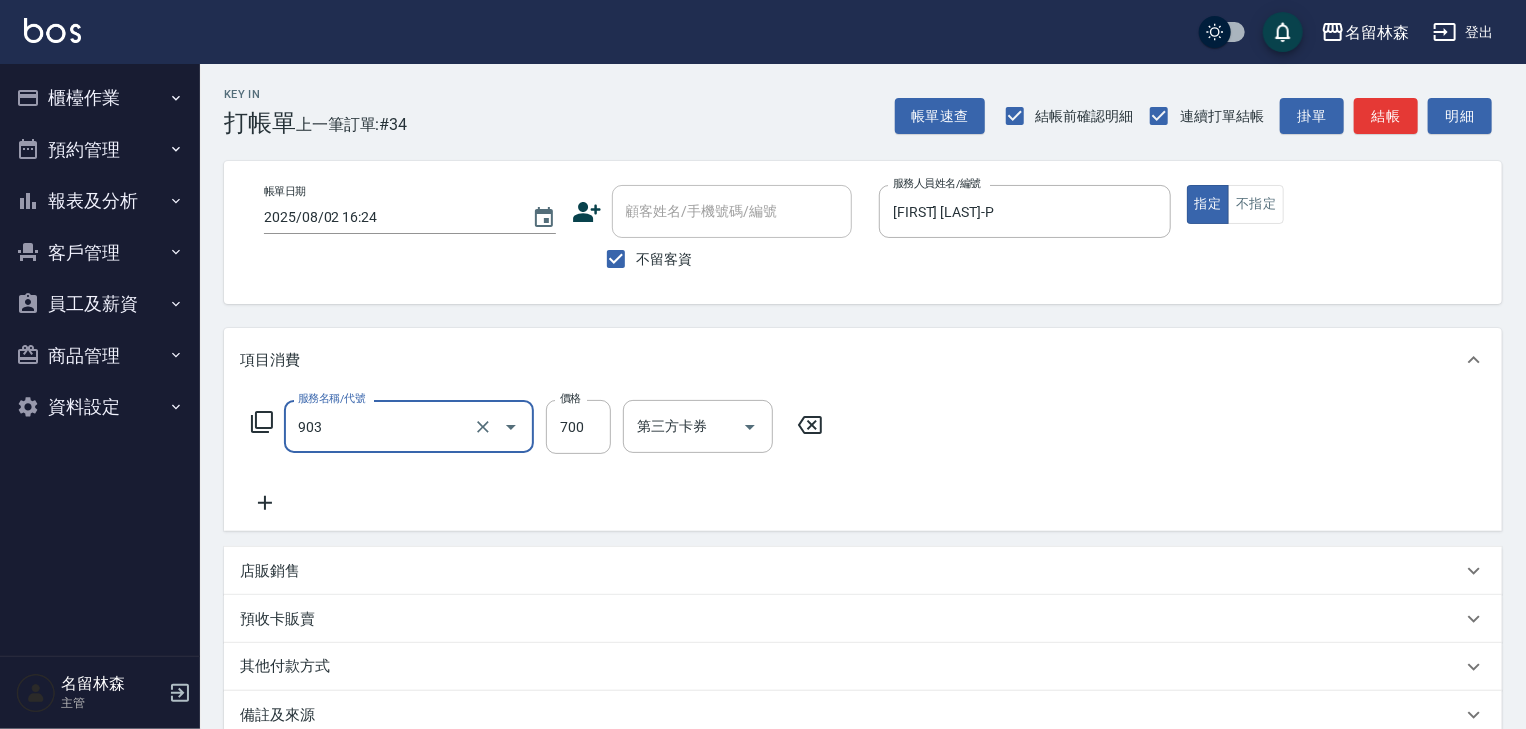 type on "修腳+手(903)" 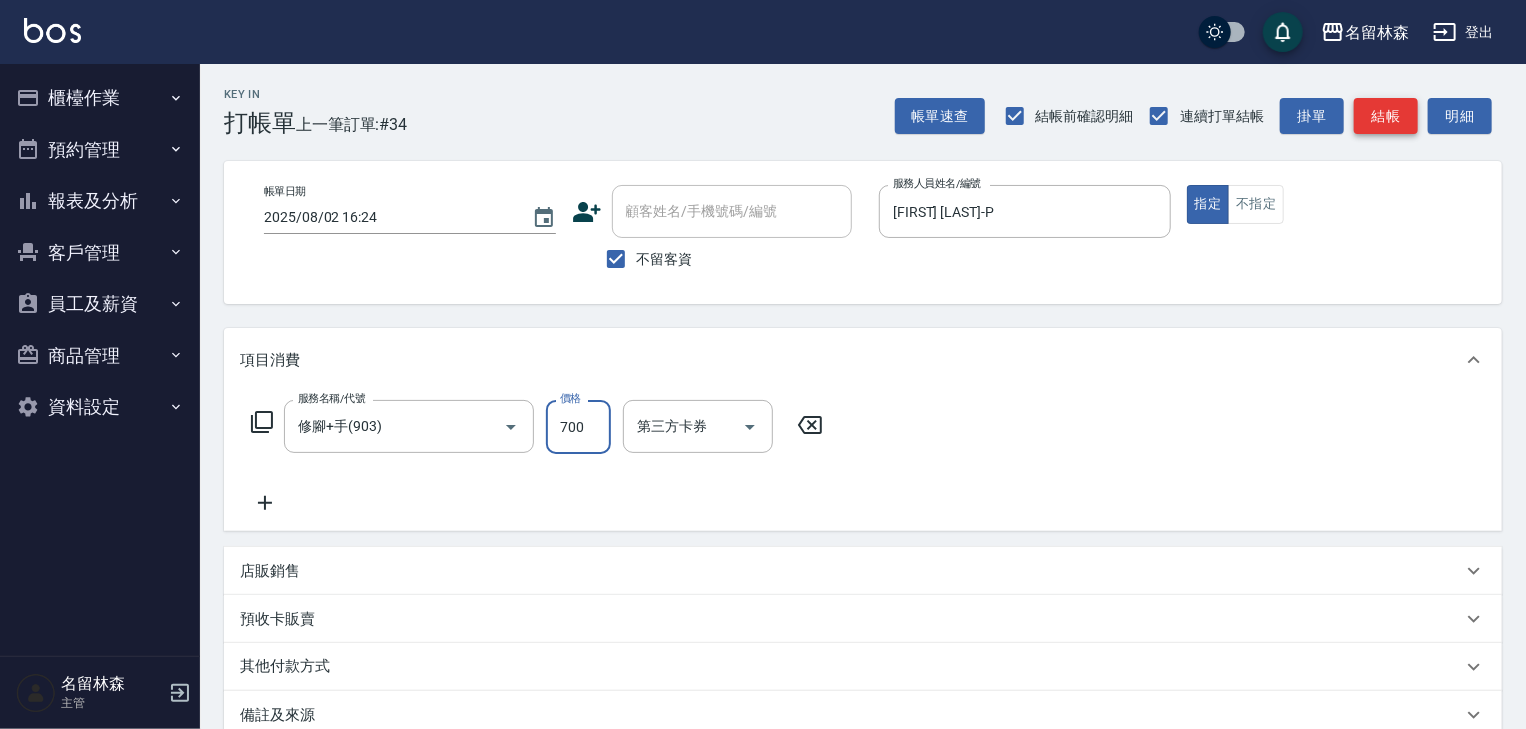 click on "結帳" at bounding box center (1386, 116) 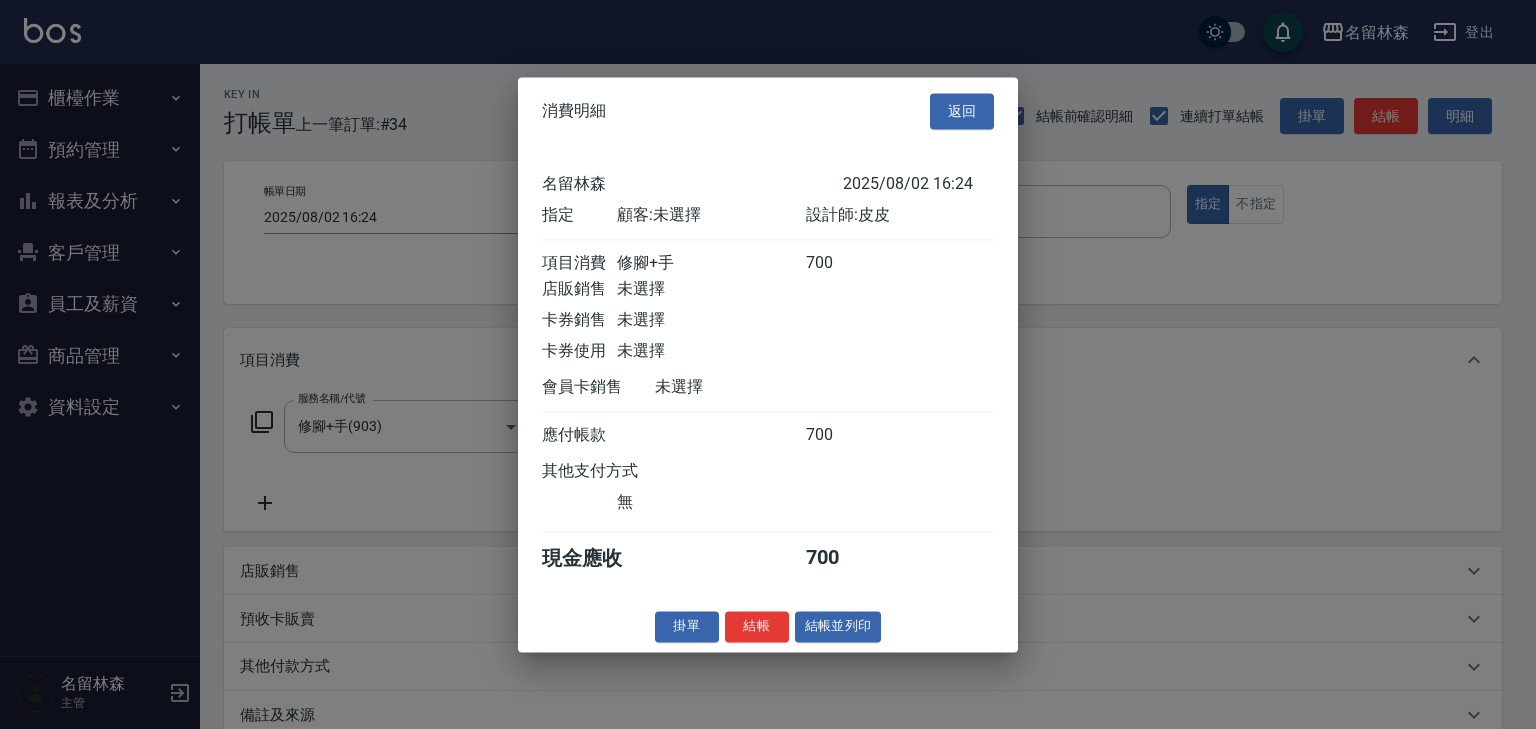 click on "消費明細 返回 名留林森 2025/08/02 16:24 指定 顧客: 未選擇 設計師: [PERSON] 項目消費 修腳+手 700 店販銷售 未選擇 卡券銷售 未選擇 卡券使用 未選擇 會員卡銷售 未選擇 應付帳款 700 其他支付方式 無 現金應收 700 掛單 結帳 結帳並列印 名留林森 結帳單 日期： 2025/08/02 16:24 帳單編號： 0 設計師: [PERSON] 顧客： 未選擇 修腳+手 700 x1 合計： 700 結帳： 扣入金： 0 入金餘額： 0 卡券金額： 0 付現金額： 700 名留林森 結帳單 日期： 2025/08/02 16:24 帳單編號： 設計師: [PERSON] 顧客： 未選擇 名稱 單價 數量 小計 修腳+手 700 1 700 合計： 700 扣入金： 0 入金餘額： 0 卡券金額： 0 付現金額： 700 謝謝惠顧,歡迎下次光臨!" at bounding box center (768, 364) 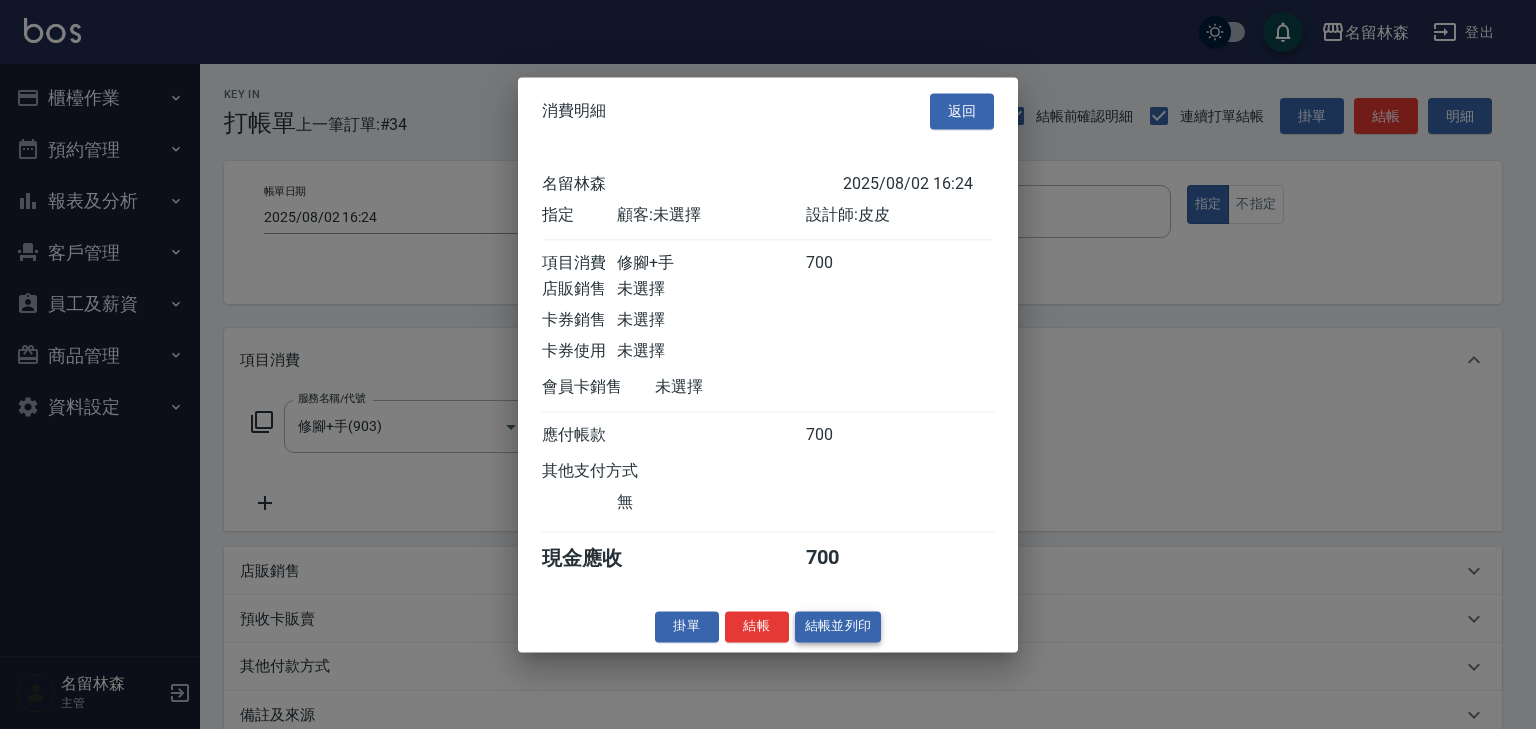click on "結帳並列印" at bounding box center (838, 626) 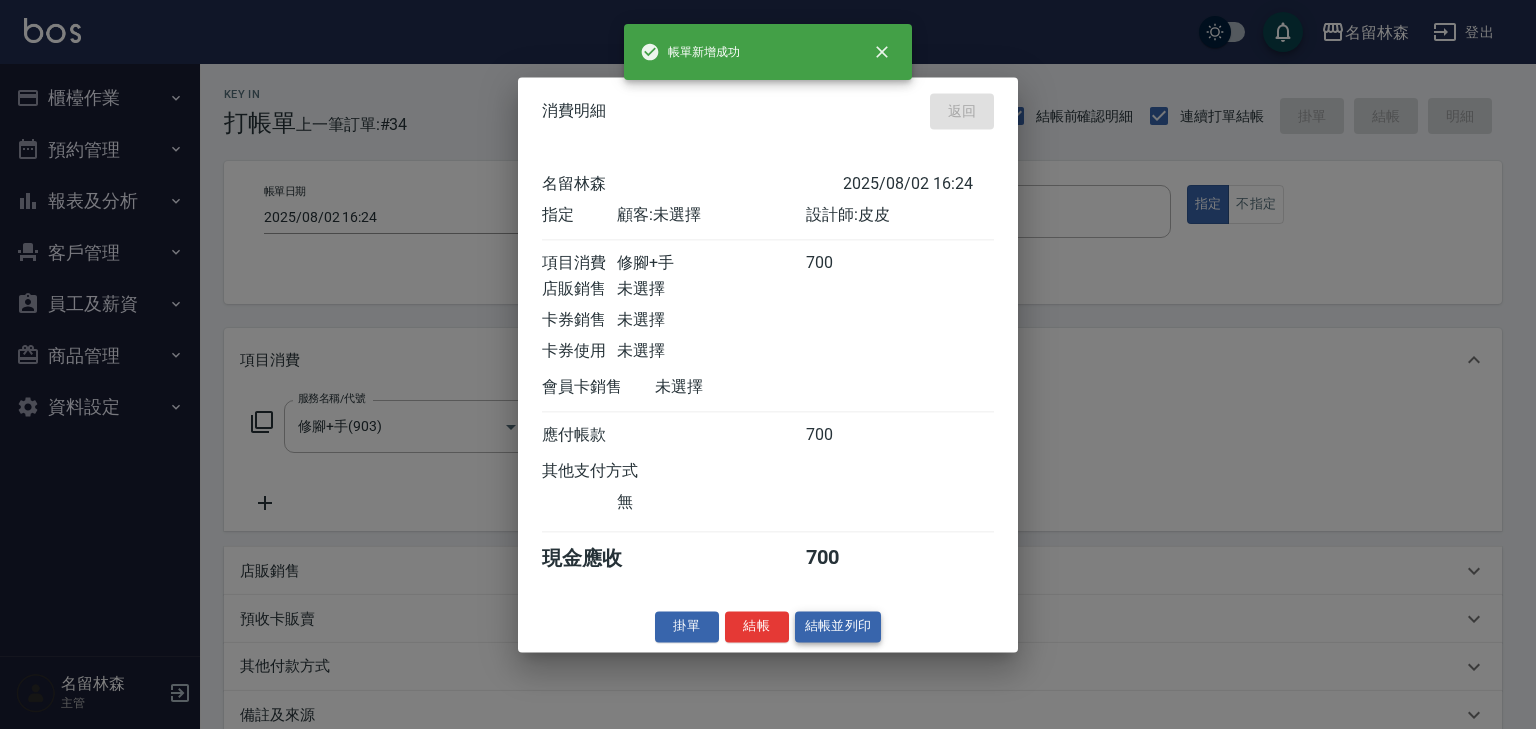 type 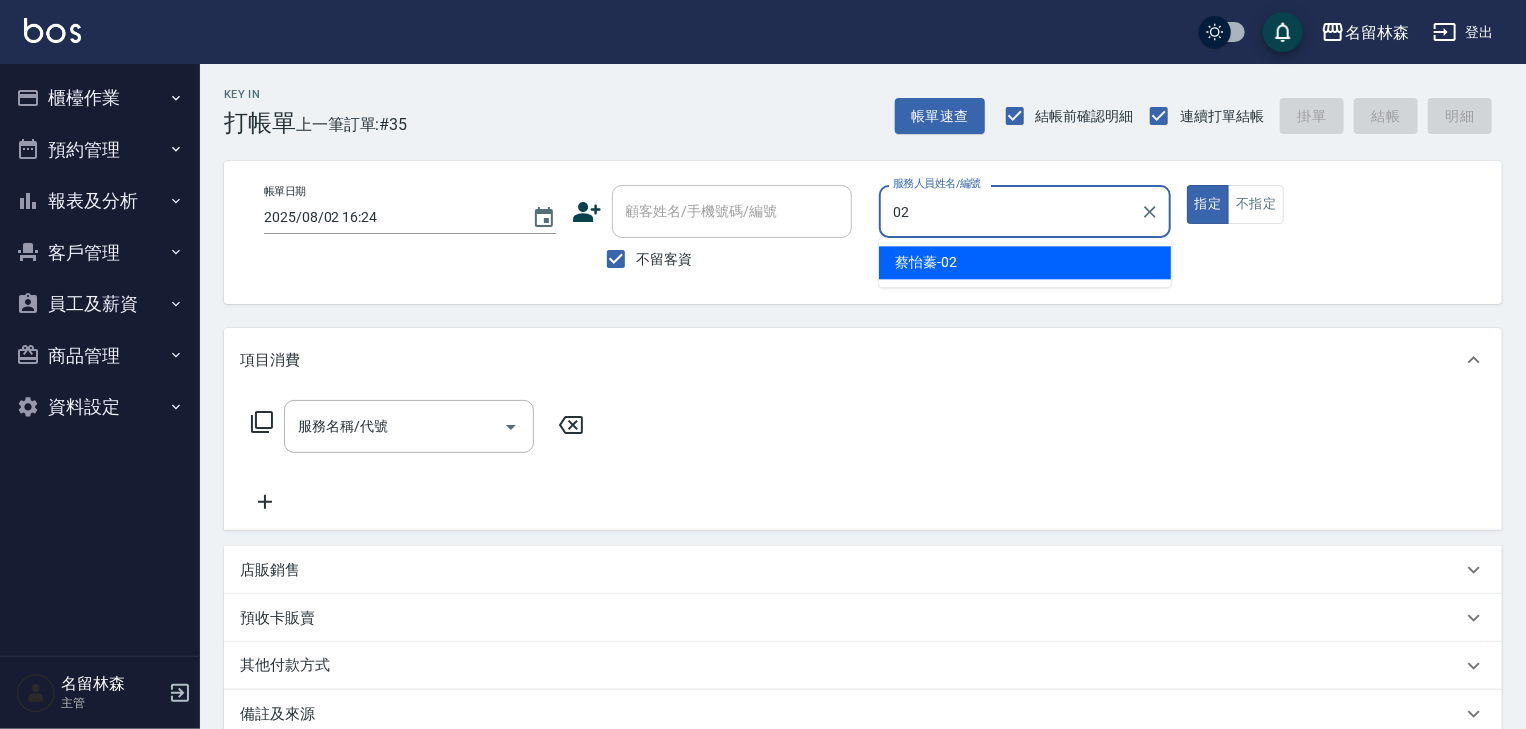 type on "[FIRST] [LAST]-02" 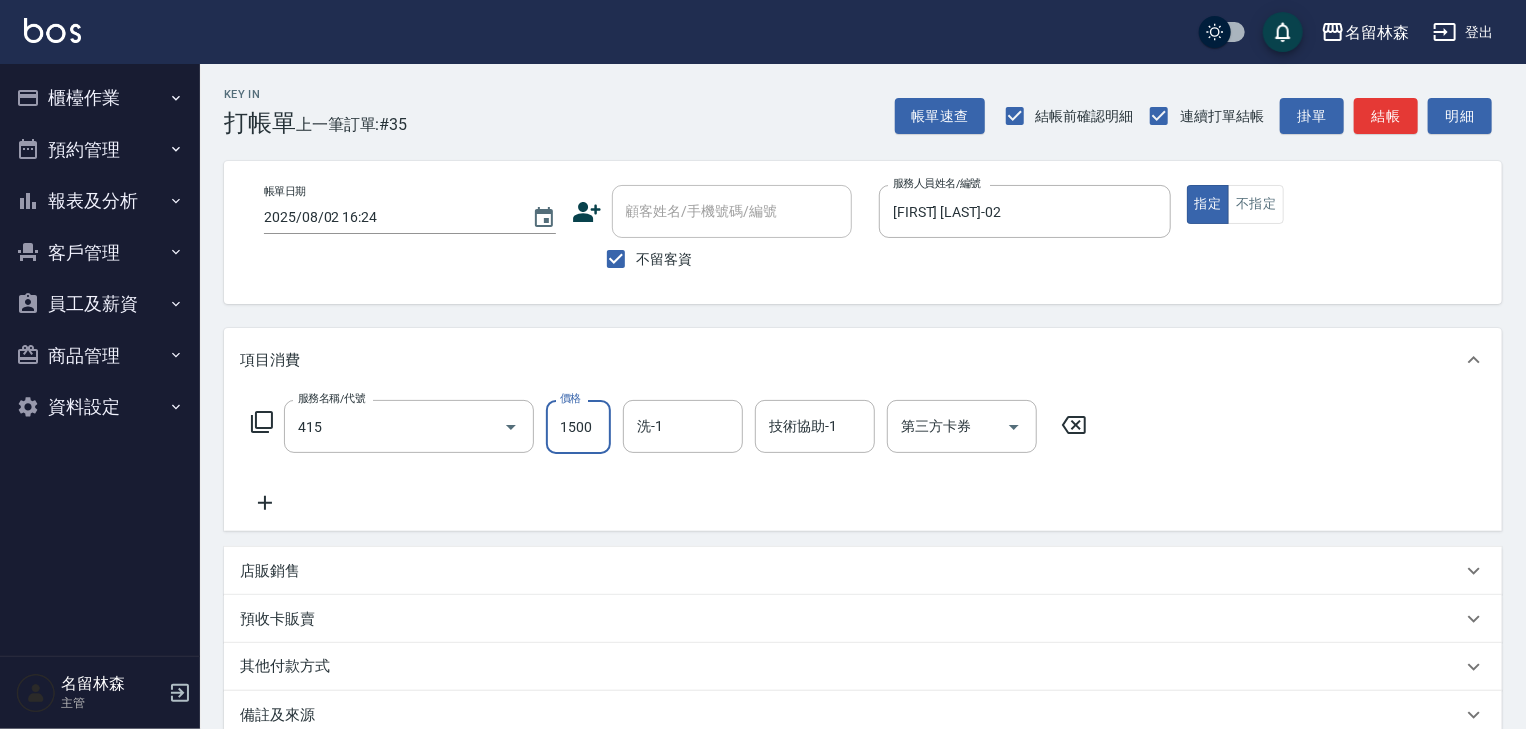 type on "染髮1500↑(415)" 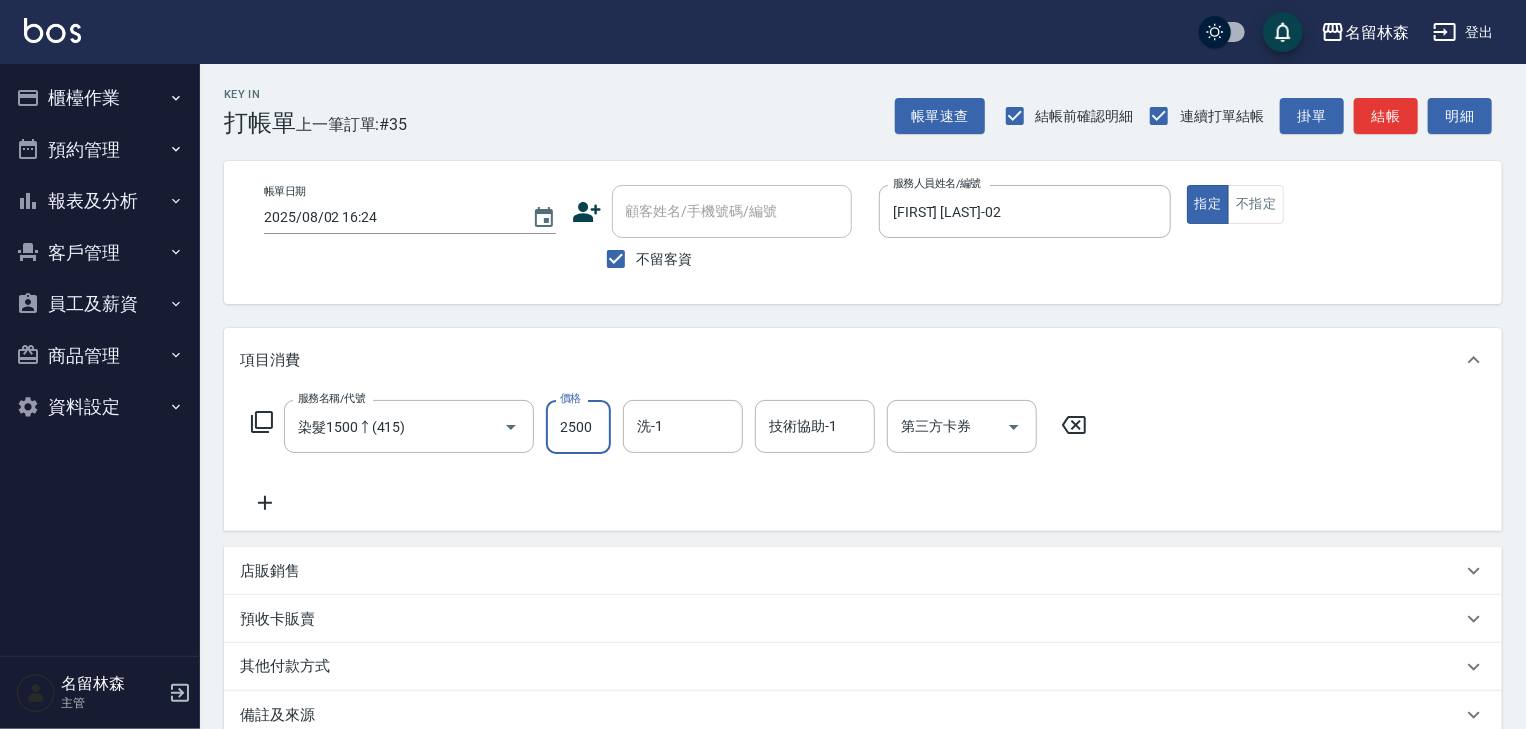 type on "2500" 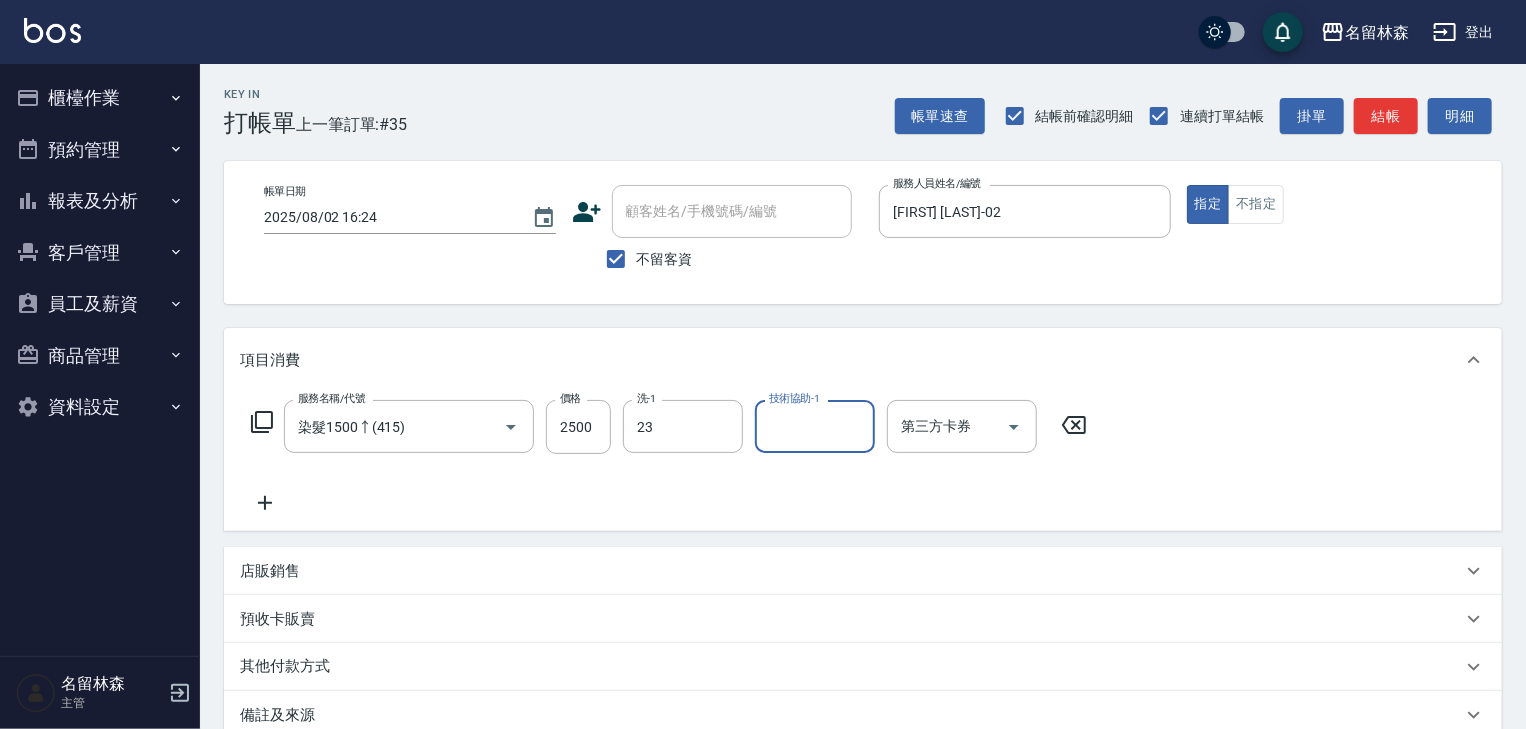 type on "[FIRST] [LAST]-23" 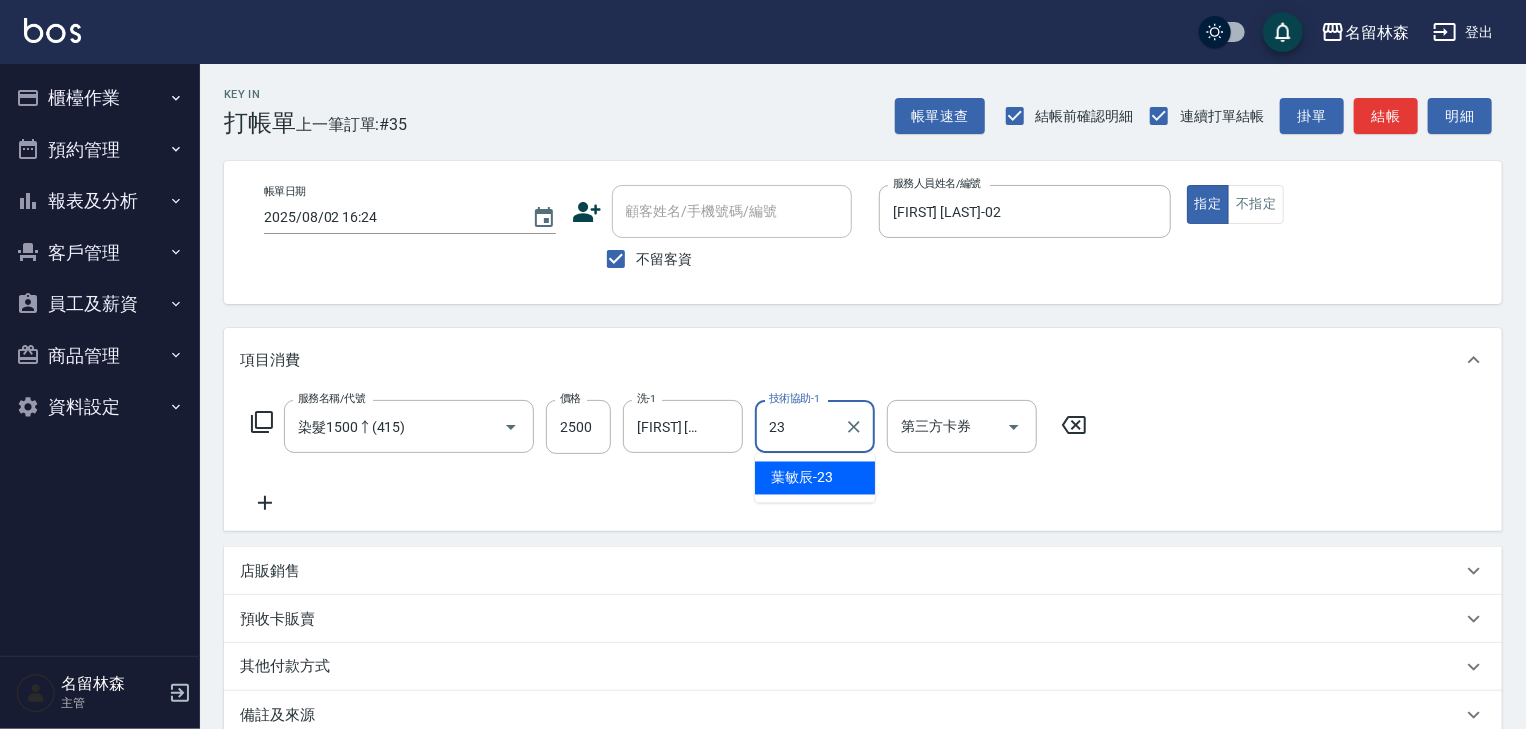 type on "[FIRST] [LAST]-23" 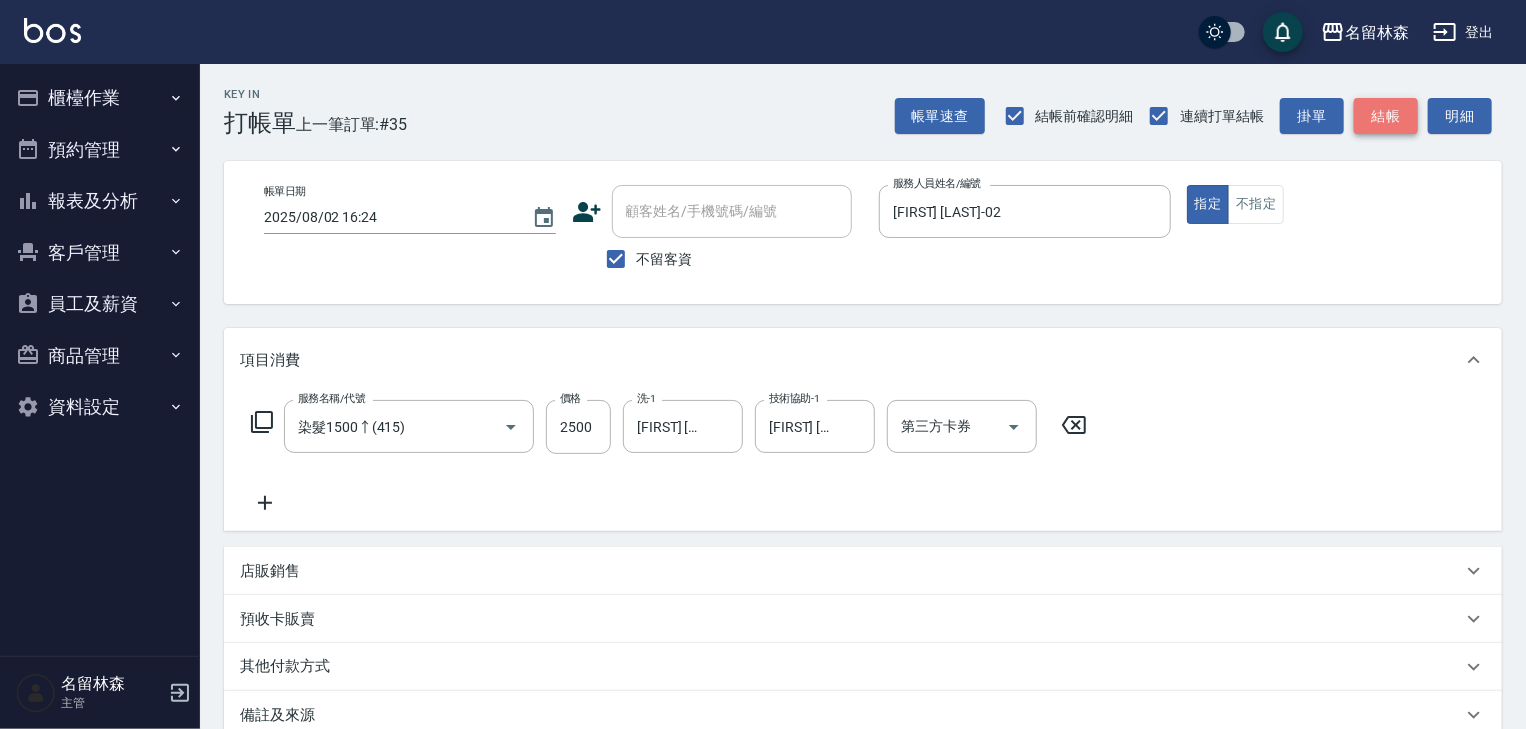 click on "結帳" at bounding box center [1386, 116] 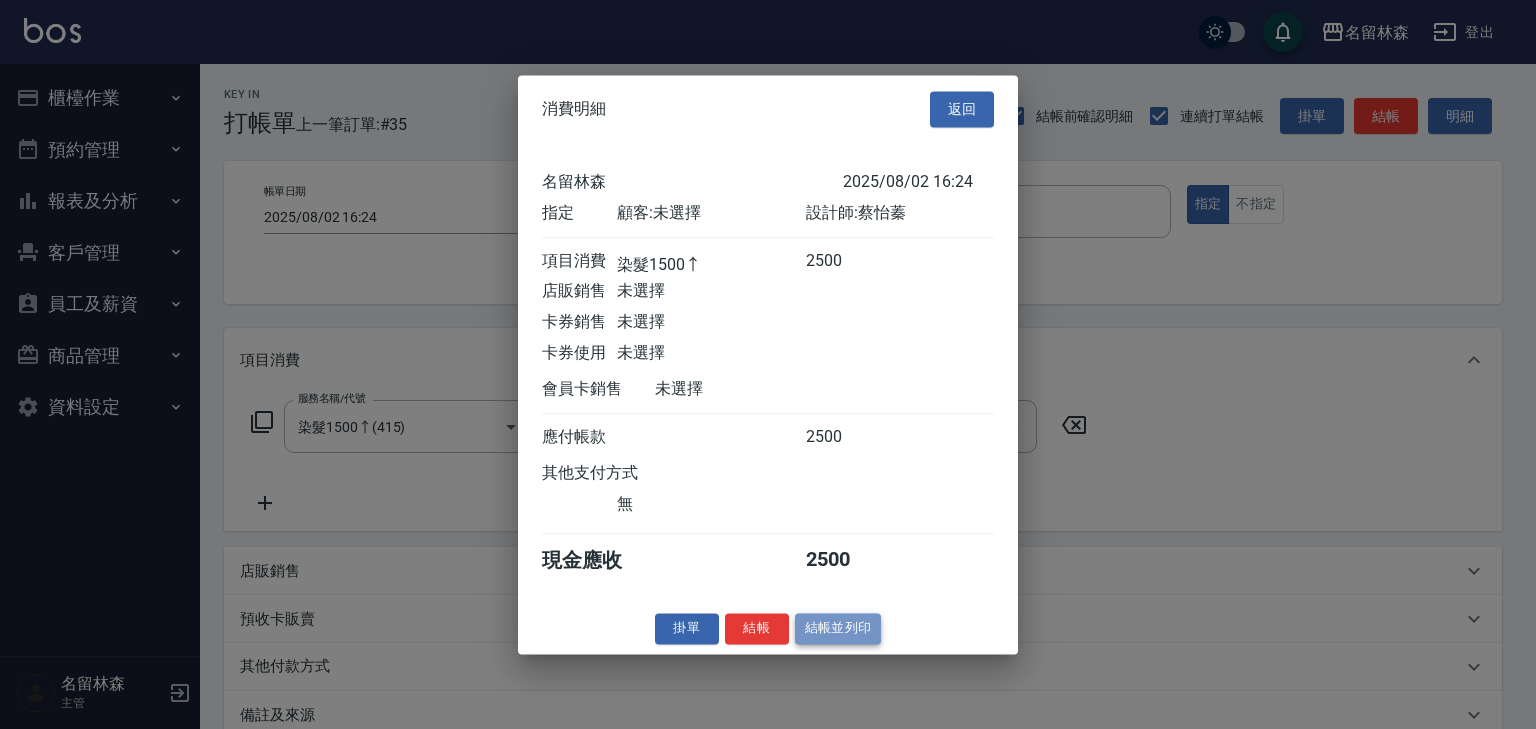 click on "結帳並列印" at bounding box center [838, 628] 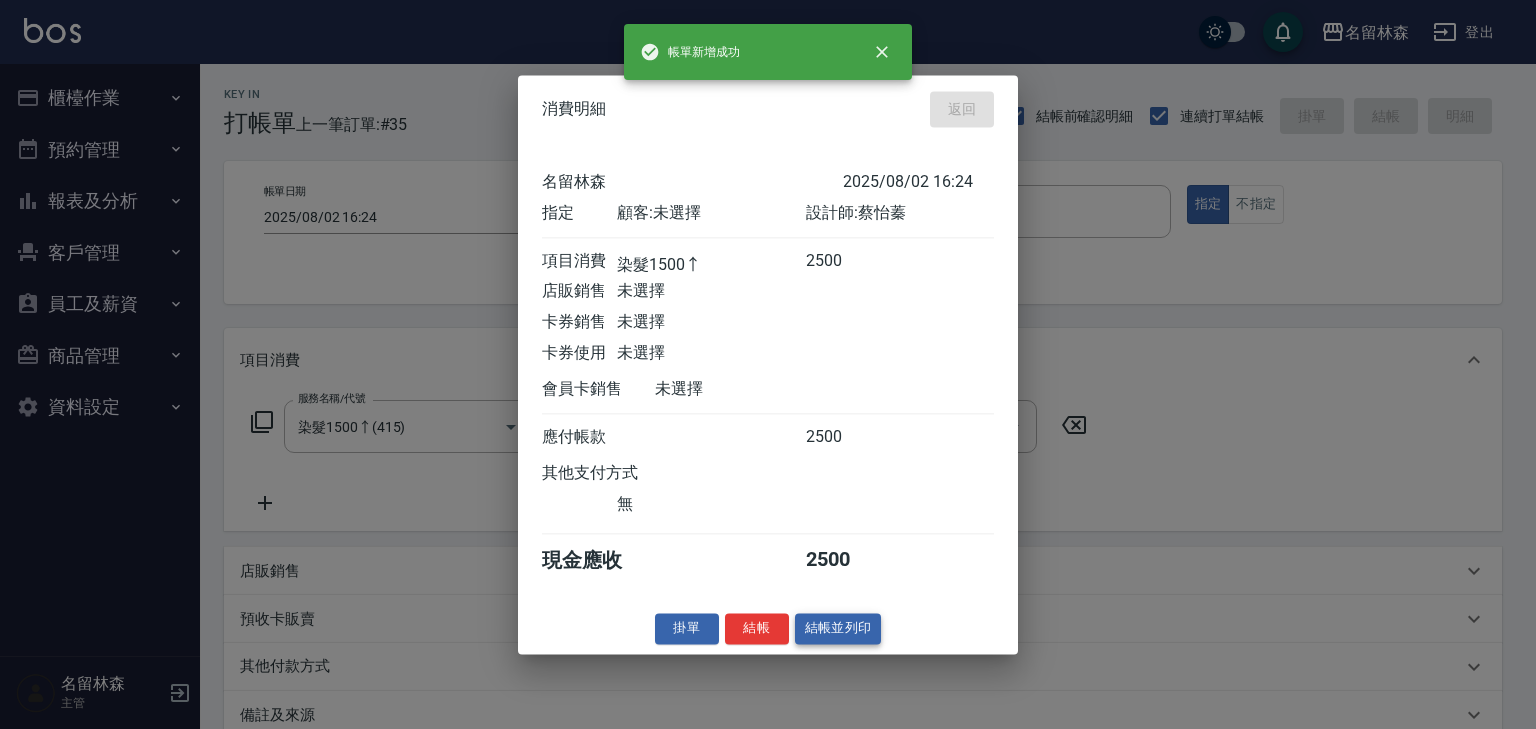 type on "2025/08/02 16:28" 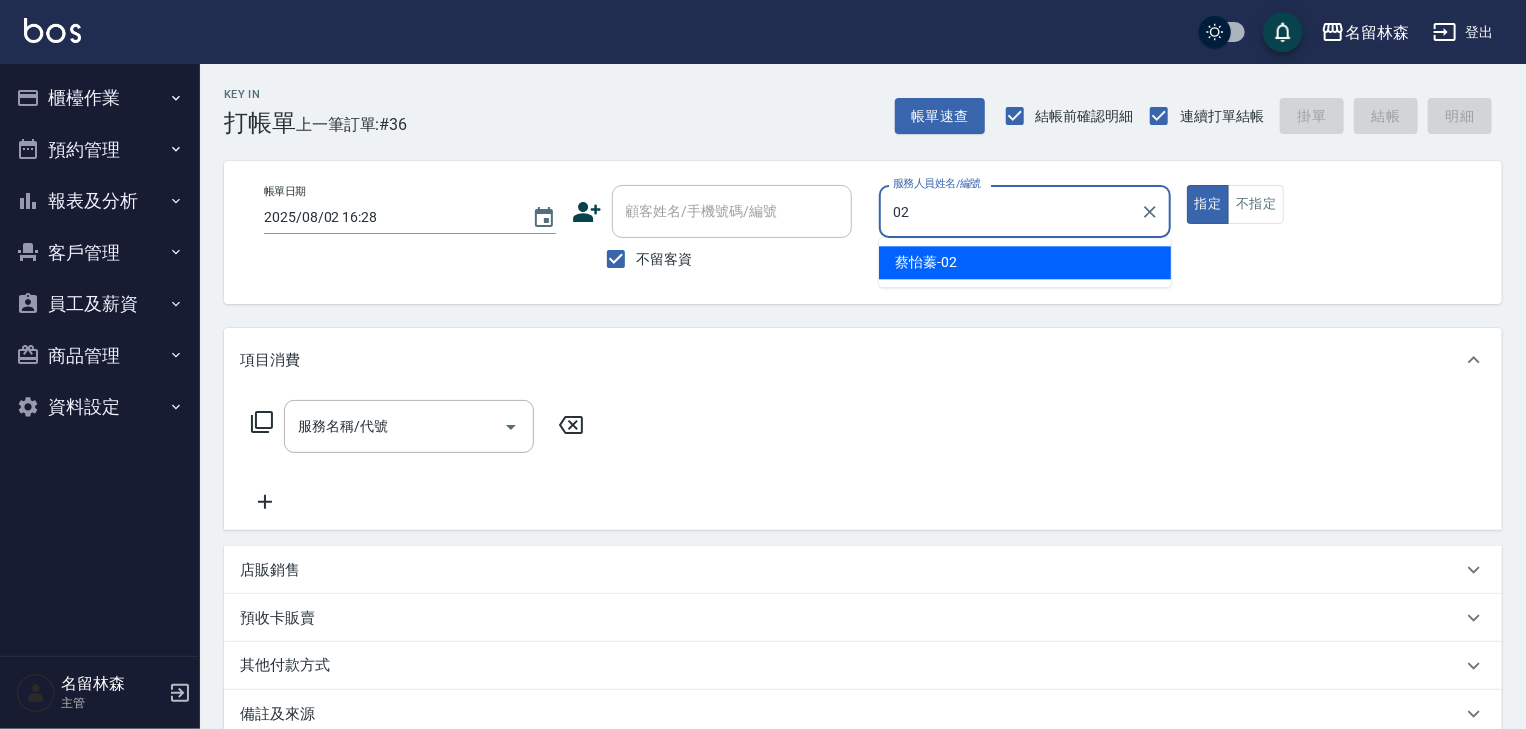 type on "[FIRST] [LAST]-02" 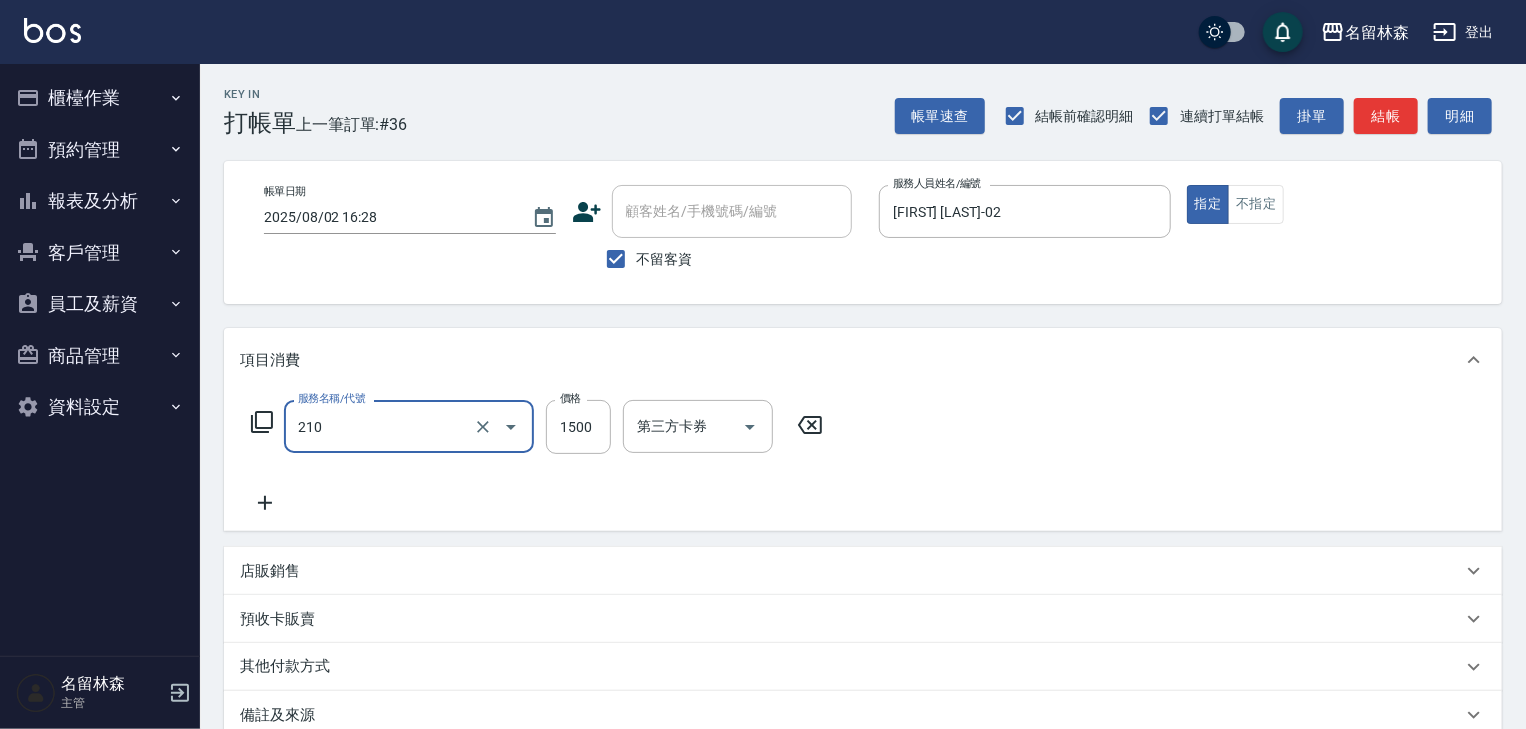 type on "離子燙(自備)(210)" 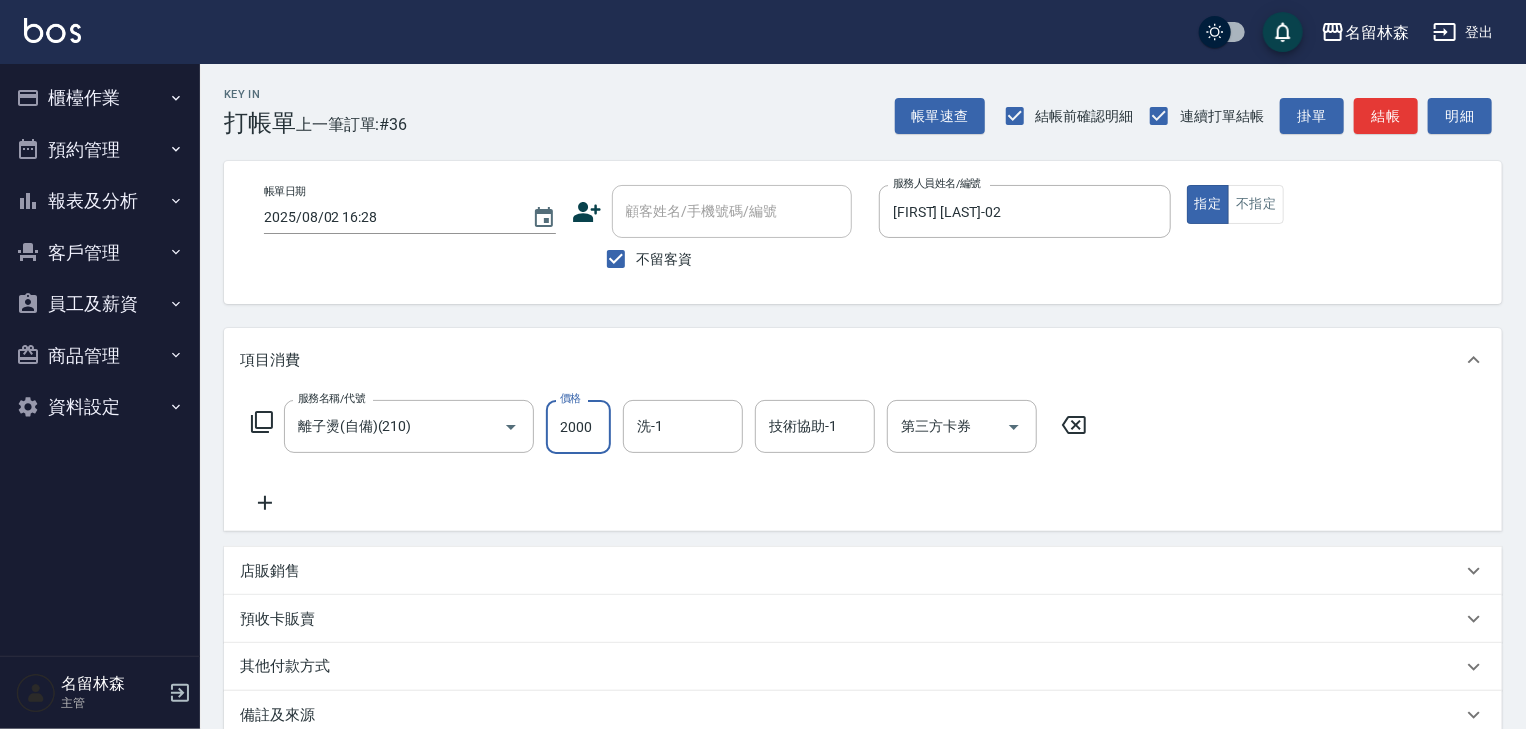 type on "2000" 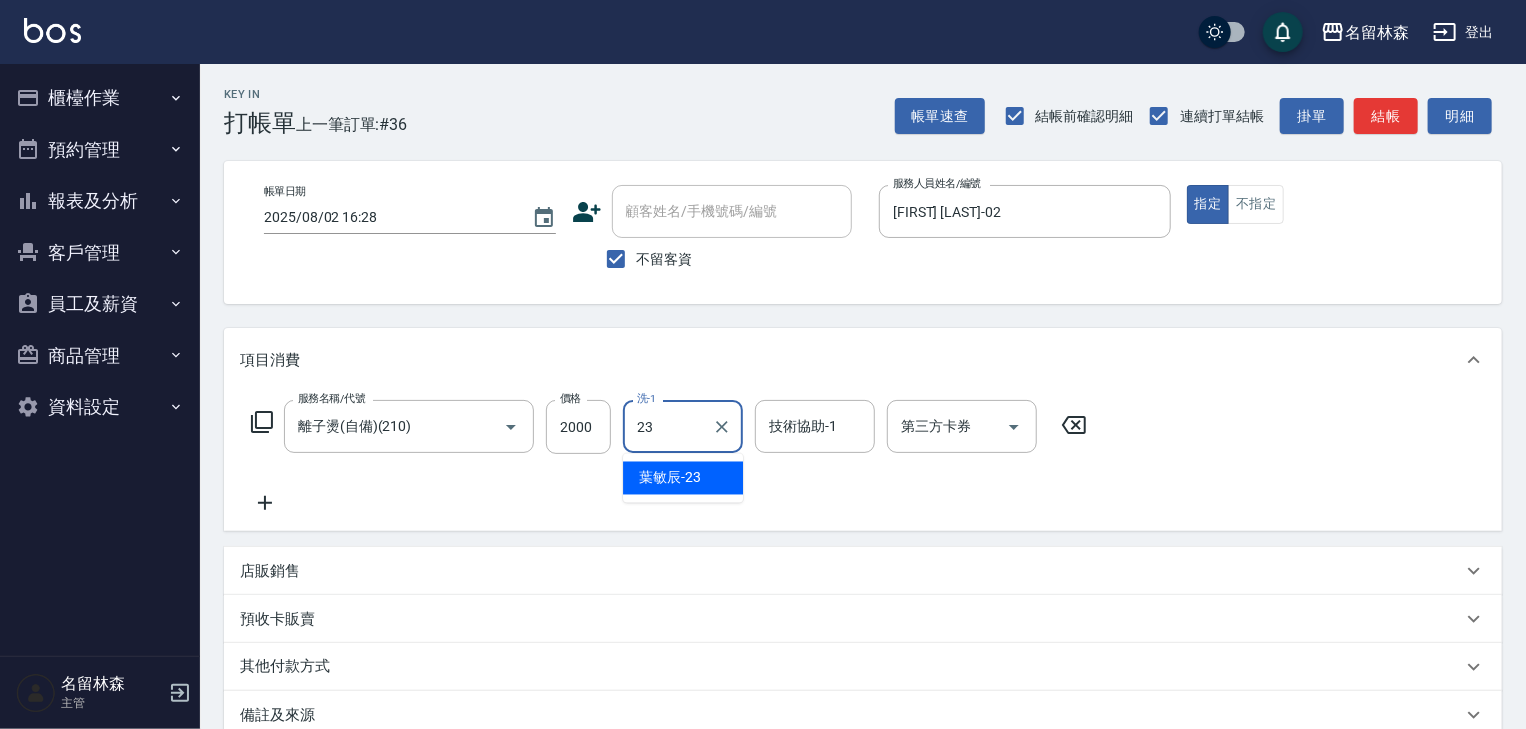 type on "[FIRST] [LAST]-23" 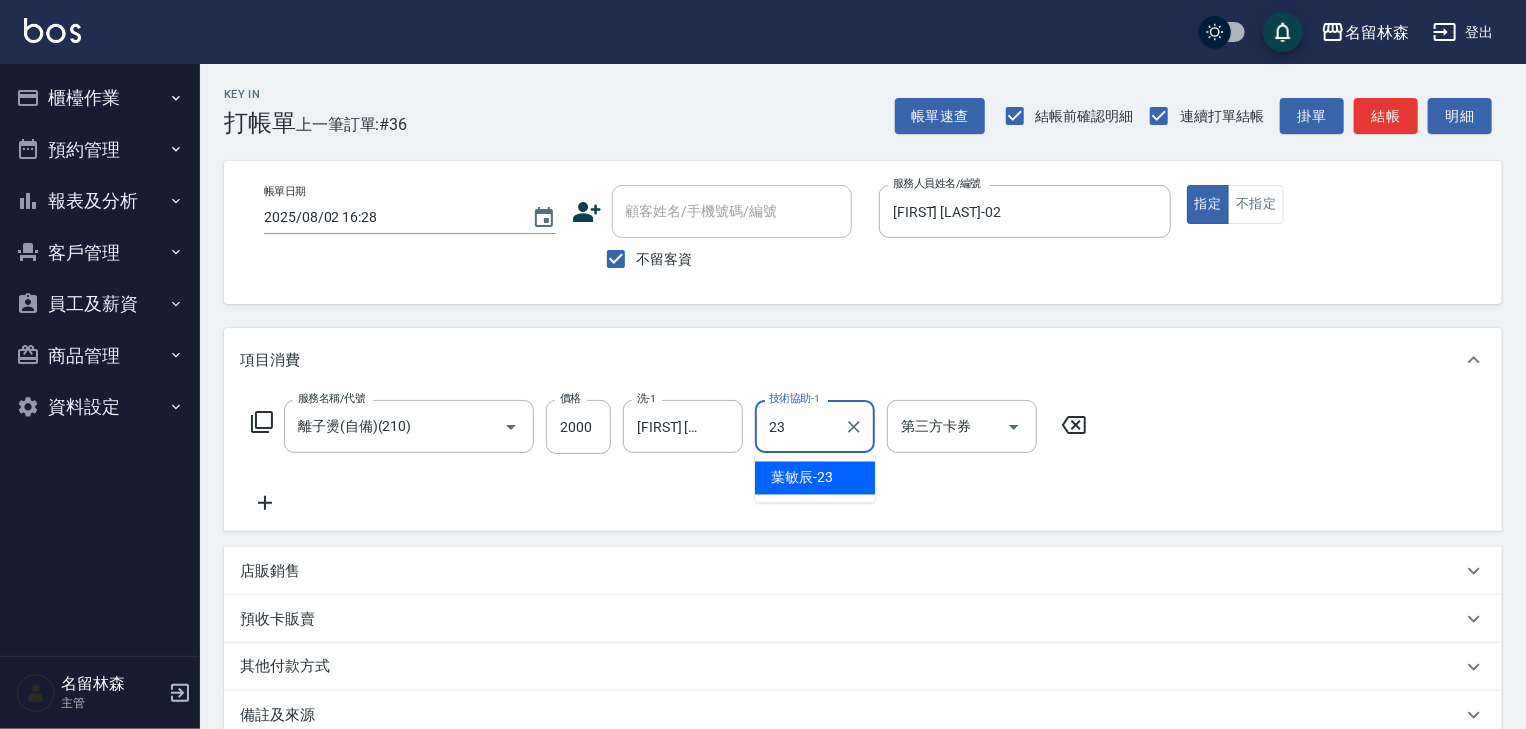 type on "[FIRST] [LAST]-23" 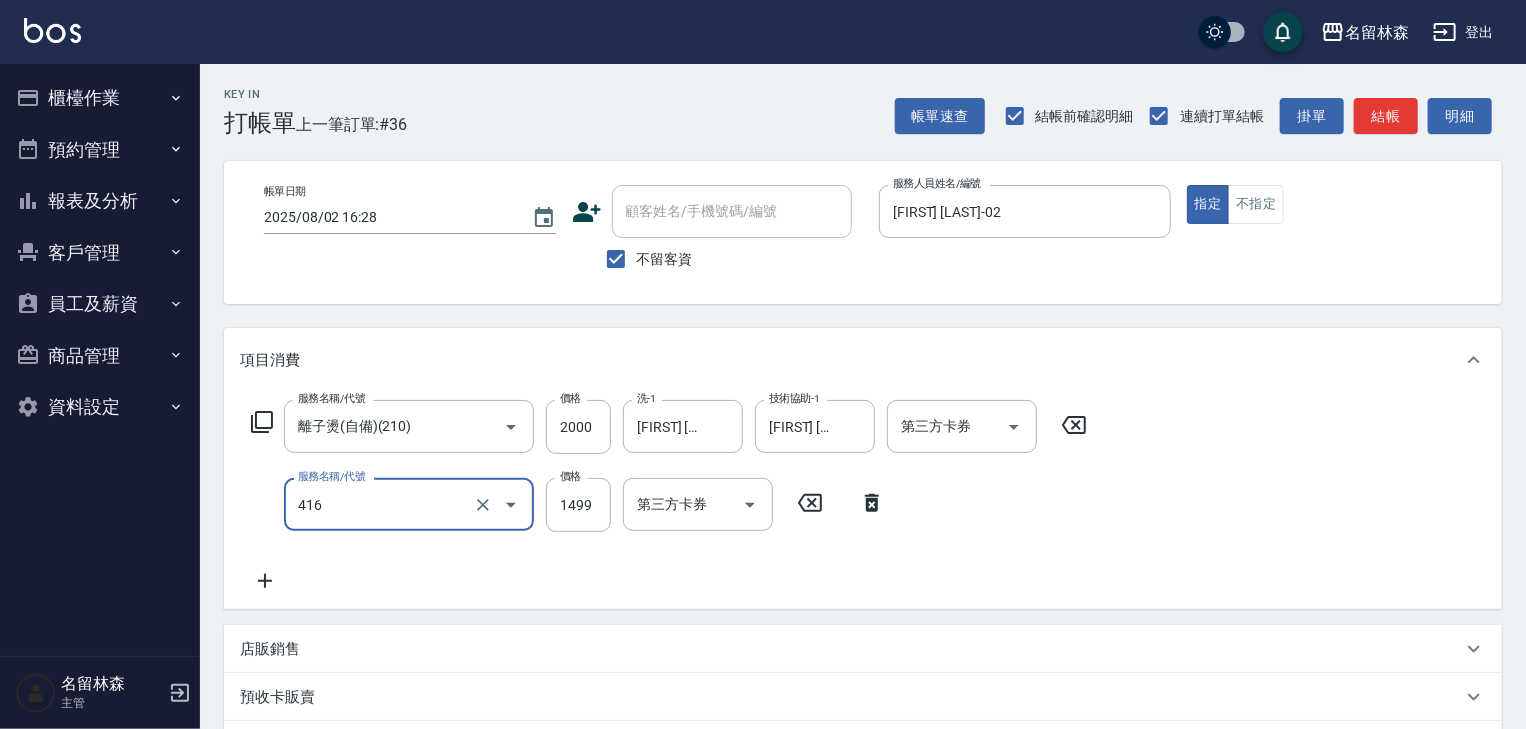 type on "染髮1499↓(416)" 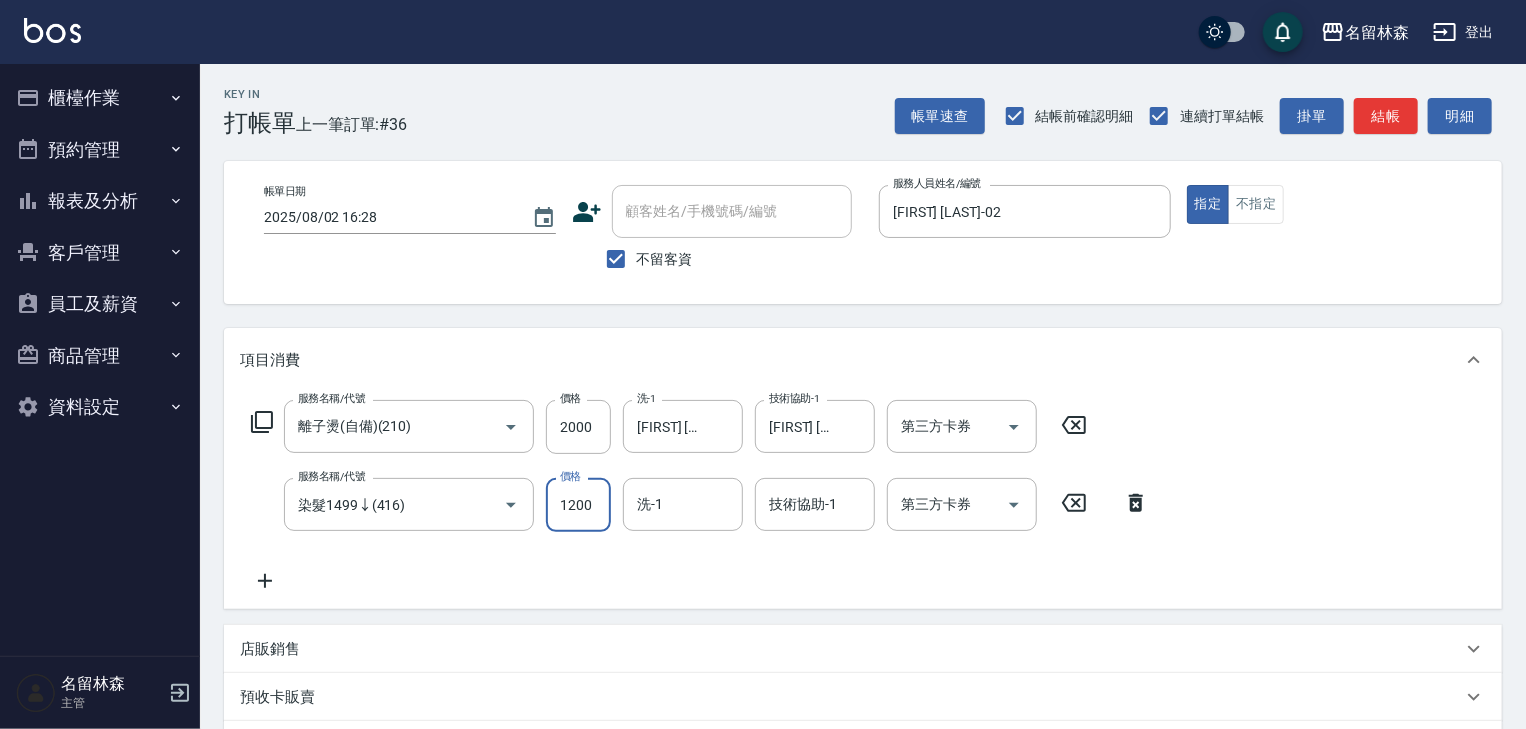 type on "1200" 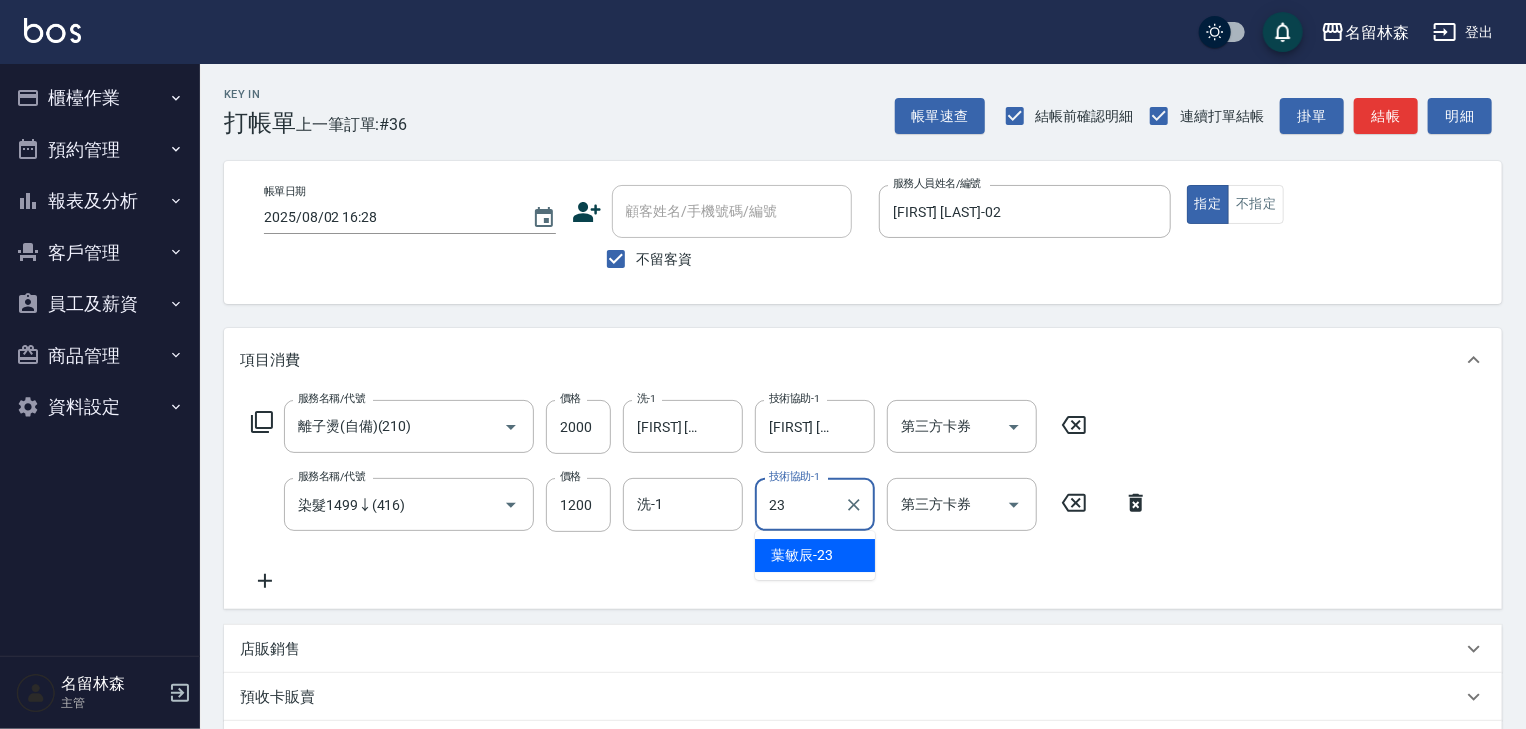 type on "[FIRST] [LAST]-23" 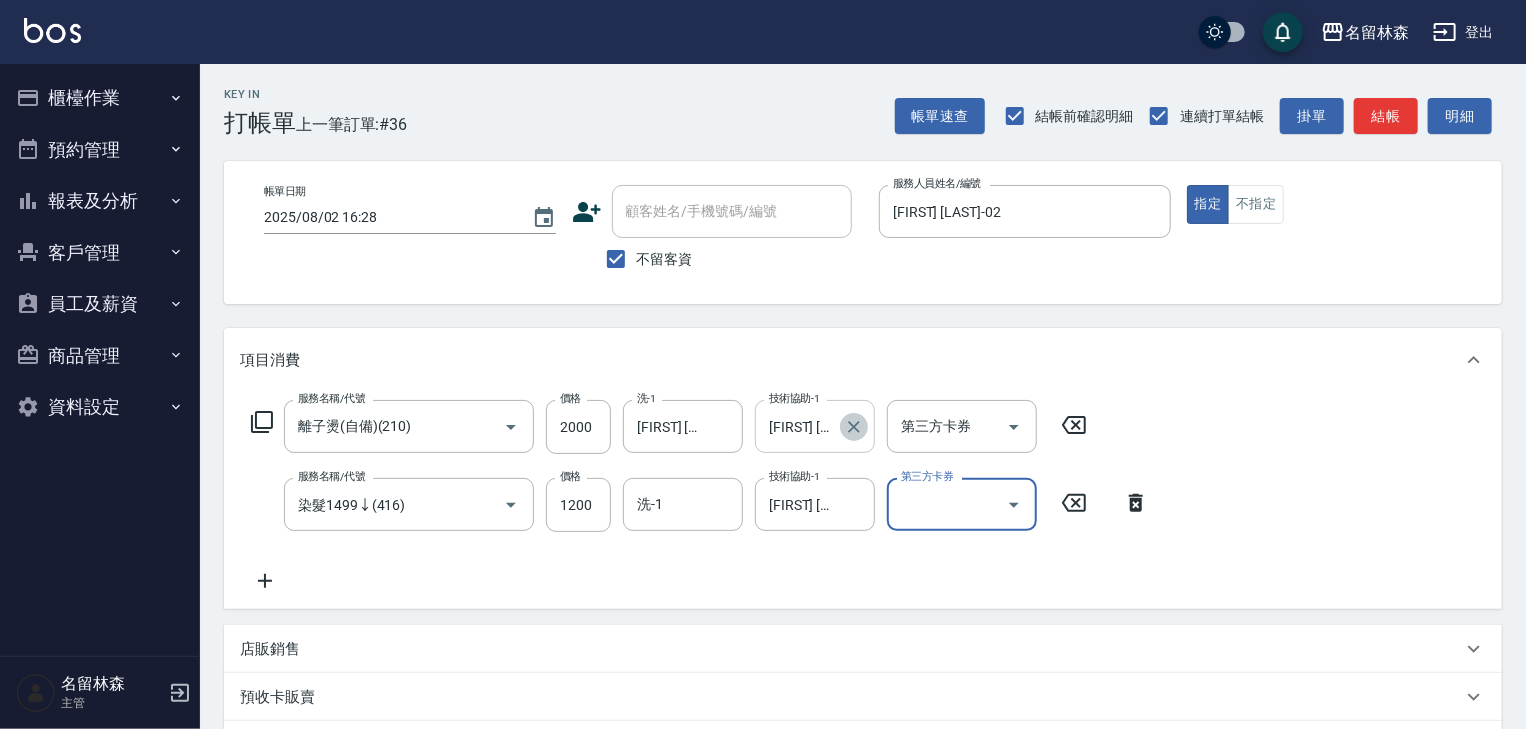 click 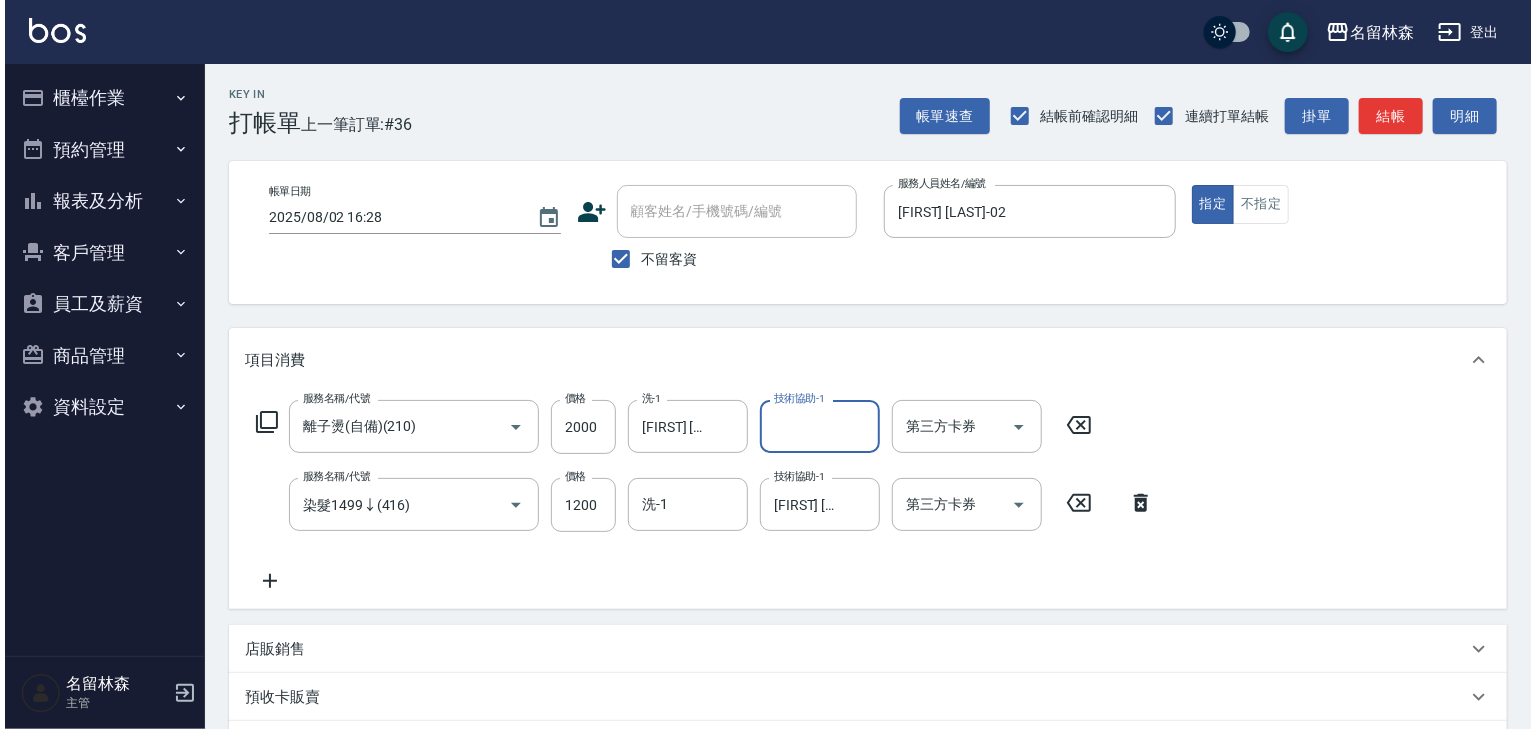 scroll, scrollTop: 312, scrollLeft: 0, axis: vertical 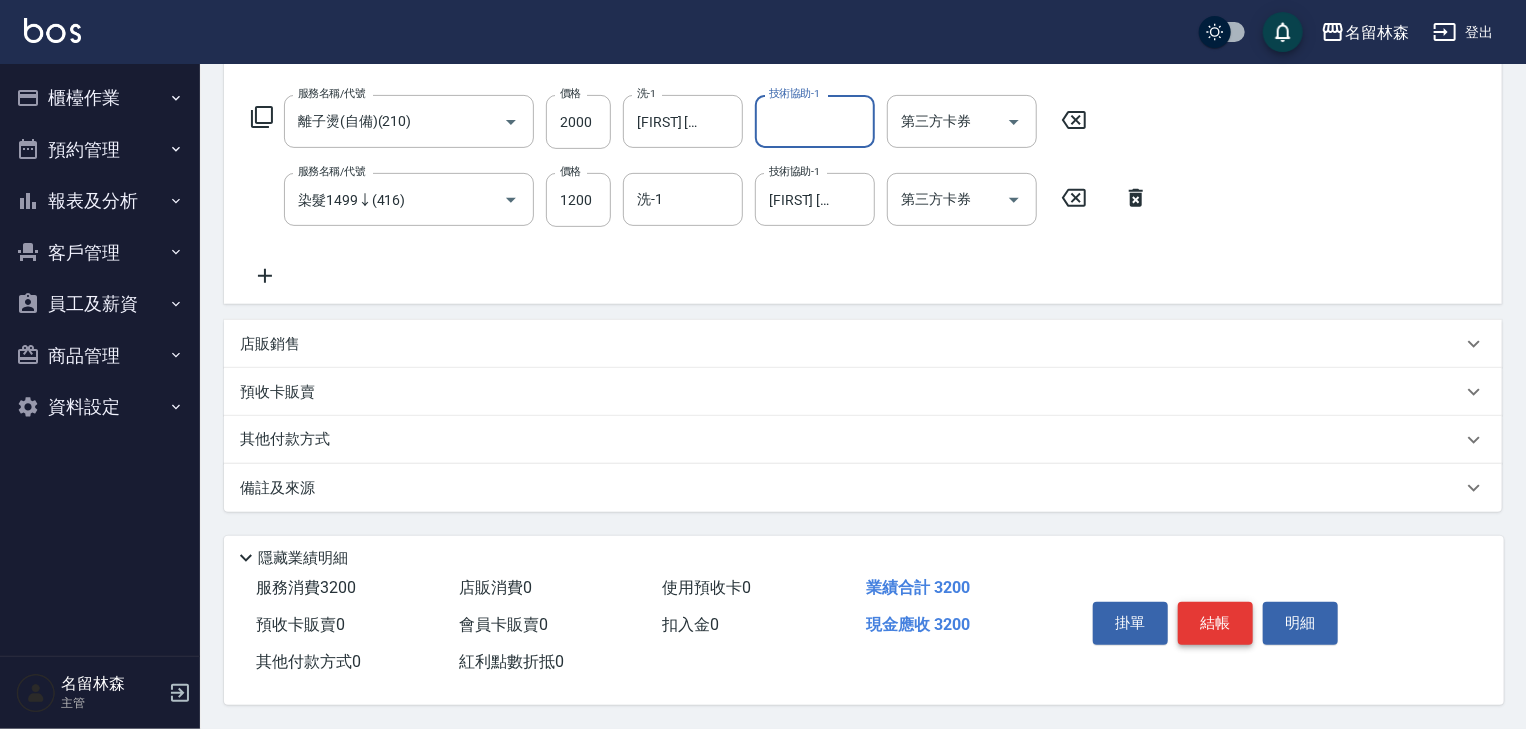 click on "結帳" at bounding box center [1215, 623] 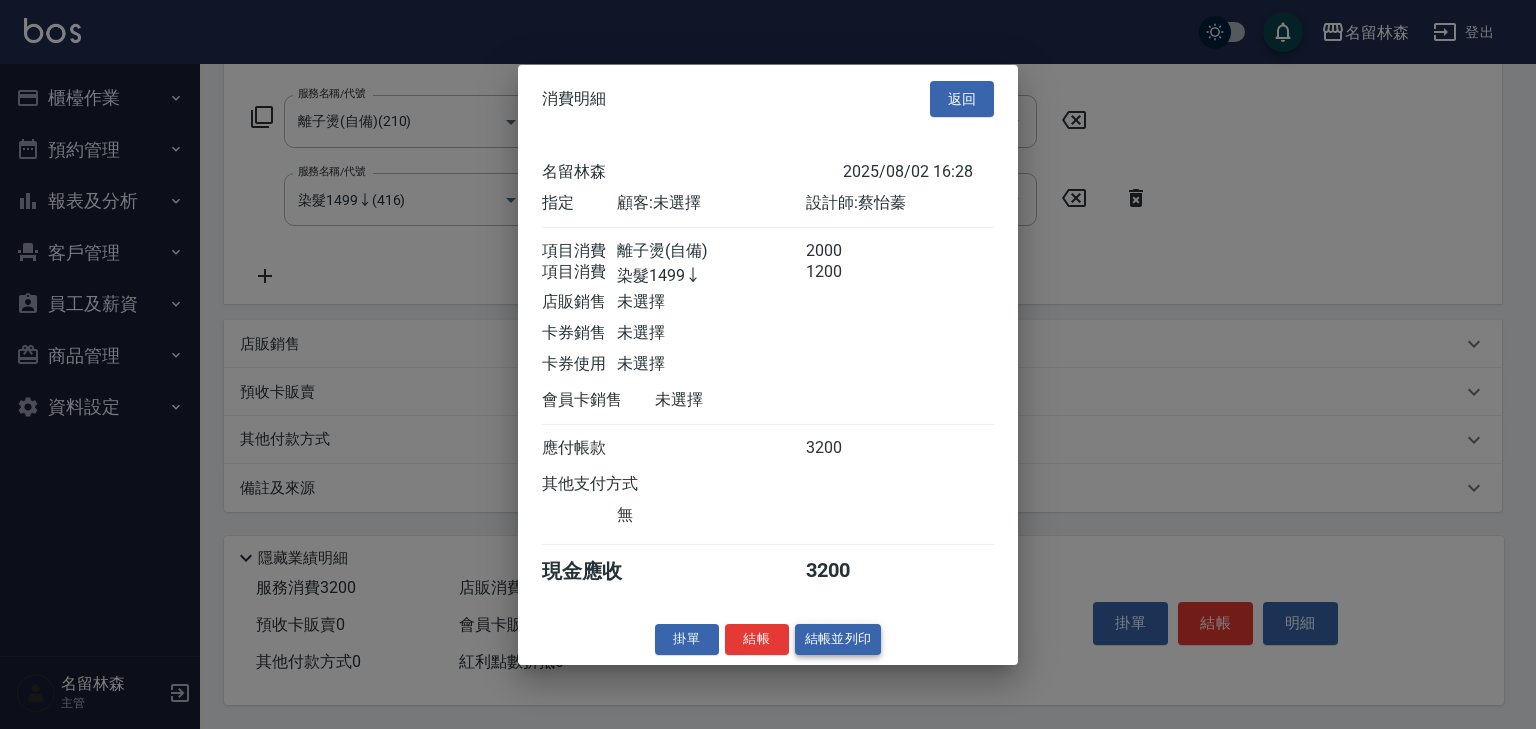 click on "結帳並列印" at bounding box center [838, 639] 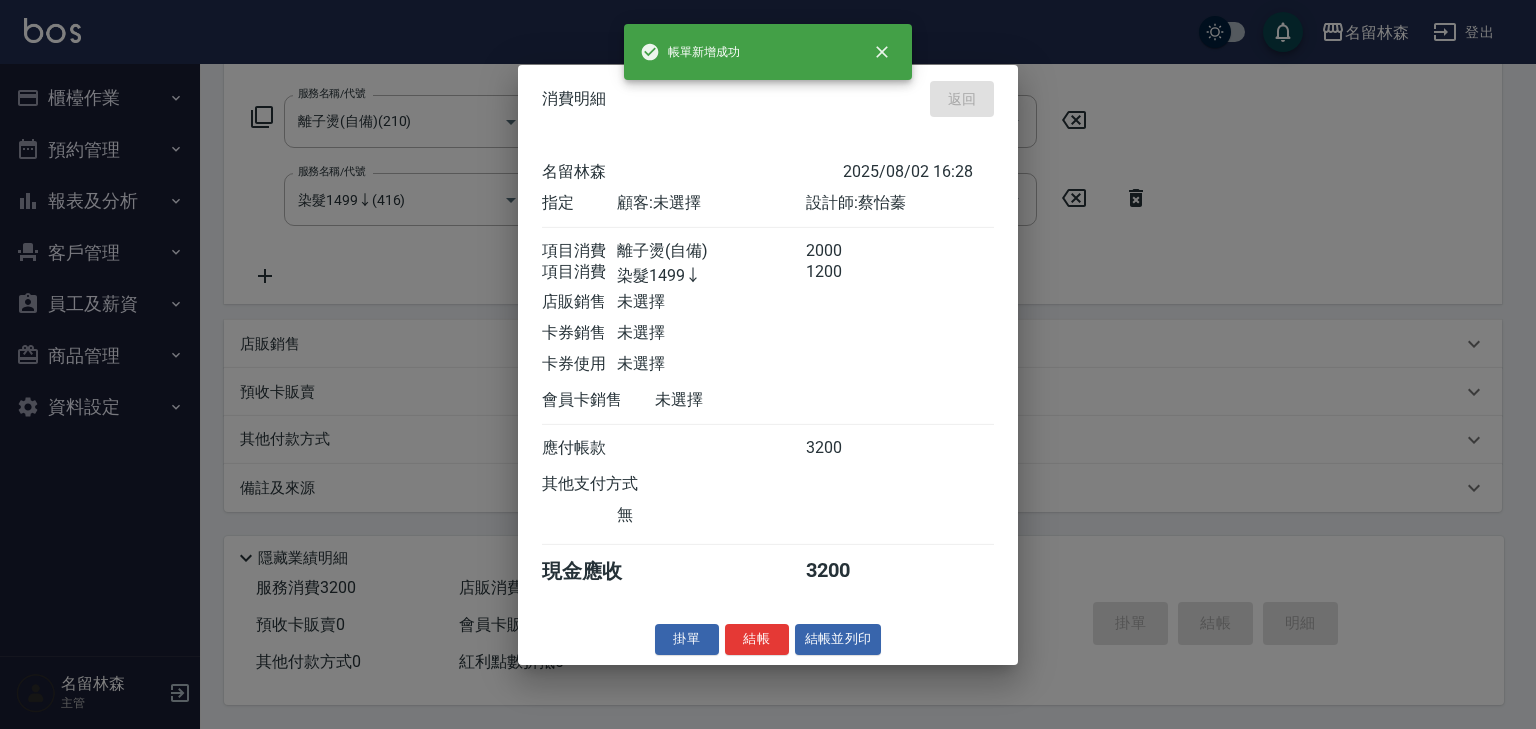 type on "2025/08/02 16:29" 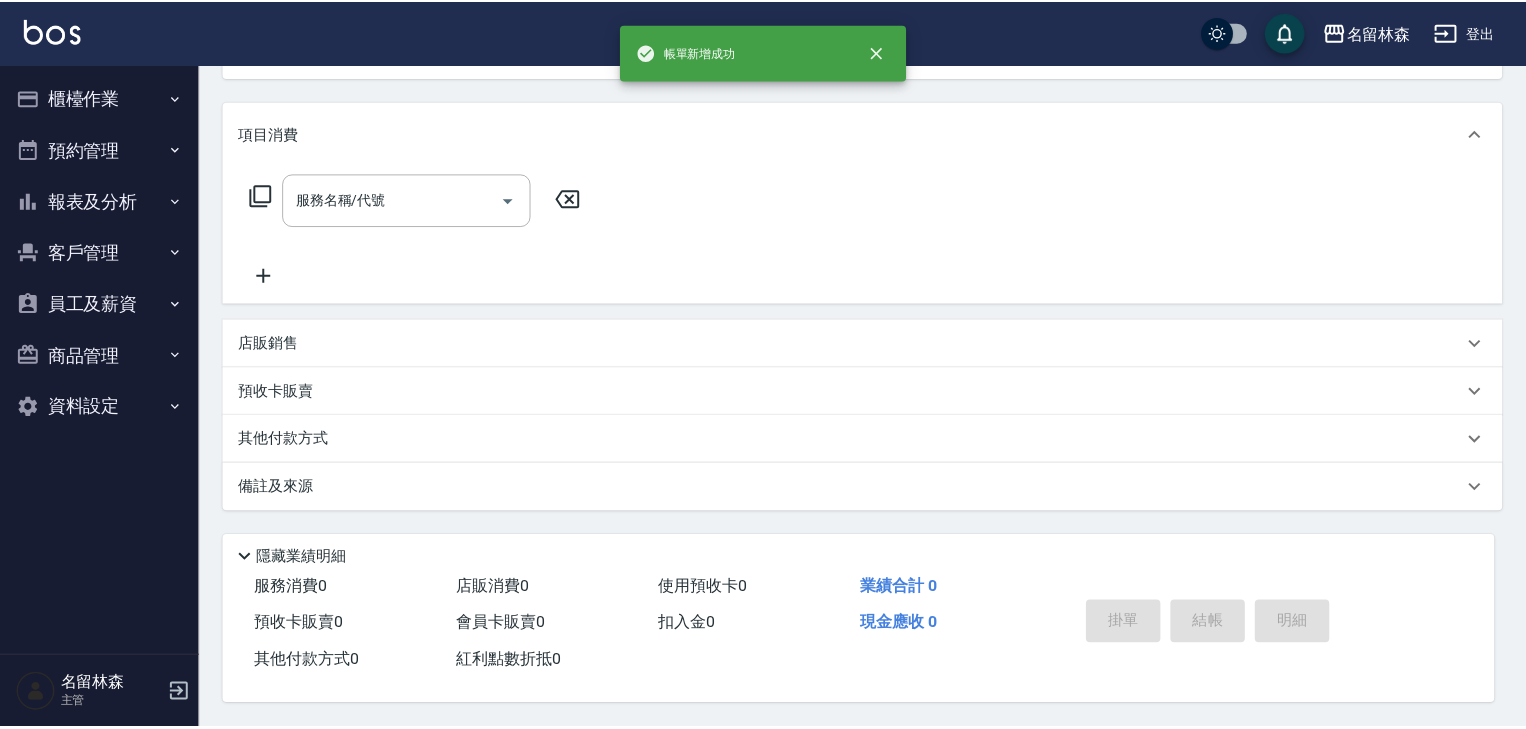 scroll, scrollTop: 0, scrollLeft: 0, axis: both 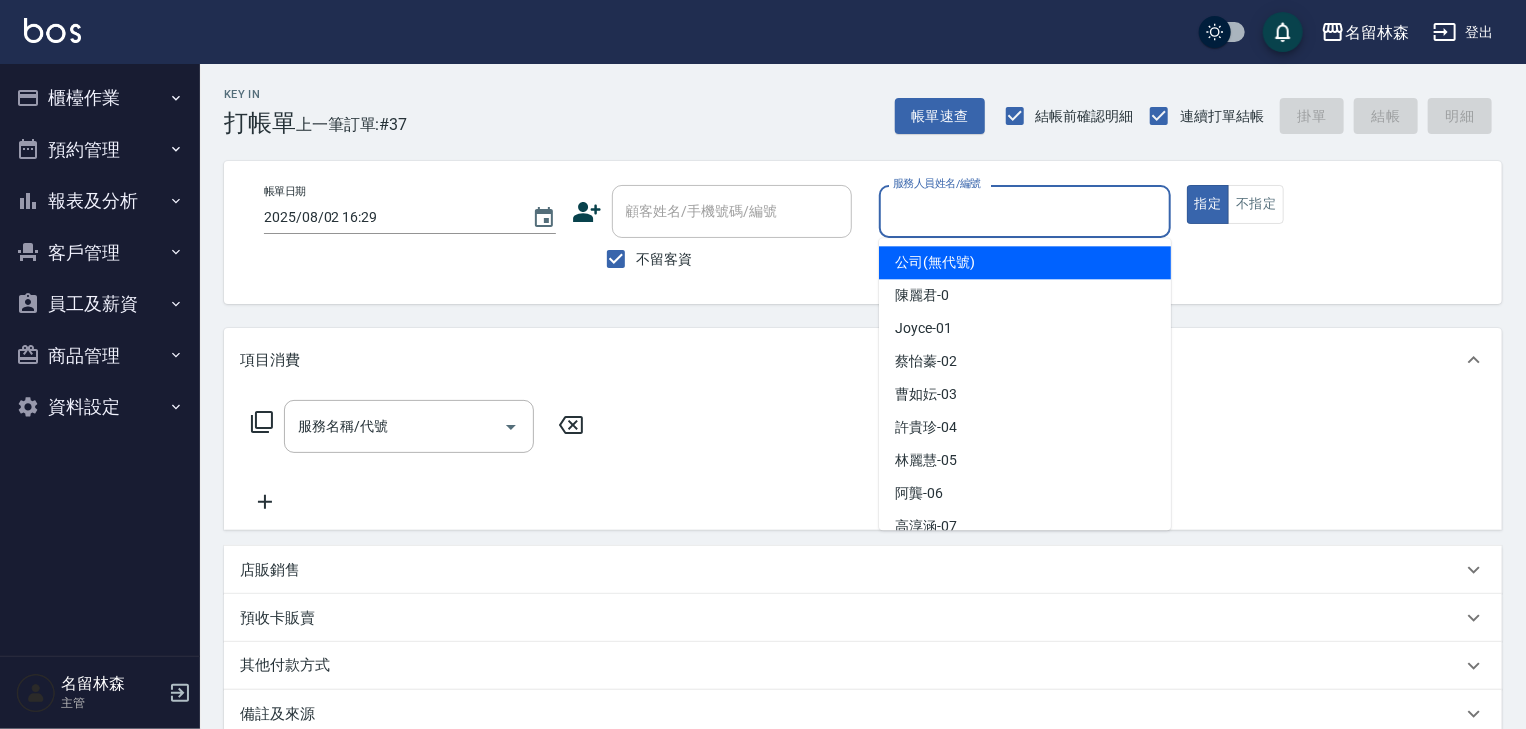 click on "服務人員姓名/編號" at bounding box center [1025, 211] 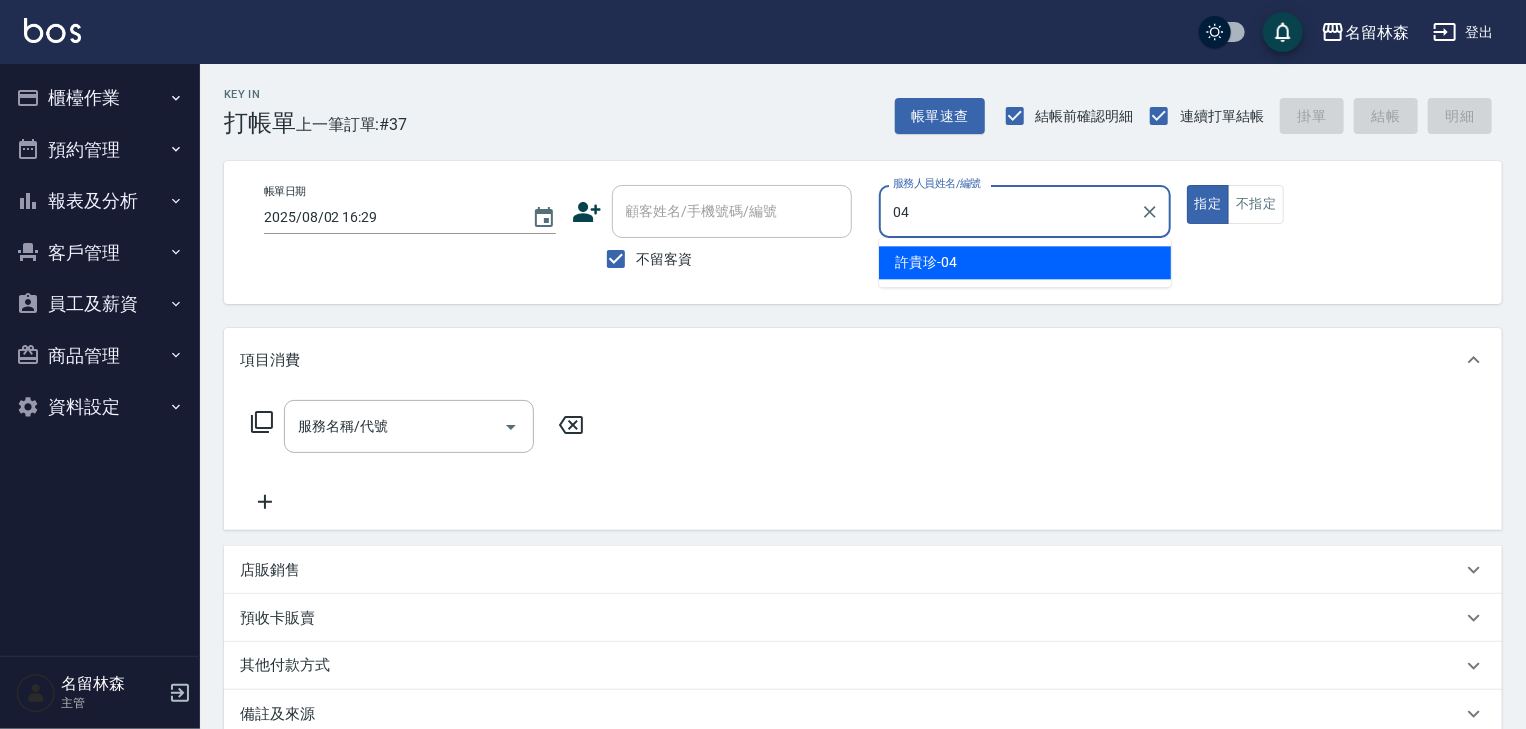 type on "[PERSON]-04" 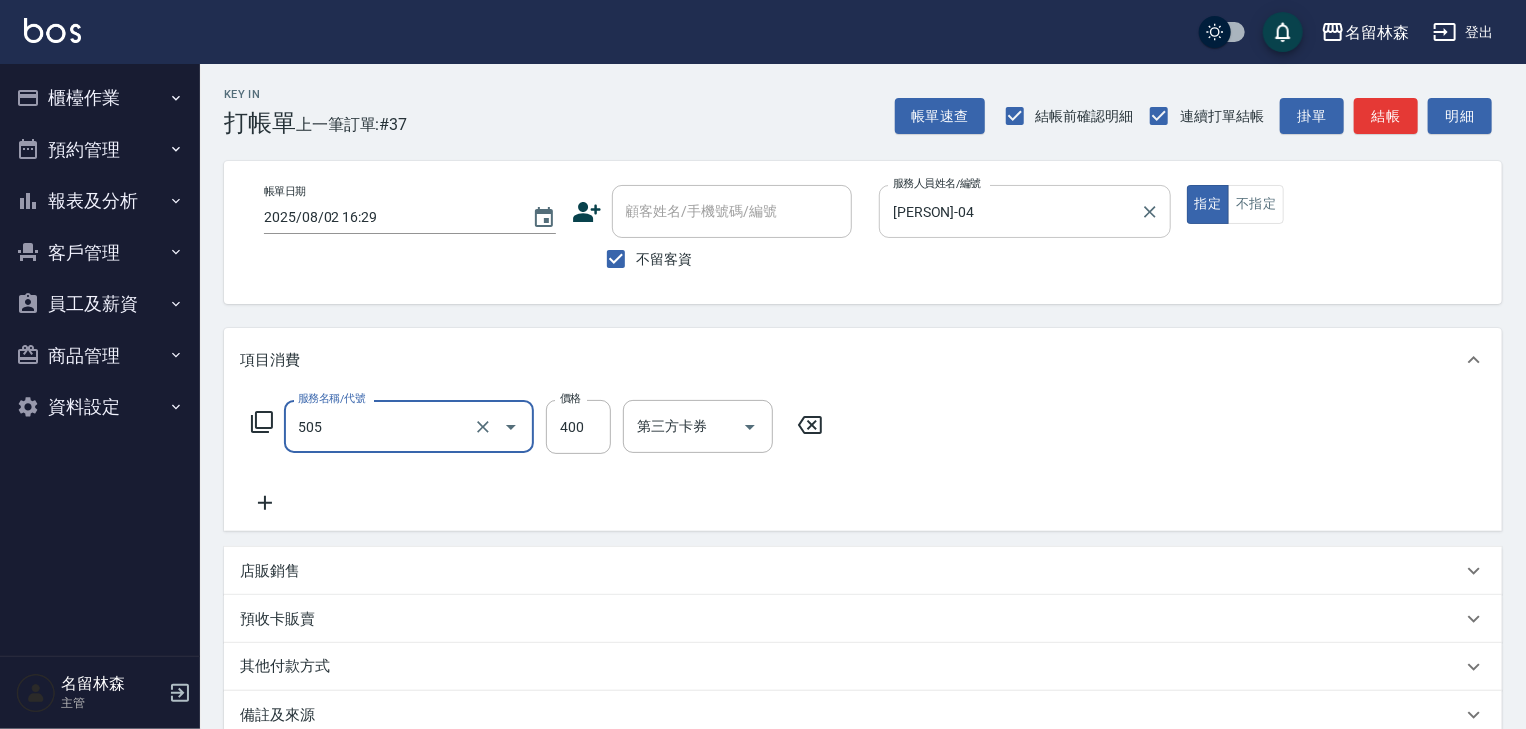 type on "洗髮(505)" 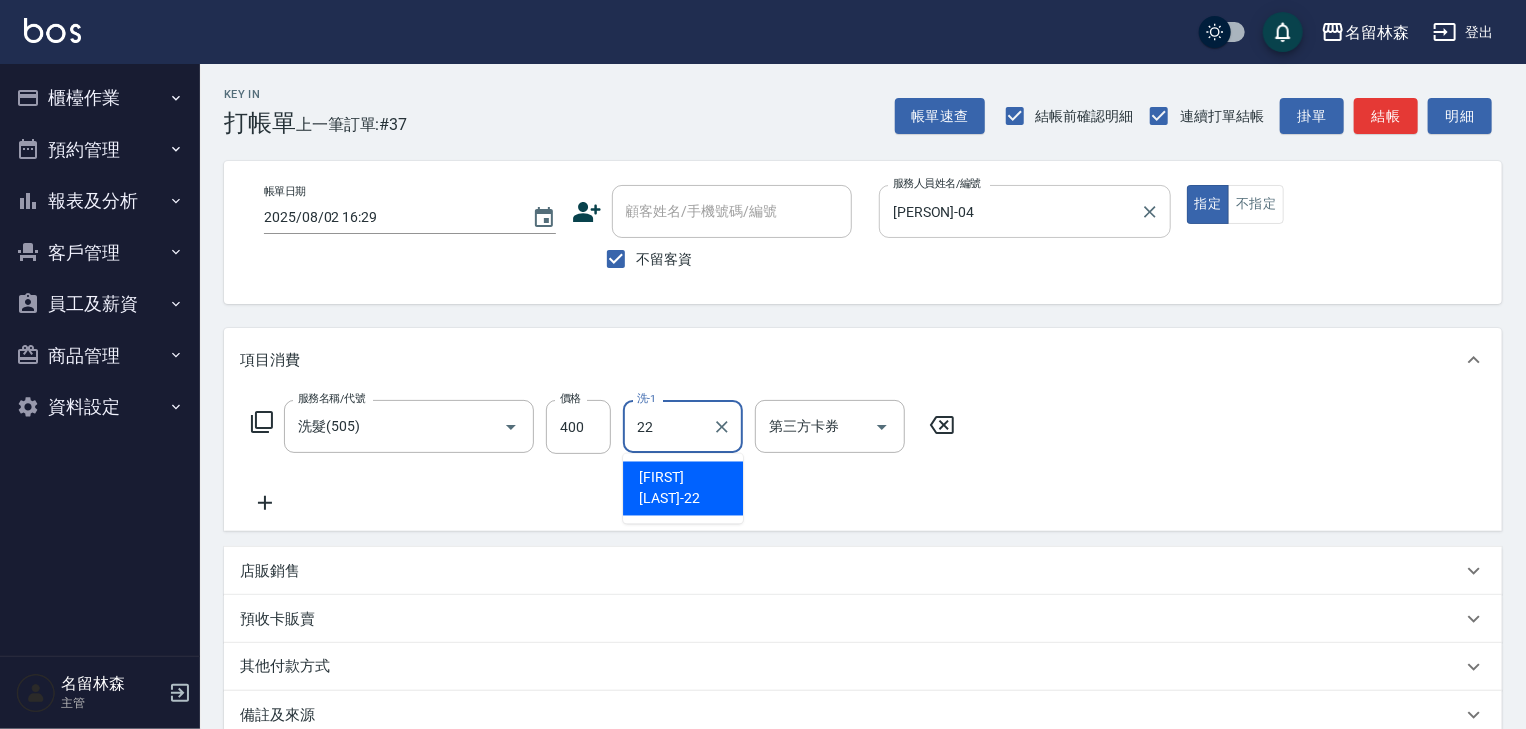type on "王婕宇-22" 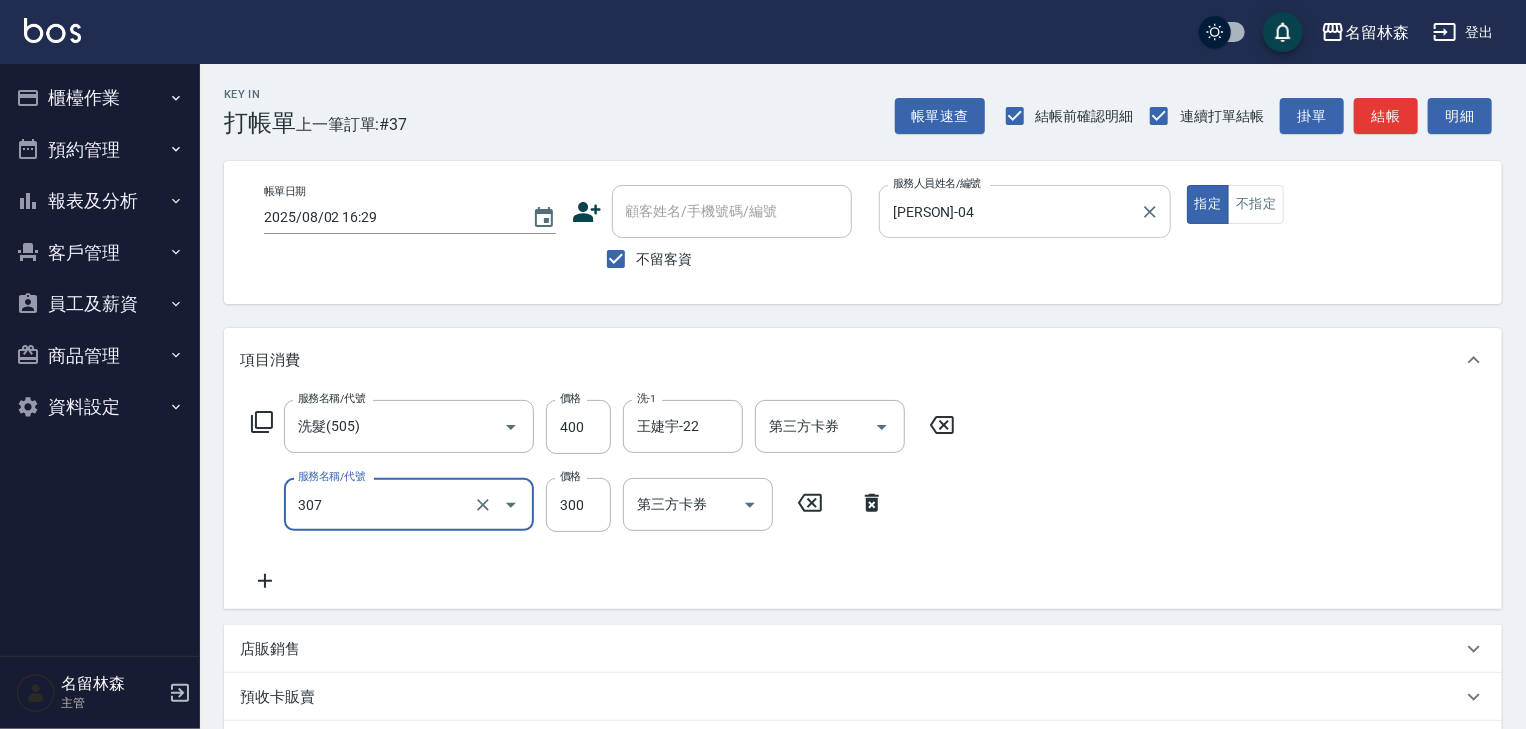 type on "剪髮(307)" 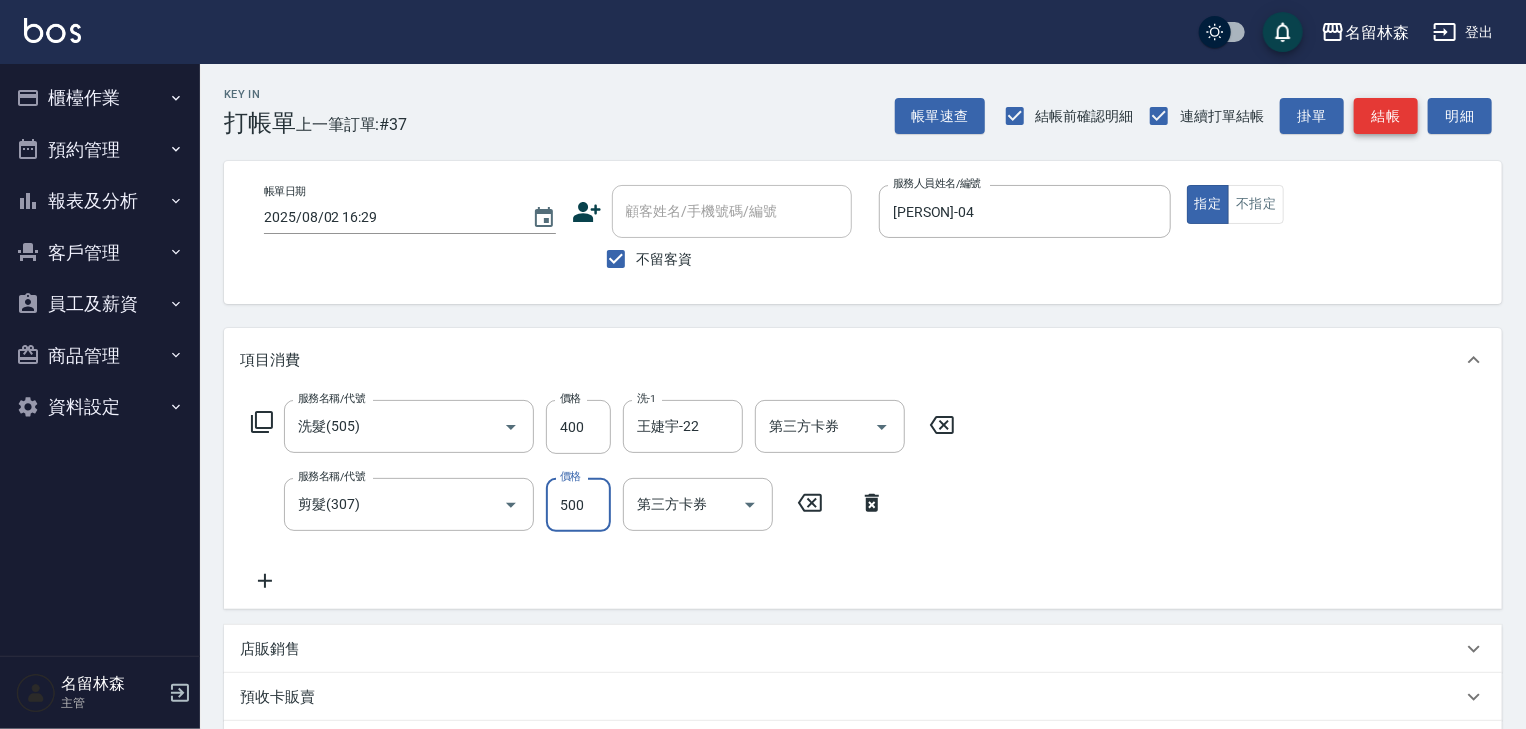 type on "500" 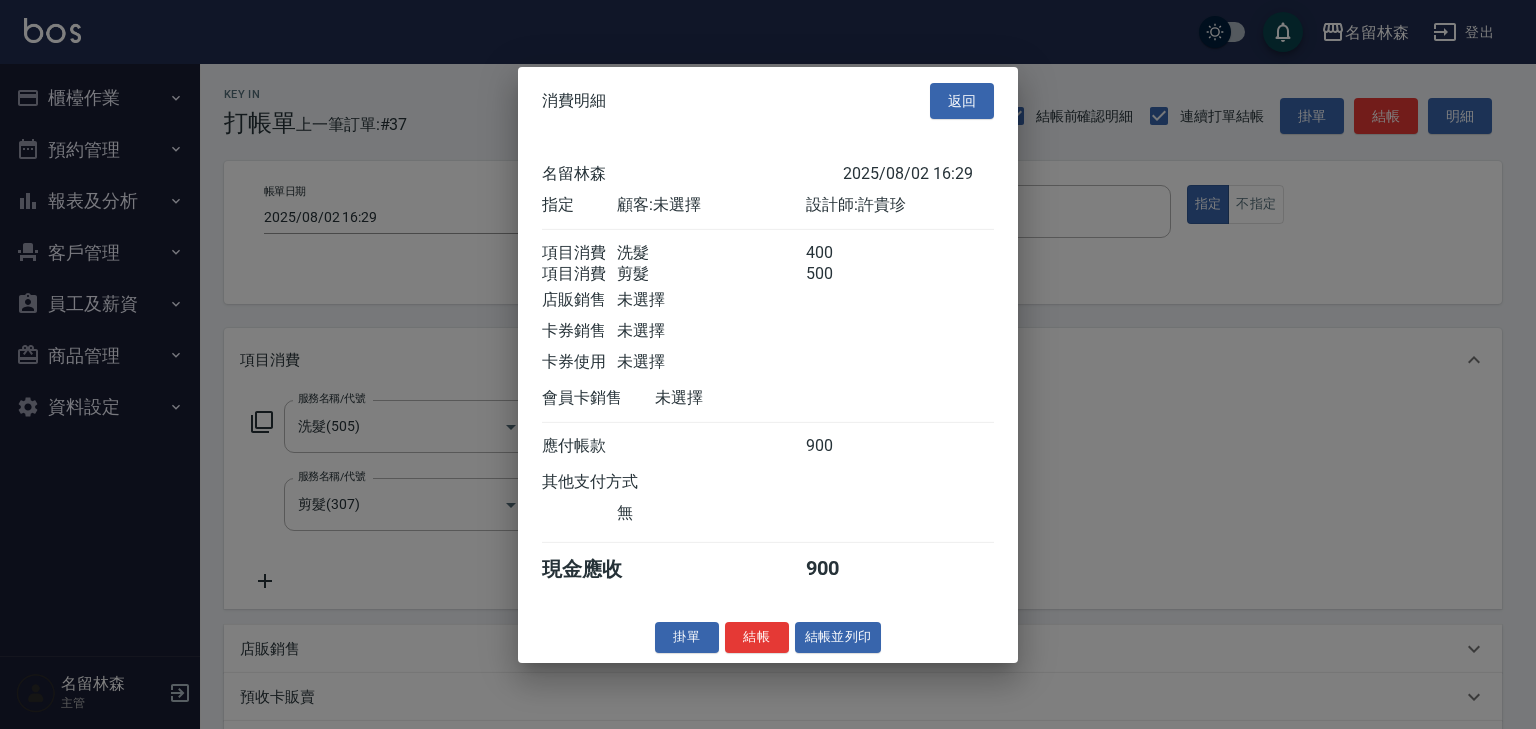 click on "結帳並列印" at bounding box center [838, 637] 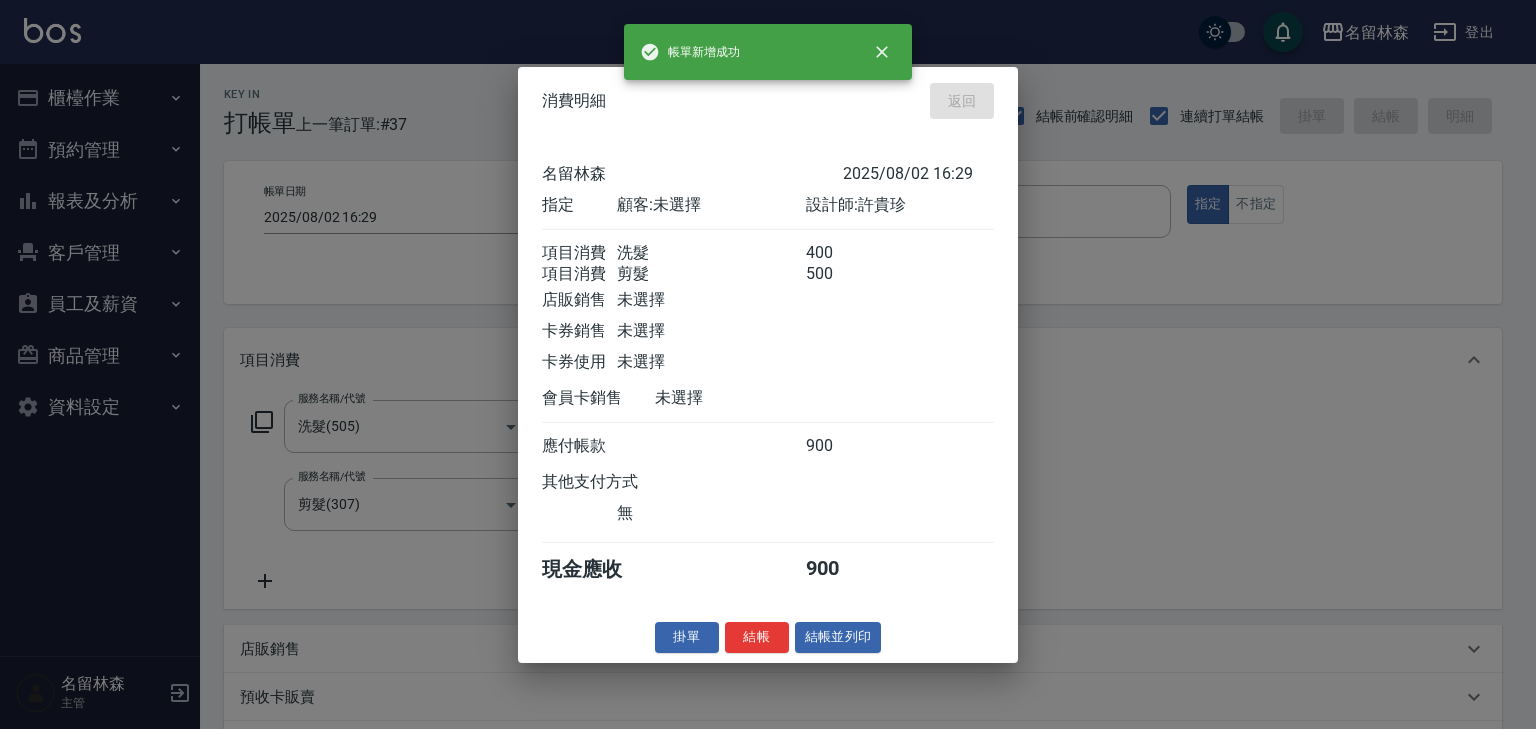 type on "2025/08/02 16:32" 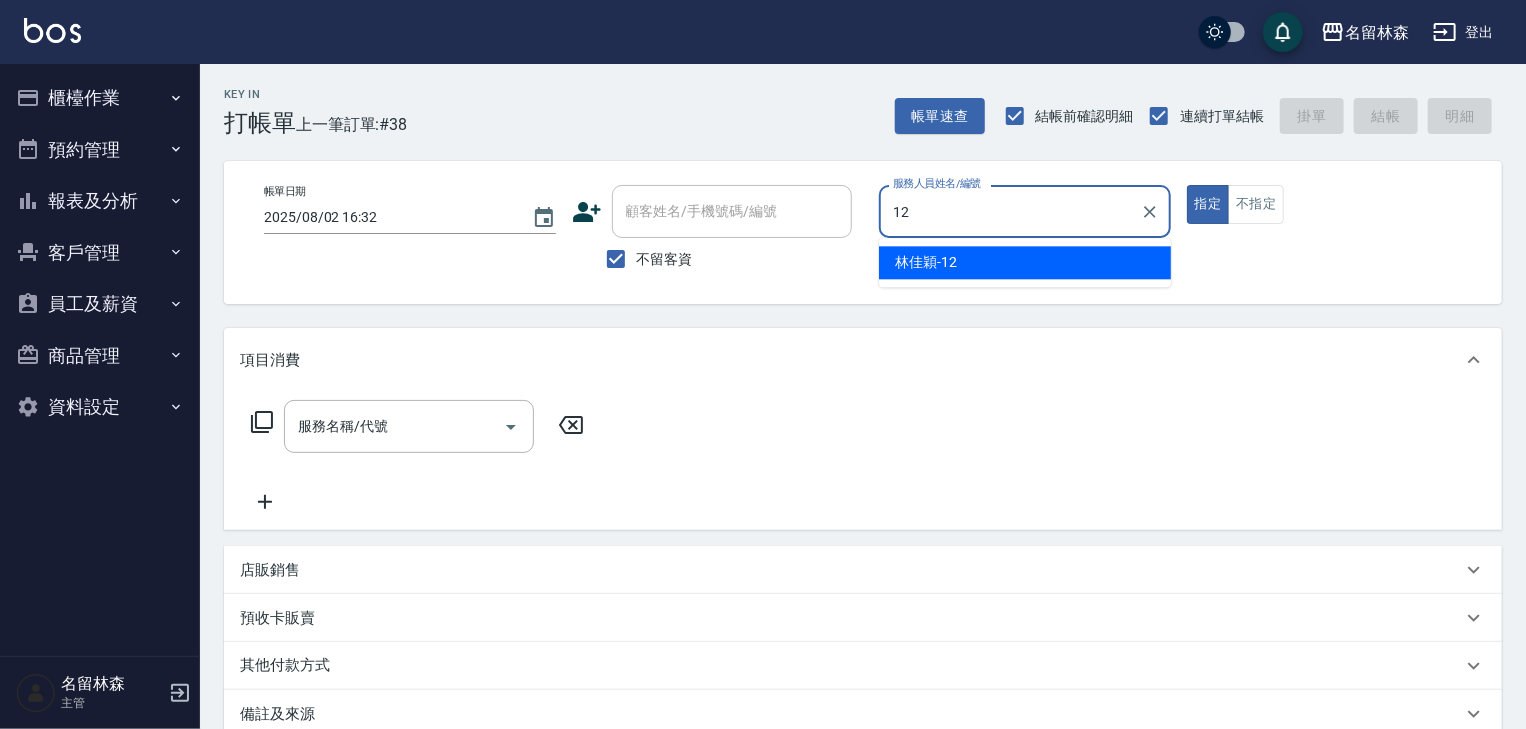 type on "[FIRST] [LAST]-12" 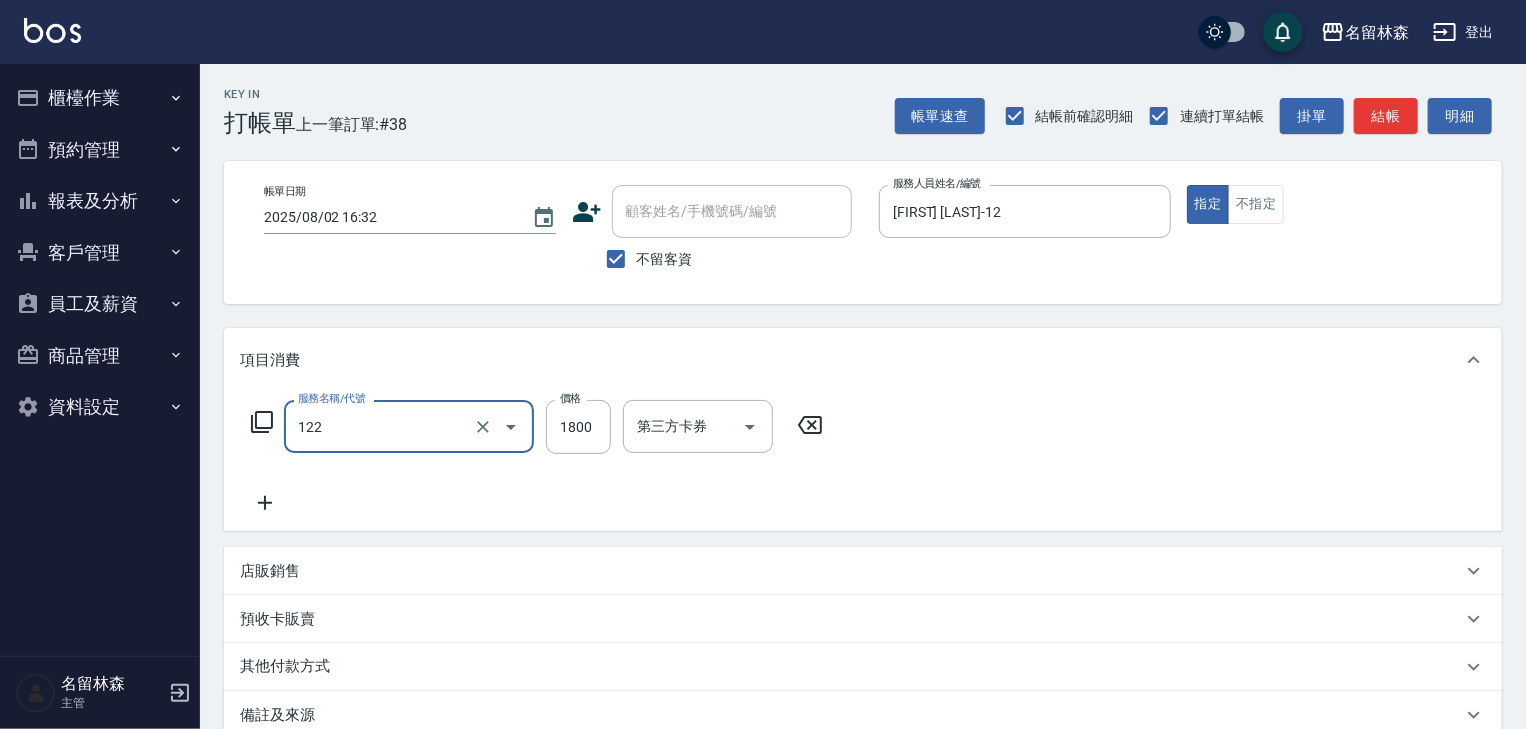 type on "草本髮泥(小)(122)" 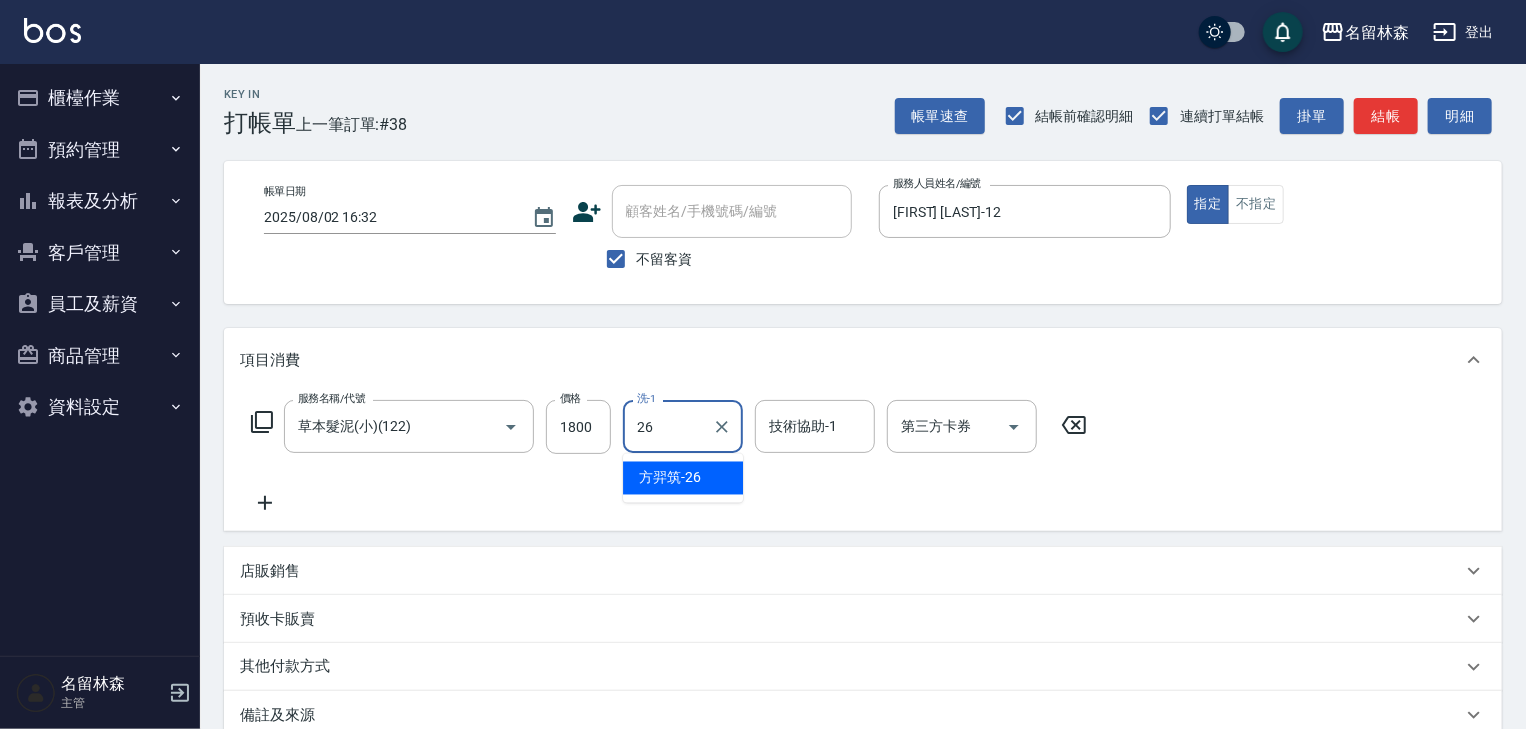 type on "[FIRST] [LAST]-26" 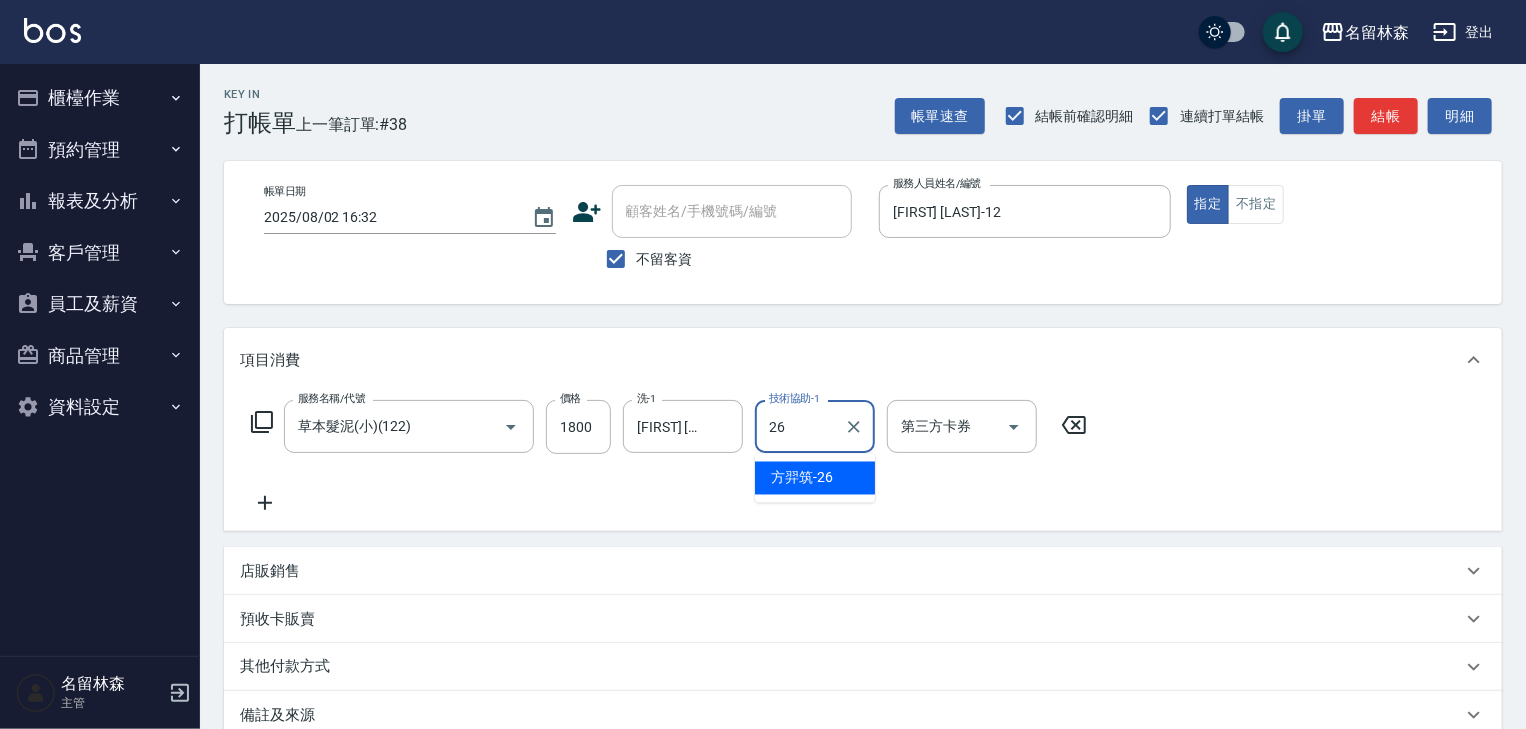 type on "[FIRST] [LAST]-26" 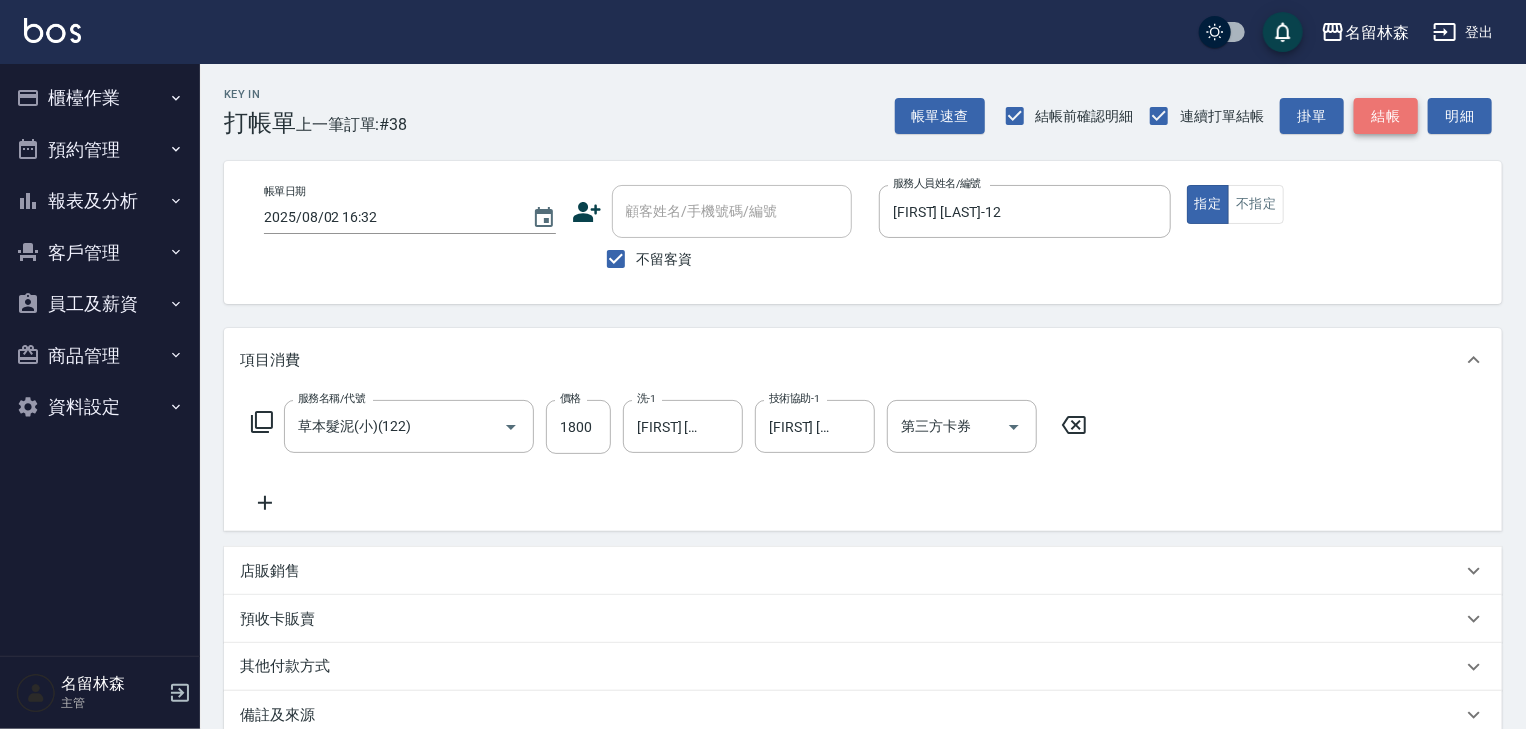 click on "結帳" at bounding box center (1386, 116) 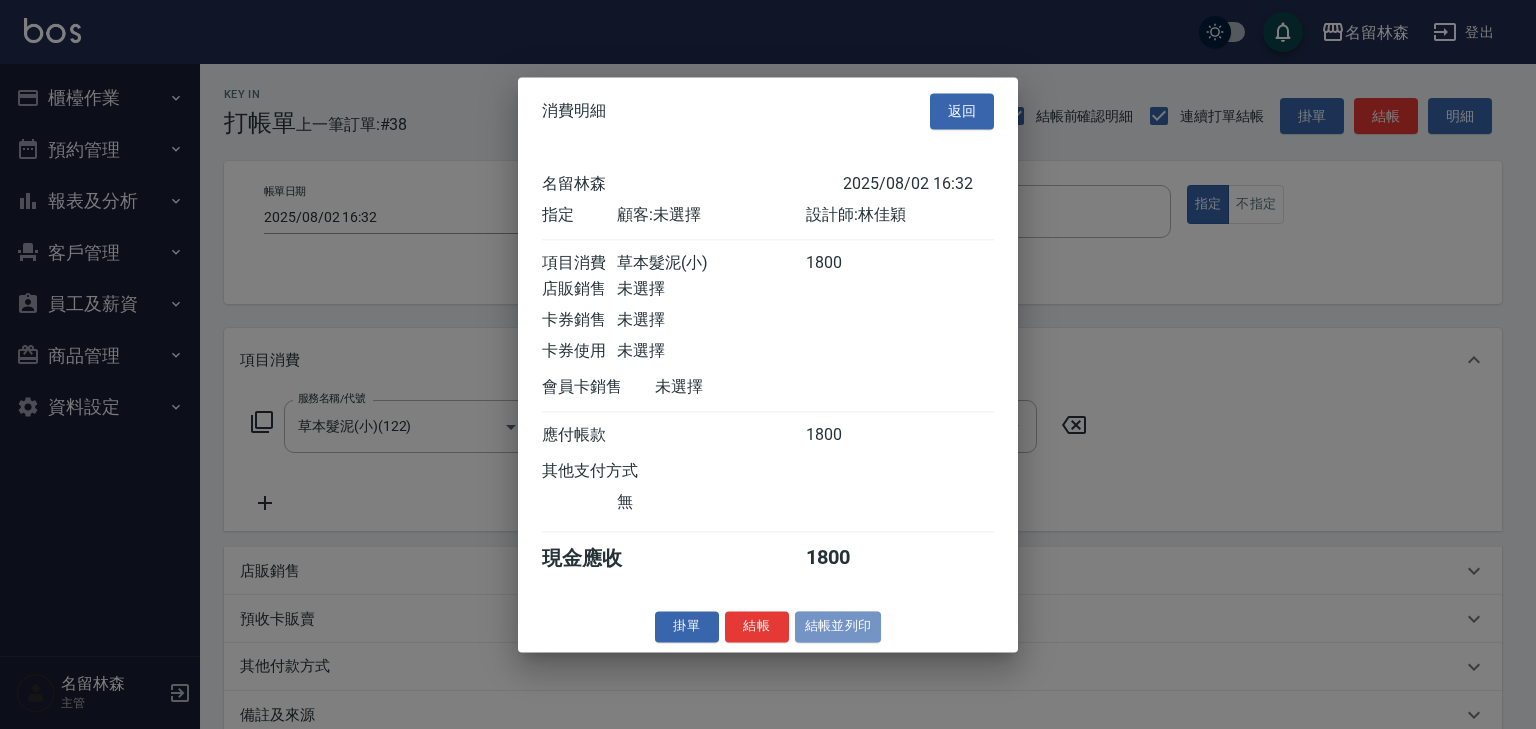 click on "結帳並列印" at bounding box center (838, 626) 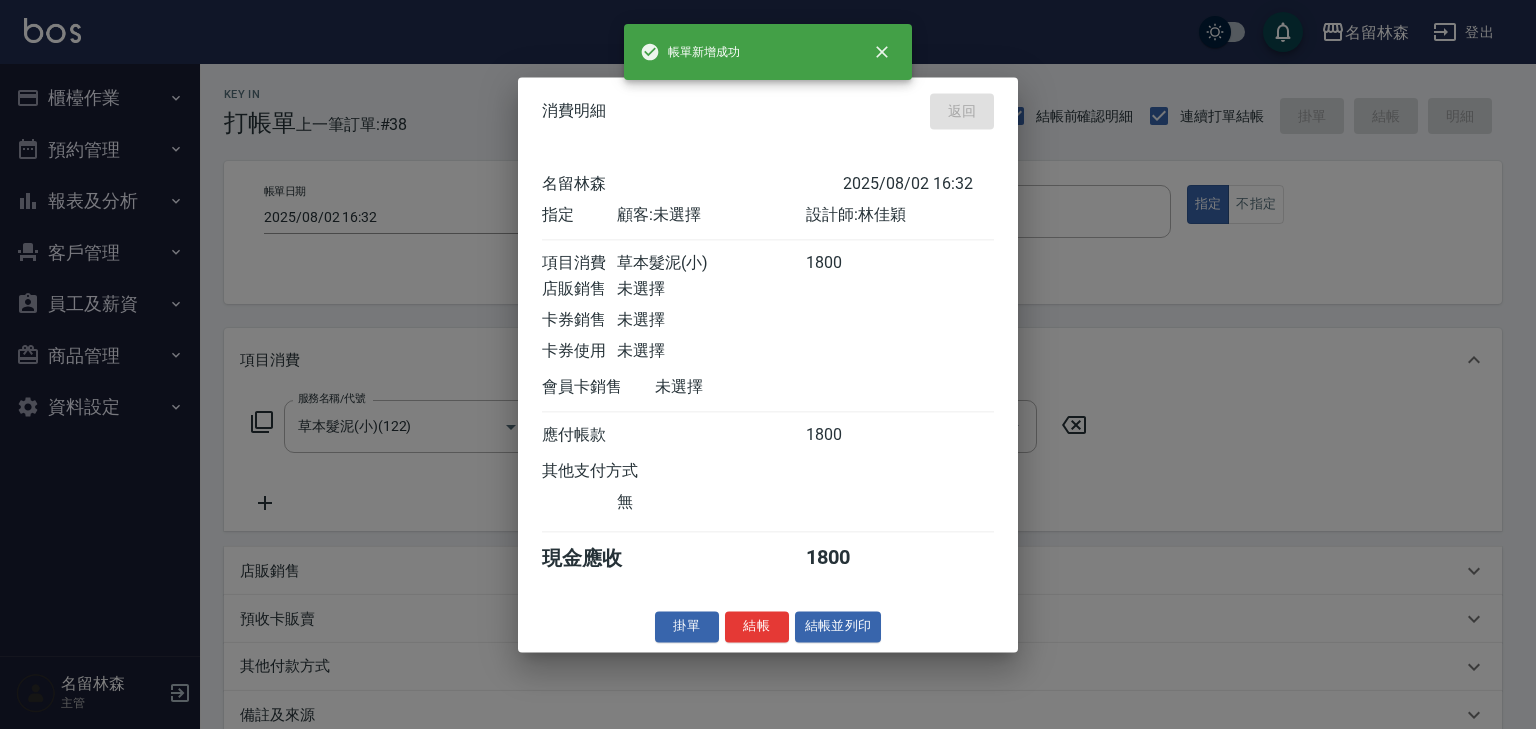 type on "2025/08/02 16:34" 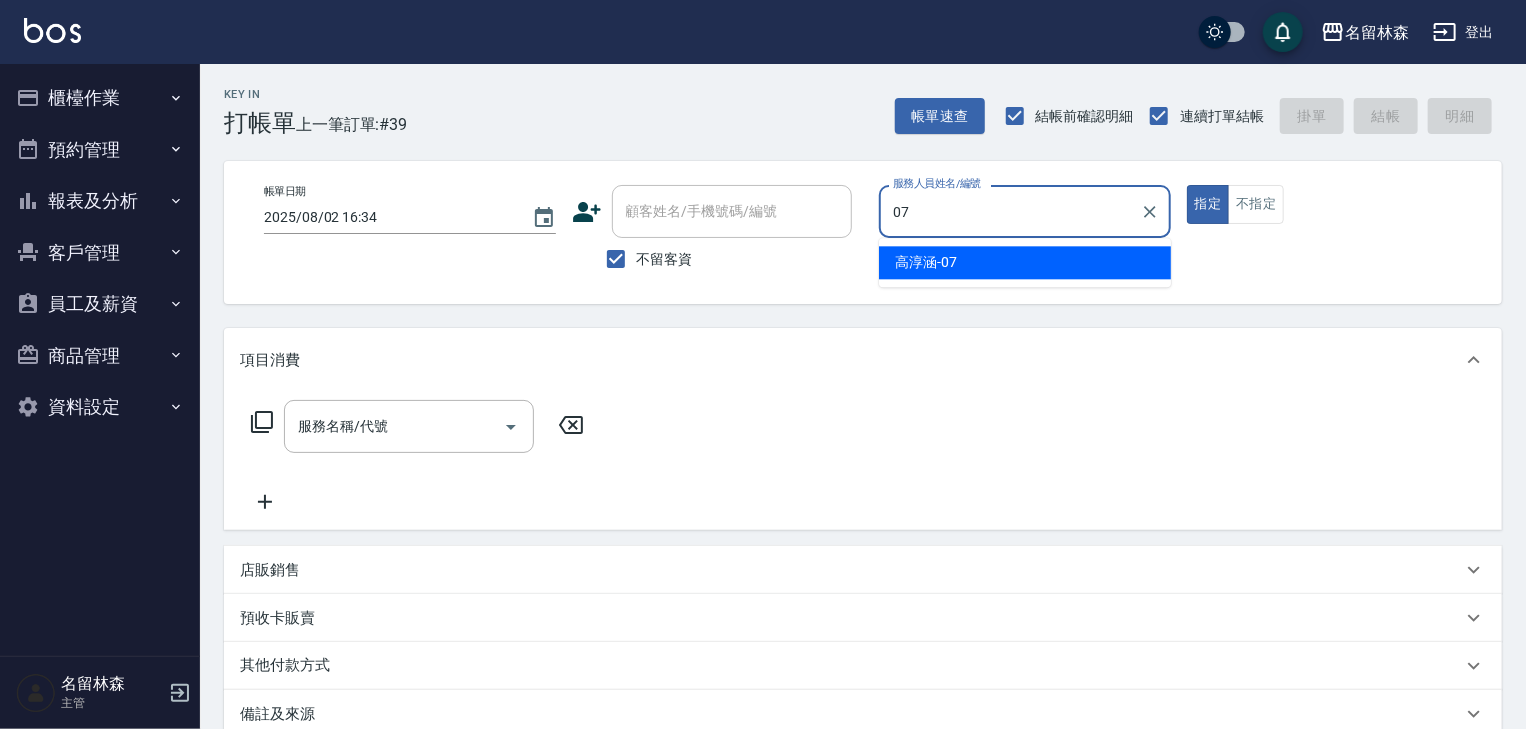 type on "高淳涵-07" 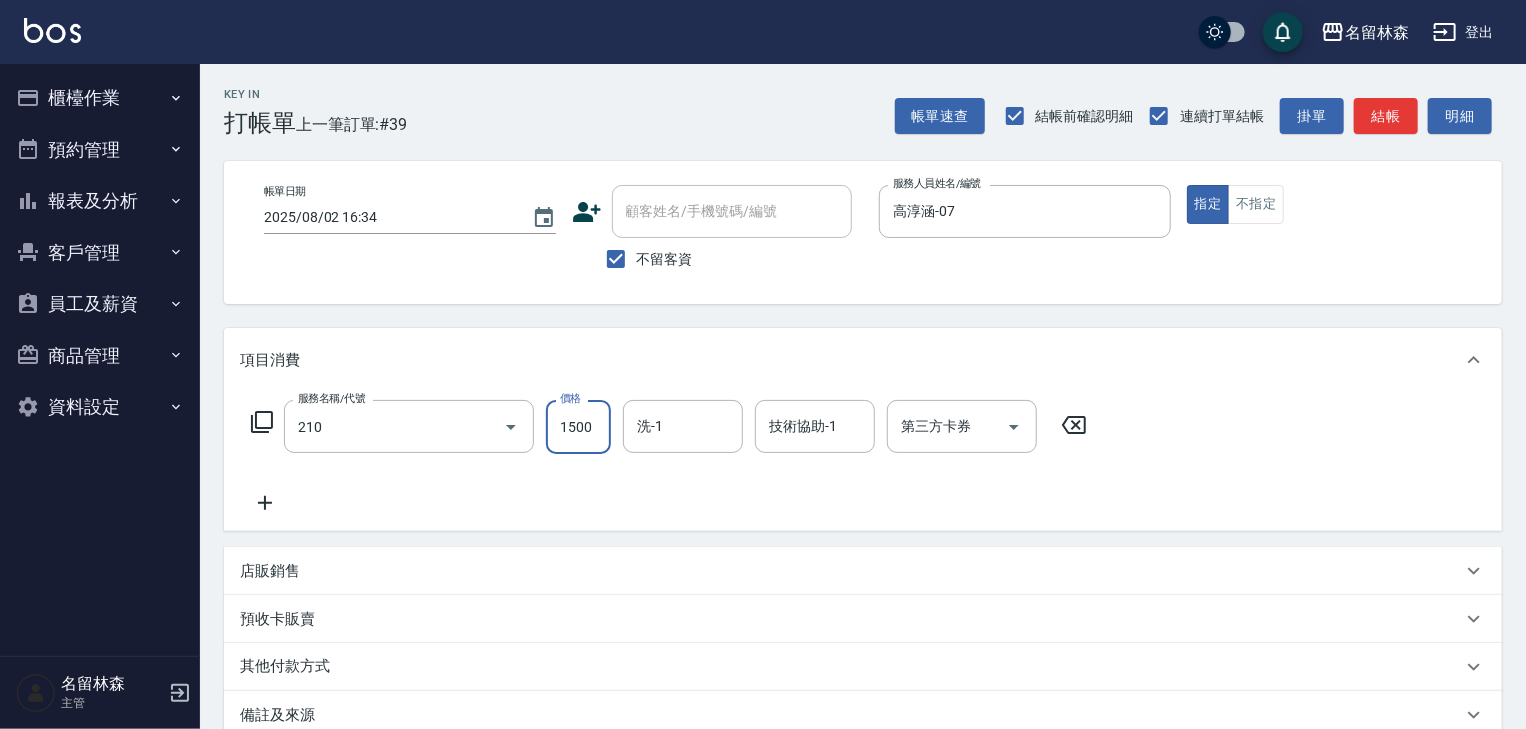 type on "離子燙(自備)(210)" 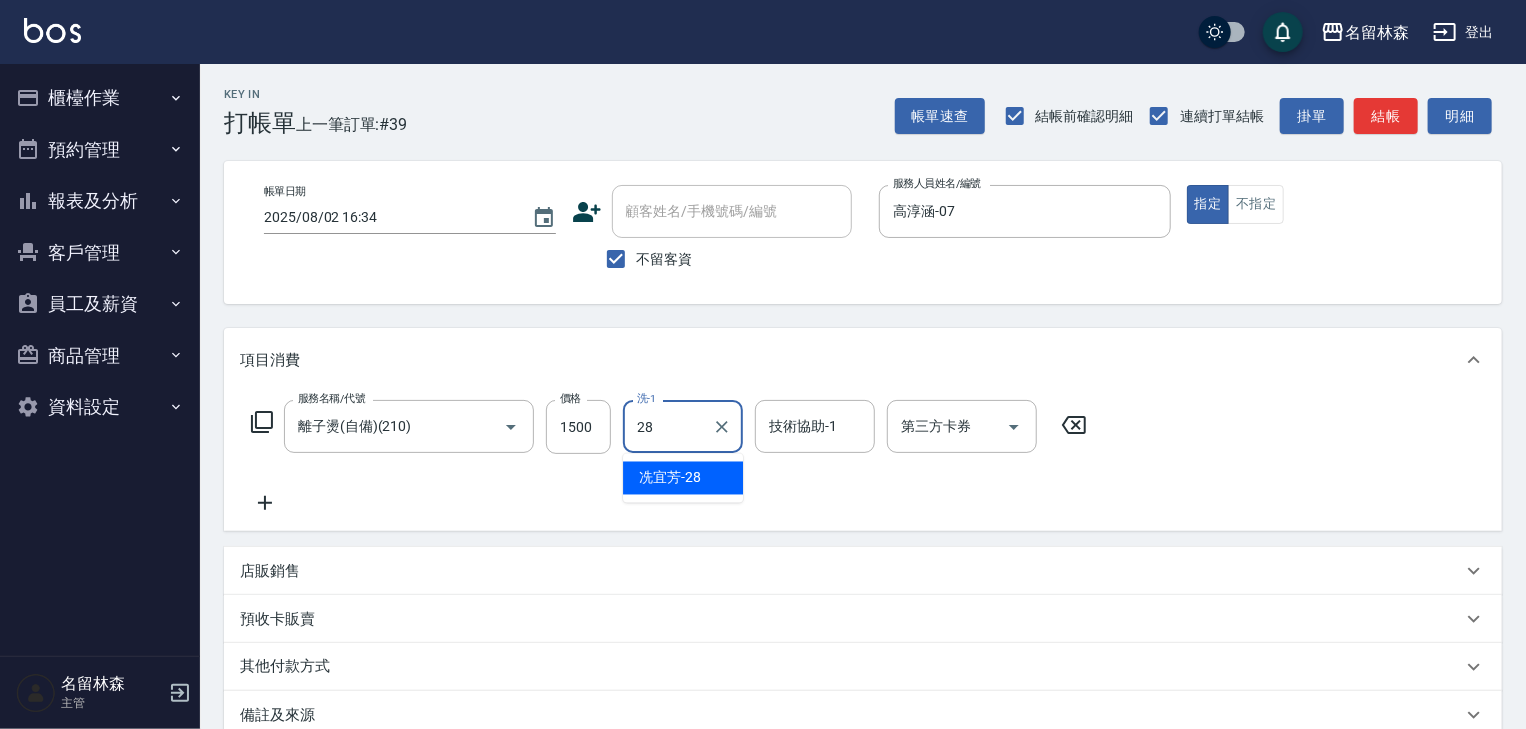 type on "冼宜芳-28" 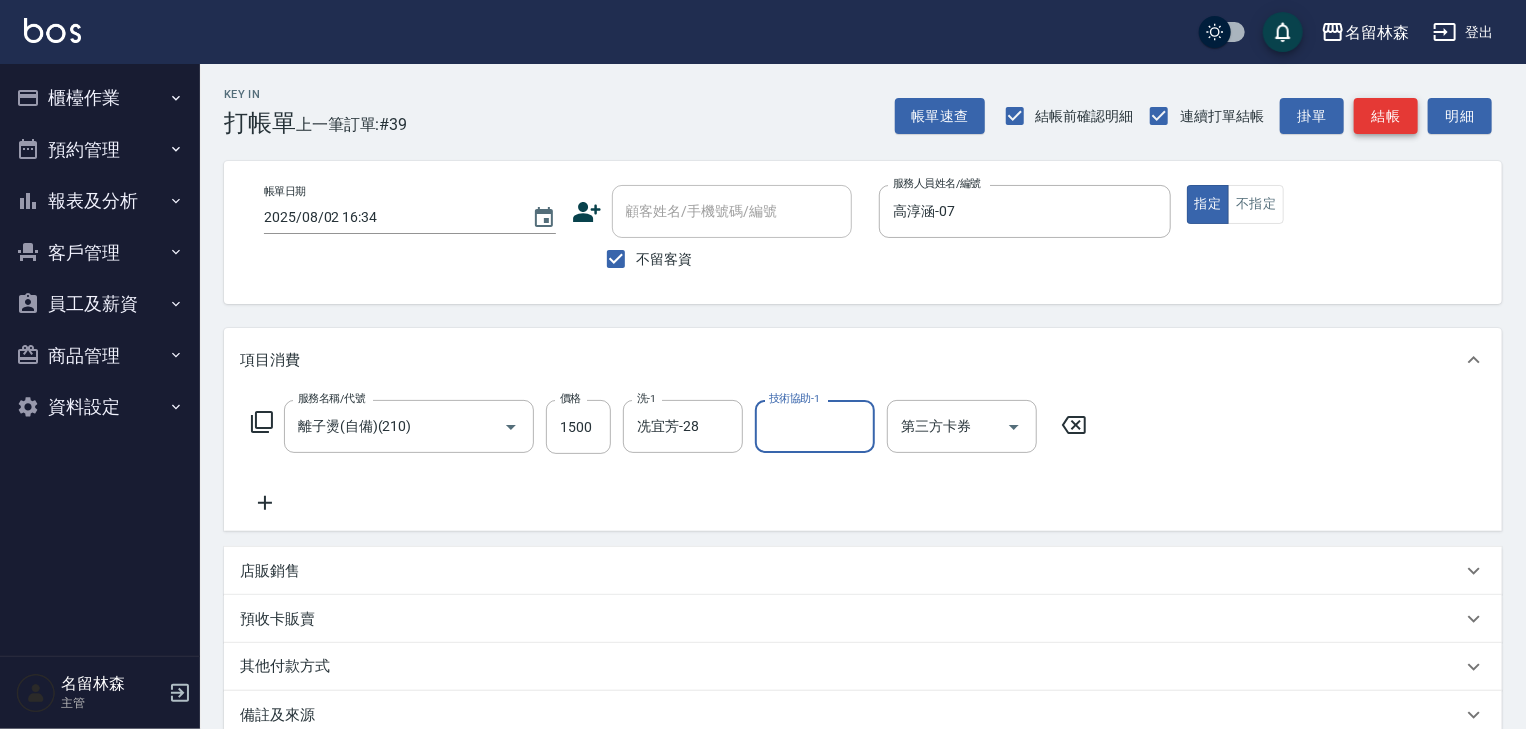 click on "結帳" at bounding box center (1386, 116) 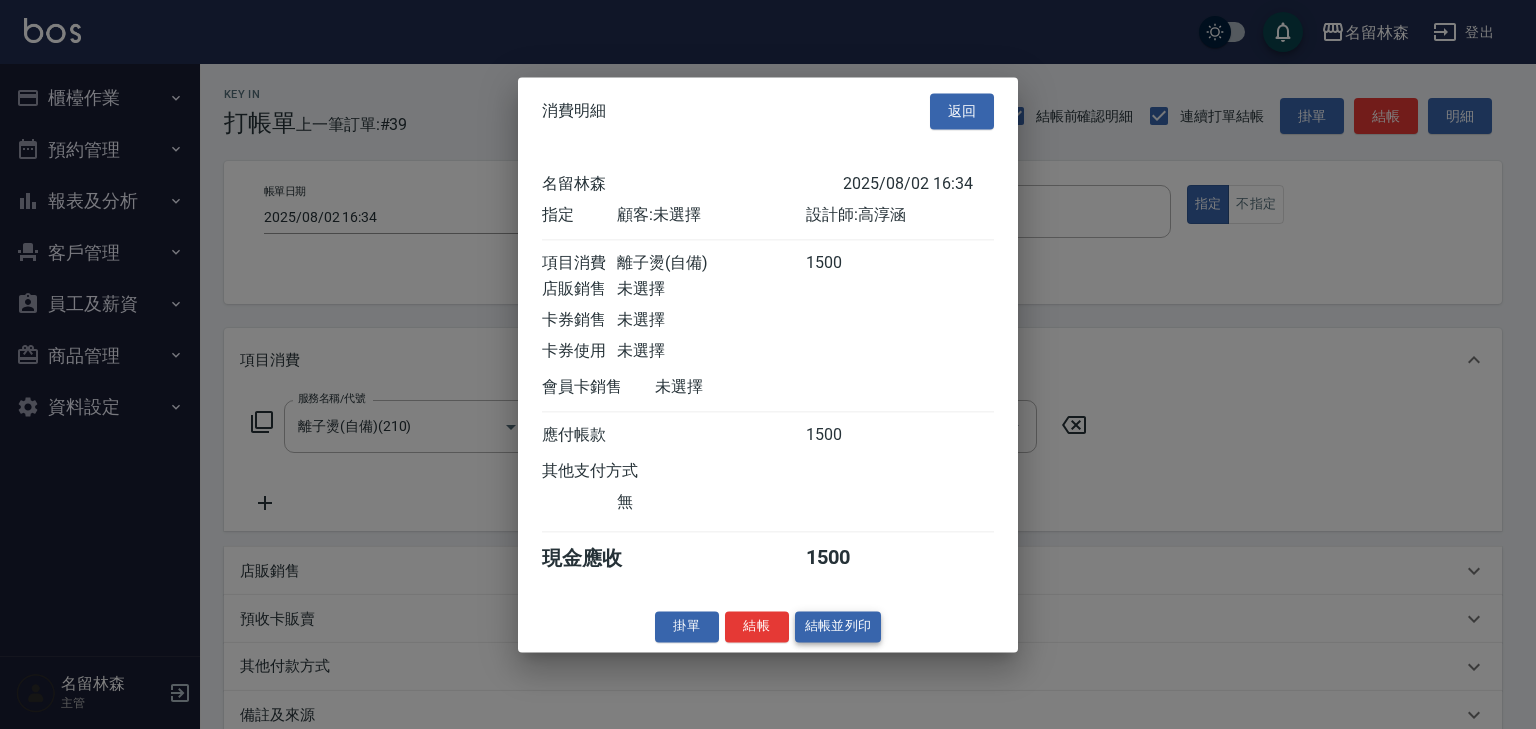 click on "結帳並列印" at bounding box center [838, 626] 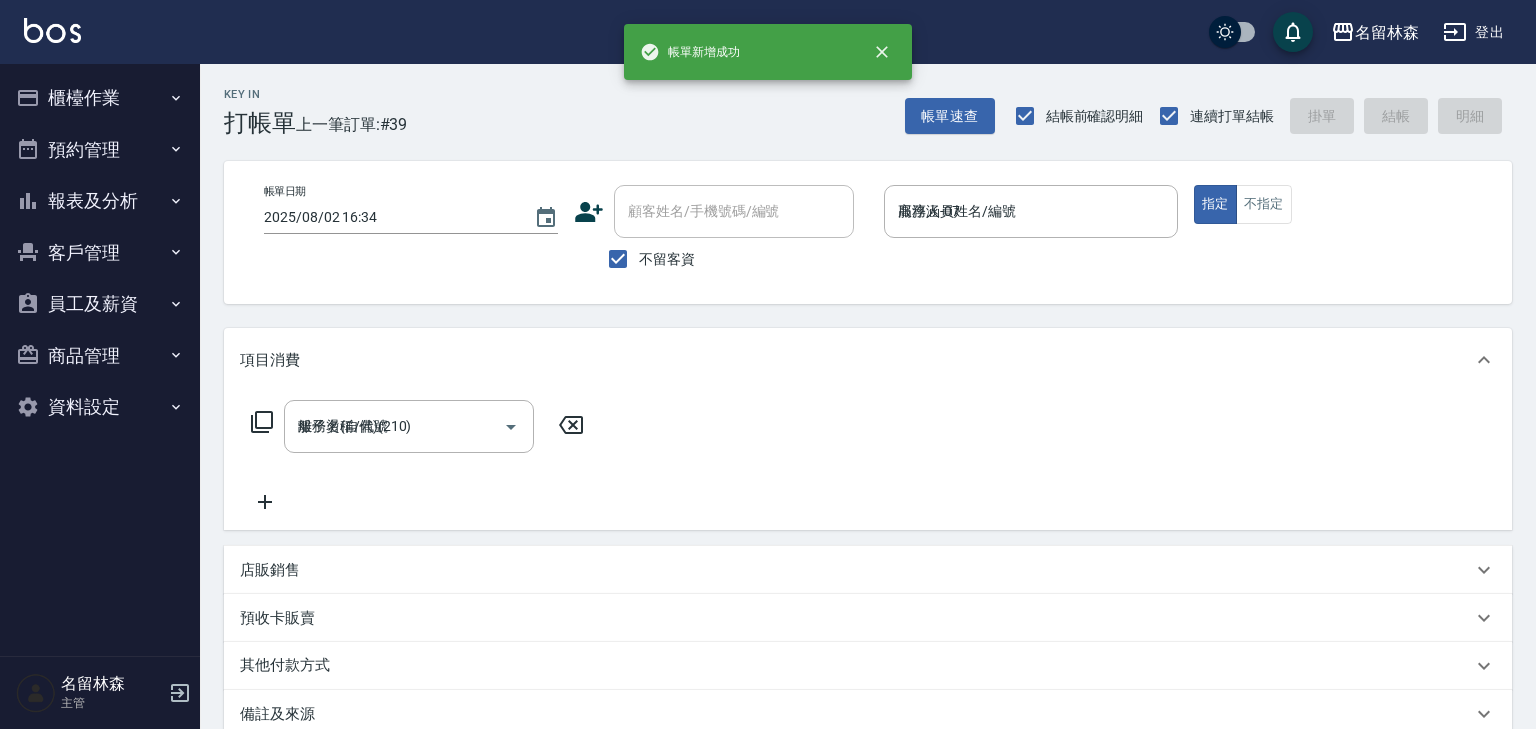type on "2025/08/02 16:40" 